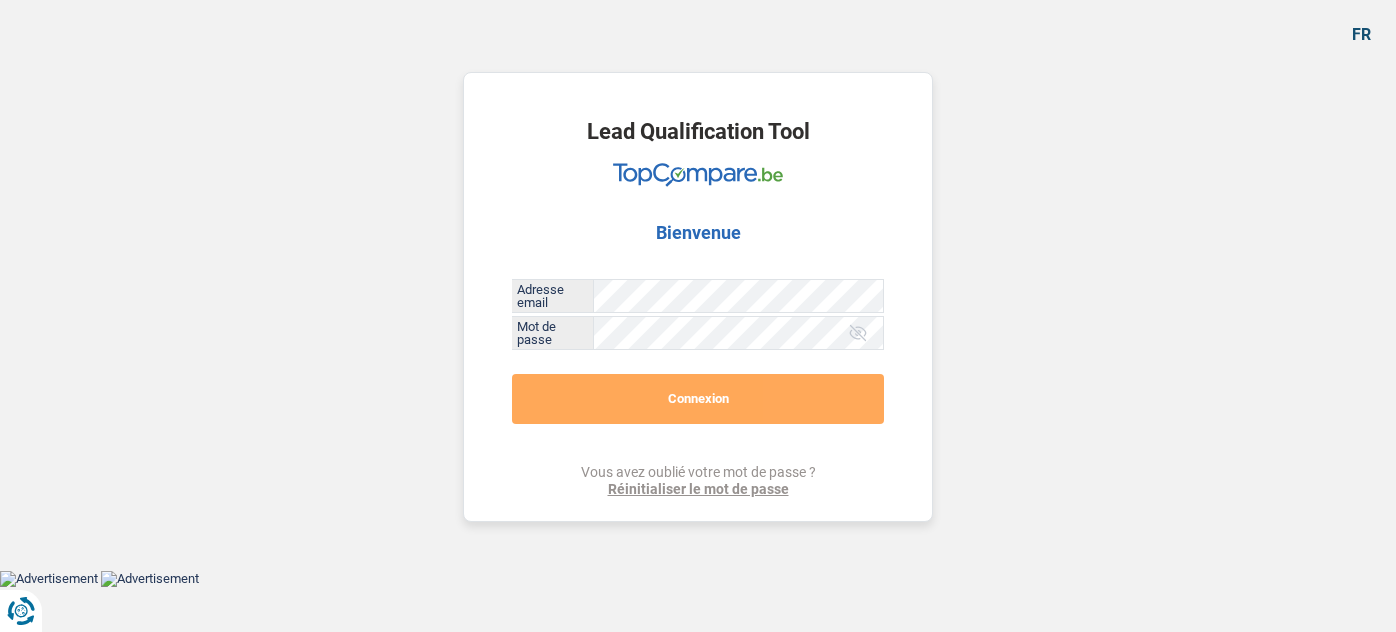 scroll, scrollTop: 0, scrollLeft: 0, axis: both 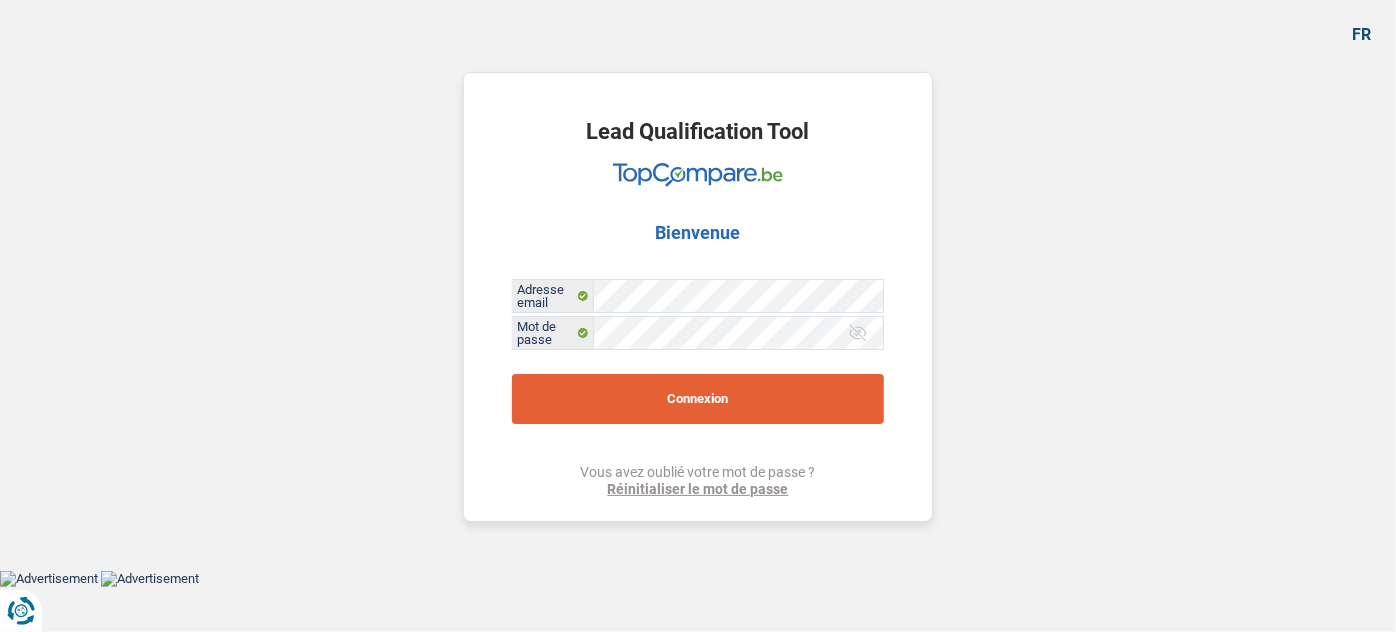 click on "Connexion" at bounding box center (698, 399) 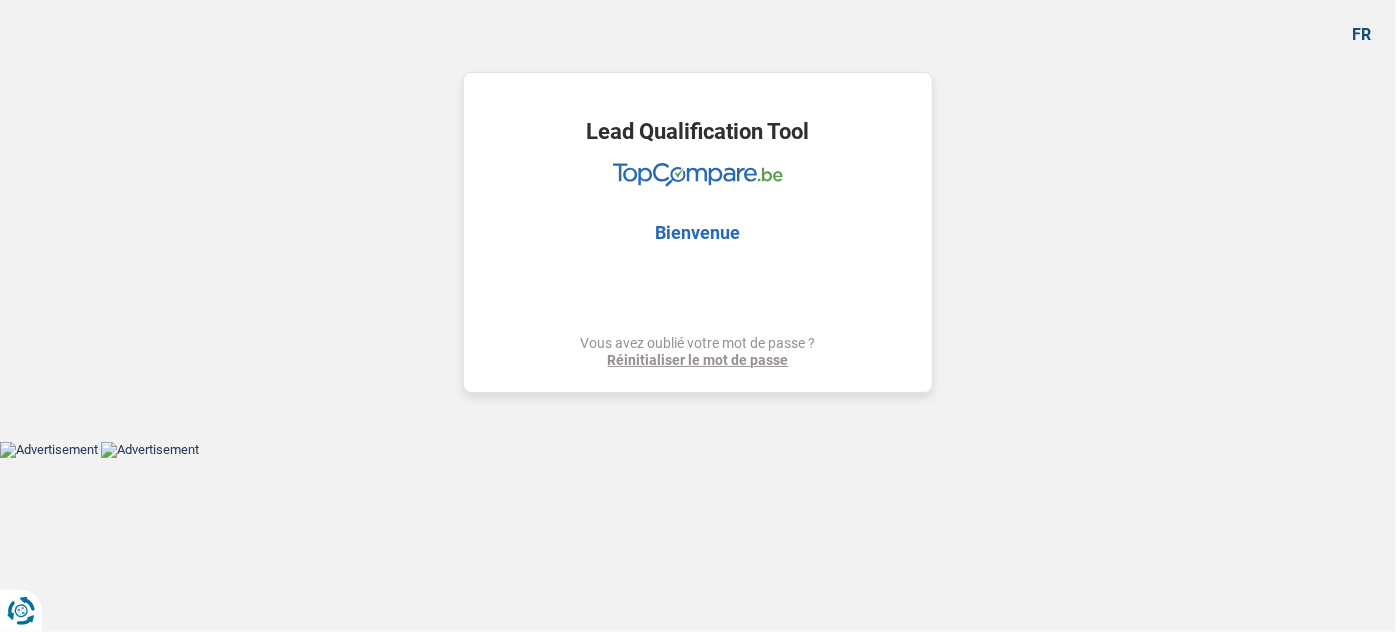 select on "car" 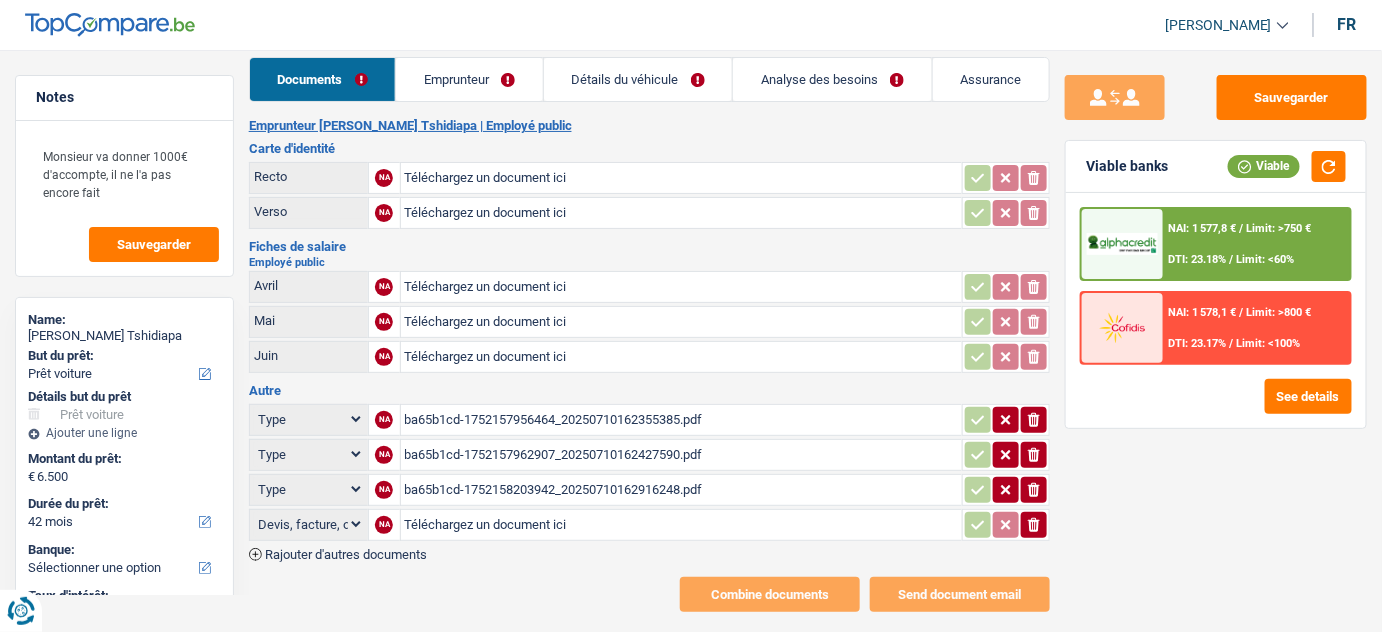 scroll, scrollTop: 36, scrollLeft: 0, axis: vertical 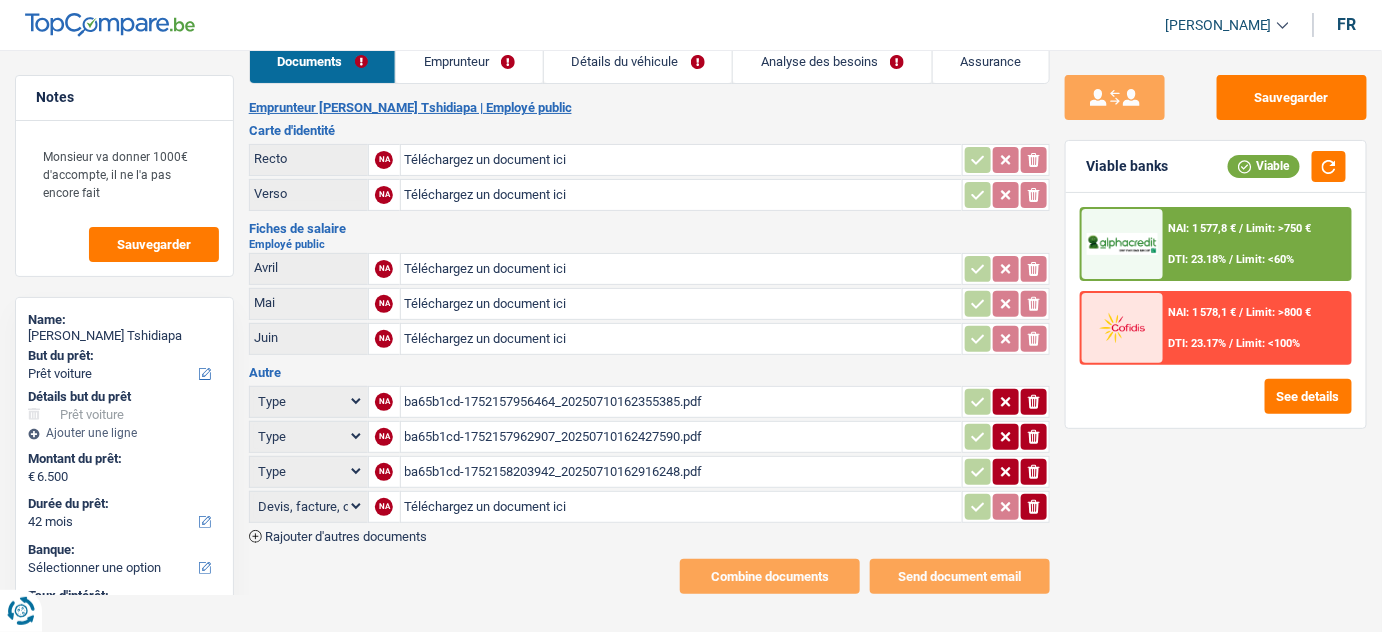 click on "ba65b1cd-1752157956464_20250710162355385.pdf" at bounding box center [682, 402] 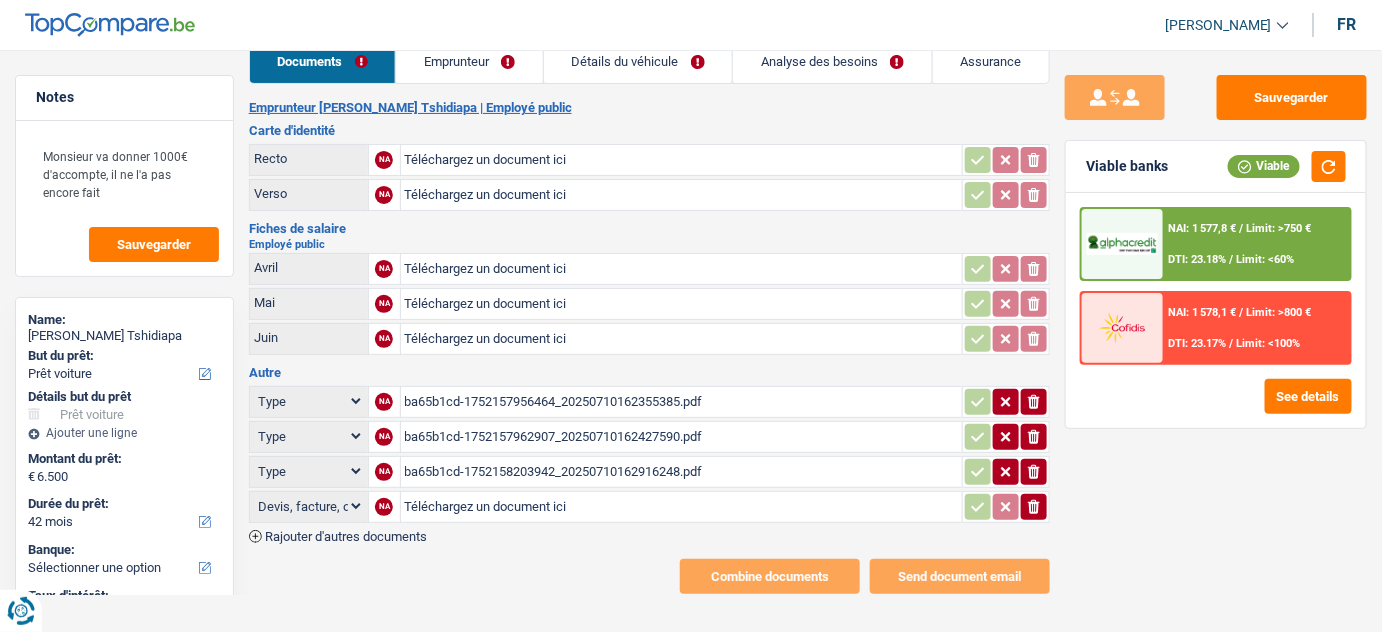 click on "ba65b1cd-1752157962907_20250710162427590.pdf" at bounding box center (682, 437) 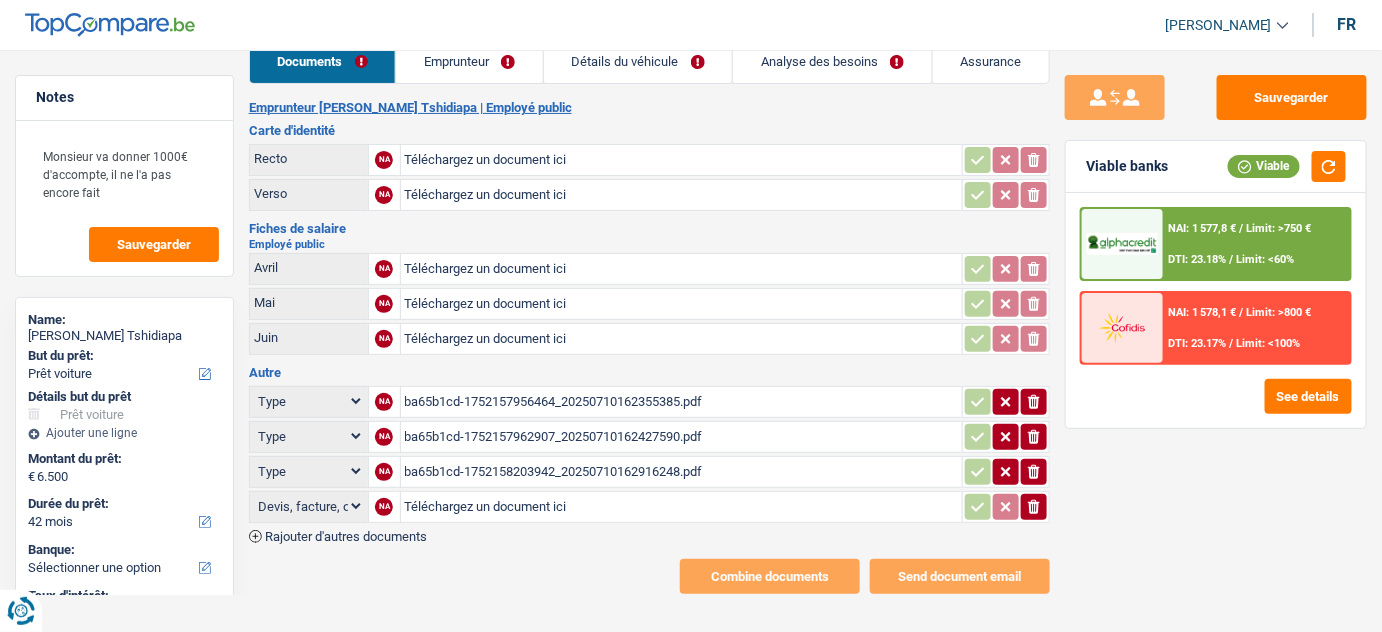 click on "Emprunteur" at bounding box center (469, 61) 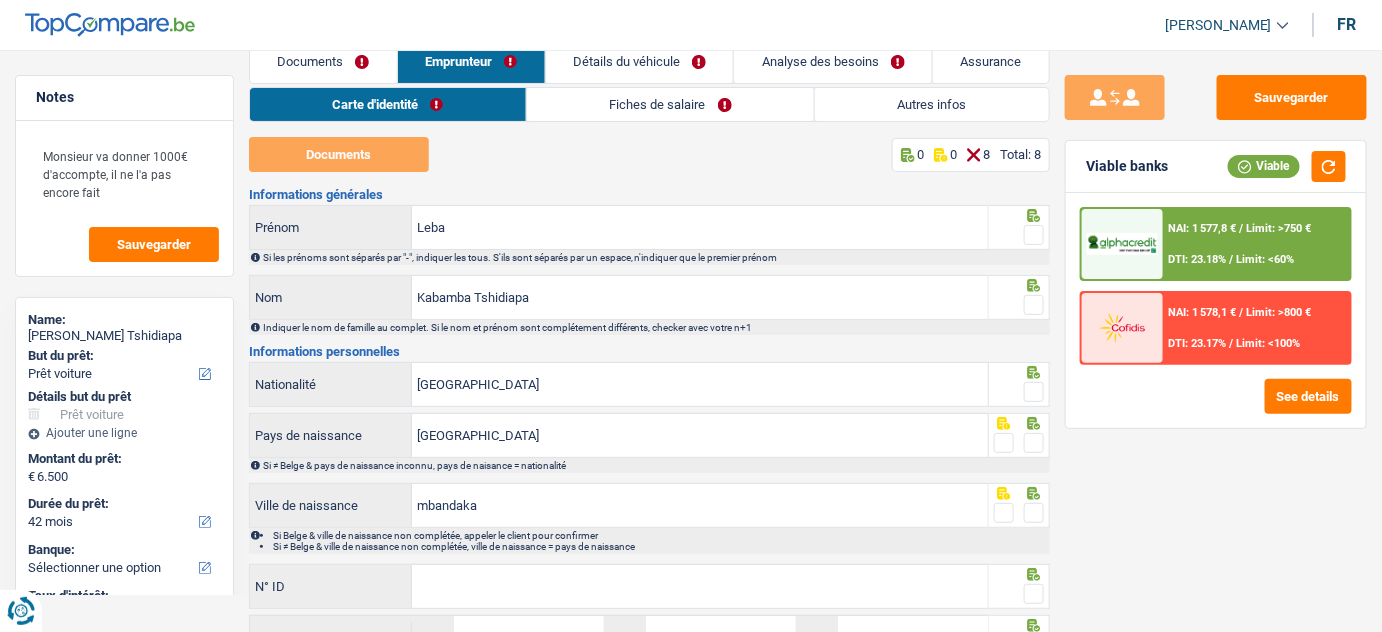 click on "Documents" at bounding box center (323, 61) 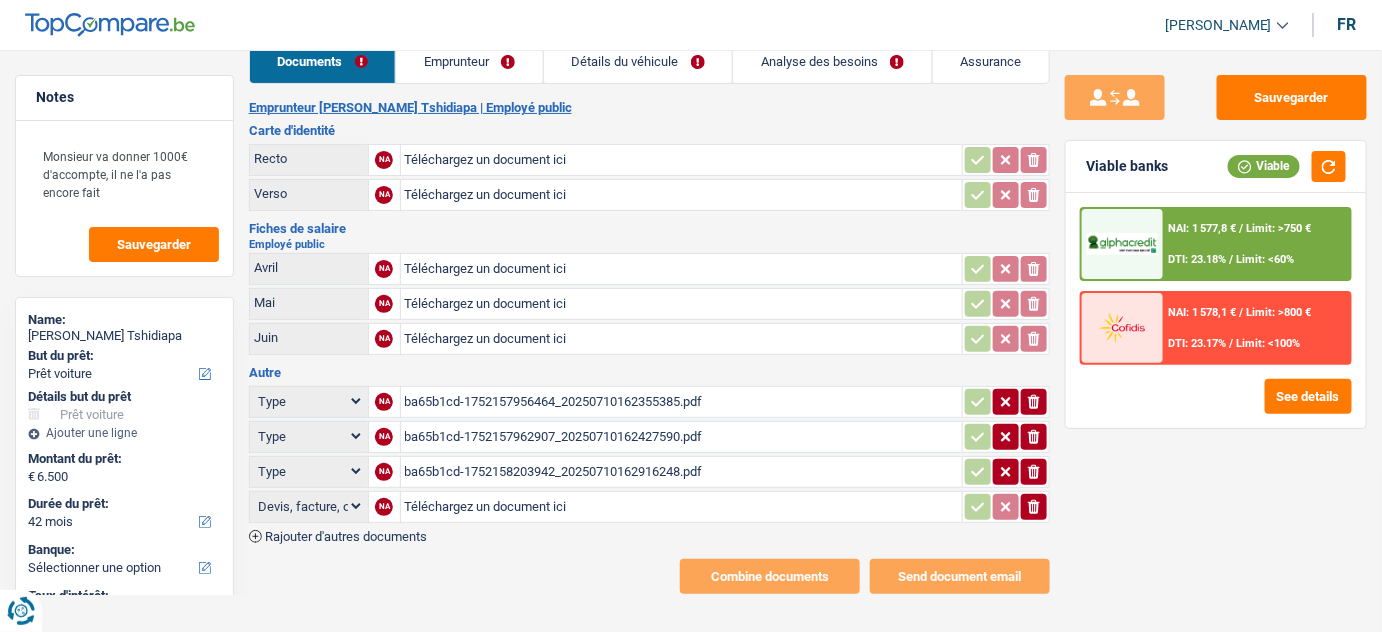 click on "ba65b1cd-1752157956464_20250710162355385.pdf" at bounding box center (682, 402) 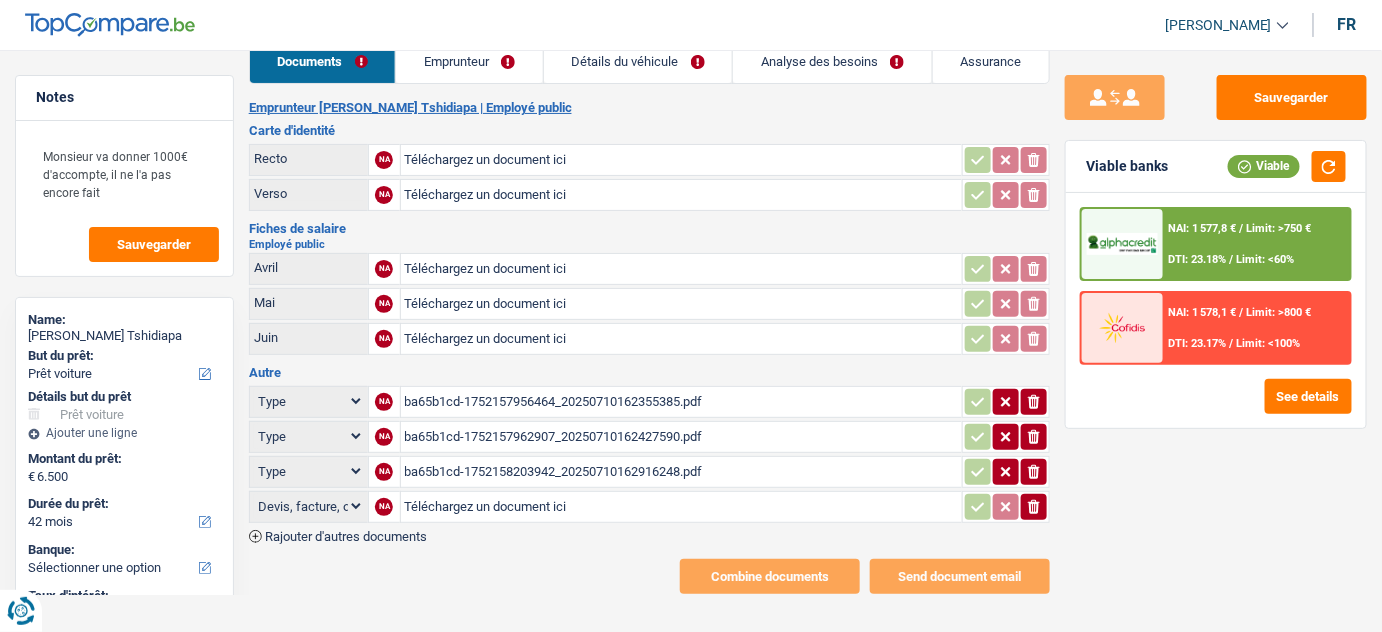 click on "ba65b1cd-1752158203942_20250710162916248.pdf" at bounding box center (682, 472) 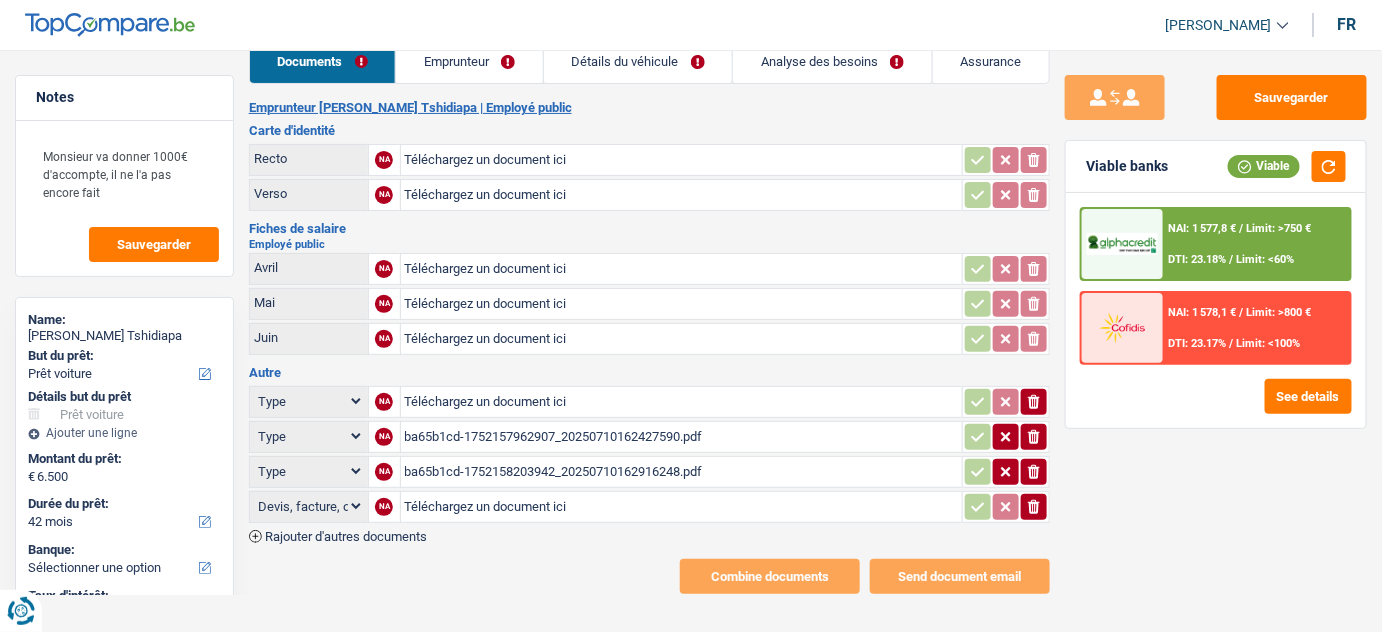 click 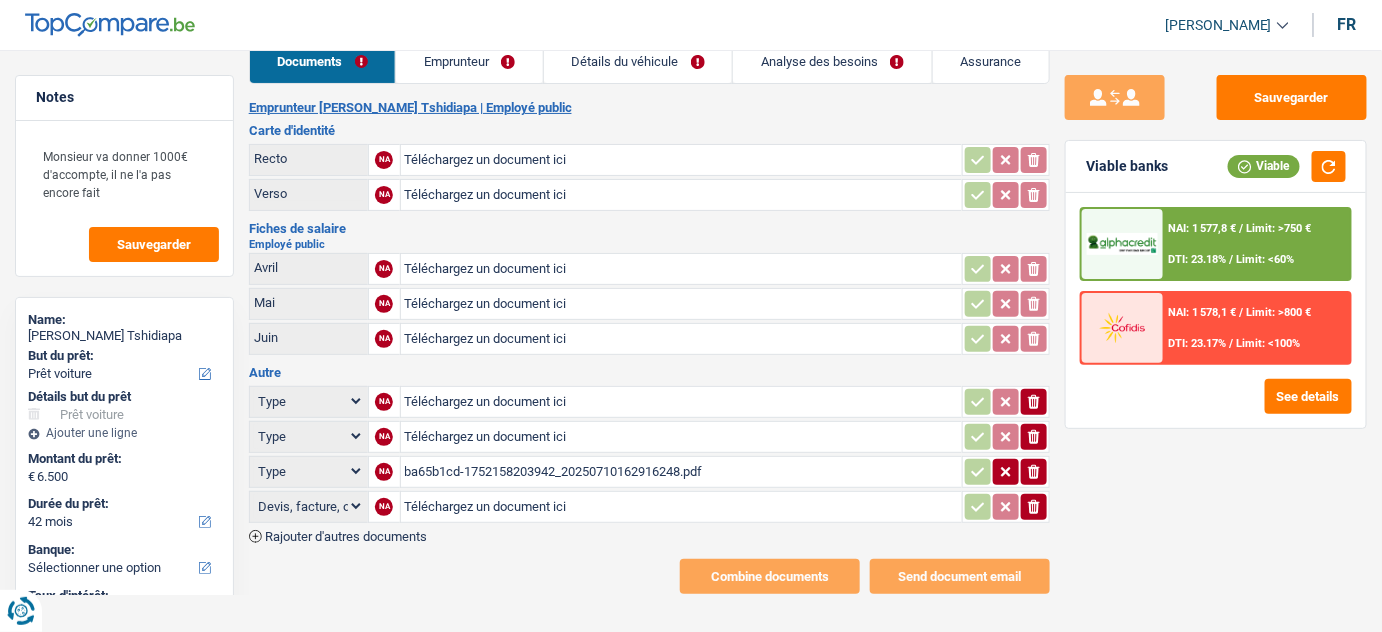 click 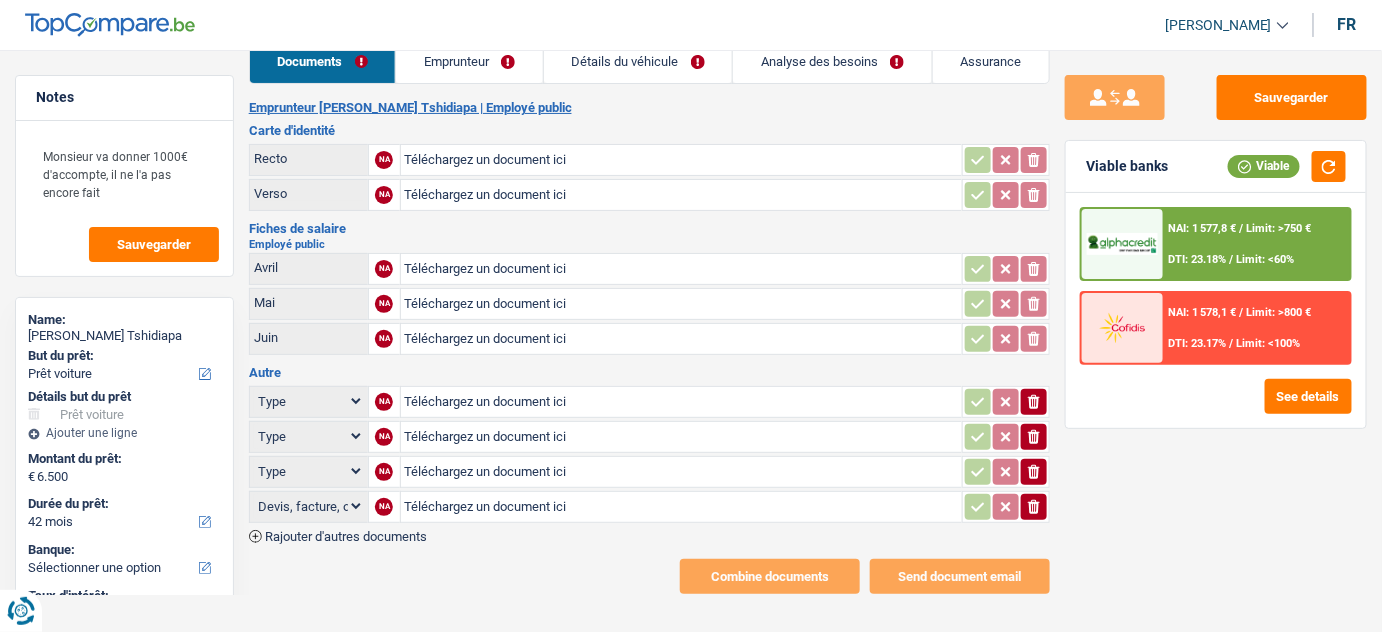 click 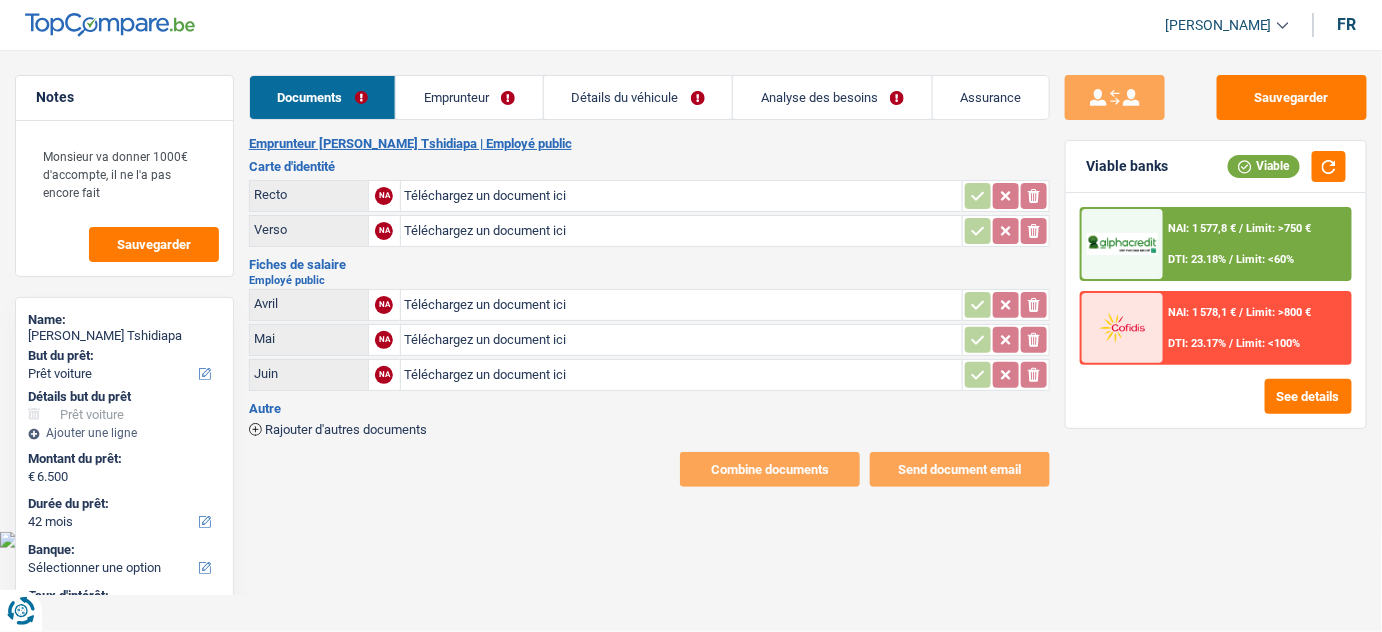 scroll, scrollTop: 0, scrollLeft: 0, axis: both 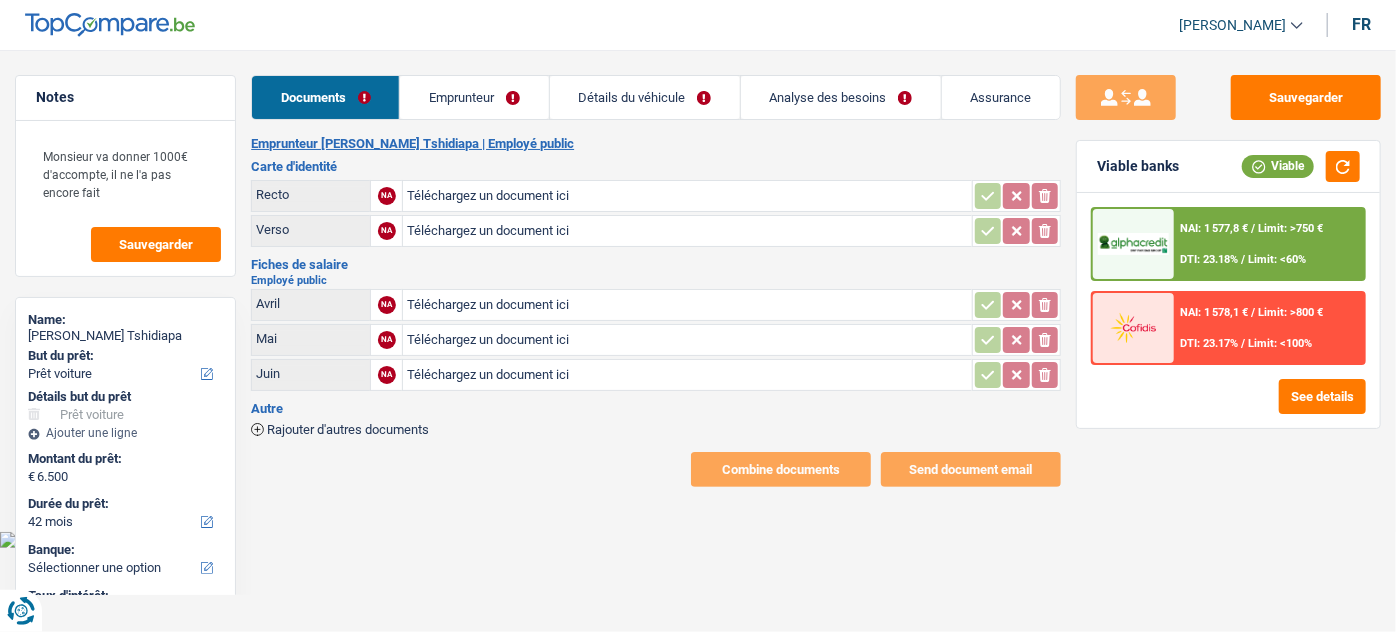 click on "Rajouter d'autres documents" at bounding box center (348, 429) 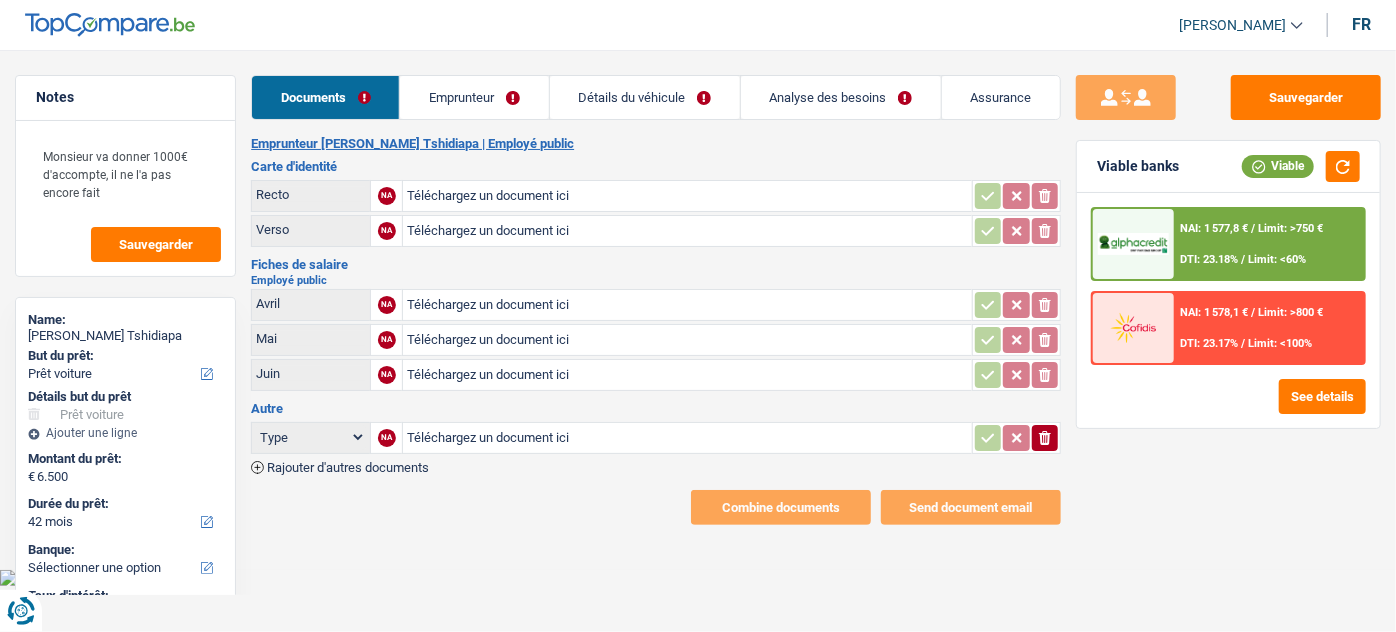 click on "Type
Analyse des besoins pour l'assurance
Attestation d'invalidité
Attestation de votre employeur
Attestation perte de la carte d'identité
Autre
Avertissement extrait de rôle 2023 concernant vos revenus 2022
Avertissement extrait de rôle 2024 concernant vos revenus 2023
Bulletin d'impôt
Carte bancaire
Certificat de composition de ménage
Certificat de résidence élargi
Certificat médical
Contrat de bail" at bounding box center (656, 438) 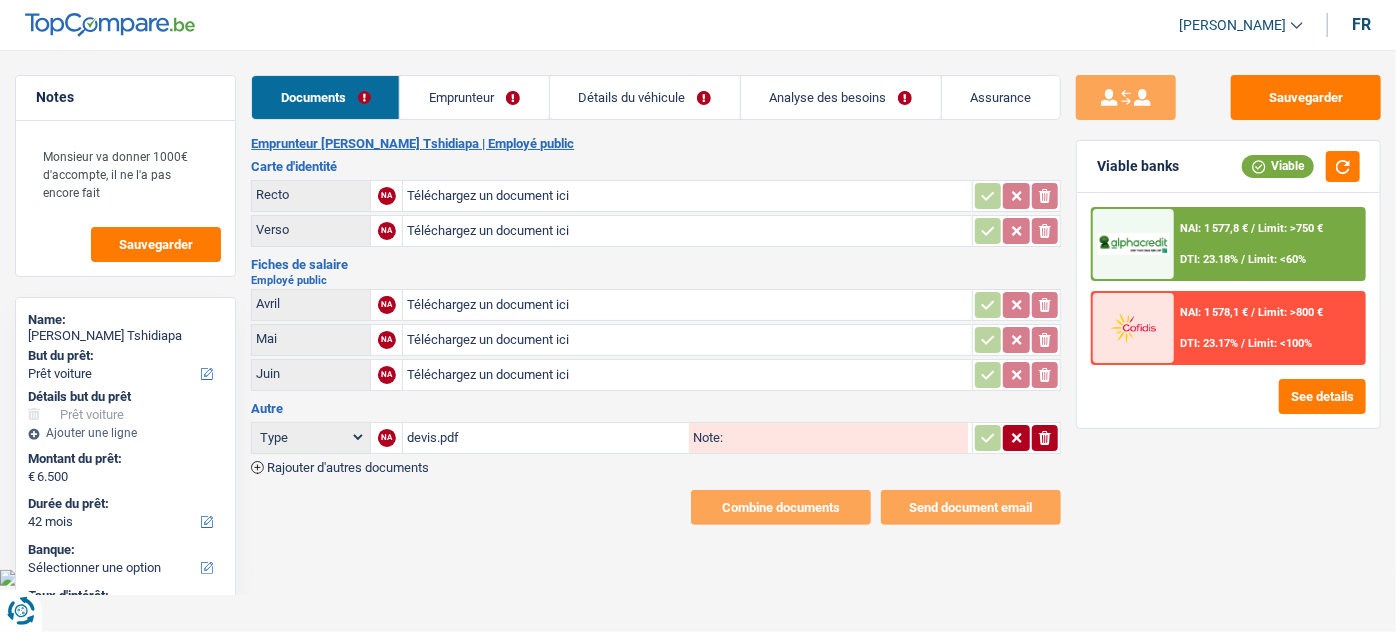 click on "Téléchargez un document ici" at bounding box center (687, 196) 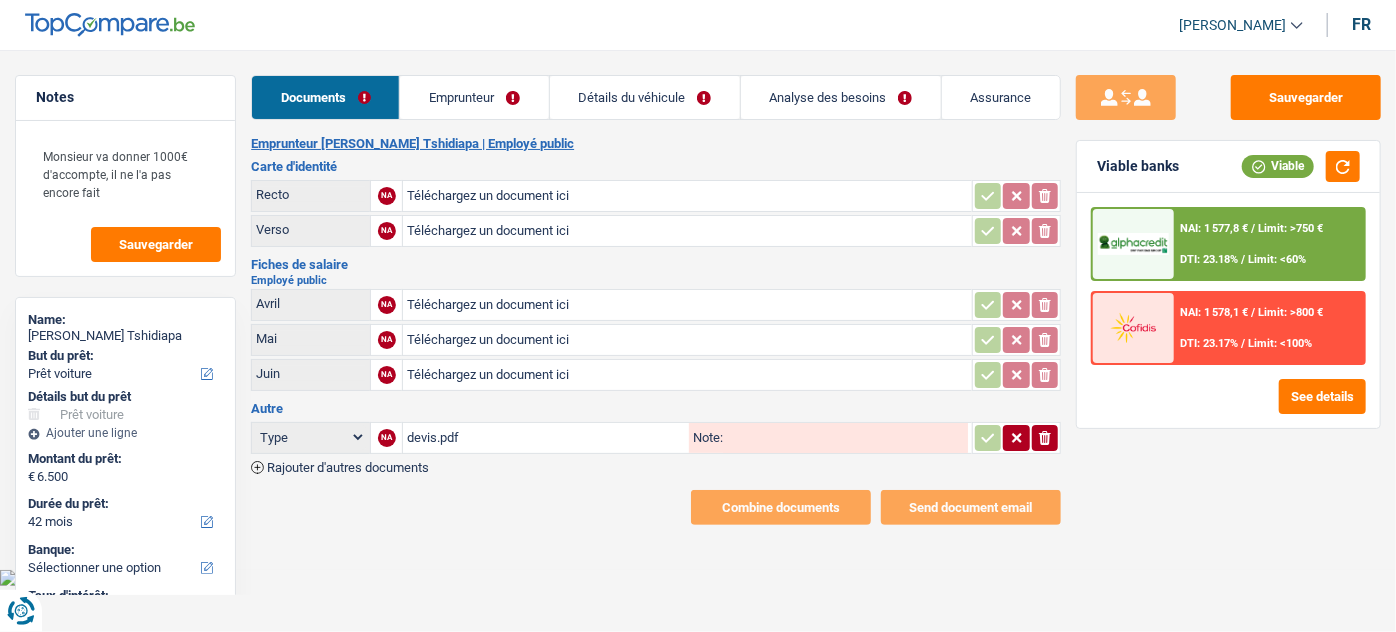 type on "C:\fakepath\id.pdf" 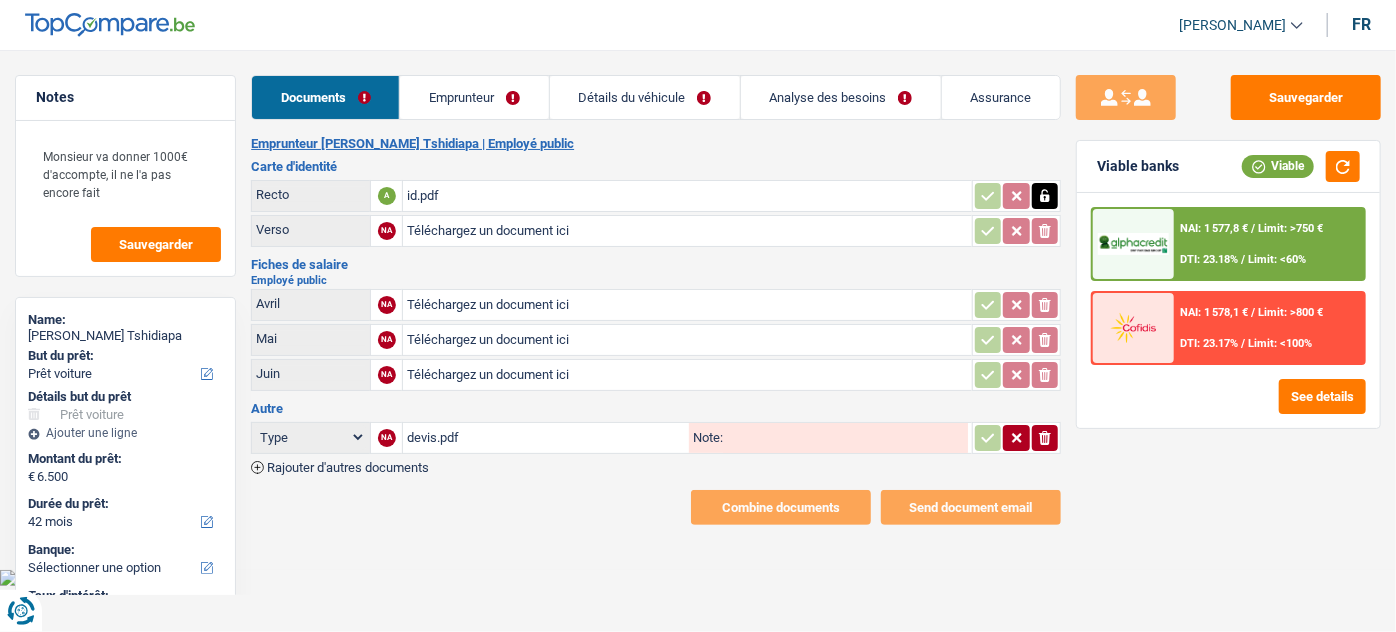 click on "Téléchargez un document ici" at bounding box center [687, 375] 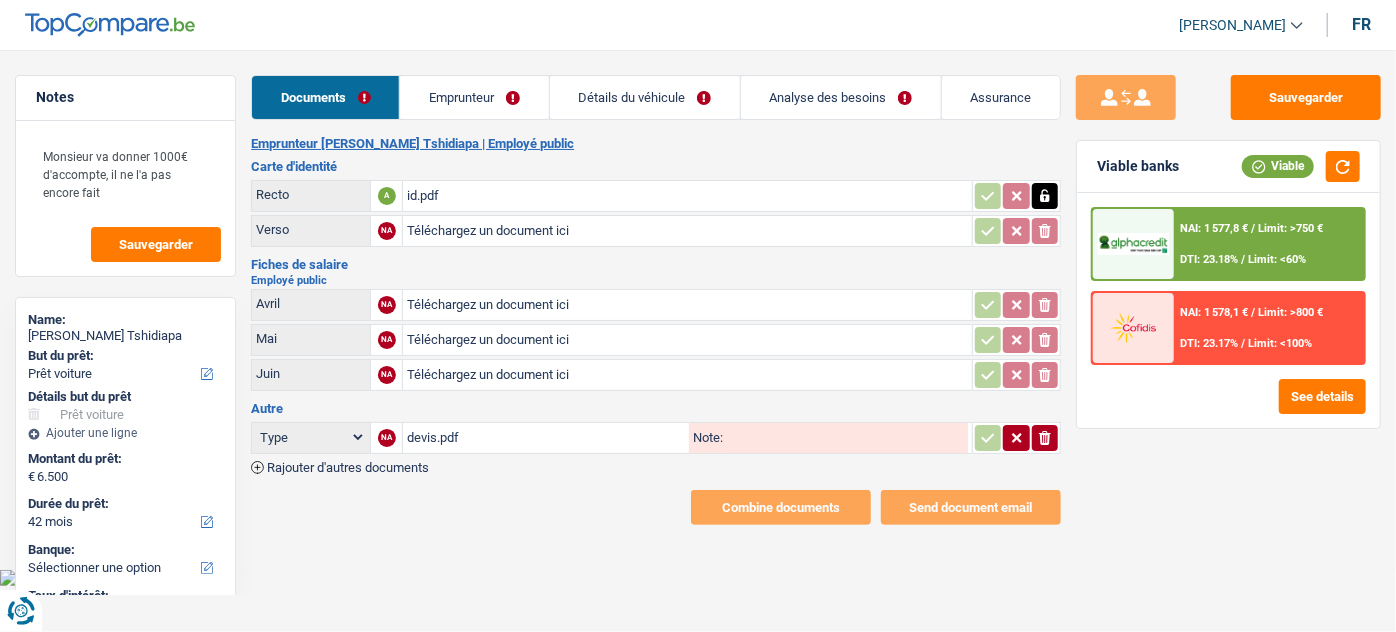 type on "C:\fakepath\06.pdf" 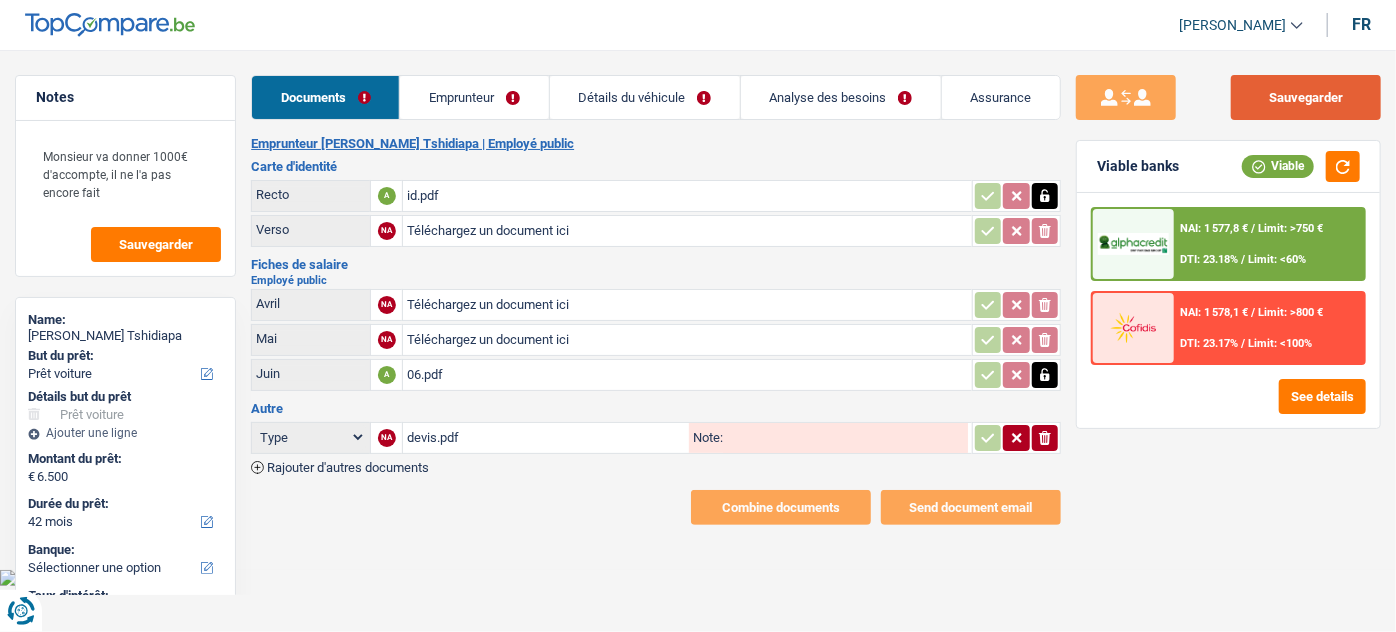 click on "Sauvegarder" at bounding box center (1306, 97) 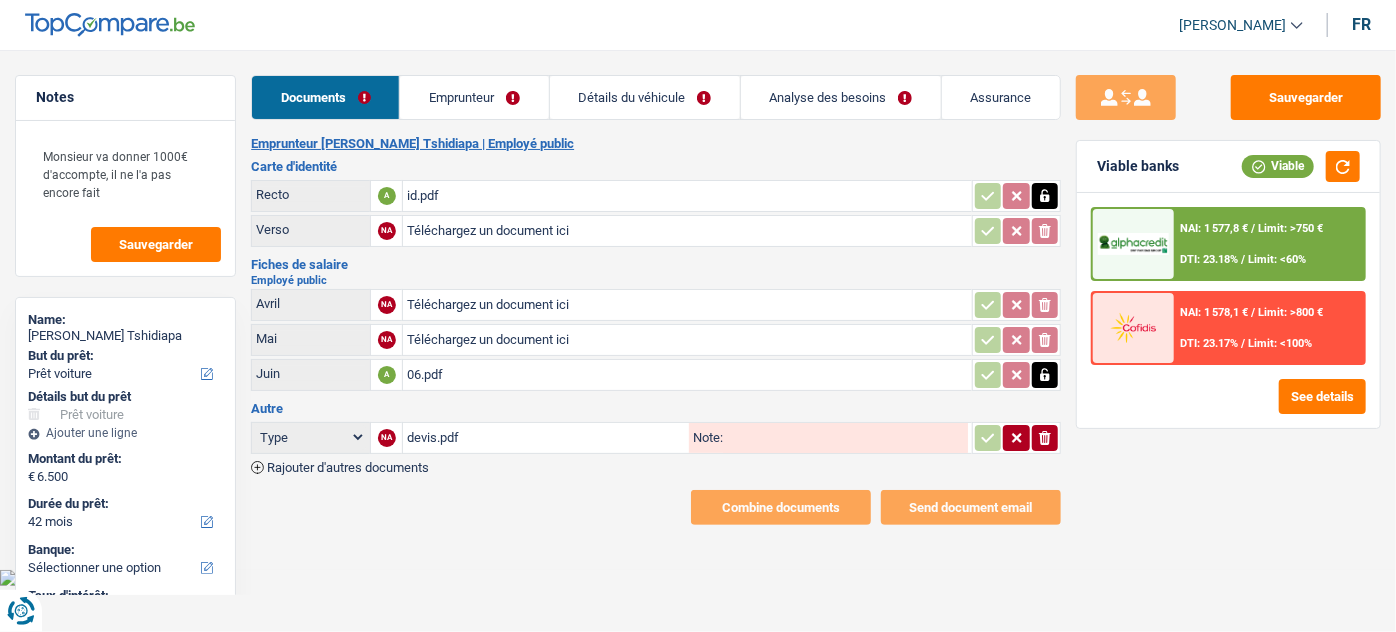 click on "Emprunteur" at bounding box center (474, 97) 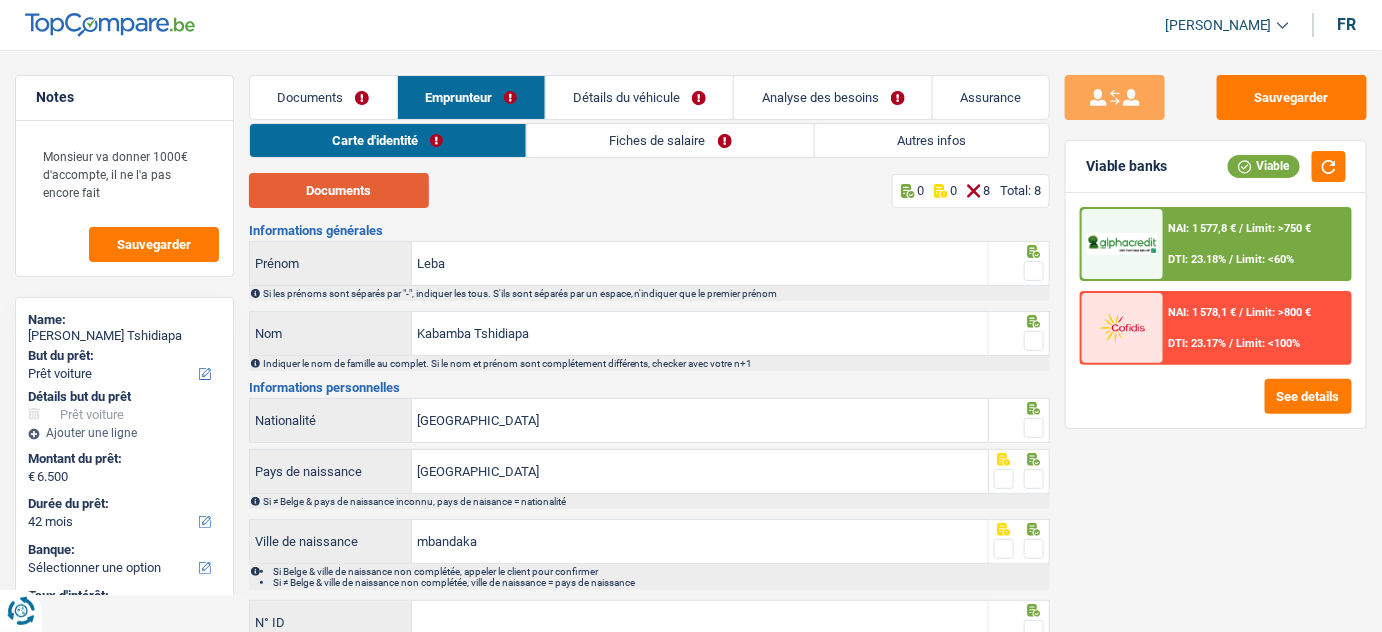 click on "Documents" at bounding box center (339, 190) 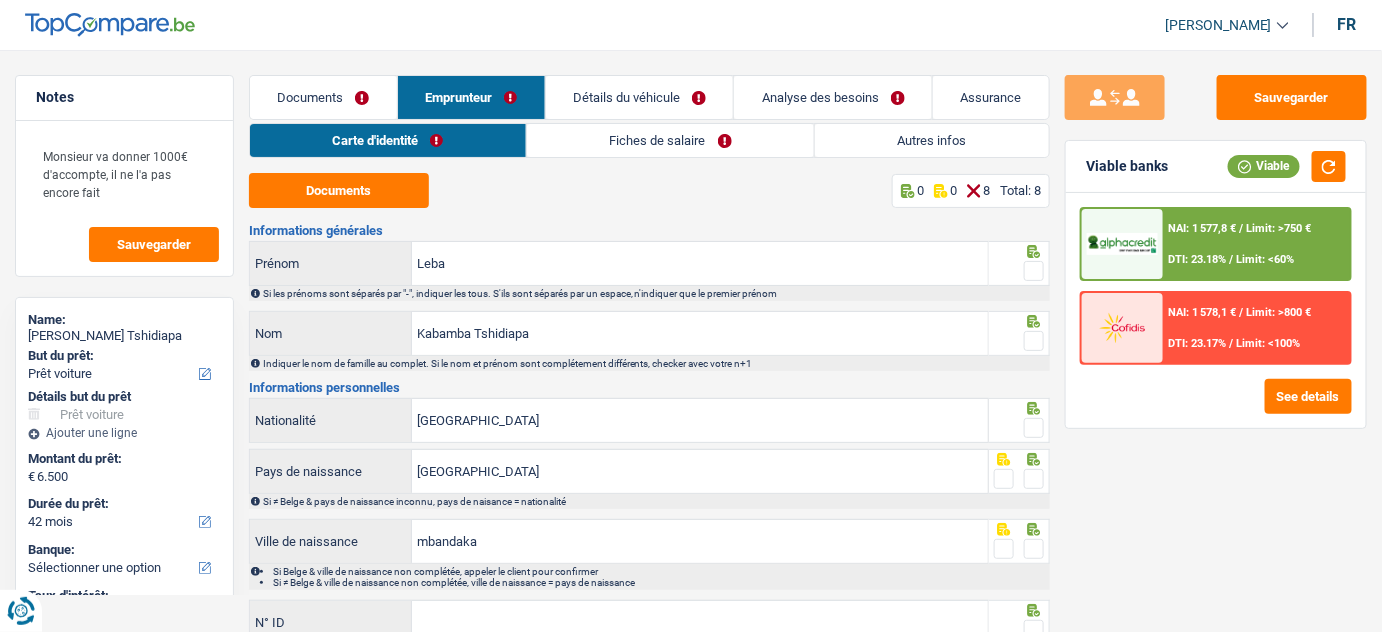 click at bounding box center [1034, 271] 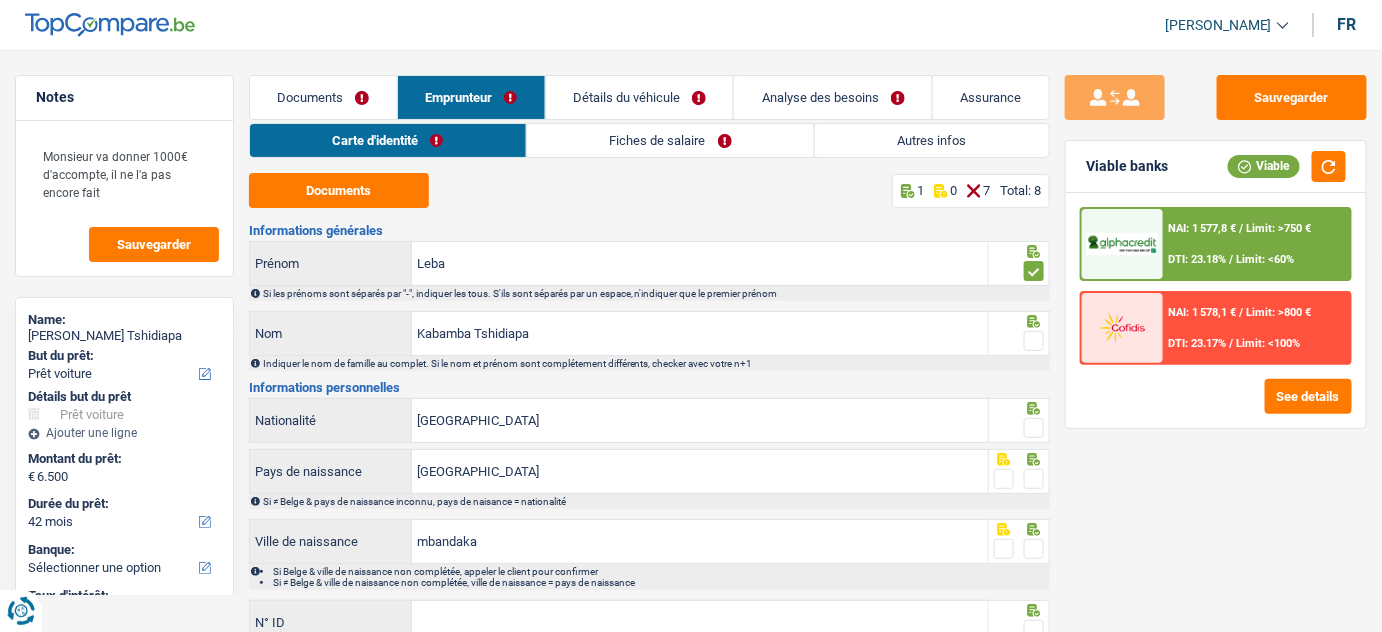 click at bounding box center (1034, 341) 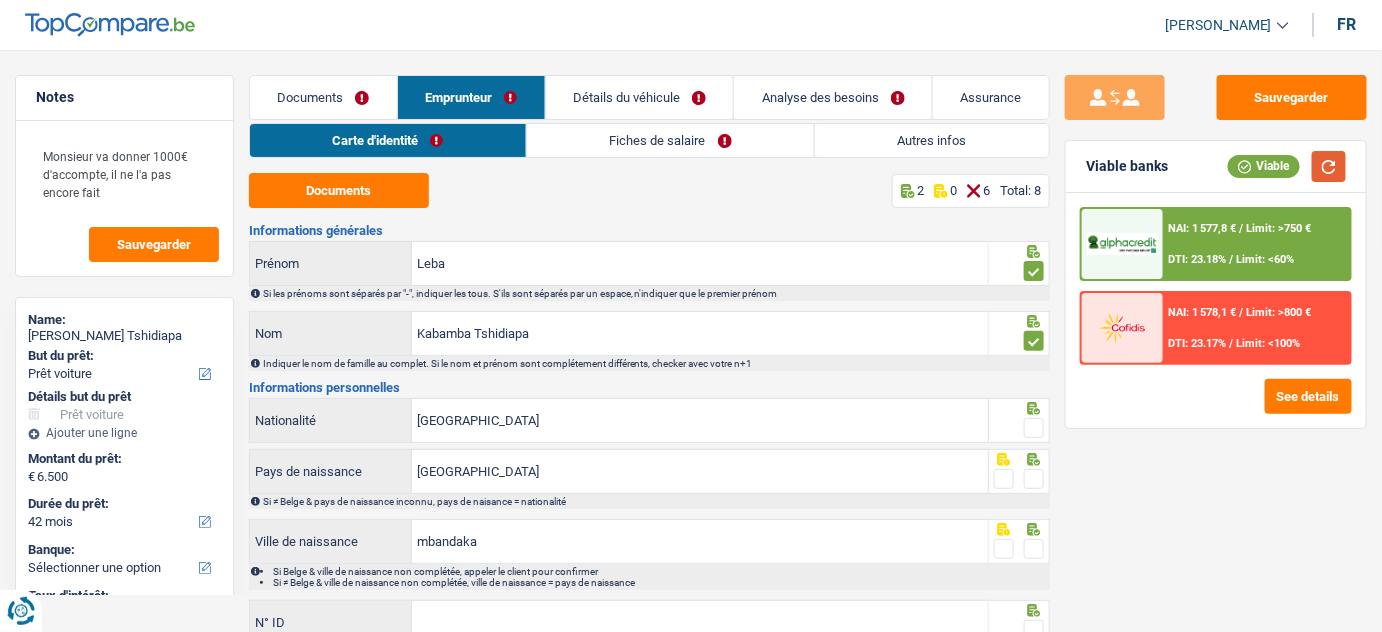 click at bounding box center [1329, 166] 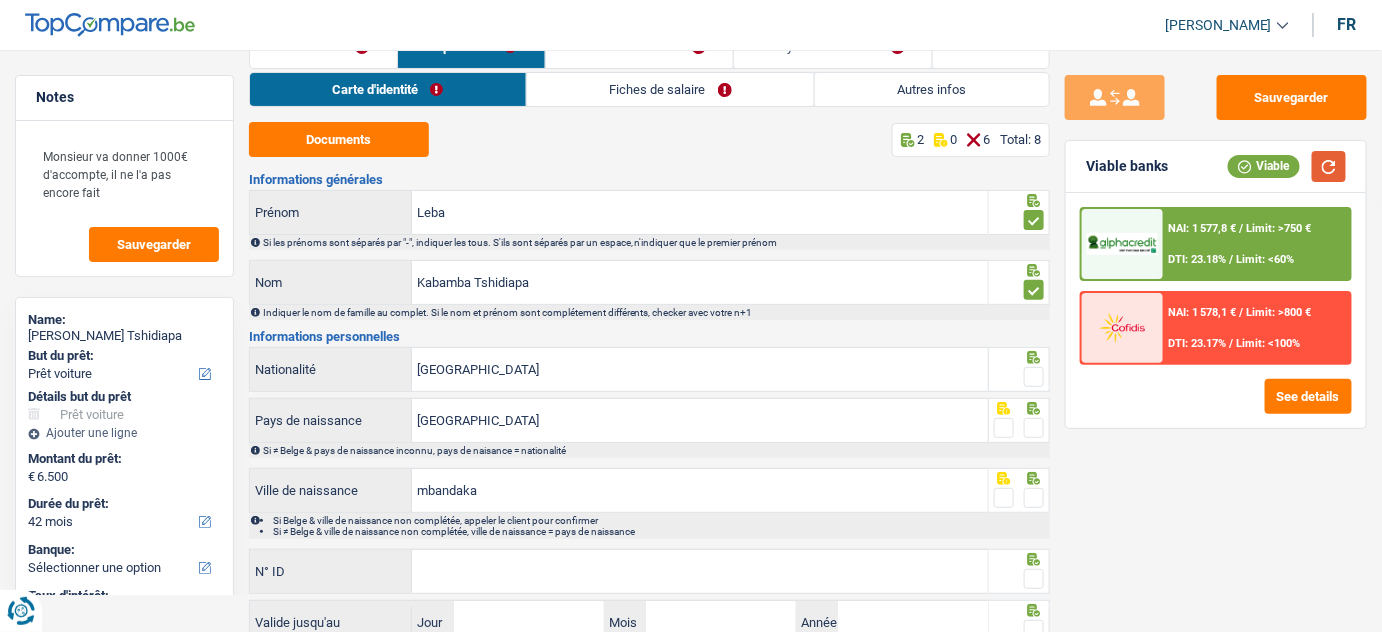 scroll, scrollTop: 90, scrollLeft: 0, axis: vertical 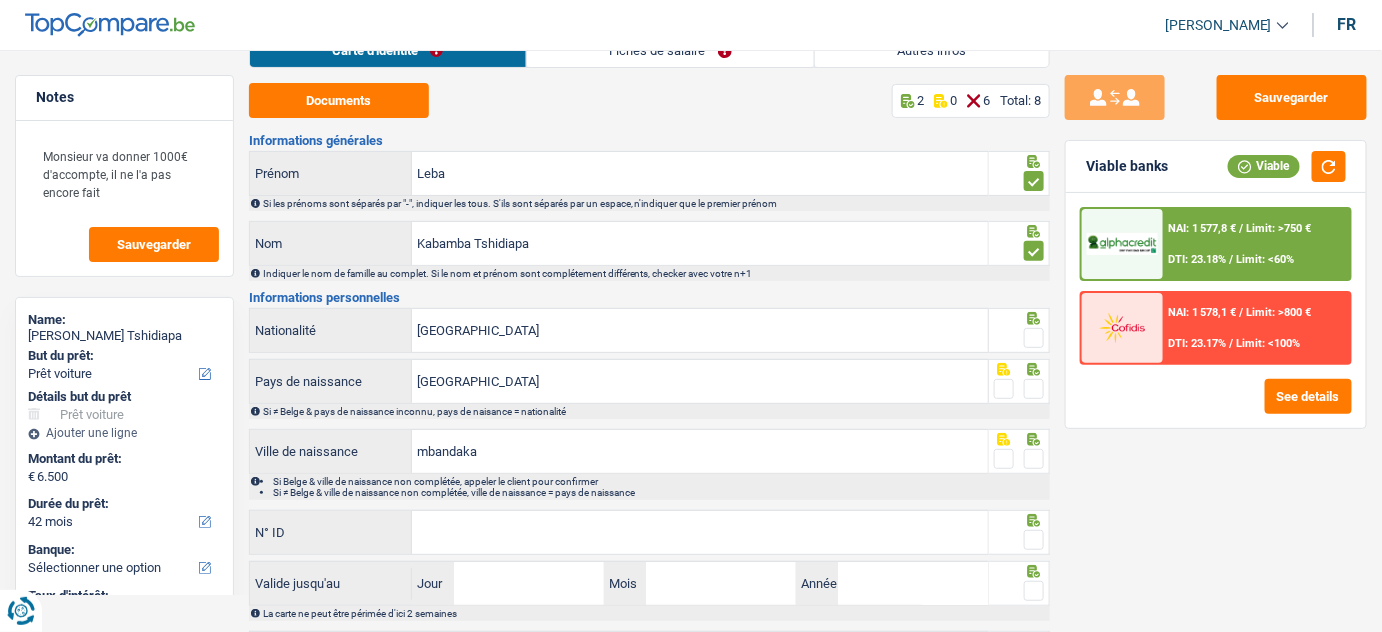 click at bounding box center (1034, 338) 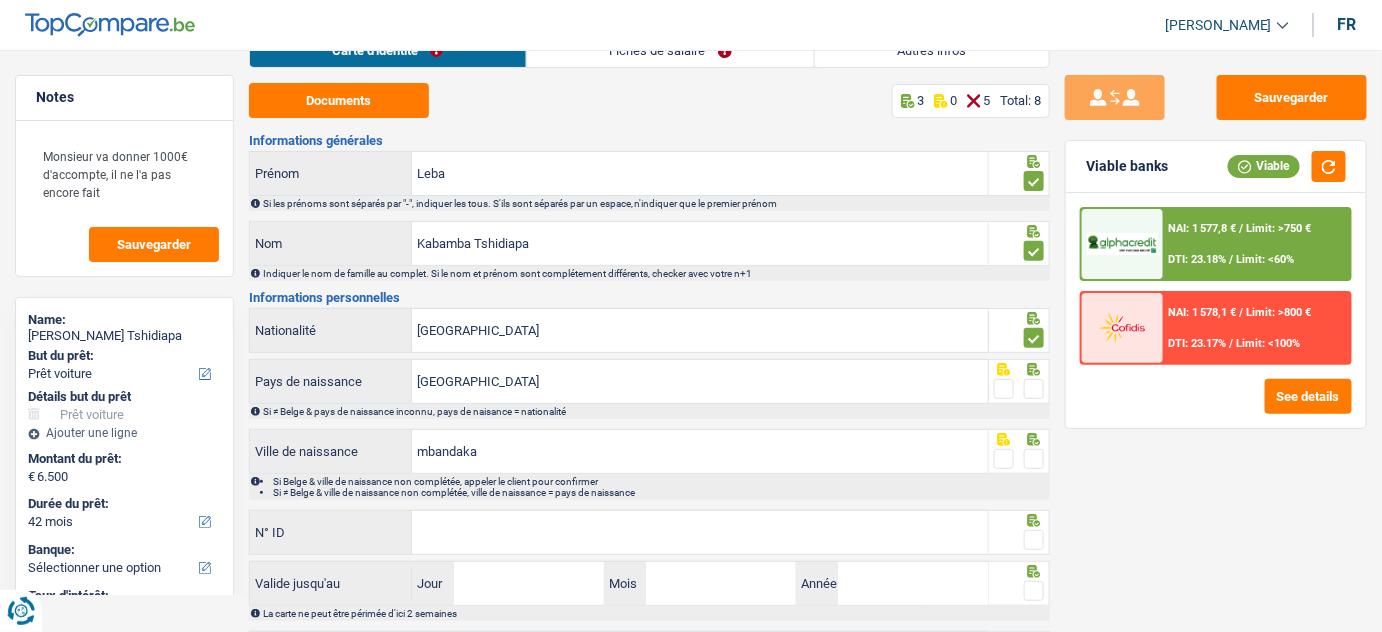 click at bounding box center [1034, 389] 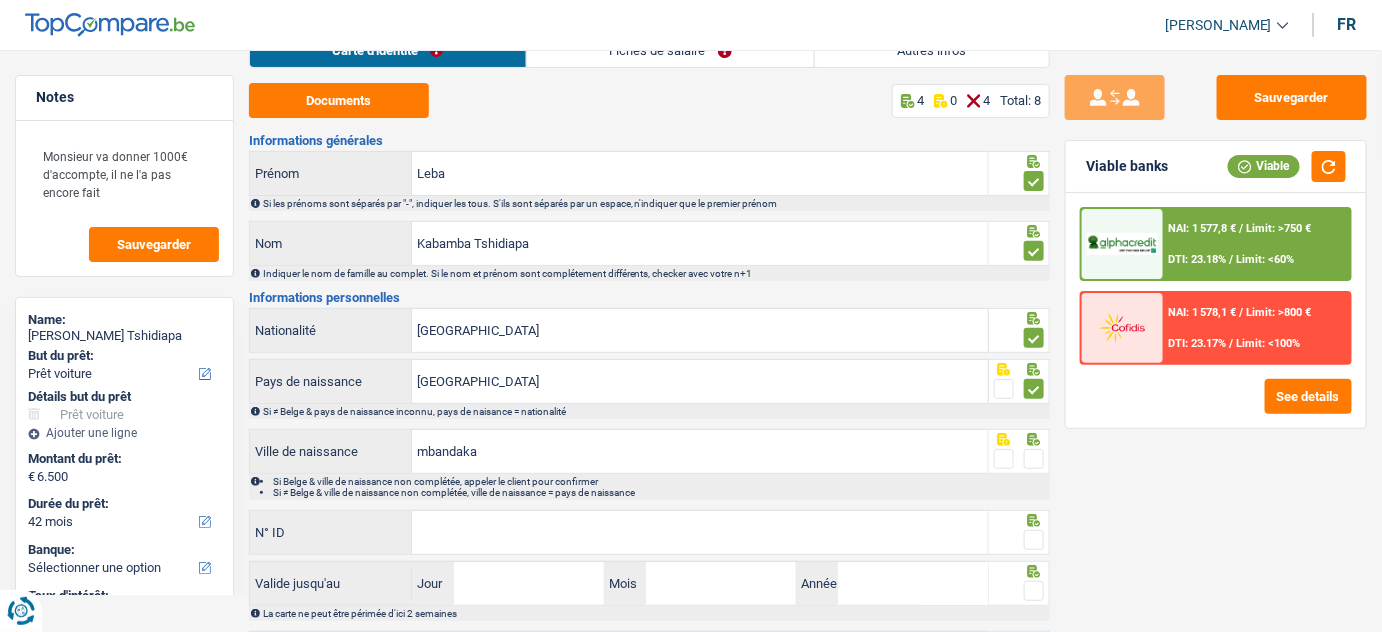 click at bounding box center (1034, 459) 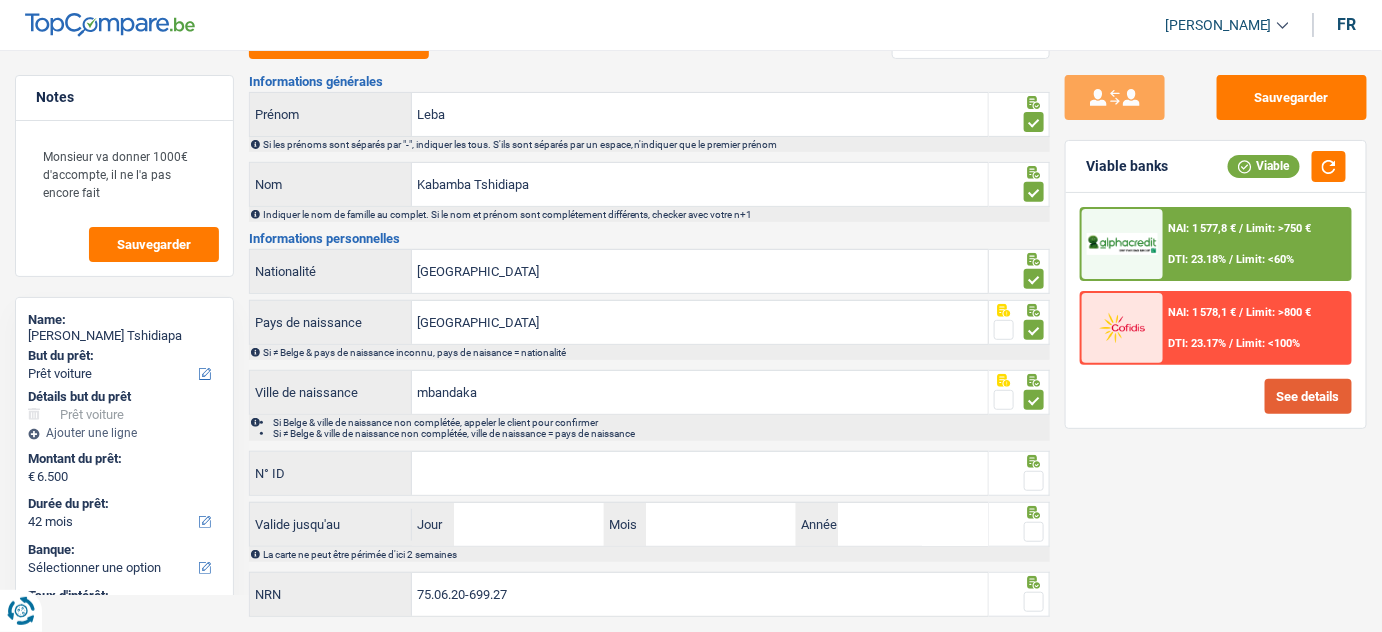 scroll, scrollTop: 180, scrollLeft: 0, axis: vertical 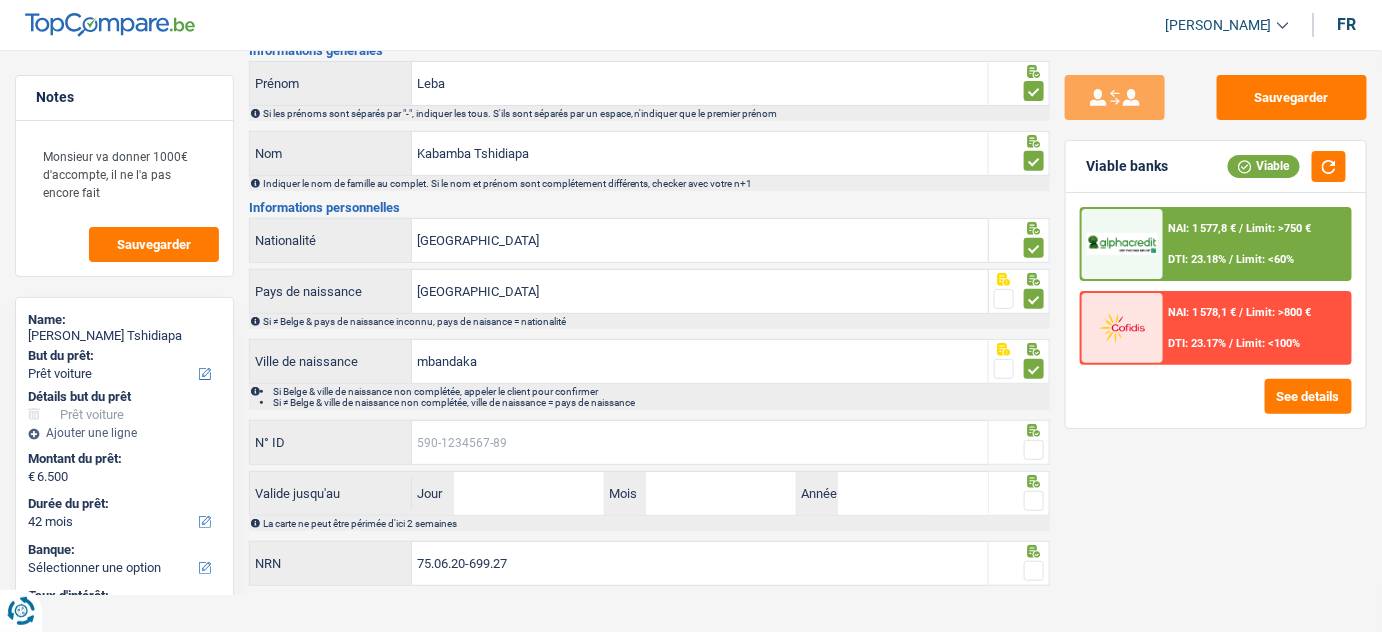 drag, startPoint x: 570, startPoint y: 436, endPoint x: 590, endPoint y: 435, distance: 20.024984 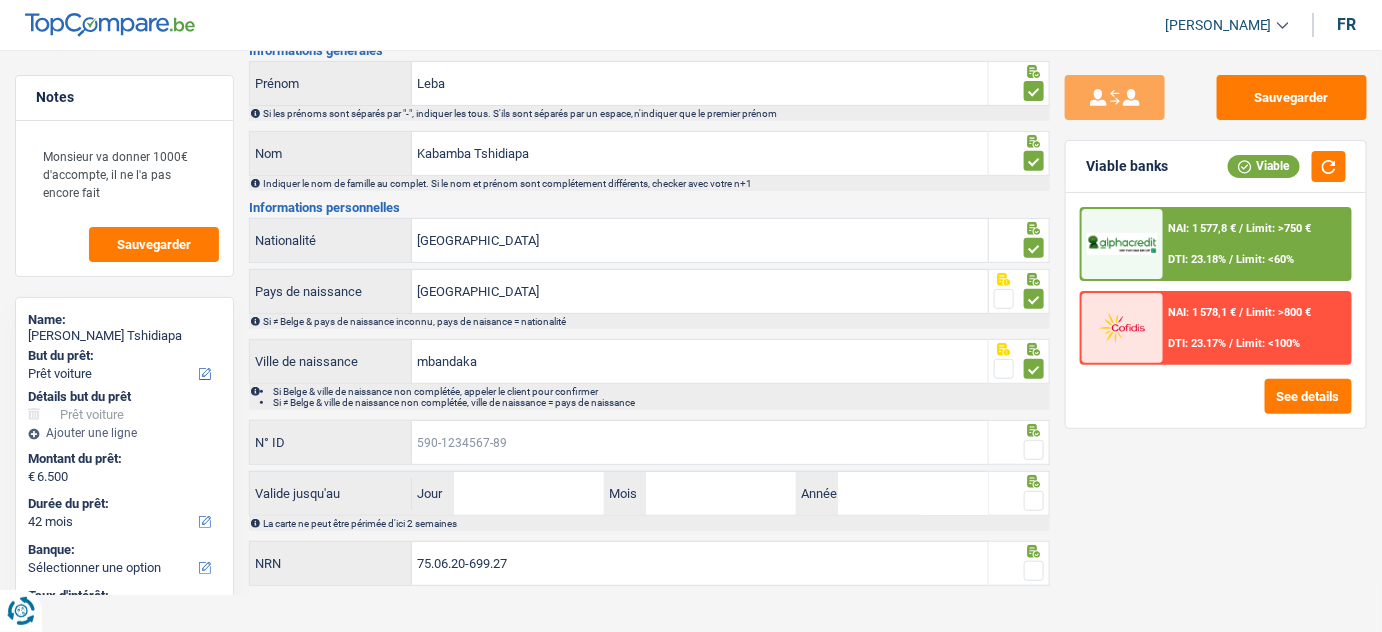 click on "N° ID" at bounding box center [700, 442] 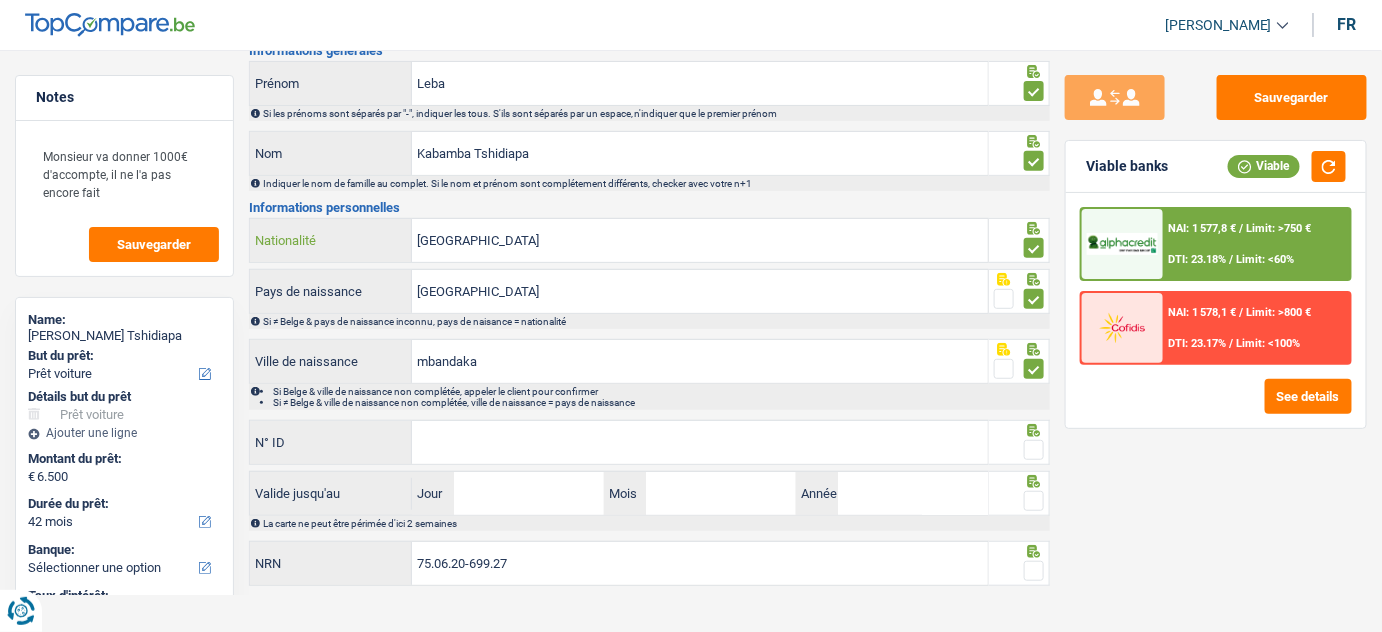 click on "[GEOGRAPHIC_DATA]" at bounding box center (700, 240) 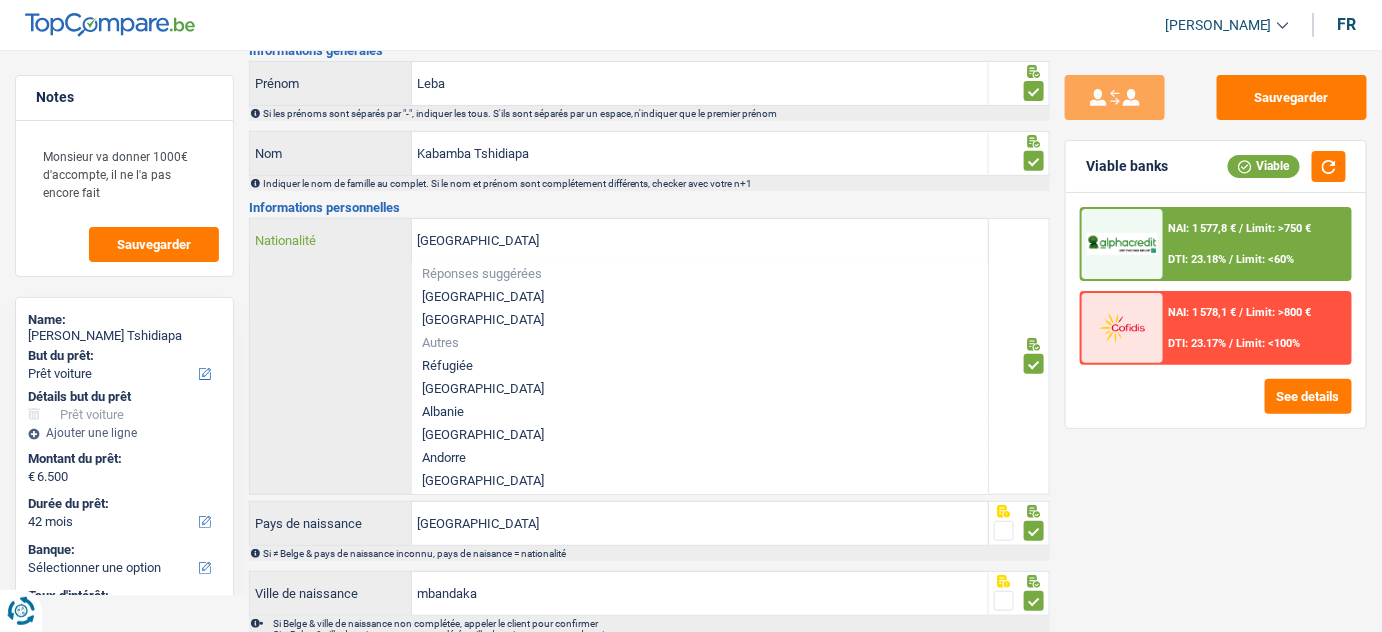type on "Belgiquec" 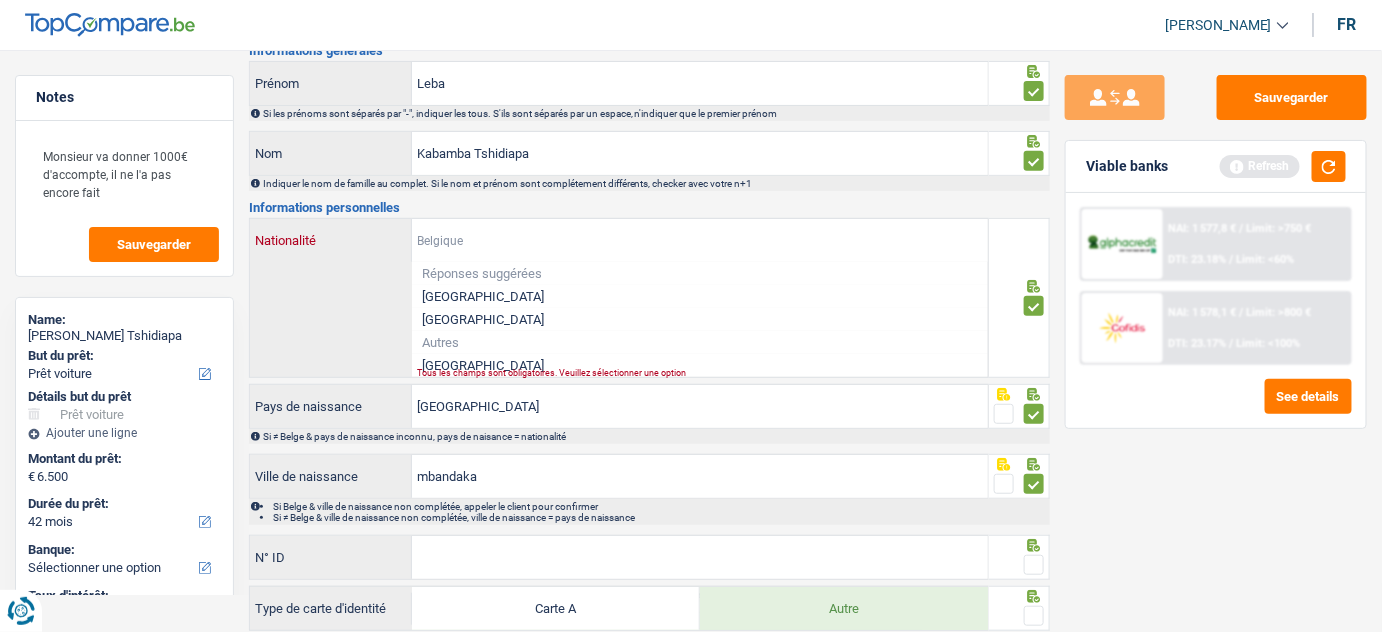 type on "c" 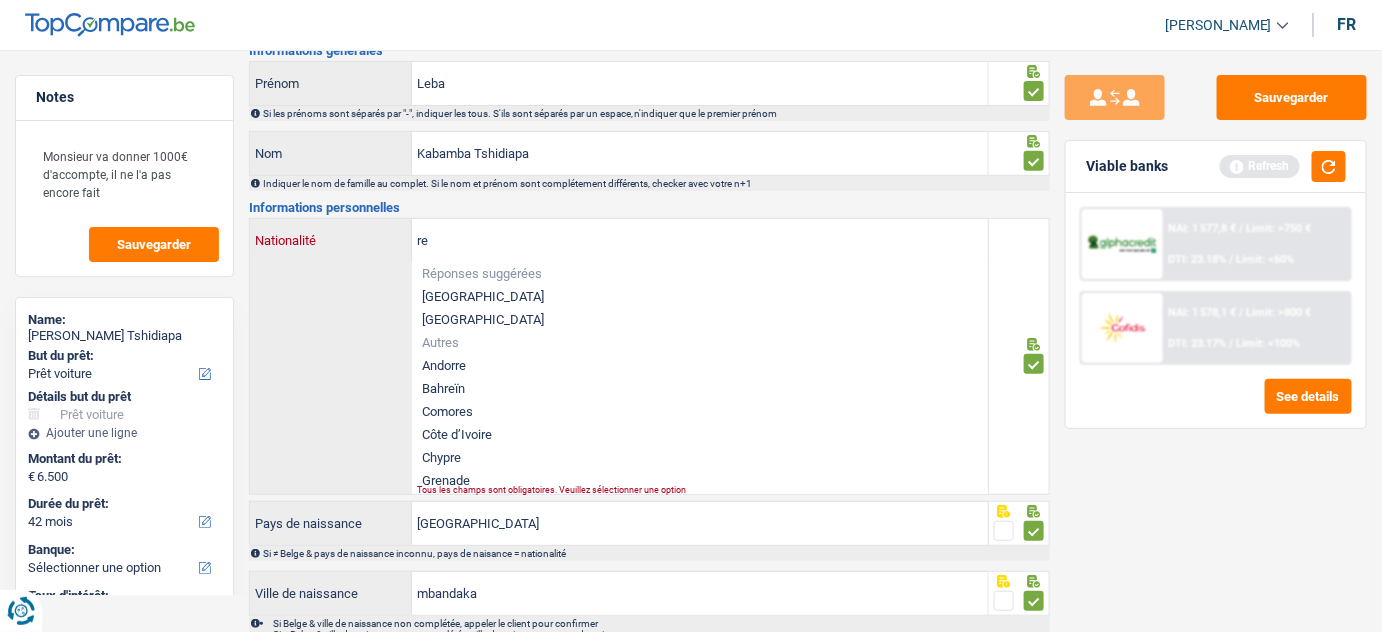type on "r" 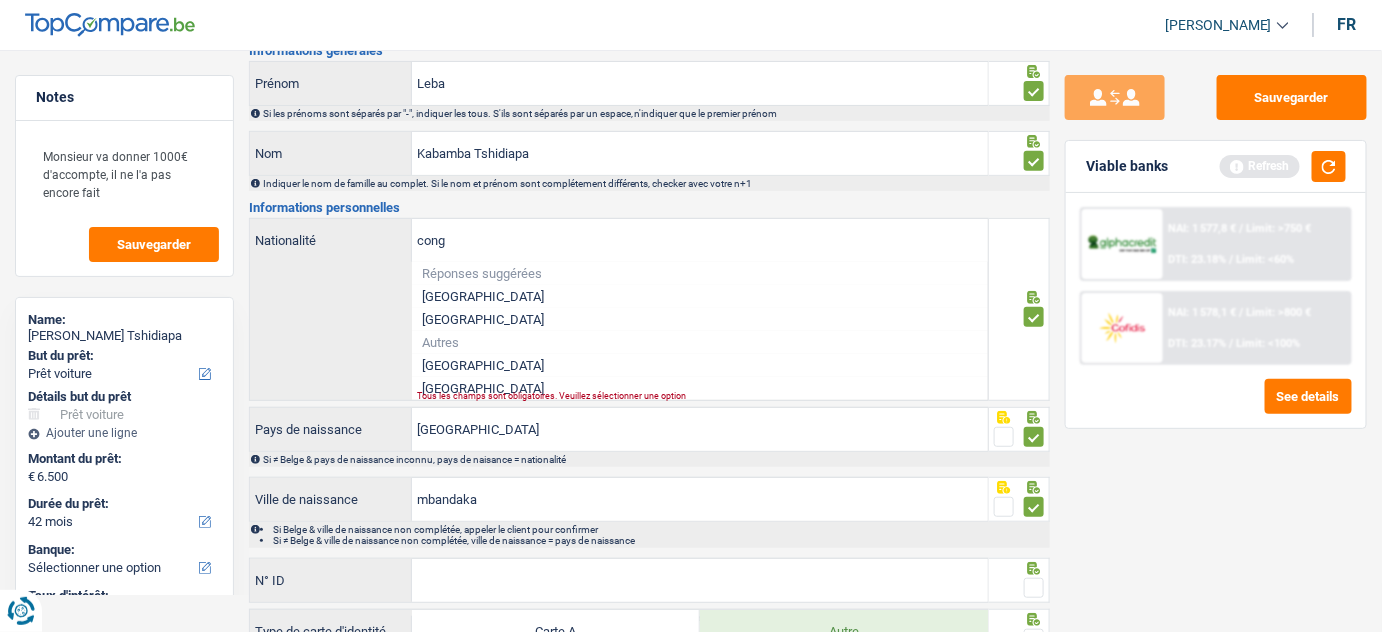 click on "République démocratique du Congo" at bounding box center (700, 365) 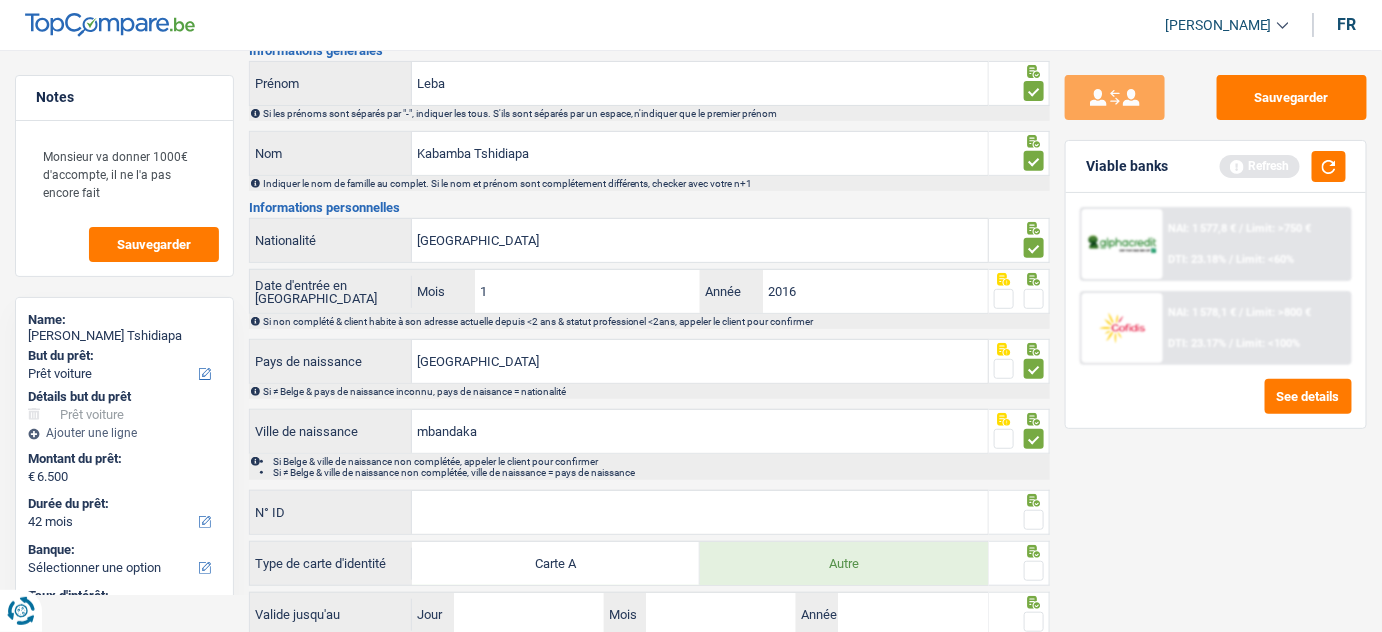 click at bounding box center [1034, 299] 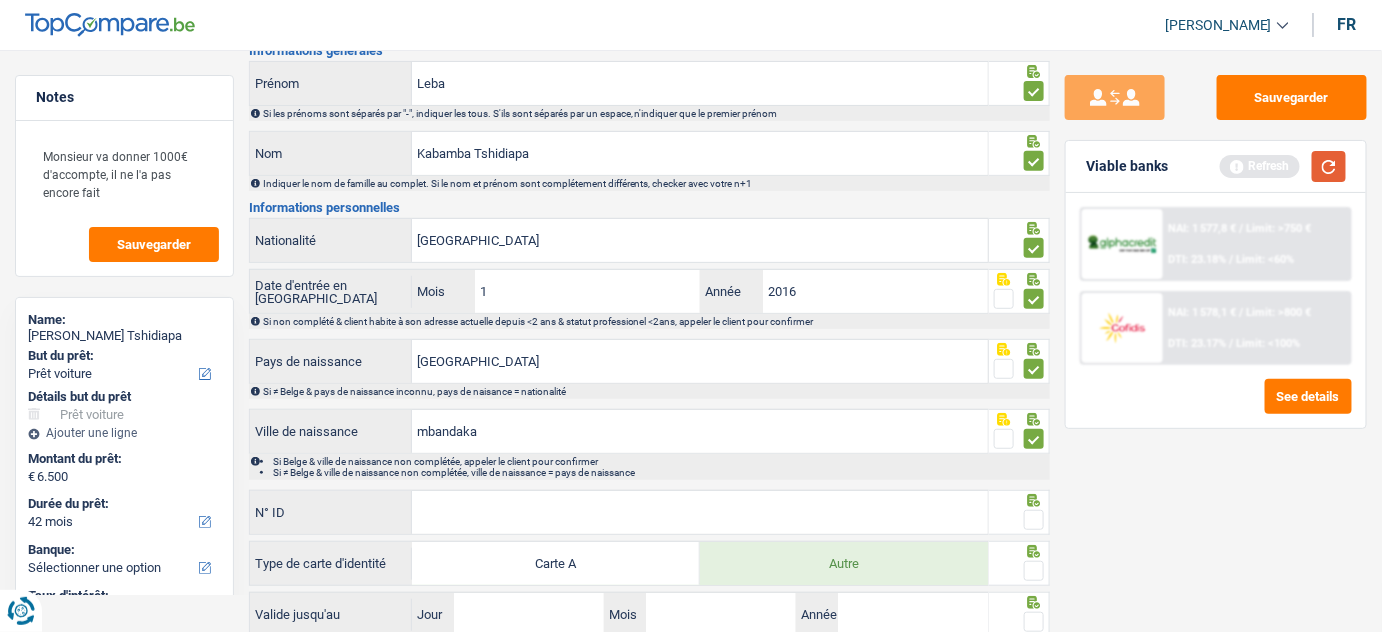click at bounding box center [1329, 166] 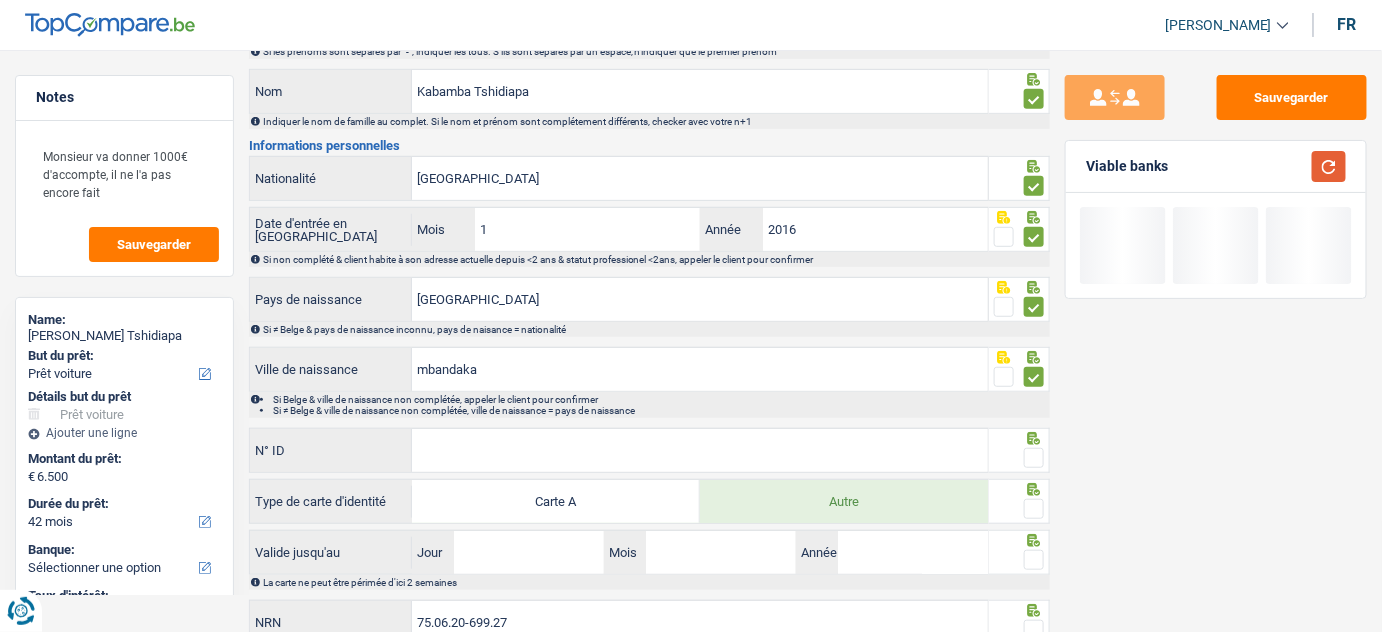 scroll, scrollTop: 300, scrollLeft: 0, axis: vertical 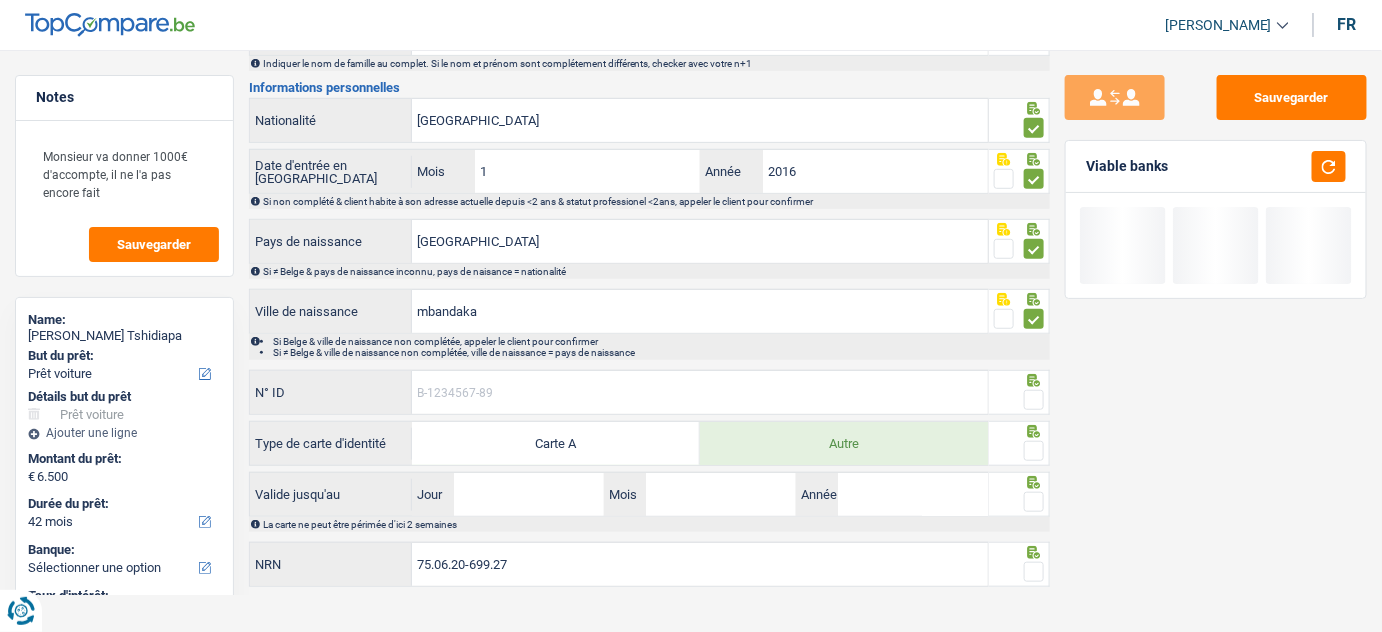 drag, startPoint x: 606, startPoint y: 391, endPoint x: 776, endPoint y: 388, distance: 170.02647 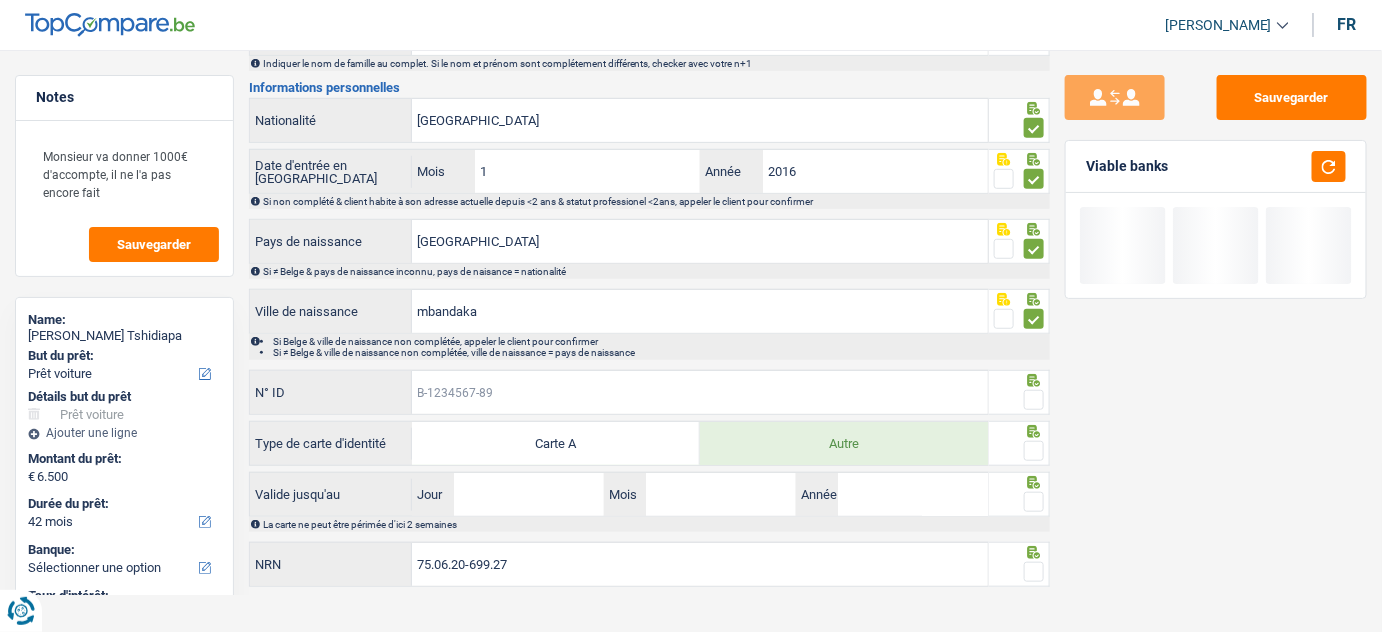 click on "N° ID" at bounding box center (700, 392) 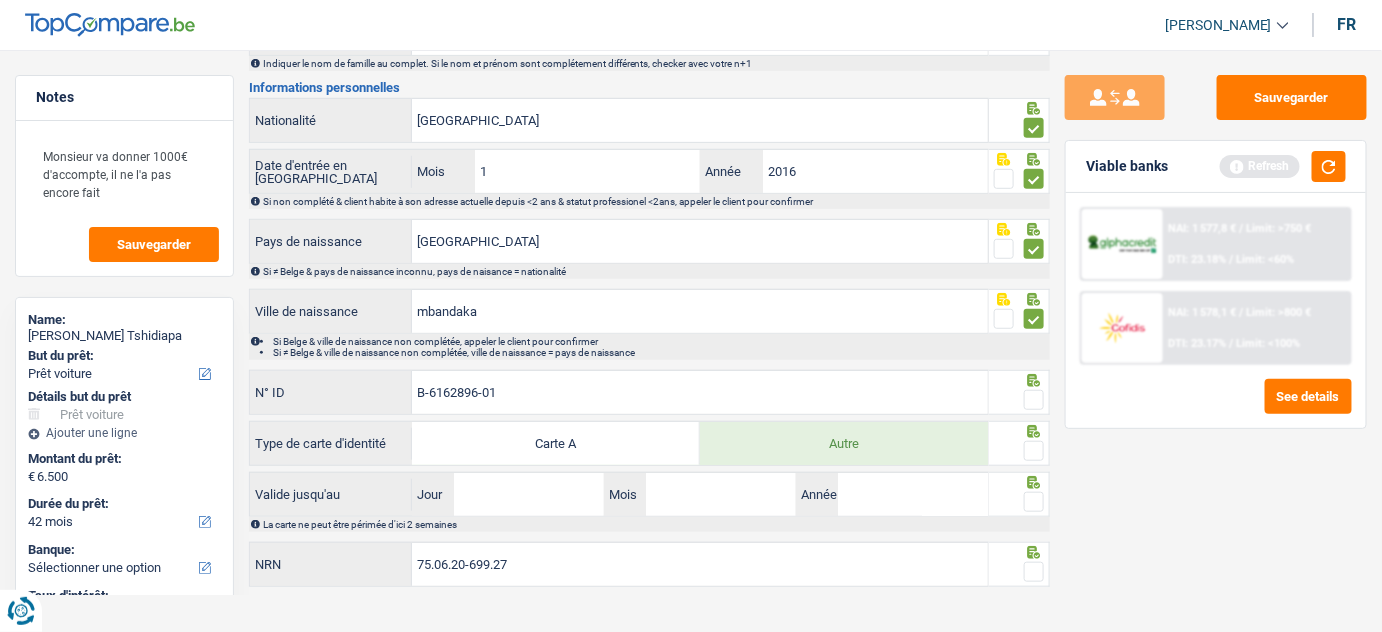 type on "B-6162896-01" 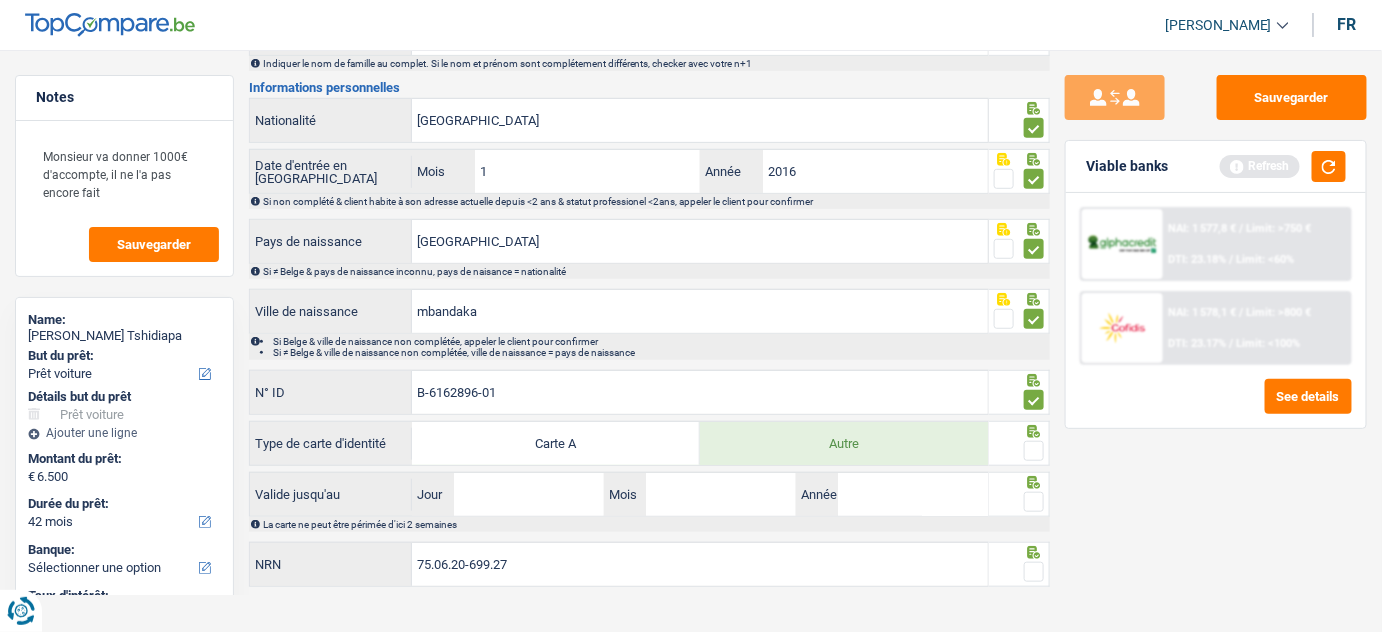 click at bounding box center [1034, 451] 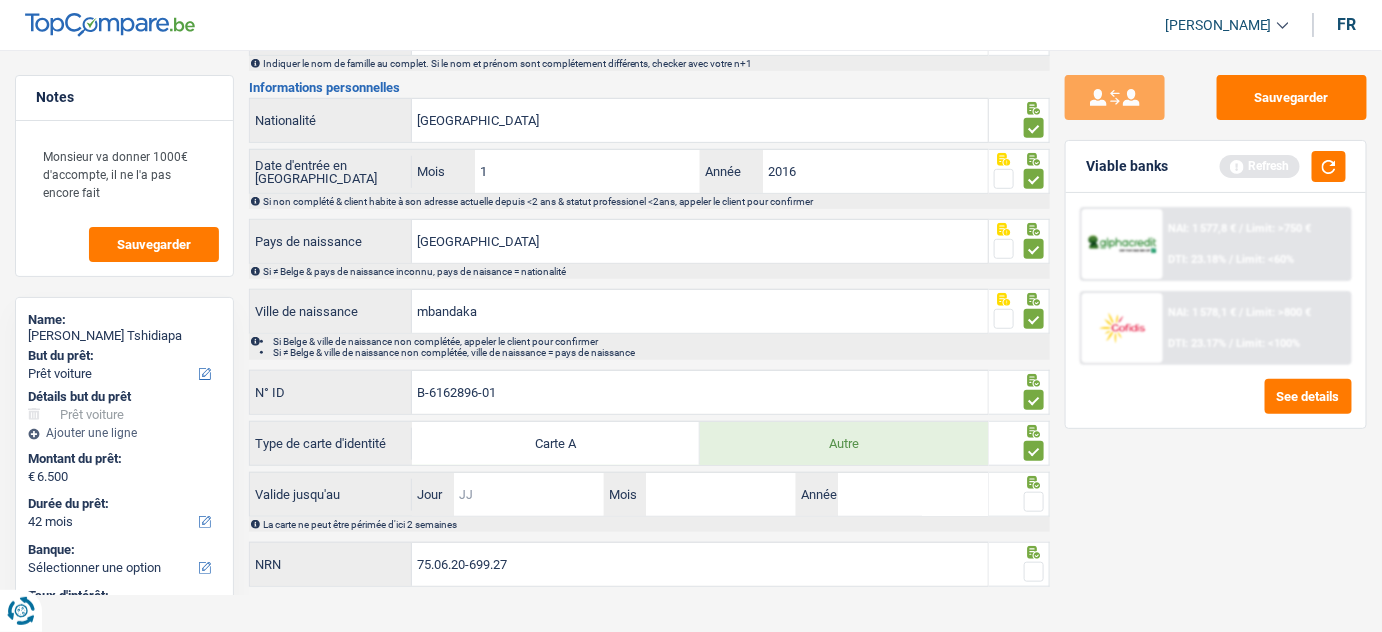 click on "Jour" at bounding box center (529, 494) 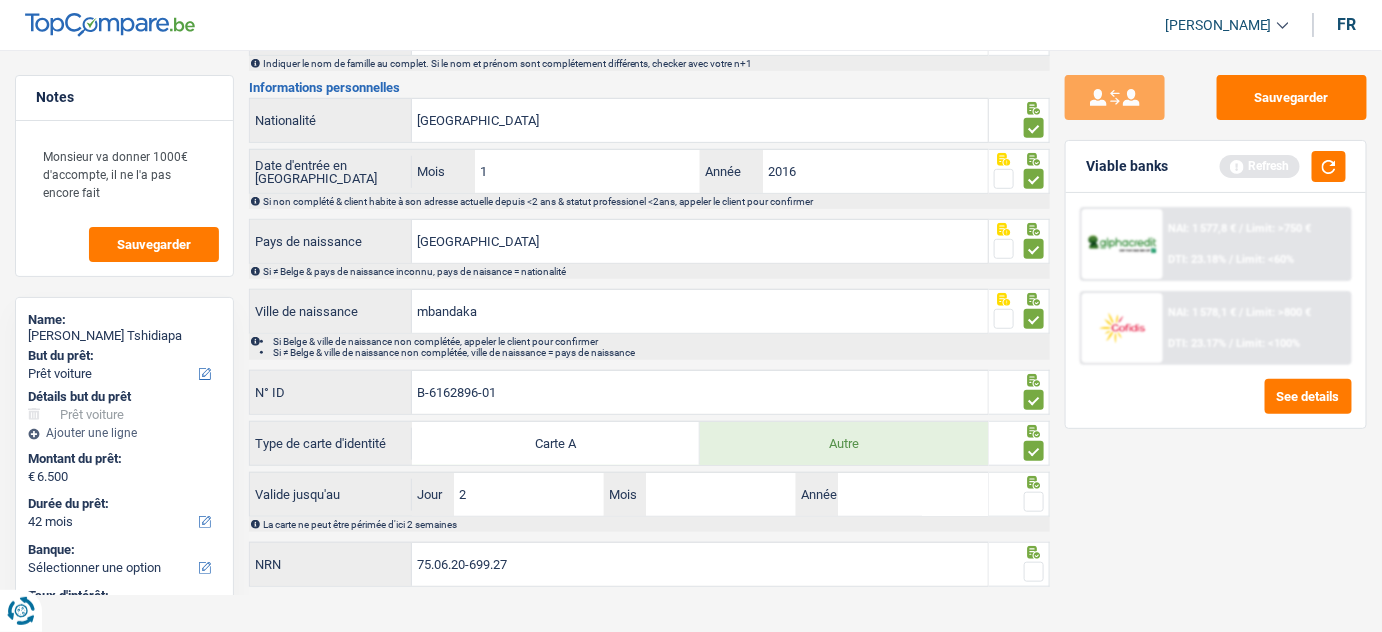 type on "23" 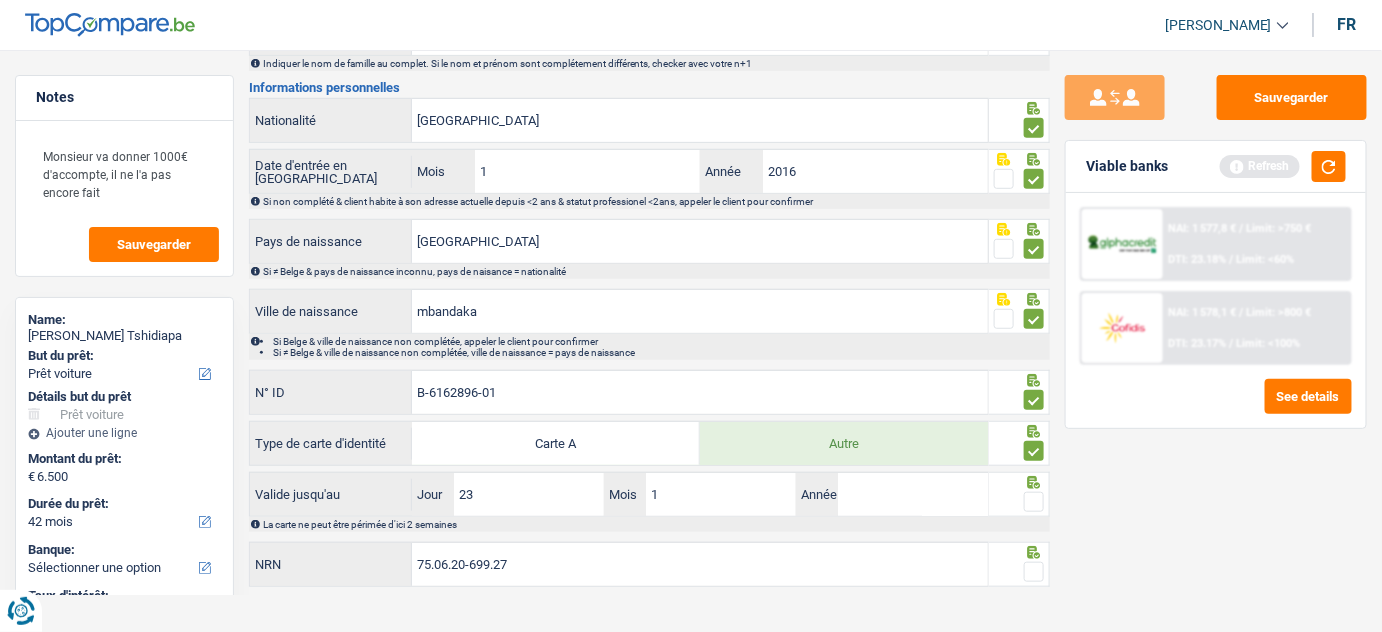 type on "10" 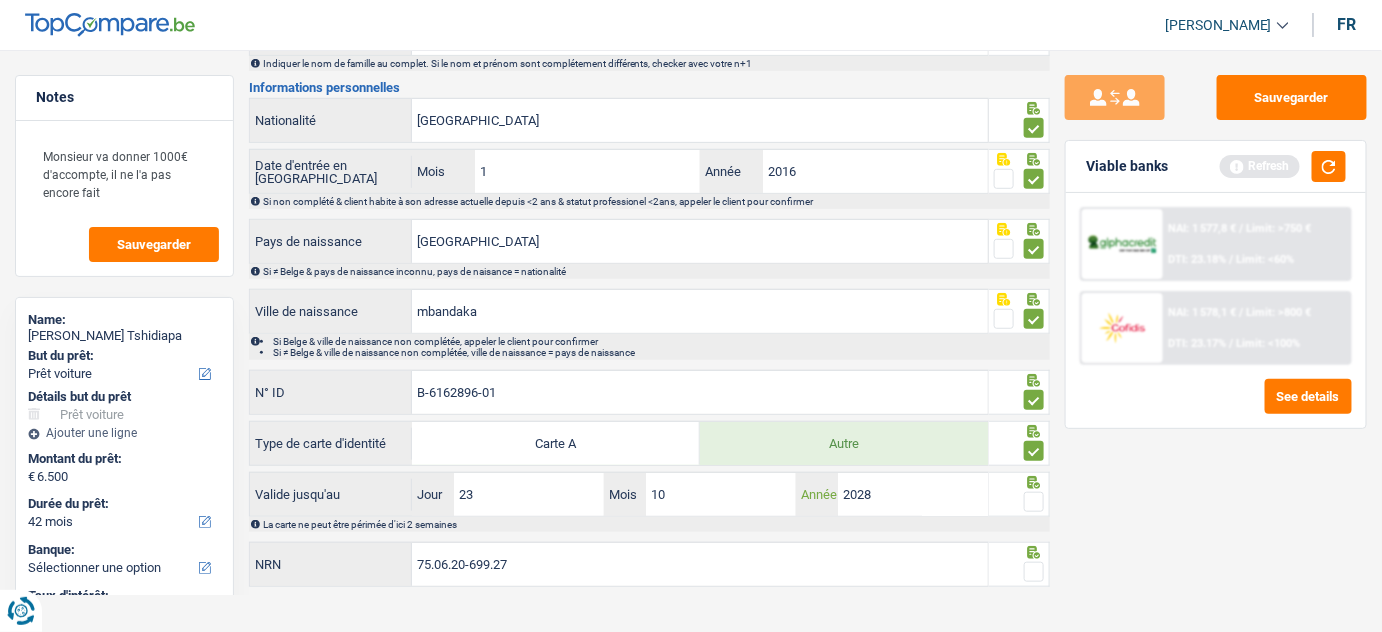 type on "2028" 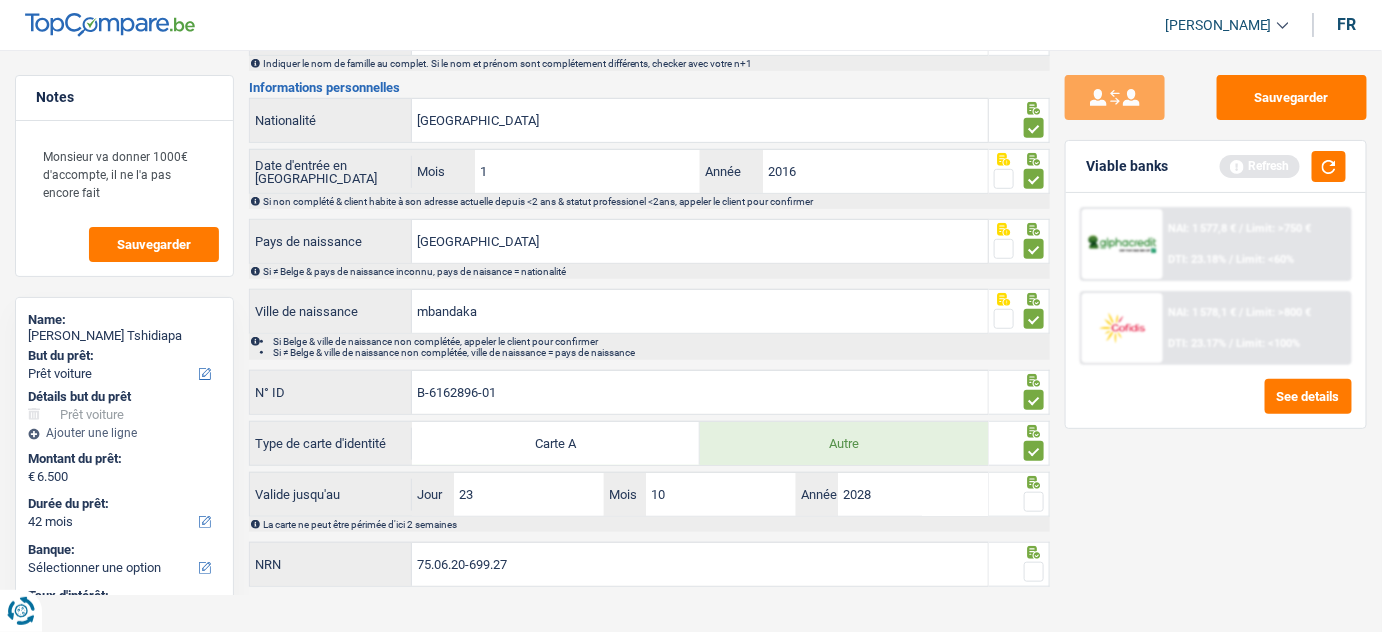 click at bounding box center [1034, 502] 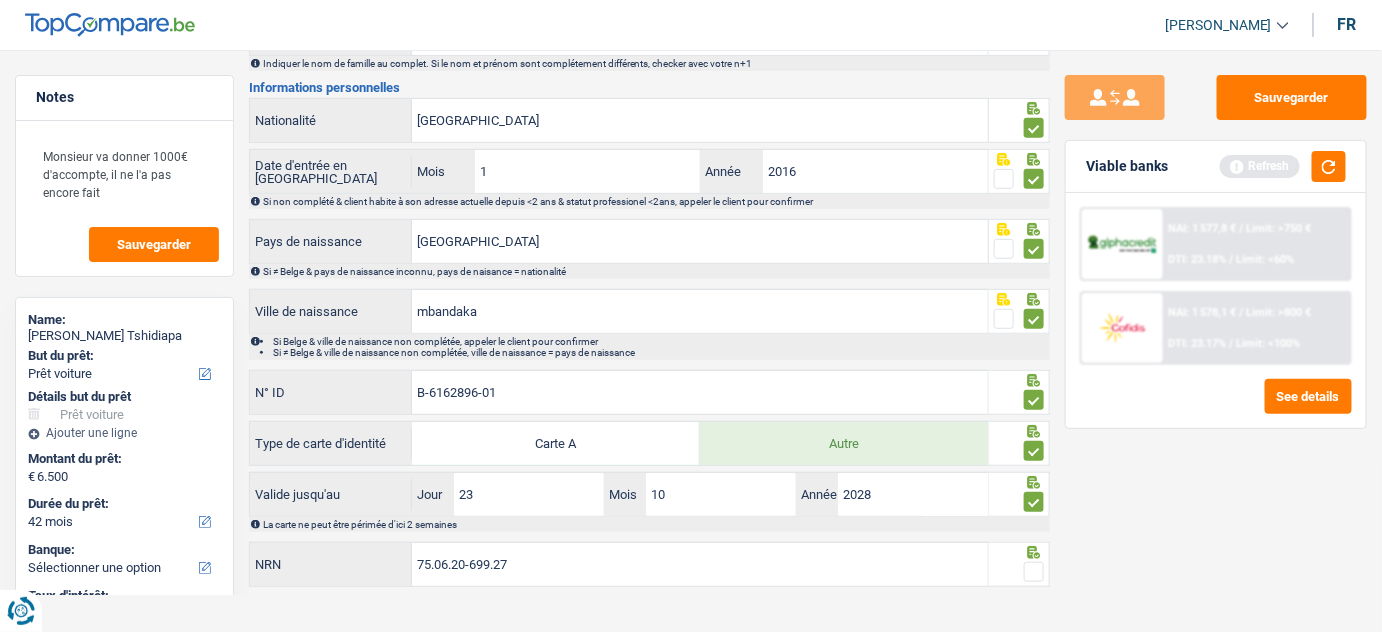 drag, startPoint x: 1039, startPoint y: 566, endPoint x: 1050, endPoint y: 554, distance: 16.27882 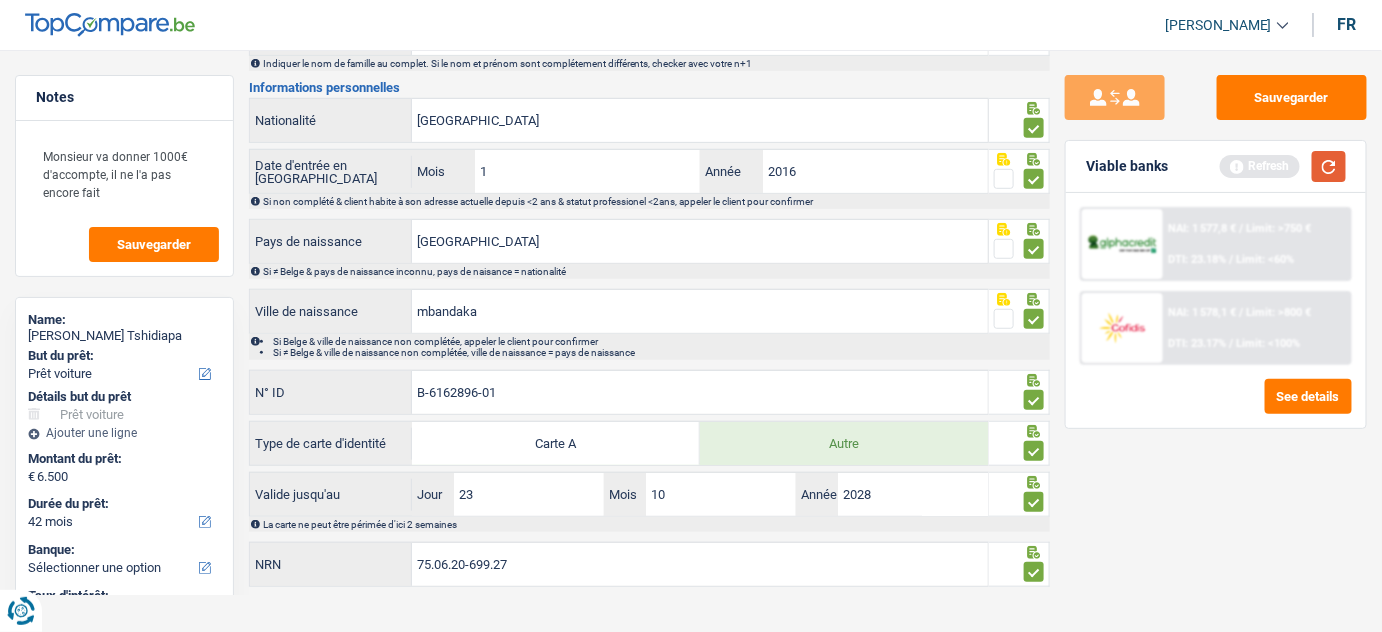 click at bounding box center (1329, 166) 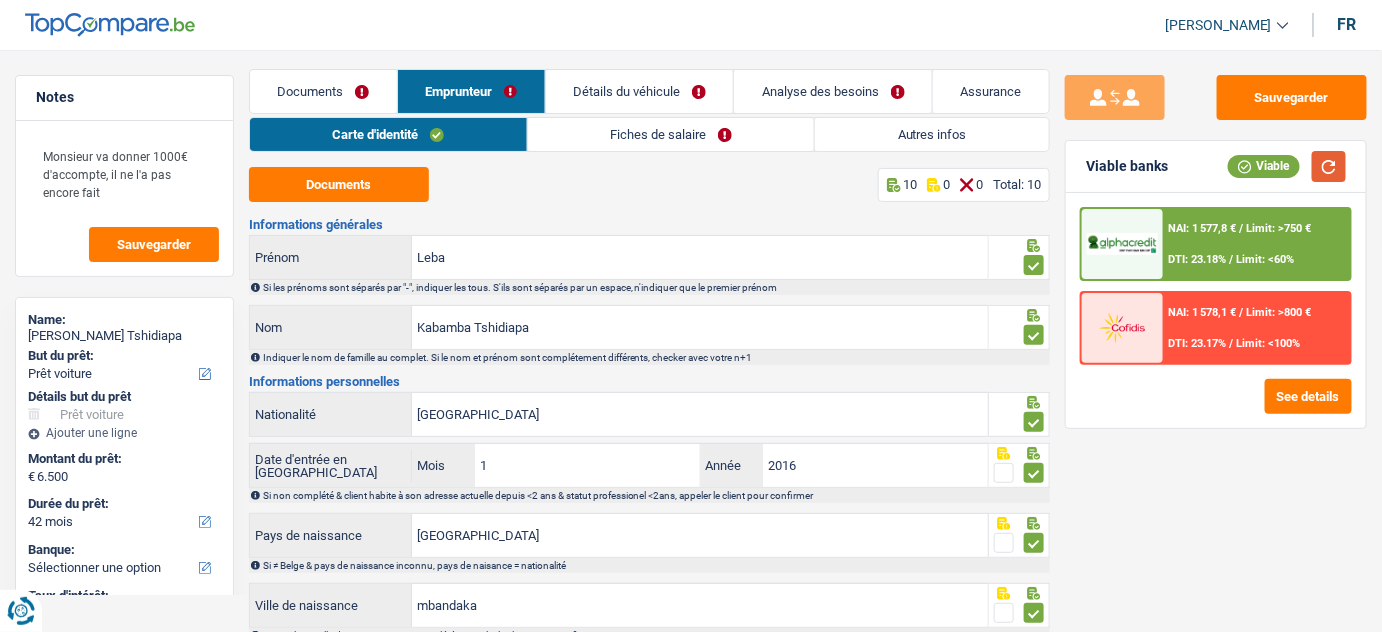 scroll, scrollTop: 0, scrollLeft: 0, axis: both 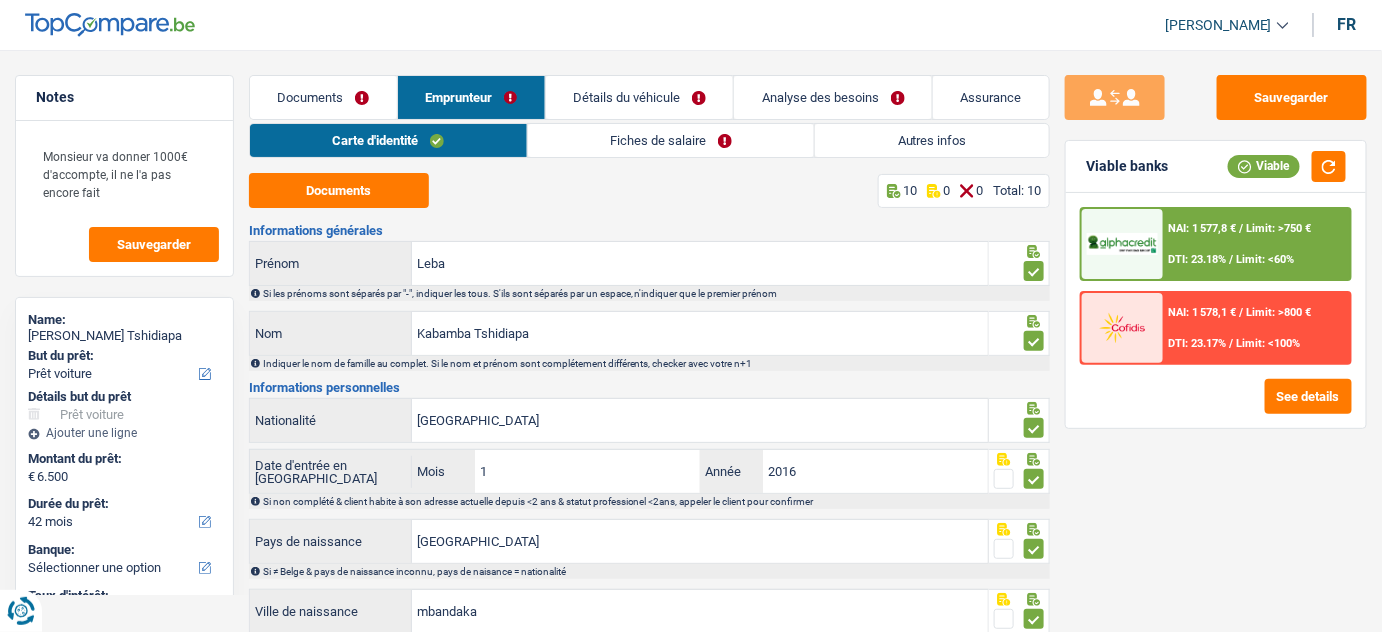 click on "Fiches de salaire" at bounding box center (671, 140) 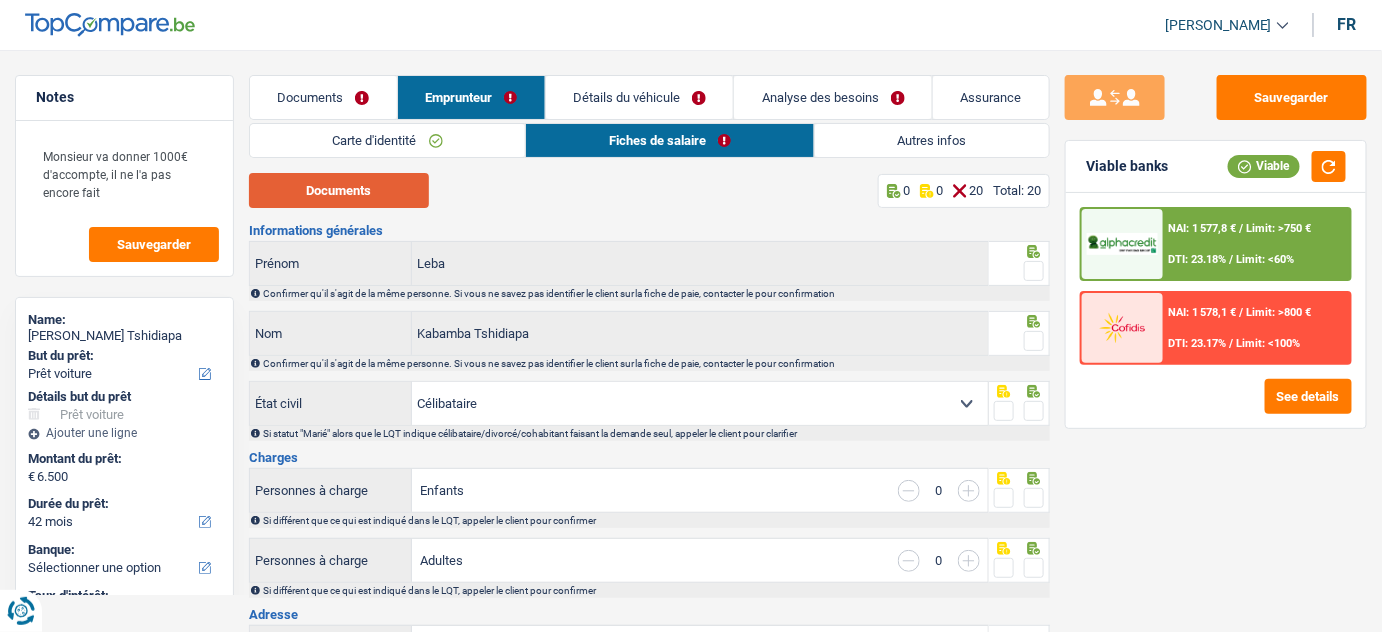 click on "Documents" at bounding box center [339, 190] 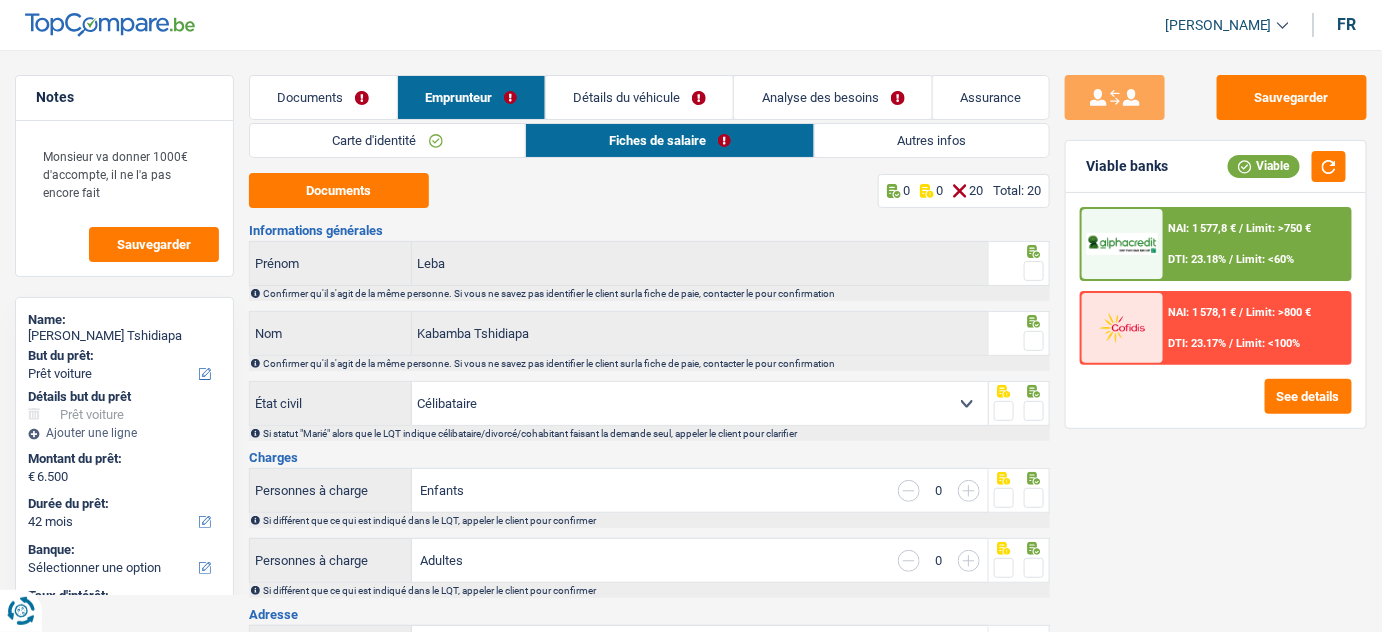 click at bounding box center (1034, 271) 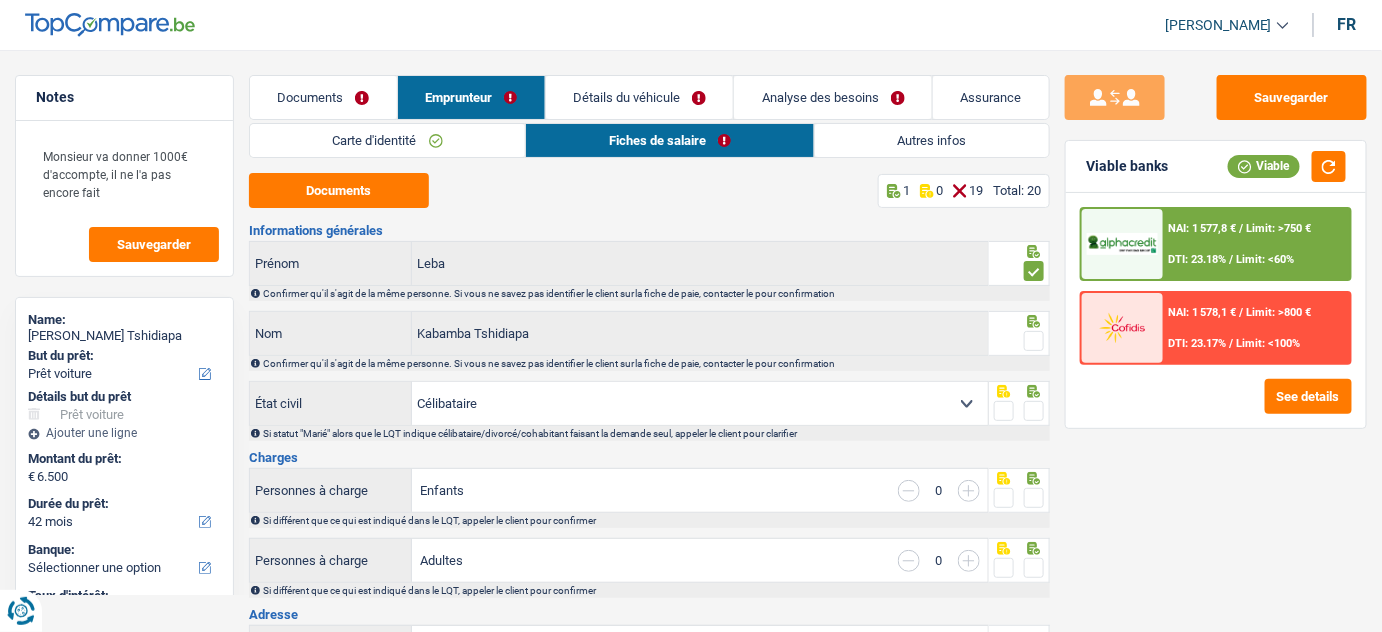 click at bounding box center [1034, 341] 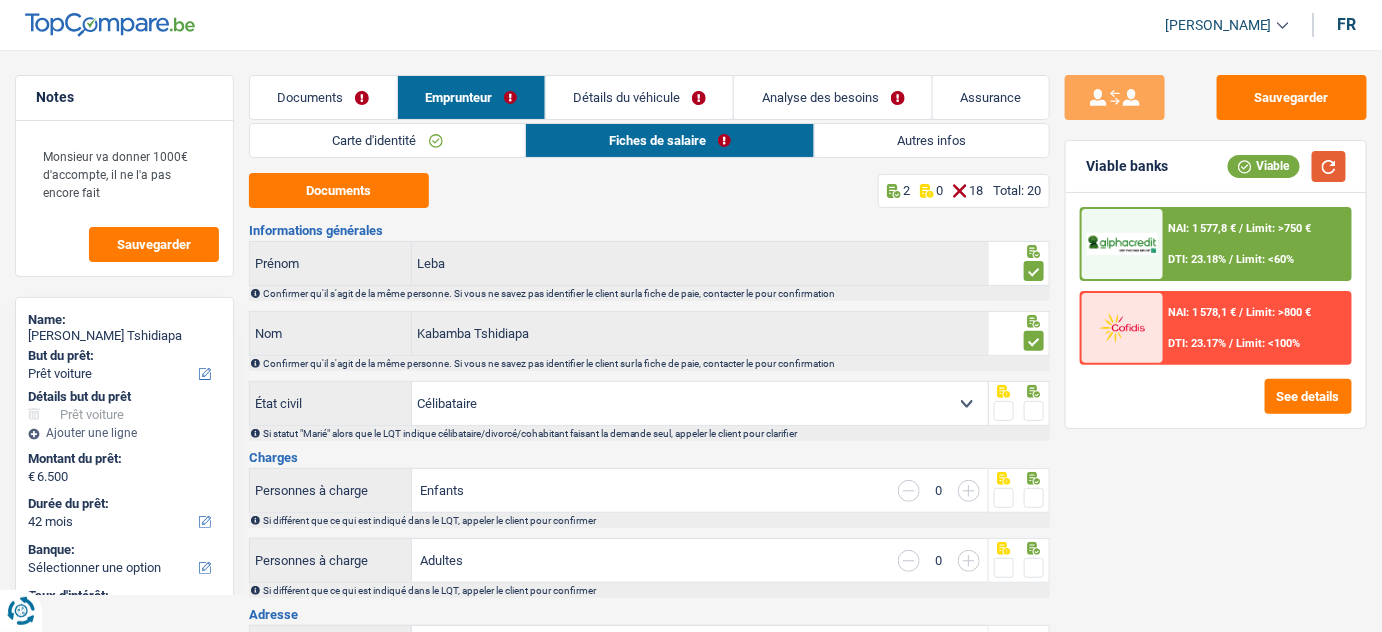 drag, startPoint x: 1323, startPoint y: 167, endPoint x: 493, endPoint y: 4, distance: 845.854 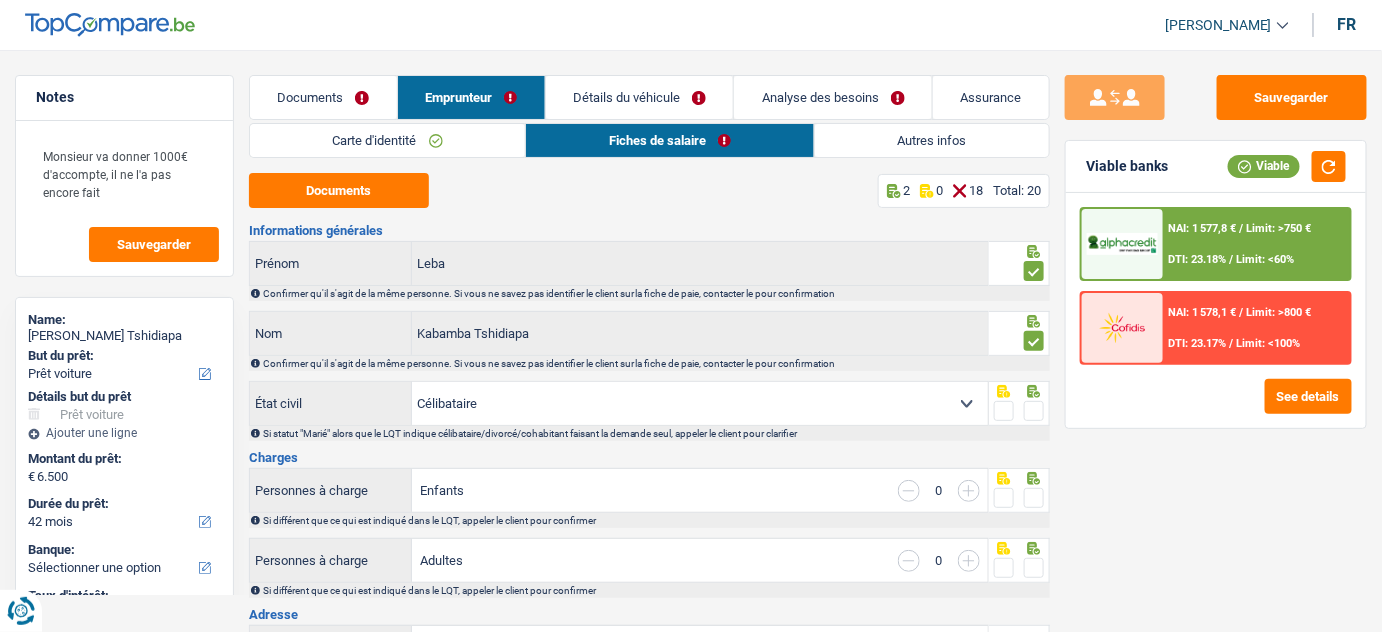 drag, startPoint x: 319, startPoint y: 108, endPoint x: 377, endPoint y: 140, distance: 66.24198 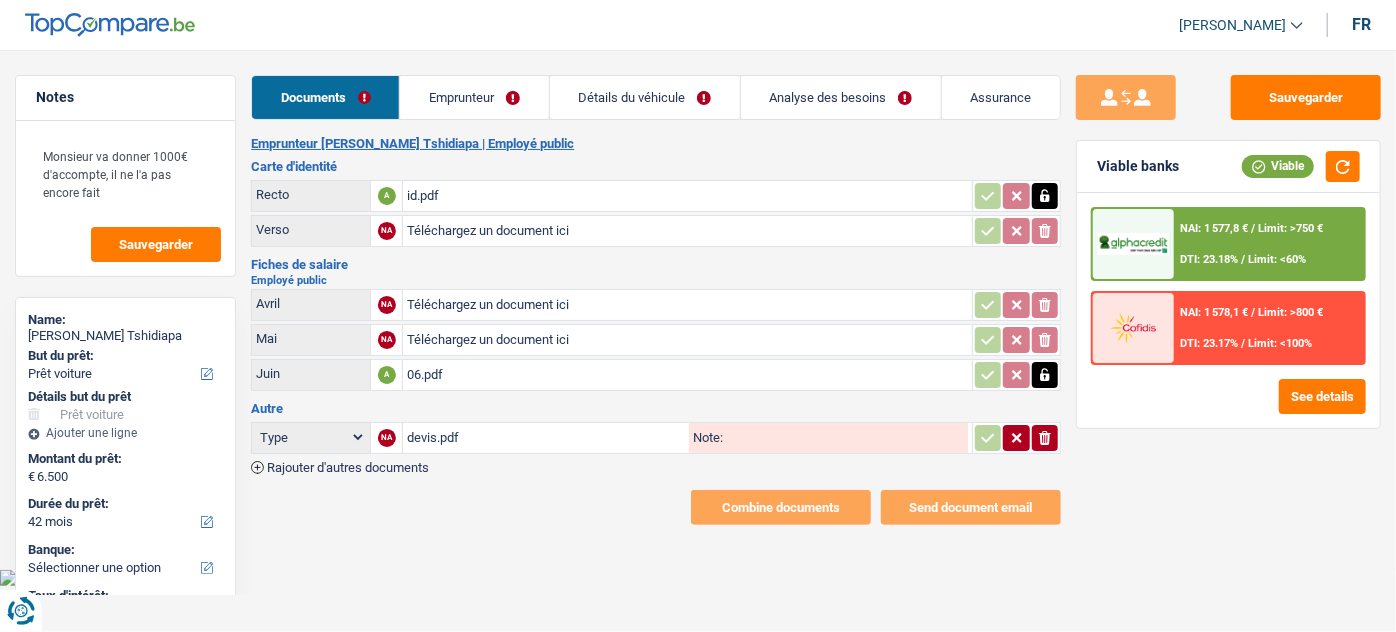 click on "Téléchargez un document ici" at bounding box center (687, 305) 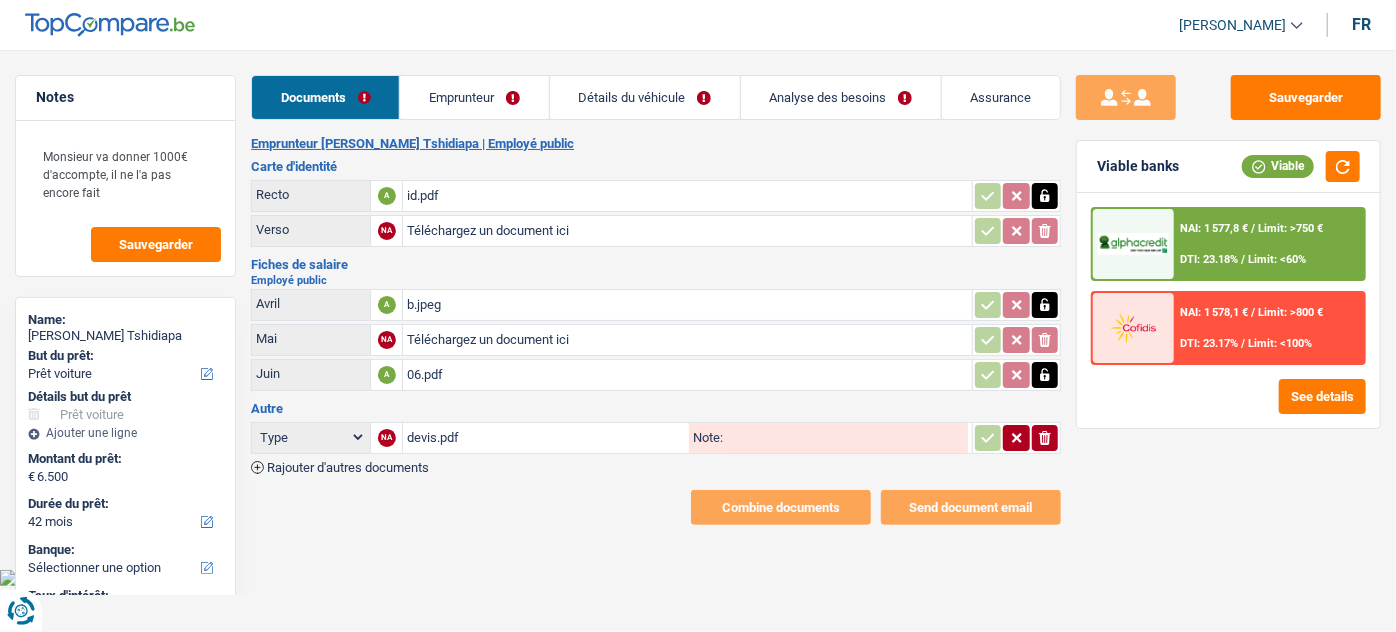 click on "Téléchargez un document ici" at bounding box center [687, 340] 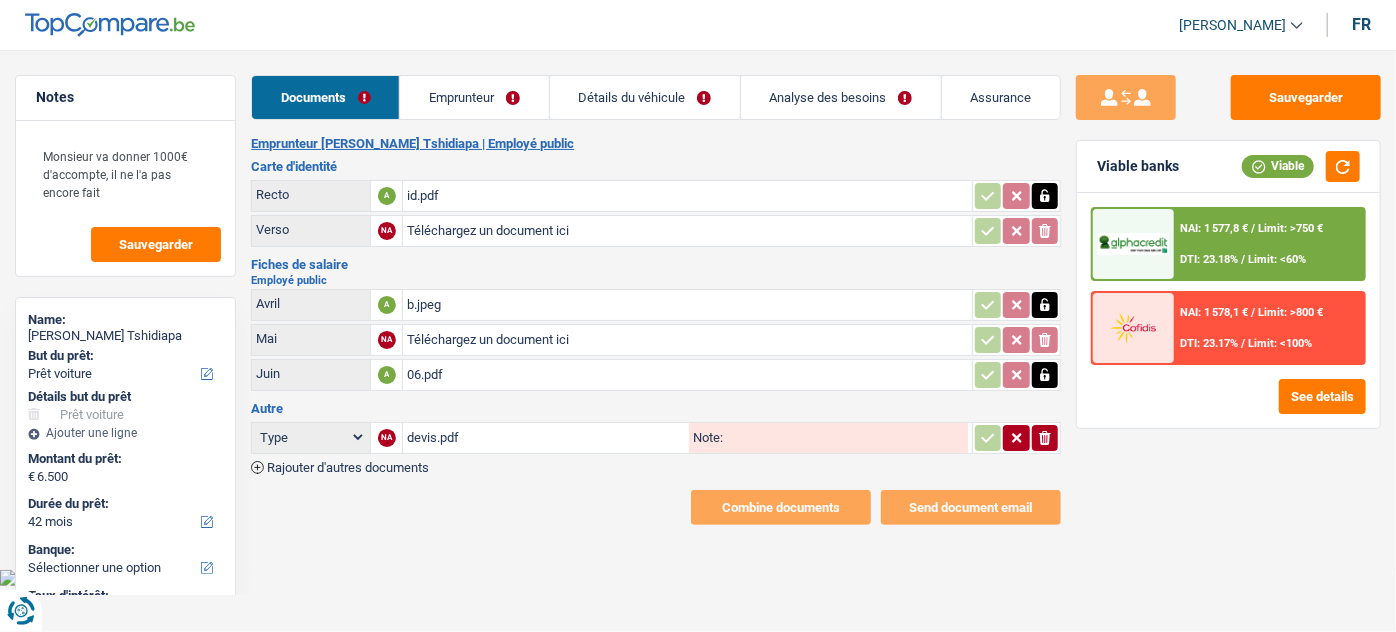 type on "C:\fakepath\c.jpeg" 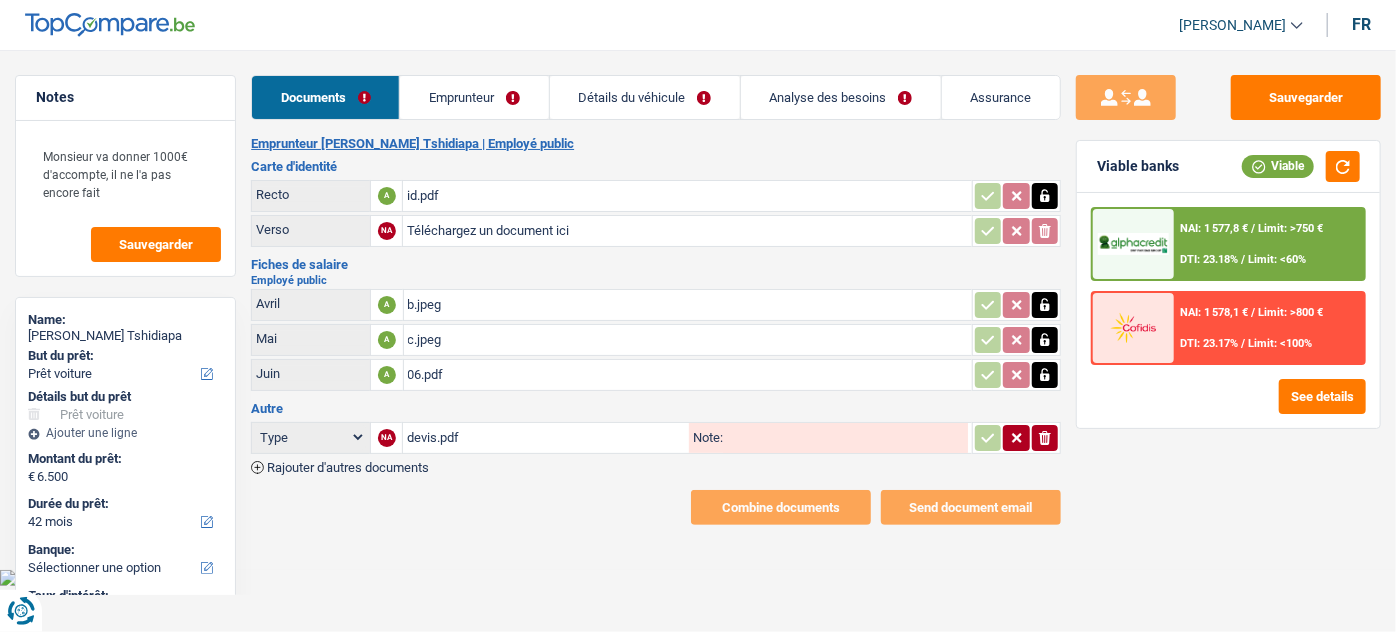 click on "c.jpeg" at bounding box center [688, 340] 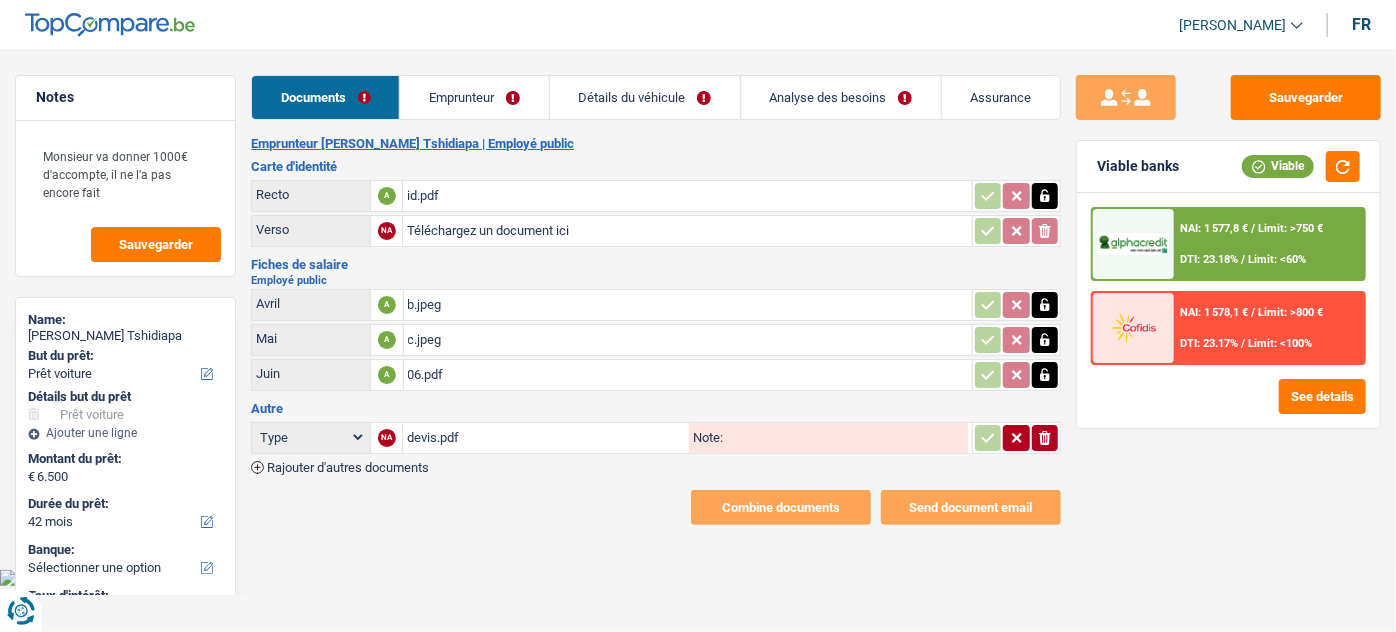 click on "Emprunteur" at bounding box center (474, 97) 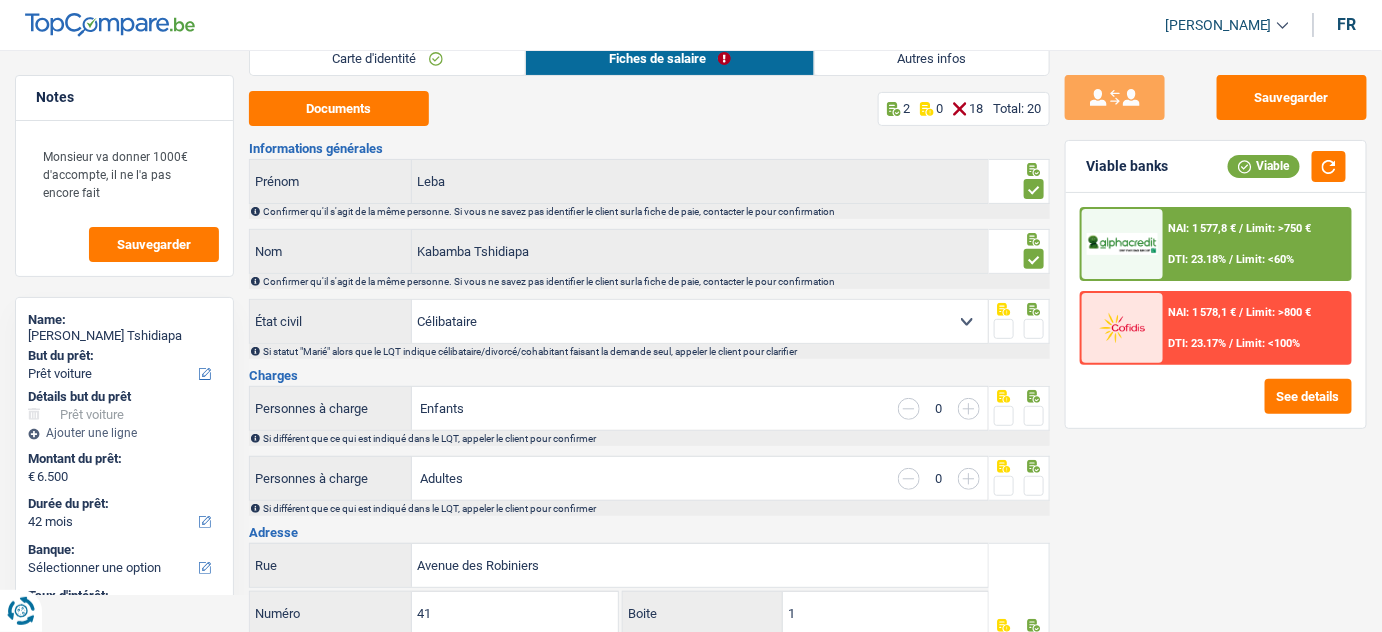 scroll, scrollTop: 0, scrollLeft: 0, axis: both 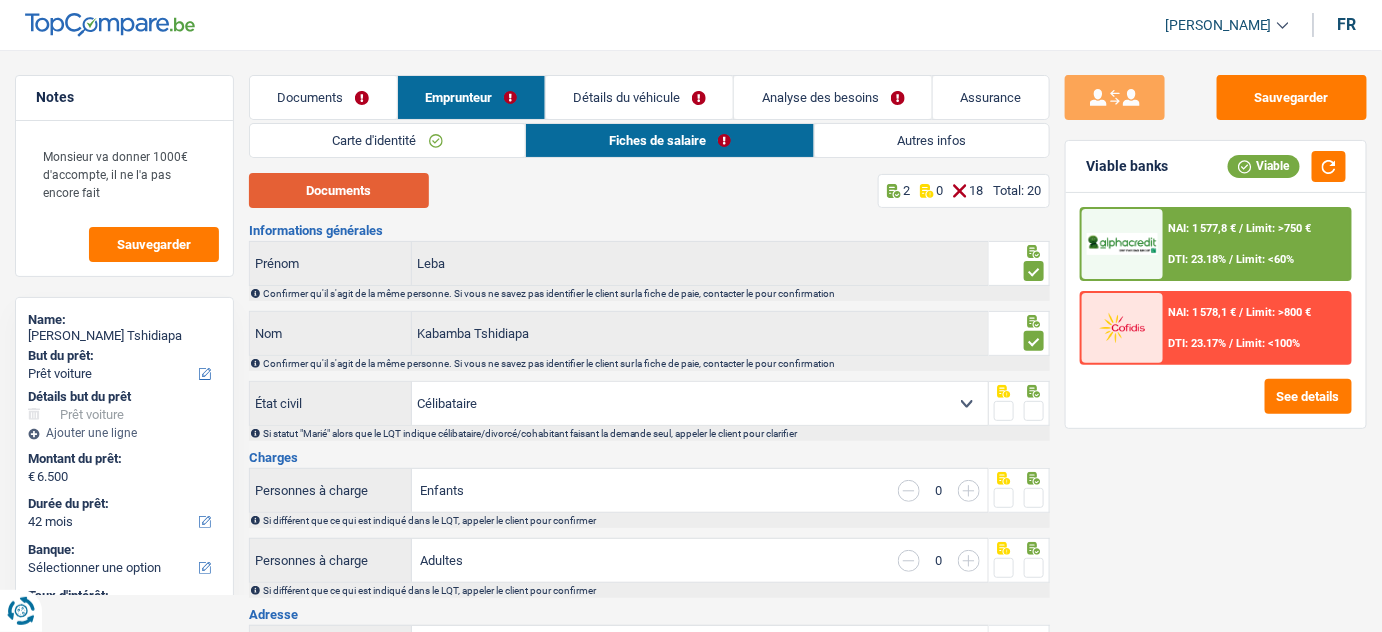 click on "Documents" at bounding box center [339, 190] 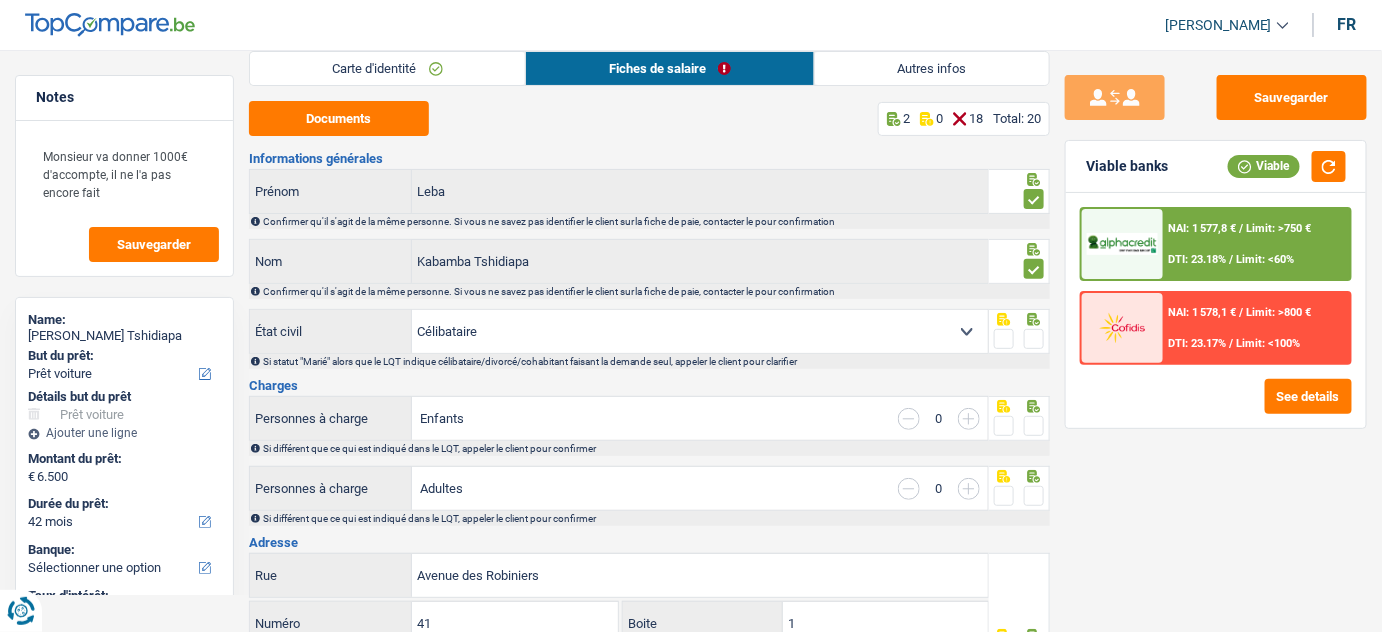 scroll, scrollTop: 181, scrollLeft: 0, axis: vertical 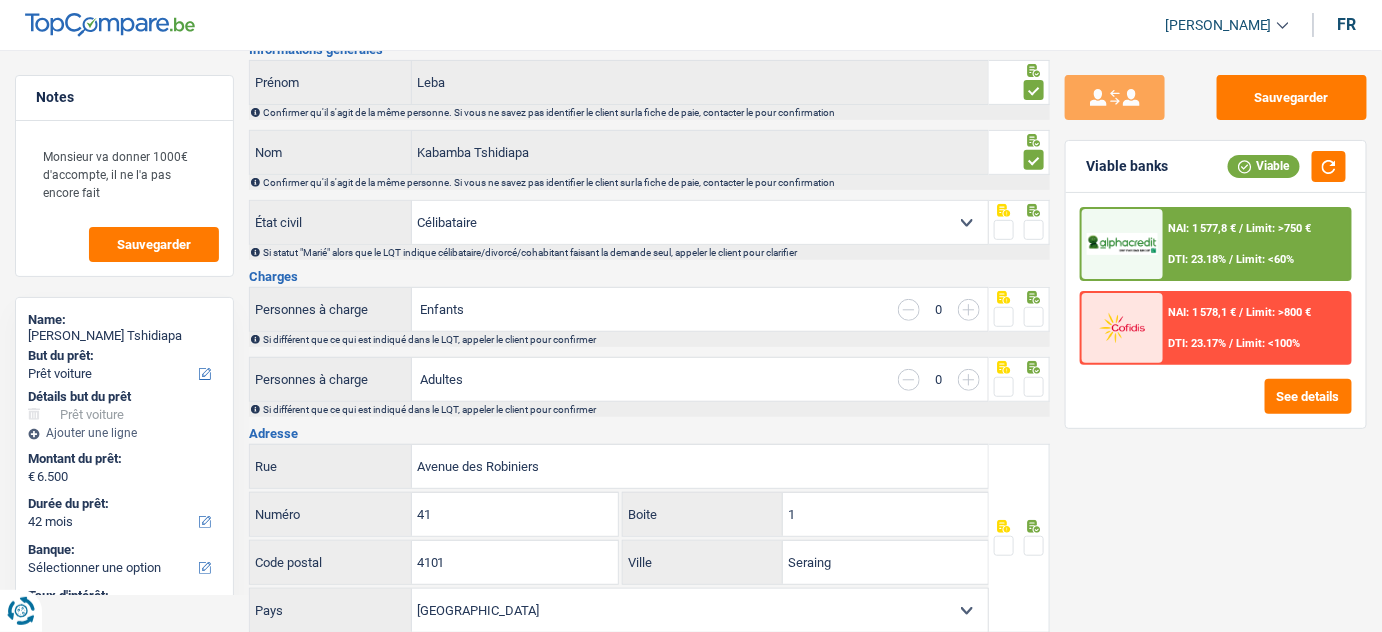 drag, startPoint x: 1034, startPoint y: 220, endPoint x: 1068, endPoint y: 207, distance: 36.40055 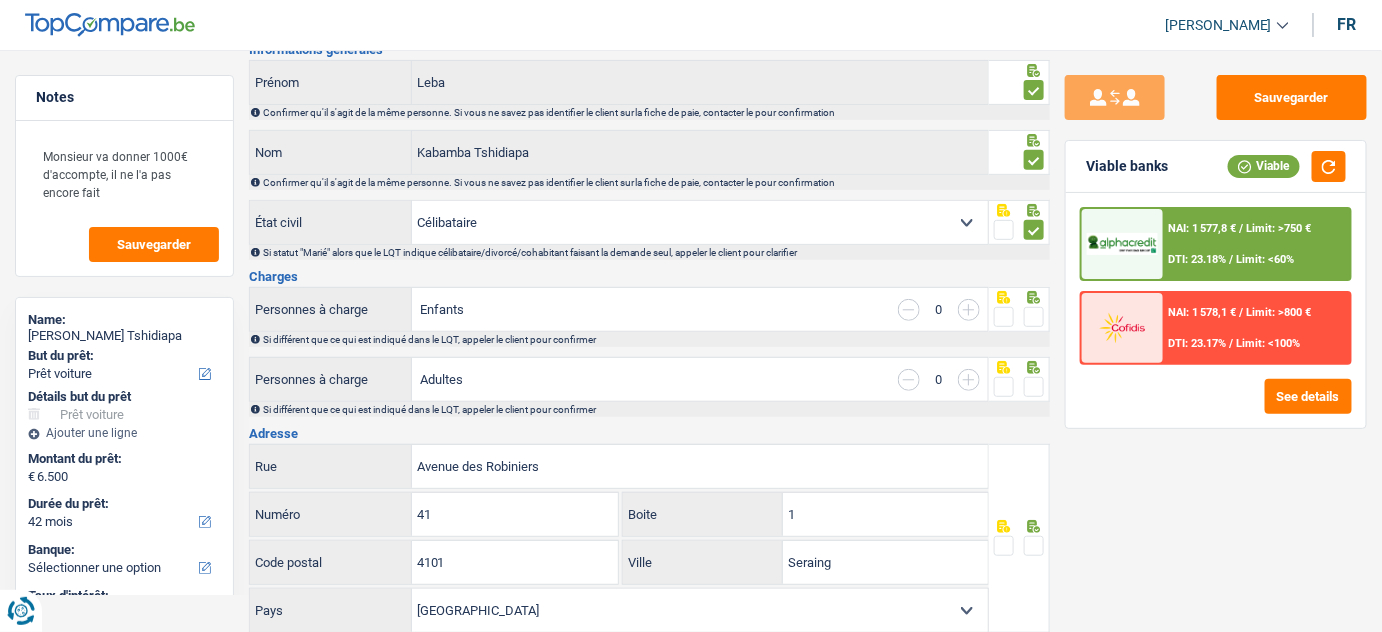 click at bounding box center [1034, 317] 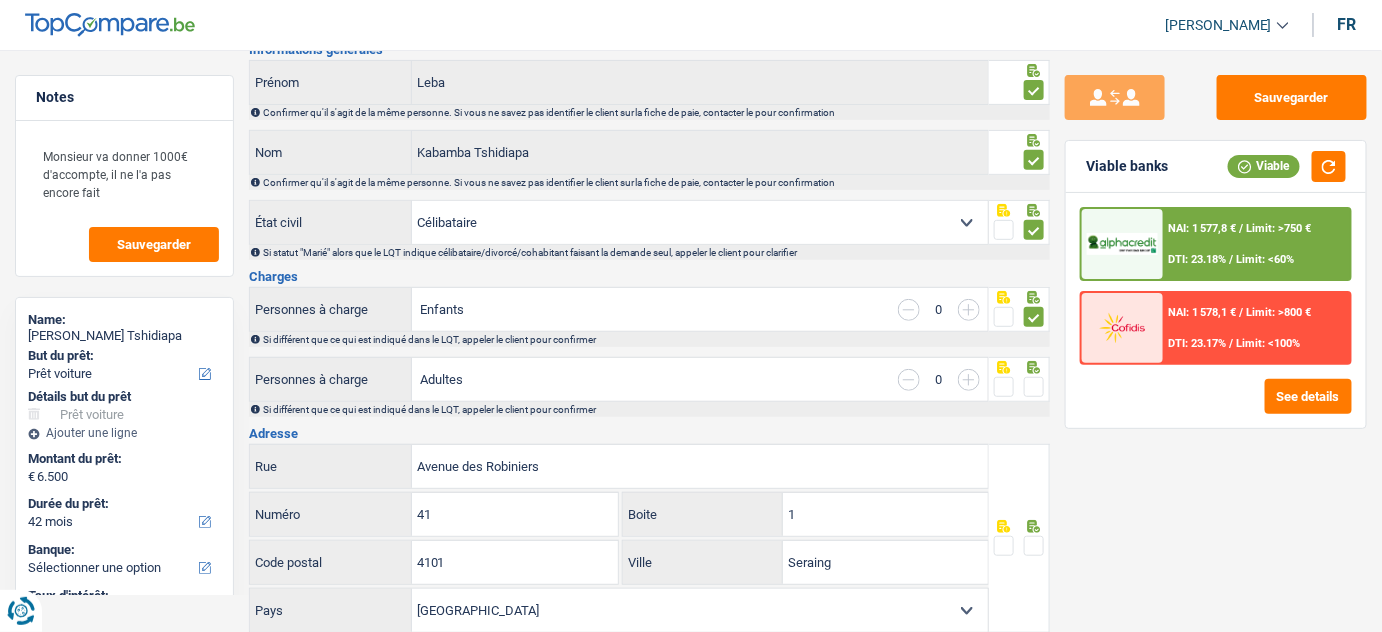 click at bounding box center [1034, 387] 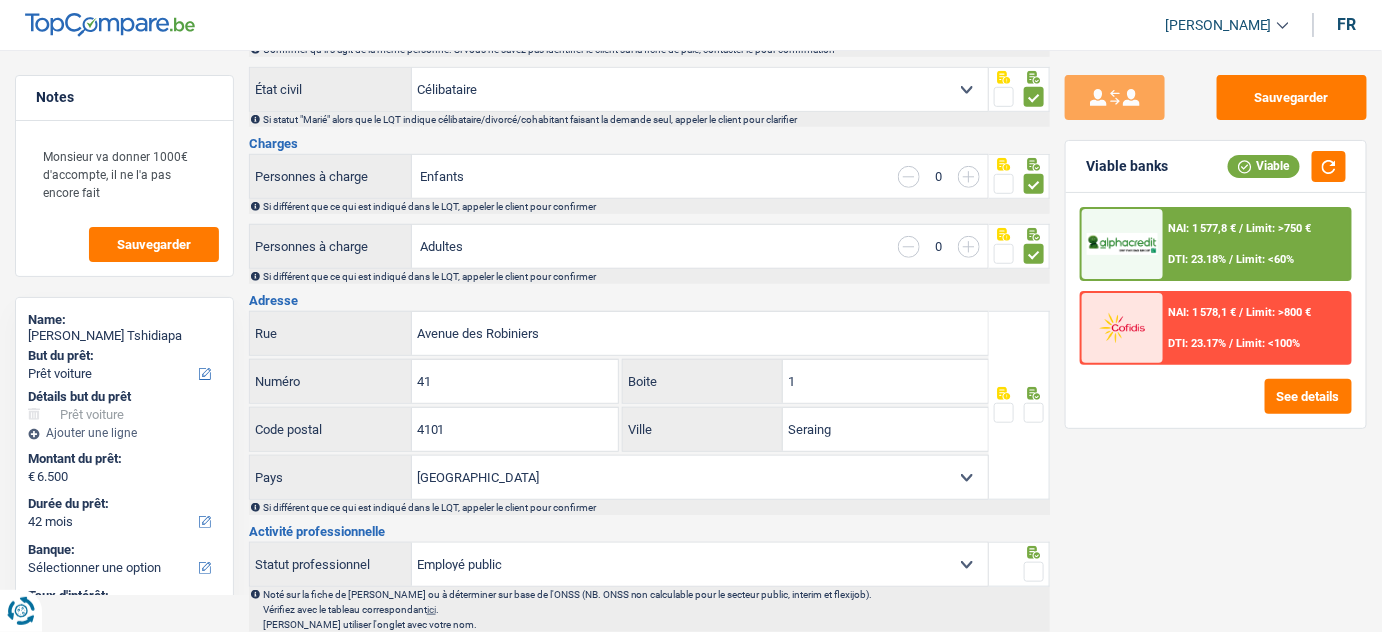 scroll, scrollTop: 454, scrollLeft: 0, axis: vertical 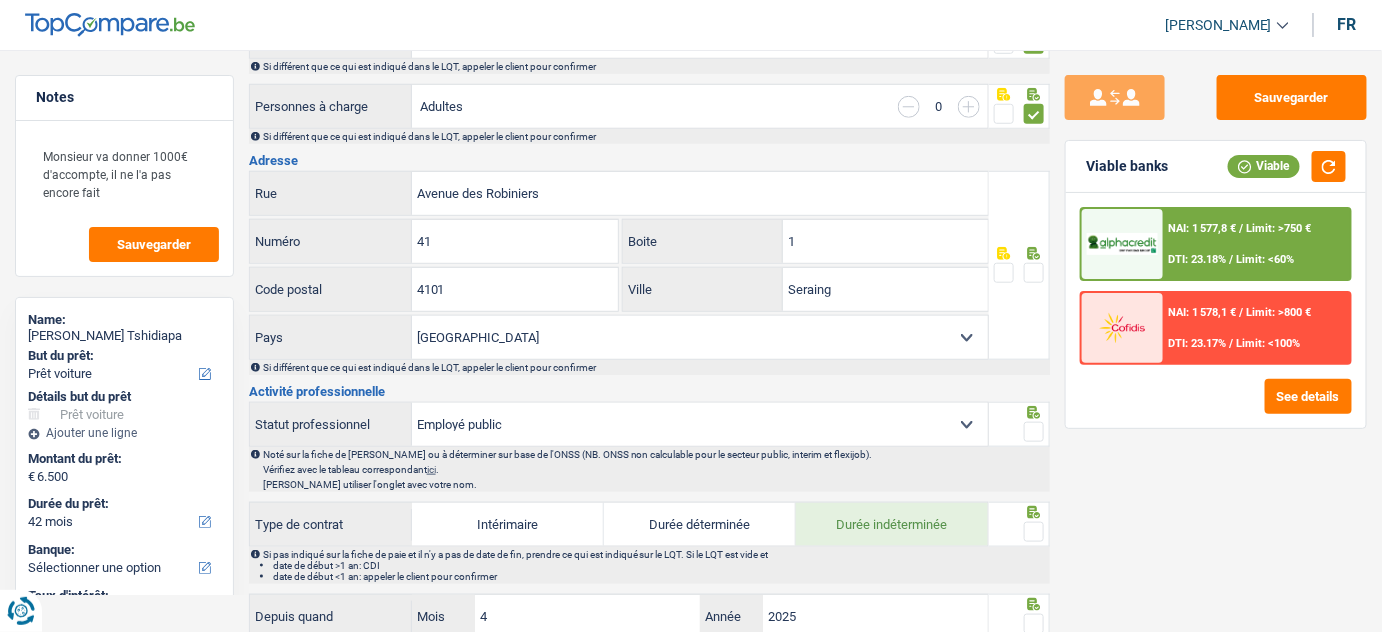 click at bounding box center (1034, 273) 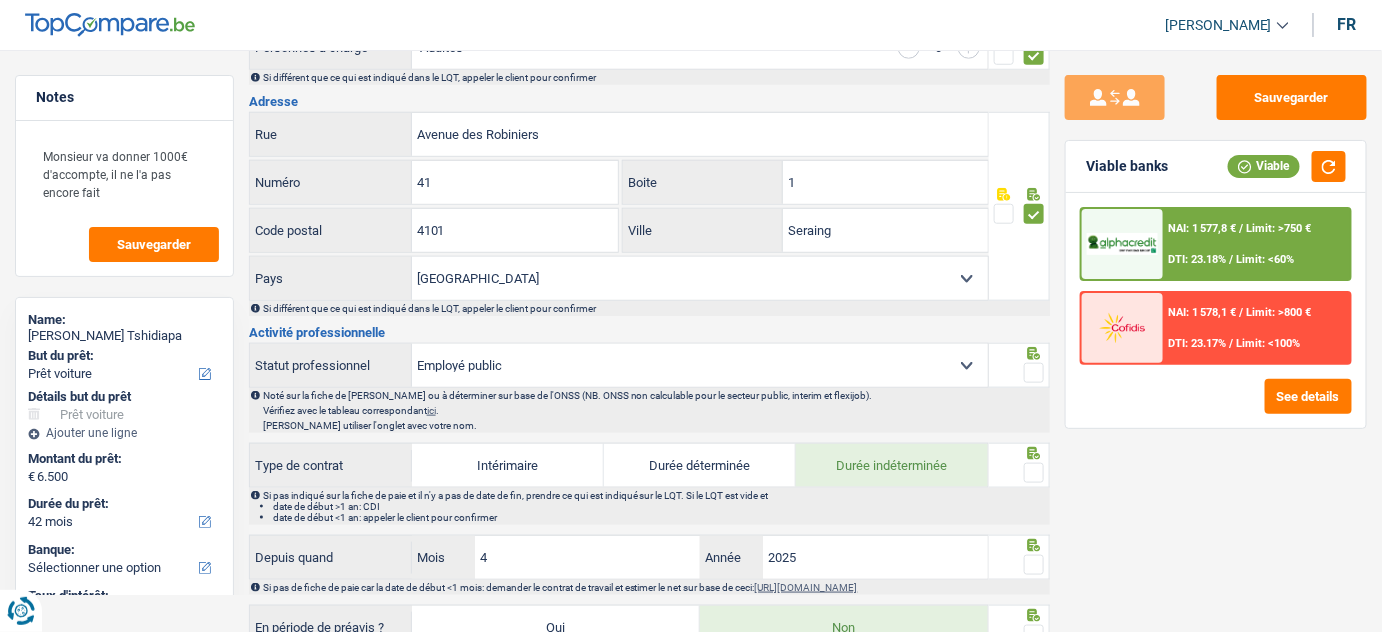scroll, scrollTop: 545, scrollLeft: 0, axis: vertical 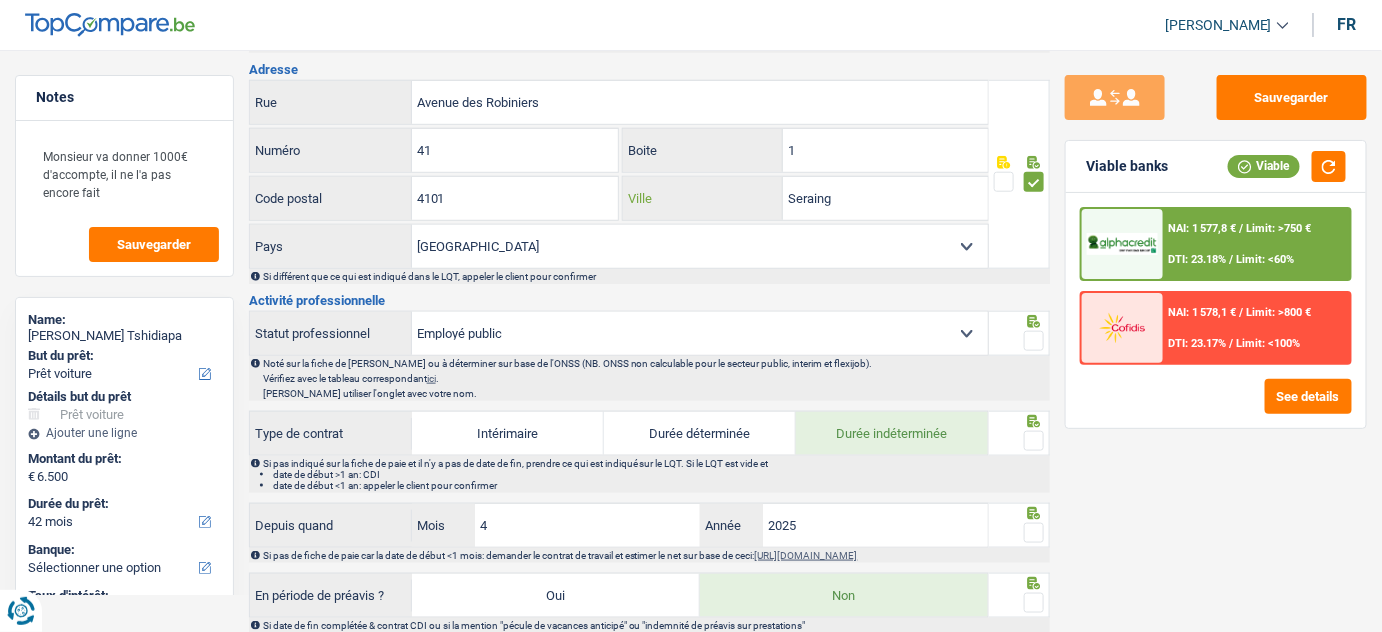 drag, startPoint x: 901, startPoint y: 182, endPoint x: 395, endPoint y: 260, distance: 511.97656 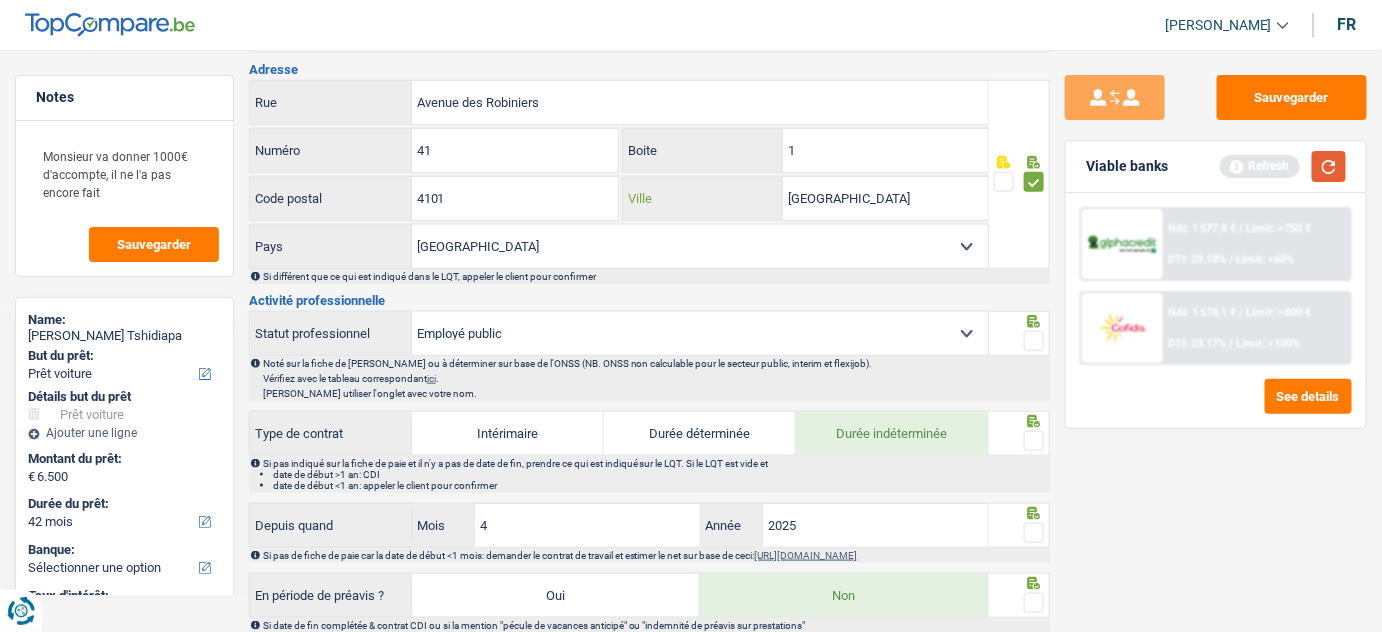 type on "jemeppe-sur-meuse" 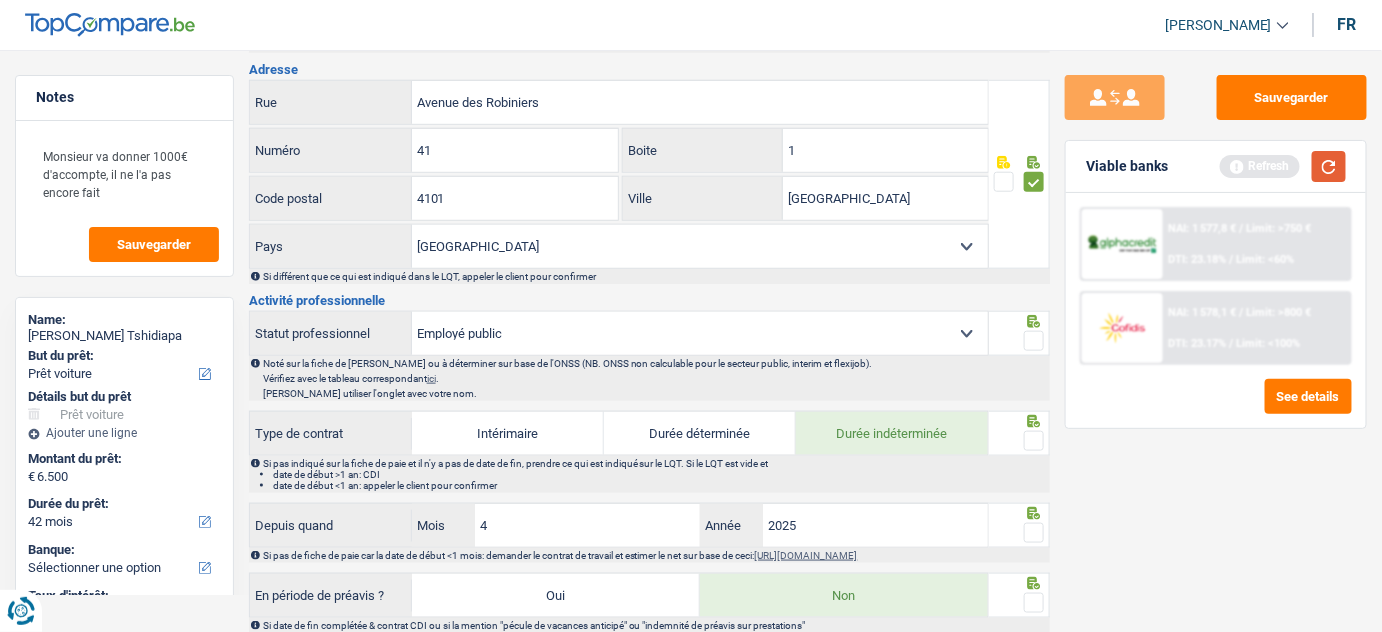 click at bounding box center (1329, 166) 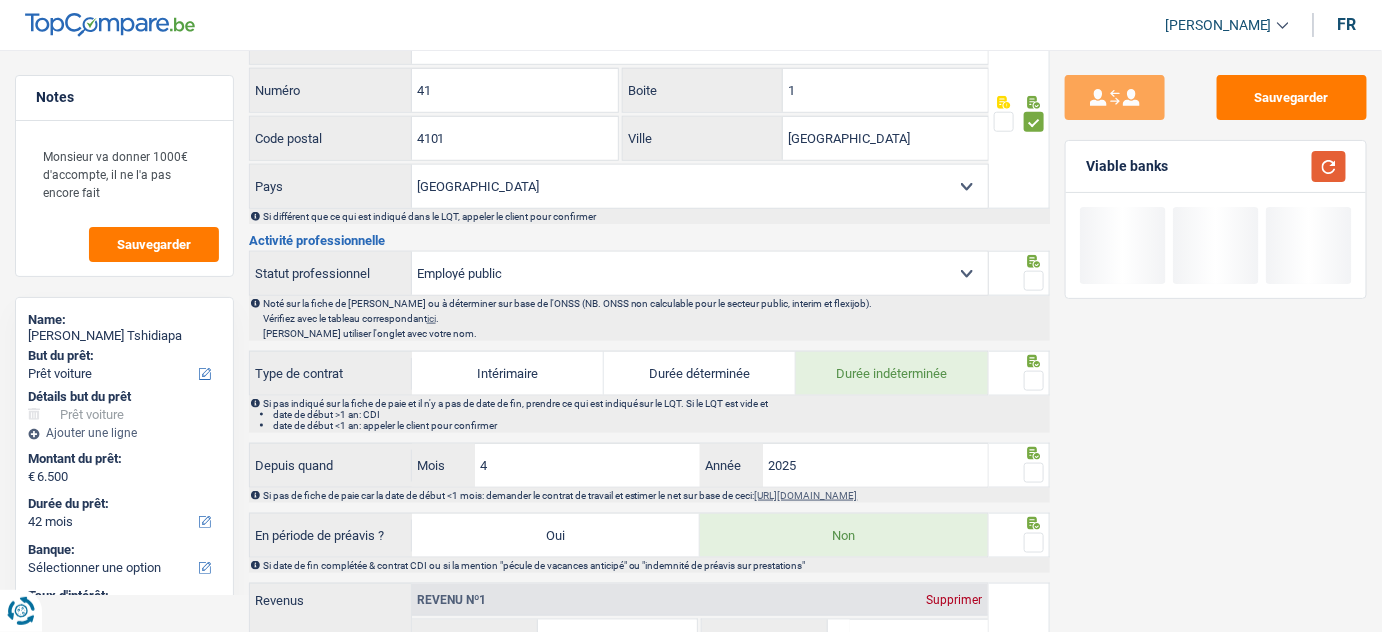scroll, scrollTop: 636, scrollLeft: 0, axis: vertical 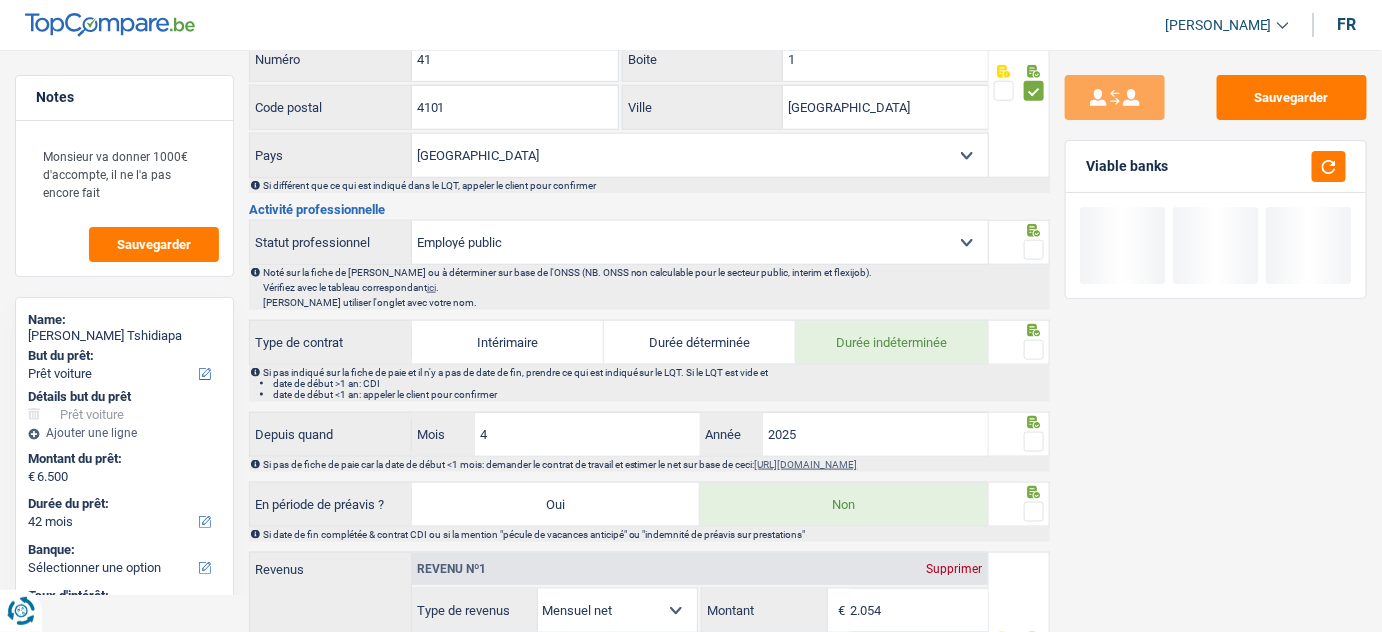 click at bounding box center (1034, 250) 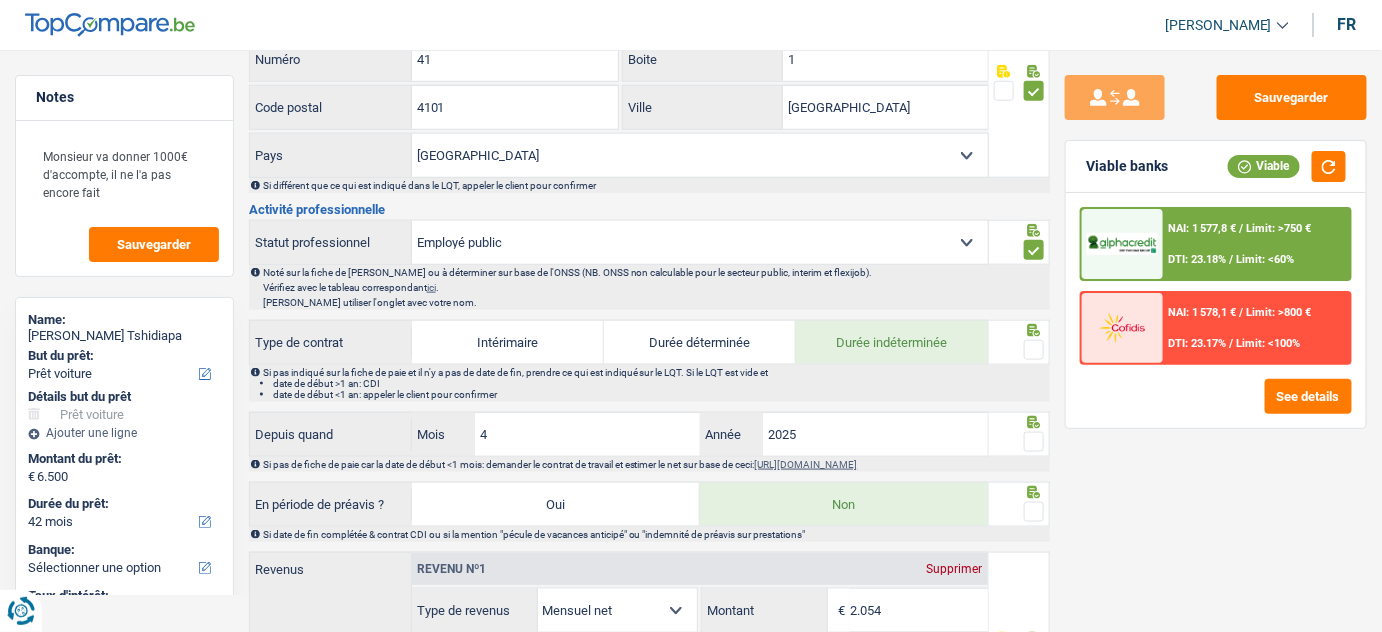 click at bounding box center (1034, 350) 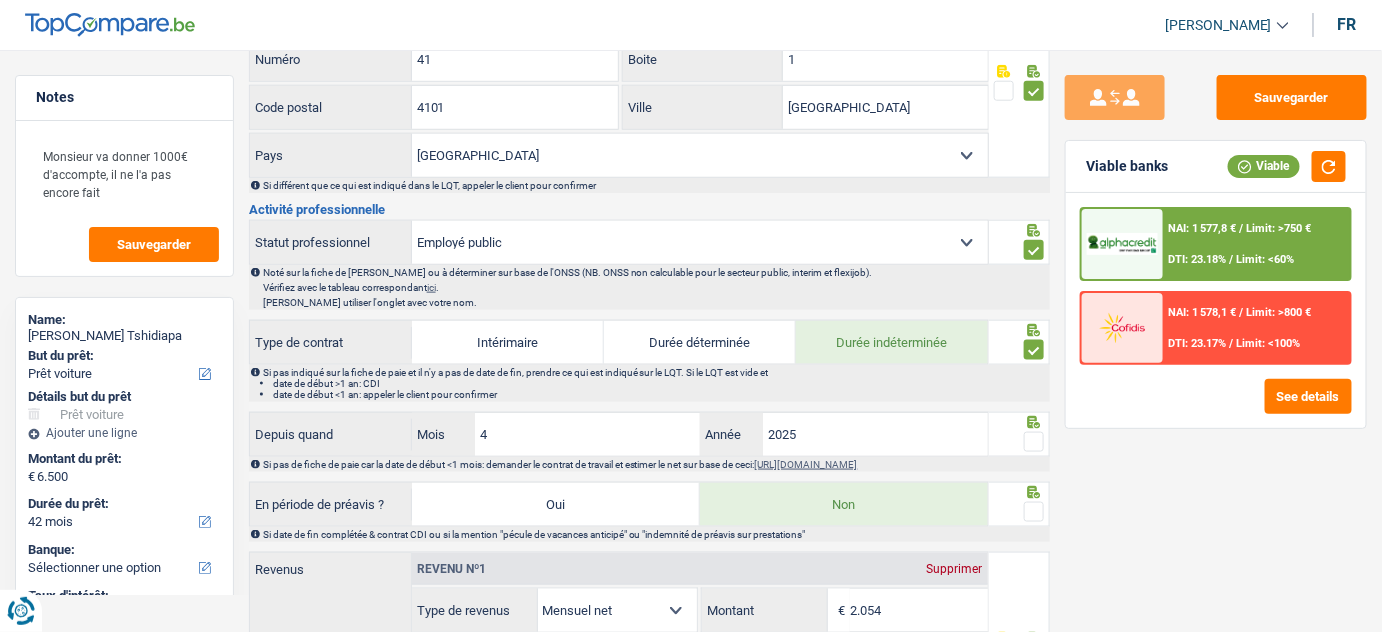 click at bounding box center [1034, 442] 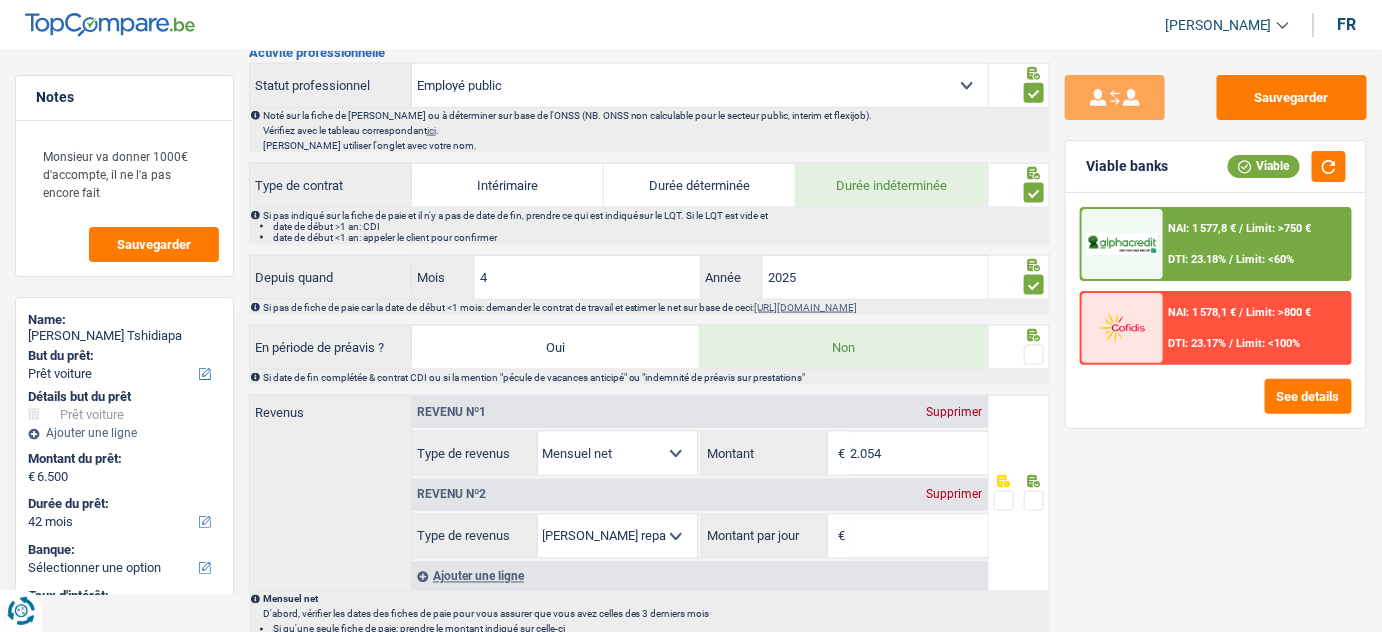 scroll, scrollTop: 818, scrollLeft: 0, axis: vertical 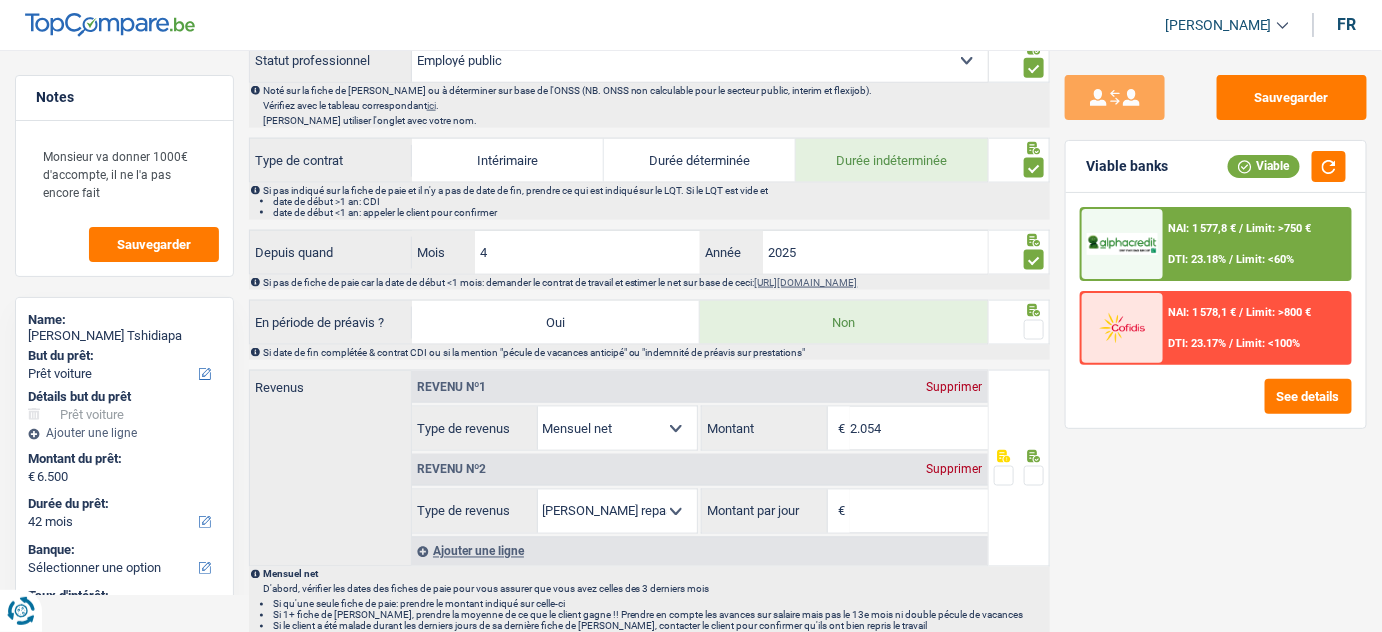 drag, startPoint x: 1042, startPoint y: 324, endPoint x: 1035, endPoint y: 334, distance: 12.206555 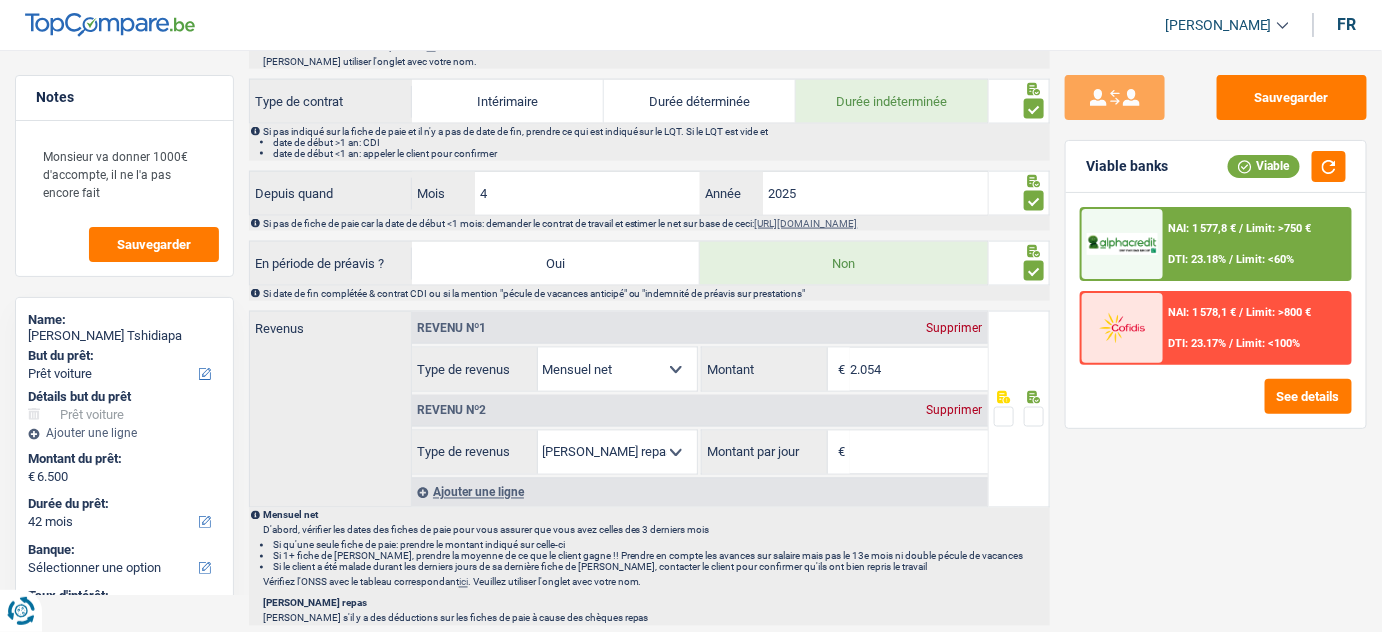 scroll, scrollTop: 909, scrollLeft: 0, axis: vertical 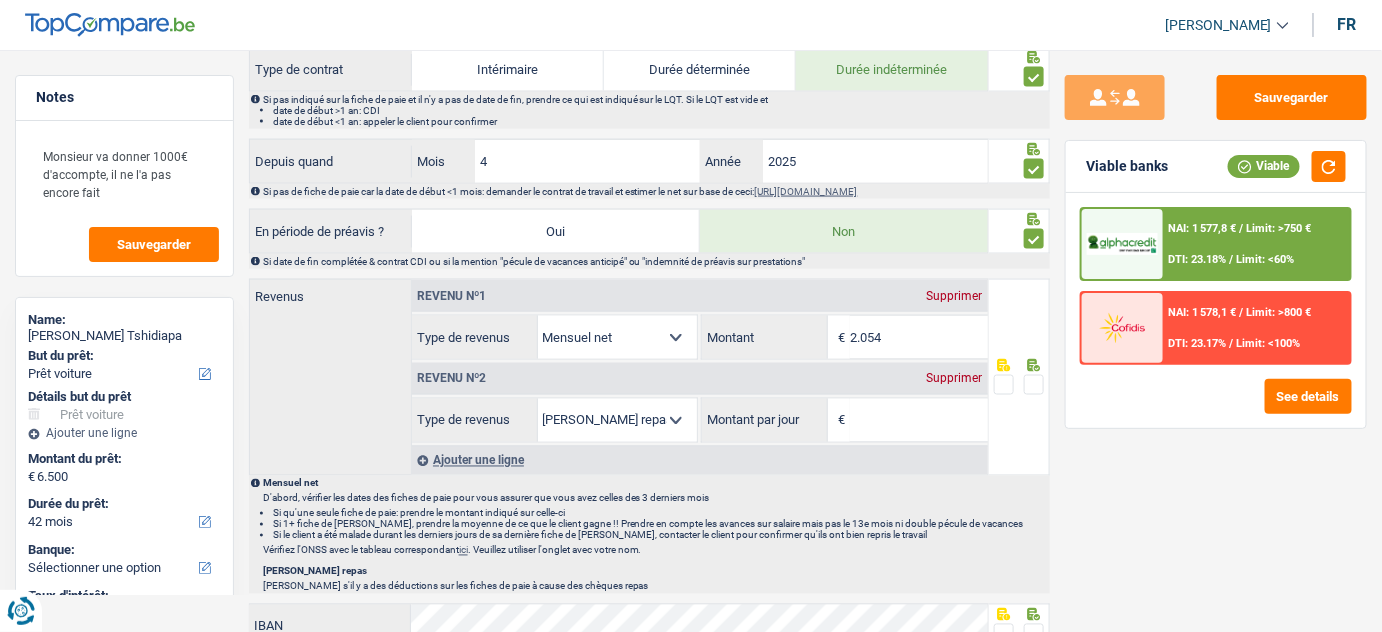 click on "Supprimer" at bounding box center (955, 379) 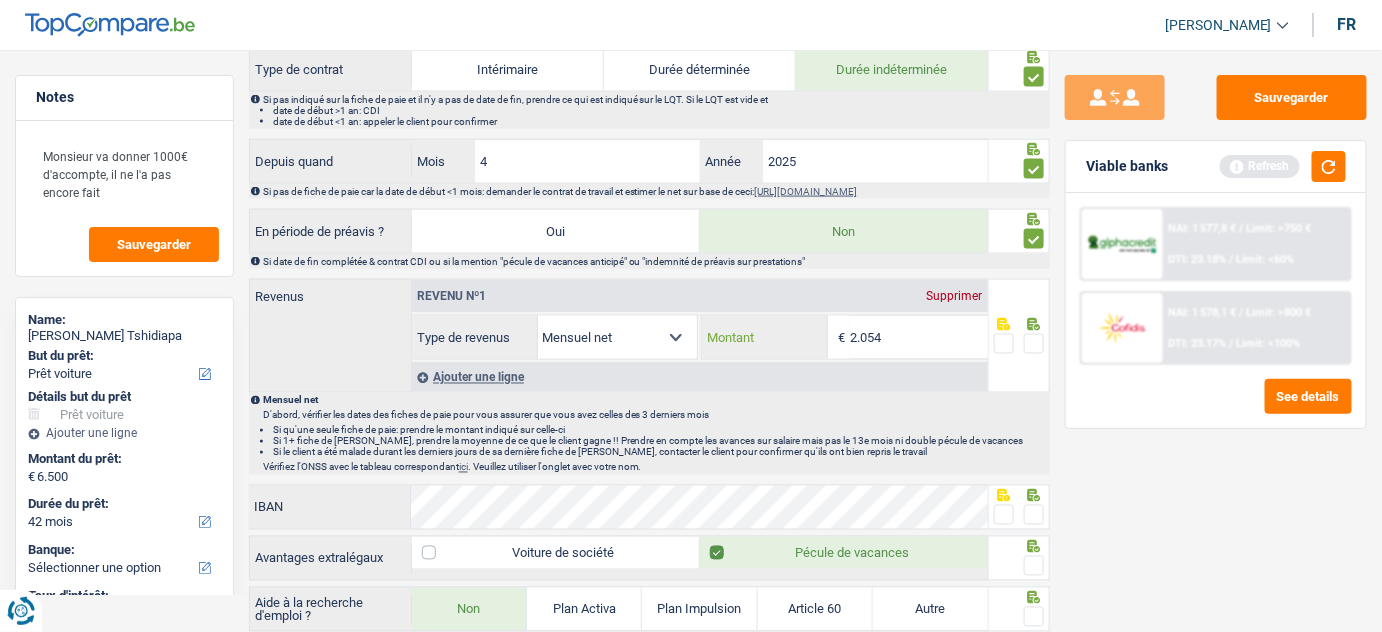 drag, startPoint x: 869, startPoint y: 348, endPoint x: 730, endPoint y: 384, distance: 143.58621 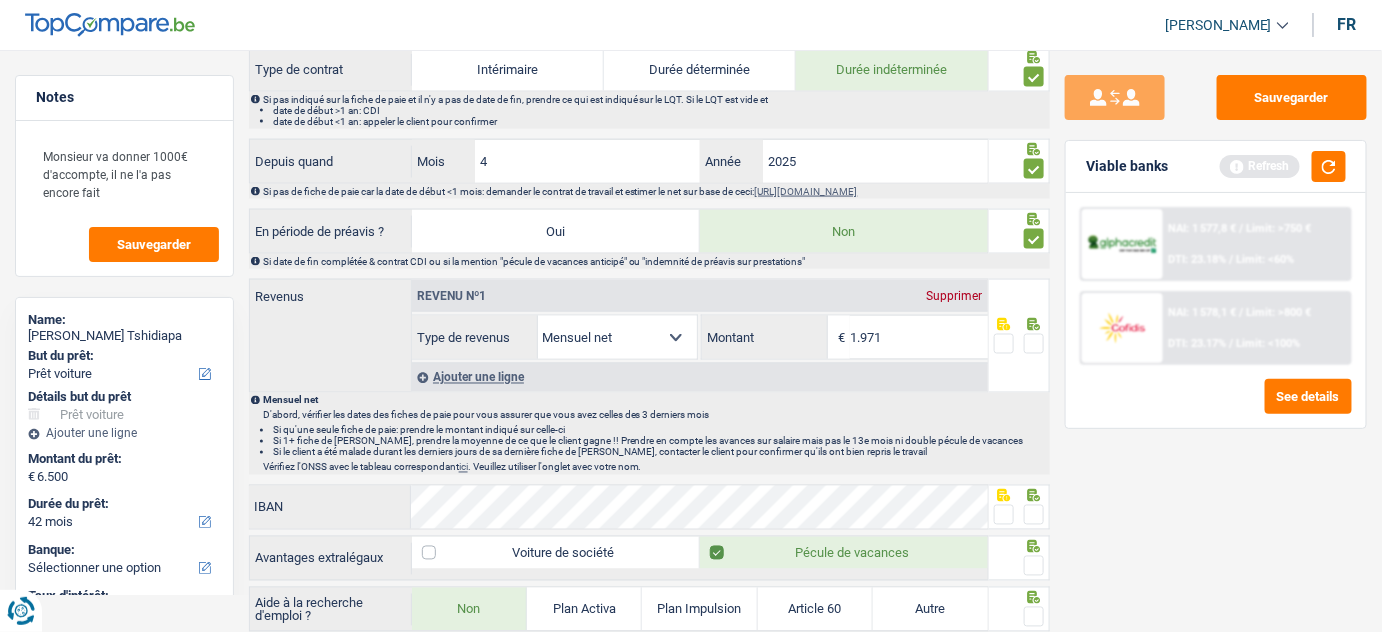 type on "1.971" 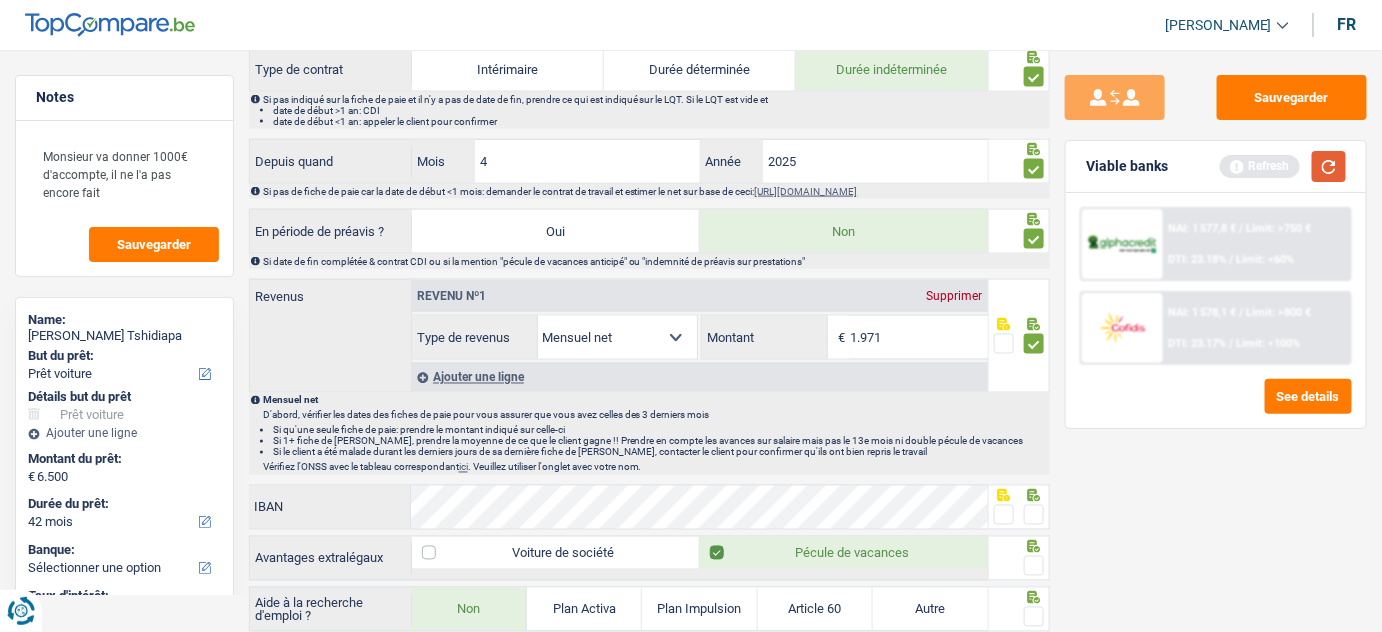 click at bounding box center [1329, 166] 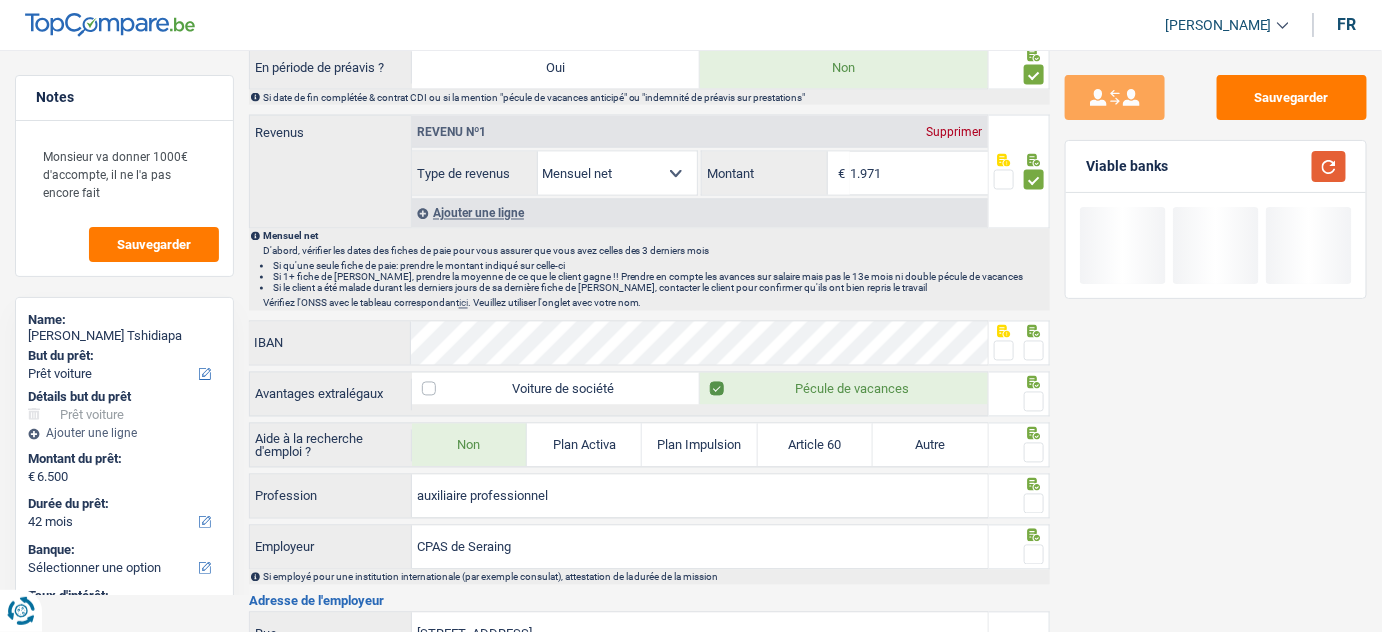 scroll, scrollTop: 1181, scrollLeft: 0, axis: vertical 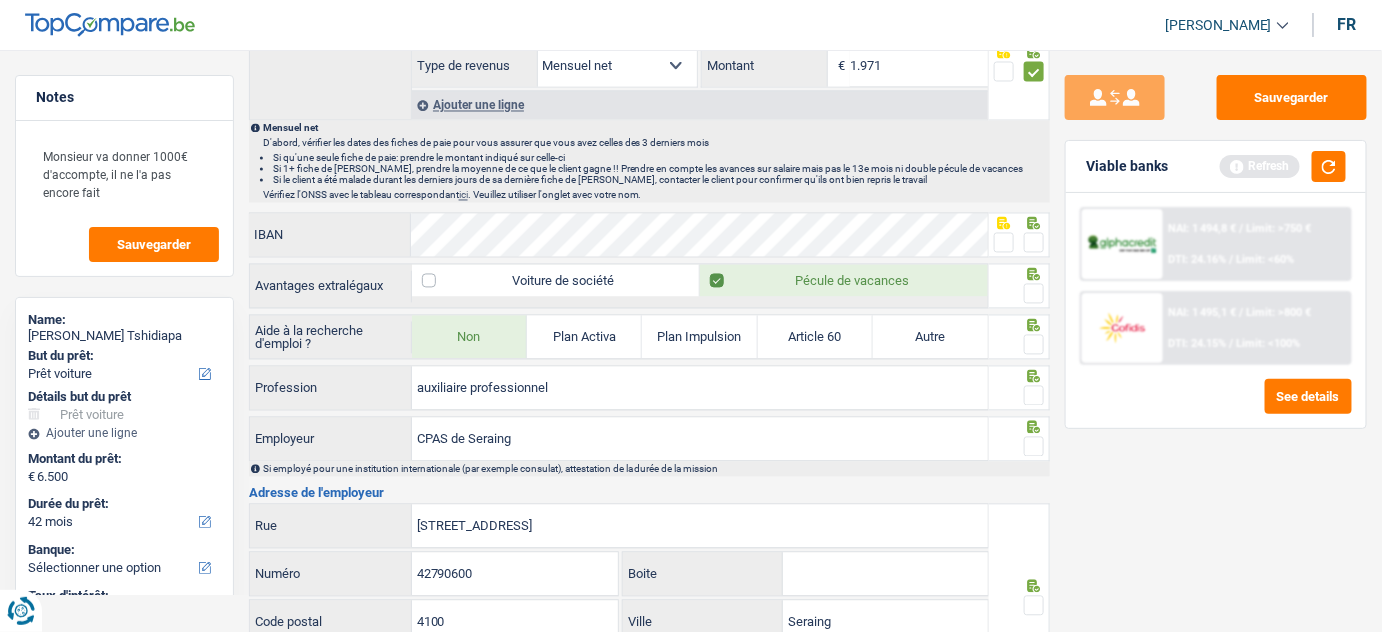 click at bounding box center (1034, 243) 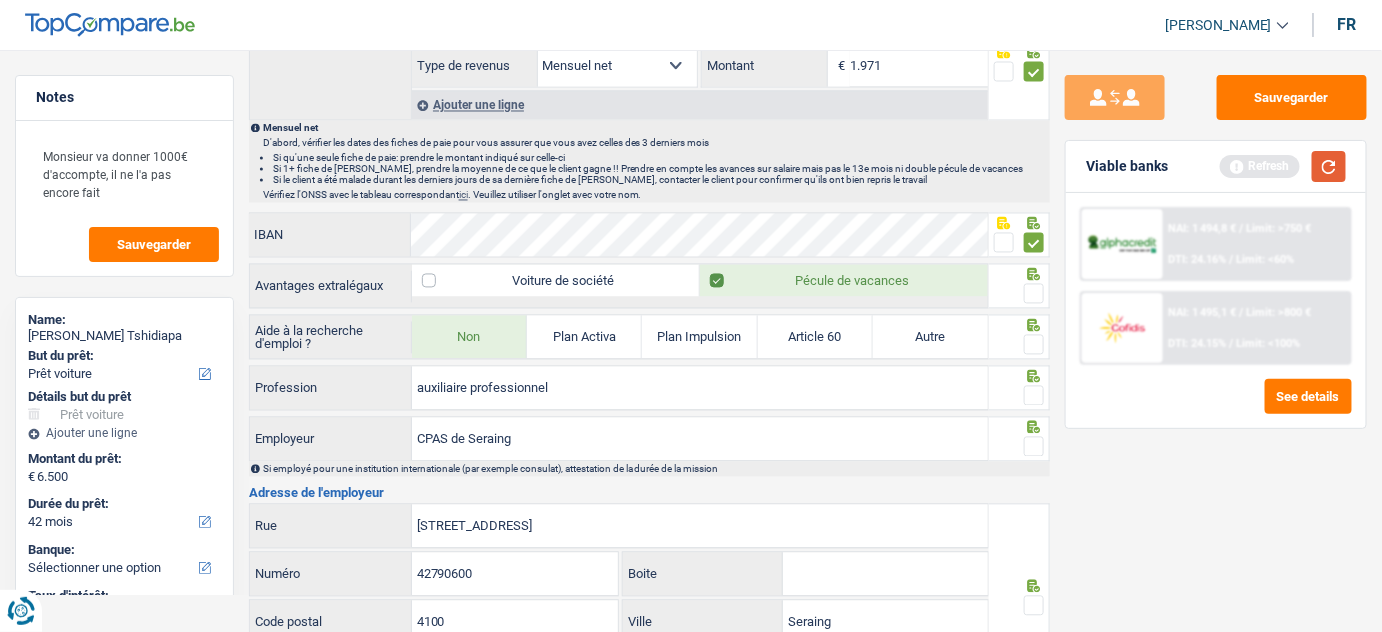 click at bounding box center (1329, 166) 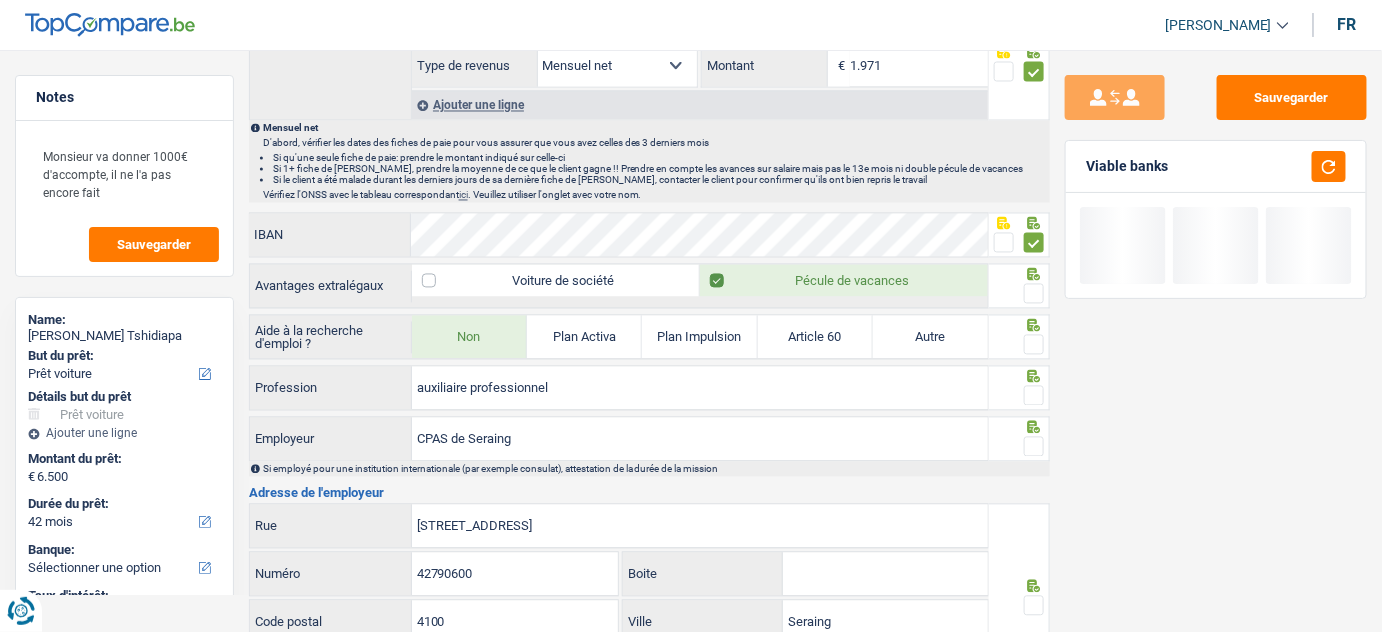 click at bounding box center (1034, 294) 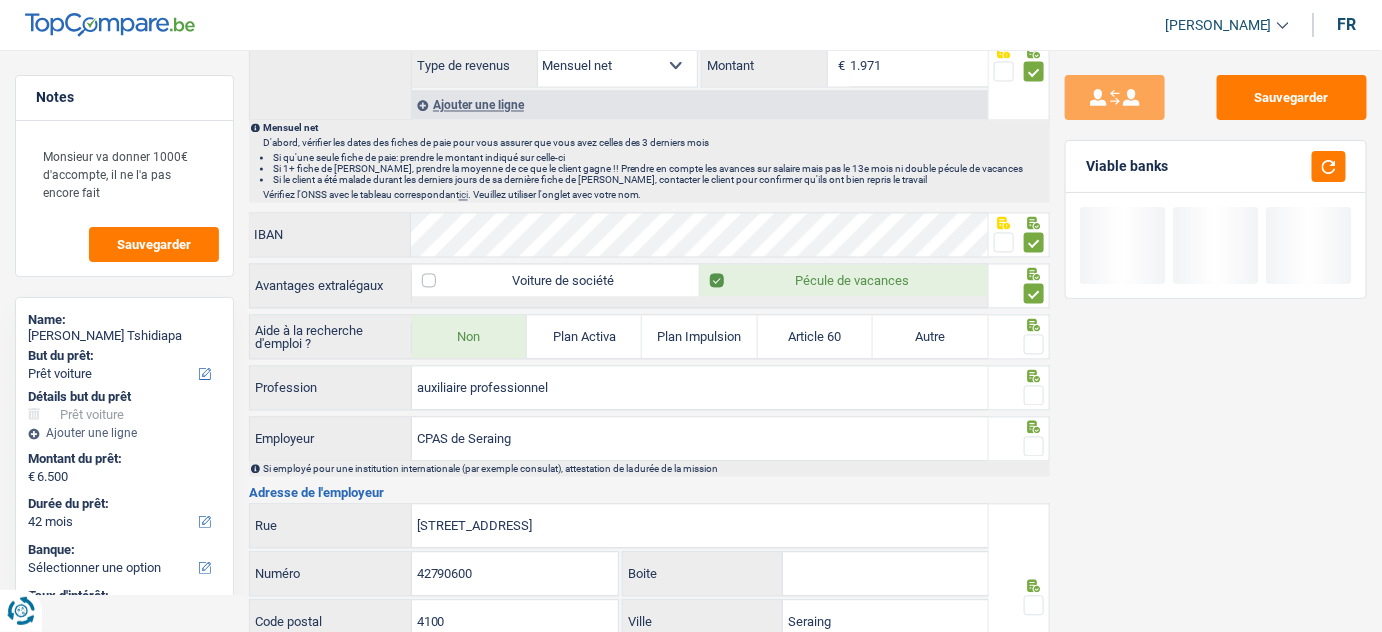 click at bounding box center [1034, 345] 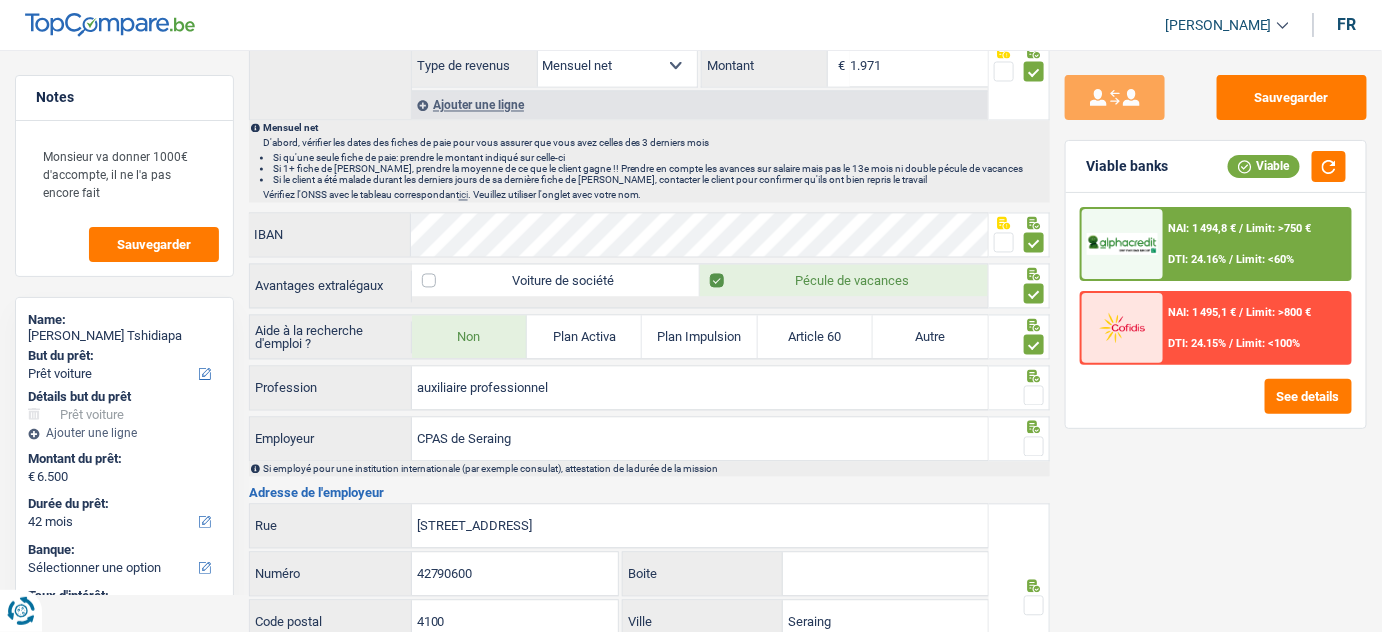 drag, startPoint x: 1045, startPoint y: 385, endPoint x: 1392, endPoint y: 351, distance: 348.6617 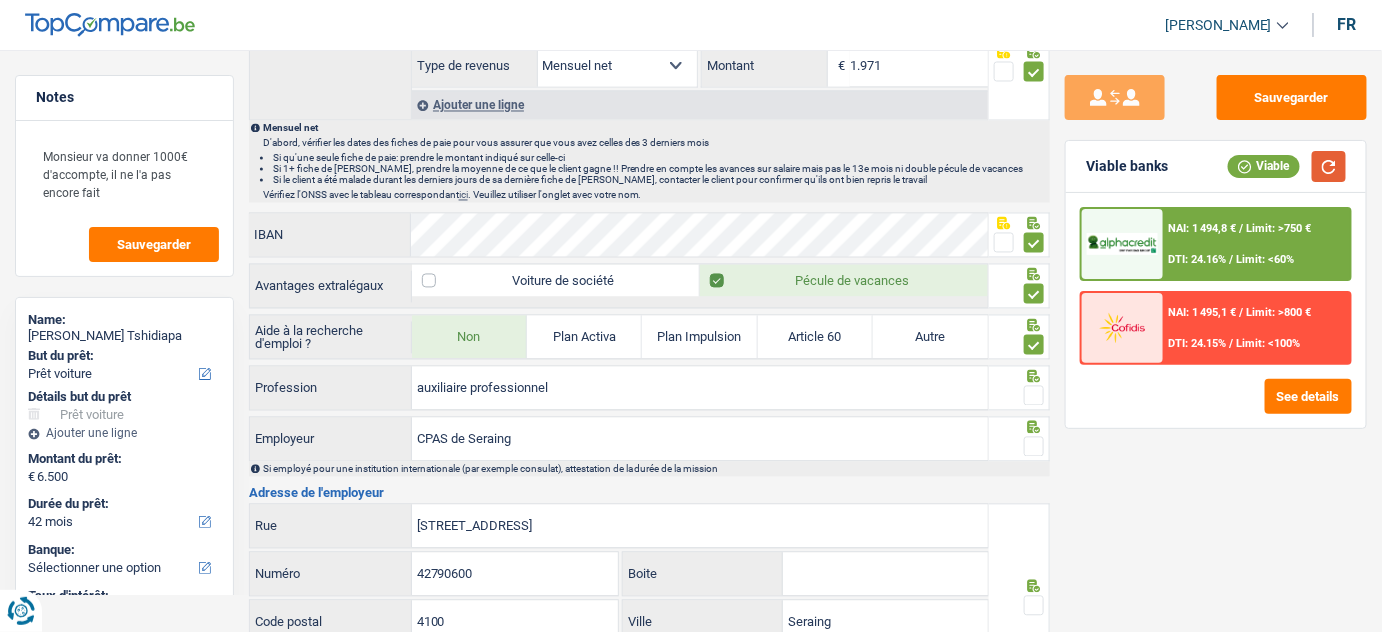 click at bounding box center [1329, 166] 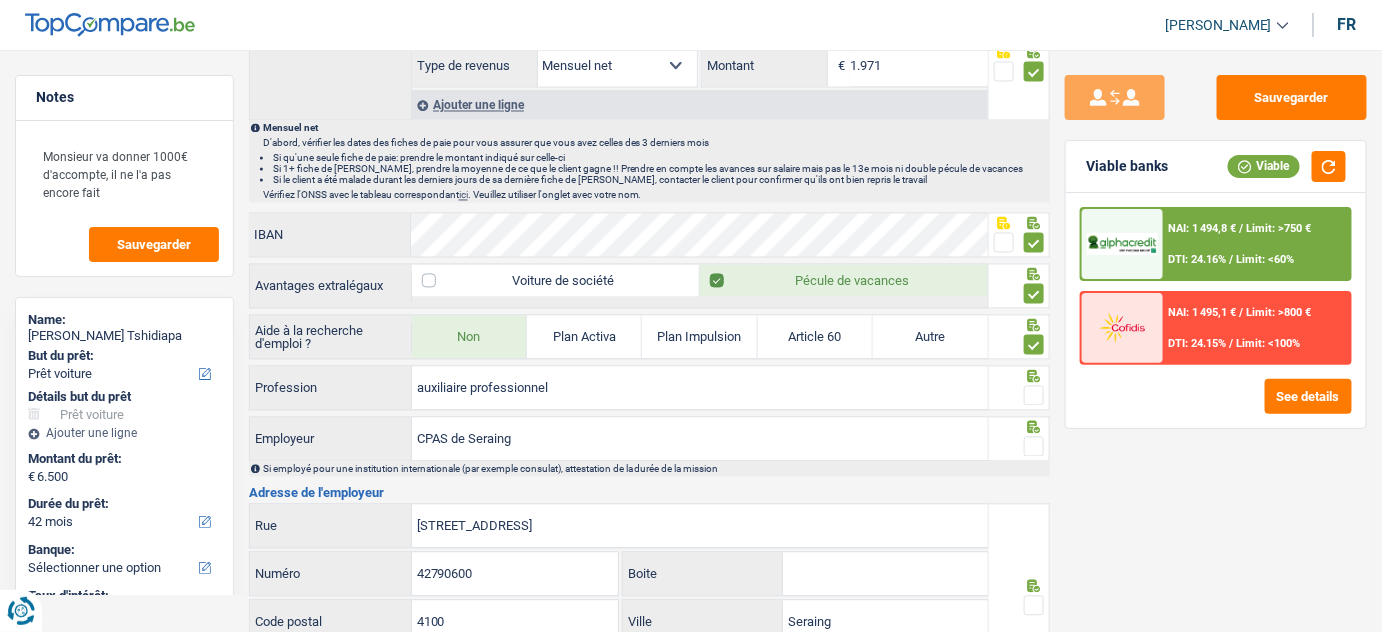 click at bounding box center [1019, 388] 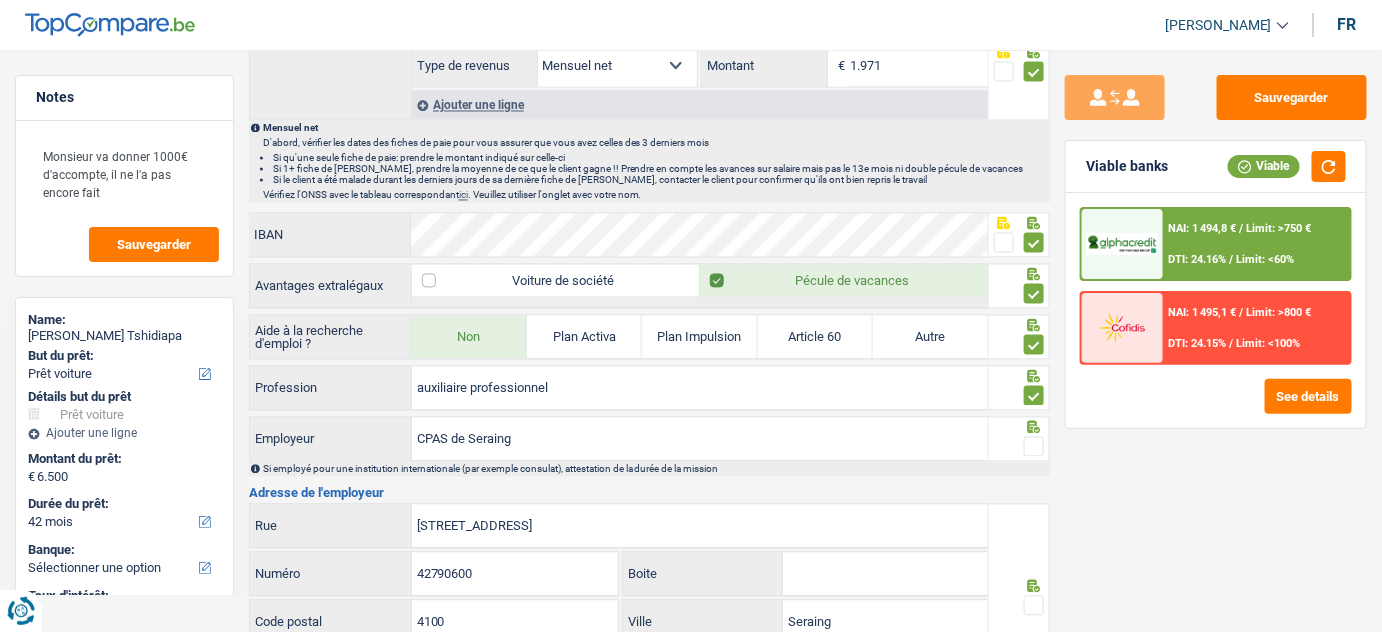 scroll, scrollTop: 1272, scrollLeft: 0, axis: vertical 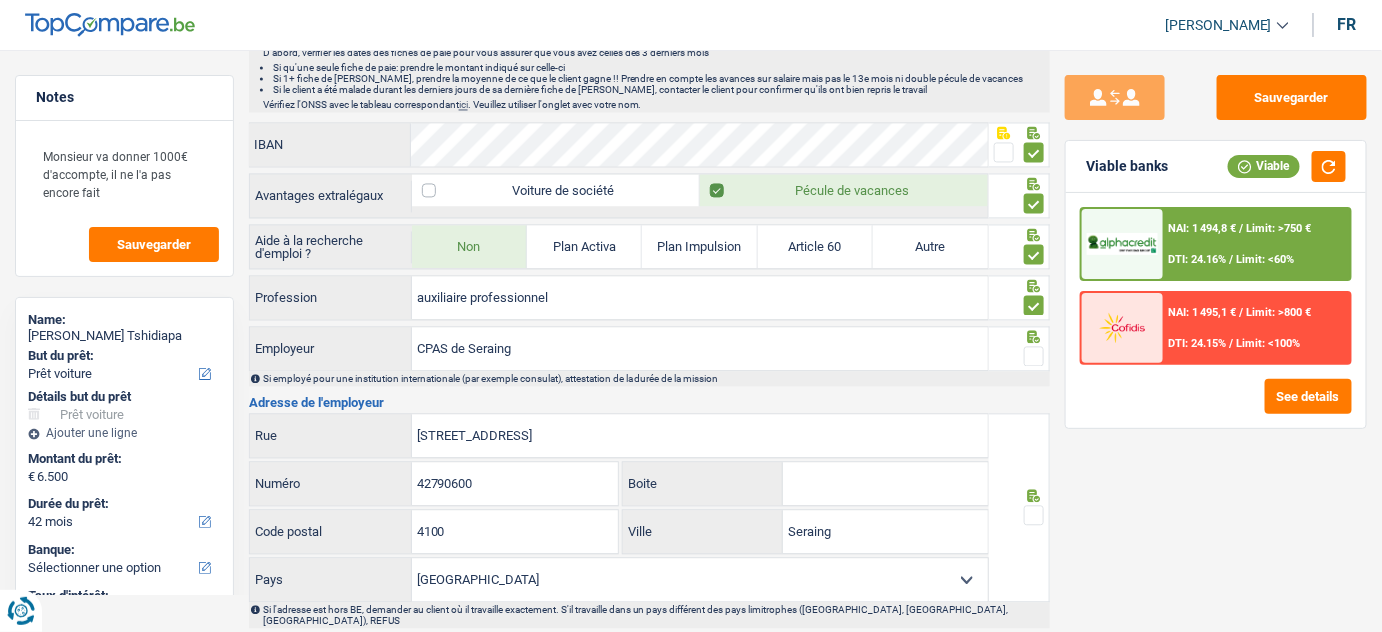 click at bounding box center [1034, 356] 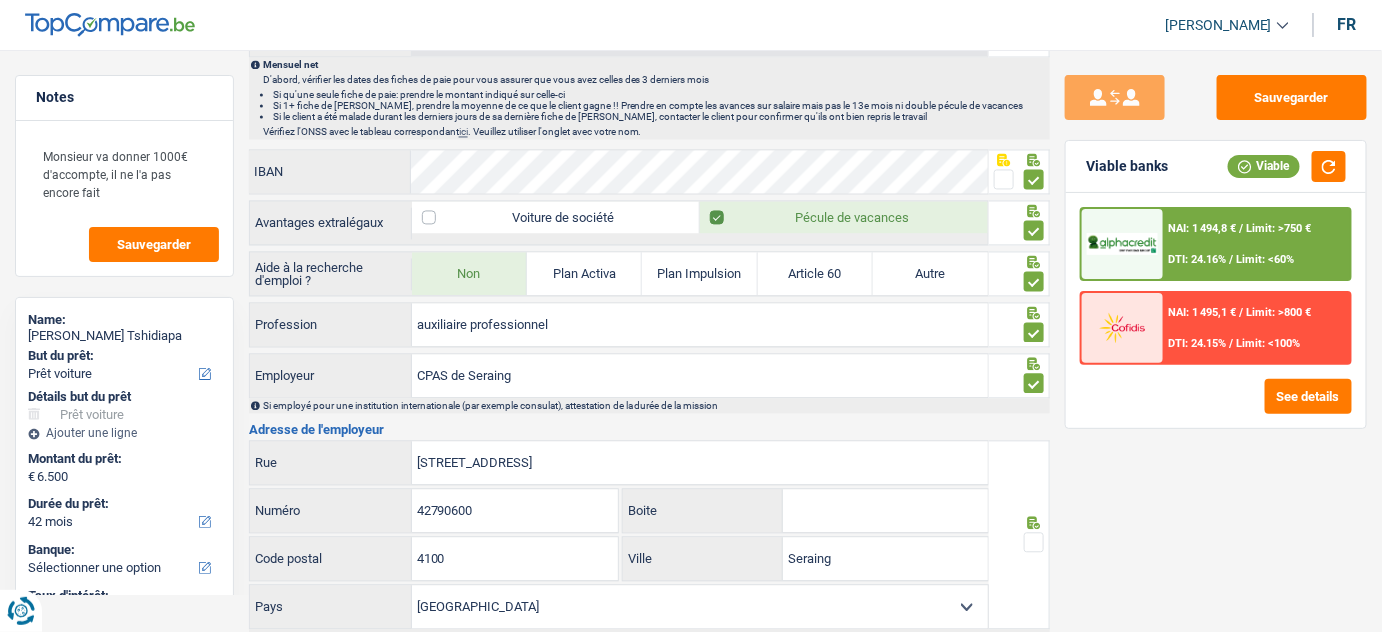 scroll, scrollTop: 1454, scrollLeft: 0, axis: vertical 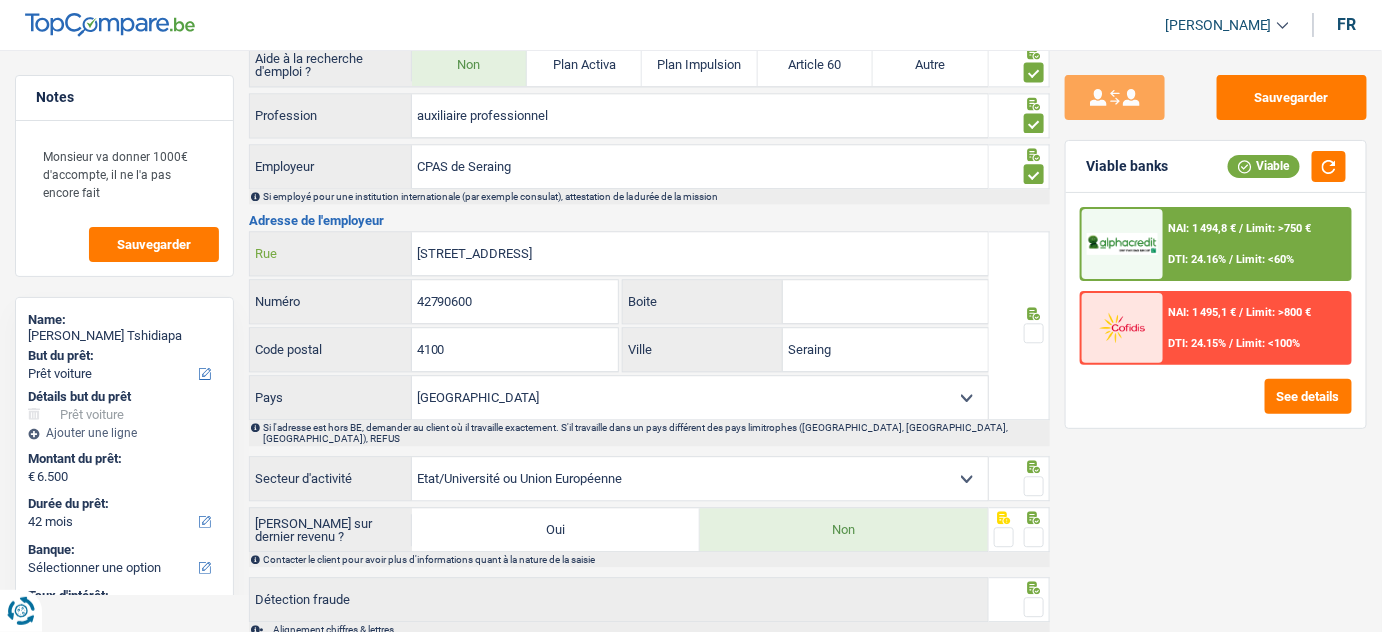 click on "rue du molinay 60" at bounding box center (700, 253) 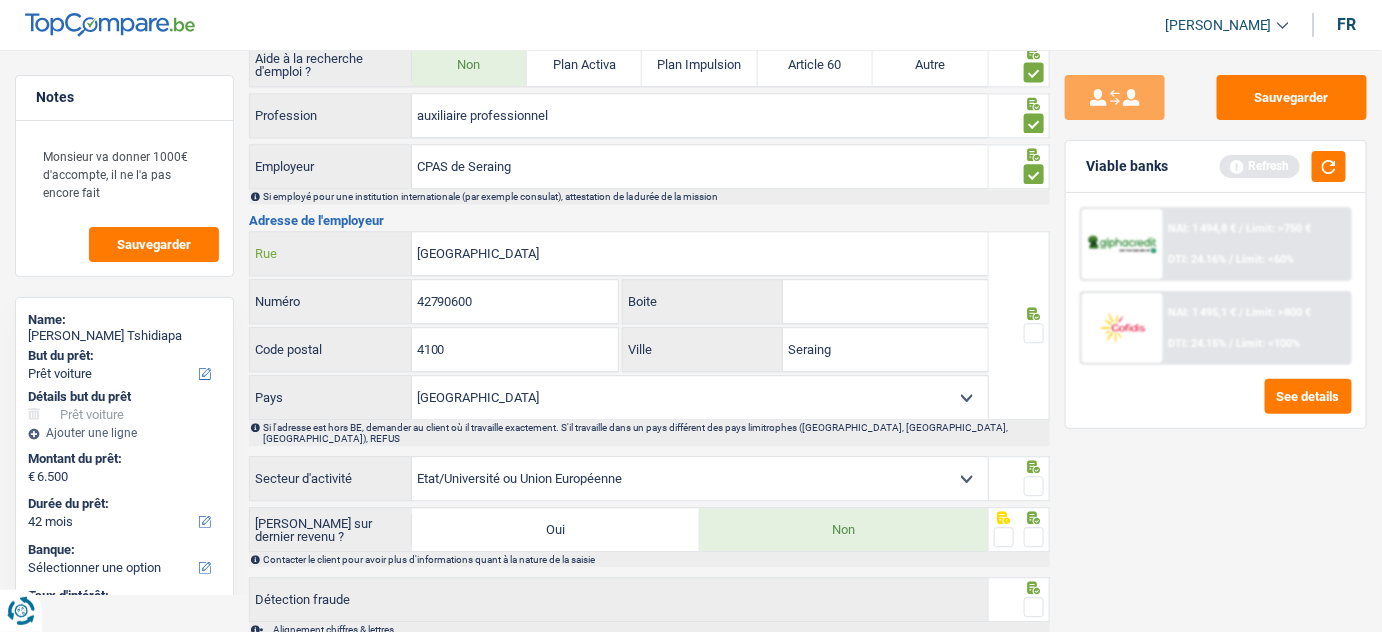 type on "rue du molinay" 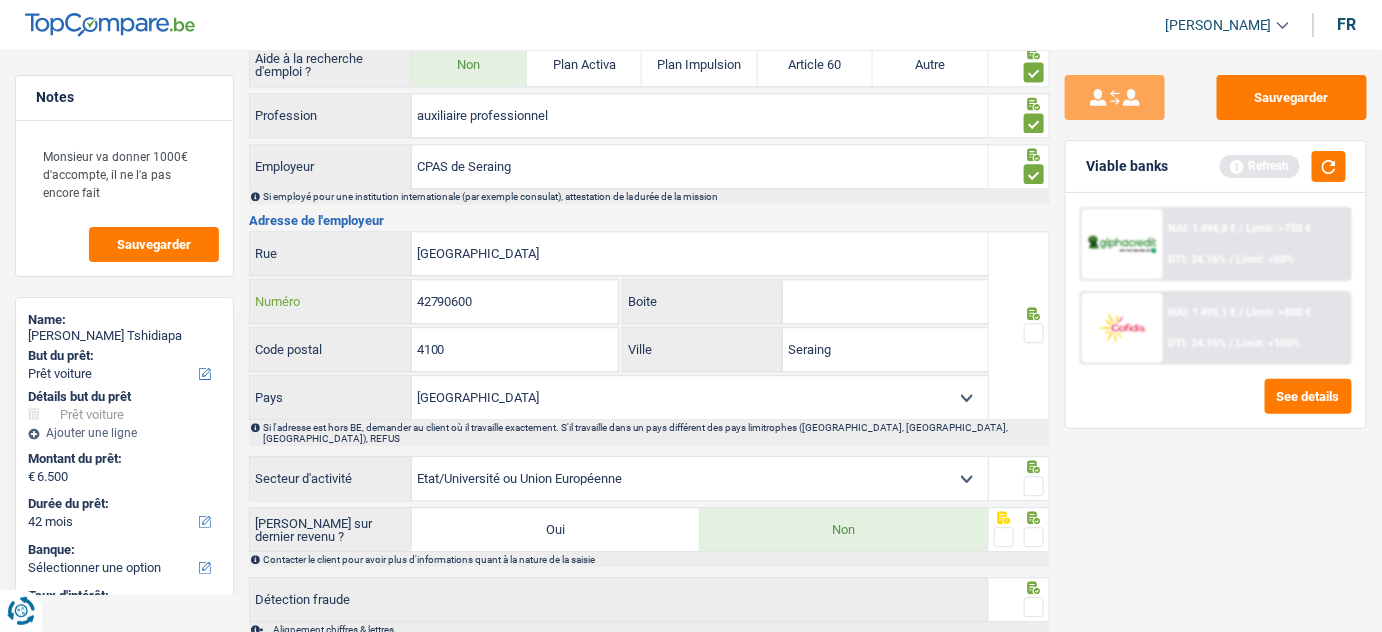 drag, startPoint x: 496, startPoint y: 289, endPoint x: 360, endPoint y: 305, distance: 136.93794 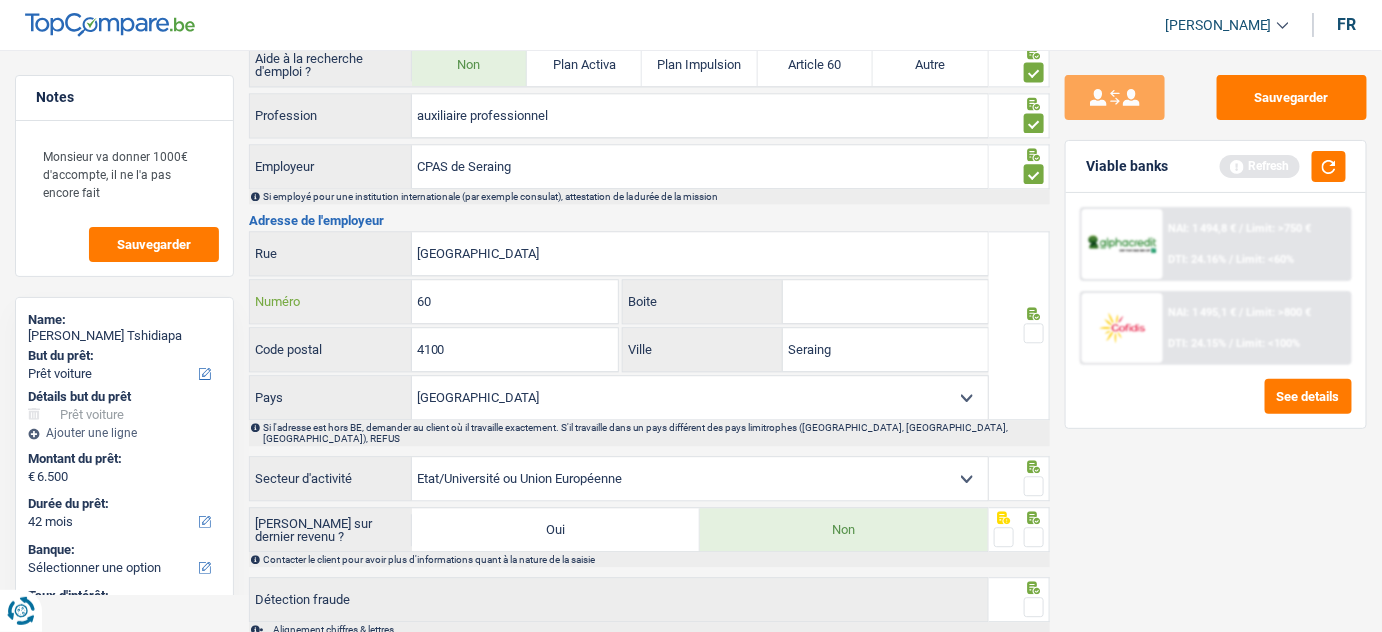 type on "60" 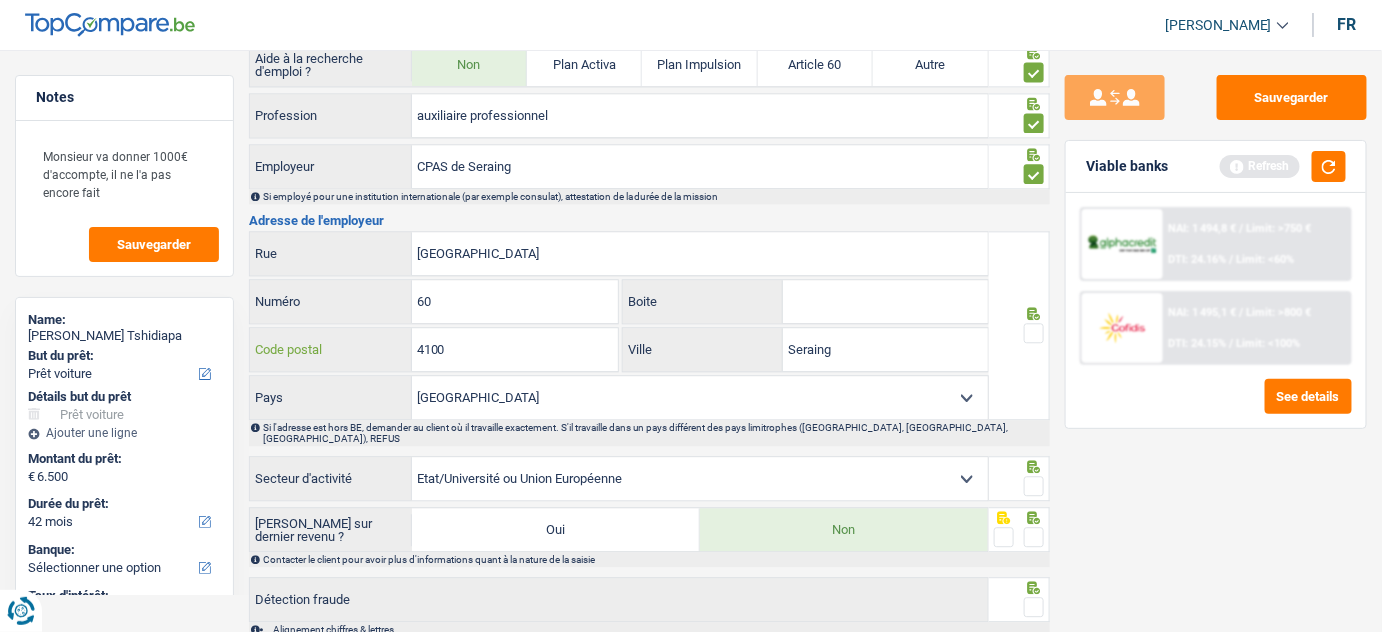 click on "4100" at bounding box center [515, 349] 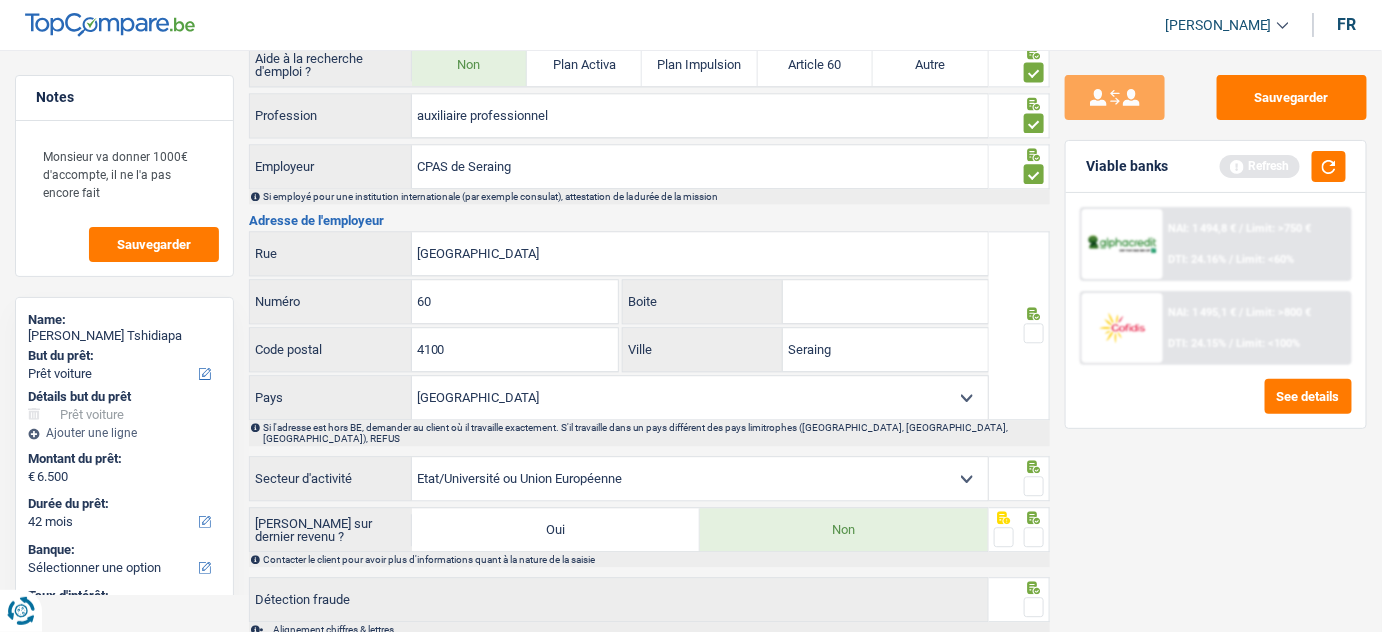 drag, startPoint x: 1040, startPoint y: 319, endPoint x: 1115, endPoint y: 295, distance: 78.74643 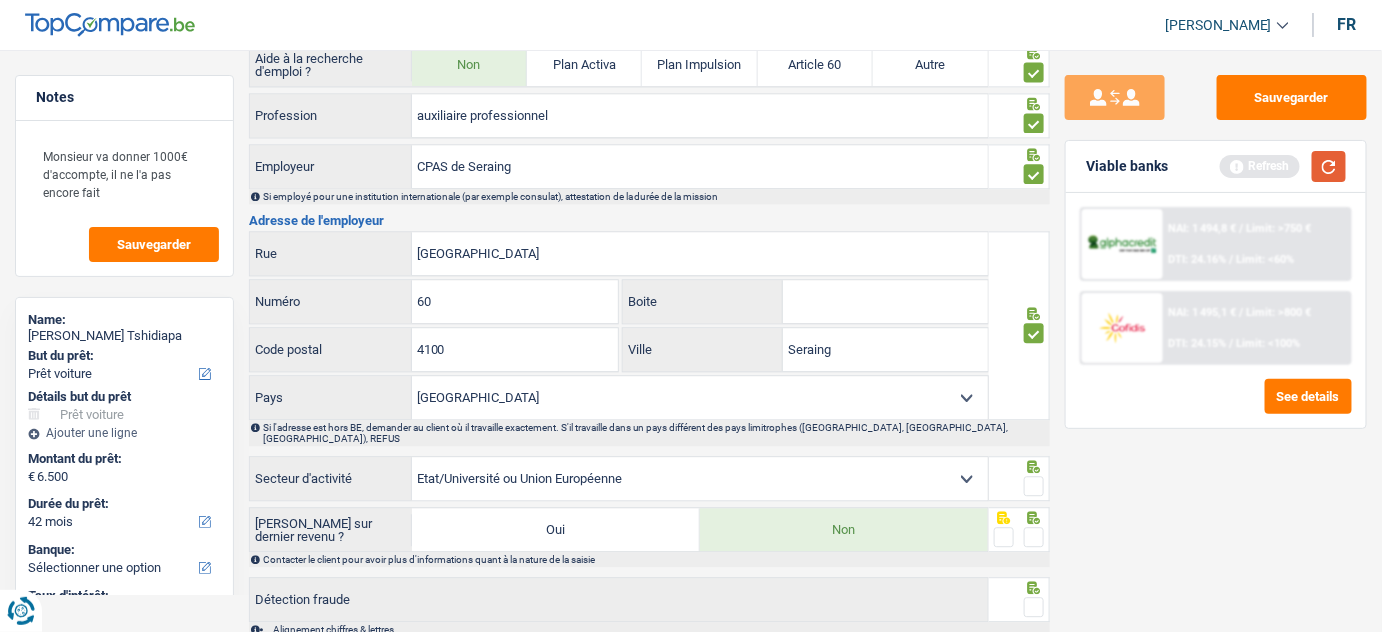 click at bounding box center [1329, 166] 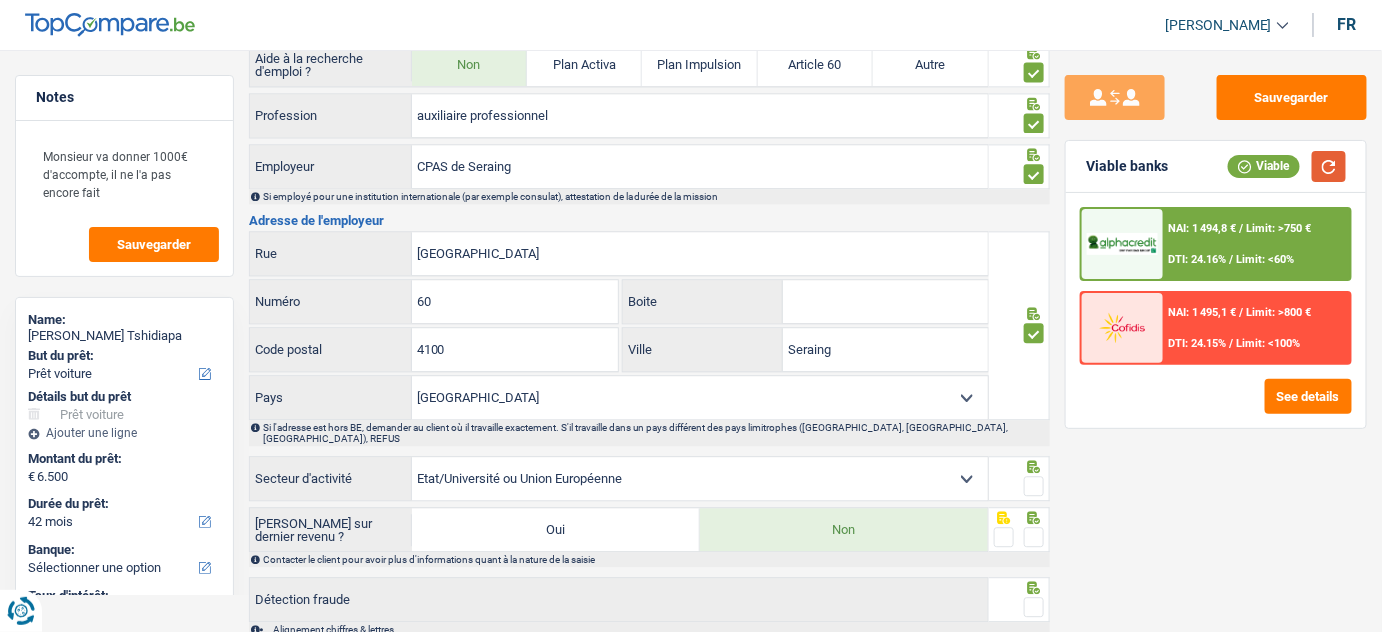 click at bounding box center (1329, 166) 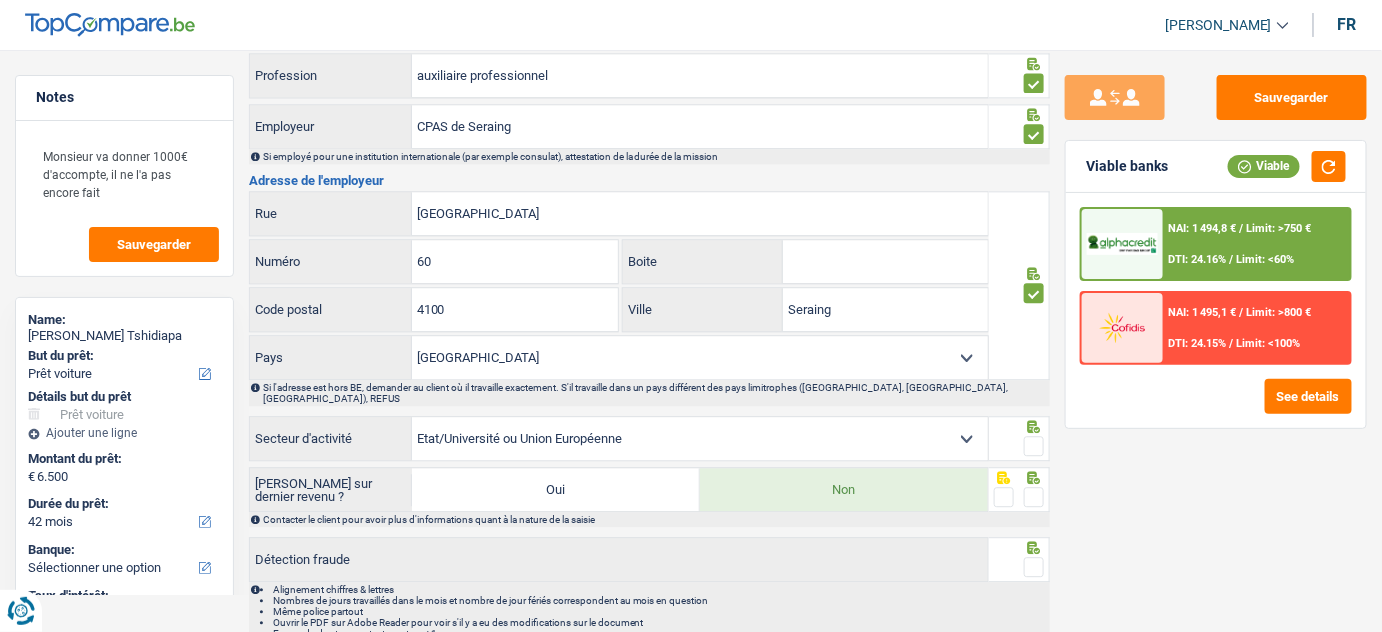 scroll, scrollTop: 1532, scrollLeft: 0, axis: vertical 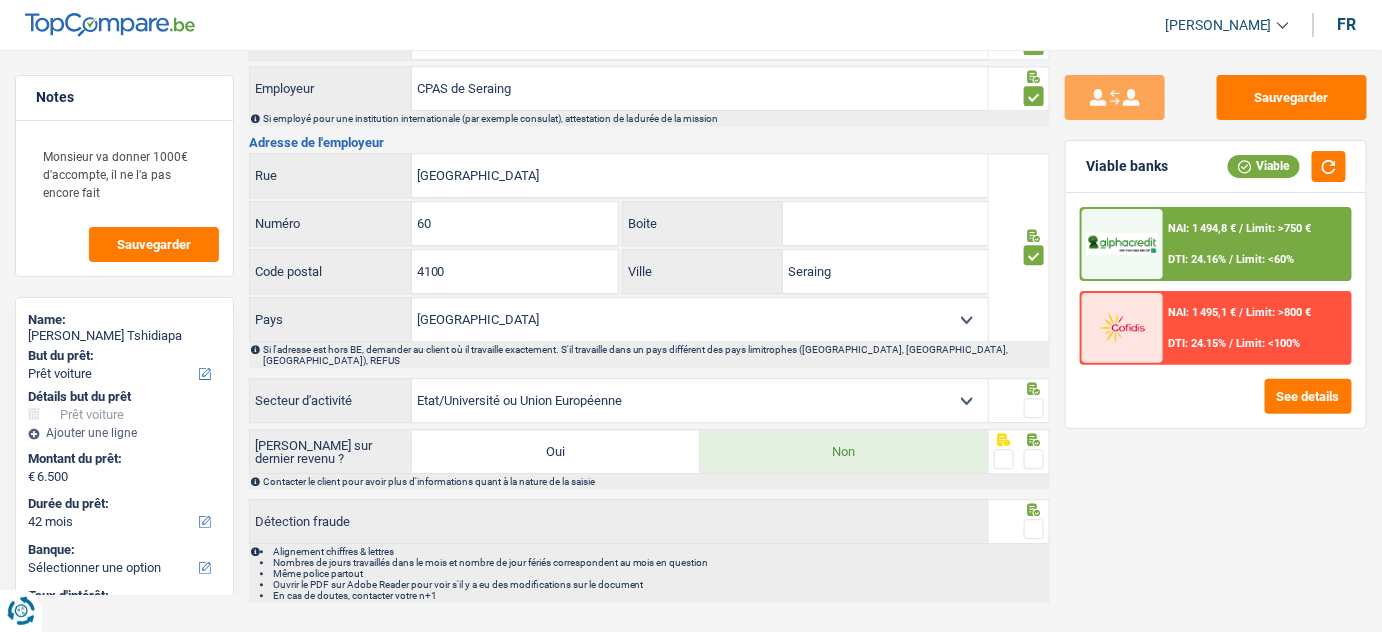 click at bounding box center [1034, 408] 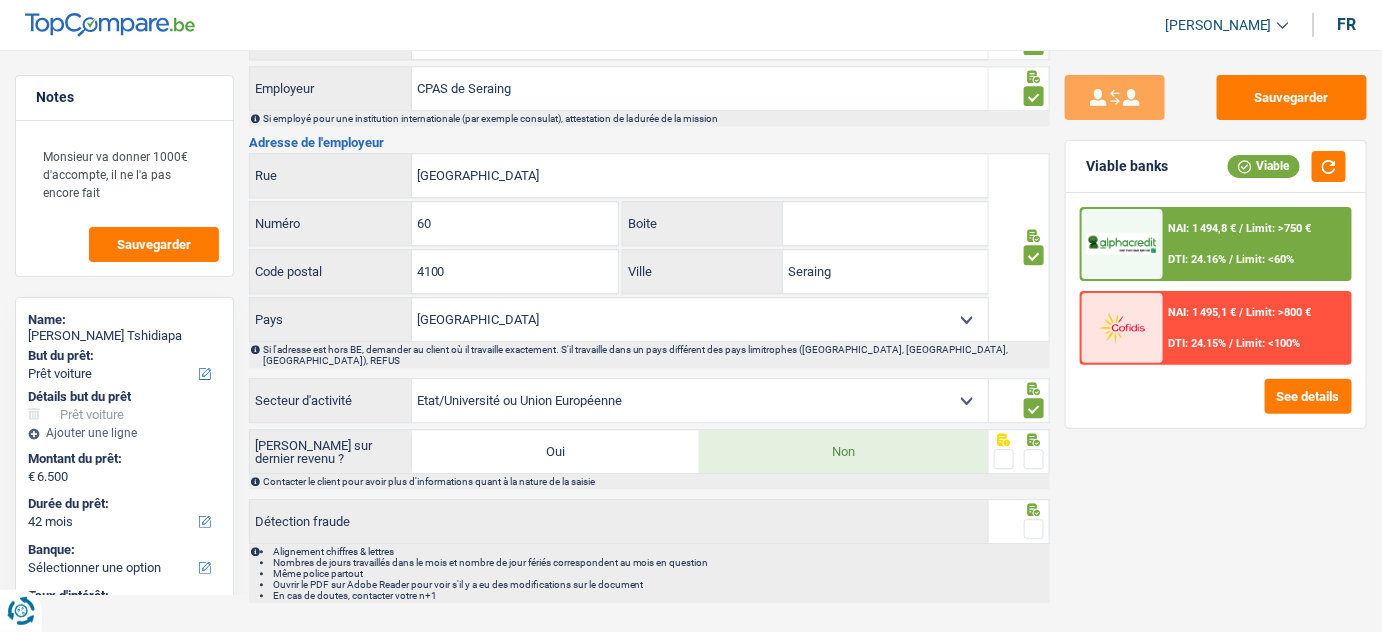drag, startPoint x: 1034, startPoint y: 429, endPoint x: 1027, endPoint y: 453, distance: 25 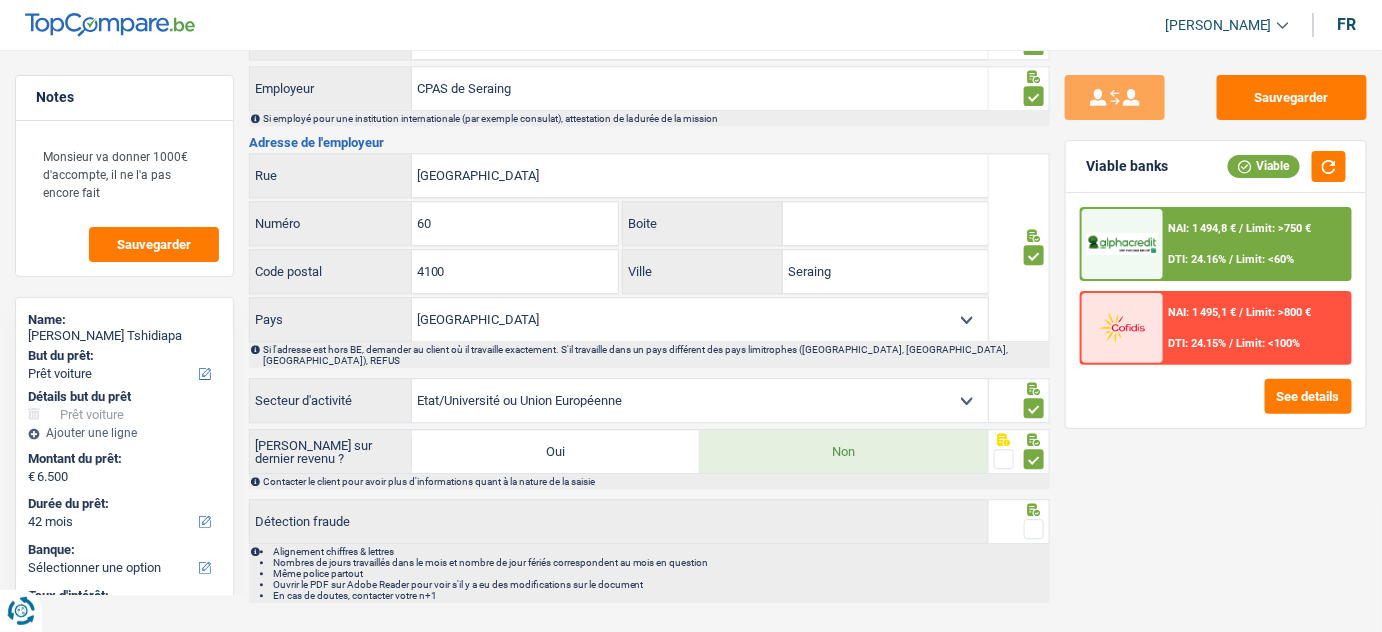 click at bounding box center [1034, 529] 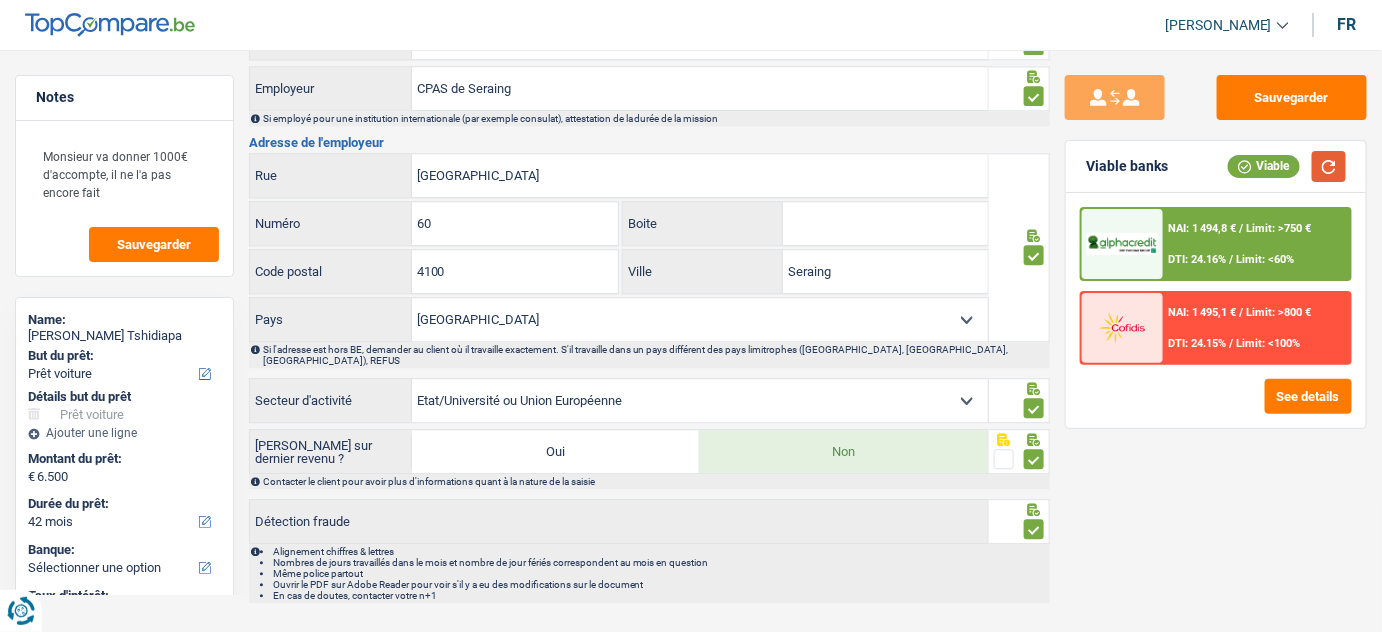 click at bounding box center [1329, 166] 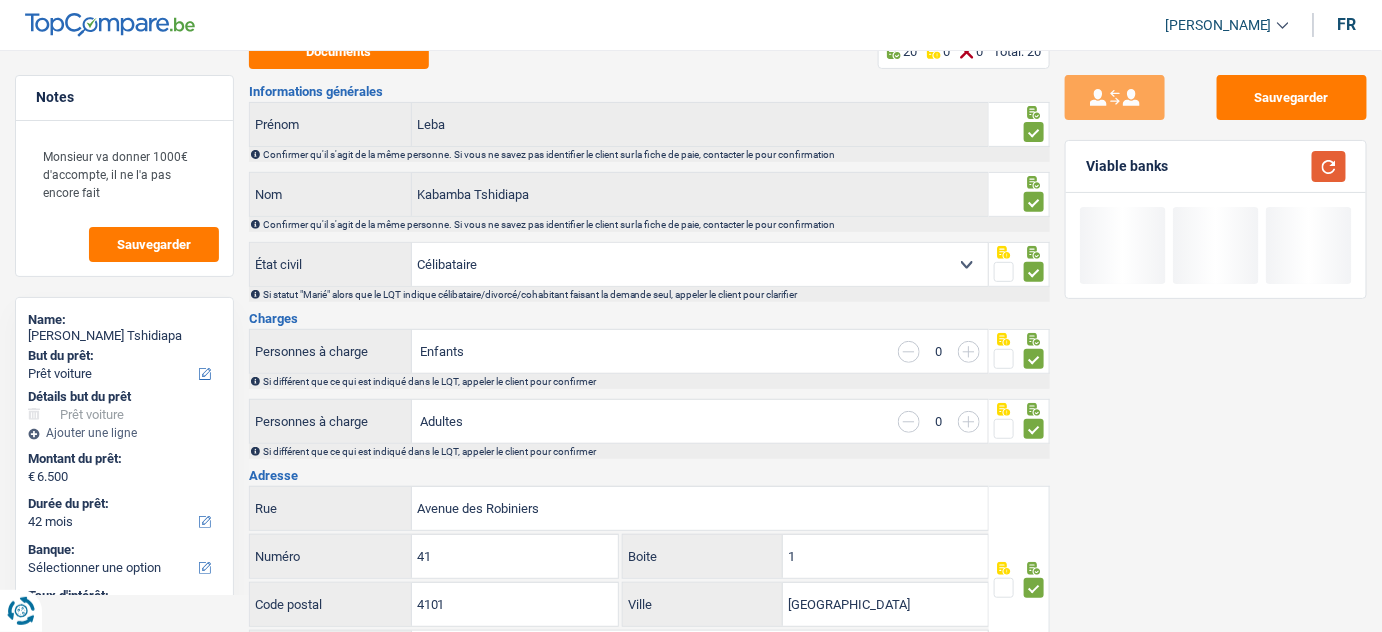 scroll, scrollTop: 0, scrollLeft: 0, axis: both 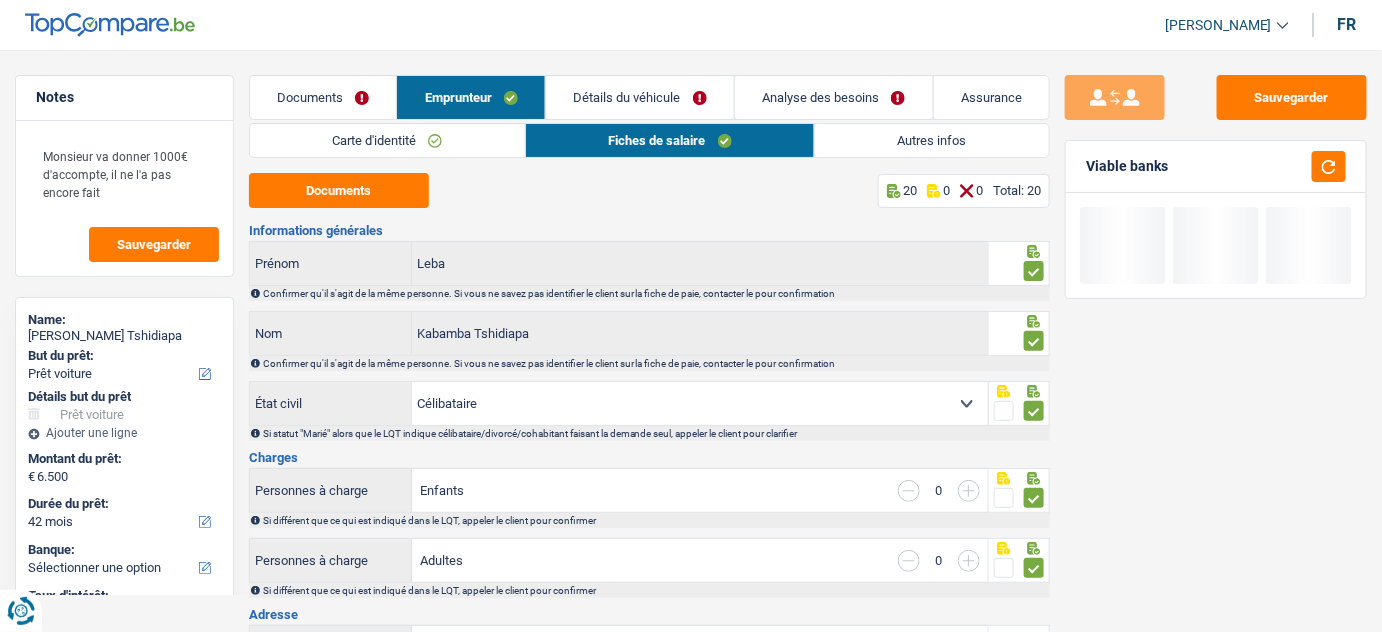 click on "Autres infos" at bounding box center [932, 140] 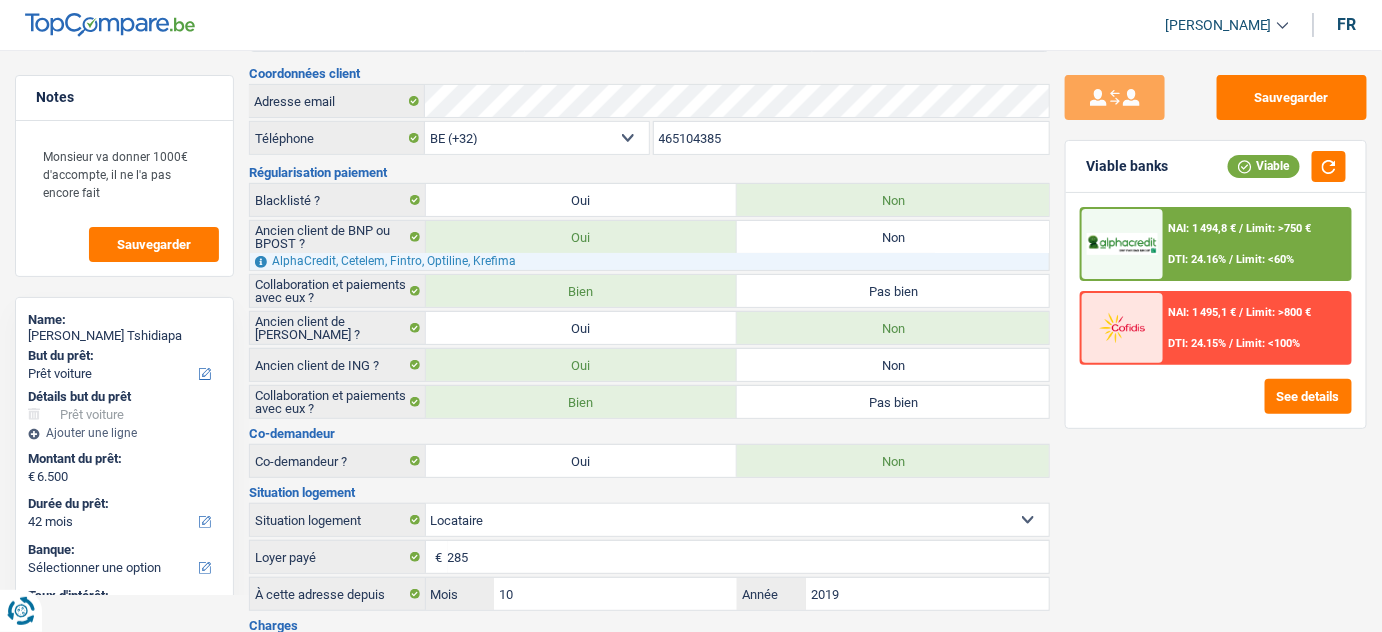 scroll, scrollTop: 0, scrollLeft: 0, axis: both 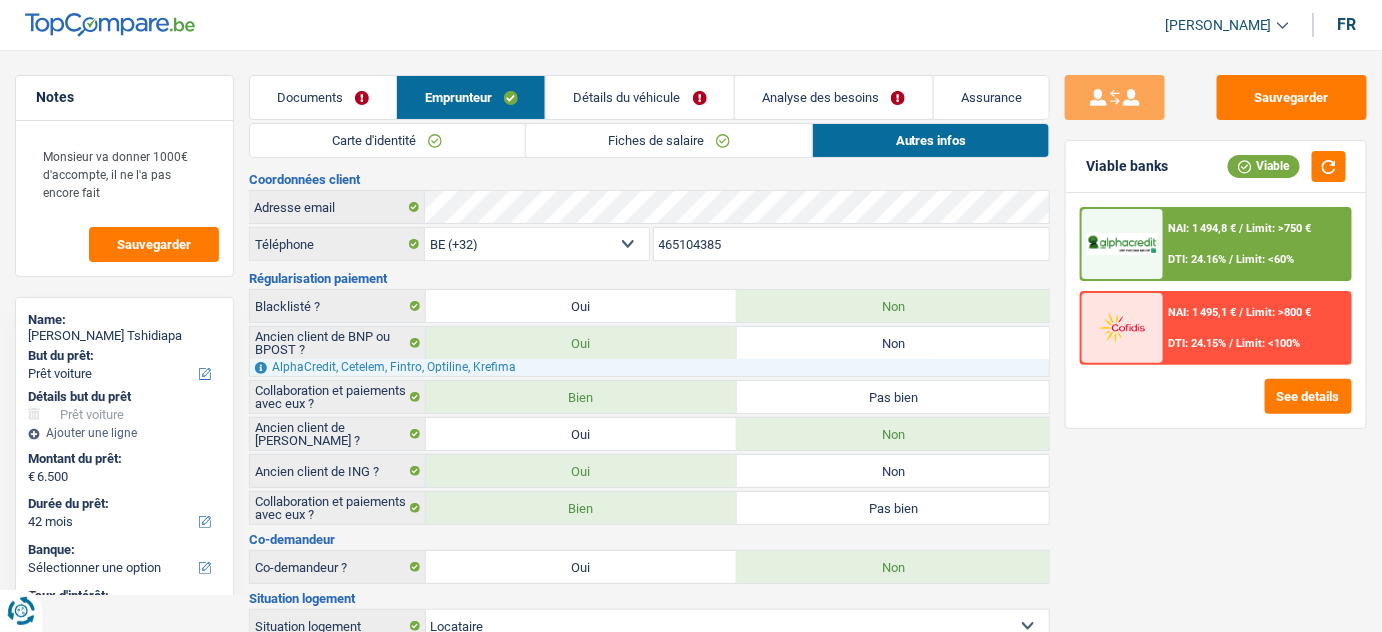 click on "Détails du véhicule" at bounding box center [640, 97] 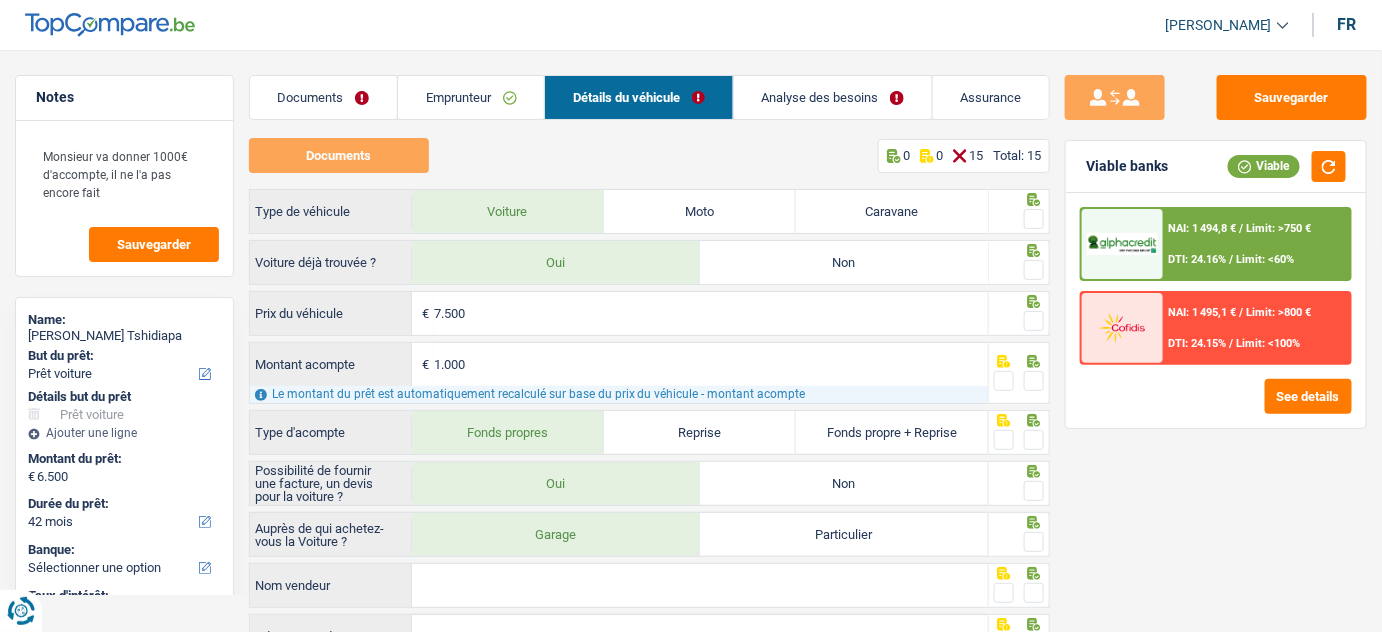 click on "Documents" at bounding box center (323, 97) 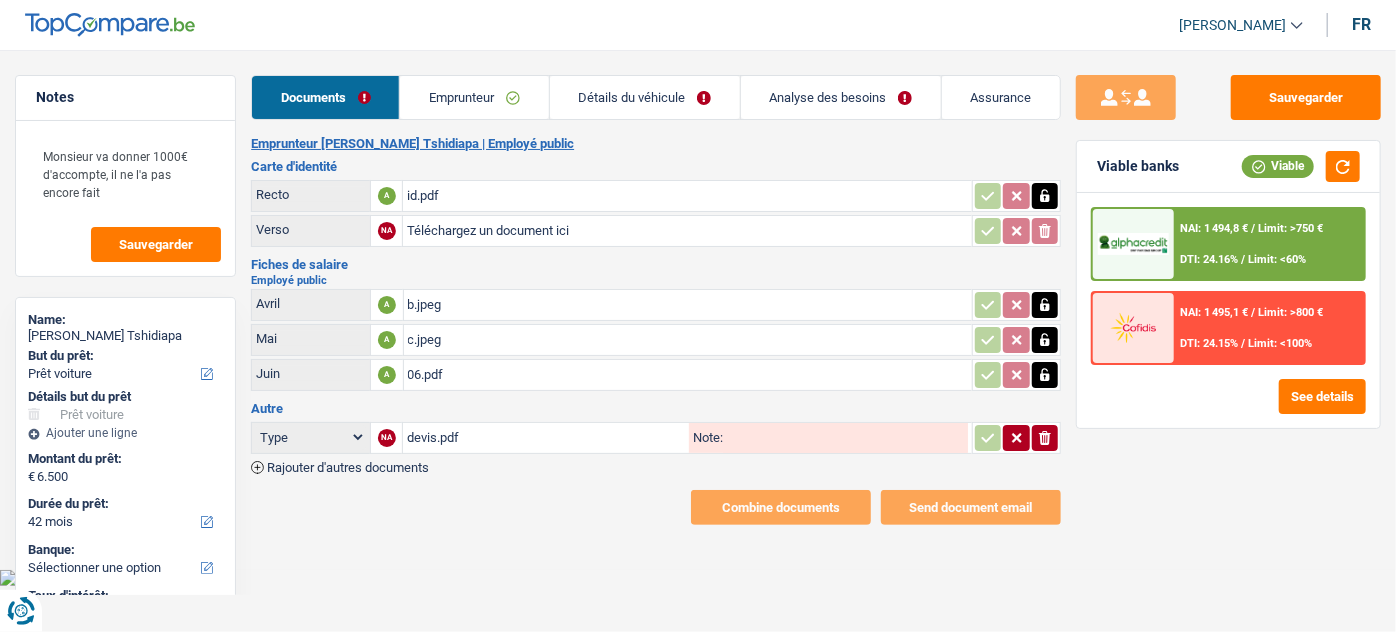 click on "Type
Analyse des besoins pour l'assurance
Attestation d'invalidité
Attestation de votre employeur
Attestation perte de la carte d'identité
Autre
Avertissement extrait de rôle 2023 concernant vos revenus 2022
Avertissement extrait de rôle 2024 concernant vos revenus 2023
Bulletin d'impôt
Carte bancaire
Certificat de composition de ménage
Certificat de résidence élargi
Certificat médical
Contrat de bail" at bounding box center (311, 437) 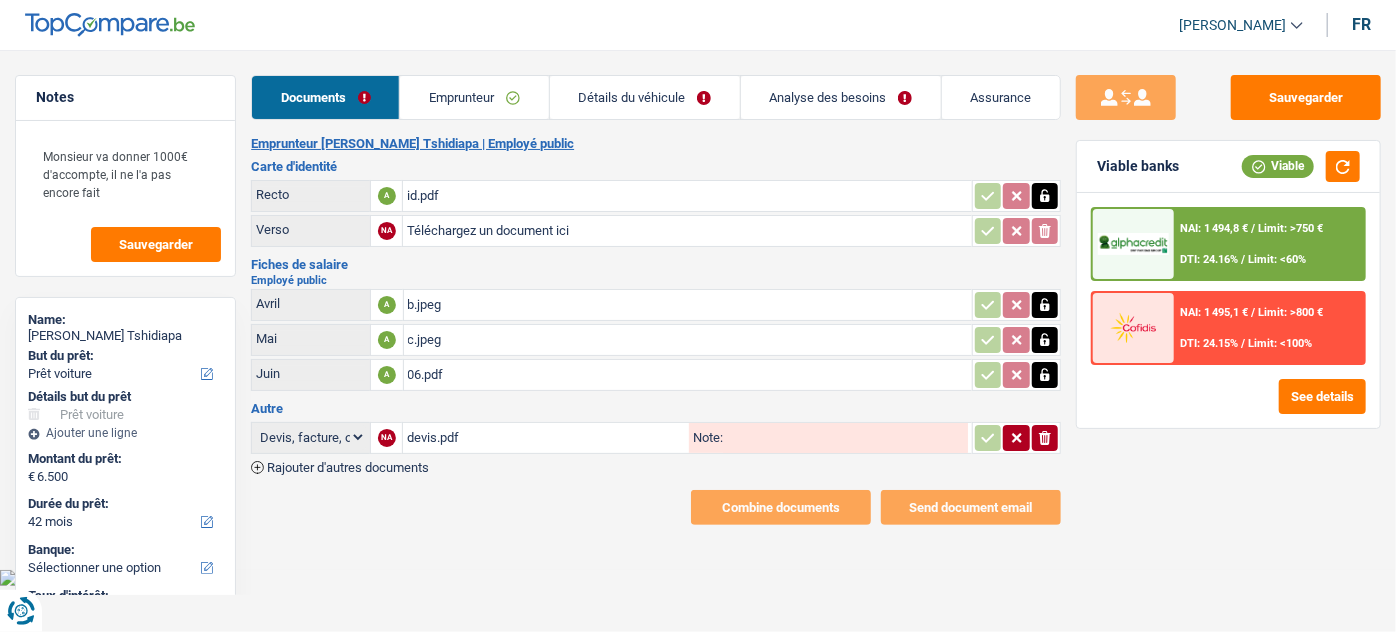 click on "Type
Analyse des besoins pour l'assurance
Attestation d'invalidité
Attestation de votre employeur
Attestation perte de la carte d'identité
Autre
Avertissement extrait de rôle 2023 concernant vos revenus 2022
Avertissement extrait de rôle 2024 concernant vos revenus 2023
Bulletin d'impôt
Carte bancaire
Certificat de composition de ménage
Certificat de résidence élargi
Certificat médical
Contrat de bail" at bounding box center [311, 437] 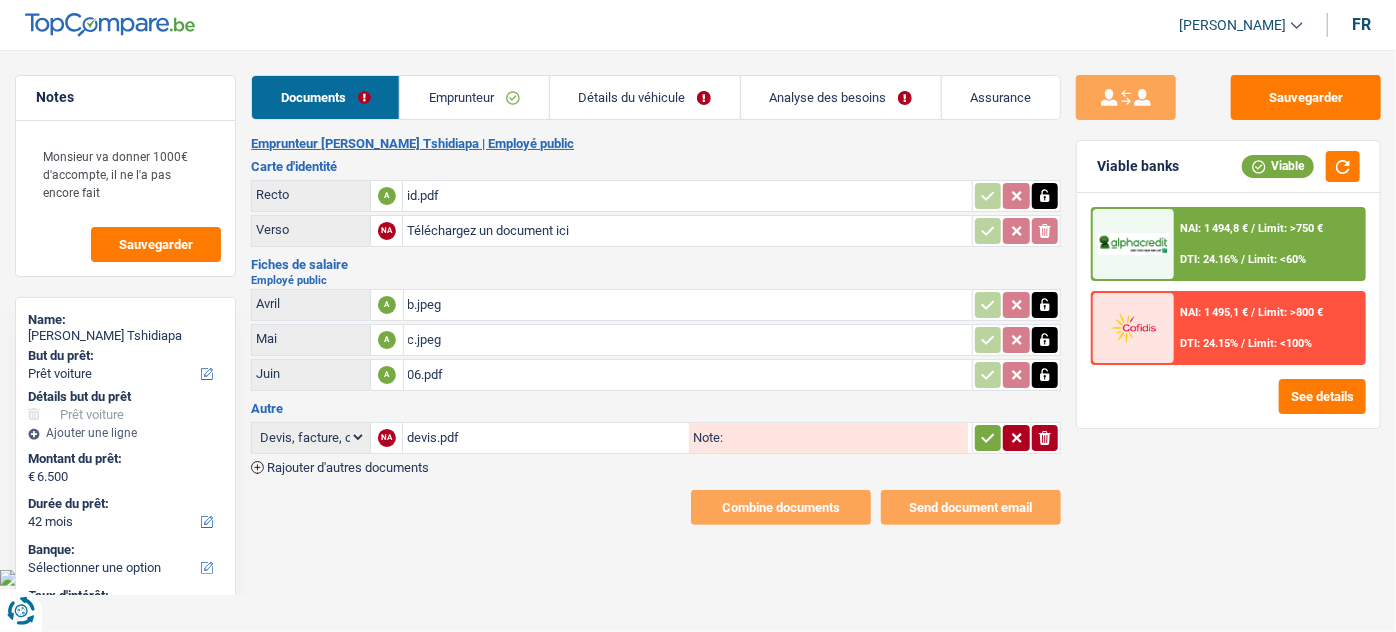 click on "Notes
Monsieur va donner 1000€ d'accompte, il ne l'a pas encore fait
Sauvegarder
Name:   Leba Kabamba Tshidiapa   But du prêt: Confort maison: meubles, textile, peinture, électroménager, outillage non-professionnel Hifi, multimédia, gsm, ordinateur Aménagement: frais d'installation, déménagement Evénement familial: naissance, mariage, divorce, communion, décès Frais médicaux Frais d'études Frais permis de conduire Loisirs: voyage, sport, musique Rafraîchissement: petits travaux maison et jardin Frais judiciaires Réparation voiture Prêt rénovation (non disponible pour les non-propriétaires) Prêt énergie (non disponible pour les non-propriétaires) Prêt voiture Taxes, impôts non professionnels Rénovation bien à l'étranger Dettes familiales Assurance Autre
Sélectionner une option
Détails but du prêt
Hifi, multimédia, gsm, ordinateur Frais médicaux" at bounding box center (698, 300) 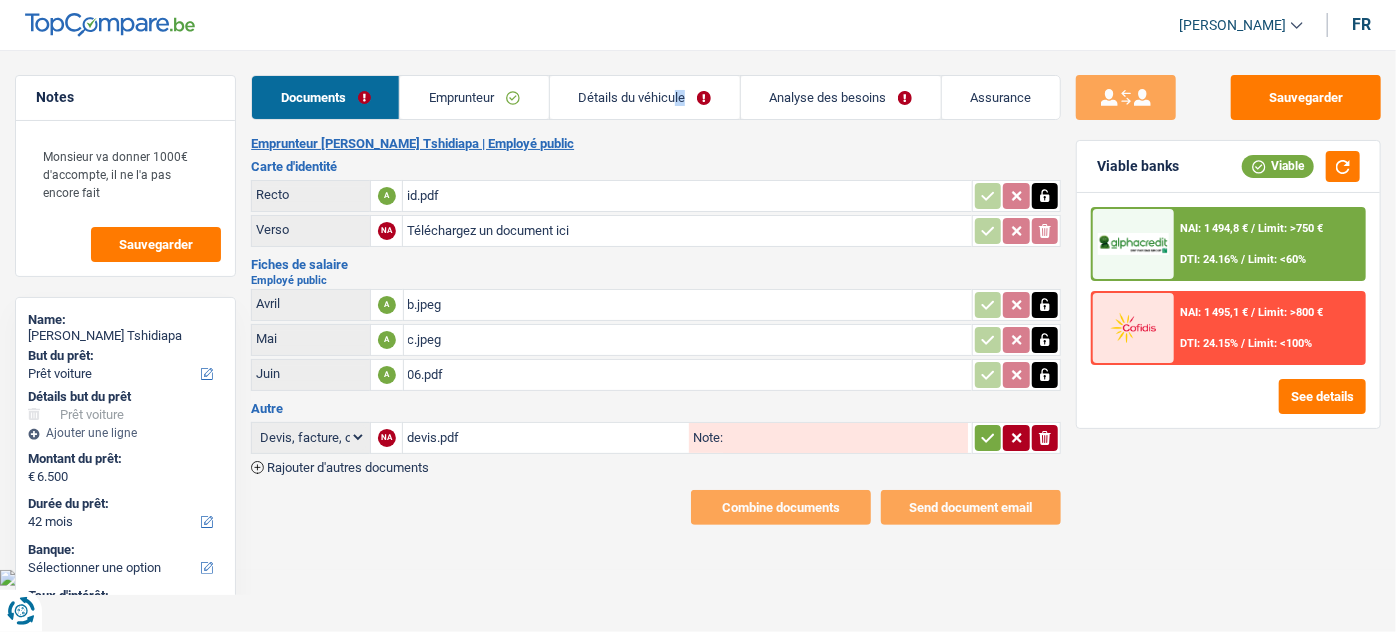 drag, startPoint x: 659, startPoint y: 78, endPoint x: 633, endPoint y: 102, distance: 35.383614 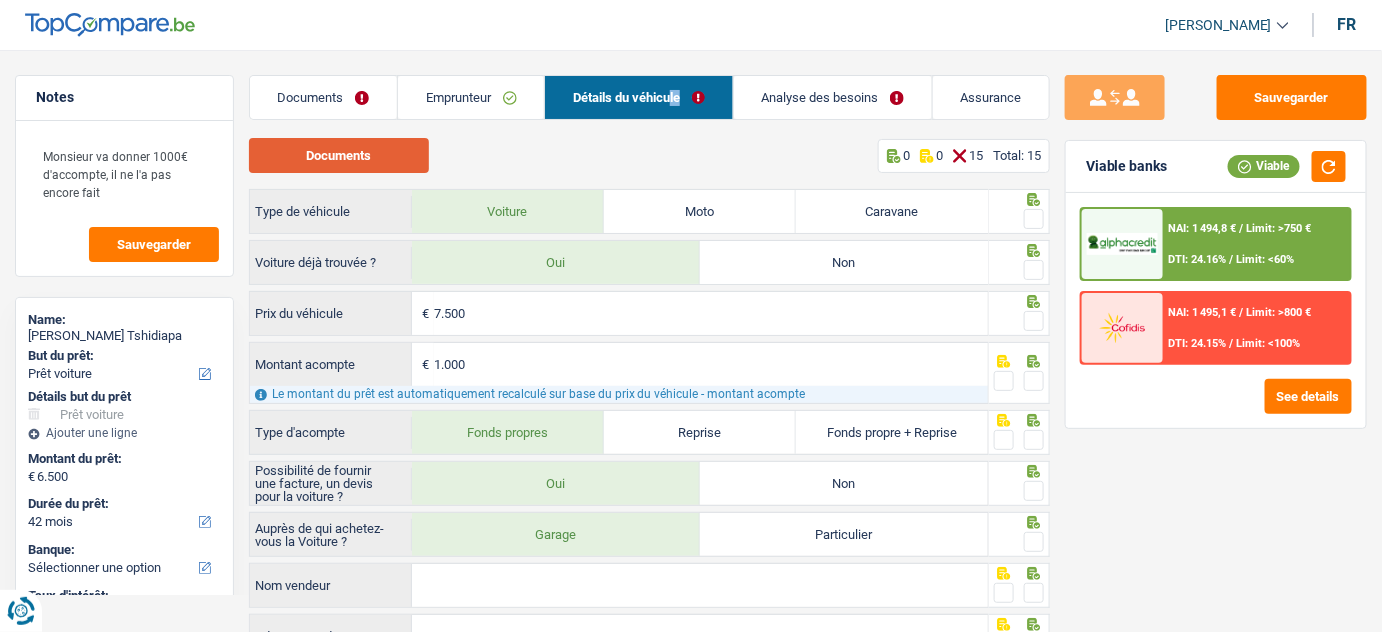 click on "Documents" at bounding box center [339, 155] 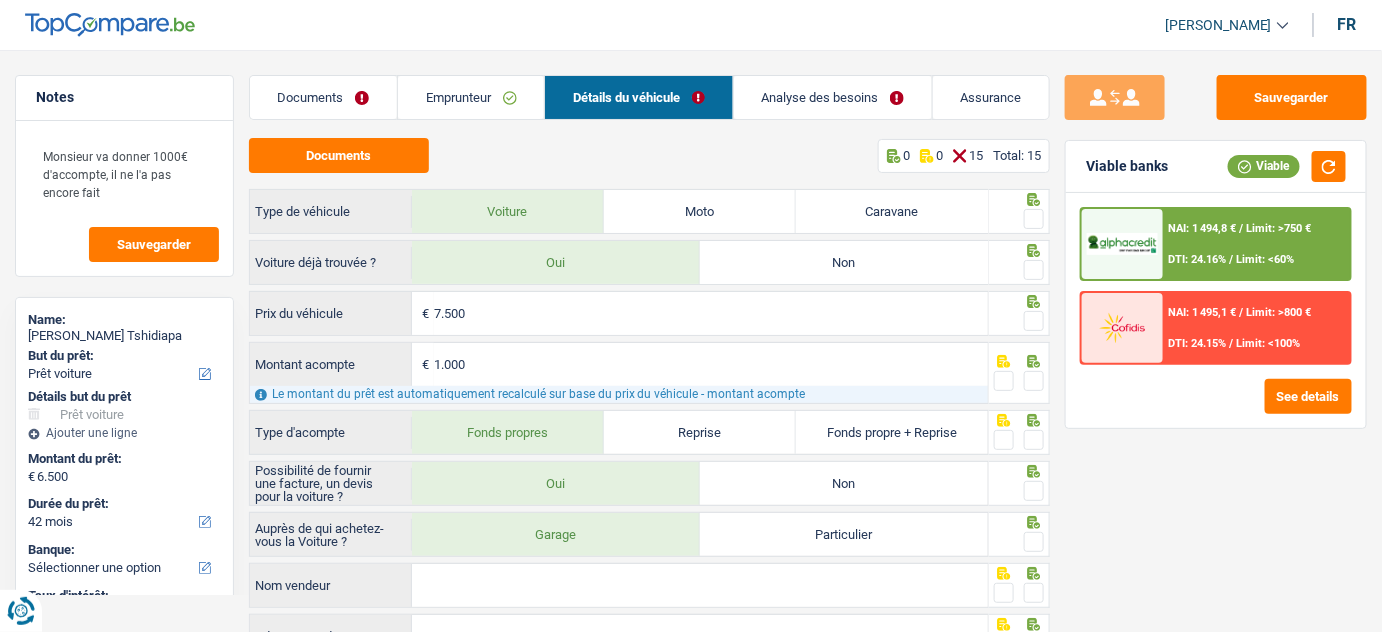 click at bounding box center (1034, 219) 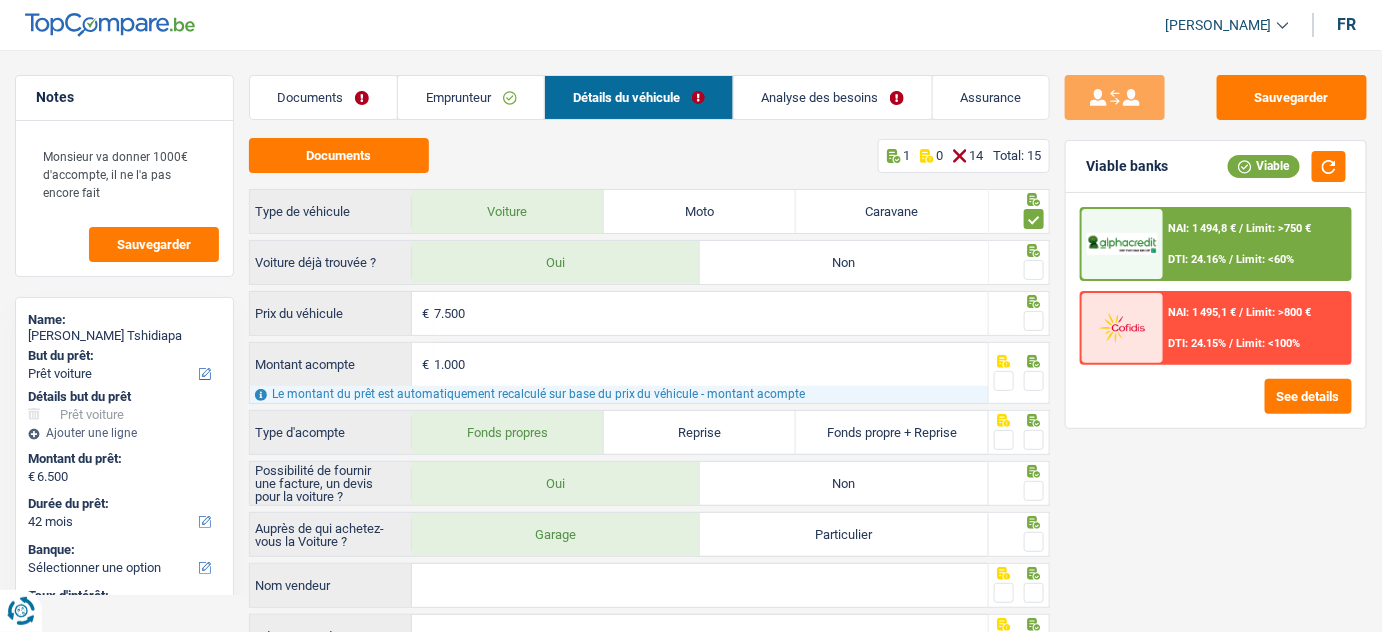click at bounding box center (1034, 270) 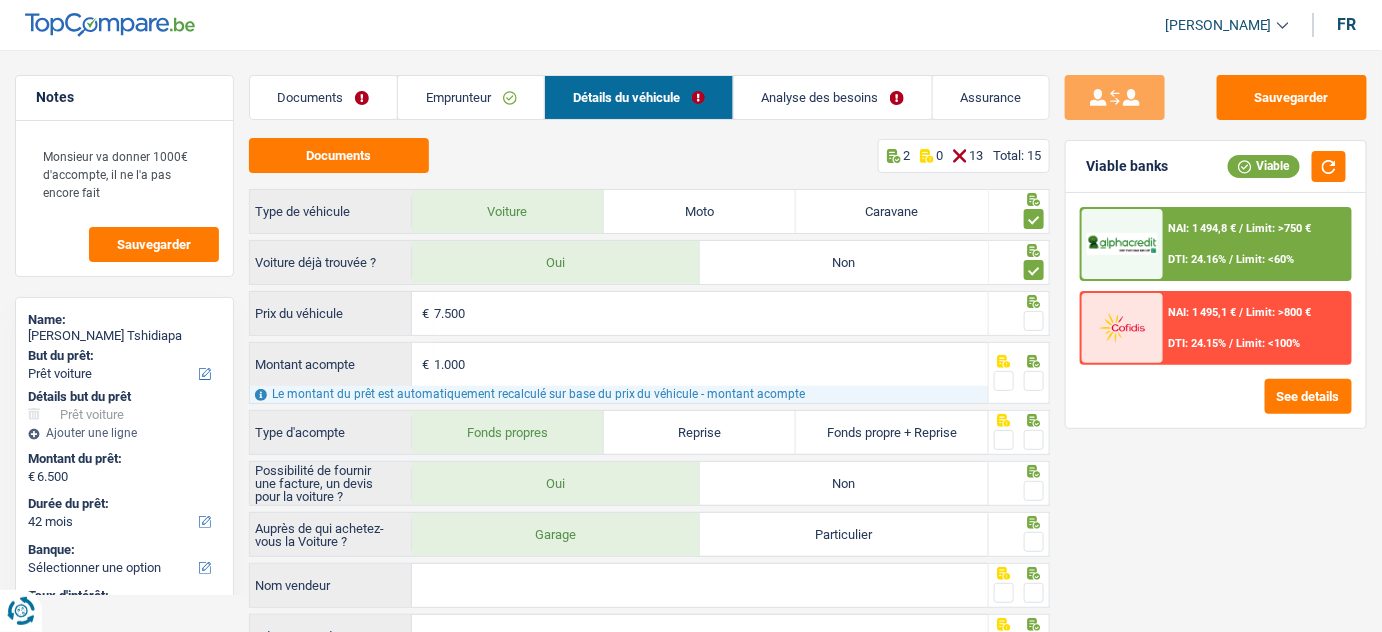 scroll, scrollTop: 90, scrollLeft: 0, axis: vertical 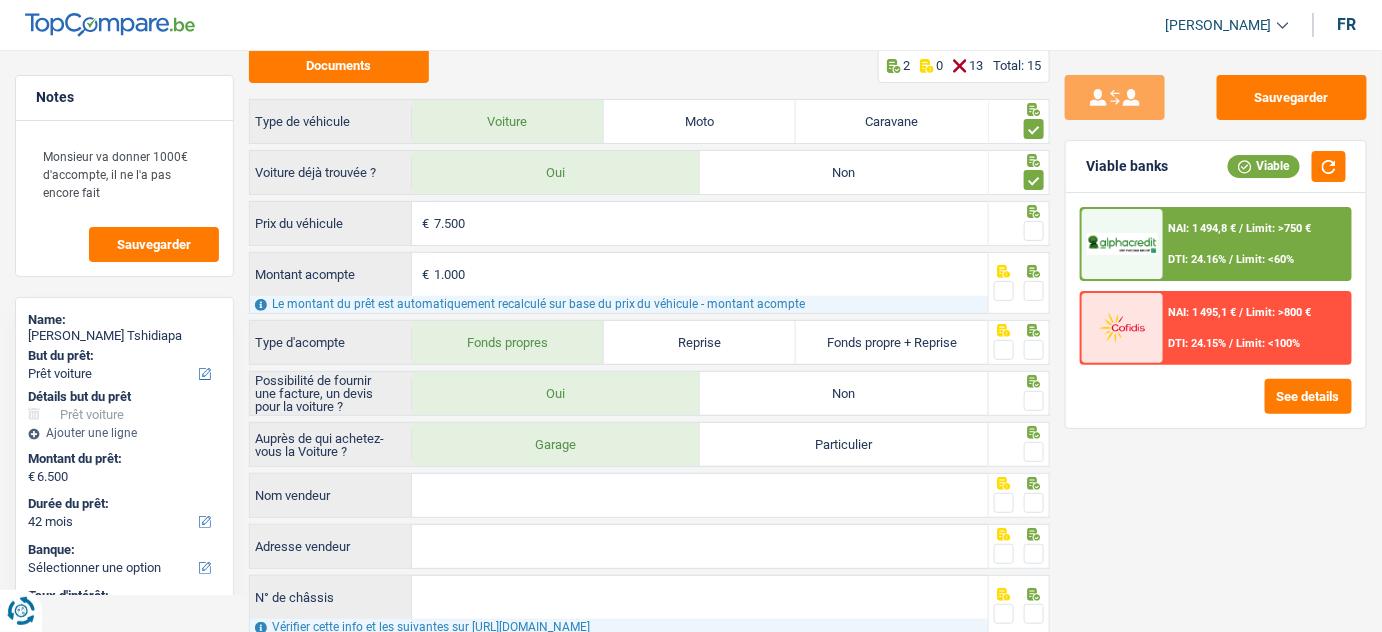 drag, startPoint x: 1032, startPoint y: 233, endPoint x: 1029, endPoint y: 251, distance: 18.248287 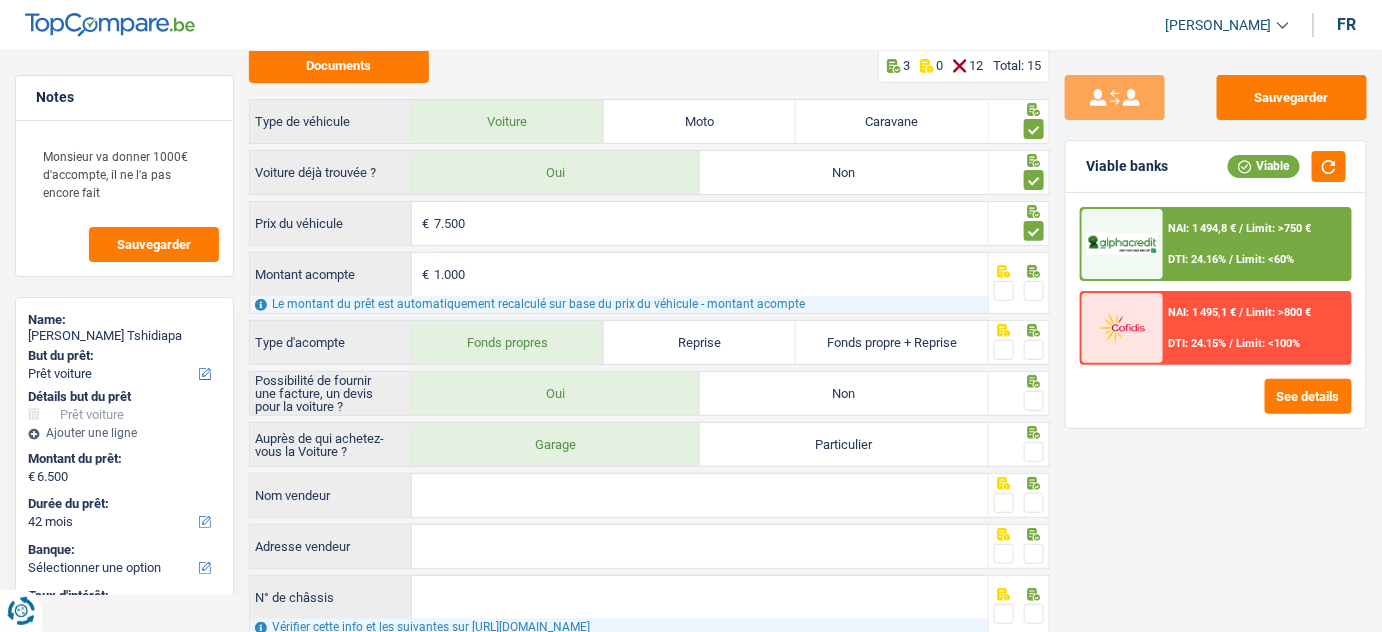 drag, startPoint x: 1026, startPoint y: 294, endPoint x: 1136, endPoint y: 290, distance: 110.0727 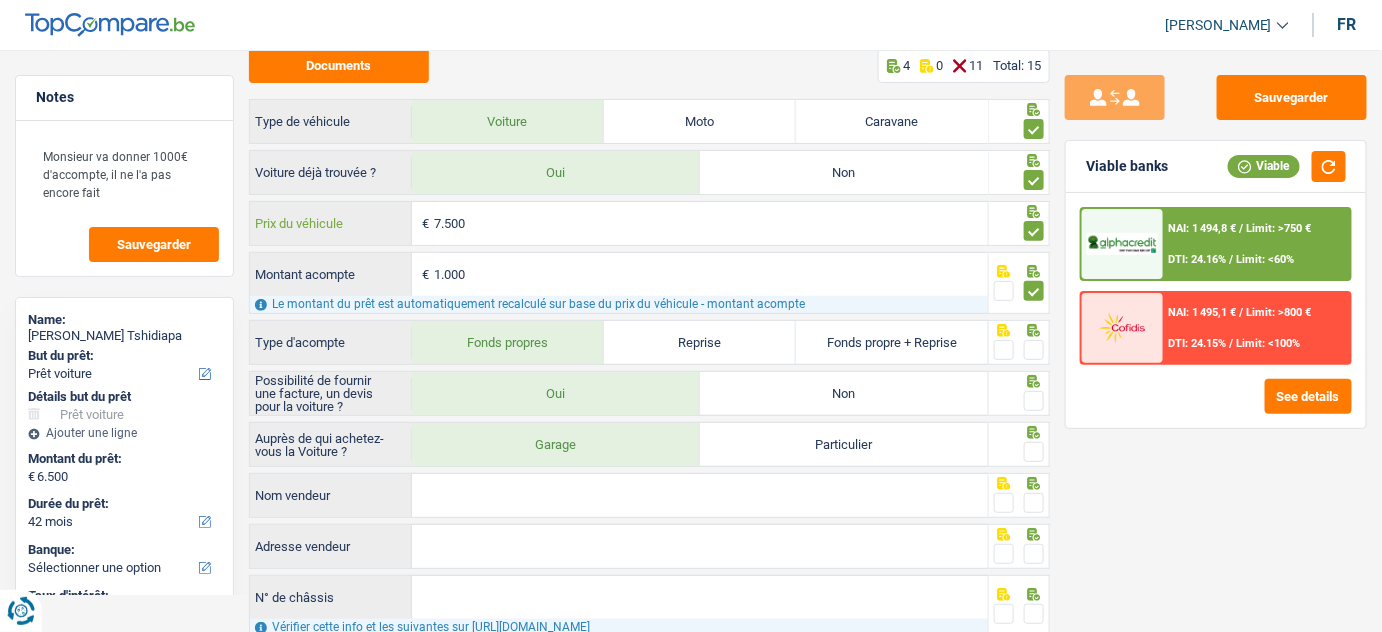 drag, startPoint x: 474, startPoint y: 223, endPoint x: 448, endPoint y: 221, distance: 26.076809 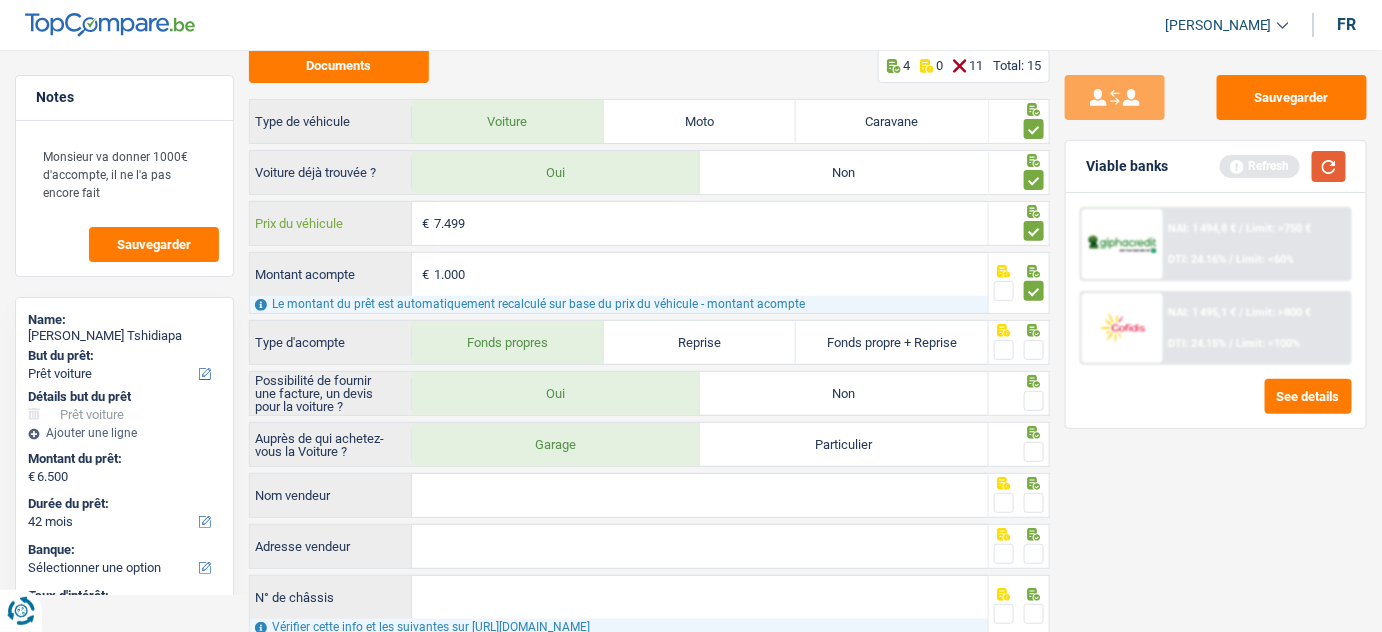 type on "7.499" 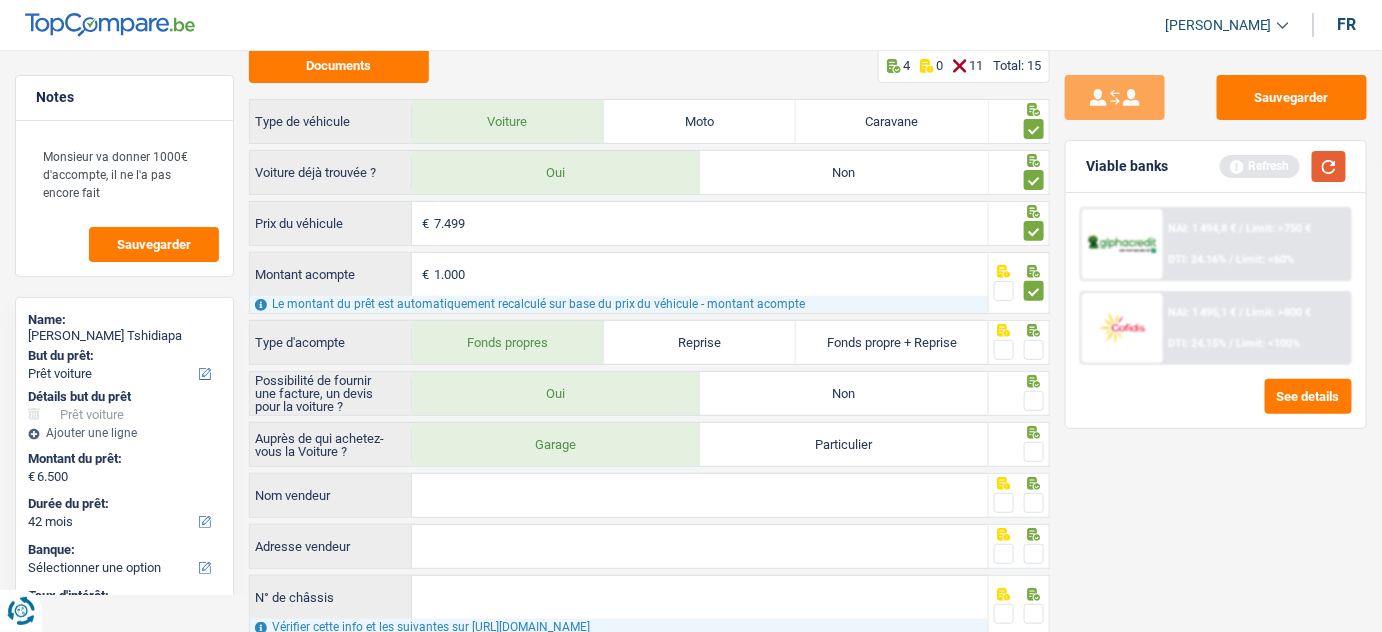 type on "6.499" 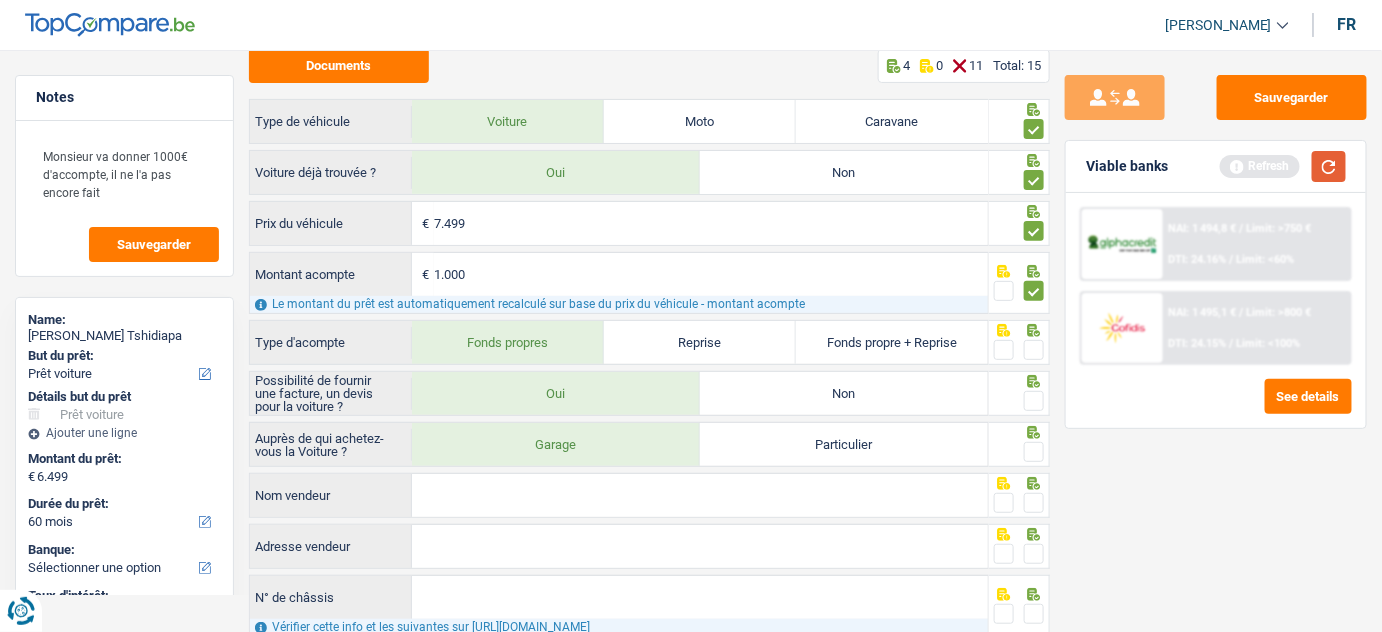 click at bounding box center (1329, 166) 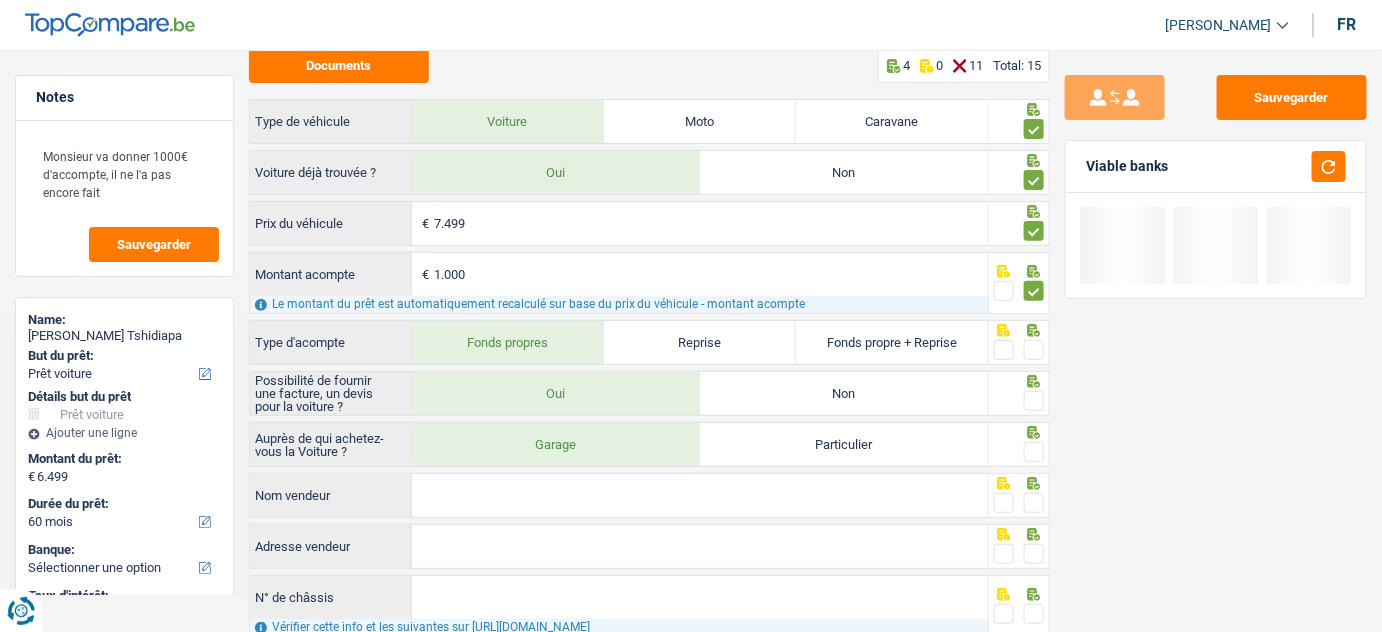 click at bounding box center [1034, 350] 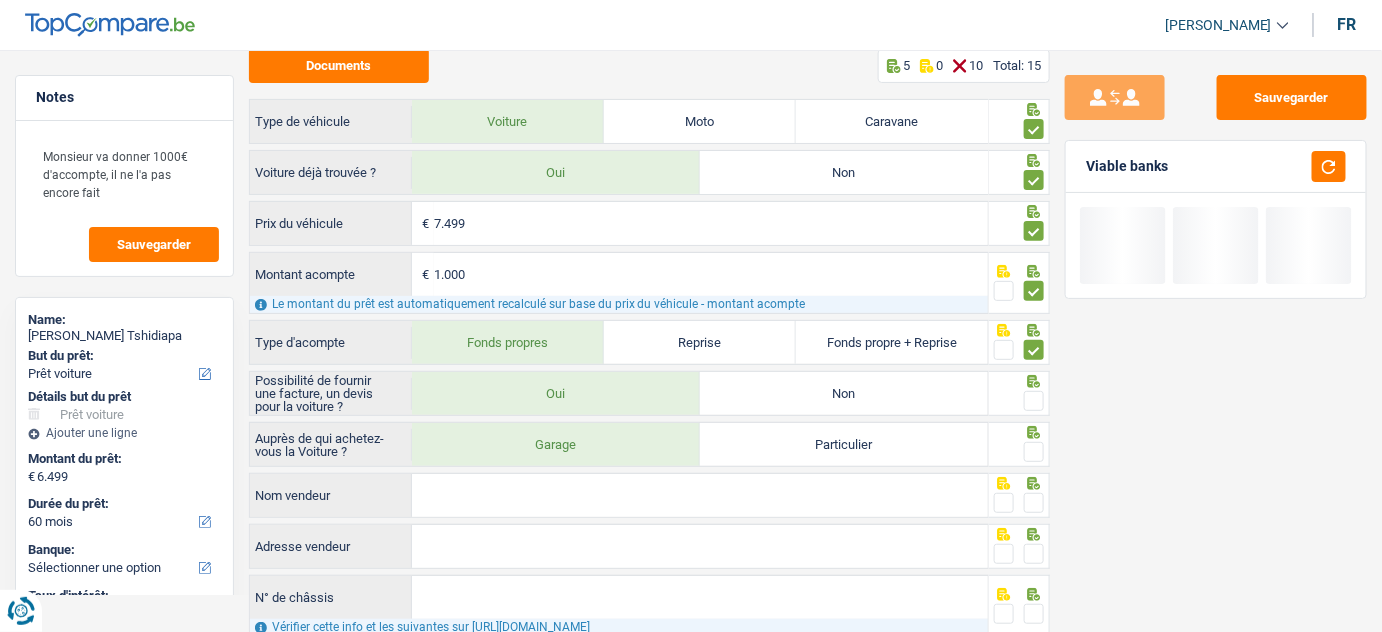 scroll, scrollTop: 181, scrollLeft: 0, axis: vertical 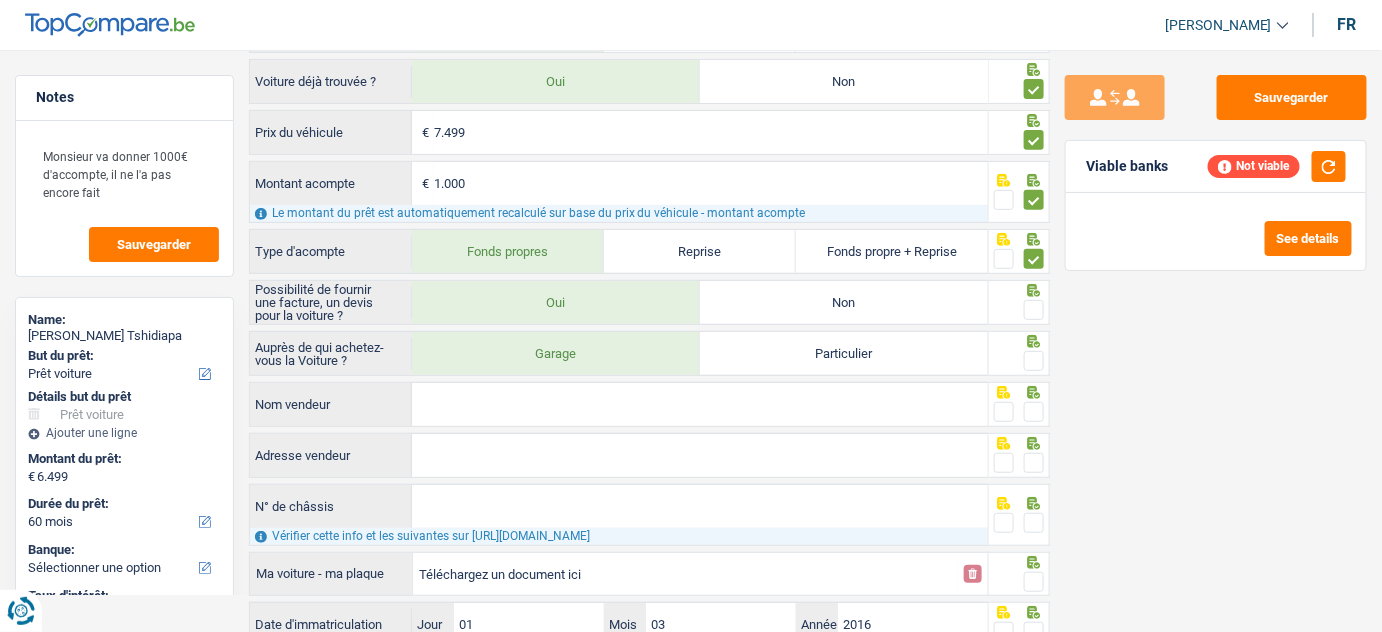 drag, startPoint x: 1033, startPoint y: 308, endPoint x: 1036, endPoint y: 351, distance: 43.104523 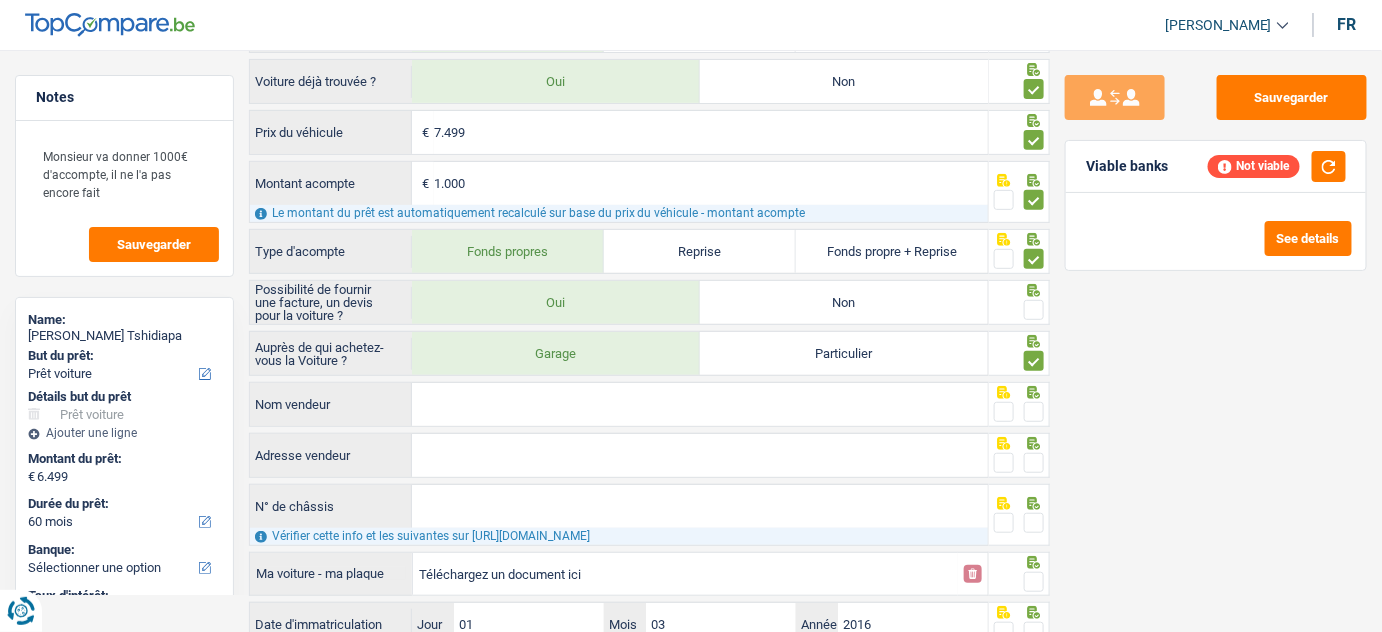 click at bounding box center [1034, 310] 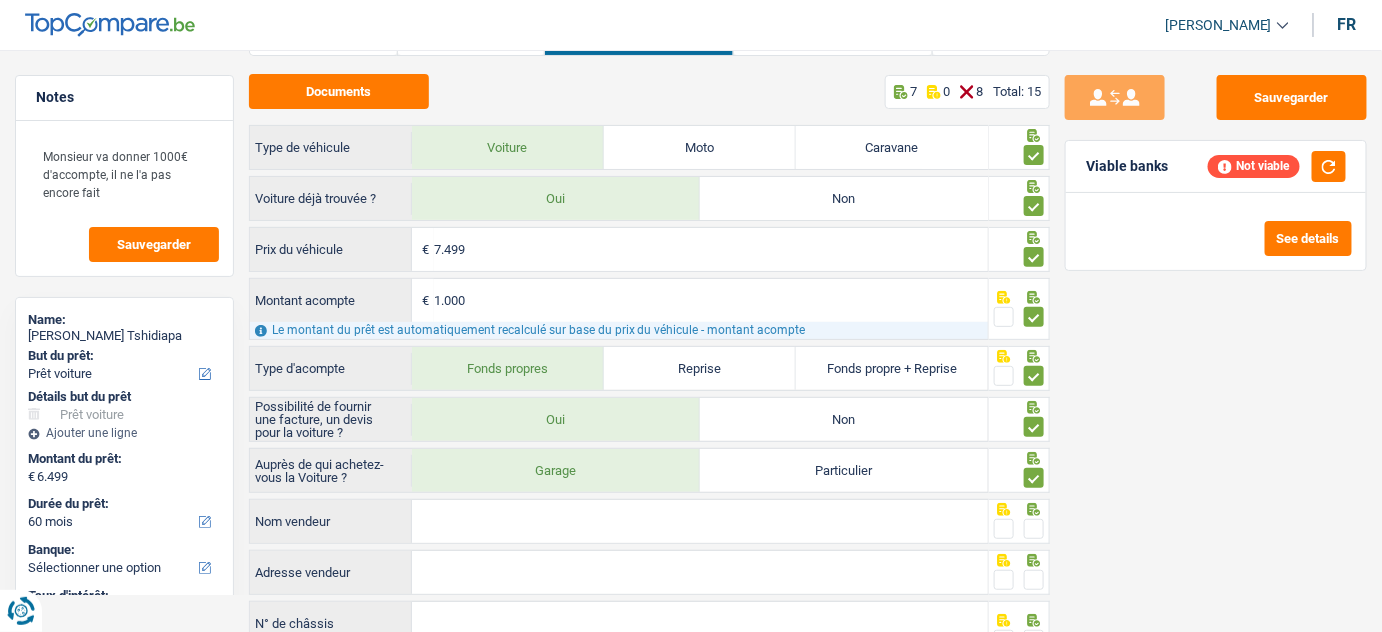 scroll, scrollTop: 363, scrollLeft: 0, axis: vertical 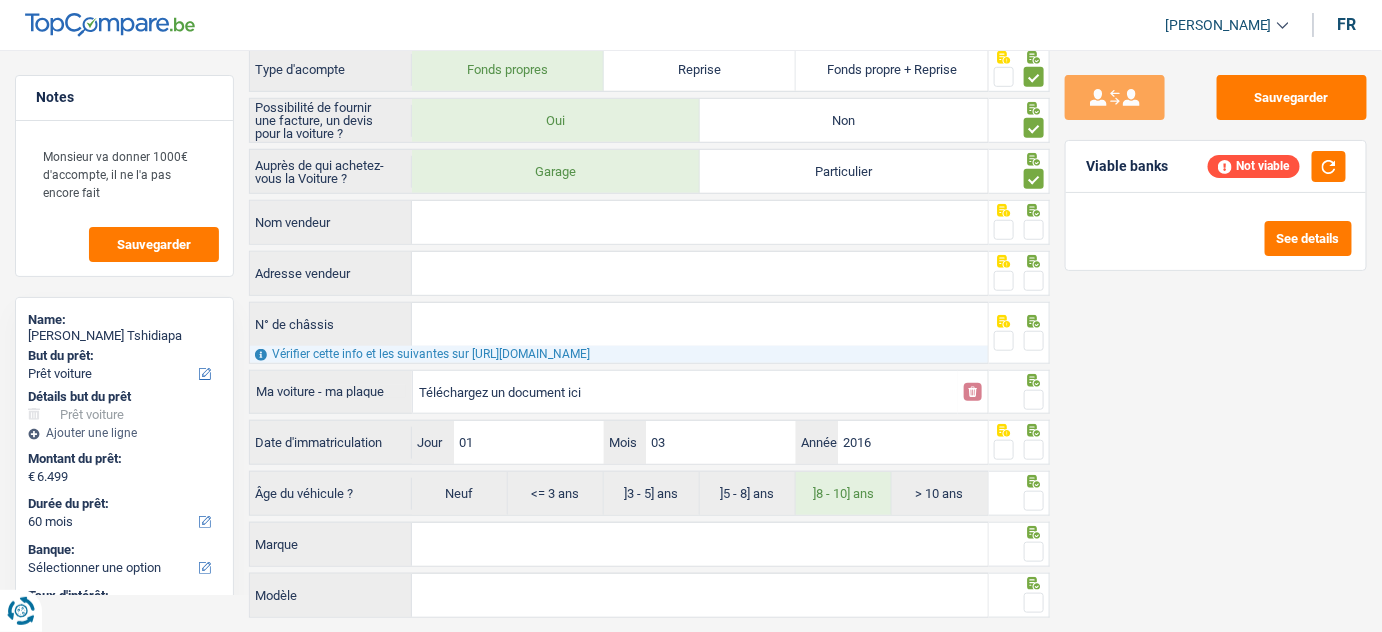 click on "Nom vendeur" at bounding box center [700, 222] 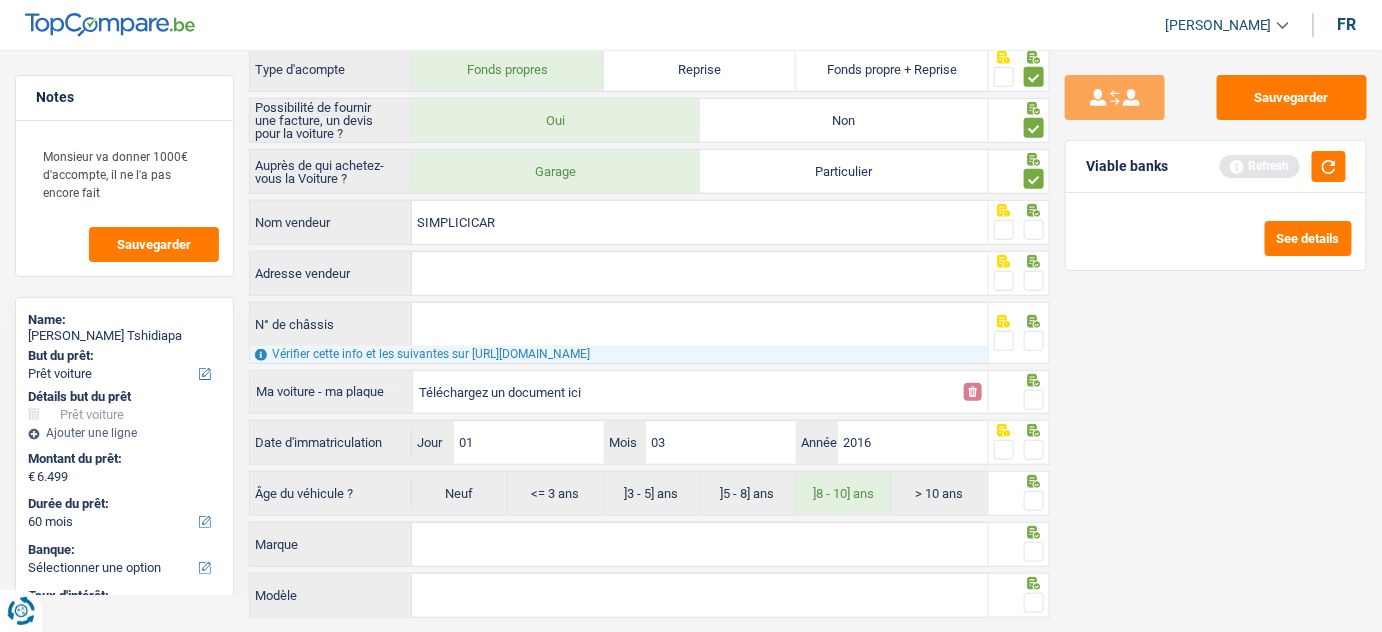 type on "SIMPLICICAR" 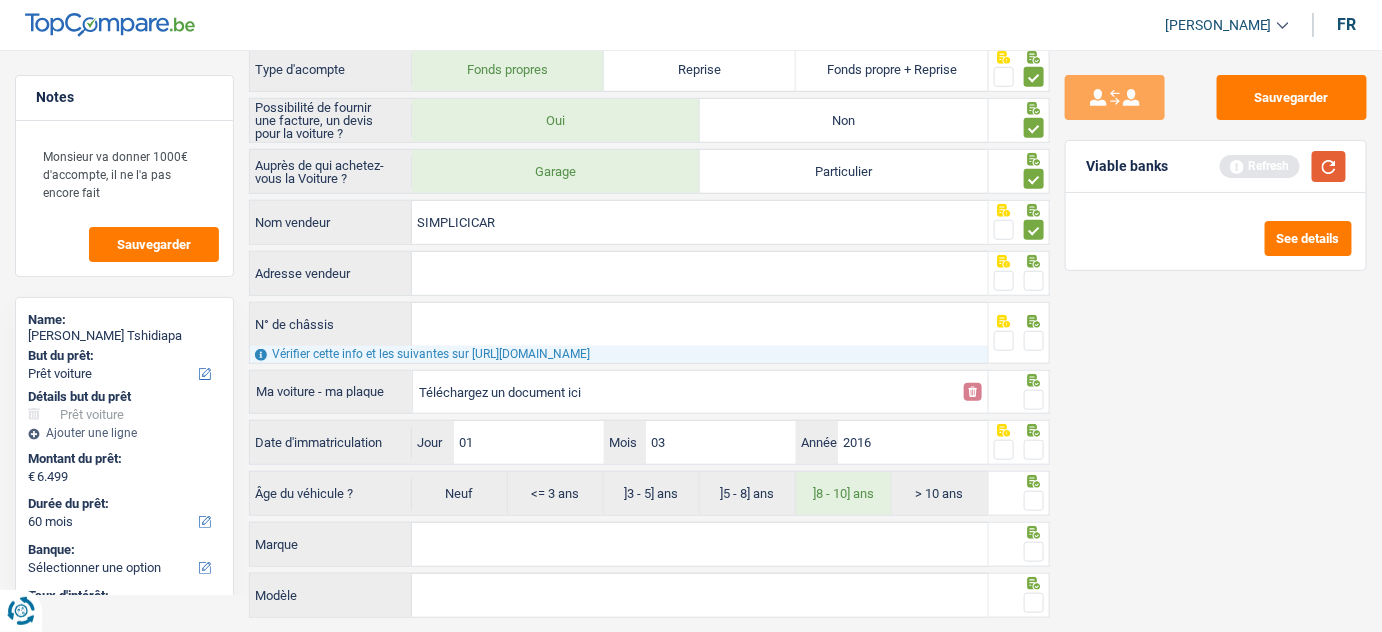 click at bounding box center (1329, 166) 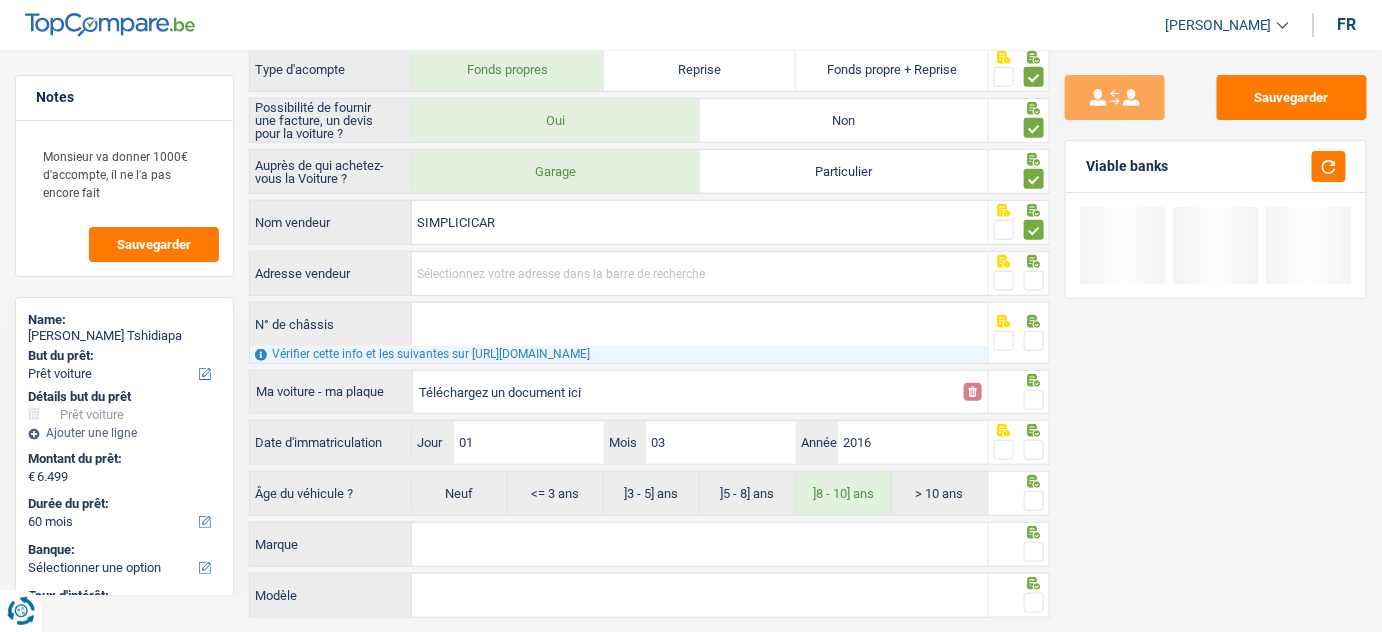 click on "Adresse vendeur" at bounding box center [700, 273] 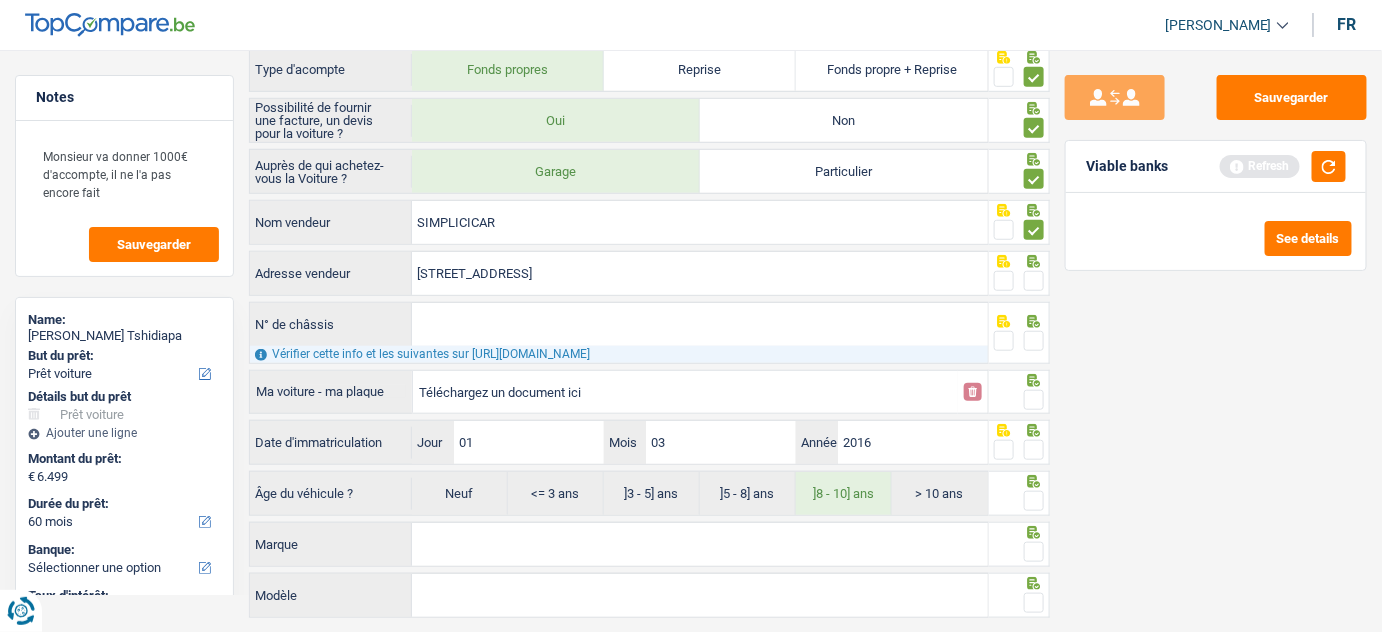 type on "Rue du Sewage; 3; 4100; Seraing; BE" 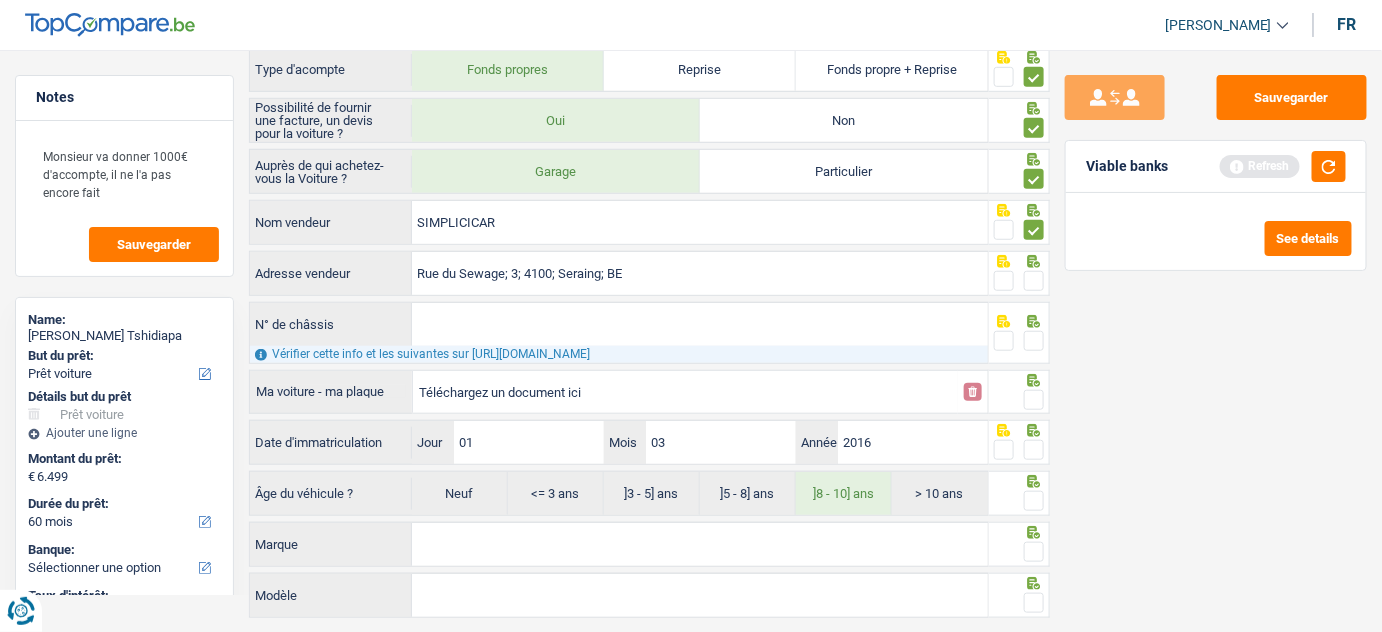 drag, startPoint x: 1036, startPoint y: 276, endPoint x: 1126, endPoint y: 252, distance: 93.14505 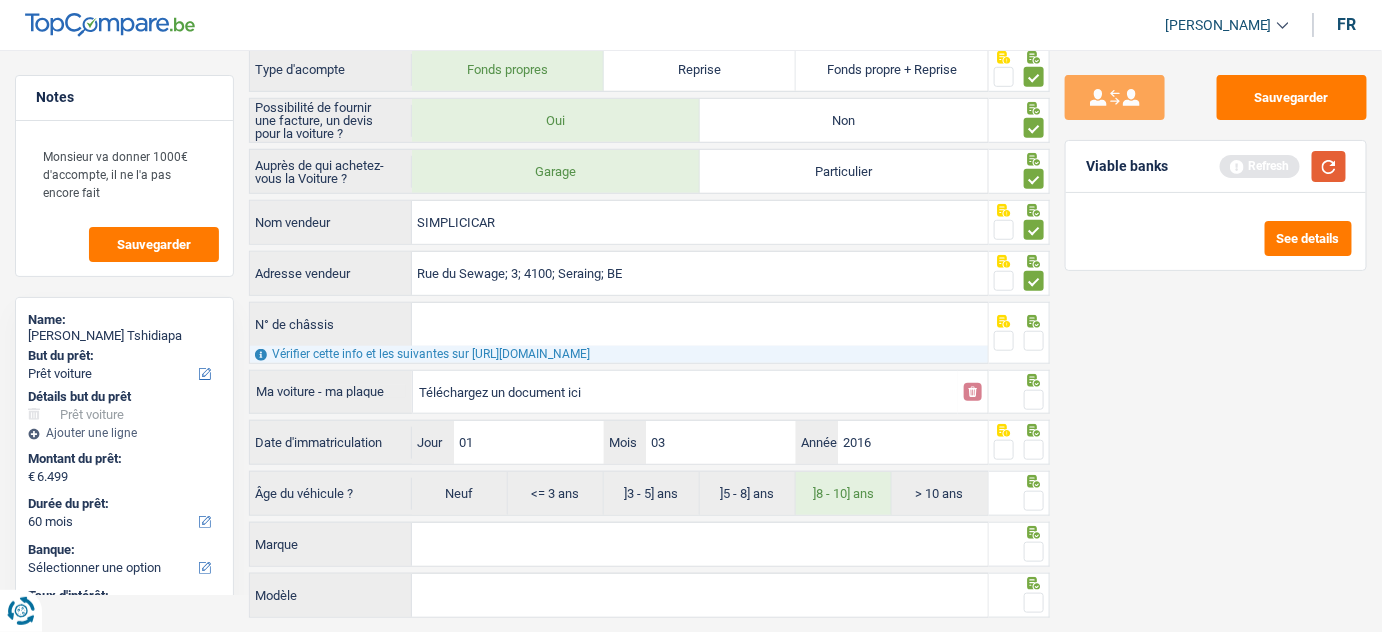 click at bounding box center (1329, 166) 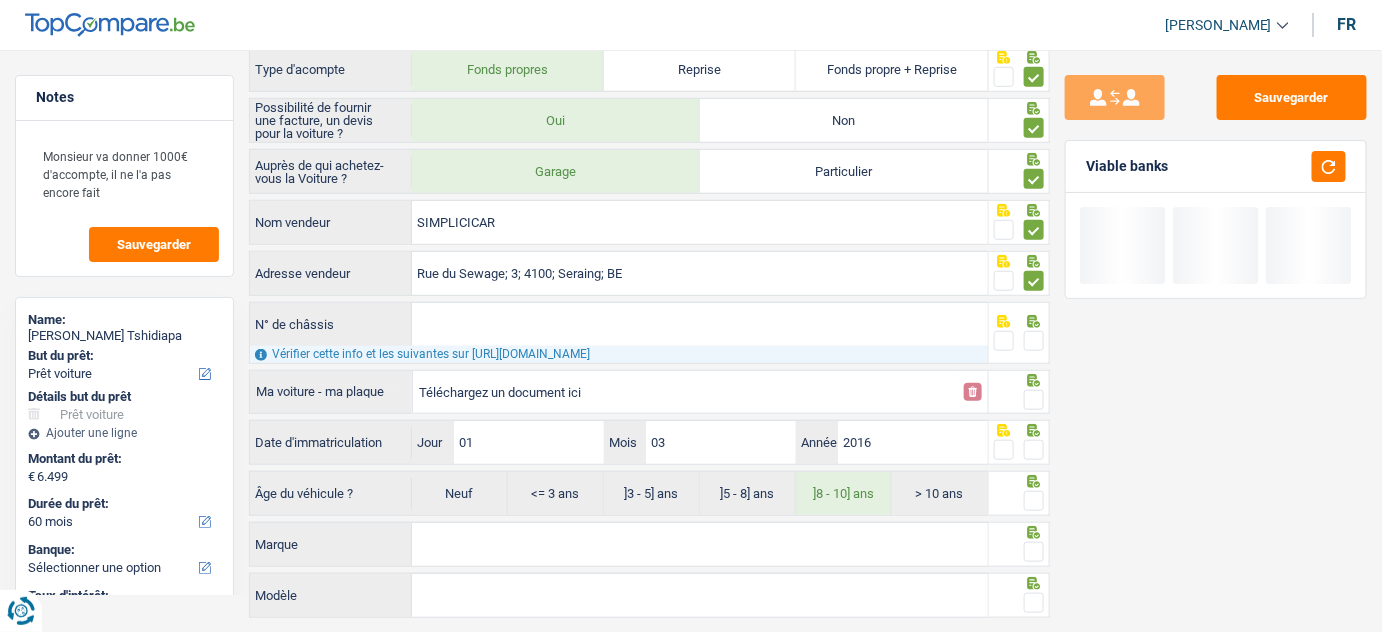 click on "N° de châssis" at bounding box center (700, 324) 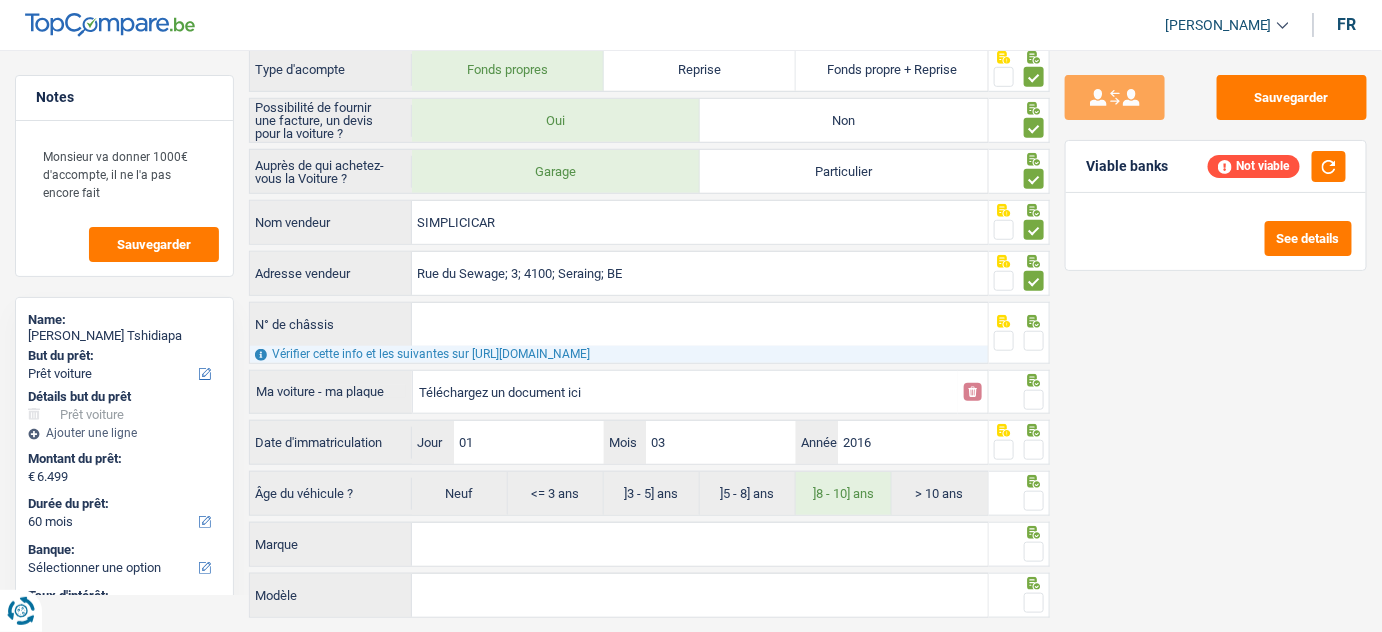 click on "Téléchargez un document ici" at bounding box center (685, 392) 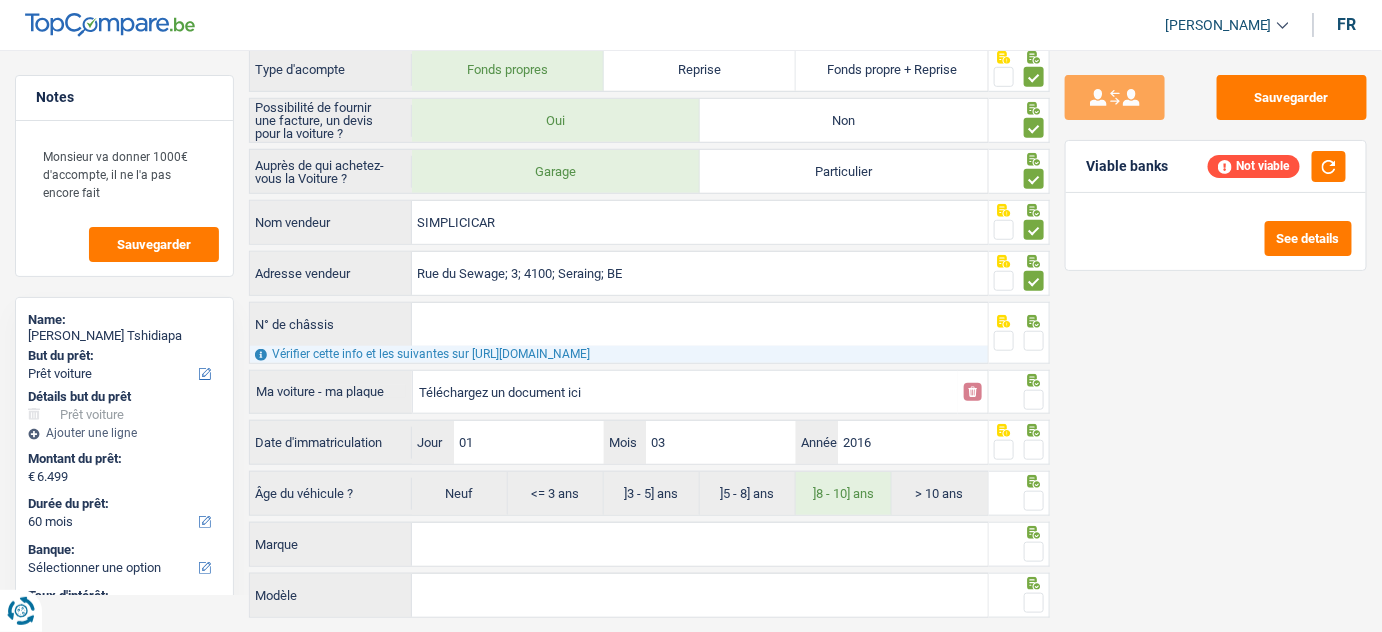 type on "C:\fakepath\DEVIS.png" 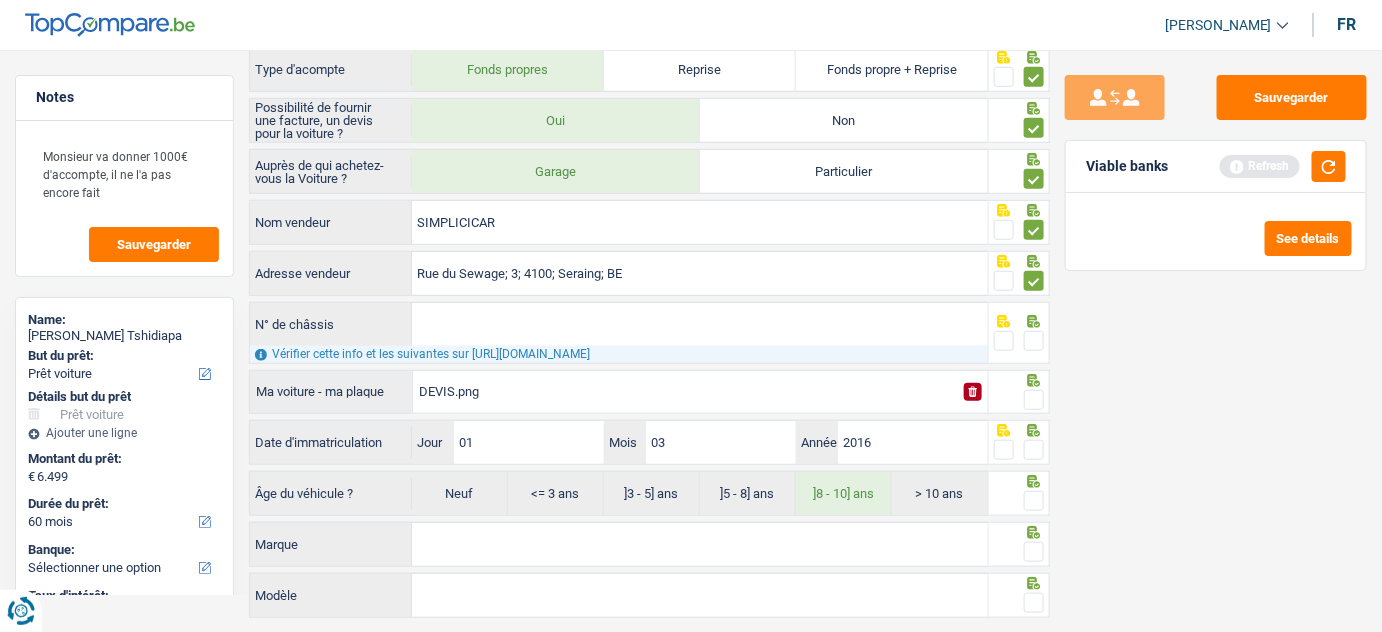 click at bounding box center [1034, 400] 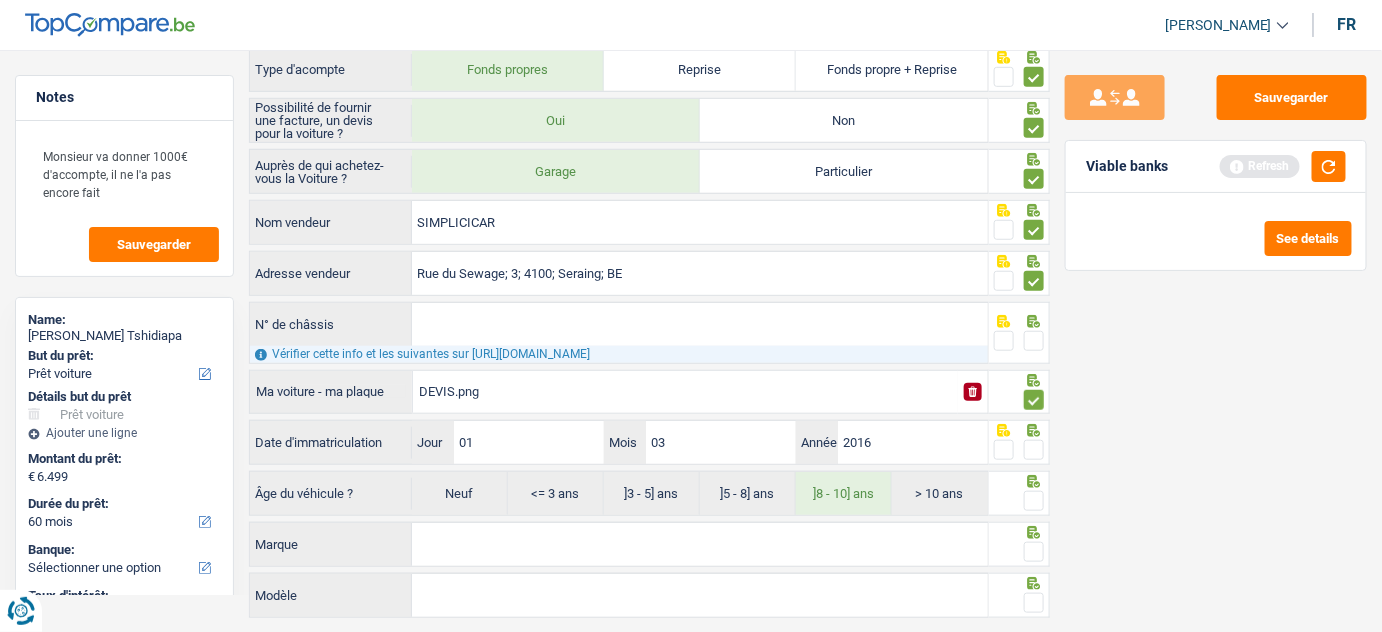 click on "N° de châssis" at bounding box center (700, 324) 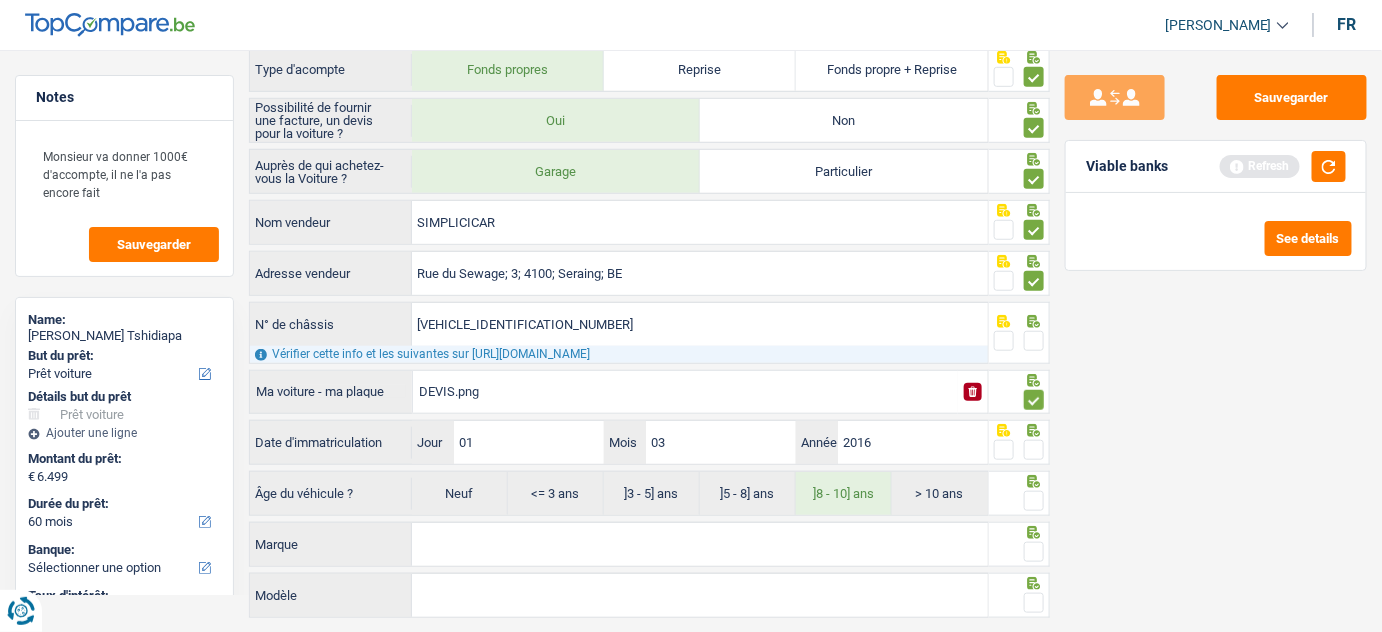 type on "MAJUXXMTKUGD07757" 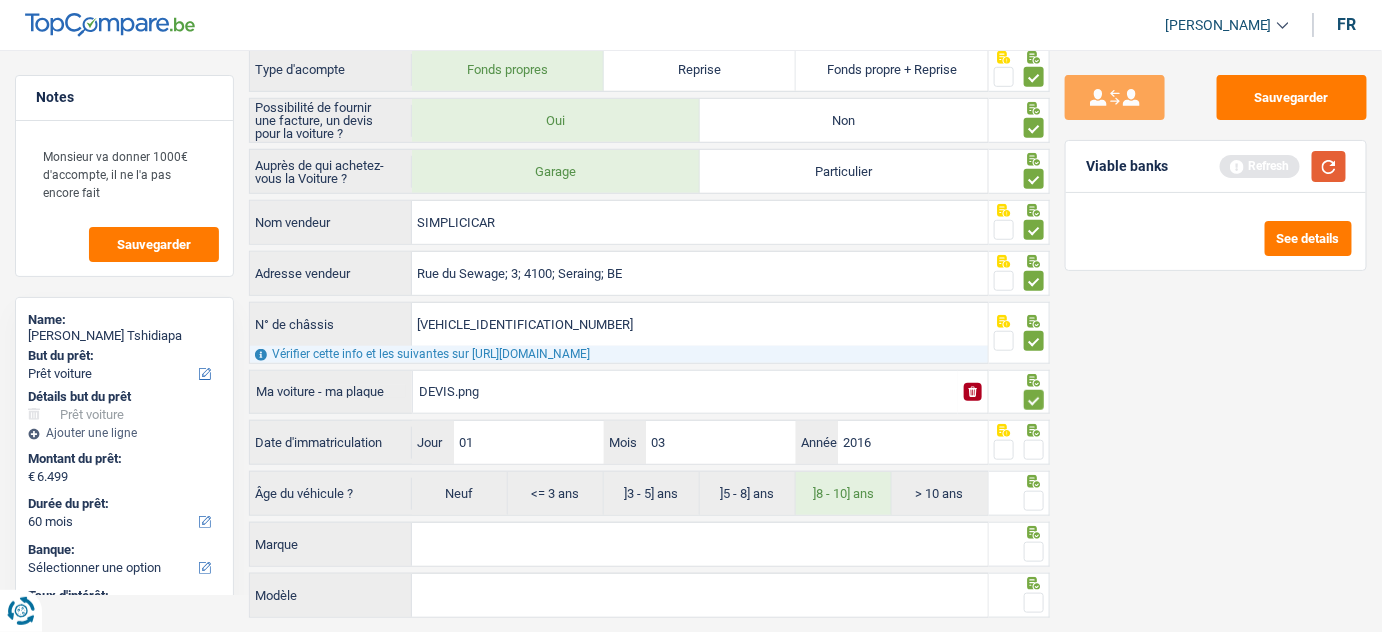 click at bounding box center (1329, 166) 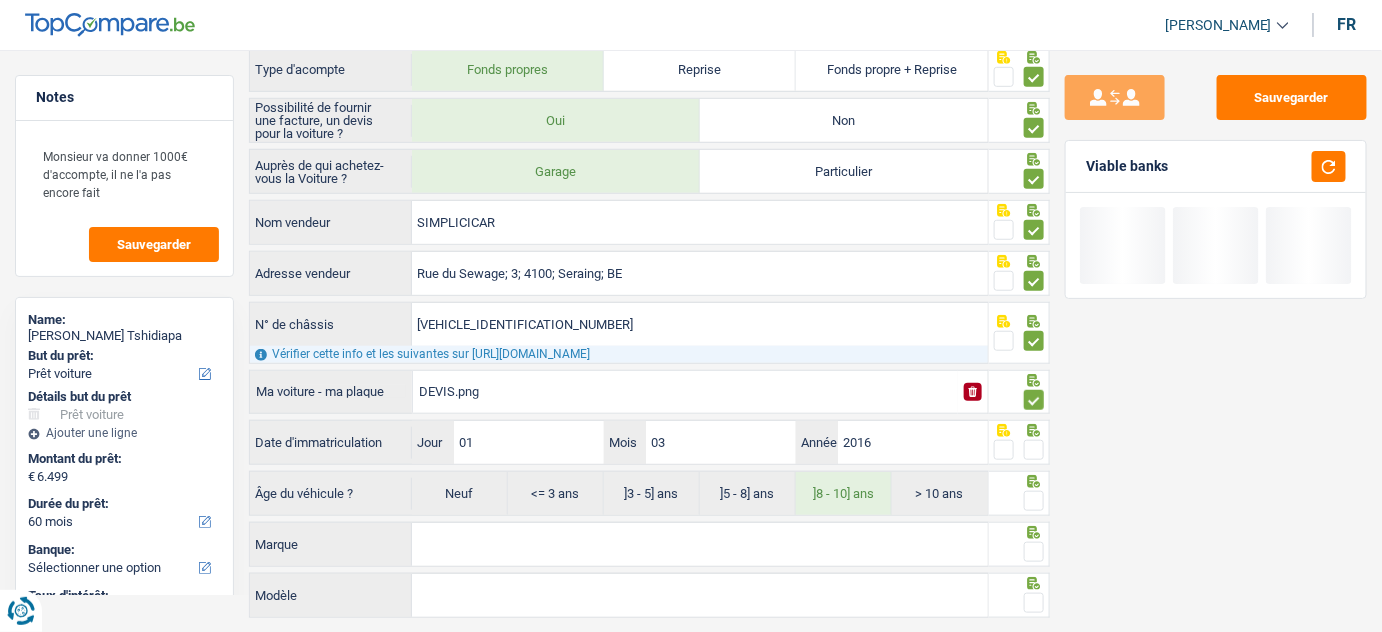 click at bounding box center (1034, 450) 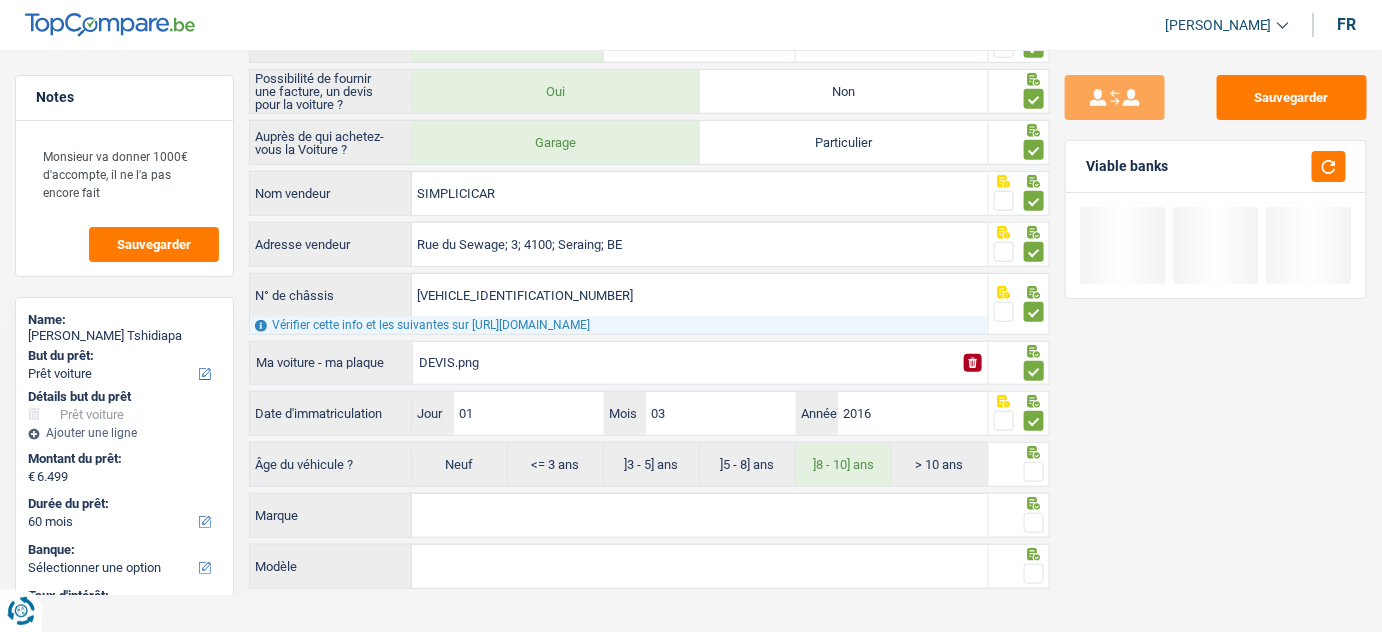 scroll, scrollTop: 392, scrollLeft: 0, axis: vertical 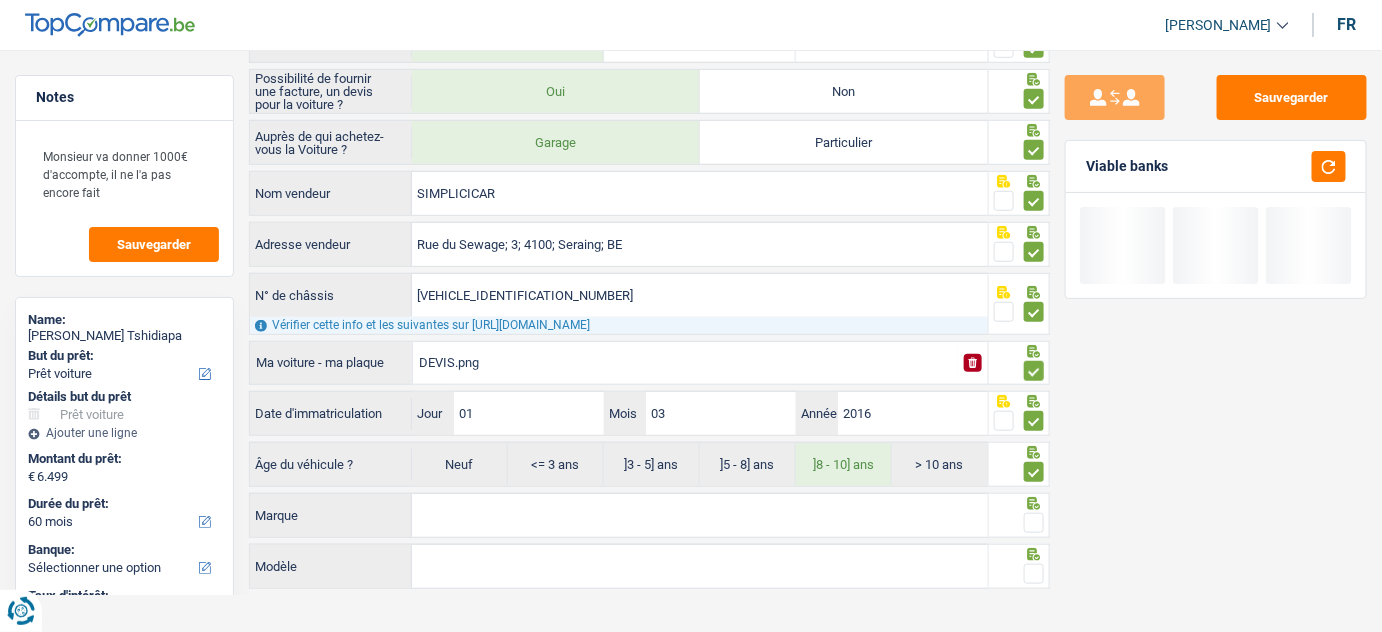 click on "Marque" at bounding box center (700, 515) 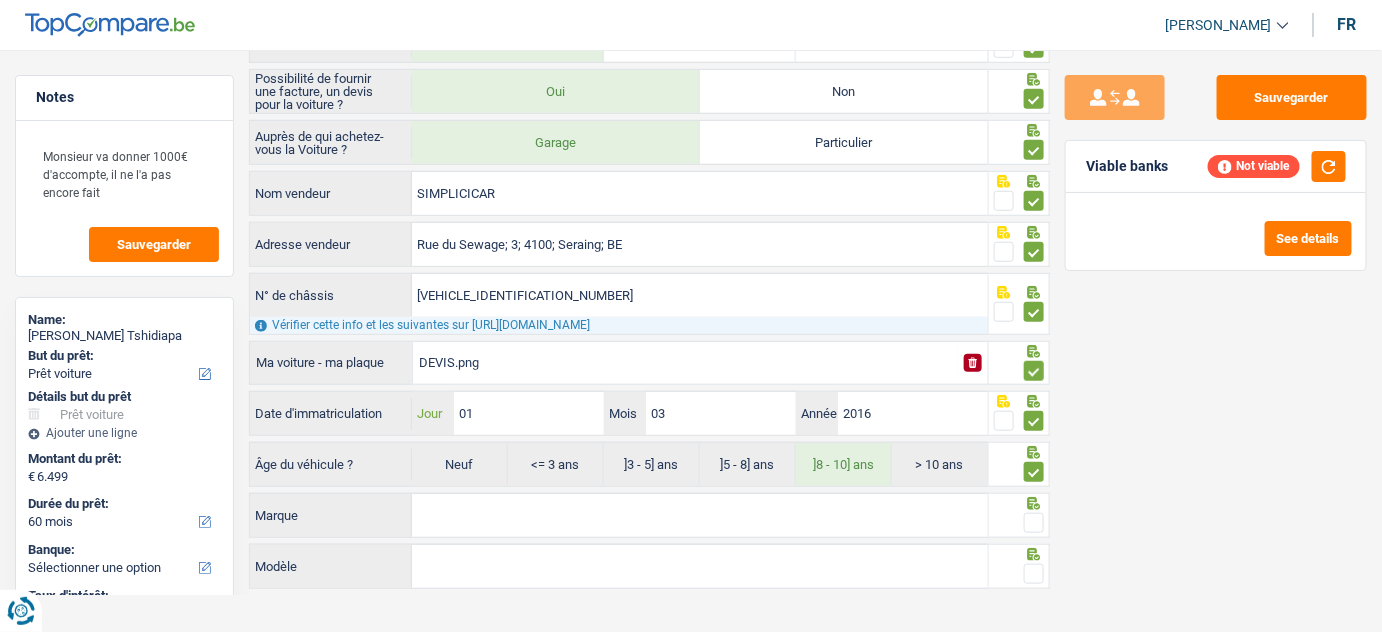 drag, startPoint x: 539, startPoint y: 411, endPoint x: 430, endPoint y: 431, distance: 110.81967 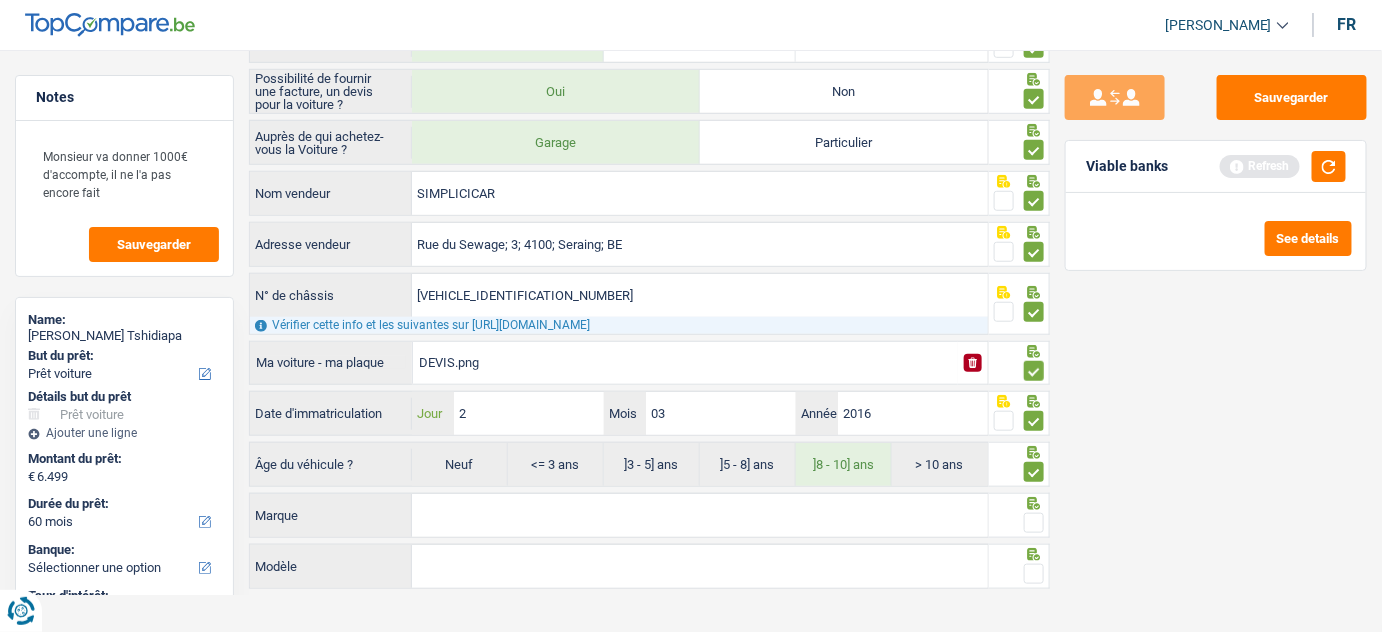 type on "26" 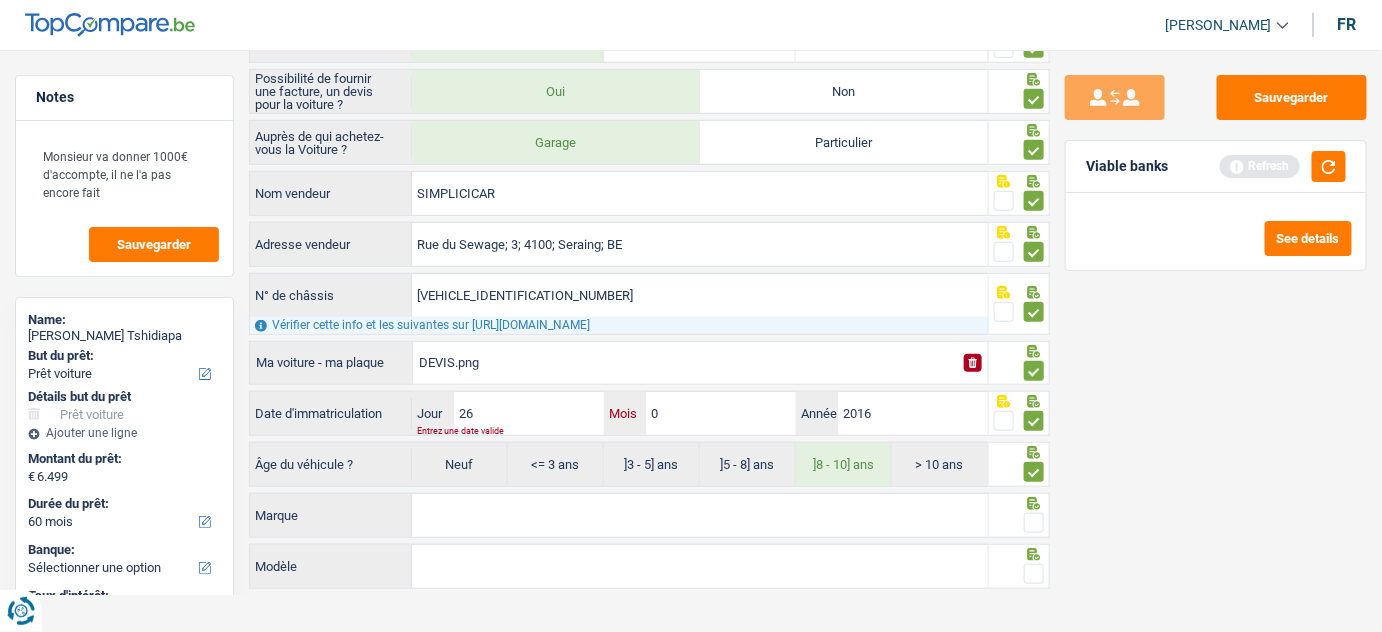 type on "09" 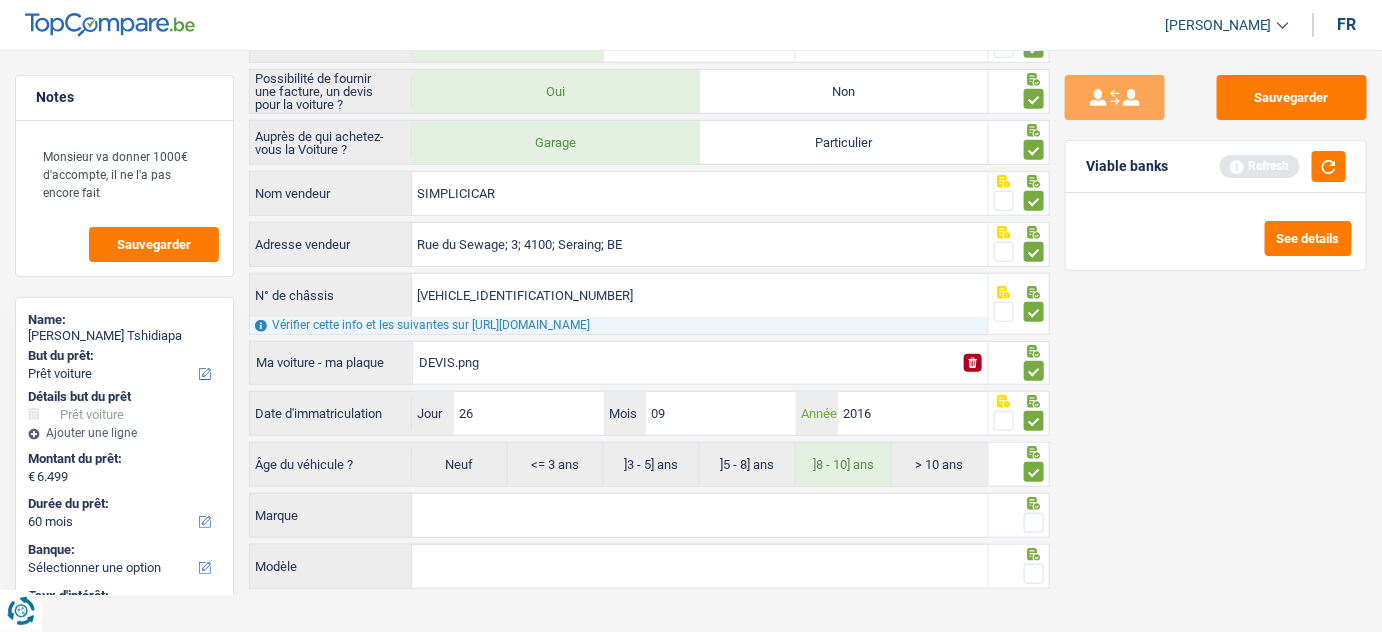 click on "2016" at bounding box center [913, 413] 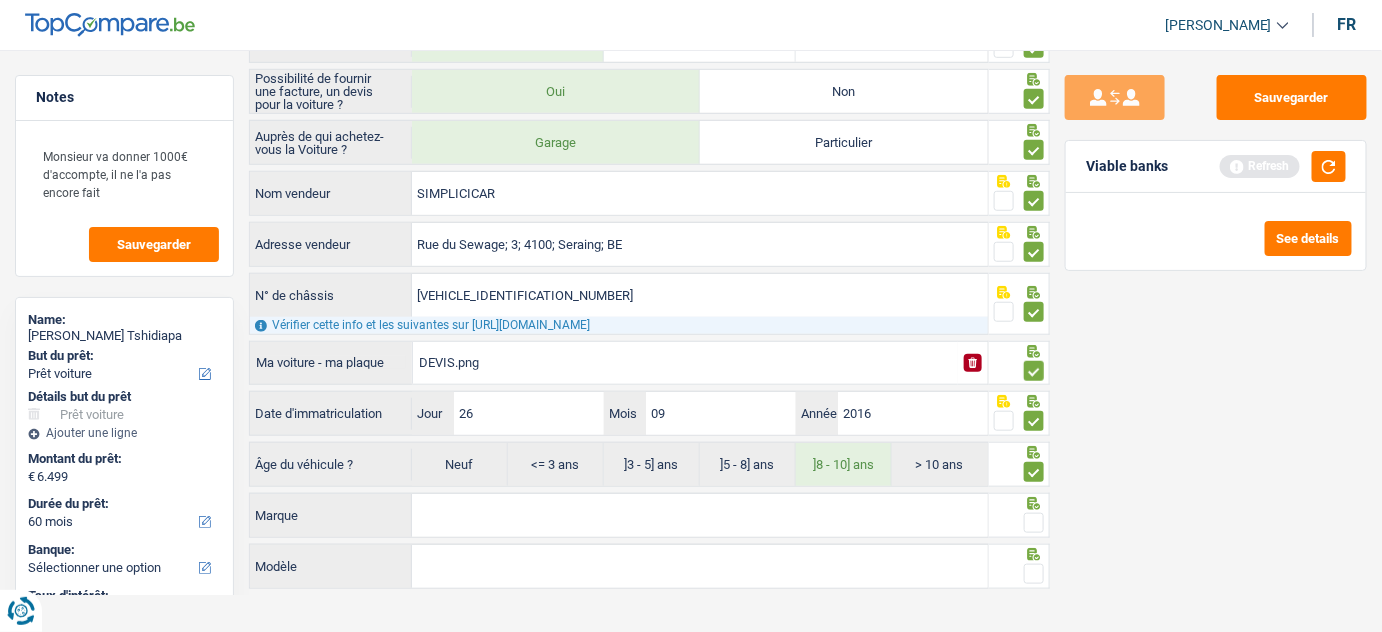 click on "Marque" at bounding box center (700, 515) 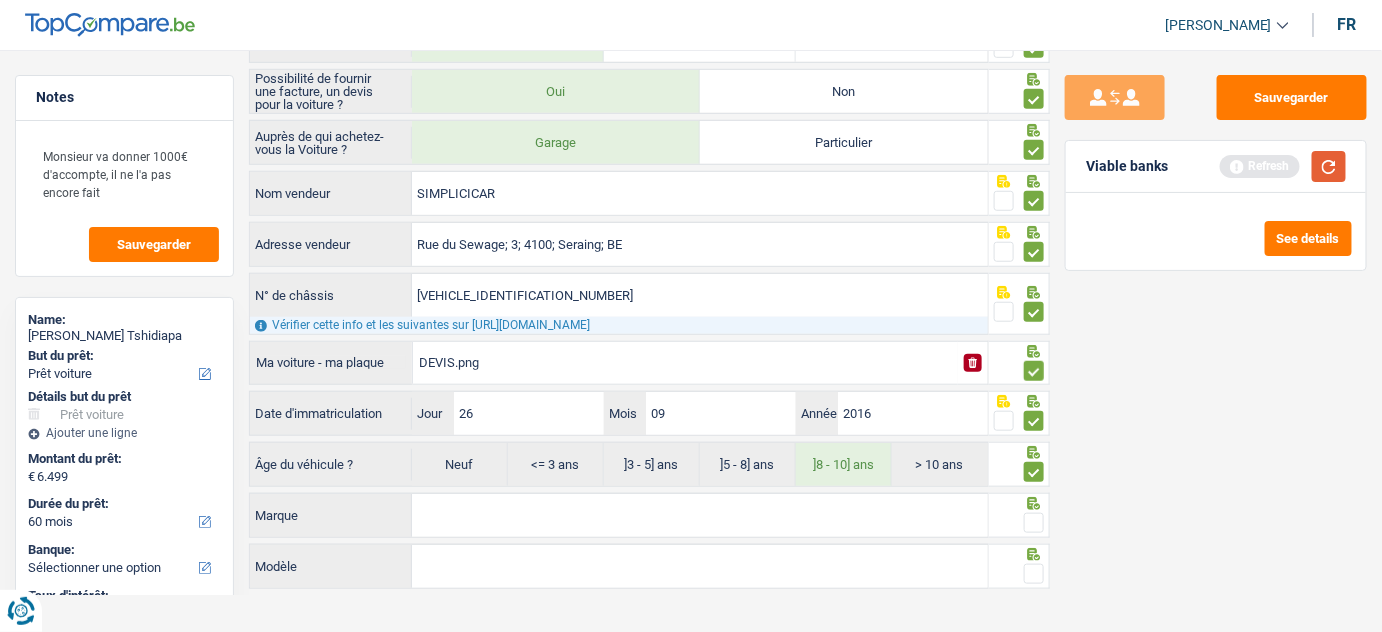 click at bounding box center (1329, 166) 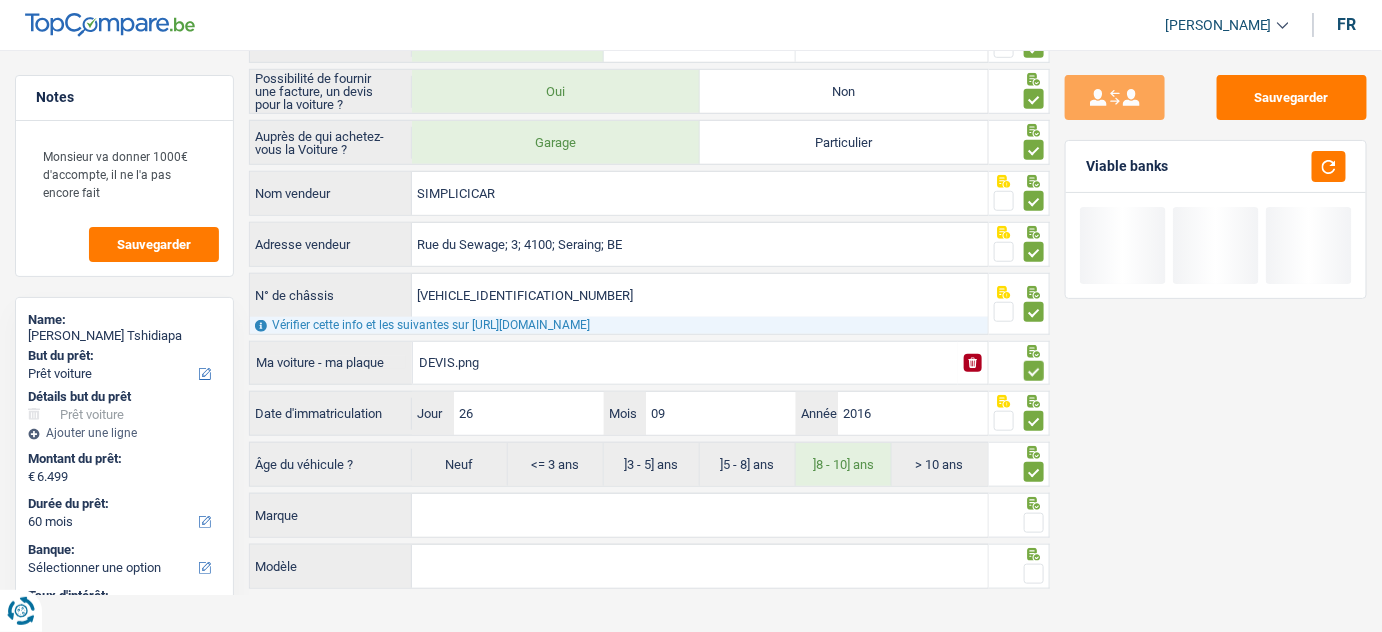 click on "Marque" at bounding box center [700, 515] 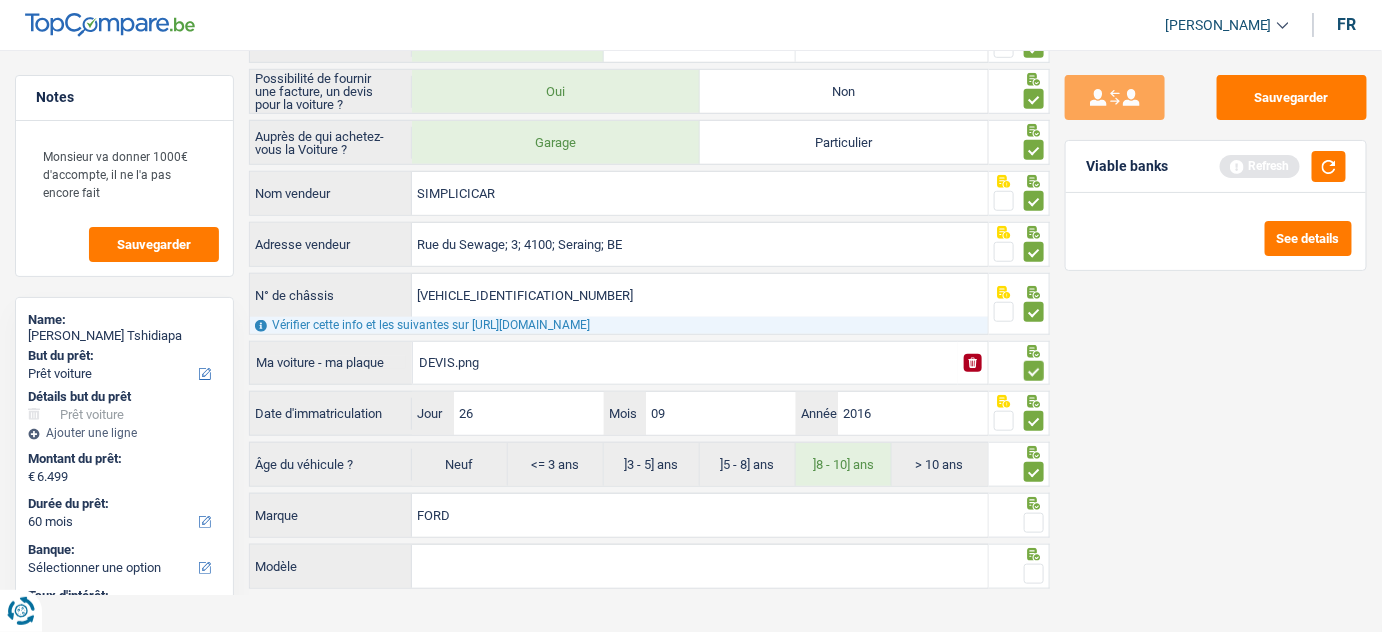 type on "FORD" 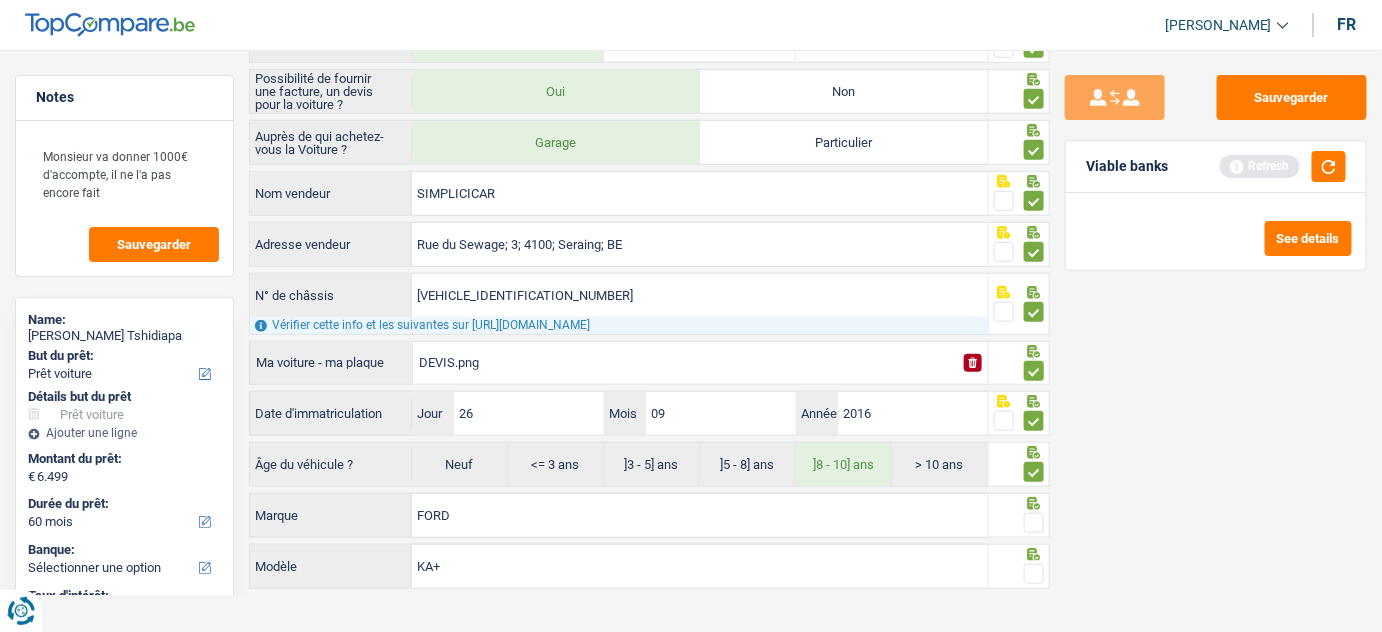 type on "KA+" 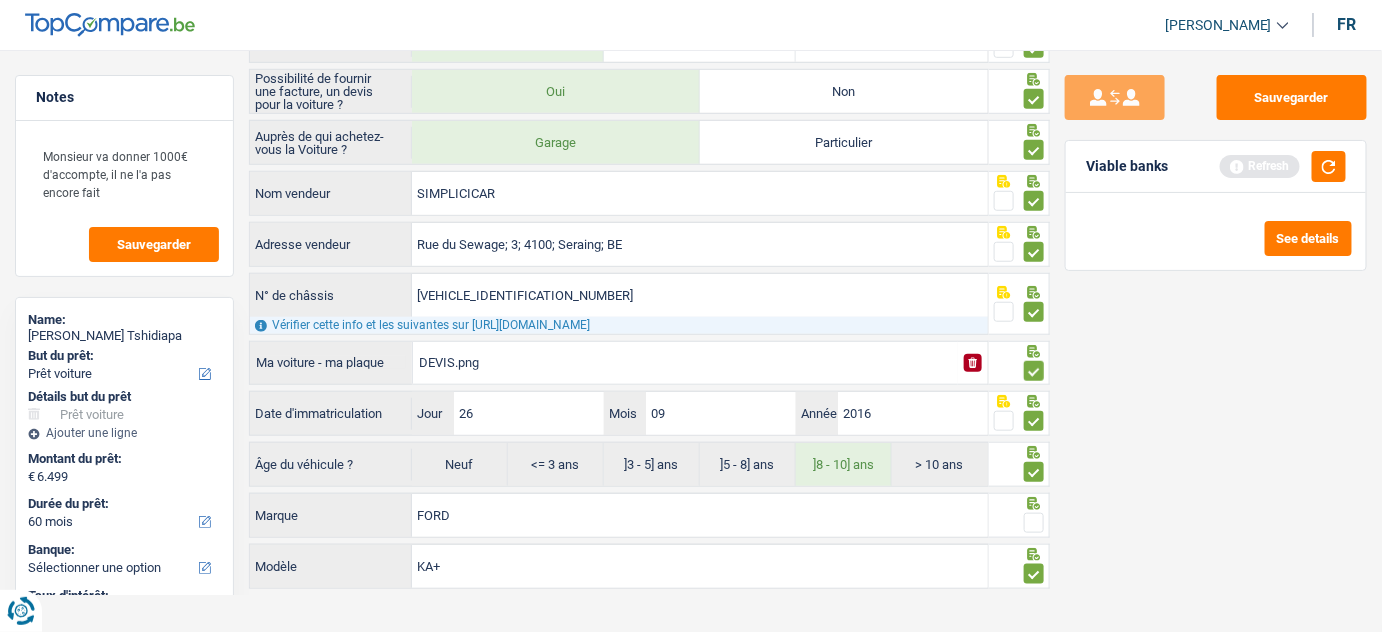 click at bounding box center [1034, 523] 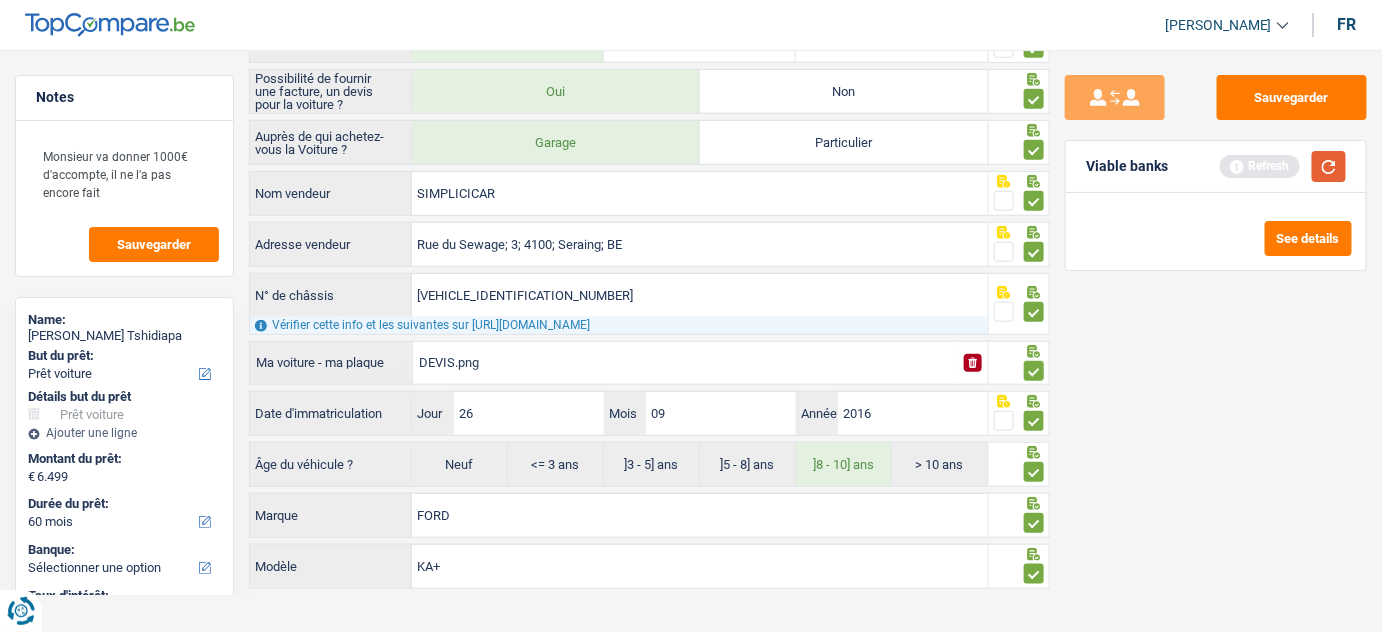 click at bounding box center [1329, 166] 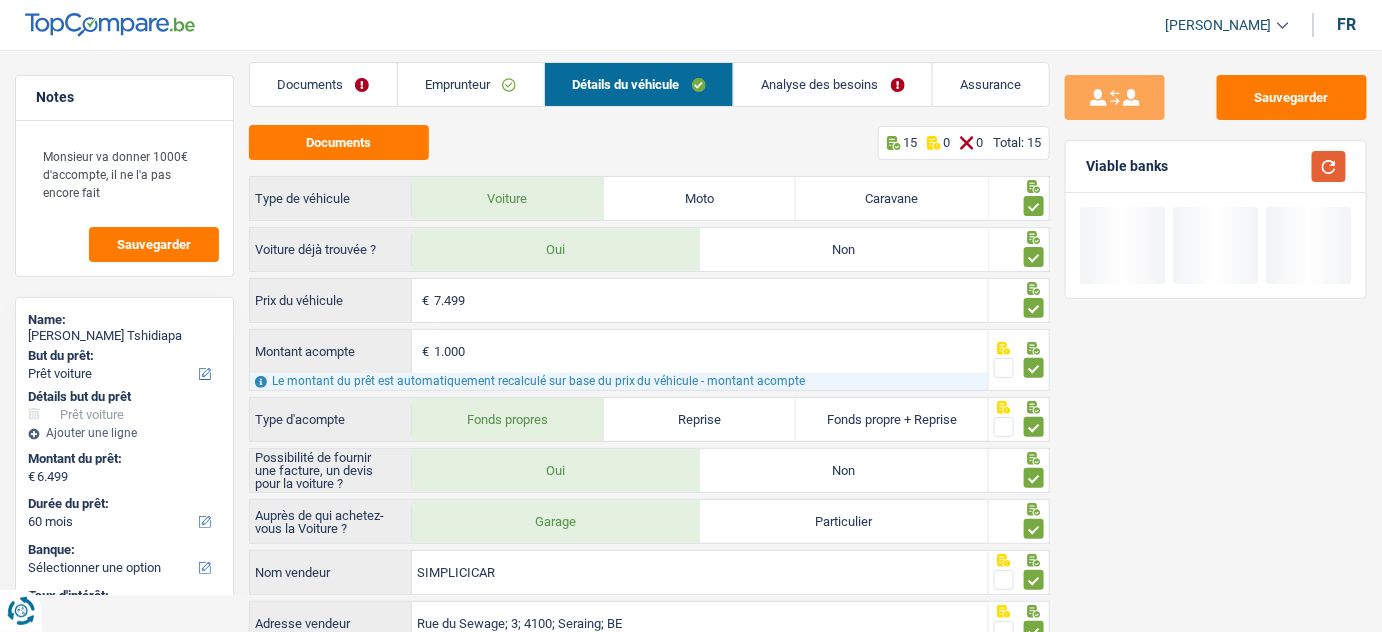 scroll, scrollTop: 0, scrollLeft: 0, axis: both 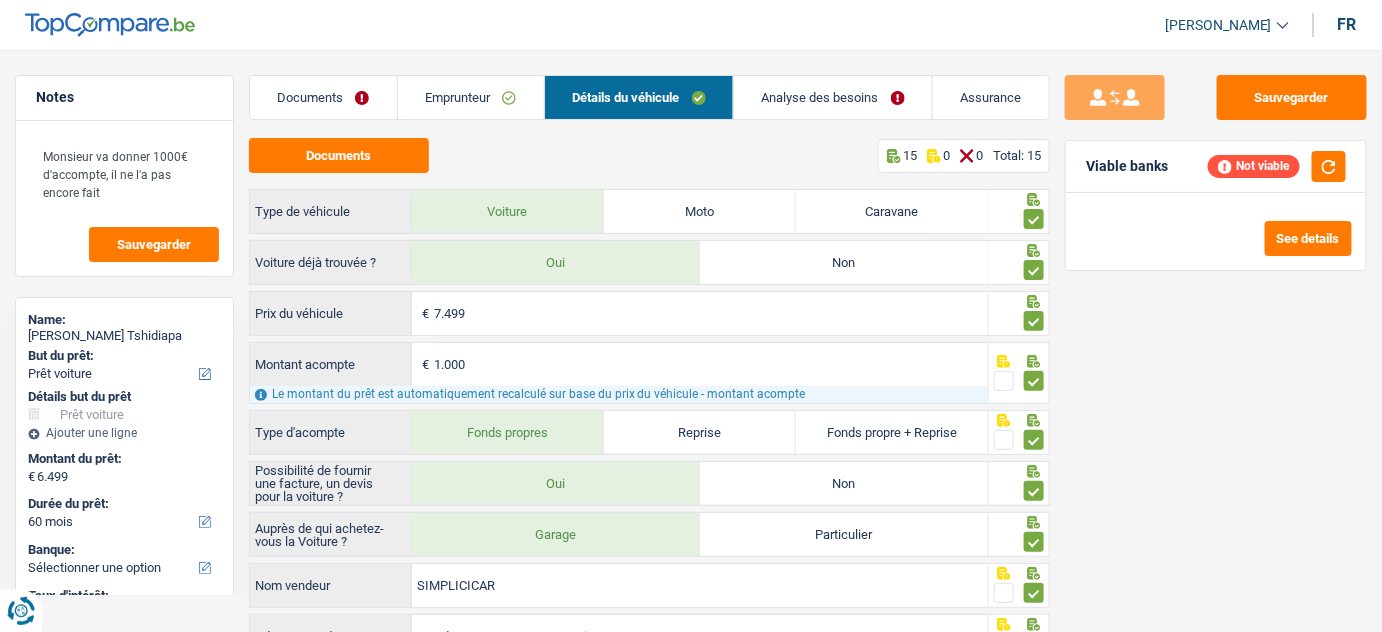 click on "Analyse des besoins" at bounding box center (833, 97) 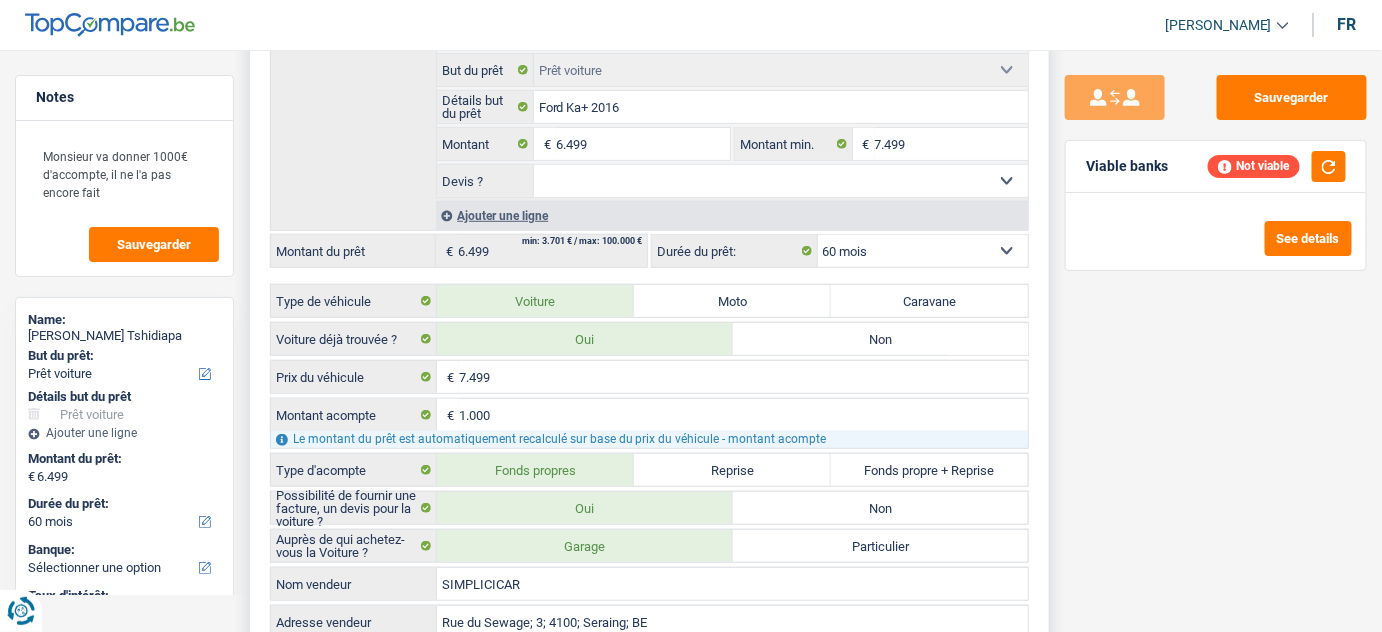 scroll, scrollTop: 363, scrollLeft: 0, axis: vertical 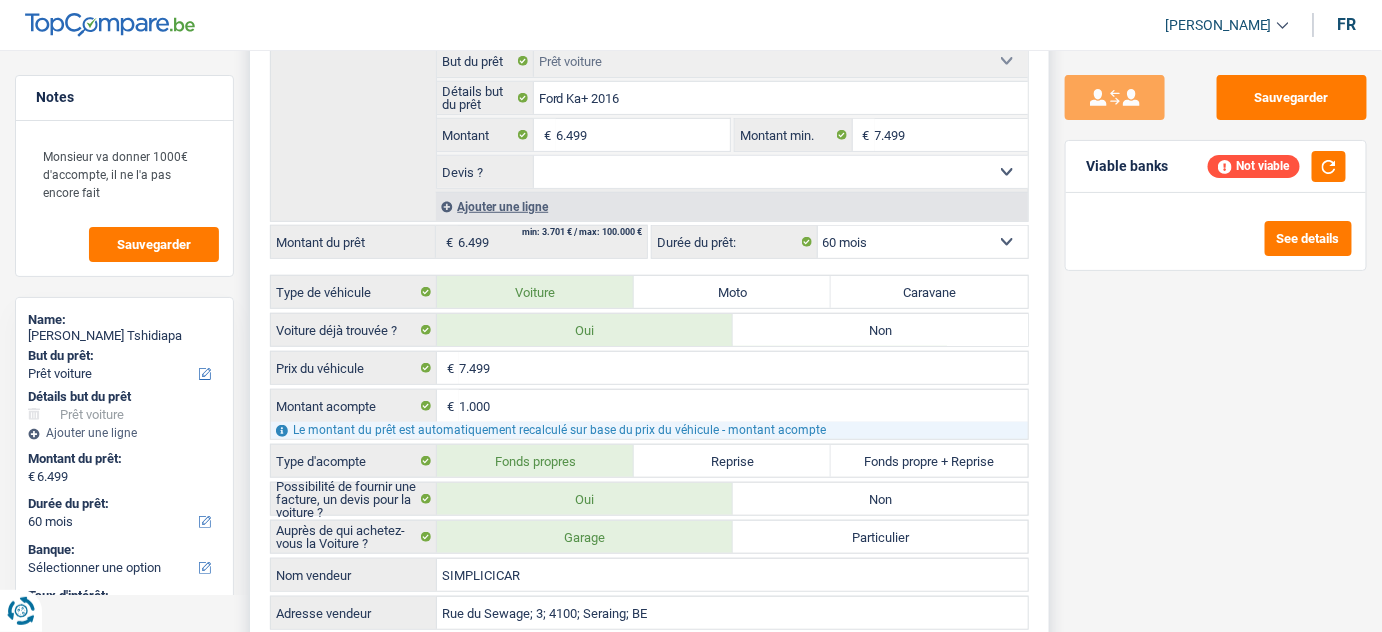 click on "12 mois 18 mois 24 mois 30 mois 36 mois 42 mois 48 mois 60 mois
Sélectionner une option" at bounding box center (923, 242) 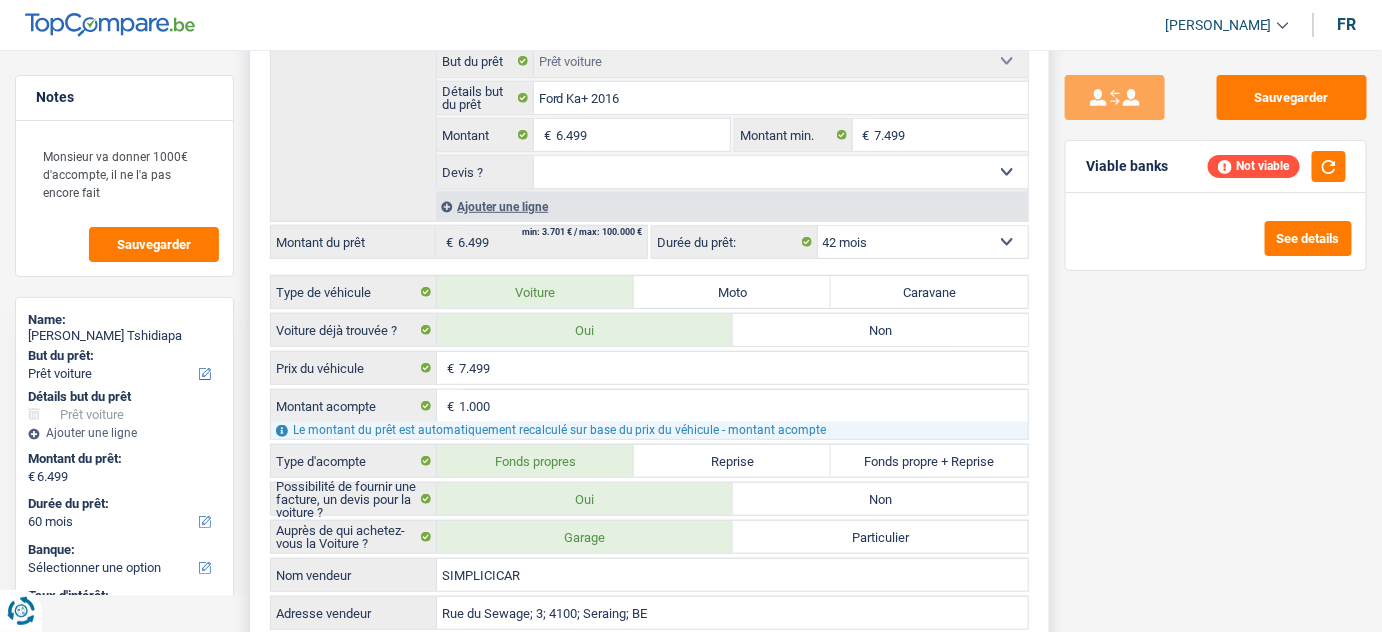 click on "12 mois 18 mois 24 mois 30 mois 36 mois 42 mois 48 mois 60 mois
Sélectionner une option" at bounding box center (923, 242) 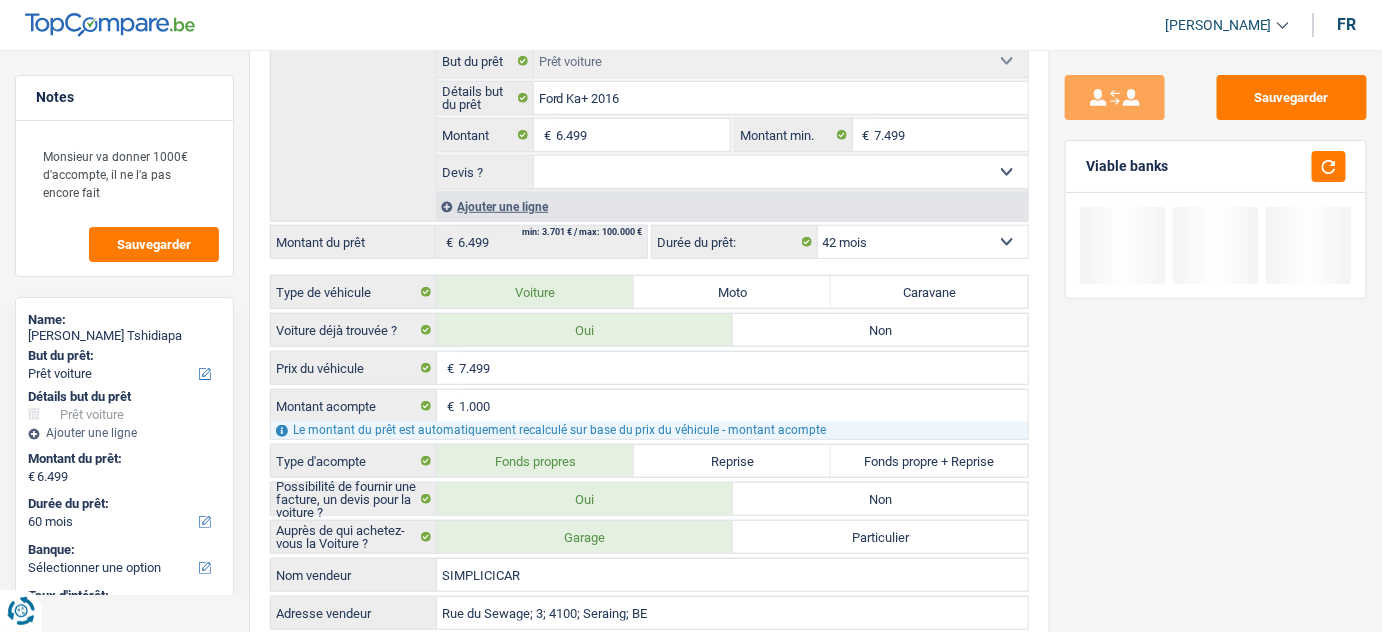select on "42" 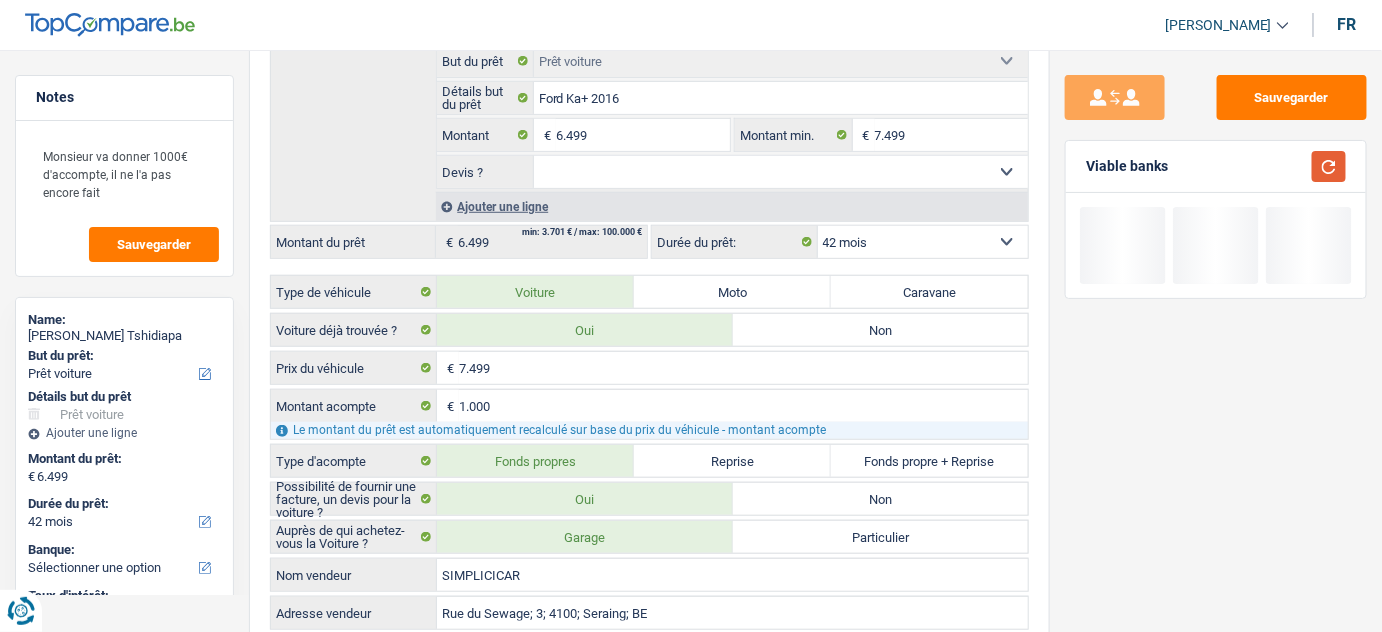 click at bounding box center [1329, 166] 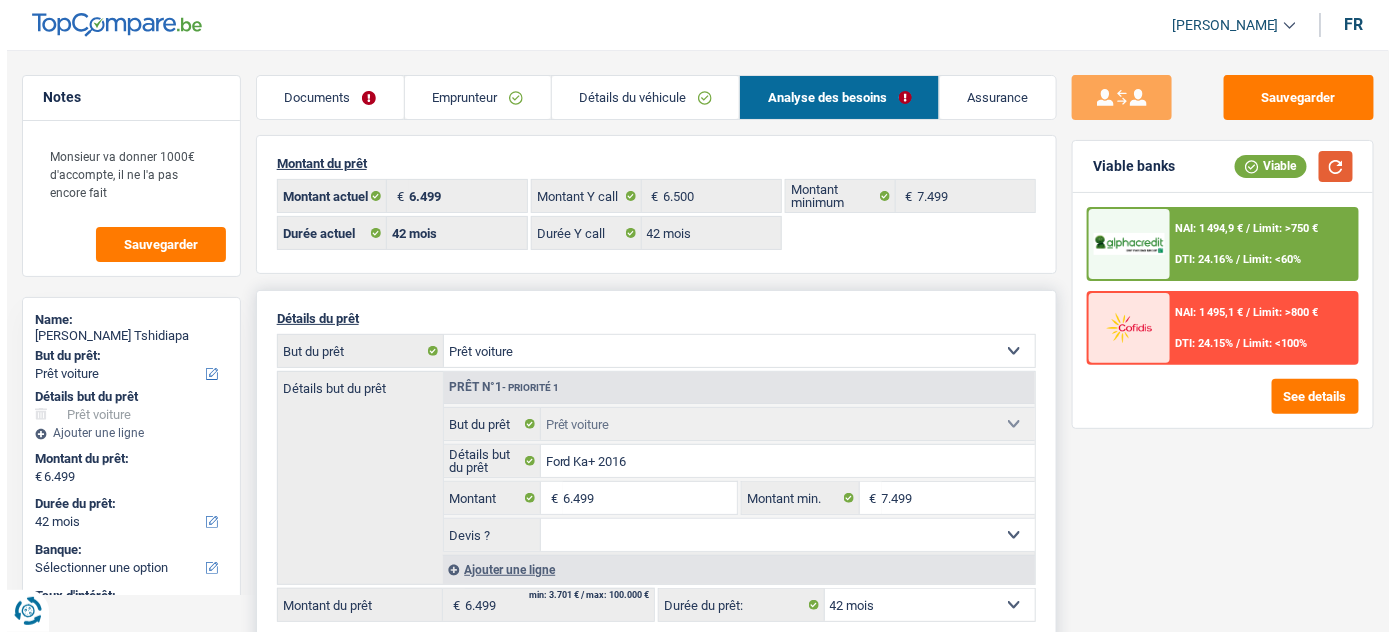 scroll, scrollTop: 0, scrollLeft: 0, axis: both 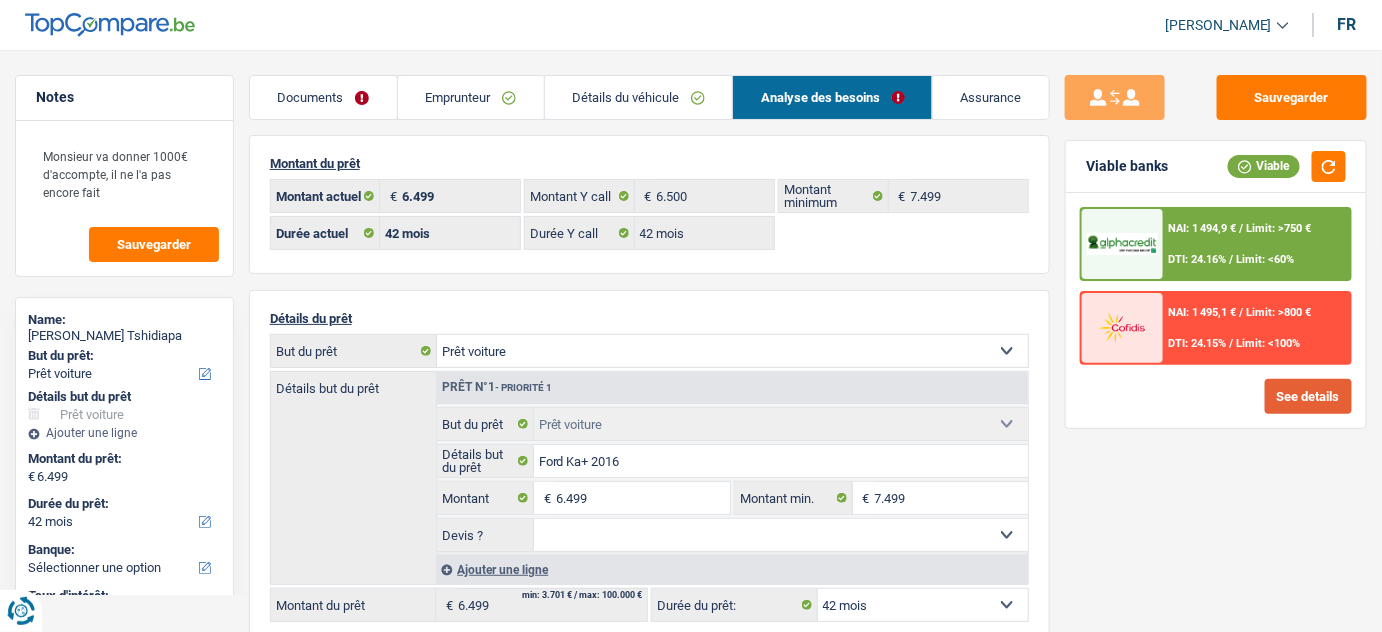 click on "See details" at bounding box center [1308, 396] 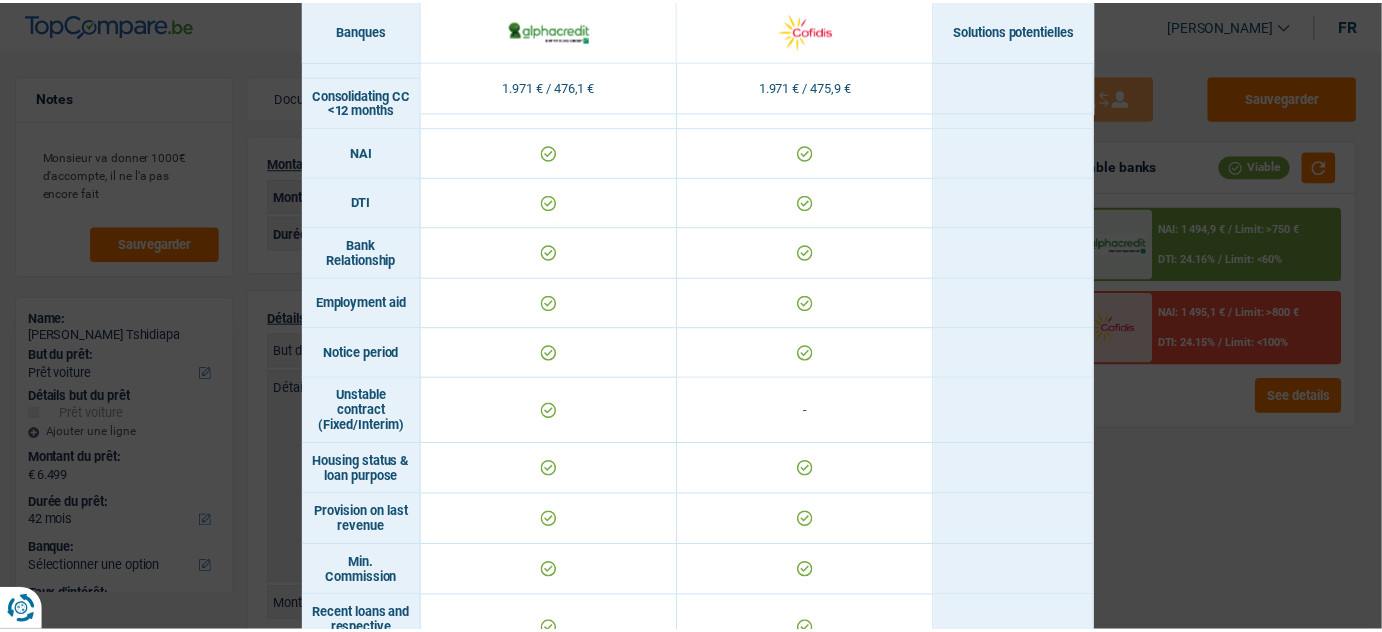 scroll, scrollTop: 1218, scrollLeft: 0, axis: vertical 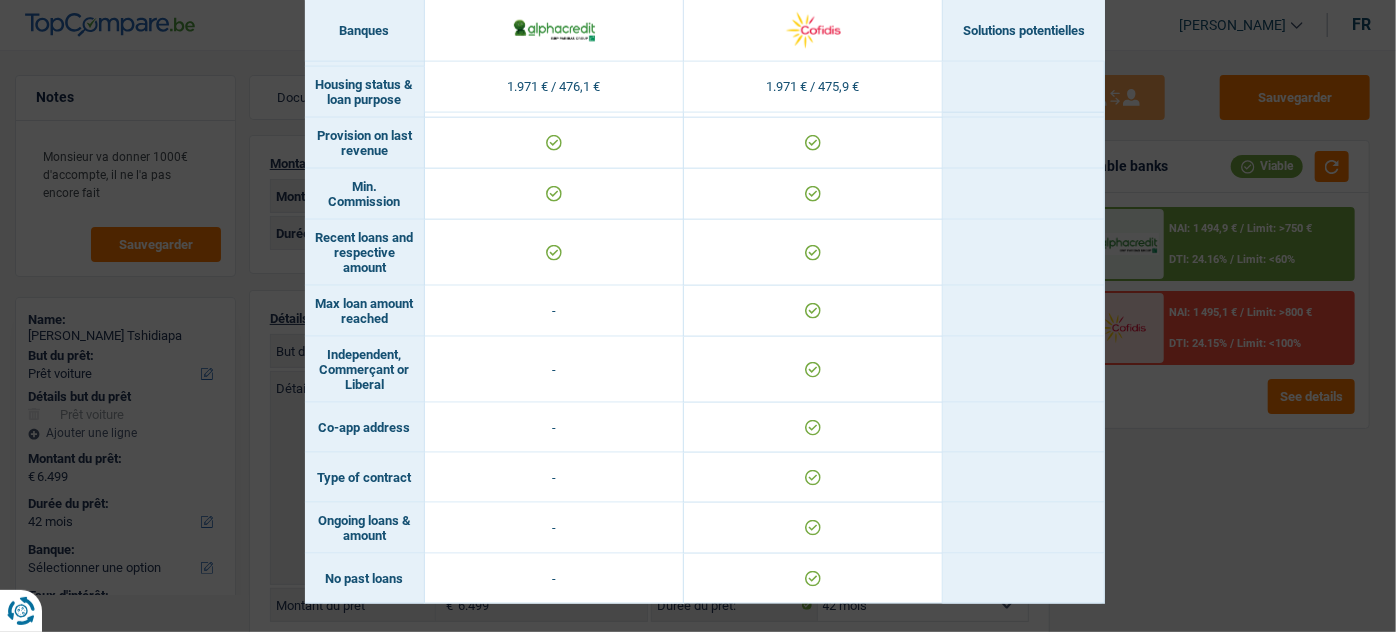 click on "Banks conditions ×
Banques
Solutions potentielles
Revenus / Charges
1.971 € / 476,1 €
1.971 € / 475,9 €
Professional activity
ID card type
Min. revenue
Revenue Country Origin" at bounding box center [698, 316] 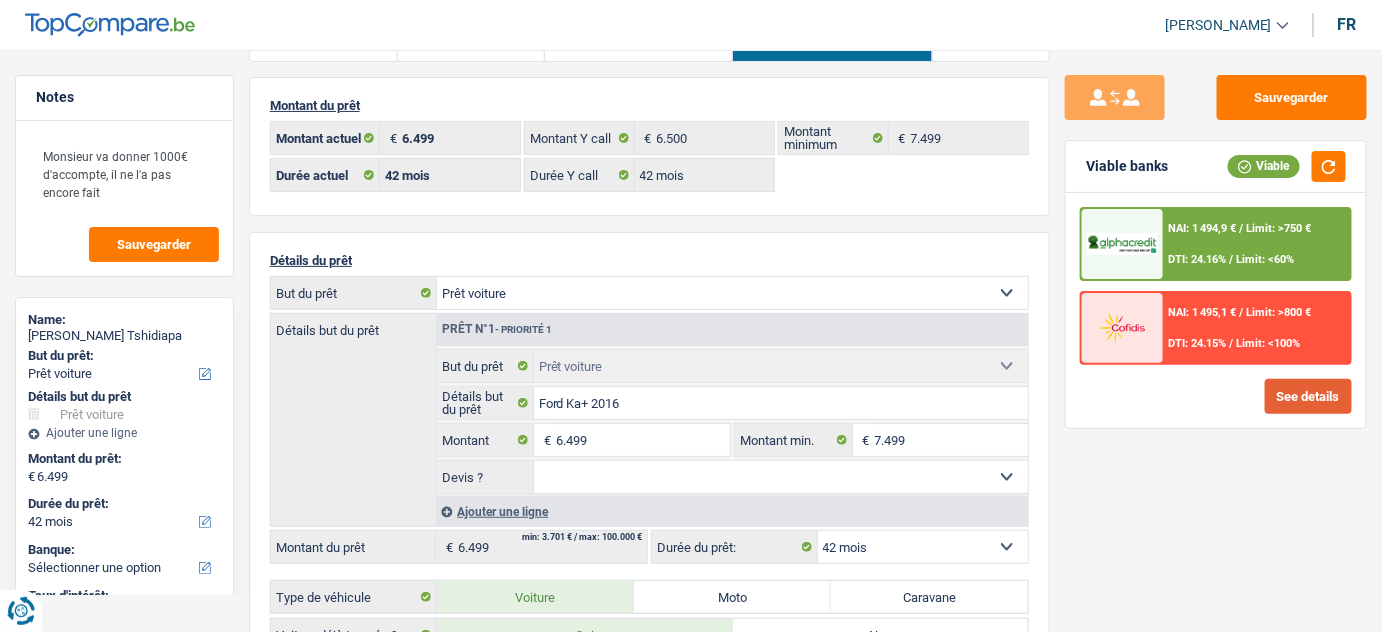 scroll, scrollTop: 90, scrollLeft: 0, axis: vertical 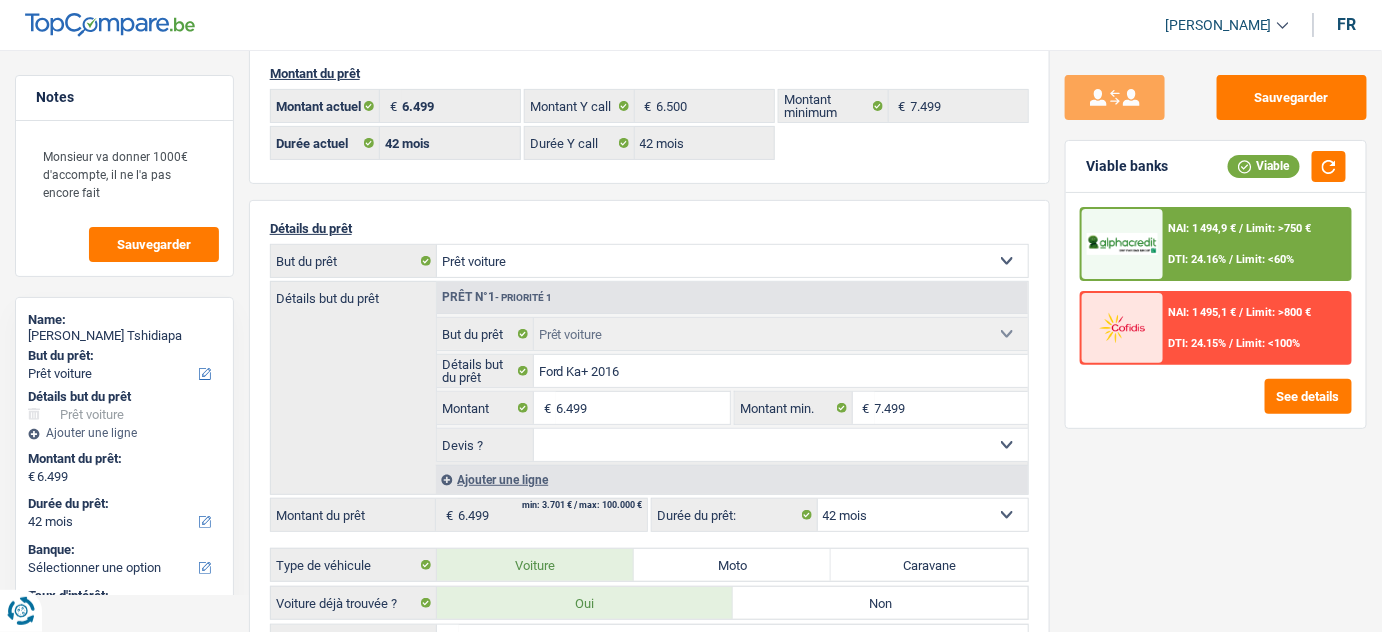 click on "NAI: 1 494,9 €
/
Limit: >750 €
DTI: 24.16%
/
Limit: <60%" at bounding box center [1256, 244] 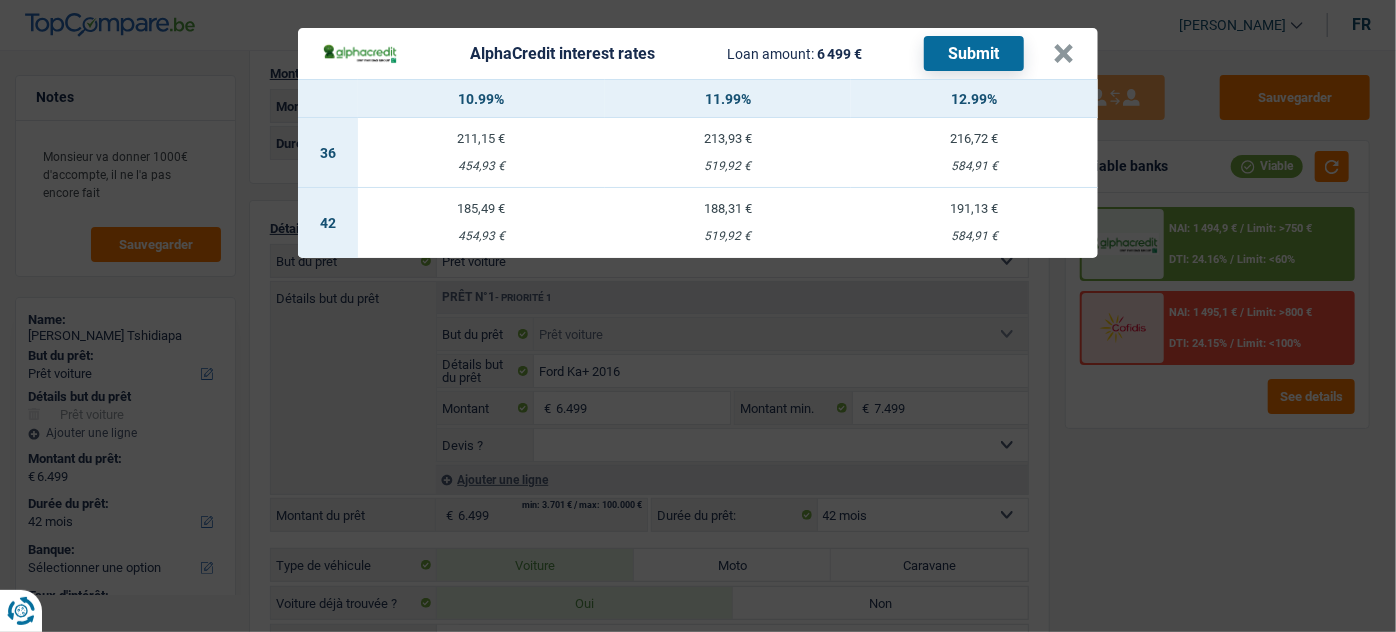 click on "185,49 €
454,93 €" at bounding box center [481, 223] 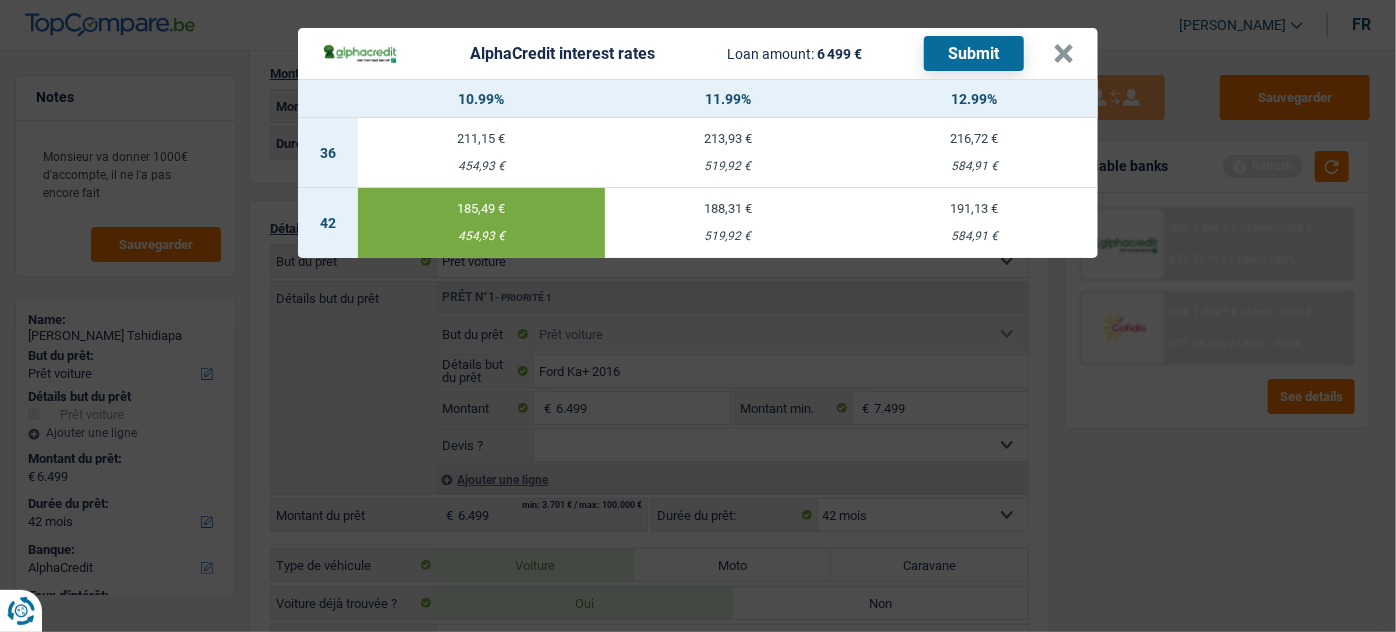 click on "Submit" at bounding box center [974, 53] 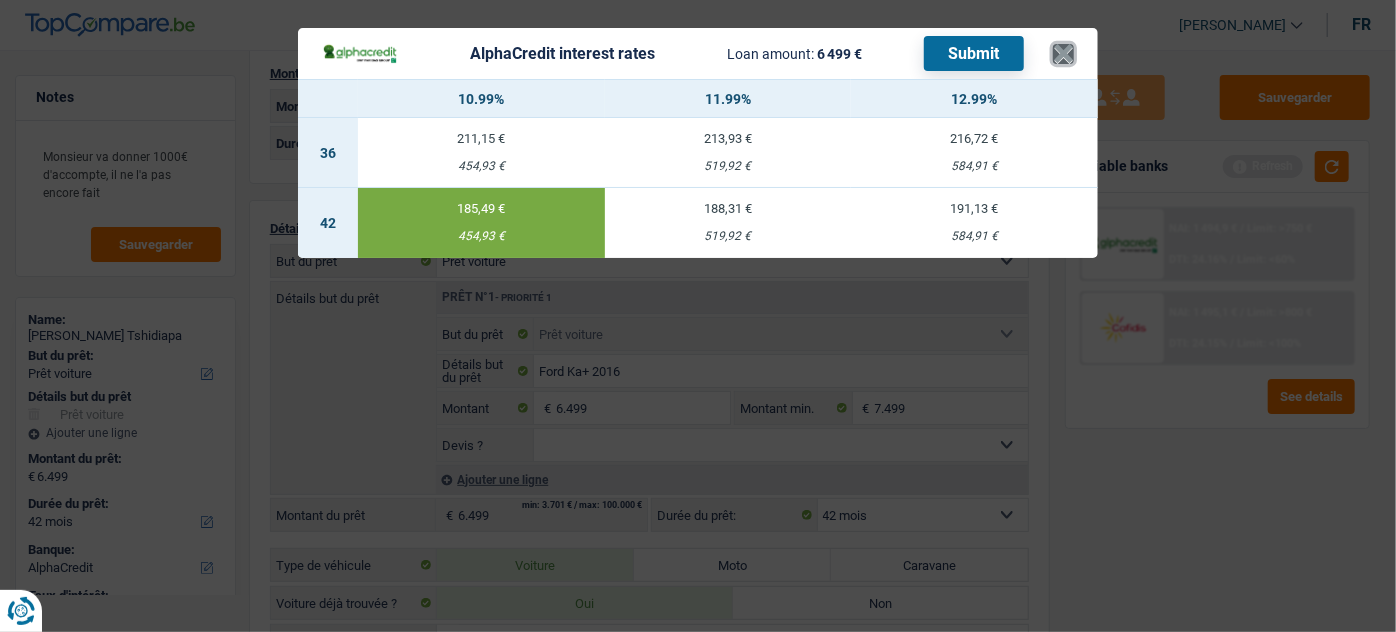 drag, startPoint x: 1057, startPoint y: 52, endPoint x: 1353, endPoint y: 106, distance: 300.88535 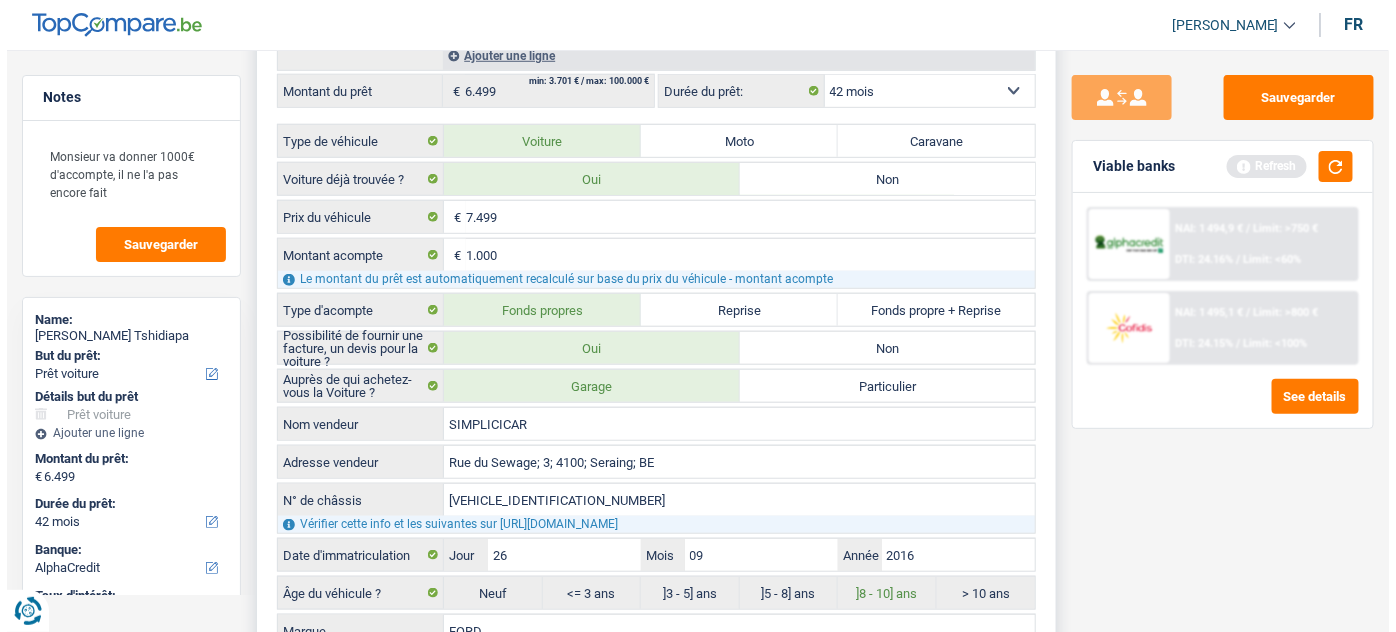 scroll, scrollTop: 636, scrollLeft: 0, axis: vertical 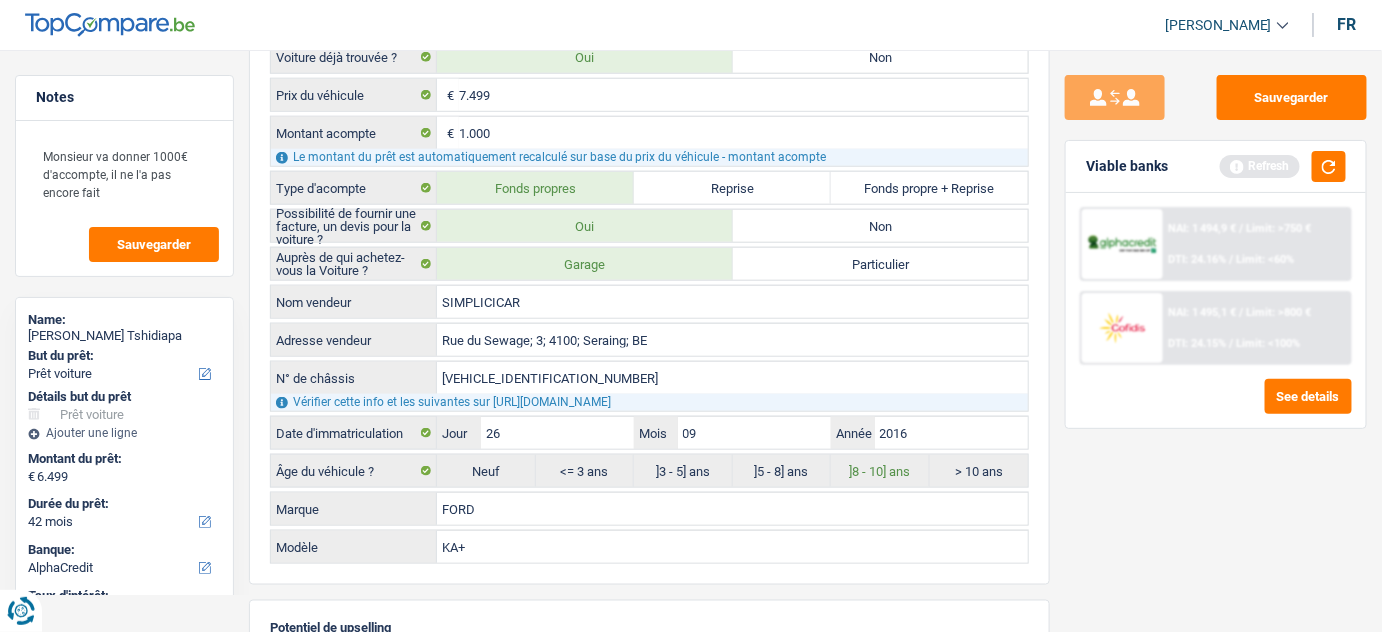 click on "NAI: 1 494,9 €
/
Limit: >750 €
DTI: 24.16%
/
Limit: <60%" at bounding box center [1256, 244] 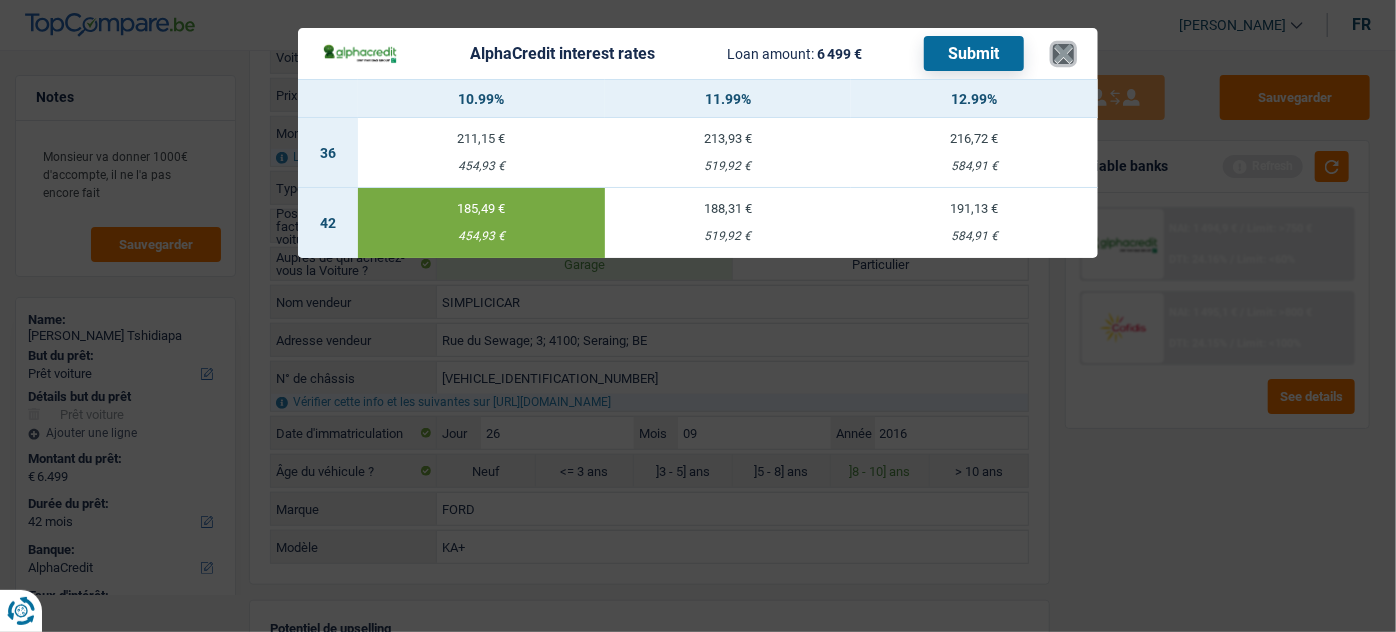 click on "×" at bounding box center [1063, 54] 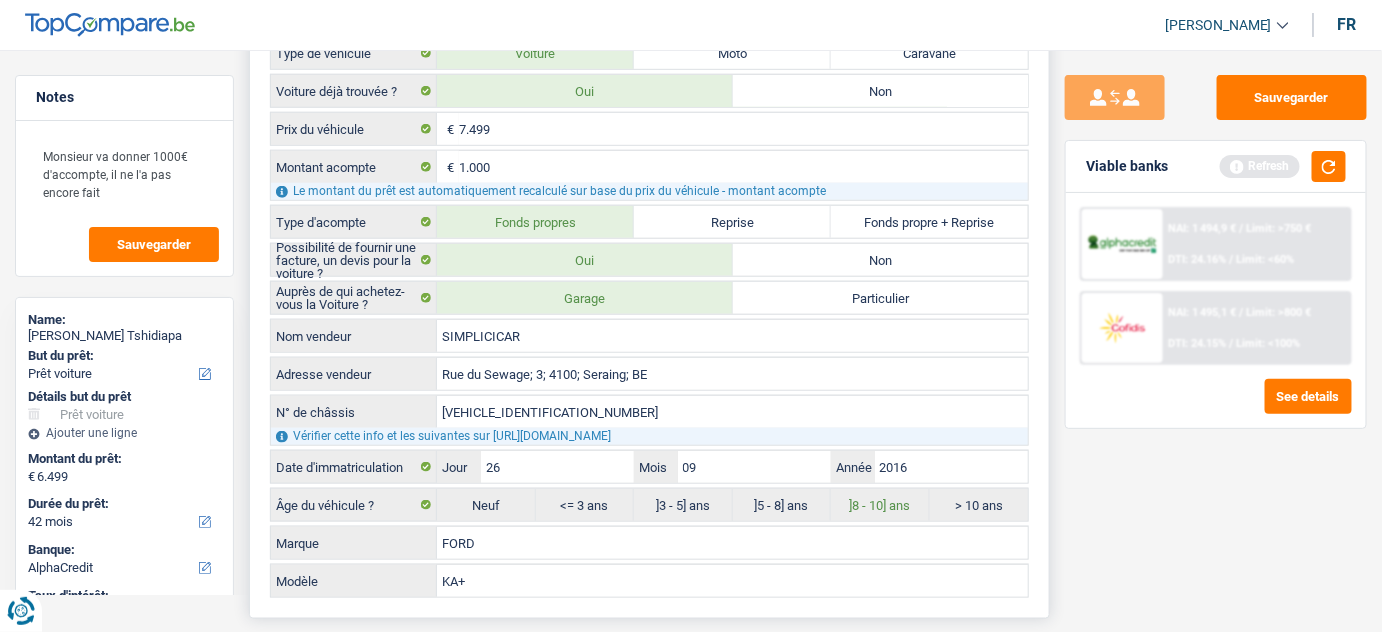 scroll, scrollTop: 727, scrollLeft: 0, axis: vertical 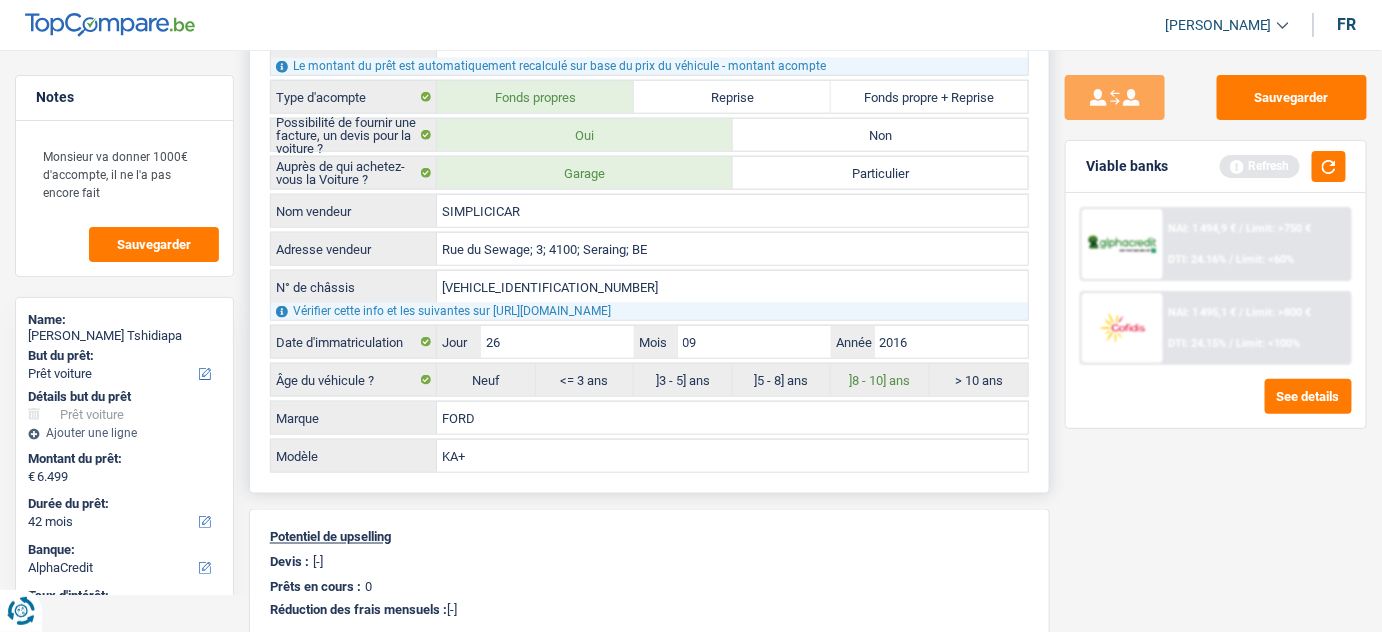 click on "MAJUXXMTKUGD07757" at bounding box center [732, 287] 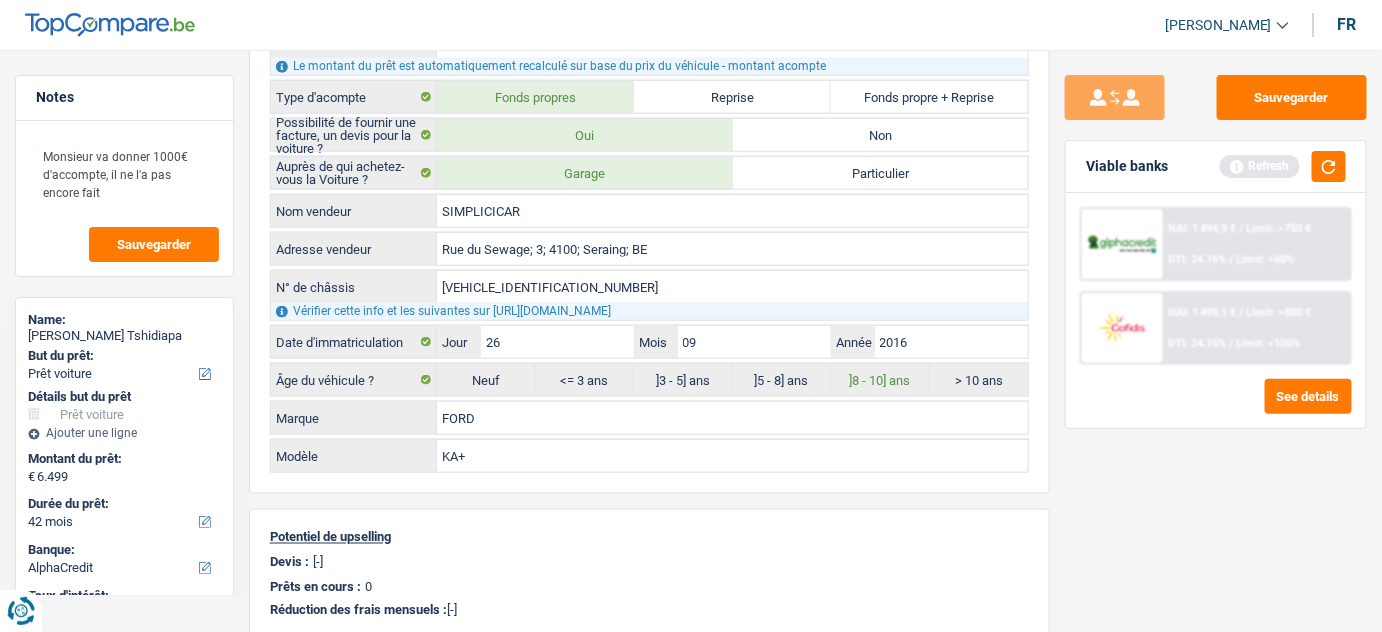 click on "NAI: 1 494,9 €
/
Limit: >750 €
DTI: 24.16%
/
Limit: <60%" at bounding box center [1256, 244] 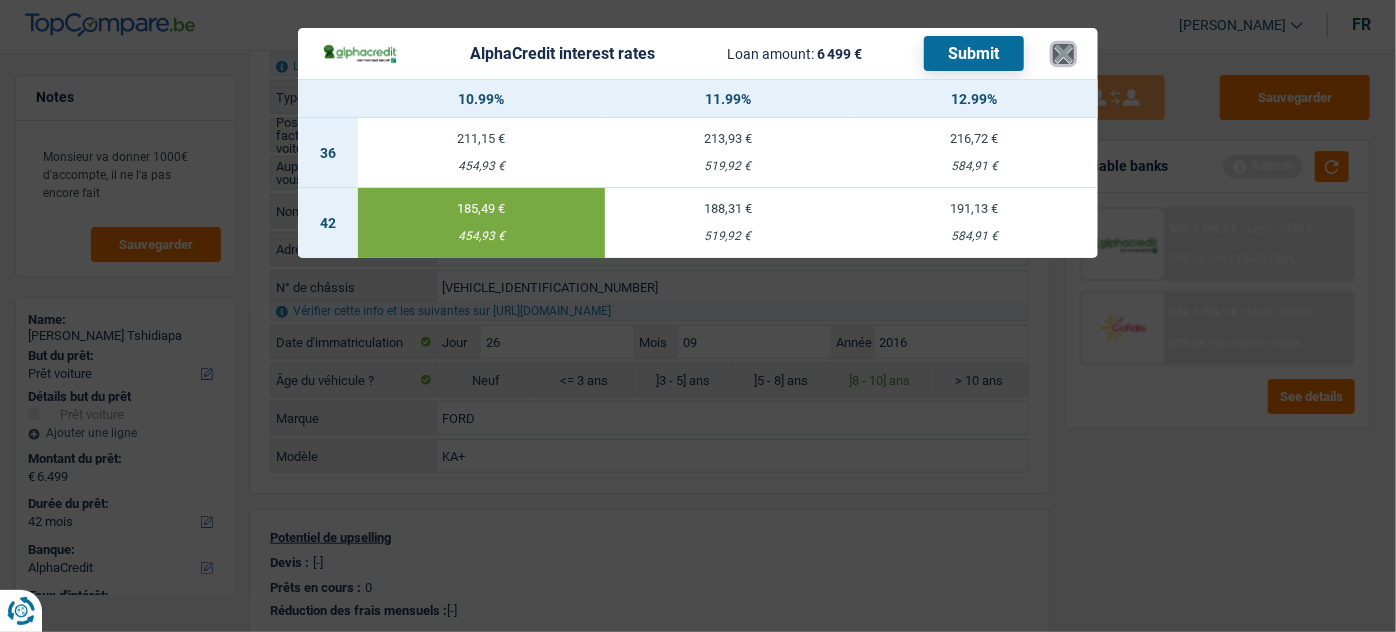 drag, startPoint x: 1066, startPoint y: 50, endPoint x: 1083, endPoint y: 52, distance: 17.117243 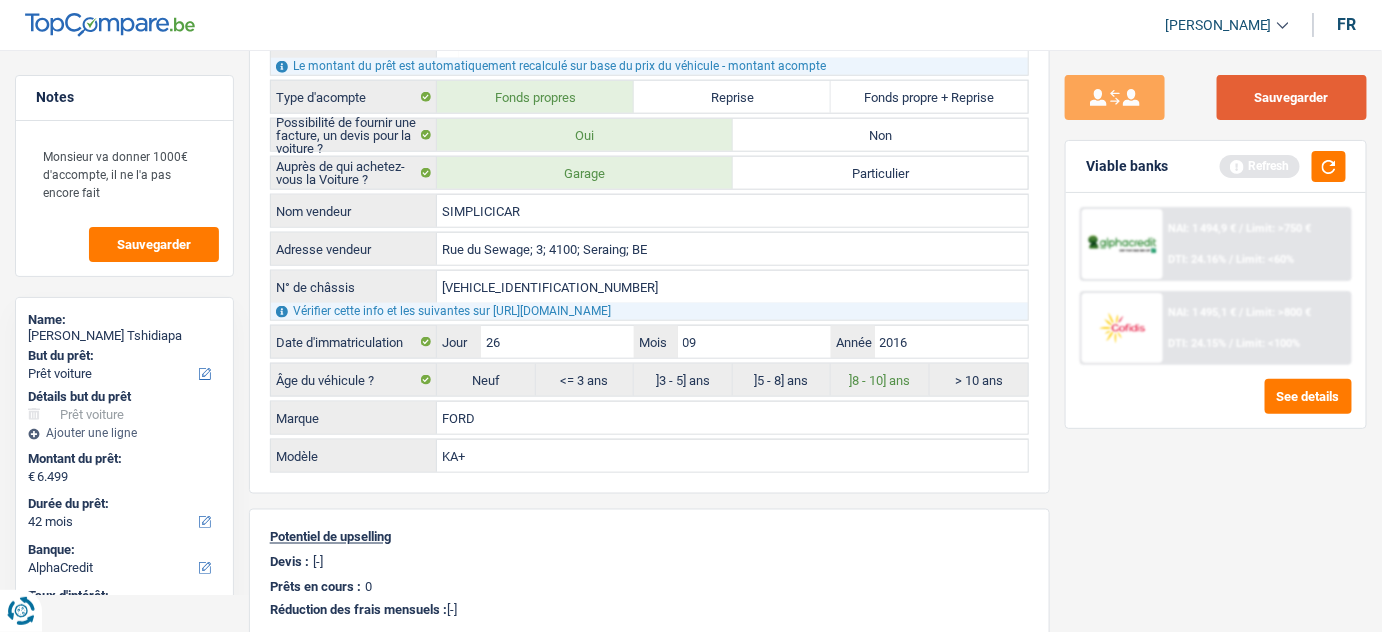 click on "Sauvegarder" at bounding box center (1292, 97) 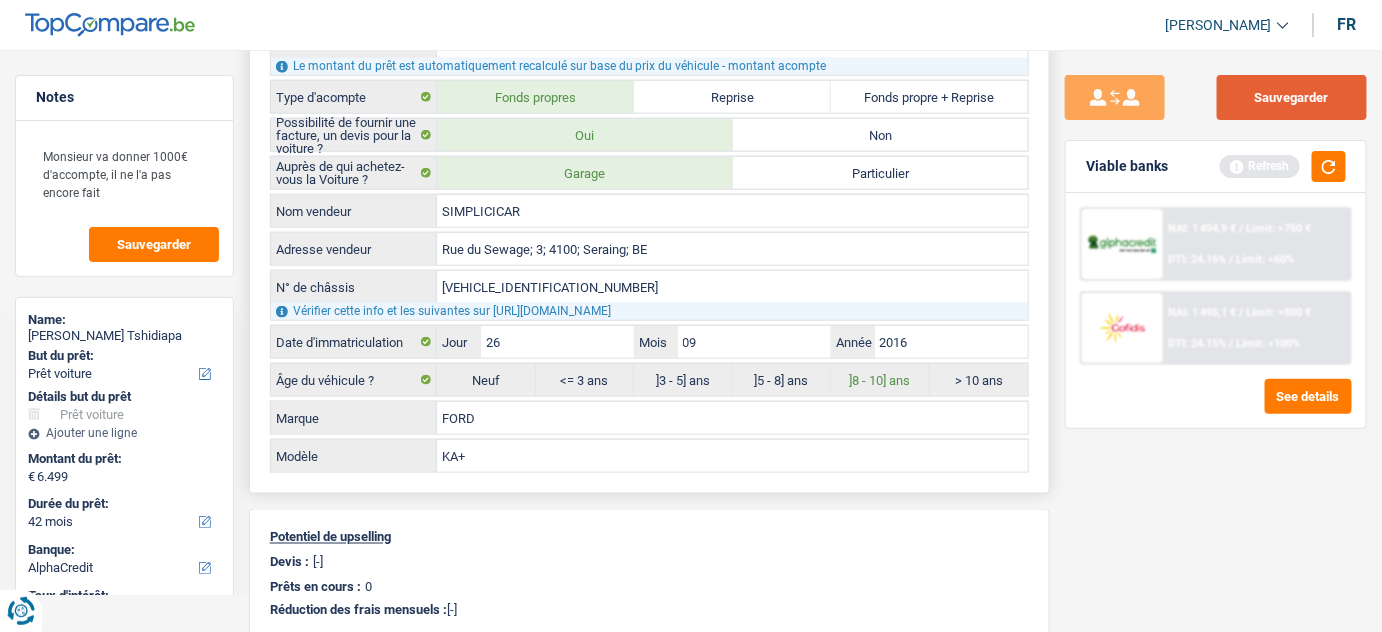 drag, startPoint x: 1289, startPoint y: 100, endPoint x: 459, endPoint y: 76, distance: 830.3469 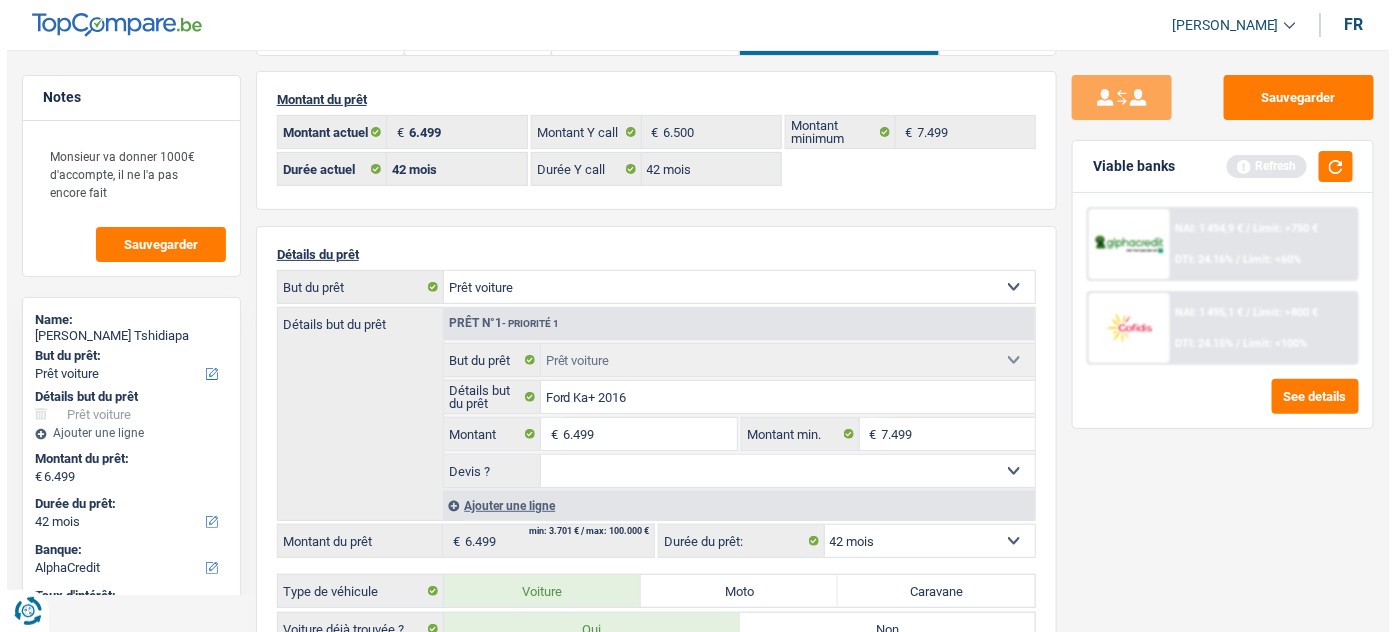 scroll, scrollTop: 0, scrollLeft: 0, axis: both 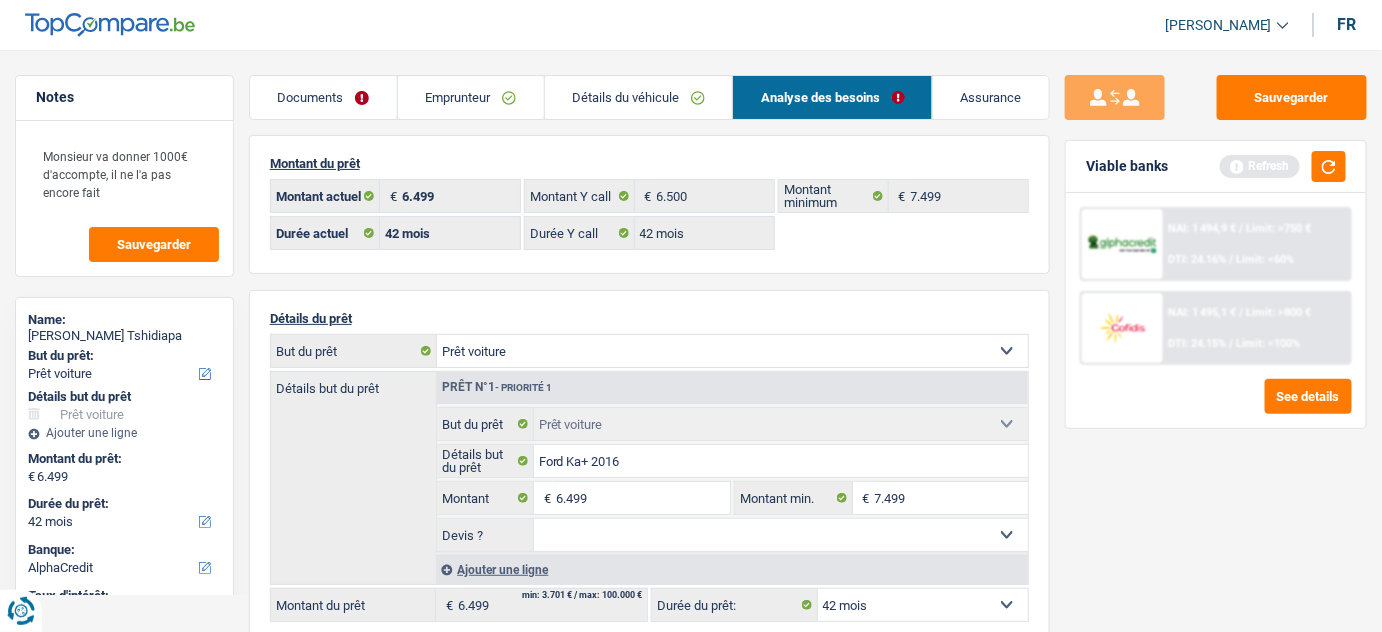 drag, startPoint x: 352, startPoint y: 109, endPoint x: 368, endPoint y: 146, distance: 40.311287 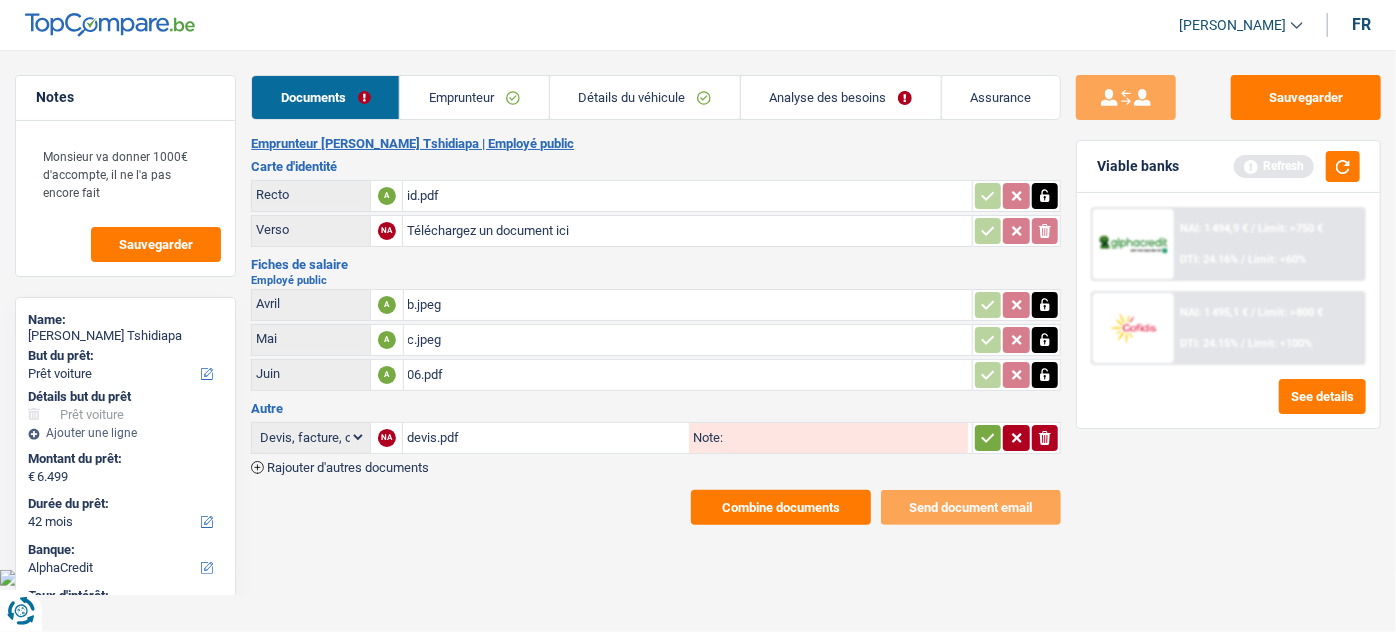 click on "id.pdf" at bounding box center [687, 196] 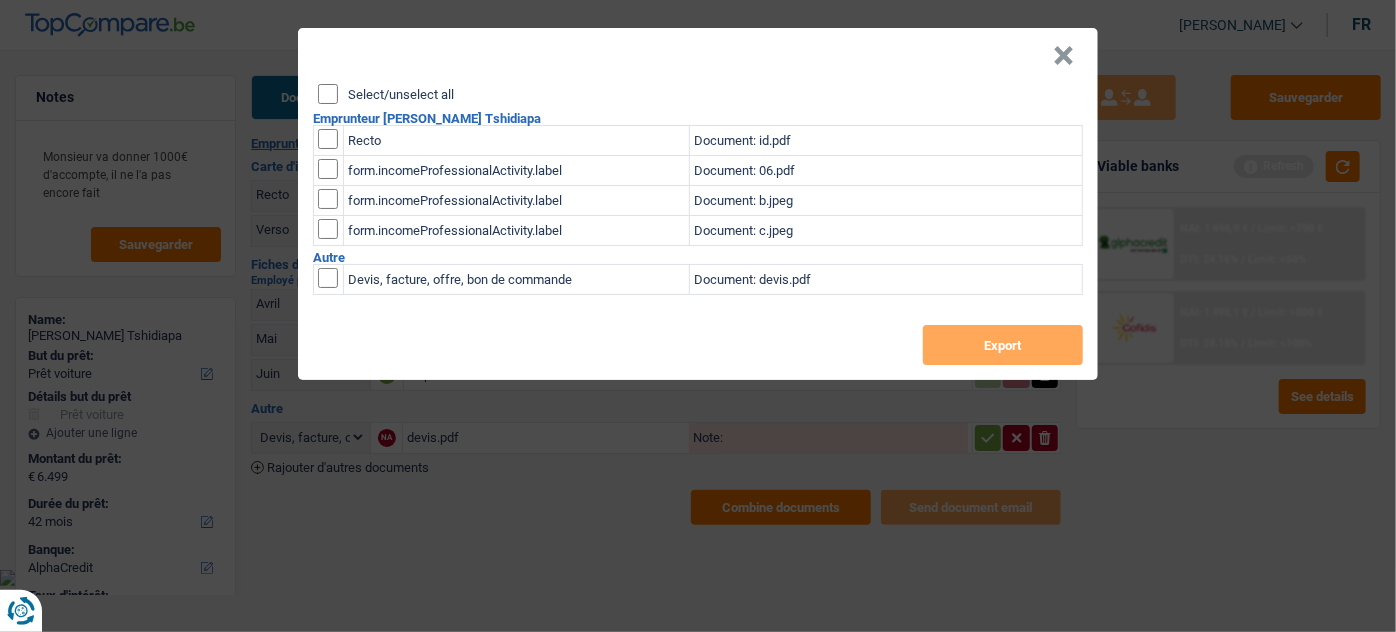 click on "Select/unselect all" at bounding box center (328, 94) 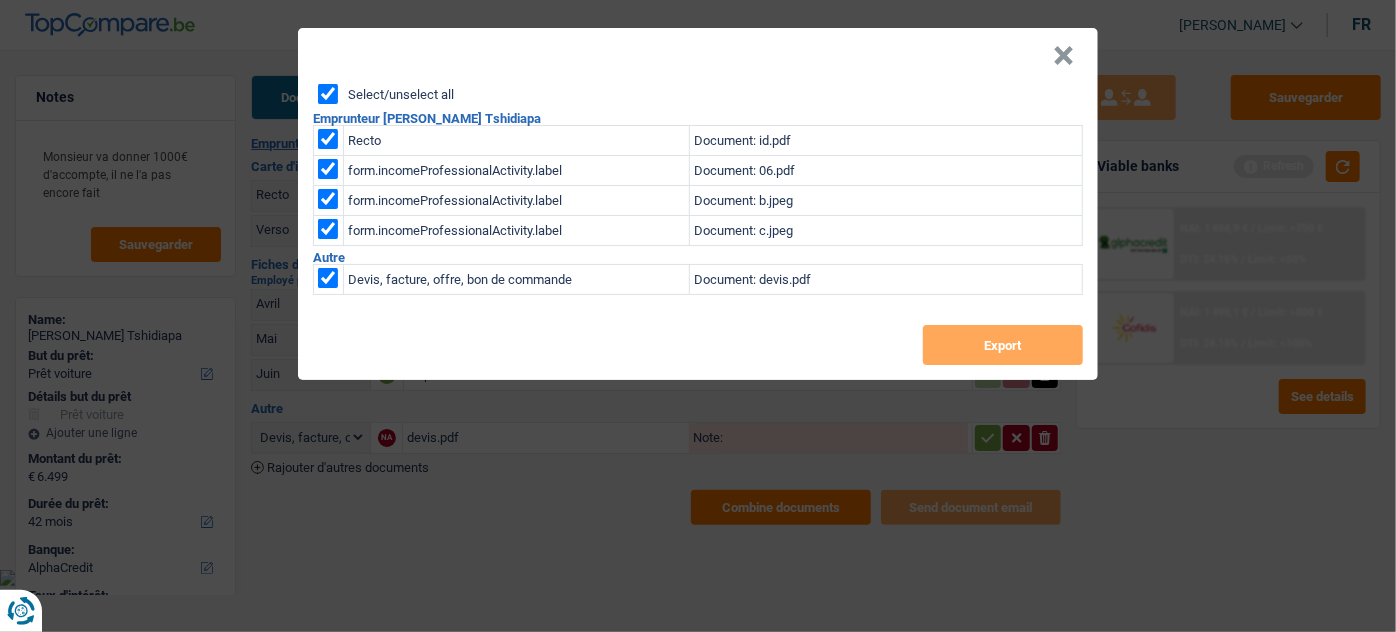 checkbox on "true" 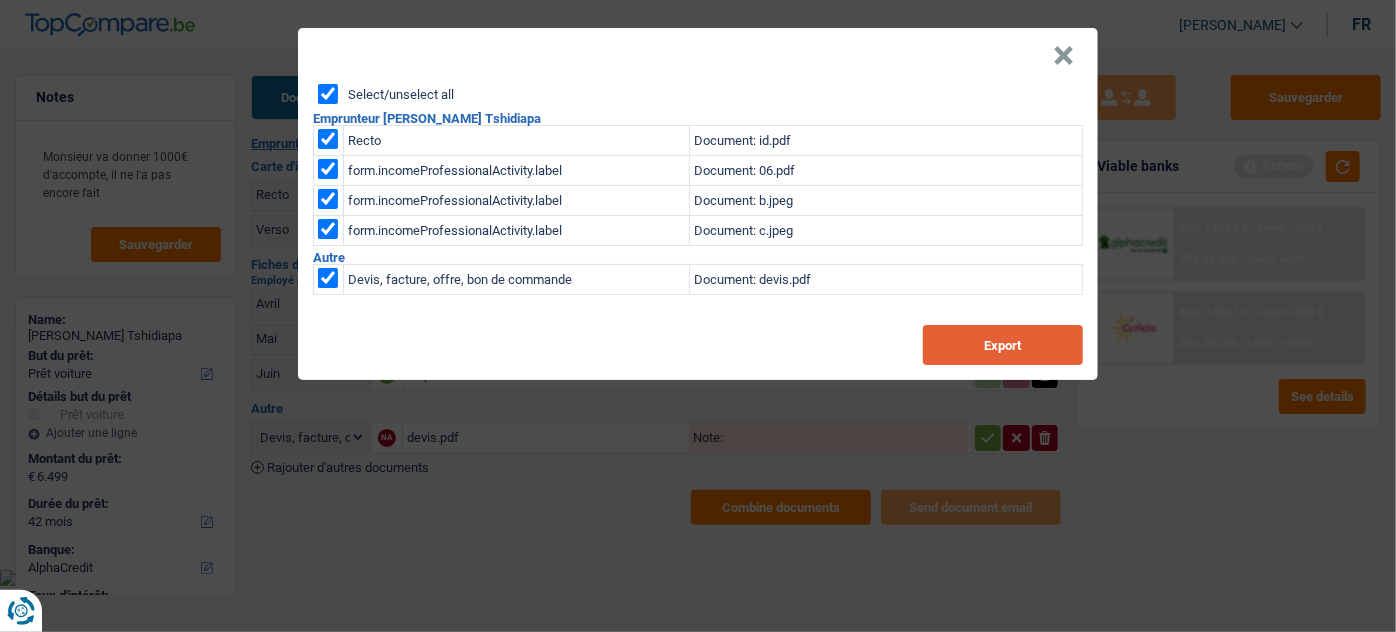 click on "Export" at bounding box center (1003, 345) 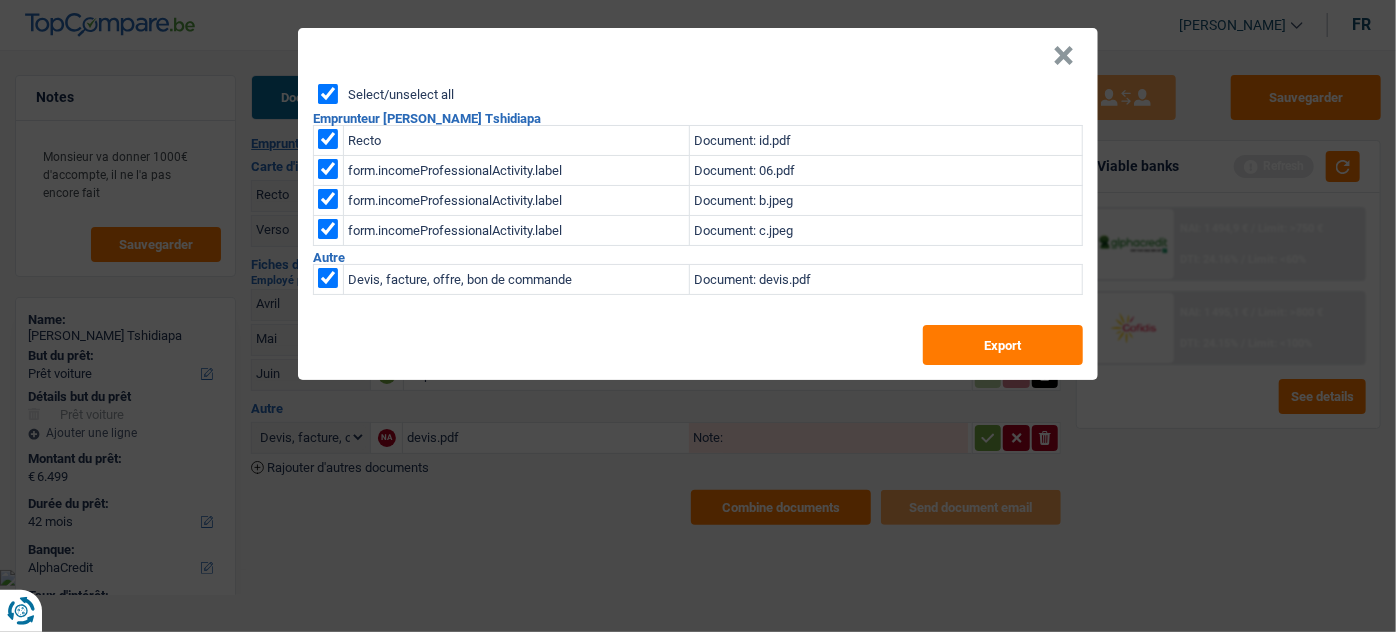 click on "×
Select/unselect all
Emprunteur Leba Kabamba Tshidiapa
Recto
Document: id.pdf
form.incomeProfessionalActivity.label
Document: 06.pdf
form.incomeProfessionalActivity.label
Document: b.jpeg
form.incomeProfessionalActivity.label
Document: c.jpeg
Autre
Devis, facture, offre, bon de commande
Document: devis.pdf
Export" at bounding box center [698, 316] 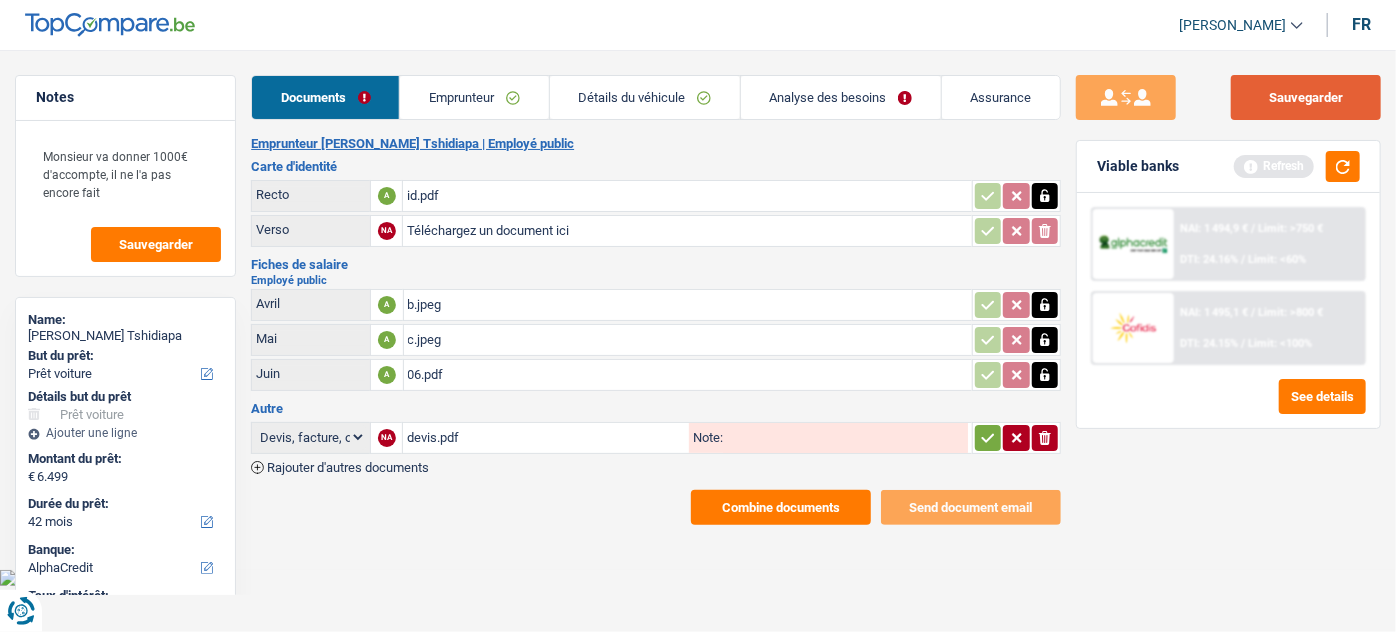 click on "Sauvegarder" at bounding box center (1306, 97) 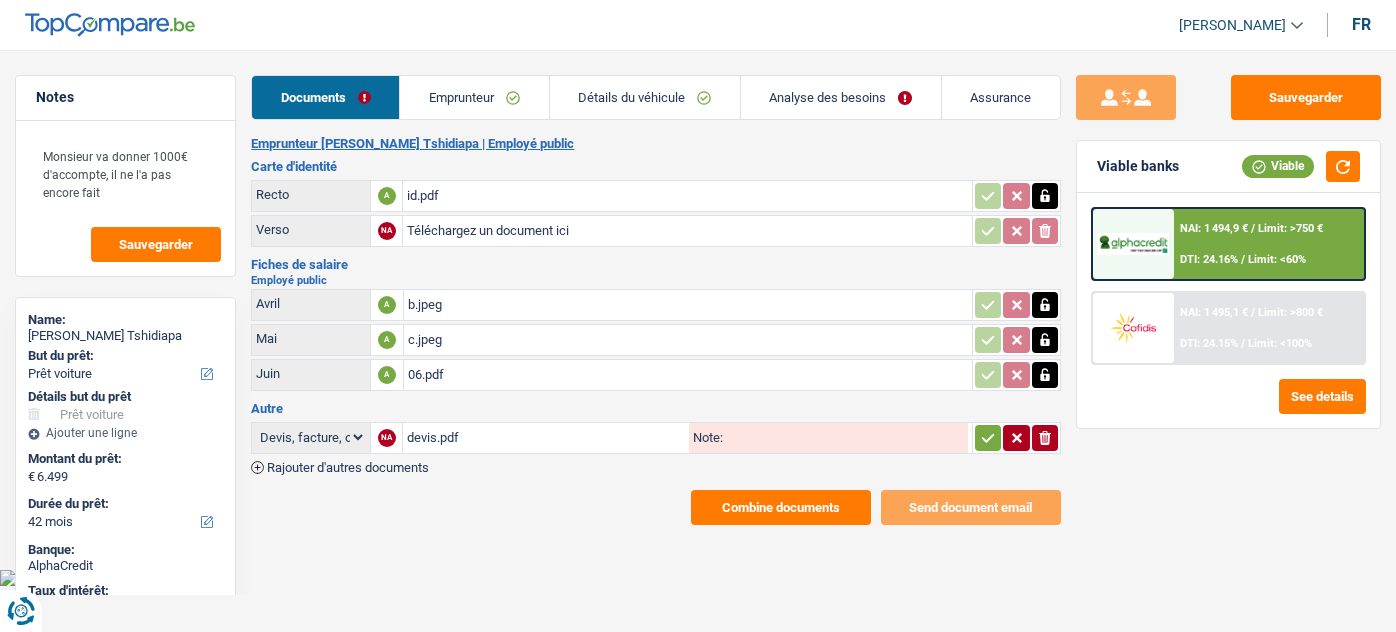 select on "car" 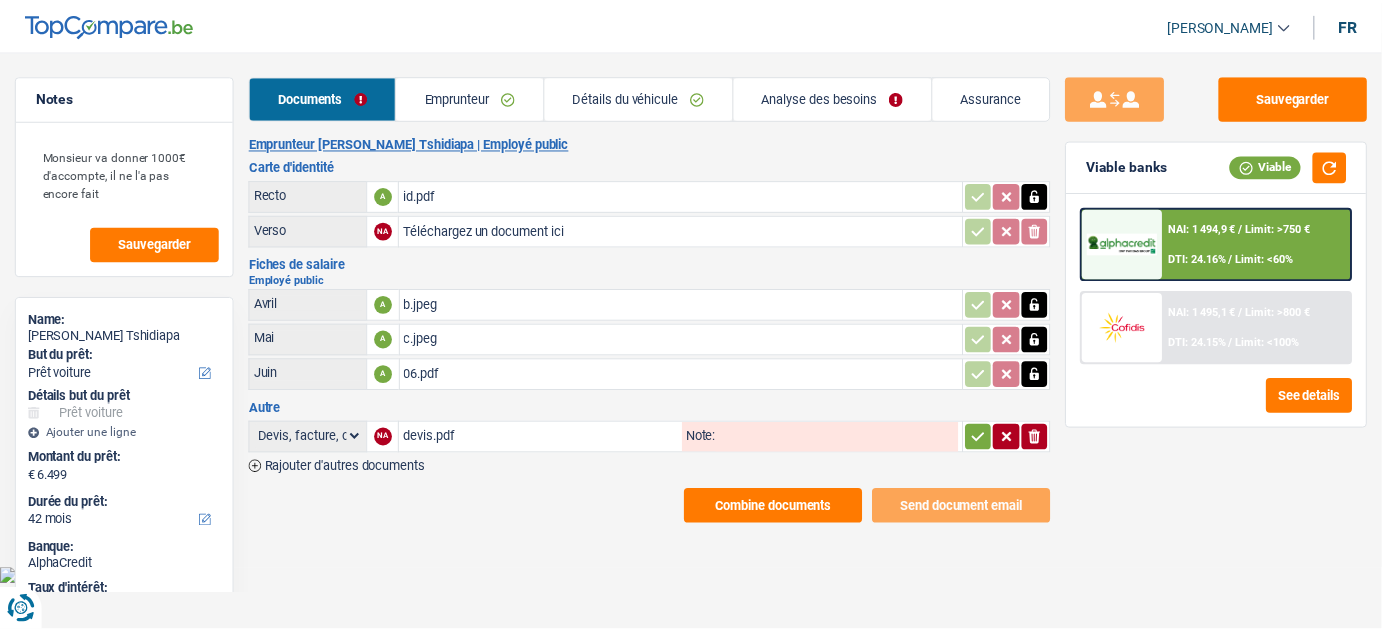 scroll, scrollTop: 0, scrollLeft: 0, axis: both 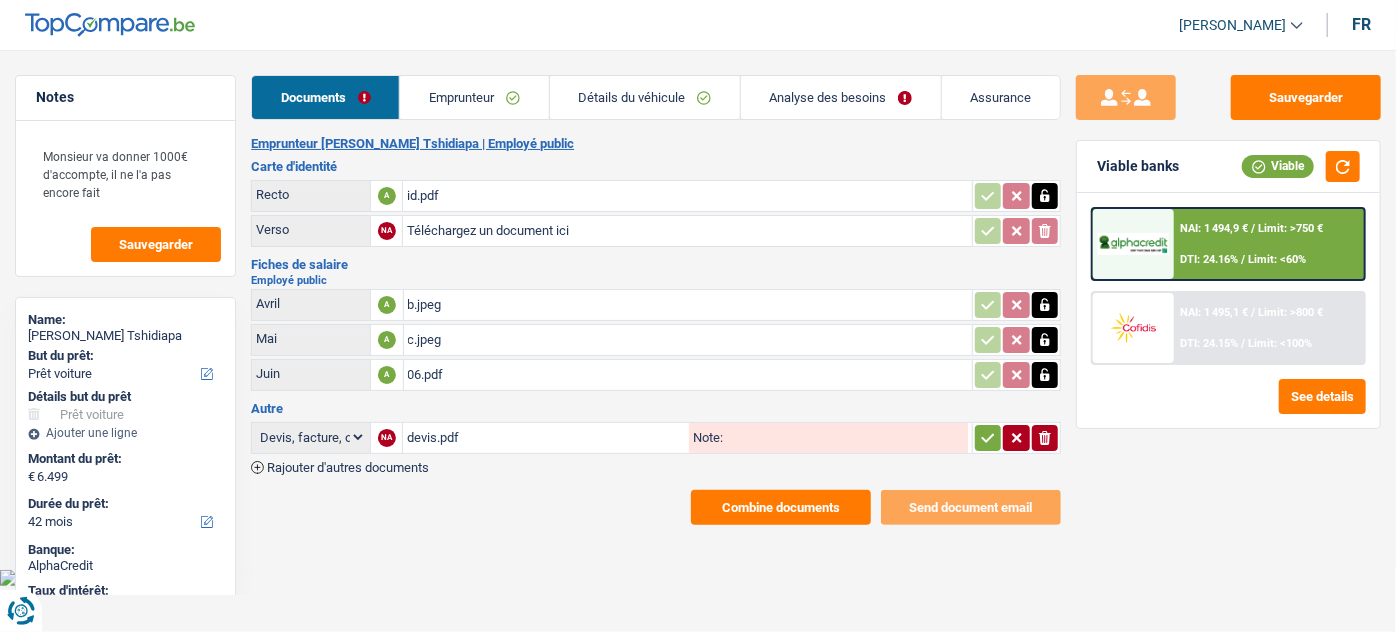 click on "devis.pdf" at bounding box center [545, 438] 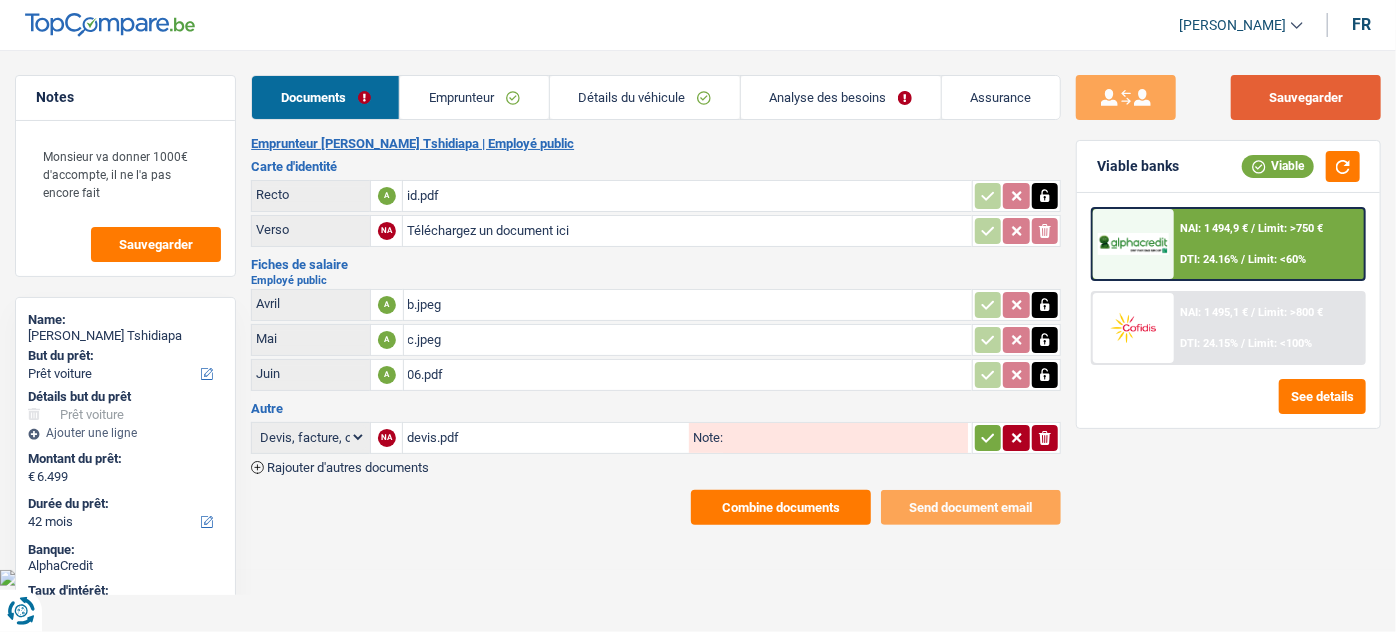 click on "Sauvegarder" at bounding box center (1306, 97) 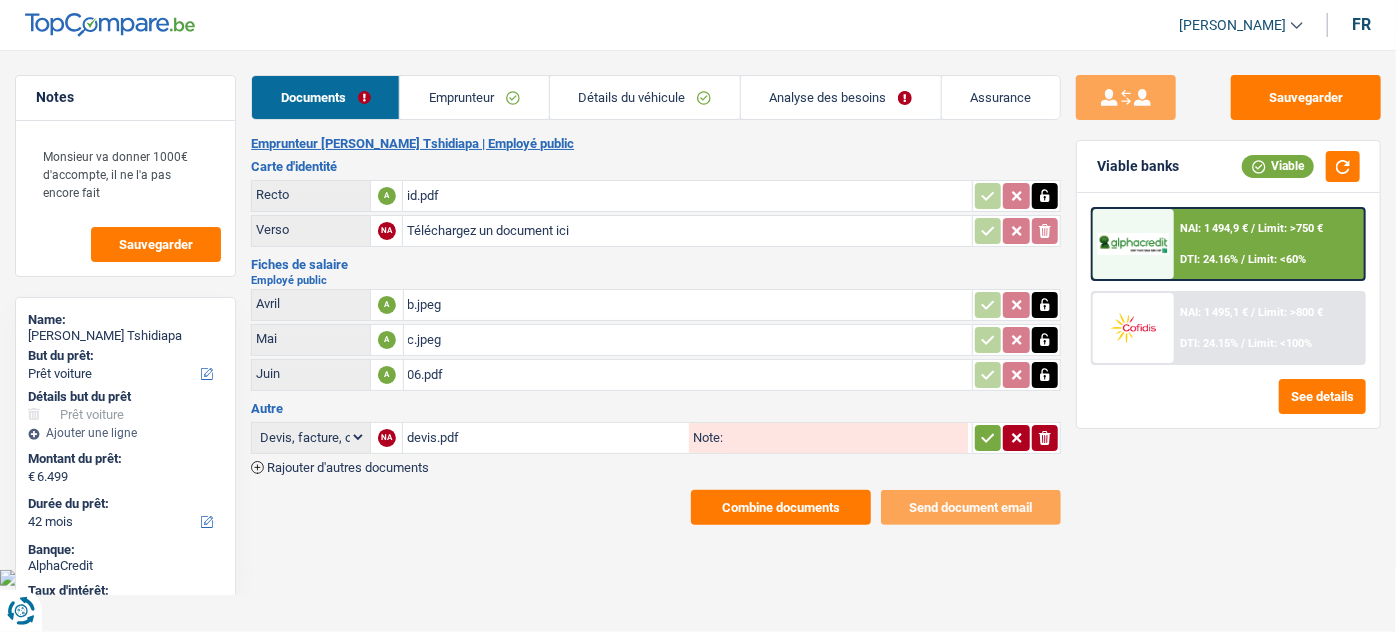 click on "Emprunteur" at bounding box center (474, 97) 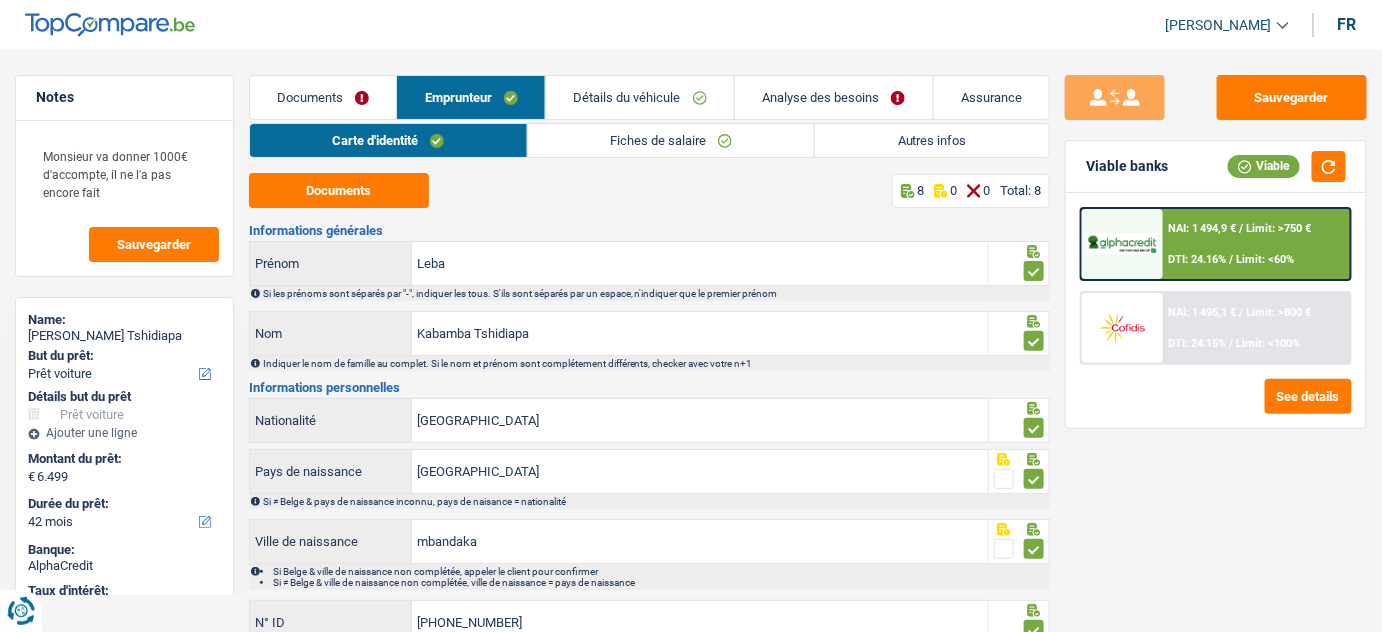 click on "Autres infos" at bounding box center [932, 140] 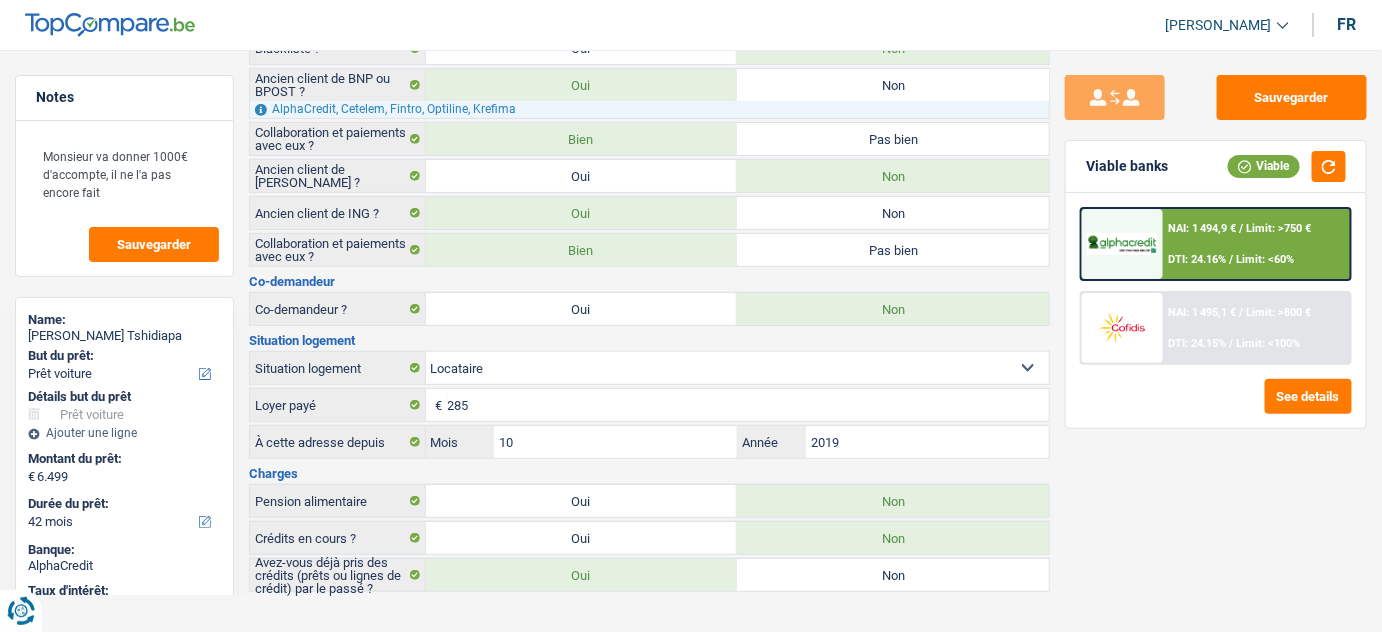 scroll, scrollTop: 0, scrollLeft: 0, axis: both 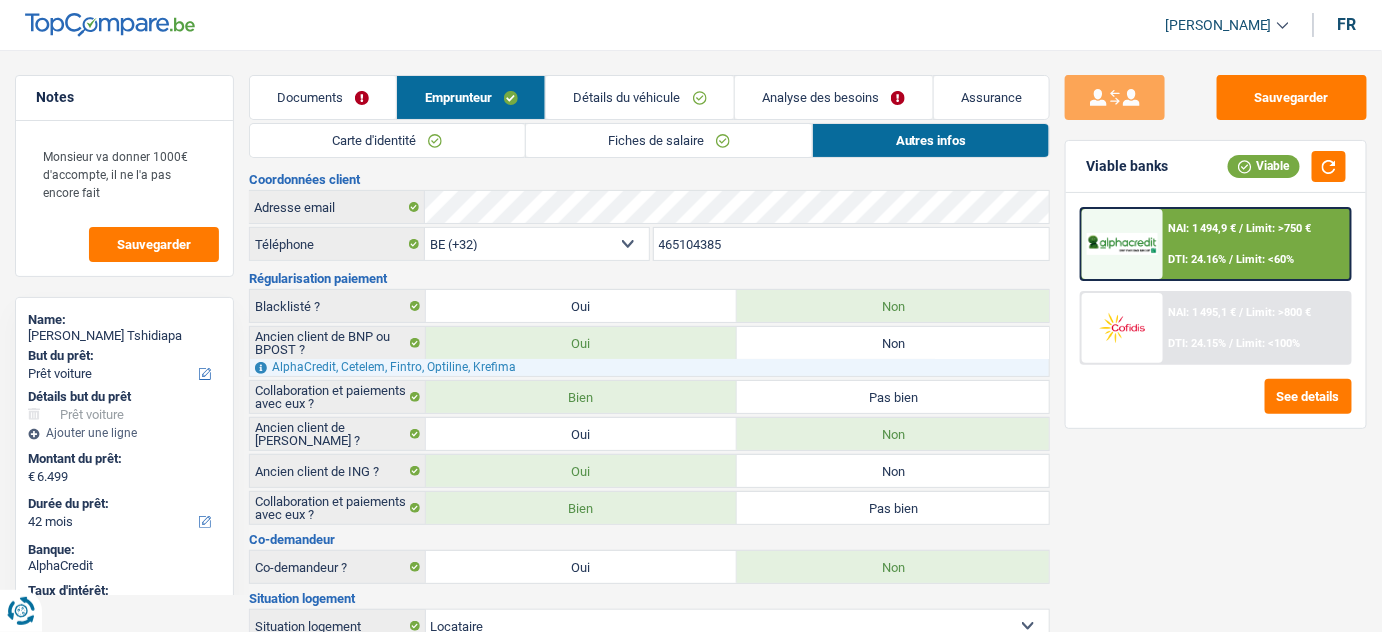 click on "Fiches de salaire" at bounding box center [669, 140] 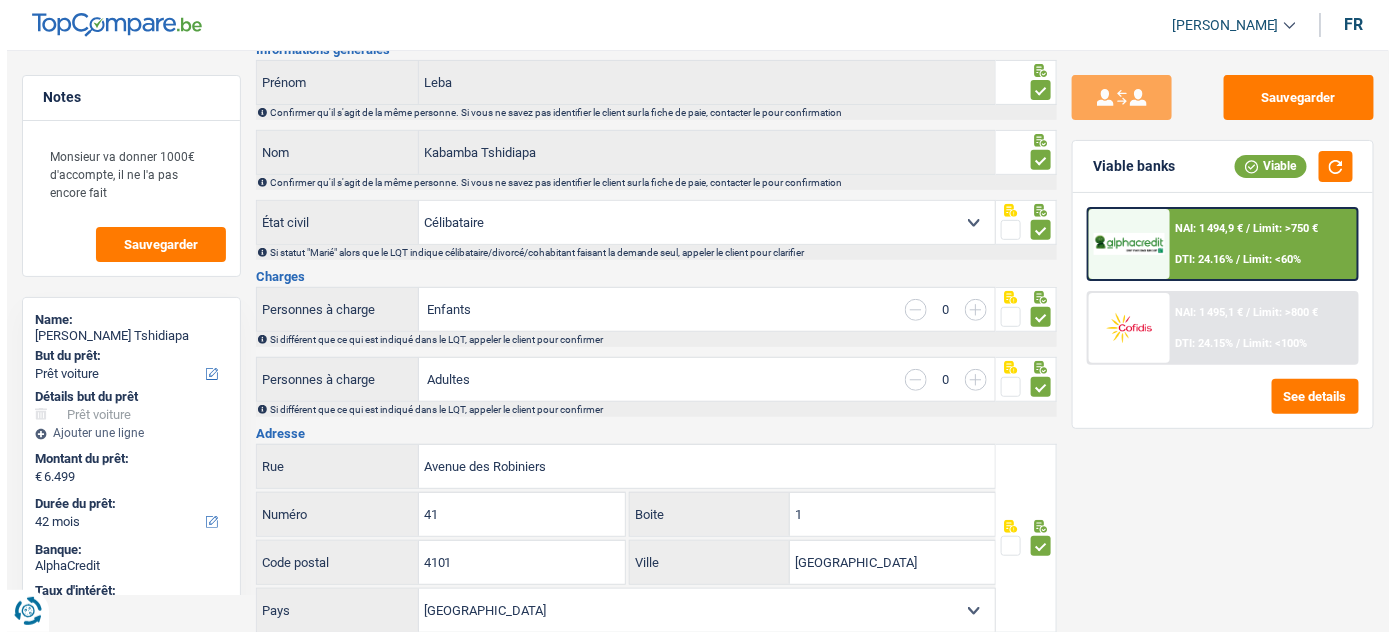 scroll, scrollTop: 0, scrollLeft: 0, axis: both 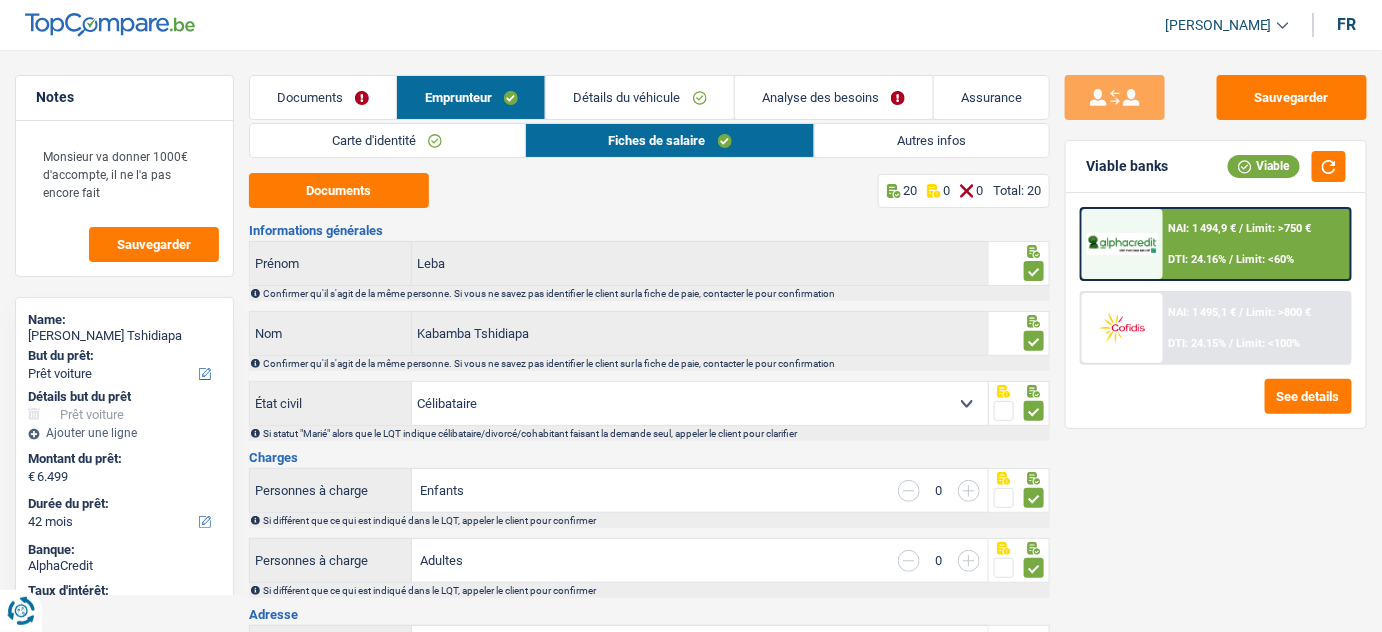 click on "Documents" at bounding box center (323, 97) 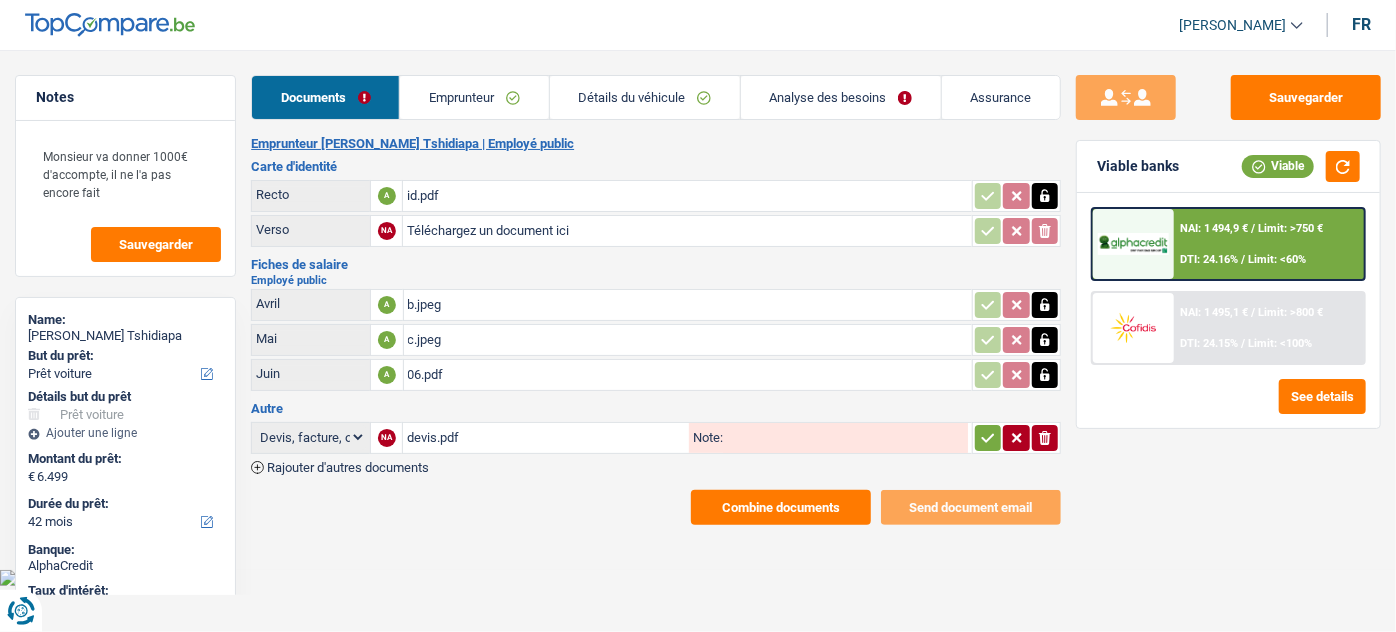 click on "06.pdf" at bounding box center (688, 375) 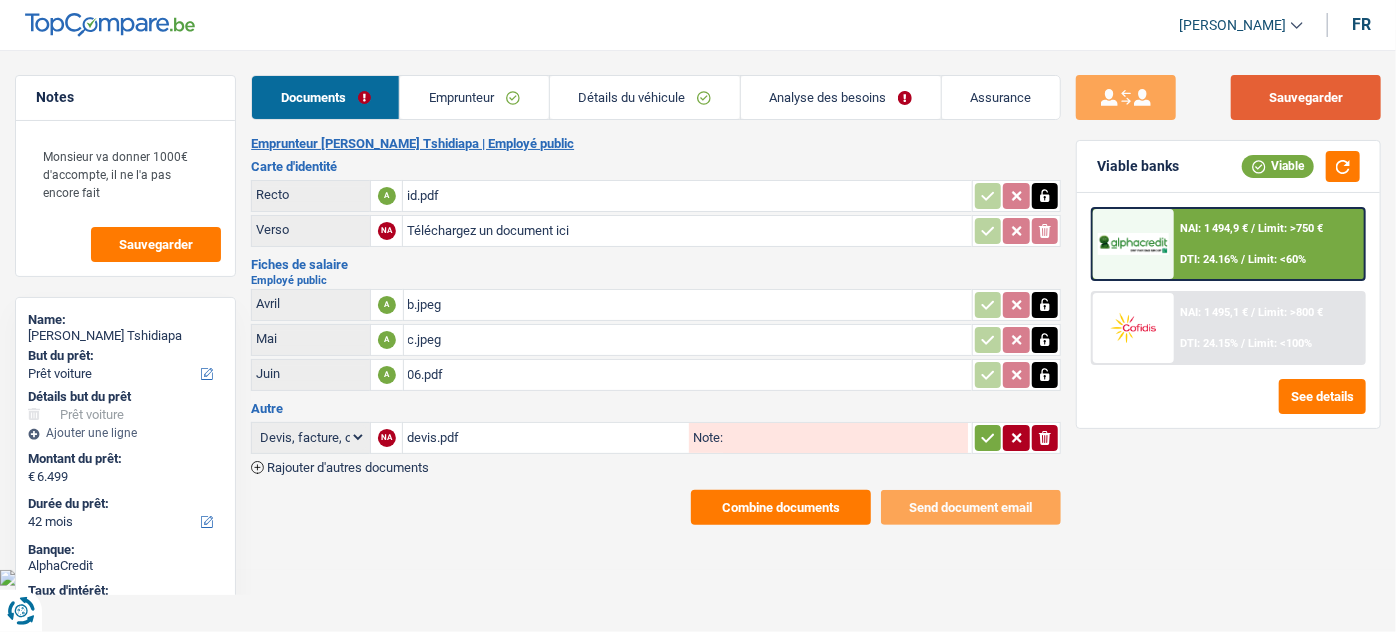 click on "Sauvegarder" at bounding box center [1306, 97] 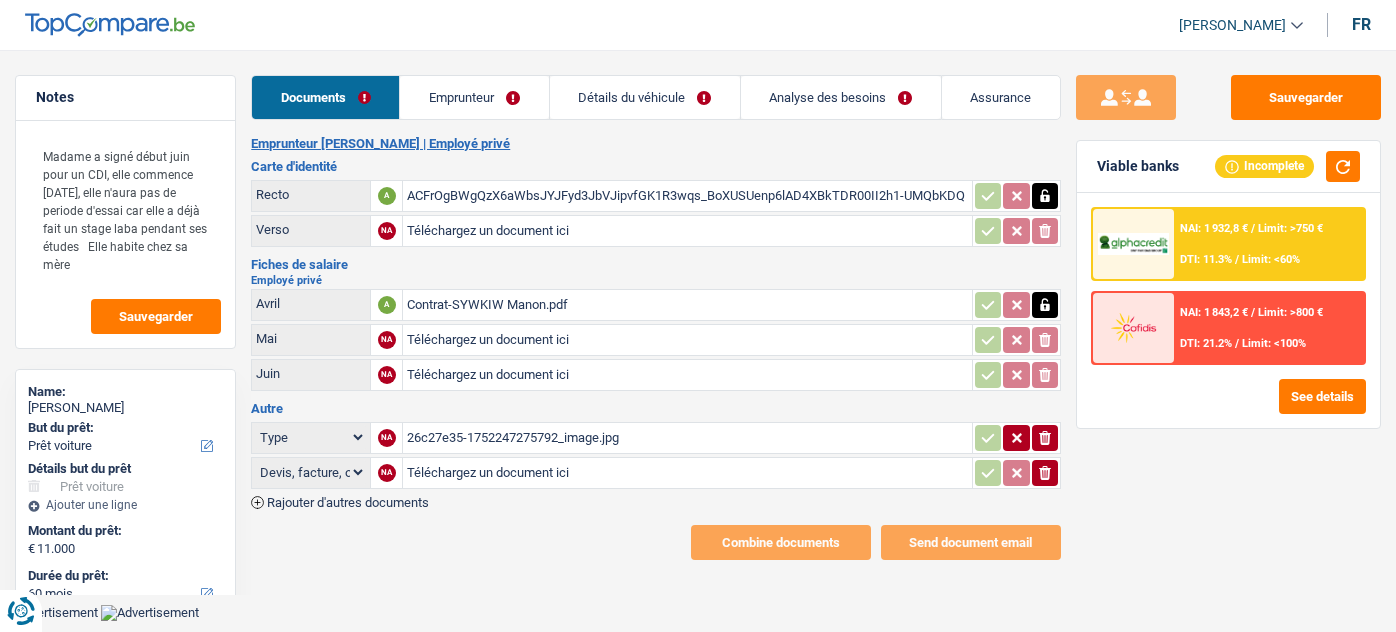 select on "car" 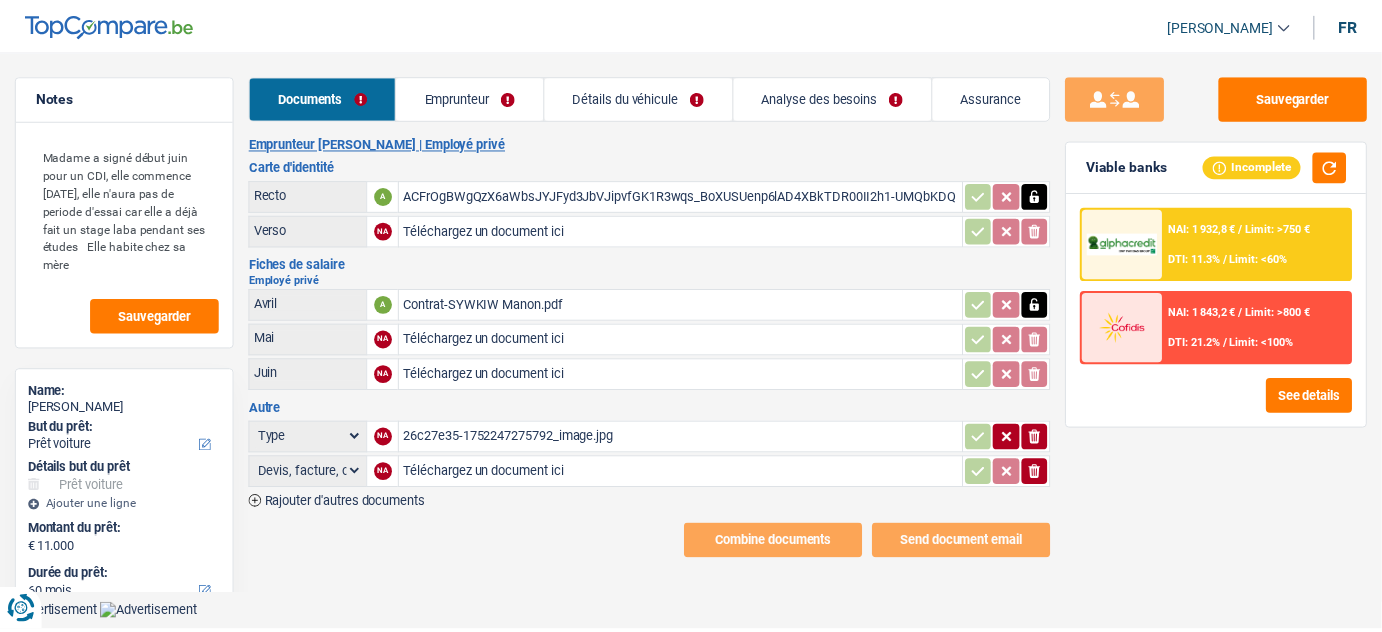 scroll, scrollTop: 0, scrollLeft: 0, axis: both 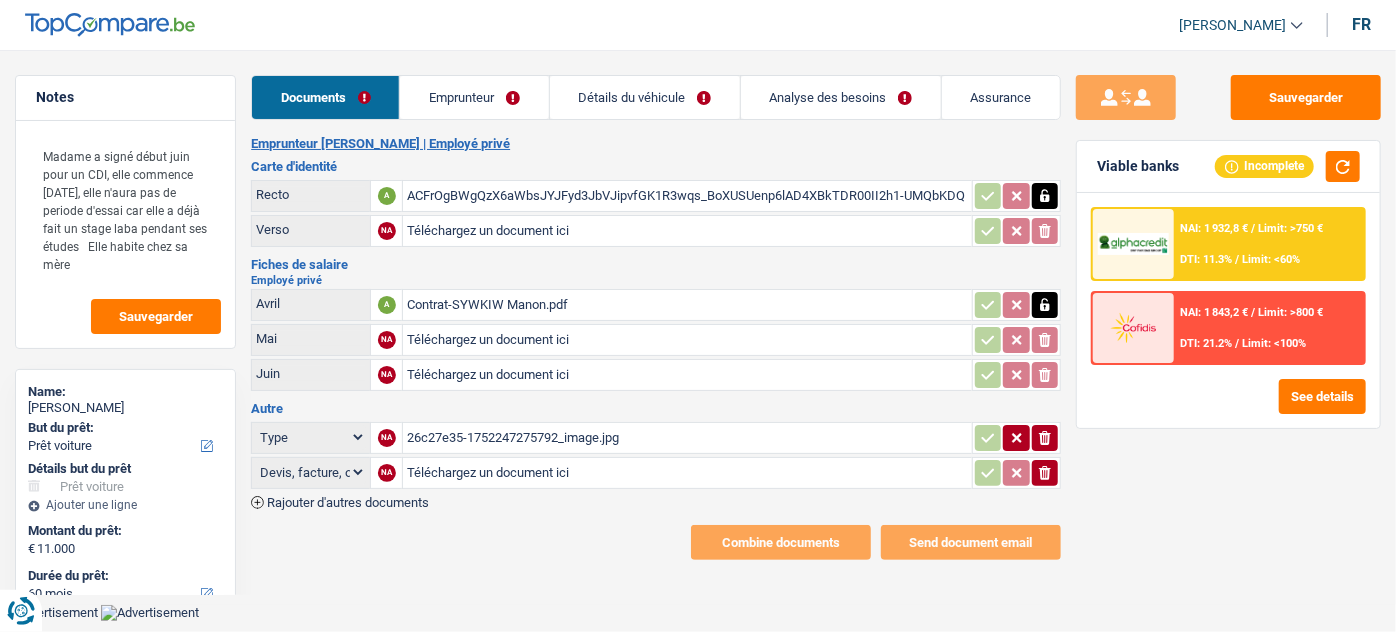 click on "Contrat-SYWKIW Manon.pdf" at bounding box center (687, 305) 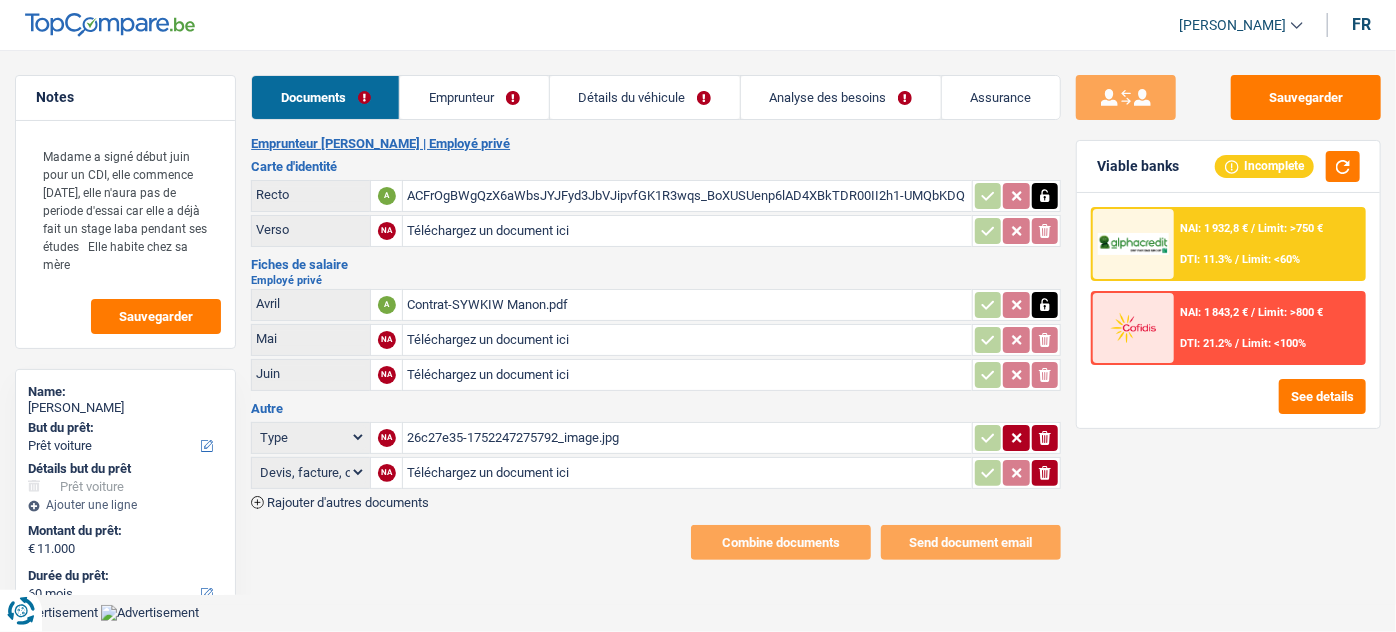 click on "26c27e35-1752247275792_image.jpg" at bounding box center (687, 438) 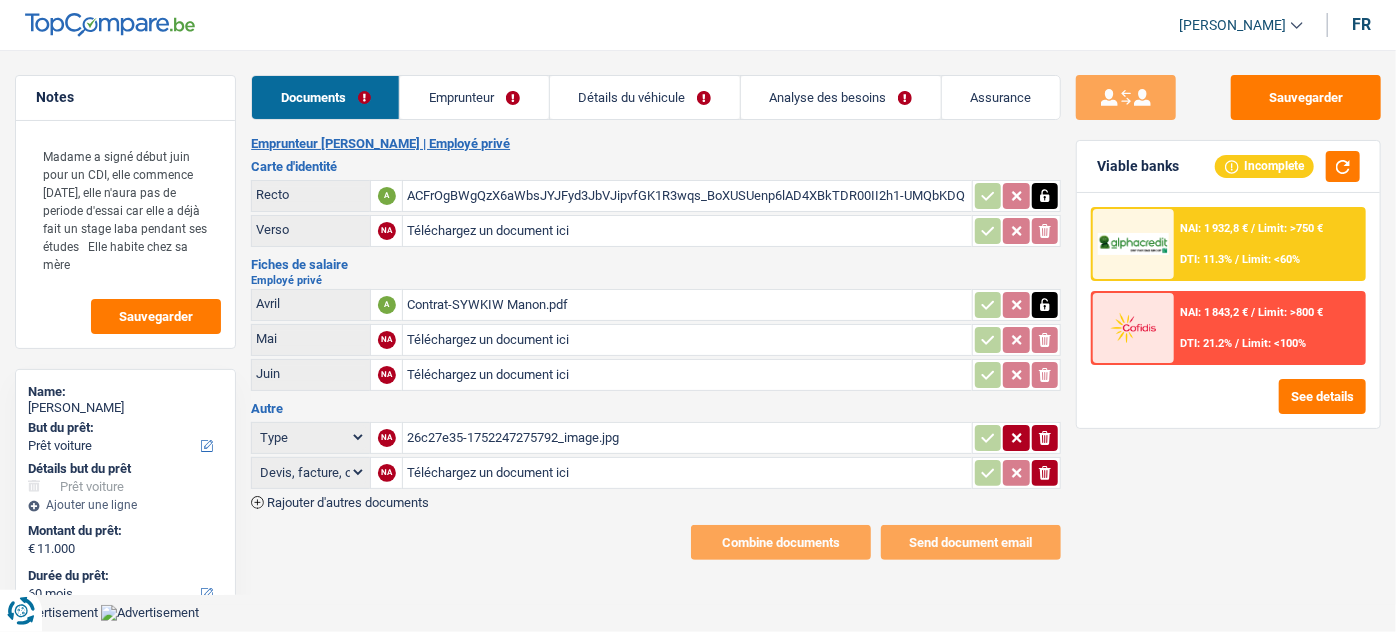 click on "ACFrOgBWgQzX6aWbsJYJFyd3JbVJipvfGK1R3wqs_BoXUSUenp6lAD4XBkTDR00II2h1-UMQbKDQW0qRv5ffguesb6sipHFgEu4F5PUjD_c-0K9TECgAYQwEo0usG2wudz9uvLSN9ebFOw4hZWRXAKg5Z-QbtL3a861_wyVsbQ==.pdf" at bounding box center (687, 196) 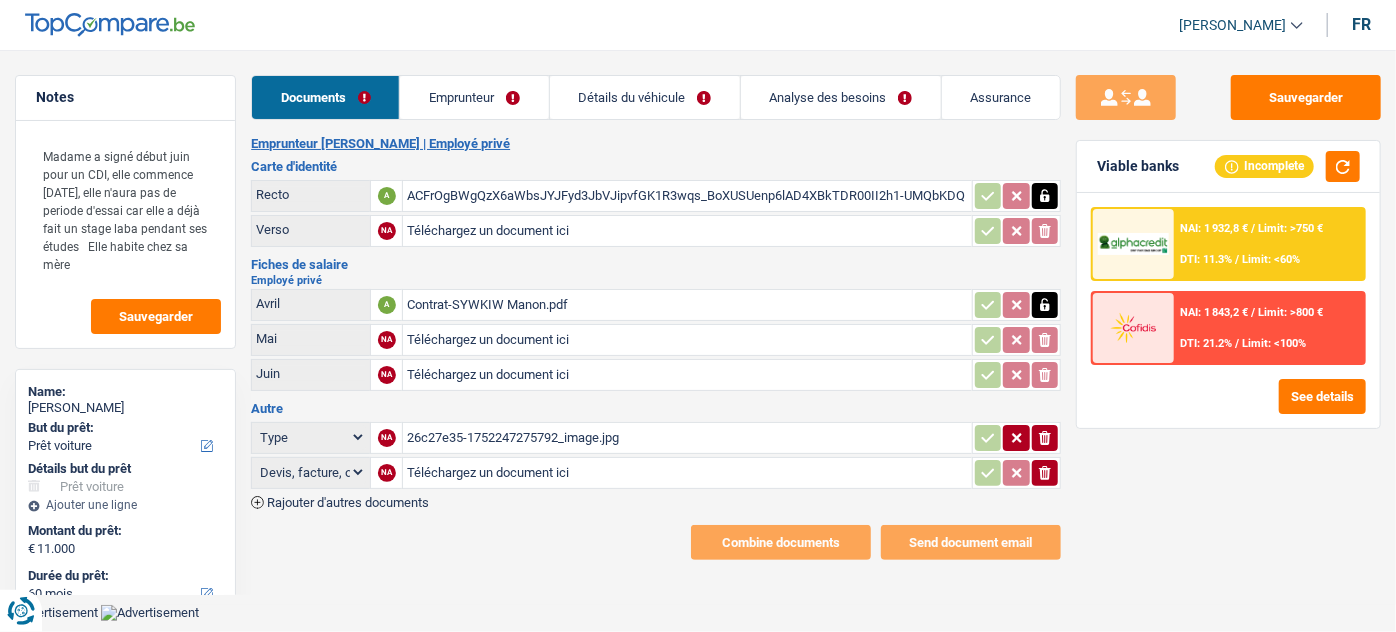 click on "Contrat-SYWKIW Manon.pdf" at bounding box center (687, 305) 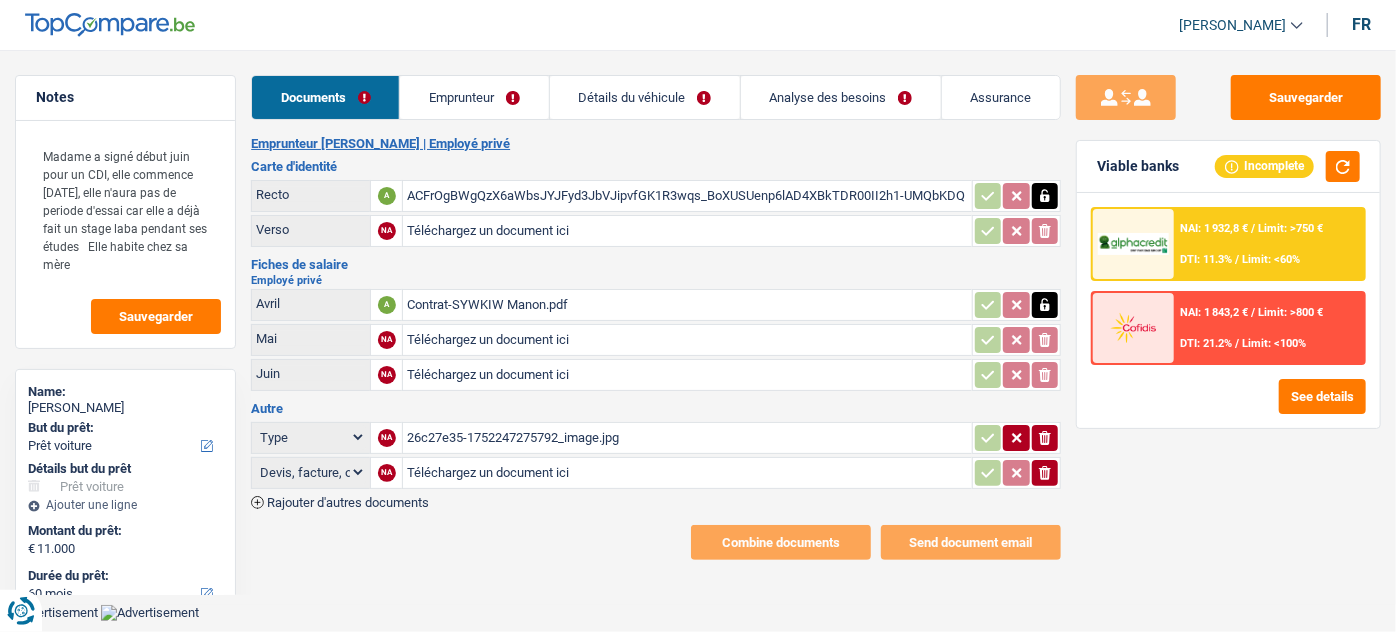 click on "Emprunteur" at bounding box center [474, 97] 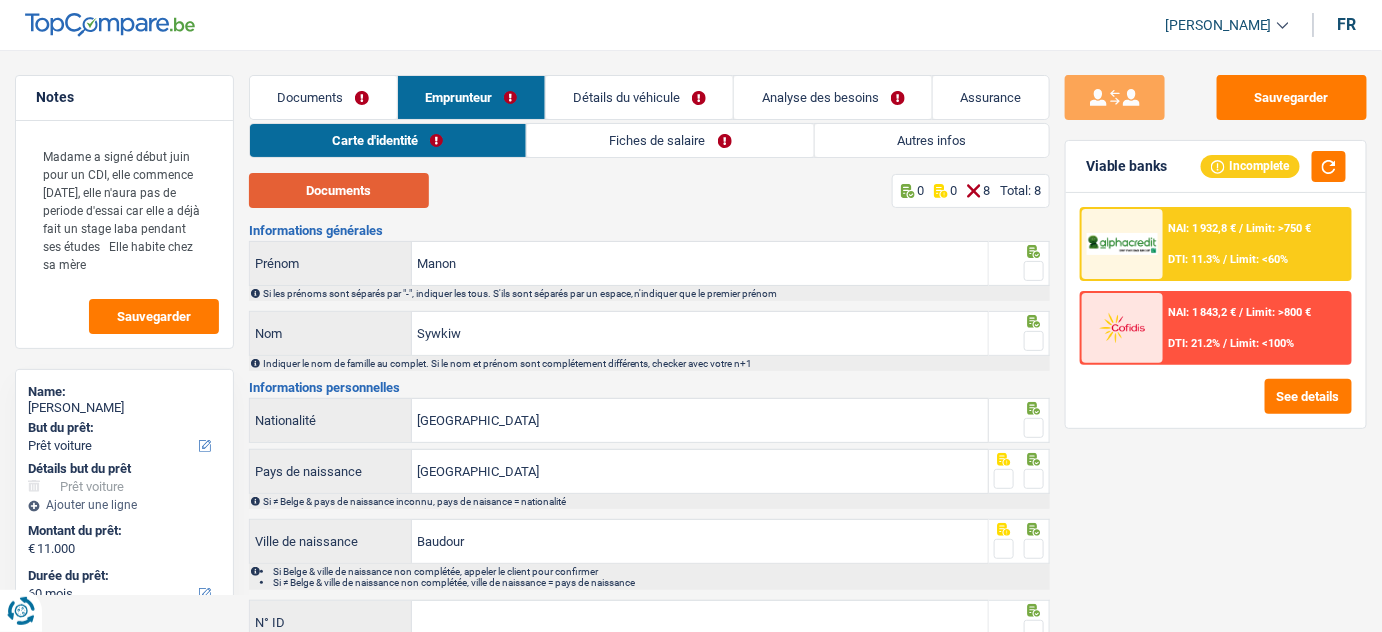 click on "Documents" at bounding box center (339, 190) 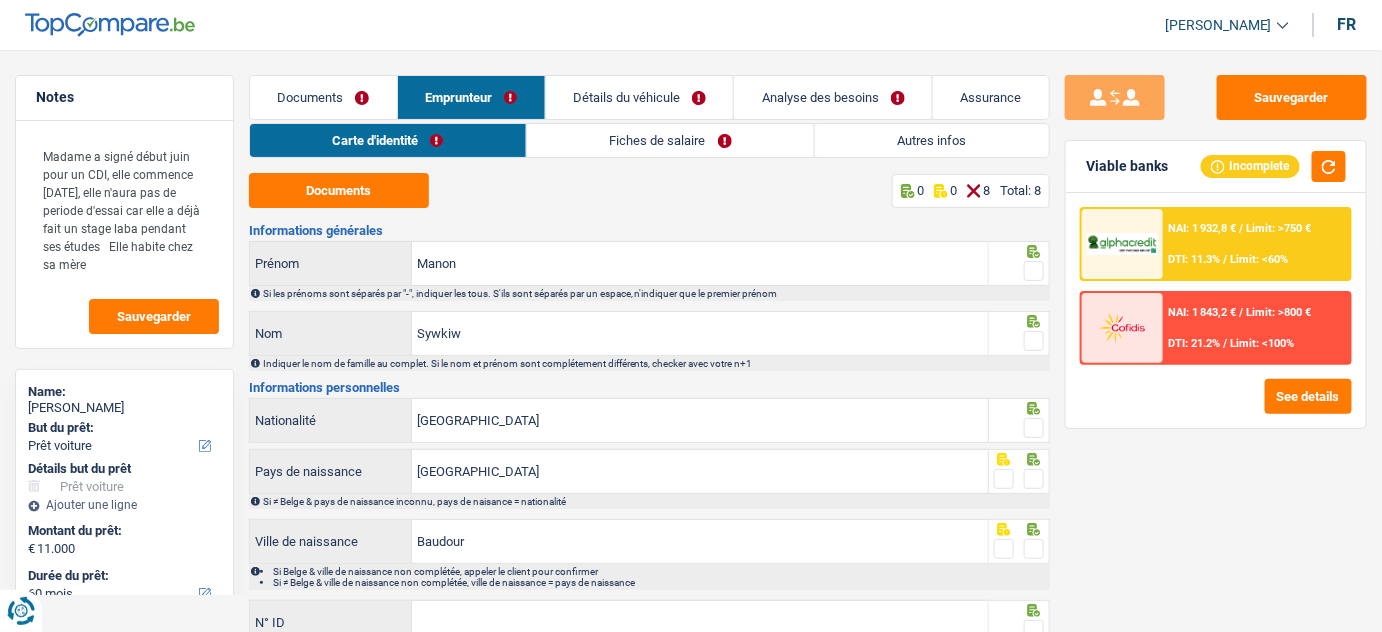click on "Détails du véhicule" at bounding box center (640, 97) 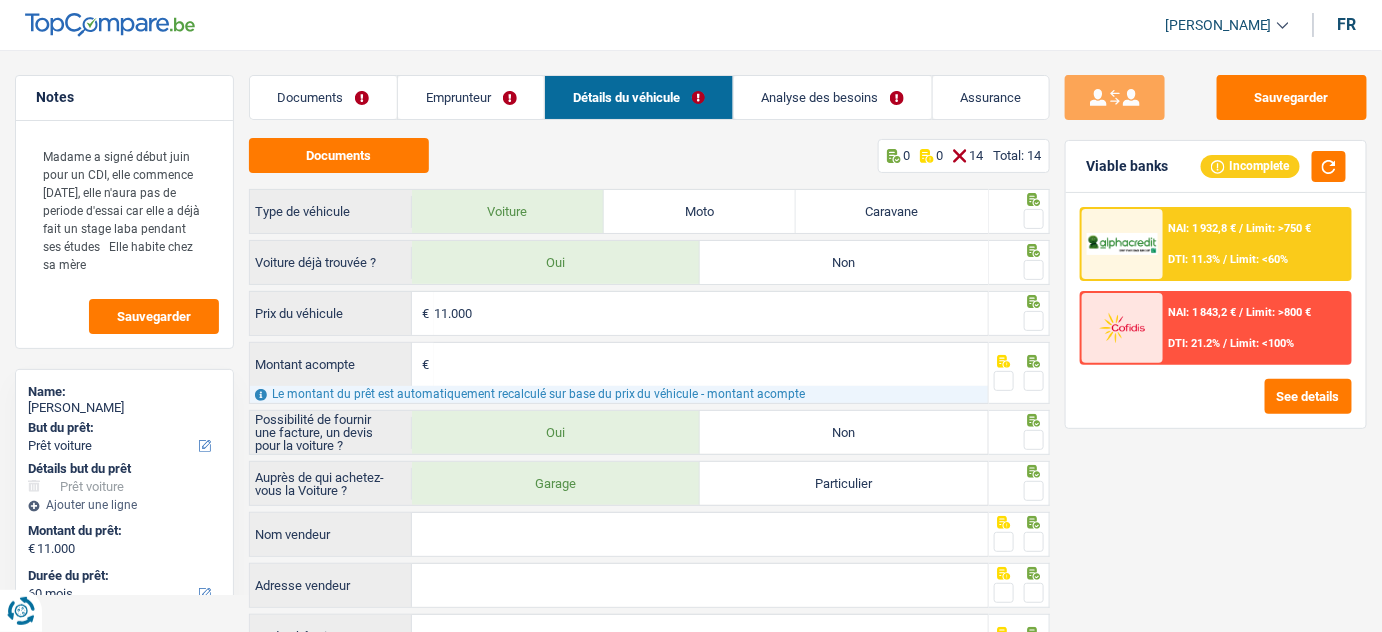 click on "Documents" at bounding box center (323, 97) 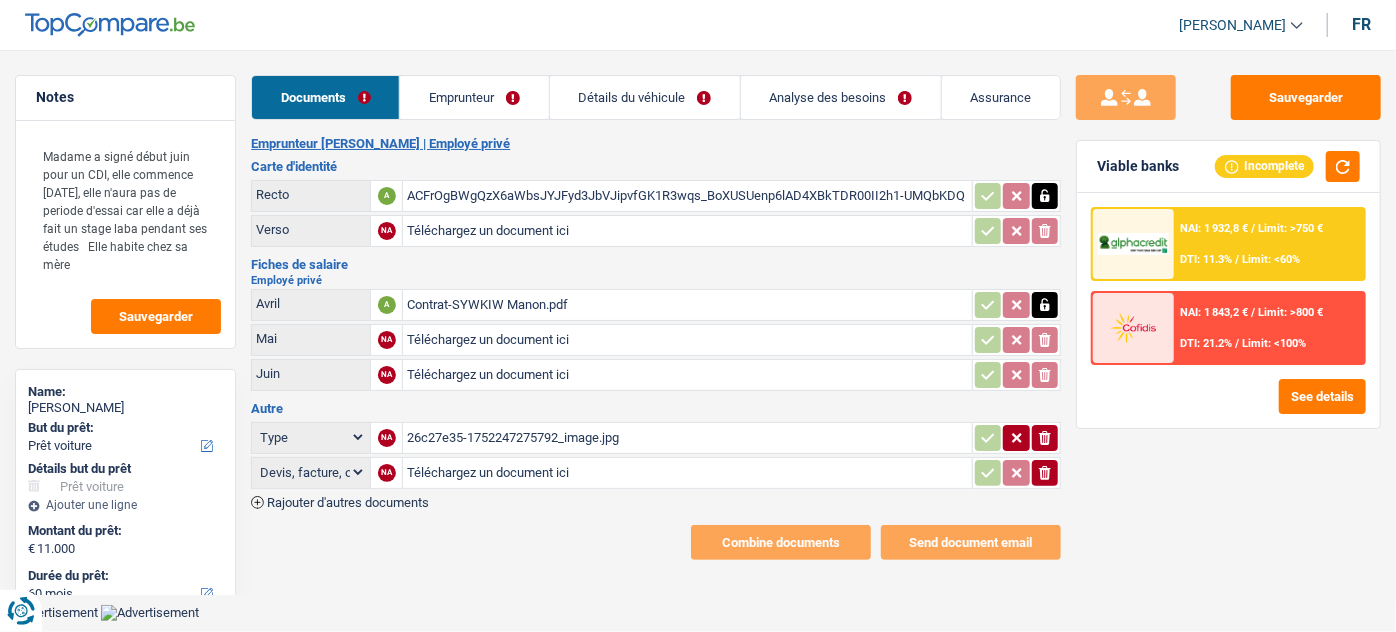 click on "26c27e35-1752247275792_image.jpg" at bounding box center (687, 438) 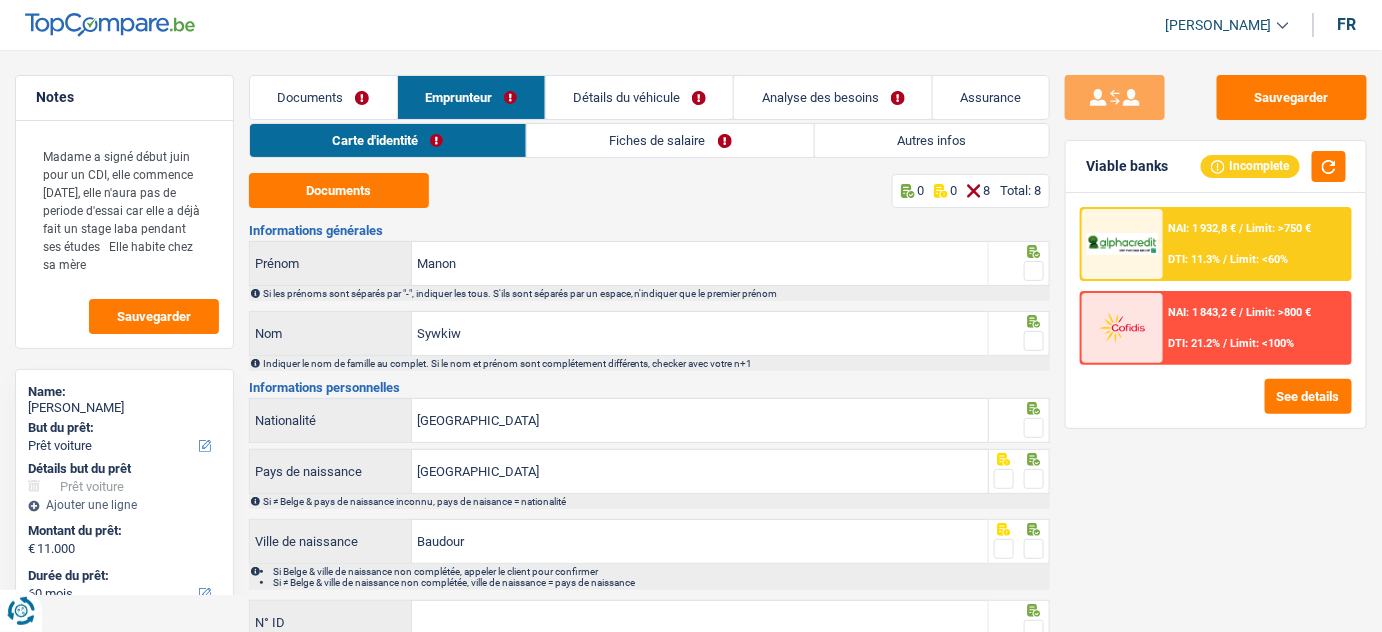 click at bounding box center [1034, 271] 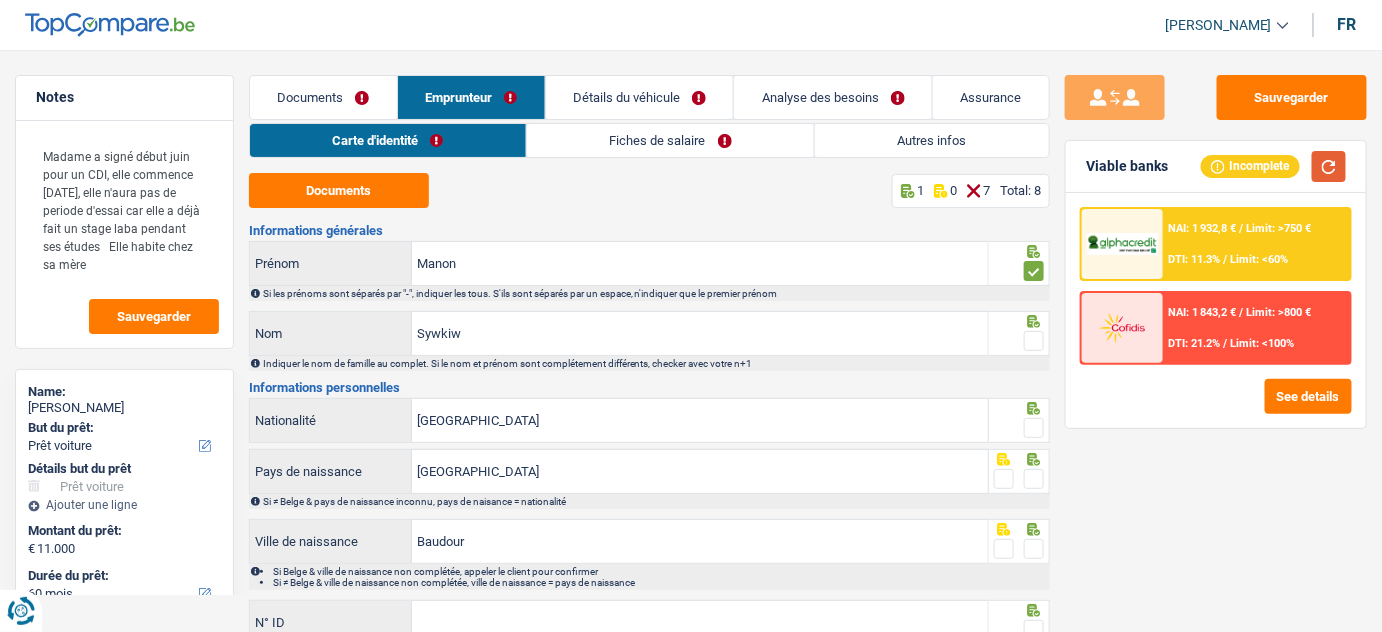 click at bounding box center [1329, 166] 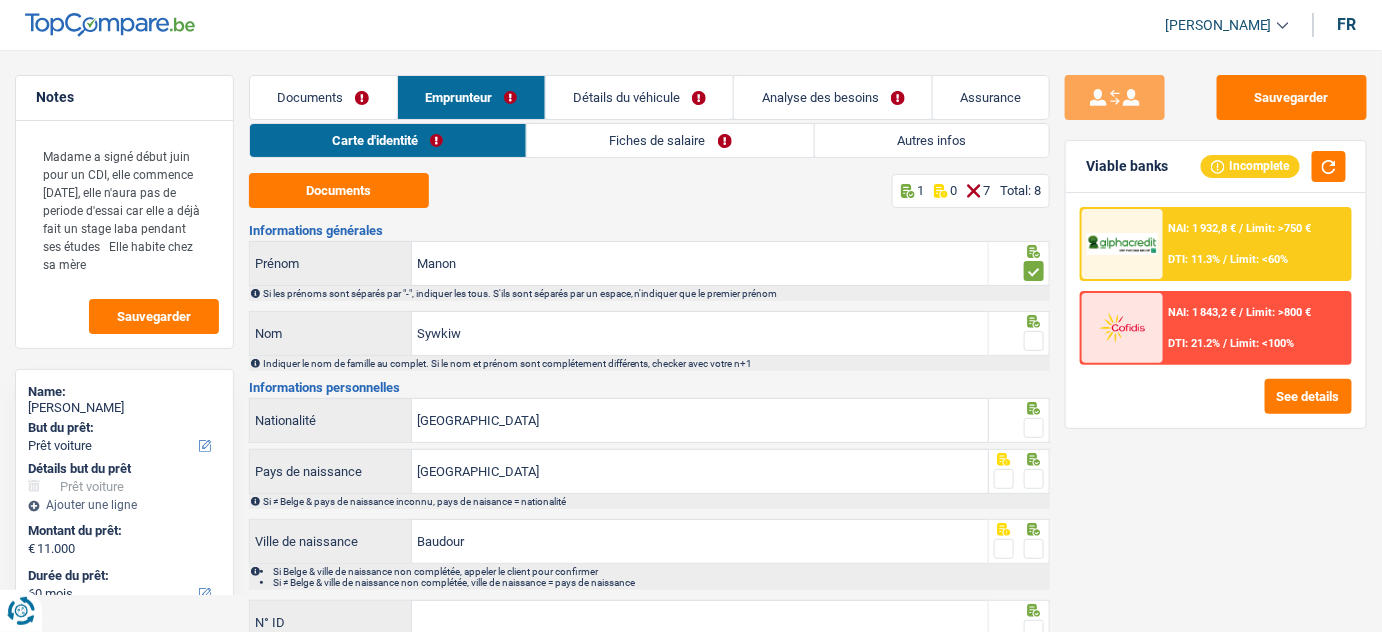 drag, startPoint x: 1040, startPoint y: 339, endPoint x: 1109, endPoint y: 295, distance: 81.8352 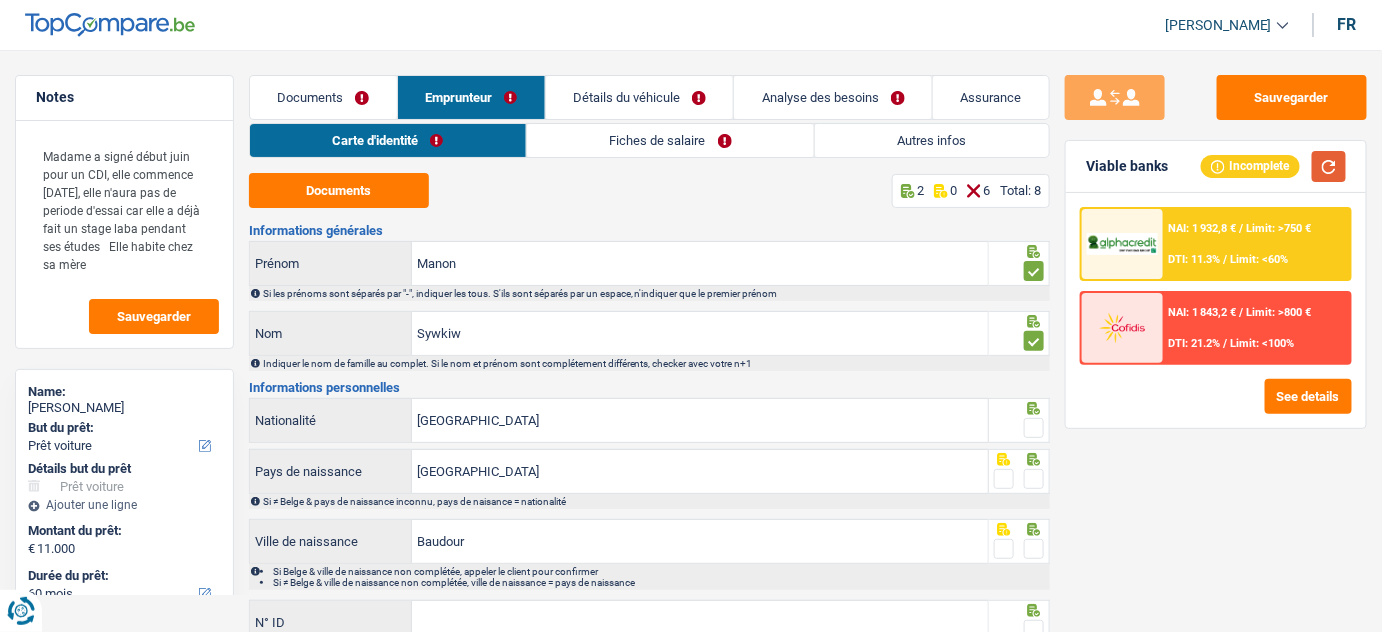 click at bounding box center (1329, 166) 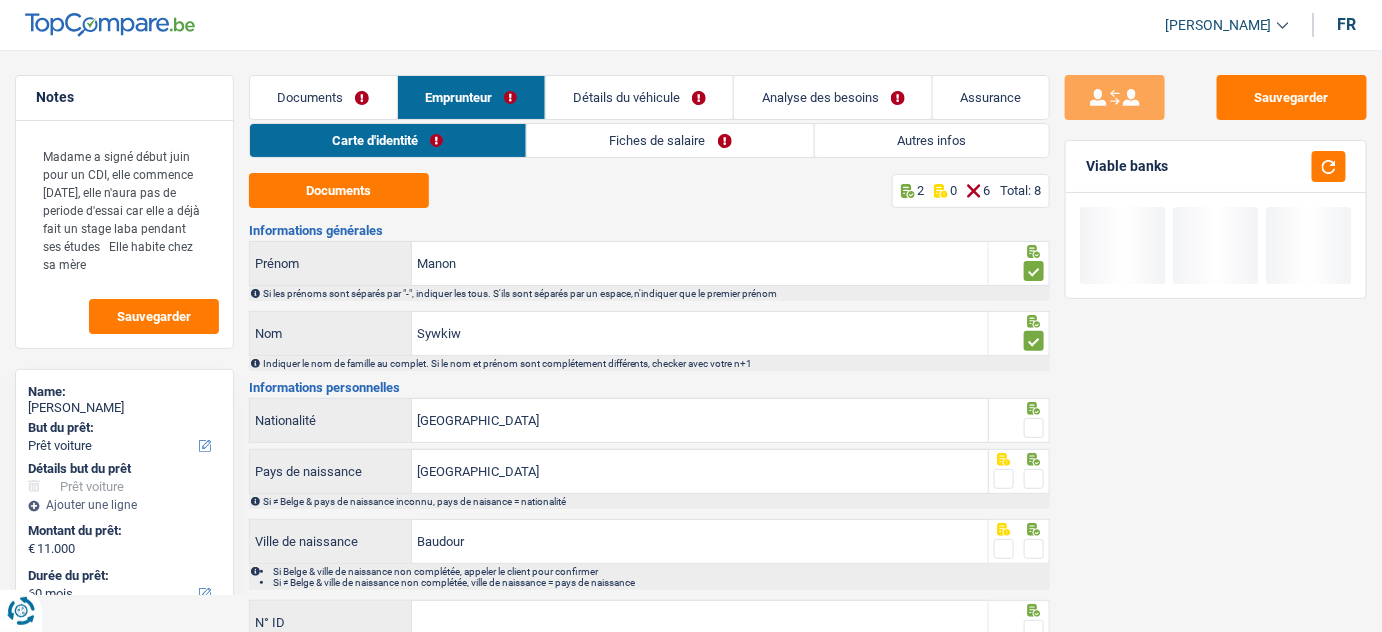 click at bounding box center (1034, 428) 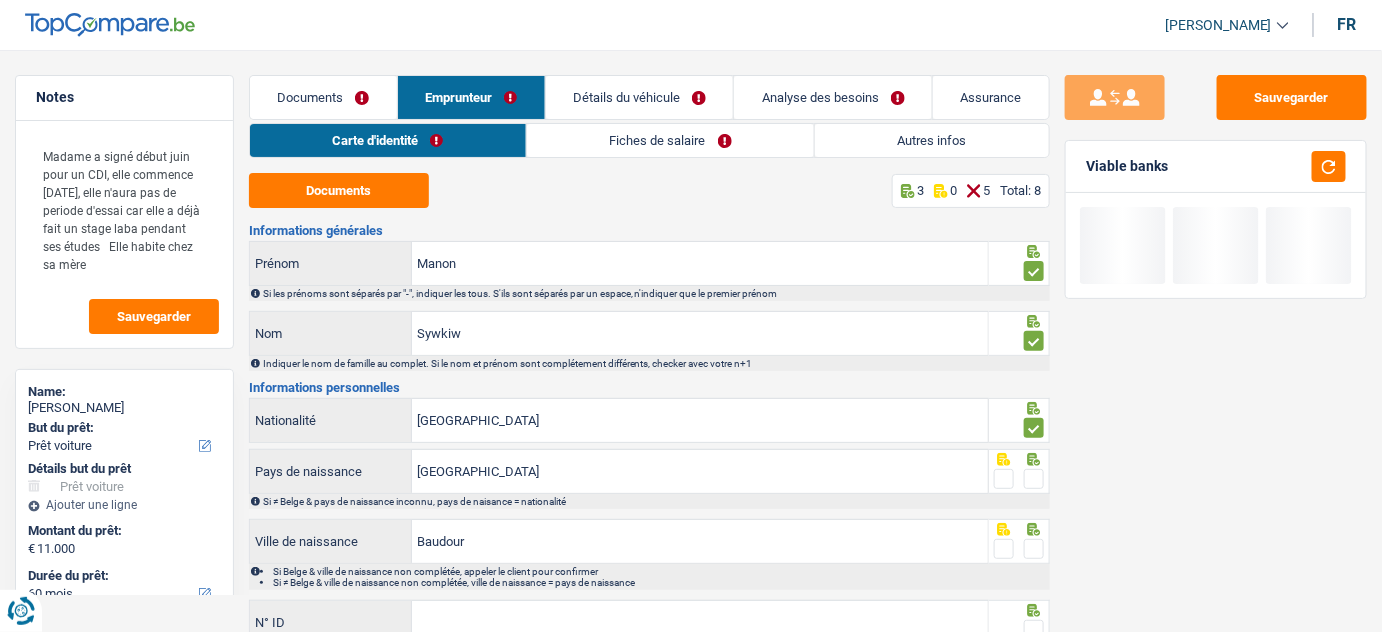 click at bounding box center [1034, 479] 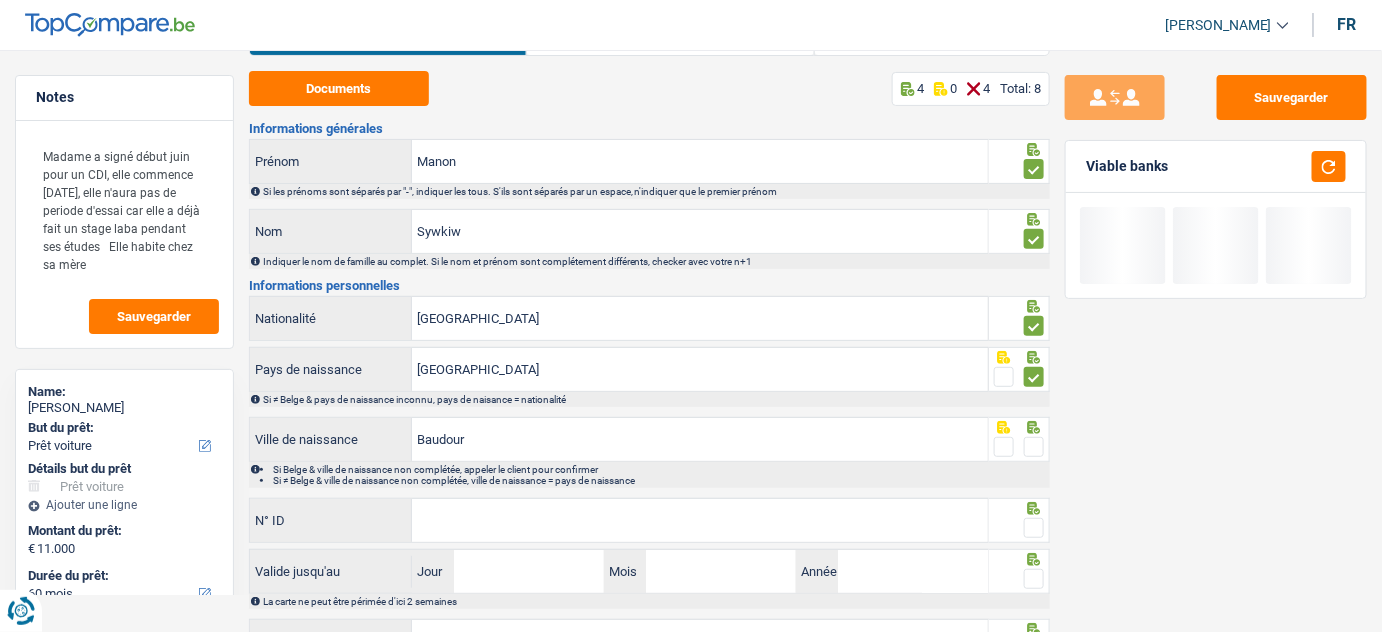 scroll, scrollTop: 180, scrollLeft: 0, axis: vertical 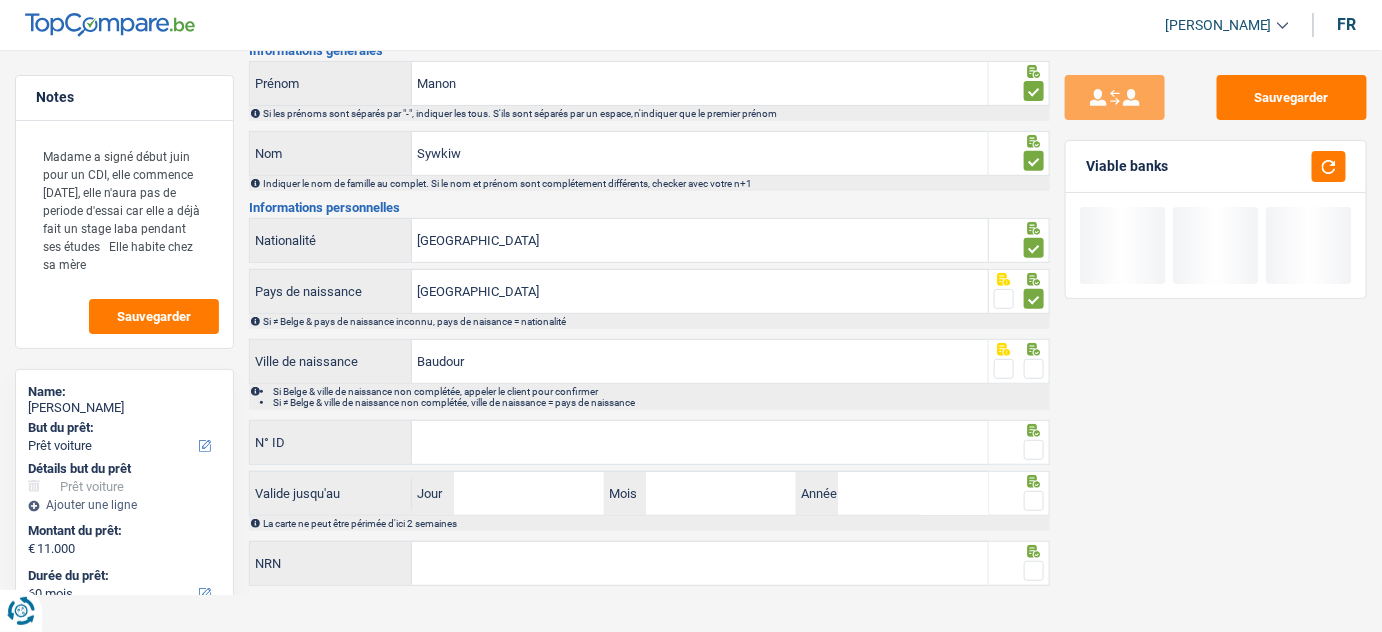 click at bounding box center [1034, 369] 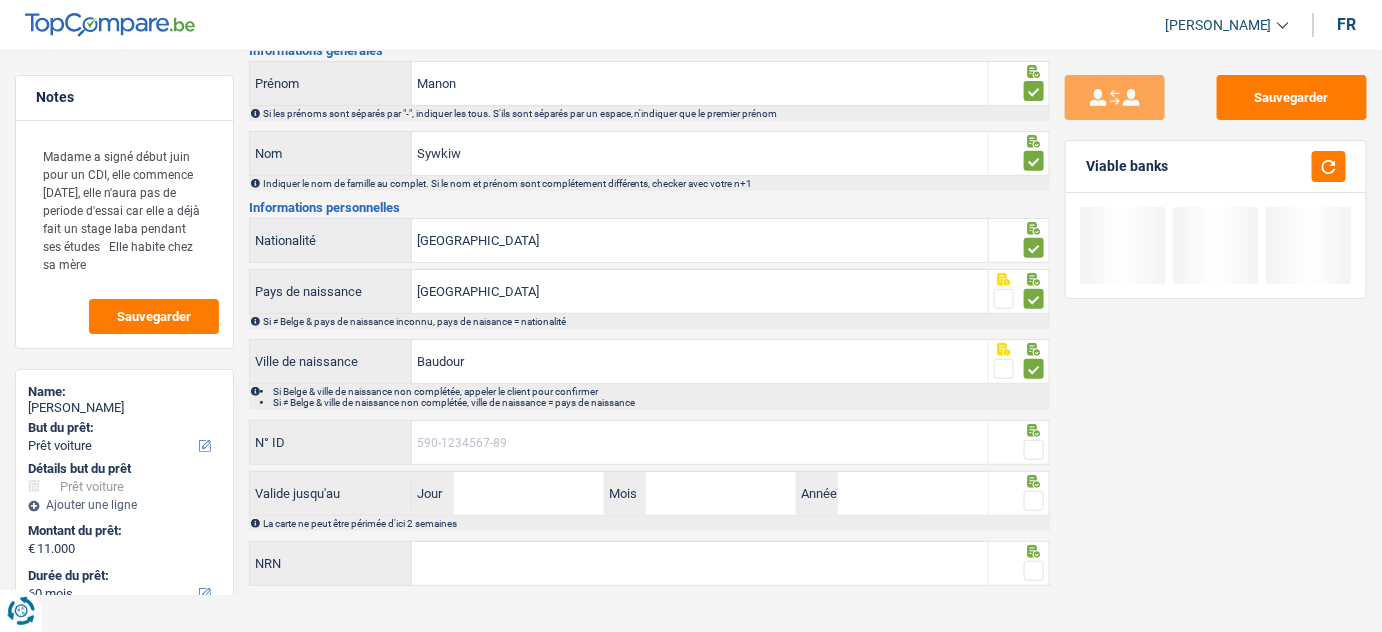 drag, startPoint x: 807, startPoint y: 437, endPoint x: 827, endPoint y: 436, distance: 20.024984 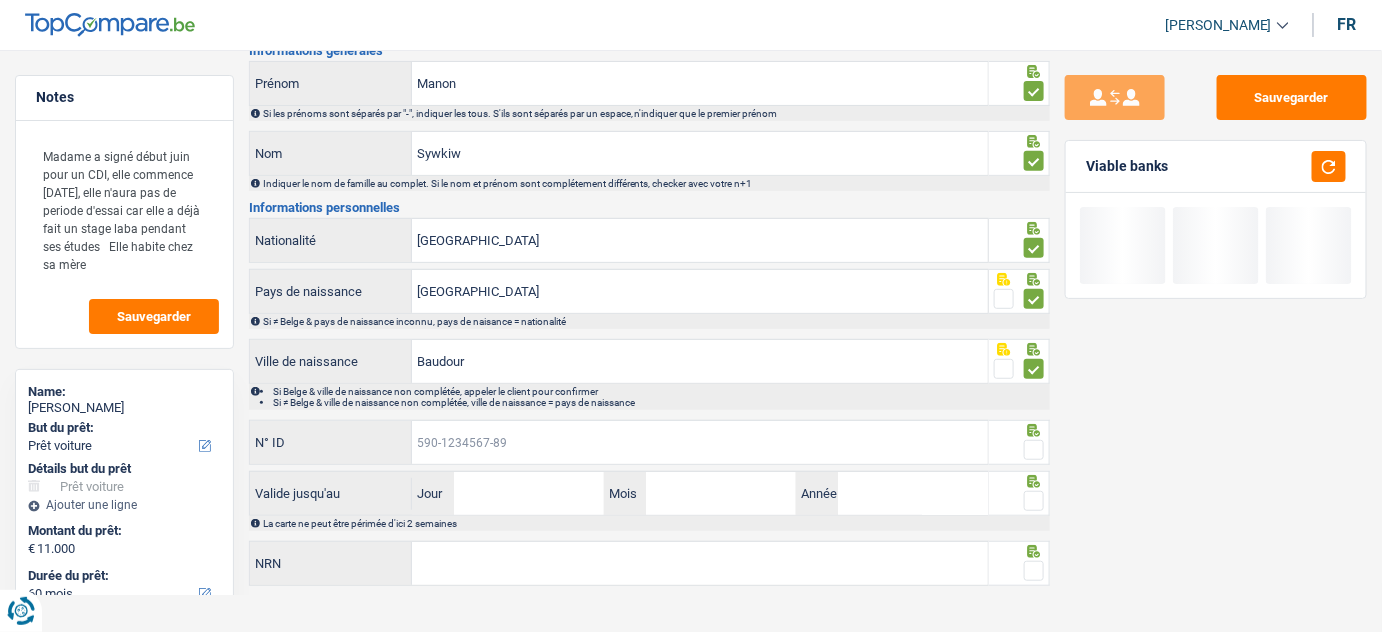 click on "N° ID" at bounding box center [700, 442] 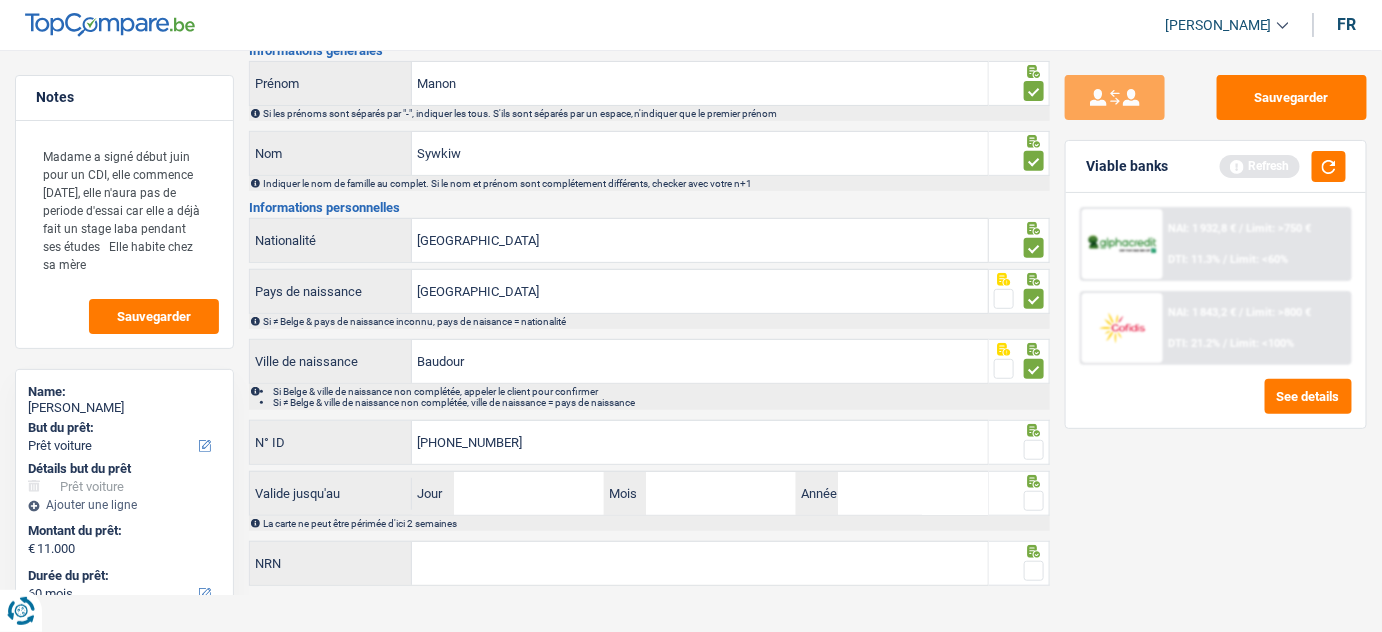 type on "595-2787665-97" 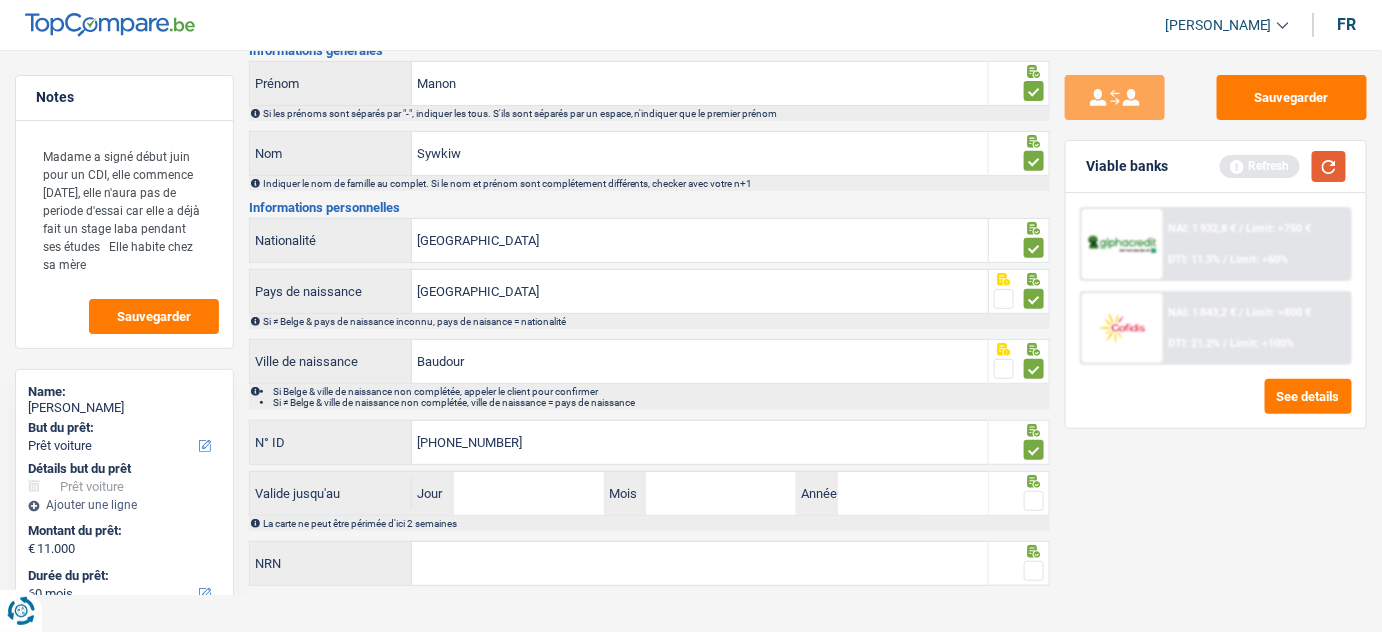 click at bounding box center (1329, 166) 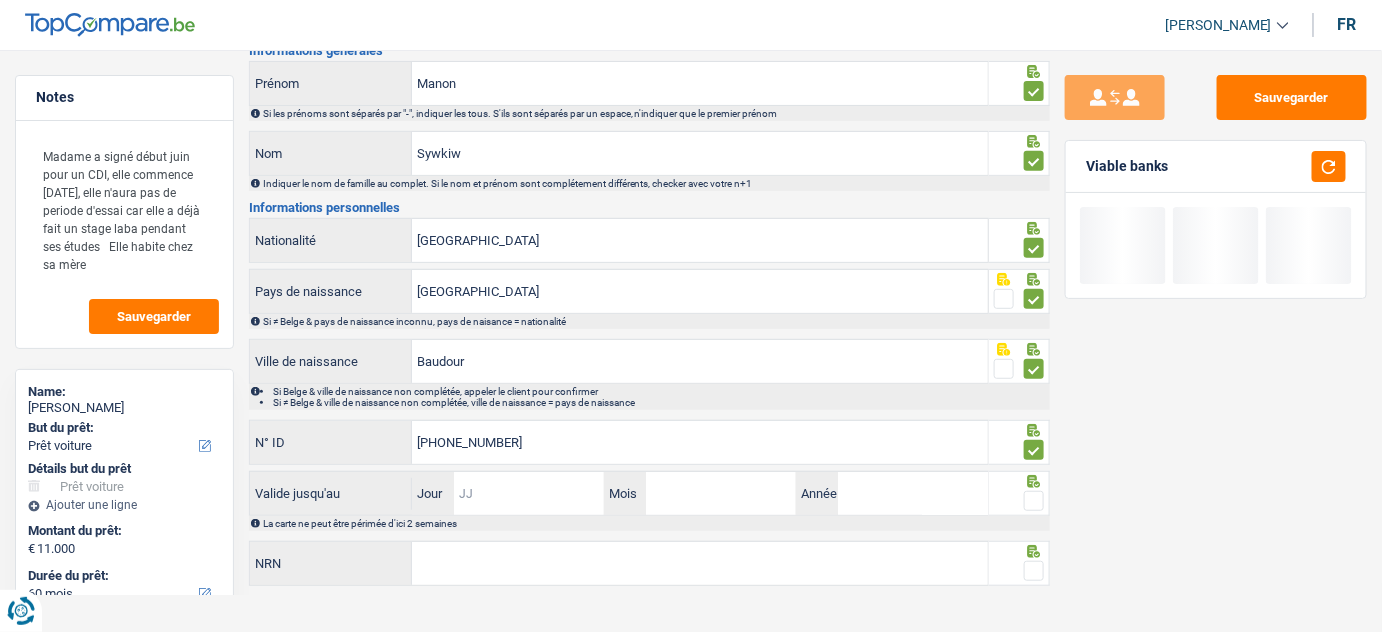 click on "Jour" at bounding box center [529, 493] 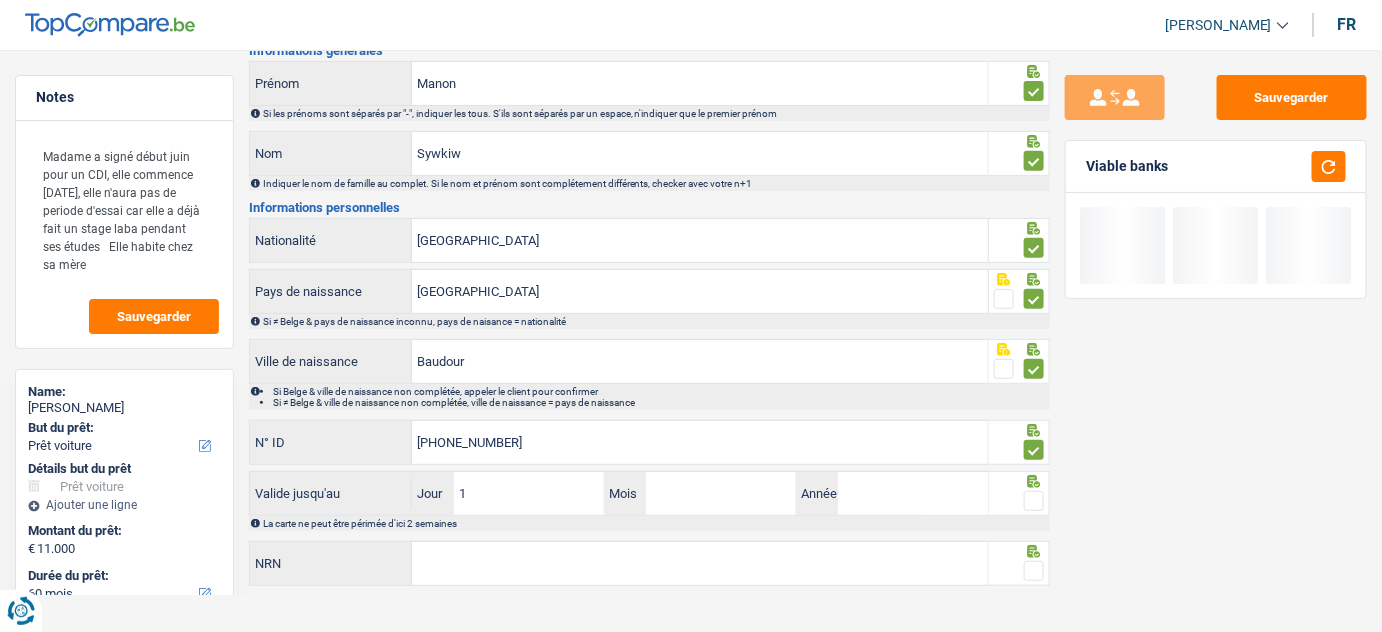 type on "17" 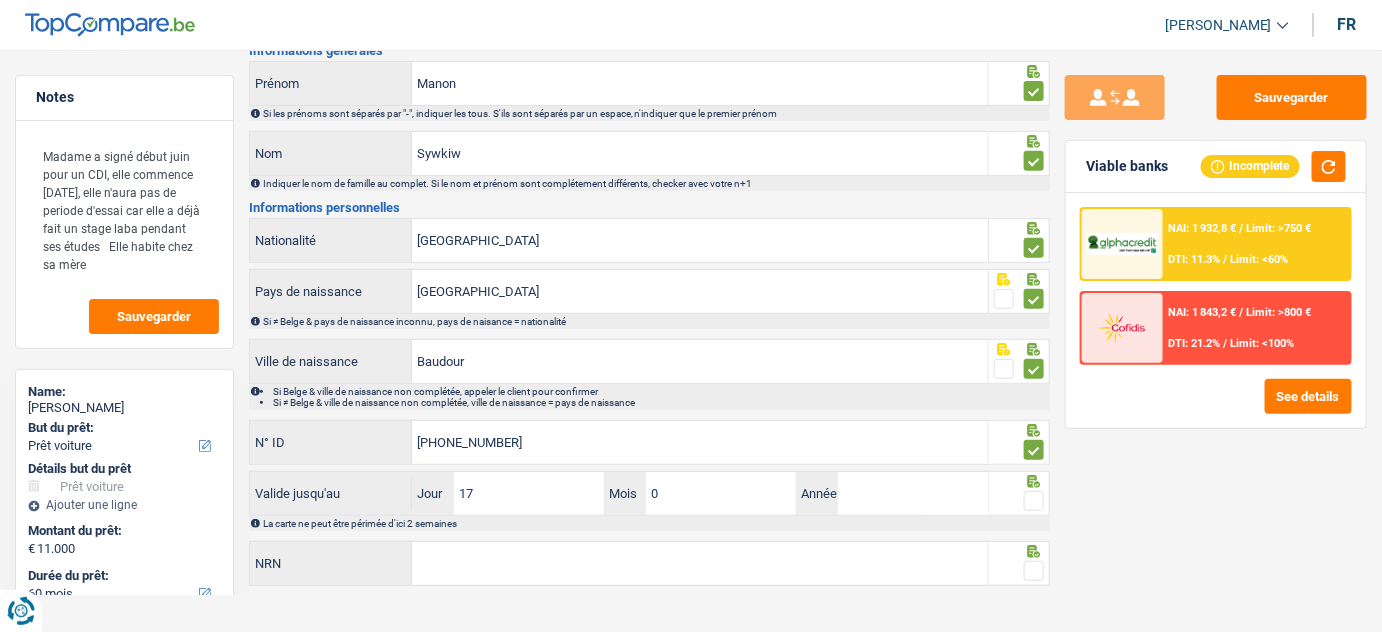 type on "09" 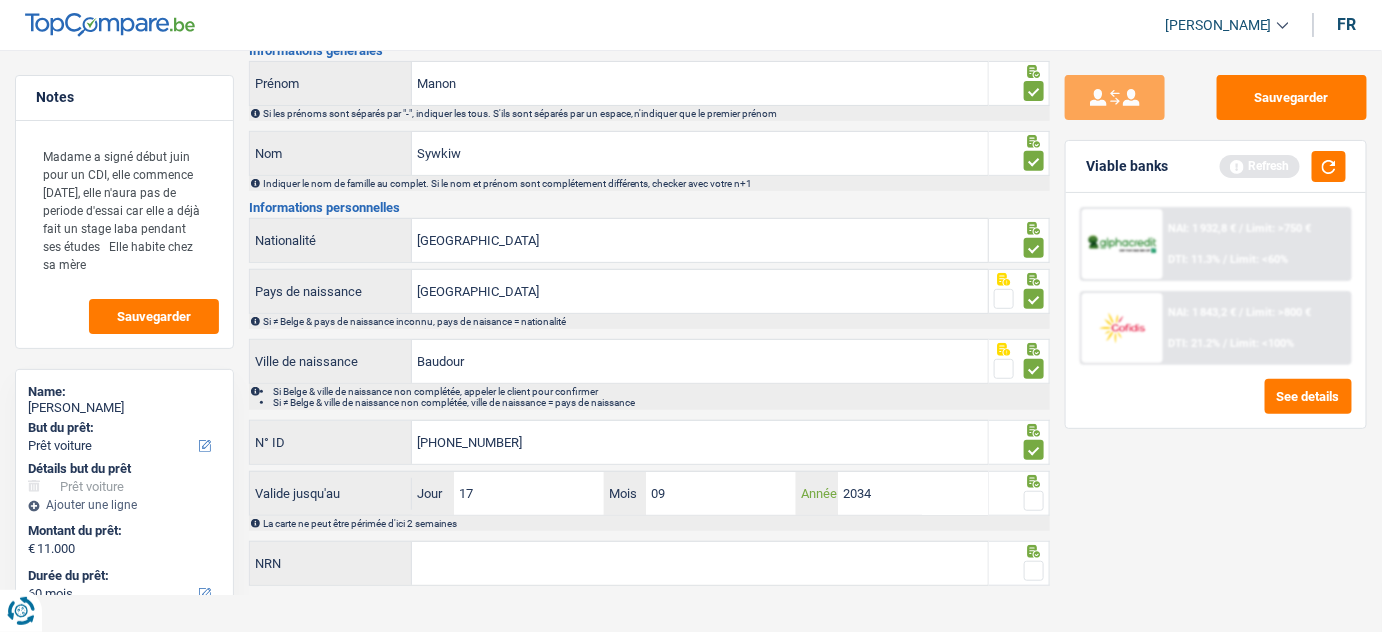 type on "2034" 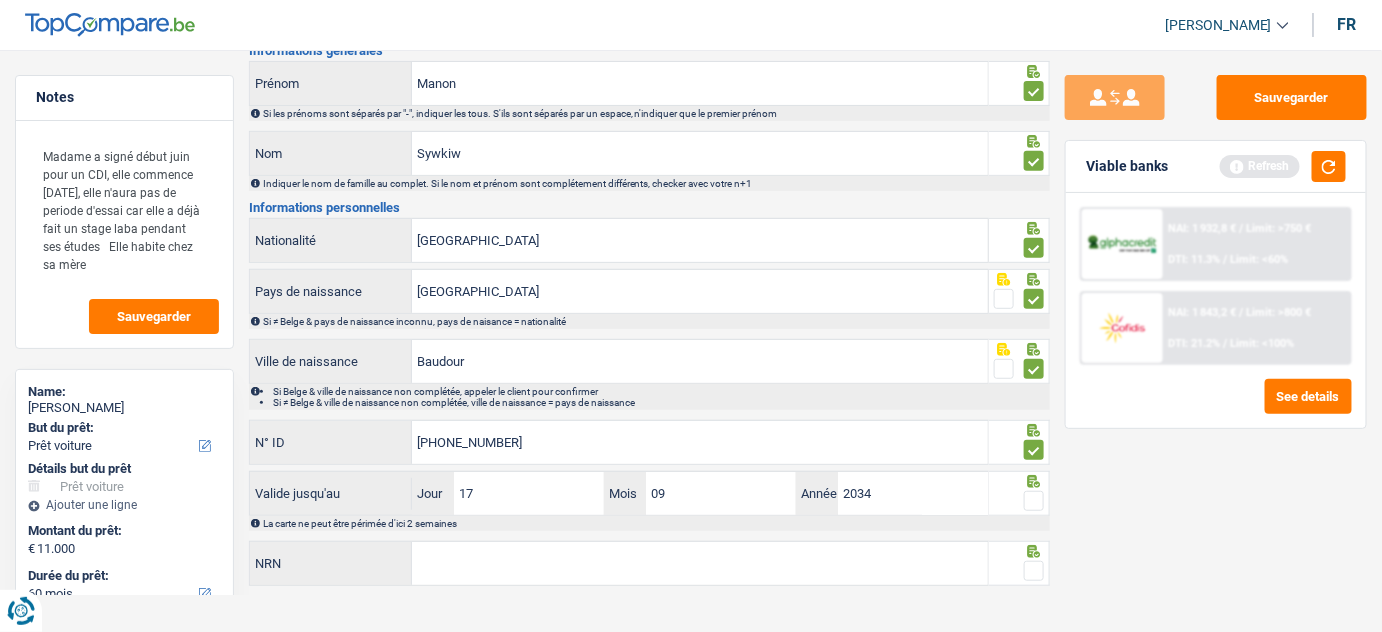 click at bounding box center [1034, 501] 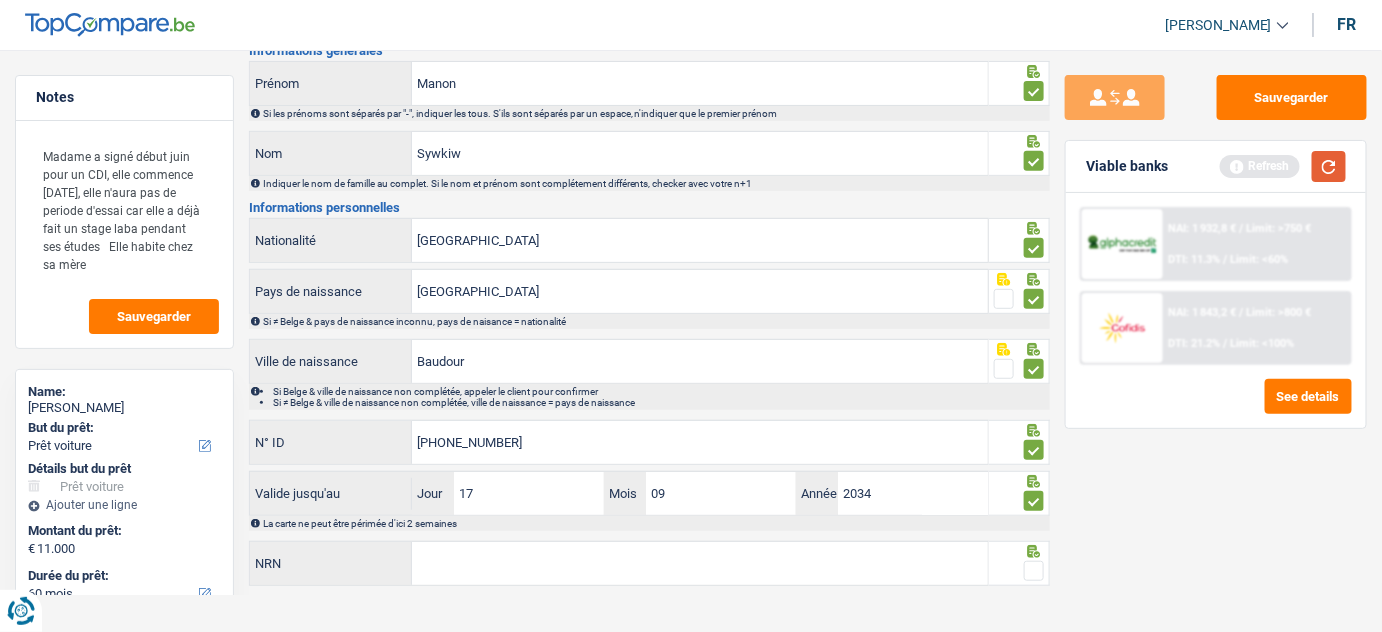 click at bounding box center (1329, 166) 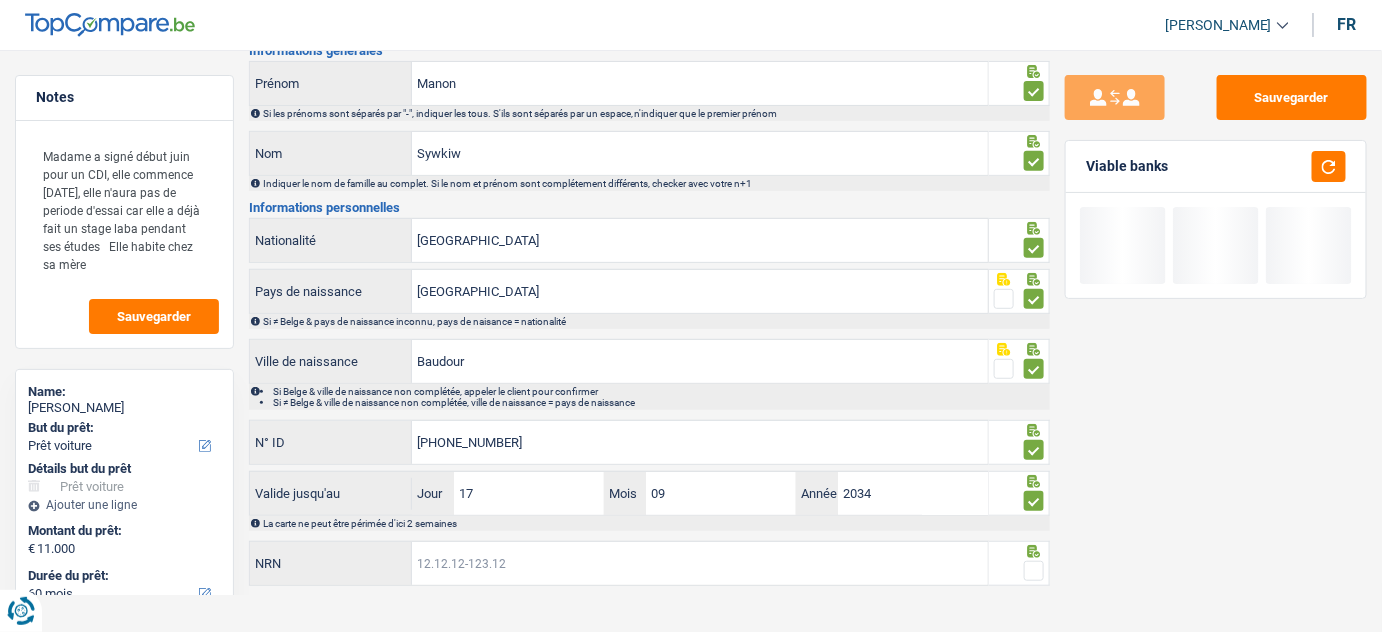 click on "NRN" at bounding box center [700, 563] 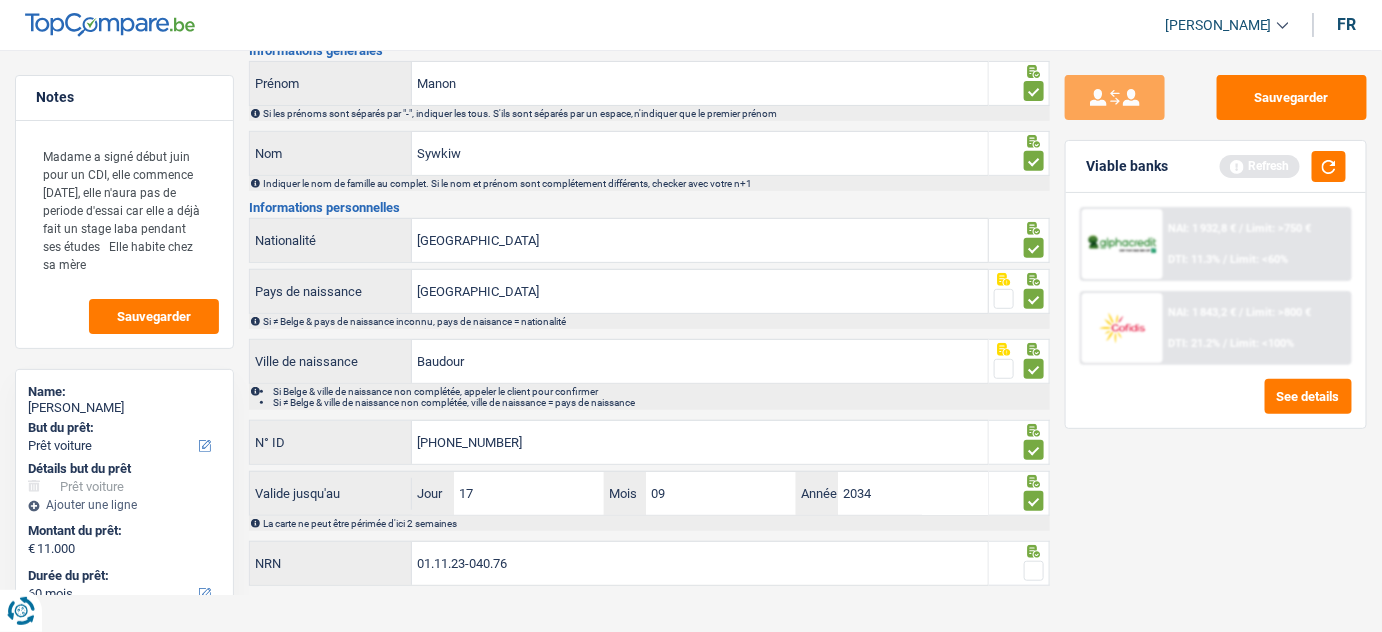 type on "01.11.23-040.76" 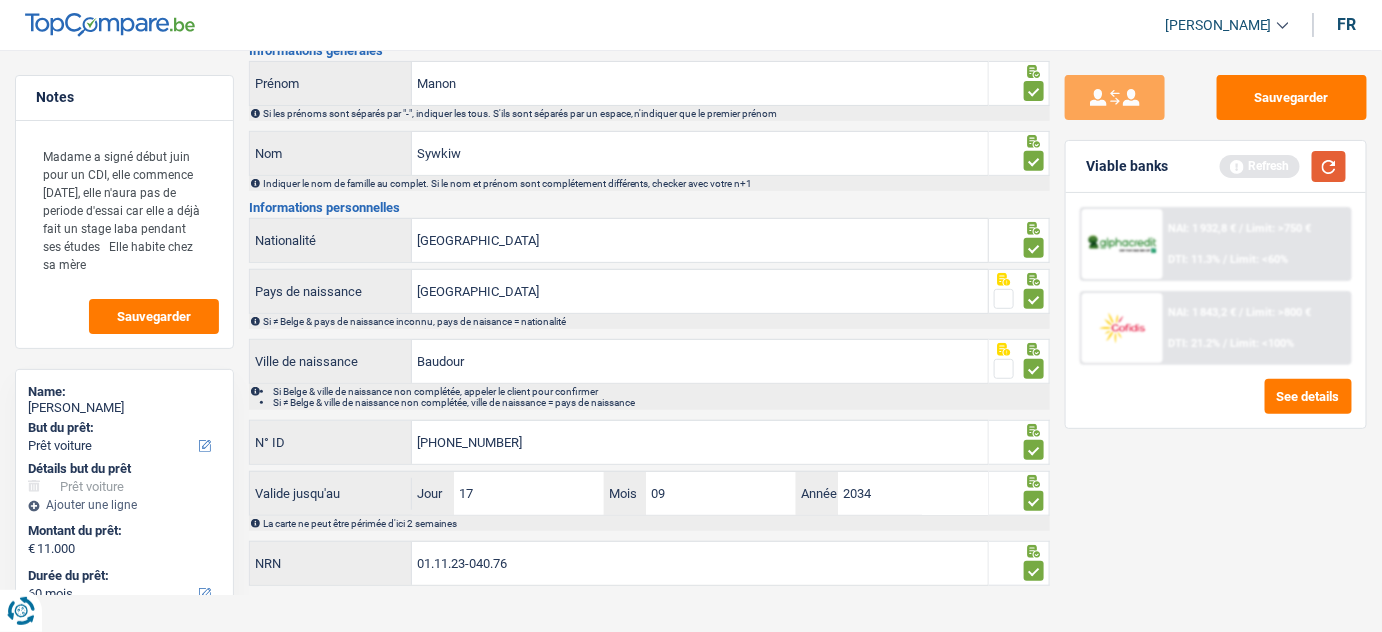 click at bounding box center (1329, 166) 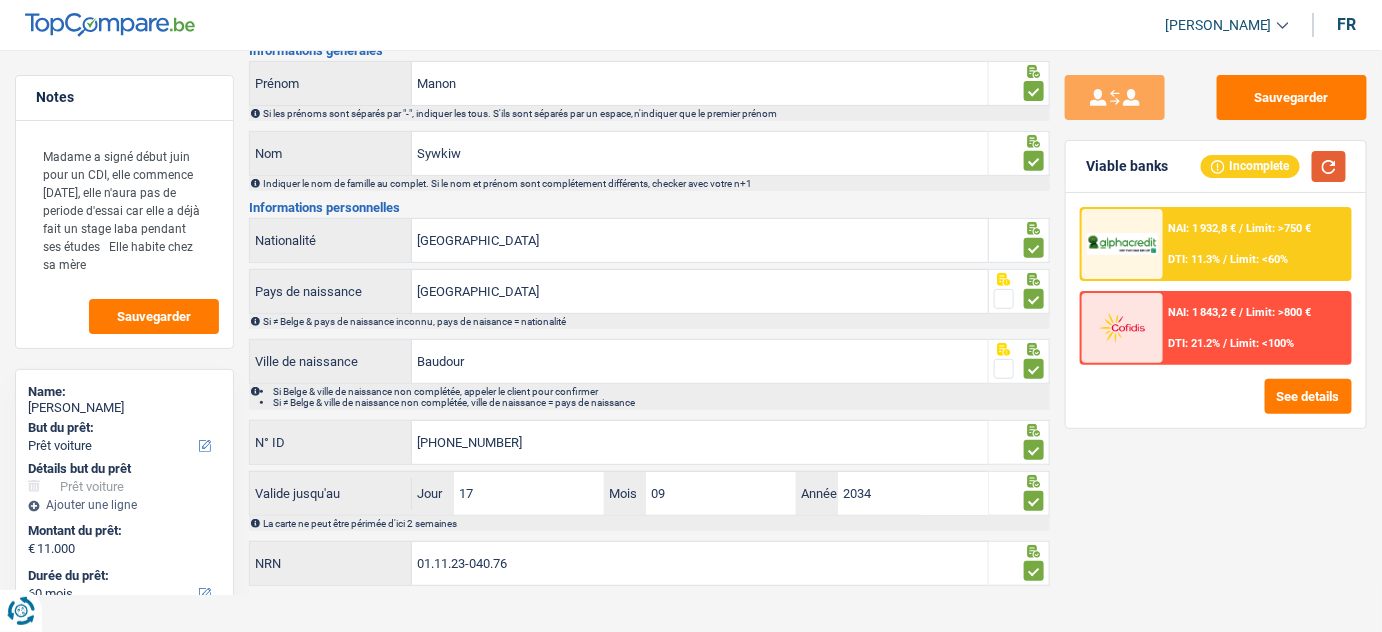 scroll, scrollTop: 0, scrollLeft: 0, axis: both 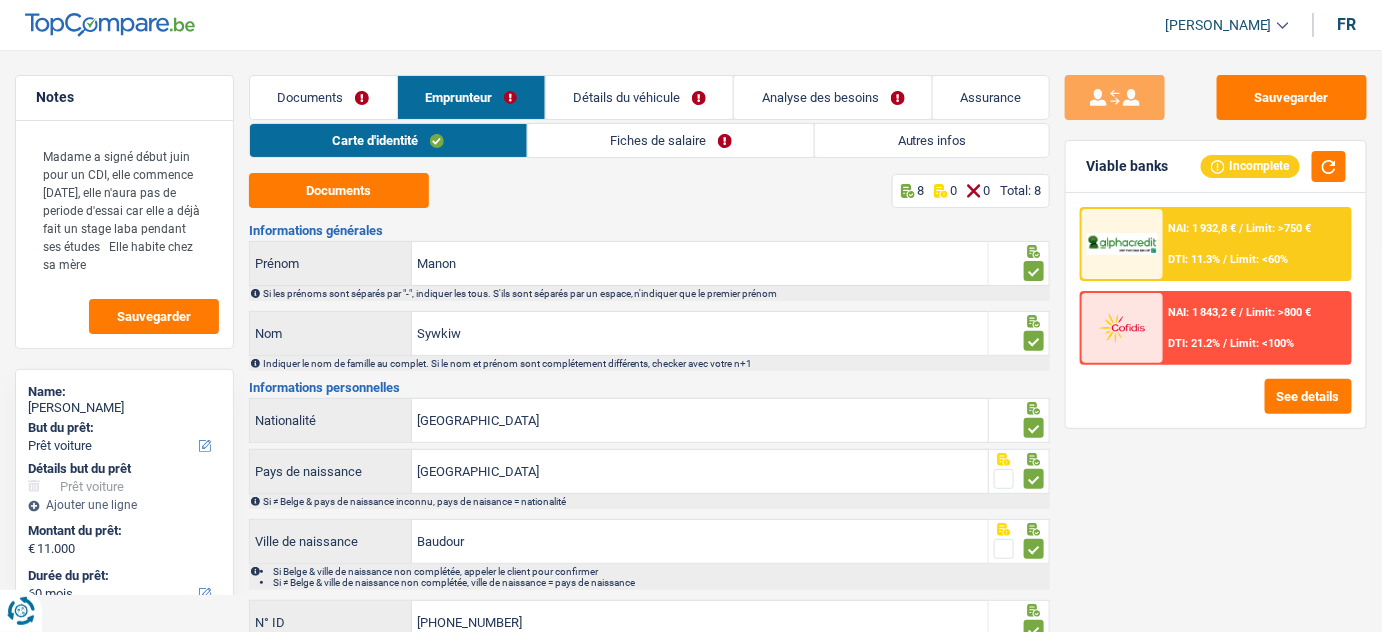 click on "Fiches de salaire" at bounding box center [671, 140] 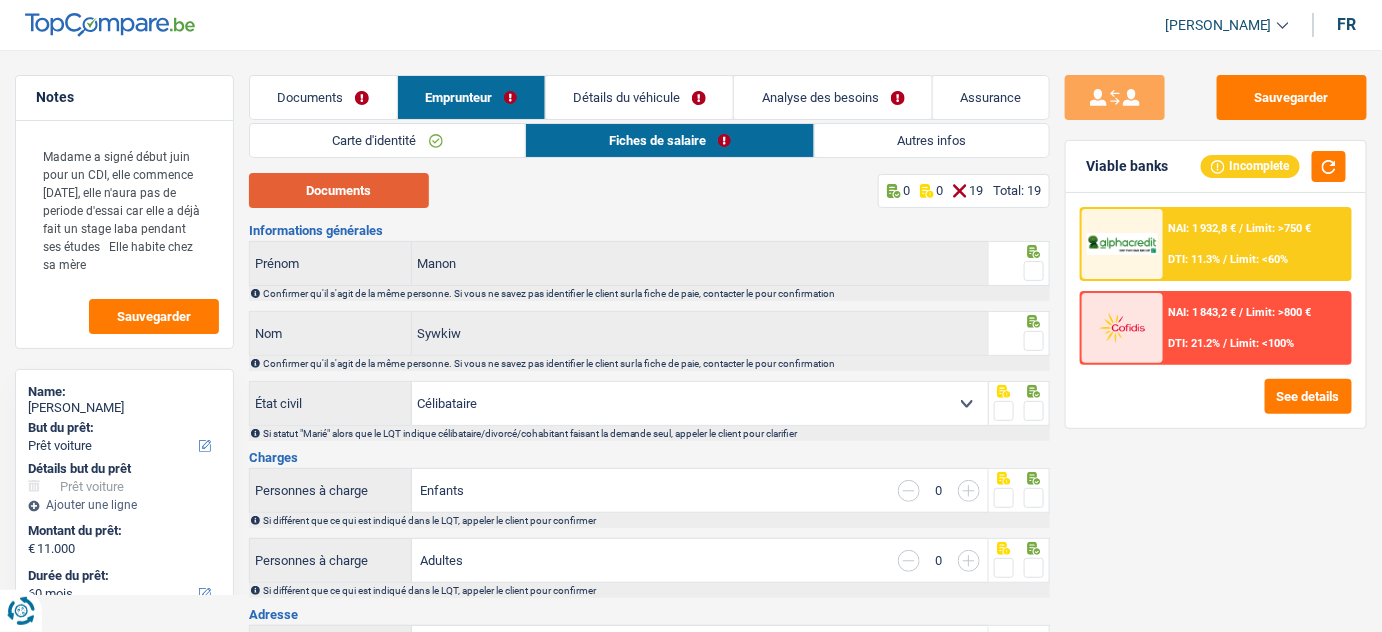 click on "Documents" at bounding box center [339, 190] 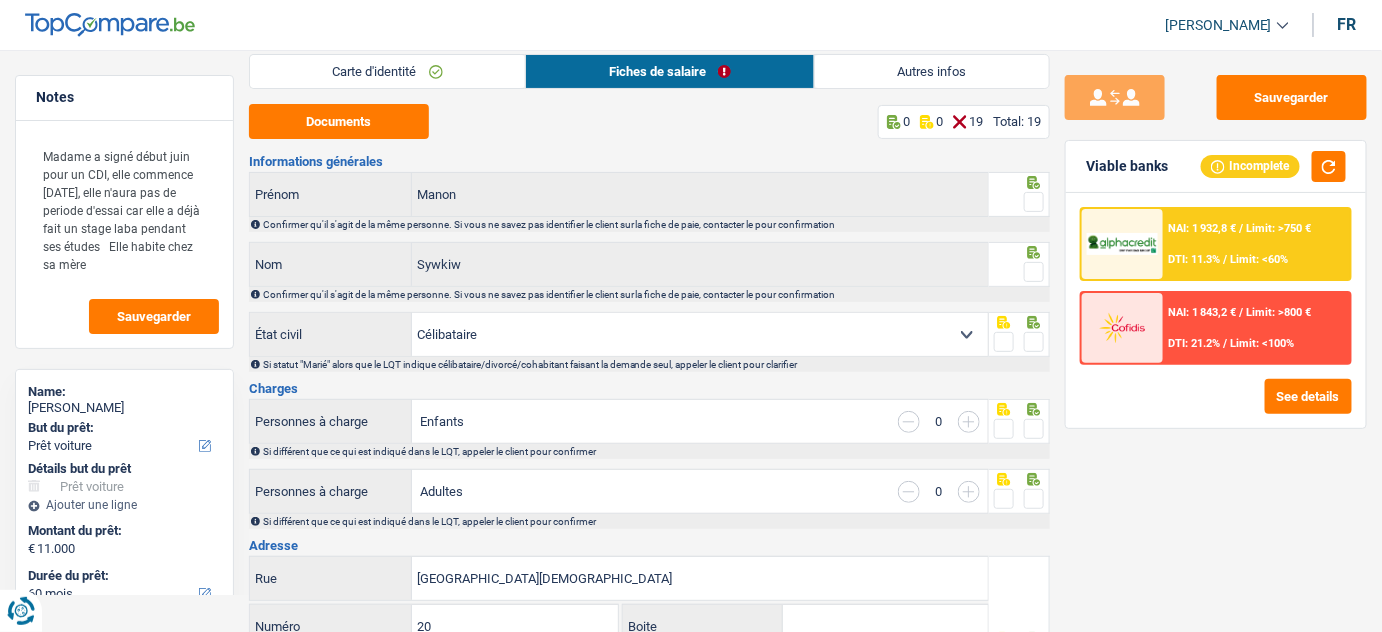 scroll, scrollTop: 0, scrollLeft: 0, axis: both 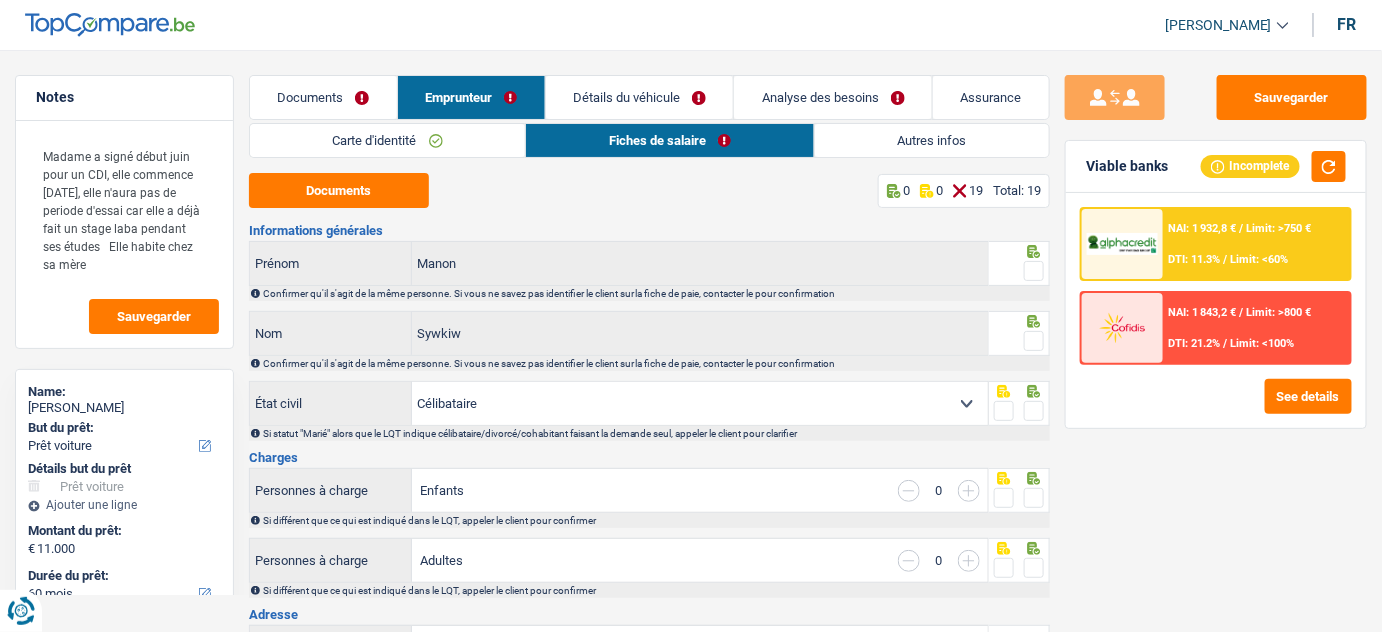 drag, startPoint x: 1035, startPoint y: 275, endPoint x: 1341, endPoint y: 272, distance: 306.0147 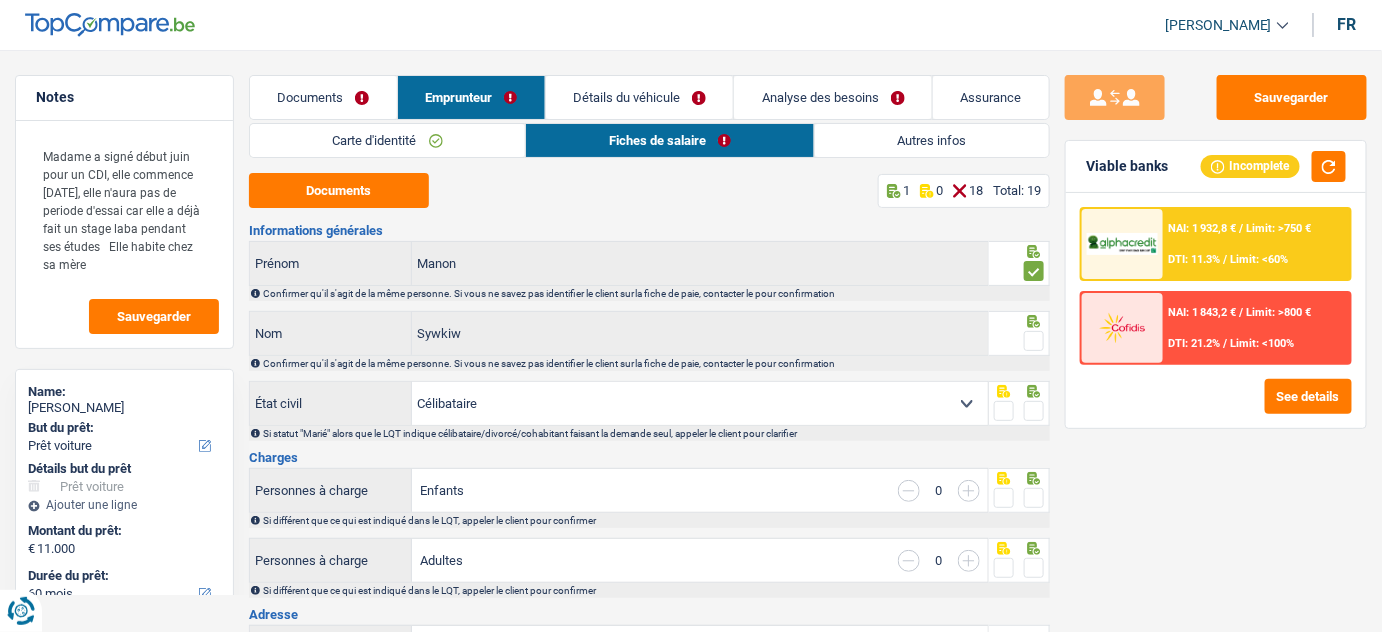 click at bounding box center [1034, 341] 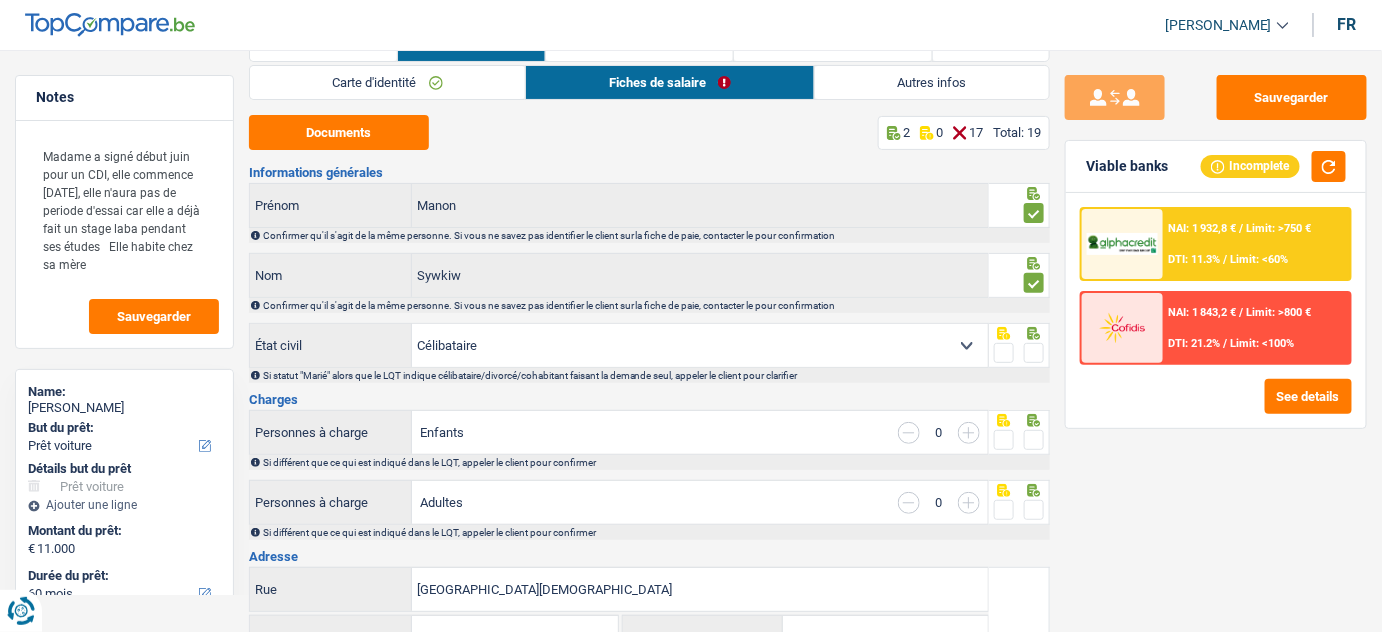 scroll, scrollTop: 90, scrollLeft: 0, axis: vertical 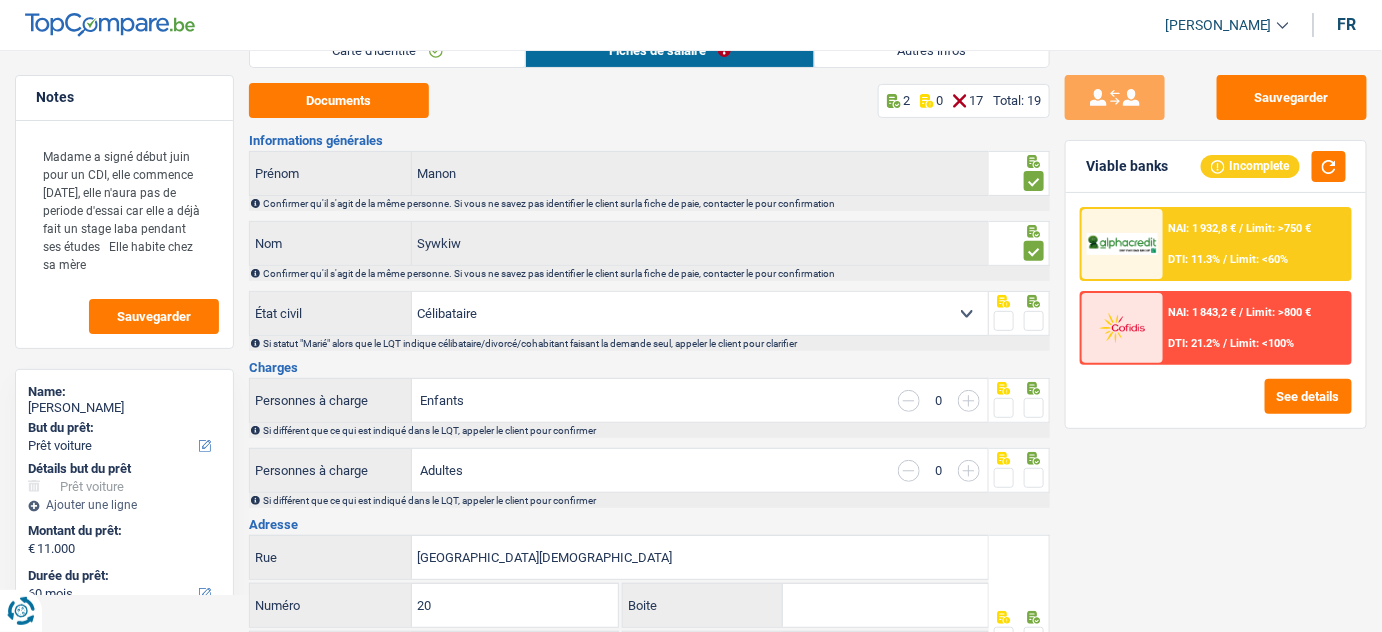 click at bounding box center (1034, 321) 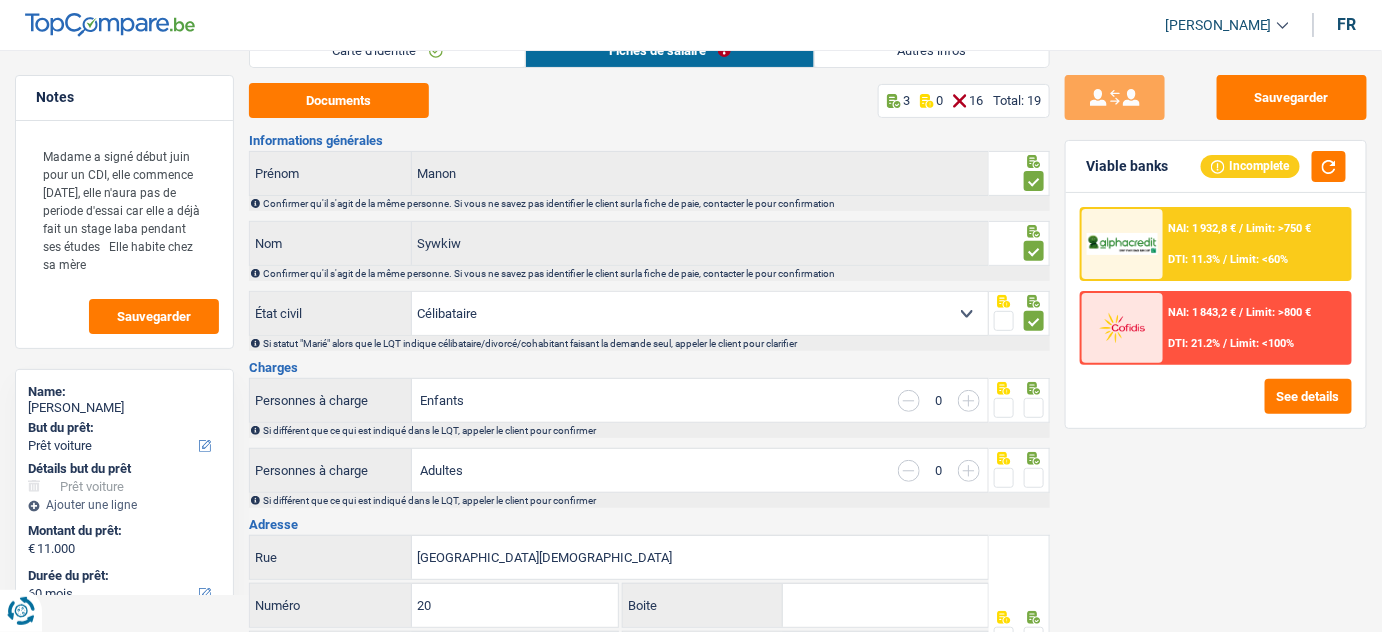 drag, startPoint x: 1030, startPoint y: 400, endPoint x: 1035, endPoint y: 439, distance: 39.319206 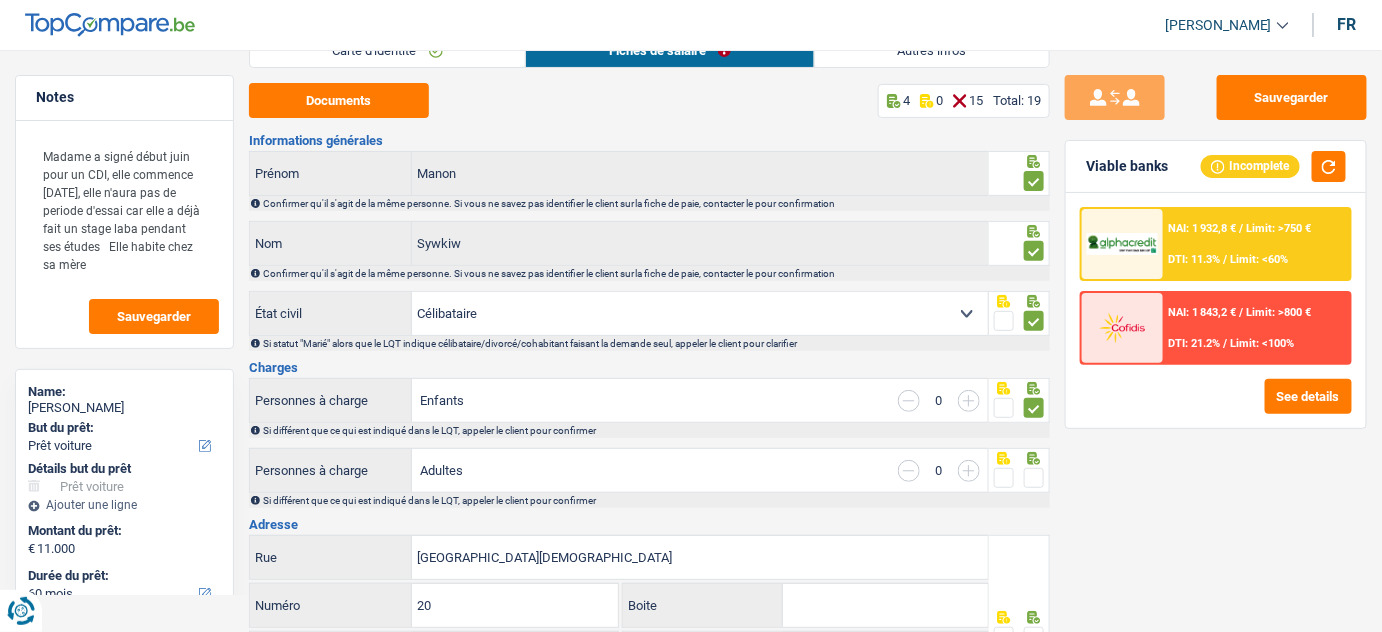 click at bounding box center [1034, 478] 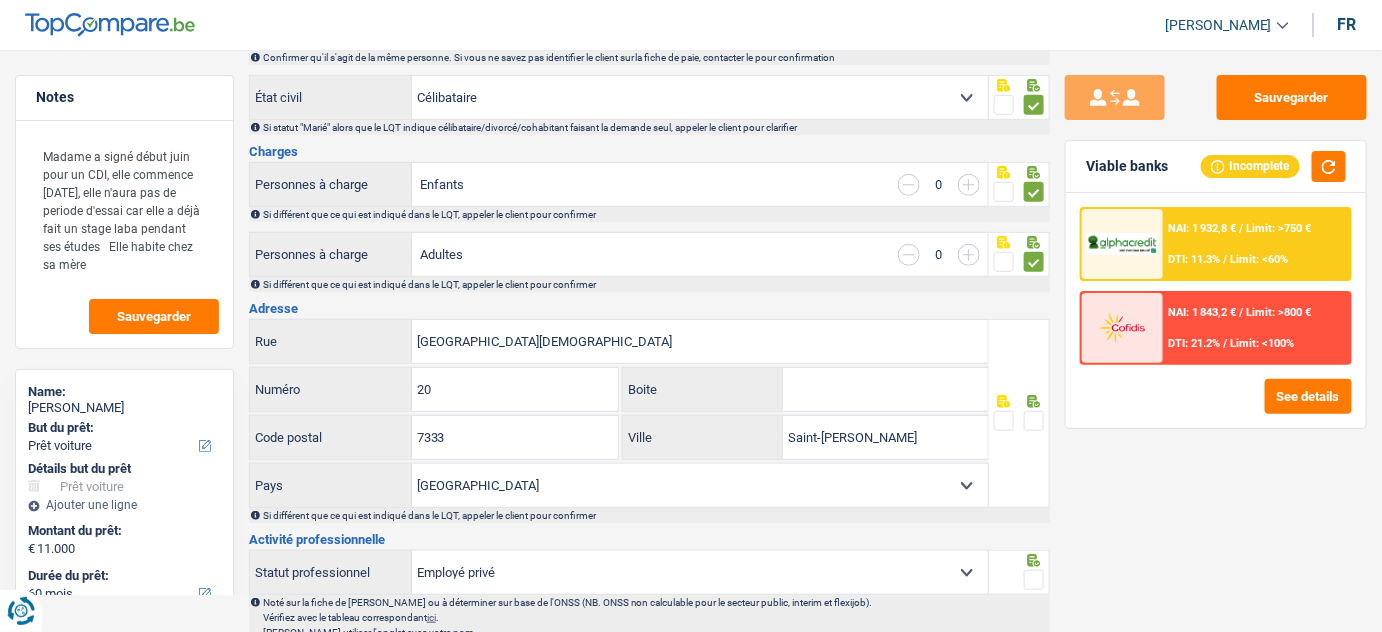 scroll, scrollTop: 363, scrollLeft: 0, axis: vertical 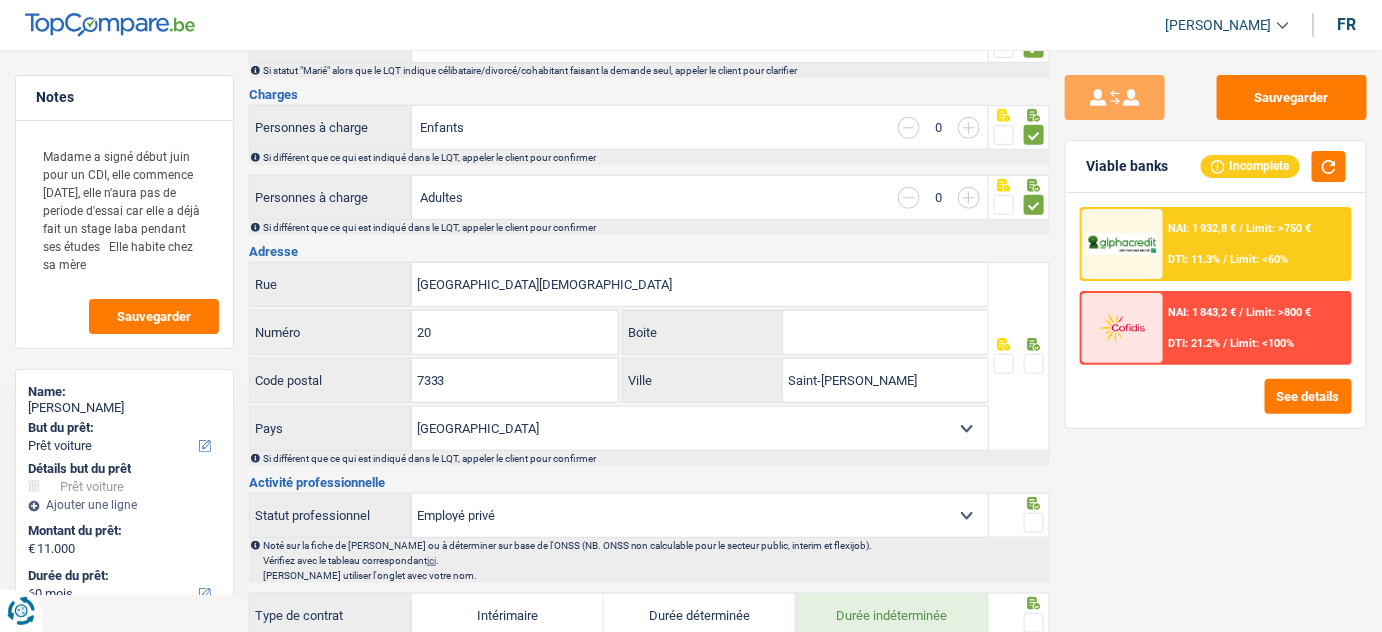 click at bounding box center (1034, 364) 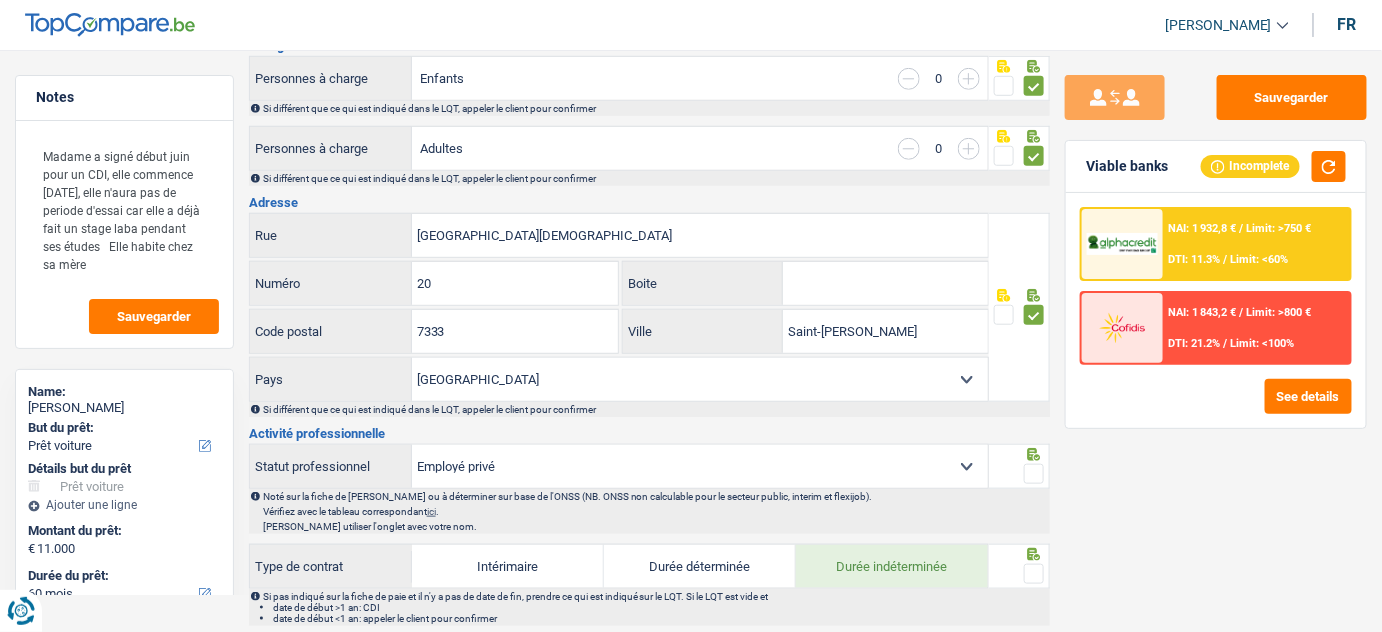 scroll, scrollTop: 454, scrollLeft: 0, axis: vertical 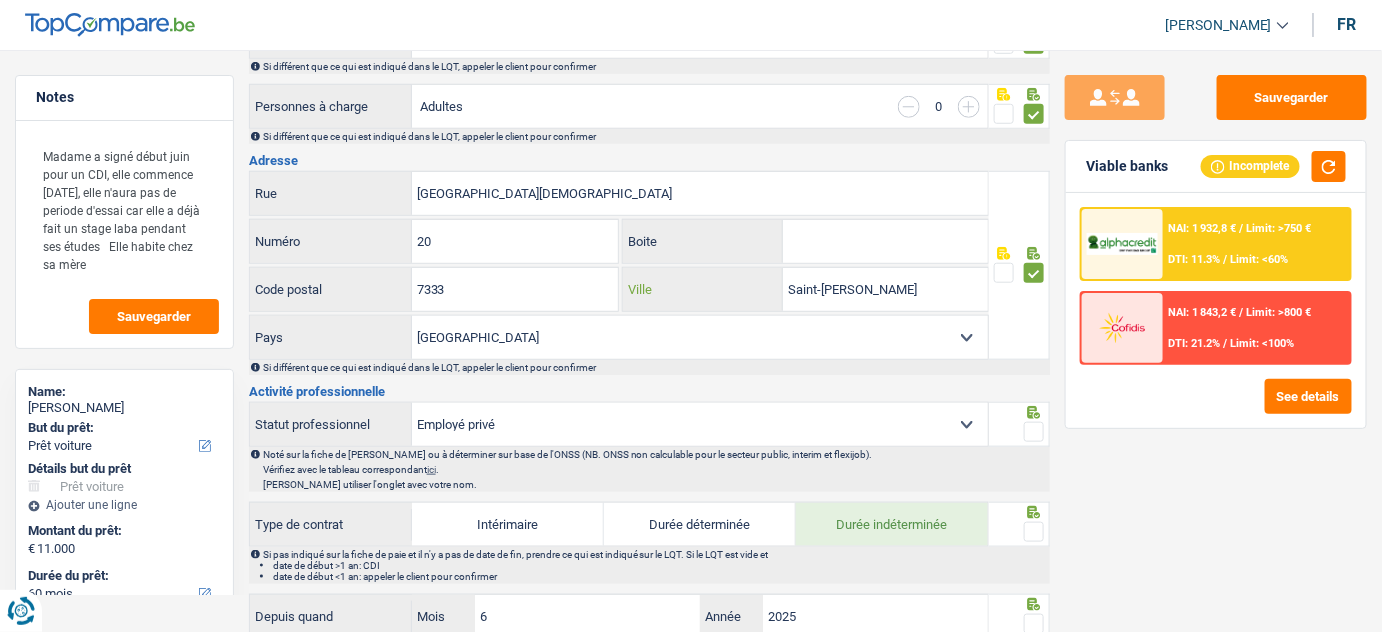drag, startPoint x: 898, startPoint y: 287, endPoint x: 653, endPoint y: 315, distance: 246.5948 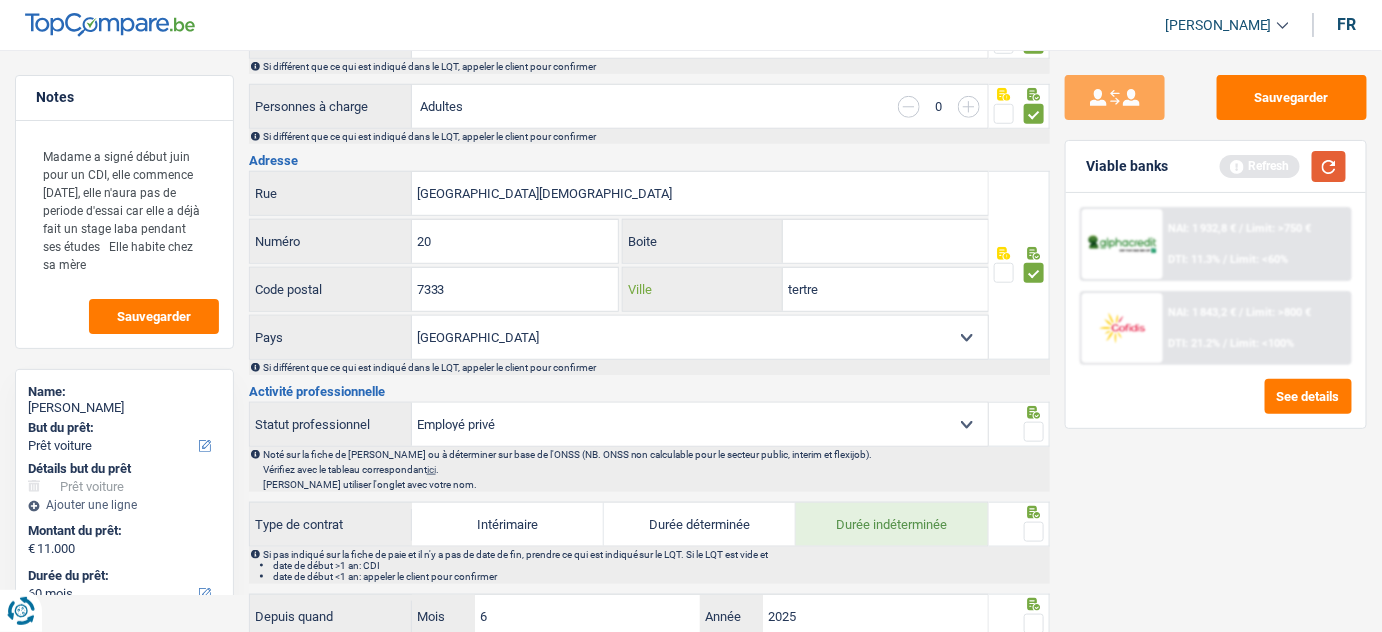 type on "tertre" 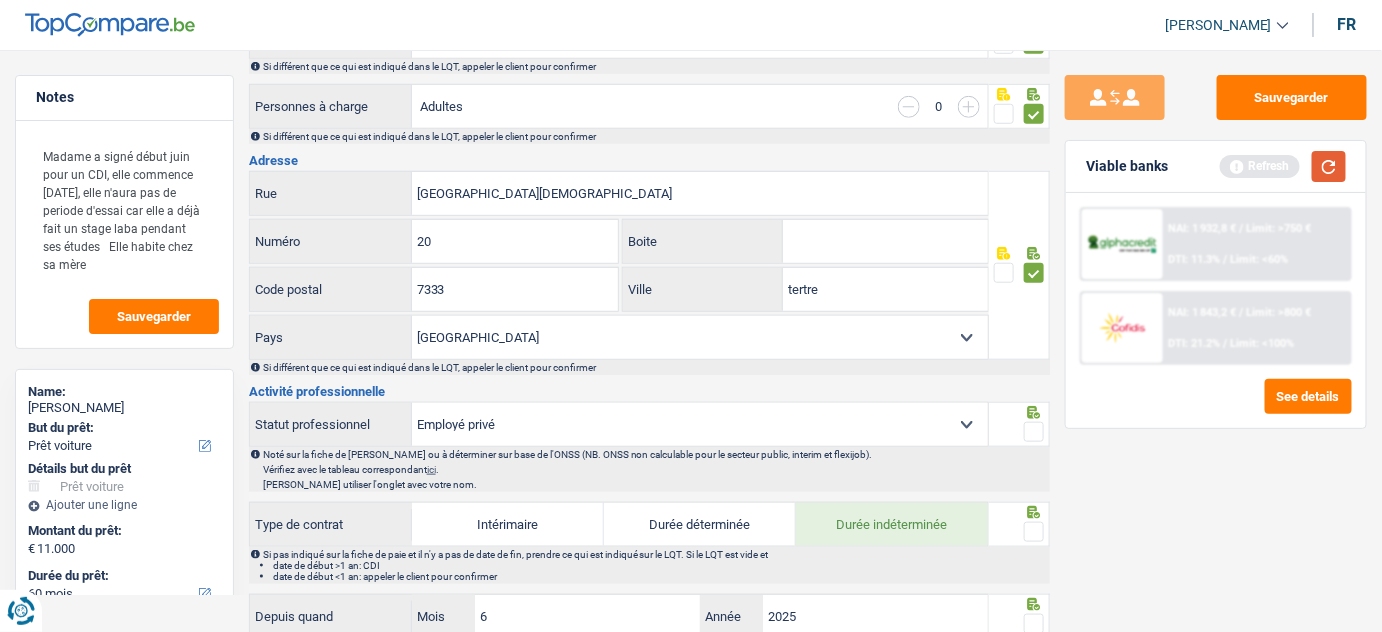 click at bounding box center [1329, 166] 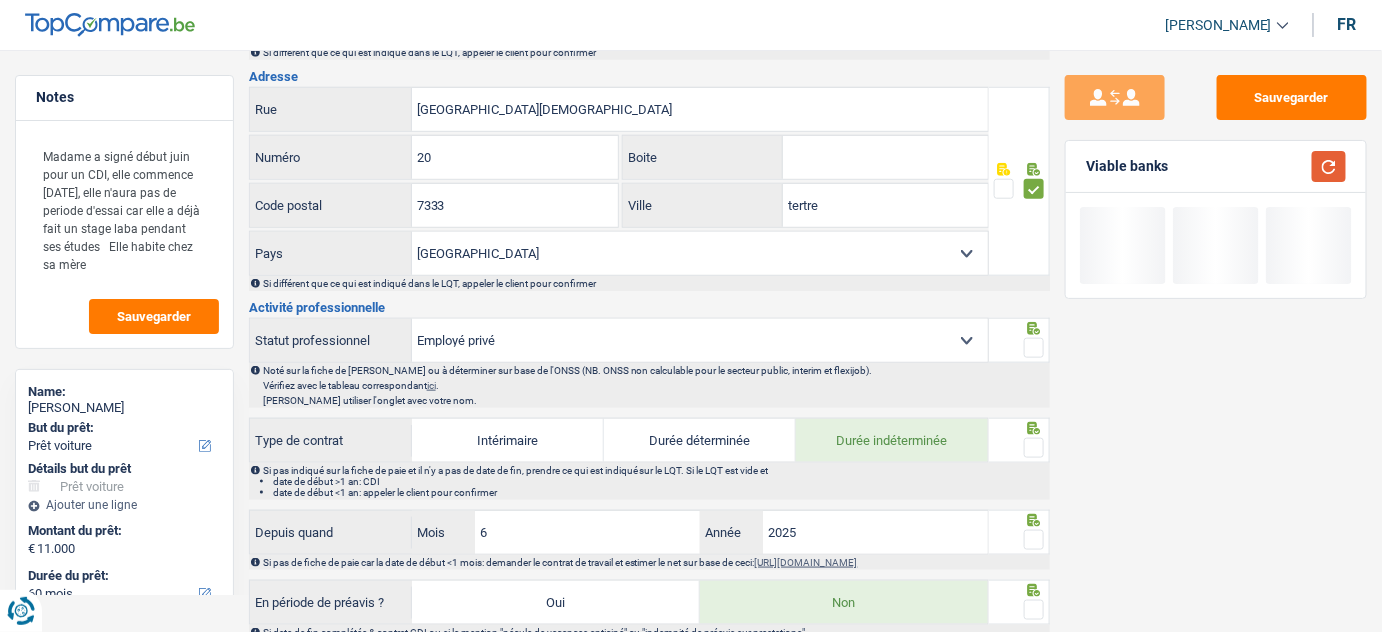 scroll, scrollTop: 636, scrollLeft: 0, axis: vertical 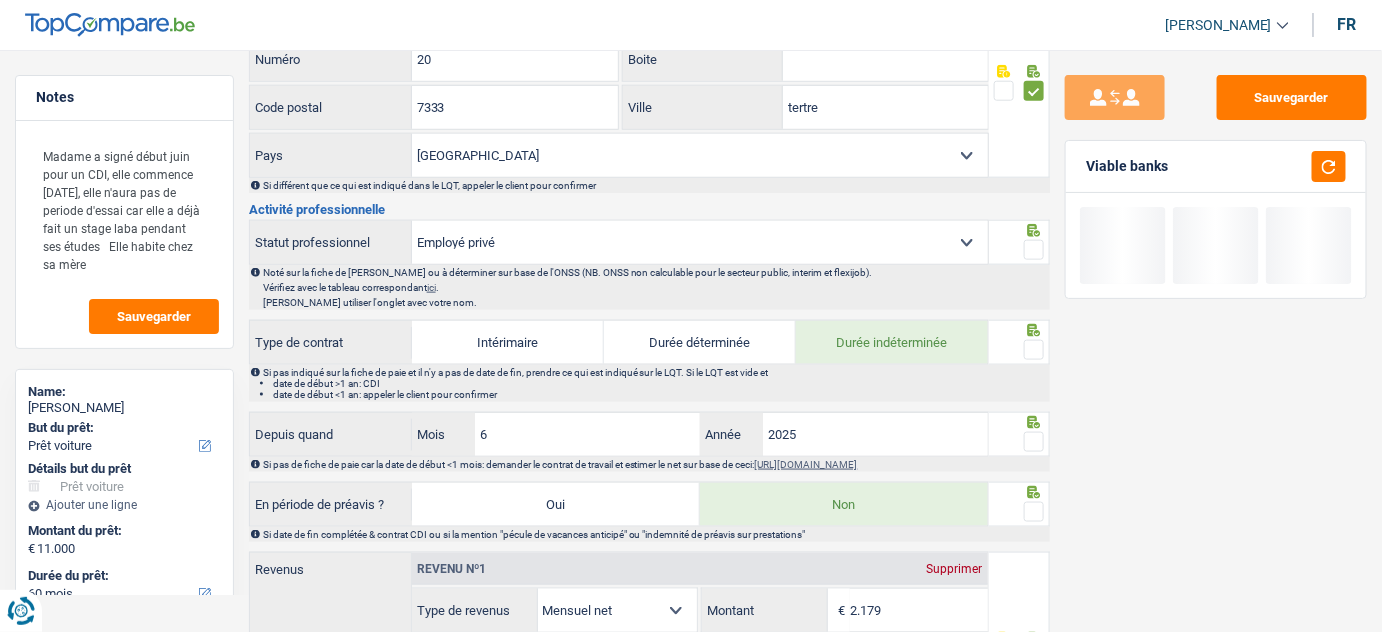click at bounding box center [1034, 250] 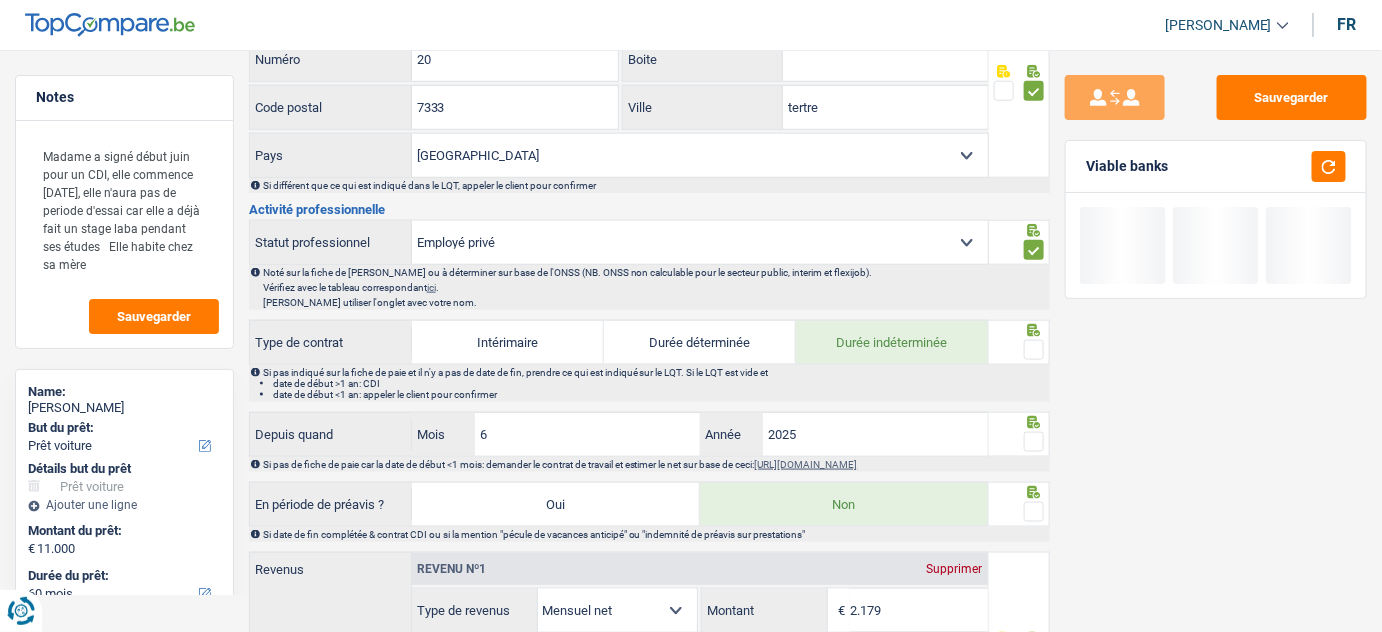 click at bounding box center (1034, 350) 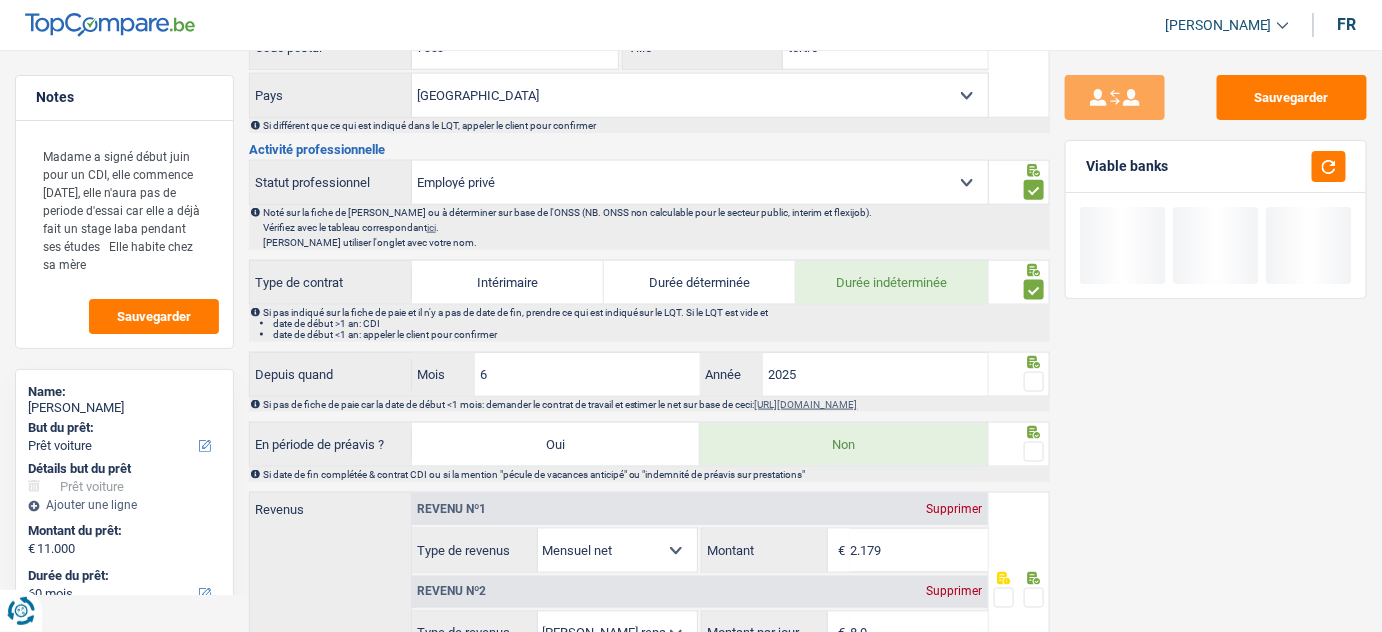 scroll, scrollTop: 727, scrollLeft: 0, axis: vertical 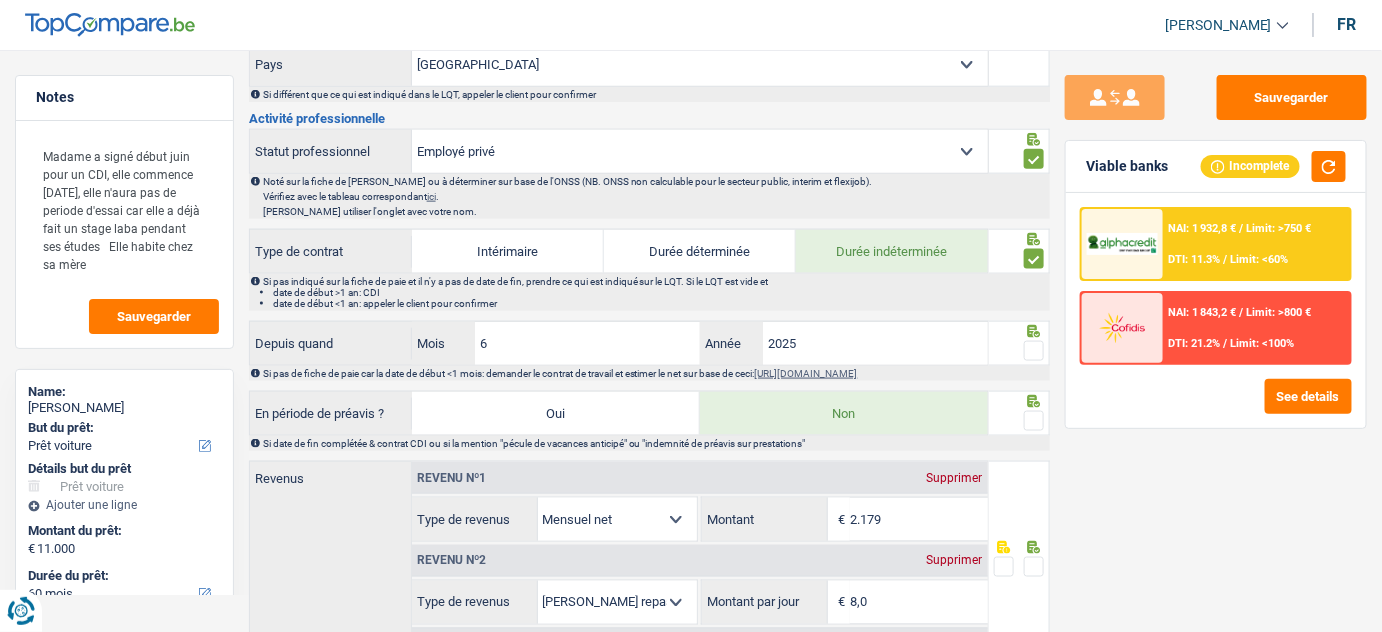click at bounding box center [1034, 351] 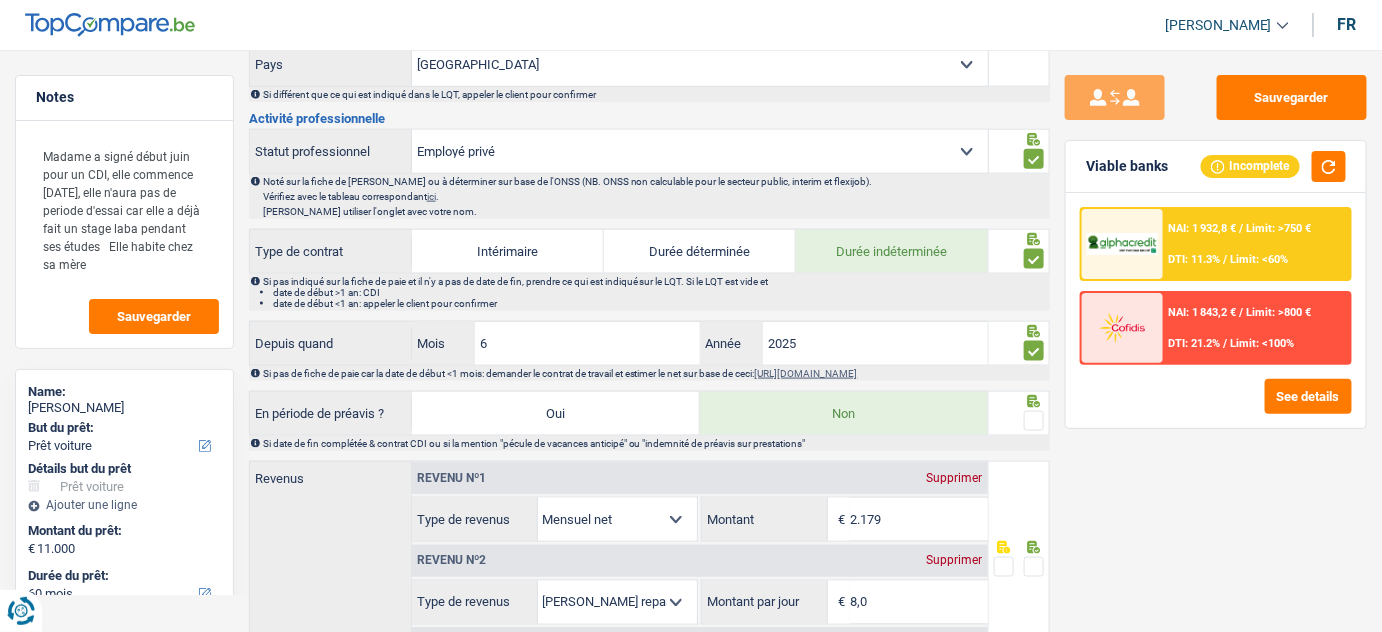 click at bounding box center [1034, 421] 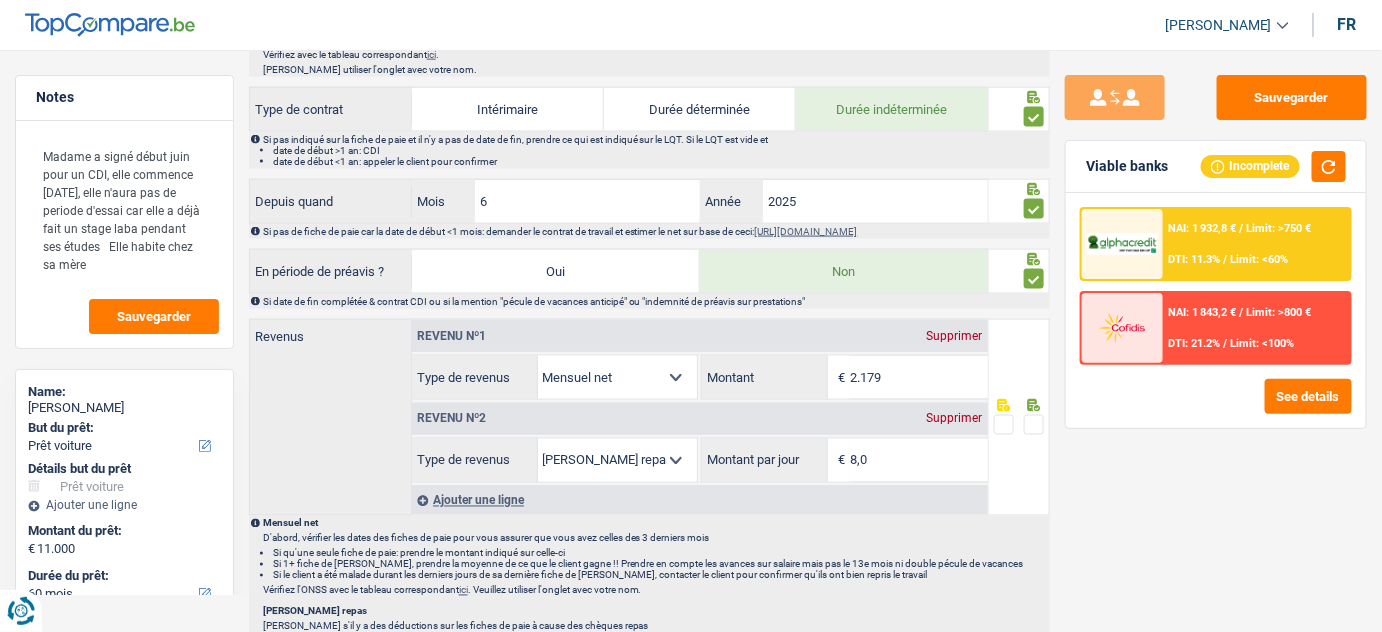 scroll, scrollTop: 818, scrollLeft: 0, axis: vertical 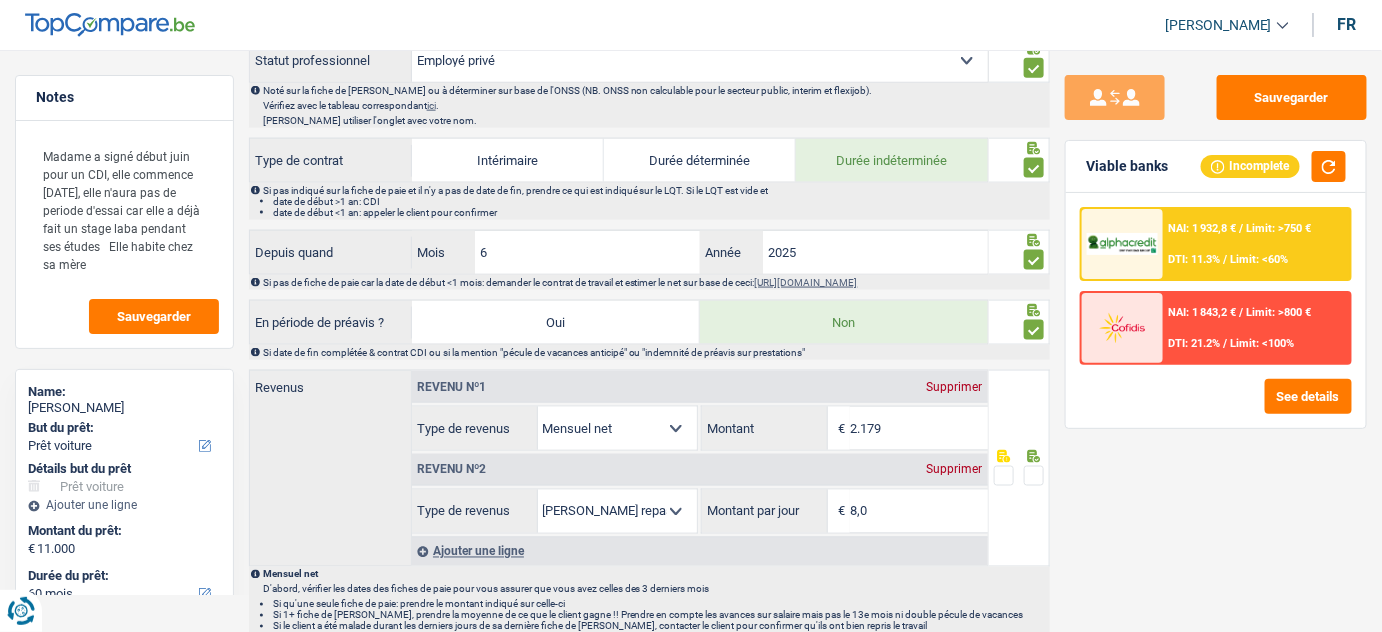 click on "[URL][DOMAIN_NAME]" at bounding box center [806, 282] 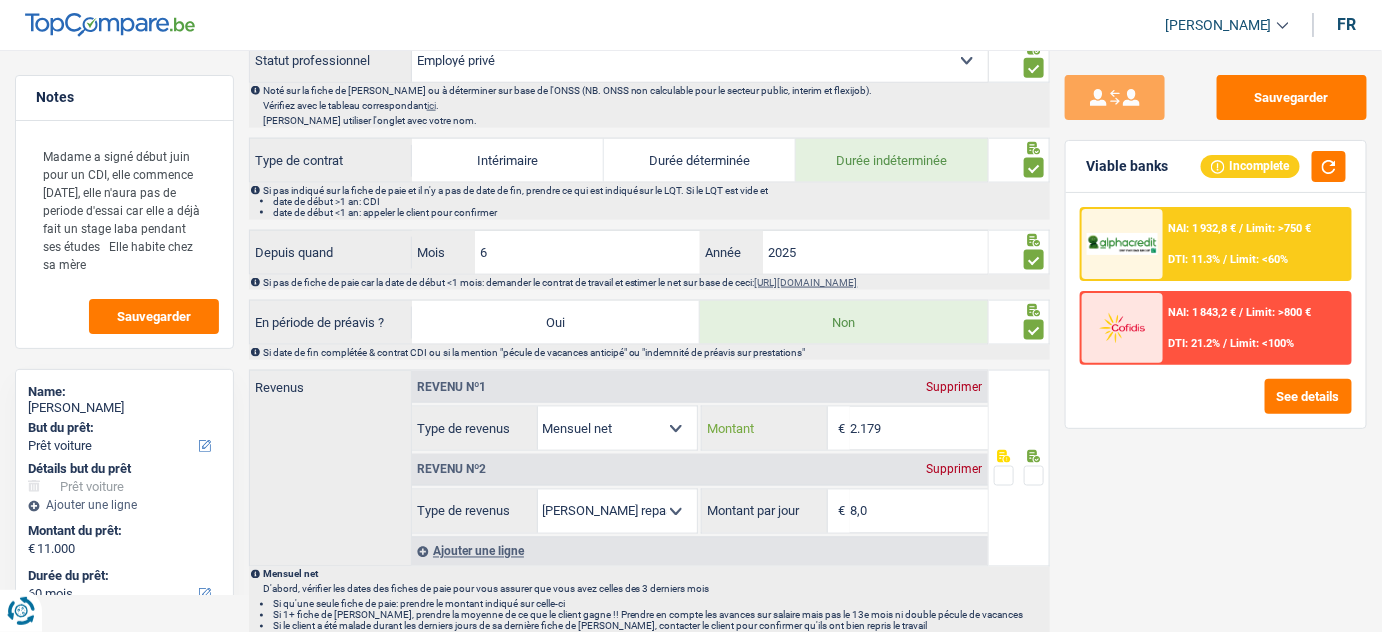 click on "2.179" at bounding box center [919, 428] 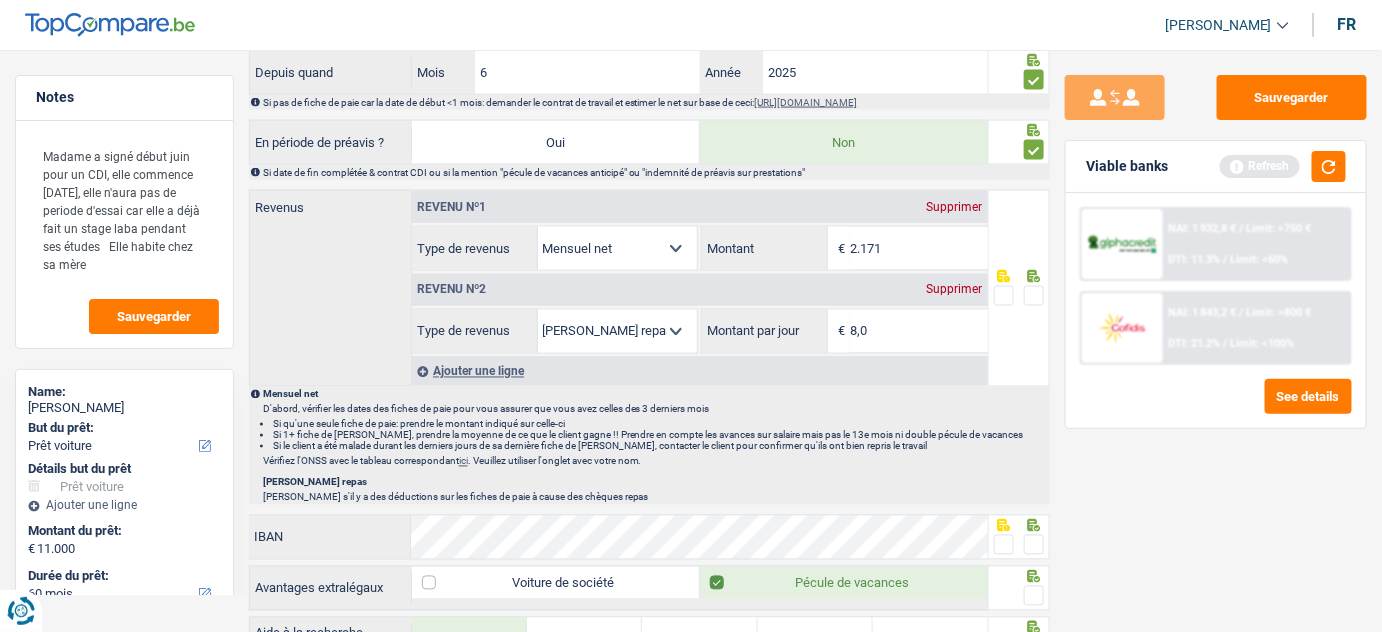 scroll, scrollTop: 1000, scrollLeft: 0, axis: vertical 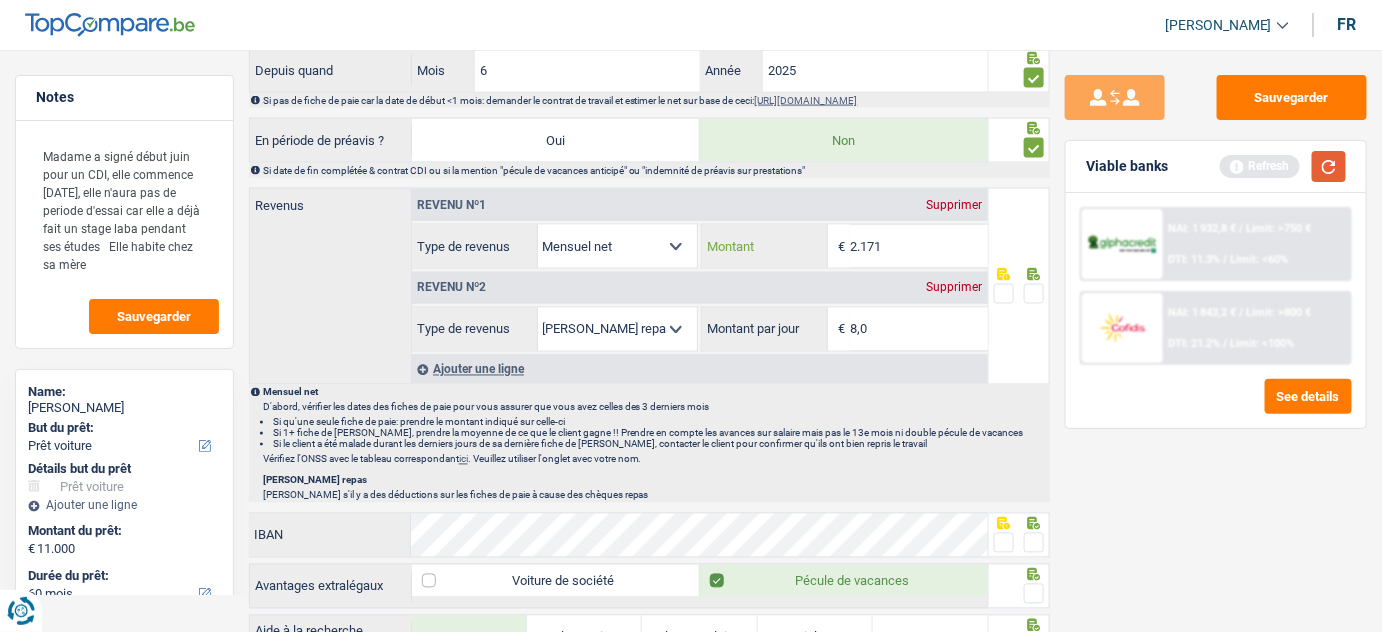 type on "2.171" 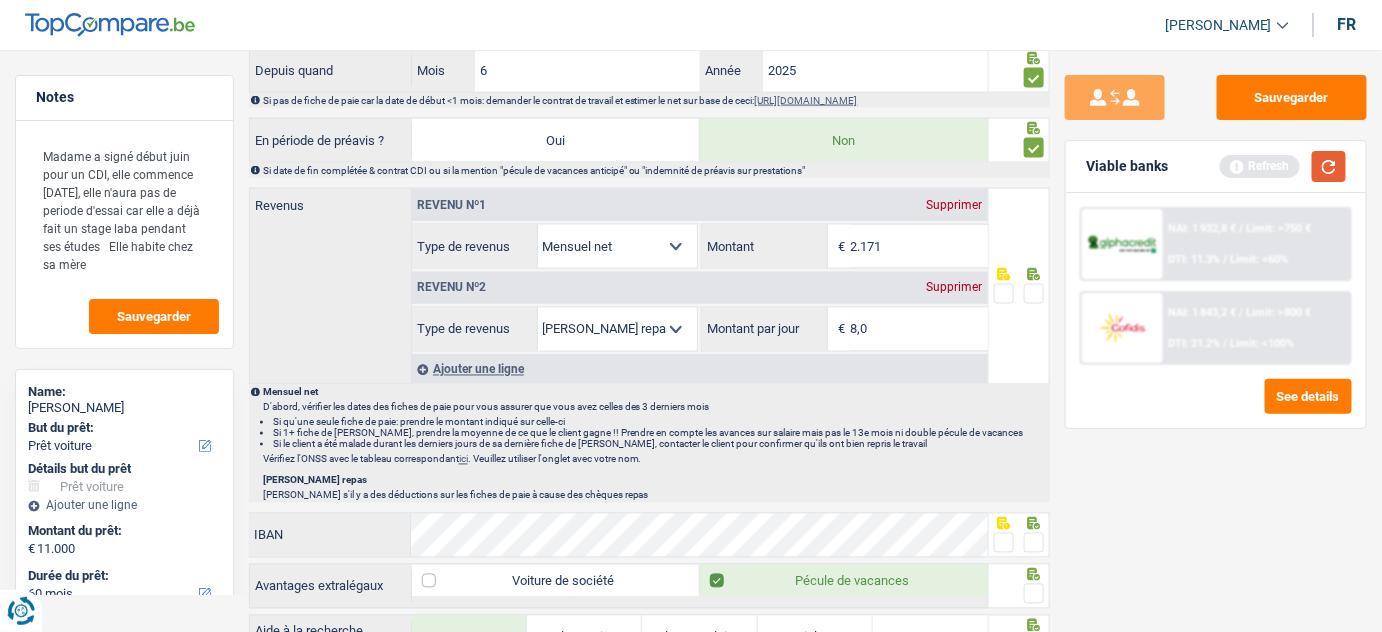 click at bounding box center [1329, 166] 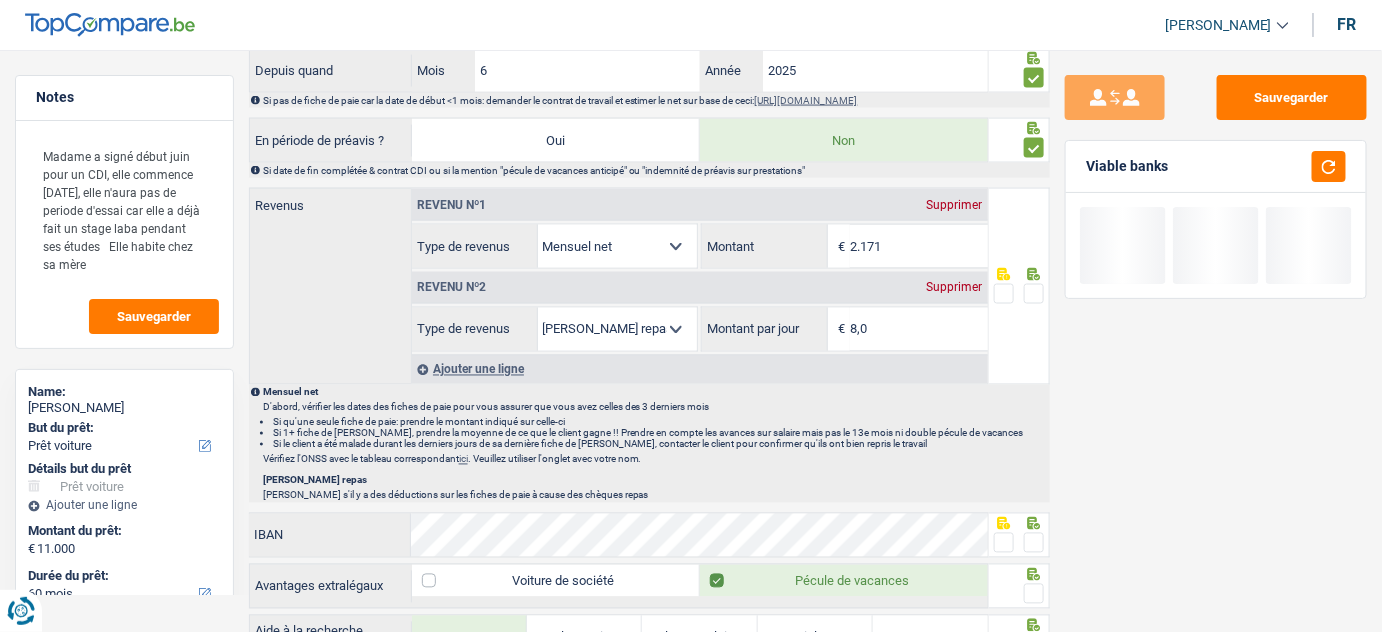 click at bounding box center [1034, 294] 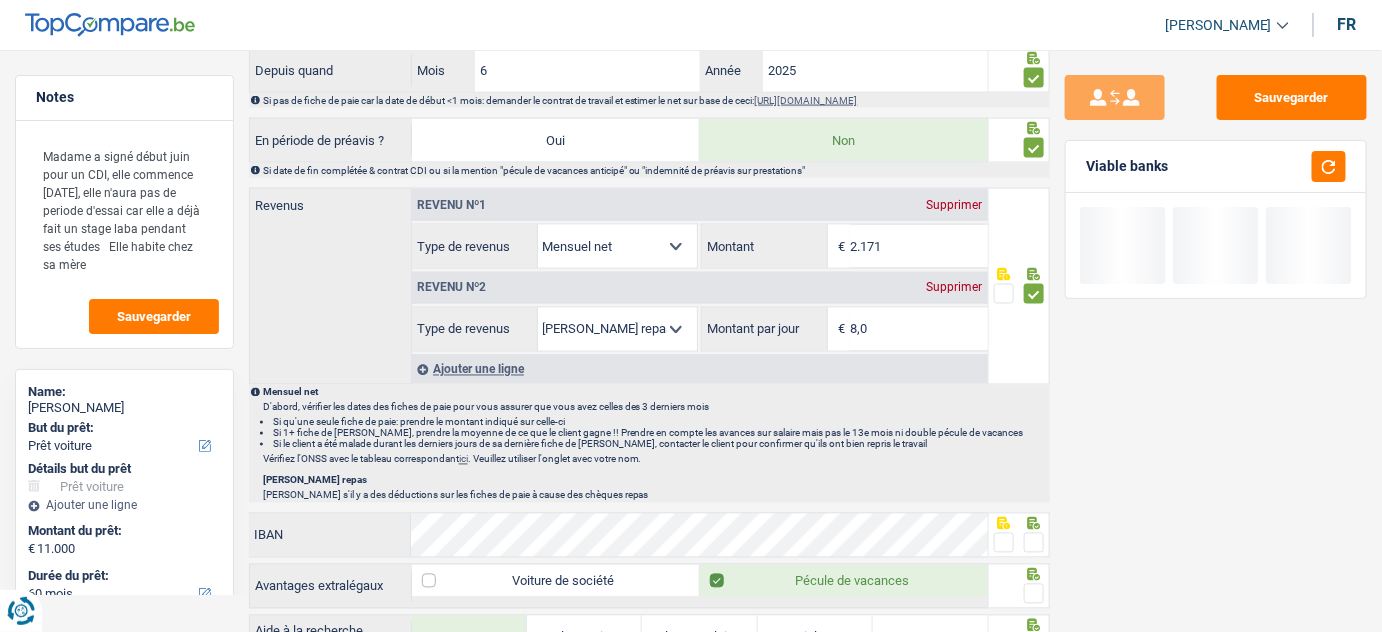 click on "Supprimer" at bounding box center [955, 288] 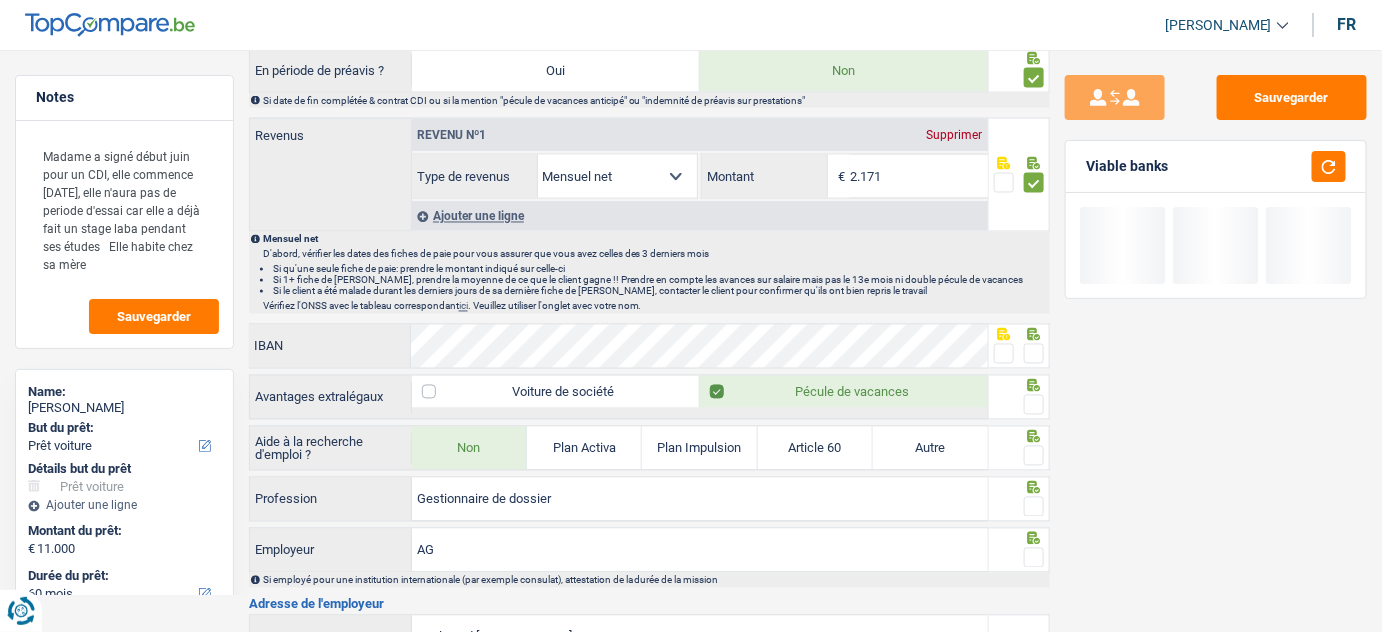 scroll, scrollTop: 1181, scrollLeft: 0, axis: vertical 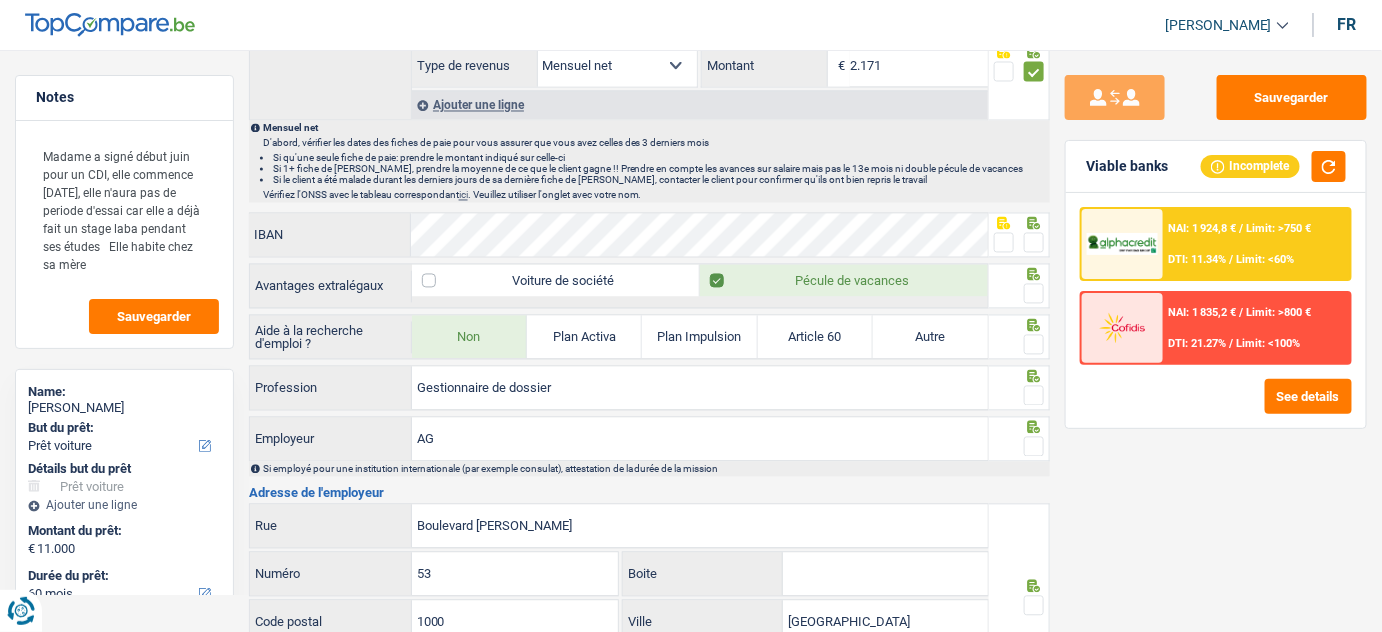 click on "IBAN" at bounding box center [619, 237] 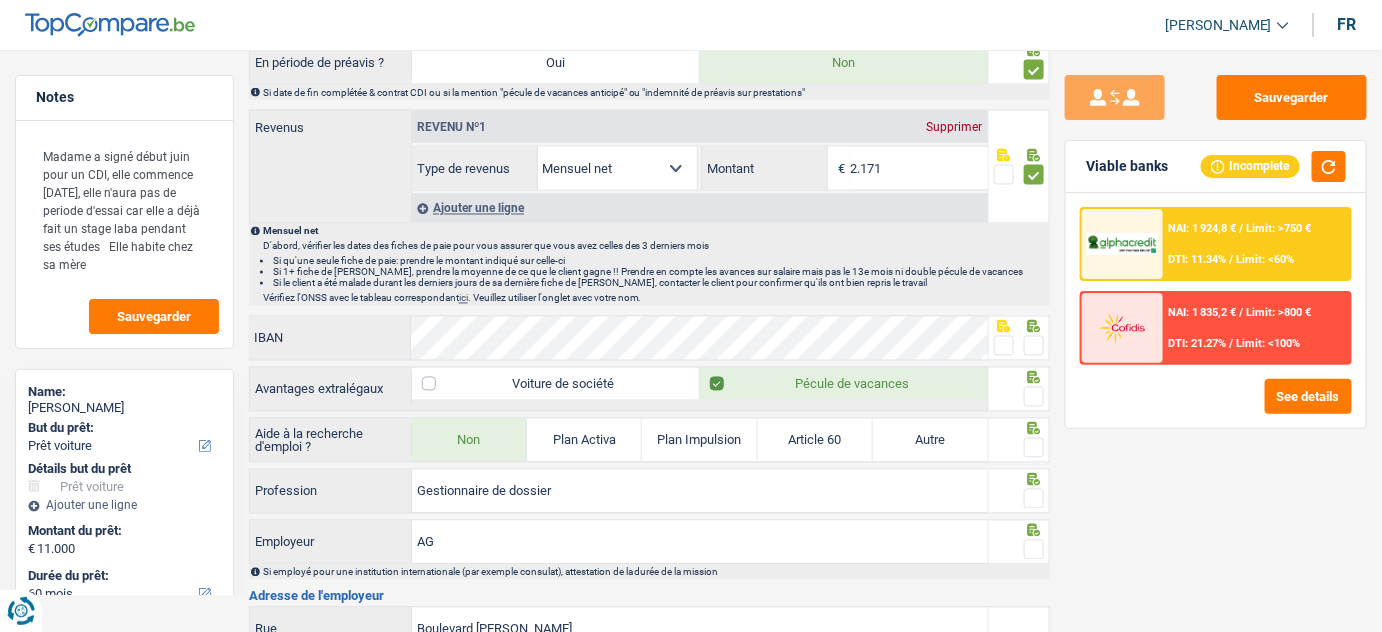 scroll, scrollTop: 1000, scrollLeft: 0, axis: vertical 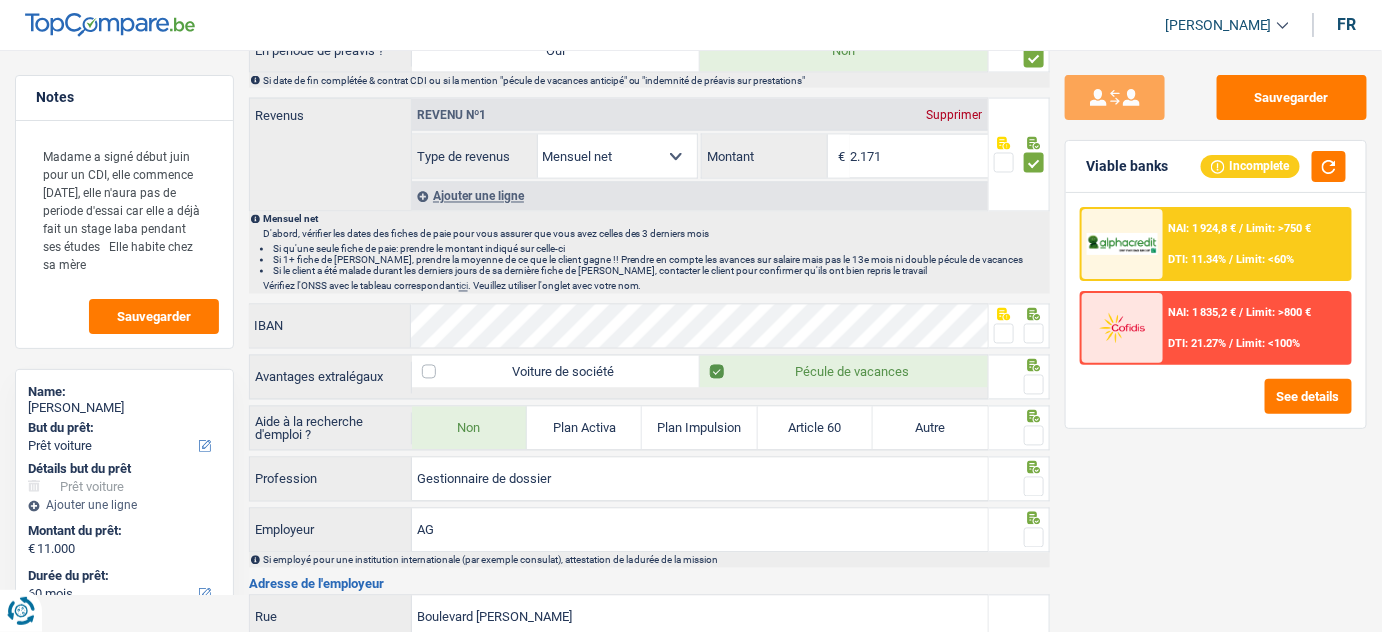 click at bounding box center (1034, 334) 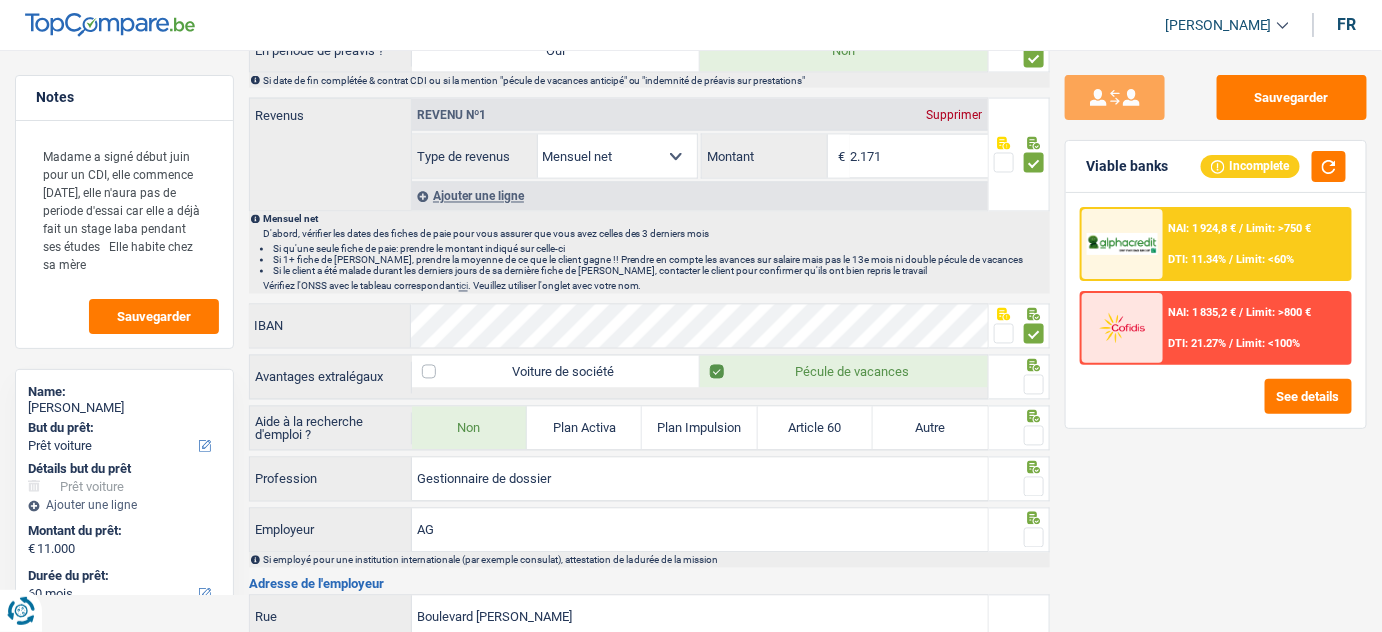 click at bounding box center (1034, 385) 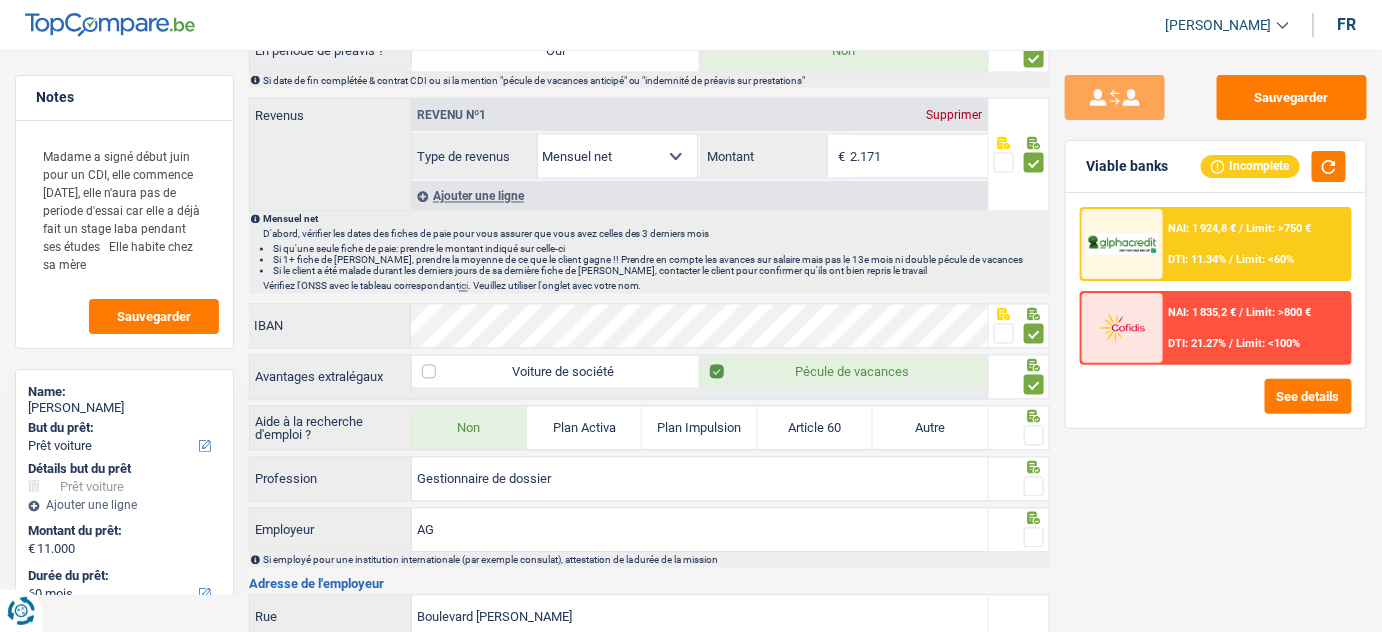 click at bounding box center (1034, 436) 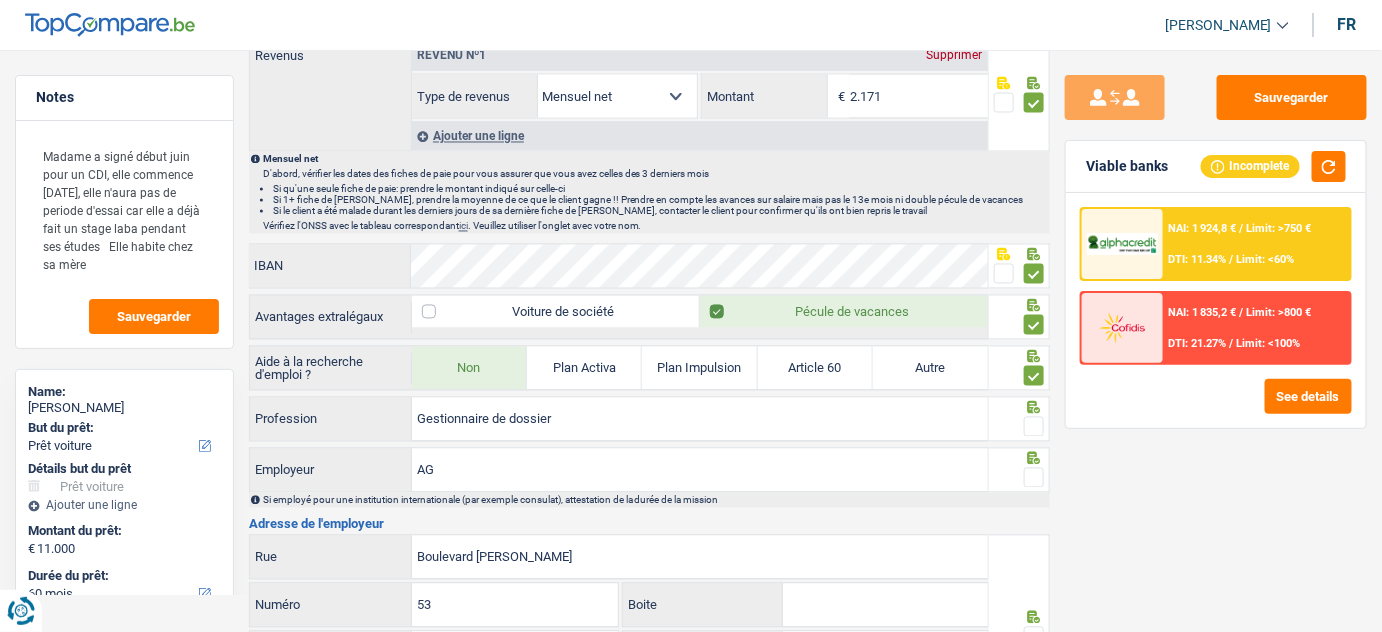 scroll, scrollTop: 1181, scrollLeft: 0, axis: vertical 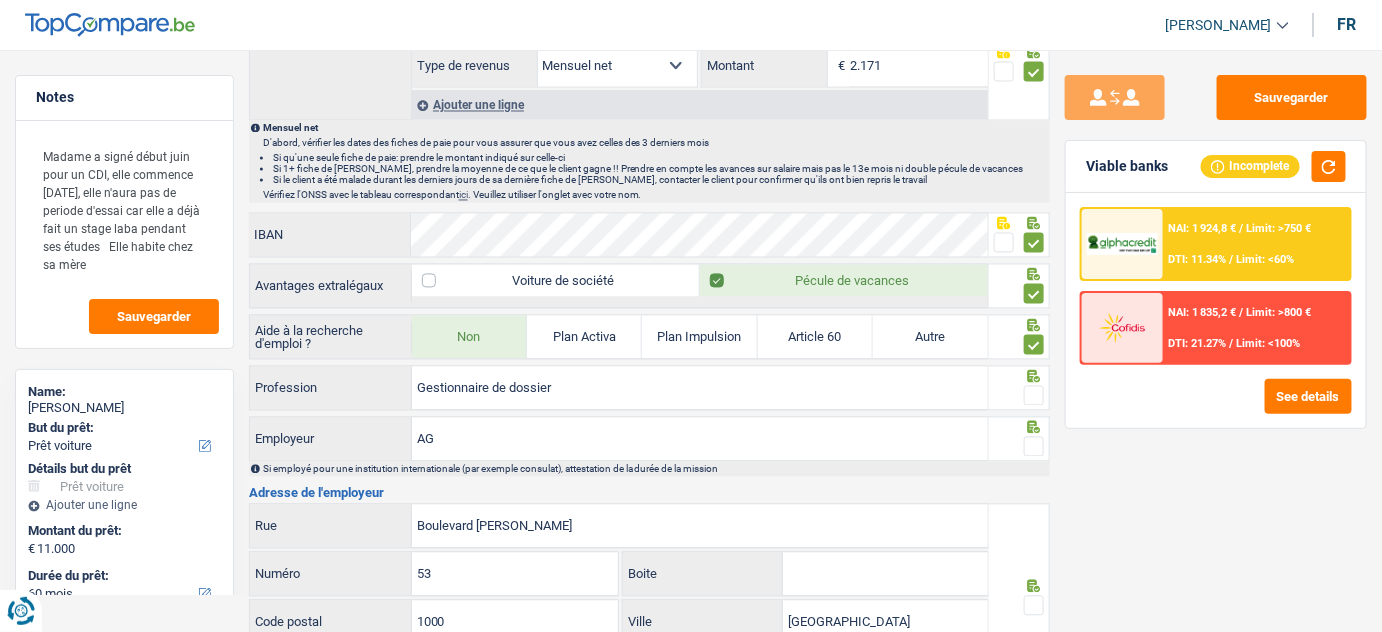click at bounding box center (1034, 396) 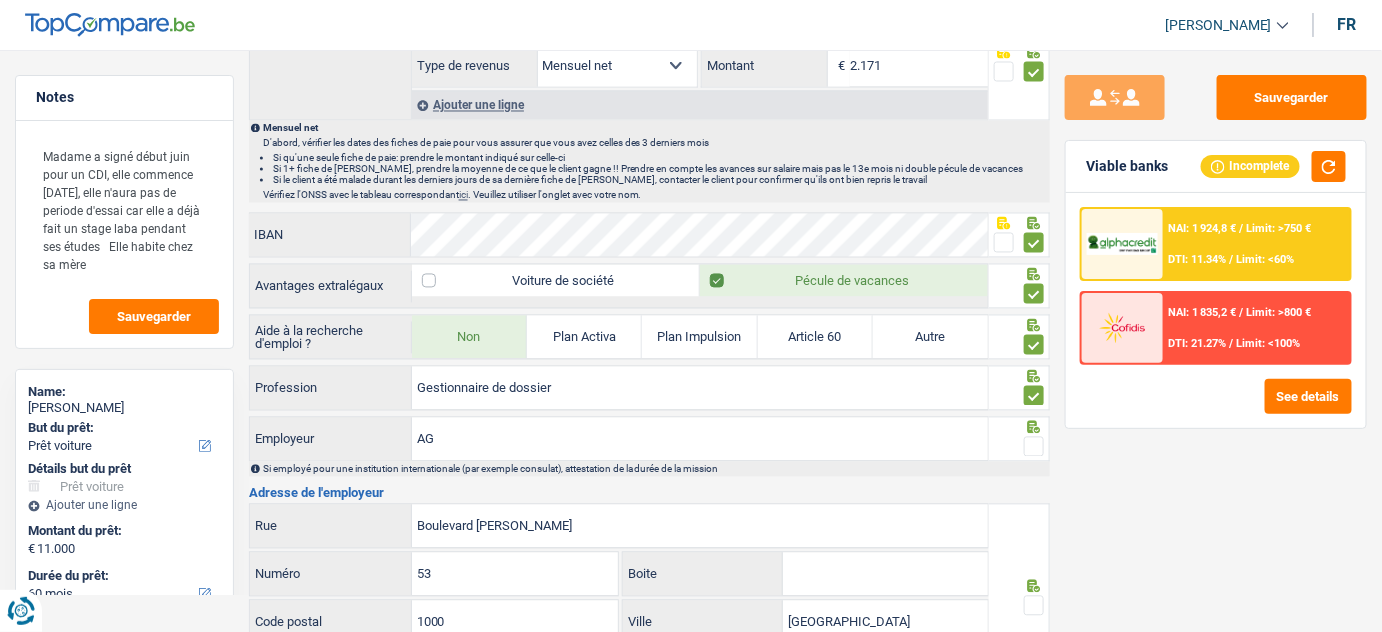 click at bounding box center [1034, 447] 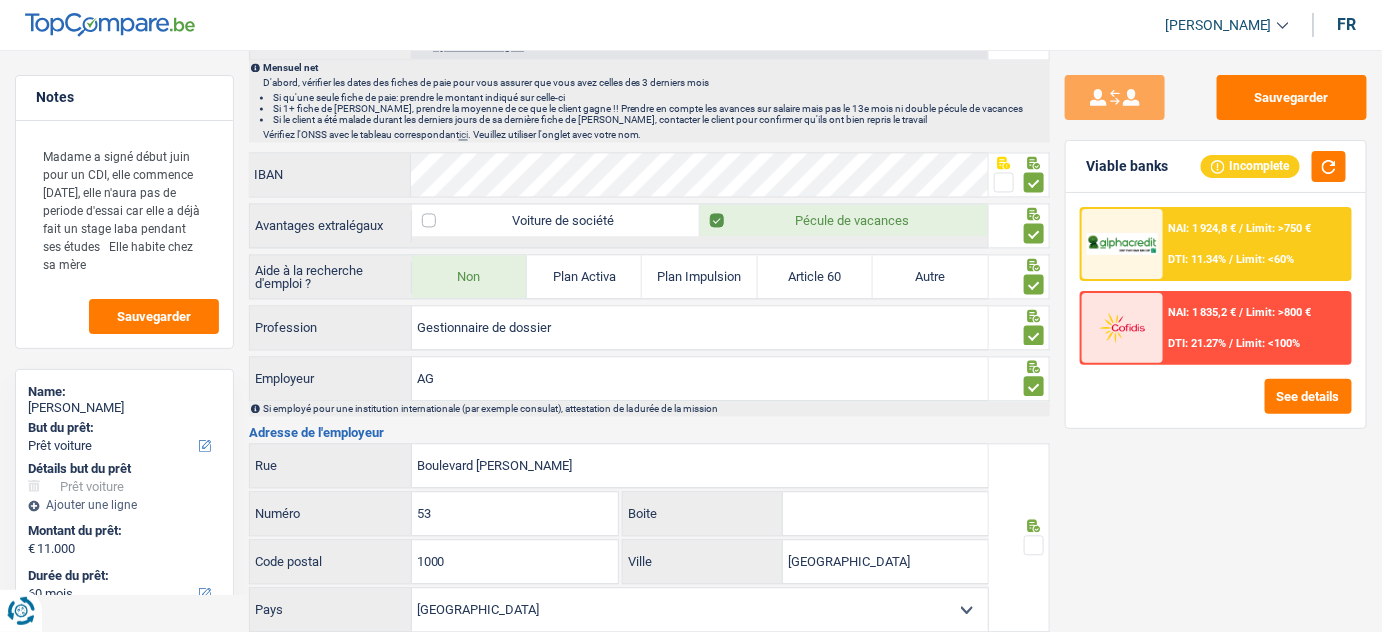 scroll, scrollTop: 1272, scrollLeft: 0, axis: vertical 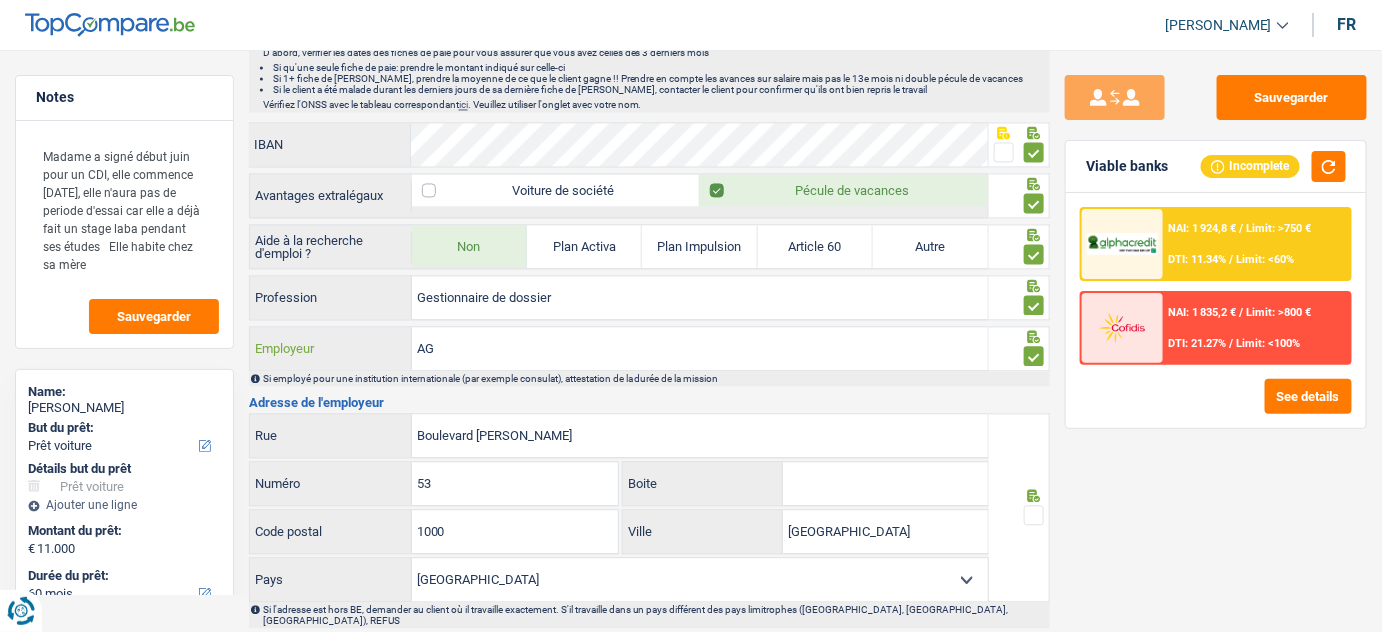 click on "AG" at bounding box center [700, 348] 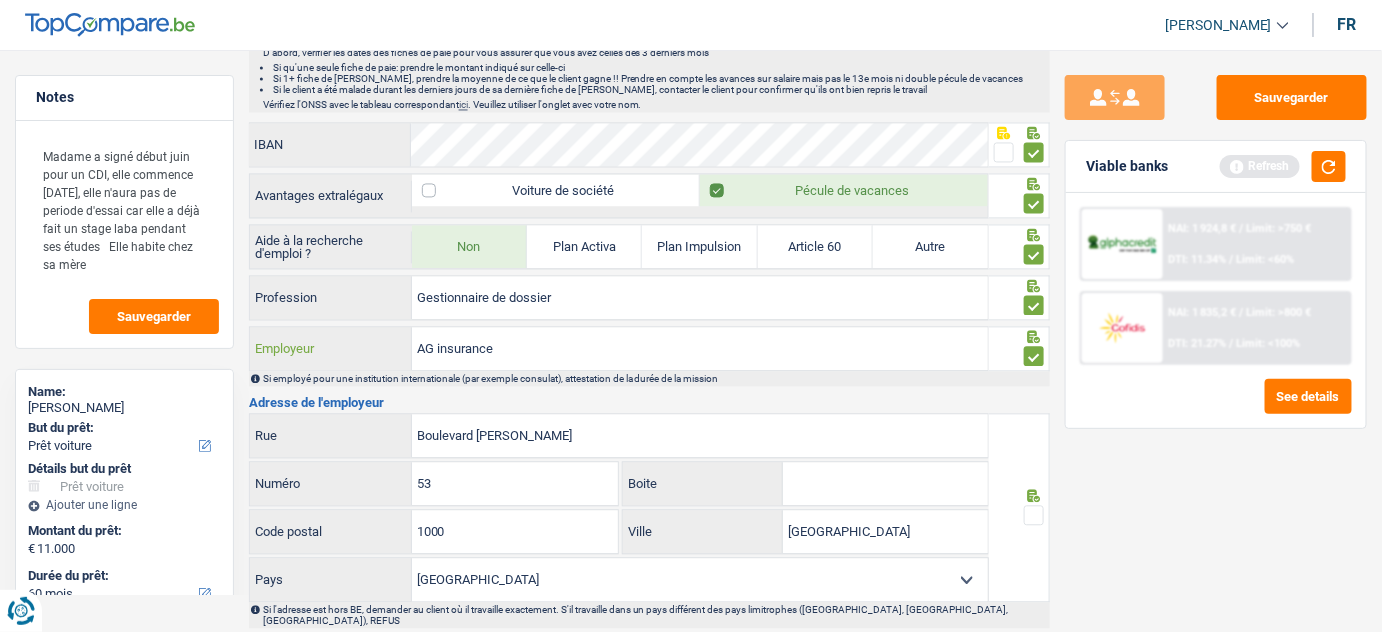 type on "AG insurance" 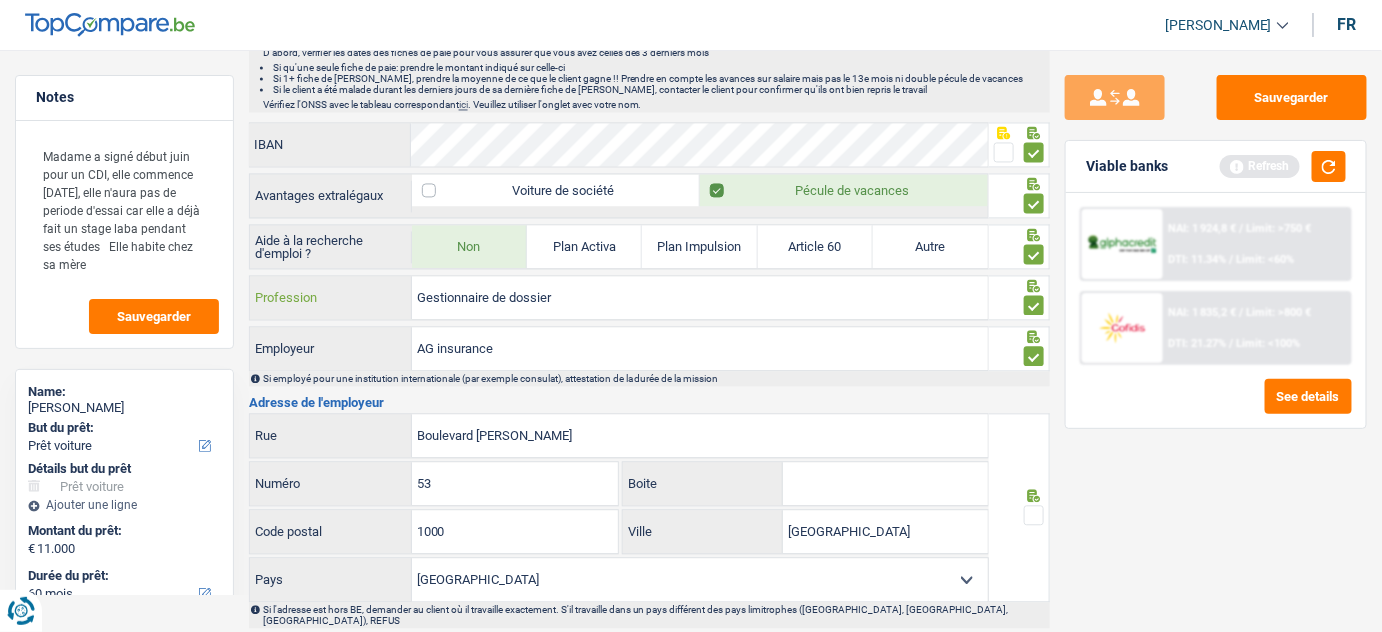 drag, startPoint x: 568, startPoint y: 284, endPoint x: 310, endPoint y: 285, distance: 258.00195 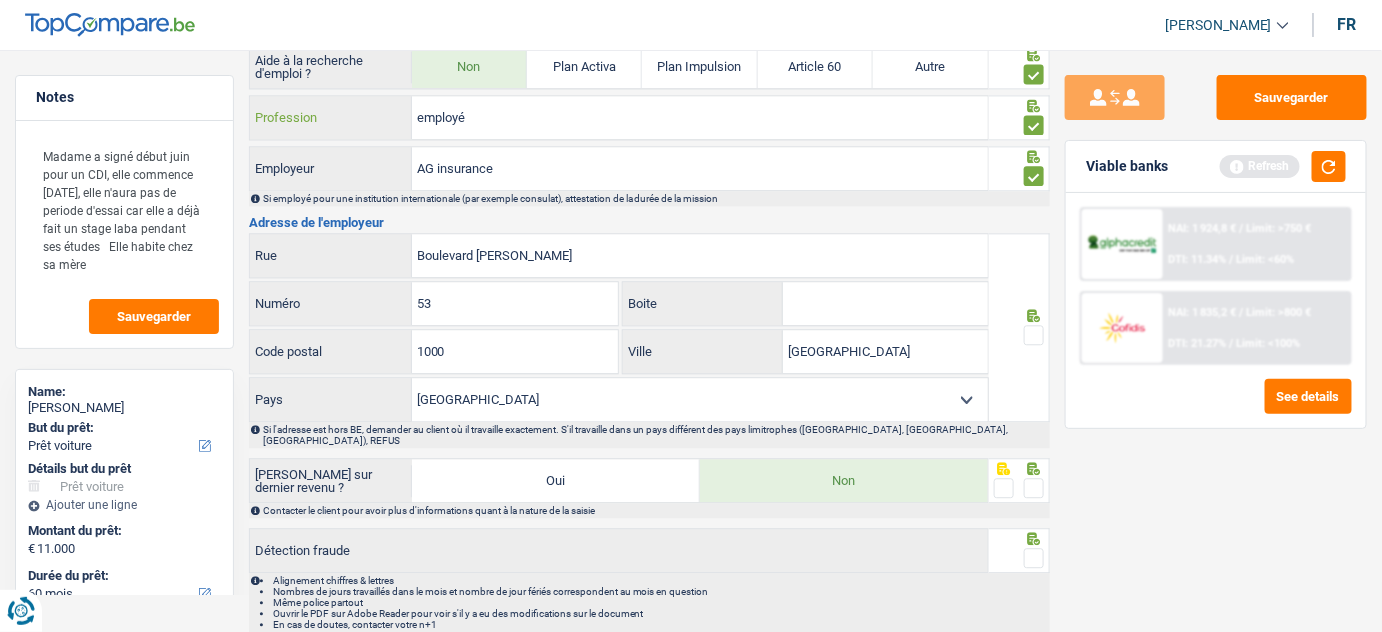 scroll, scrollTop: 1454, scrollLeft: 0, axis: vertical 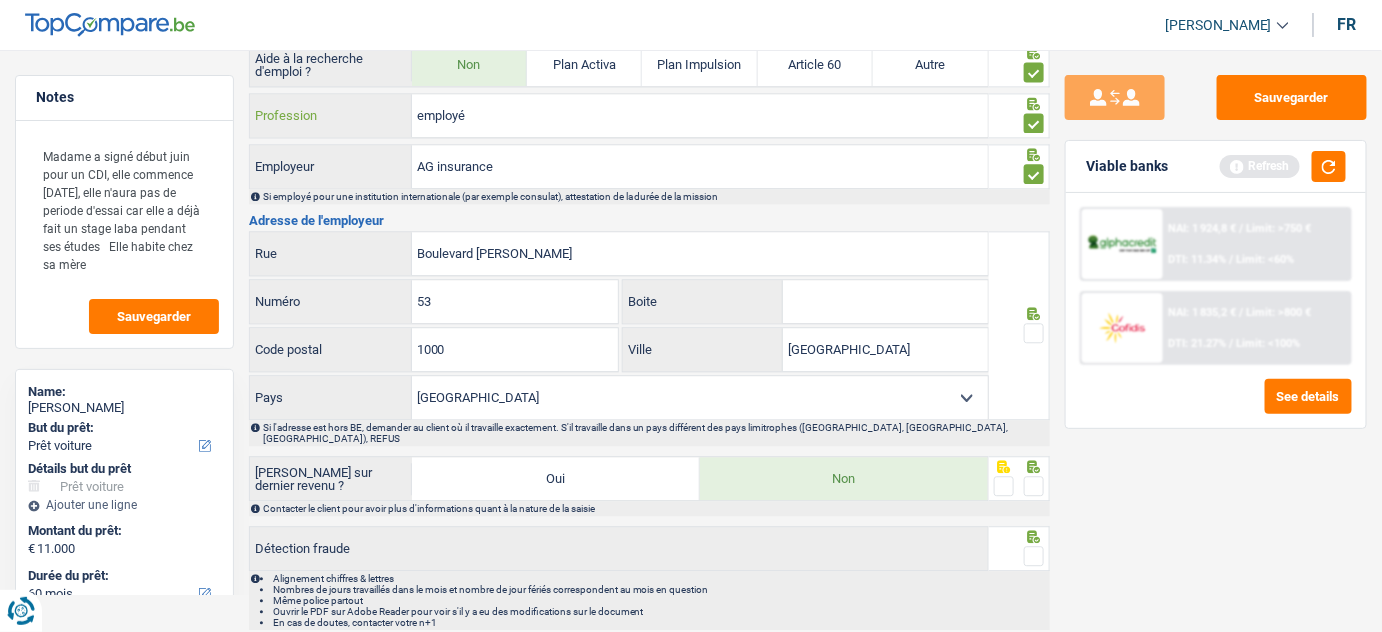 type on "employé" 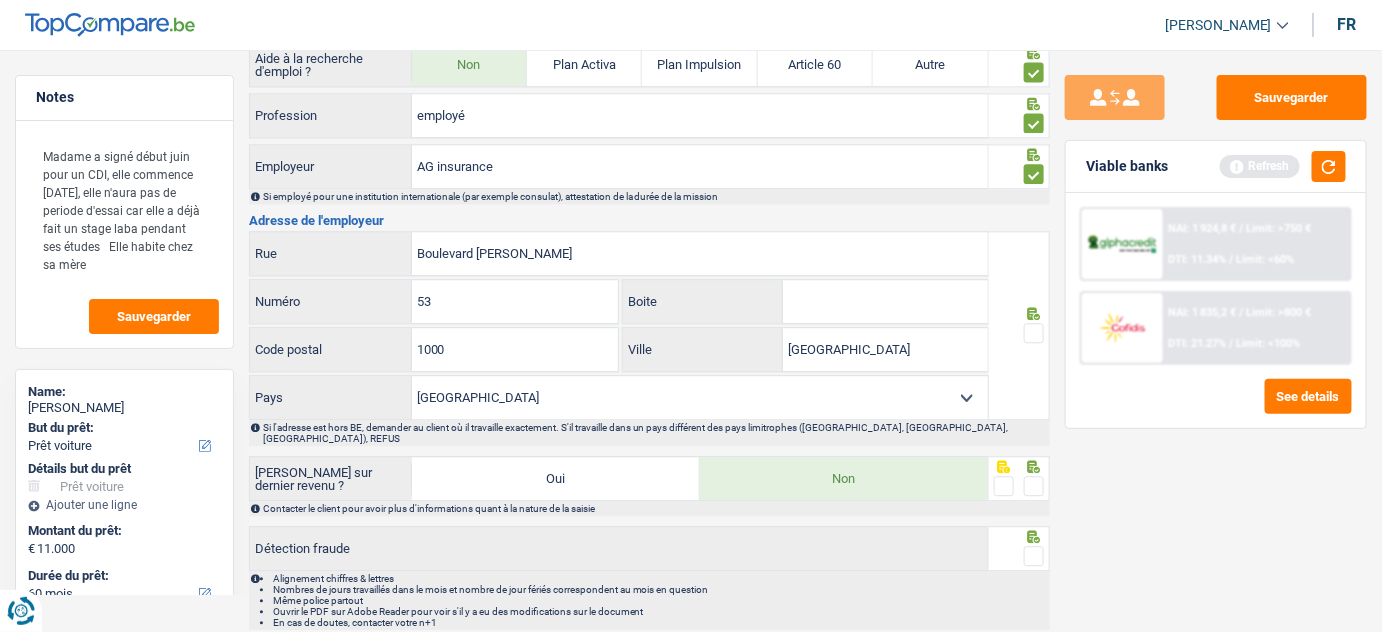 drag, startPoint x: 1026, startPoint y: 332, endPoint x: 1259, endPoint y: 252, distance: 246.35138 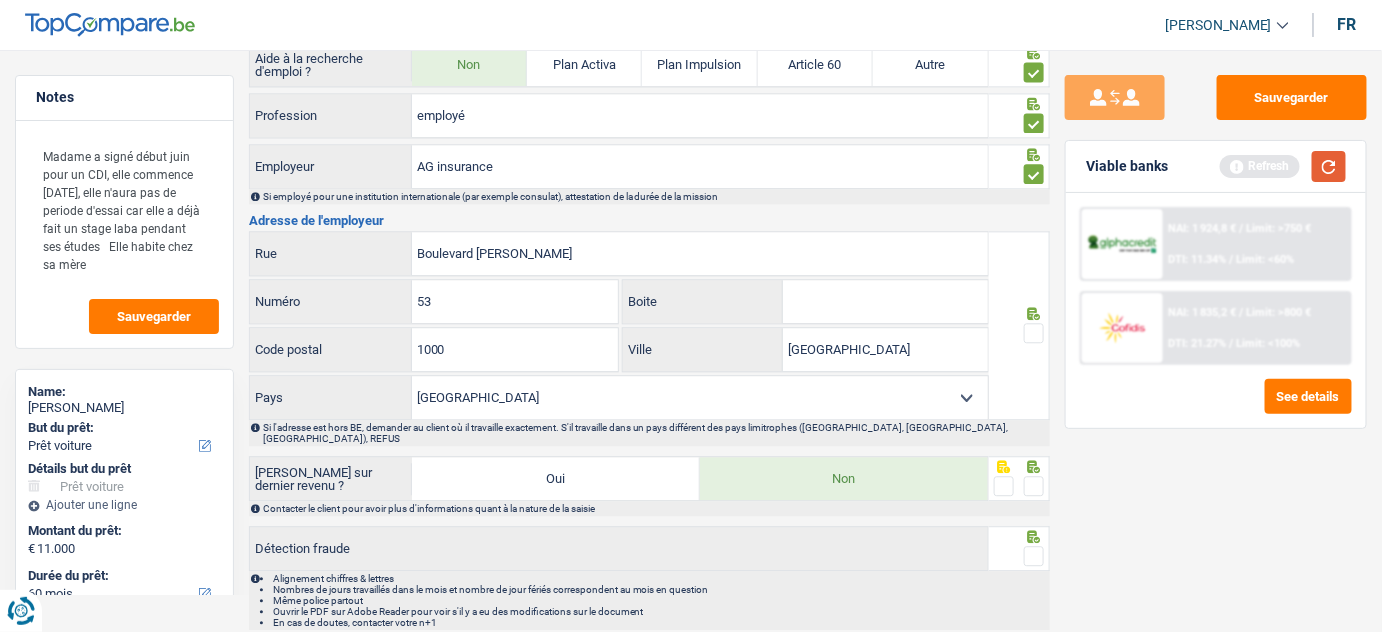 click at bounding box center (1329, 166) 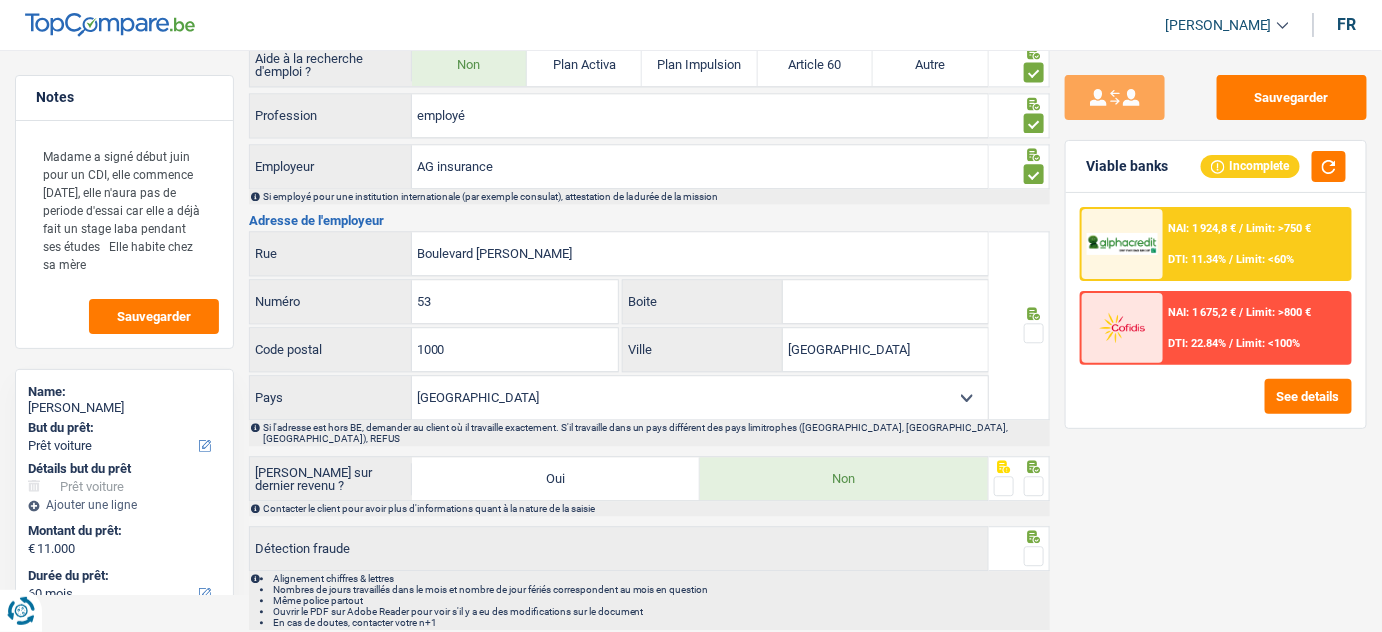 click at bounding box center [1034, 333] 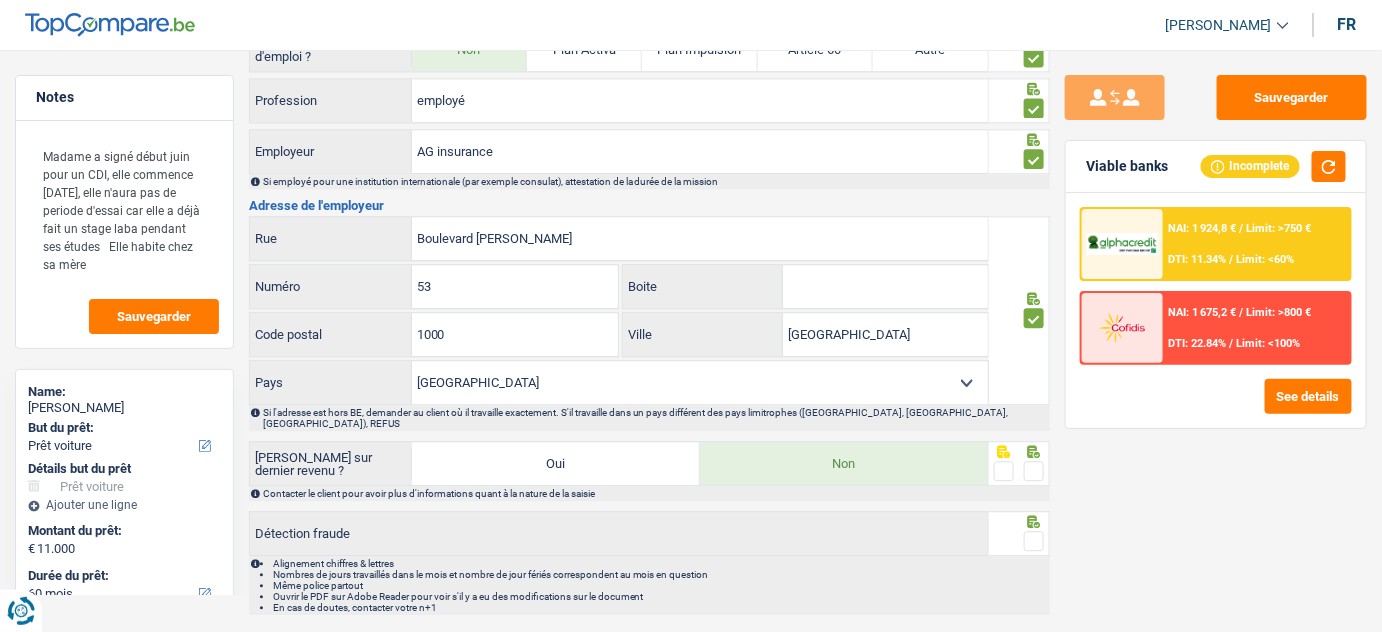 scroll, scrollTop: 1482, scrollLeft: 0, axis: vertical 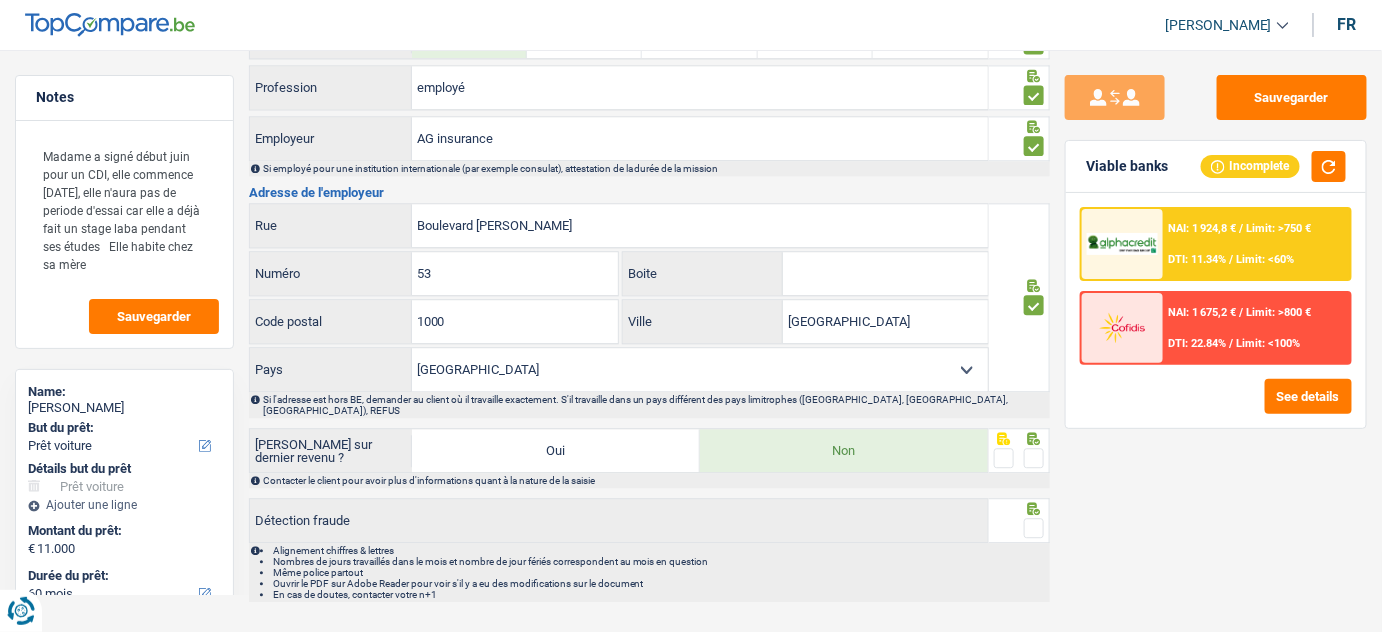 click at bounding box center [1034, 458] 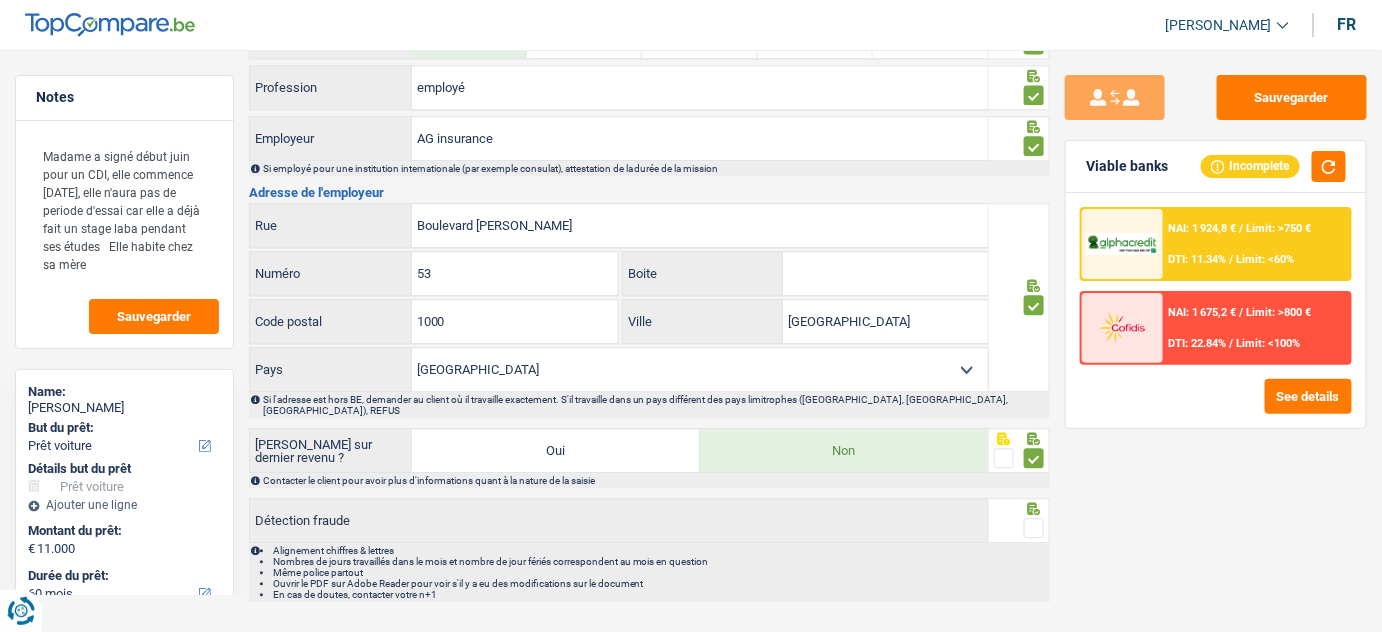 click at bounding box center [1034, 528] 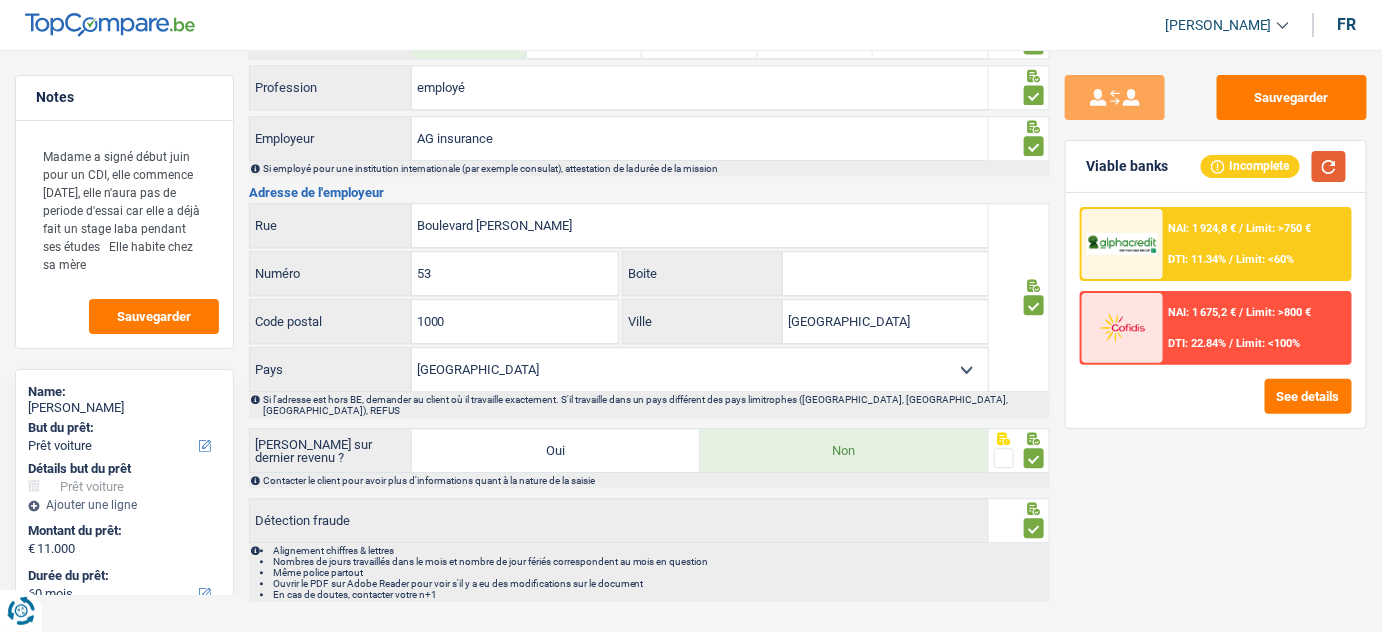 drag, startPoint x: 1325, startPoint y: 158, endPoint x: 1265, endPoint y: 200, distance: 73.239334 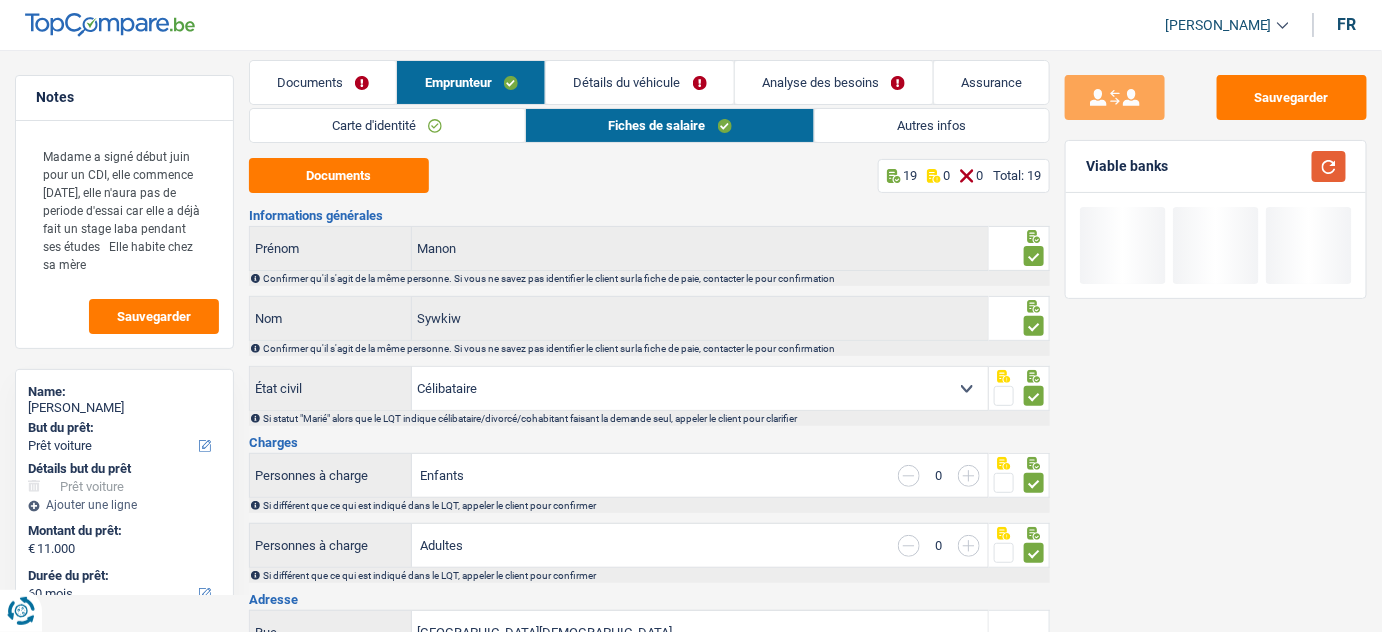 scroll, scrollTop: 0, scrollLeft: 0, axis: both 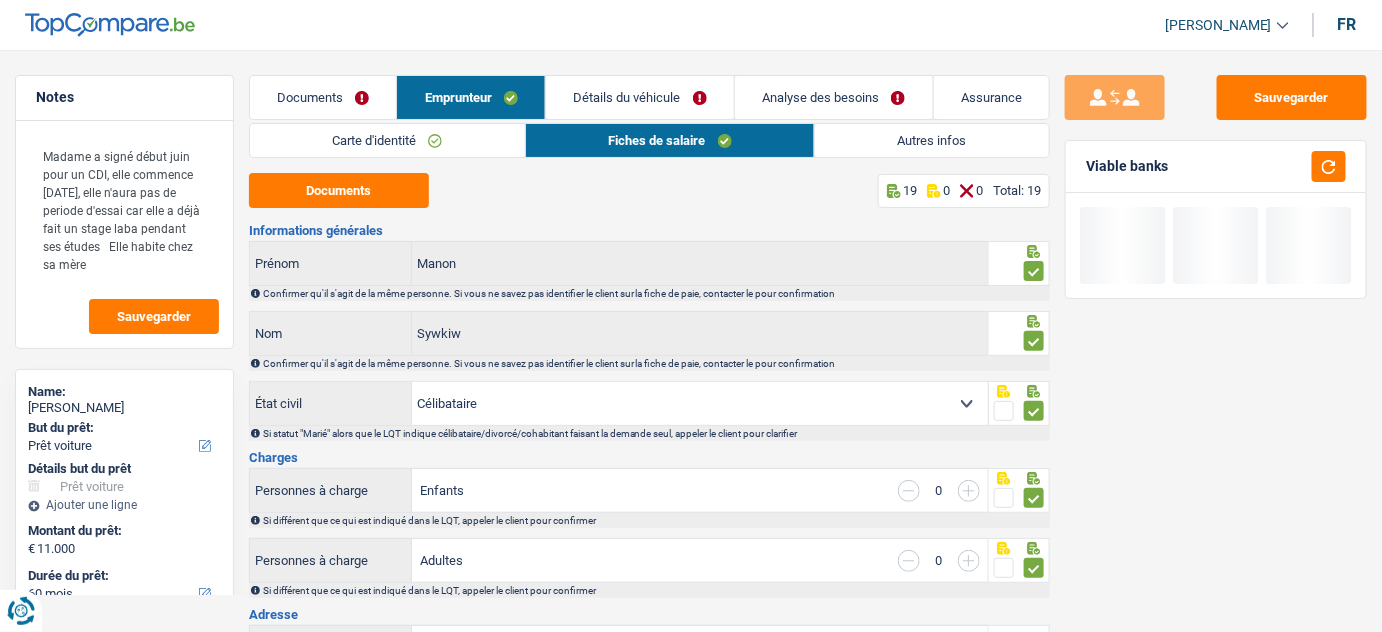 click on "Autres infos" at bounding box center (932, 140) 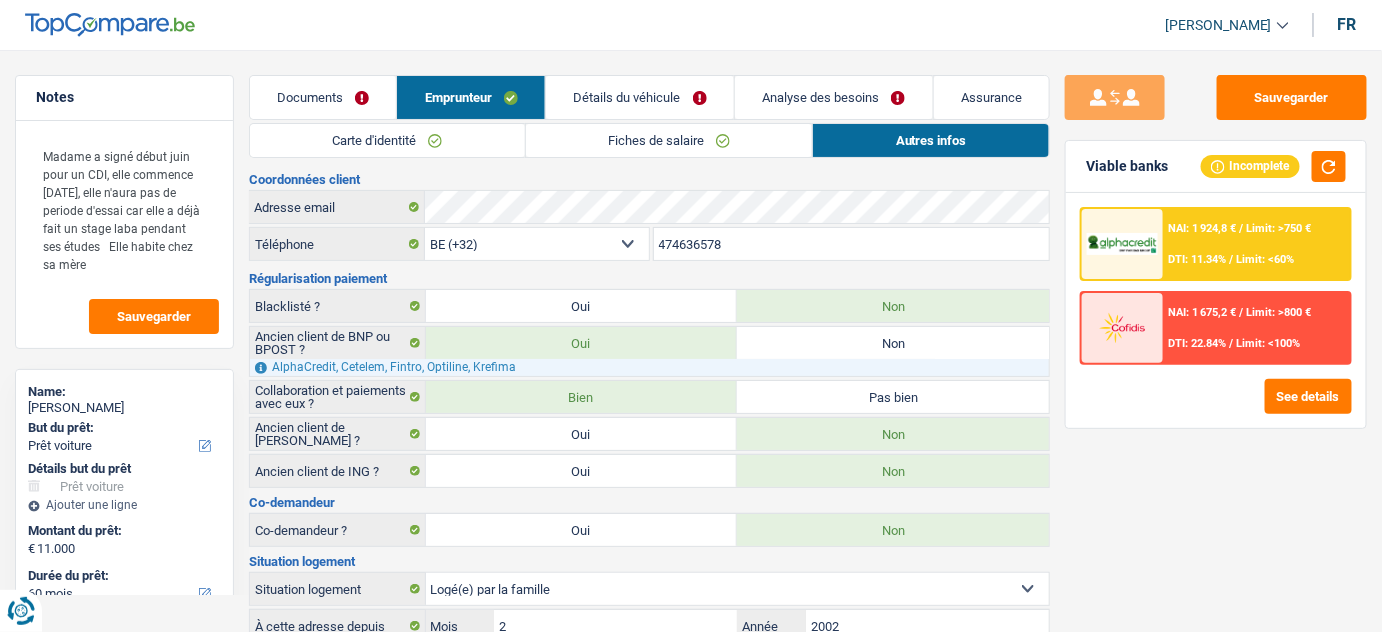 scroll, scrollTop: 185, scrollLeft: 0, axis: vertical 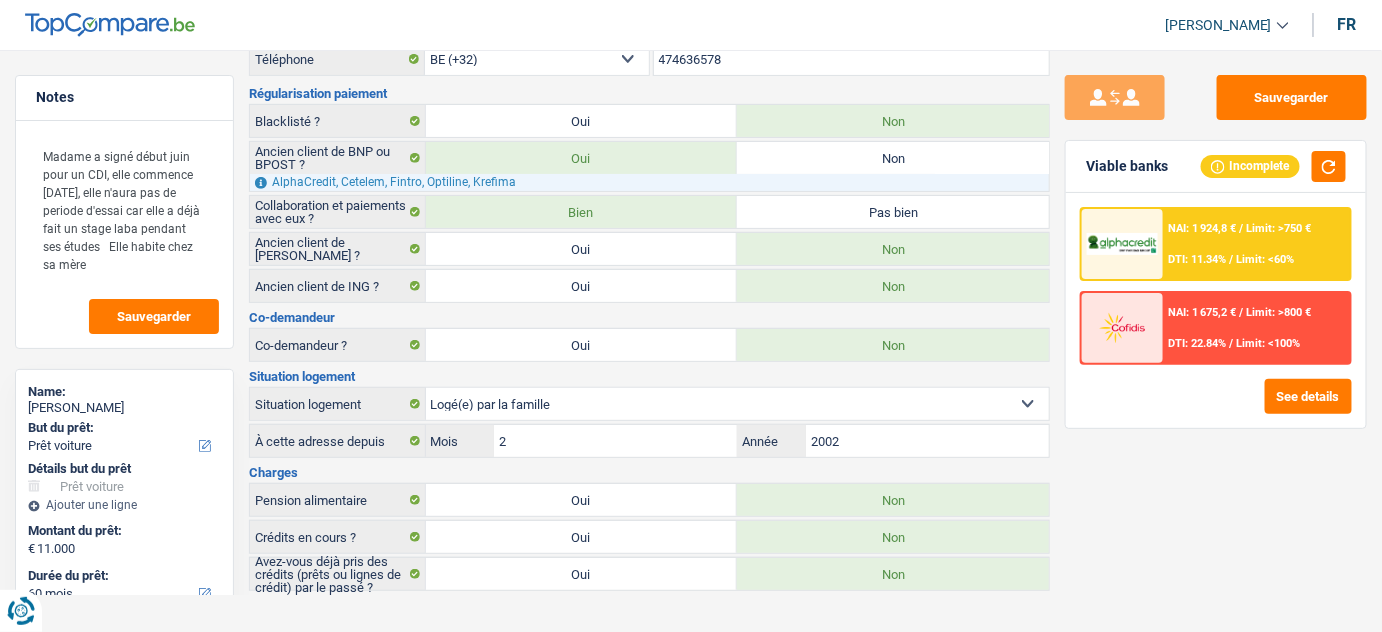 click on "Oui" at bounding box center [582, 574] 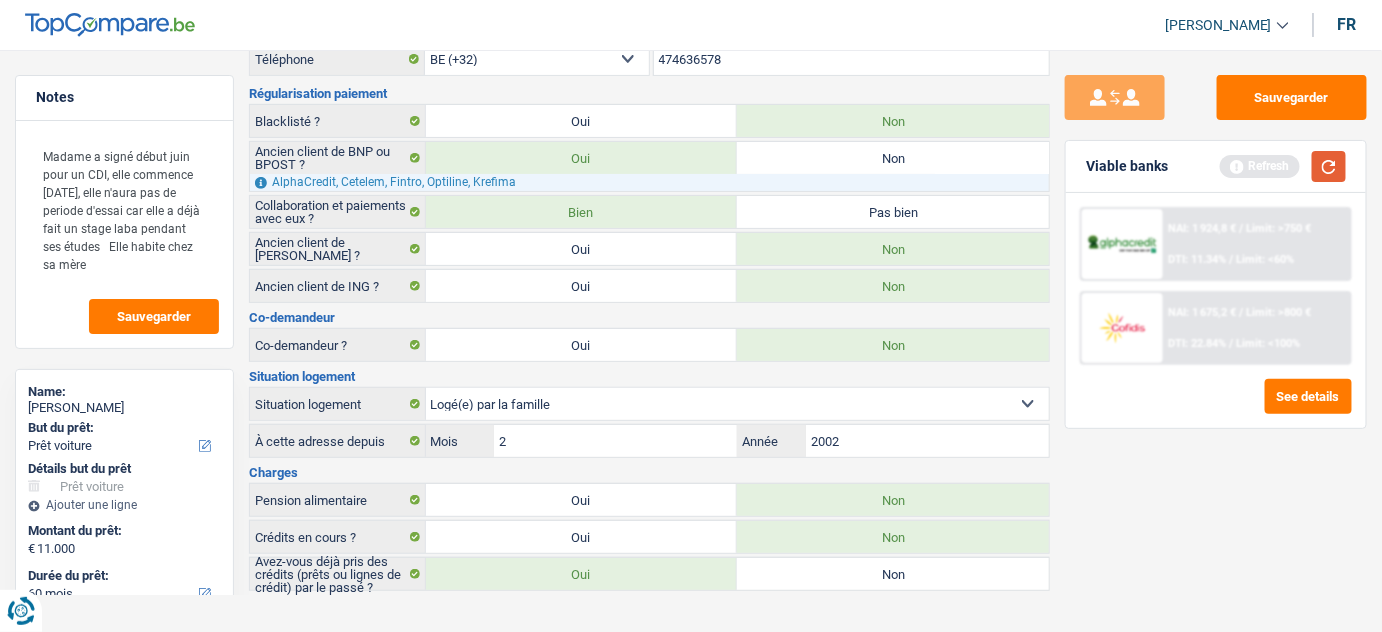 click at bounding box center (1329, 166) 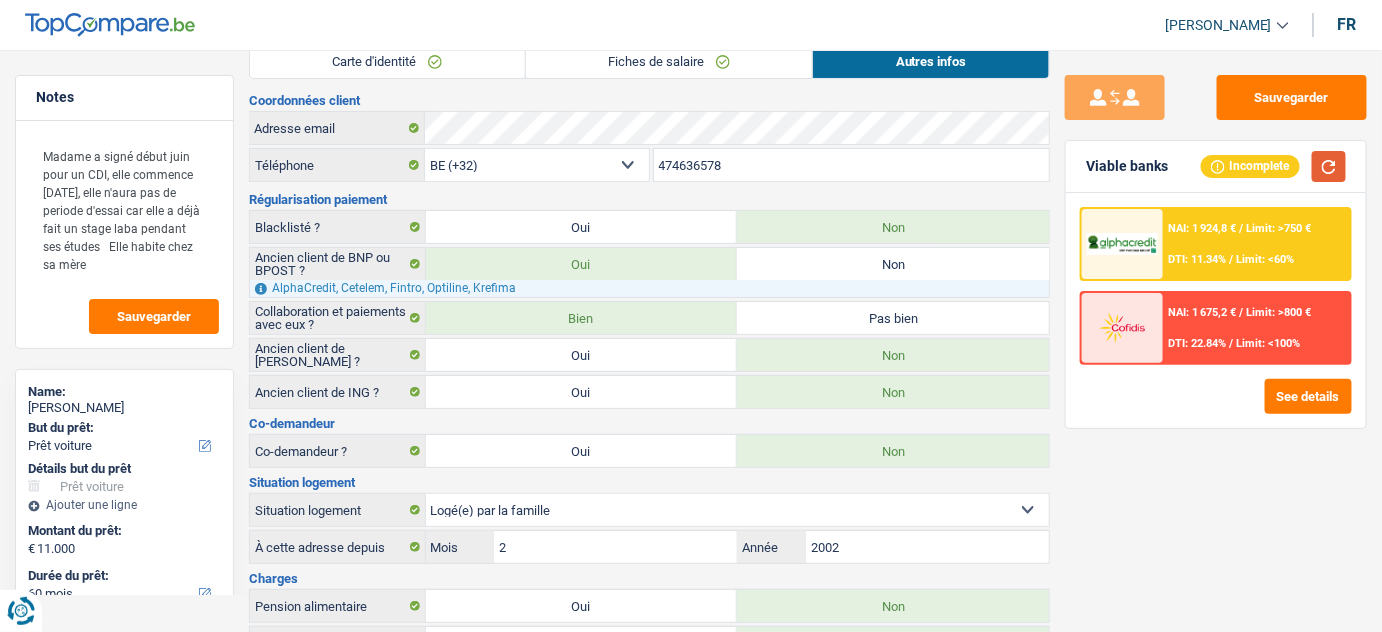 scroll, scrollTop: 0, scrollLeft: 0, axis: both 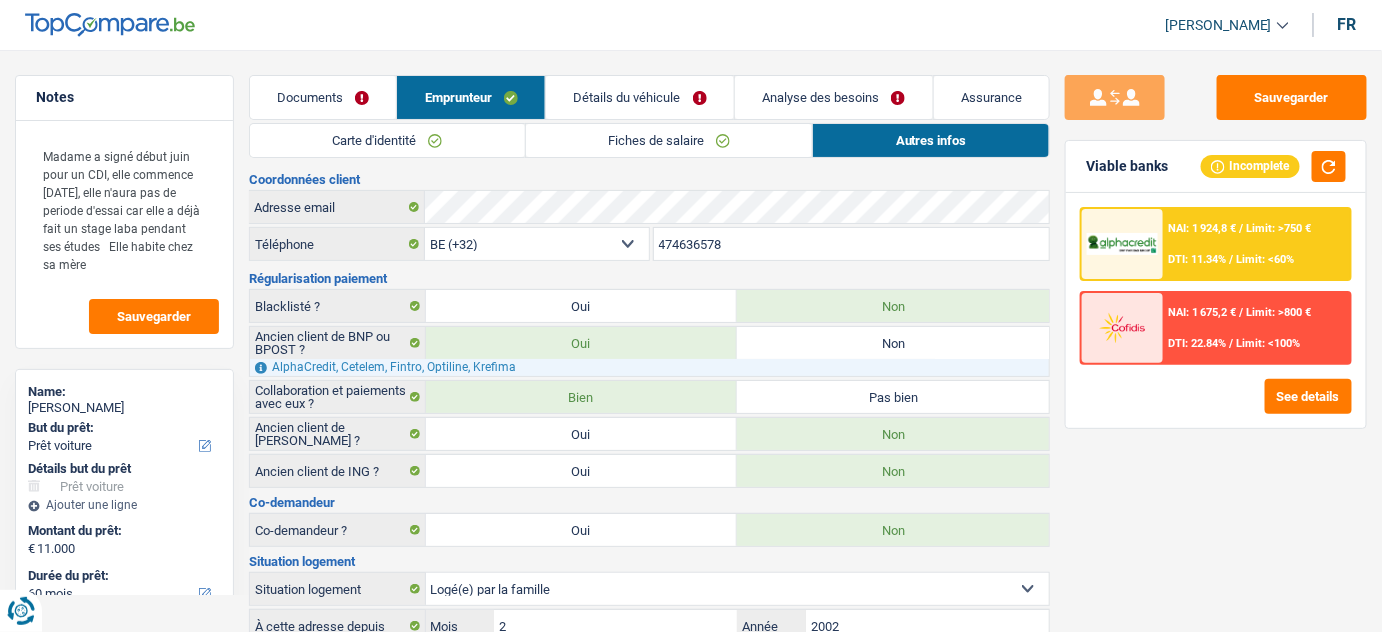 click on "Détails du véhicule" at bounding box center [640, 97] 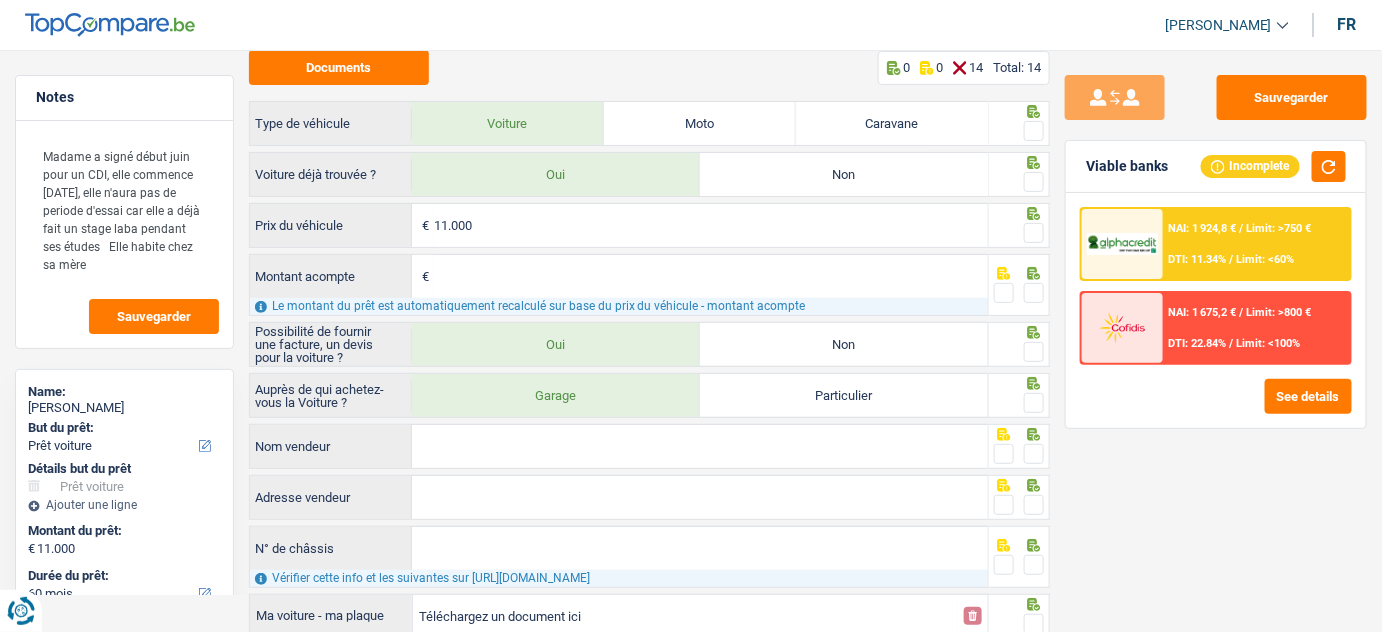scroll, scrollTop: 0, scrollLeft: 0, axis: both 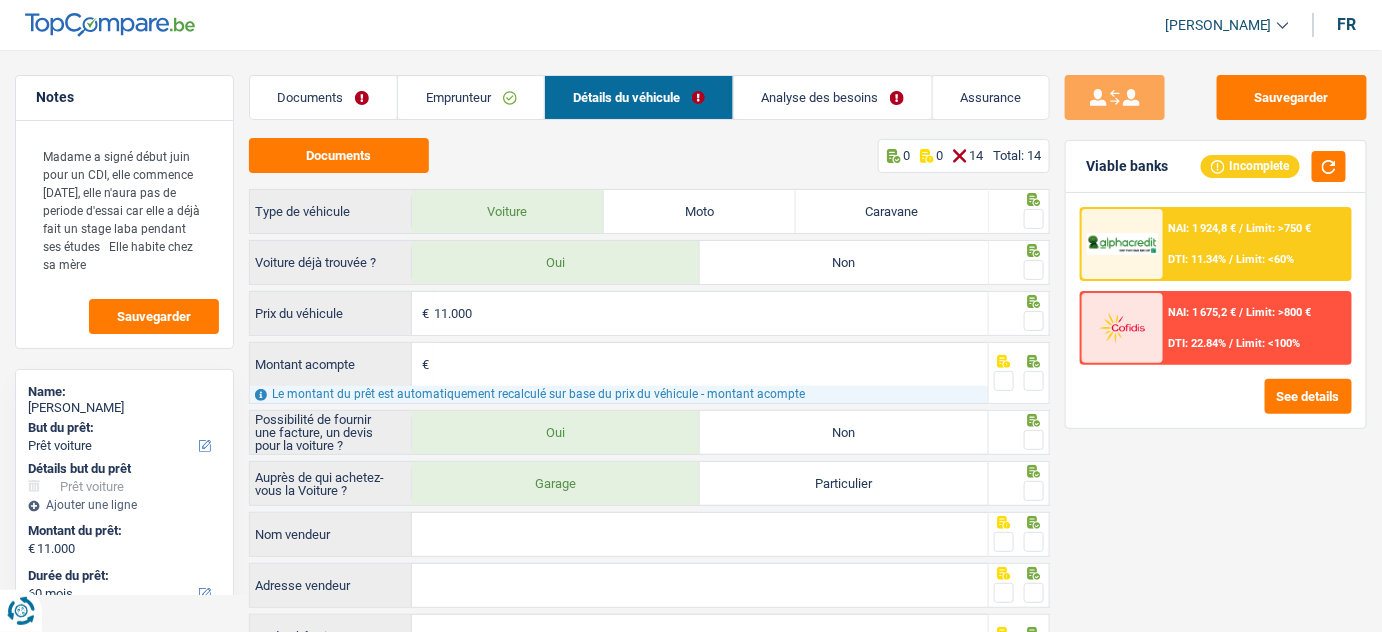 click on "Emprunteur" at bounding box center (471, 97) 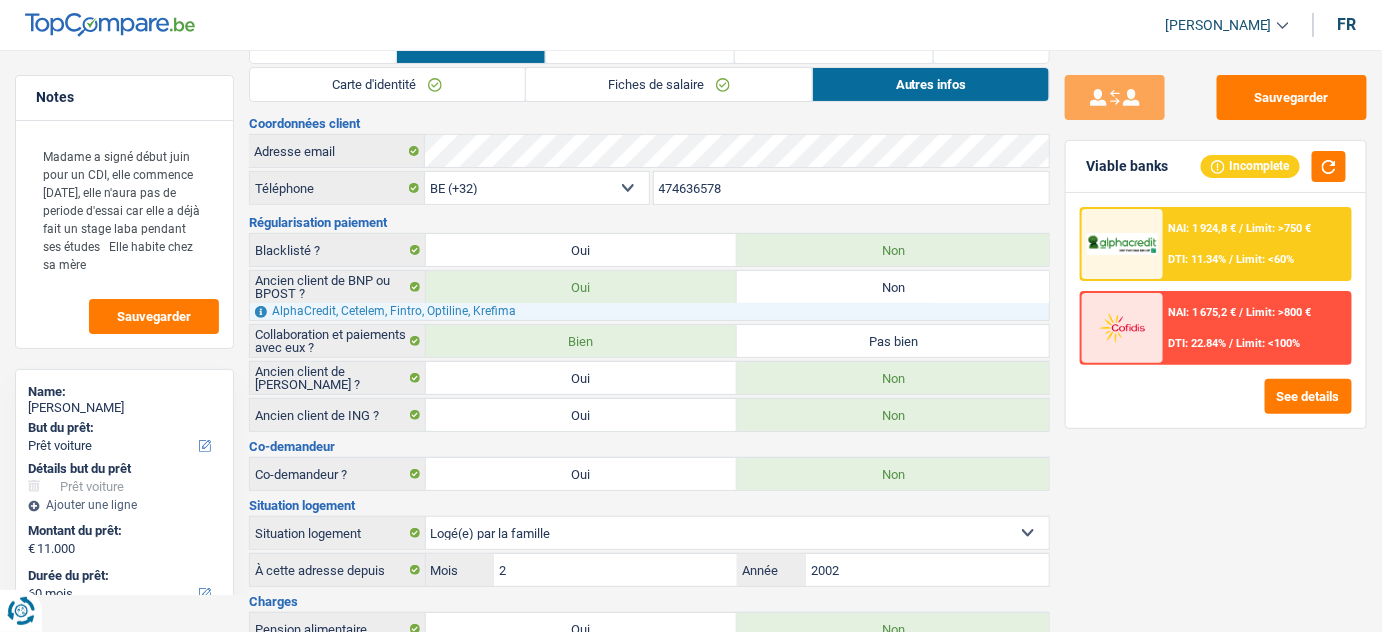 scroll, scrollTop: 0, scrollLeft: 0, axis: both 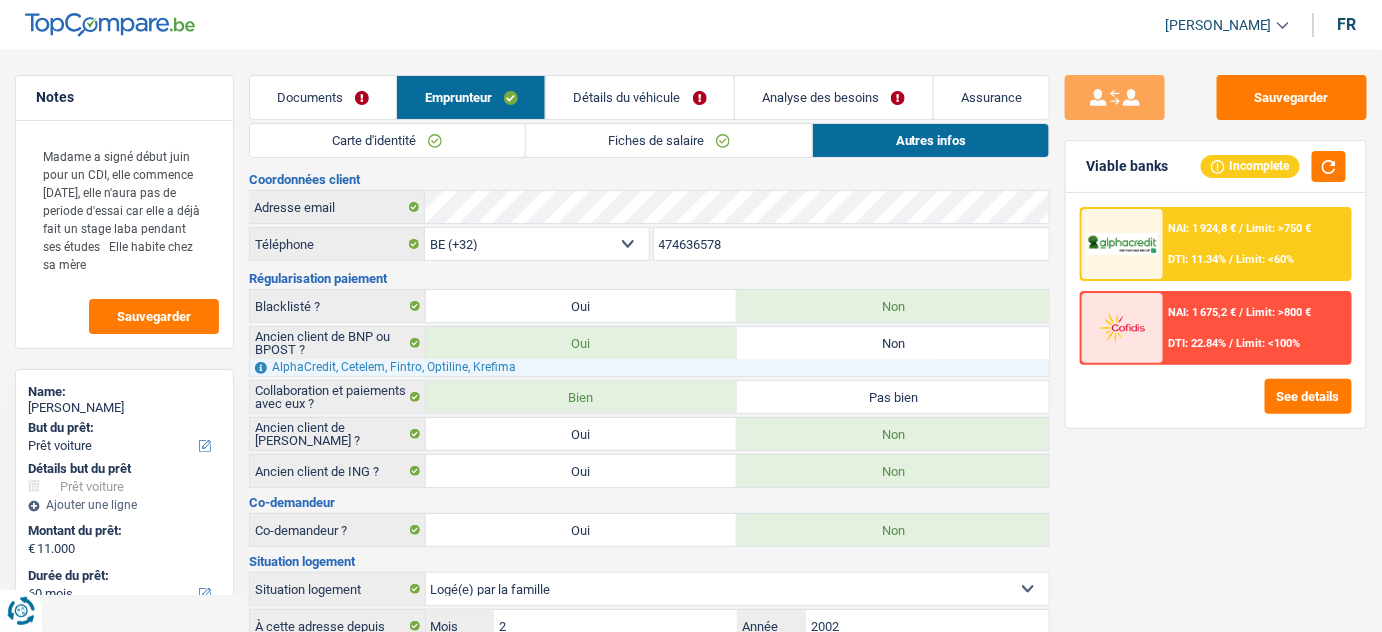 click on "Fiches de salaire" at bounding box center (669, 140) 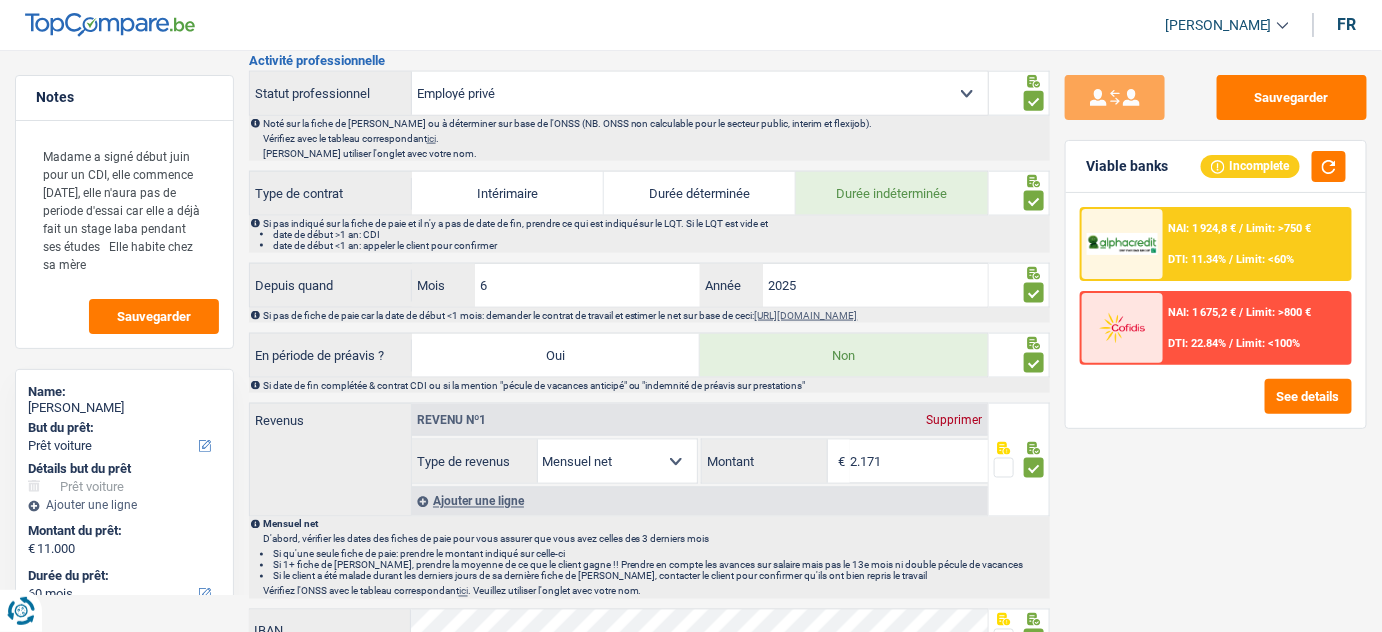 scroll, scrollTop: 573, scrollLeft: 0, axis: vertical 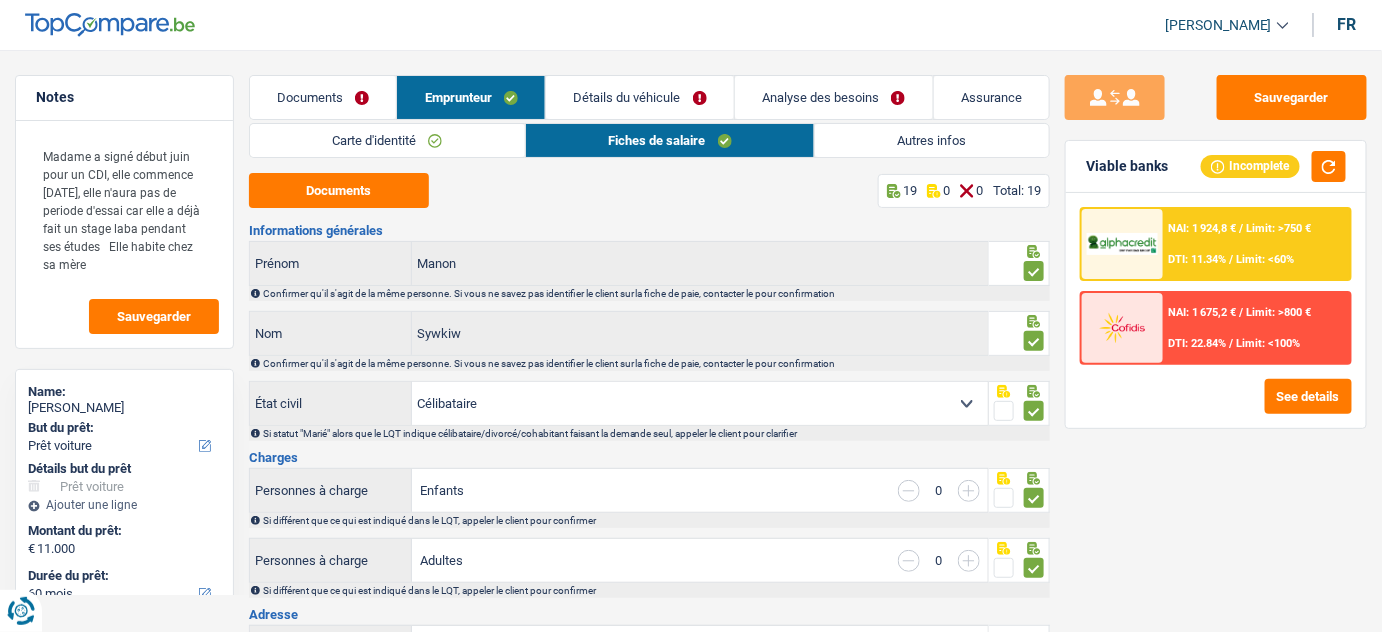 click on "Autres infos" at bounding box center [932, 140] 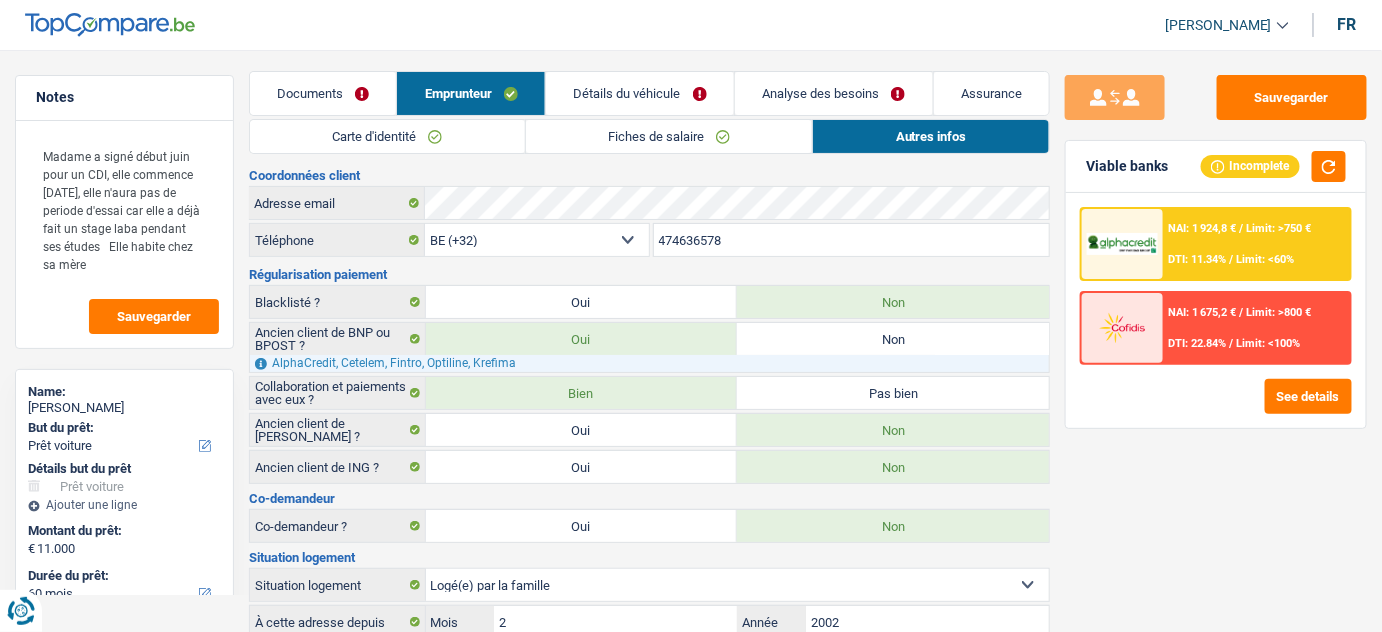 scroll, scrollTop: 0, scrollLeft: 0, axis: both 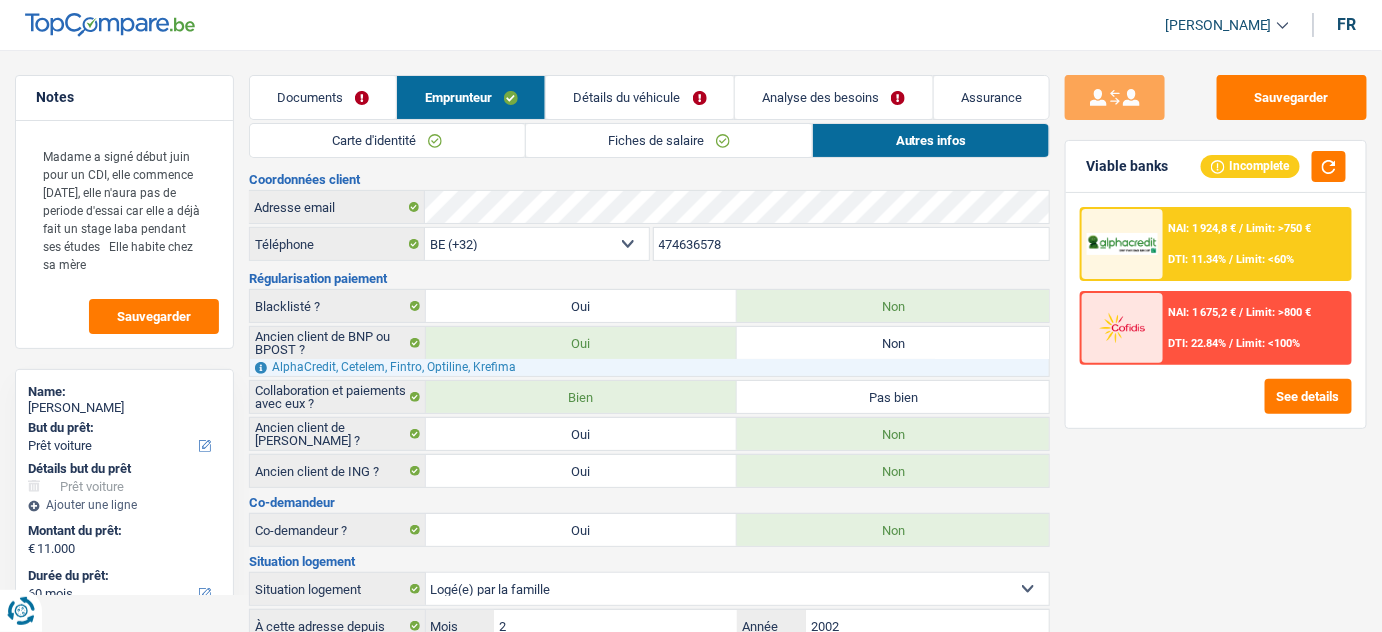 drag, startPoint x: 612, startPoint y: 116, endPoint x: 623, endPoint y: 115, distance: 11.045361 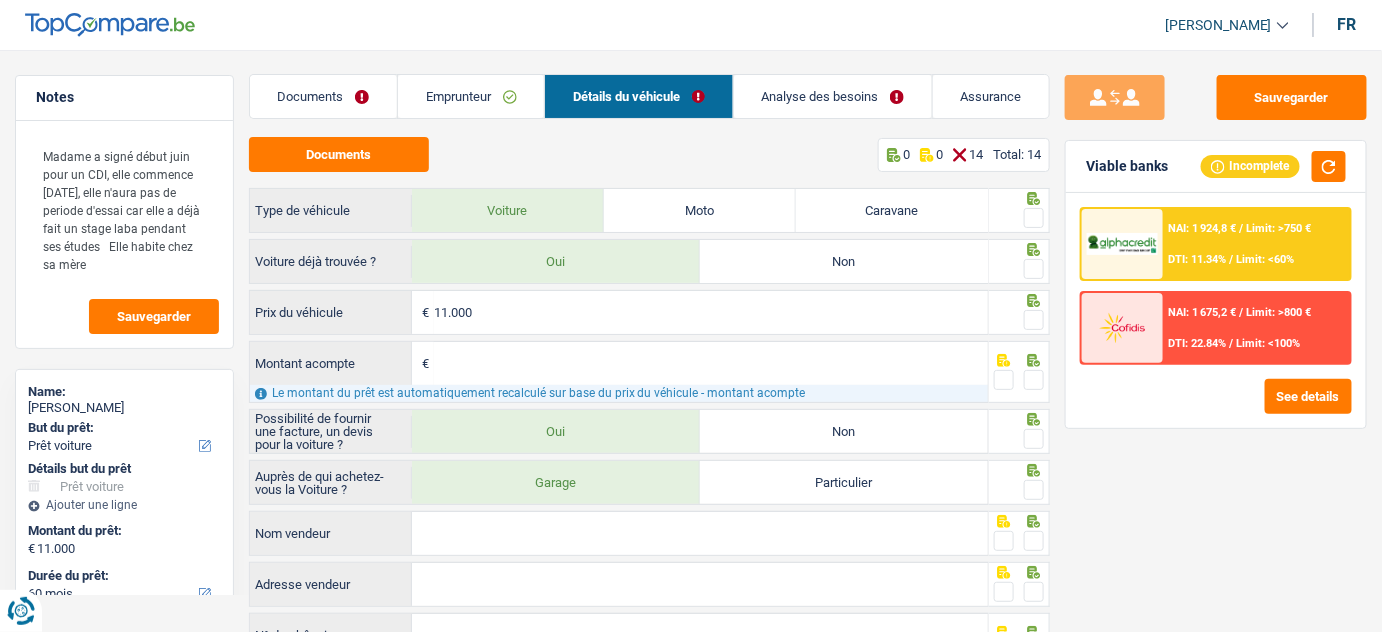 scroll, scrollTop: 0, scrollLeft: 0, axis: both 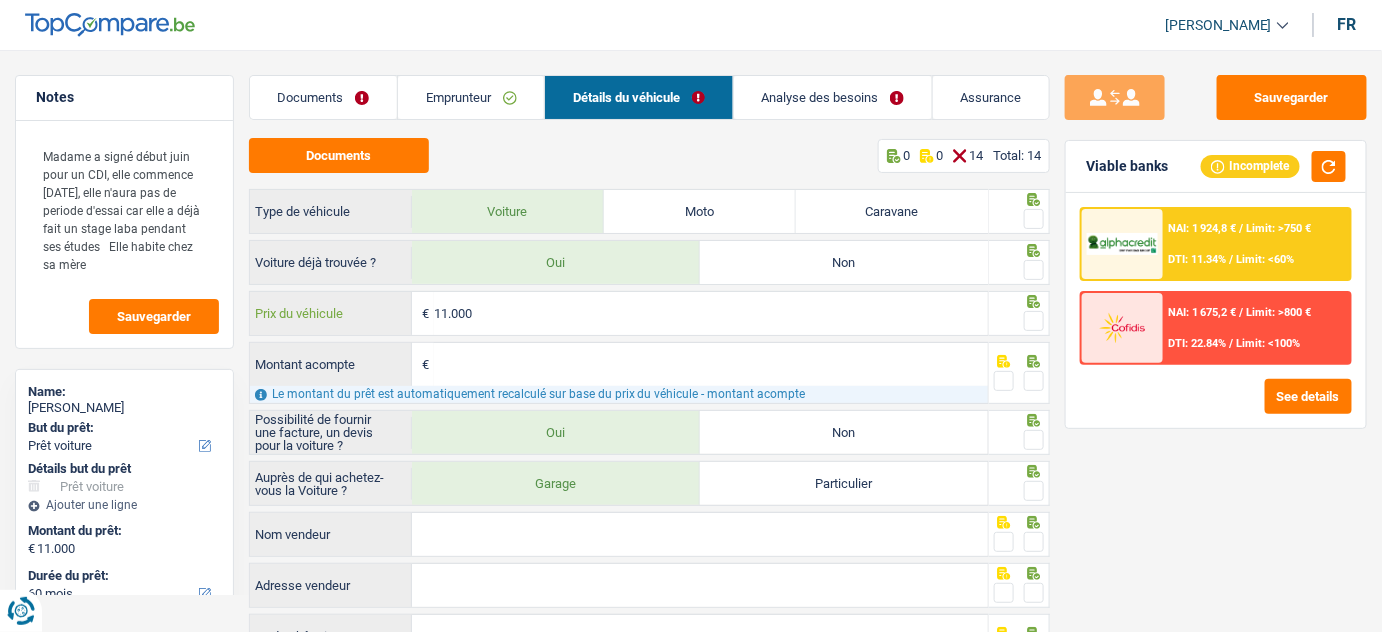 drag, startPoint x: 498, startPoint y: 301, endPoint x: 98, endPoint y: 358, distance: 404.04083 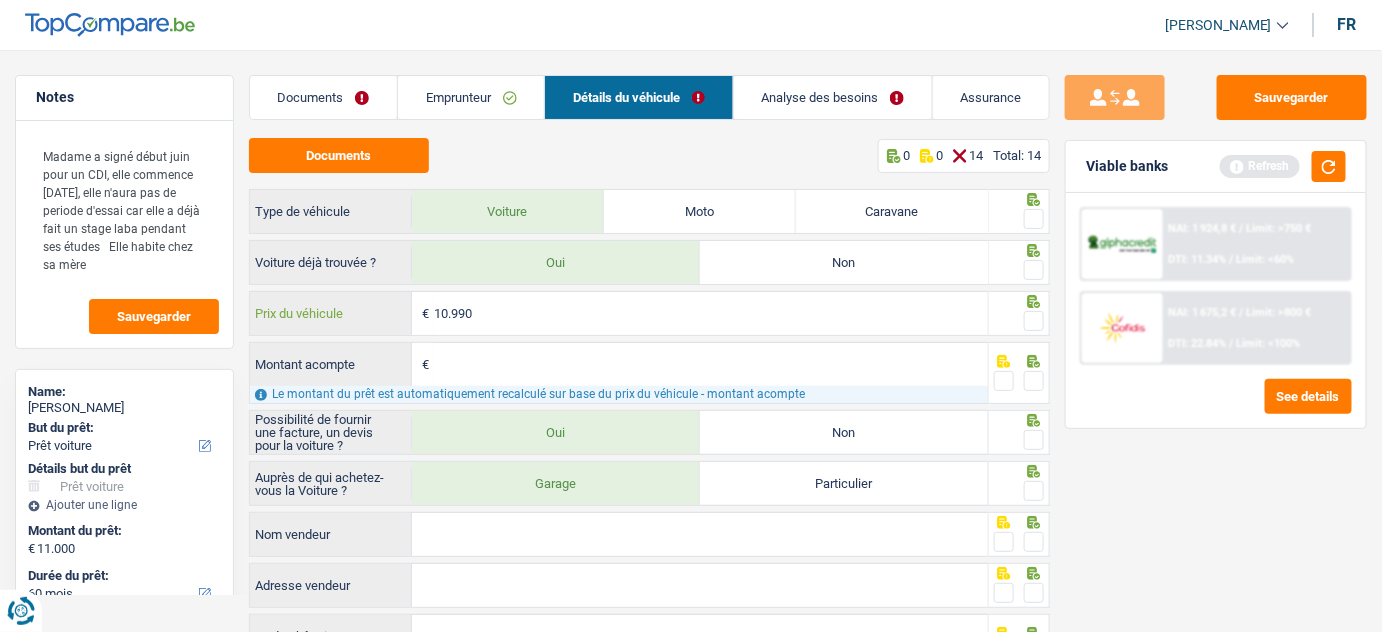 type on "10.990" 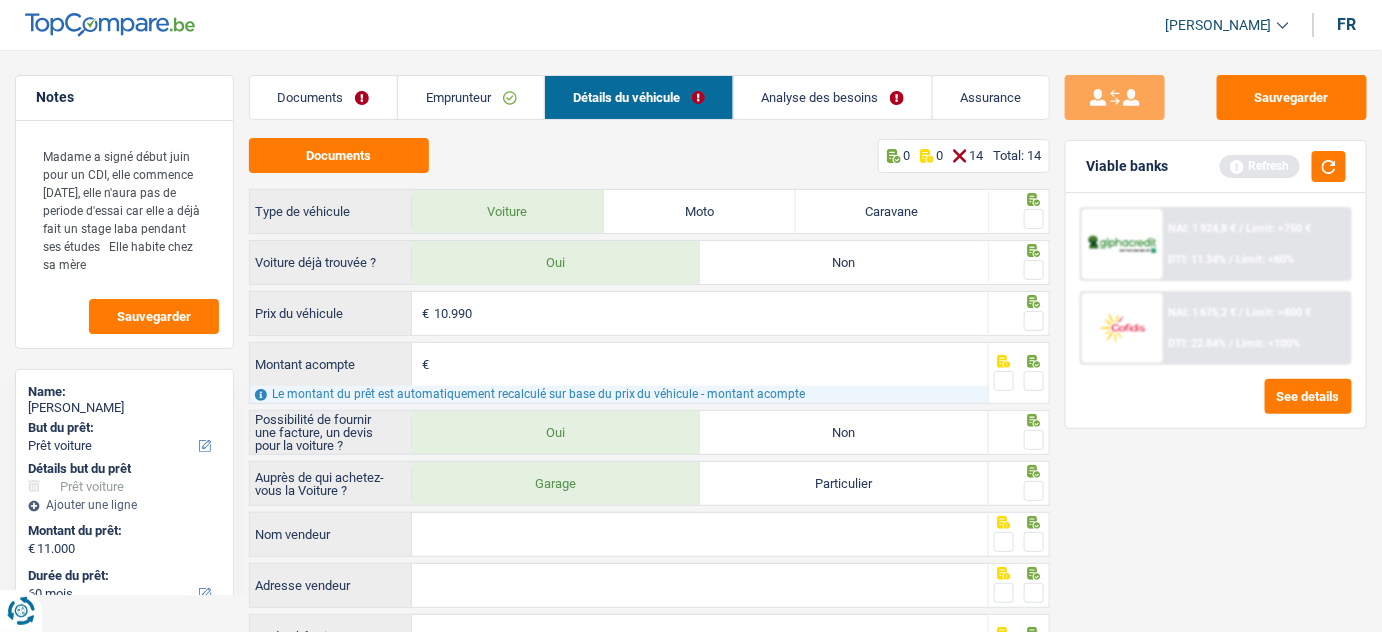 click at bounding box center [1034, 219] 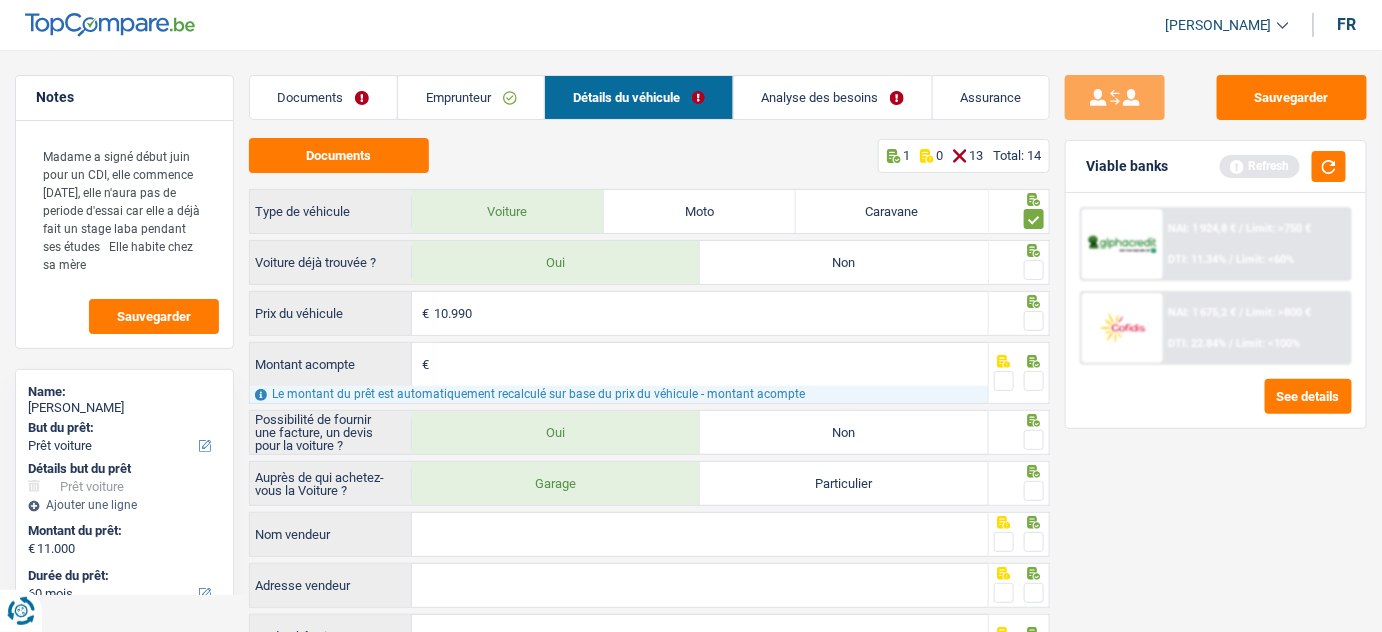 click at bounding box center (1034, 270) 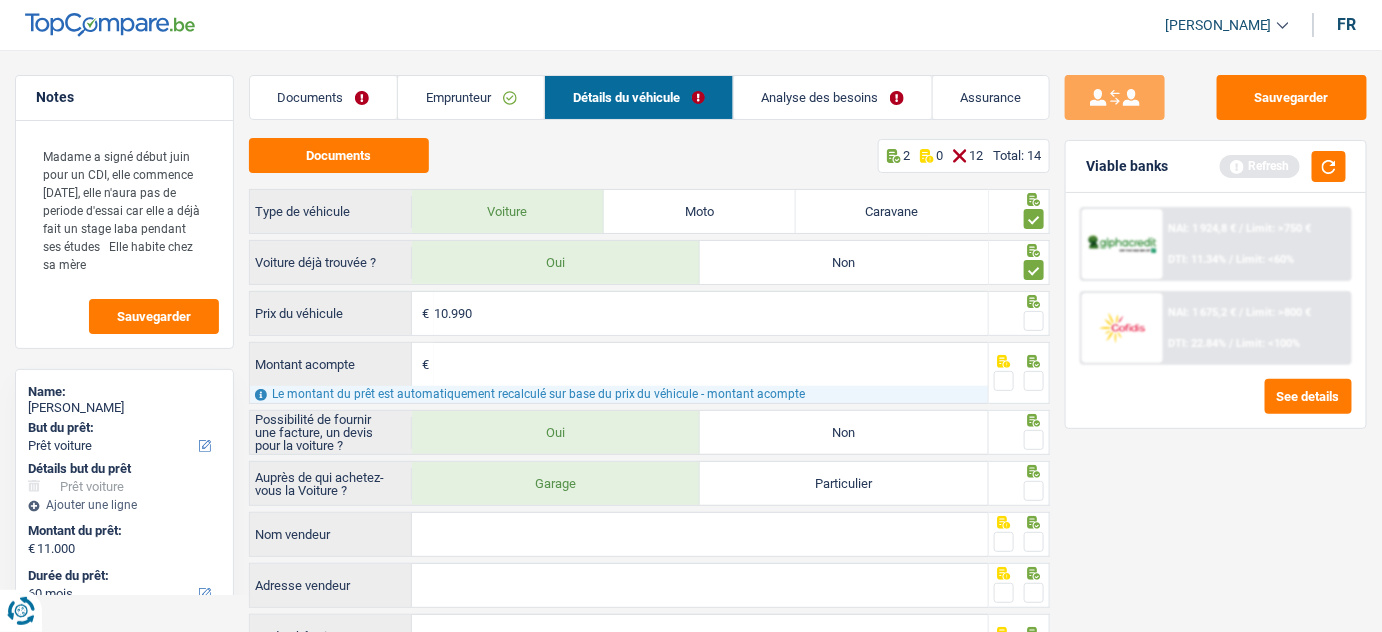 click at bounding box center [1034, 321] 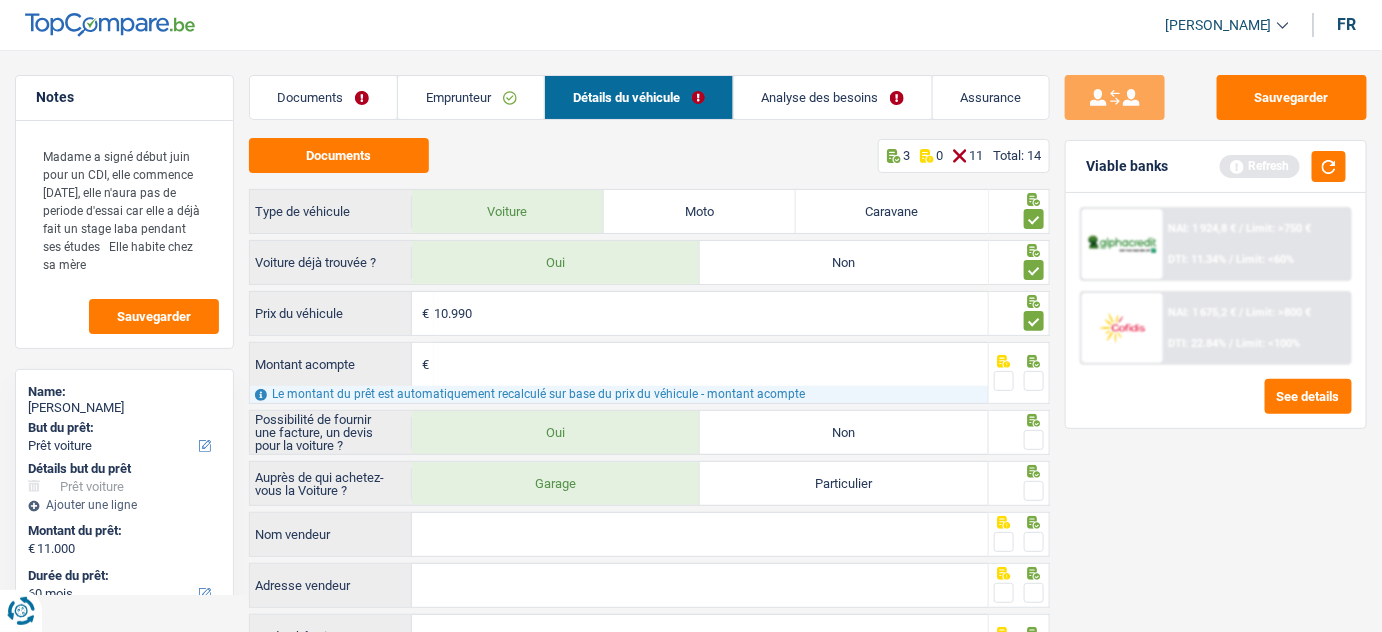 click at bounding box center (1034, 381) 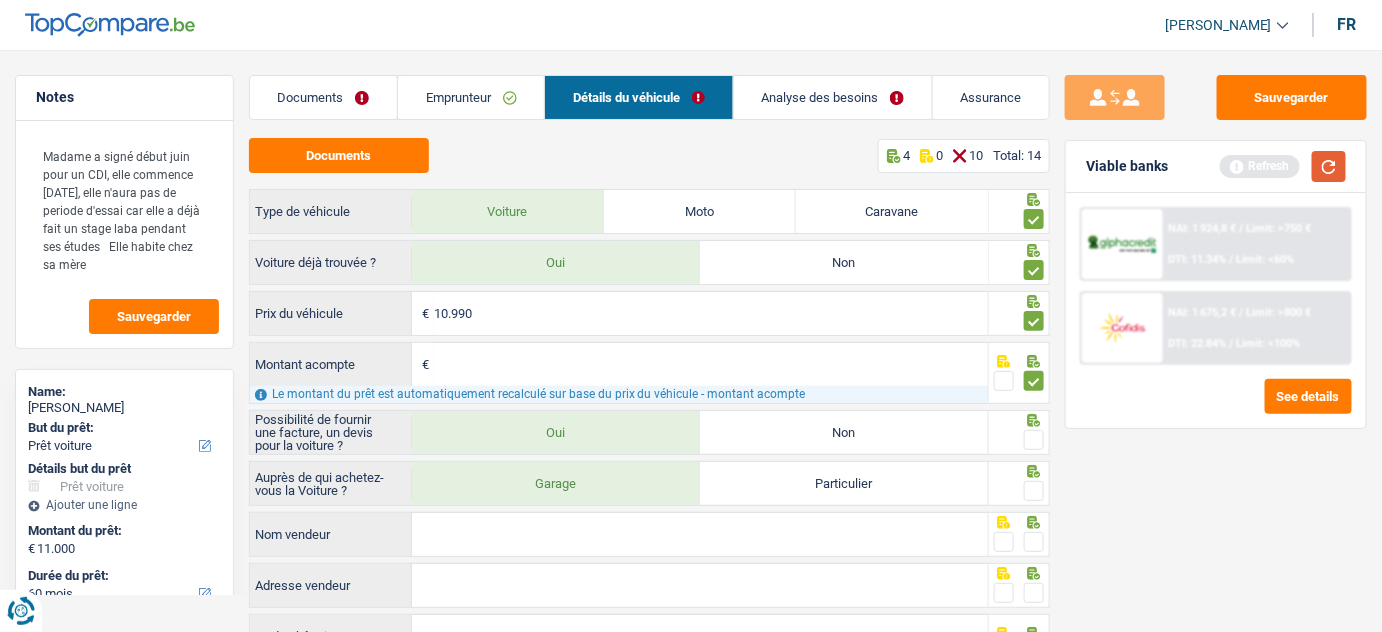 click at bounding box center (1329, 166) 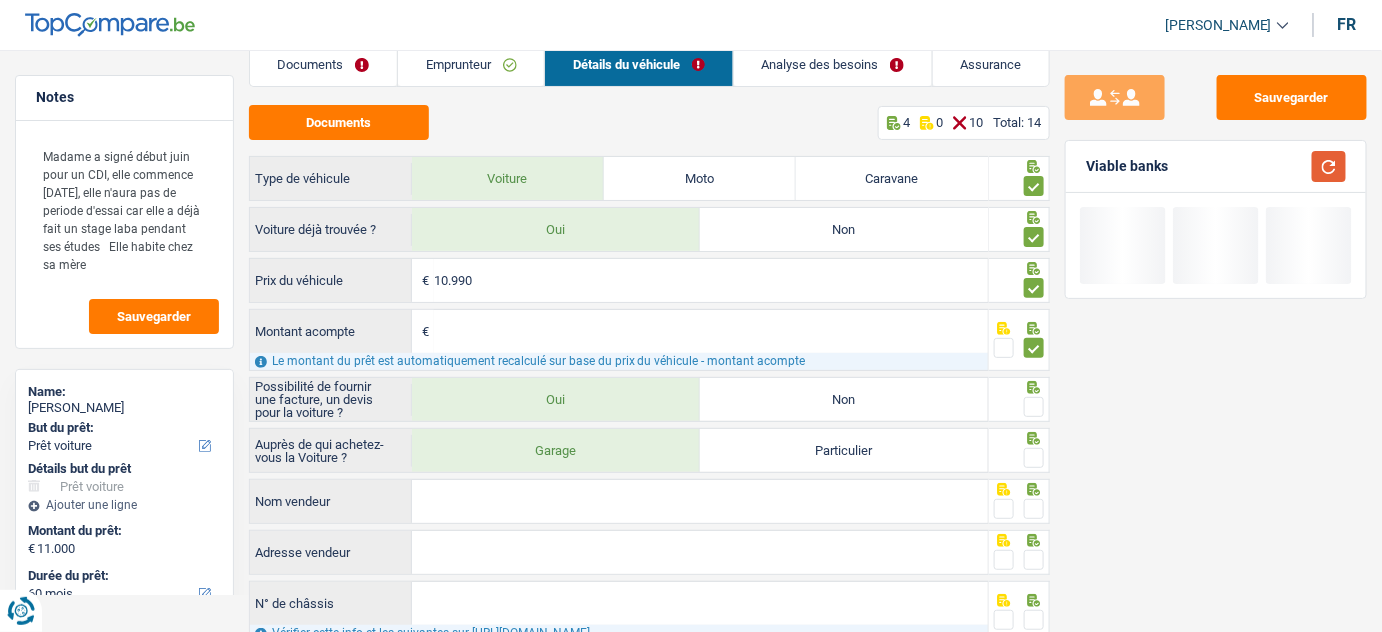 scroll, scrollTop: 90, scrollLeft: 0, axis: vertical 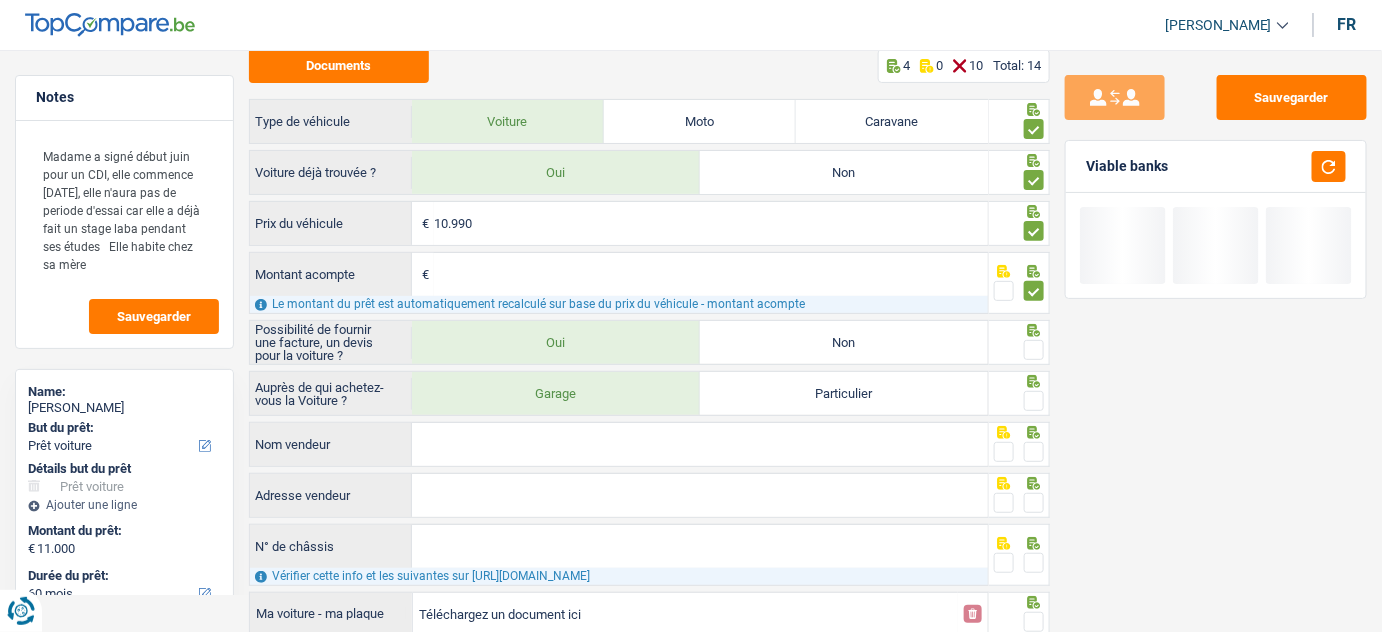 click on "Montant acompte" at bounding box center [711, 274] 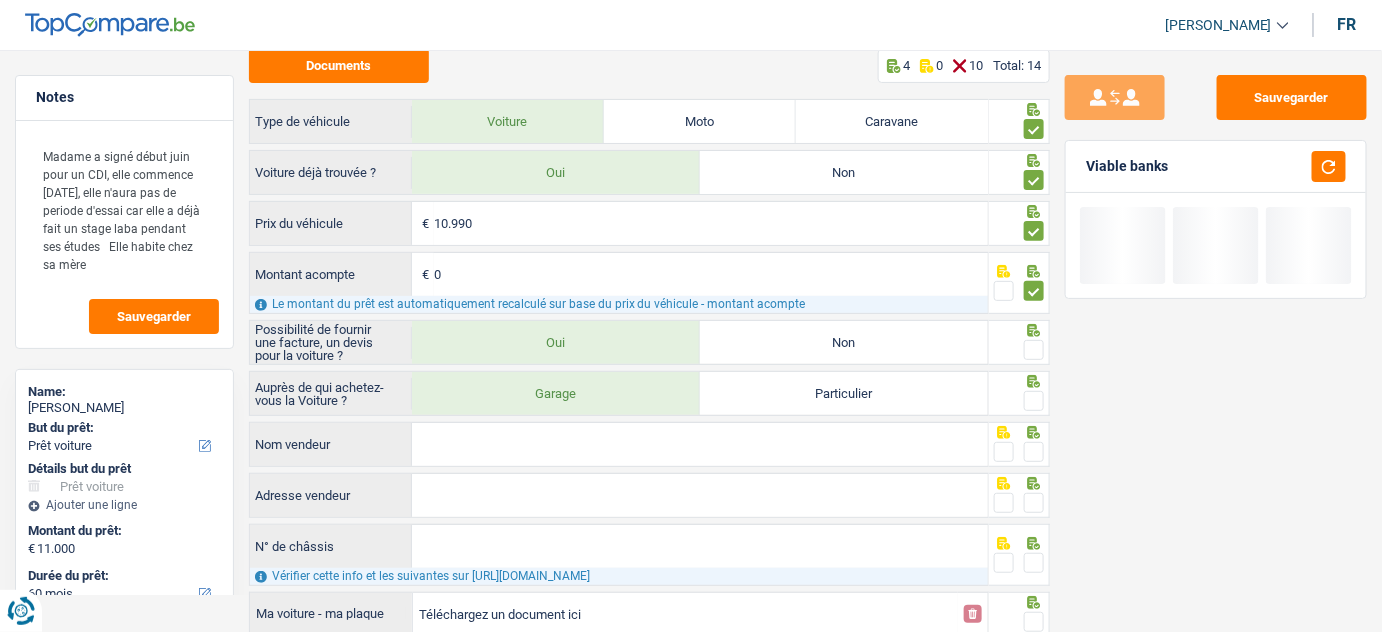 type on "0" 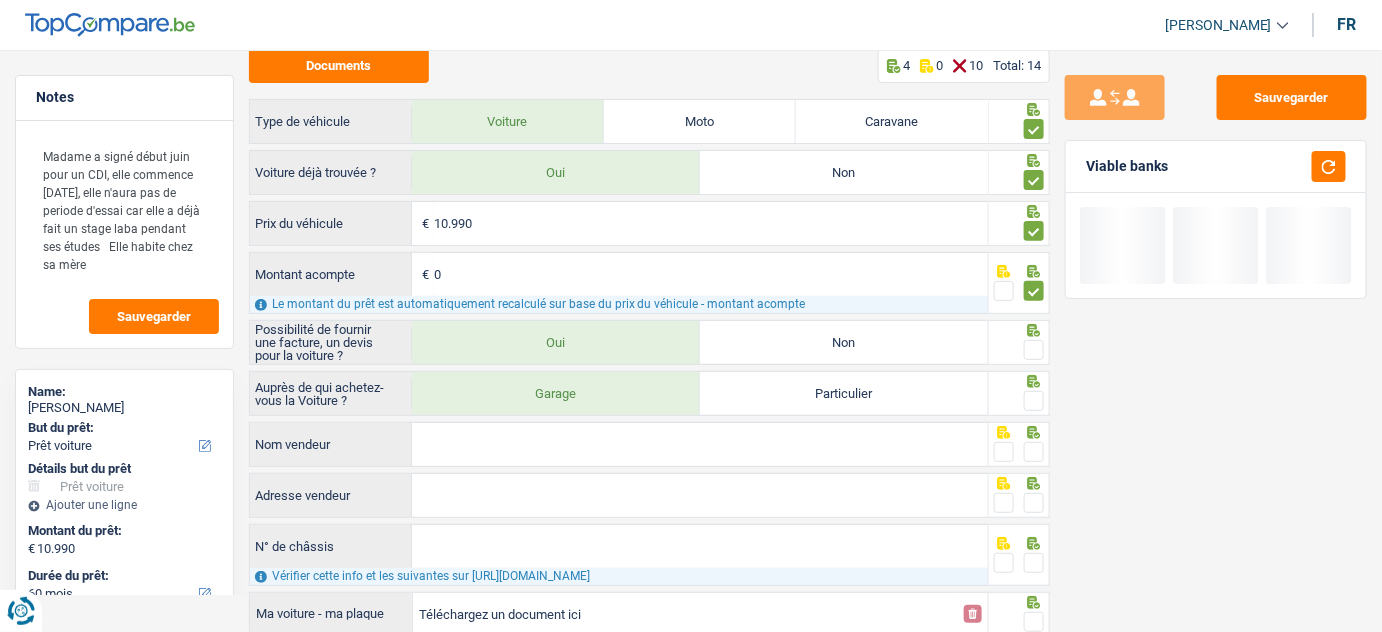 click at bounding box center (1034, 350) 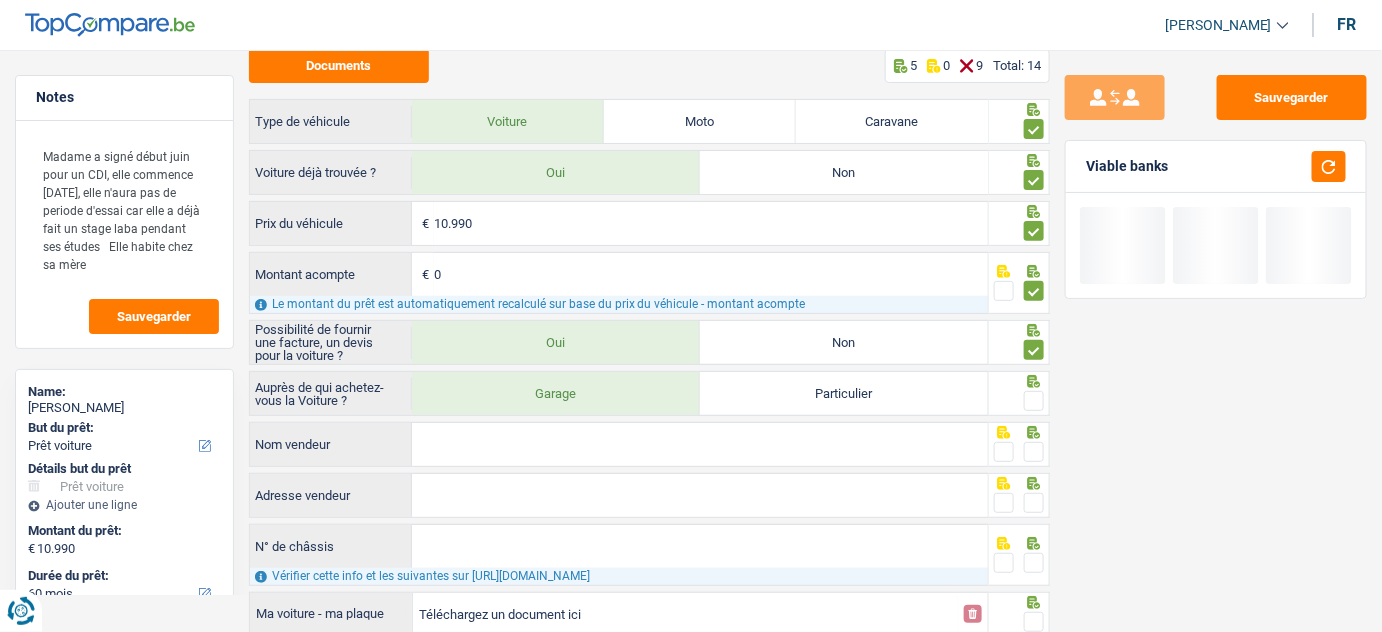 click at bounding box center [1034, 401] 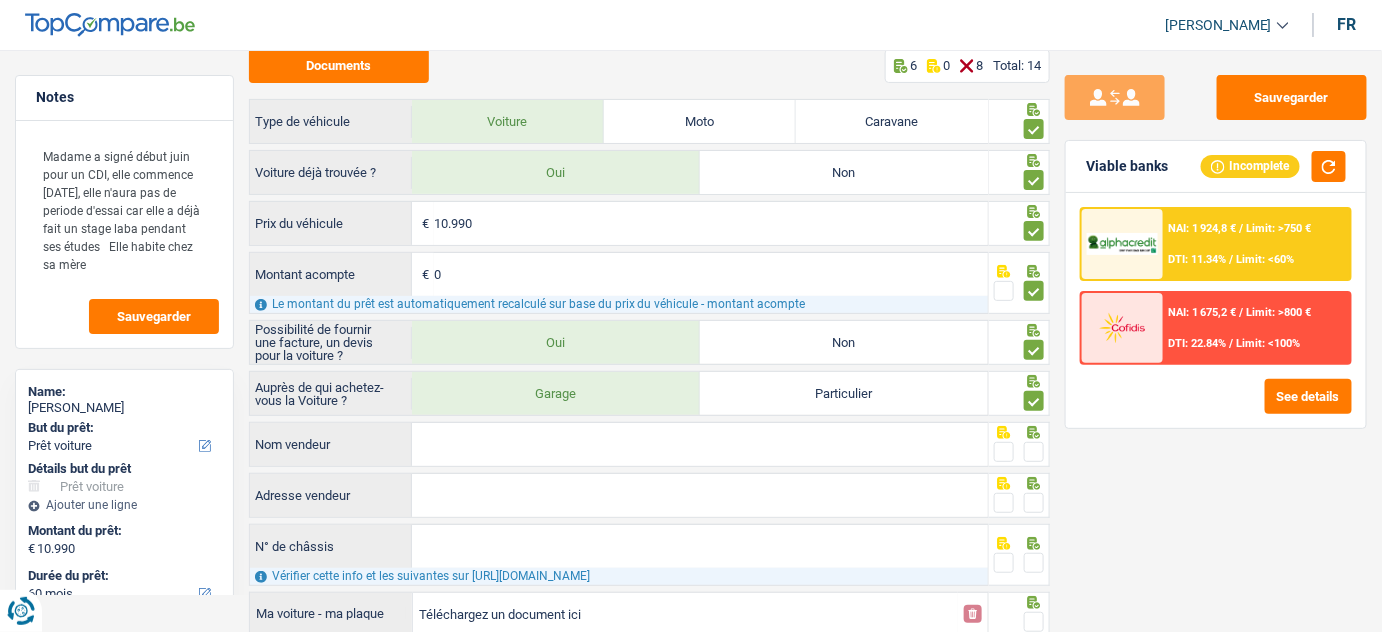click on "Nom vendeur" at bounding box center [700, 444] 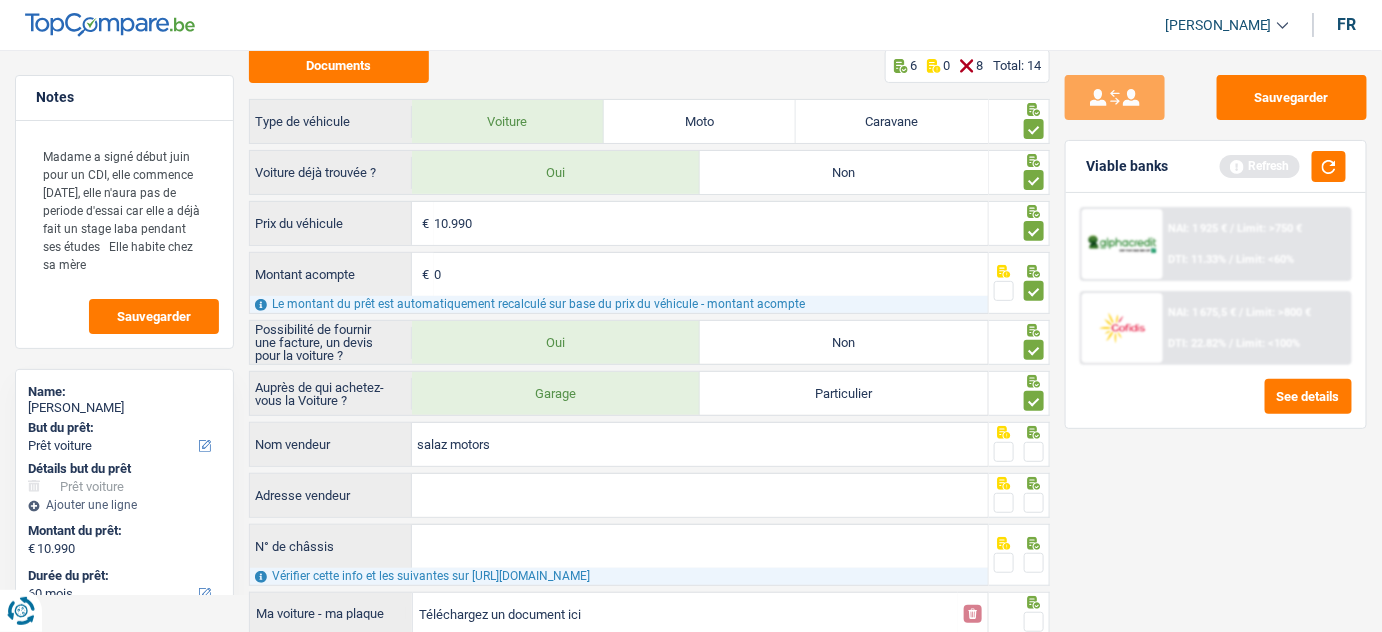 drag, startPoint x: 1030, startPoint y: 444, endPoint x: 1186, endPoint y: 443, distance: 156.0032 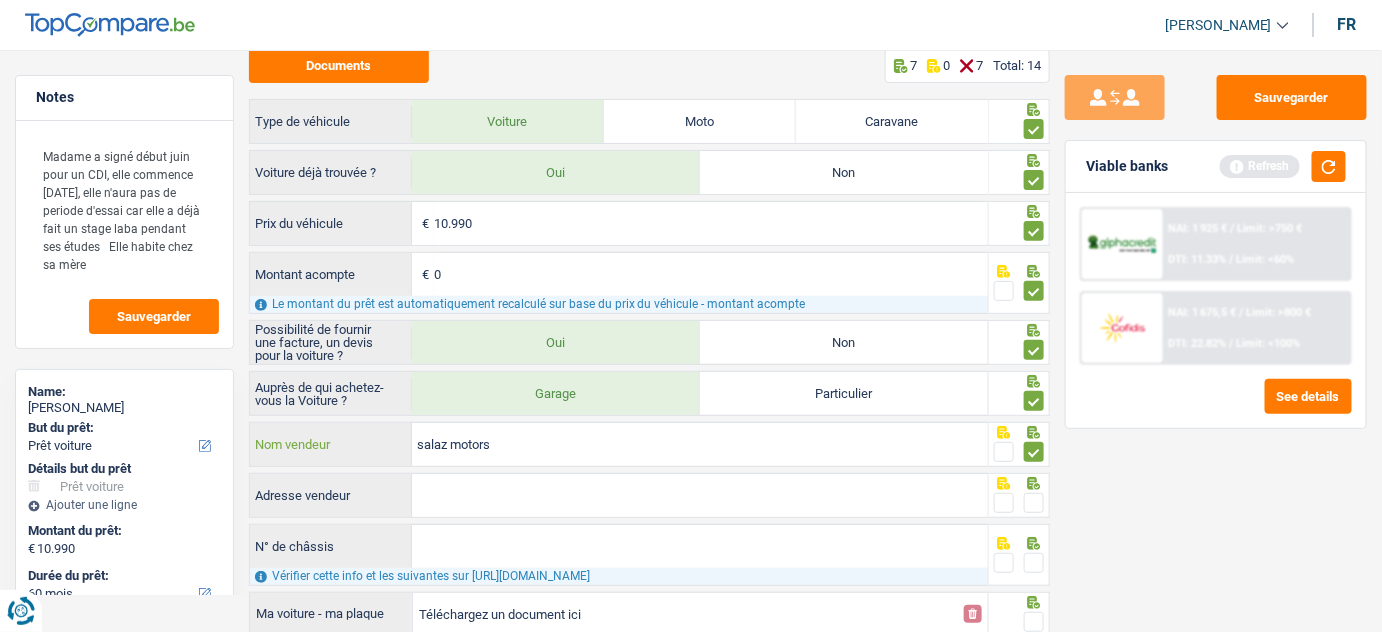 drag, startPoint x: 512, startPoint y: 432, endPoint x: 618, endPoint y: 419, distance: 106.7942 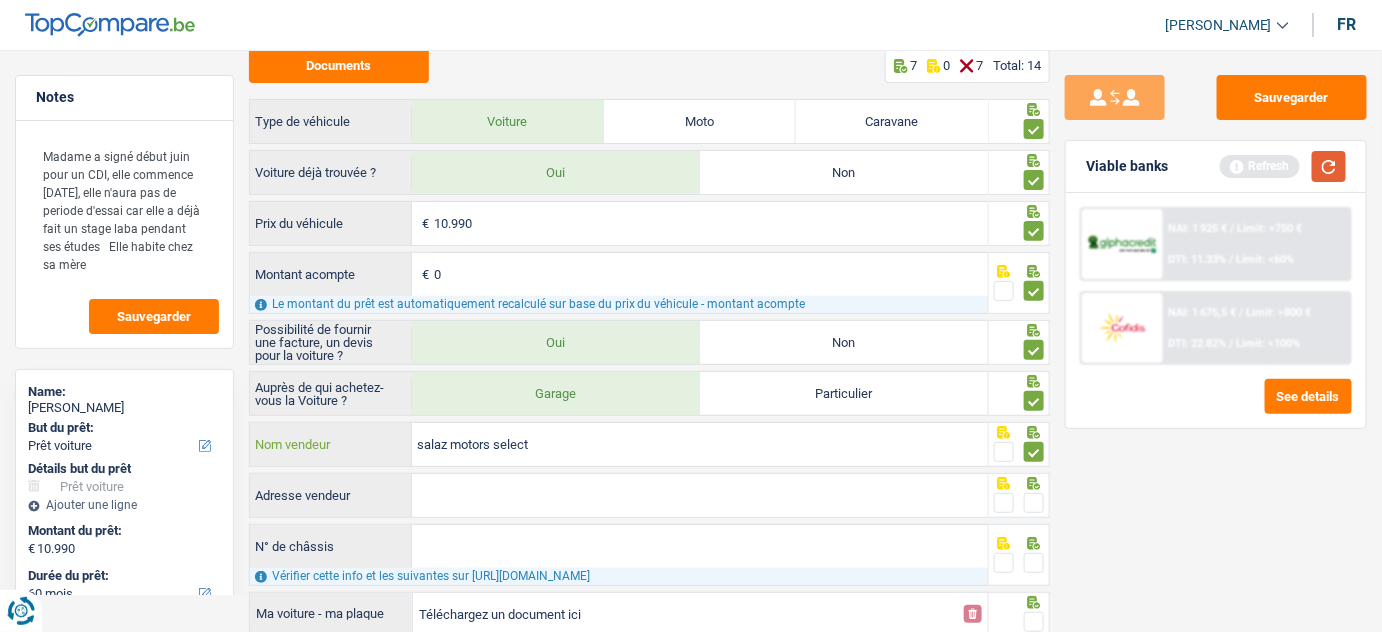 type on "salaz motors select" 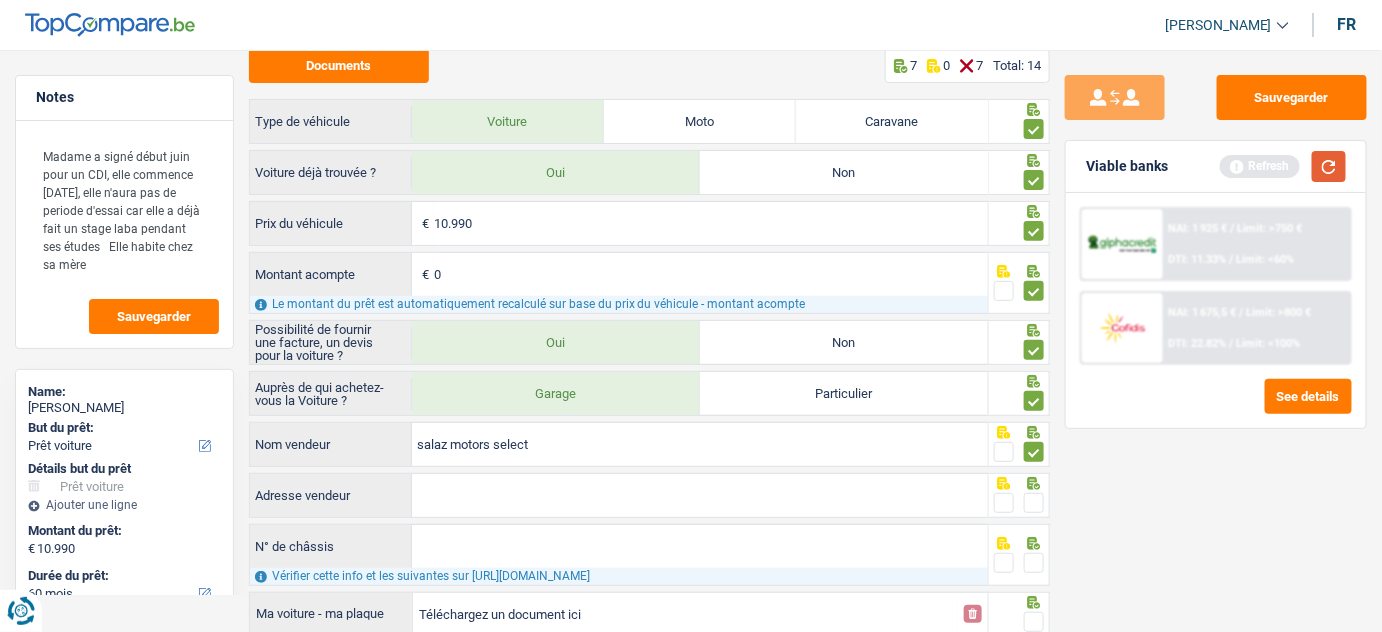 click at bounding box center [1329, 166] 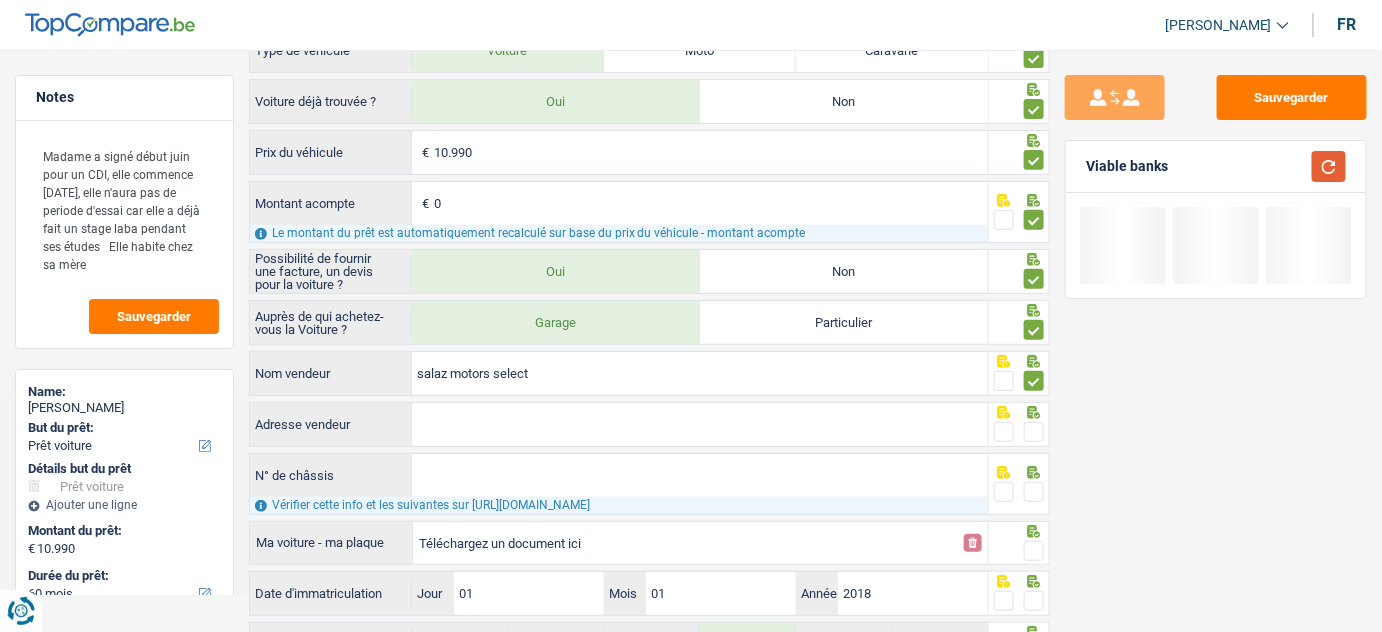 scroll, scrollTop: 272, scrollLeft: 0, axis: vertical 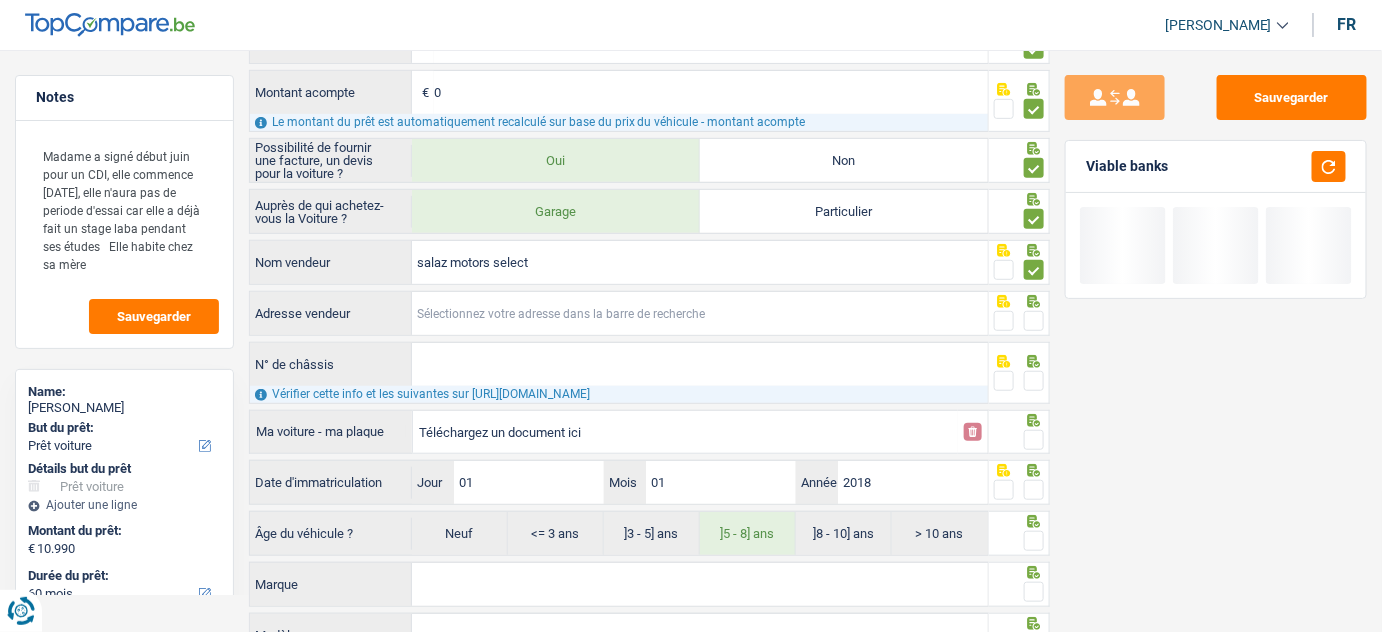 click on "Adresse vendeur" at bounding box center [700, 313] 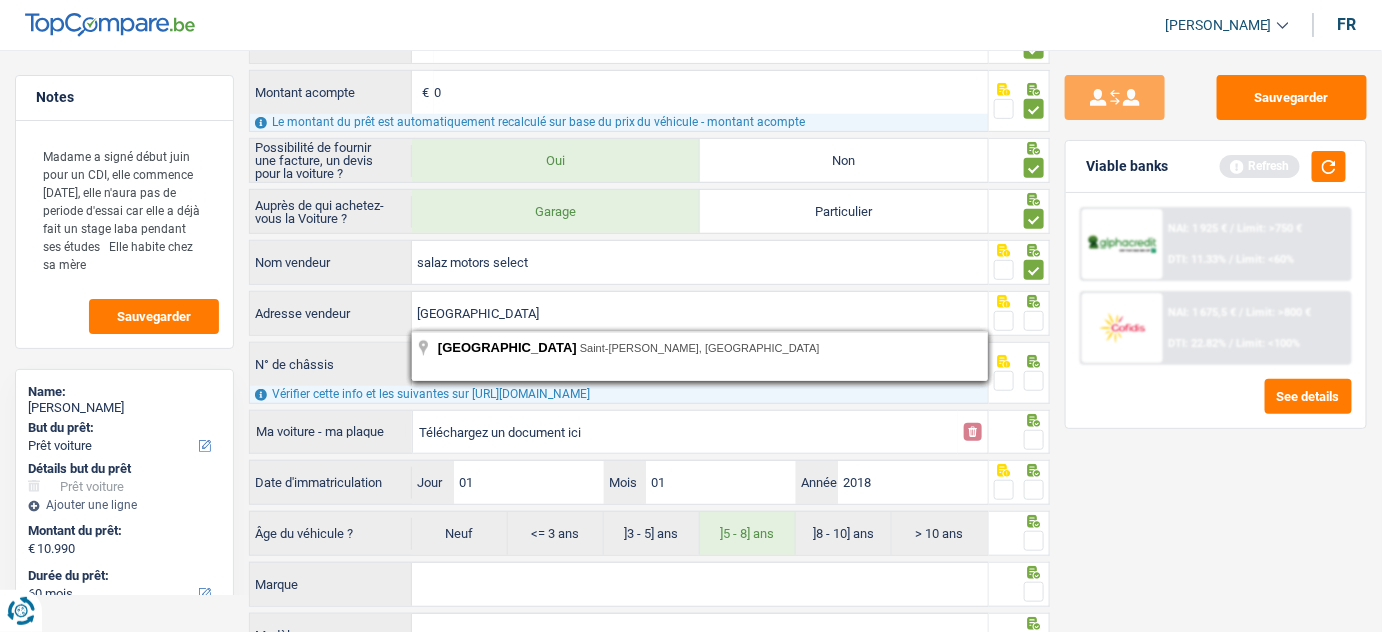 click on "rue de larivierette" at bounding box center (700, 313) 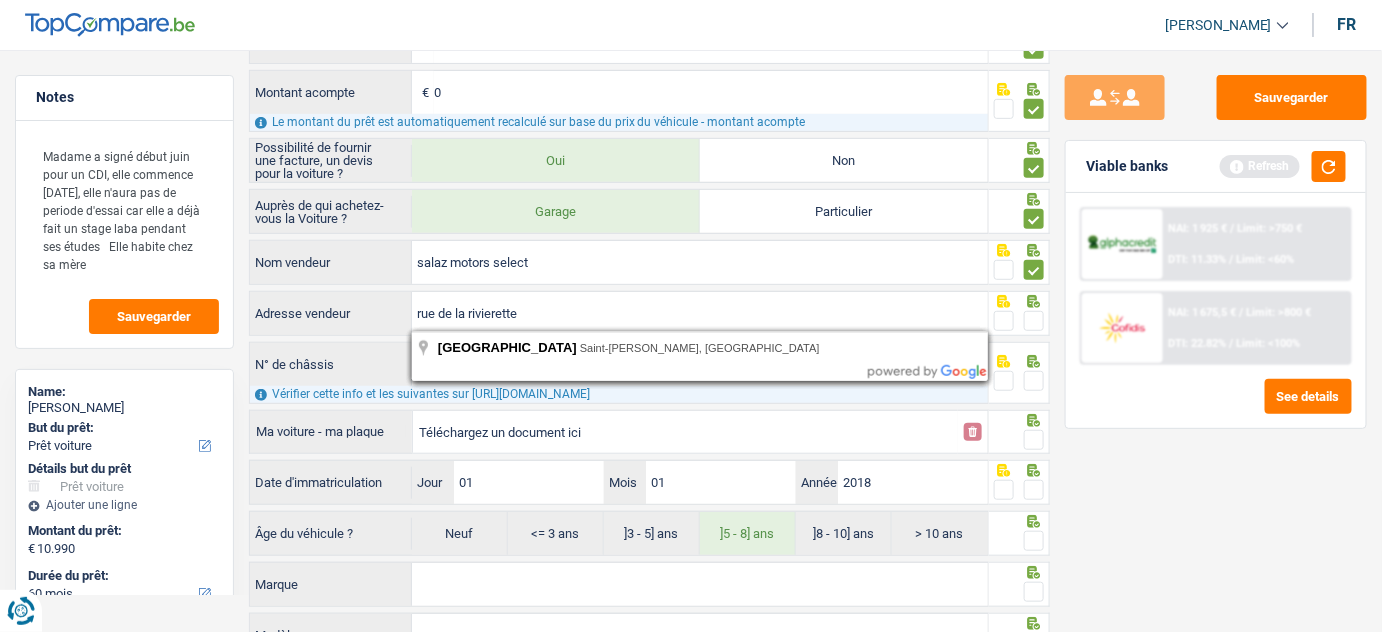 click on "rue de la rivierette" at bounding box center (700, 313) 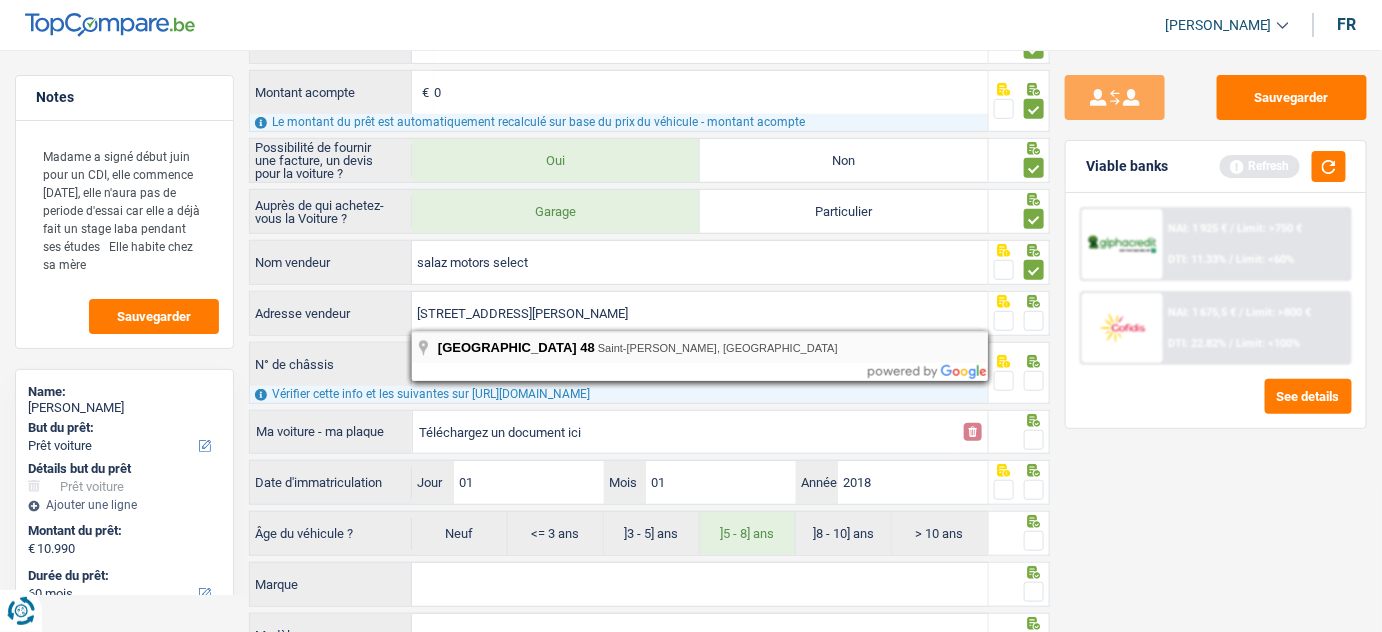 type on "Rue de la Rivièrette; 48; 7333; Saint-Ghislain; BE" 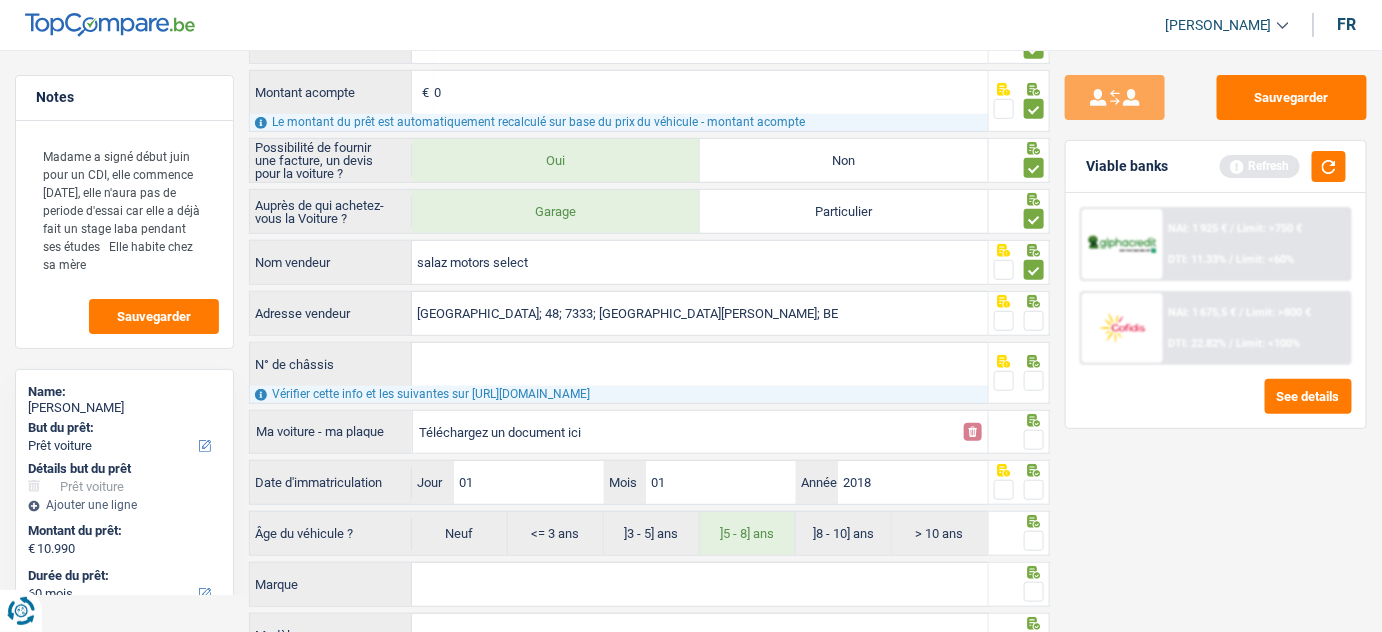 click at bounding box center (1034, 321) 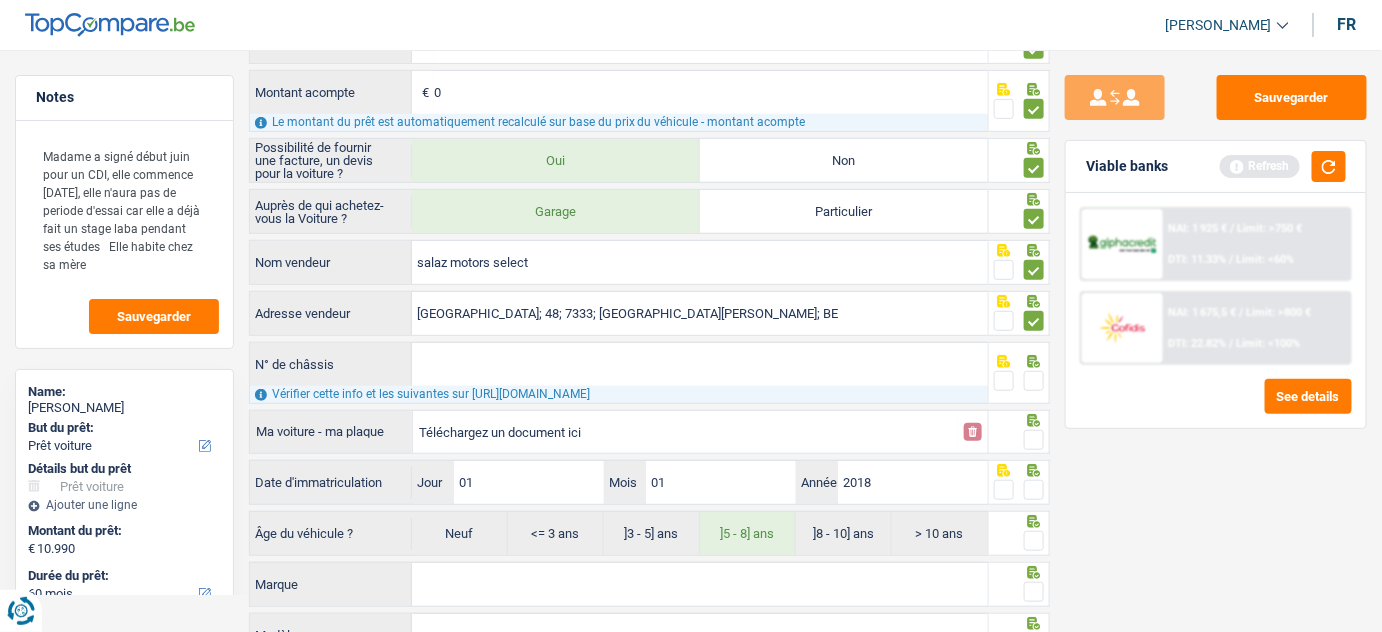 click on "Auprès de qui achetez-vous la Voiture ?
Garage
Particulier
salaz motors select
Nom vendeur
Rue de la Rivièrette; 48; 7333; Saint-Ghislain; BE
Adresse vendeur
N° de châssis
Vérifier cette info et les suivantes sur https://mobilit.belgium.be/fr/route/ma-voiture-ma-plaque-application
Ma voiture - ma plaque
Téléchargez un document ici
ionicons-v5-e               Date d'immatriculation   01
Jour
/   01
Mois
/   2018
Année
Âge du véhicule ?" at bounding box center [650, 374] 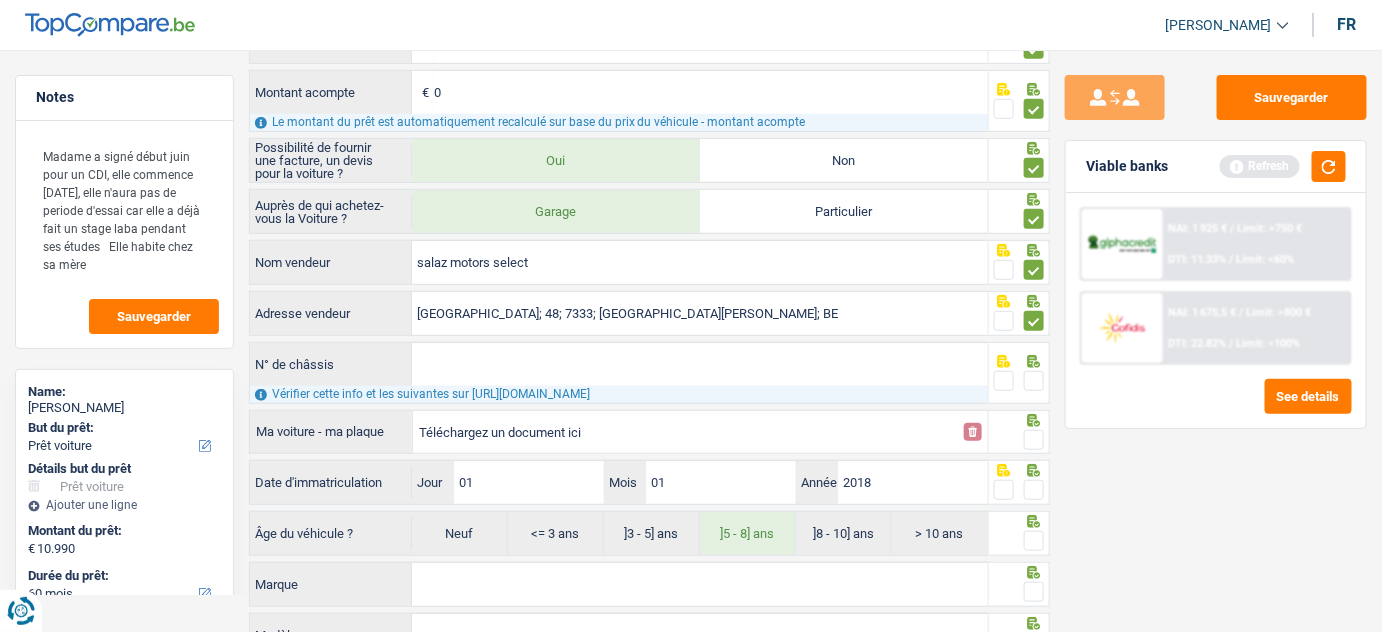 click on "N° de châssis" at bounding box center (700, 364) 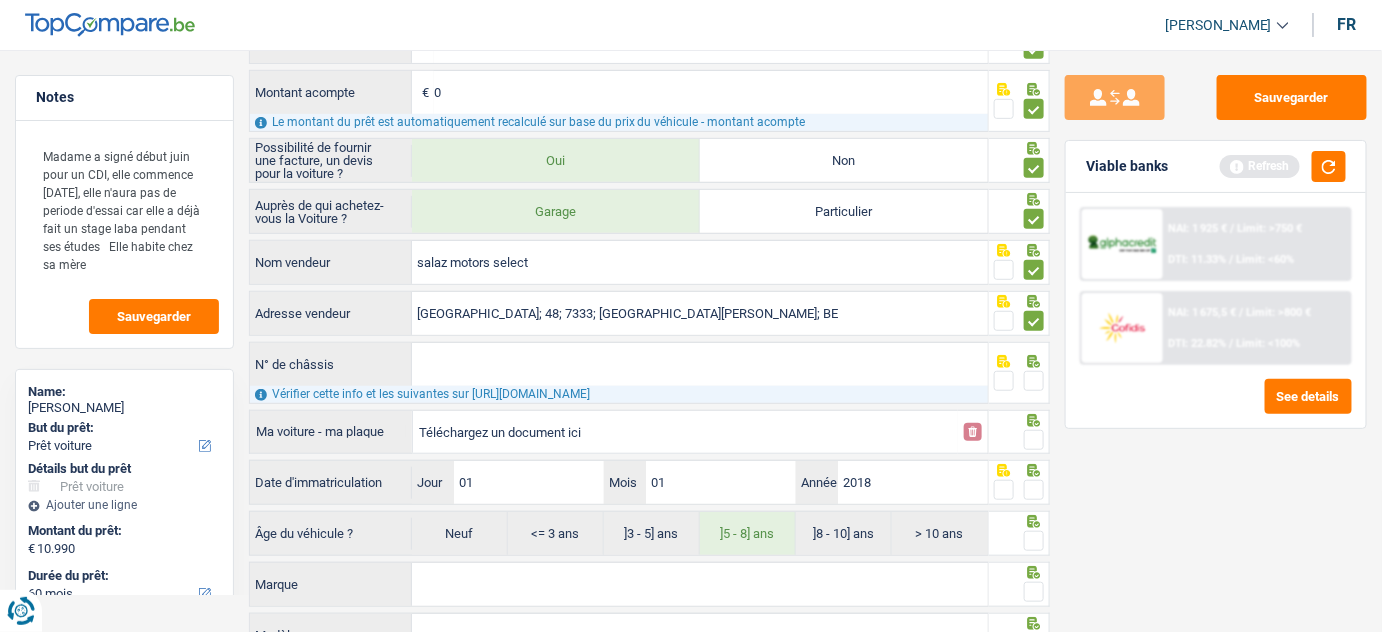 click at bounding box center (1034, 381) 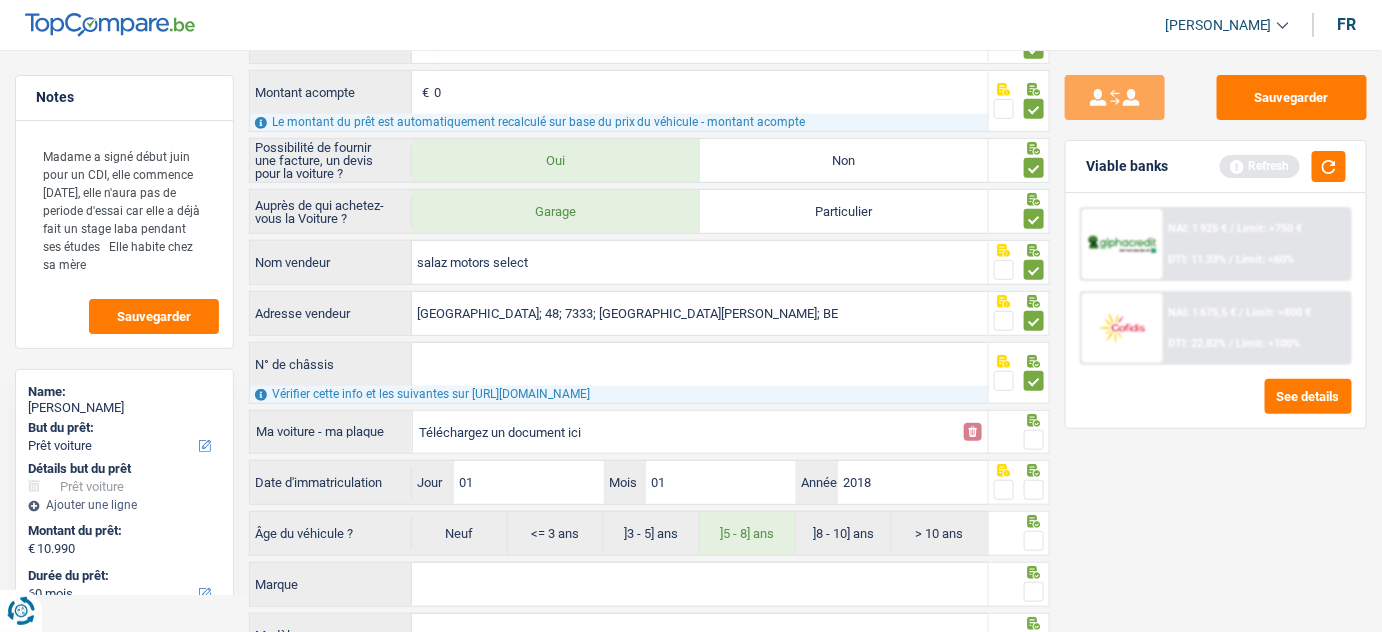 click at bounding box center (1004, 381) 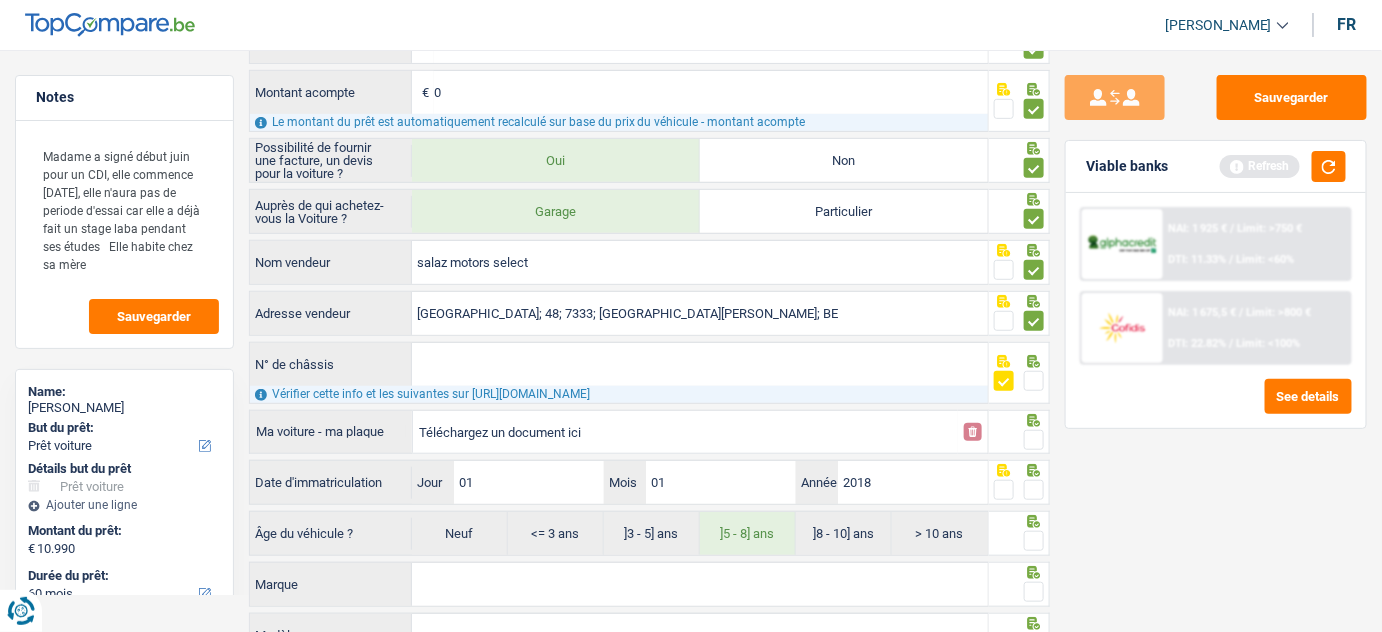 drag, startPoint x: 1033, startPoint y: 428, endPoint x: 1012, endPoint y: 431, distance: 21.213203 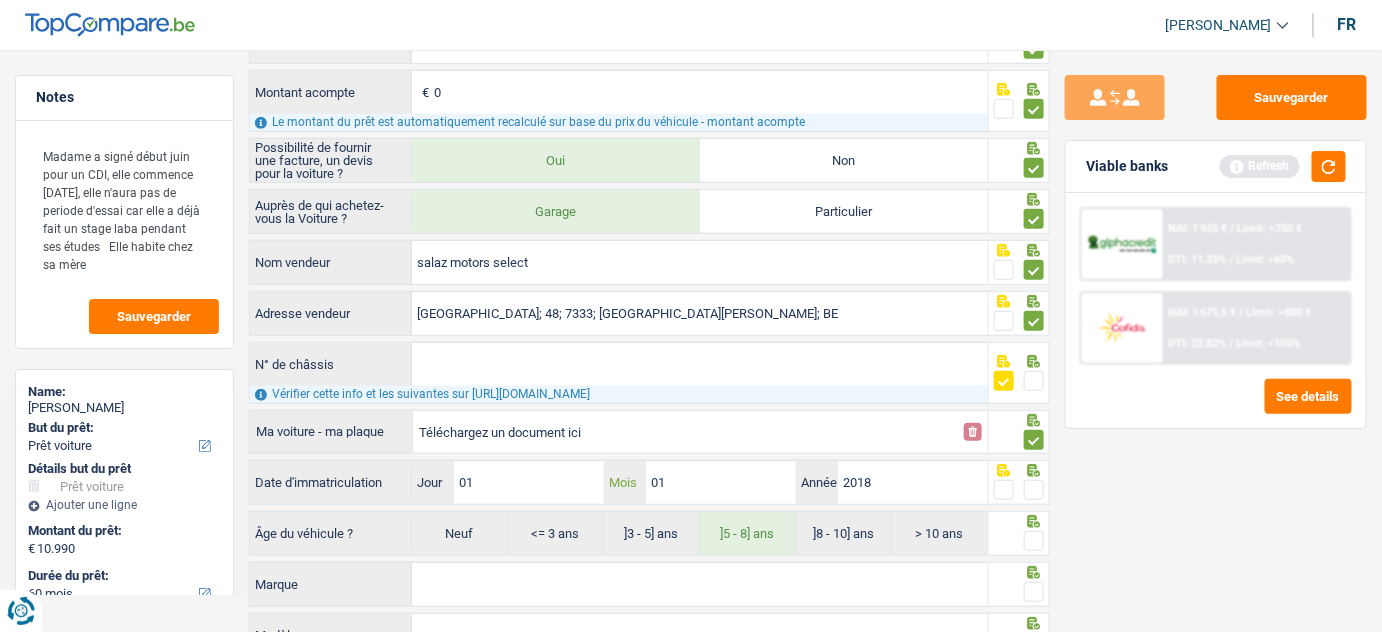 drag, startPoint x: 759, startPoint y: 480, endPoint x: 688, endPoint y: 528, distance: 85.70297 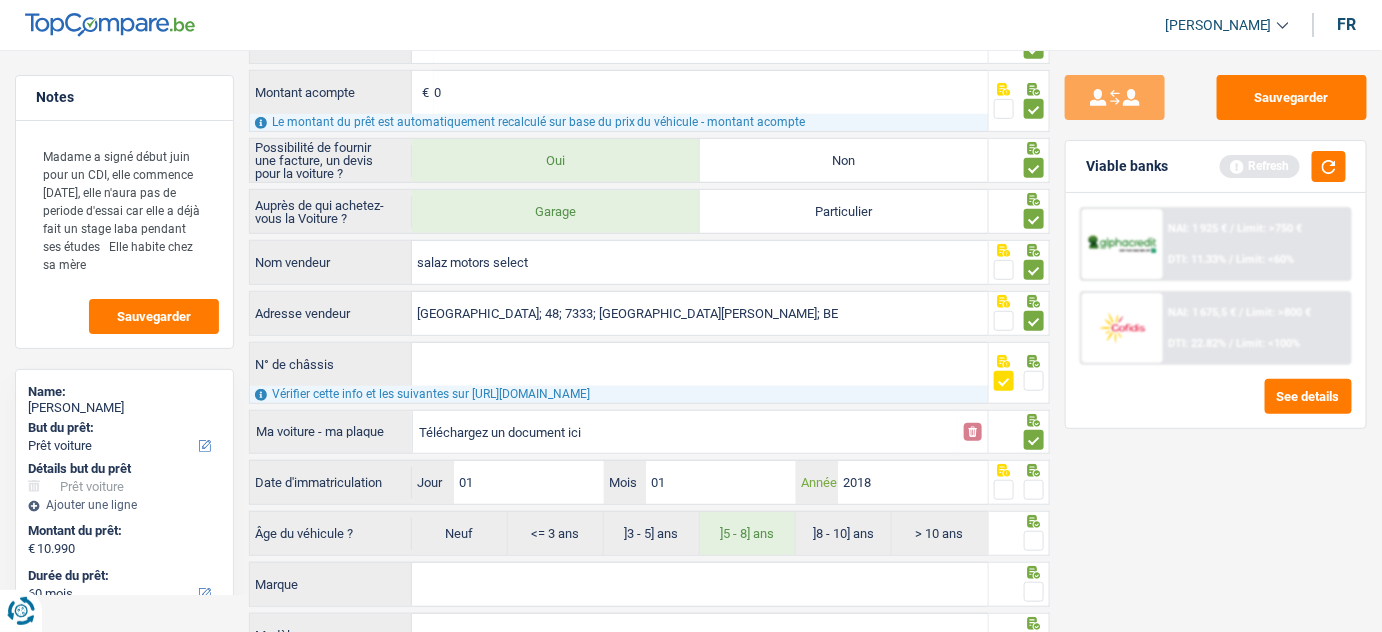 type on "01" 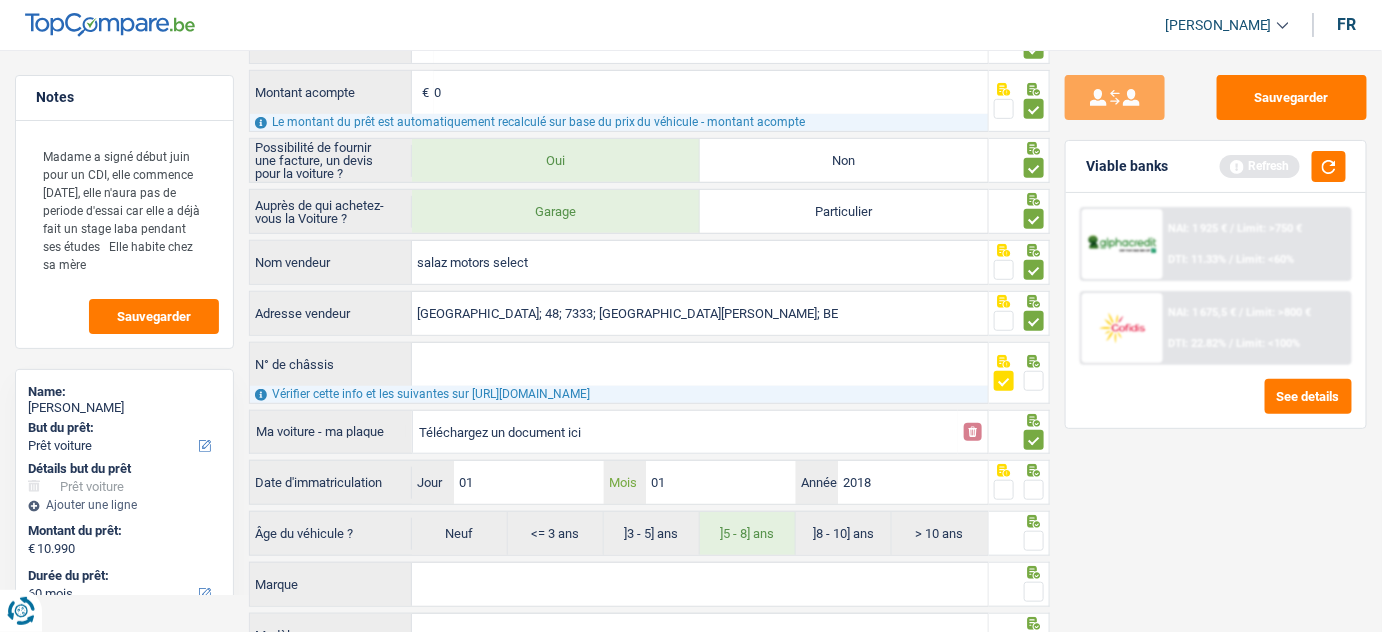 click on "01" at bounding box center (721, 482) 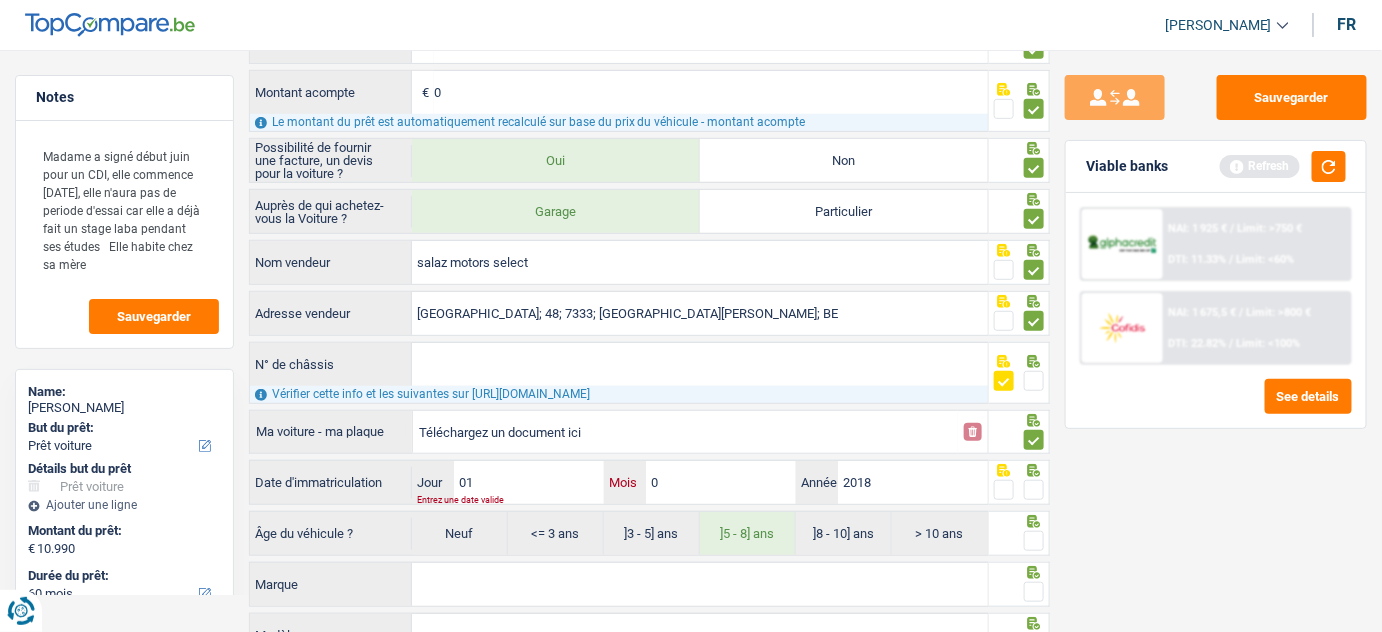 type on "07" 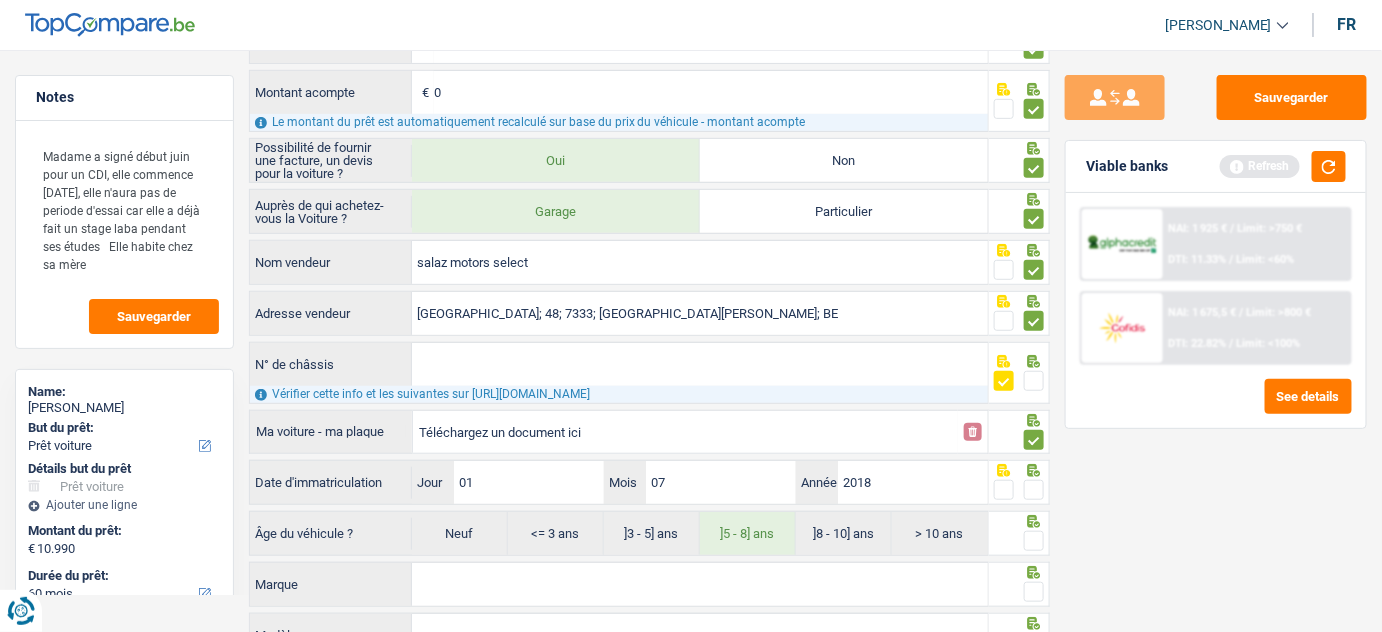 click at bounding box center (1034, 490) 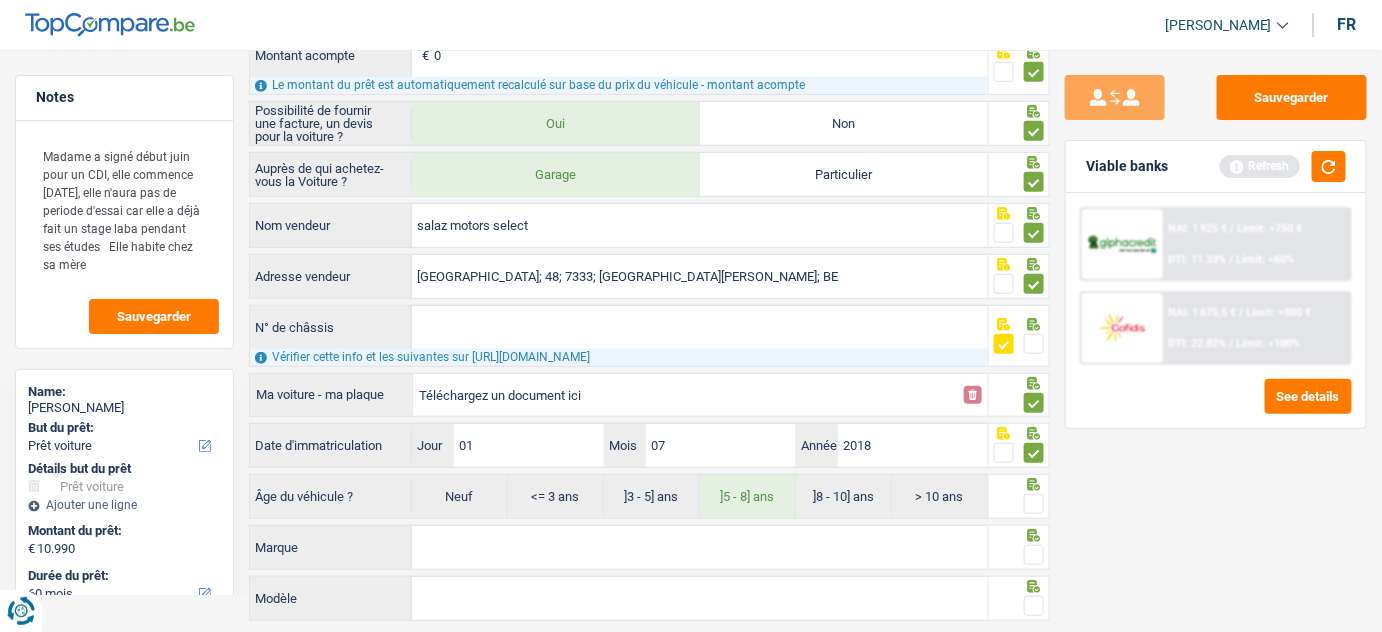 scroll, scrollTop: 341, scrollLeft: 0, axis: vertical 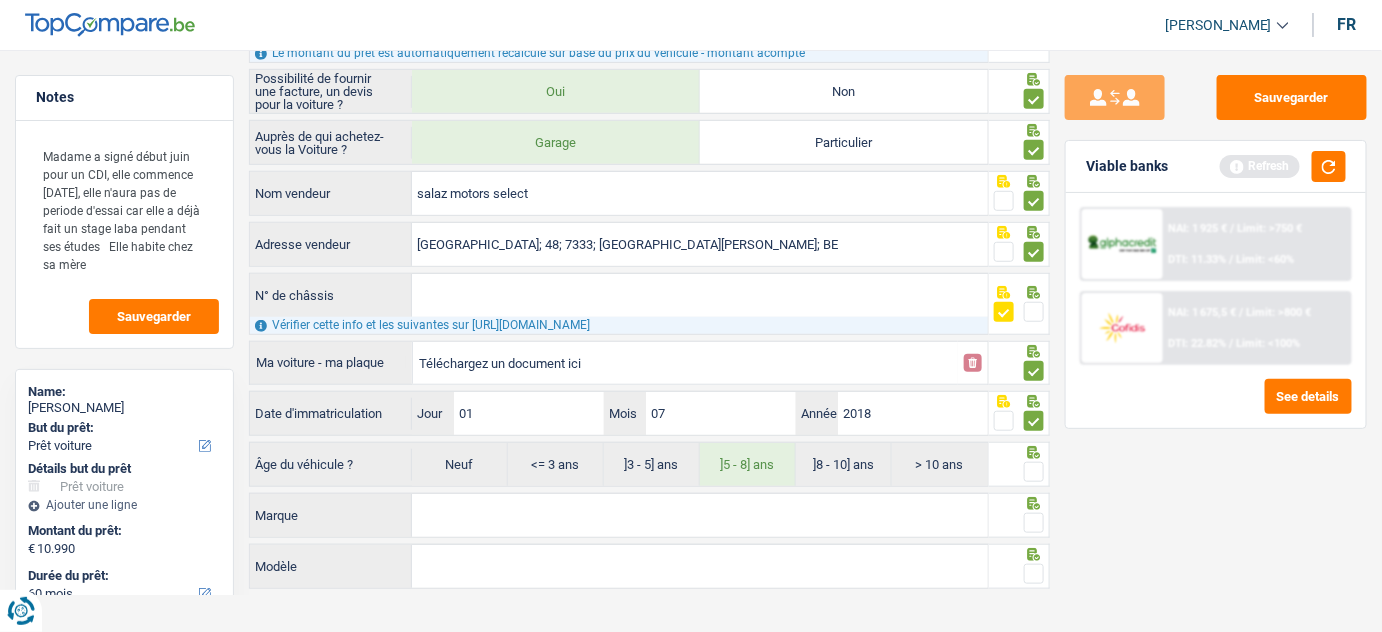click at bounding box center (1034, 472) 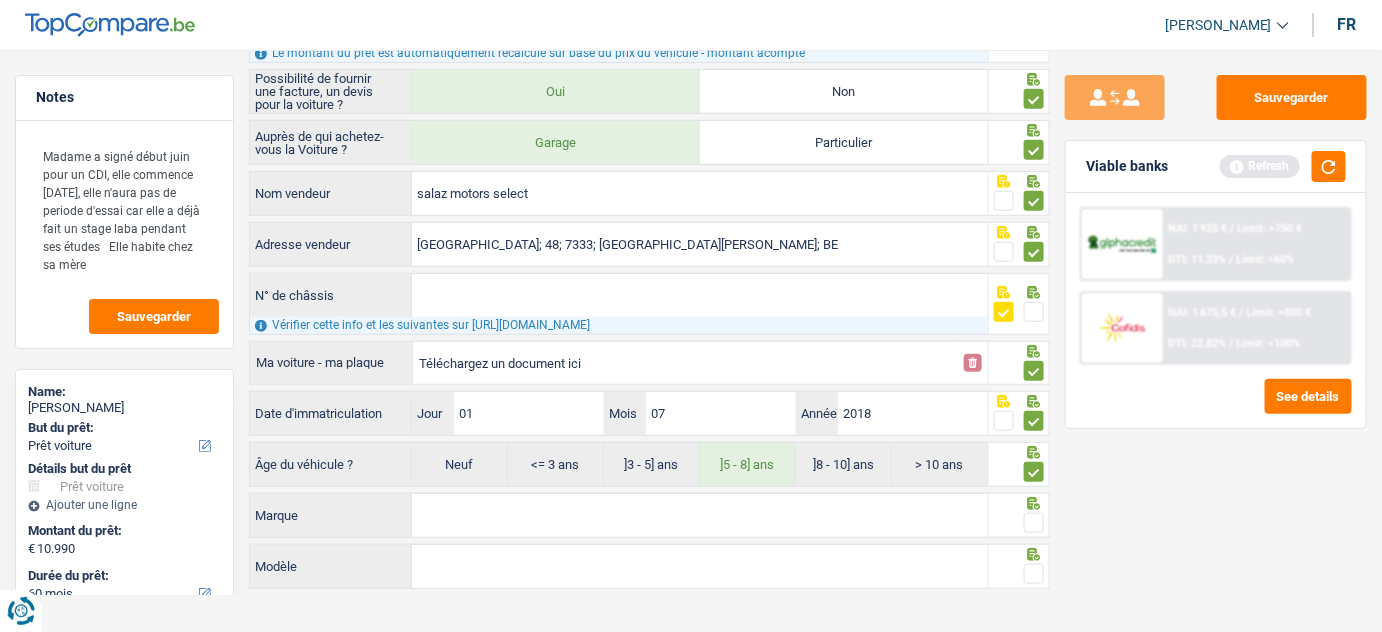 click on "Marque" at bounding box center [700, 515] 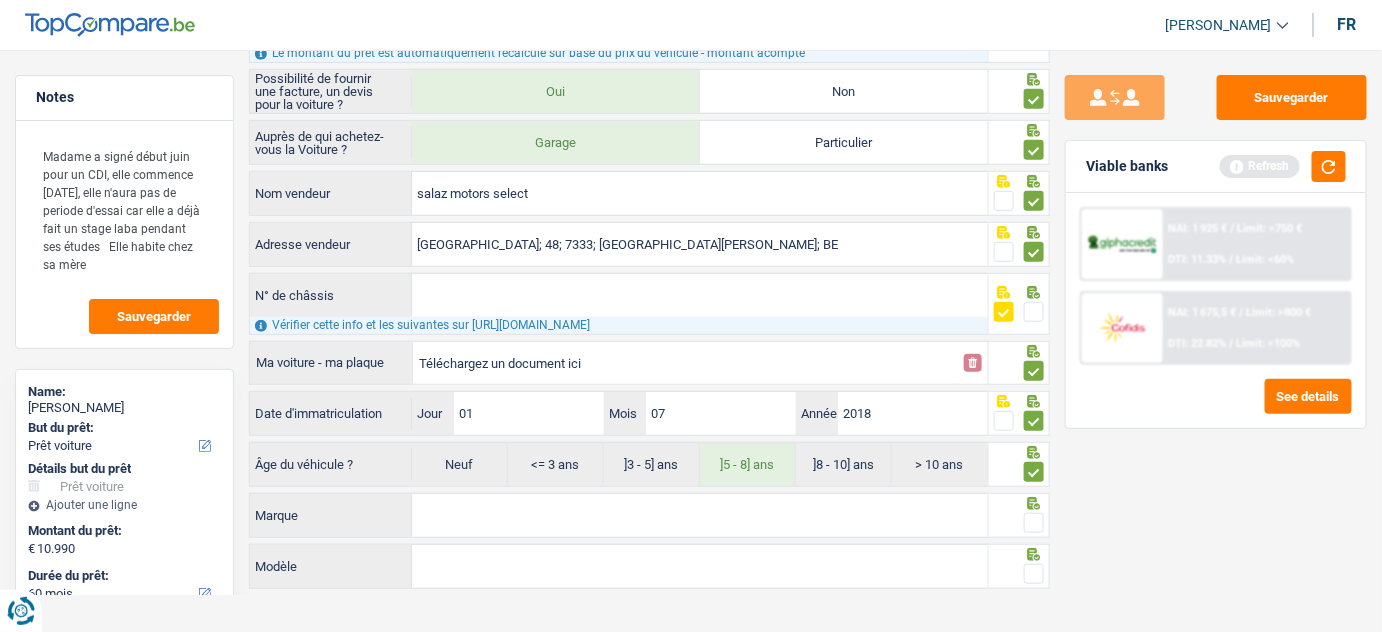 click on "Marque" at bounding box center [700, 515] 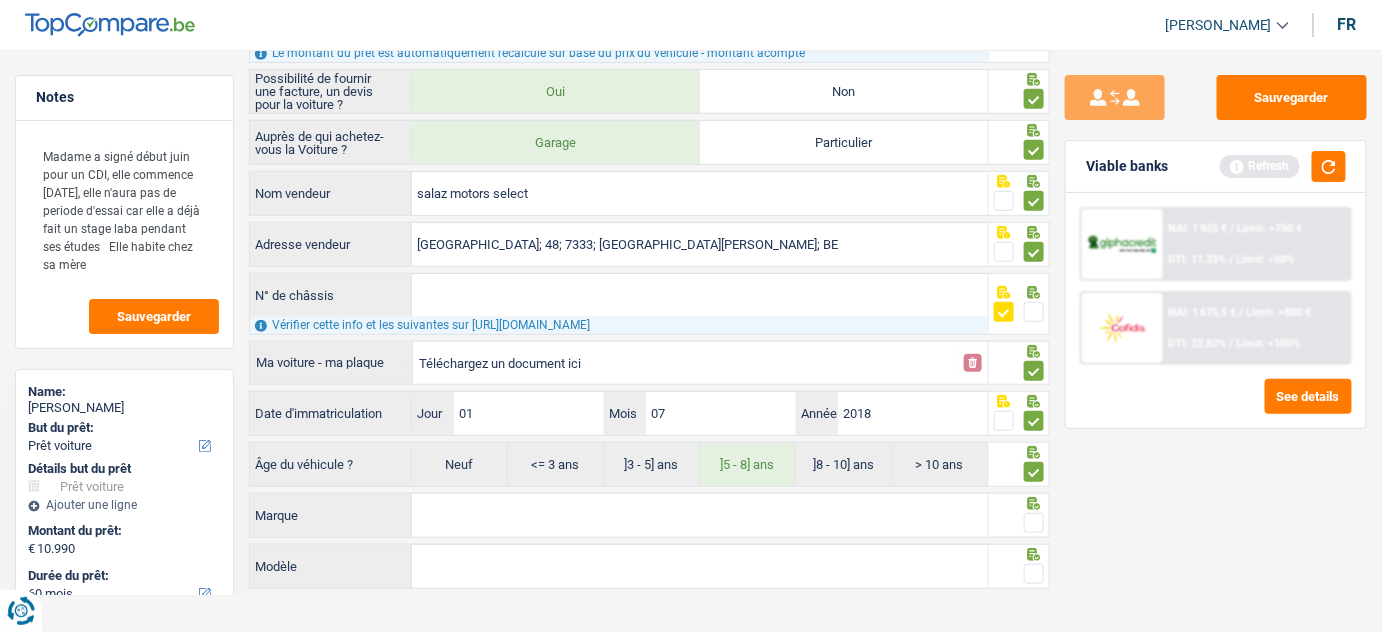click on "Marque" at bounding box center (700, 515) 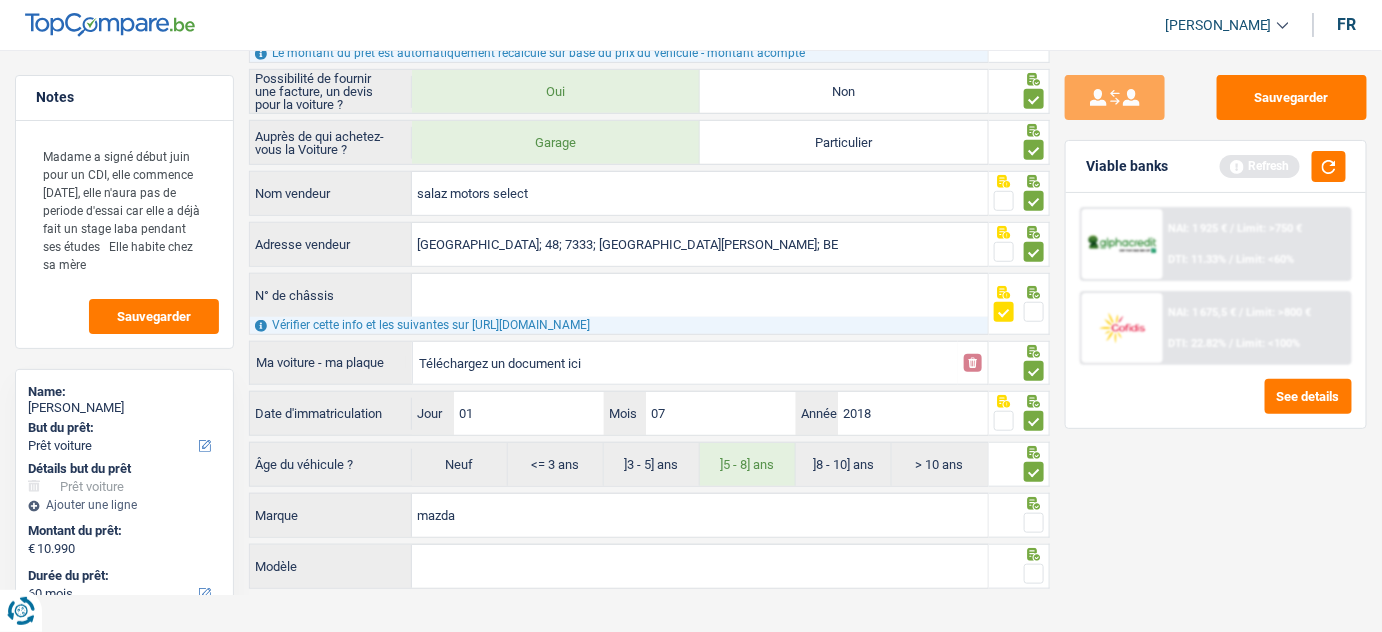 type on "mazda" 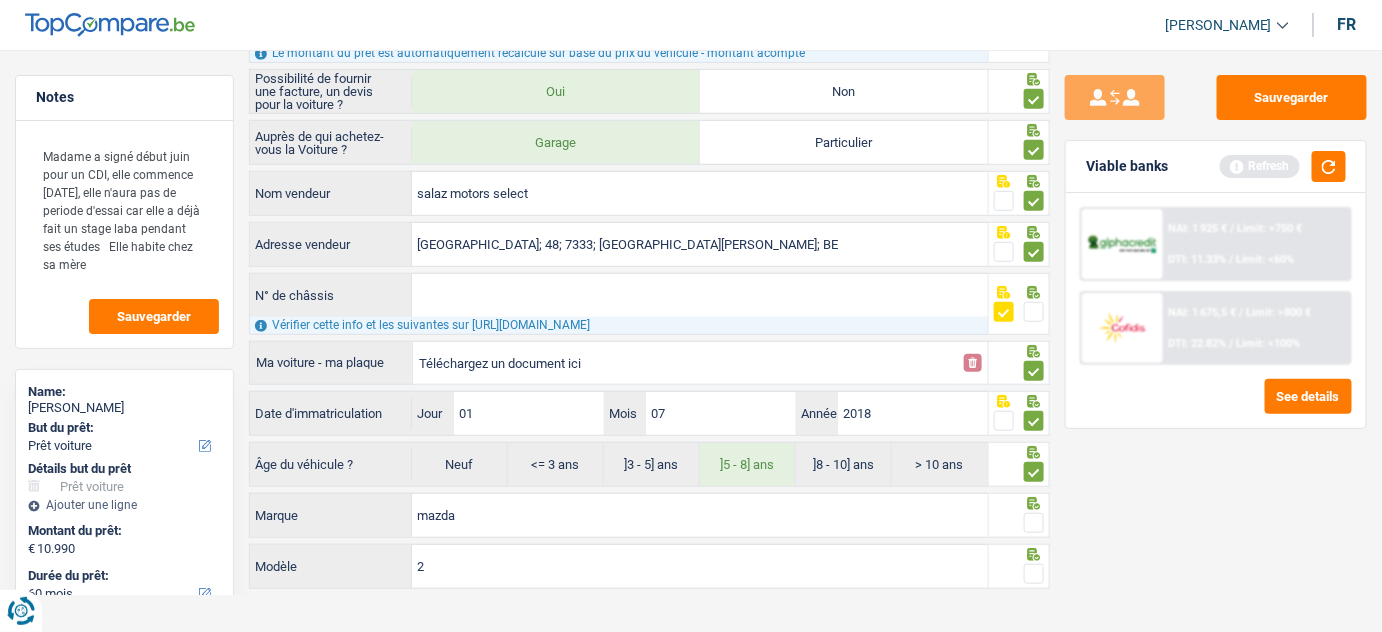 type on "2" 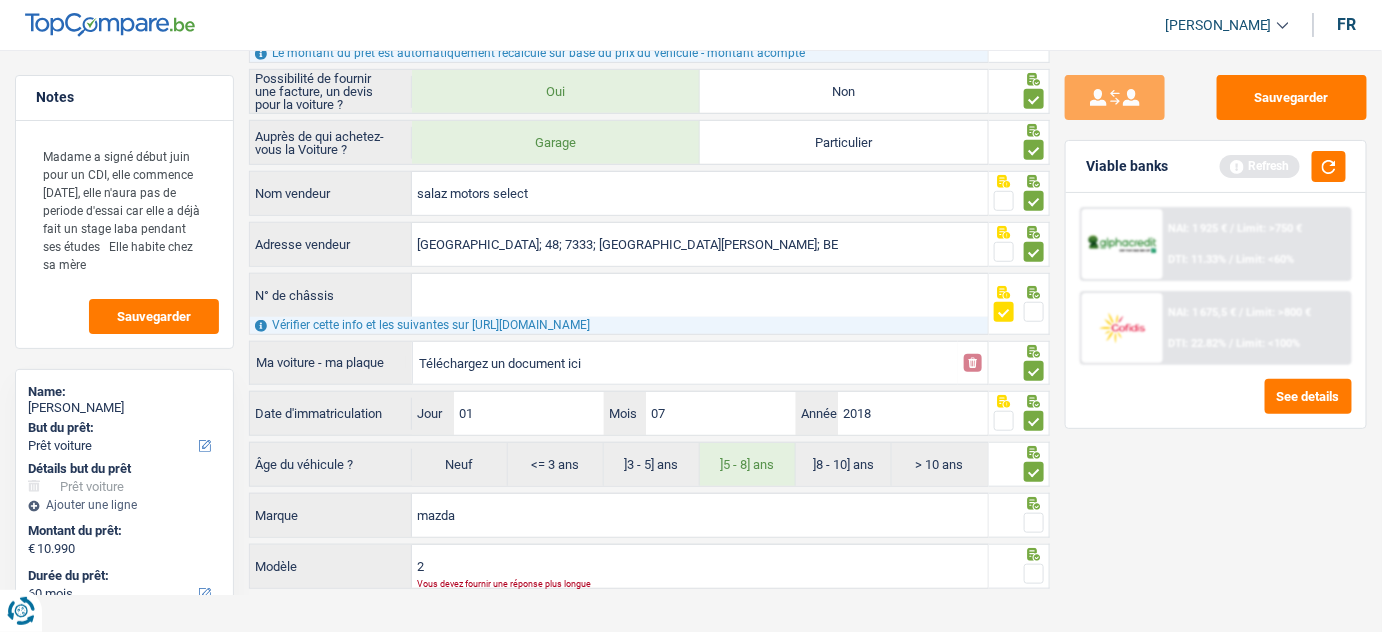 click at bounding box center [1034, 574] 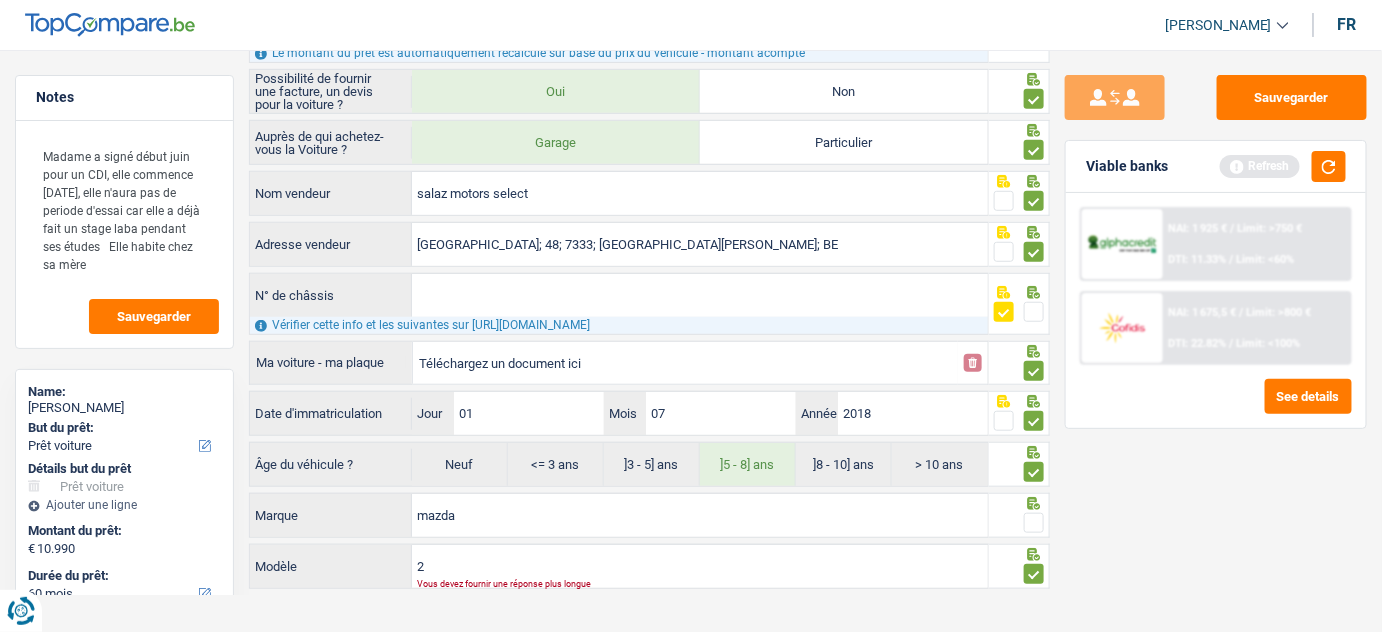 click at bounding box center [1034, 523] 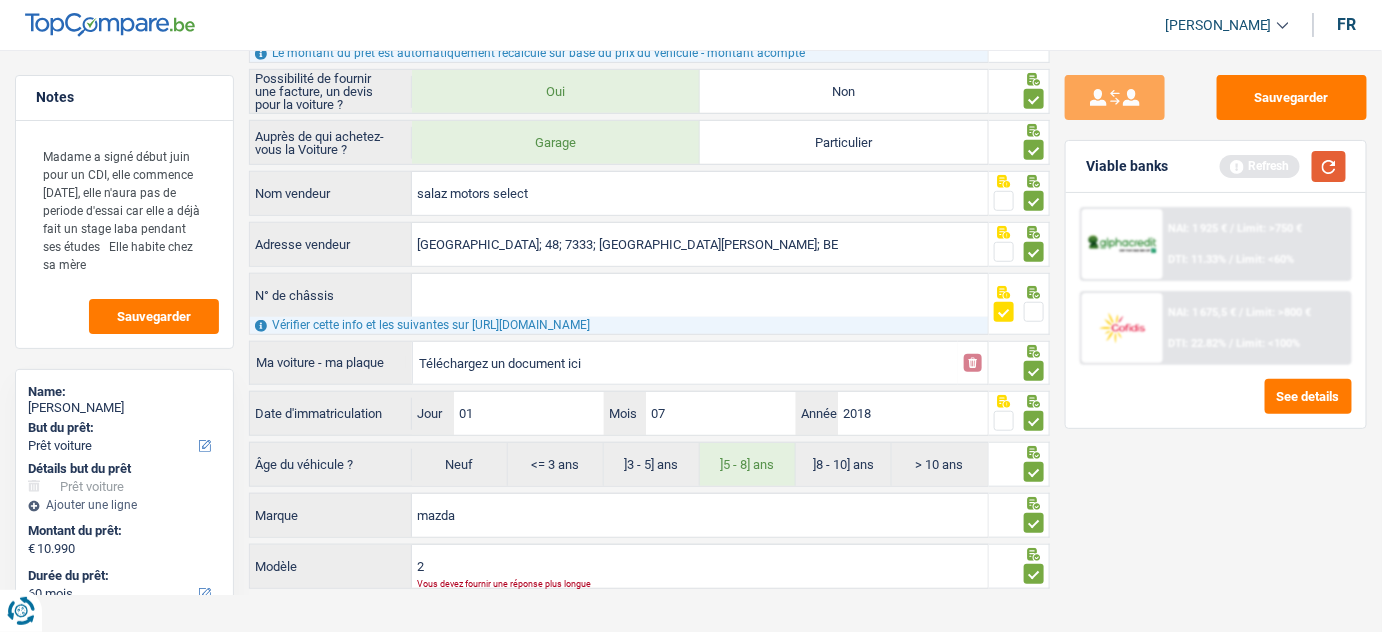 click at bounding box center (1329, 166) 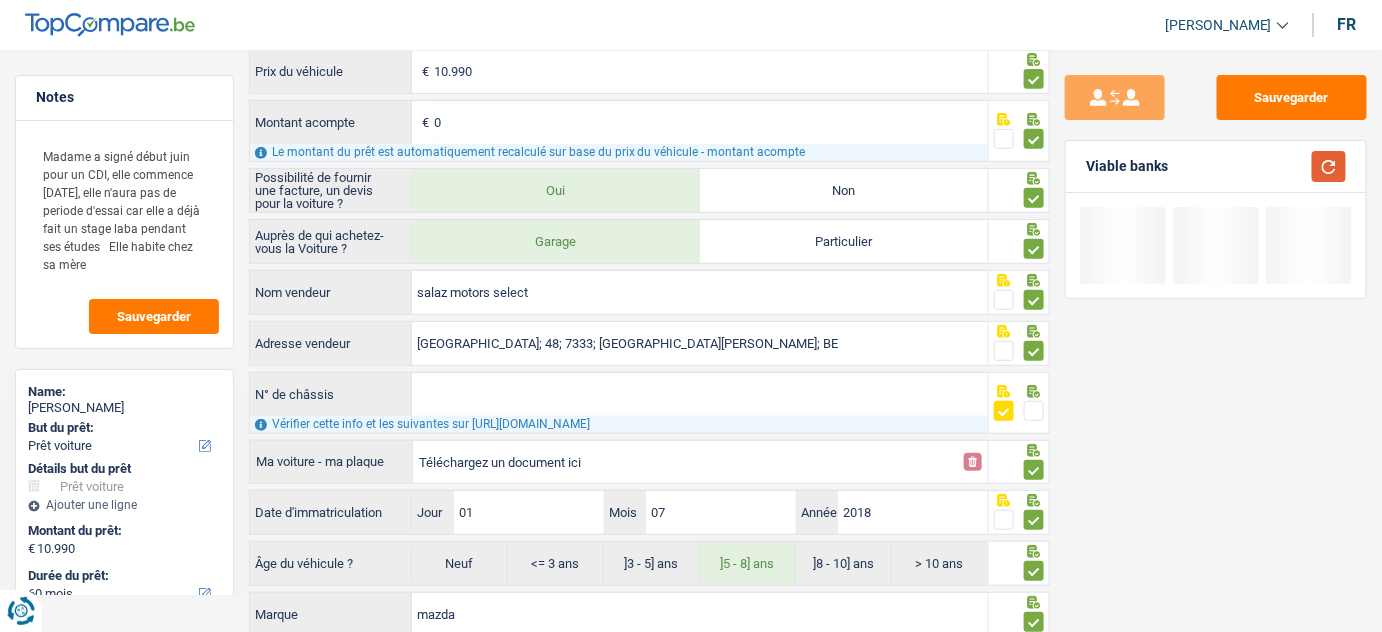 scroll, scrollTop: 0, scrollLeft: 0, axis: both 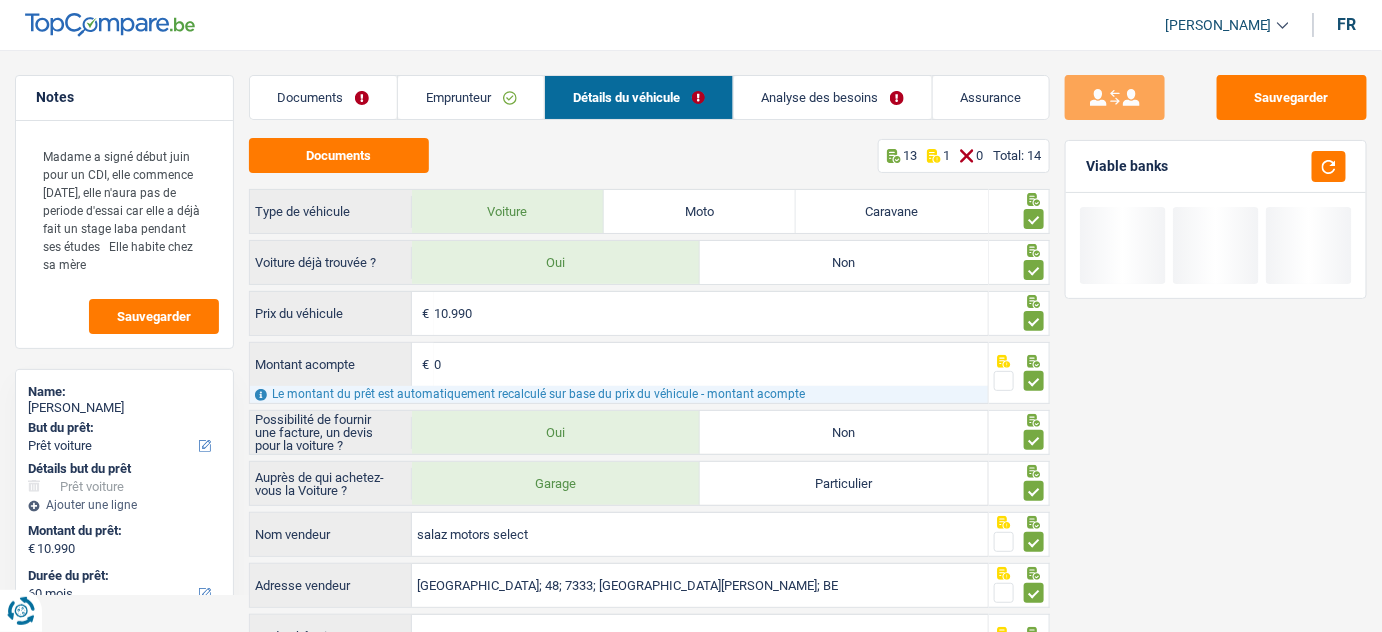 click on "Analyse des besoins" at bounding box center [833, 97] 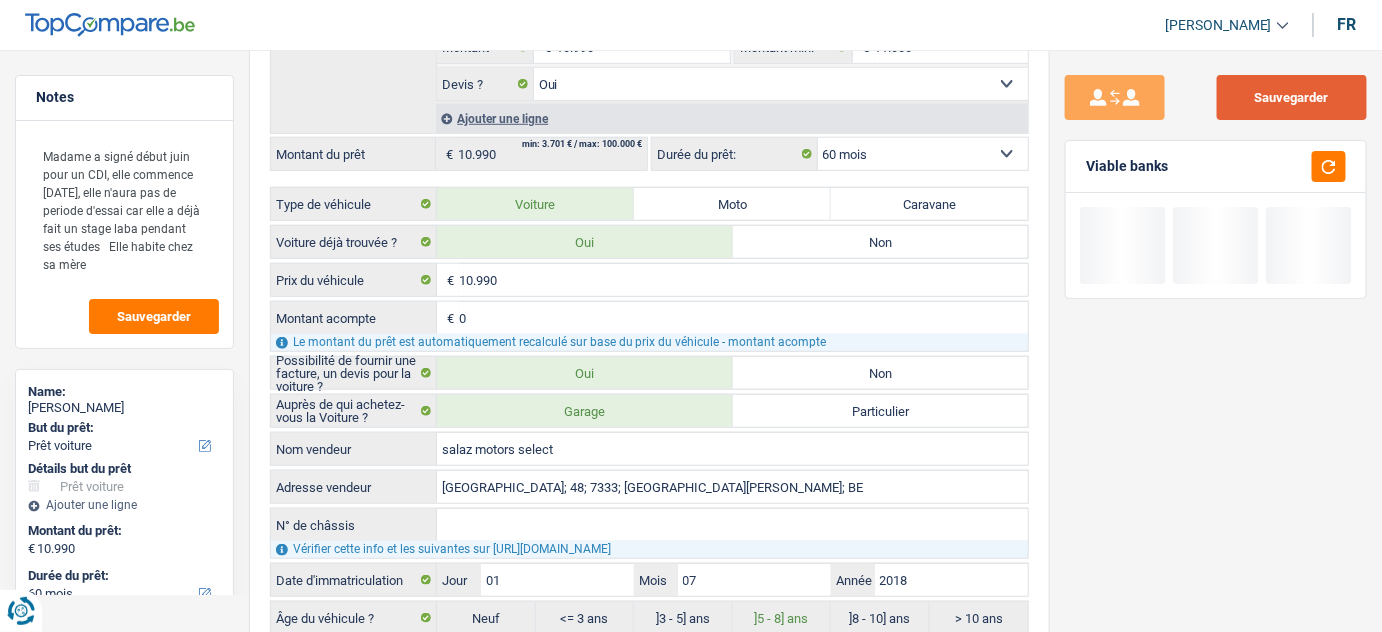scroll, scrollTop: 545, scrollLeft: 0, axis: vertical 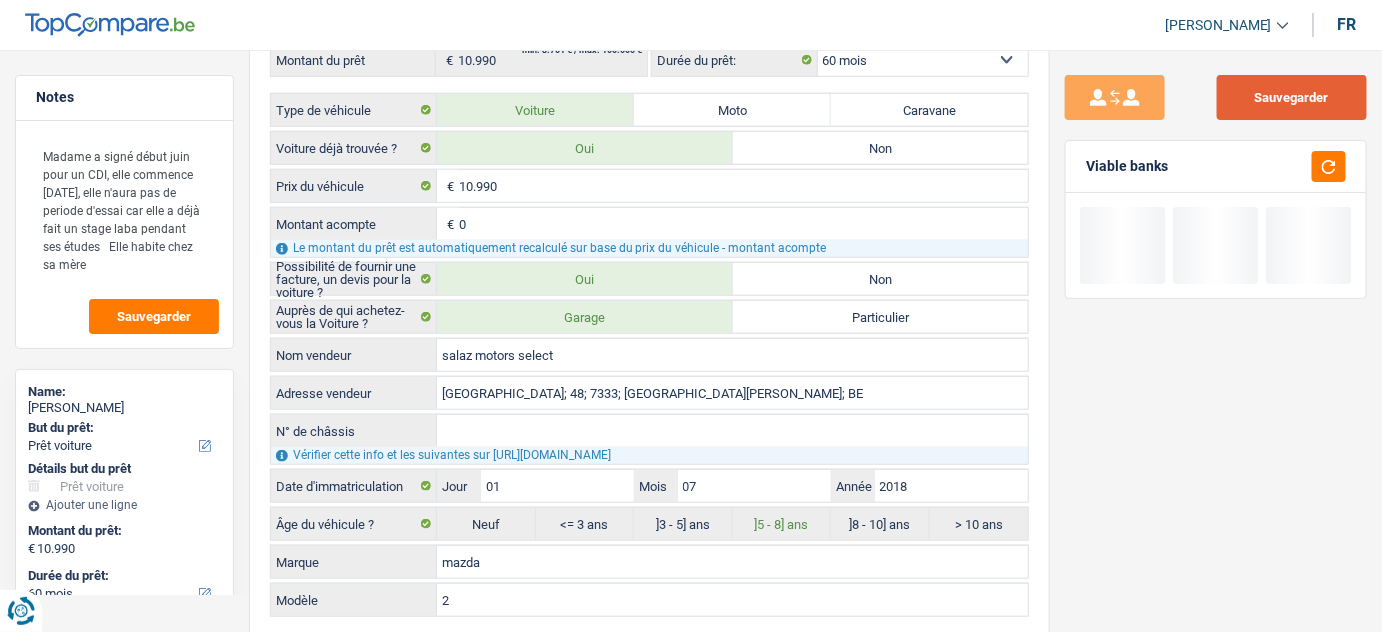 drag, startPoint x: 1263, startPoint y: 91, endPoint x: 1239, endPoint y: 98, distance: 25 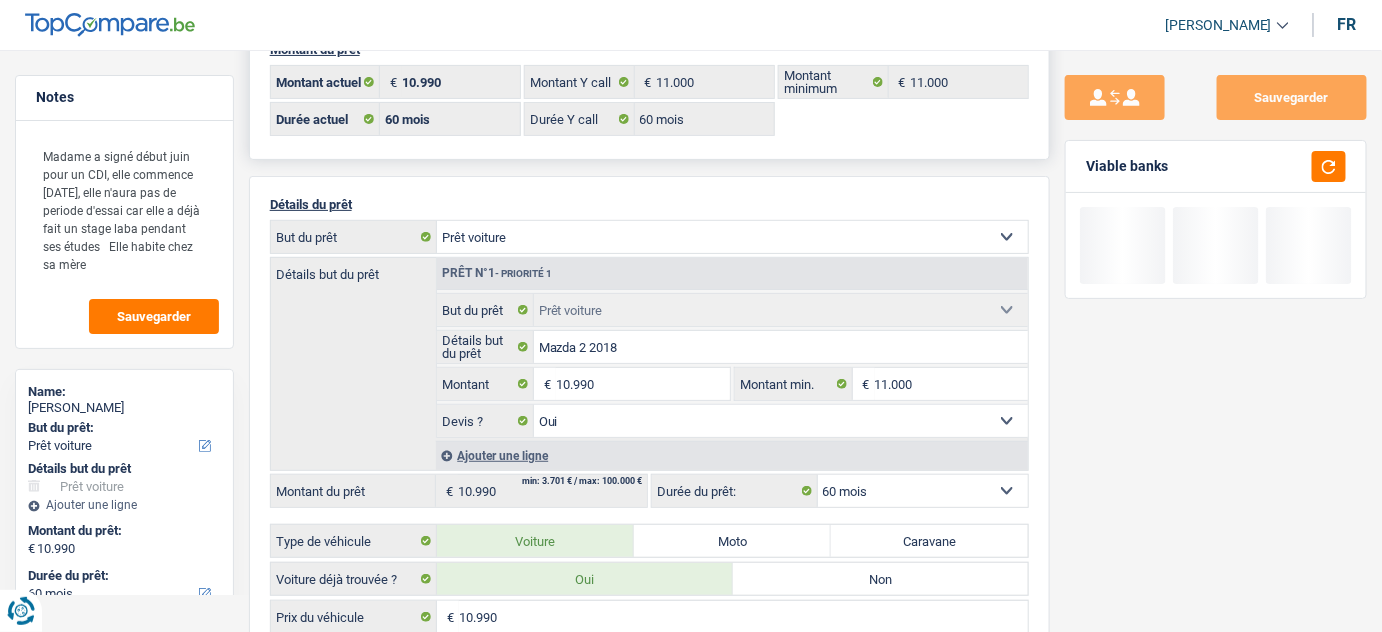scroll, scrollTop: 0, scrollLeft: 0, axis: both 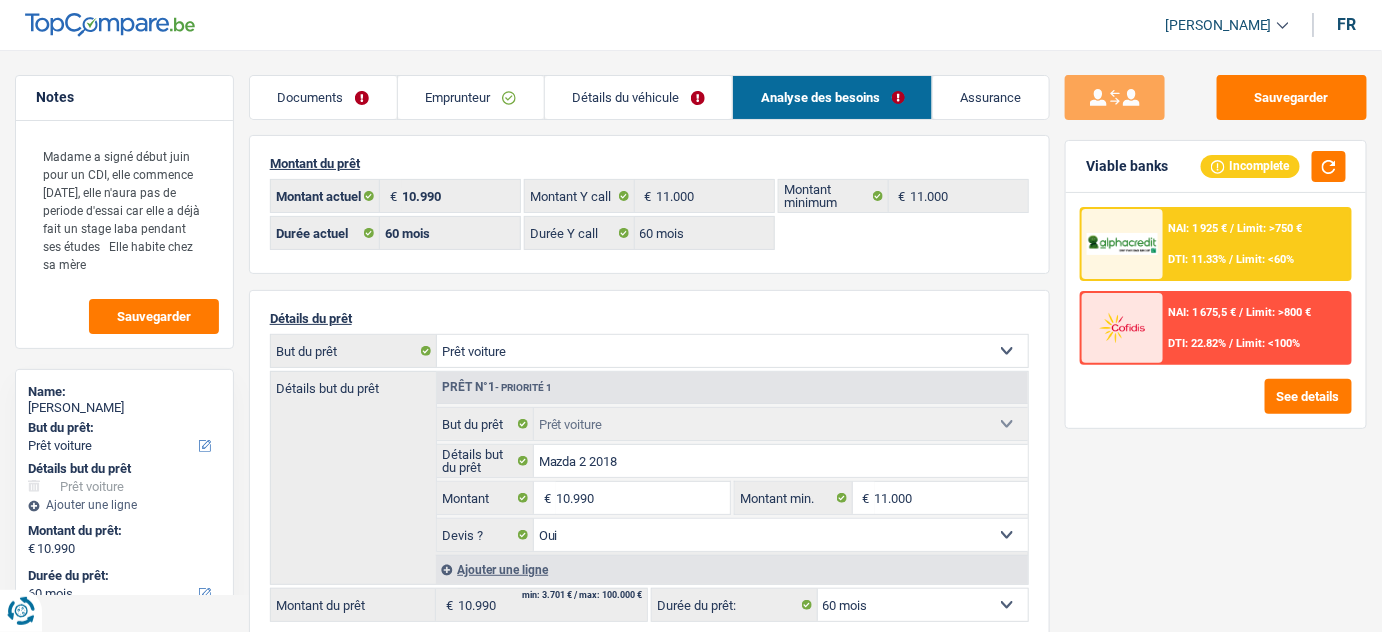 click on "DTI: 11.33%" at bounding box center [1198, 259] 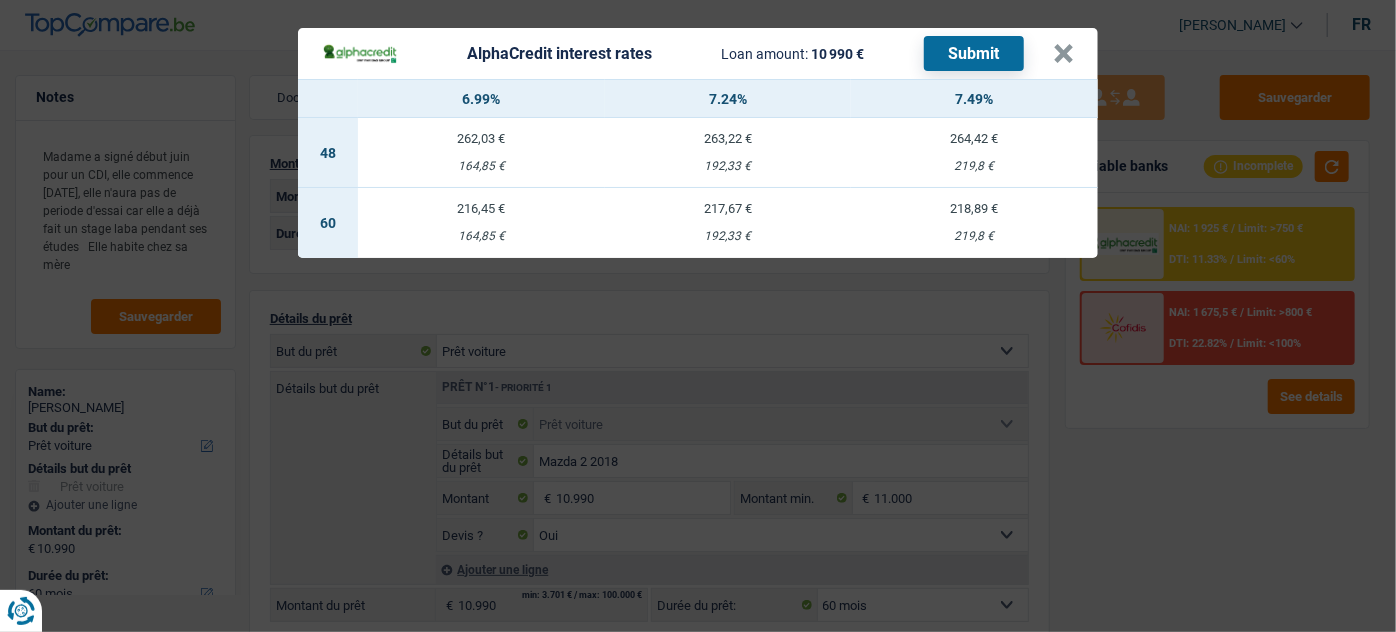 click on "219,8 €" at bounding box center (974, 236) 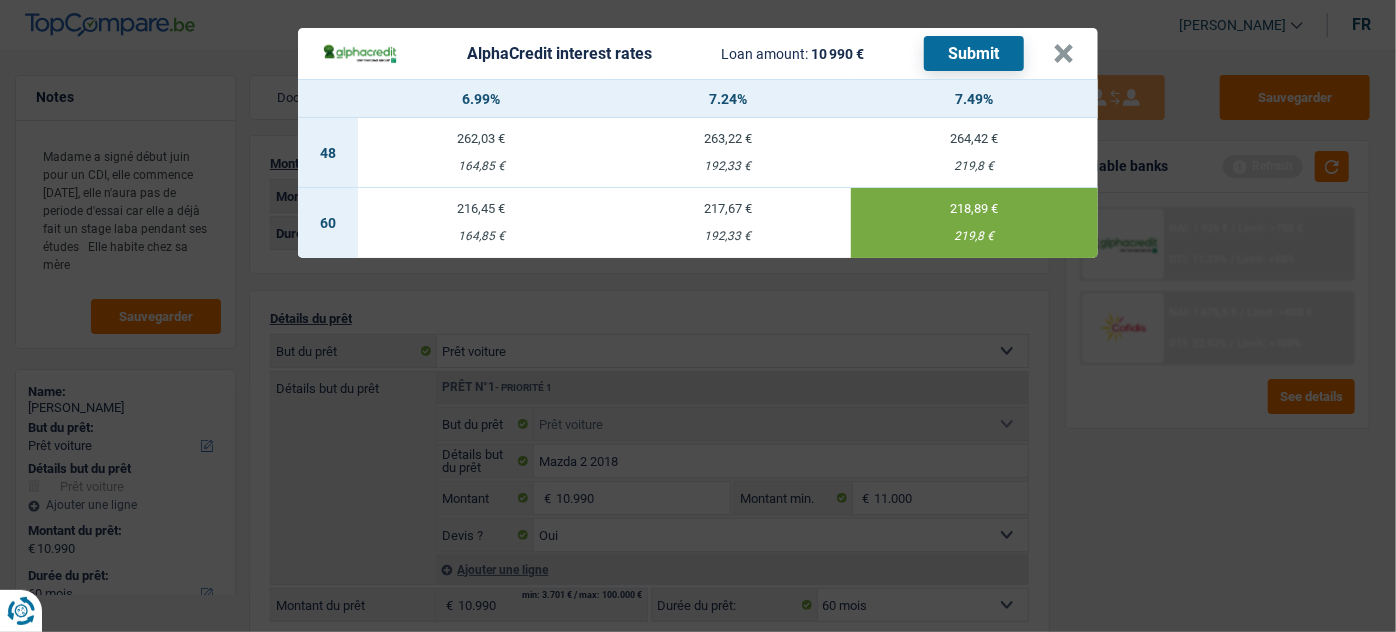 click on "Submit" at bounding box center (974, 53) 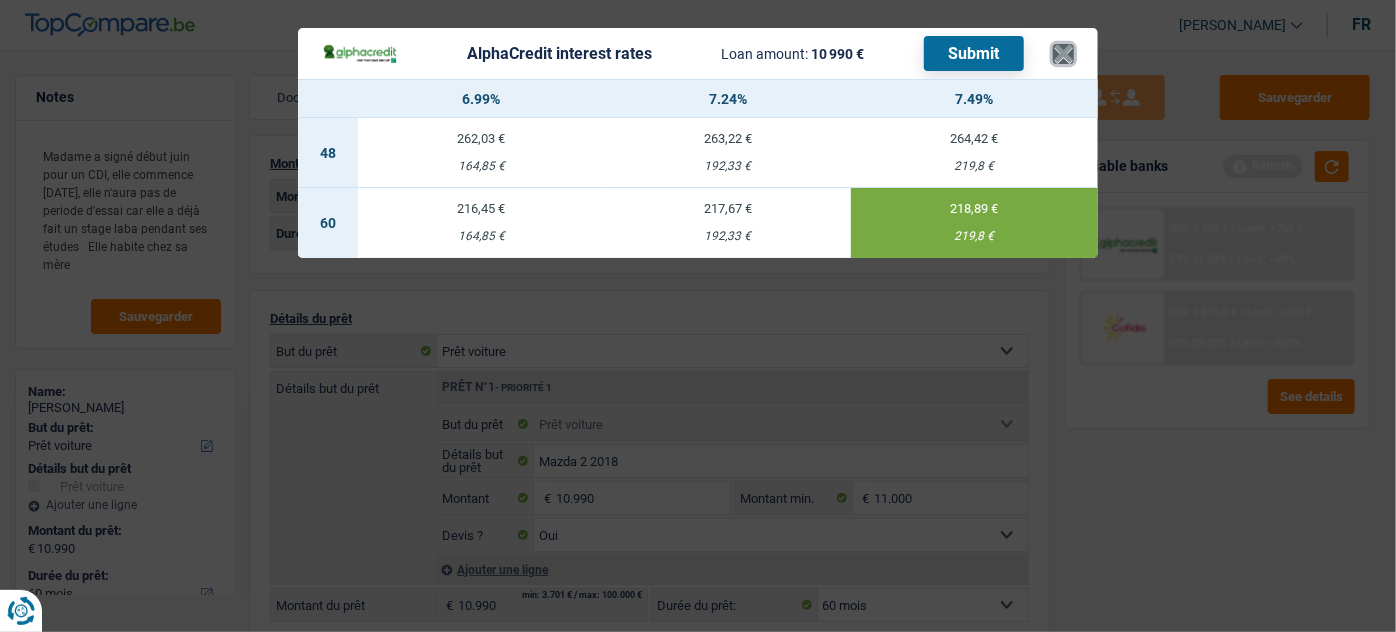 click on "×" at bounding box center [1063, 54] 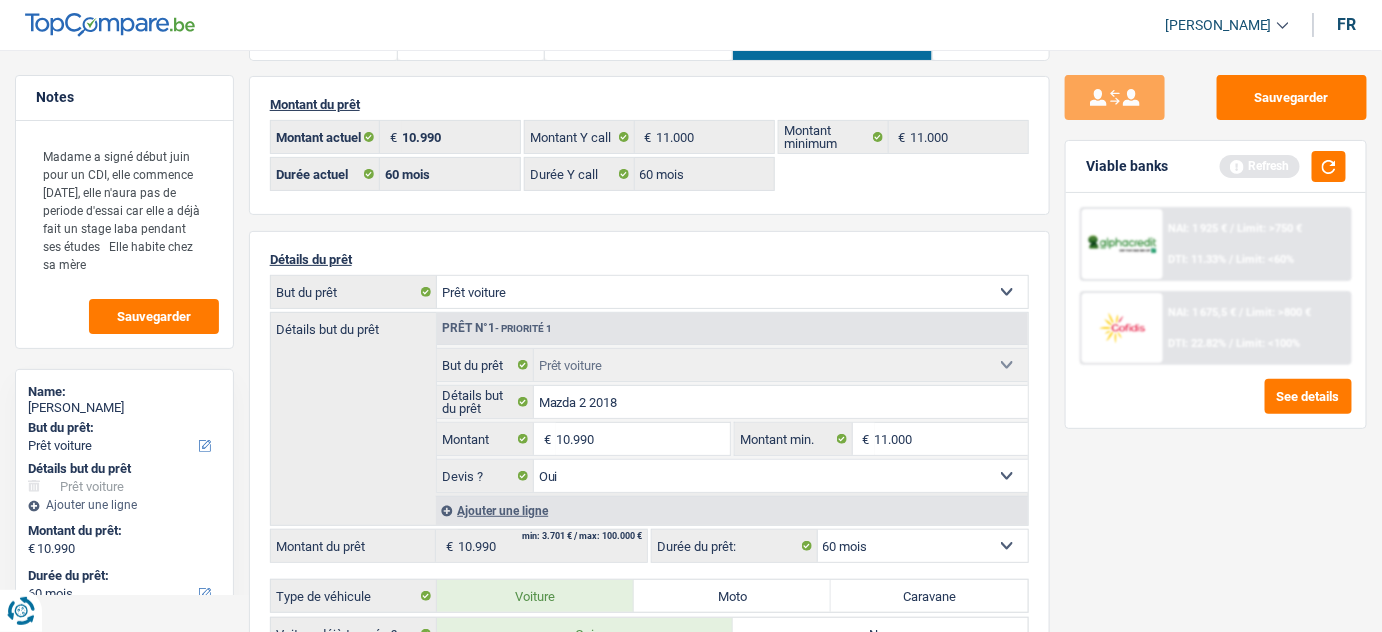 scroll, scrollTop: 90, scrollLeft: 0, axis: vertical 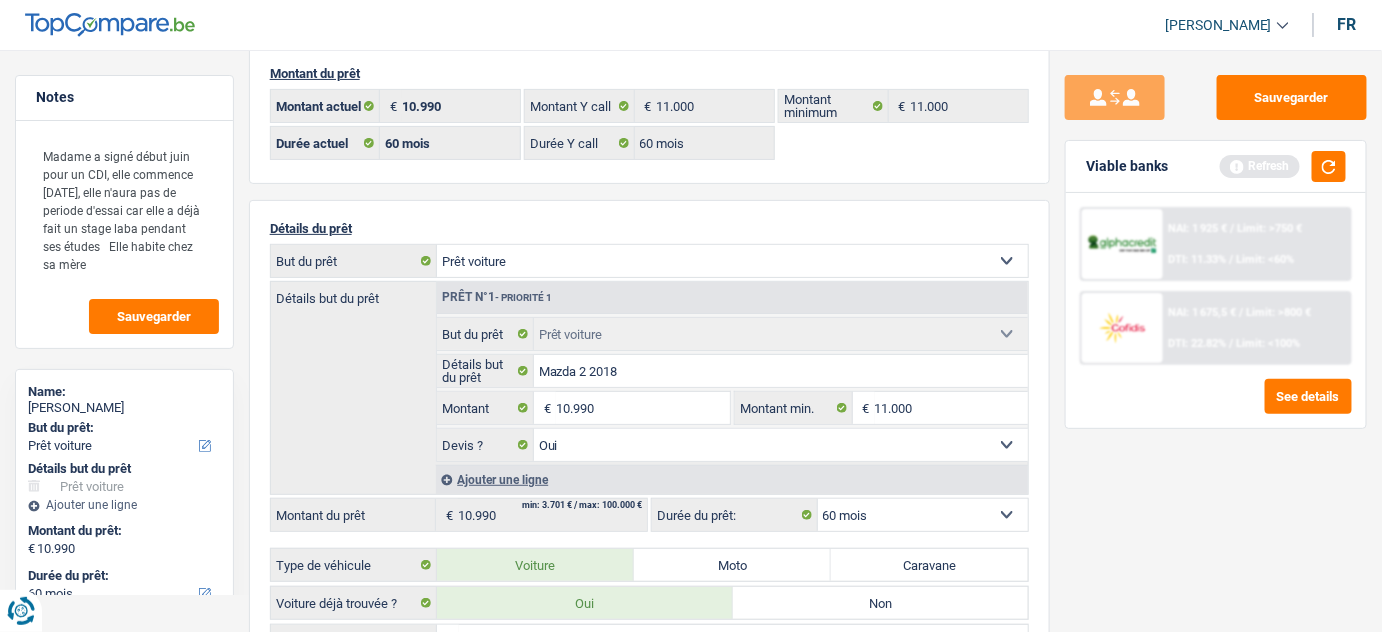 click on "Limit: <60%" at bounding box center (1266, 259) 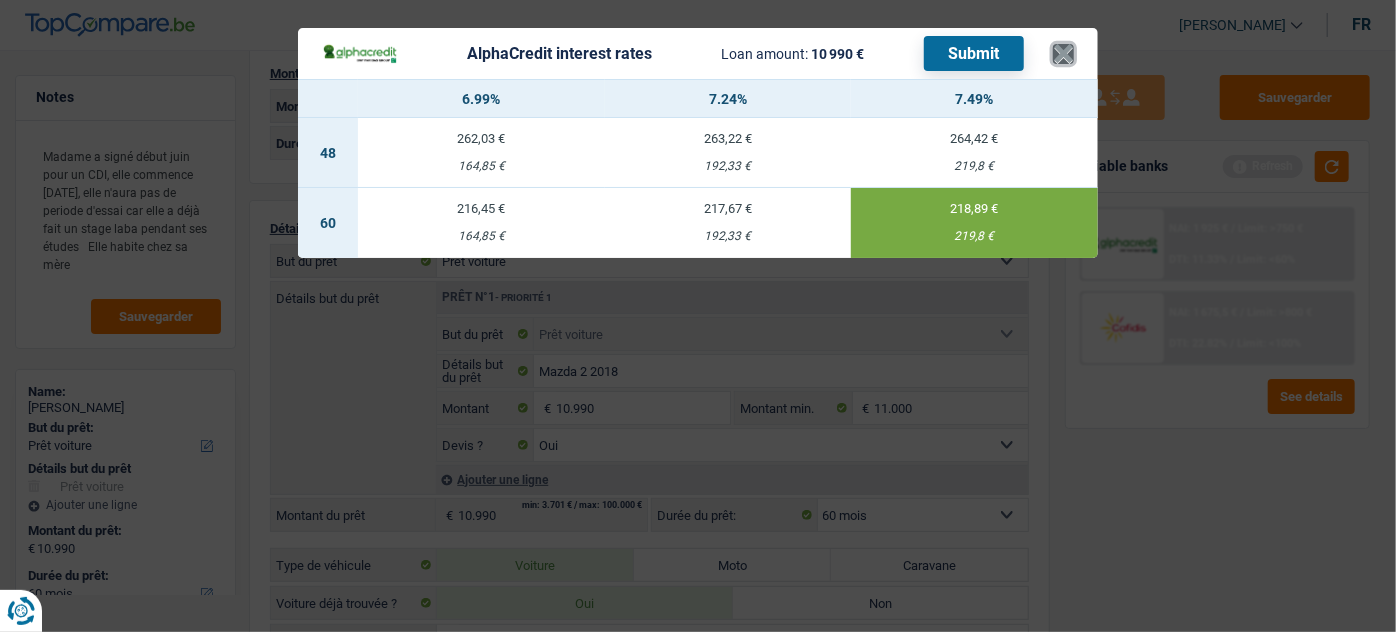 click on "×" at bounding box center (1063, 54) 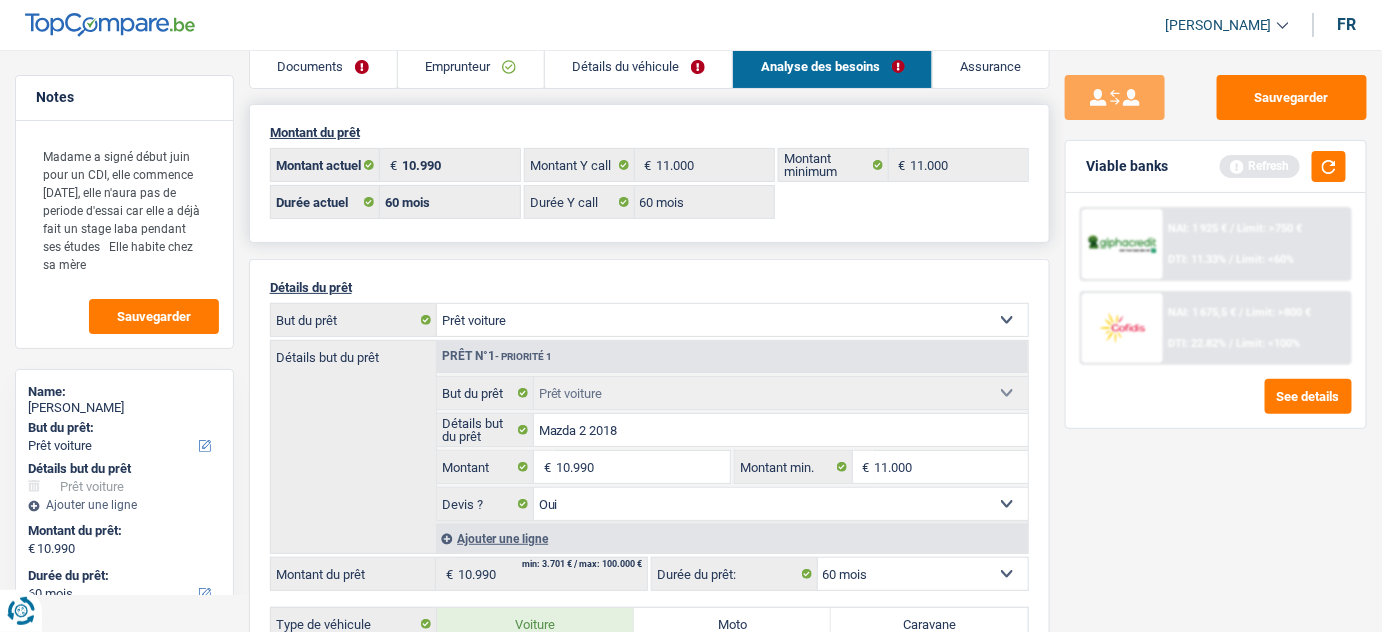 scroll, scrollTop: 0, scrollLeft: 0, axis: both 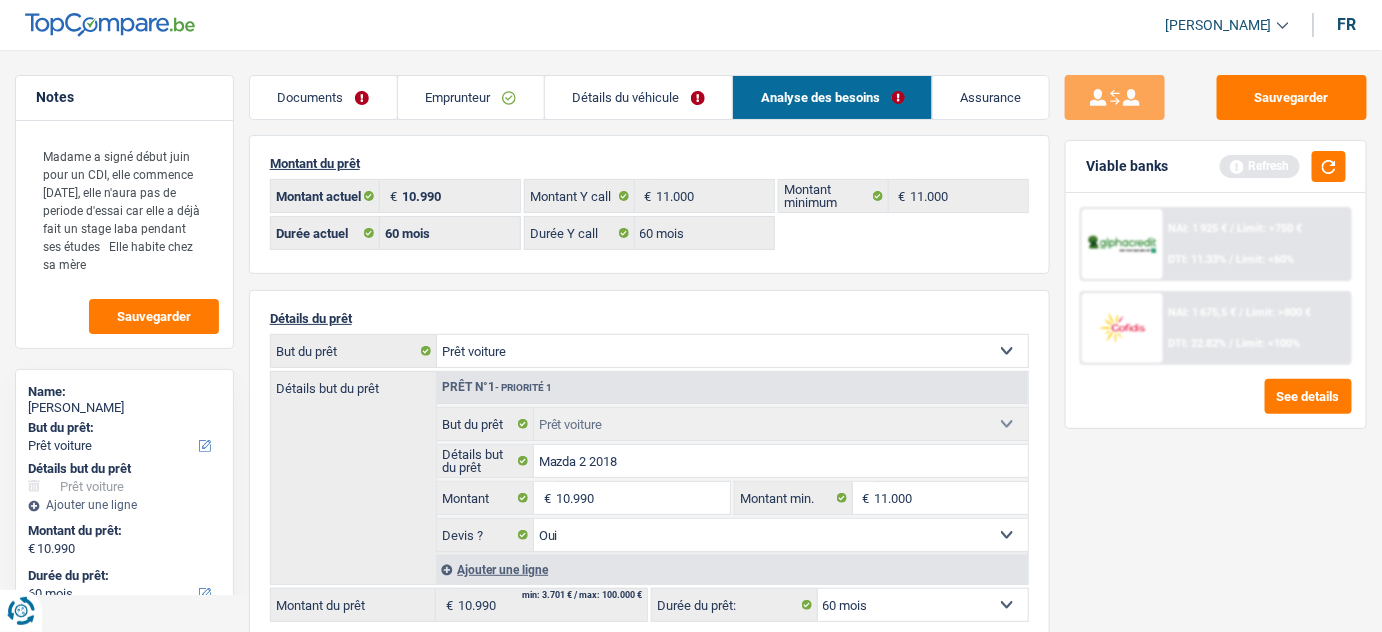 click on "Documents" at bounding box center [323, 97] 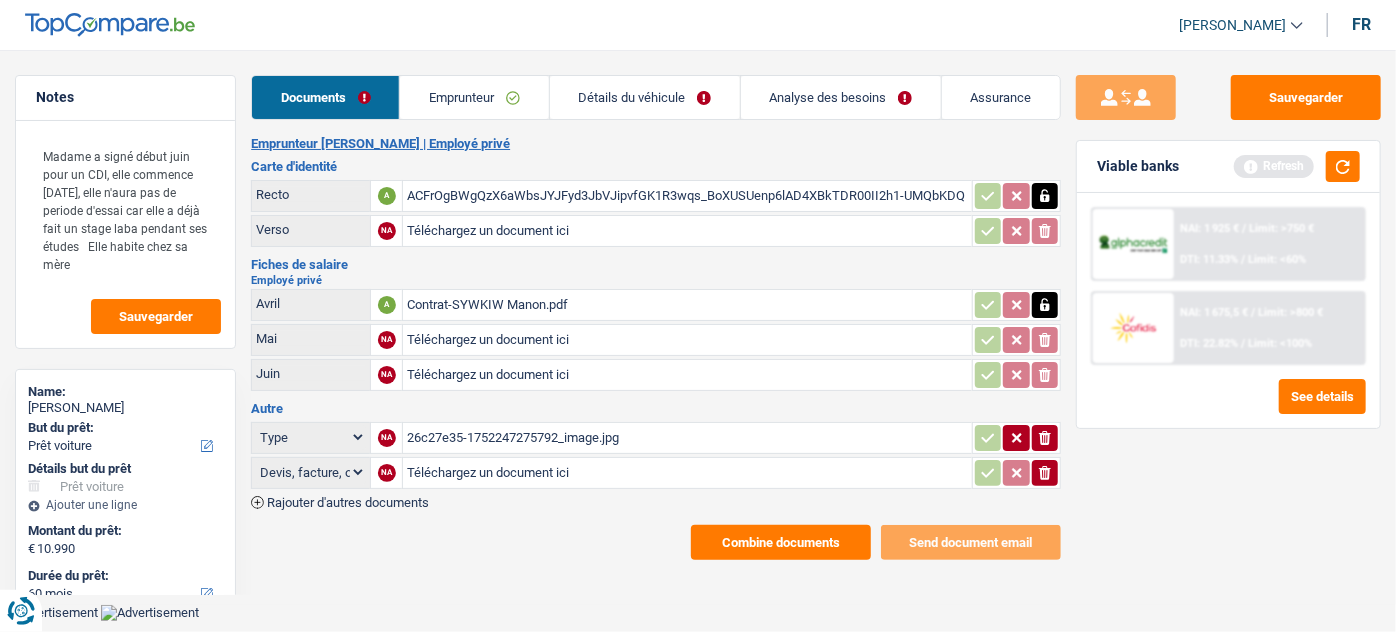click on "ACFrOgBWgQzX6aWbsJYJFyd3JbVJipvfGK1R3wqs_BoXUSUenp6lAD4XBkTDR00II2h1-UMQbKDQW0qRv5ffguesb6sipHFgEu4F5PUjD_c-0K9TECgAYQwEo0usG2wudz9uvLSN9ebFOw4hZWRXAKg5Z-QbtL3a861_wyVsbQ==.pdf" at bounding box center (687, 196) 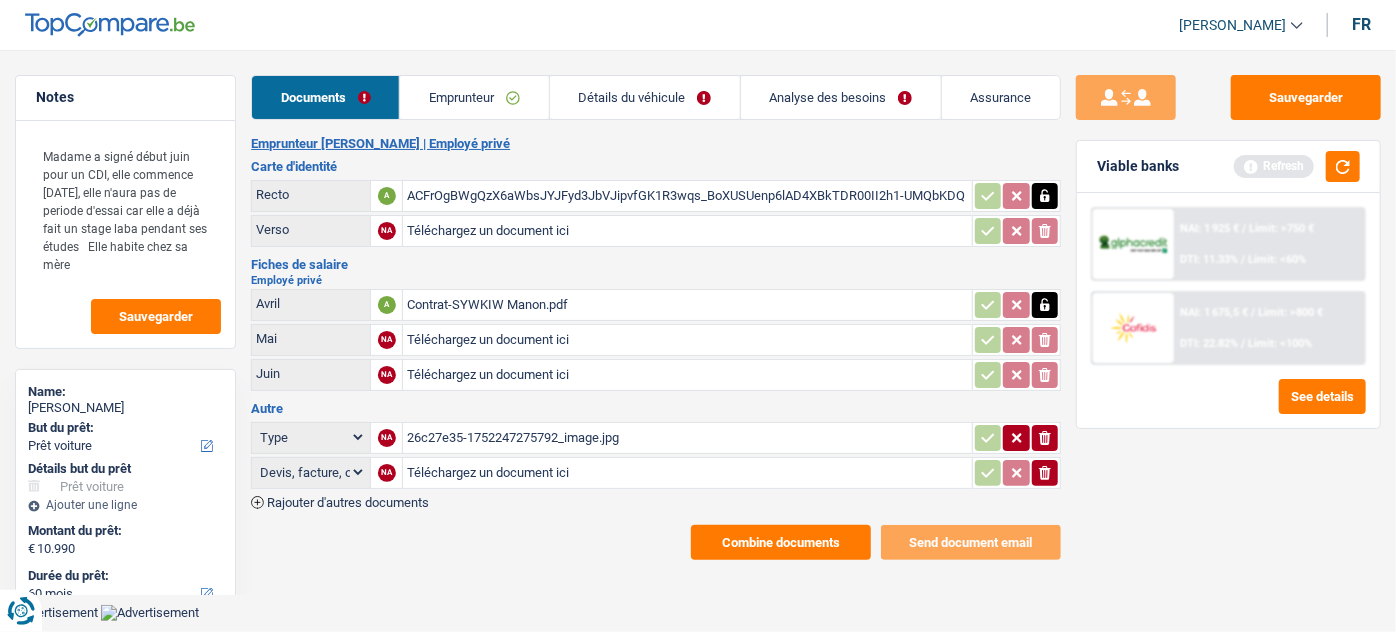 click on "Emprunteur" at bounding box center (474, 97) 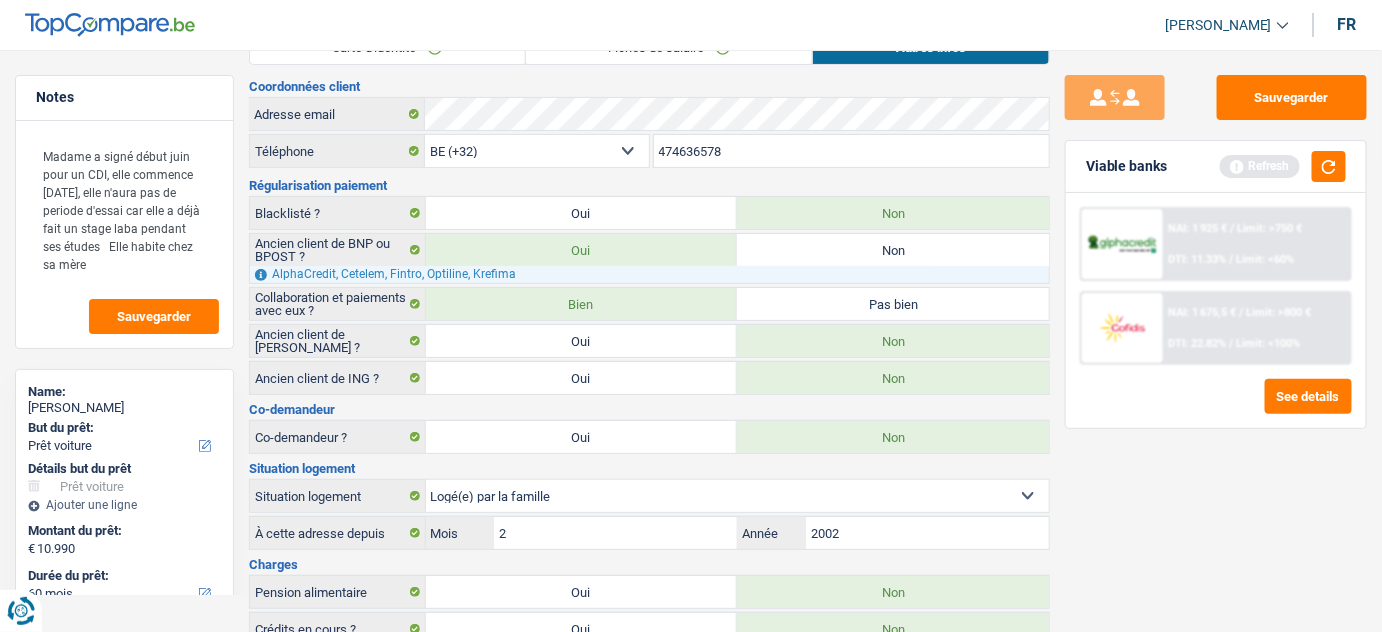 scroll, scrollTop: 0, scrollLeft: 0, axis: both 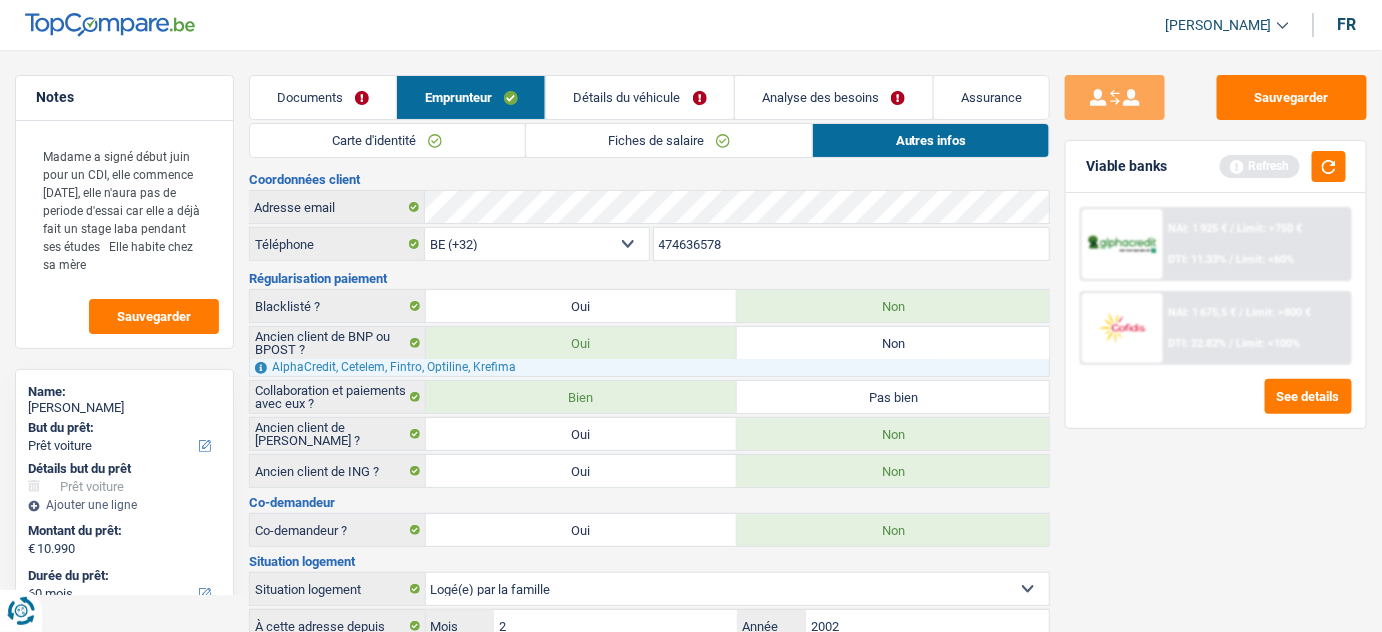 click on "Fiches de salaire" at bounding box center [669, 140] 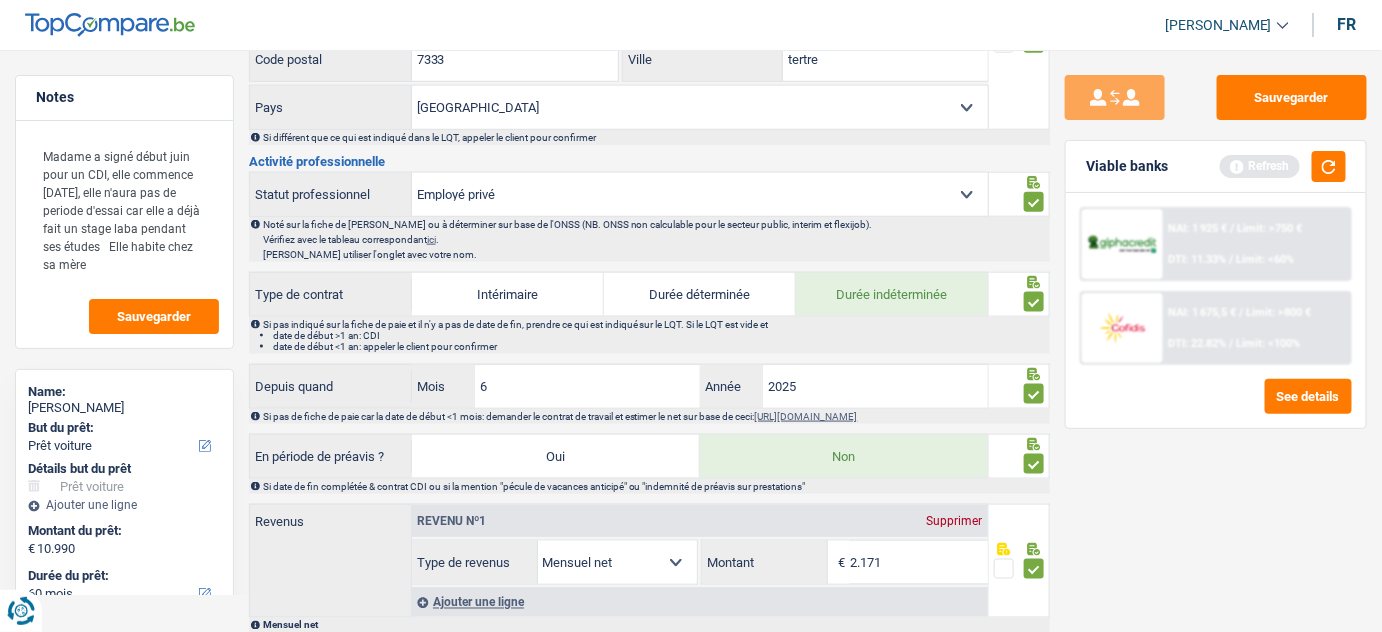 scroll, scrollTop: 727, scrollLeft: 0, axis: vertical 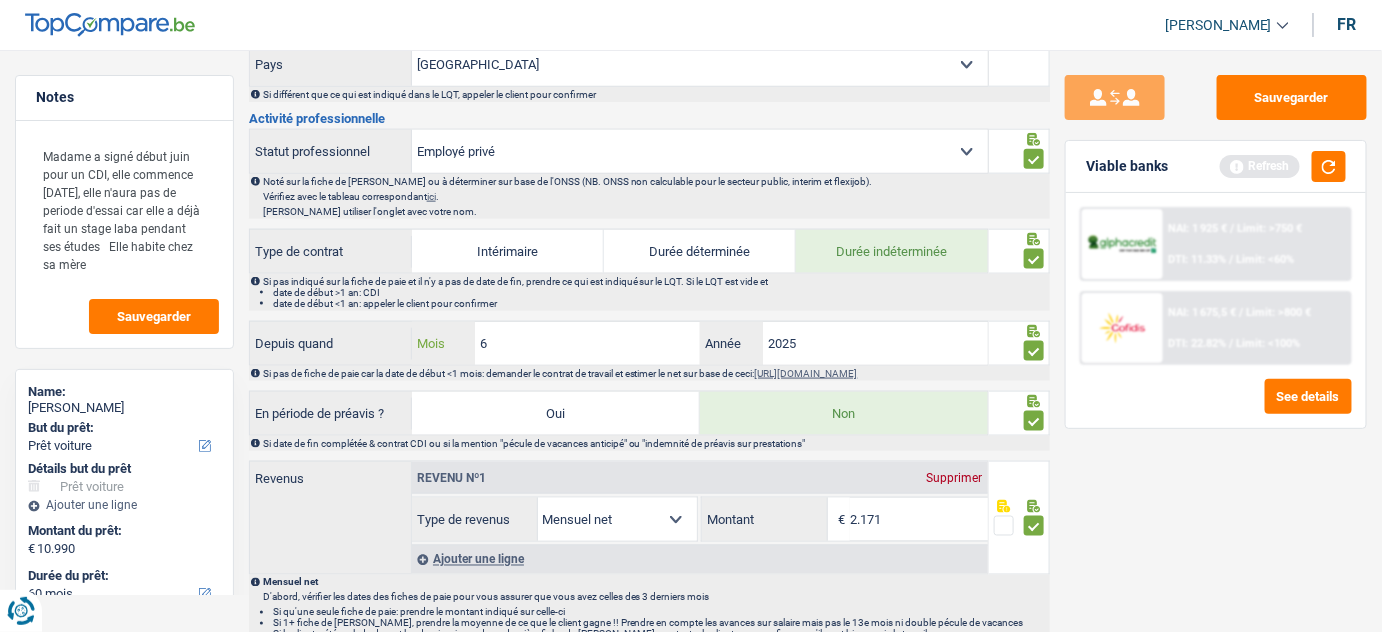 drag, startPoint x: 538, startPoint y: 342, endPoint x: 289, endPoint y: 354, distance: 249.28899 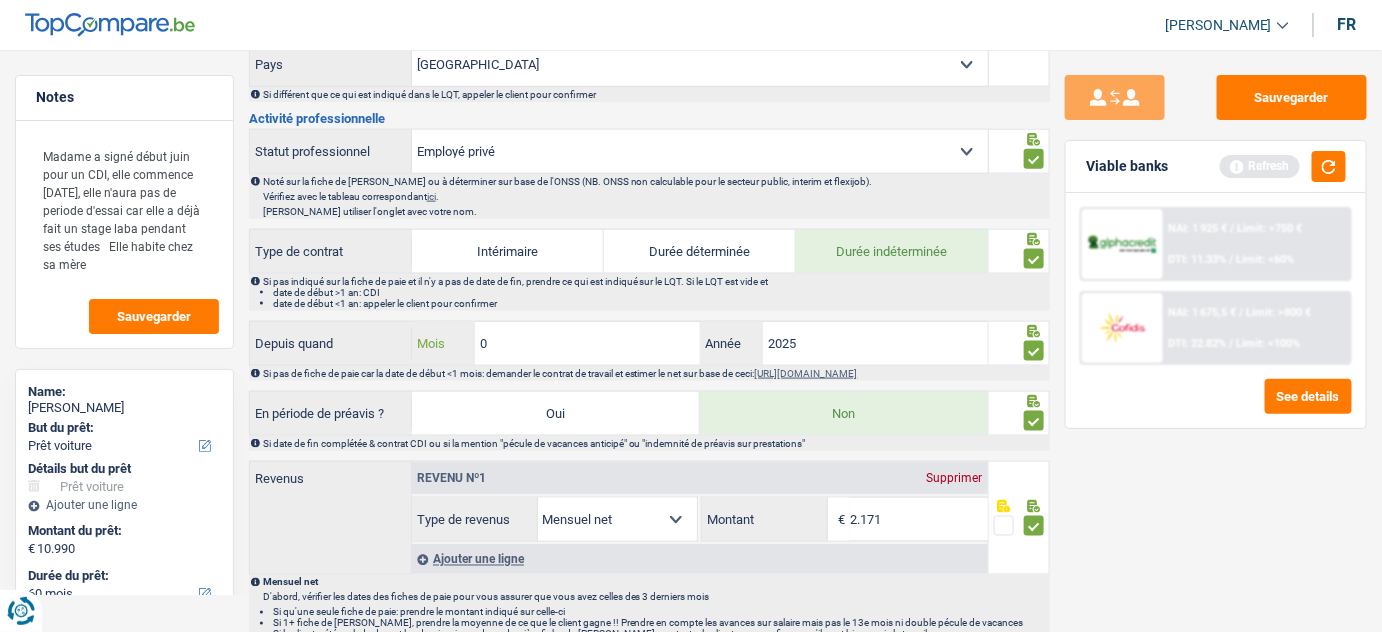 type on "07" 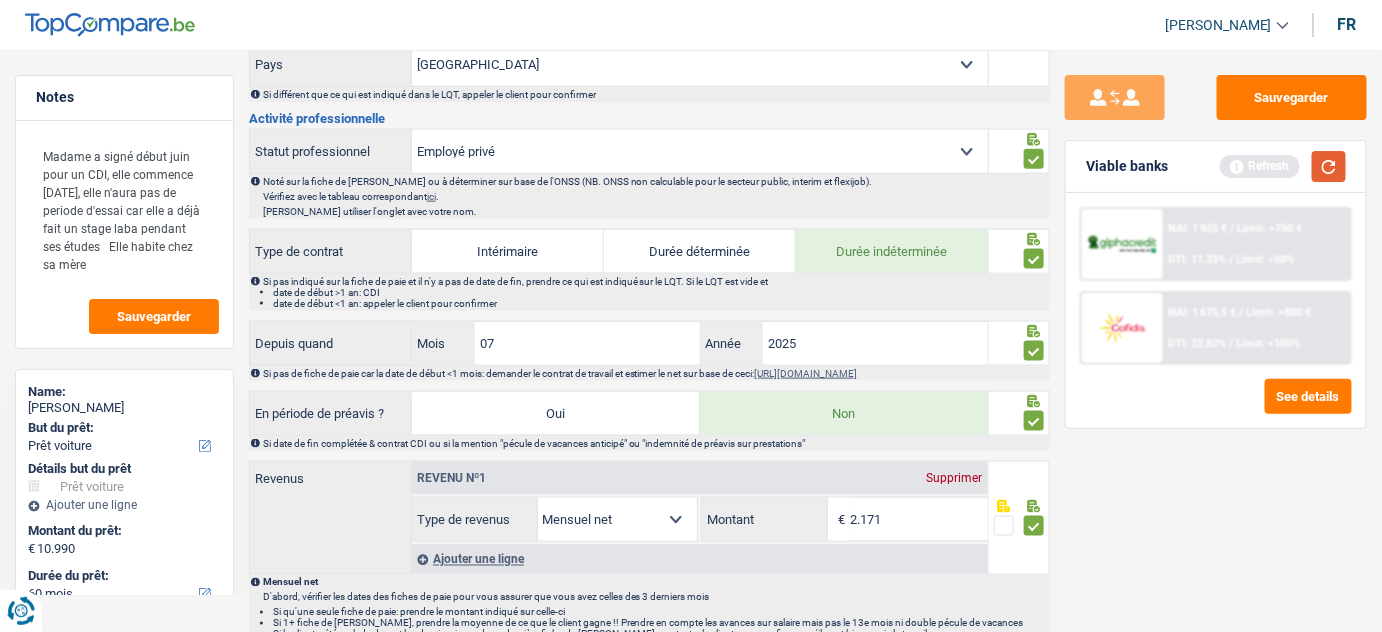 click at bounding box center [1329, 166] 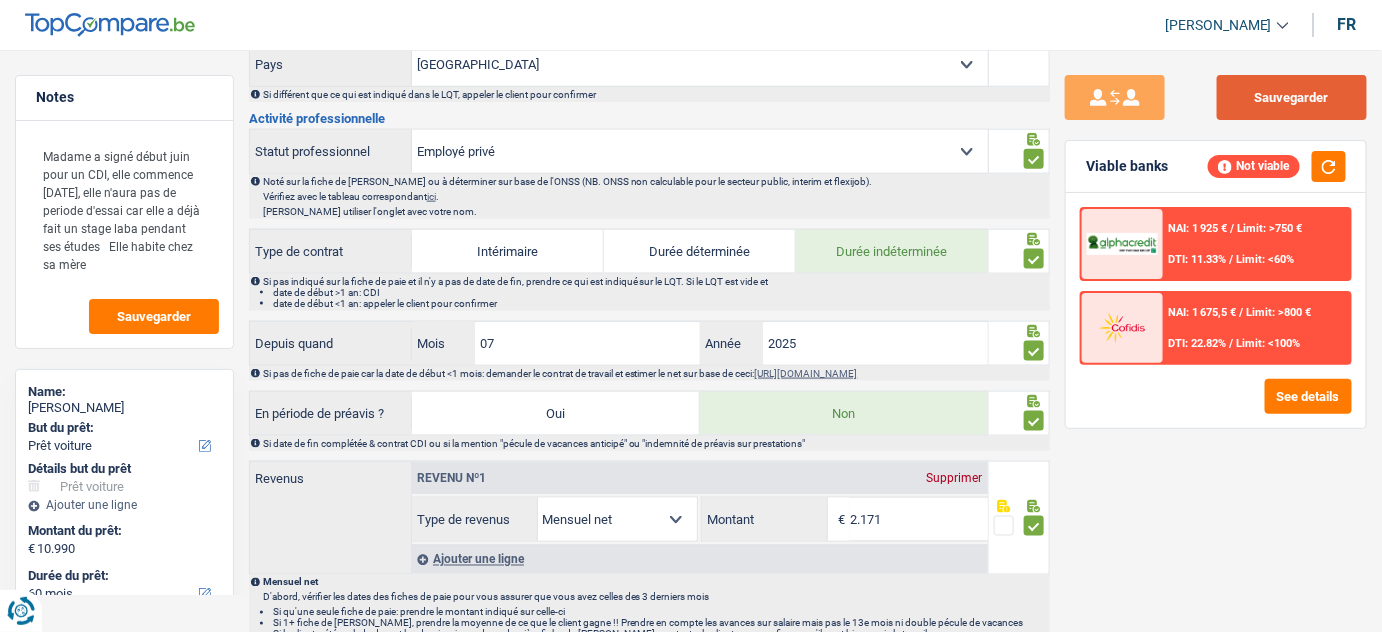 click on "Sauvegarder" at bounding box center (1292, 97) 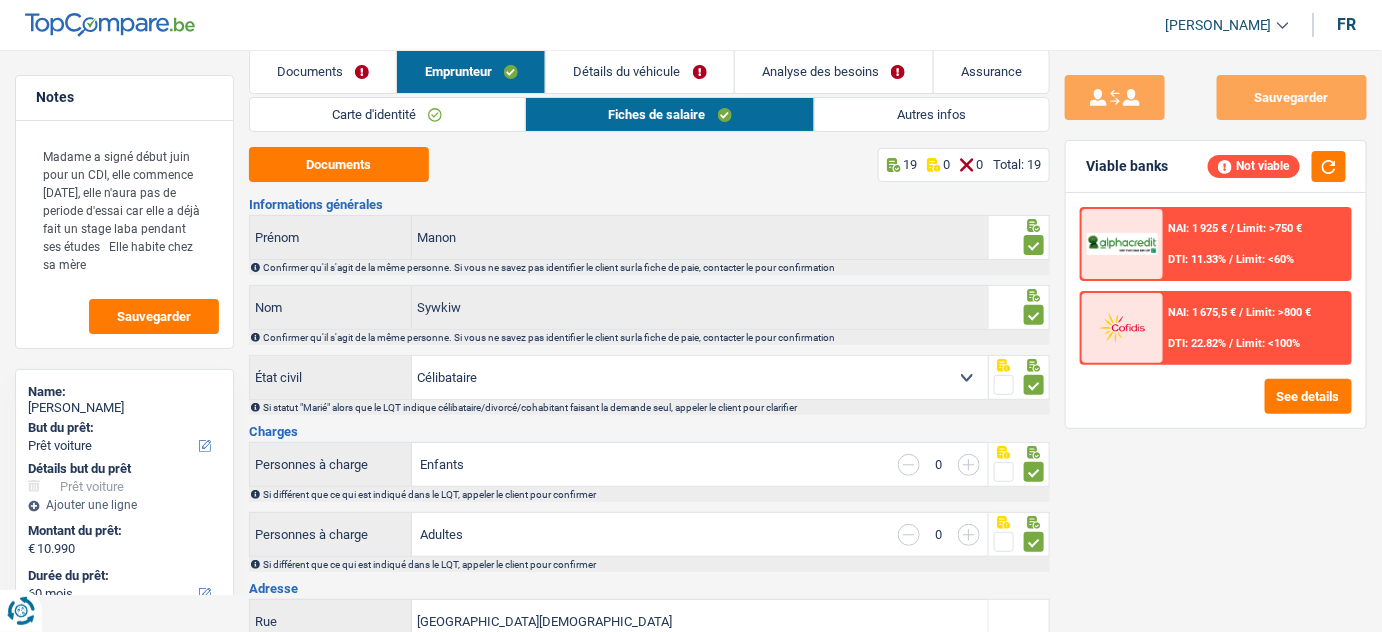 scroll, scrollTop: 0, scrollLeft: 0, axis: both 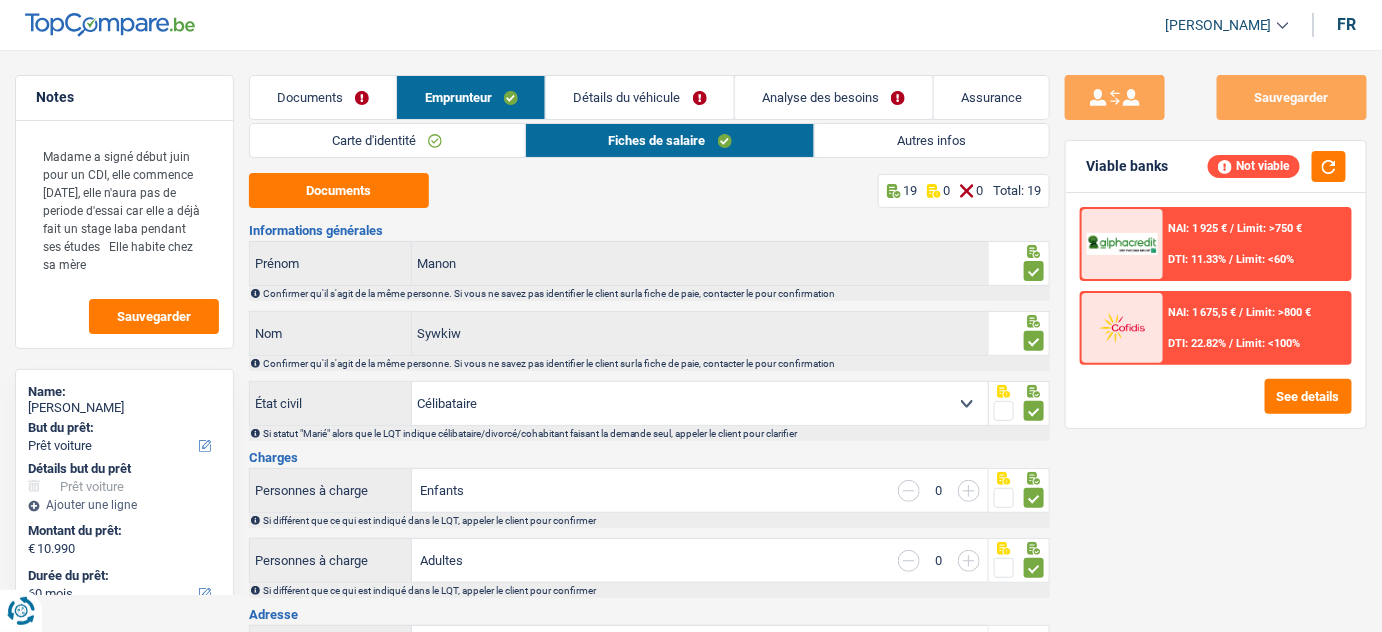 click on "Documents" at bounding box center (323, 97) 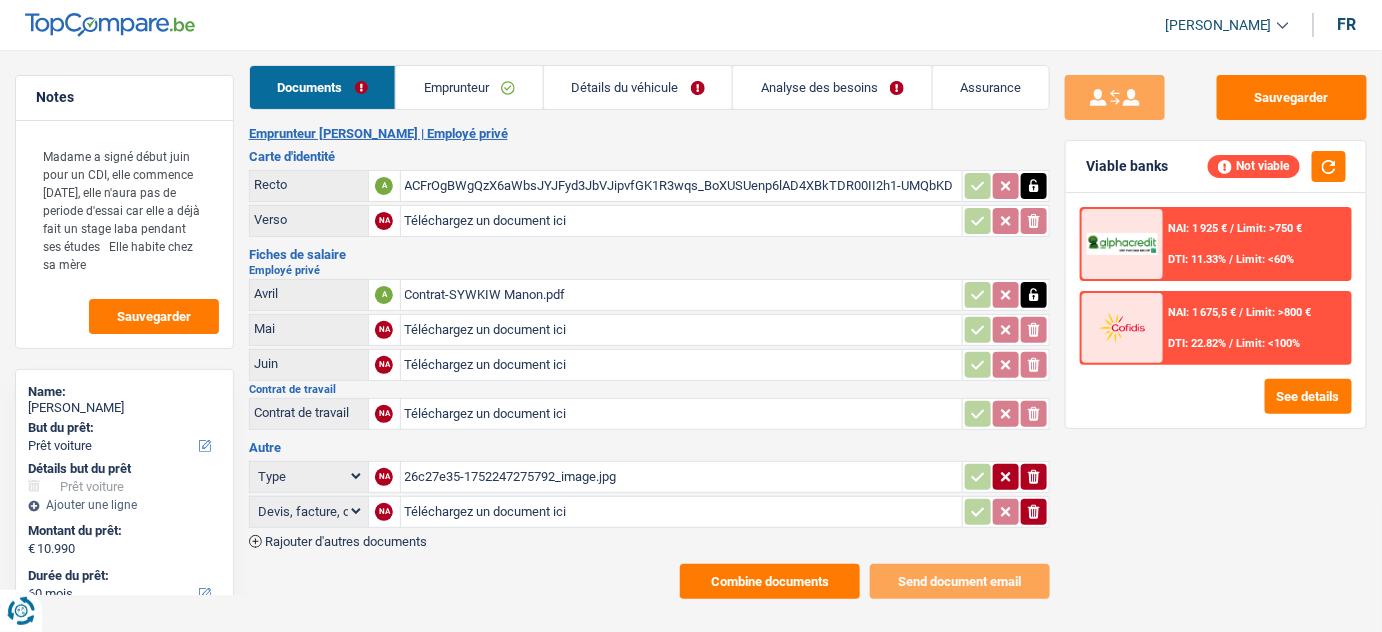 scroll, scrollTop: 16, scrollLeft: 0, axis: vertical 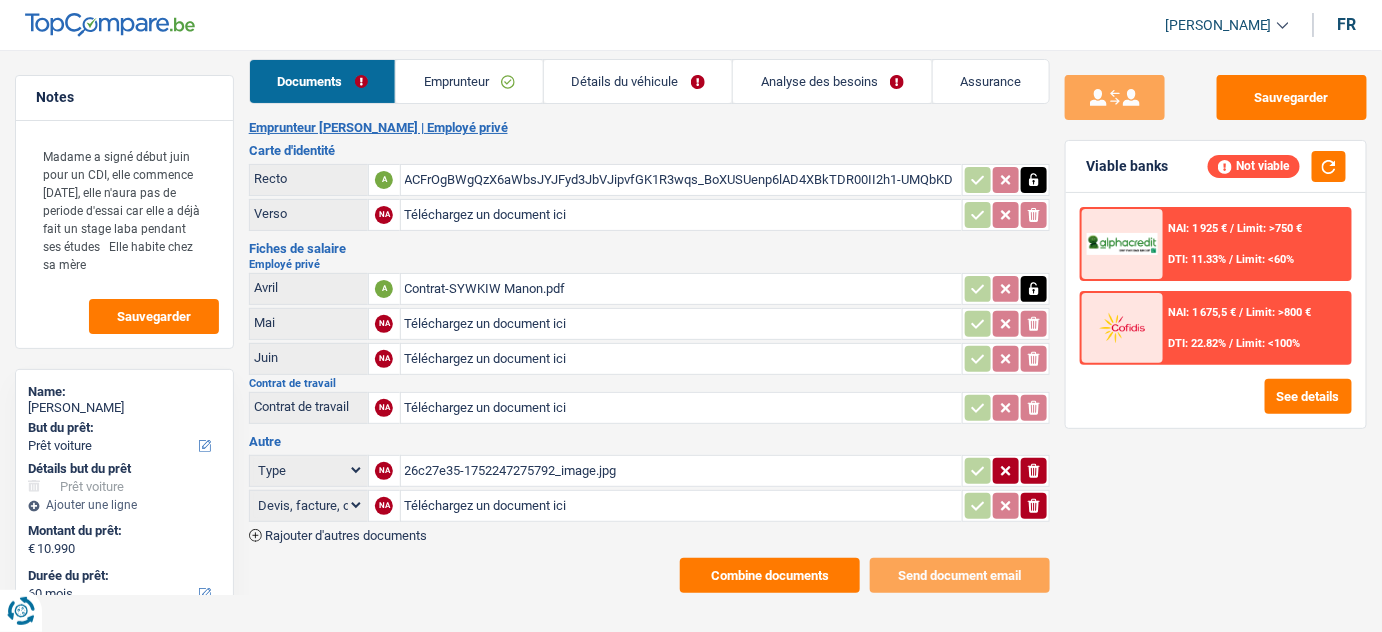 click on "Combine documents" at bounding box center (770, 575) 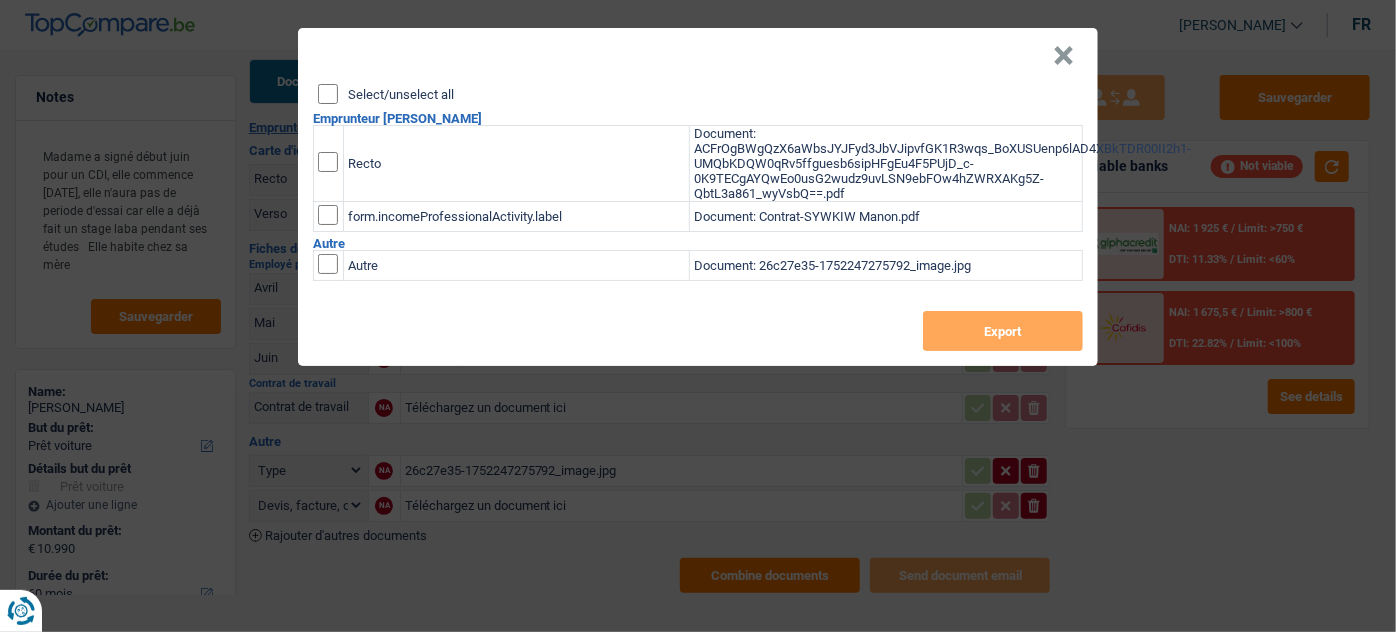click on "Select/unselect all" at bounding box center [328, 94] 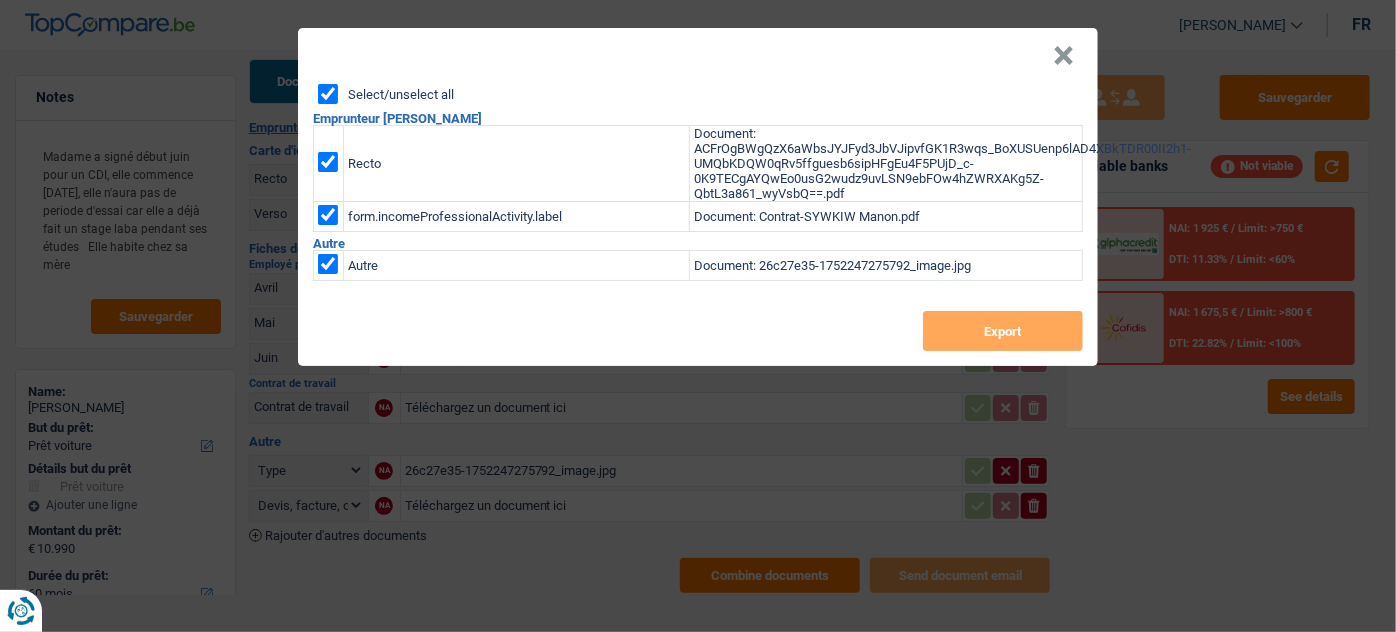 checkbox on "true" 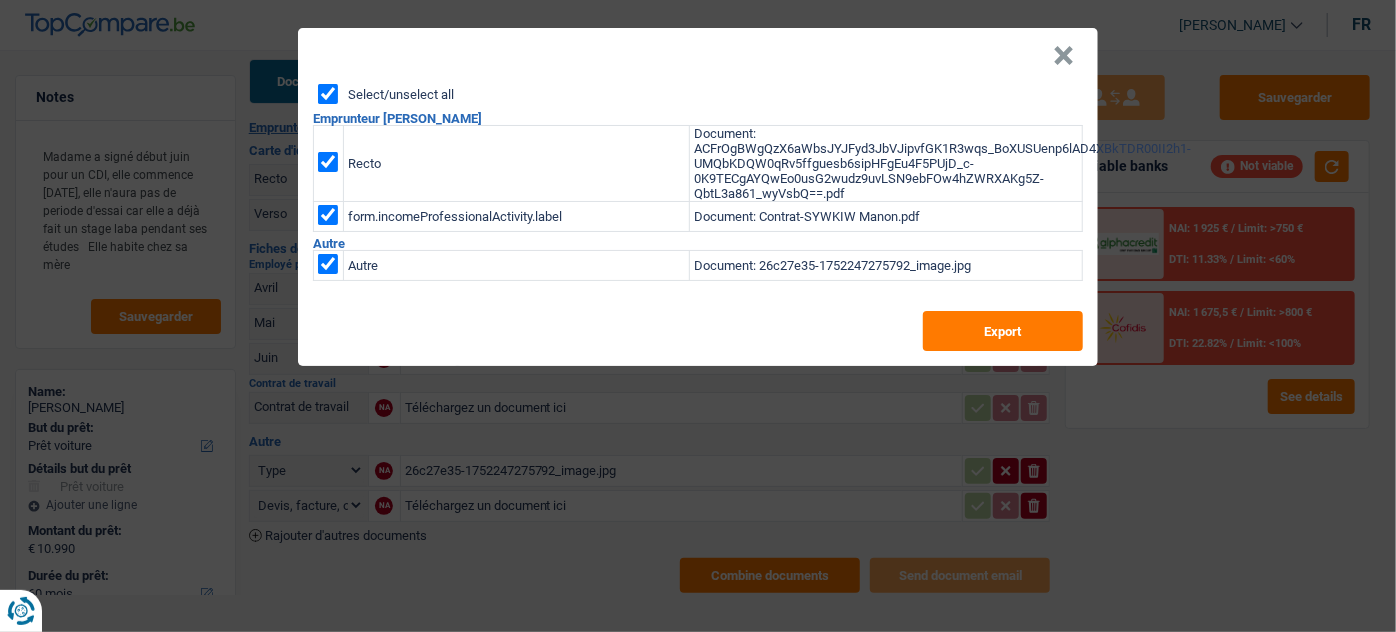 click on "Select/unselect all
Emprunteur Manon Sywkiw
Recto
Document: ACFrOgBWgQzX6aWbsJYJFyd3JbVJipvfGK1R3wqs_BoXUSUenp6lAD4XBkTDR00II2h1-UMQbKDQW0qRv5ffguesb6sipHFgEu4F5PUjD_c-0K9TECgAYQwEo0usG2wudz9uvLSN9ebFOw4hZWRXAKg5Z-QbtL3a861_wyVsbQ==.pdf
form.incomeProfessionalActivity.label
Document: Contrat-SYWKIW Manon.pdf
Autre
Autre
Document: 26c27e35-1752247275792_image.jpg
Export" at bounding box center (698, 225) 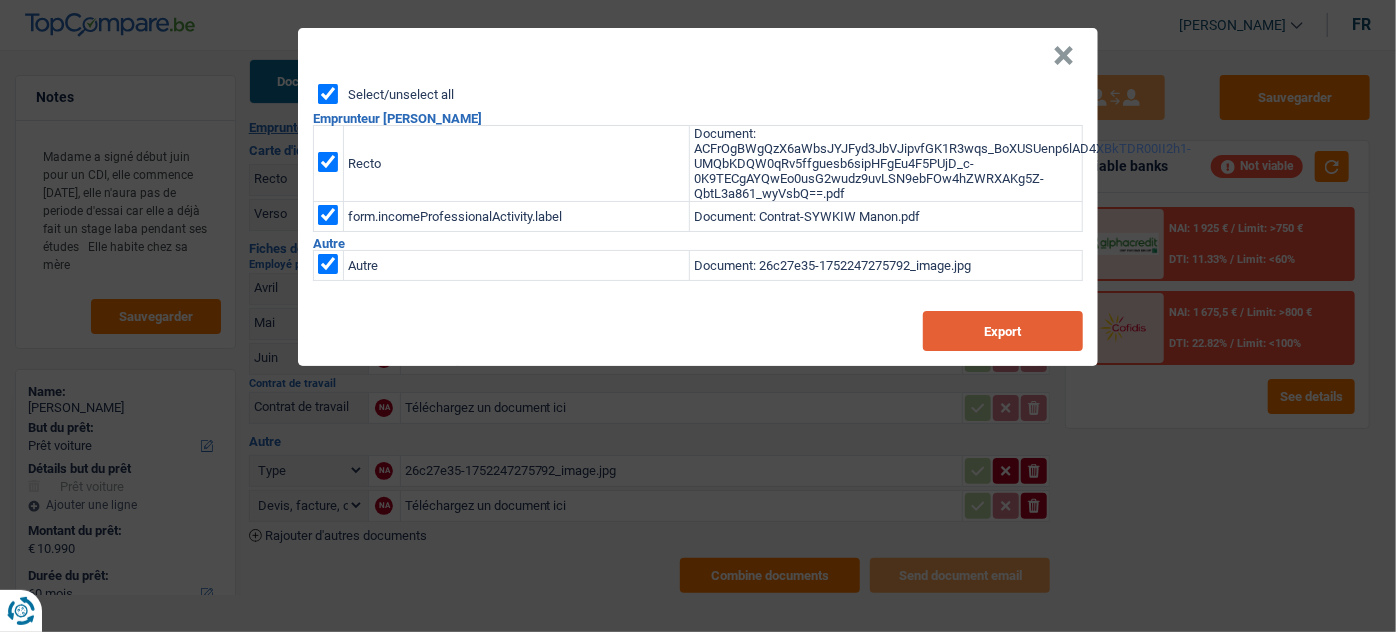 click on "Export" at bounding box center [1003, 331] 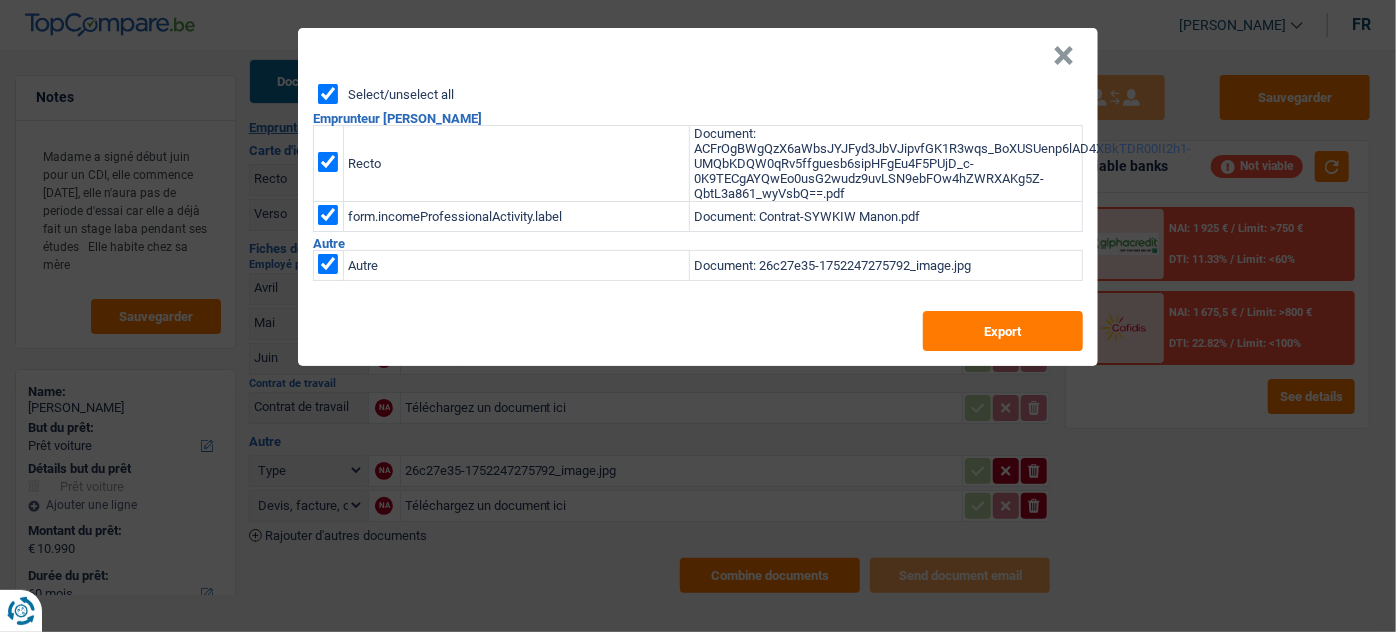 click on "×" at bounding box center [1063, 56] 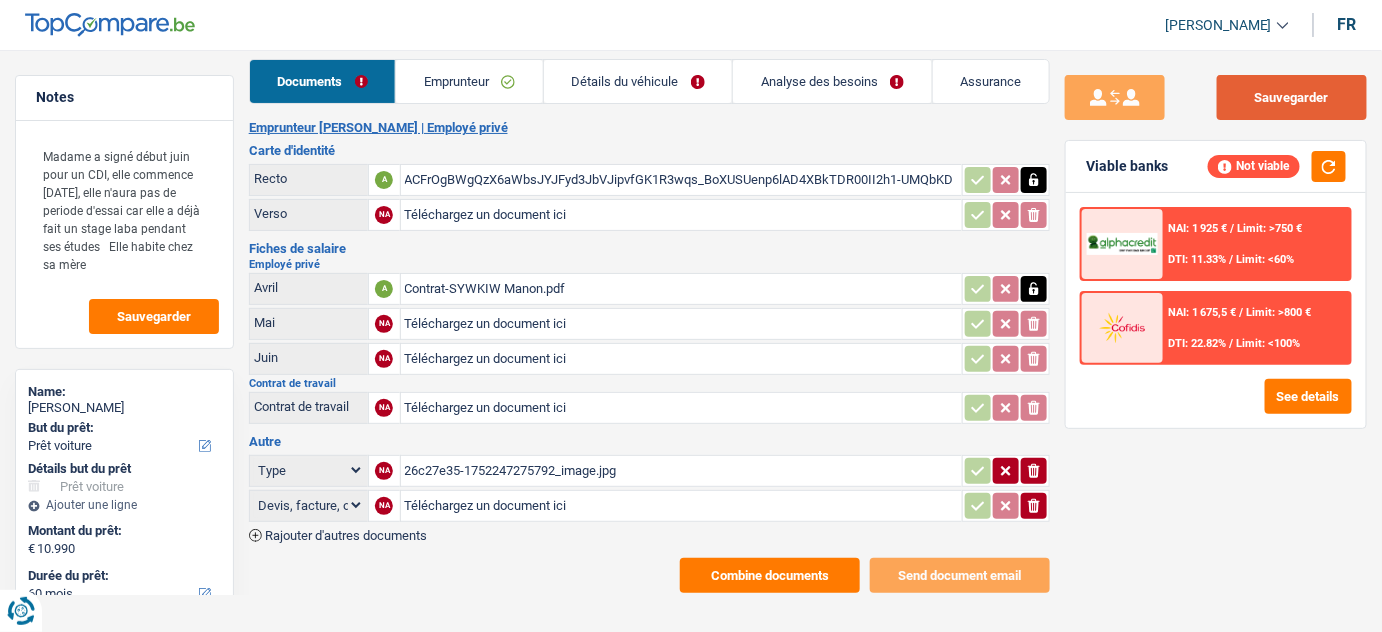 click on "Sauvegarder" at bounding box center [1292, 97] 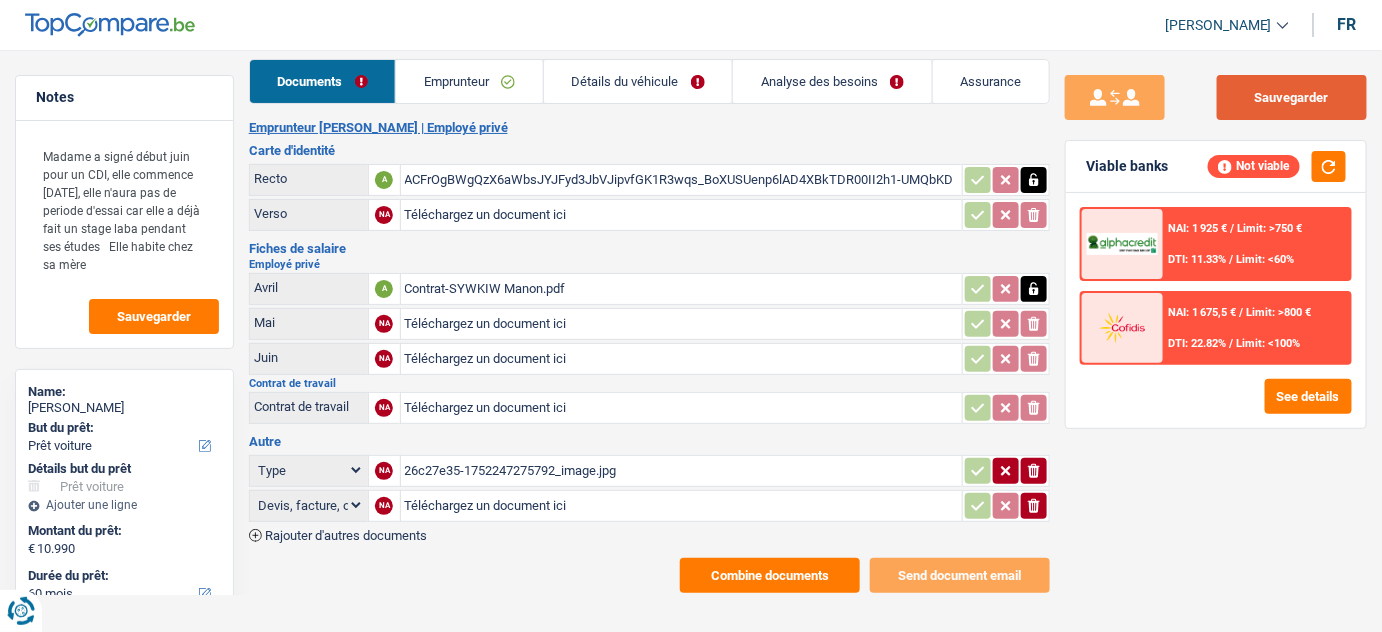 click on "Sauvegarder" at bounding box center [1292, 97] 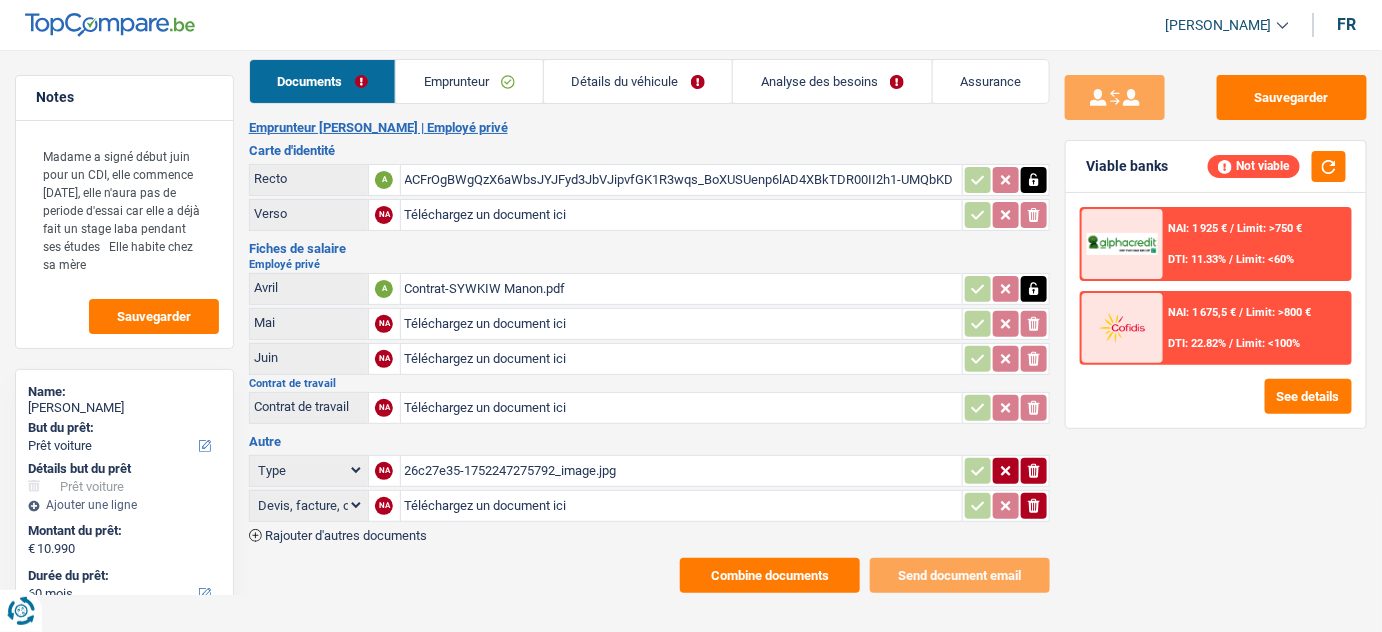 drag, startPoint x: 527, startPoint y: 284, endPoint x: 525, endPoint y: 310, distance: 26.076809 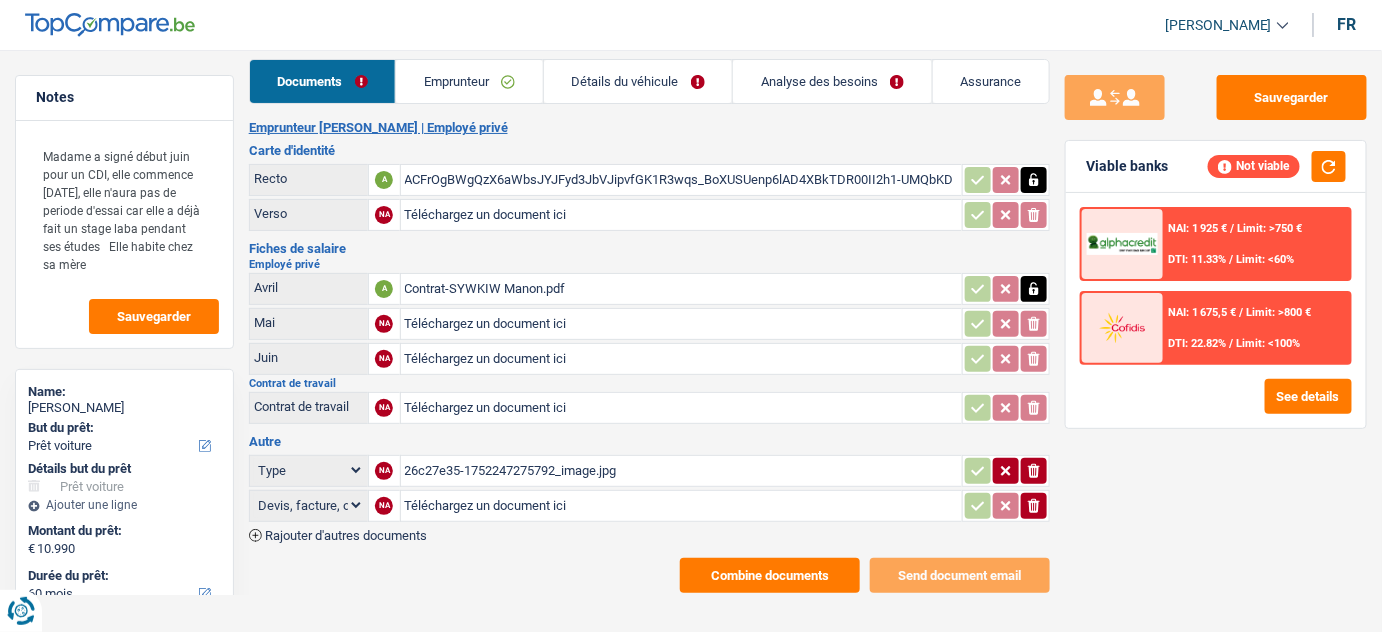 select on "quoteInvoiceOfferPurchaseOrder" 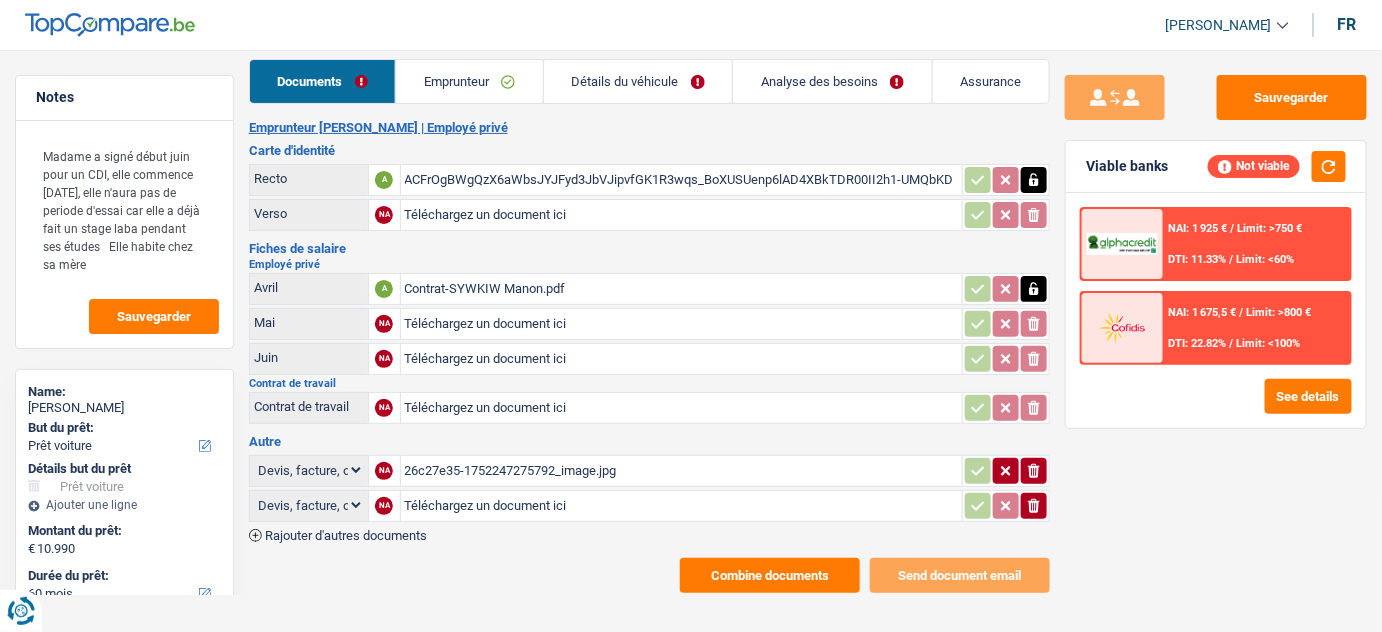 click on "Type
Analyse des besoins pour l'assurance
Attestation d'invalidité
Attestation de votre employeur
Attestation perte de la carte d'identité
Autre
Avertissement extrait de rôle 2023 concernant vos revenus 2022
Avertissement extrait de rôle 2024 concernant vos revenus 2023
Bulletin d'impôt
Carte bancaire
Certificat de composition de ménage
Certificat de résidence élargi
Certificat médical
Contrat de bail" at bounding box center (309, 470) 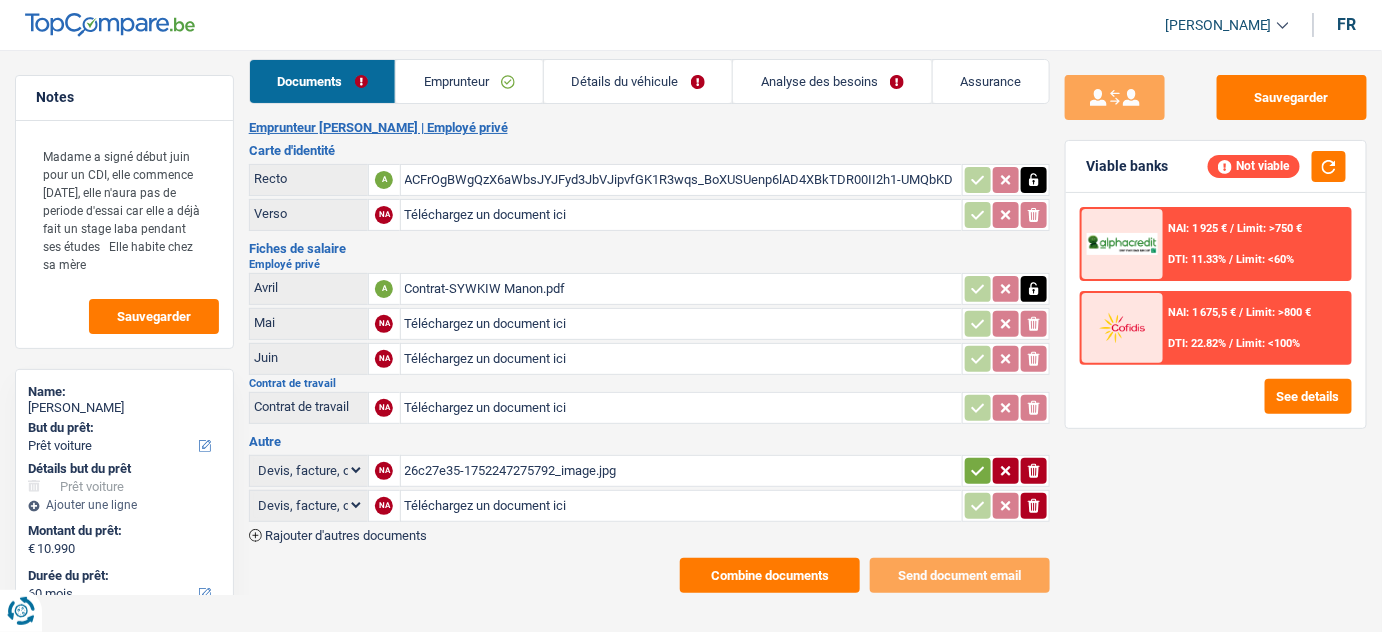 click 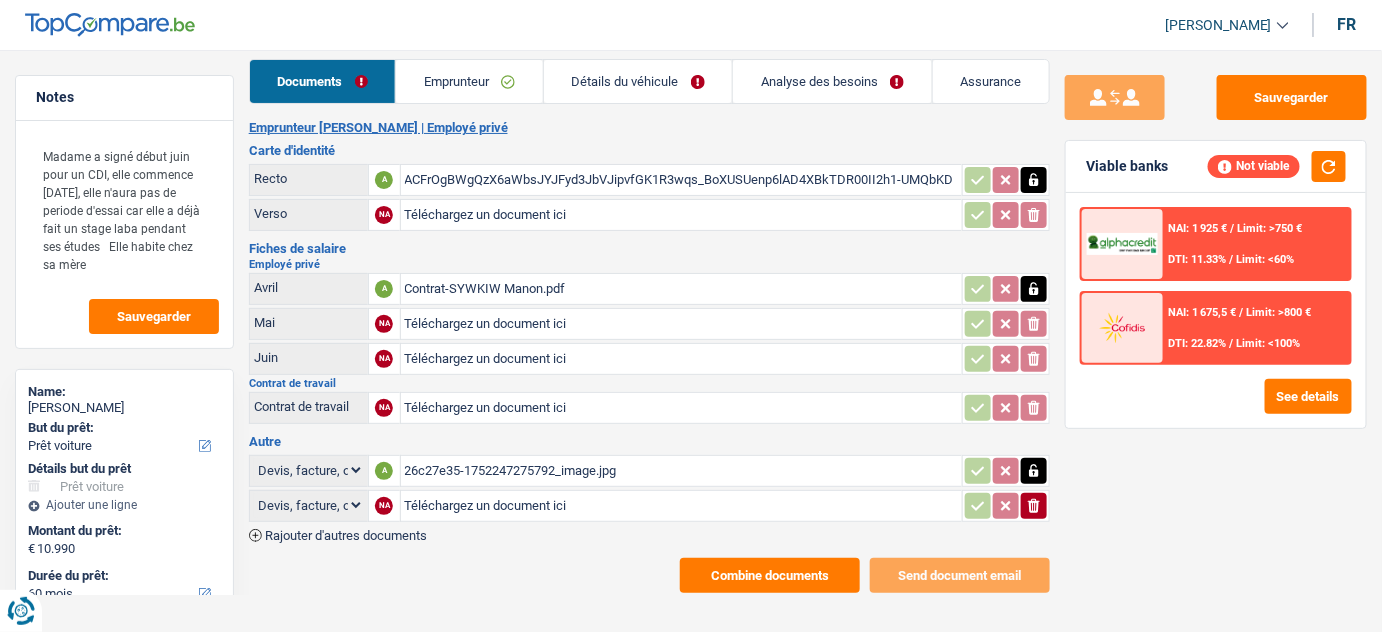click 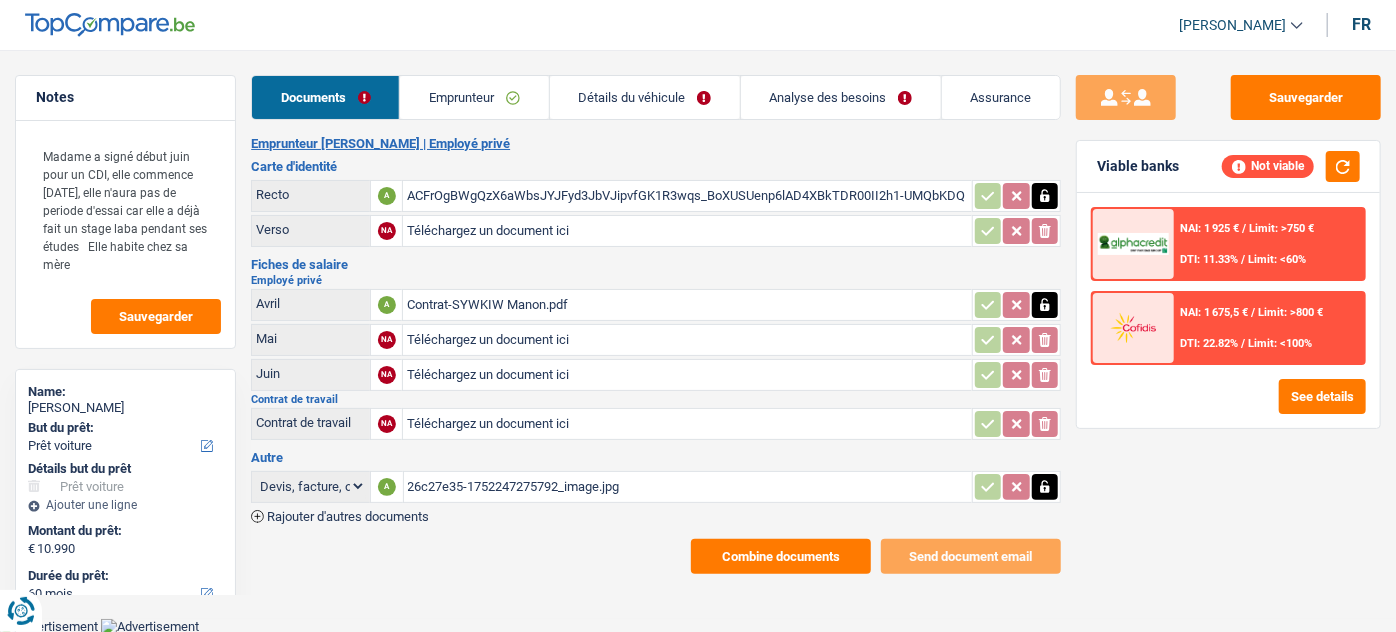 click on "Détails du véhicule" at bounding box center (645, 97) 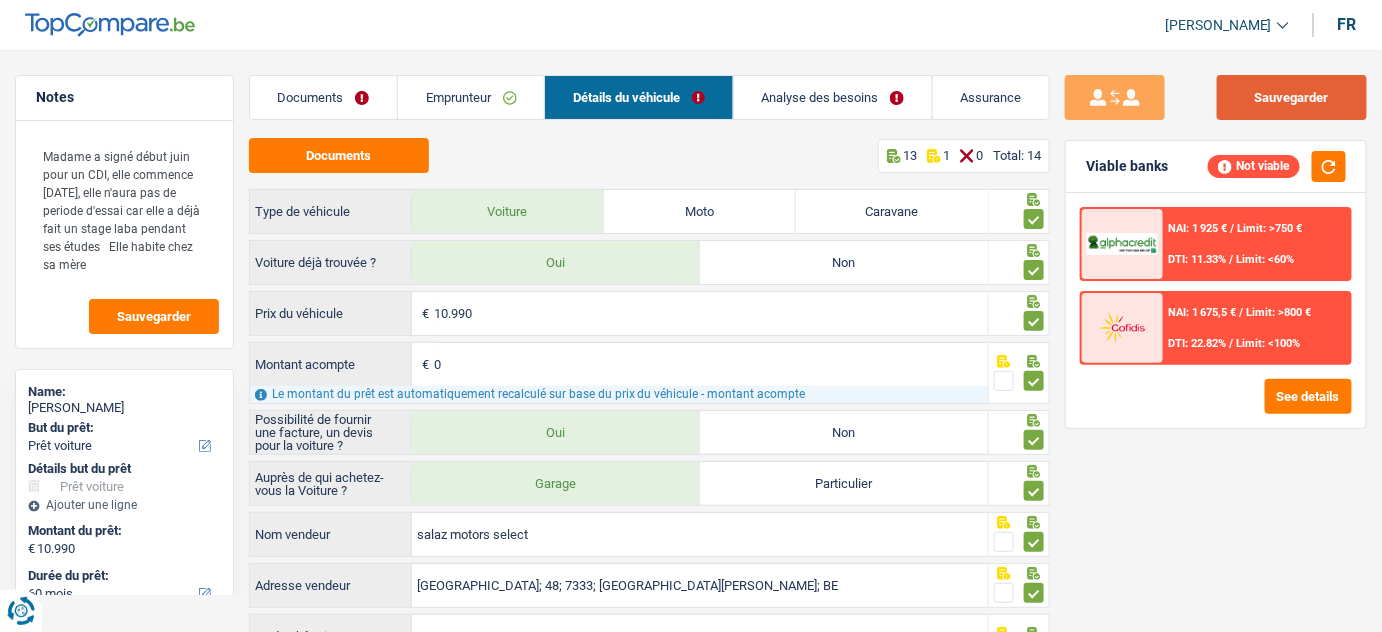 click on "Sauvegarder" at bounding box center [1292, 97] 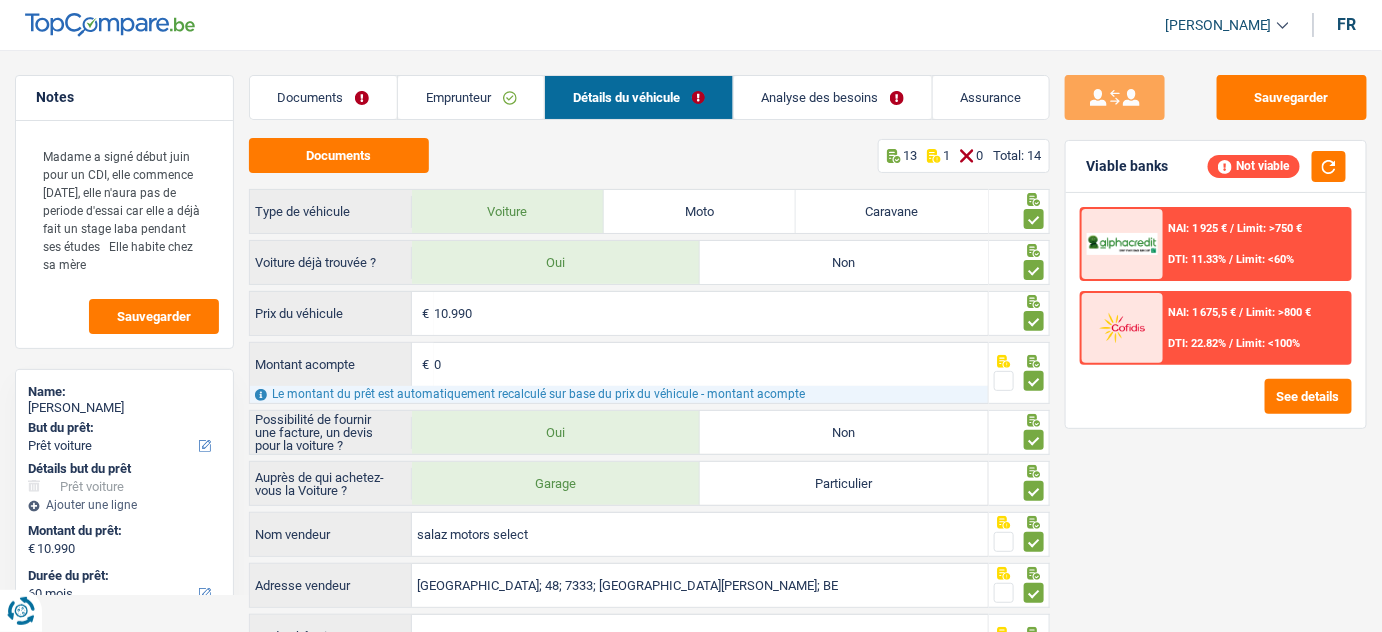 click on "Emprunteur" at bounding box center (471, 97) 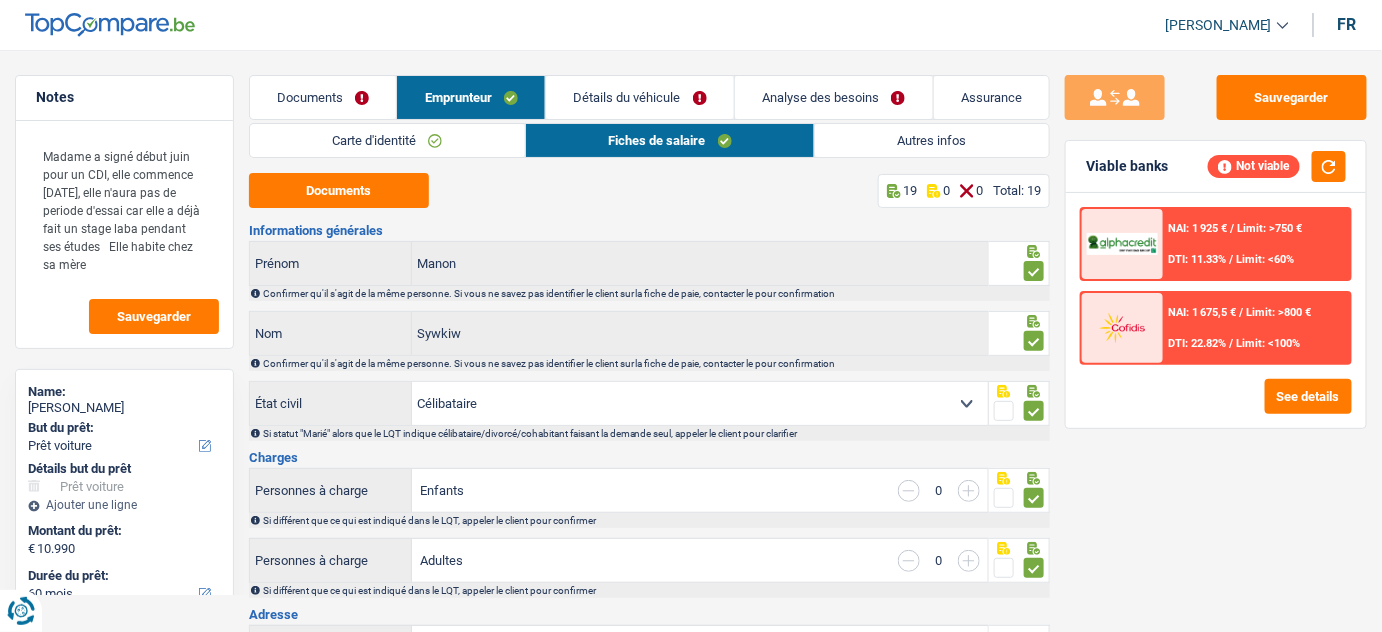 click on "Carte d'identité" at bounding box center (387, 140) 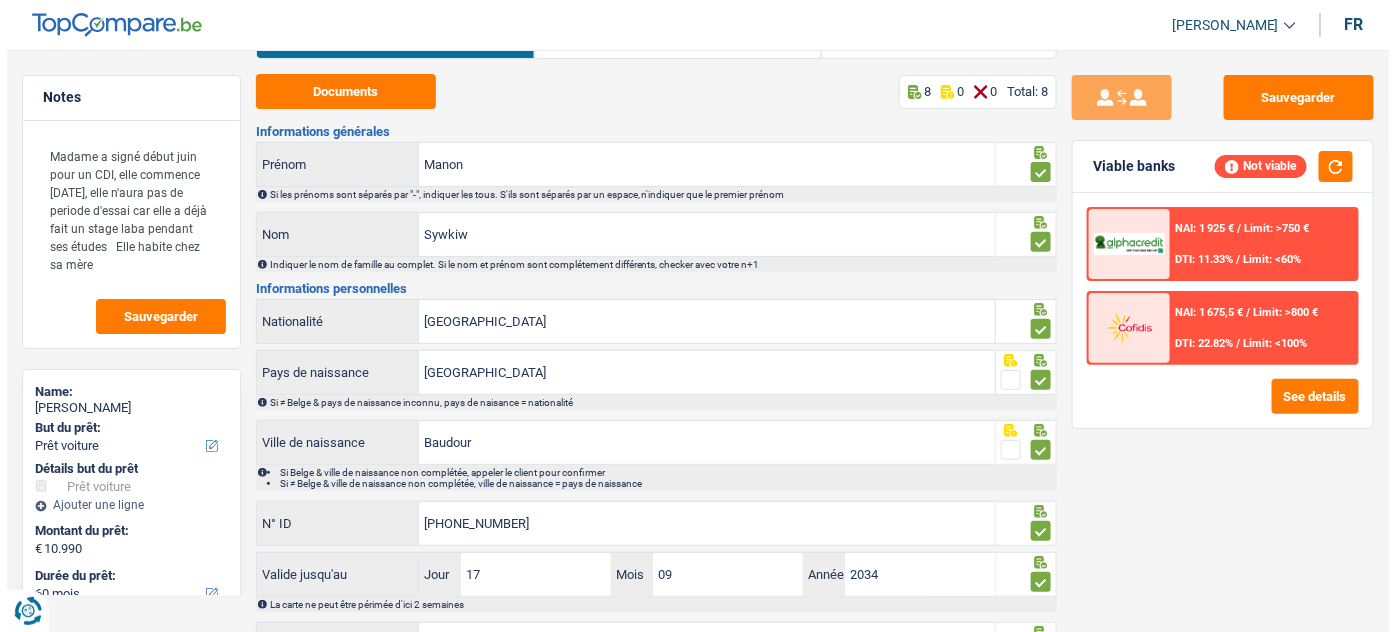 scroll, scrollTop: 0, scrollLeft: 0, axis: both 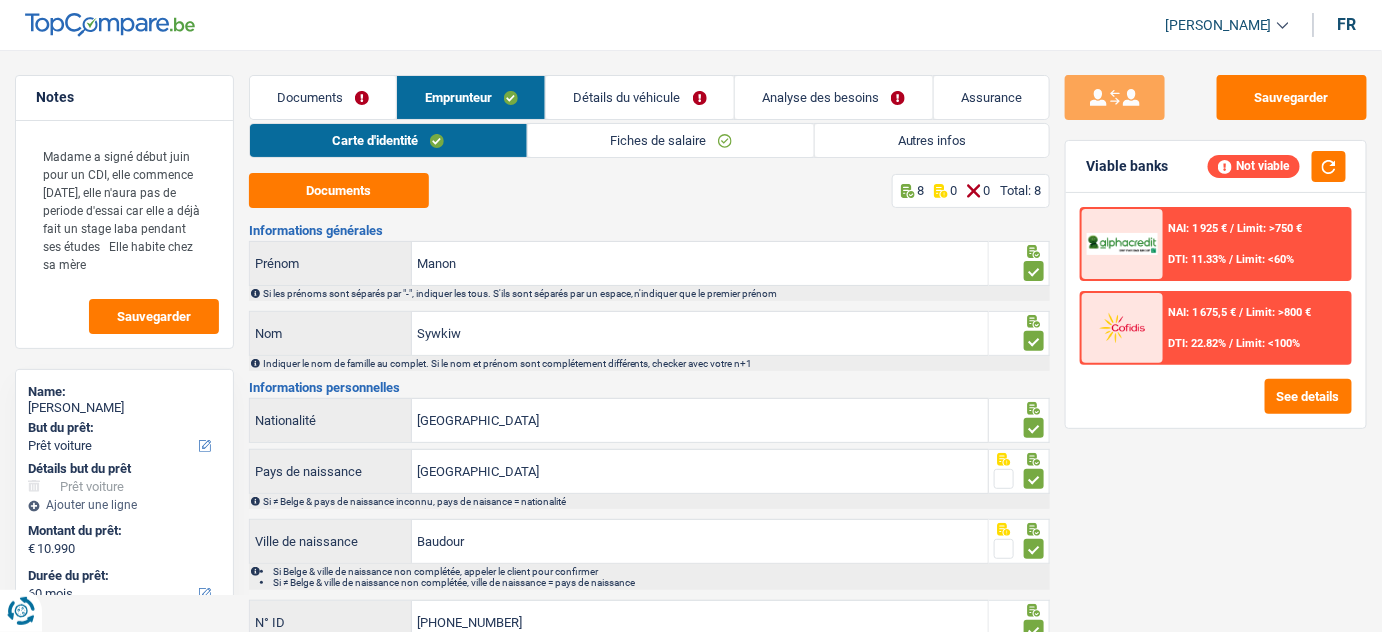 click on "Documents" at bounding box center [323, 97] 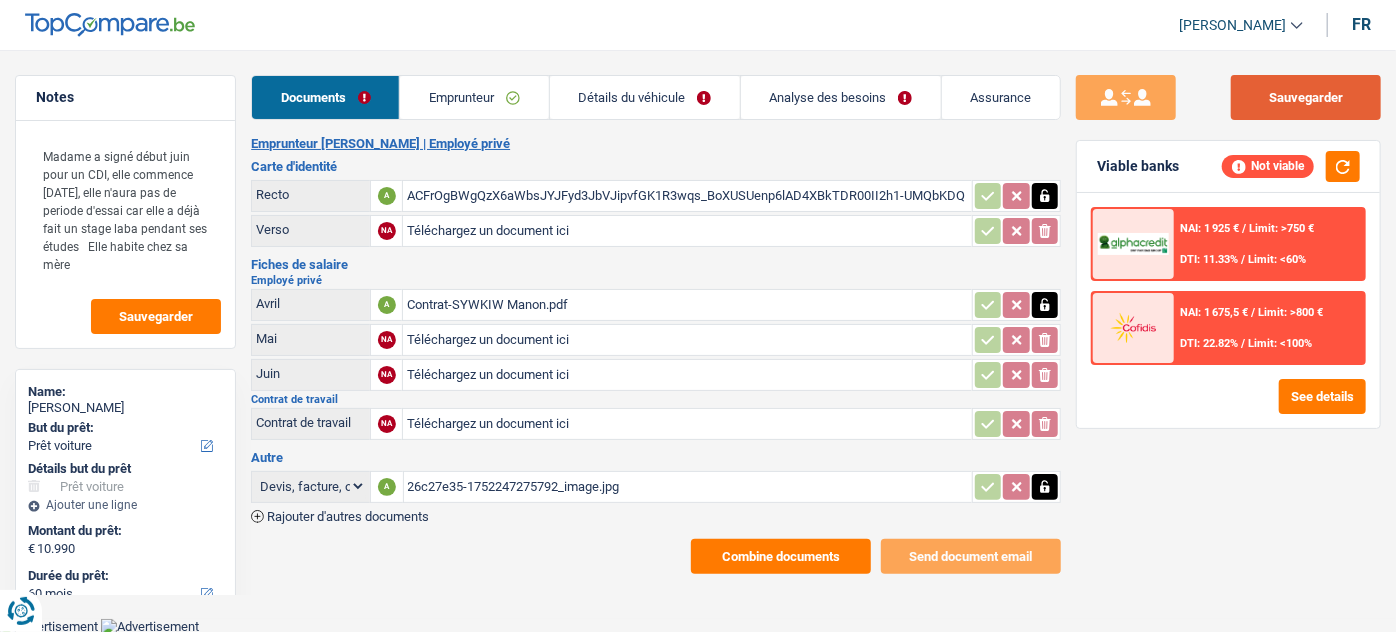 click on "Sauvegarder" at bounding box center (1306, 97) 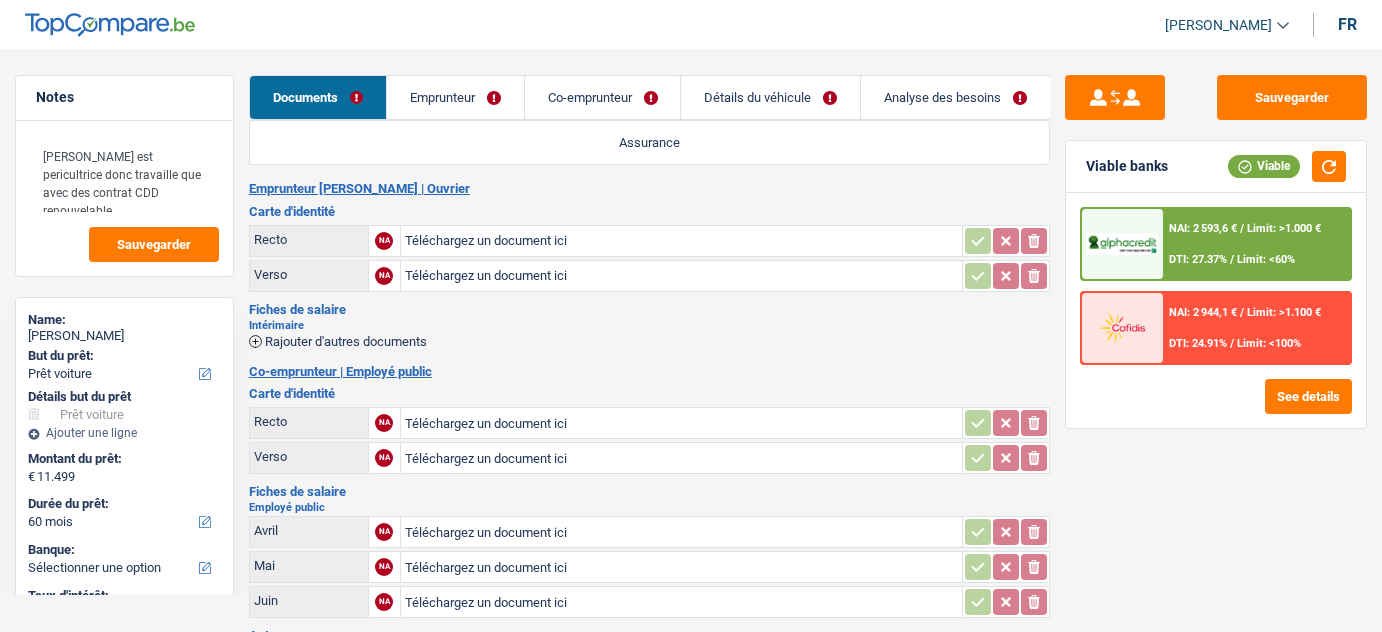 select on "car" 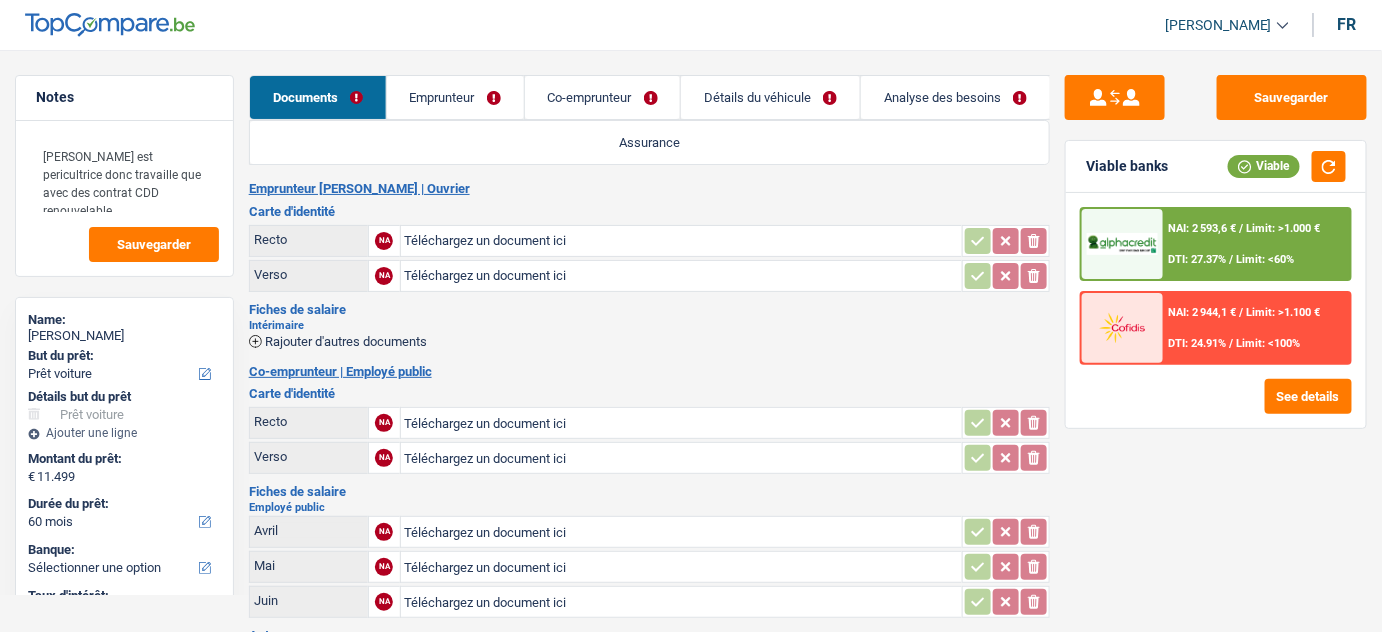 scroll, scrollTop: 0, scrollLeft: 0, axis: both 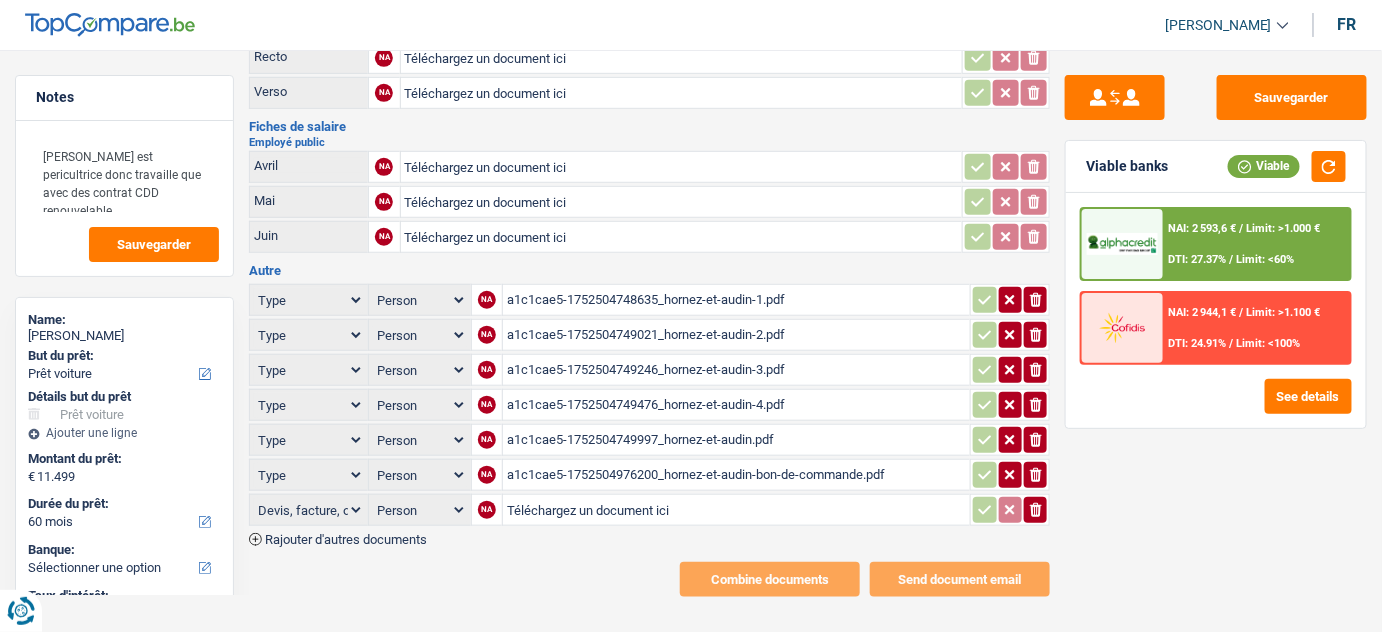 click on "a1c1cae5-1752504748635_hornez-et-audin-1.pdf" at bounding box center (736, 300) 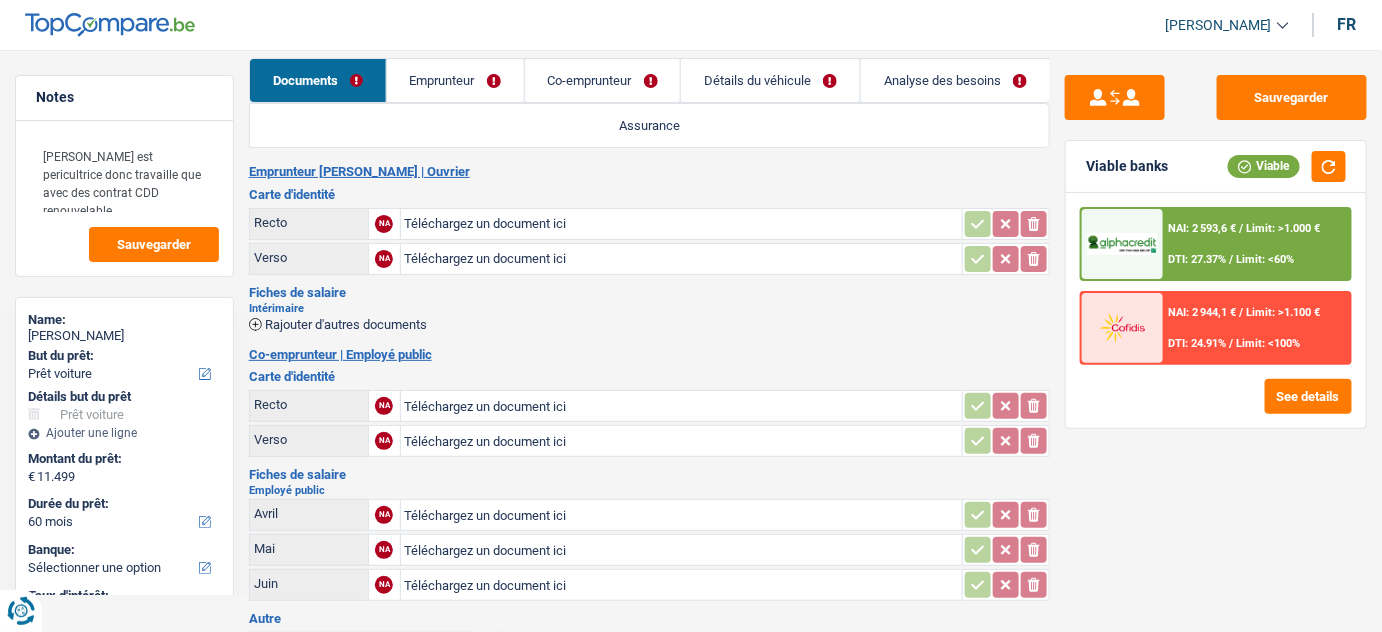 scroll, scrollTop: 365, scrollLeft: 0, axis: vertical 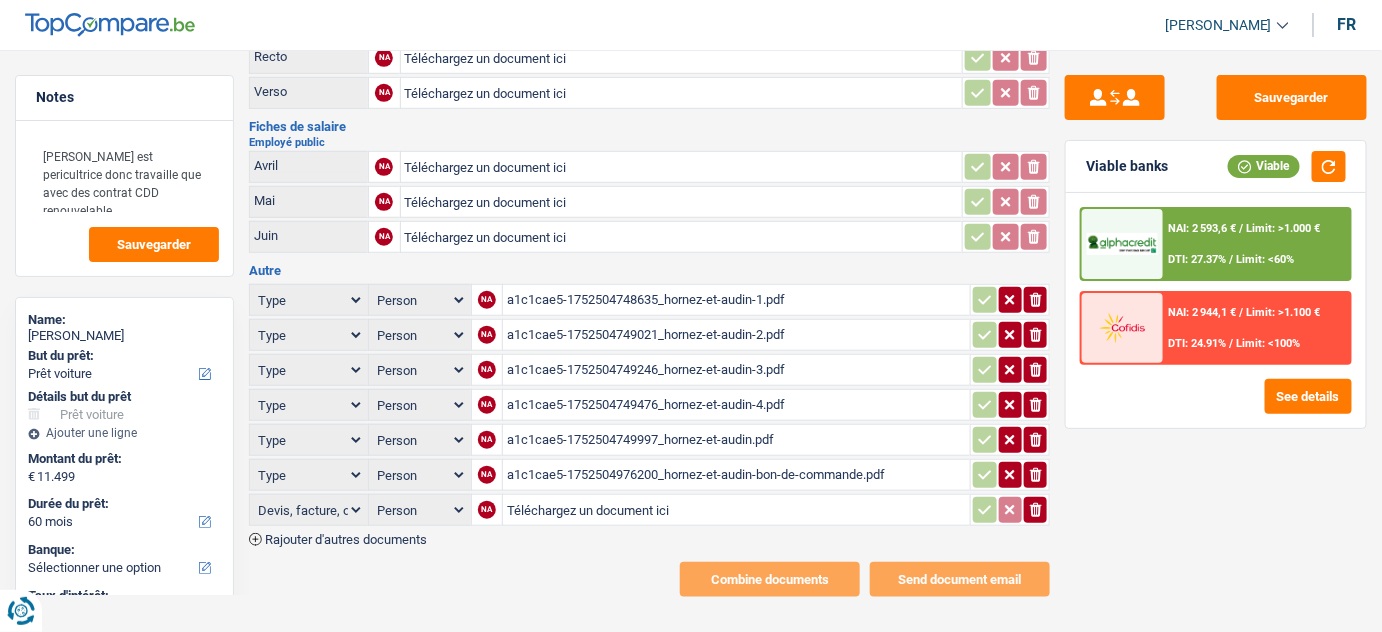 click on "a1c1cae5-1752504976200_hornez-et-audin-bon-de-commande.pdf" at bounding box center [736, 475] 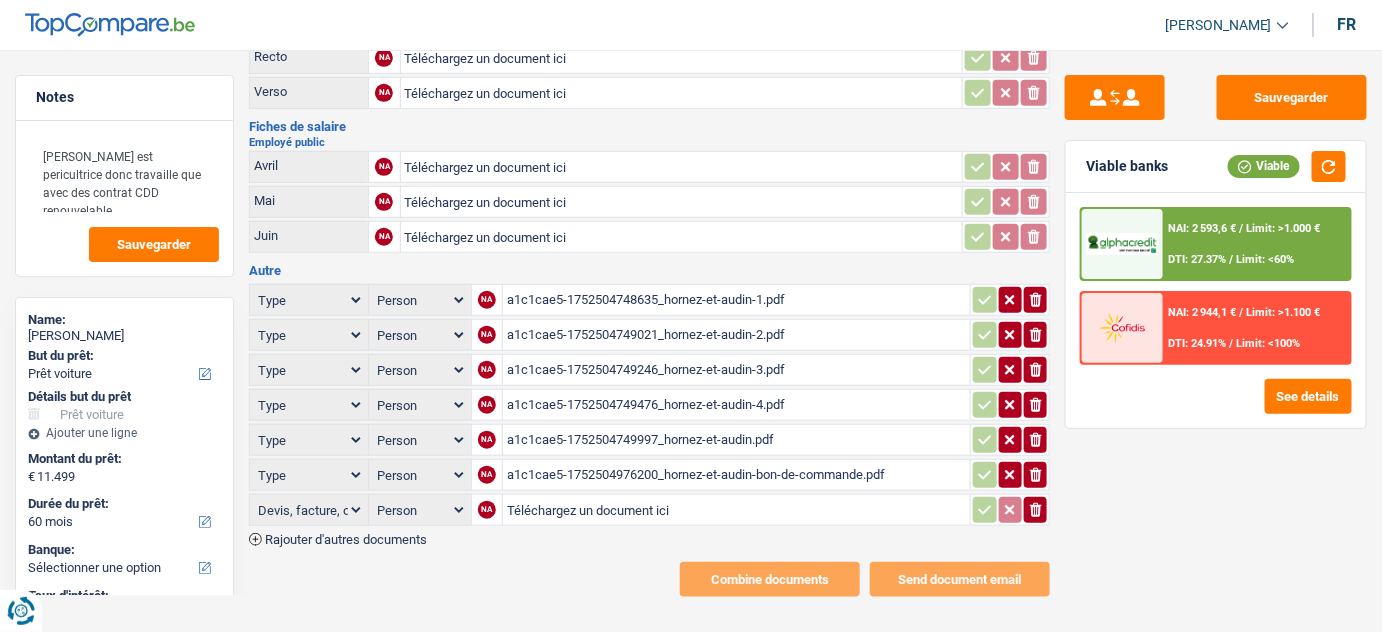 click on "a1c1cae5-1752504749476_hornez-et-audin-4.pdf" at bounding box center [736, 405] 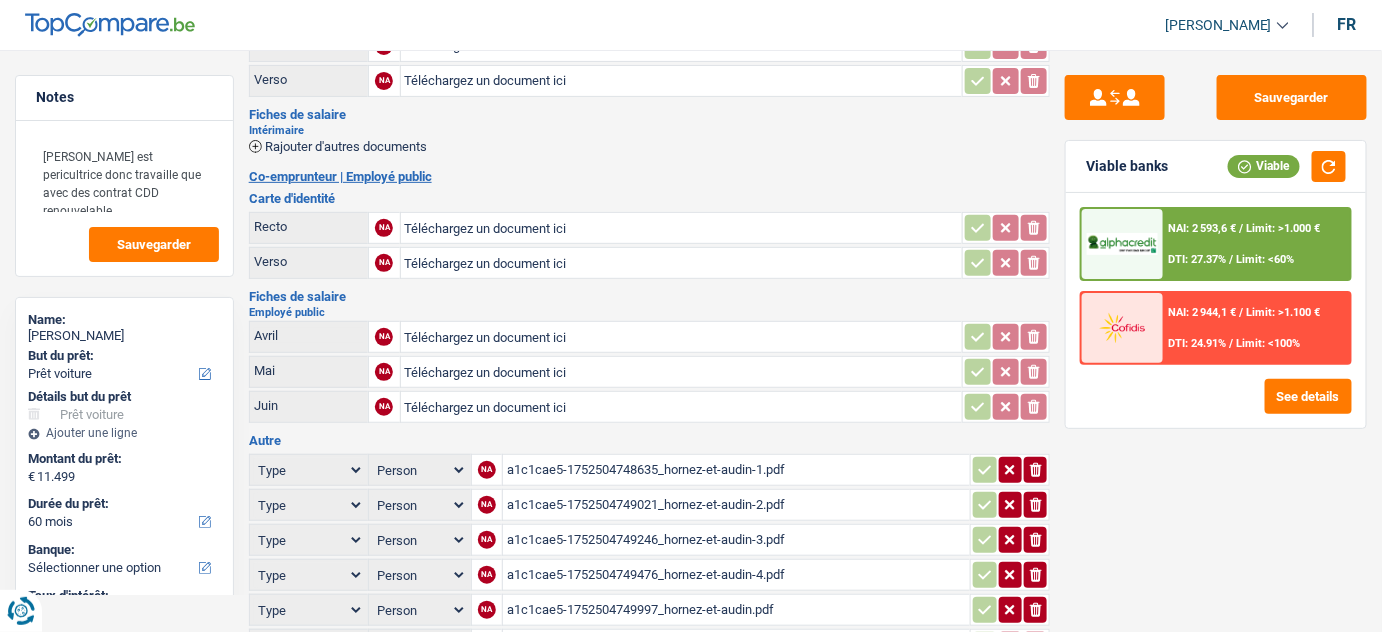 scroll, scrollTop: 2, scrollLeft: 0, axis: vertical 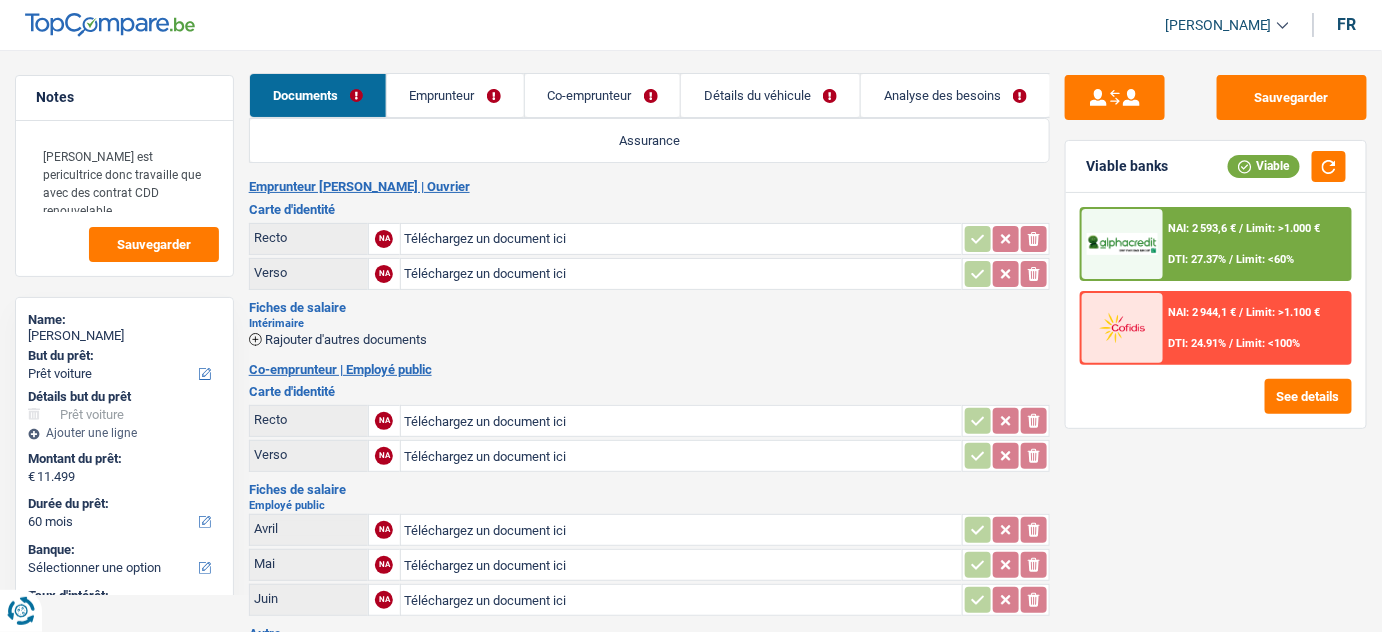 click on "Téléchargez un document ici" at bounding box center [682, 239] 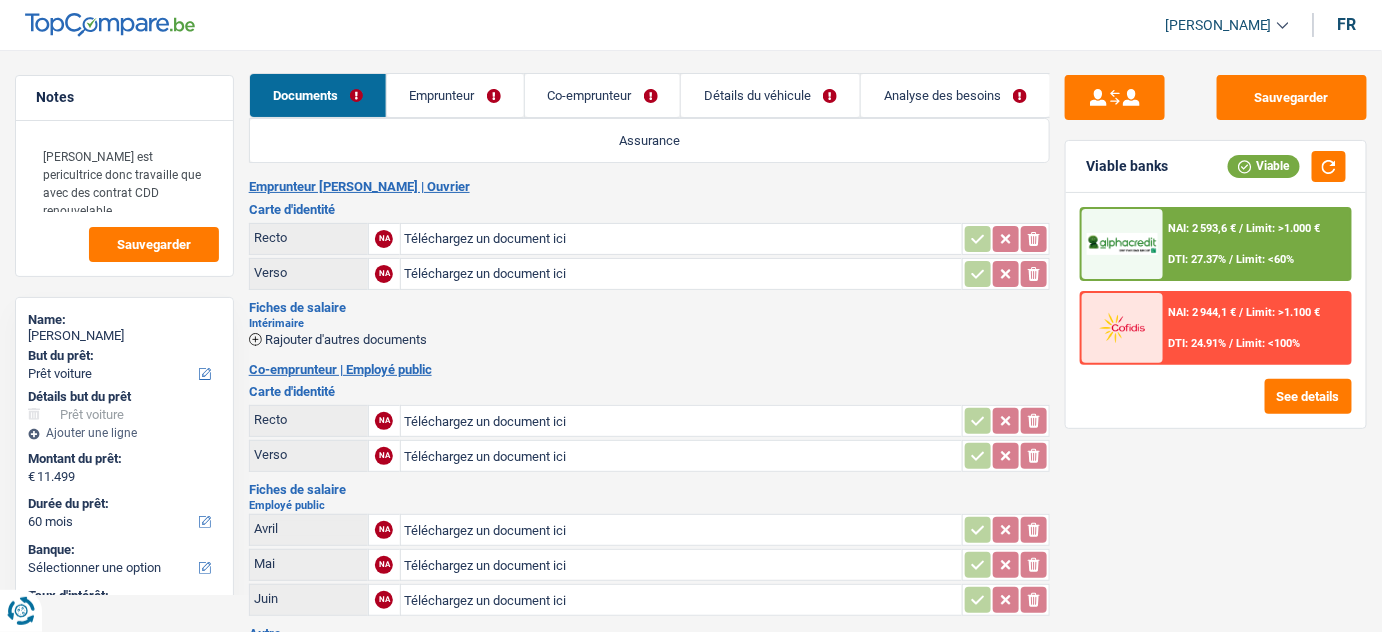 type on "C:\fakepath\image3.jpeg" 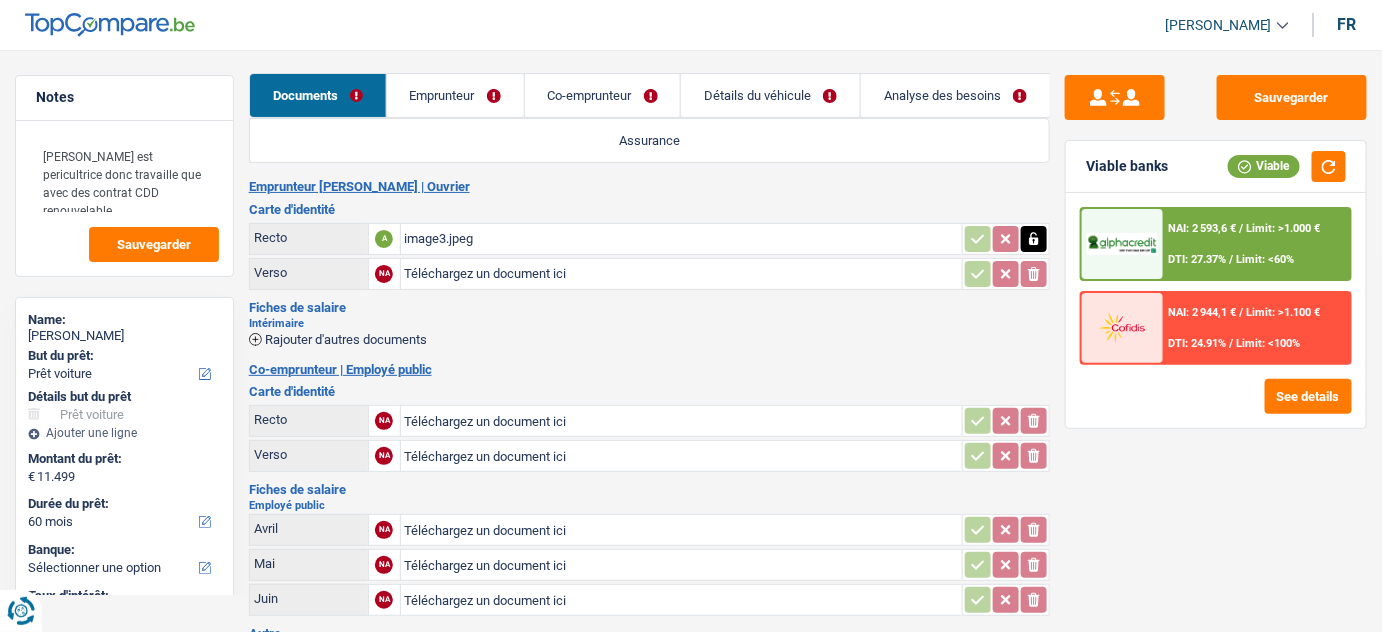 type on "C:\fakepath\v.jpeg" 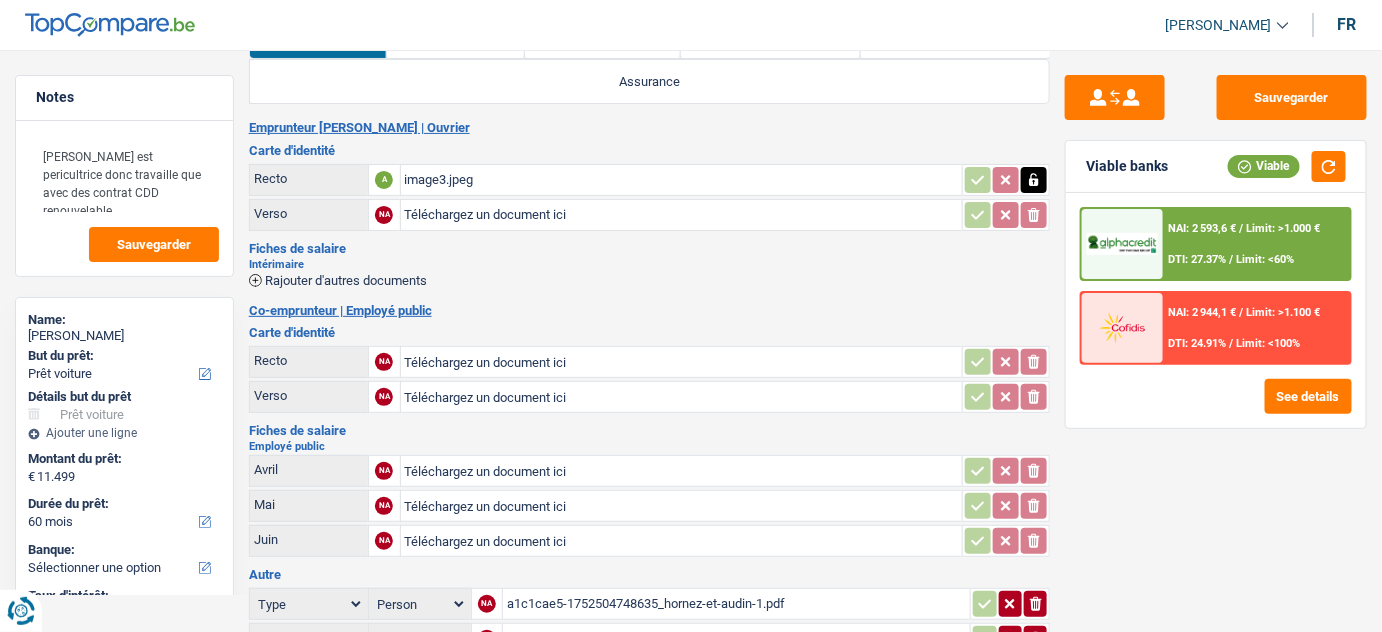 scroll, scrollTop: 93, scrollLeft: 0, axis: vertical 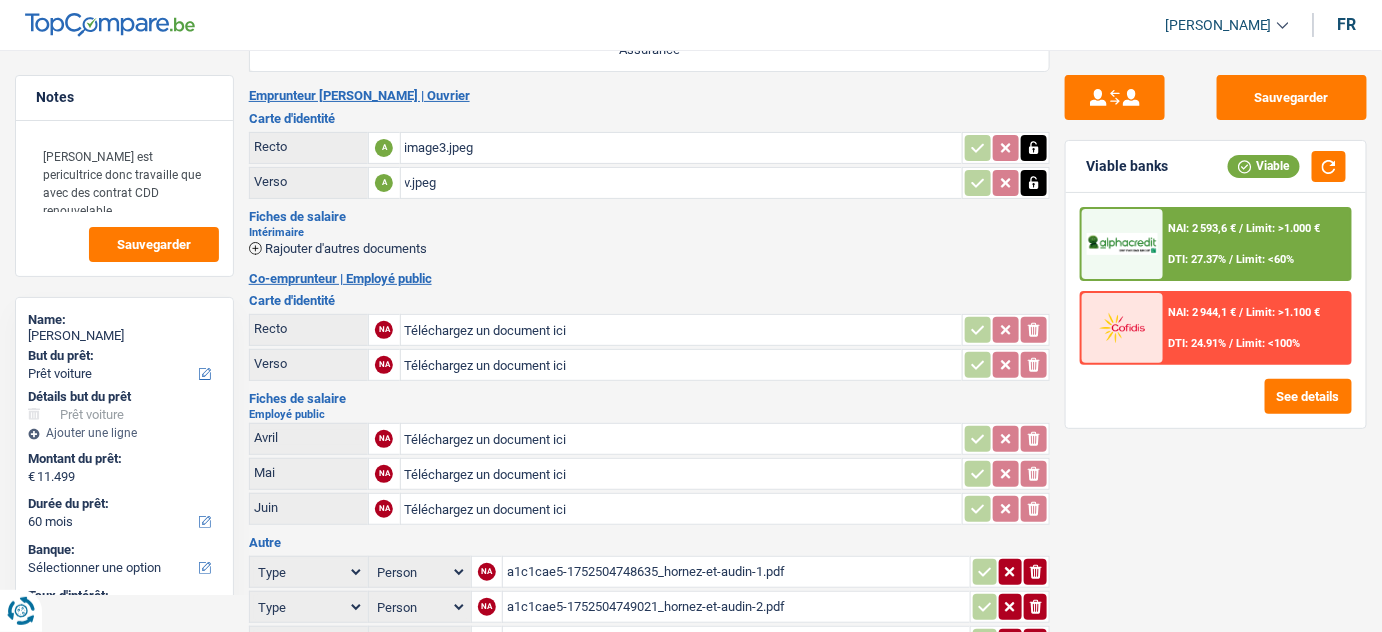 click on "Rajouter d'autres documents" at bounding box center (346, 248) 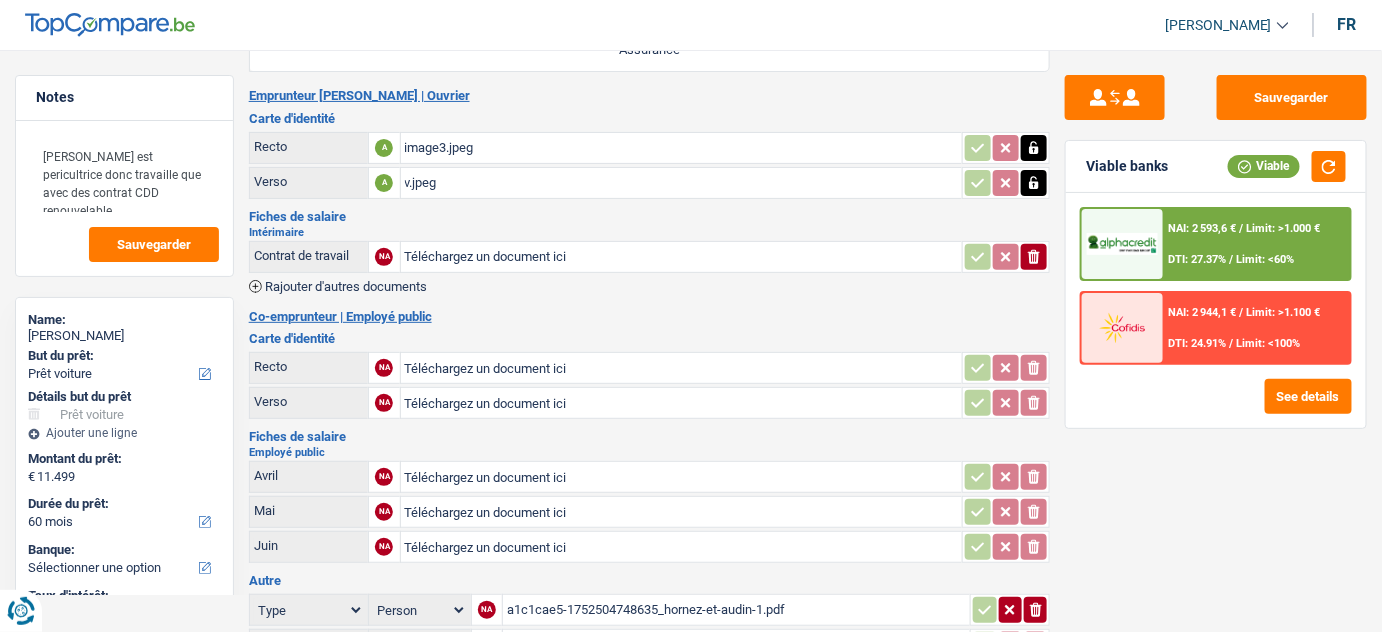 click on "Téléchargez un document ici" at bounding box center (682, 257) 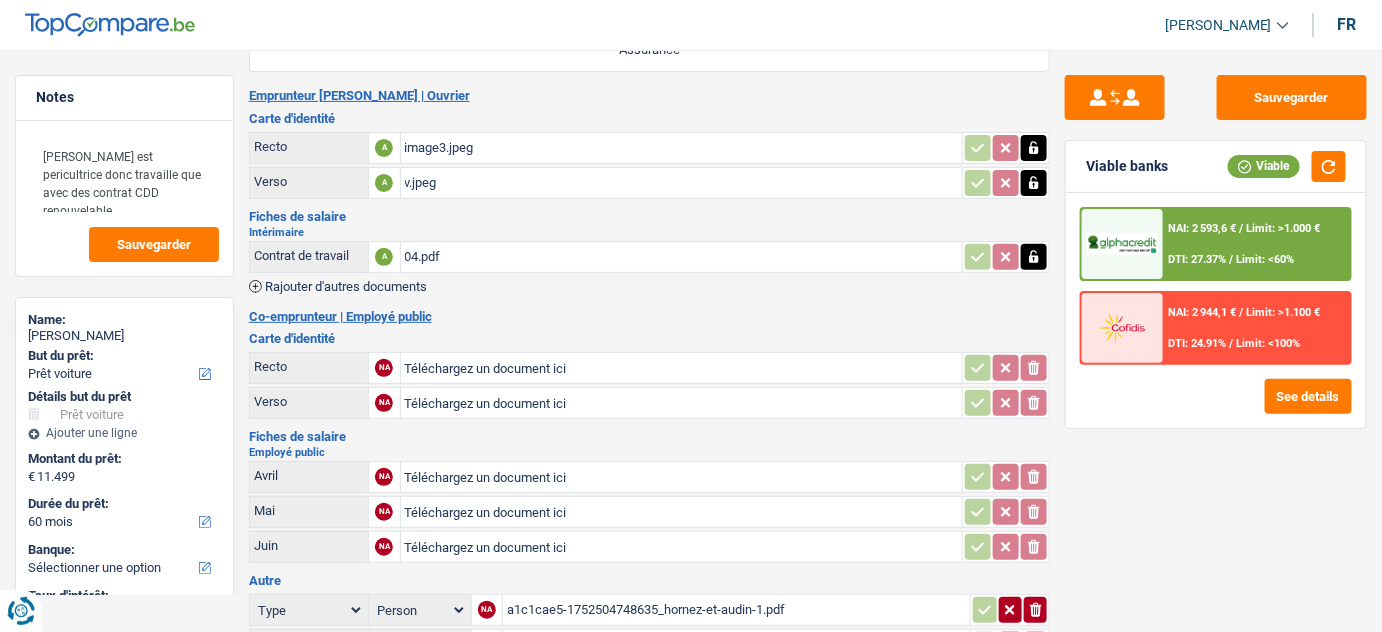 click on "Rajouter d'autres documents" at bounding box center (346, 286) 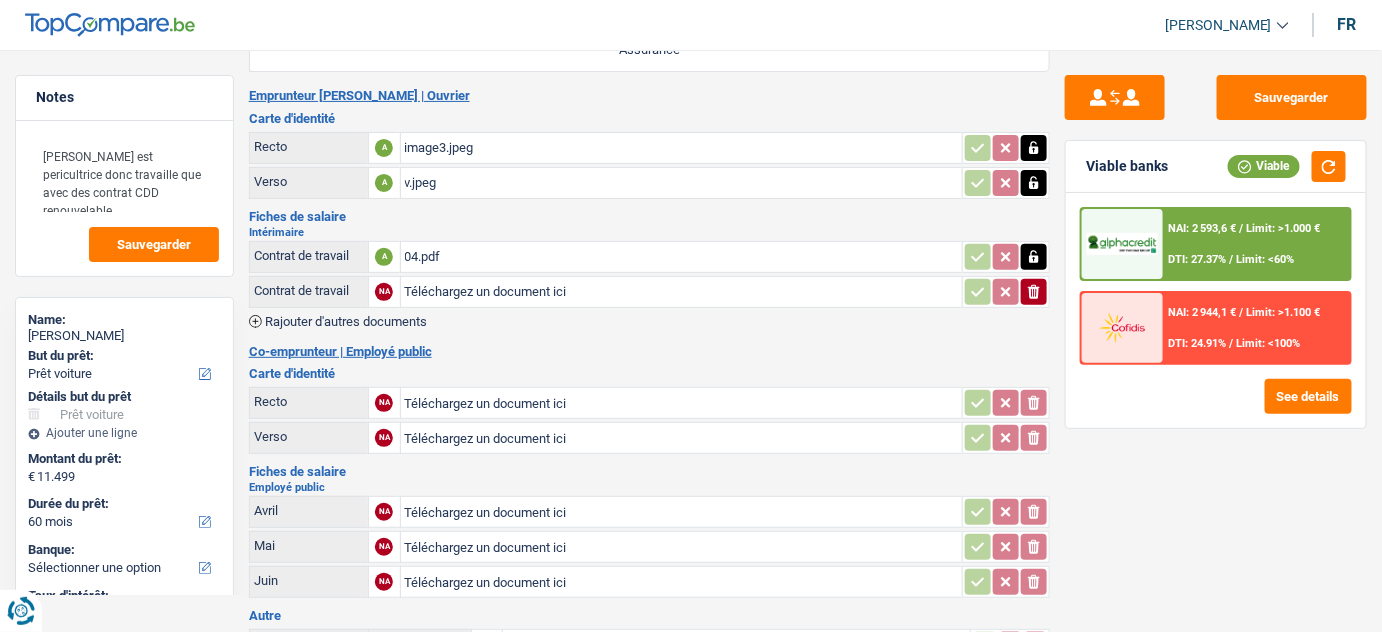 click on "Téléchargez un document ici" at bounding box center [682, 292] 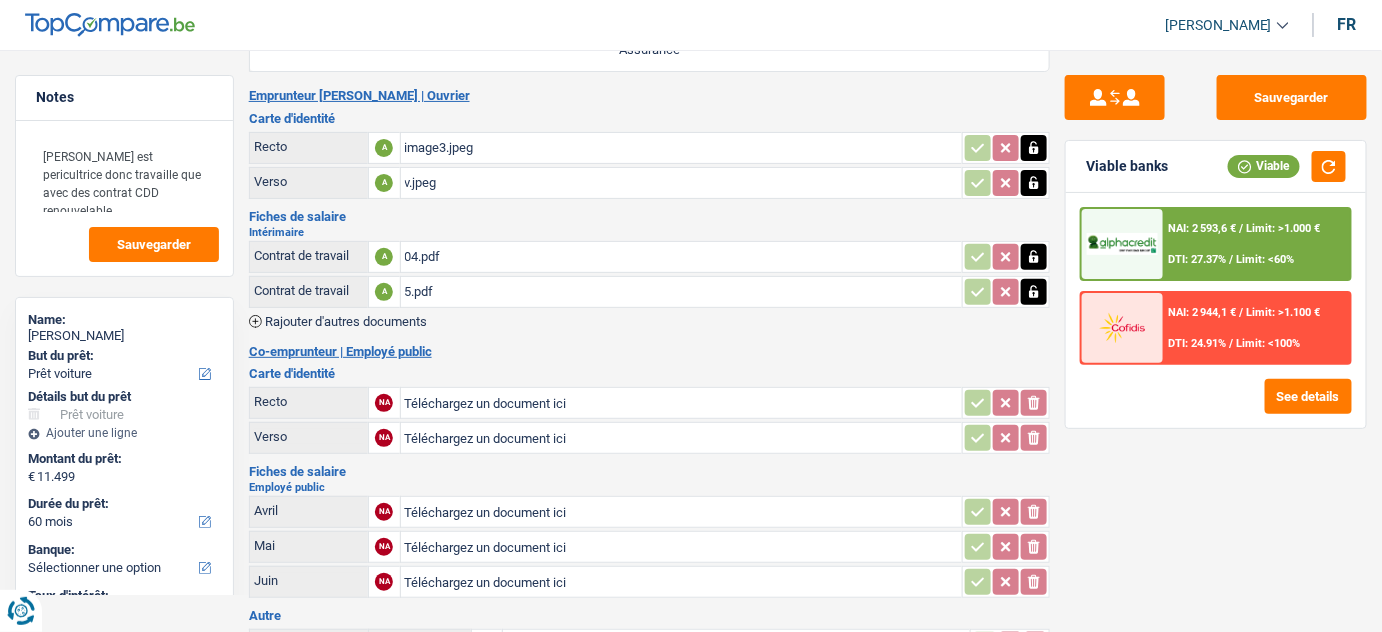 click on "Rajouter d'autres documents" at bounding box center (346, 321) 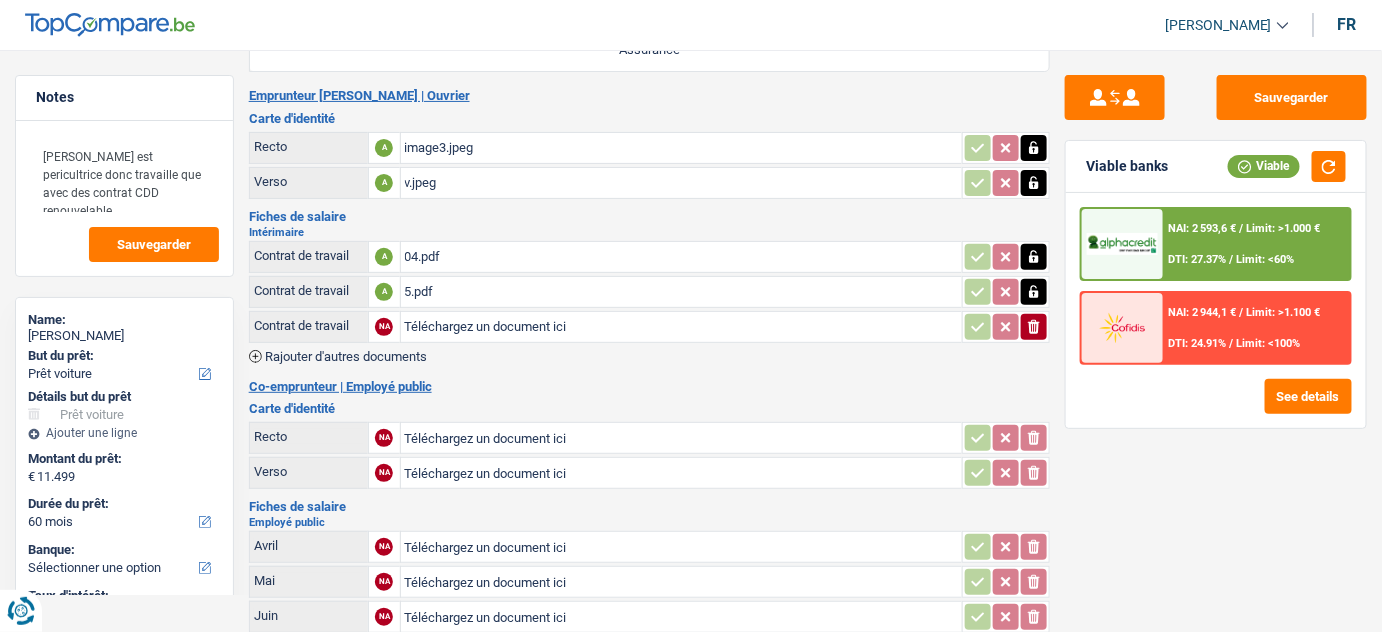 click on "Téléchargez un document ici" at bounding box center [682, 327] 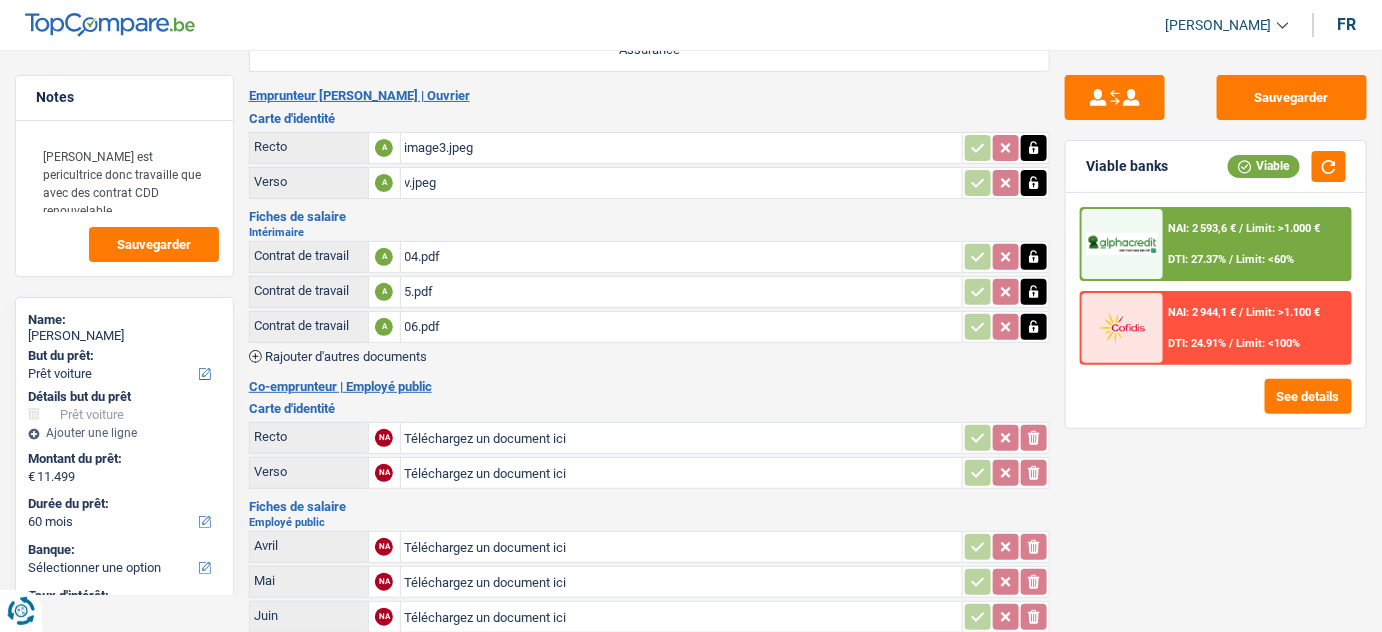 click on "04.pdf" at bounding box center (682, 257) 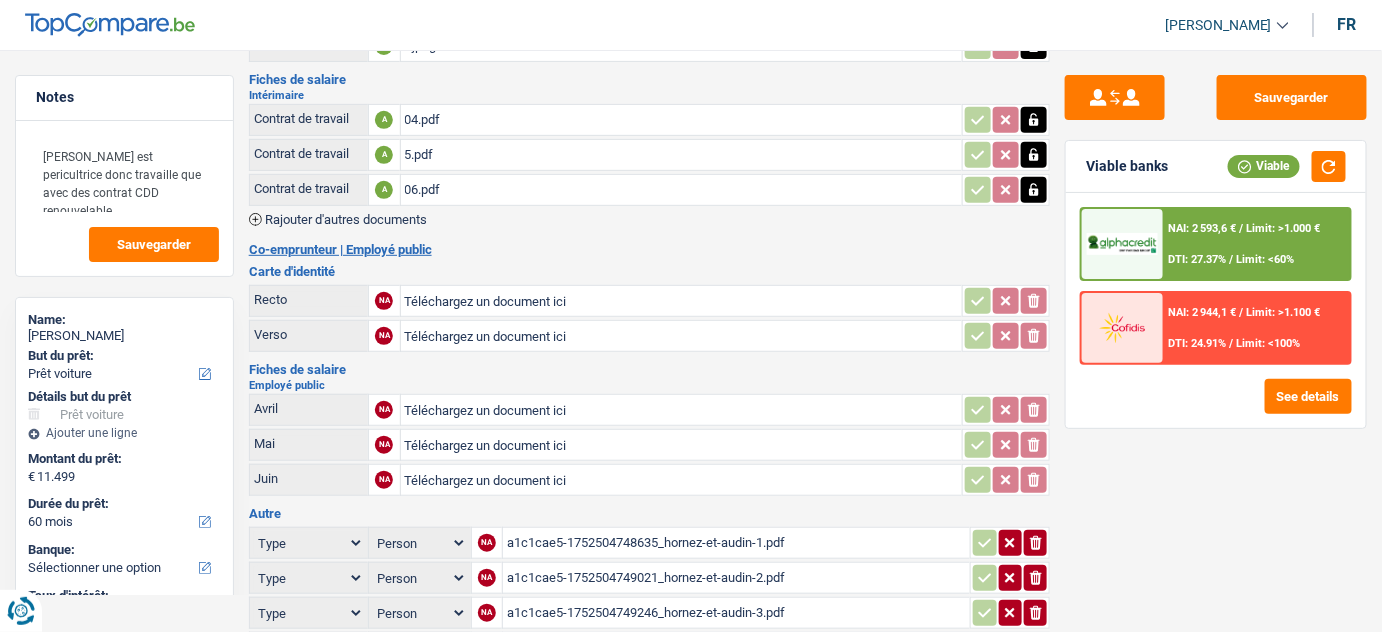 scroll, scrollTop: 274, scrollLeft: 0, axis: vertical 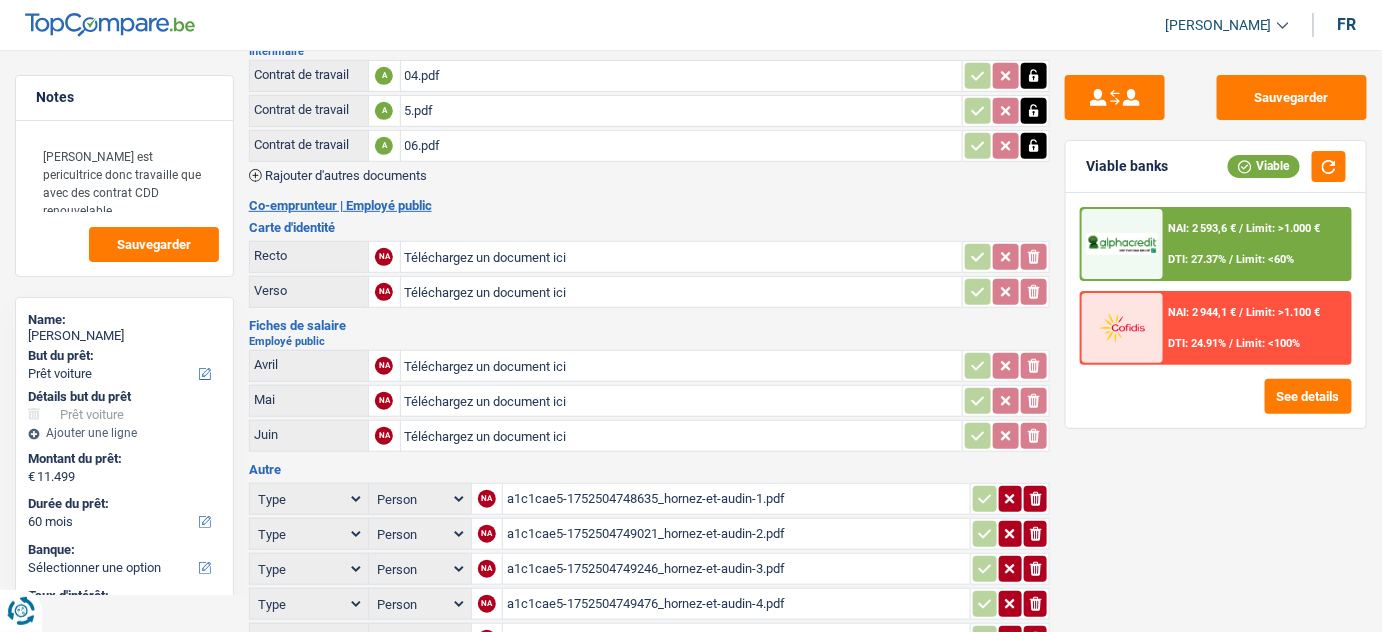 click on "Téléchargez un document ici" at bounding box center [682, 257] 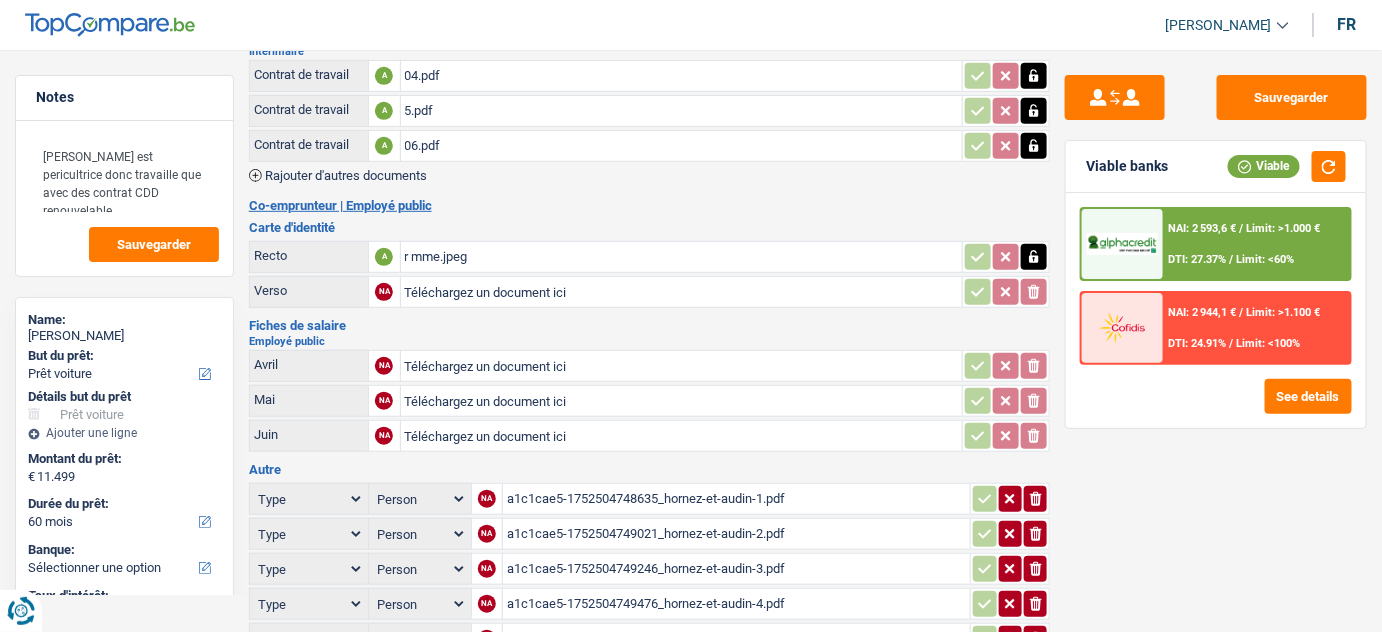type on "C:\fakepath\v mme.jpeg" 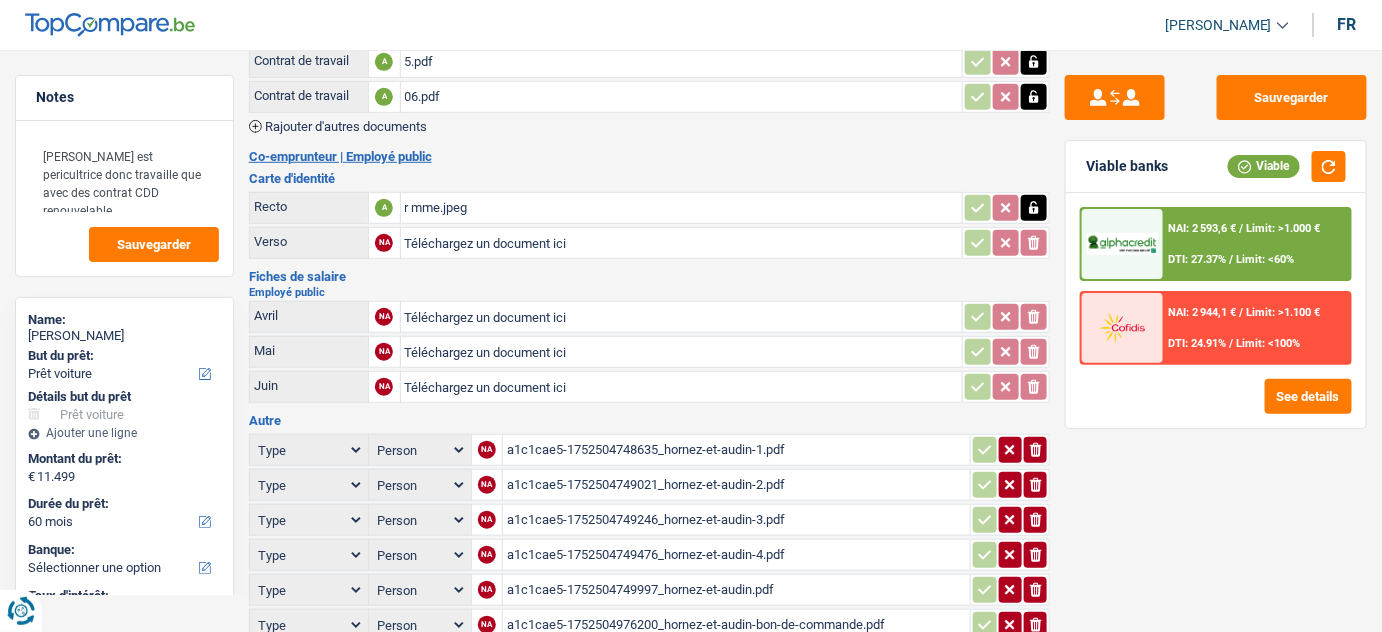 scroll, scrollTop: 365, scrollLeft: 0, axis: vertical 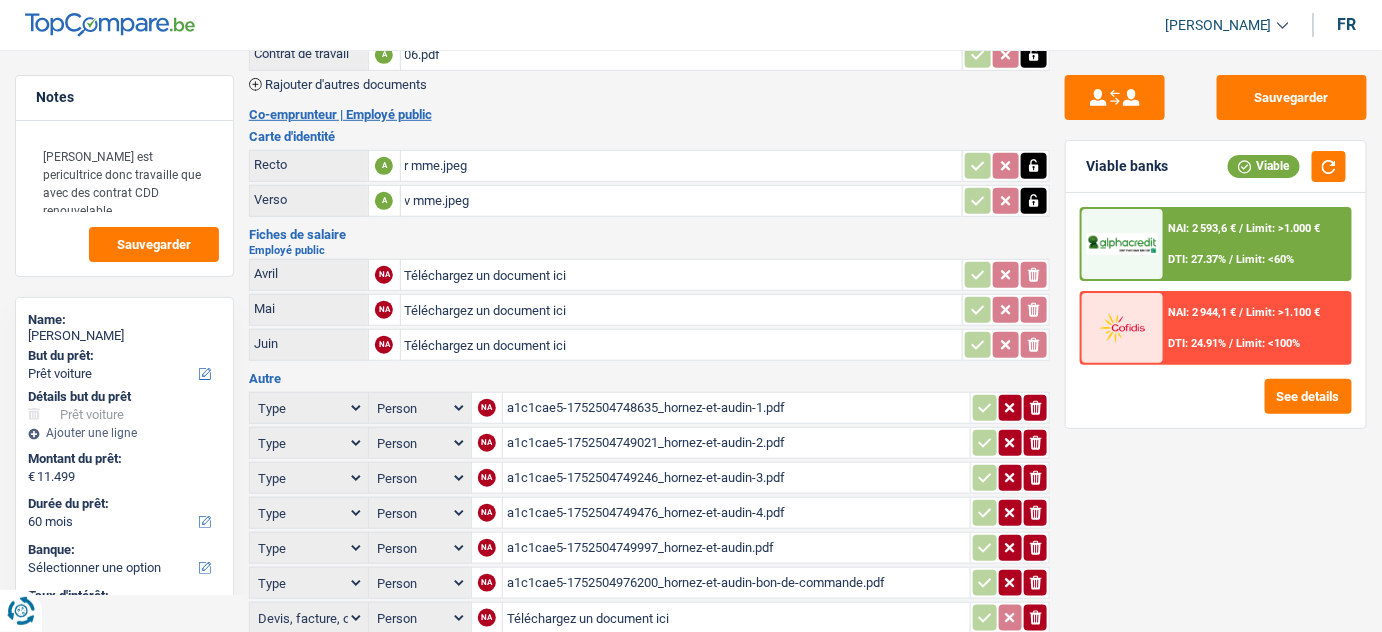 click on "Téléchargez un document ici" at bounding box center [682, 275] 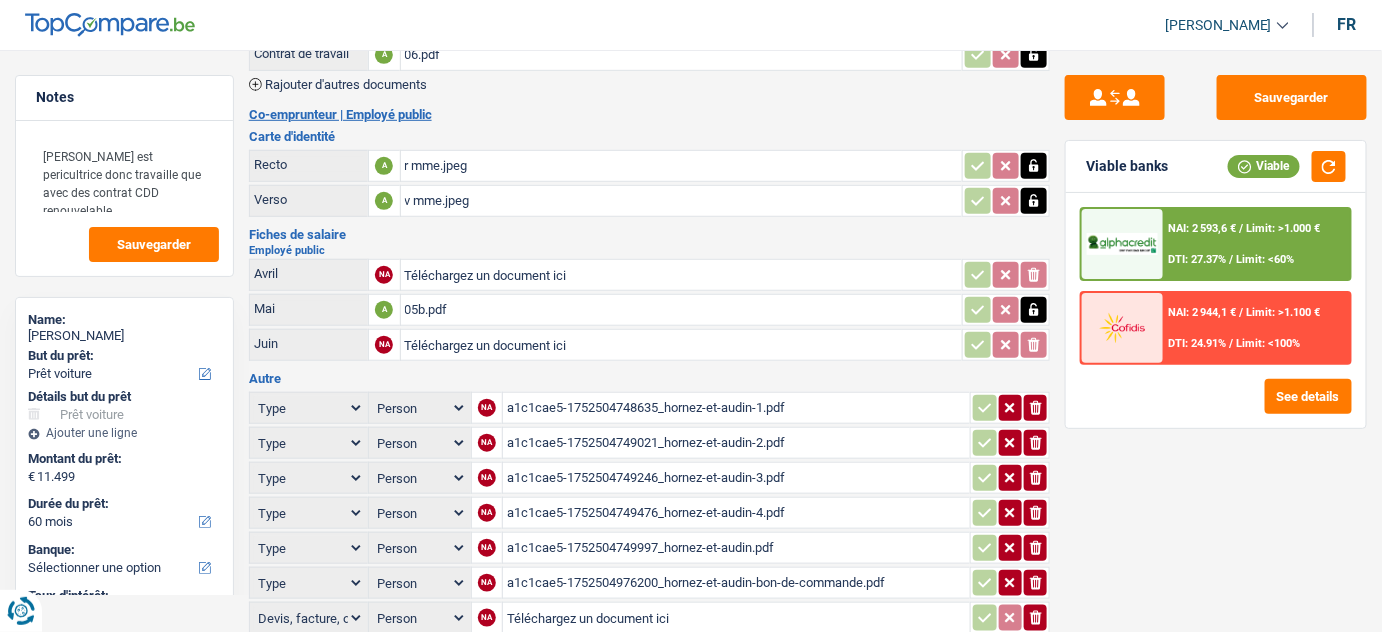 click on "Téléchargez un document ici" at bounding box center [682, 345] 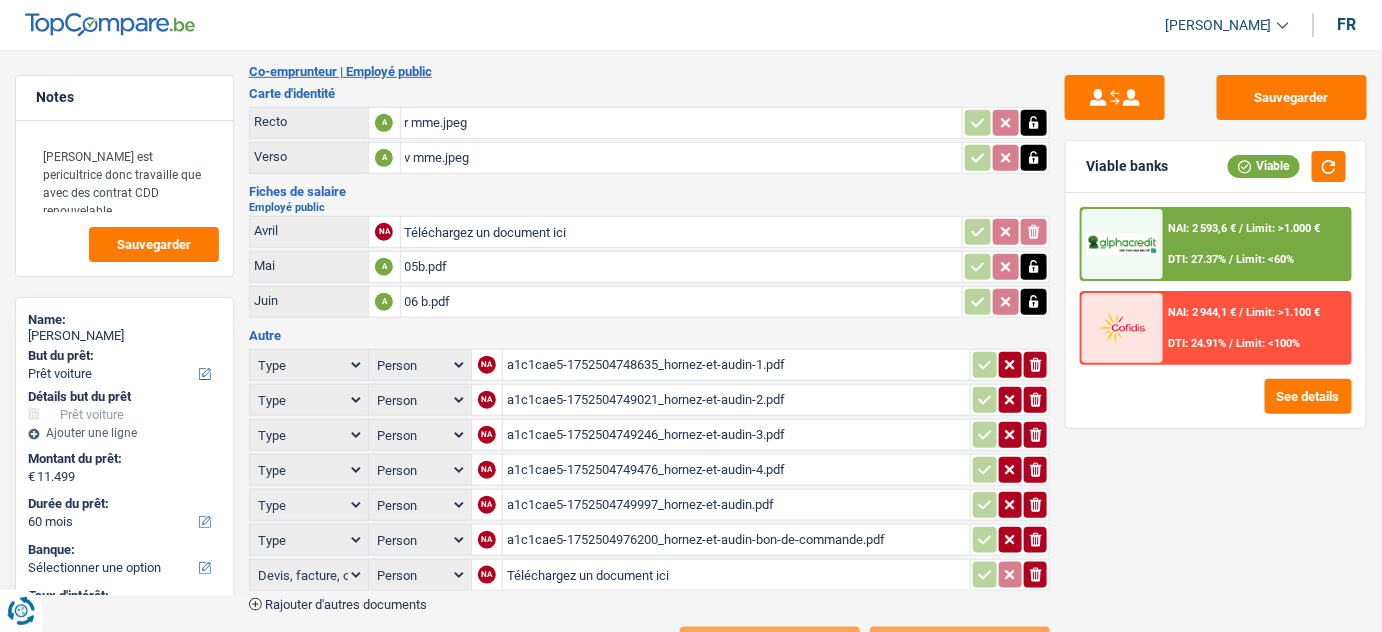 scroll, scrollTop: 472, scrollLeft: 0, axis: vertical 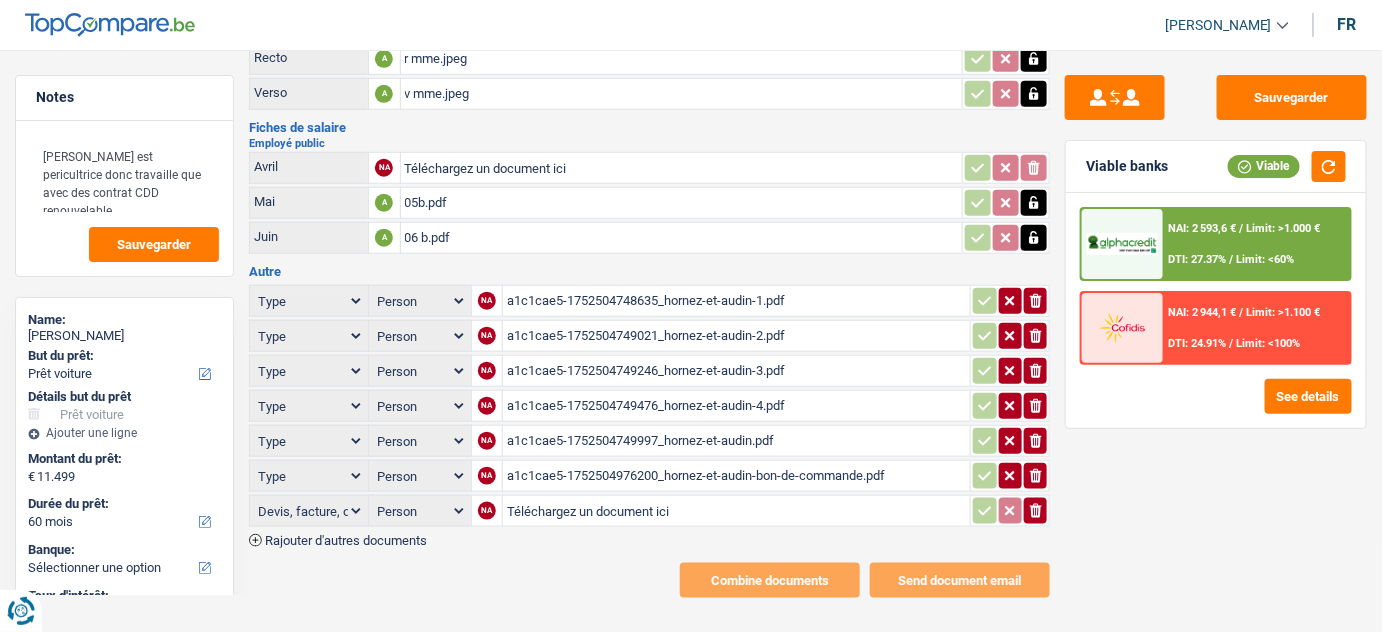 click 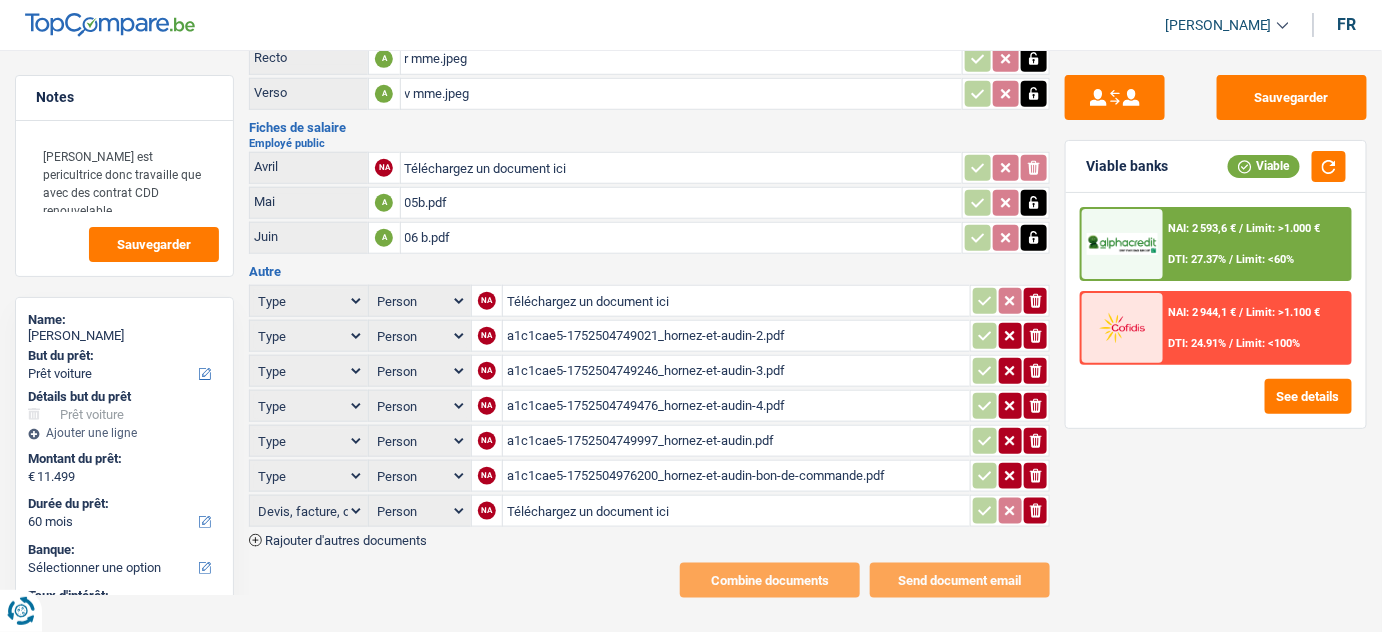 drag, startPoint x: 1032, startPoint y: 327, endPoint x: 1035, endPoint y: 354, distance: 27.166155 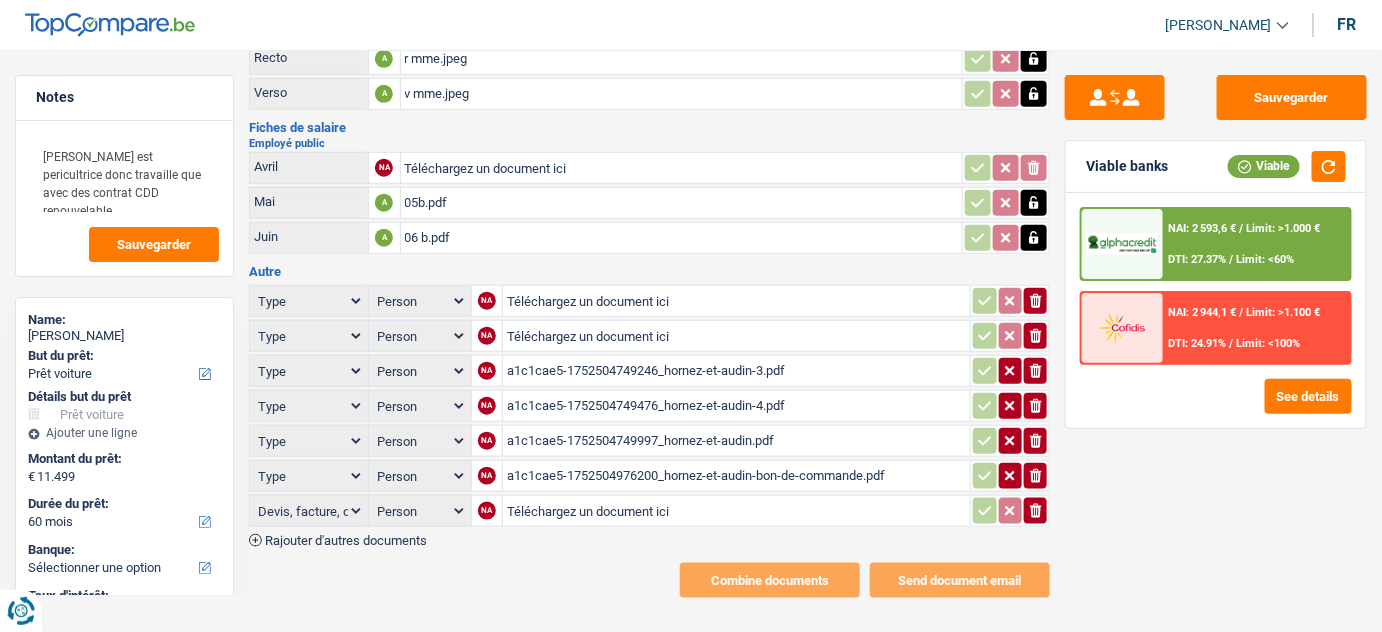 click 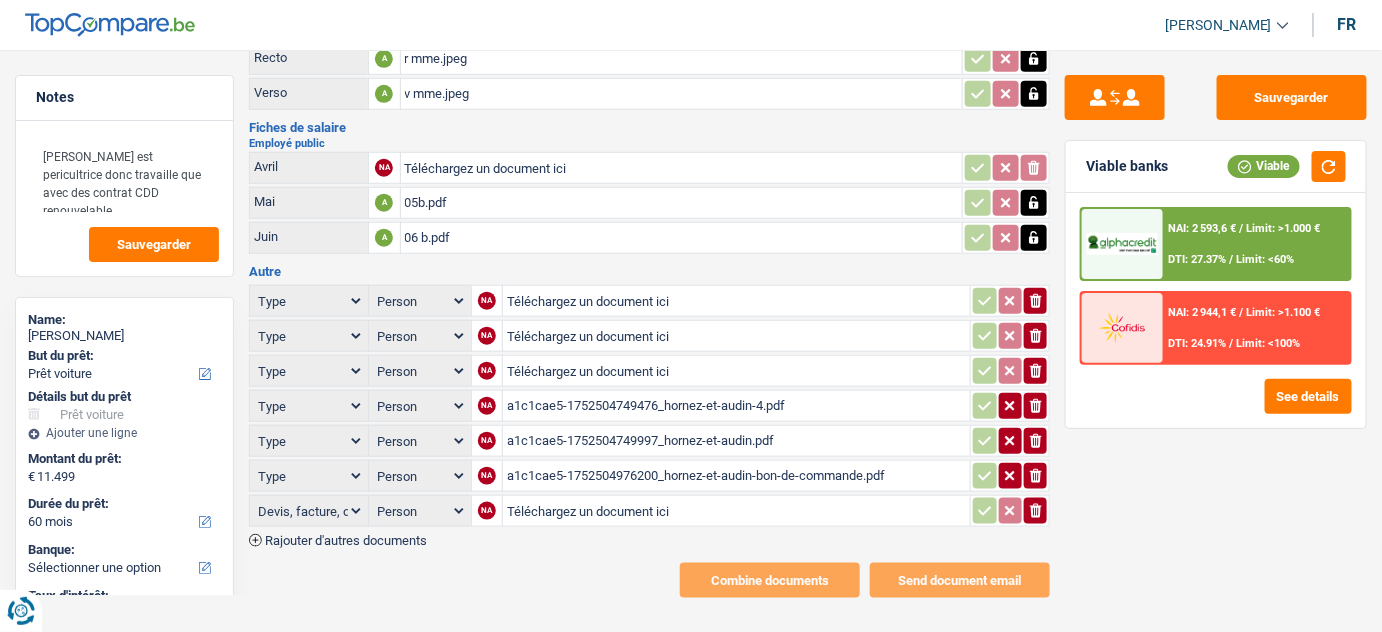 drag, startPoint x: 1039, startPoint y: 394, endPoint x: 1037, endPoint y: 423, distance: 29.068884 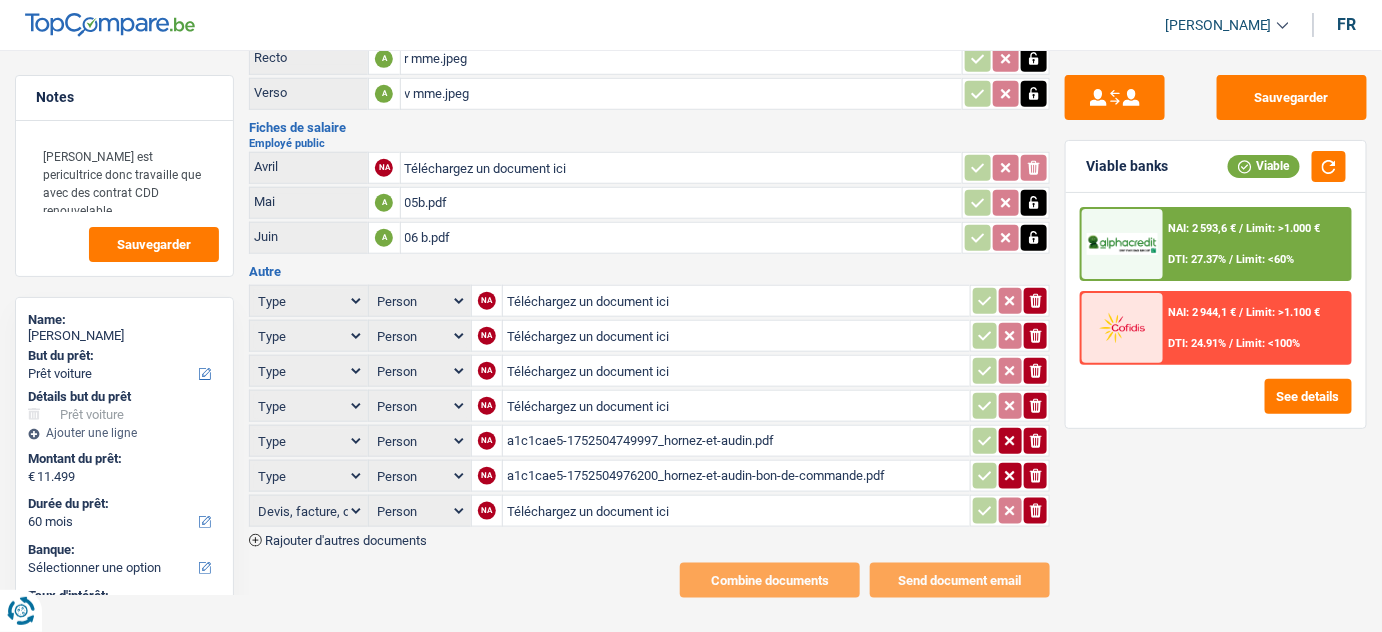 drag, startPoint x: 1037, startPoint y: 423, endPoint x: 1034, endPoint y: 433, distance: 10.440307 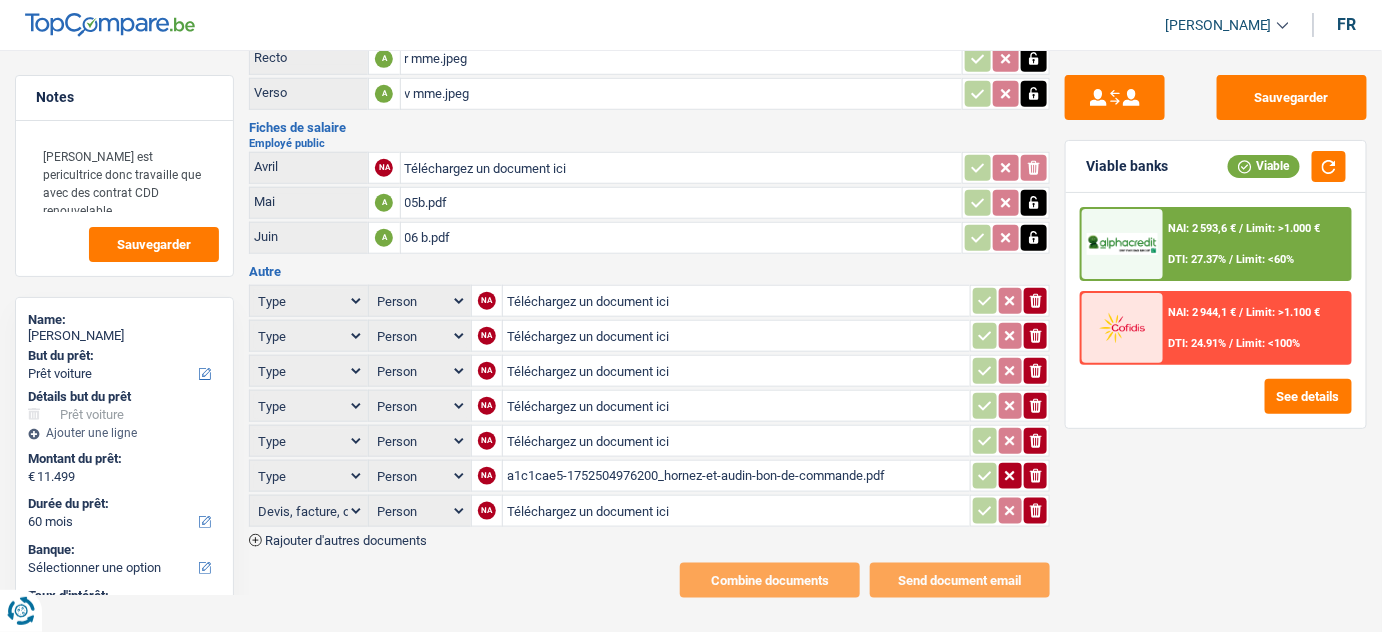 click on "ionicons-v5-e" 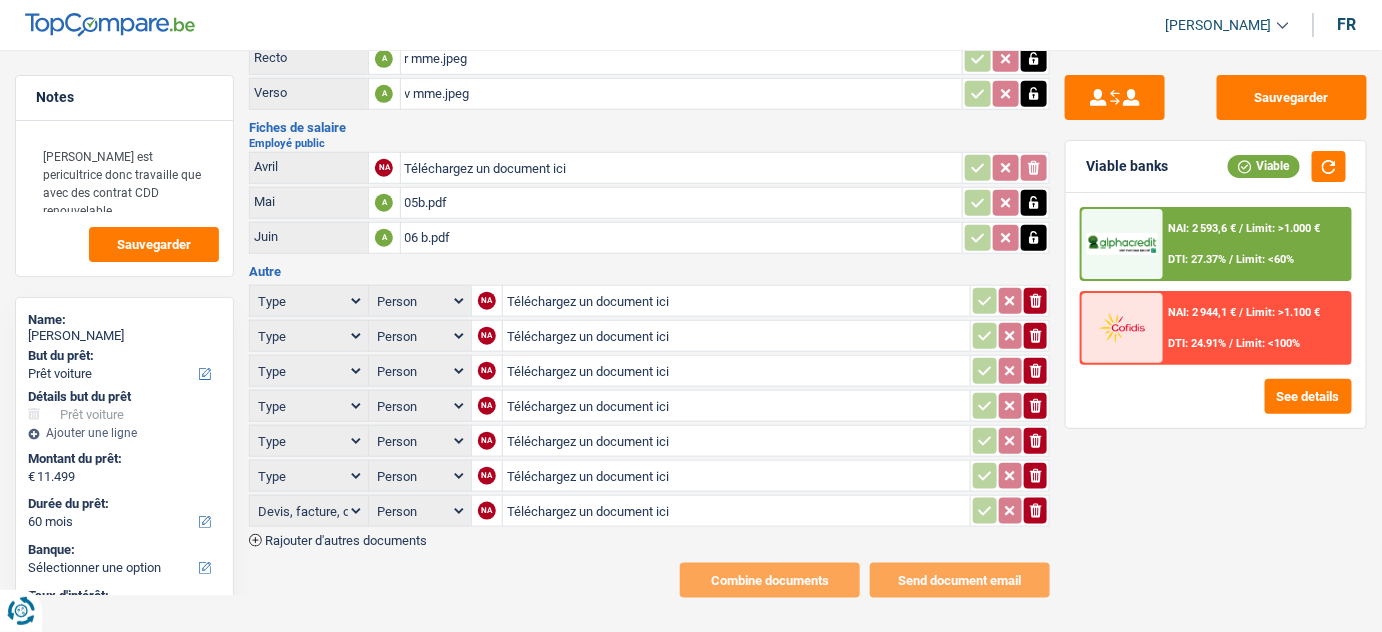 click 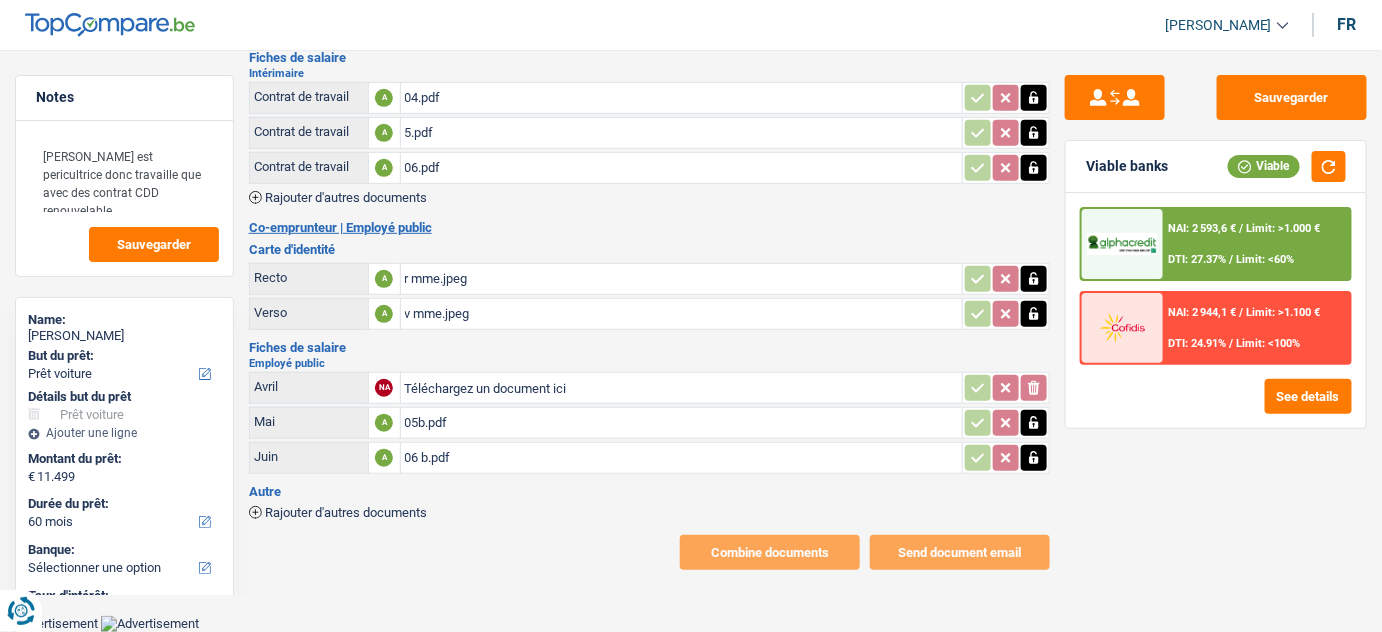 scroll, scrollTop: 228, scrollLeft: 0, axis: vertical 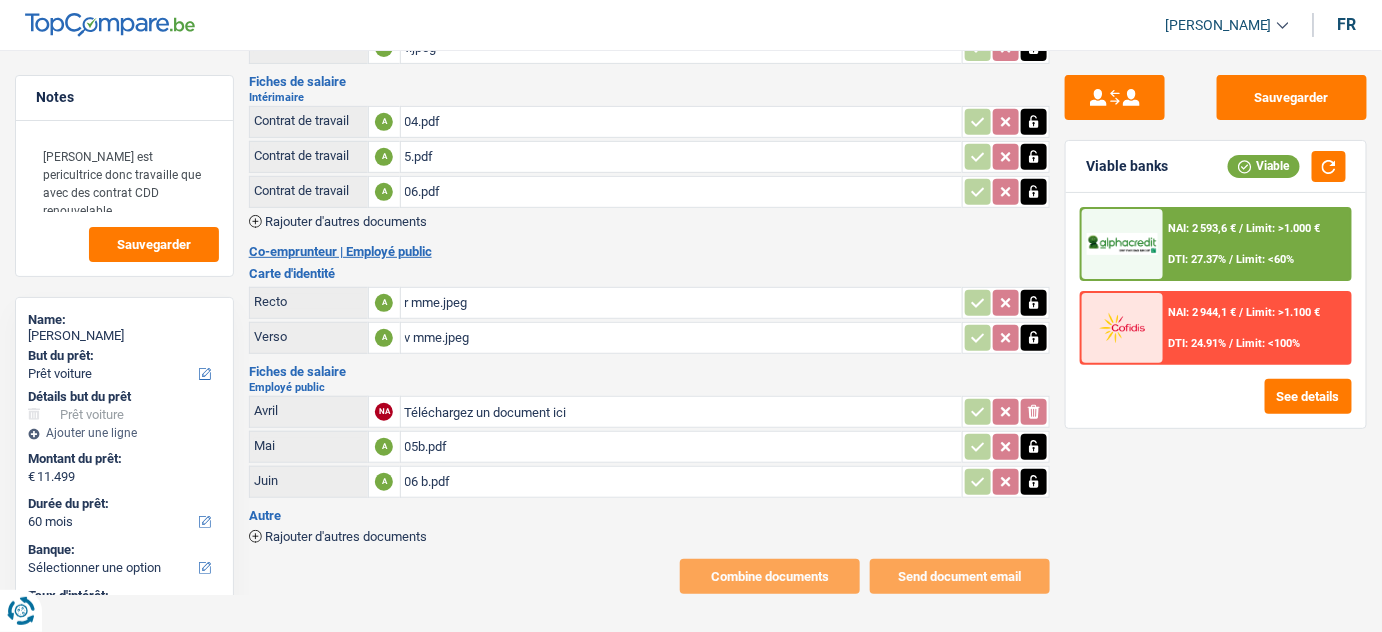 click on "Rajouter d'autres documents" at bounding box center [346, 536] 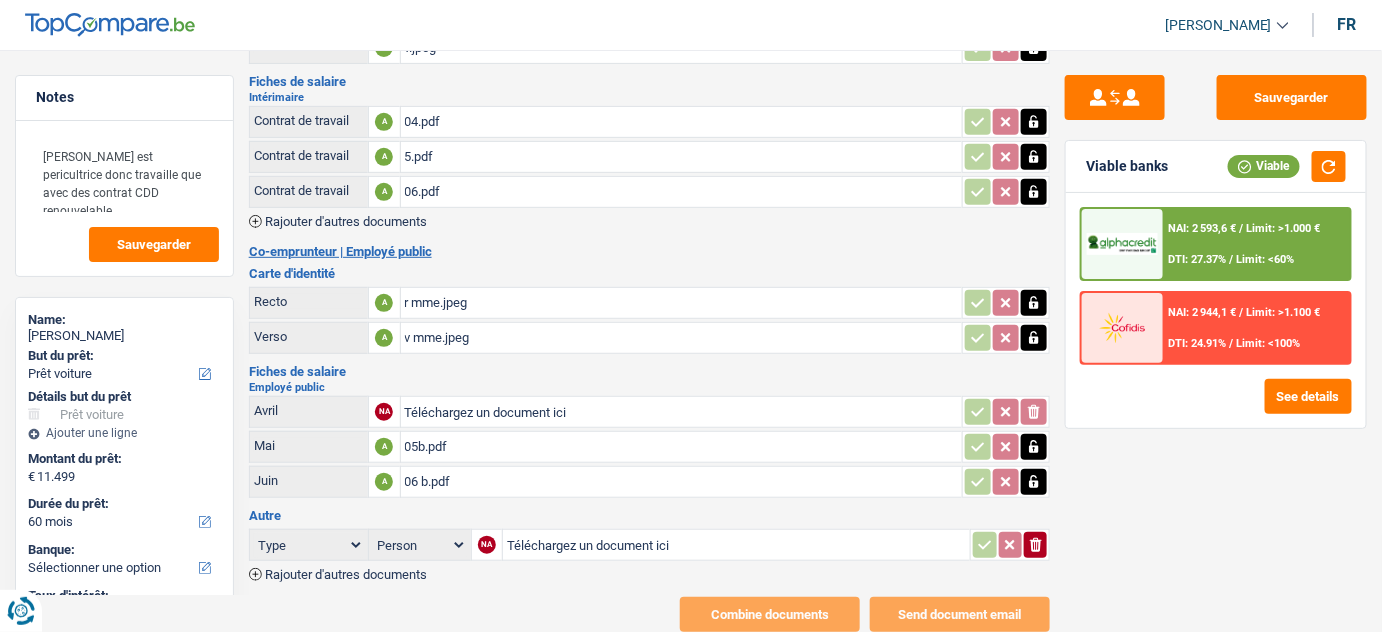 click on "Téléchargez un document ici" at bounding box center [736, 545] 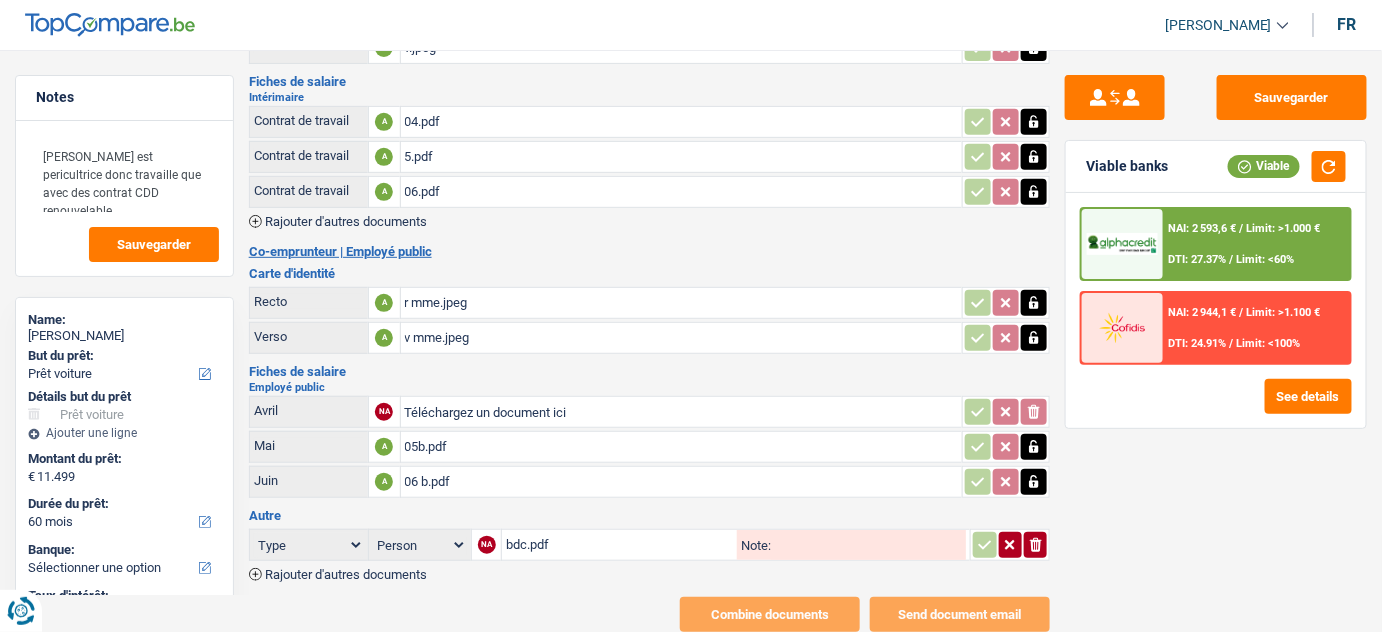 click on "Type
Analyse des besoins pour l'assurance
Attestation d'invalidité
Attestation de votre employeur
Attestation perte de la carte d'identité
Autre
Avertissement extrait de rôle 2023 concernant vos revenus 2022
Avertissement extrait de rôle 2024 concernant vos revenus 2023
Bulletin d'impôt
Carte bancaire
Certificat de composition de ménage
Certificat de résidence élargi
Certificat médical
Contrat de bail" at bounding box center (309, 545) 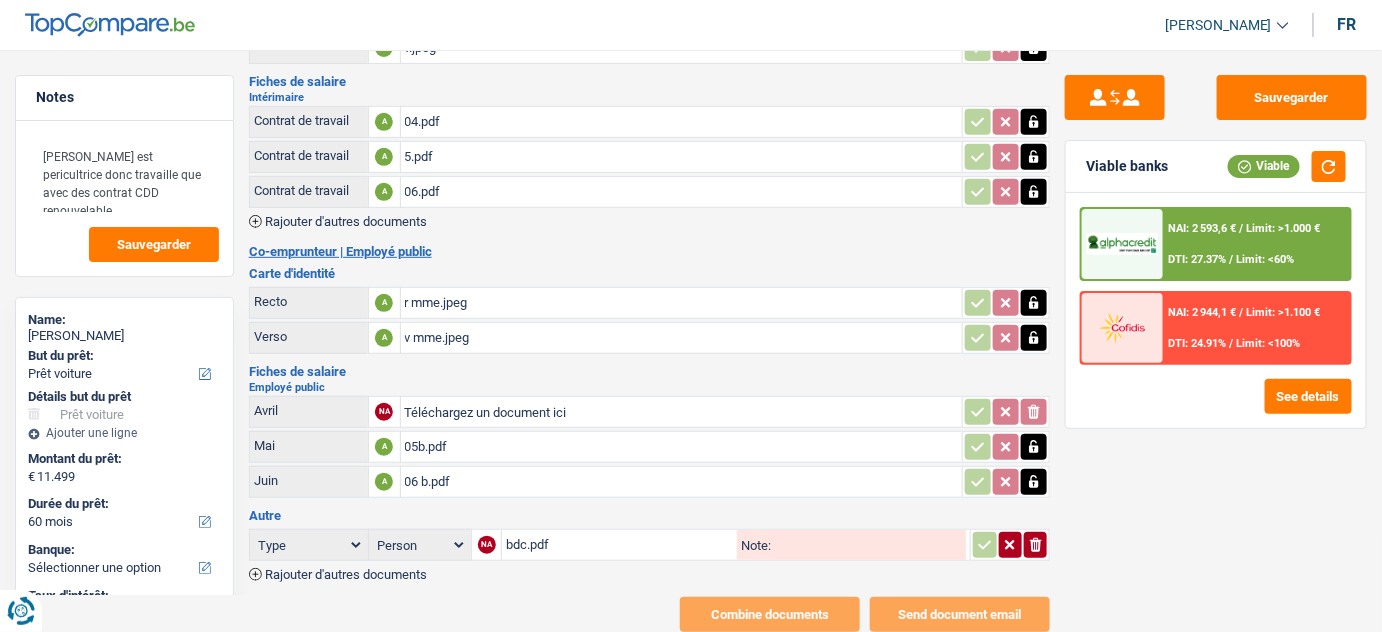 select on "quoteInvoiceOfferPurchaseOrder" 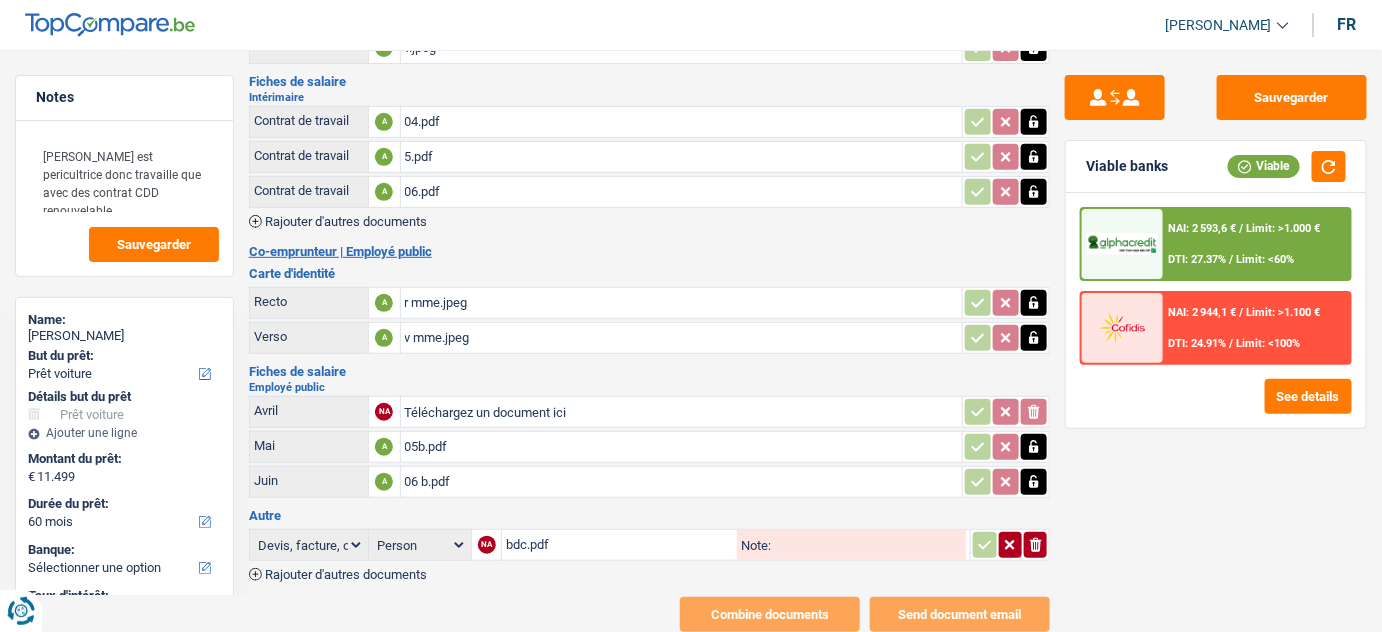 click on "Type
Analyse des besoins pour l'assurance
Attestation d'invalidité
Attestation de votre employeur
Attestation perte de la carte d'identité
Autre
Avertissement extrait de rôle 2023 concernant vos revenus 2022
Avertissement extrait de rôle 2024 concernant vos revenus 2023
Bulletin d'impôt
Carte bancaire
Certificat de composition de ménage
Certificat de résidence élargi
Certificat médical
Contrat de bail" at bounding box center [309, 545] 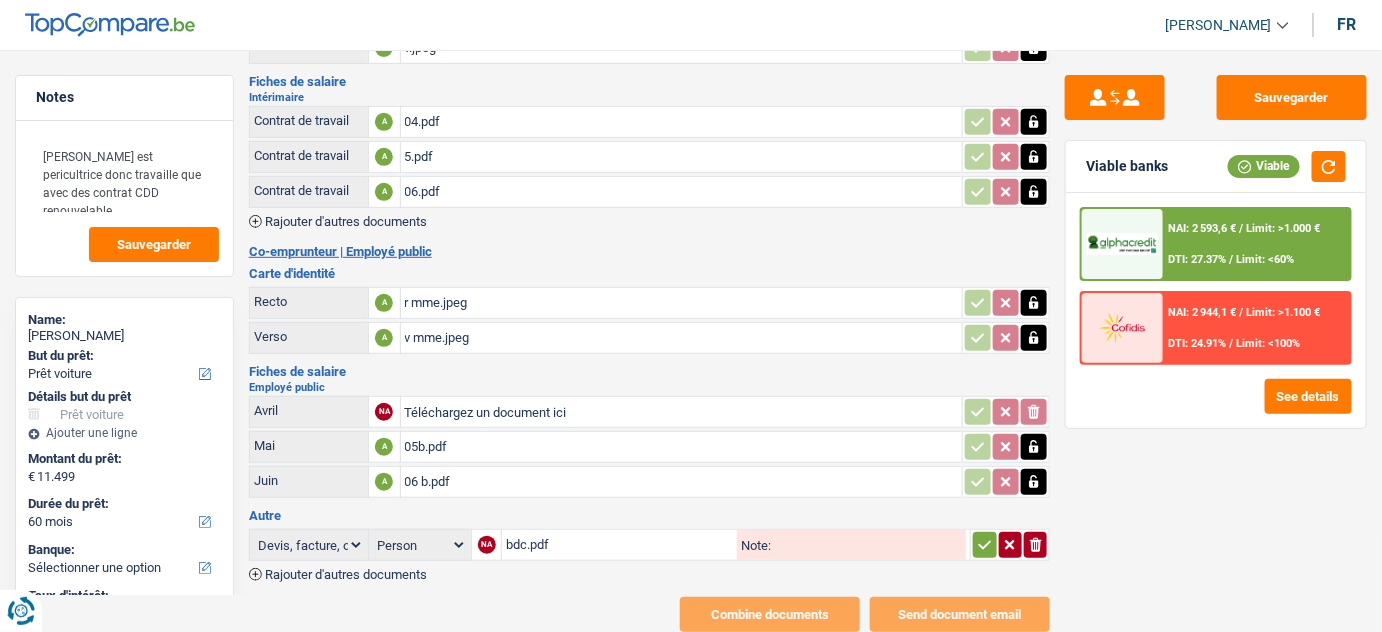 click 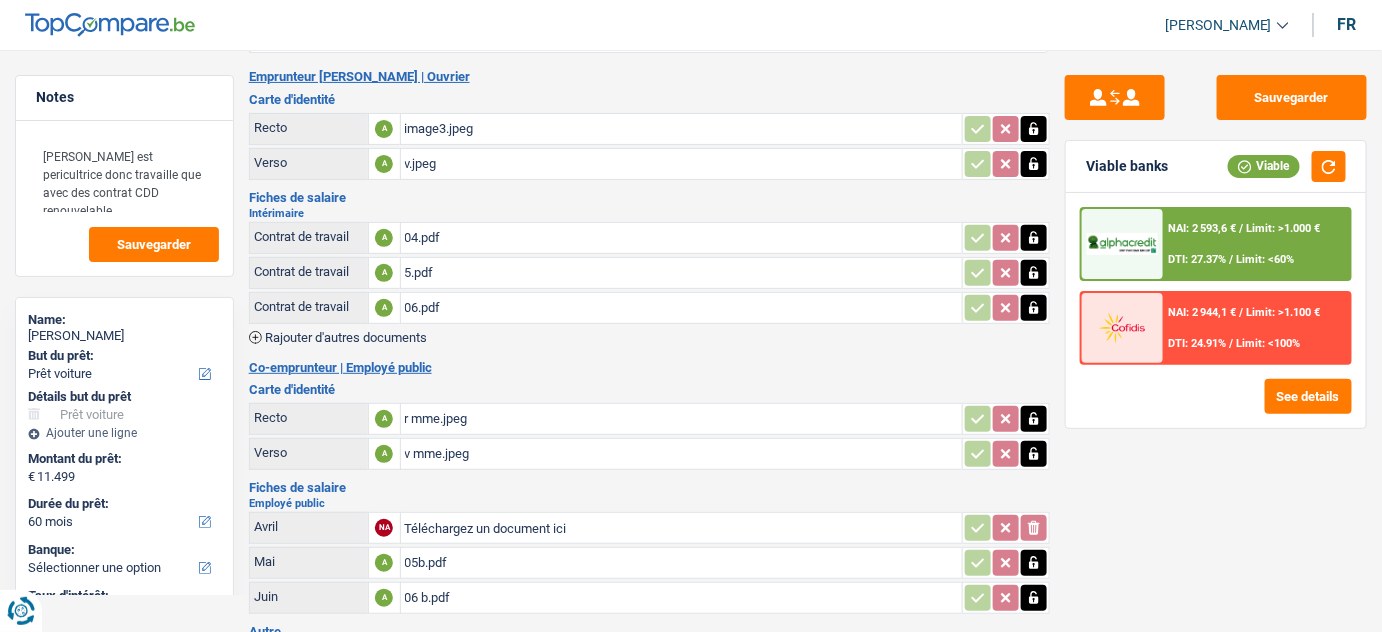 scroll, scrollTop: 0, scrollLeft: 0, axis: both 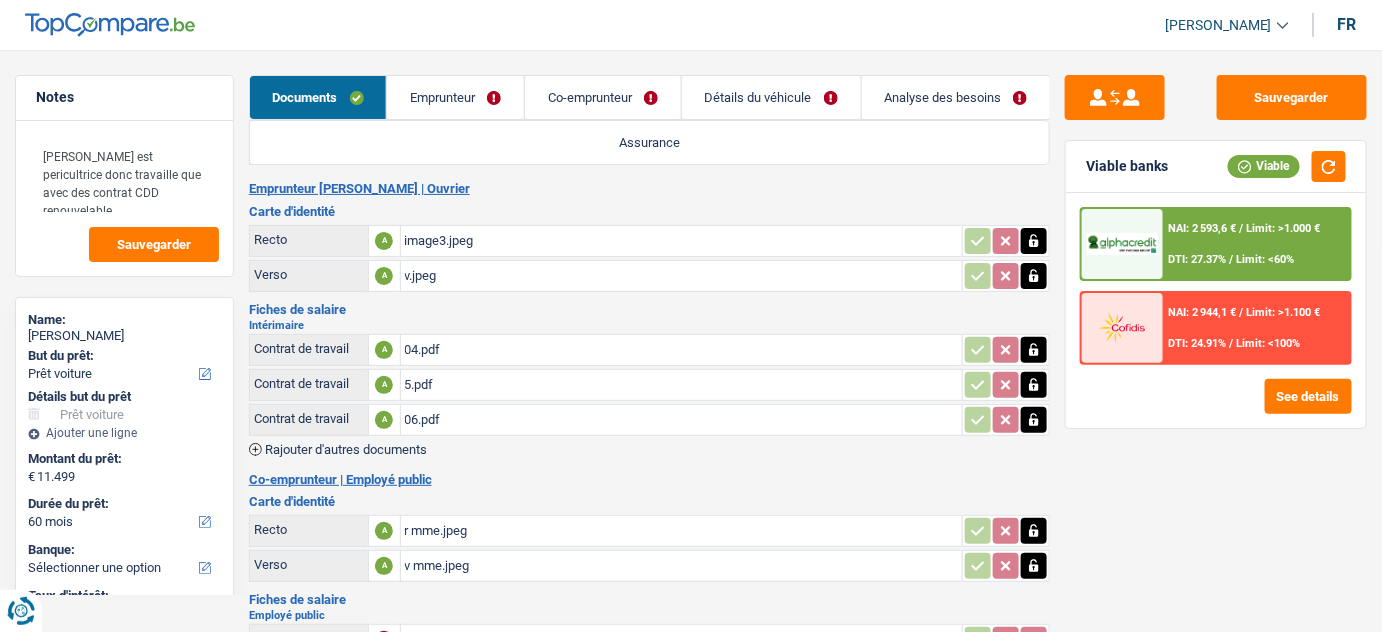 click on "Emprunteur" at bounding box center (455, 97) 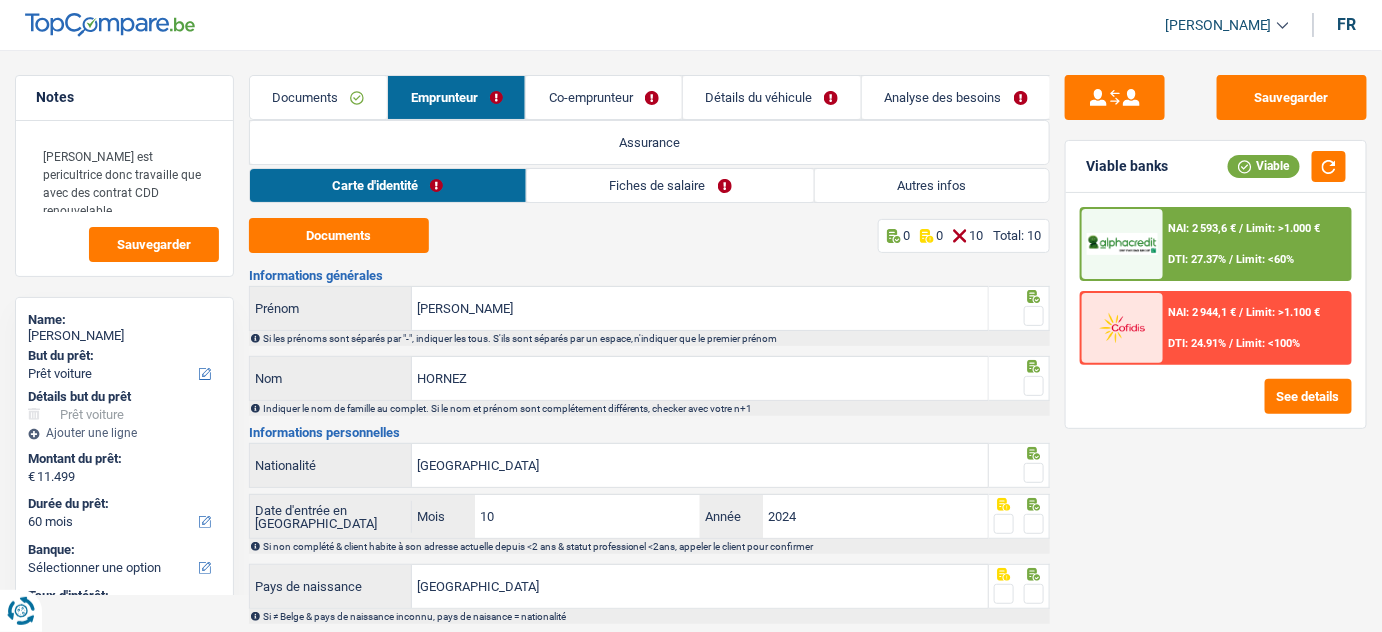 click at bounding box center (1034, 316) 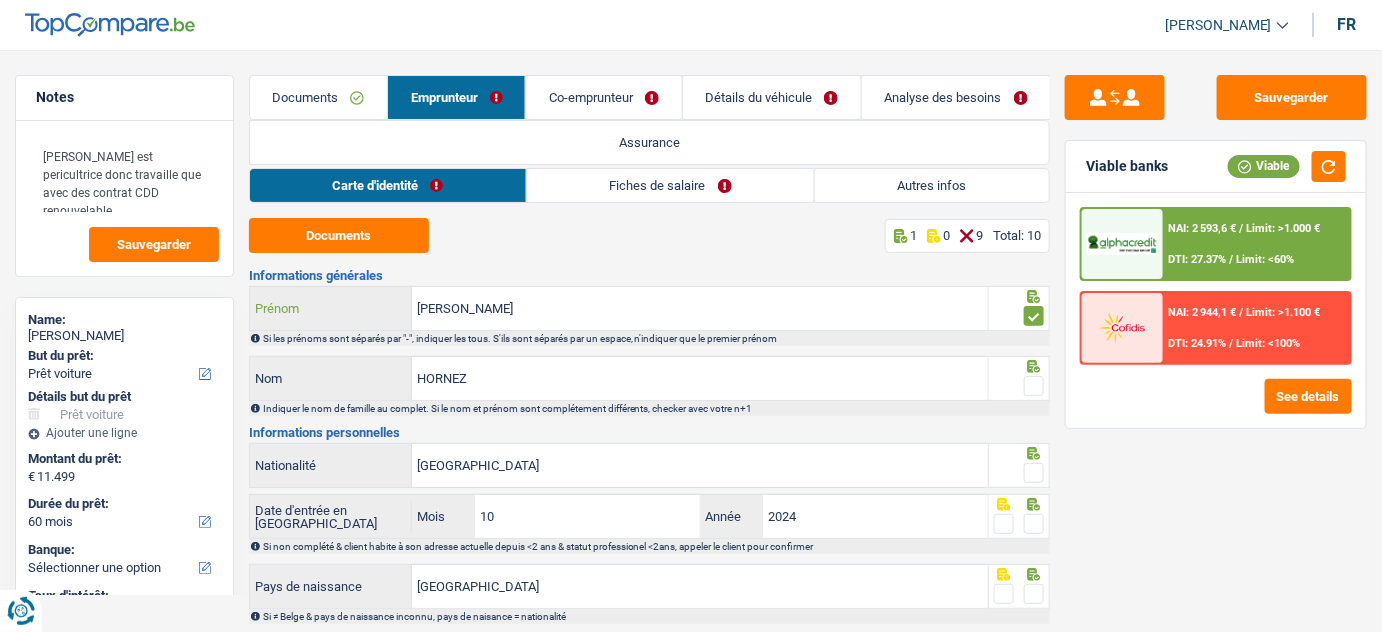 click on "THOMAS GIUSEPPE" at bounding box center [700, 308] 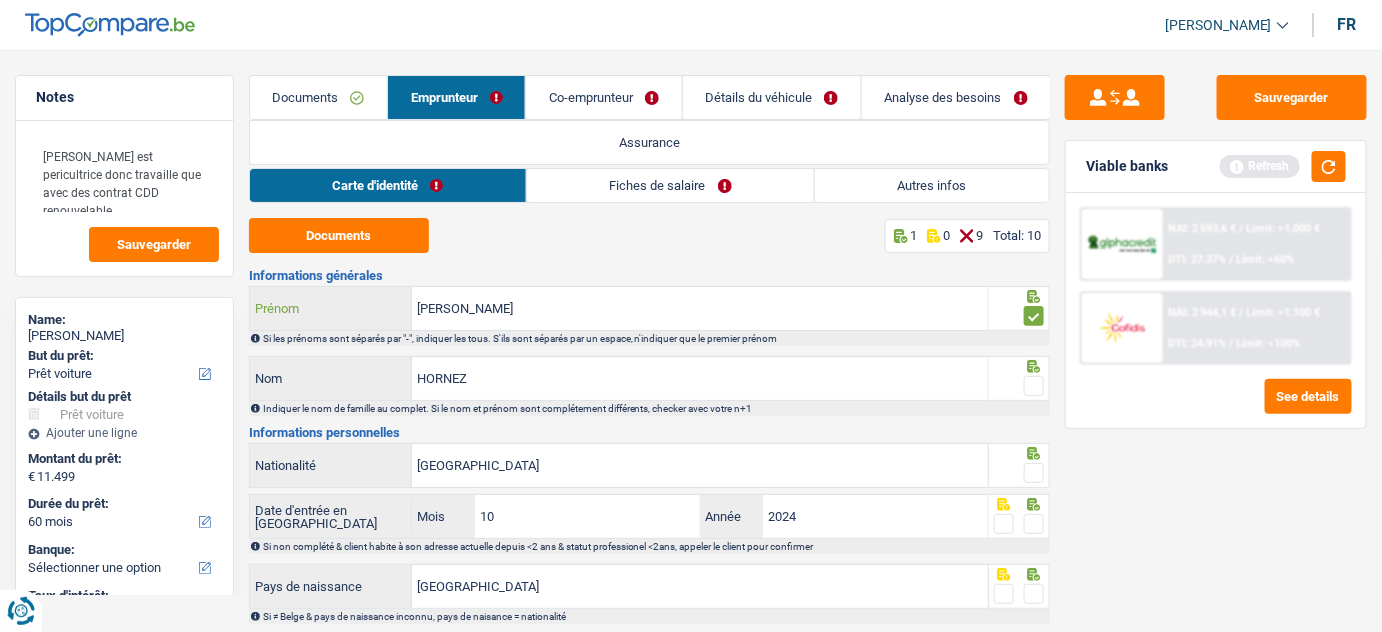 type on "[PERSON_NAME]" 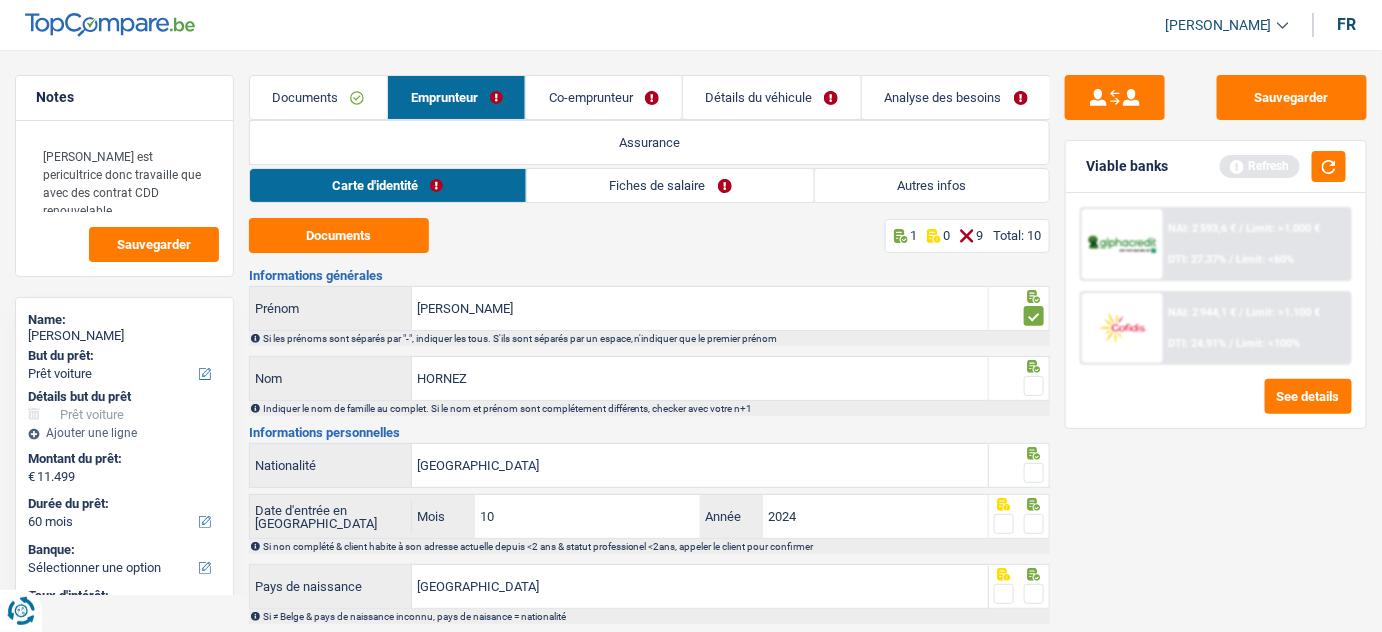 click at bounding box center (1034, 386) 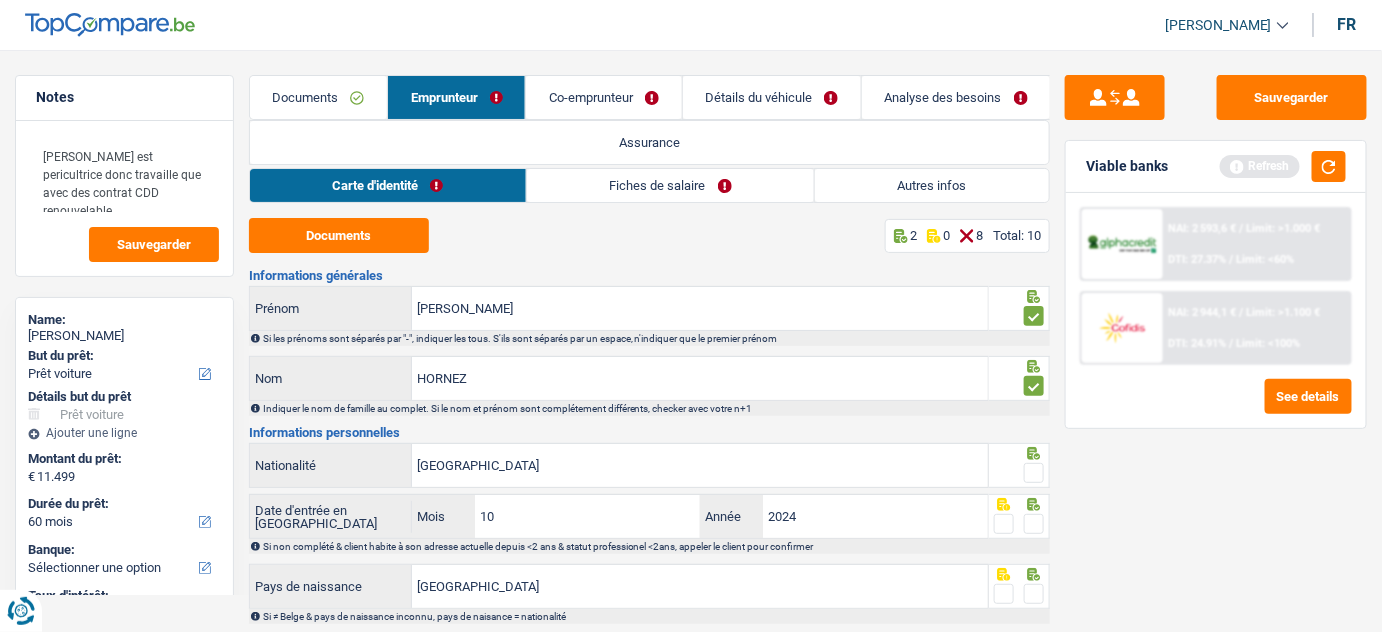 scroll, scrollTop: 90, scrollLeft: 0, axis: vertical 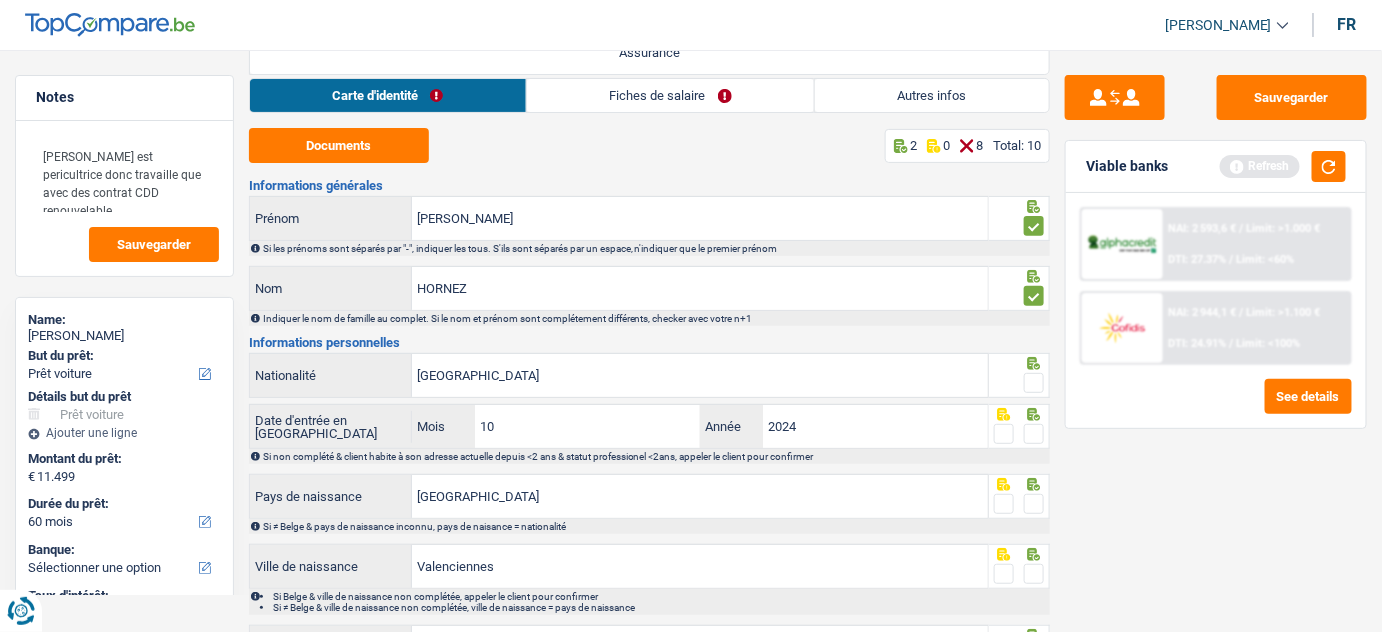click at bounding box center (1034, 383) 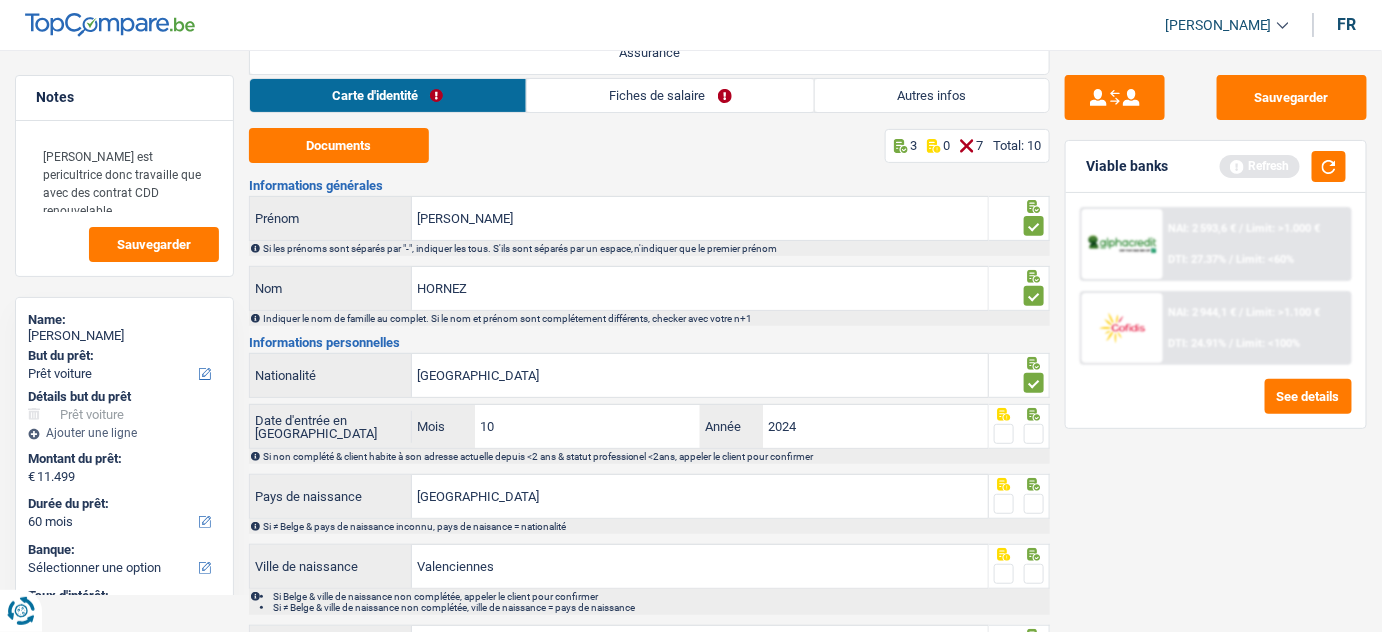 click at bounding box center [1034, 434] 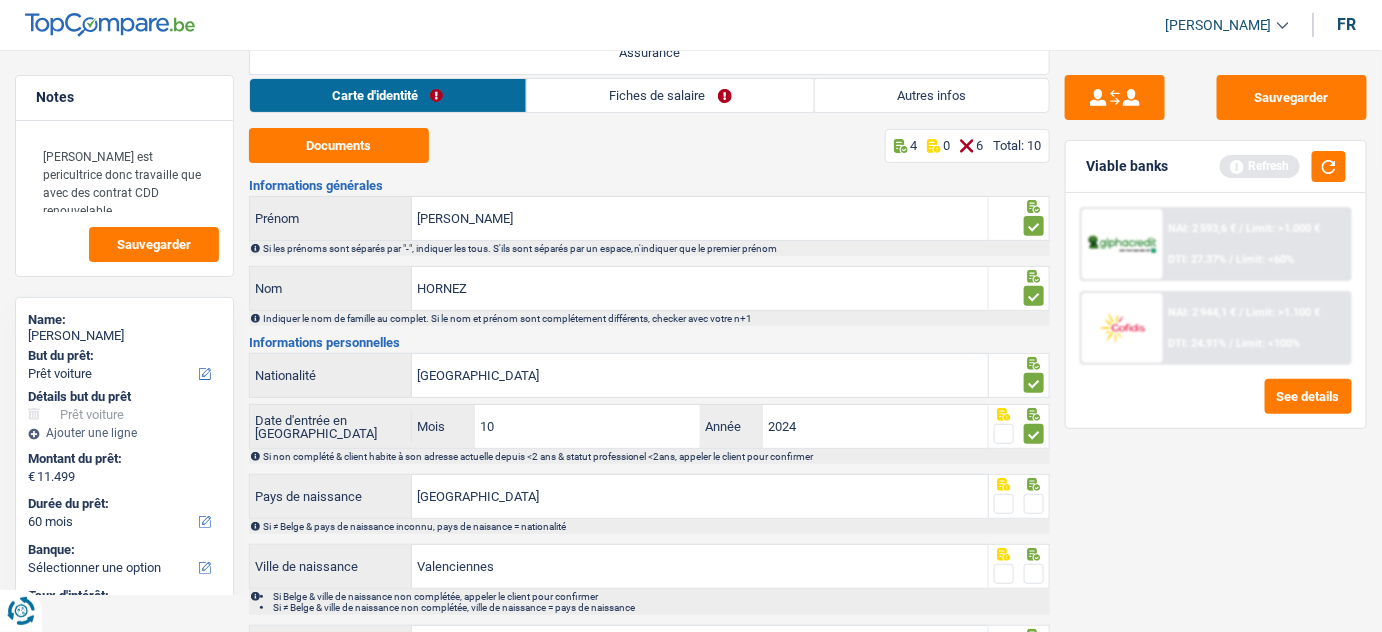click on "Refresh" at bounding box center [1283, 166] 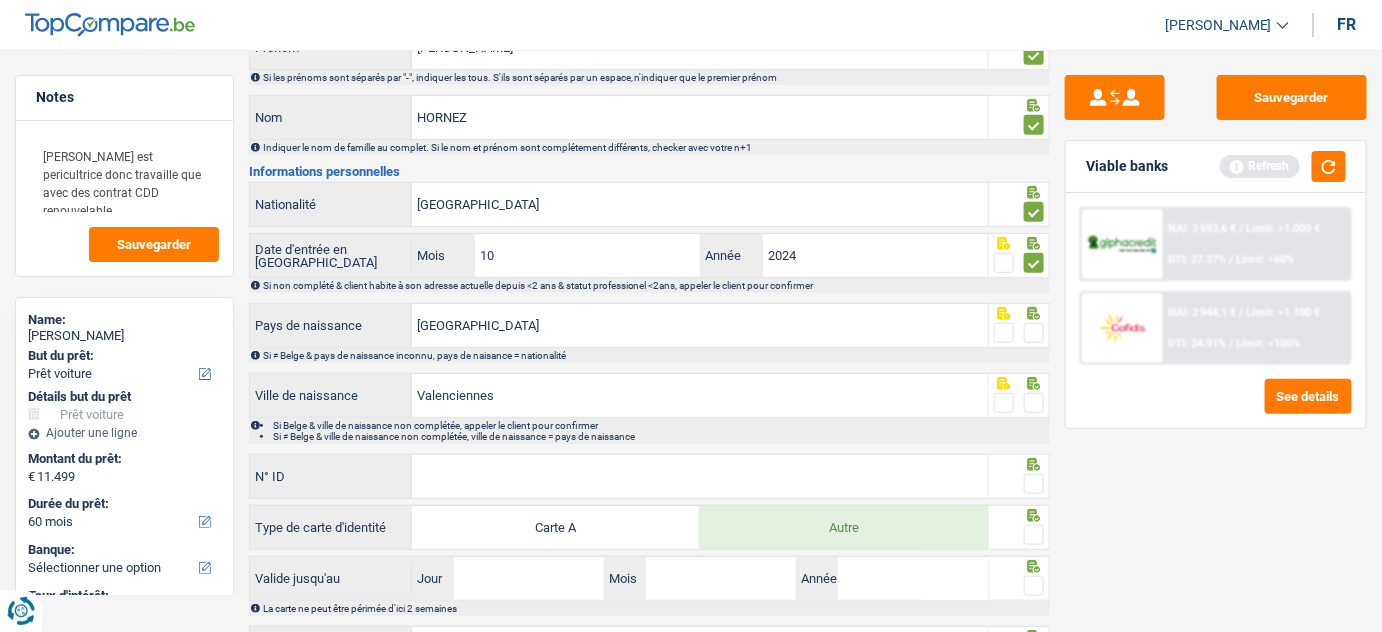 scroll, scrollTop: 272, scrollLeft: 0, axis: vertical 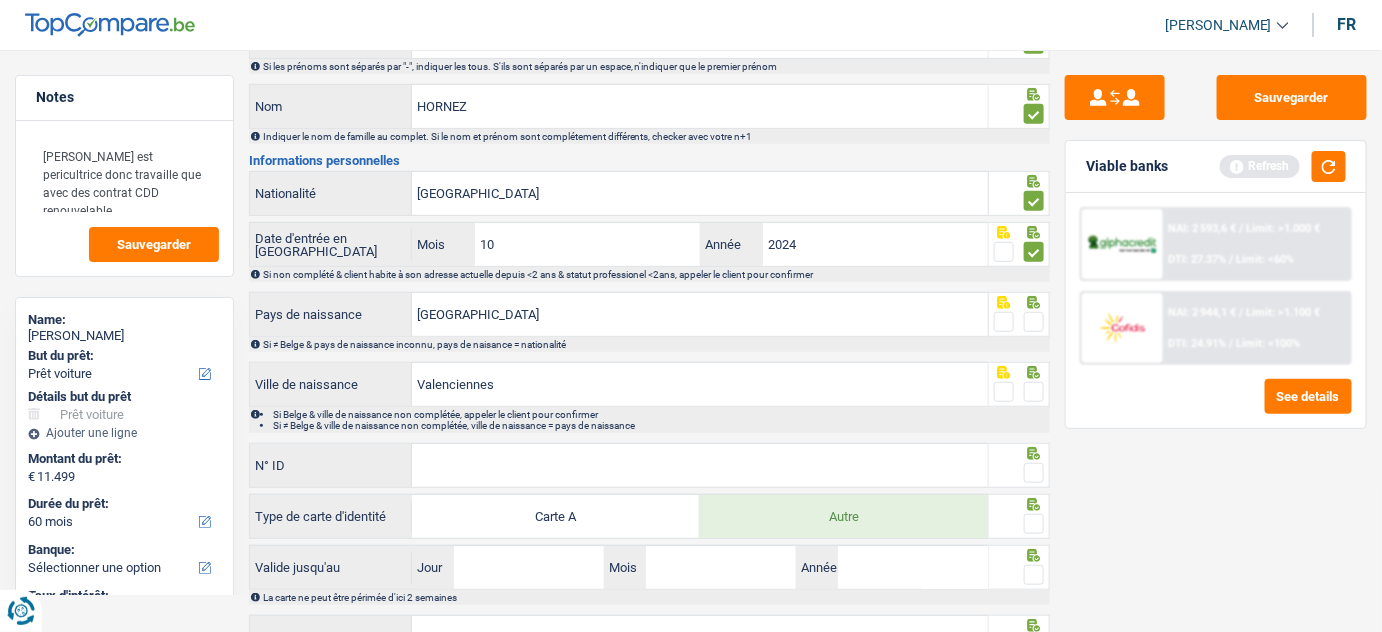 click at bounding box center [1034, 322] 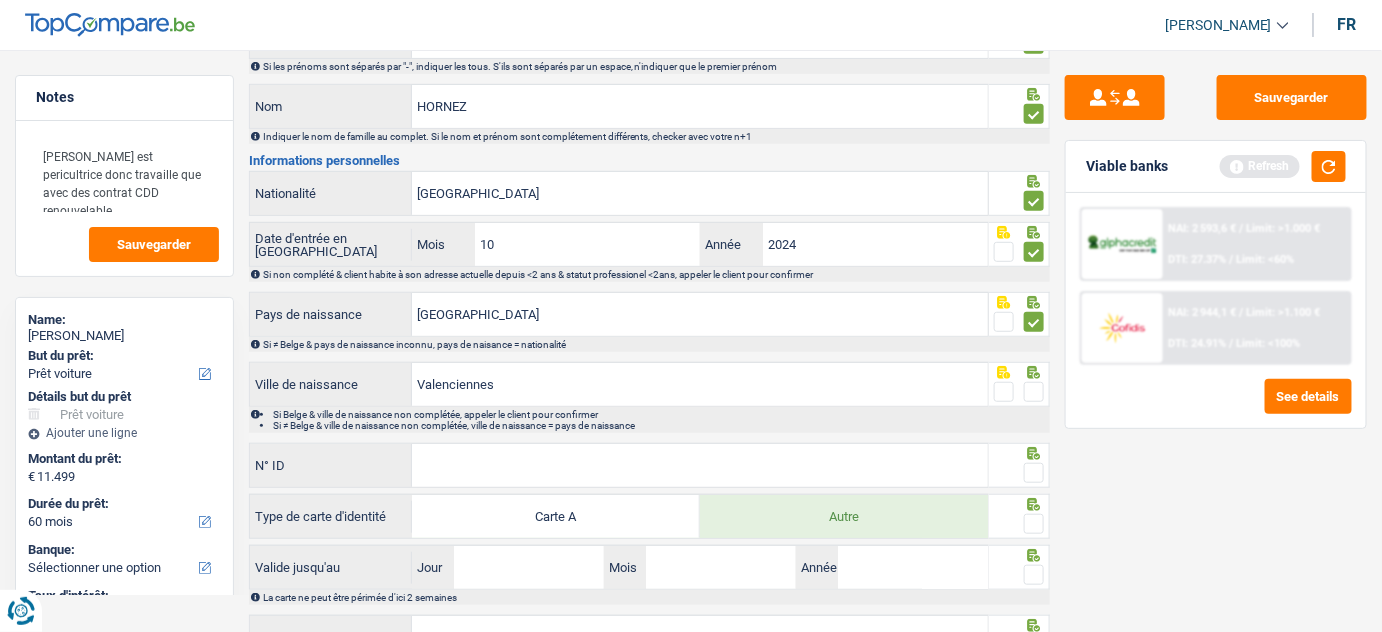 click at bounding box center [1034, 392] 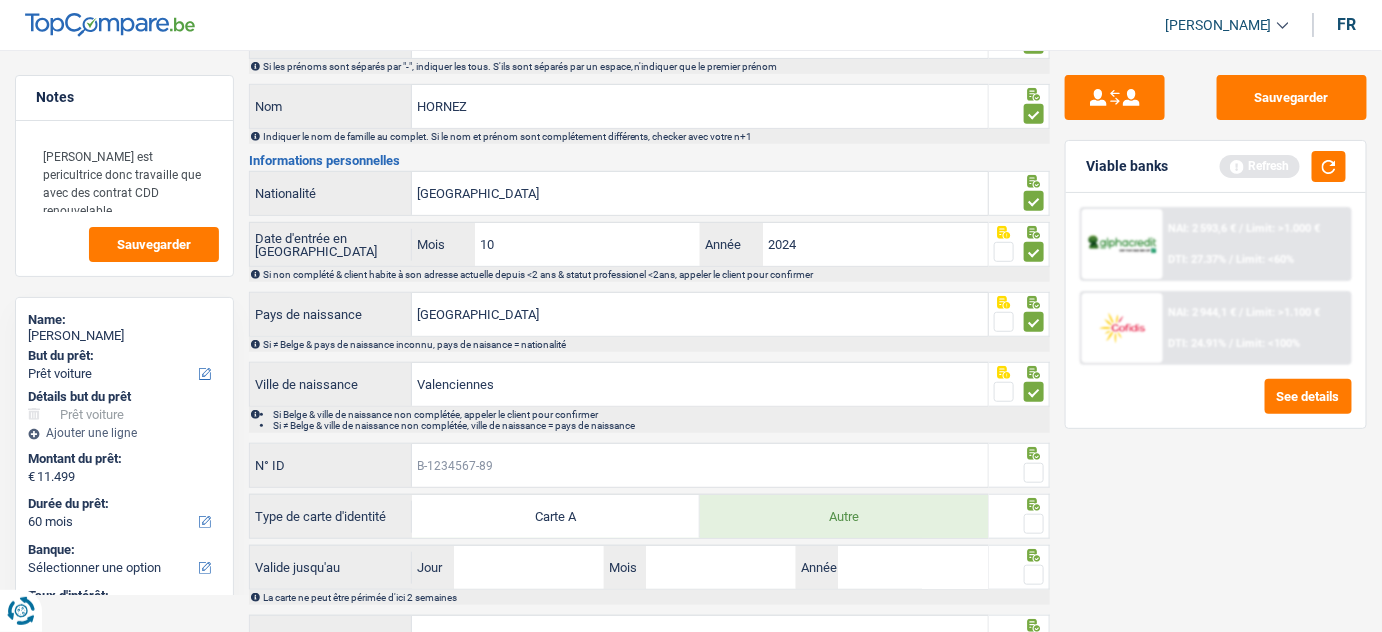 click on "N° ID" at bounding box center (700, 465) 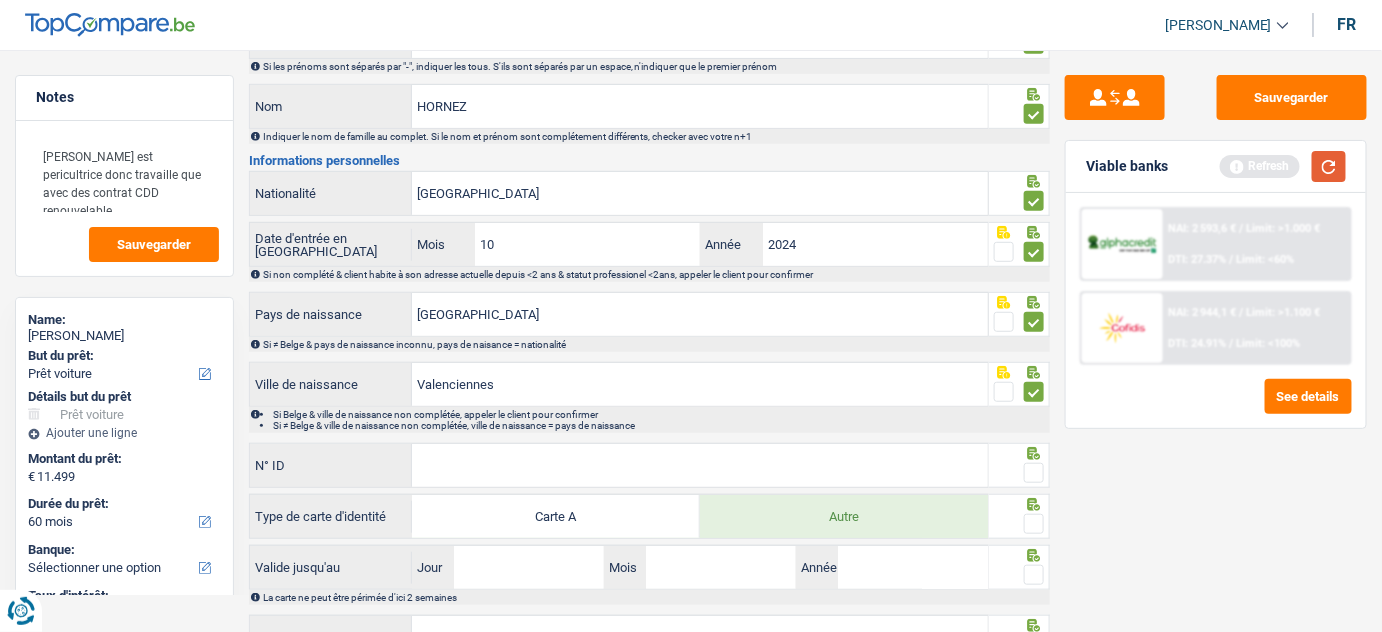 drag, startPoint x: 1328, startPoint y: 162, endPoint x: 1281, endPoint y: 181, distance: 50.695168 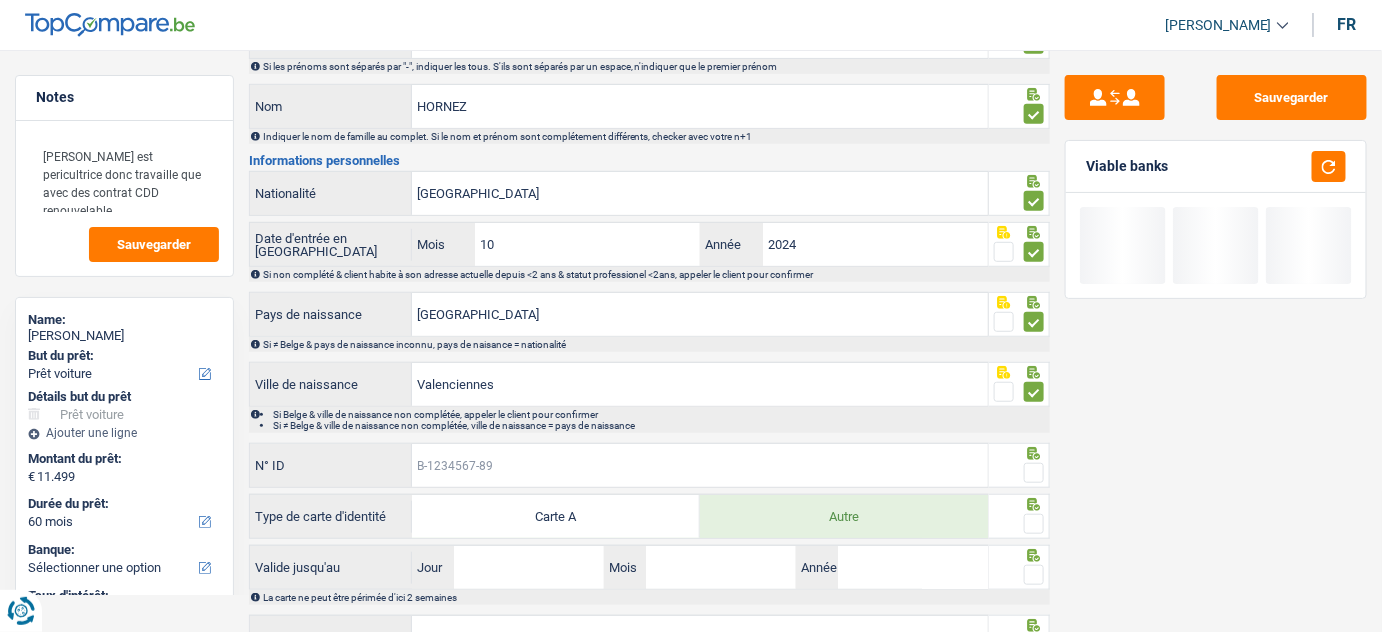 click on "N° ID" at bounding box center [700, 465] 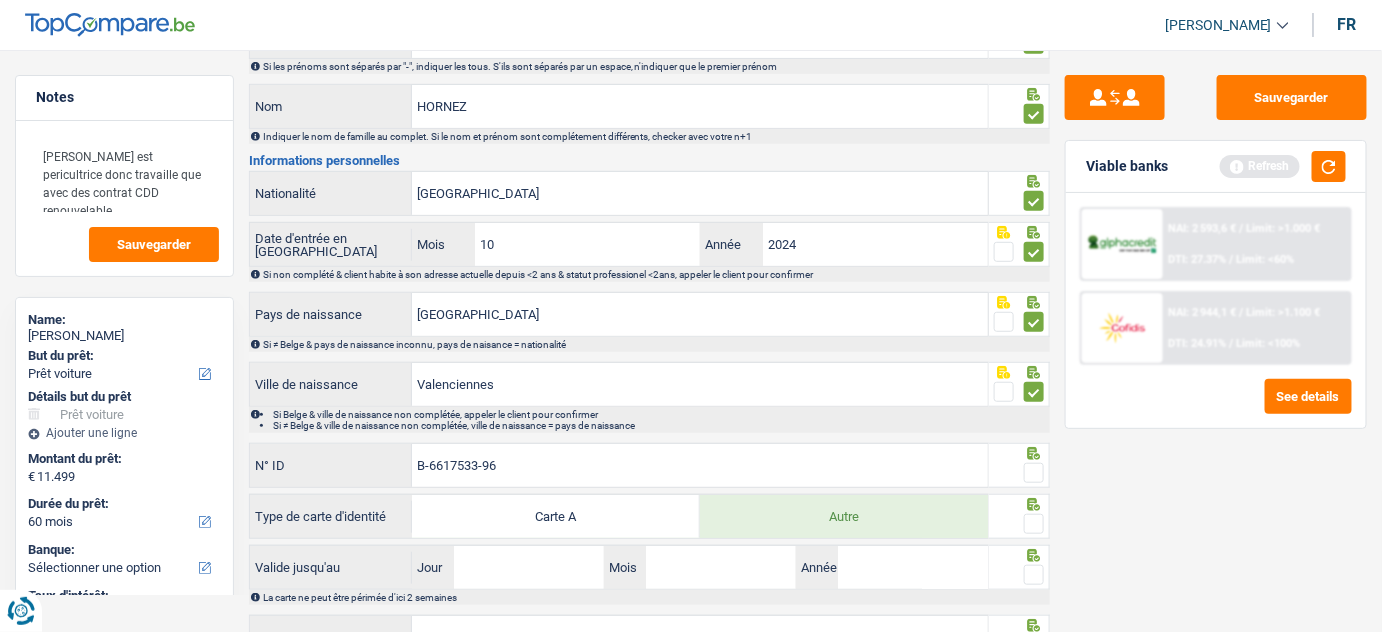 type on "B-6617533-96" 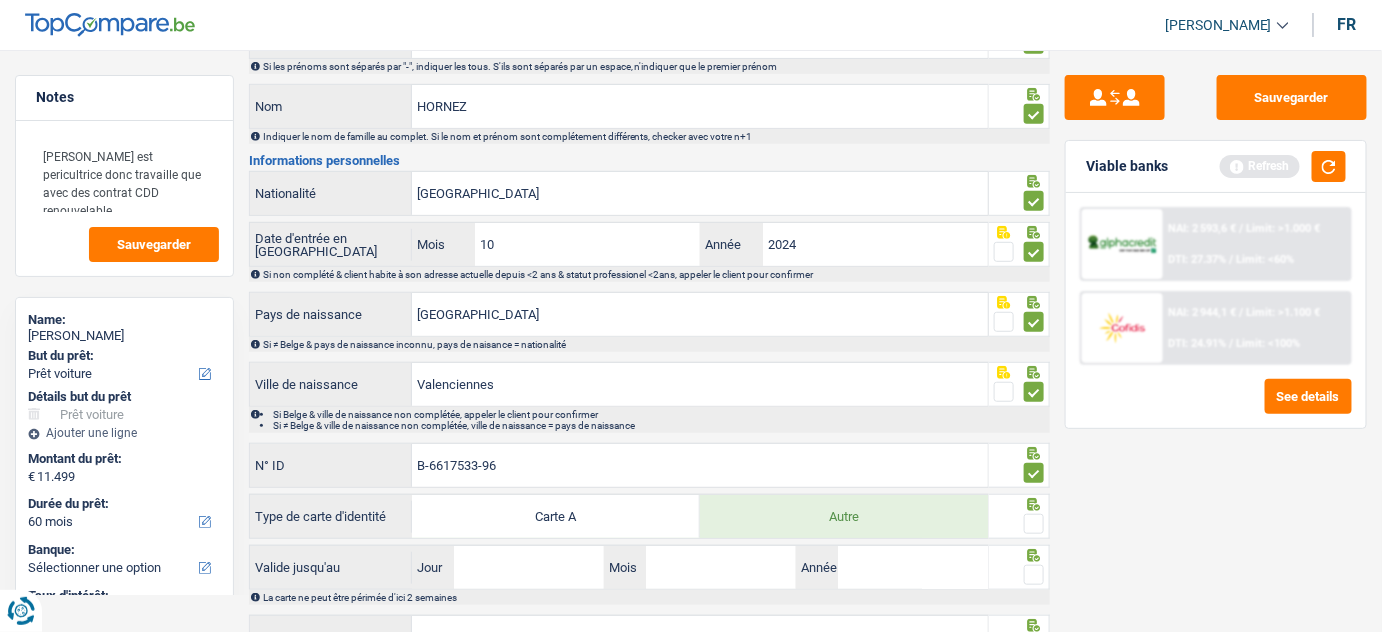 click at bounding box center (1034, 524) 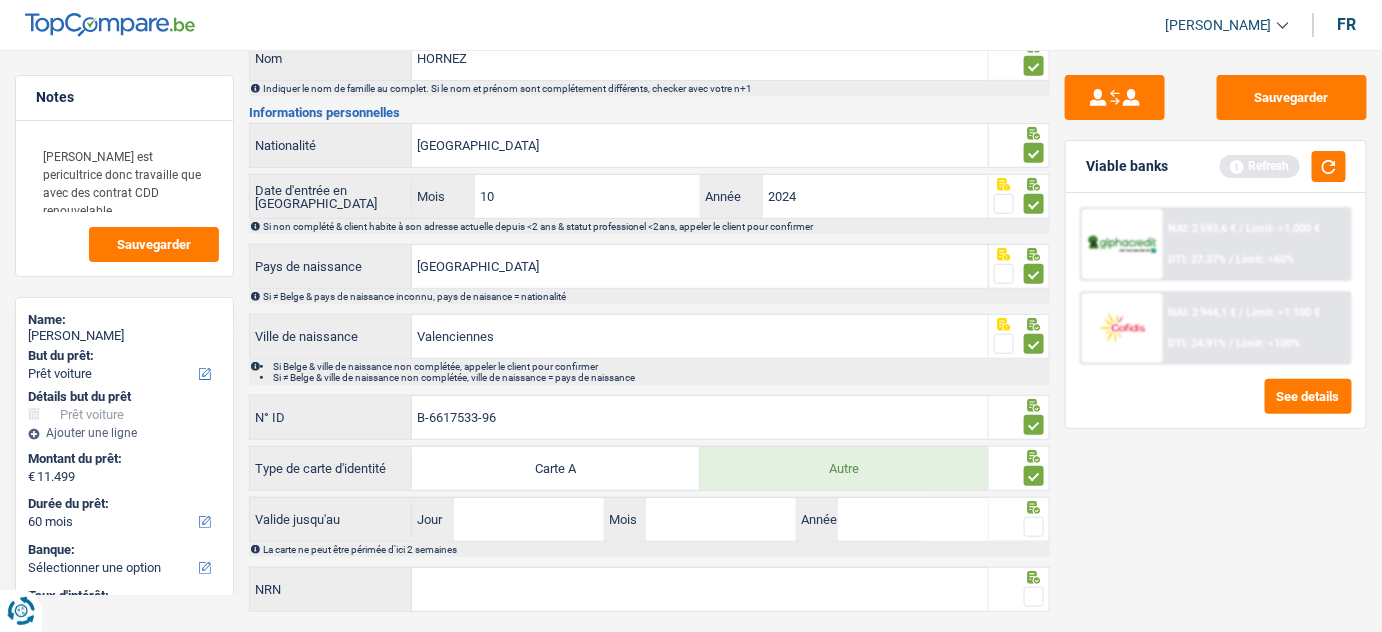 scroll, scrollTop: 345, scrollLeft: 0, axis: vertical 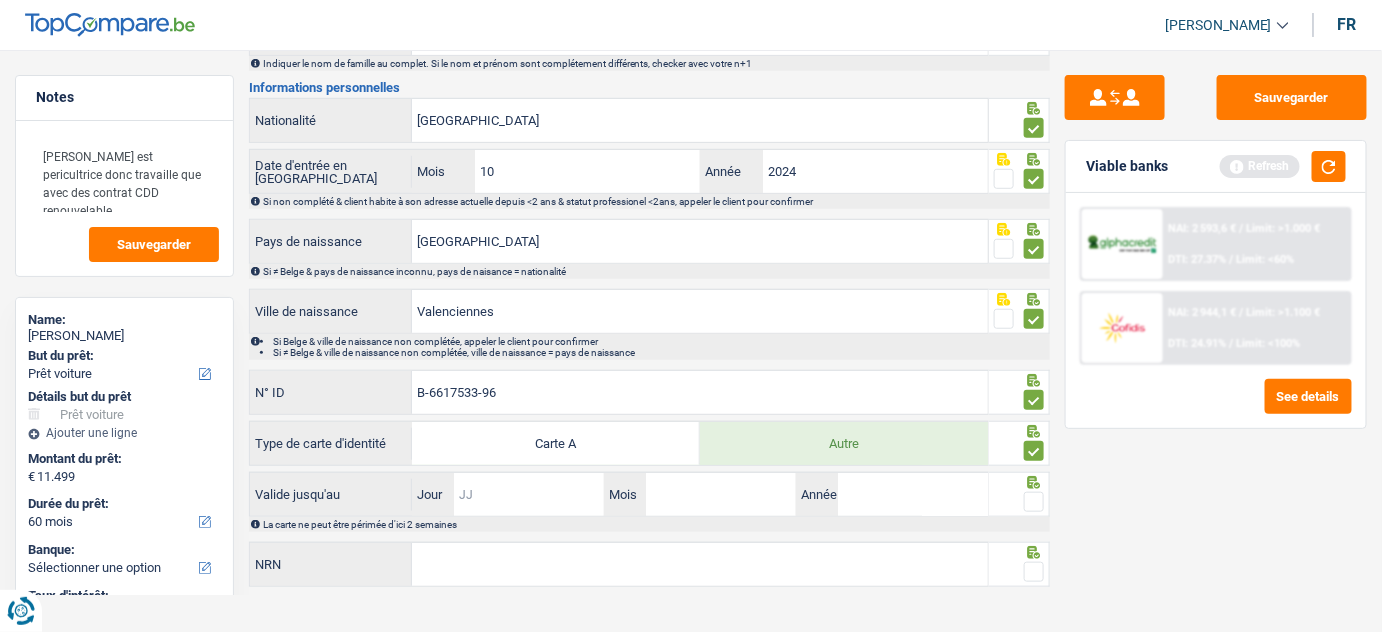 click on "Jour" at bounding box center (529, 494) 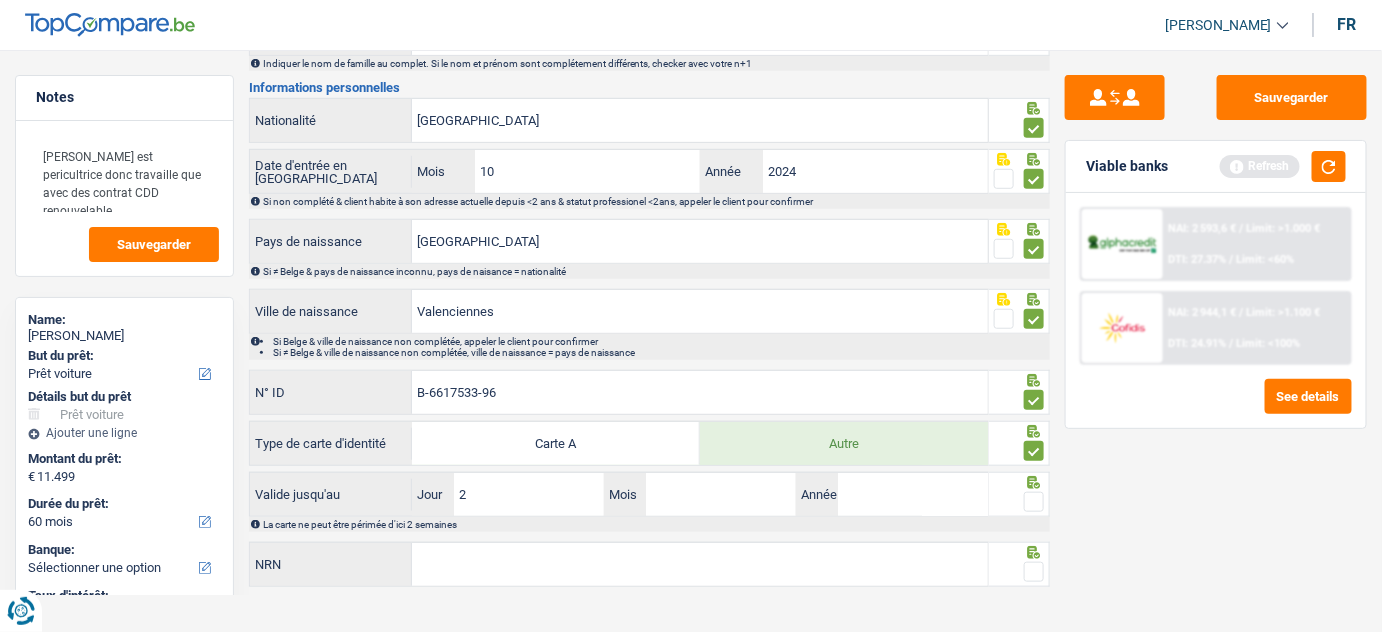 type on "22" 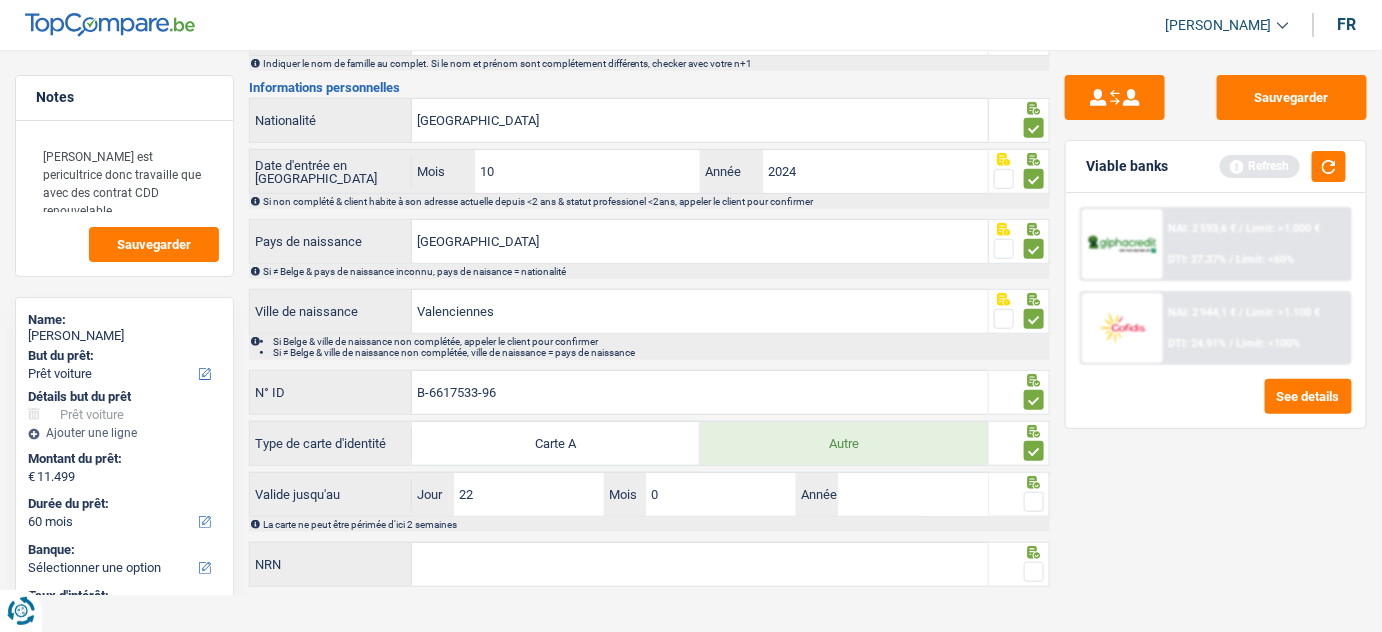 type on "05" 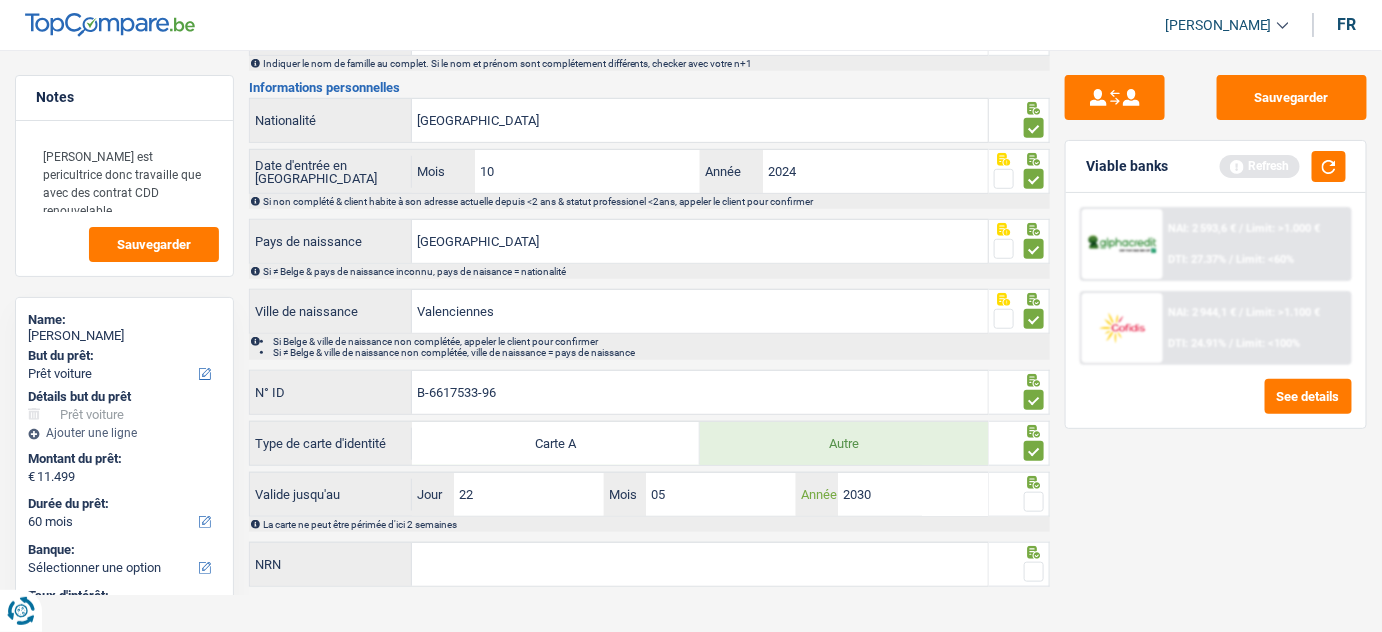type on "2030" 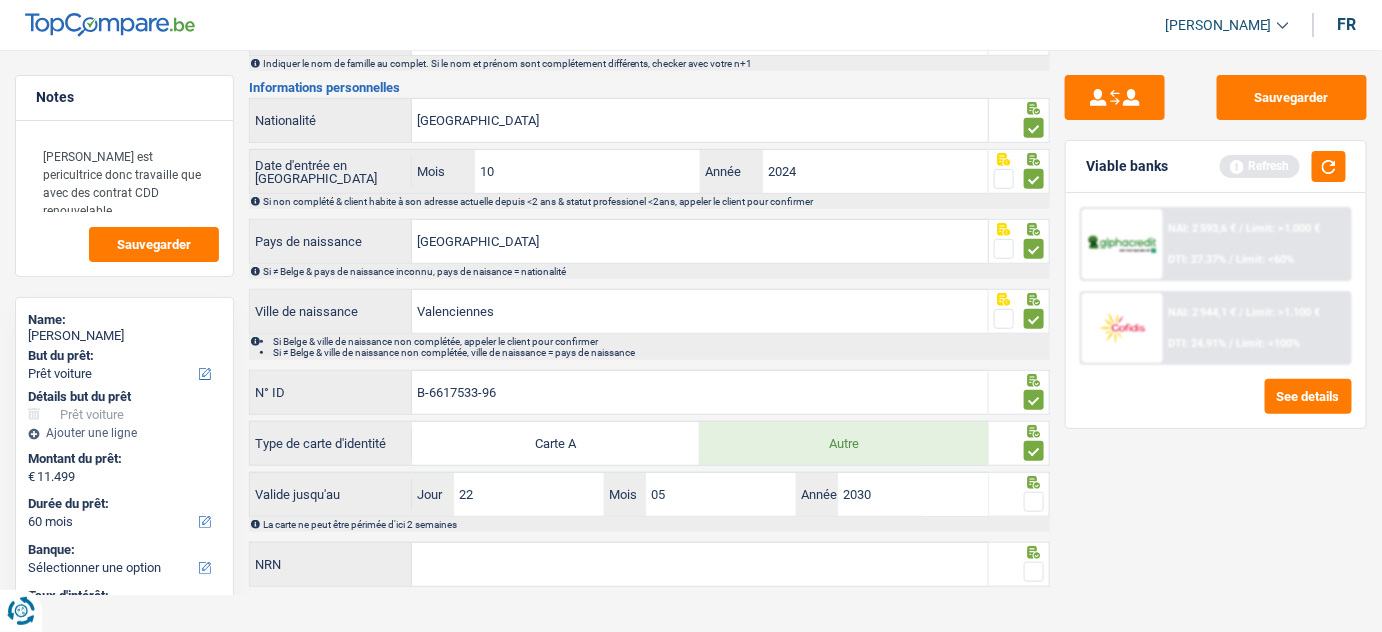 click at bounding box center [1034, 502] 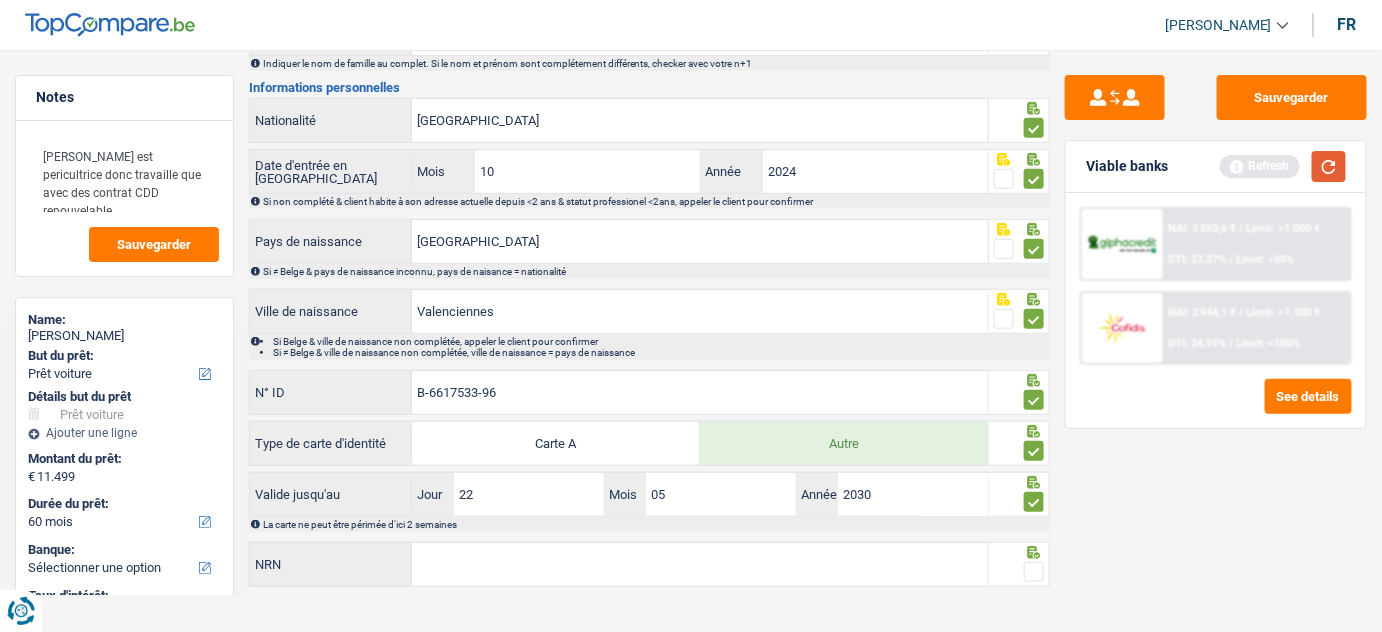click at bounding box center [1329, 166] 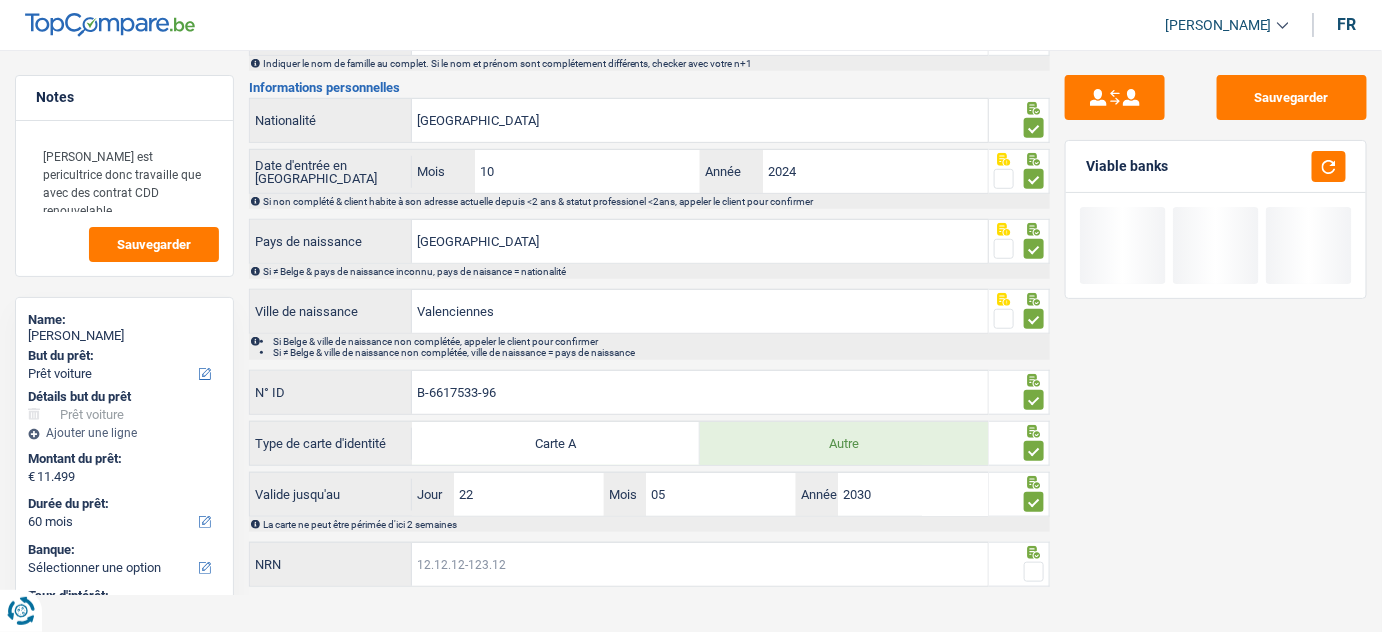 click on "NRN" at bounding box center (700, 564) 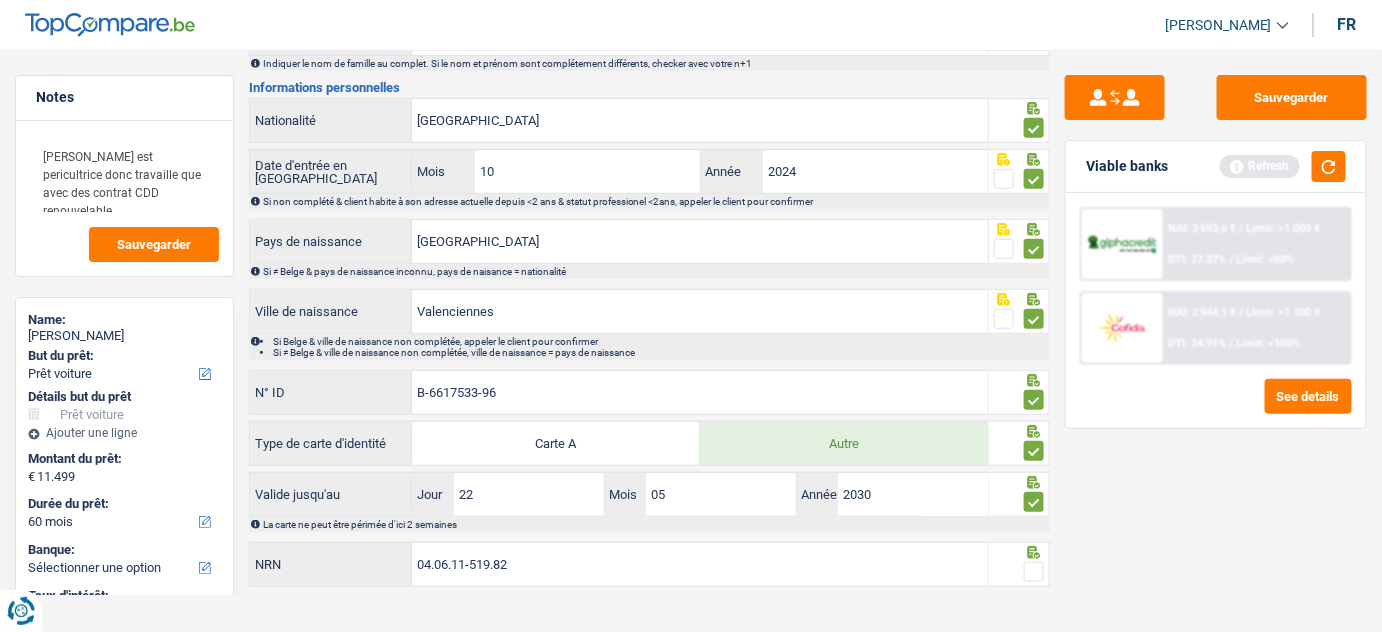 type on "04.06.11-519.82" 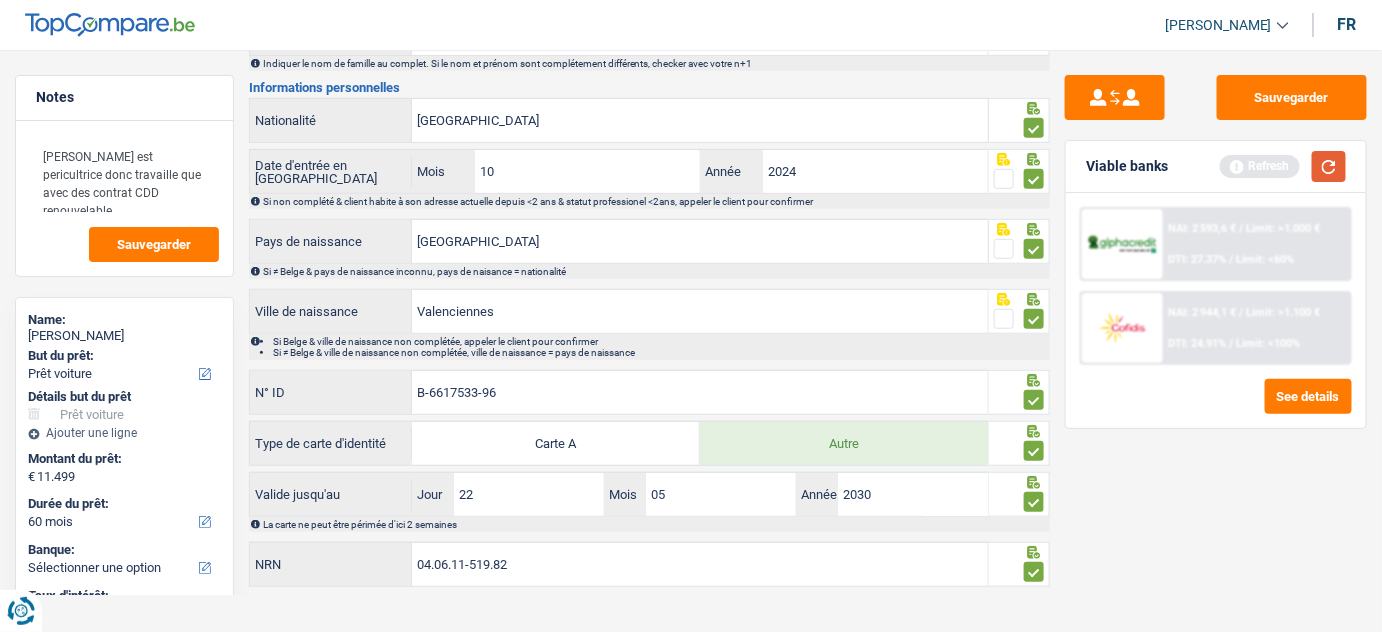 click at bounding box center (1329, 166) 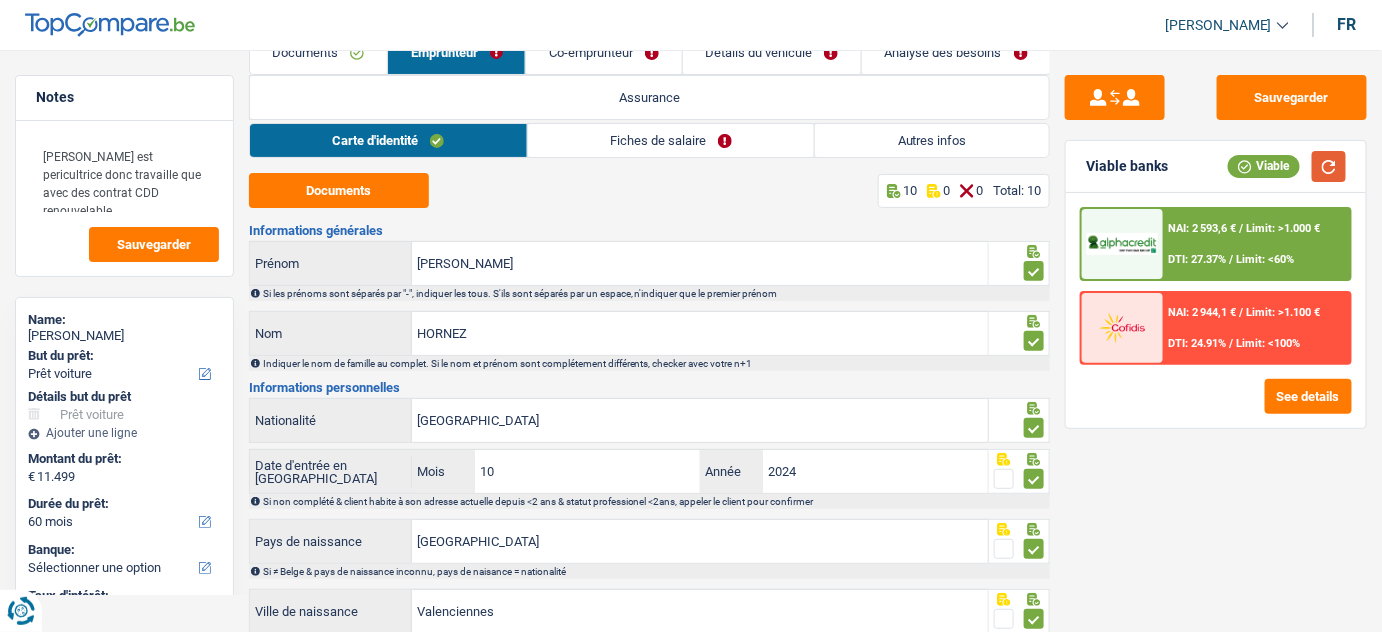 scroll, scrollTop: 0, scrollLeft: 0, axis: both 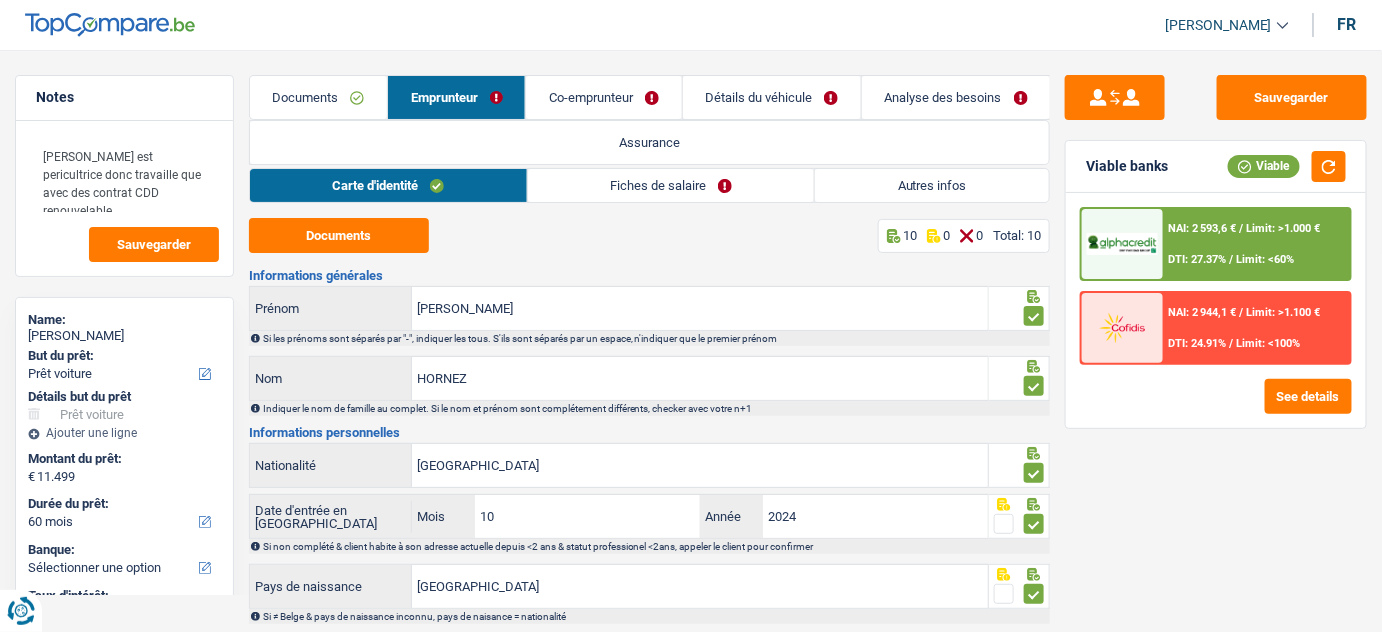click on "Fiches de salaire" at bounding box center [671, 185] 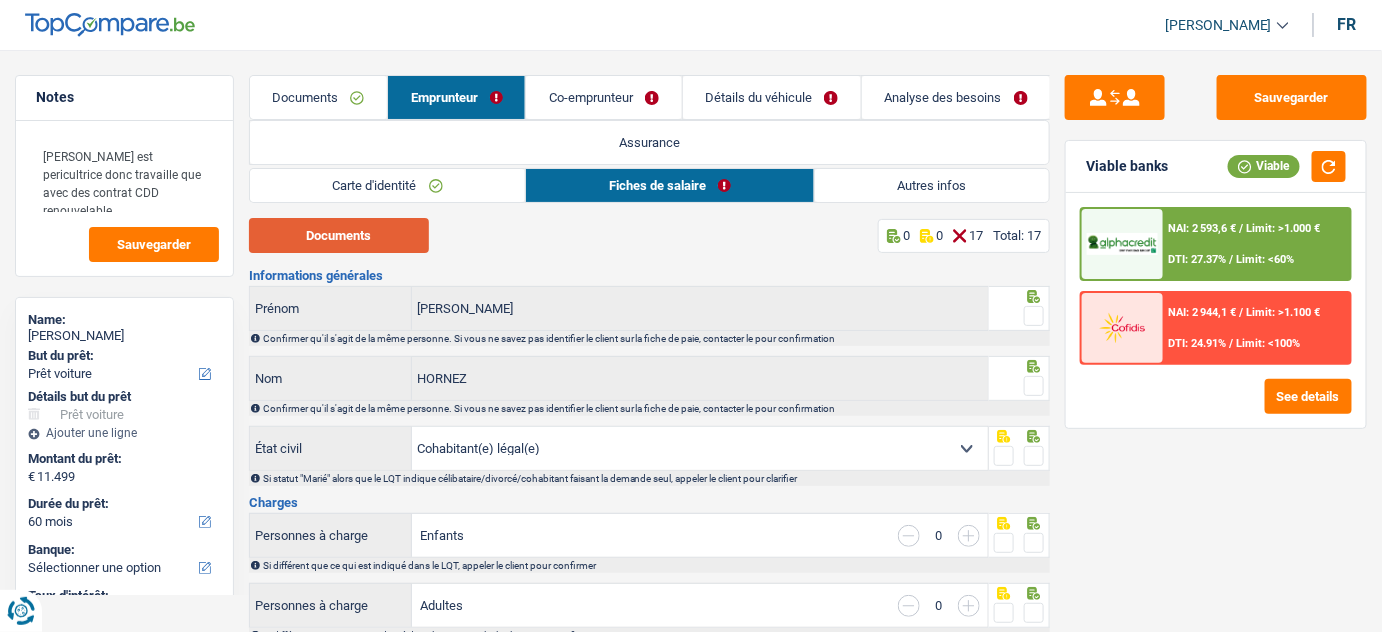 click on "Documents" at bounding box center [339, 235] 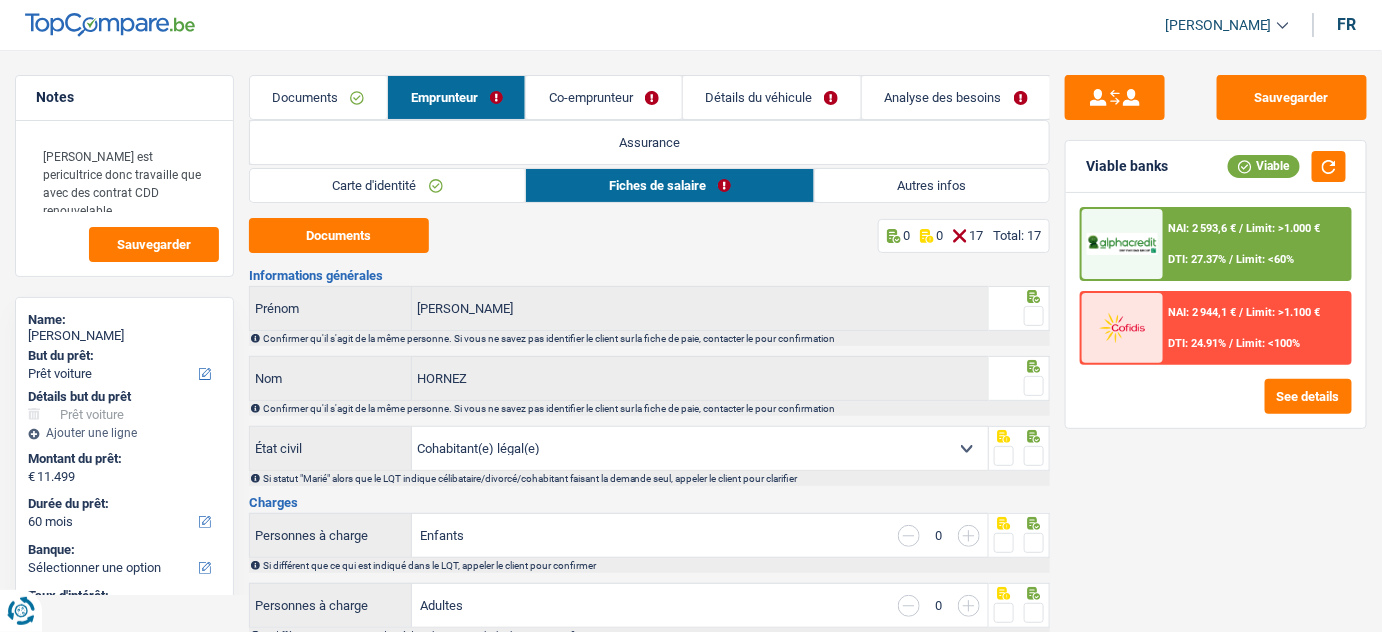 click at bounding box center (1034, 316) 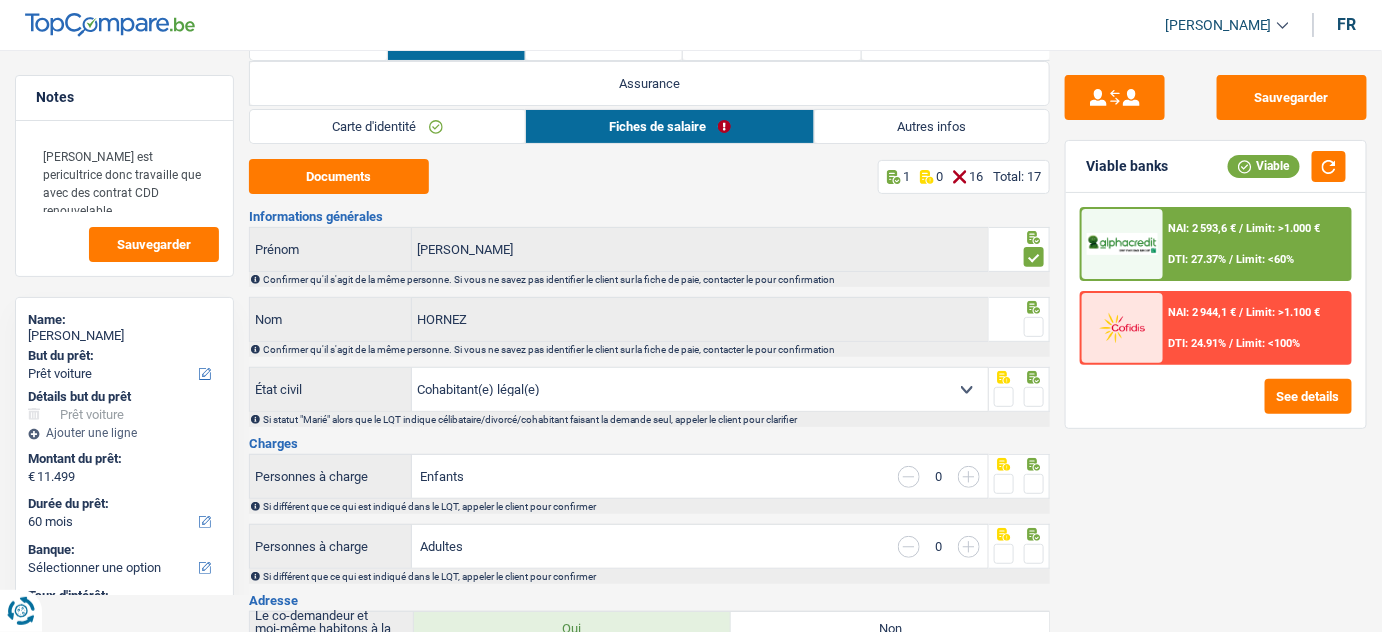 scroll, scrollTop: 90, scrollLeft: 0, axis: vertical 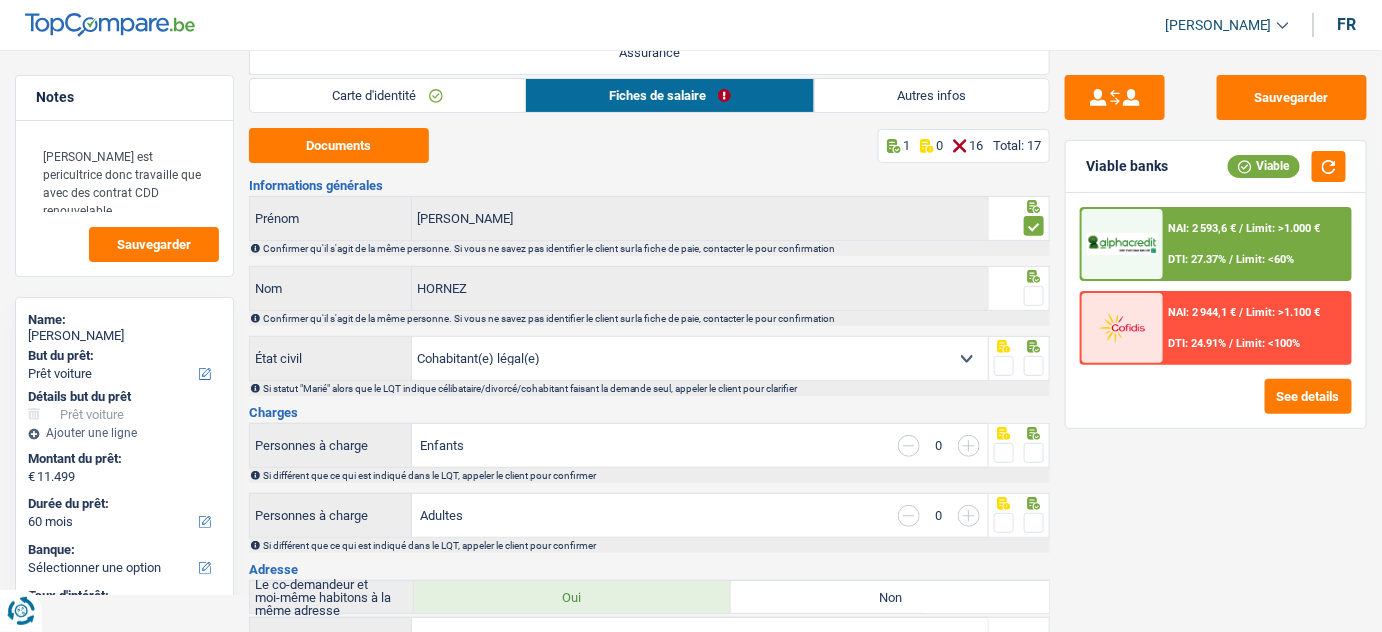 click at bounding box center (1034, 296) 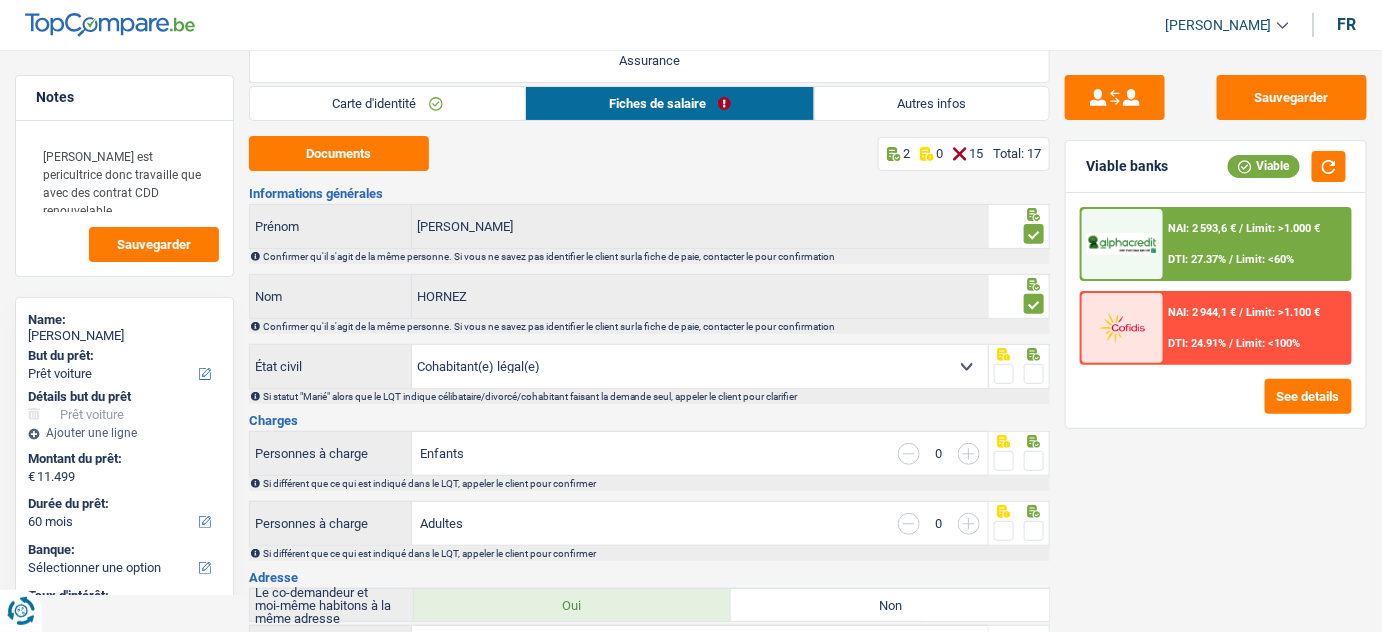 scroll, scrollTop: 0, scrollLeft: 0, axis: both 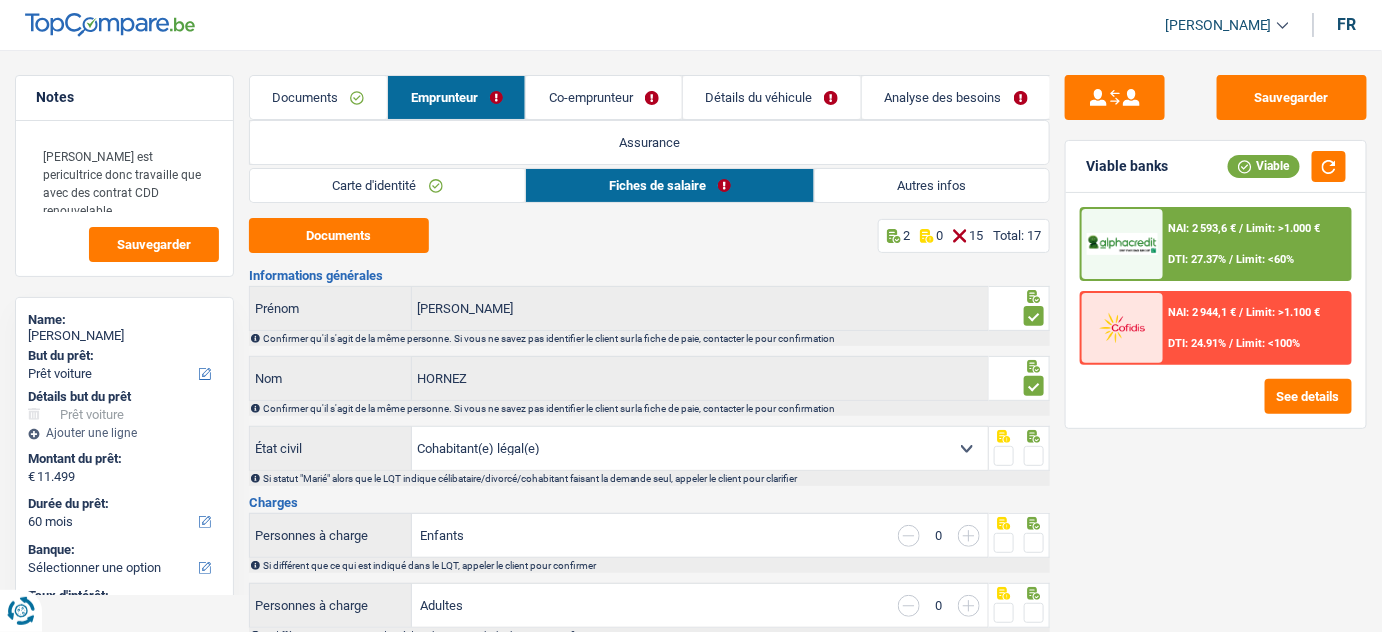 click on "Co-emprunteur" at bounding box center (603, 97) 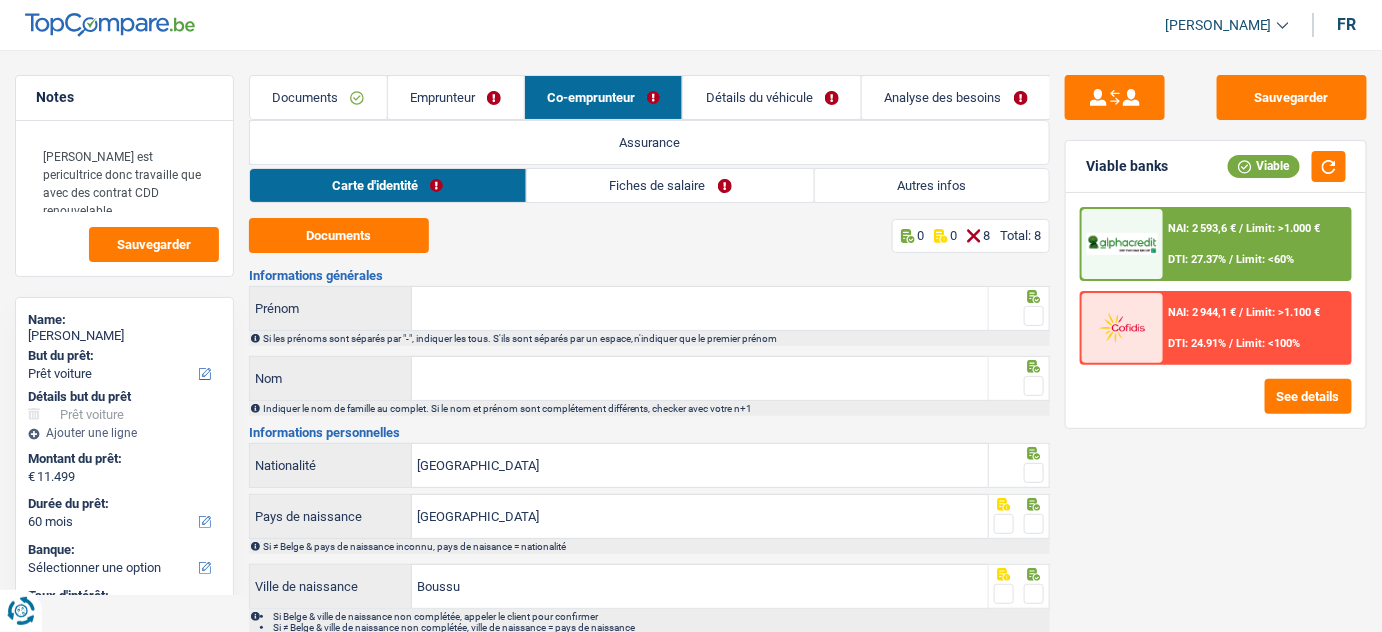 click on "Fiches de salaire" at bounding box center [670, 185] 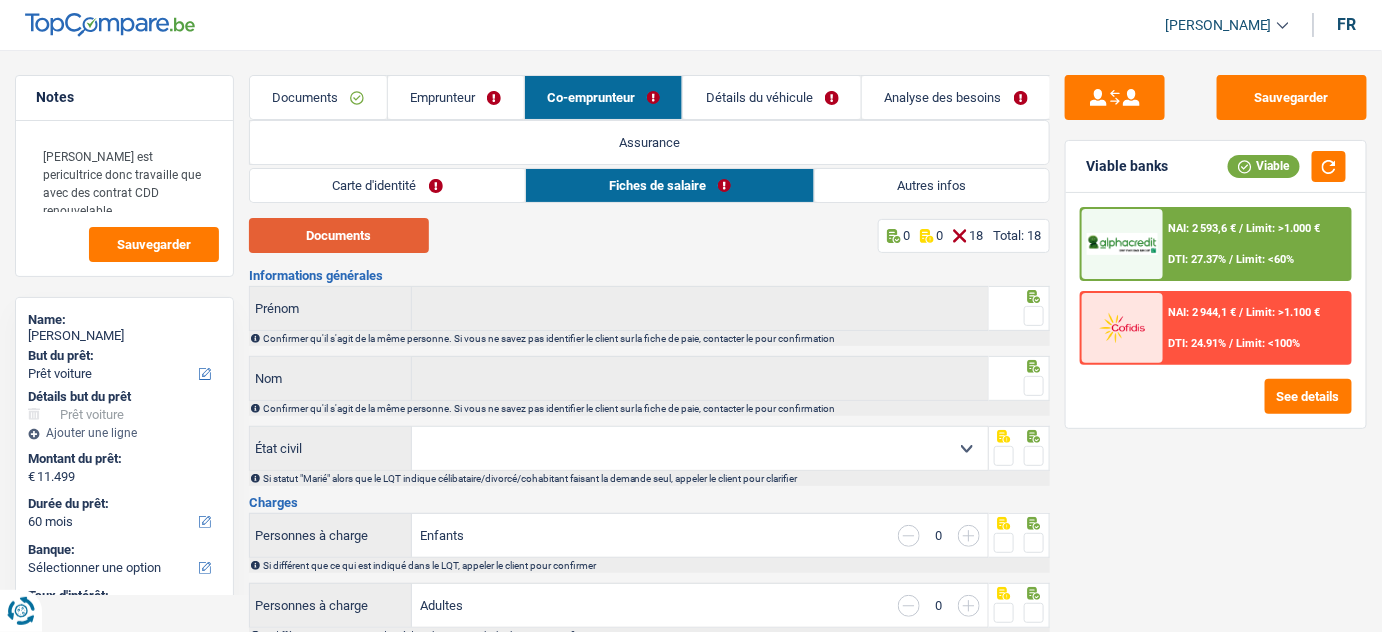 drag, startPoint x: 372, startPoint y: 239, endPoint x: 377, endPoint y: 224, distance: 15.811388 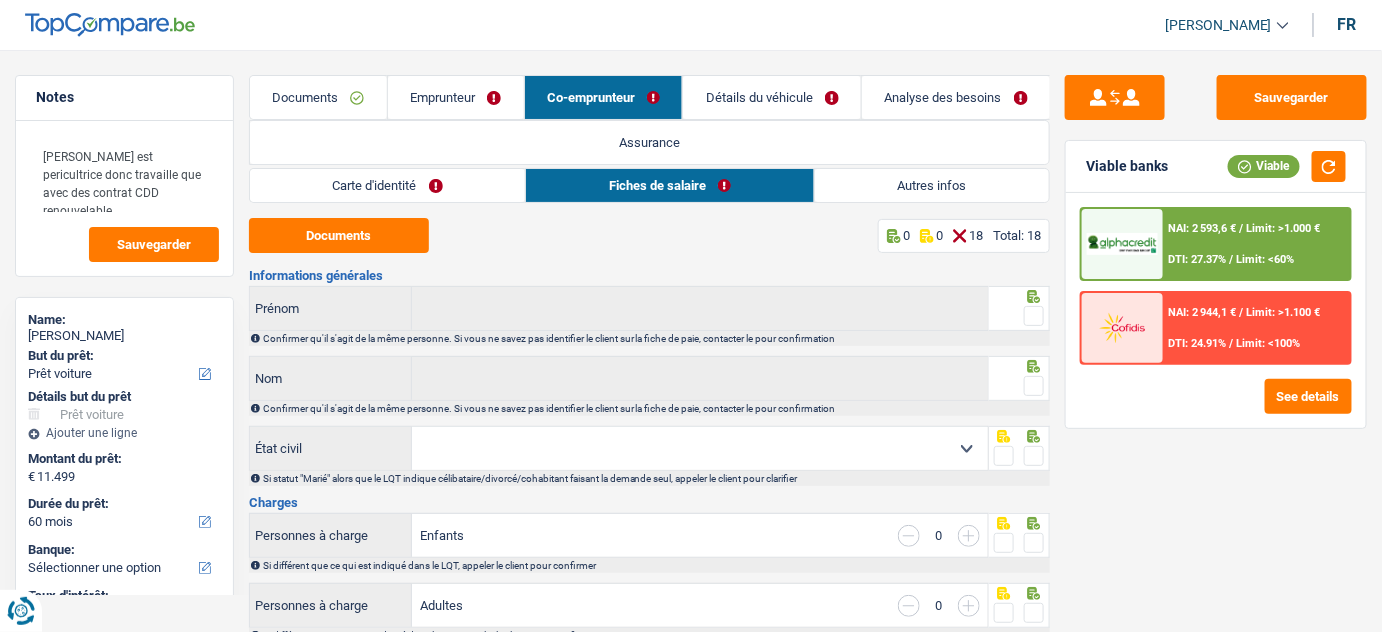 drag, startPoint x: 443, startPoint y: 102, endPoint x: 496, endPoint y: 125, distance: 57.77543 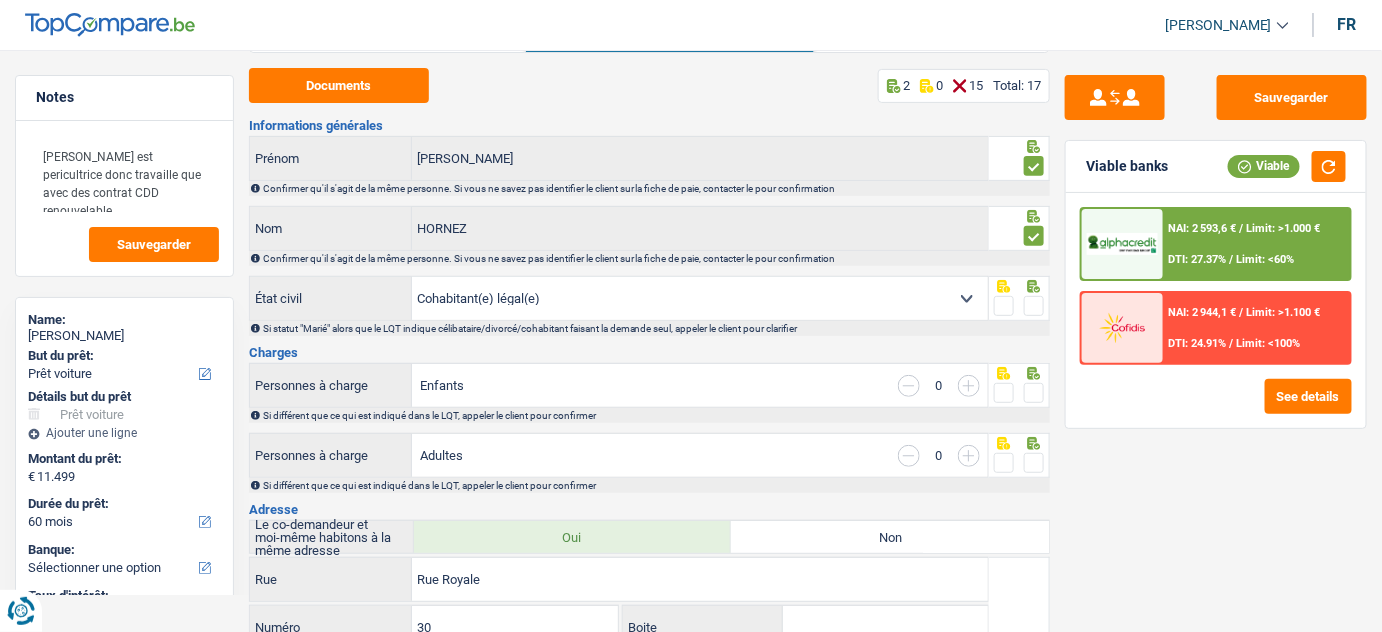 scroll, scrollTop: 181, scrollLeft: 0, axis: vertical 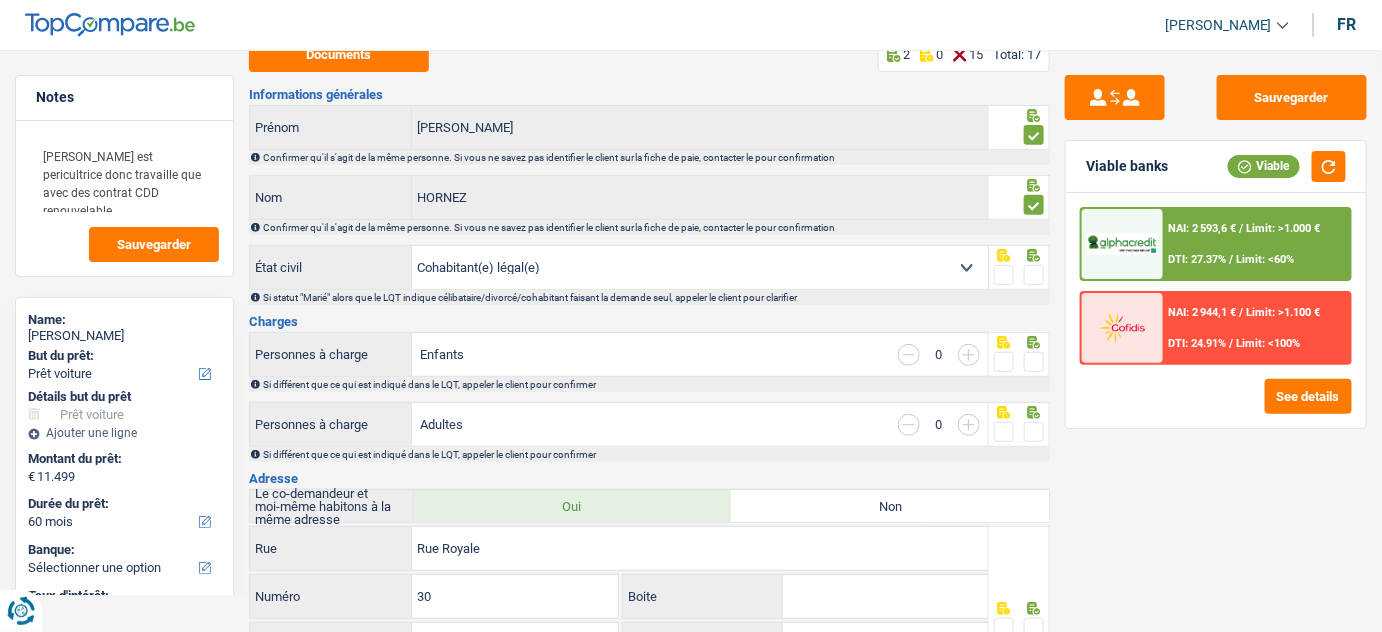 click at bounding box center (1034, 275) 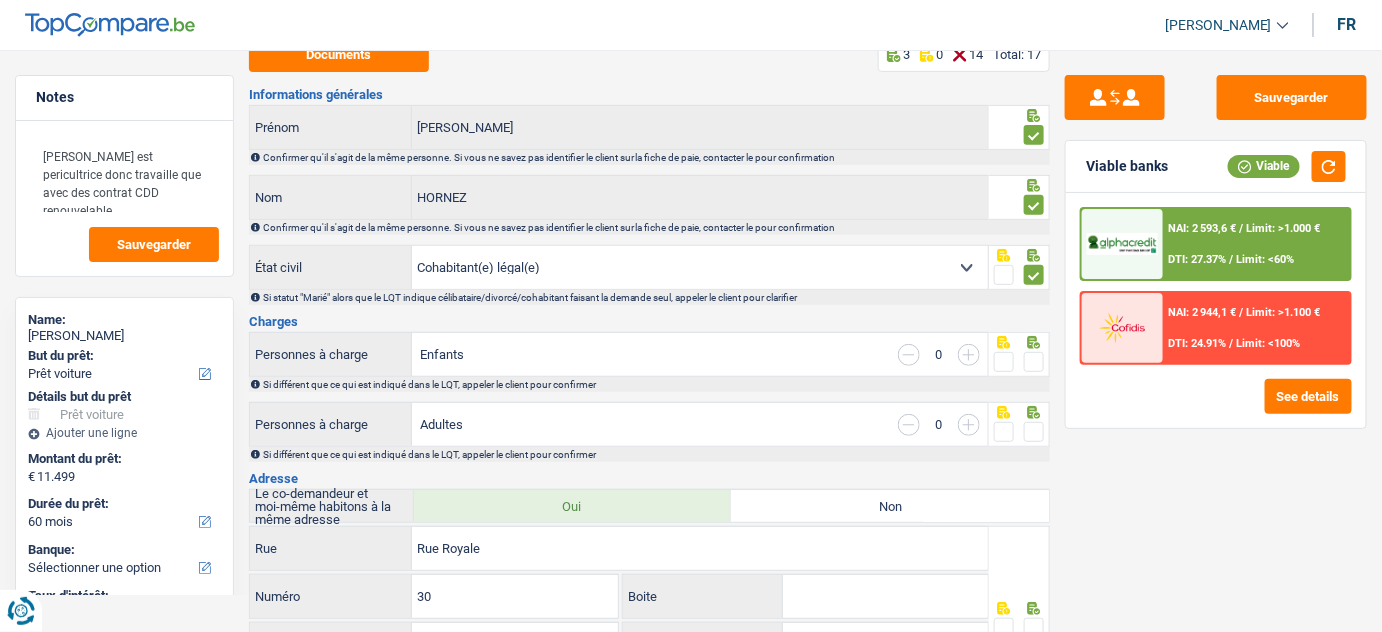 click at bounding box center (1034, 362) 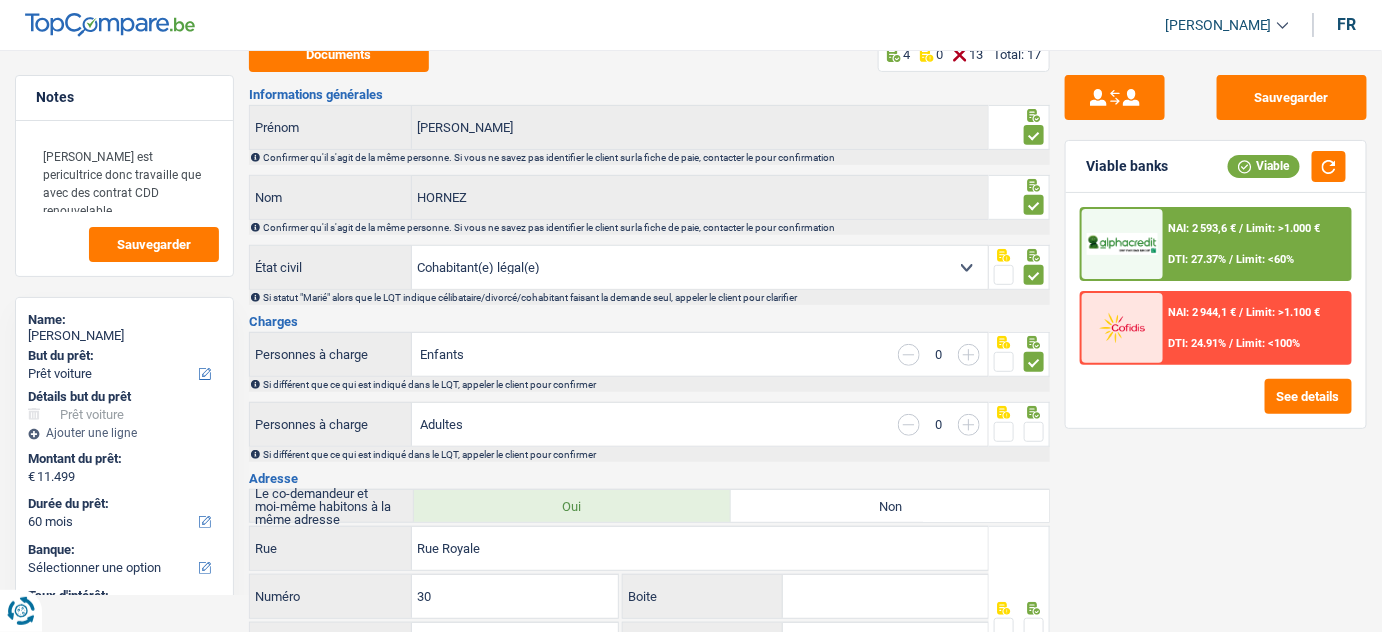 click at bounding box center [1034, 432] 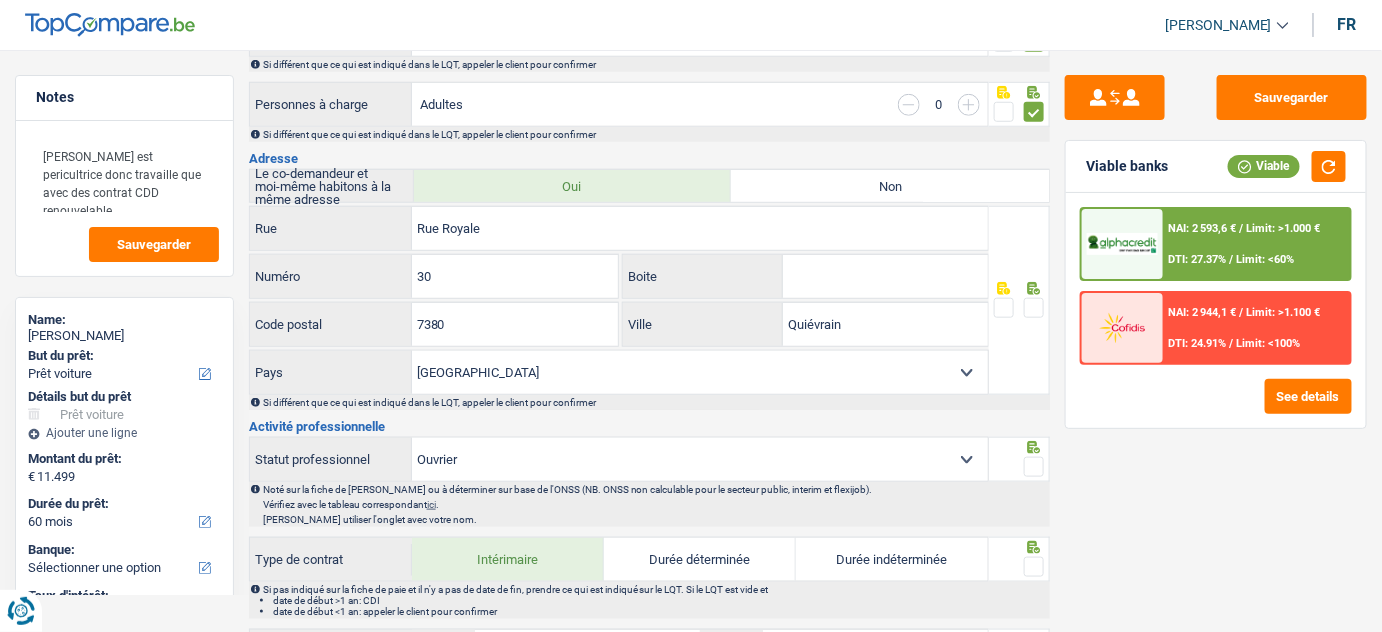 scroll, scrollTop: 545, scrollLeft: 0, axis: vertical 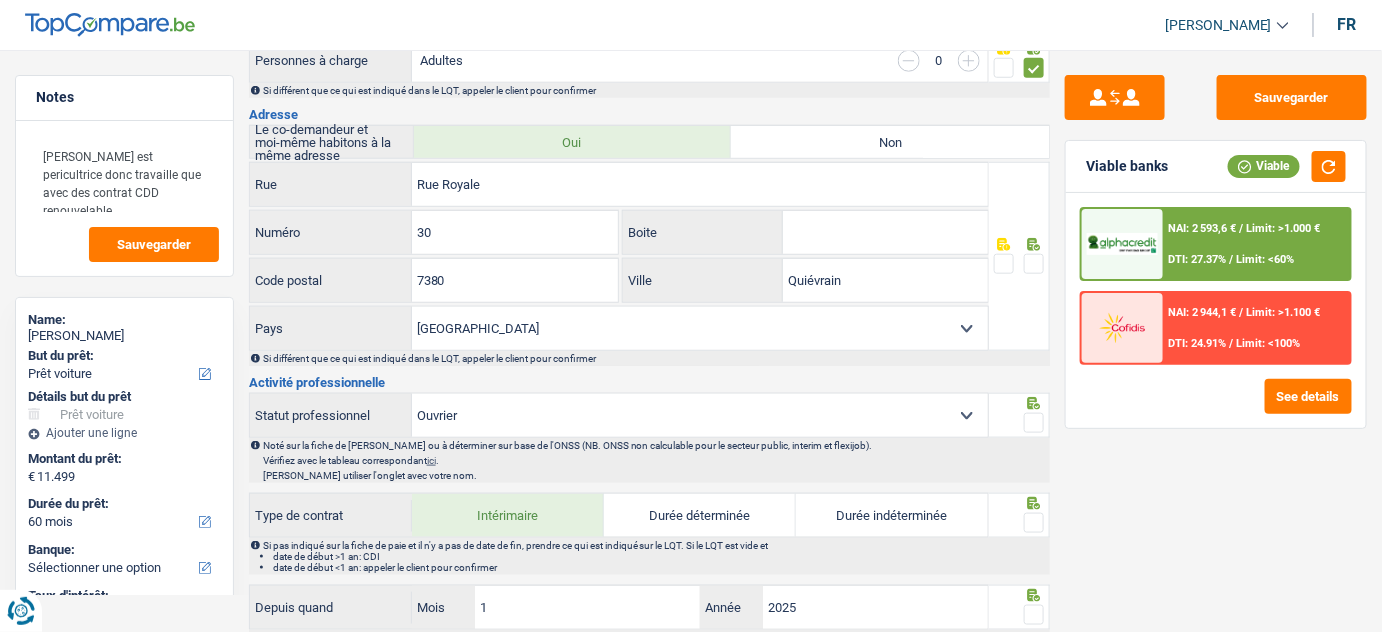 click at bounding box center (1034, 264) 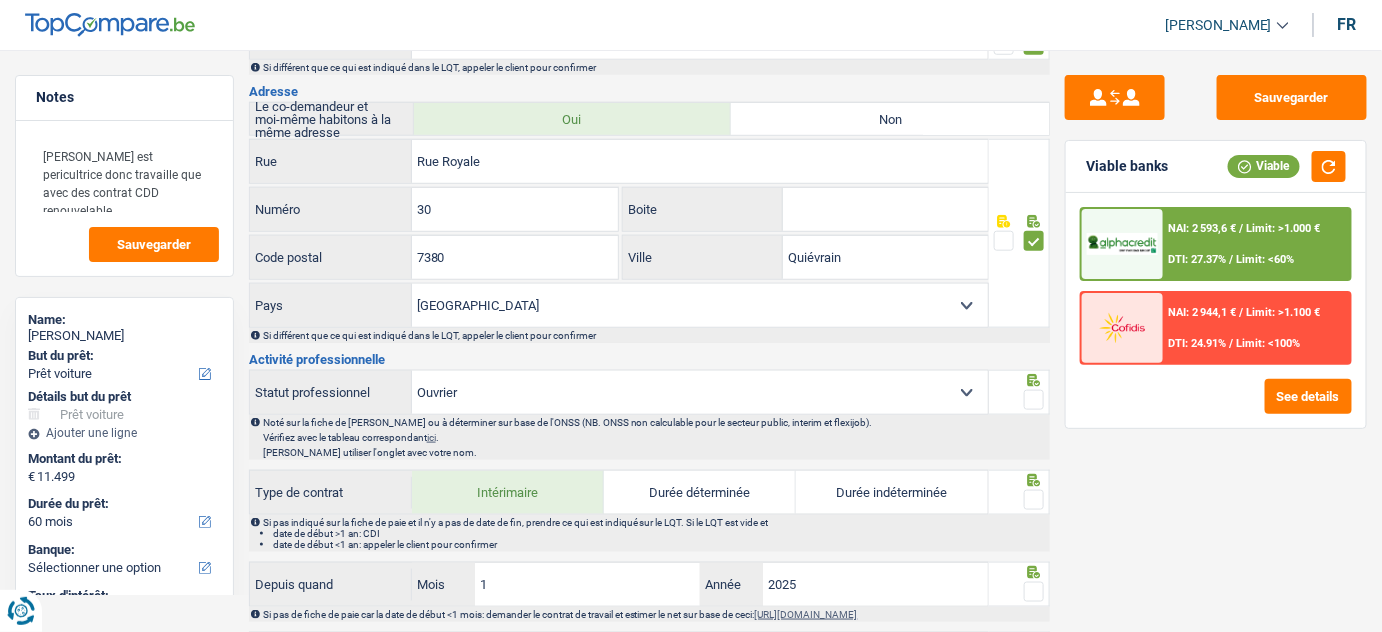 scroll, scrollTop: 636, scrollLeft: 0, axis: vertical 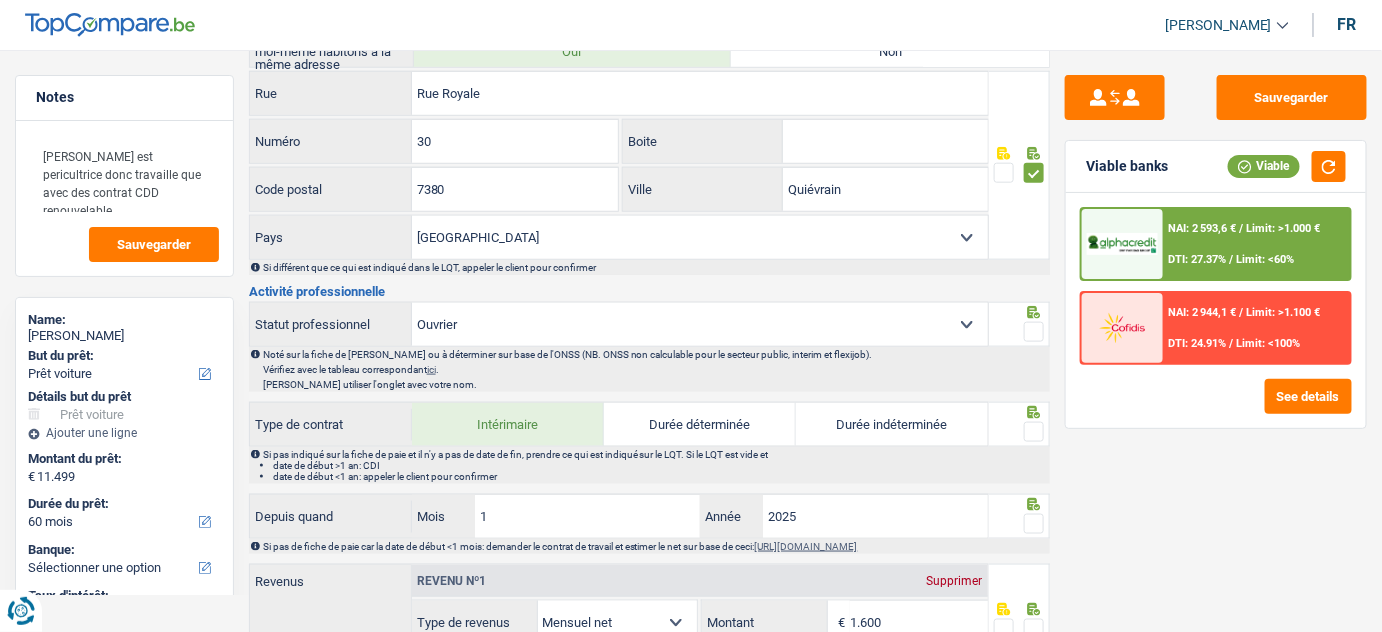 click at bounding box center [1034, 332] 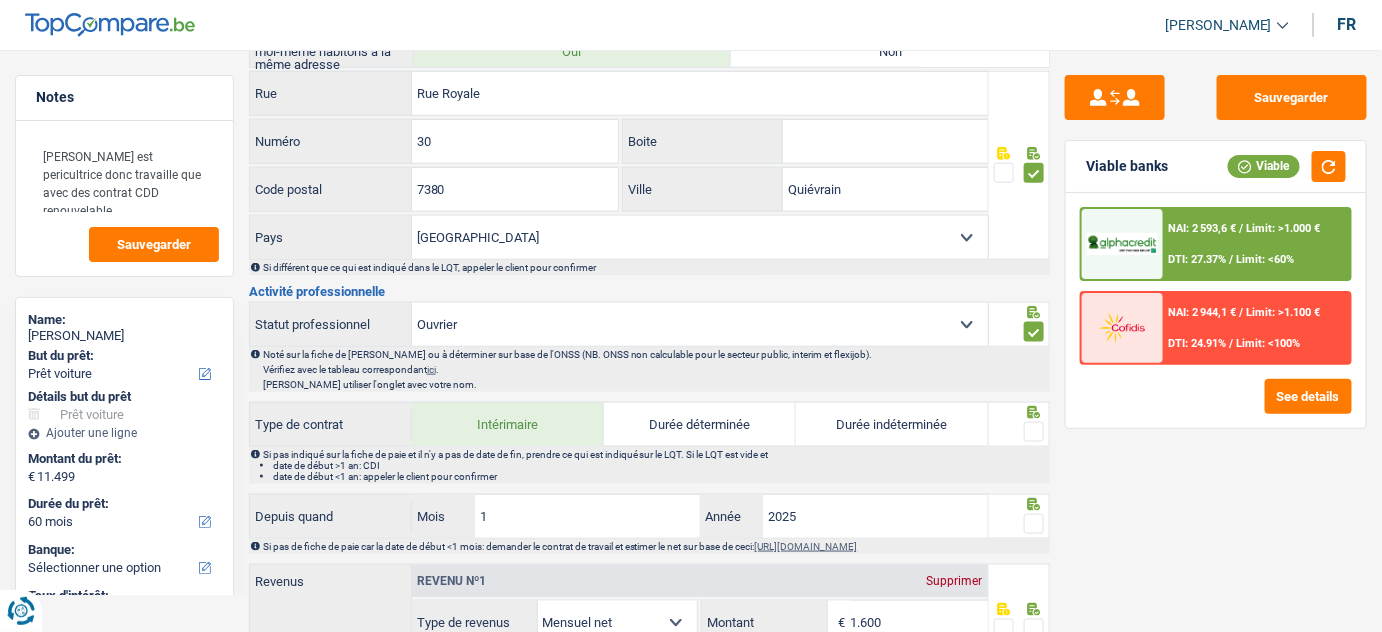 click at bounding box center (1034, 432) 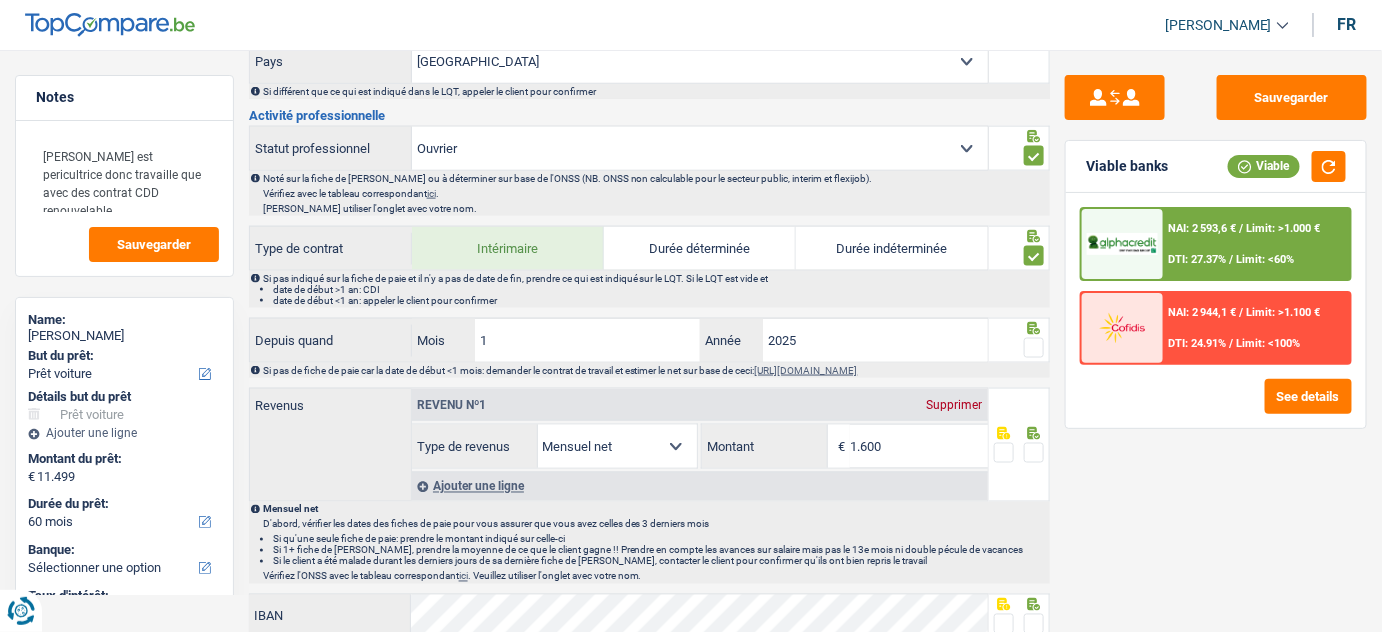 scroll, scrollTop: 857, scrollLeft: 0, axis: vertical 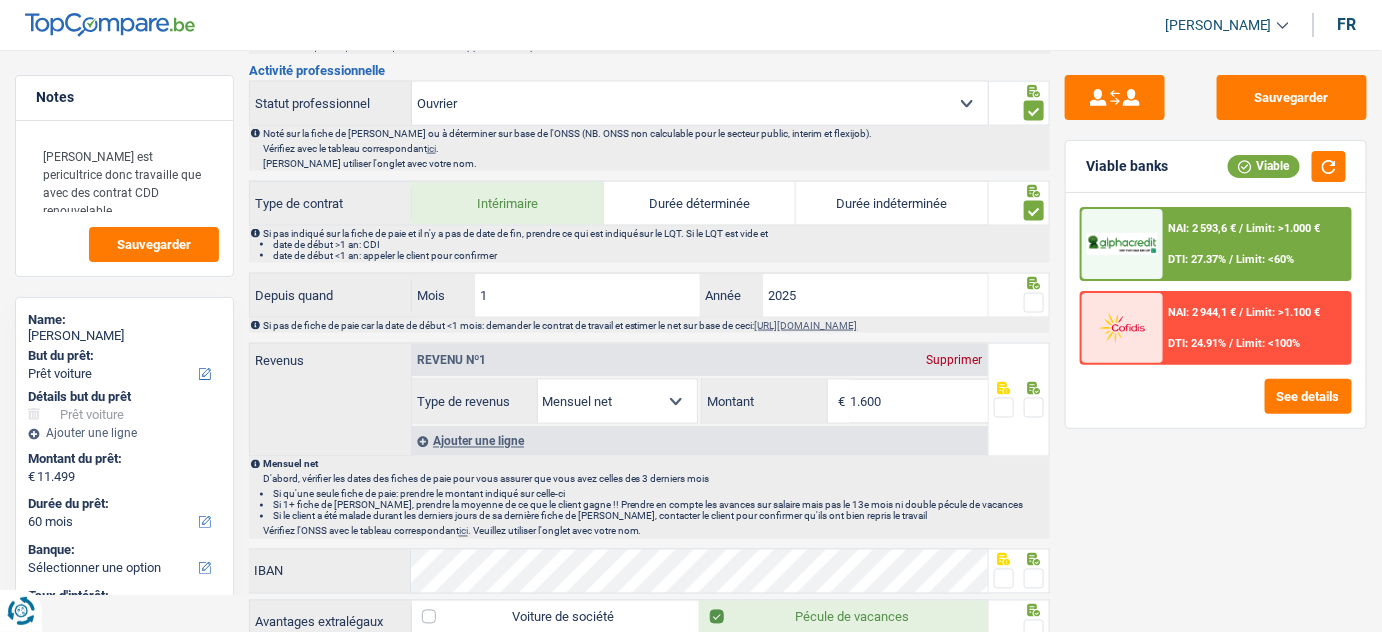 click at bounding box center (1034, 303) 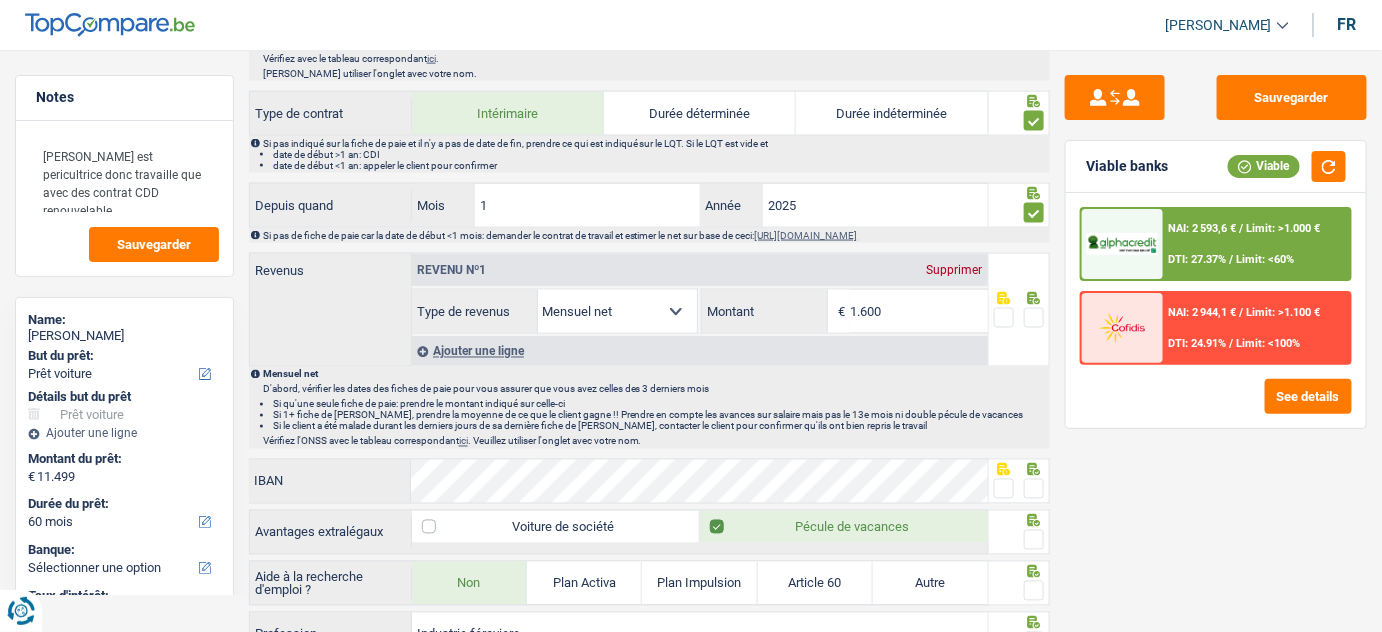 scroll, scrollTop: 948, scrollLeft: 0, axis: vertical 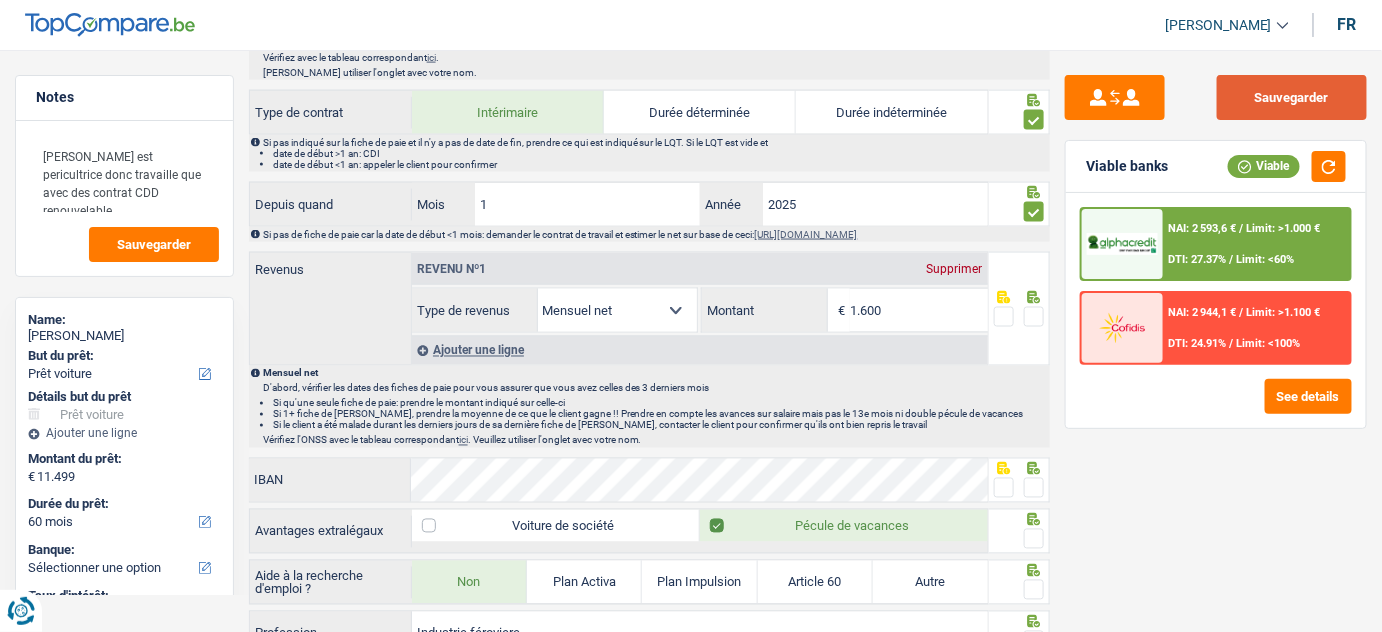 click on "Sauvegarder" at bounding box center [1292, 97] 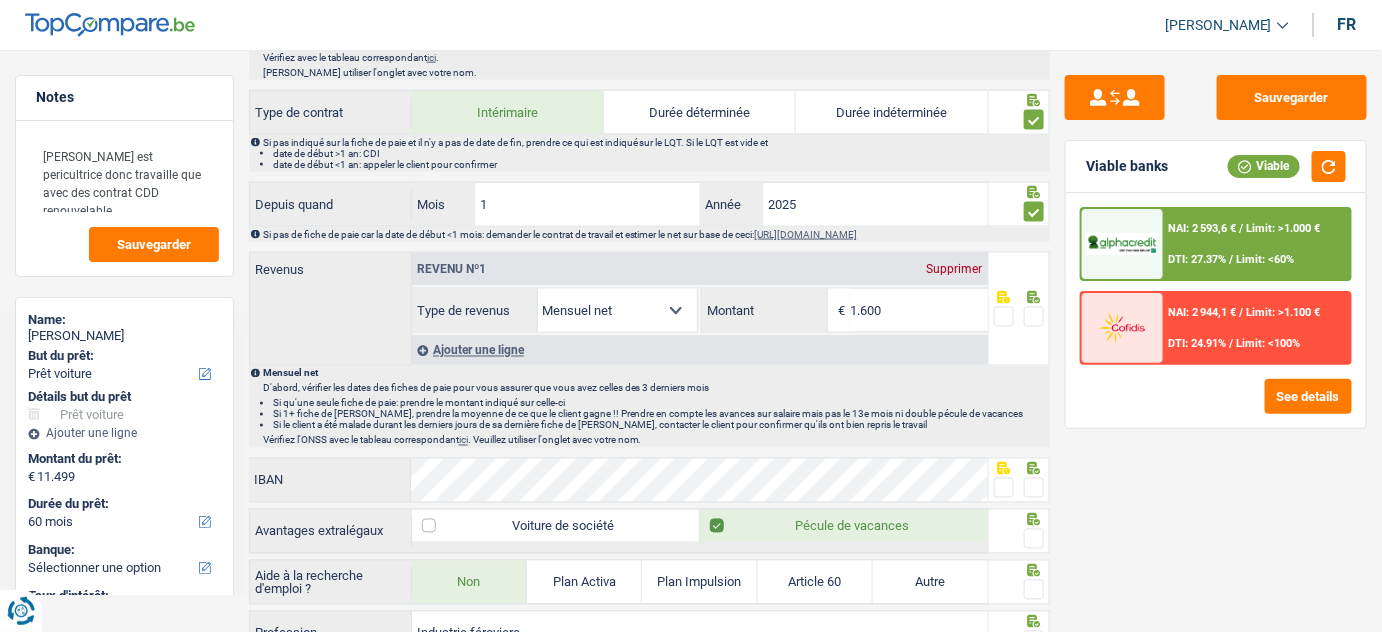 scroll, scrollTop: 1039, scrollLeft: 0, axis: vertical 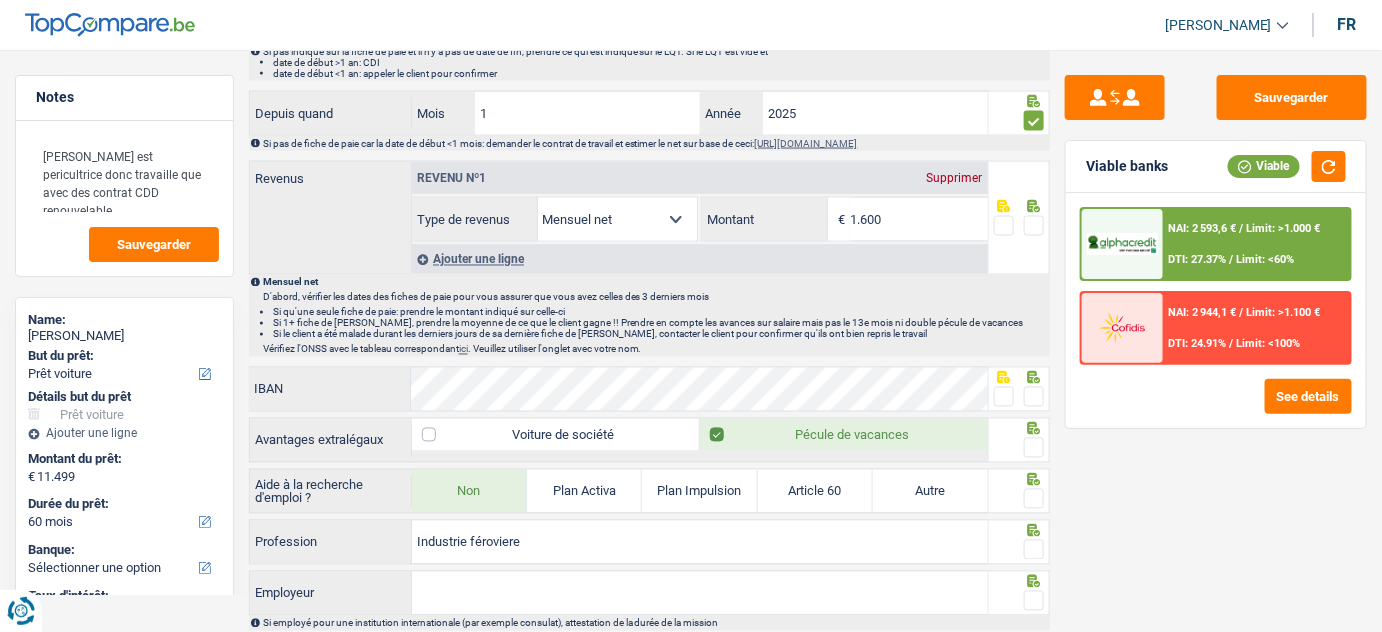 click at bounding box center [1004, 226] 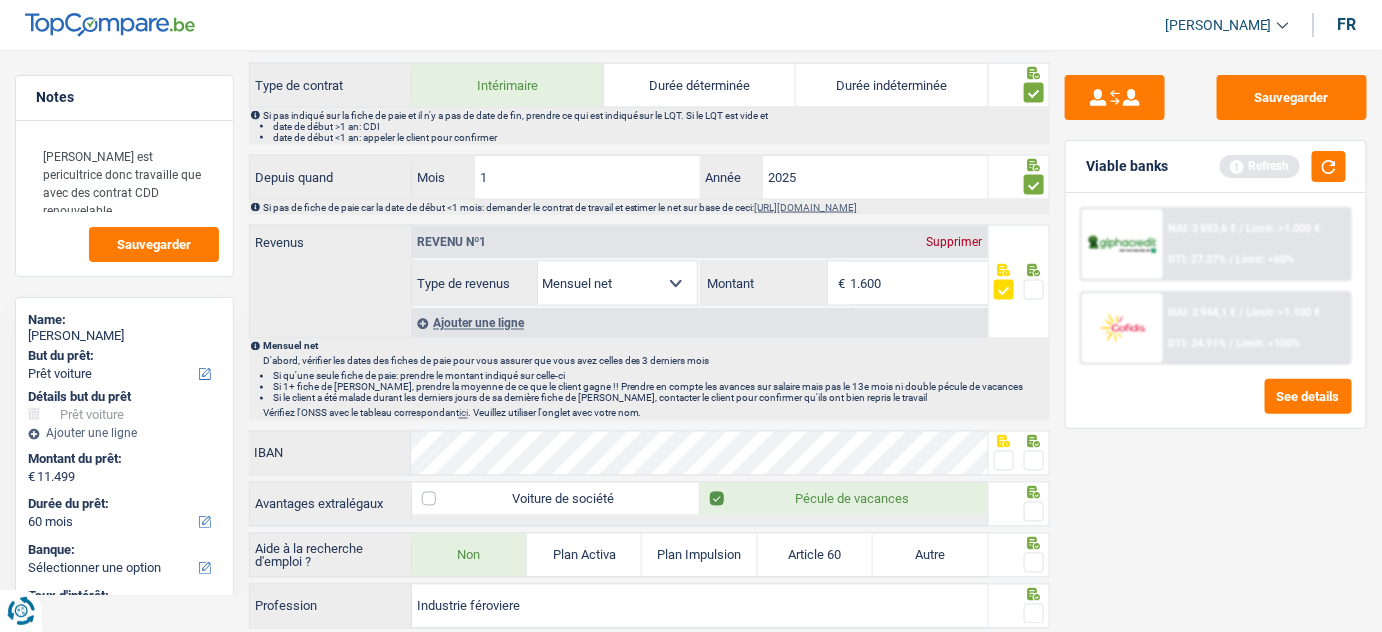 scroll, scrollTop: 948, scrollLeft: 0, axis: vertical 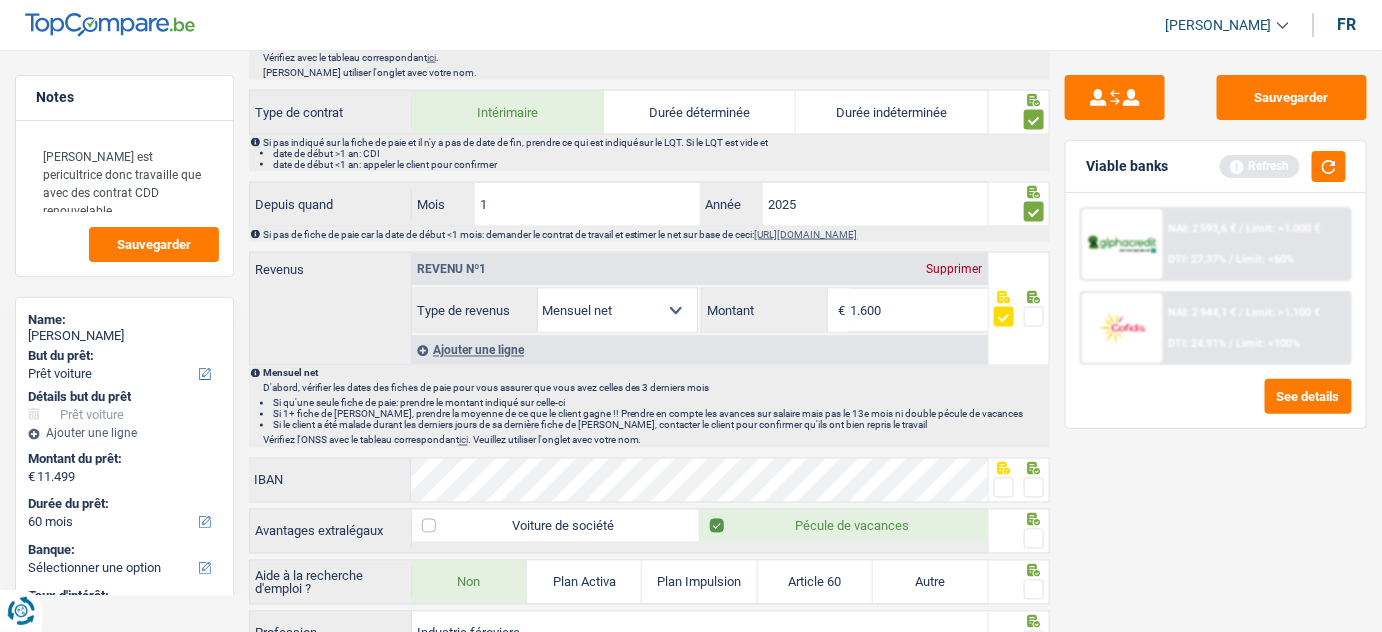 click at bounding box center (1034, 488) 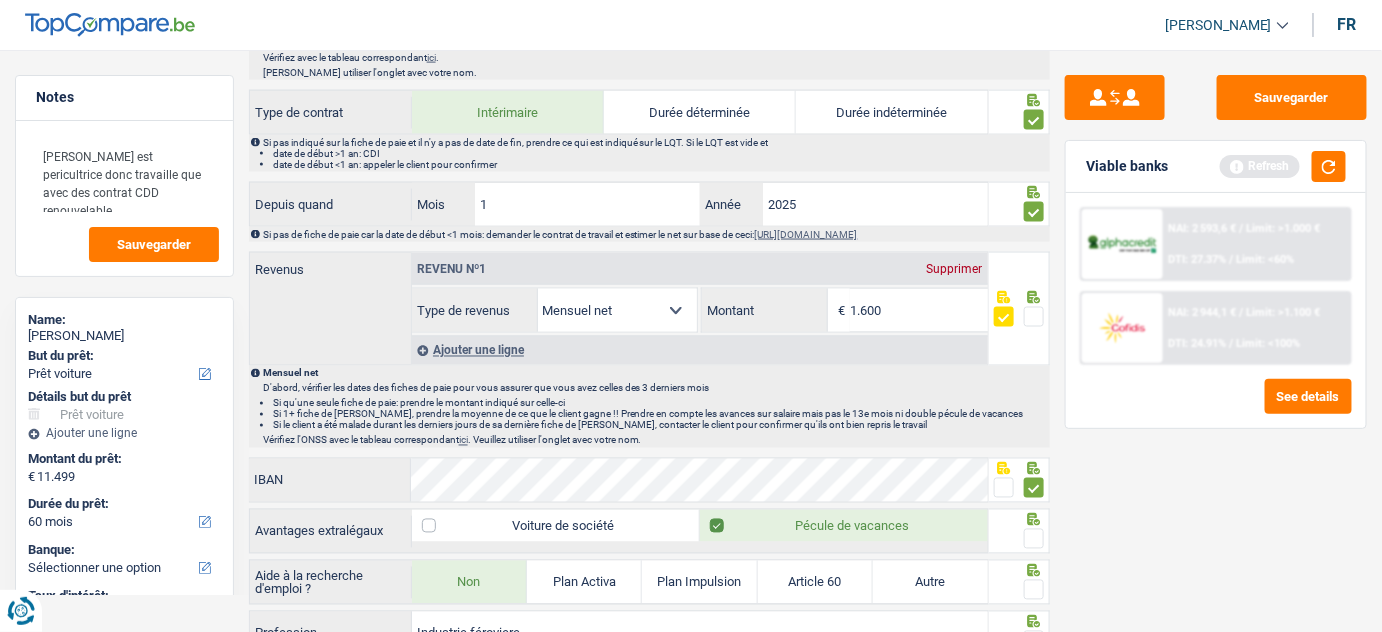 drag, startPoint x: 1024, startPoint y: 528, endPoint x: 1035, endPoint y: 524, distance: 11.7046995 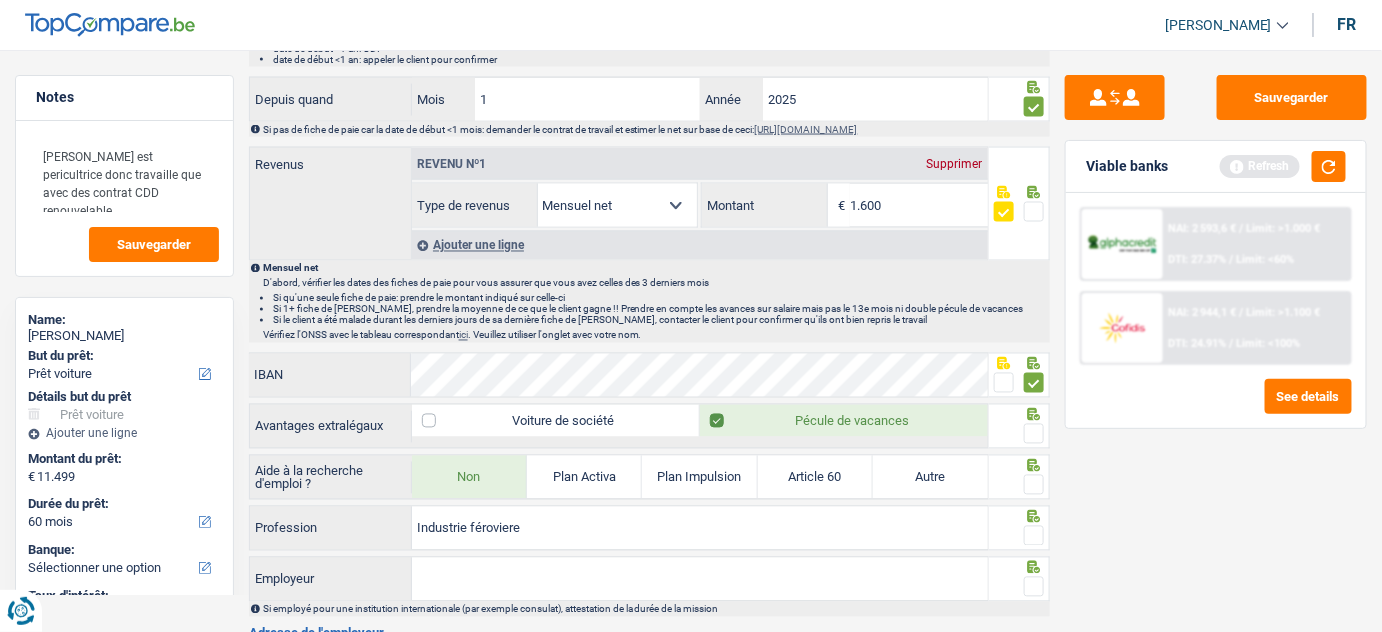 scroll, scrollTop: 1130, scrollLeft: 0, axis: vertical 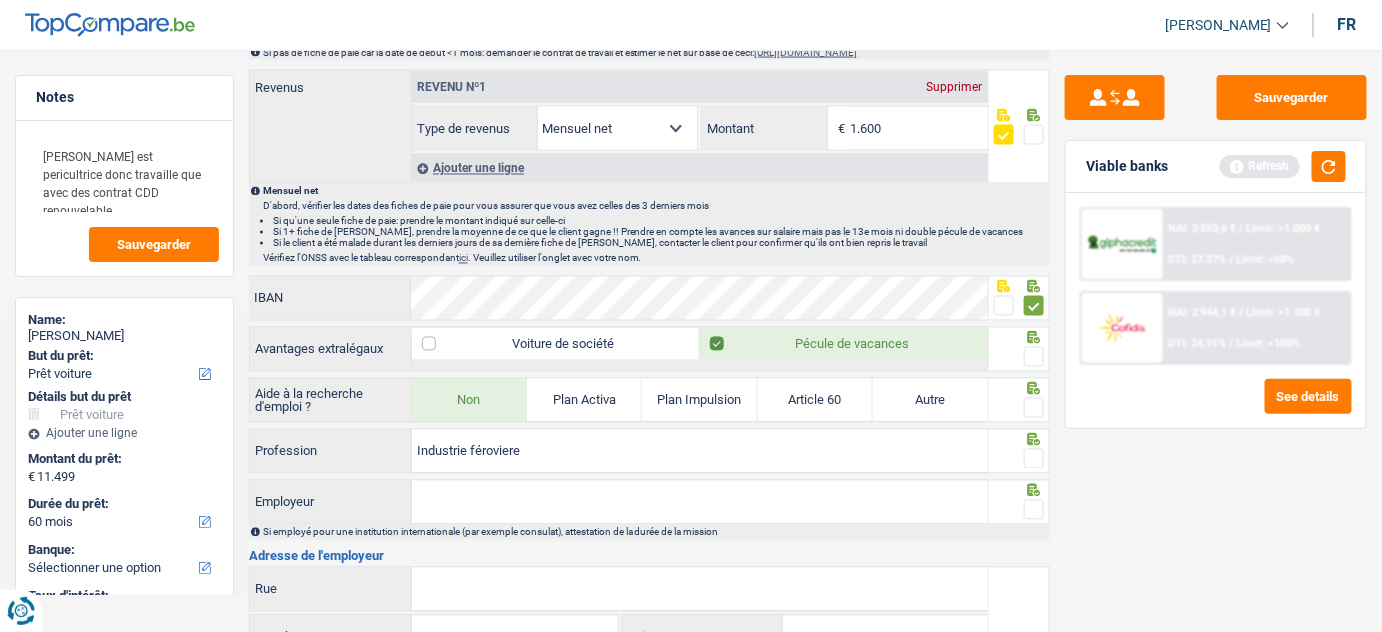click at bounding box center (1034, 357) 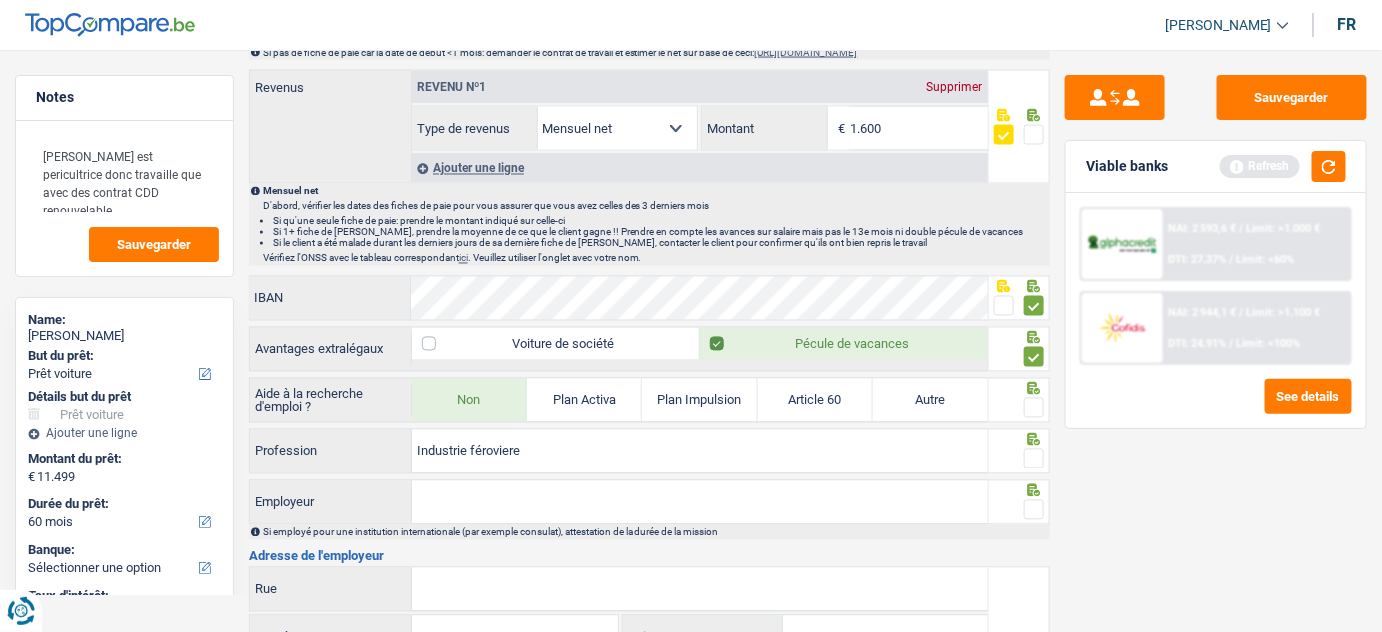 click at bounding box center [1034, 408] 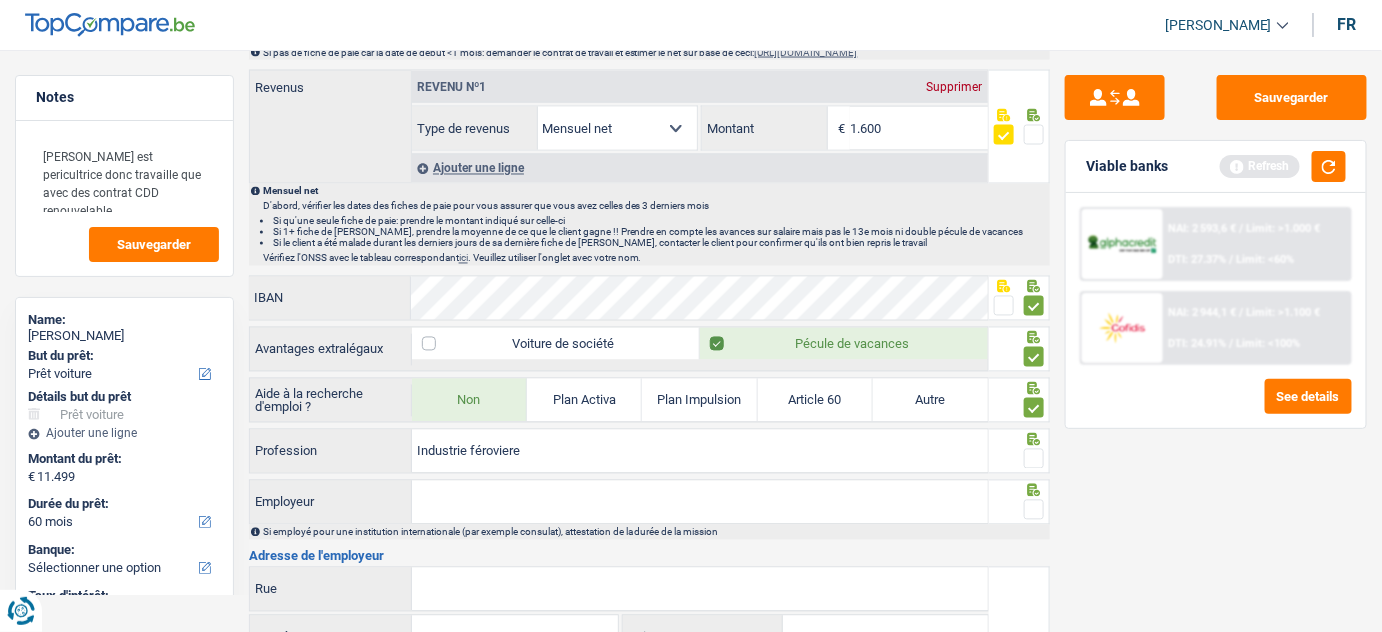 click at bounding box center [1034, 459] 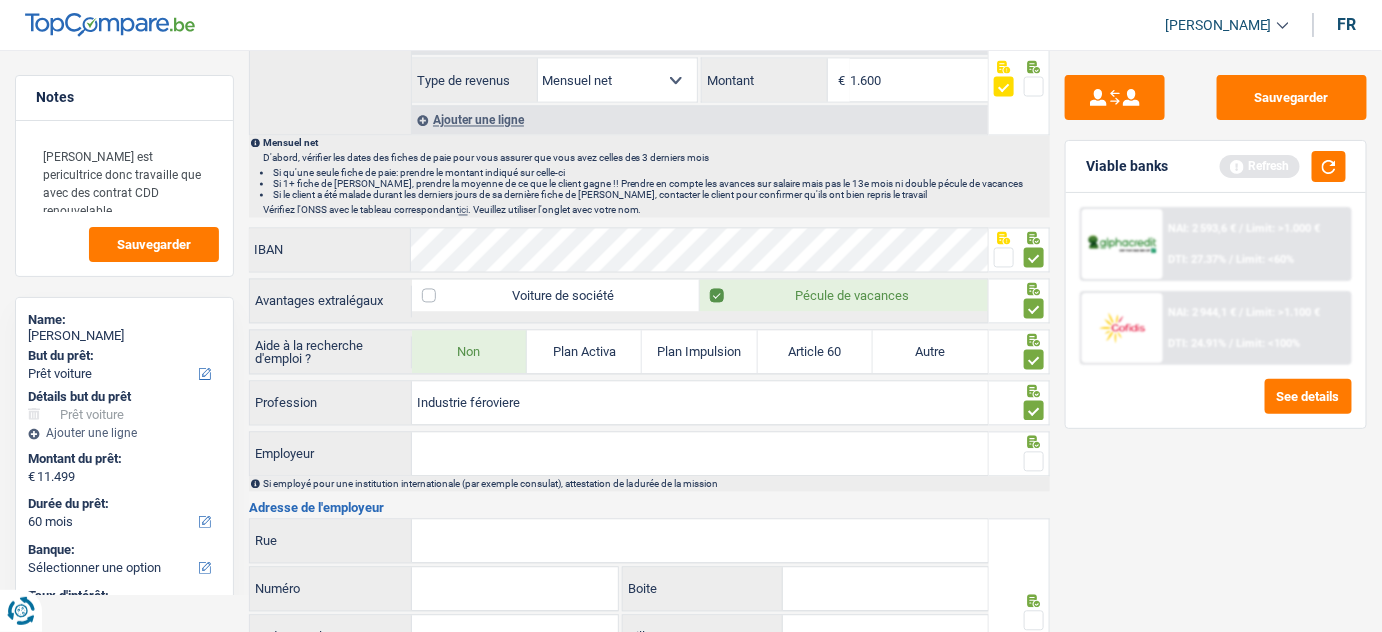 scroll, scrollTop: 1221, scrollLeft: 0, axis: vertical 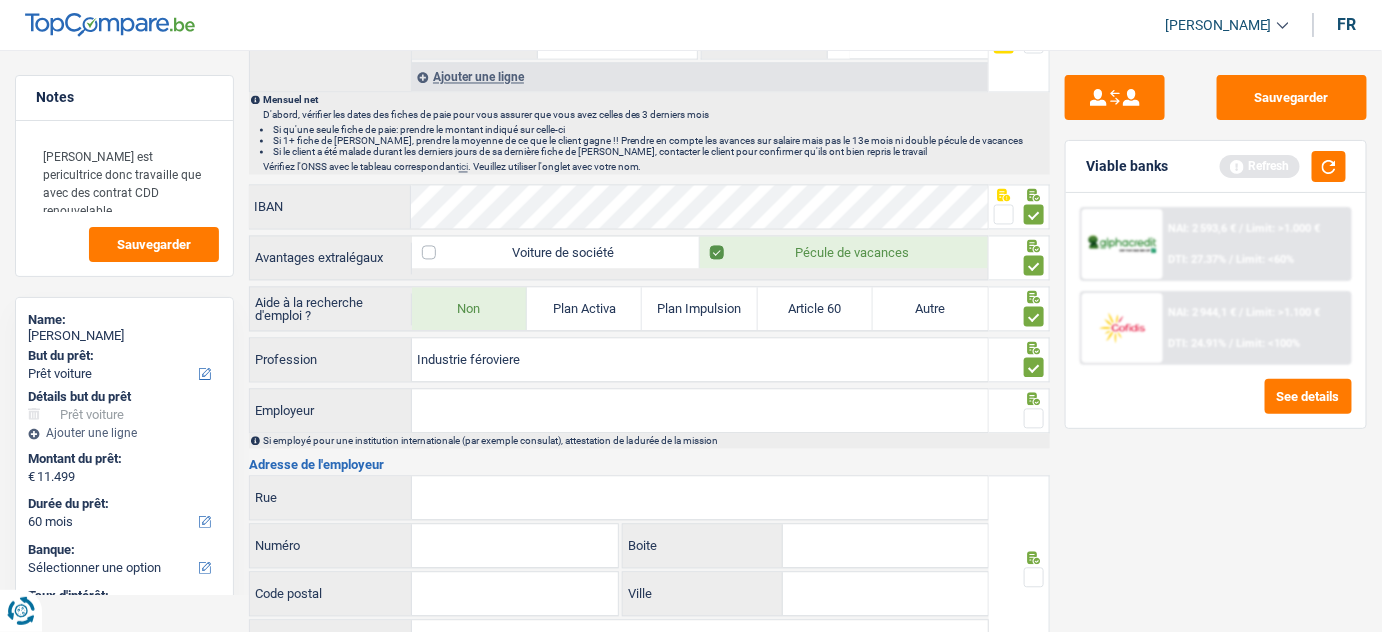 click on "Employeur" at bounding box center (700, 411) 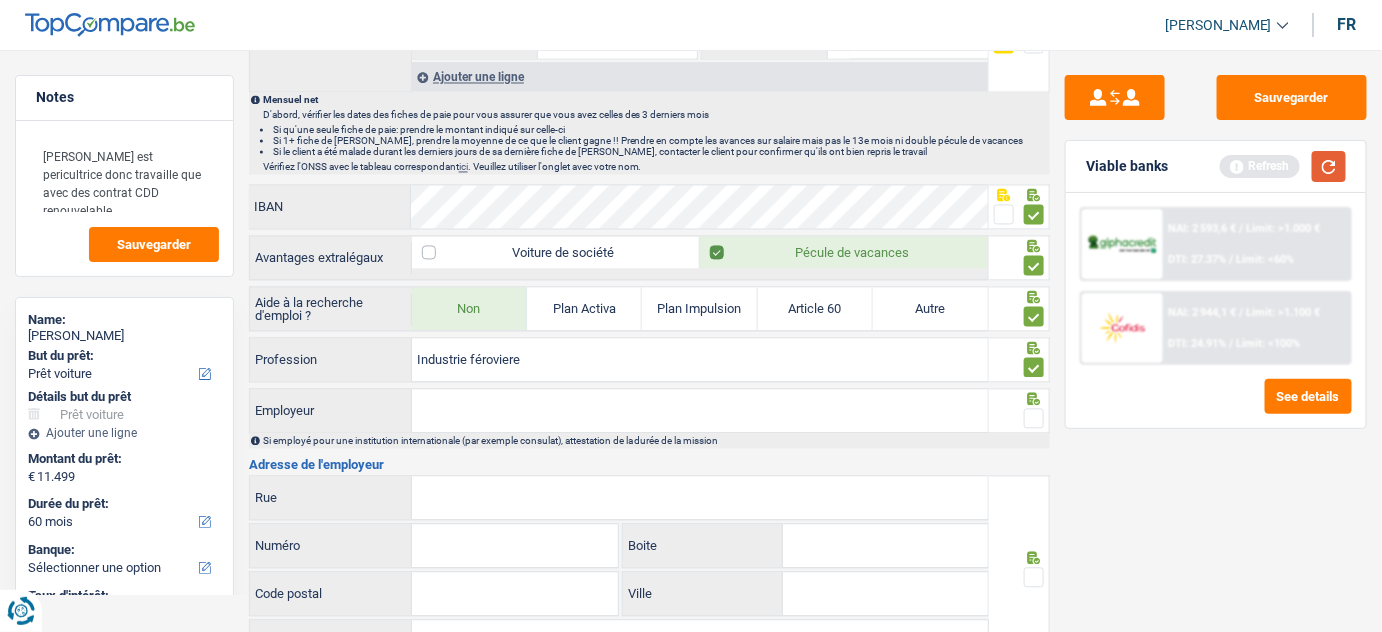 click at bounding box center [1329, 166] 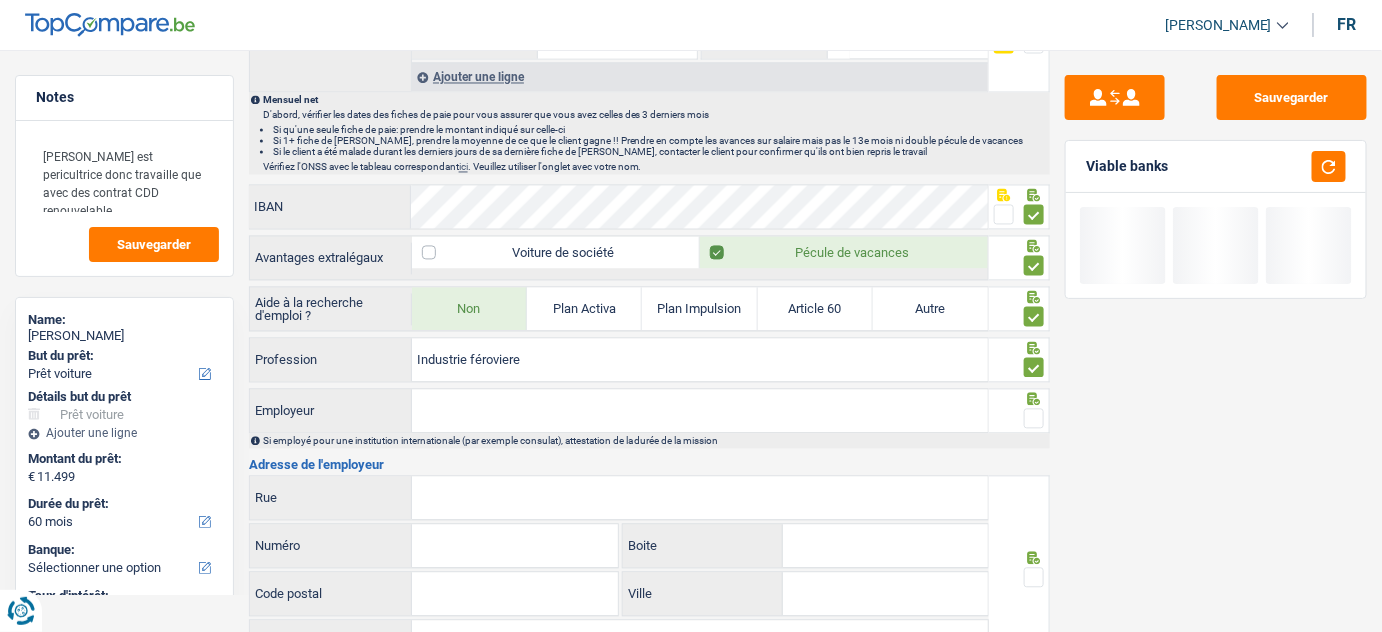 drag, startPoint x: 453, startPoint y: 405, endPoint x: 472, endPoint y: 409, distance: 19.416489 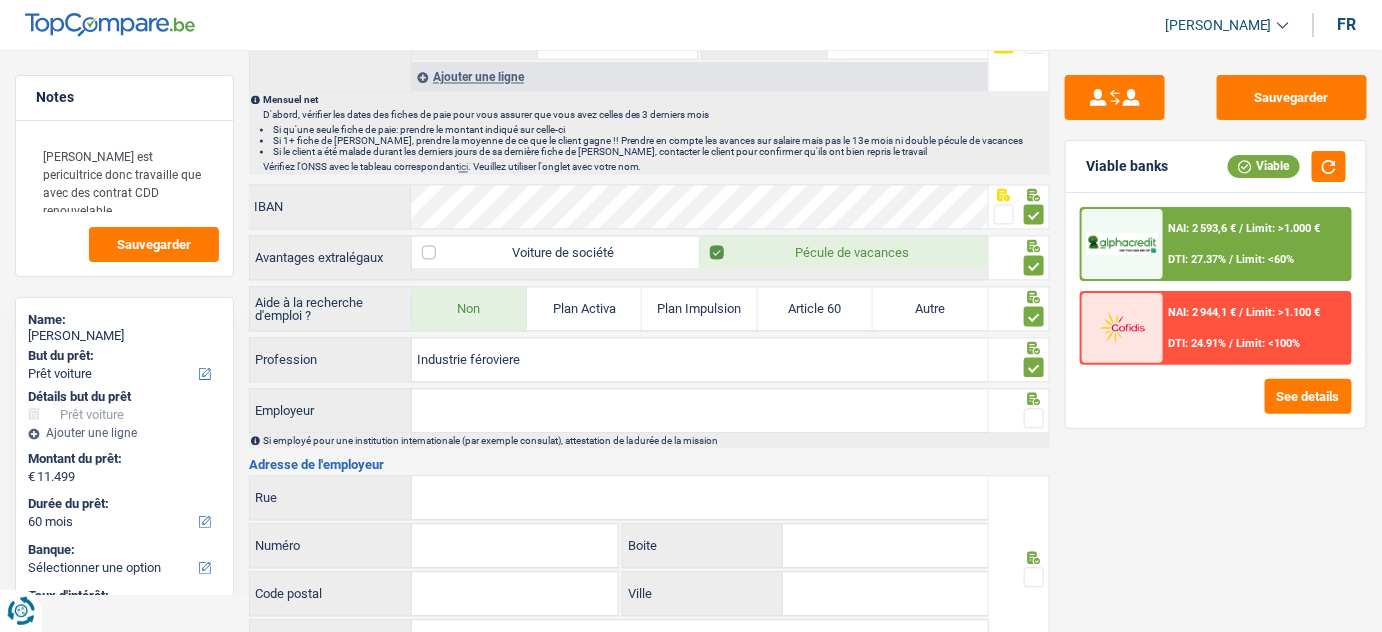 click on "Employeur" at bounding box center [700, 411] 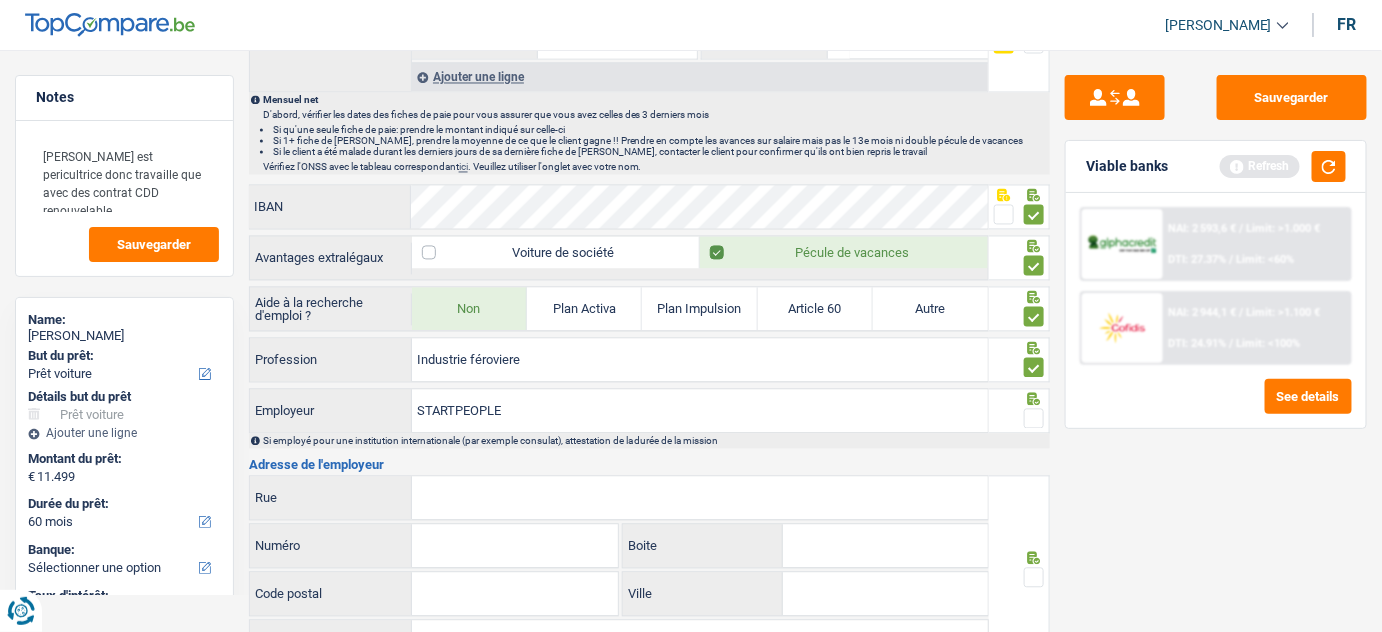 type on "STARTPEOPLE" 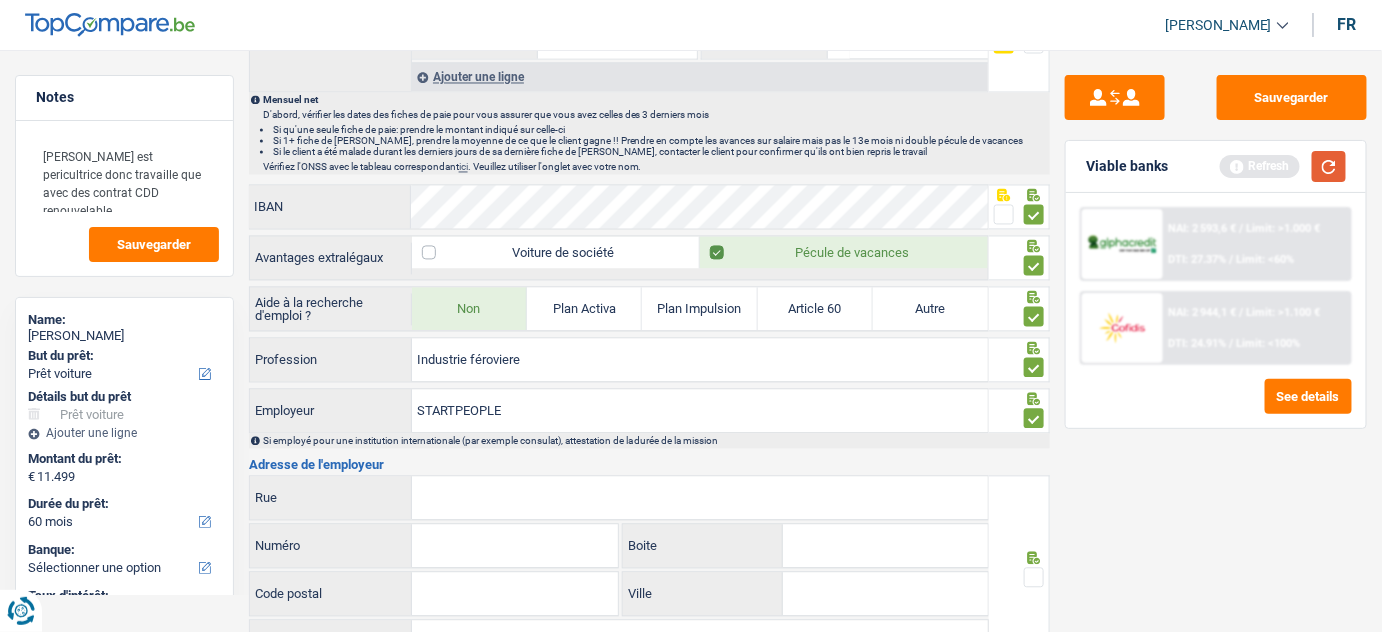 drag, startPoint x: 1337, startPoint y: 163, endPoint x: 567, endPoint y: 39, distance: 779.92053 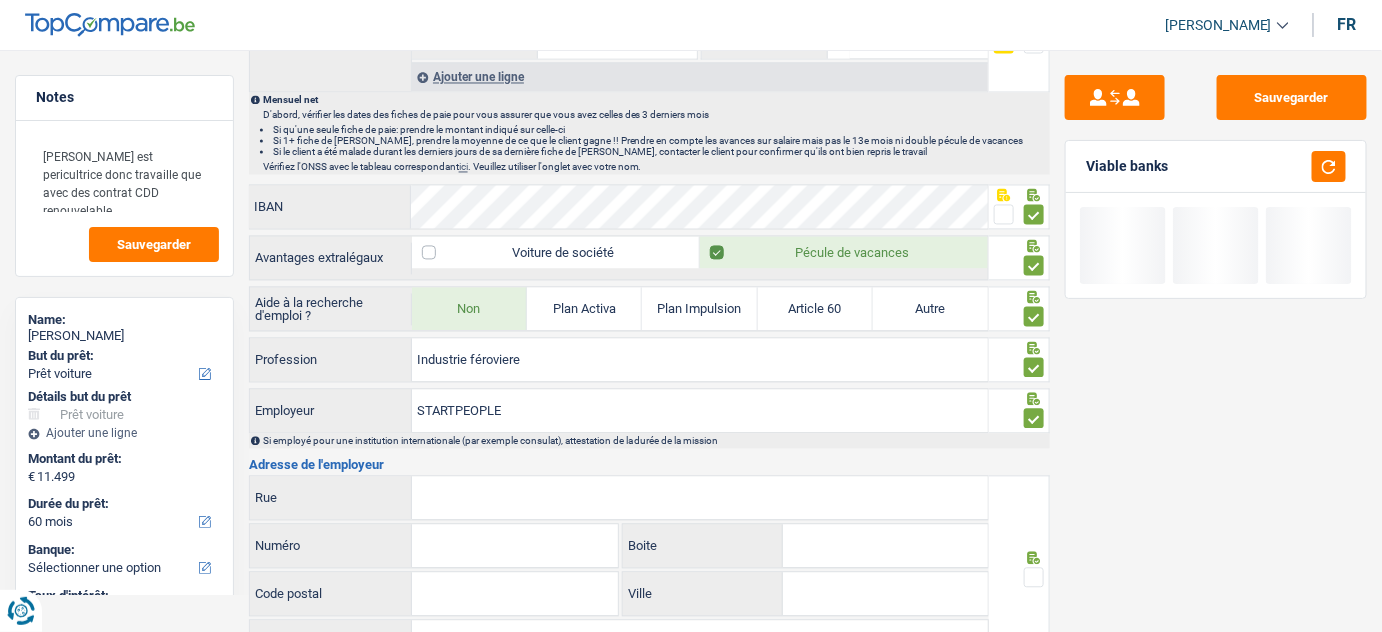 drag, startPoint x: 481, startPoint y: 488, endPoint x: 528, endPoint y: 479, distance: 47.853943 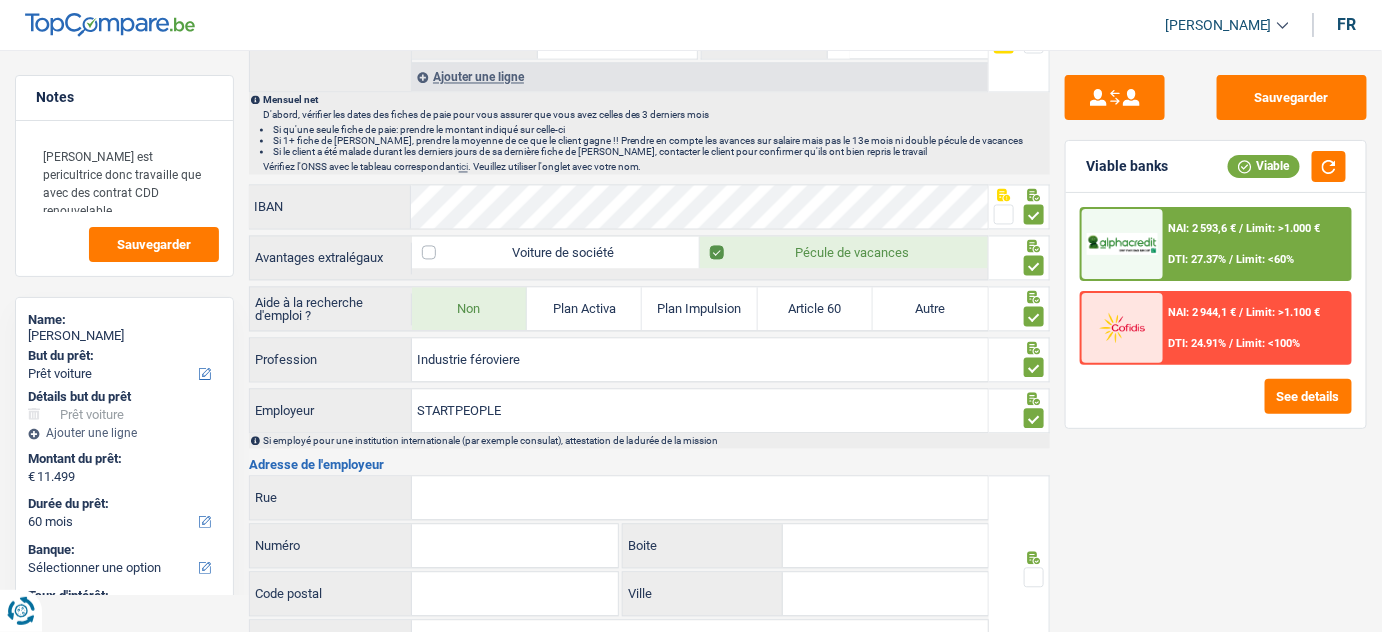 click on "Rue" at bounding box center (700, 498) 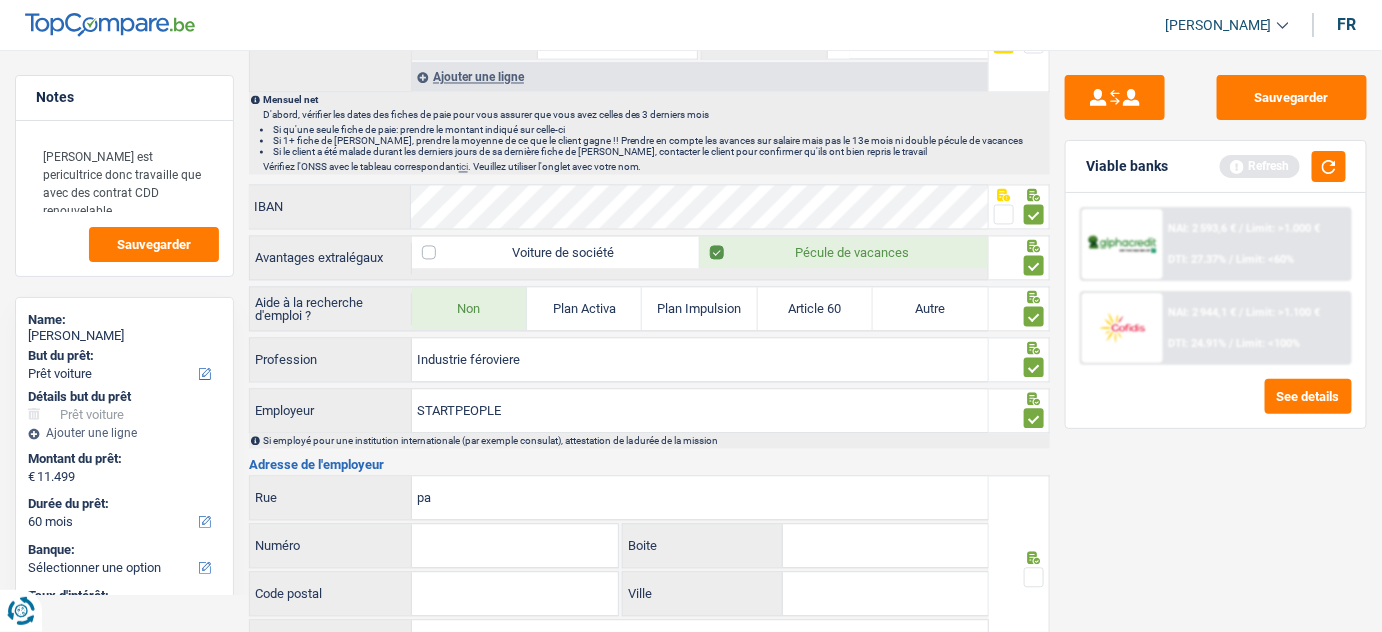 type on "p" 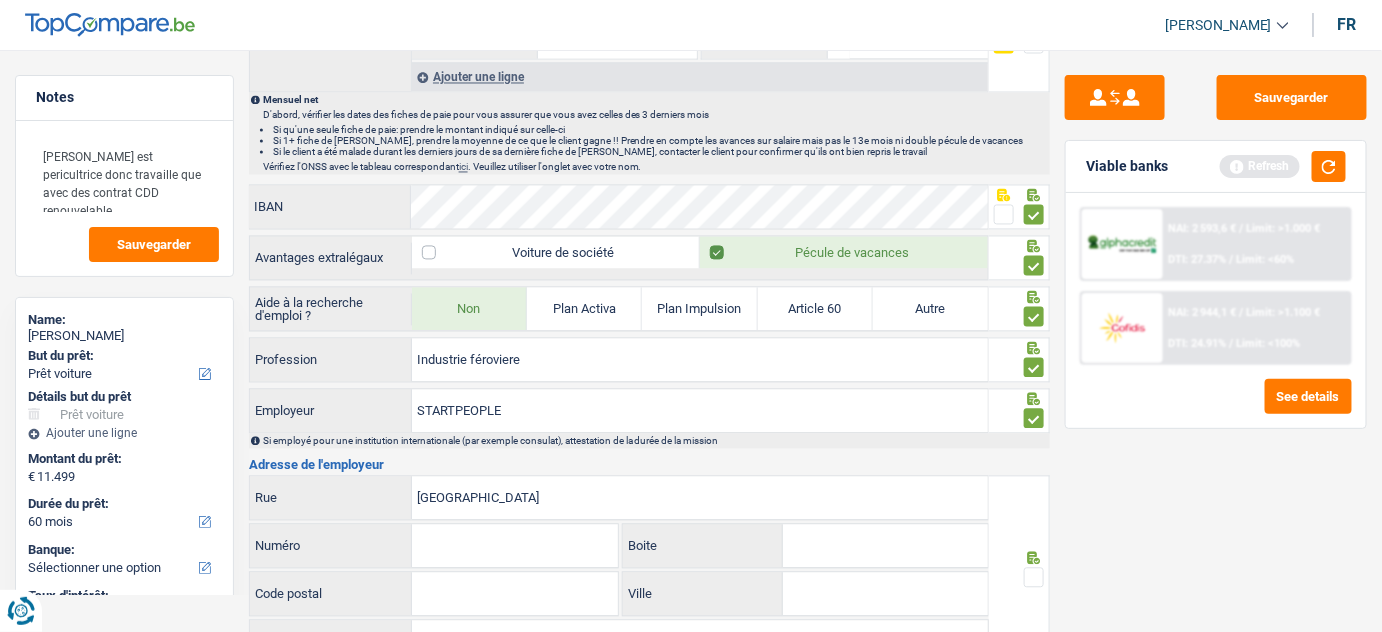 type on "rue de lille" 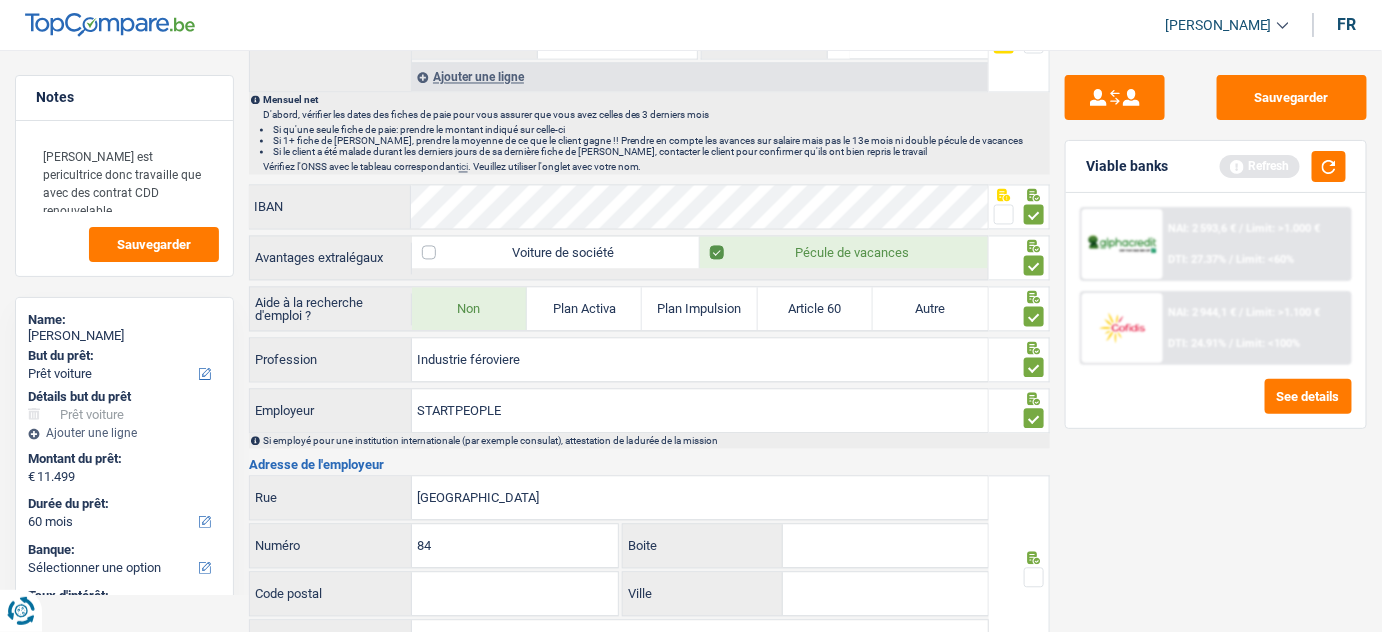 type on "84" 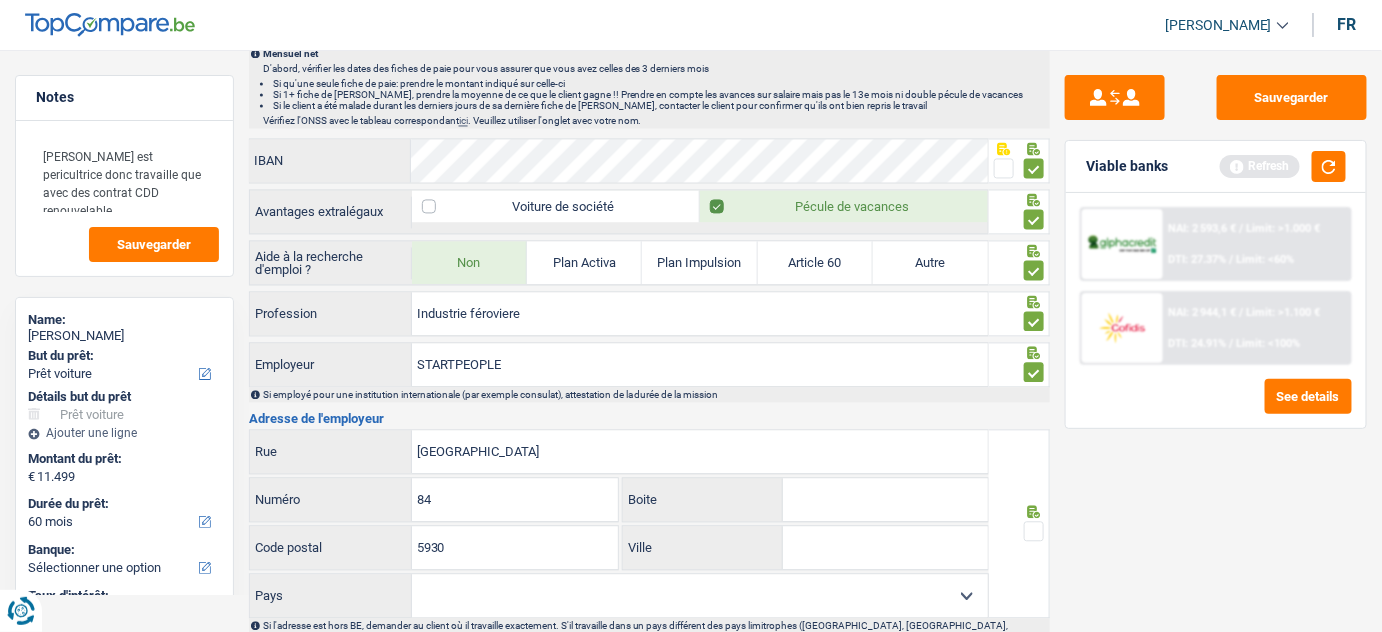 scroll, scrollTop: 1312, scrollLeft: 0, axis: vertical 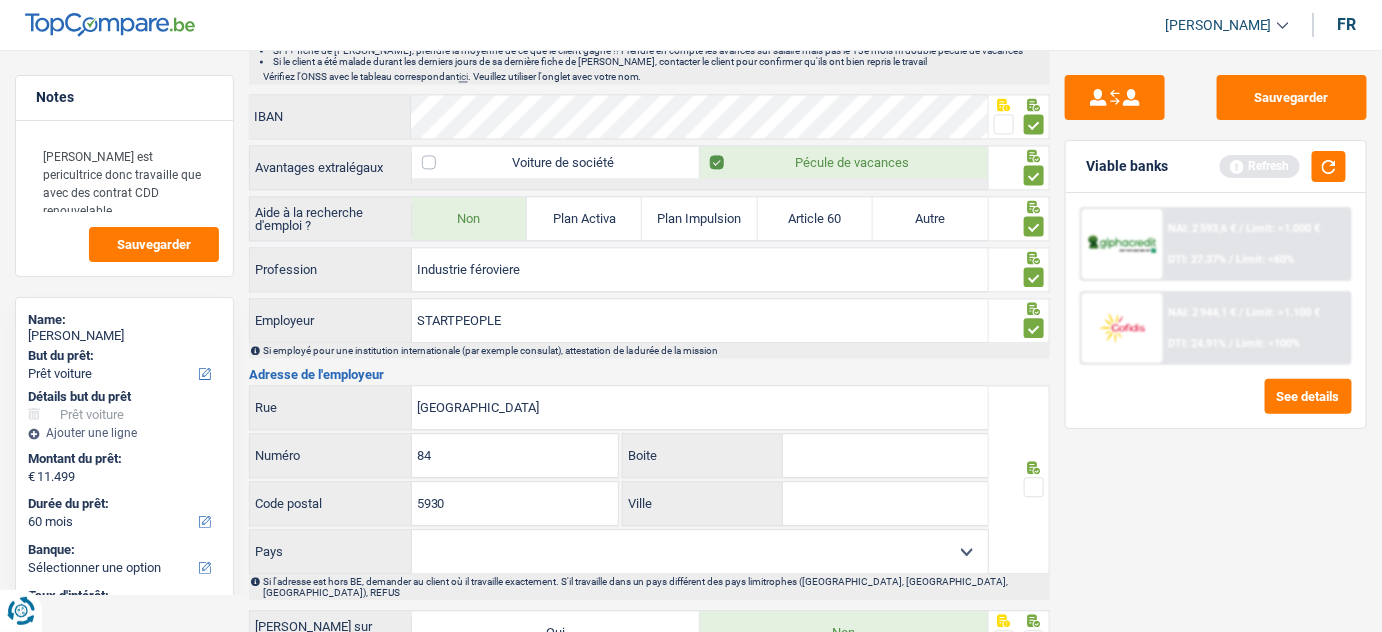 type on "5930" 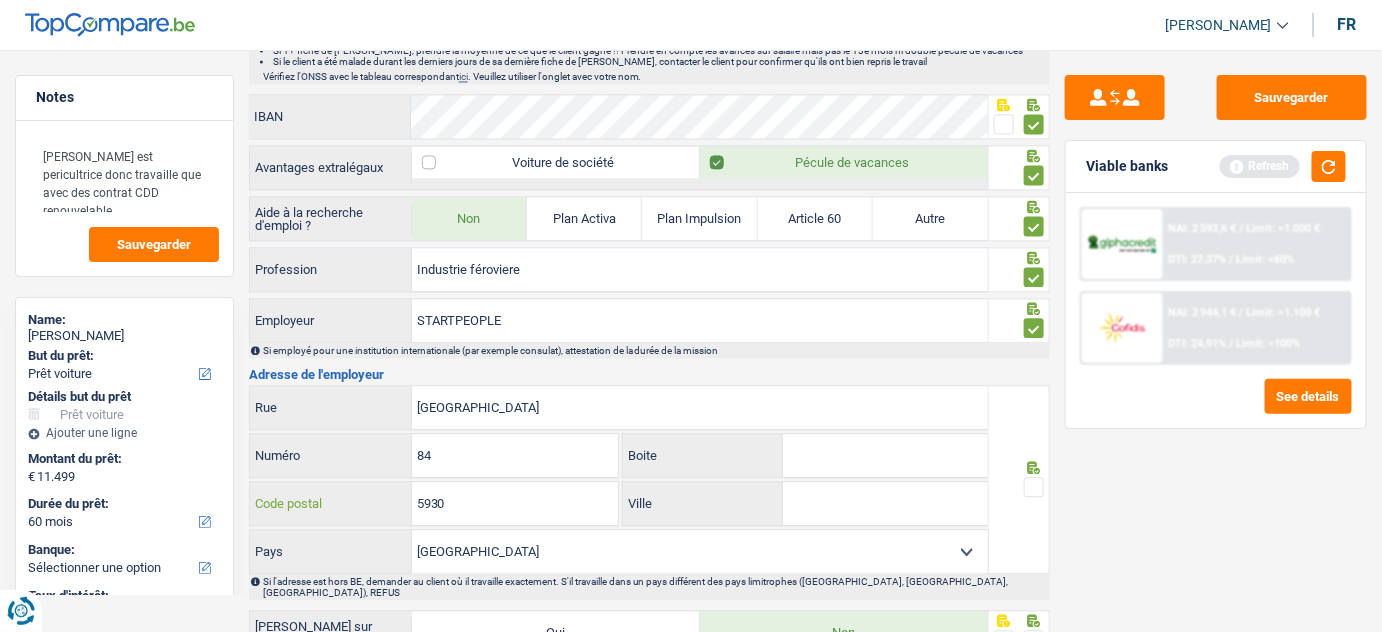 drag, startPoint x: 485, startPoint y: 484, endPoint x: 503, endPoint y: 465, distance: 26.172504 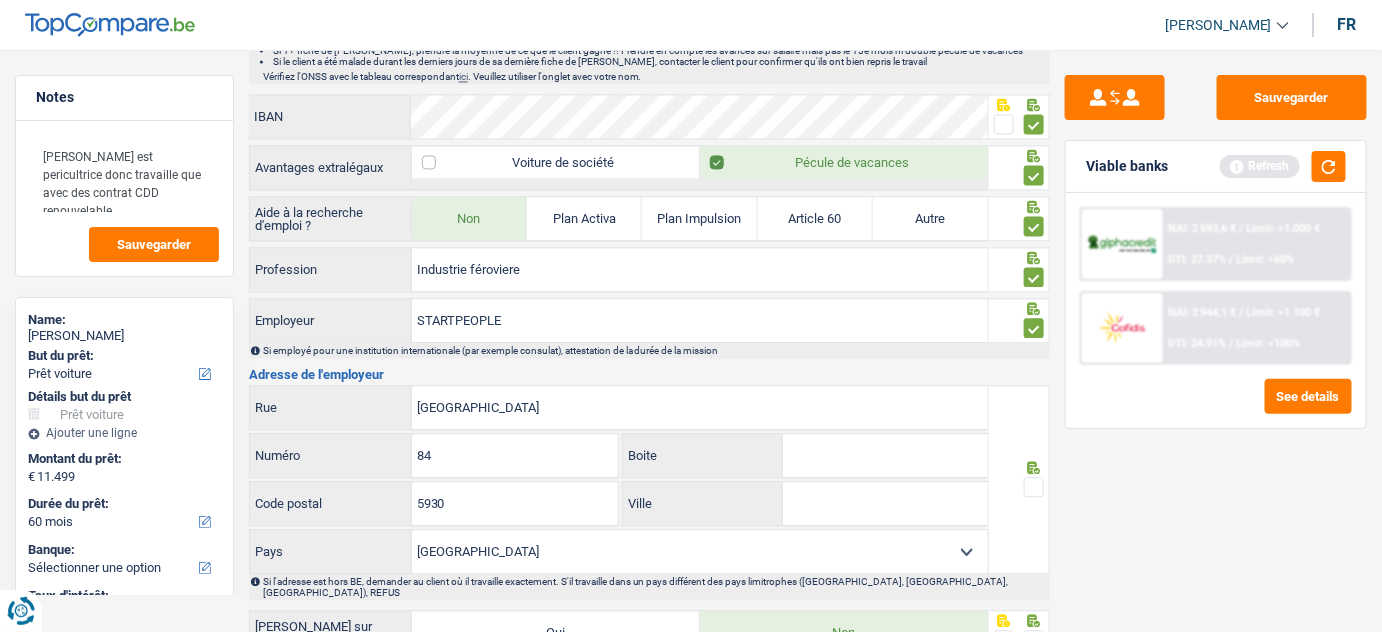click on "Ville" at bounding box center [703, 503] 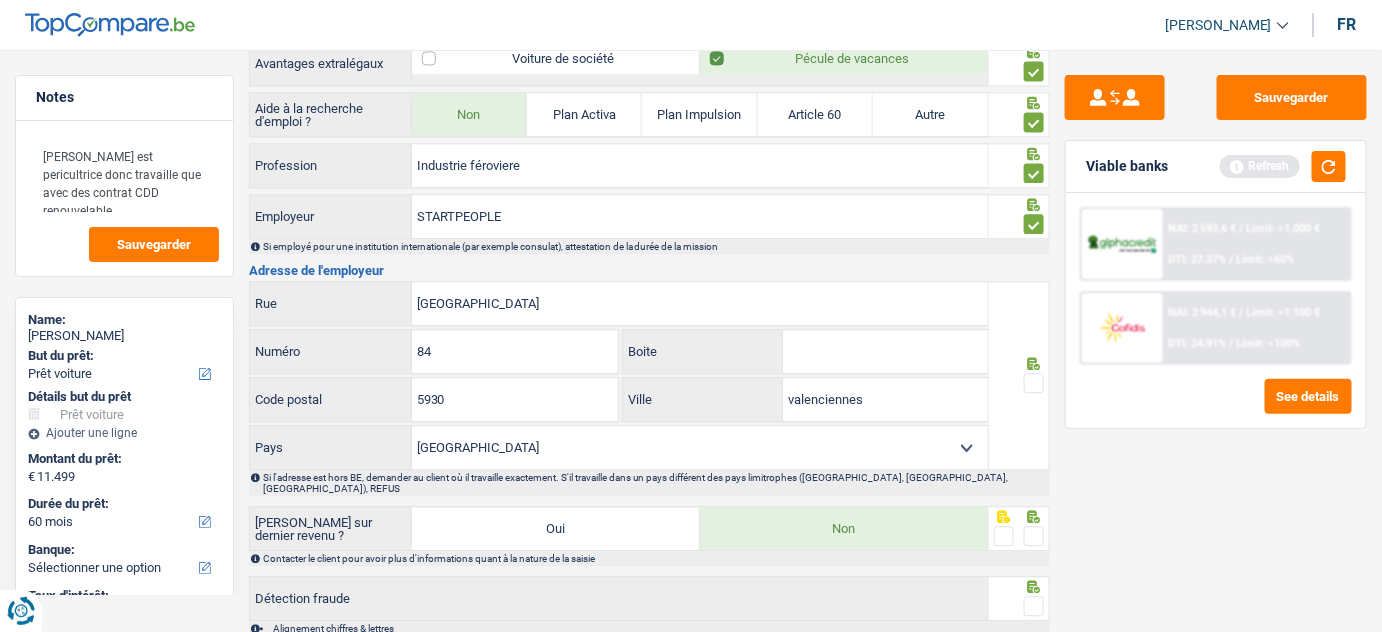 scroll, scrollTop: 1493, scrollLeft: 0, axis: vertical 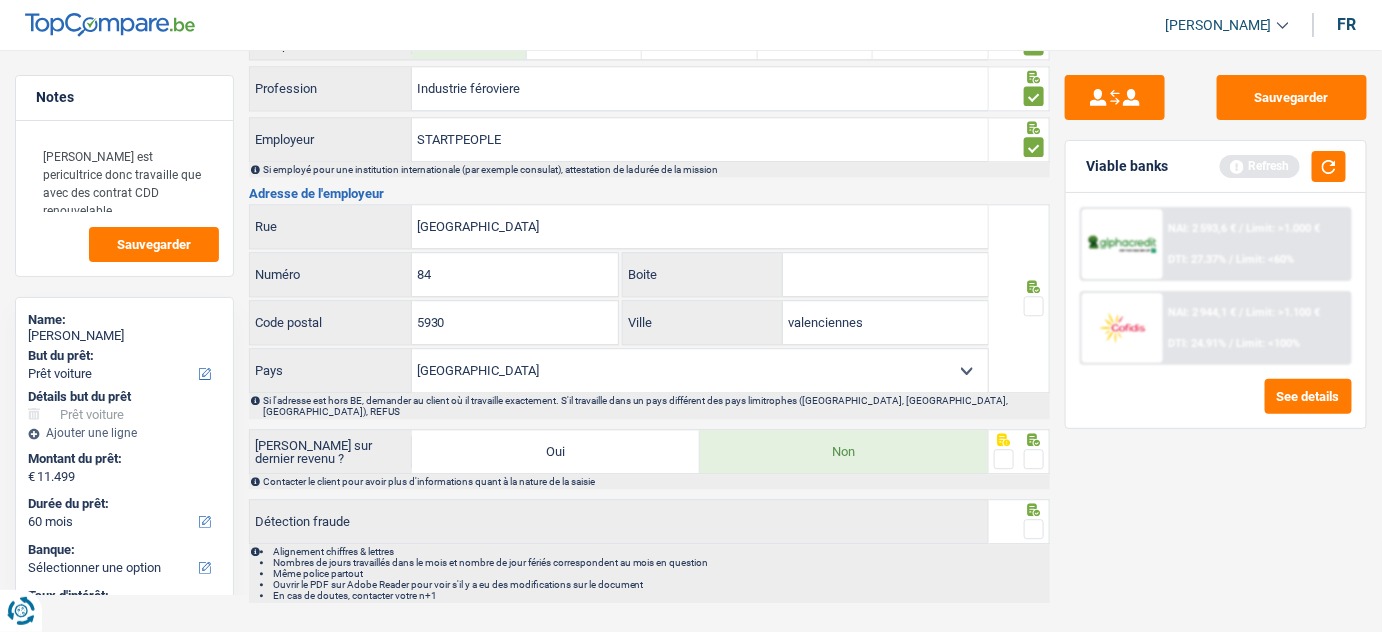 type on "valenciennes" 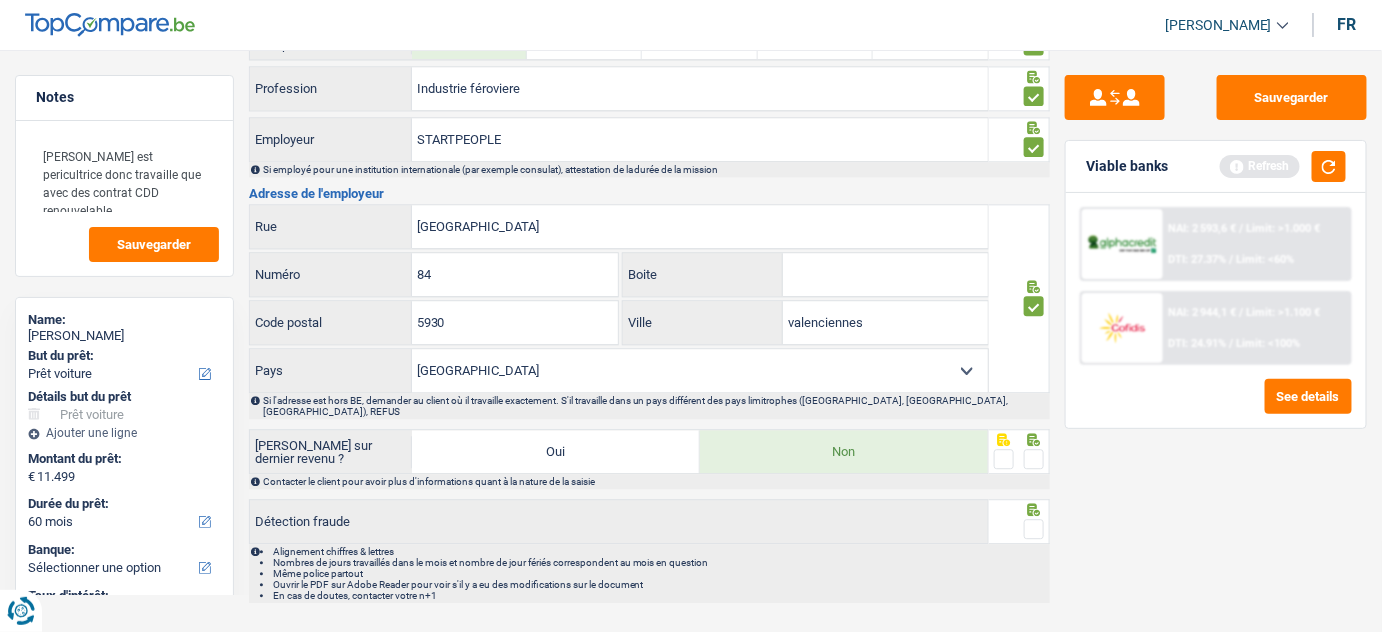 drag, startPoint x: 1029, startPoint y: 440, endPoint x: 1029, endPoint y: 455, distance: 15 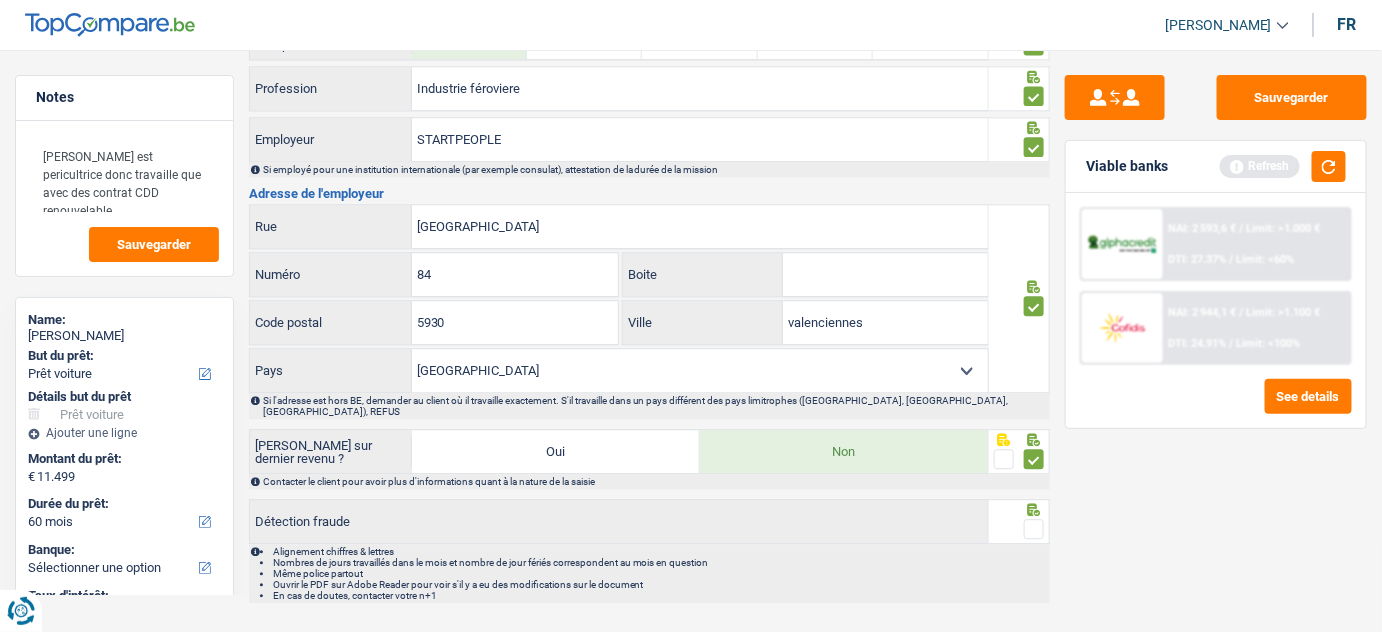 drag, startPoint x: 1037, startPoint y: 511, endPoint x: 1196, endPoint y: 271, distance: 287.8906 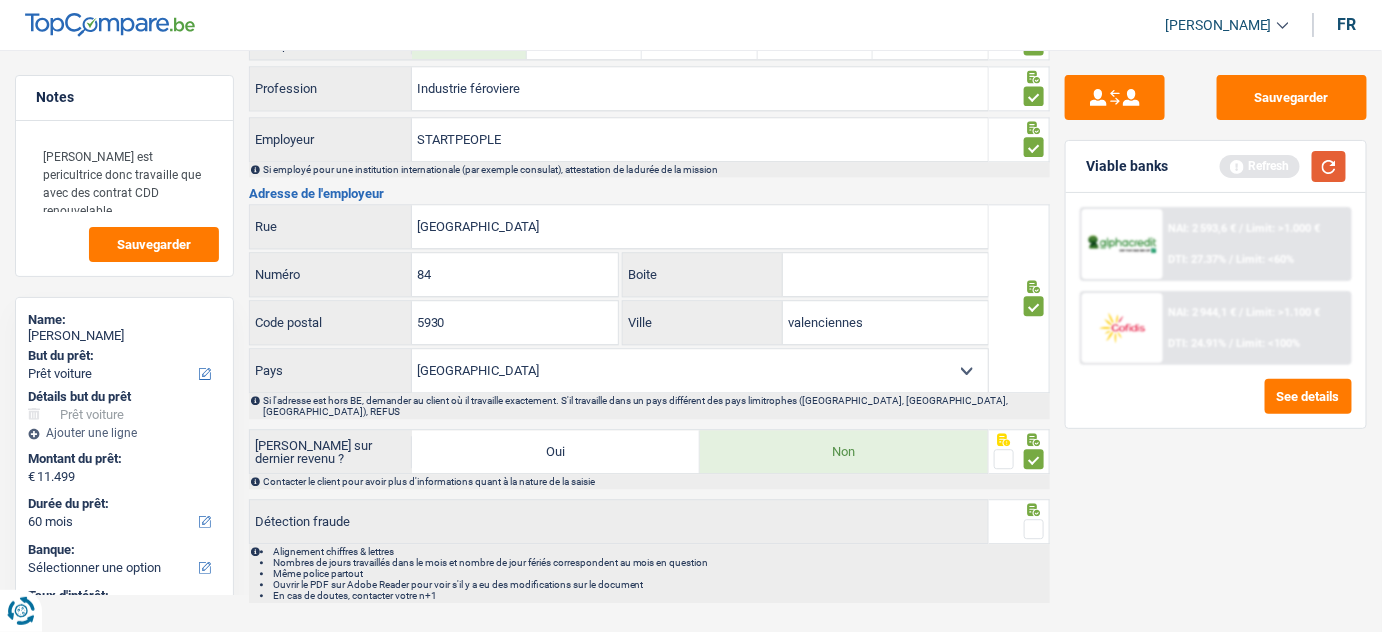 click at bounding box center (1329, 166) 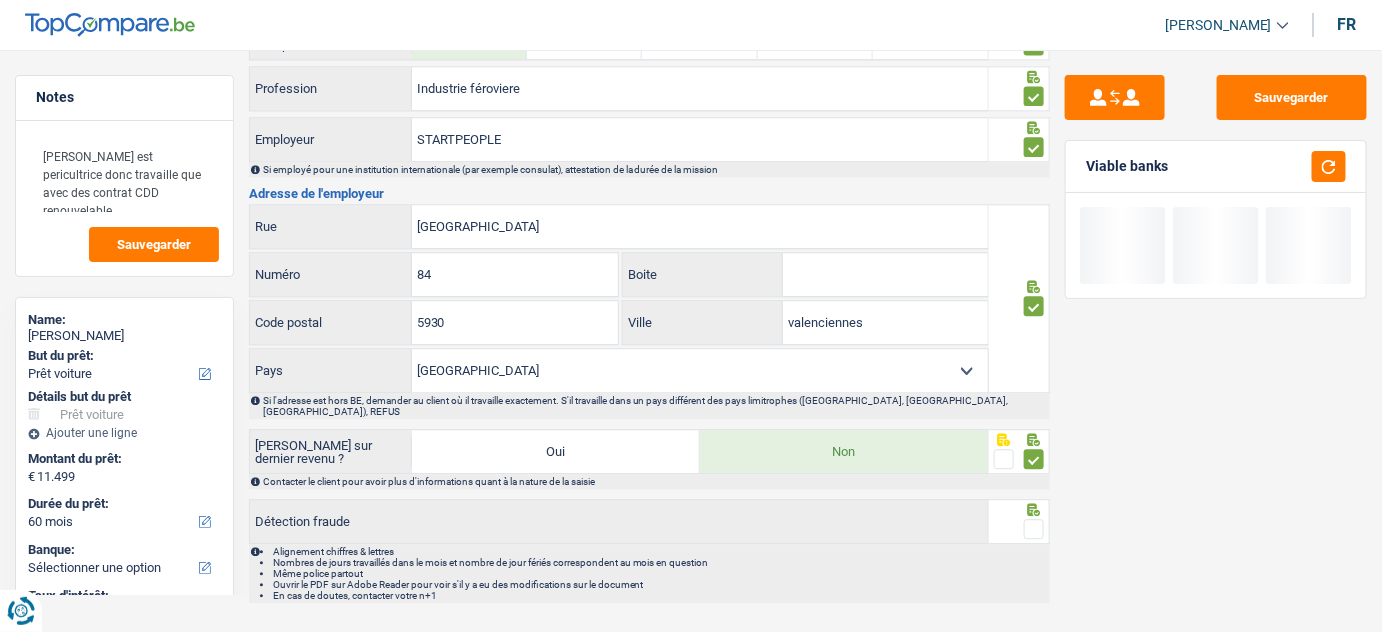drag, startPoint x: 1031, startPoint y: 505, endPoint x: 424, endPoint y: 388, distance: 618.1731 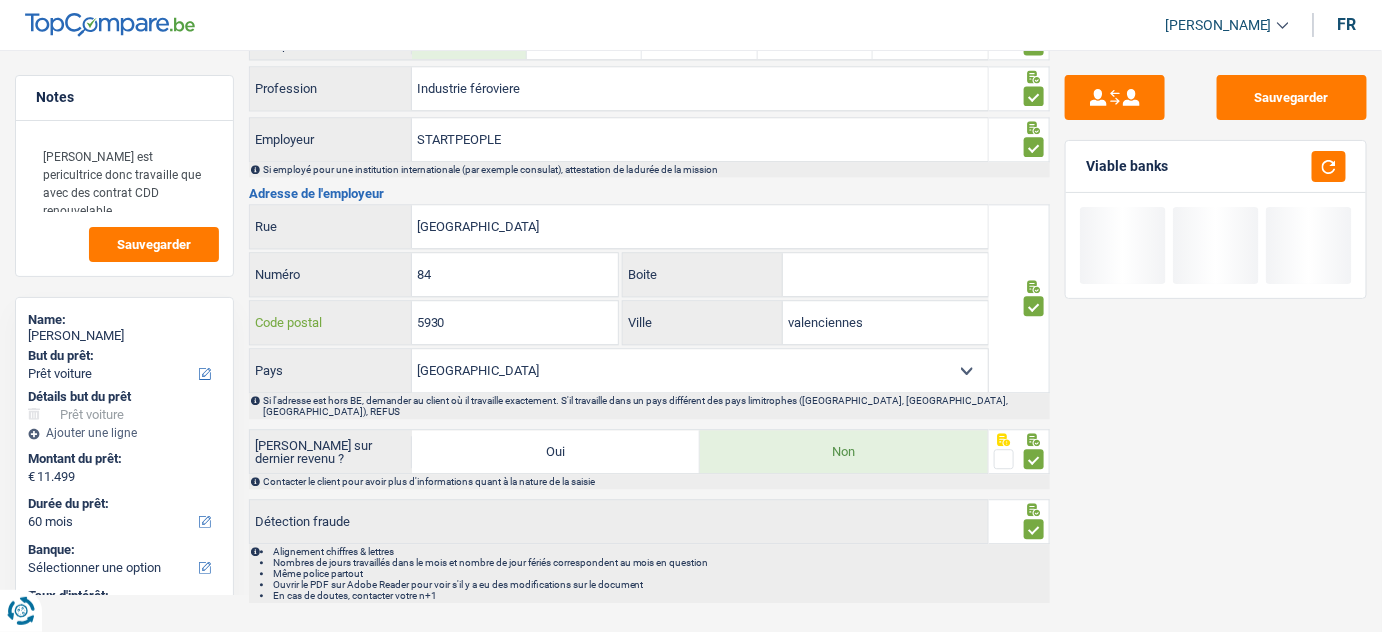 click on "5930" at bounding box center [515, 322] 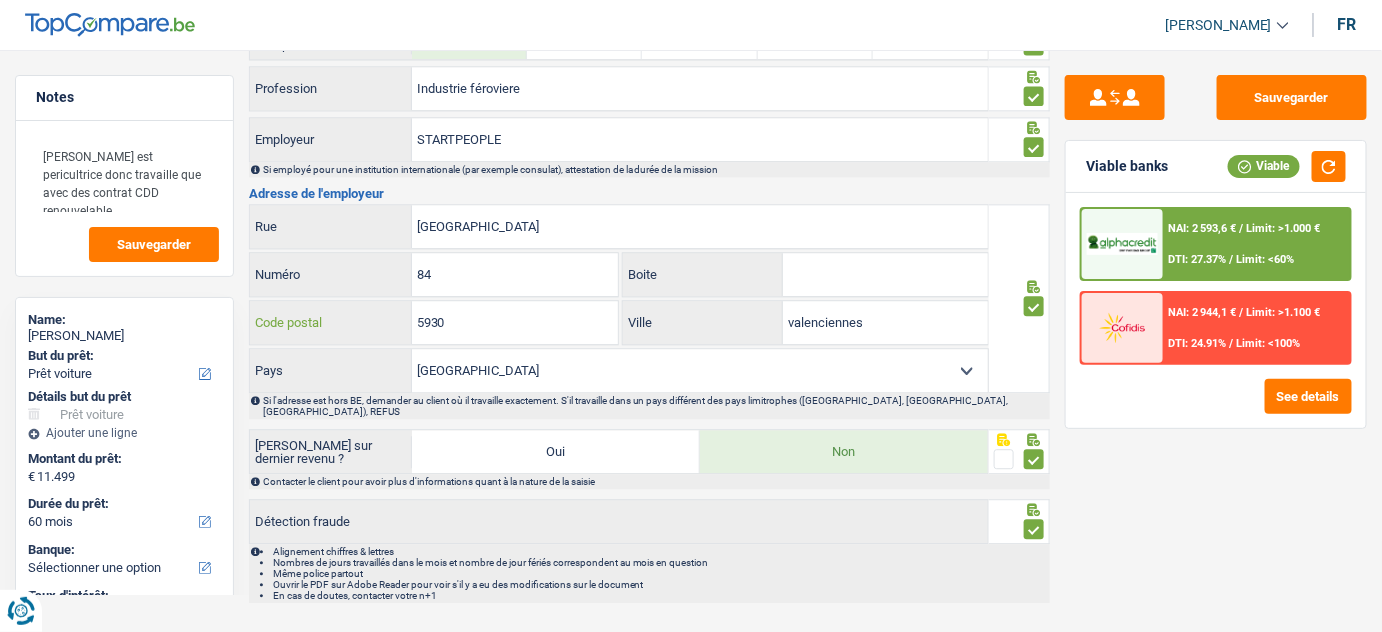 type on "5930" 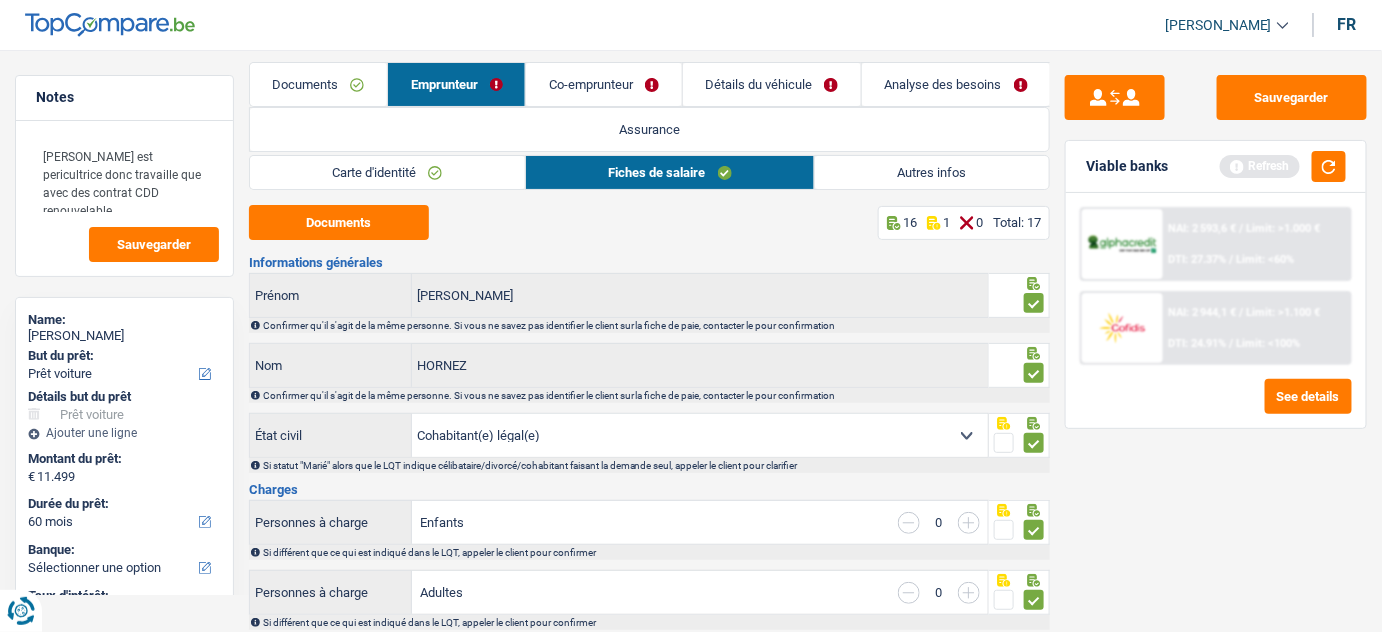 scroll, scrollTop: 0, scrollLeft: 0, axis: both 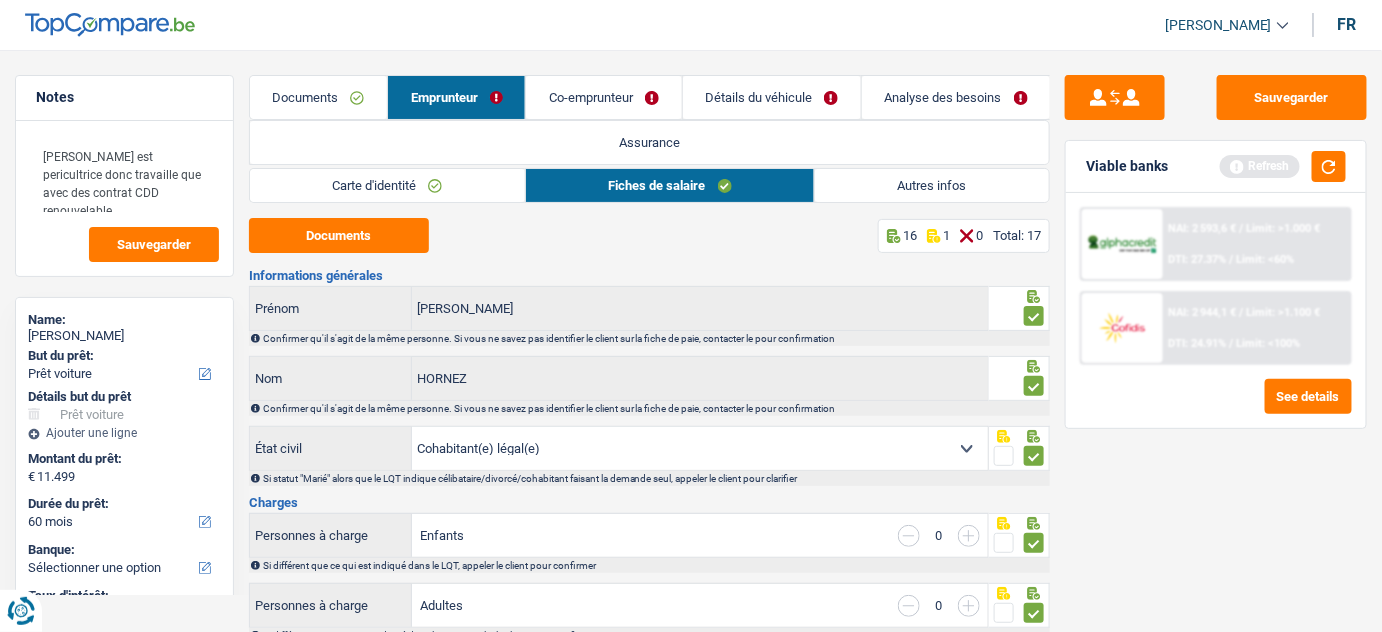 drag, startPoint x: 624, startPoint y: 84, endPoint x: 429, endPoint y: 154, distance: 207.18349 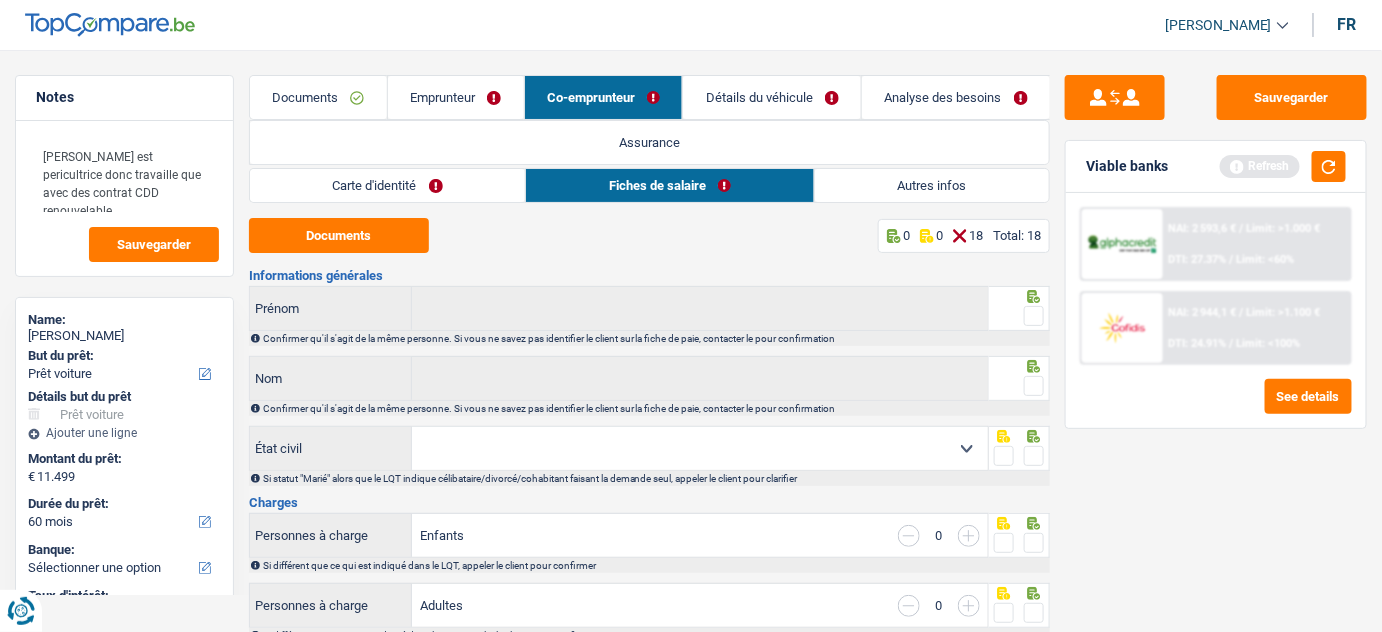 click on "Carte d'identité" at bounding box center (388, 185) 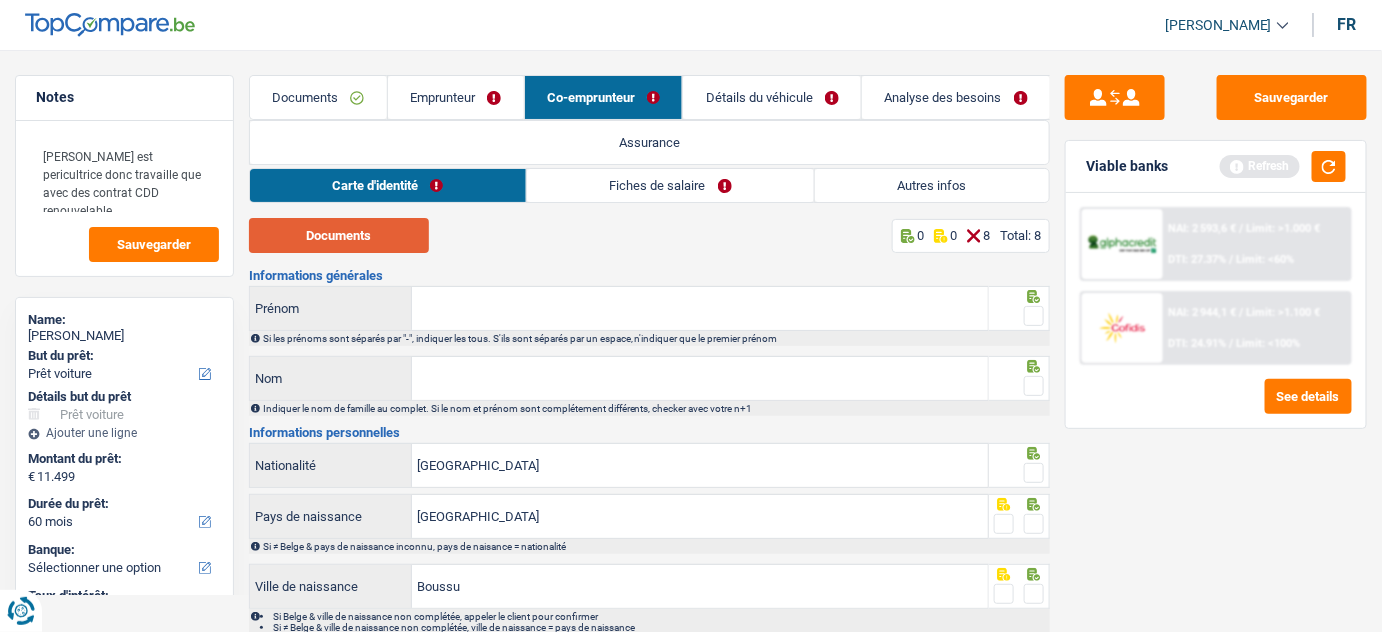 click on "Documents" at bounding box center [339, 235] 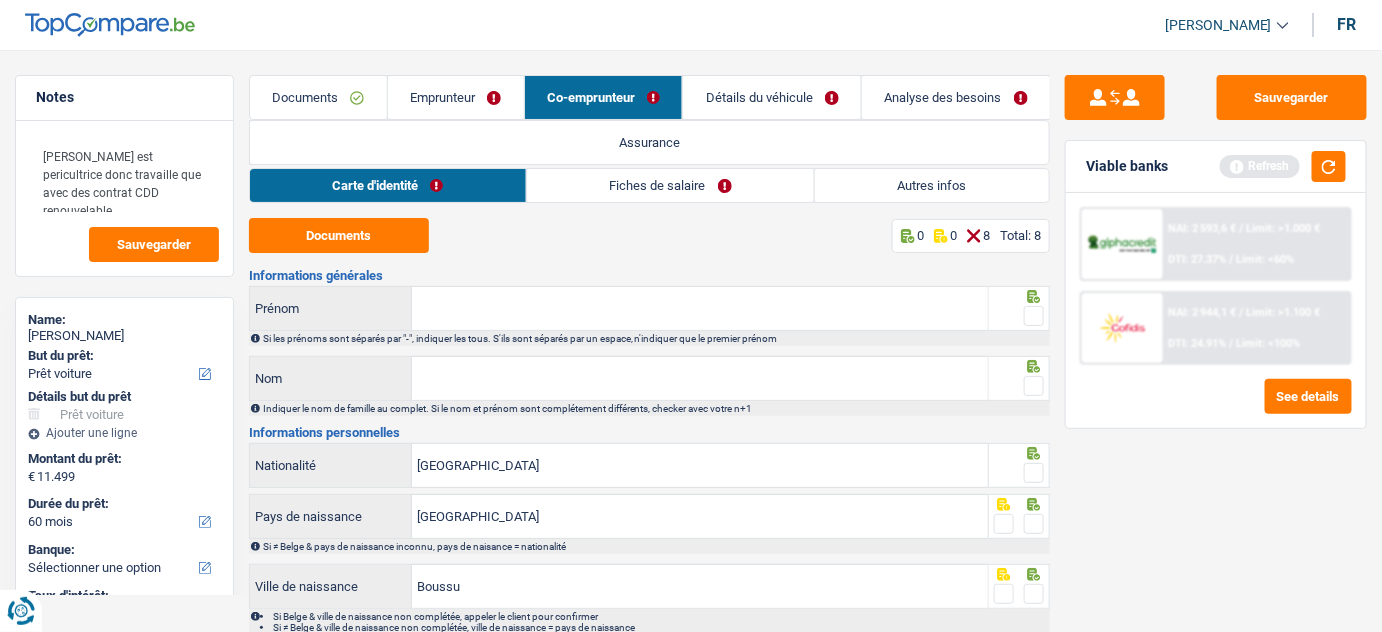 drag, startPoint x: 738, startPoint y: 329, endPoint x: 732, endPoint y: 318, distance: 12.529964 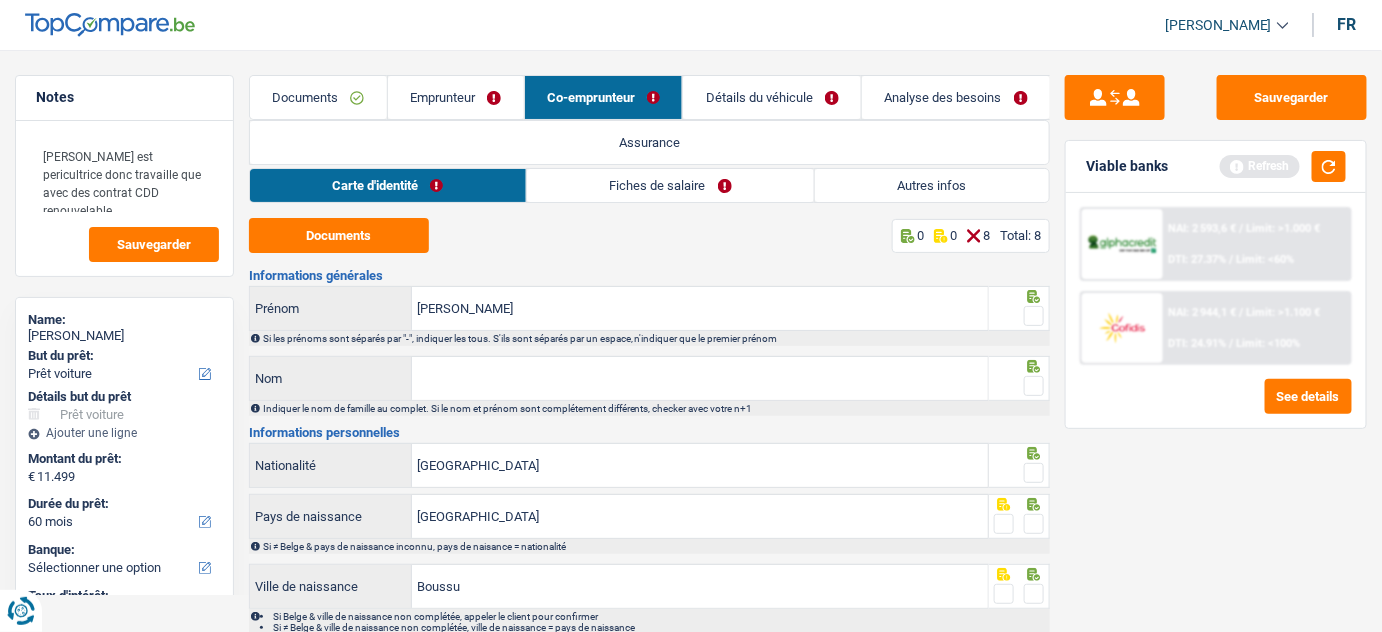 type on "Lucy" 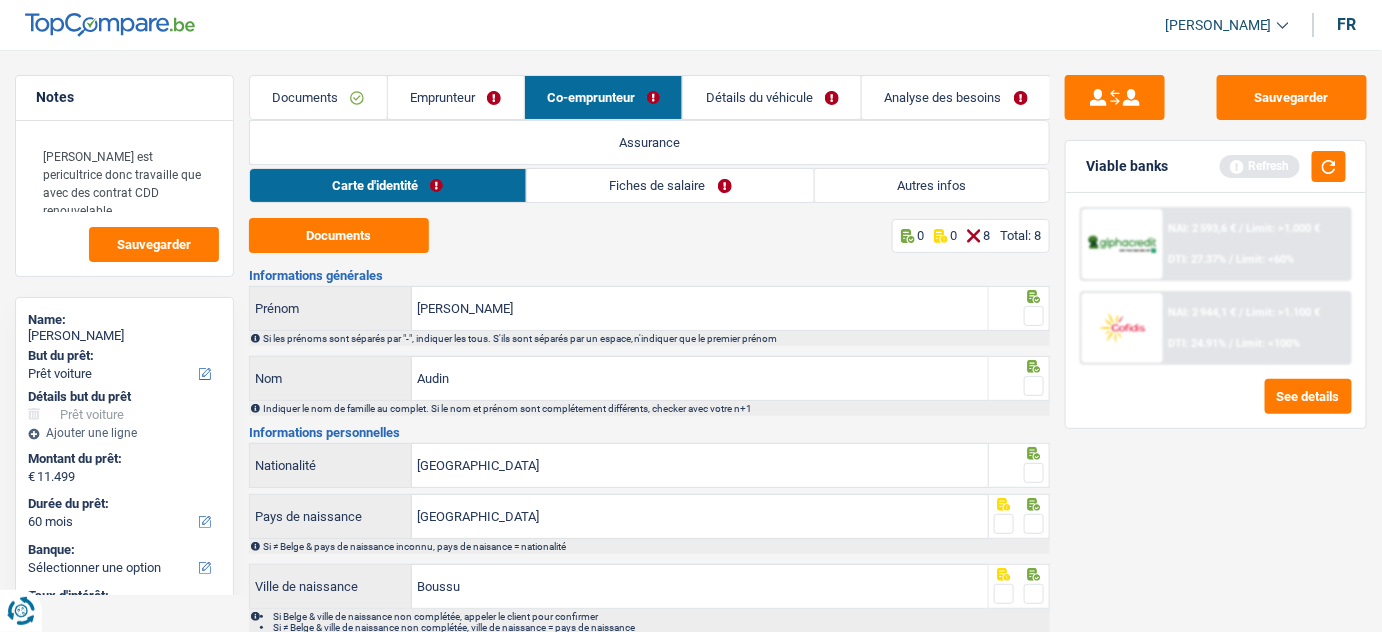 type on "Audin" 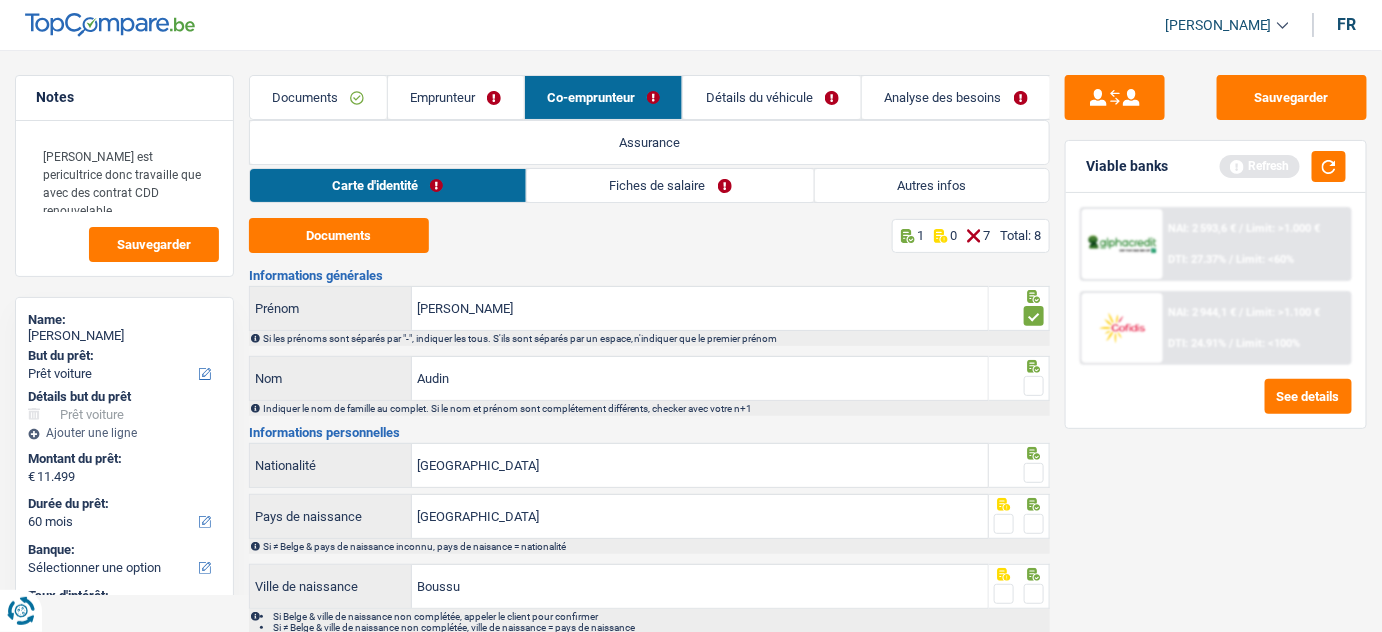 drag, startPoint x: 1037, startPoint y: 383, endPoint x: 1395, endPoint y: 211, distance: 397.17502 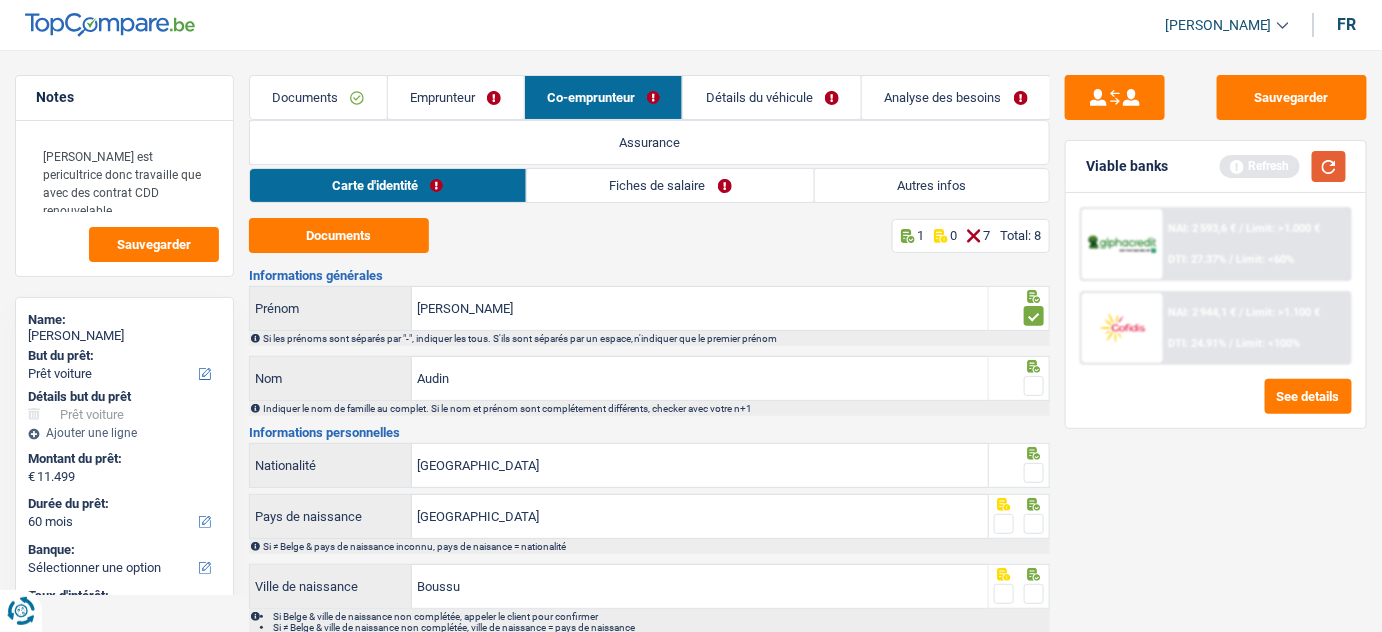 click at bounding box center (1329, 166) 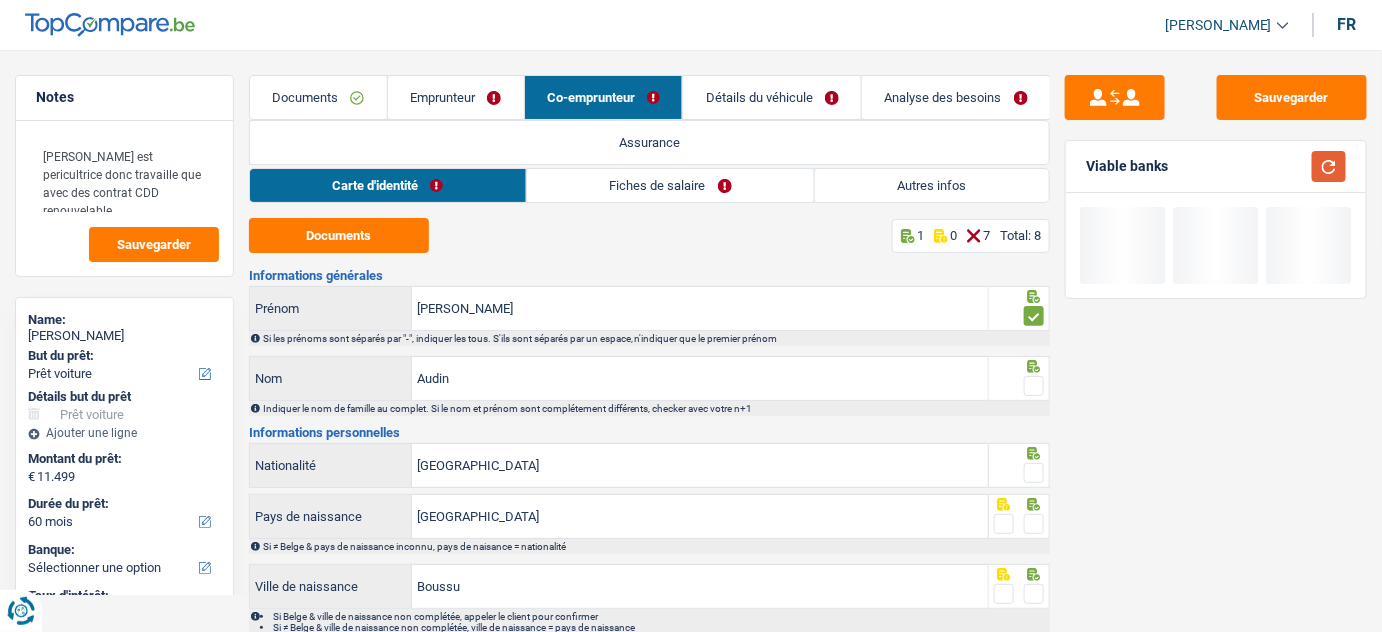 scroll, scrollTop: 90, scrollLeft: 0, axis: vertical 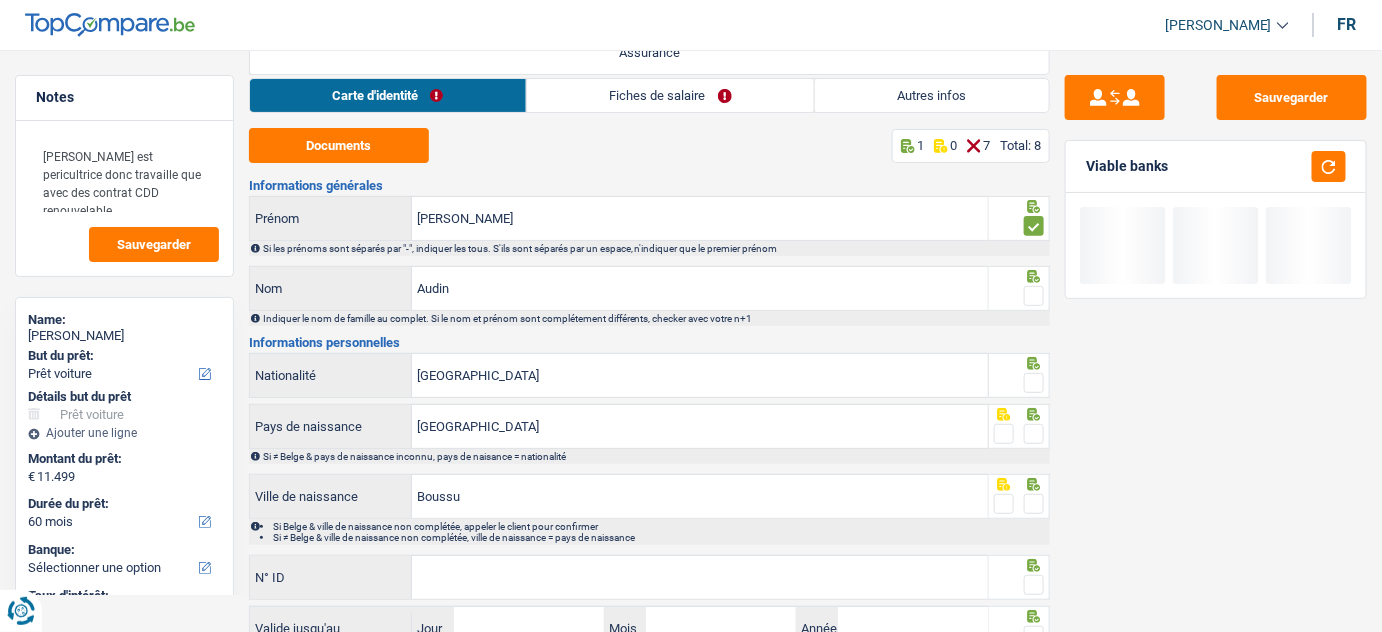 click at bounding box center (1034, 296) 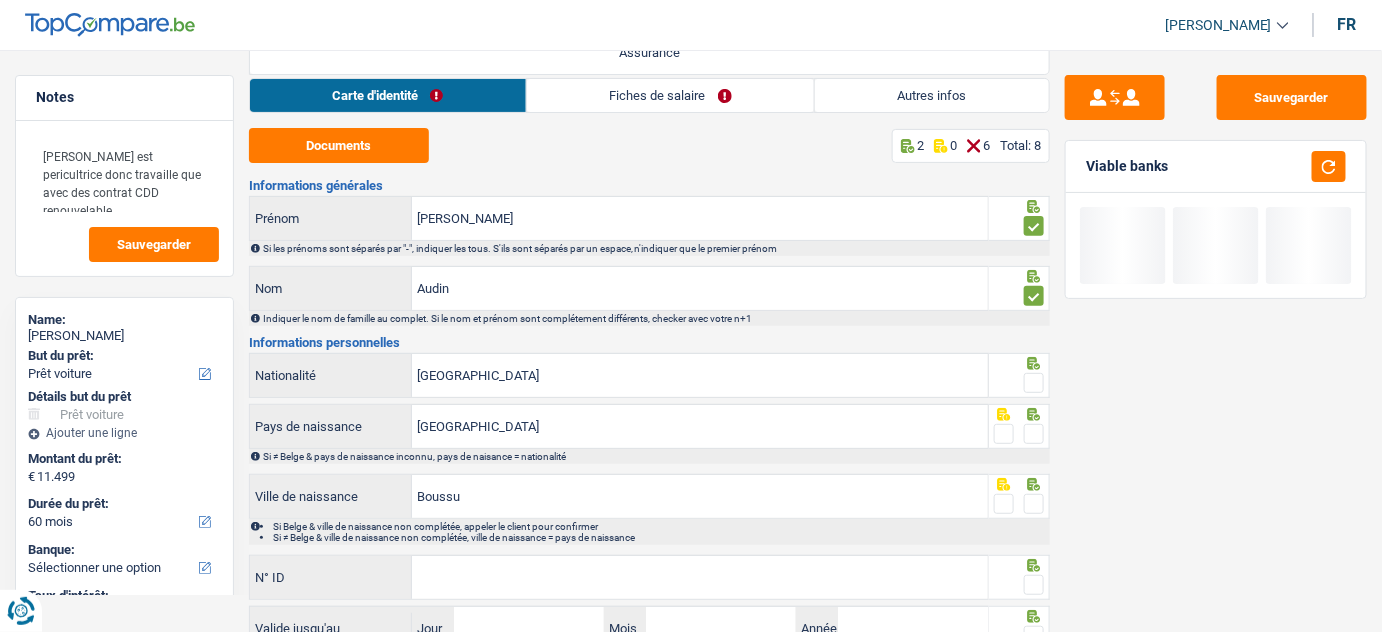 click at bounding box center (1034, 383) 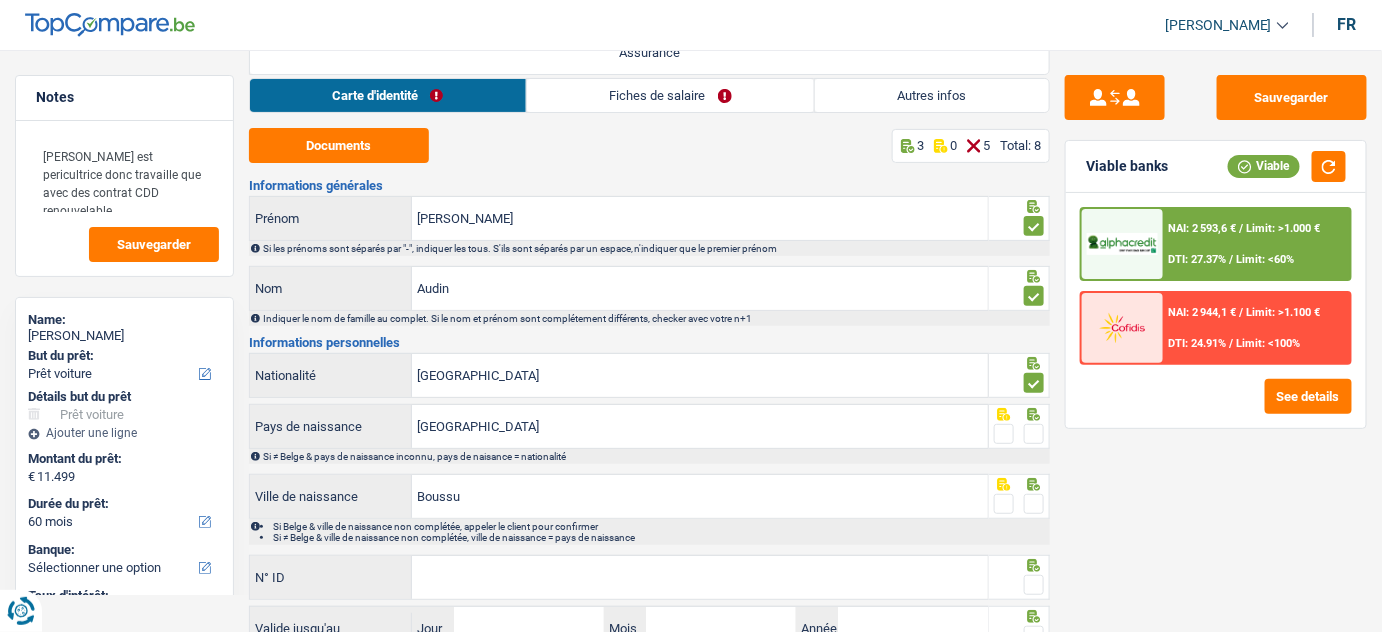click at bounding box center [1034, 434] 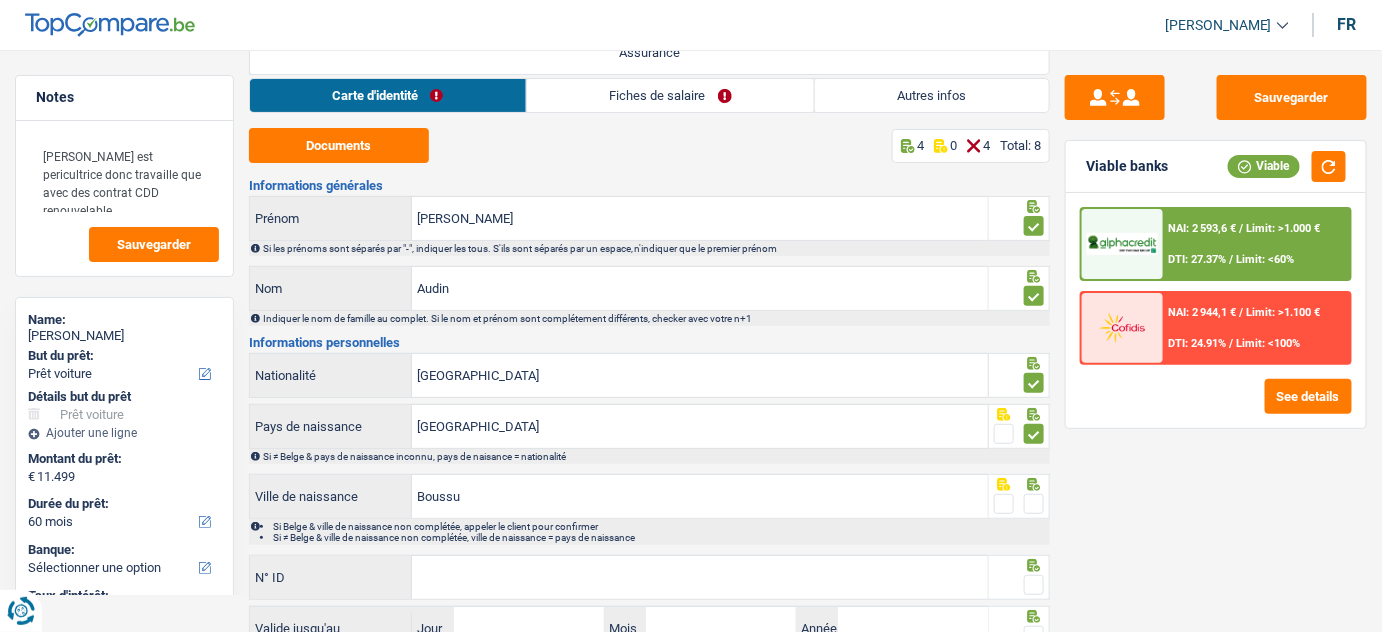 click at bounding box center [1034, 504] 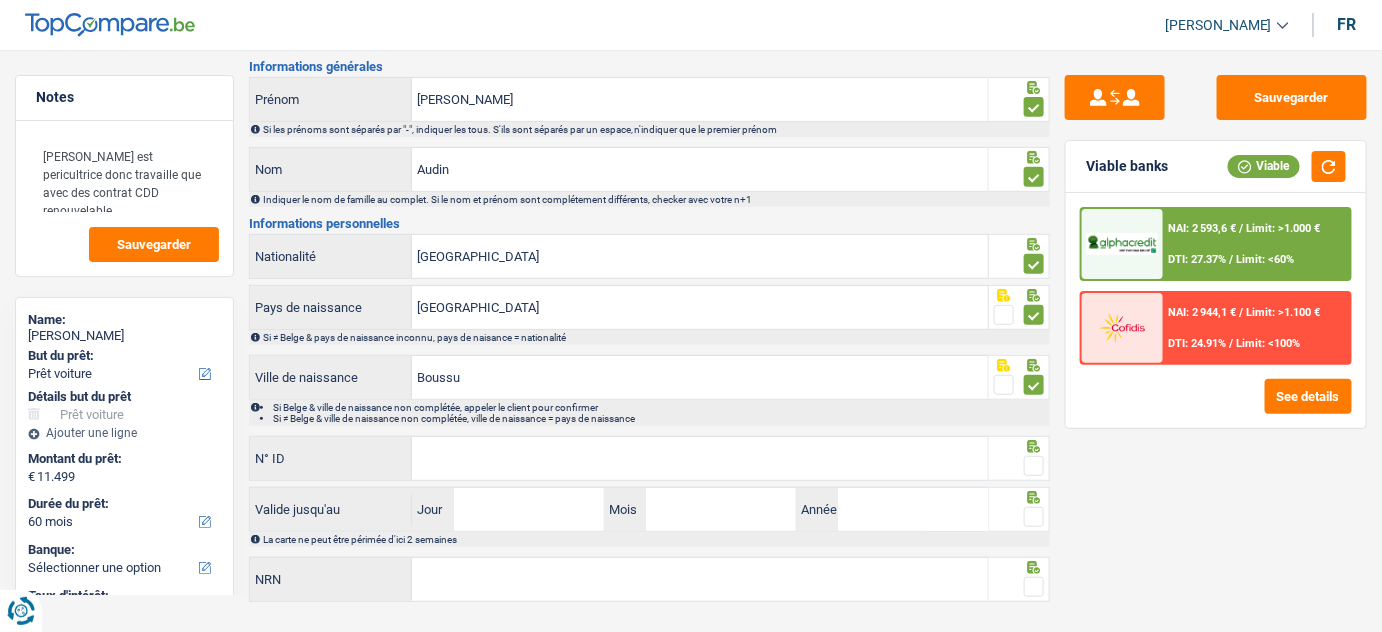 scroll, scrollTop: 225, scrollLeft: 0, axis: vertical 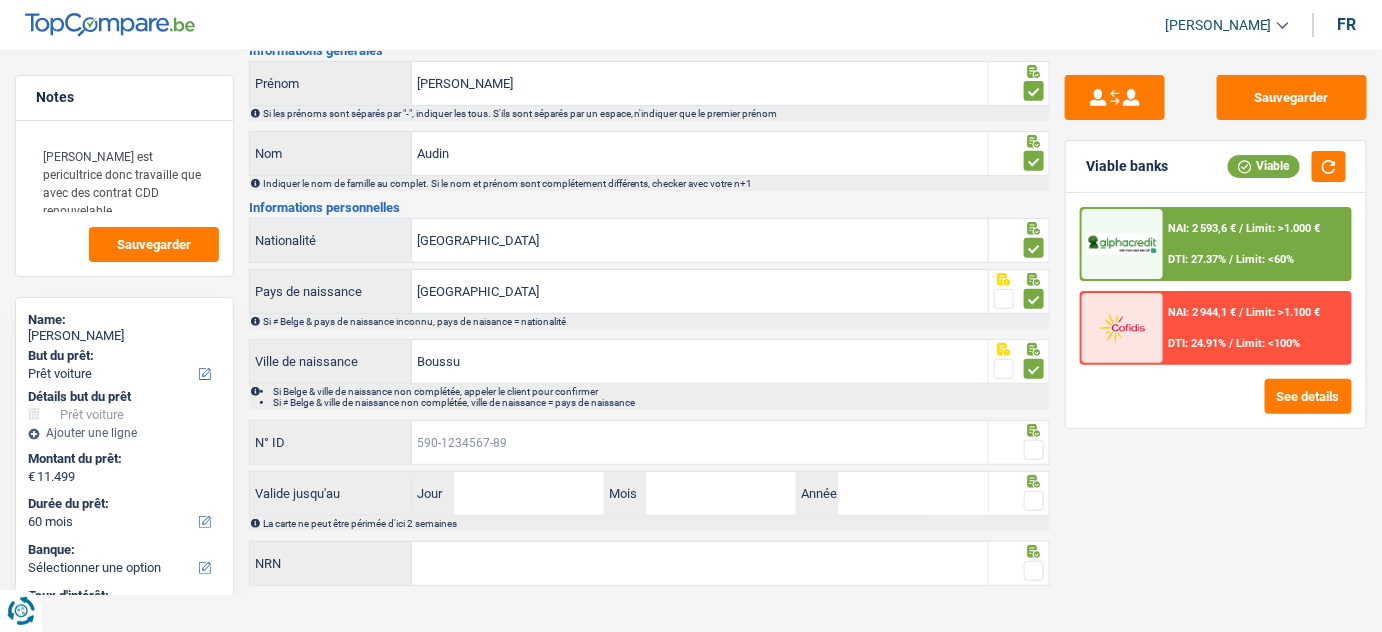drag, startPoint x: 501, startPoint y: 447, endPoint x: 745, endPoint y: 445, distance: 244.0082 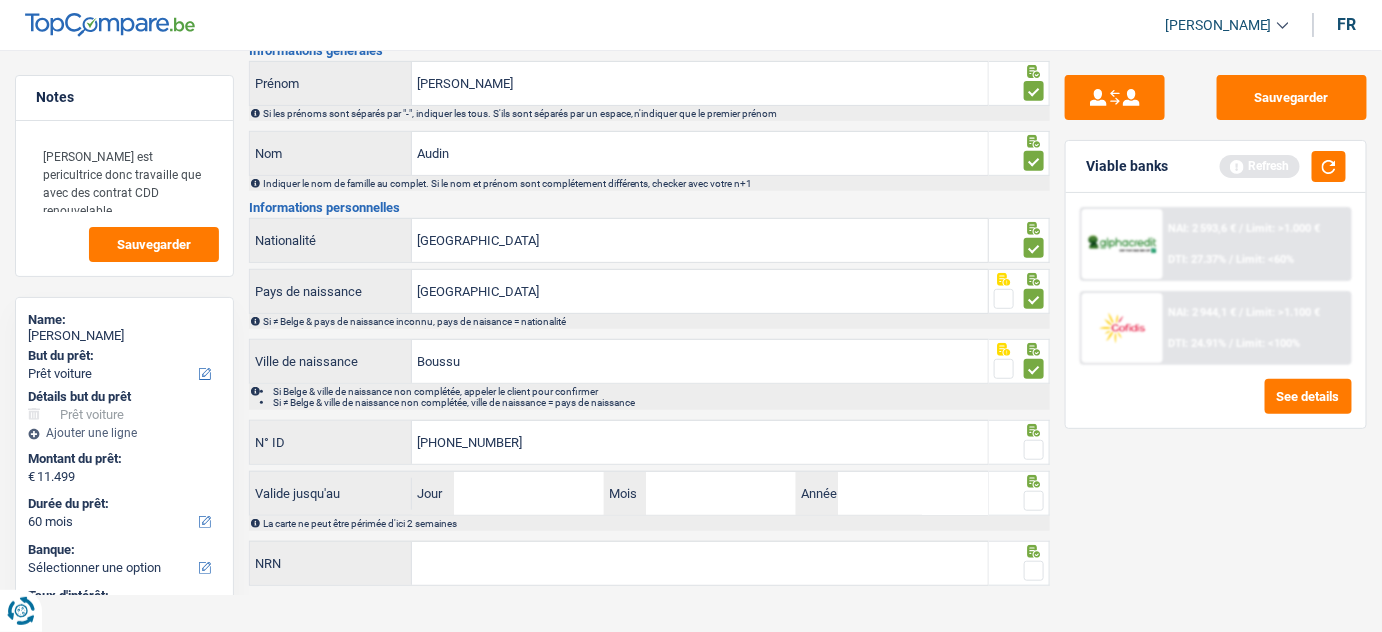 type on "595-0777461-24" 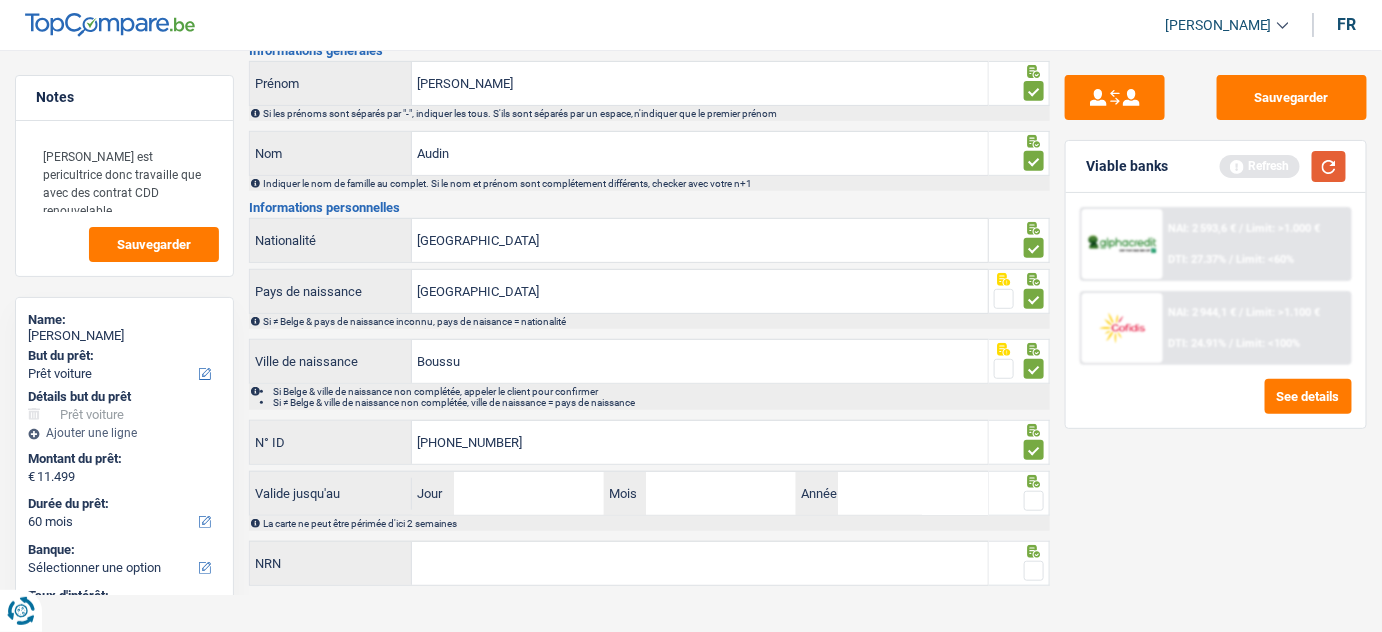 click at bounding box center (1329, 166) 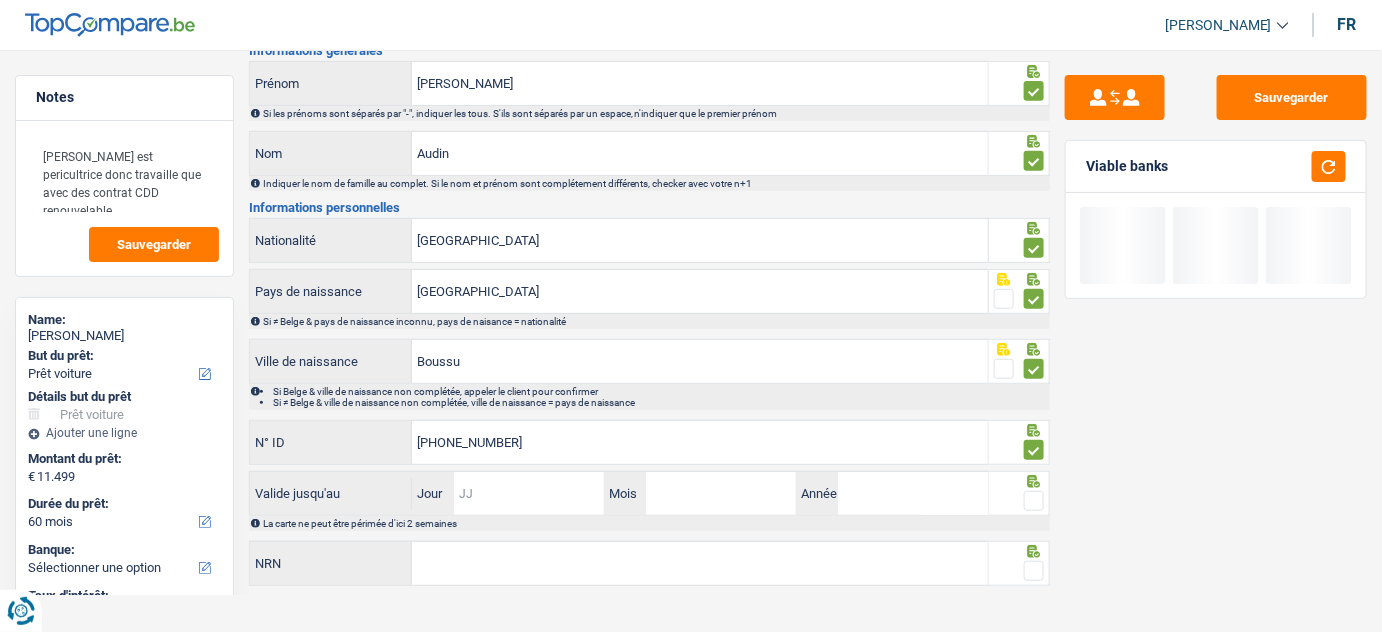 drag, startPoint x: 538, startPoint y: 503, endPoint x: 746, endPoint y: 472, distance: 210.29741 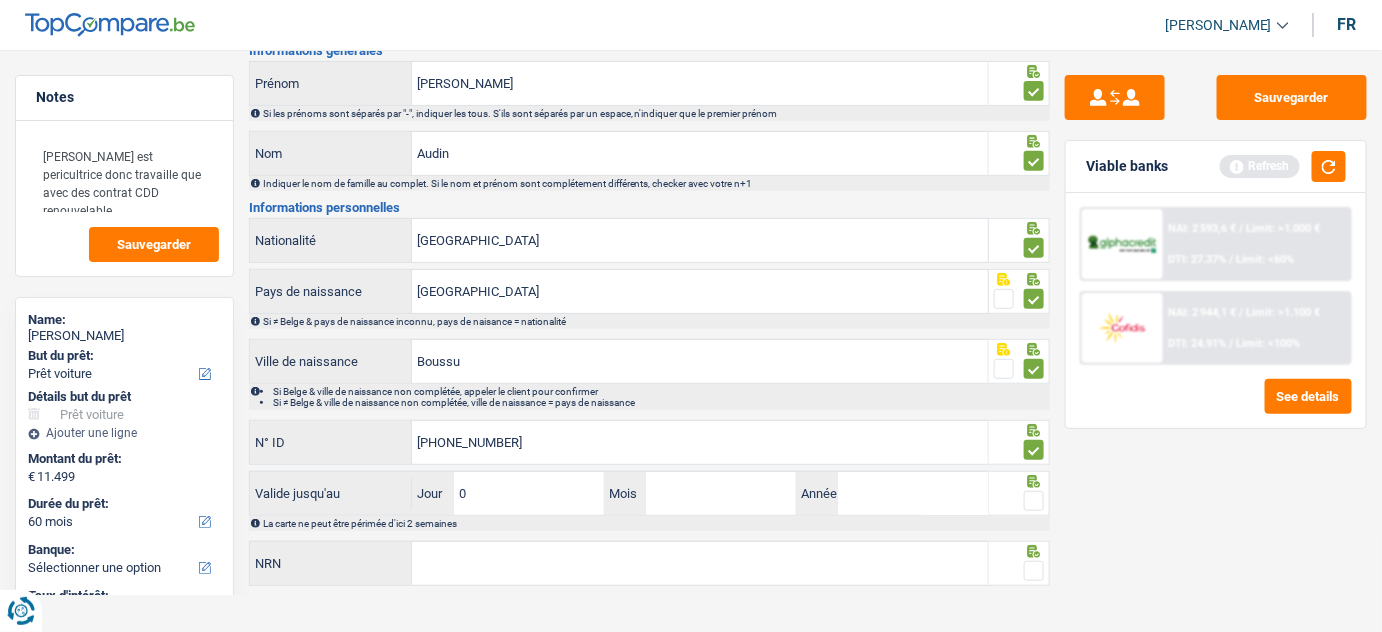 type on "01" 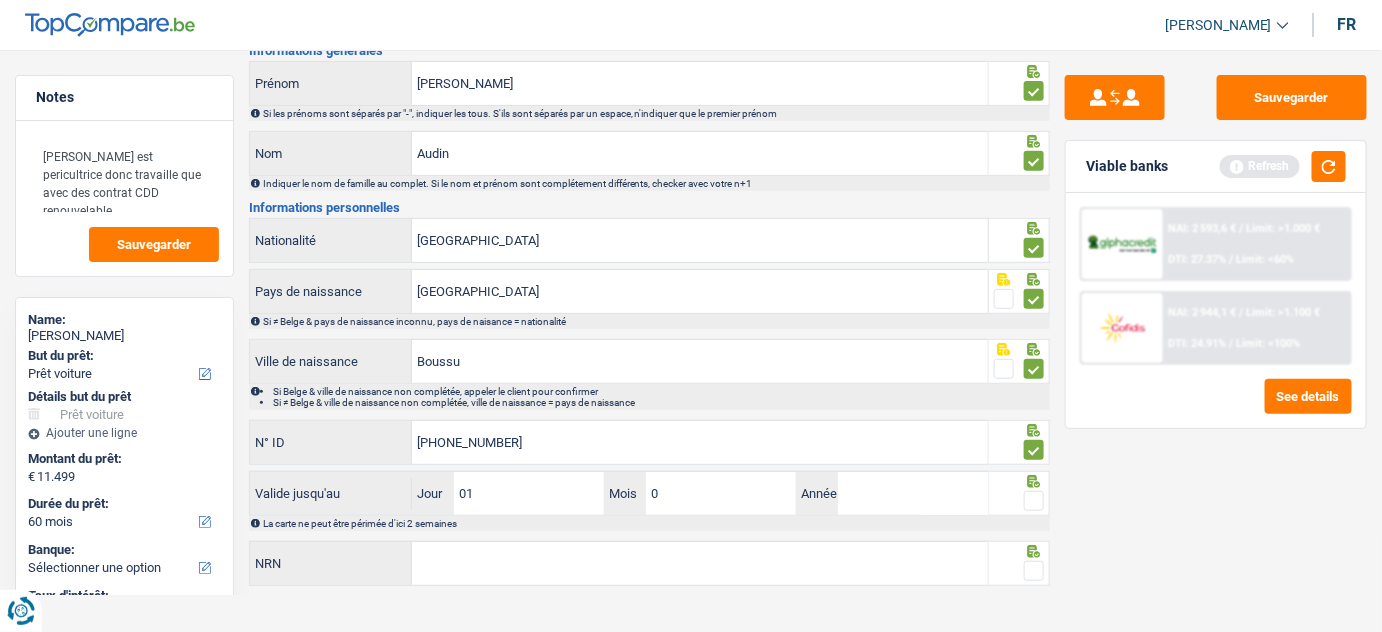 type on "03" 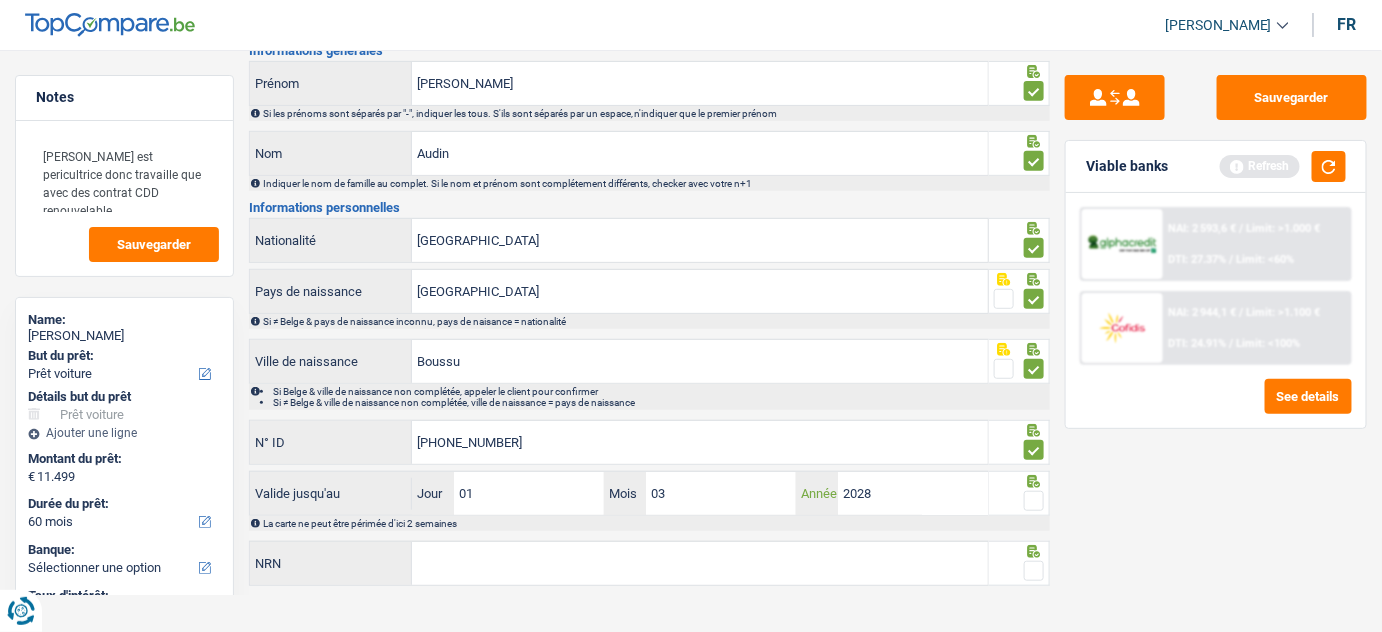 type on "2028" 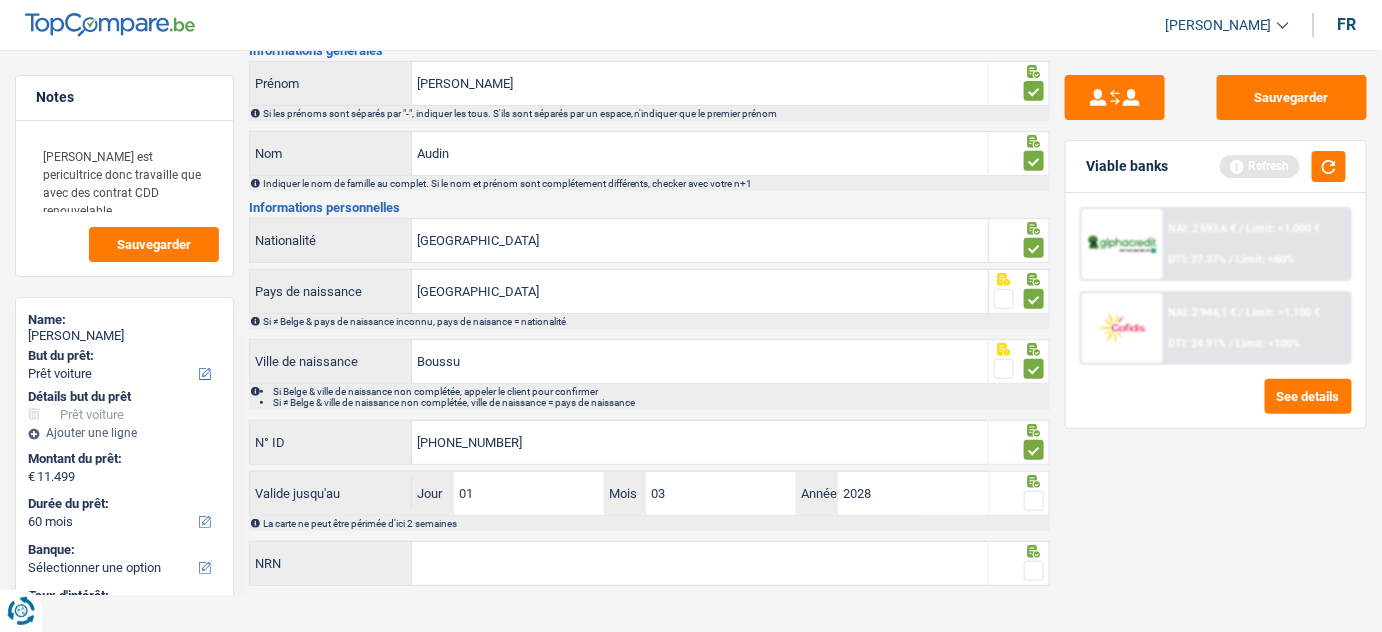 drag, startPoint x: 1033, startPoint y: 494, endPoint x: 865, endPoint y: 587, distance: 192.02344 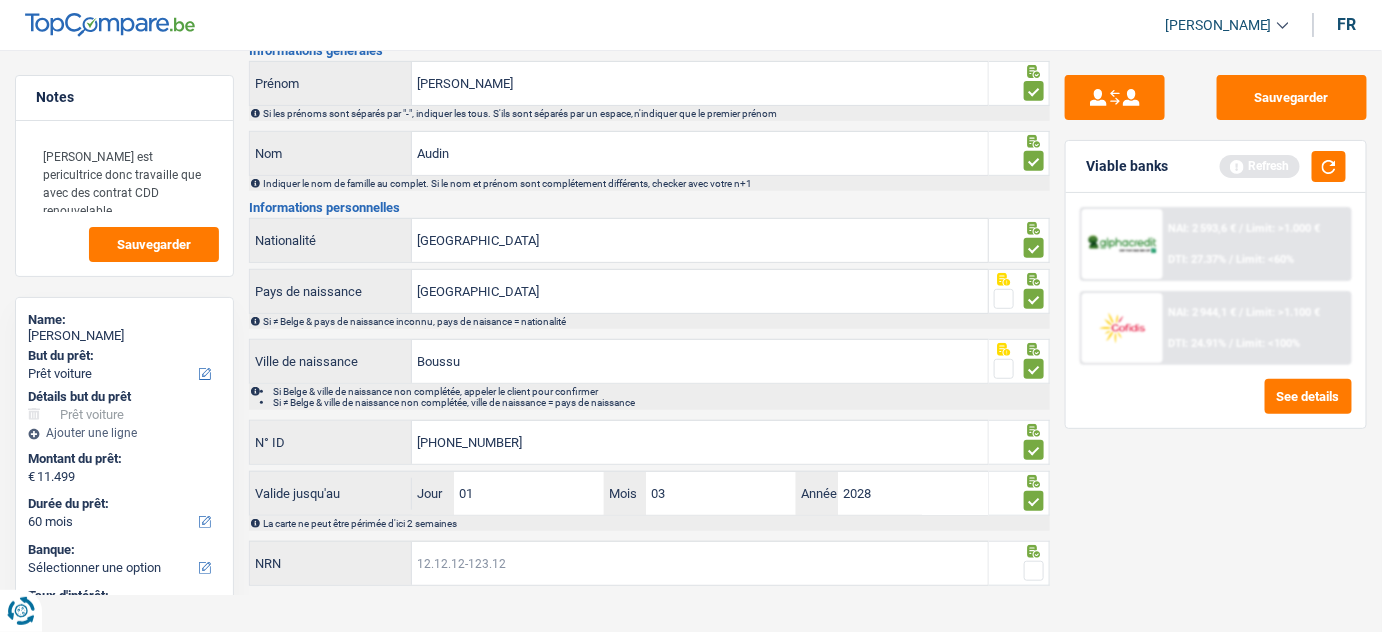 drag, startPoint x: 811, startPoint y: 574, endPoint x: 828, endPoint y: 574, distance: 17 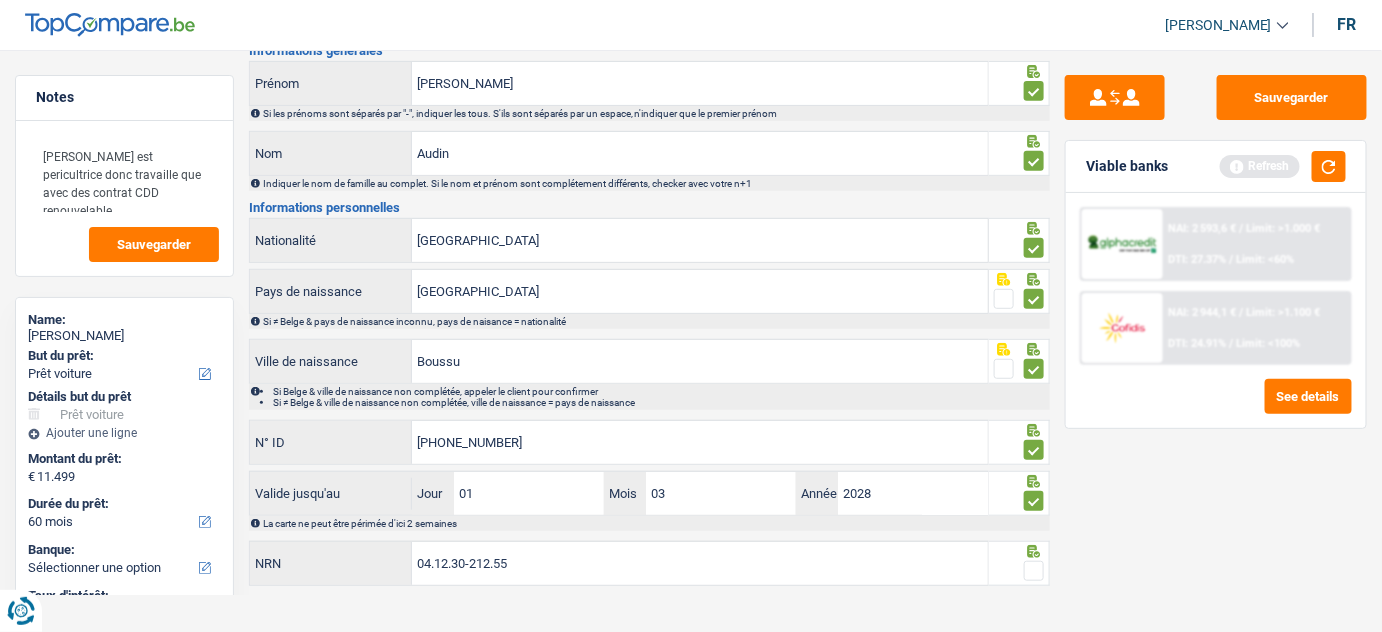 type on "04.12.30-212.55" 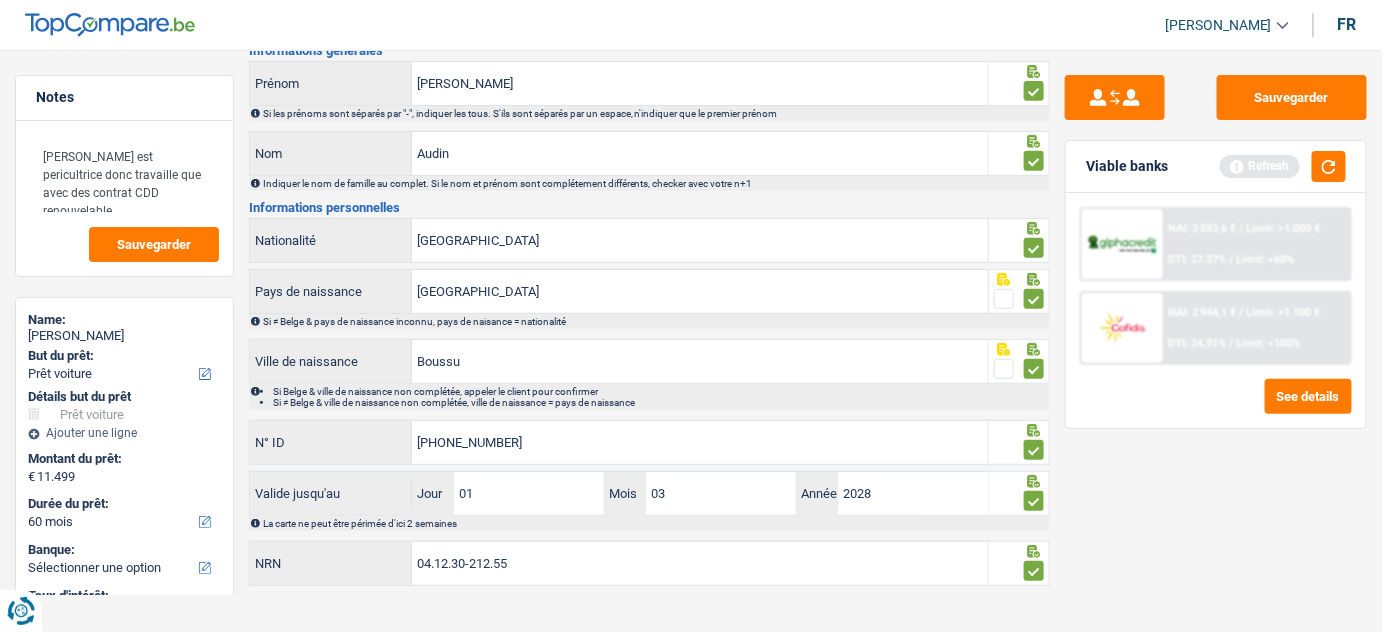 click on "Viable banks
Refresh" at bounding box center (1216, 167) 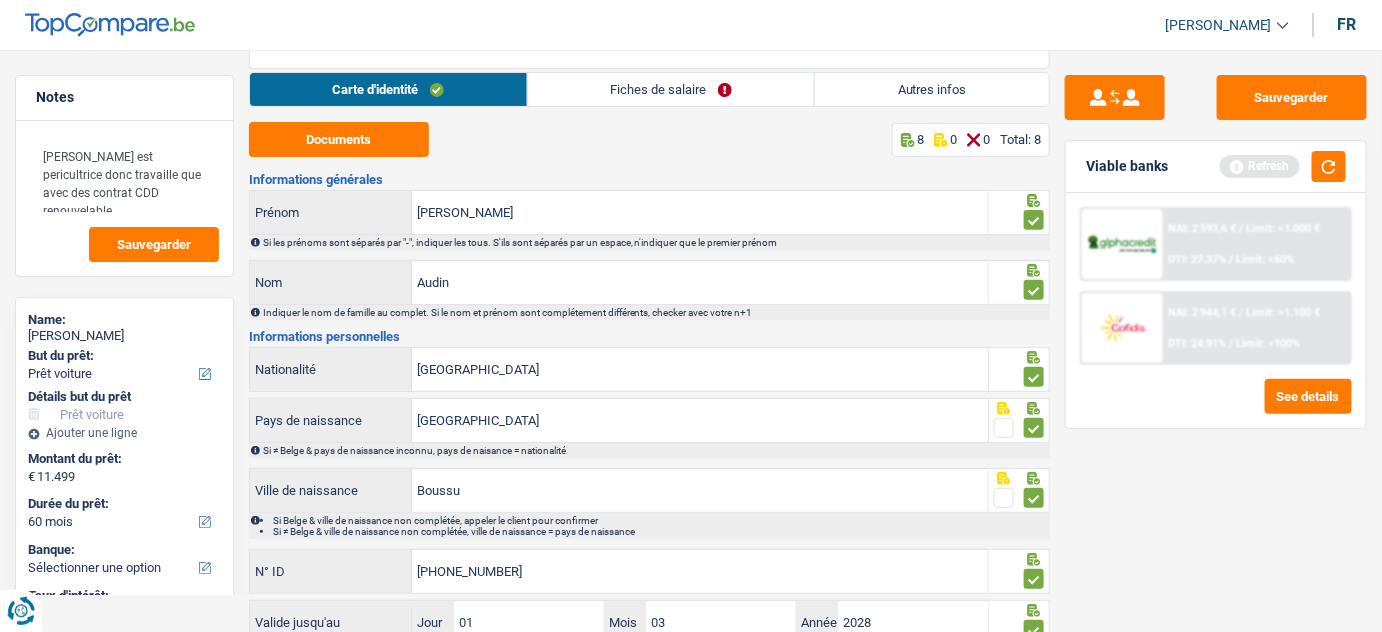 scroll, scrollTop: 0, scrollLeft: 0, axis: both 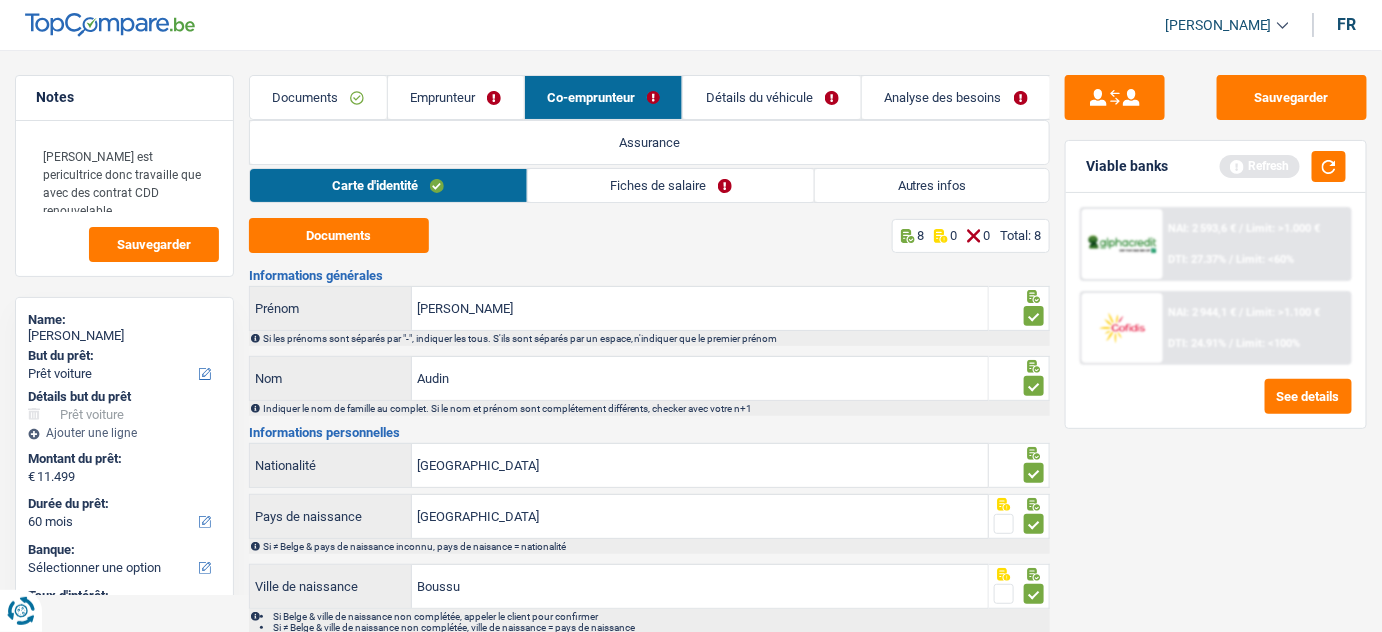 click on "Fiches de salaire" at bounding box center [671, 185] 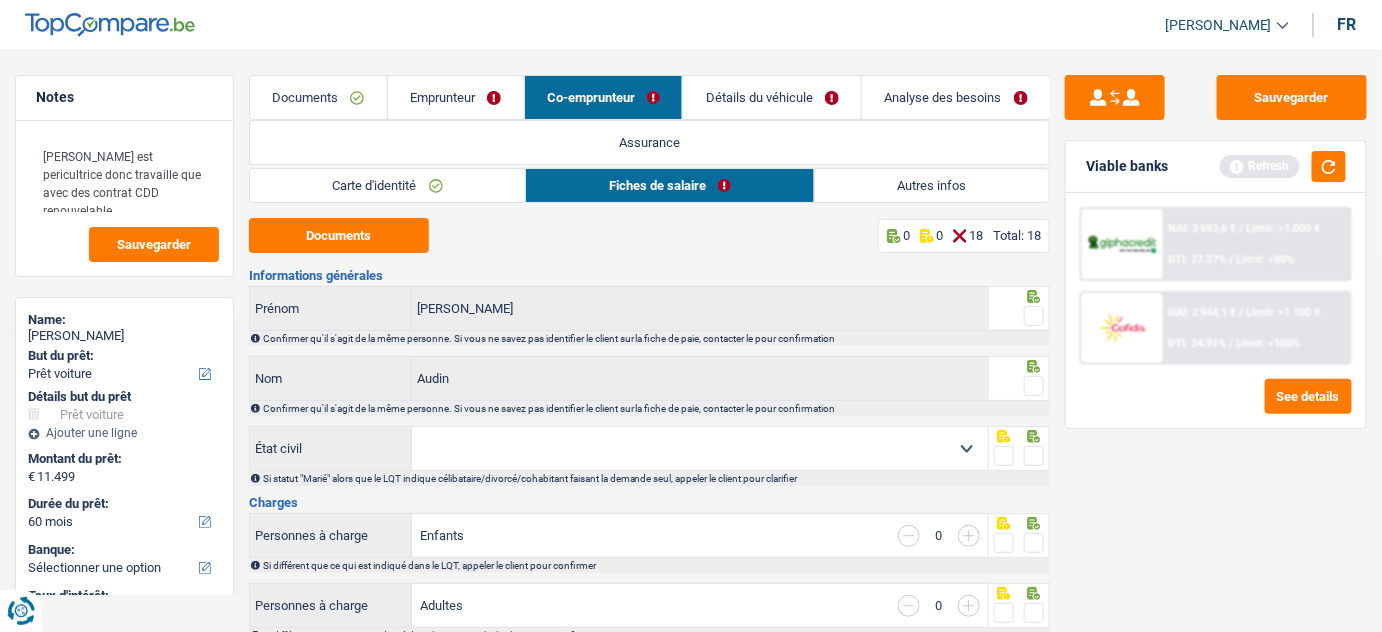 click at bounding box center (1034, 316) 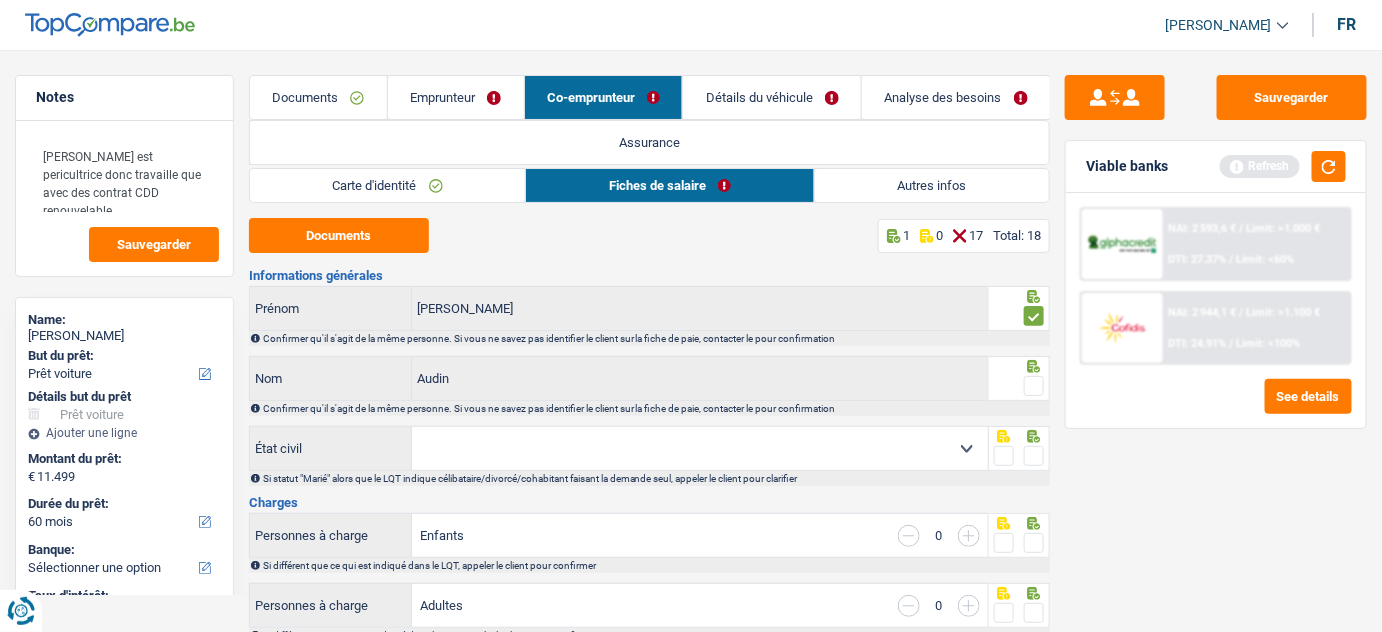 drag, startPoint x: 1040, startPoint y: 387, endPoint x: 1055, endPoint y: 376, distance: 18.601076 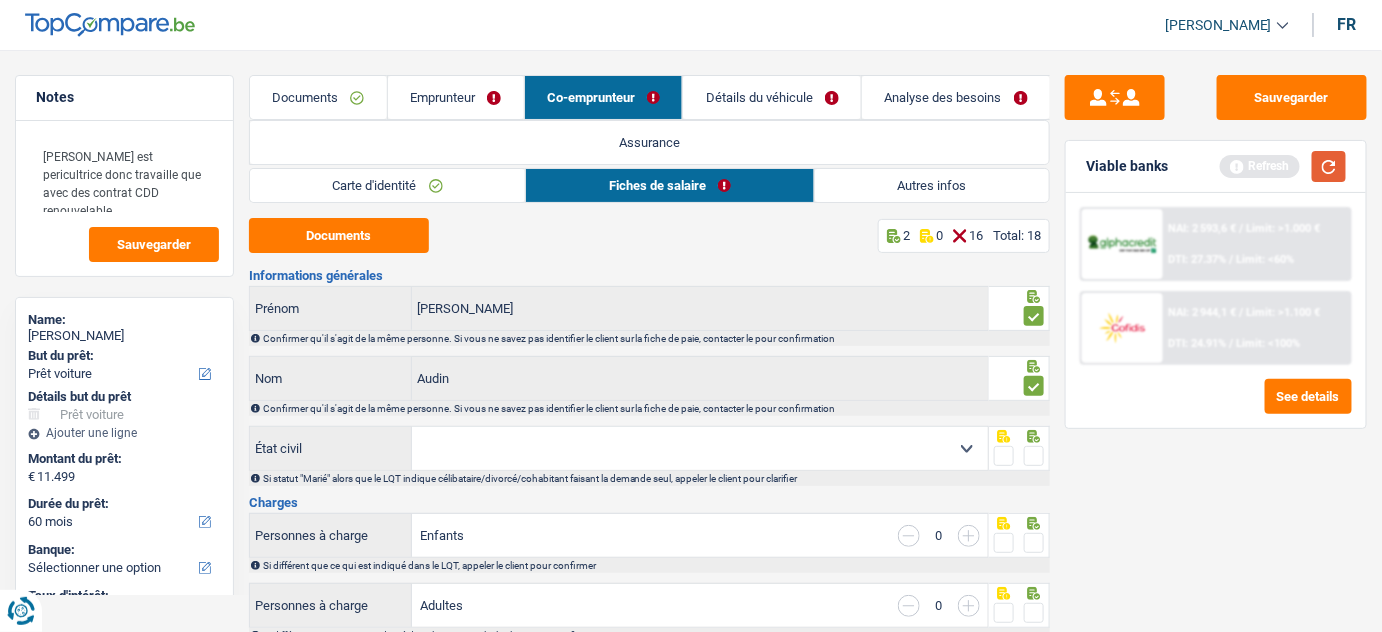 click at bounding box center [1329, 166] 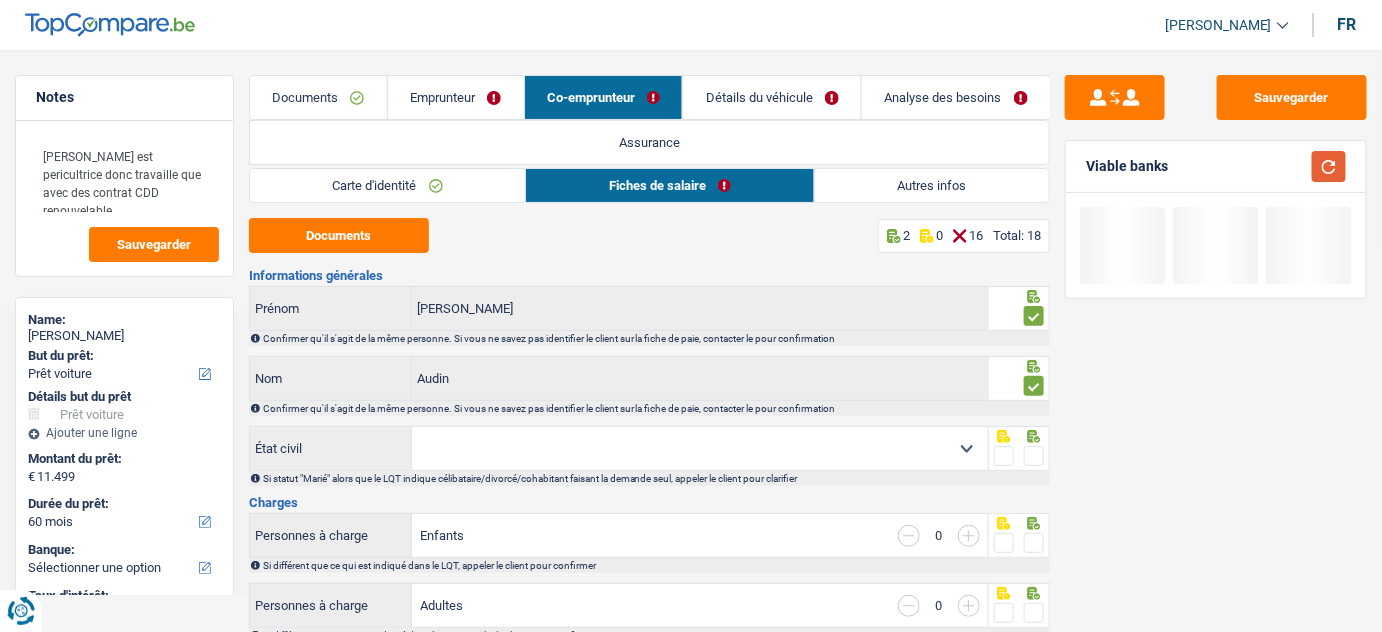 click at bounding box center [1329, 166] 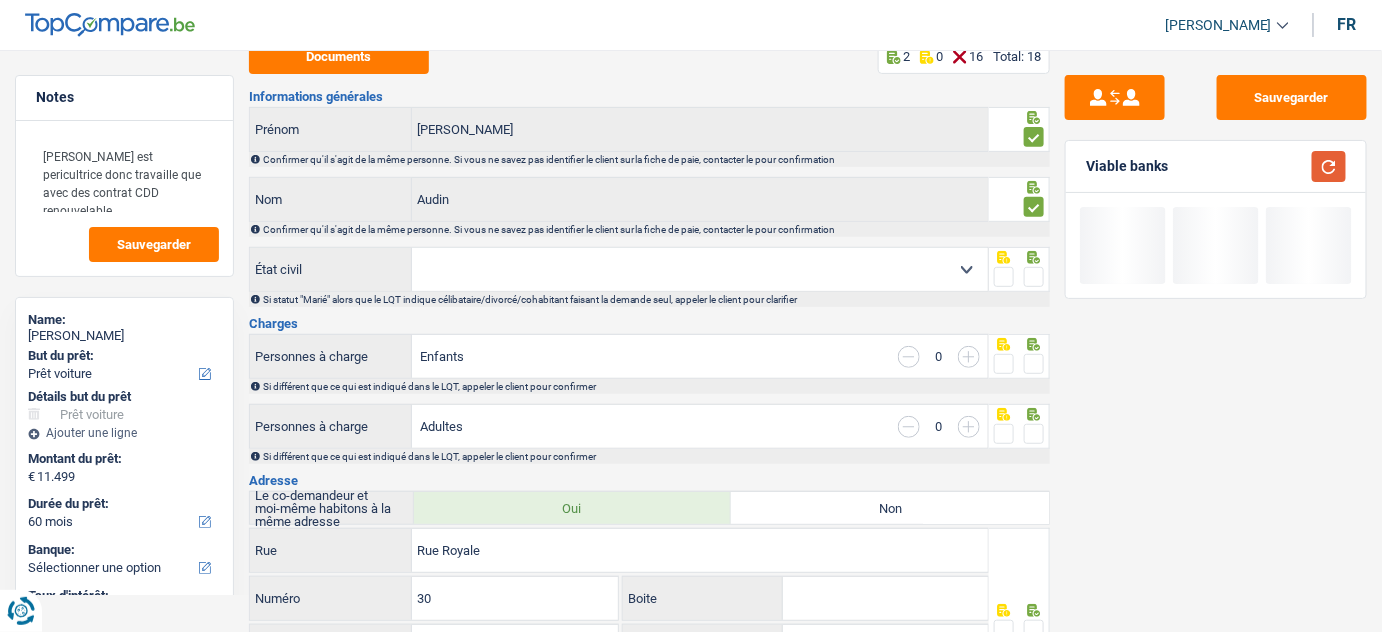 scroll, scrollTop: 181, scrollLeft: 0, axis: vertical 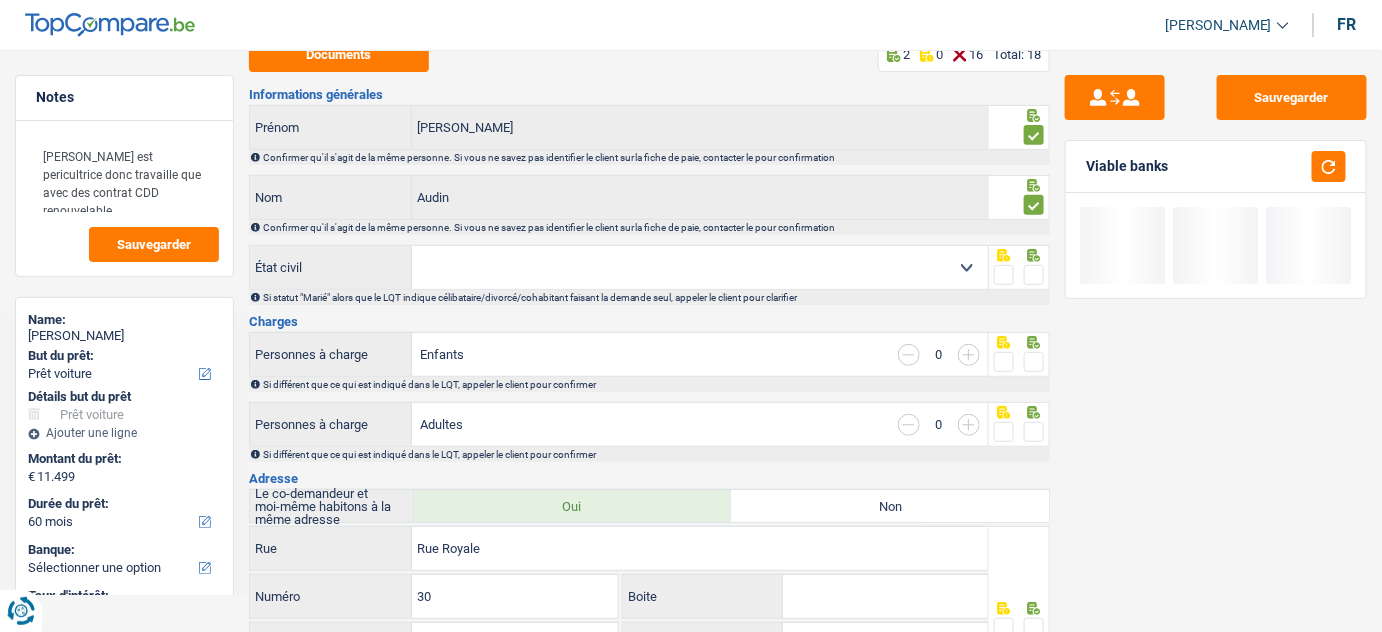click on "Célibataire Marié(e) Cohabitant(e) légal(e) Divorcé(e) Veuf(ve) Séparé (de fait)
Sélectionner une option" at bounding box center [700, 267] 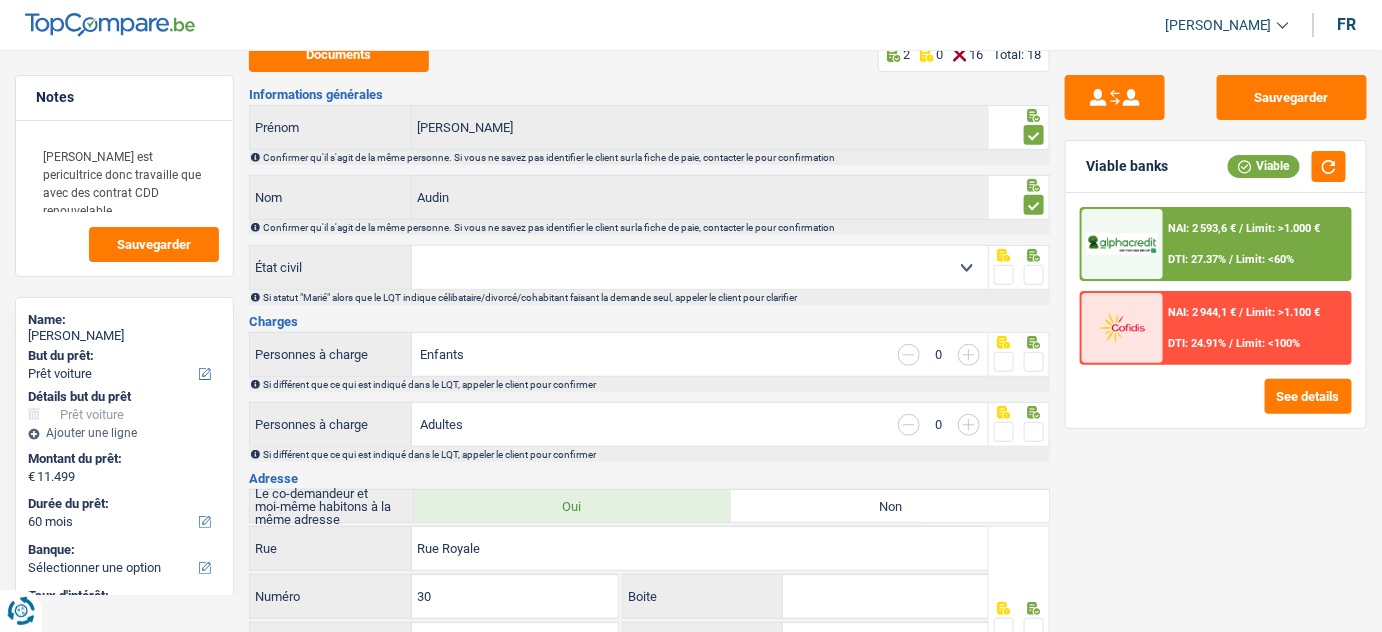 select on "single" 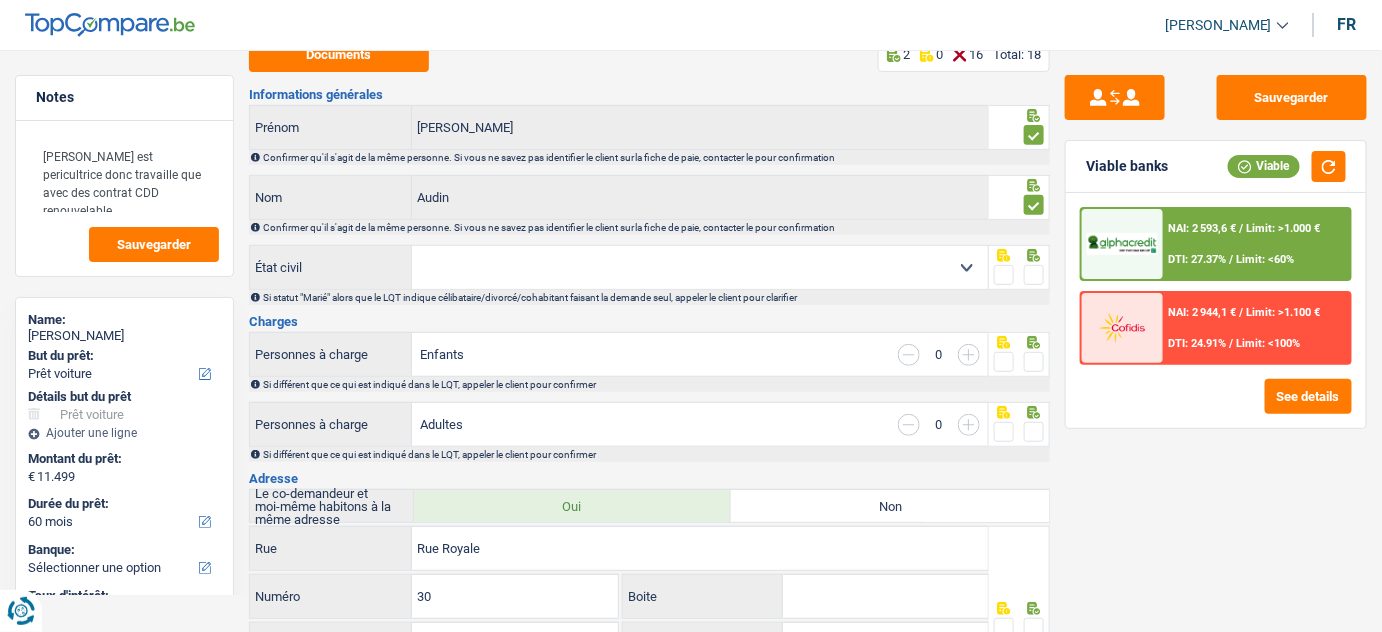 click on "Célibataire Marié(e) Cohabitant(e) légal(e) Divorcé(e) Veuf(ve) Séparé (de fait)
Sélectionner une option" at bounding box center (700, 267) 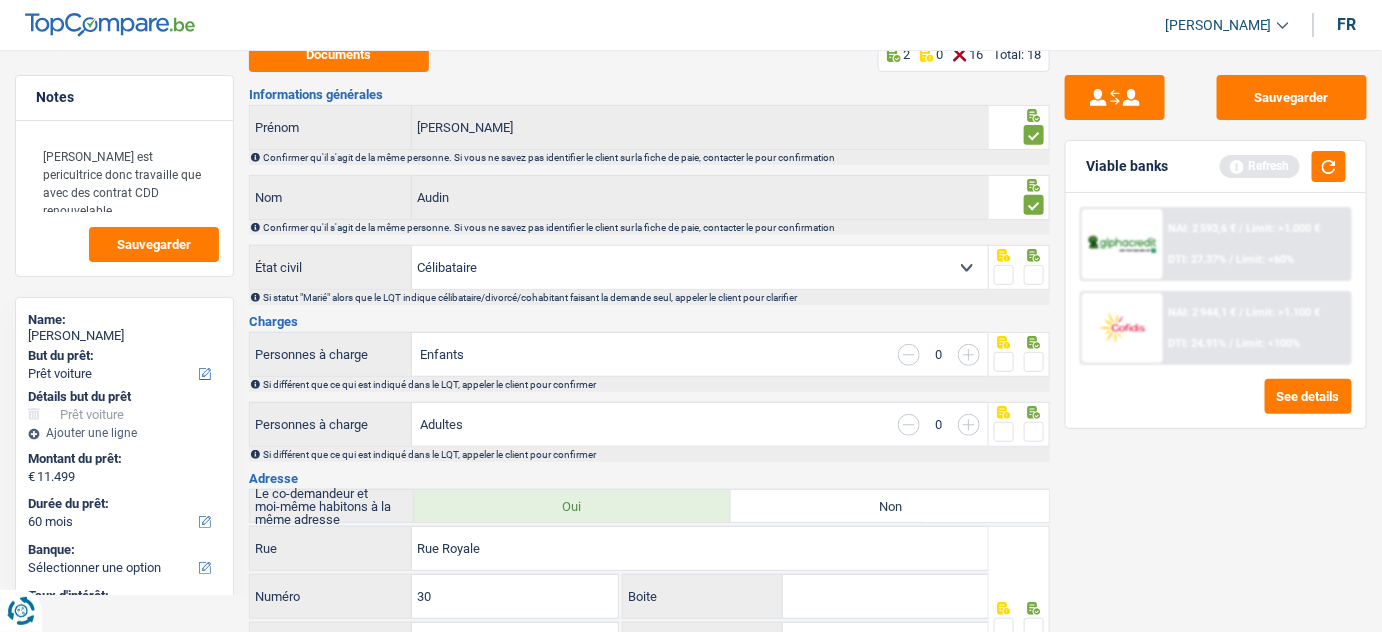 click at bounding box center (1034, 275) 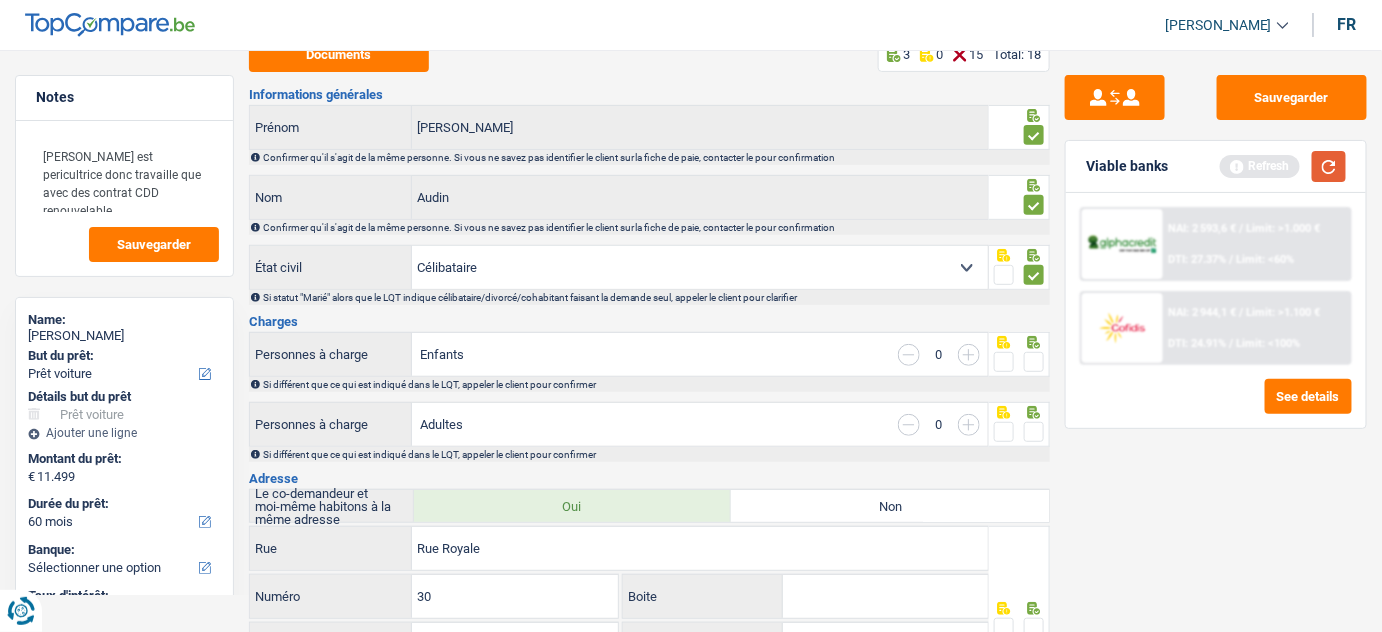 click at bounding box center [1329, 166] 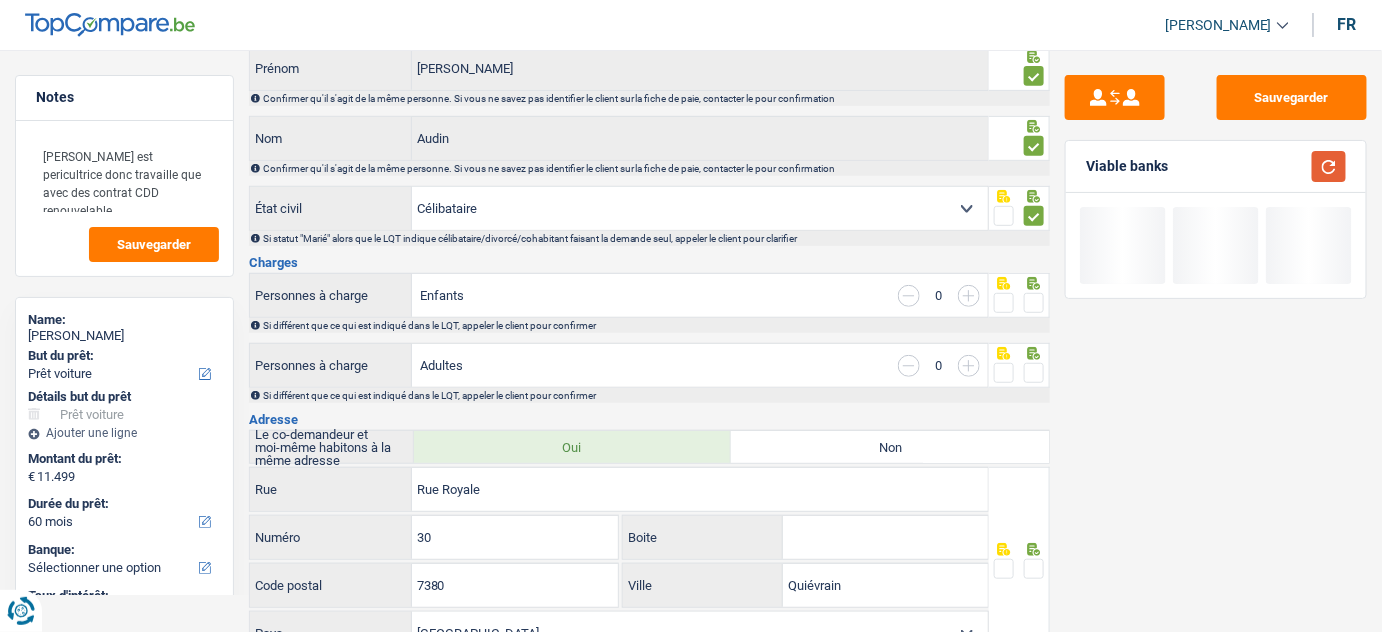 scroll, scrollTop: 272, scrollLeft: 0, axis: vertical 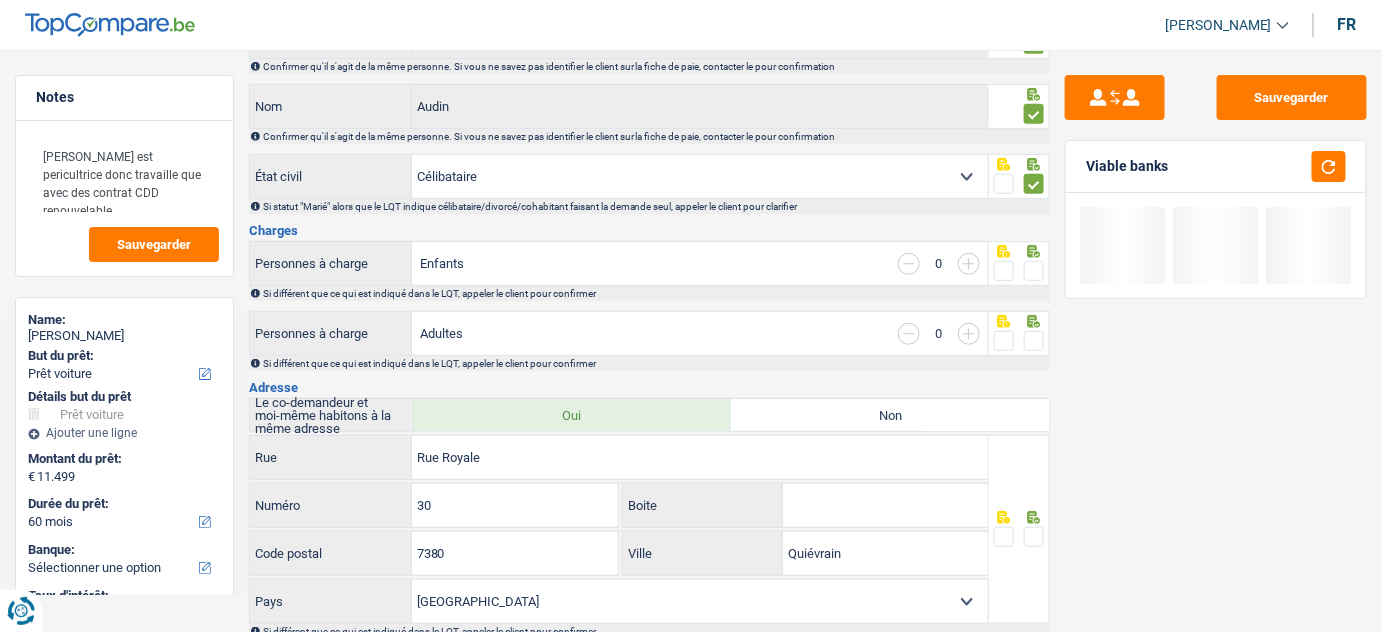 click at bounding box center (1034, 271) 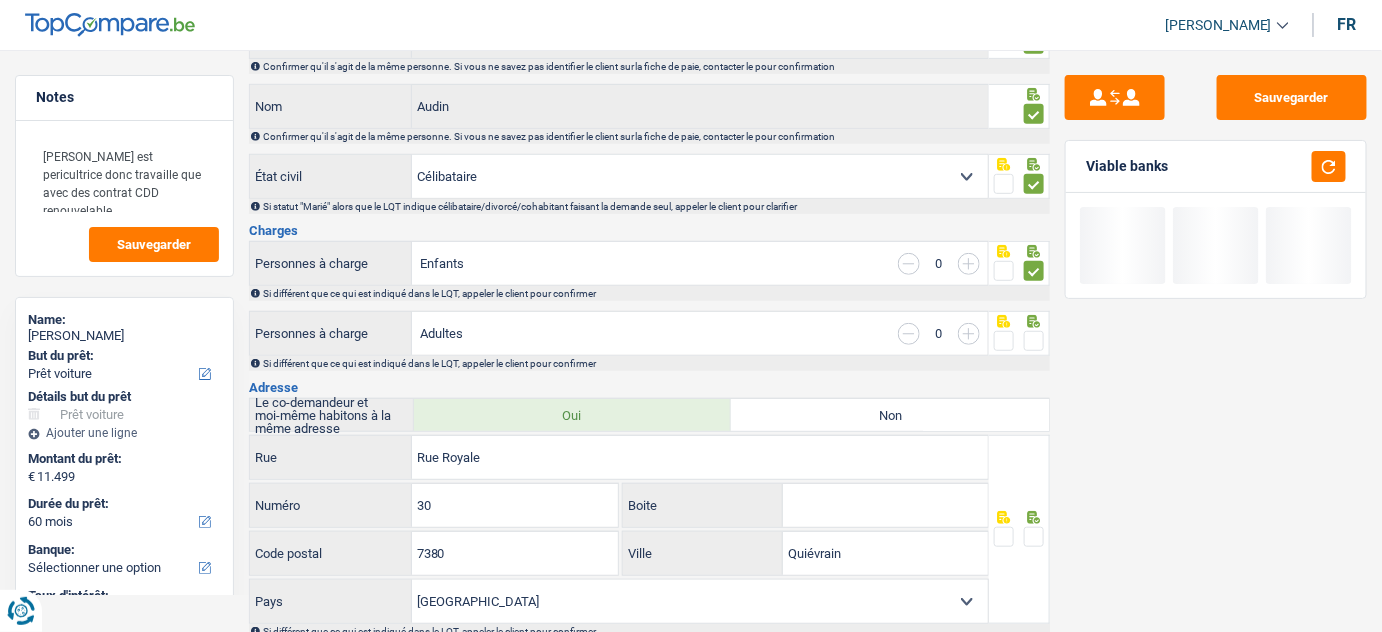 click at bounding box center [1034, 341] 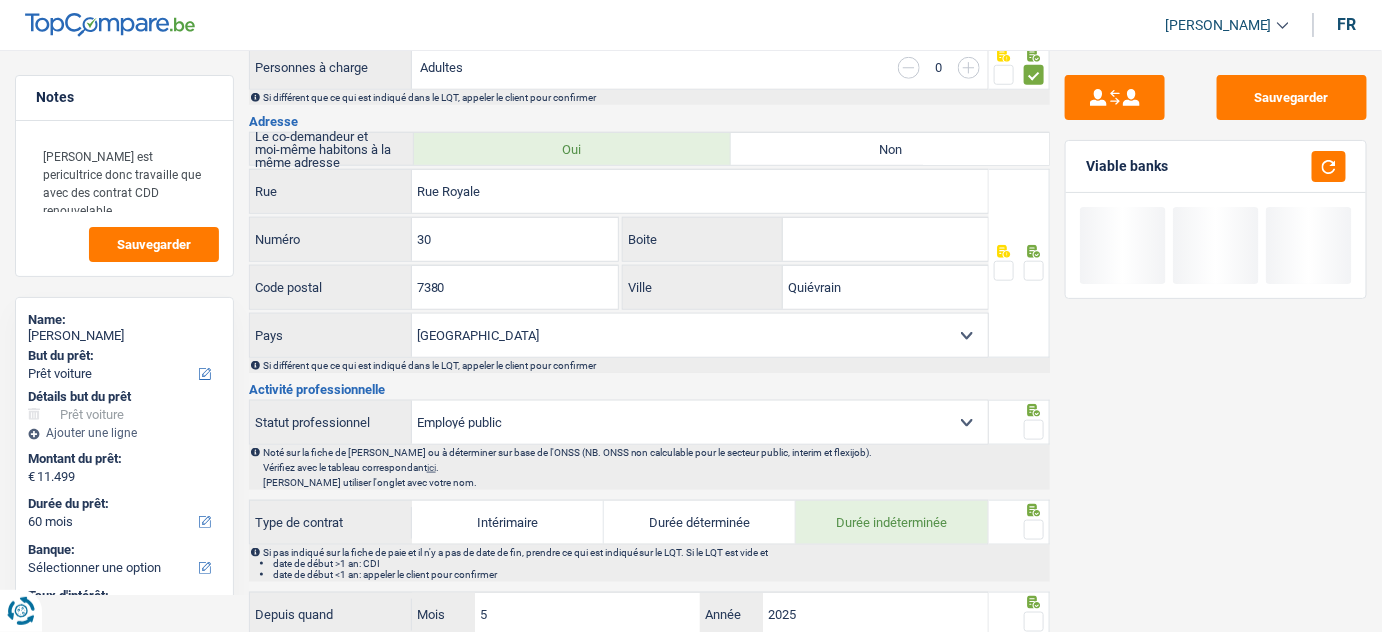 scroll, scrollTop: 545, scrollLeft: 0, axis: vertical 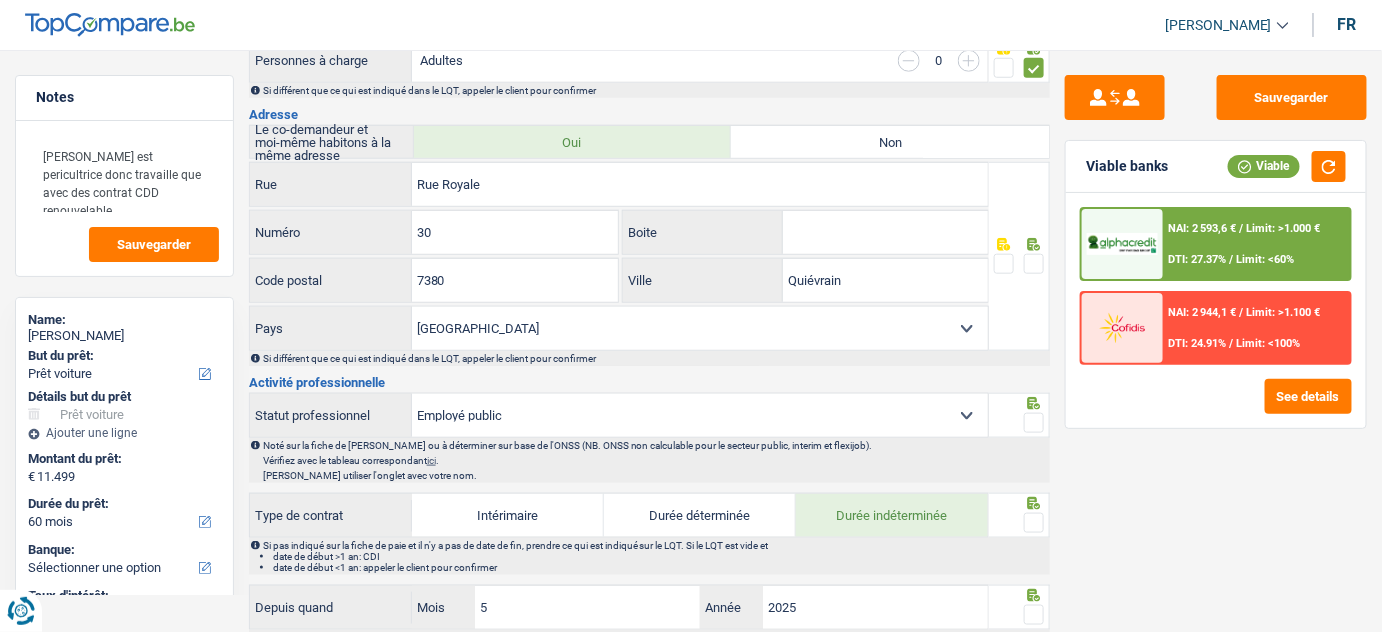 click at bounding box center (1034, 264) 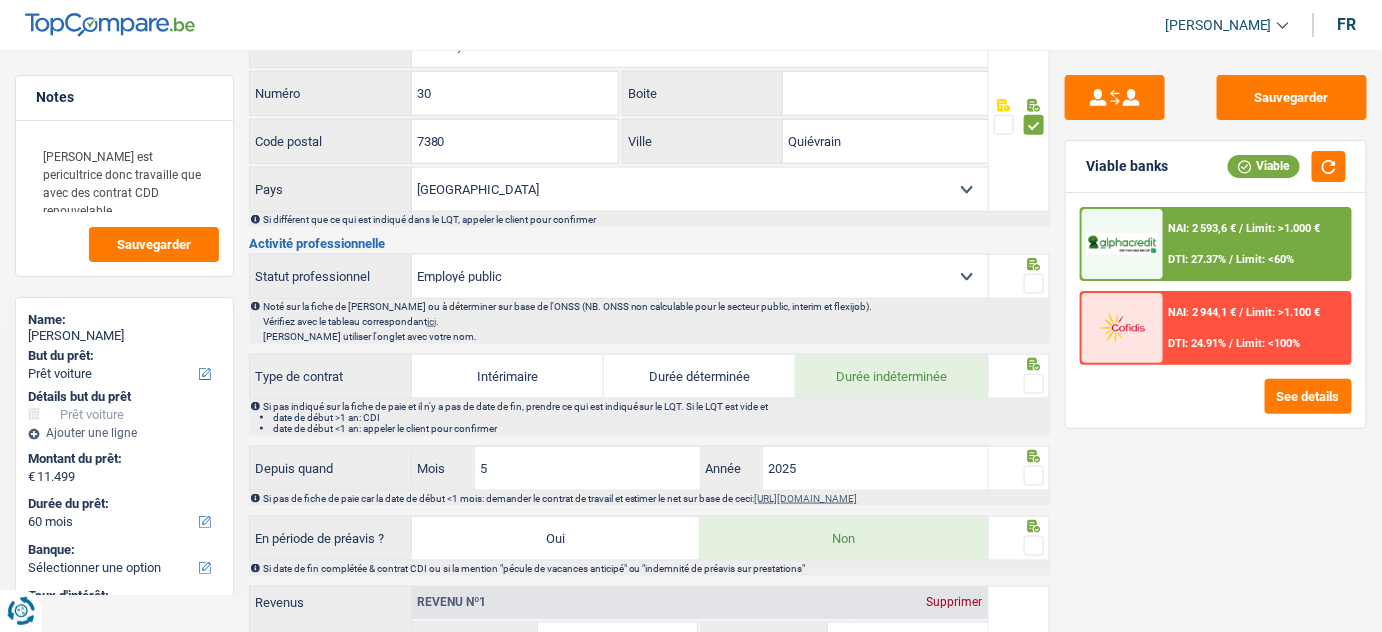 scroll, scrollTop: 727, scrollLeft: 0, axis: vertical 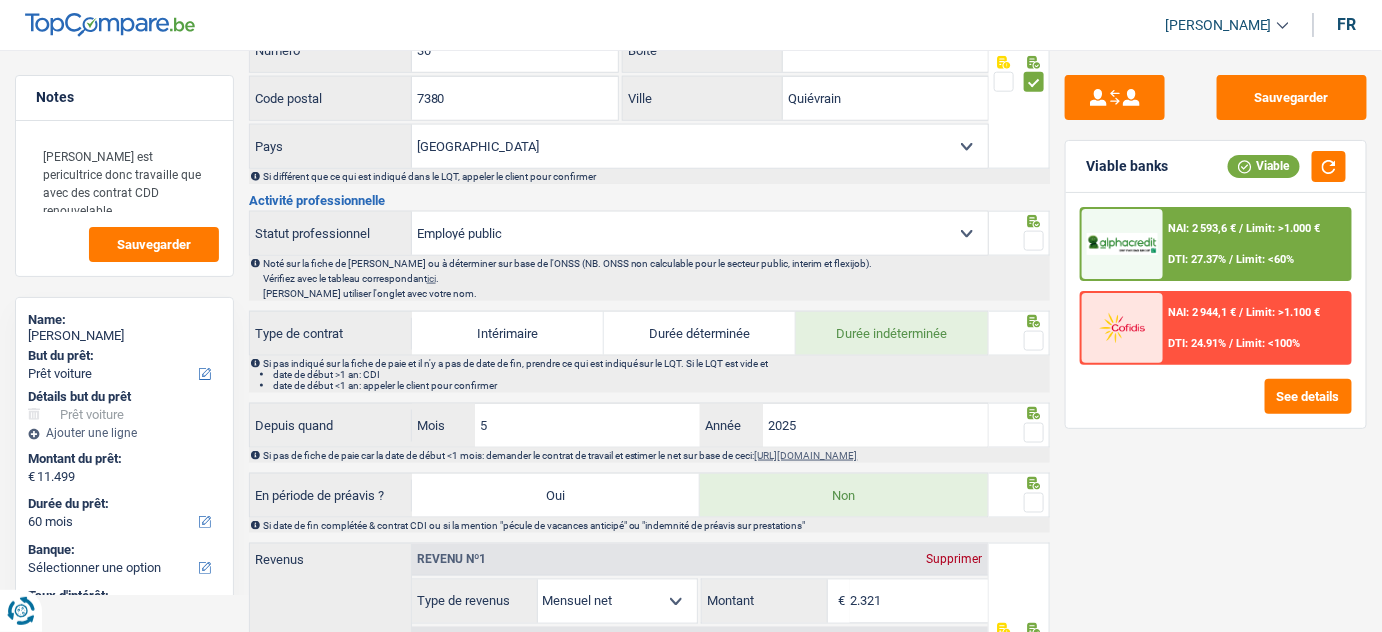 drag, startPoint x: 1037, startPoint y: 233, endPoint x: 1018, endPoint y: 308, distance: 77.36925 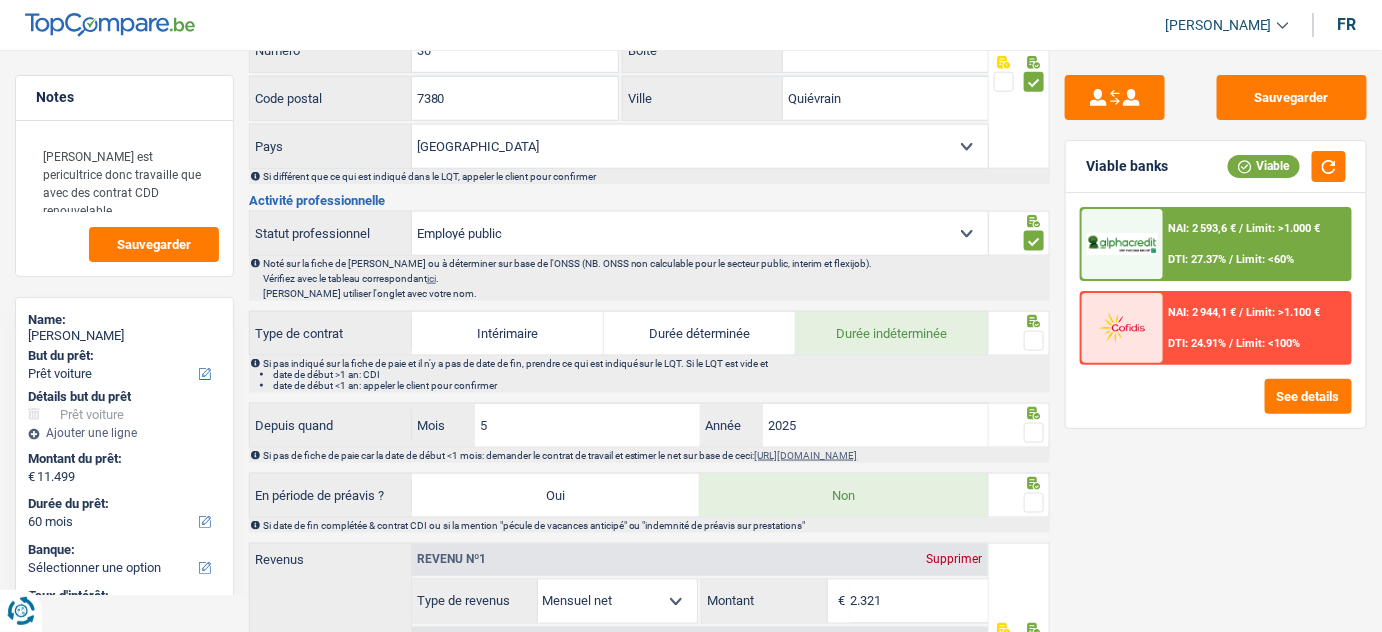 drag, startPoint x: 1034, startPoint y: 330, endPoint x: 1197, endPoint y: 218, distance: 197.77007 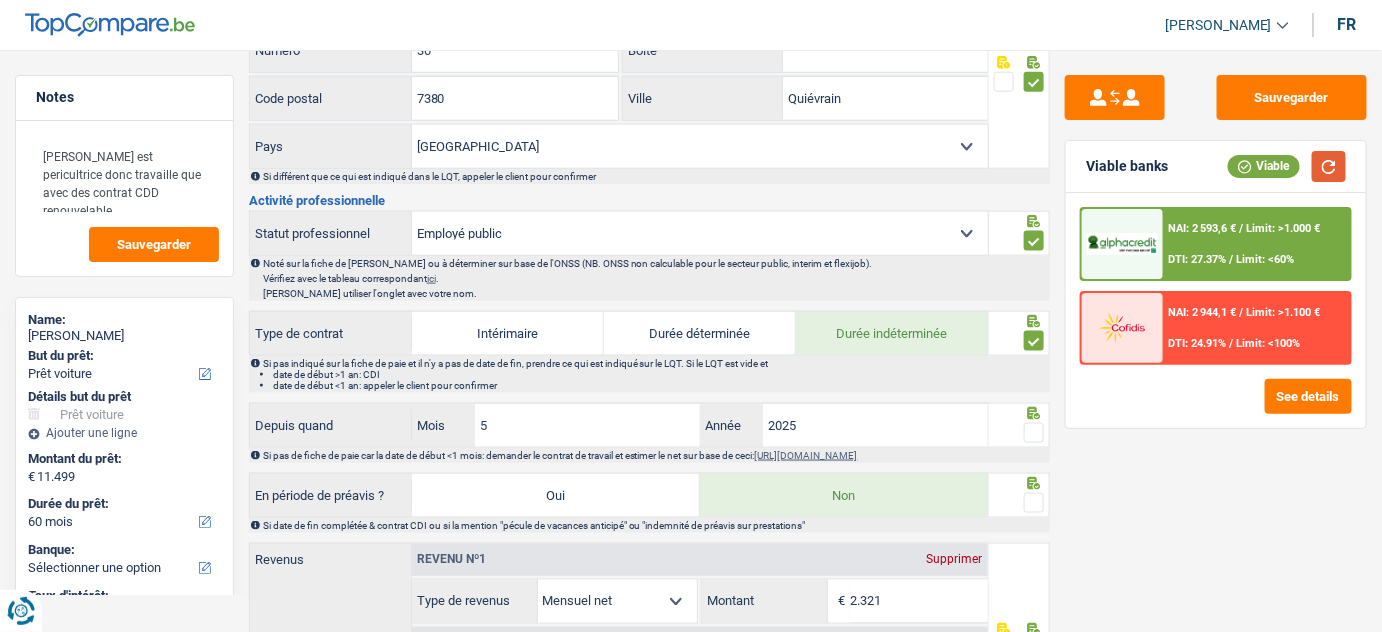 drag, startPoint x: 1332, startPoint y: 170, endPoint x: 1388, endPoint y: 172, distance: 56.0357 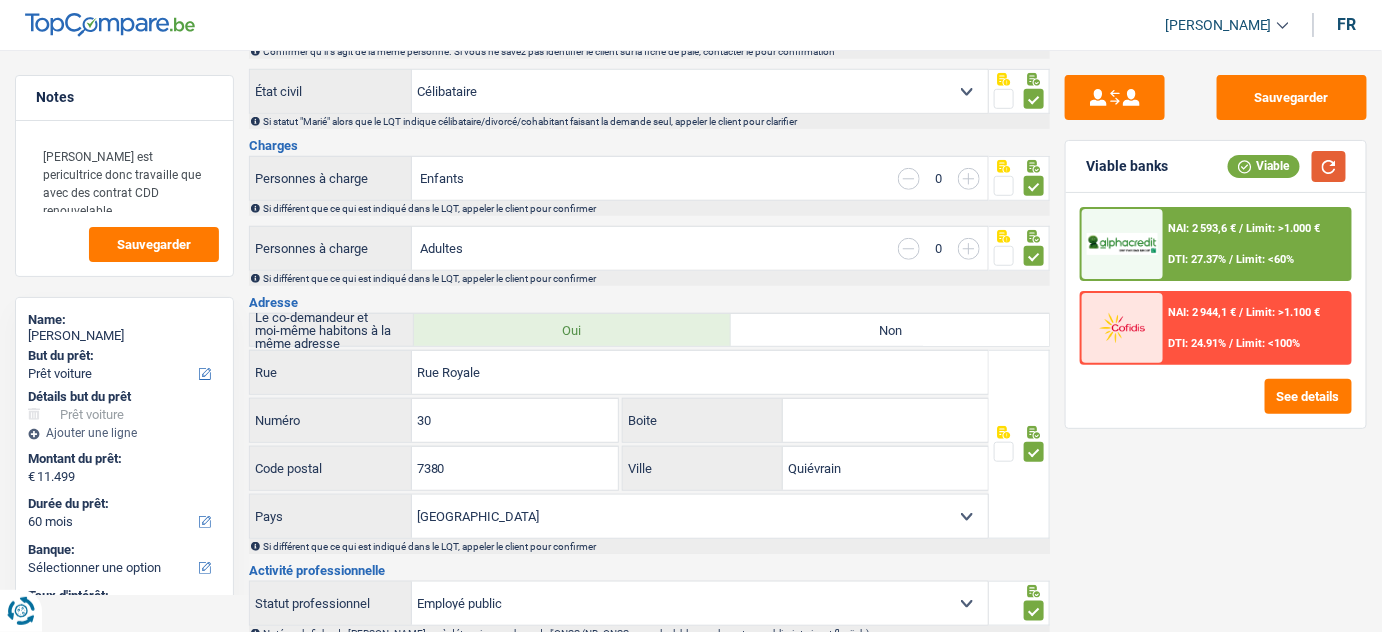 scroll, scrollTop: 0, scrollLeft: 0, axis: both 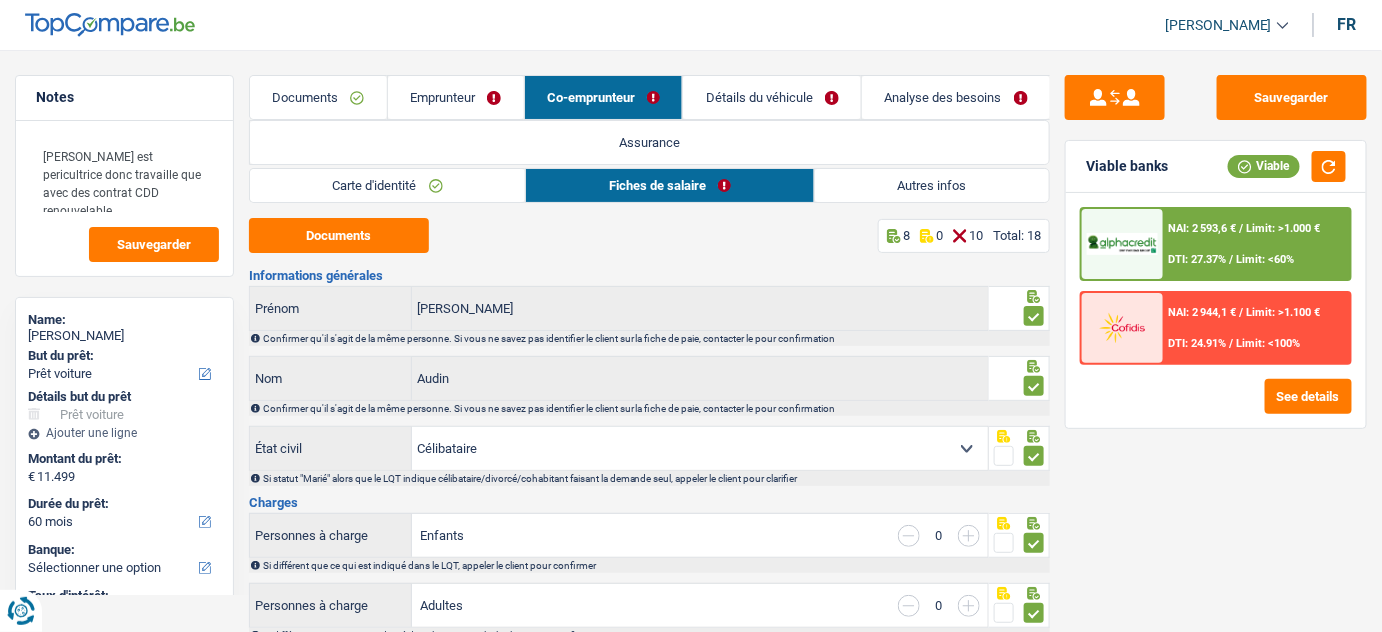 click on "Carte d'identité" at bounding box center (388, 185) 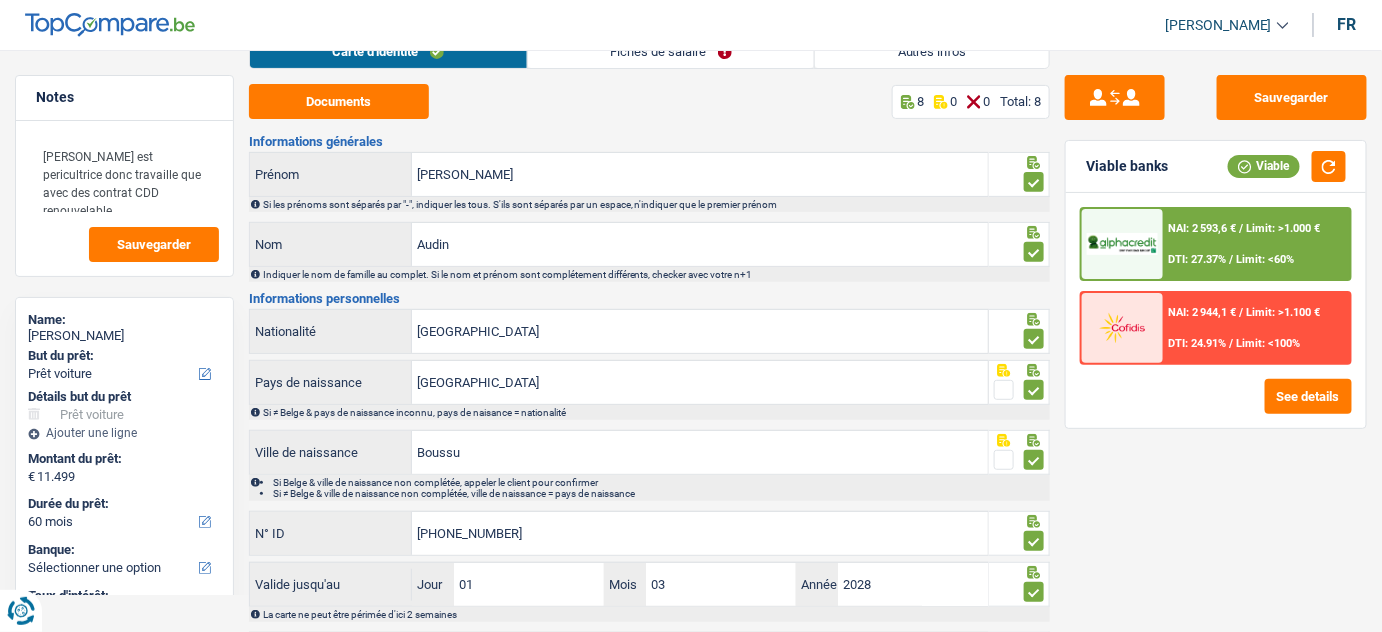 scroll, scrollTop: 0, scrollLeft: 0, axis: both 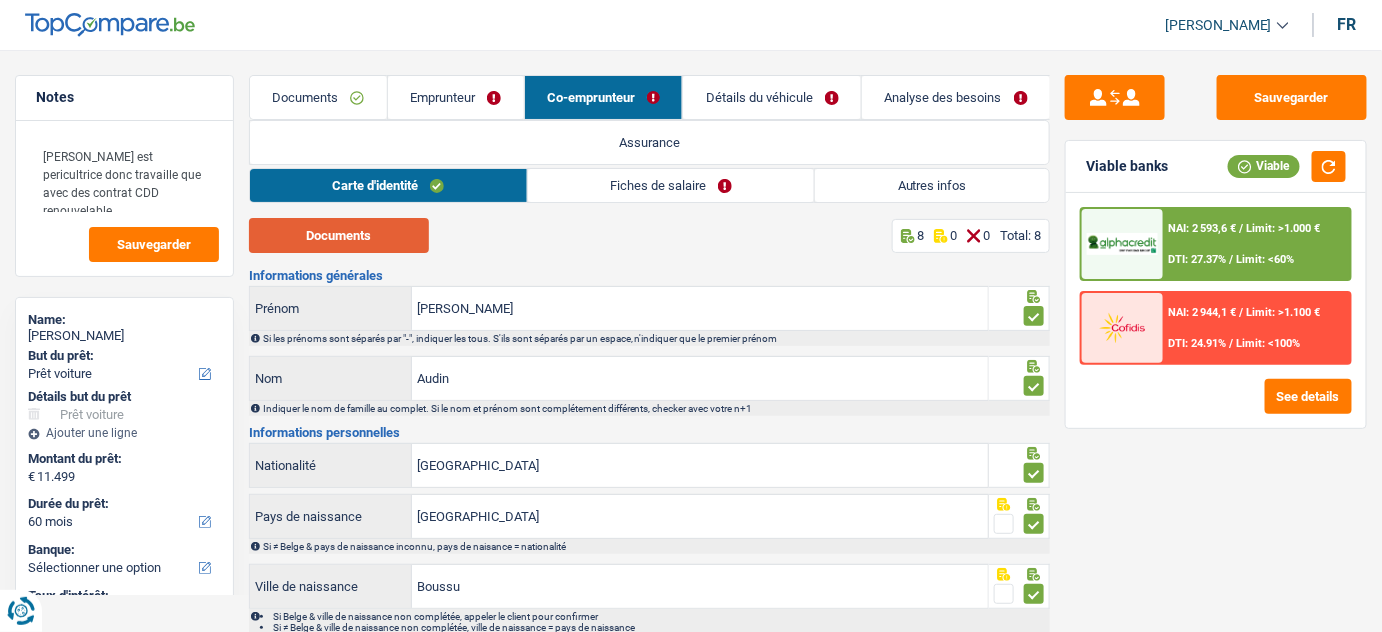 click on "Documents" at bounding box center [339, 235] 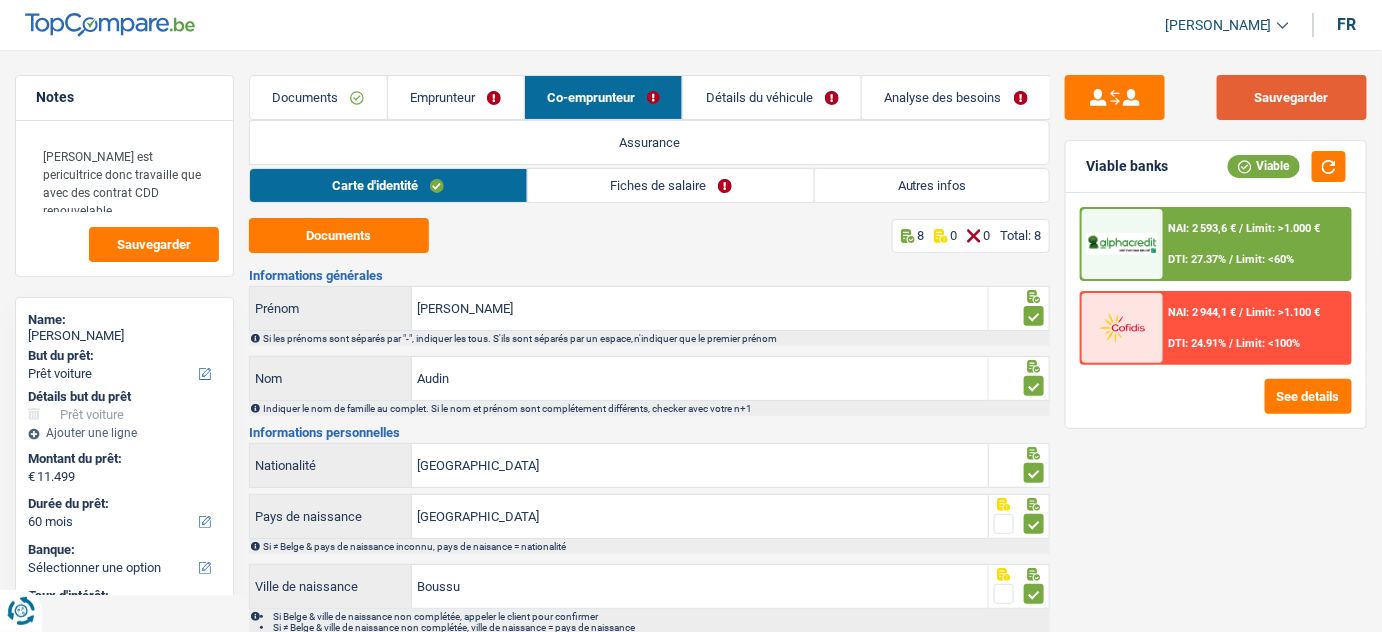 click on "Sauvegarder" at bounding box center (1292, 97) 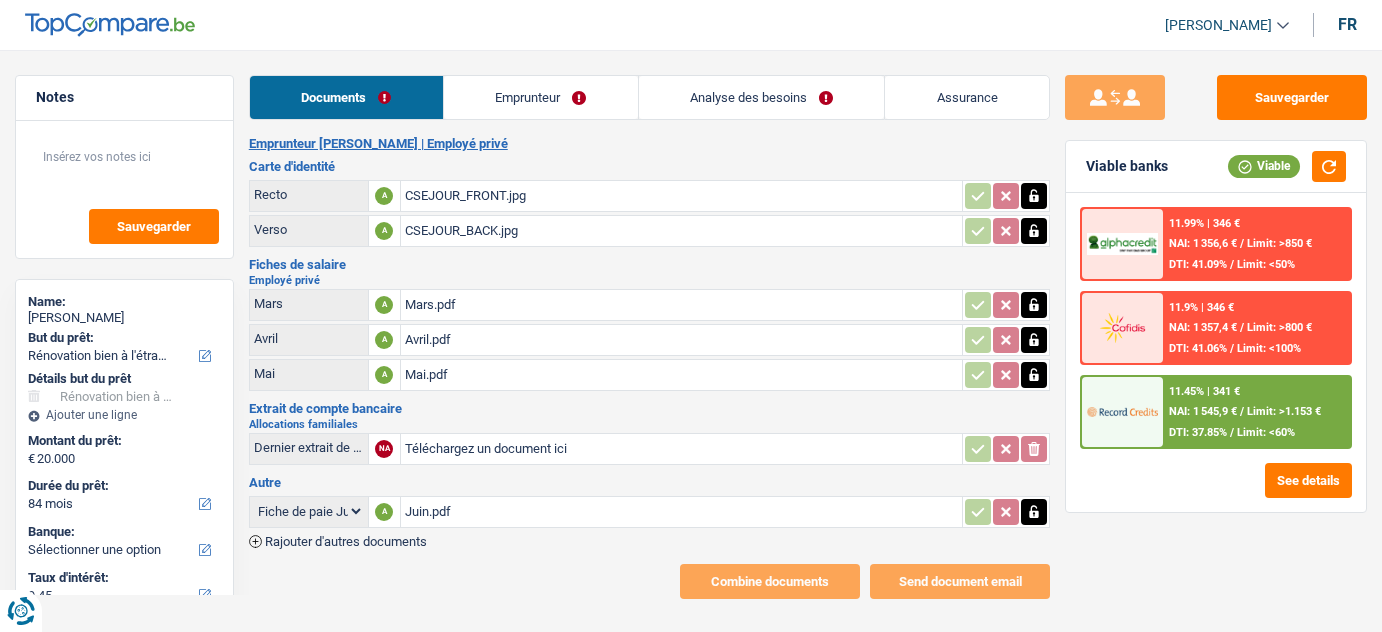 select on "renovatingAbroad" 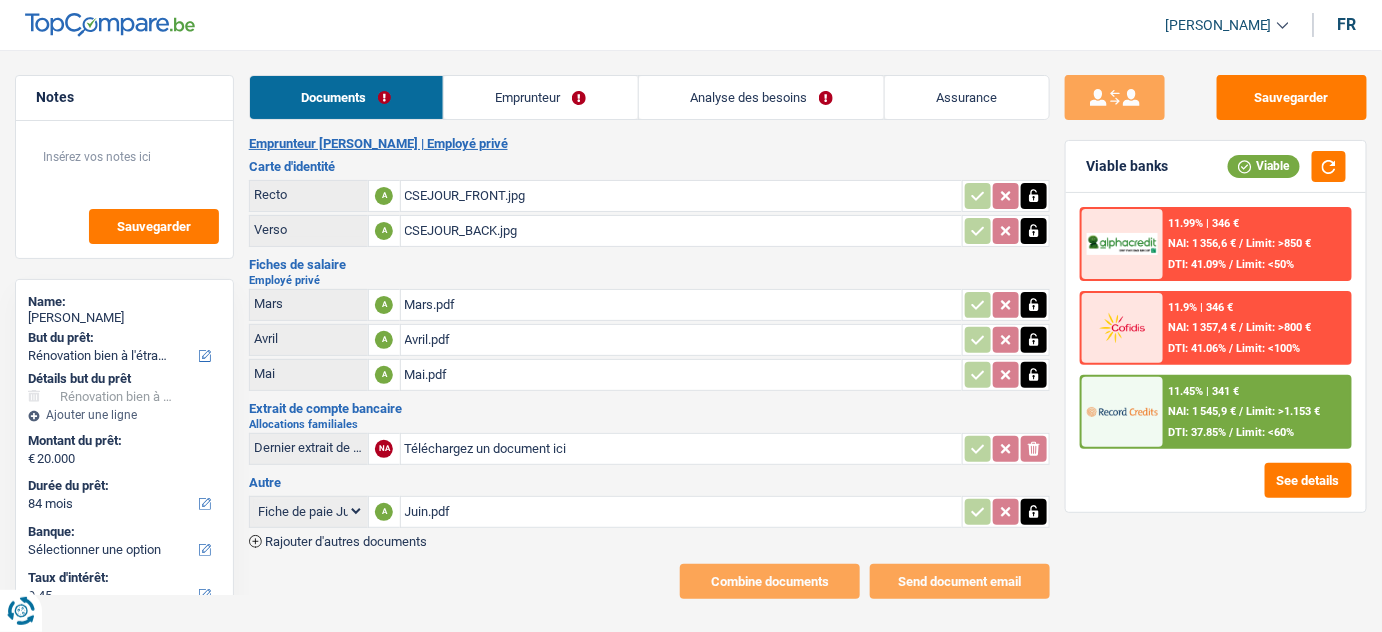 scroll, scrollTop: 0, scrollLeft: 0, axis: both 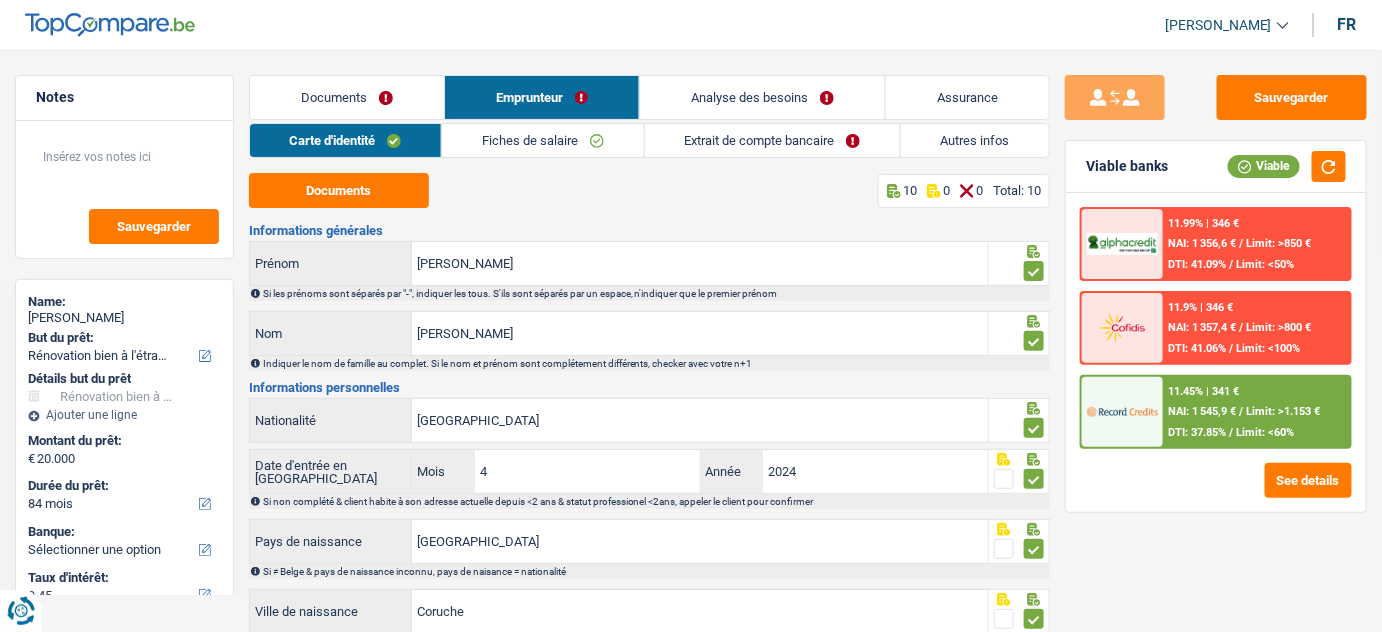 click on "Extrait de compte bancaire" at bounding box center (772, 140) 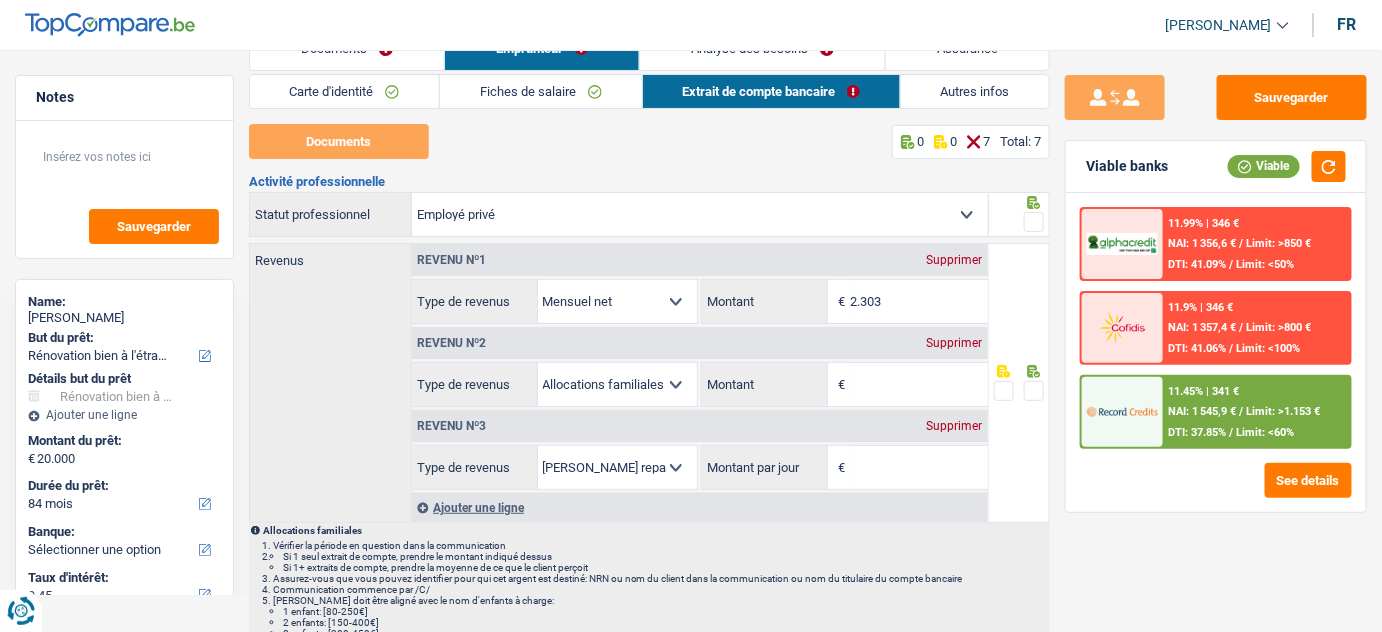 scroll, scrollTop: 90, scrollLeft: 0, axis: vertical 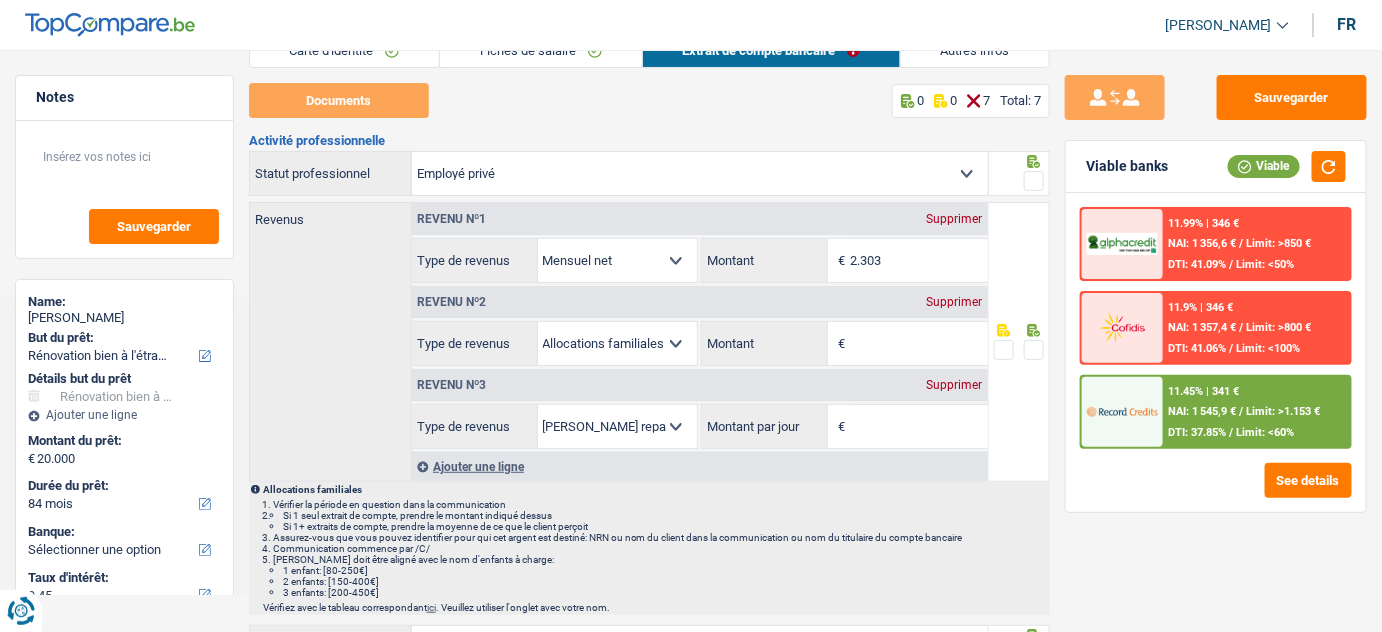 click on "Supprimer" at bounding box center [955, 302] 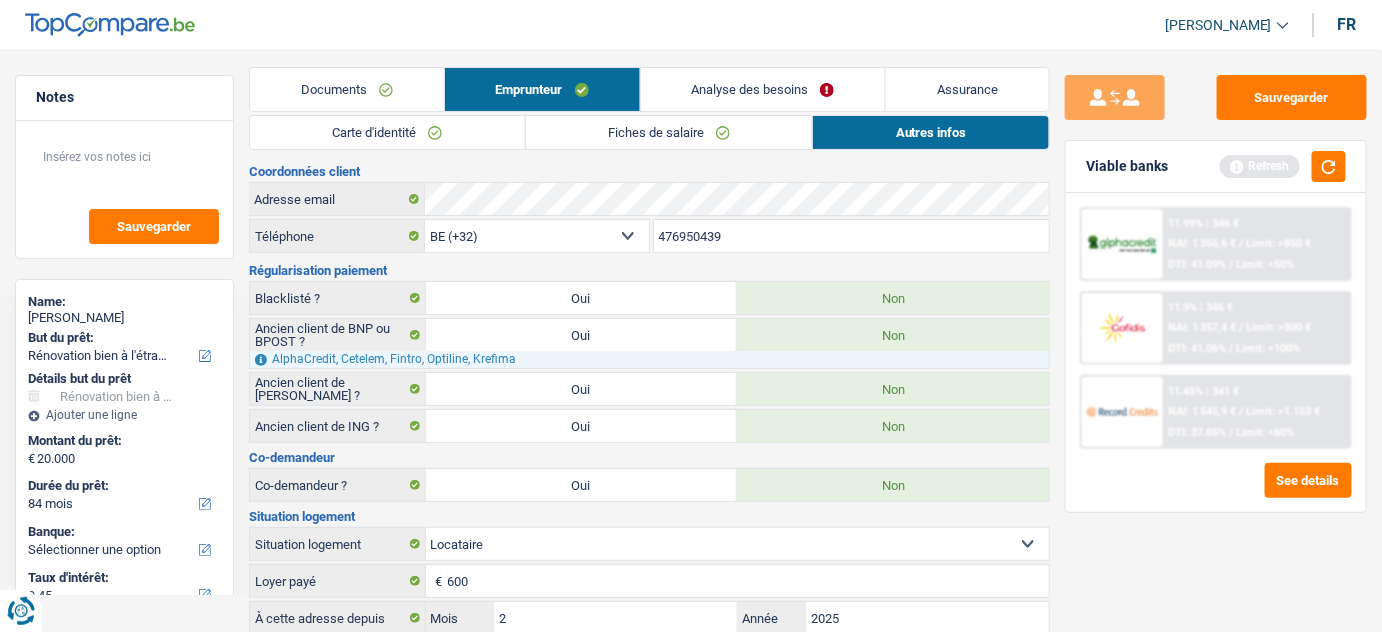 scroll, scrollTop: 0, scrollLeft: 0, axis: both 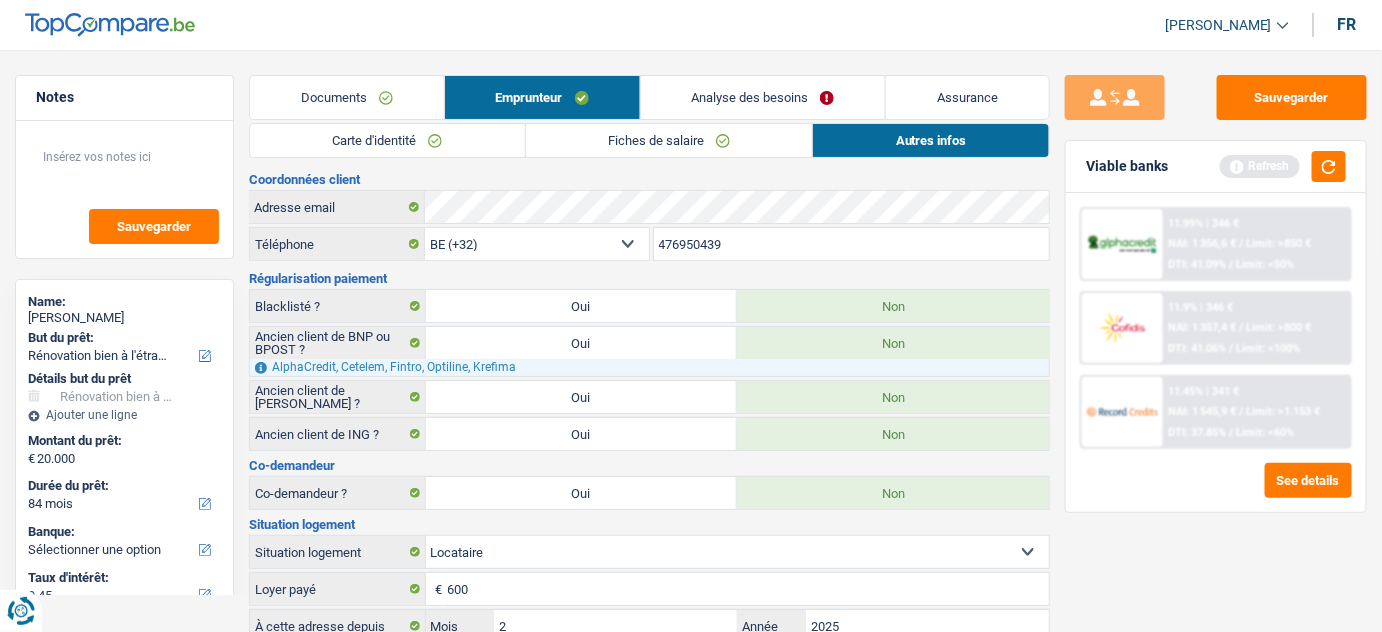 click on "Fiches de salaire" at bounding box center [669, 140] 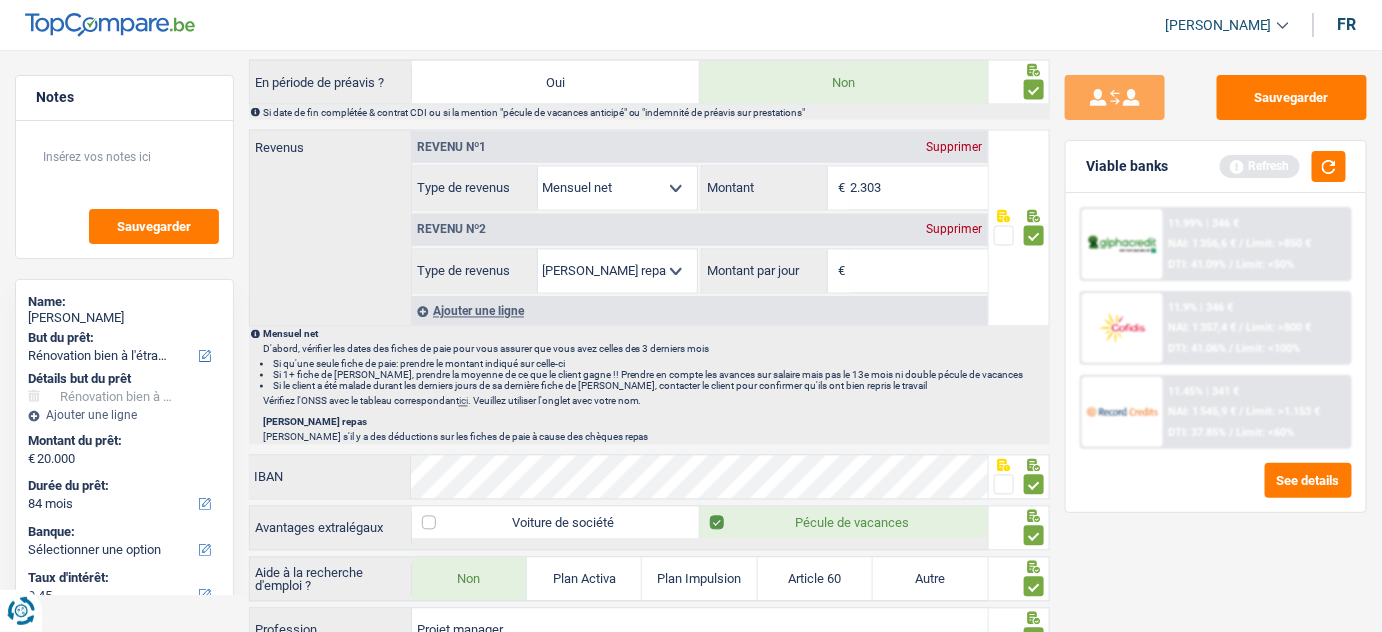 scroll, scrollTop: 1090, scrollLeft: 0, axis: vertical 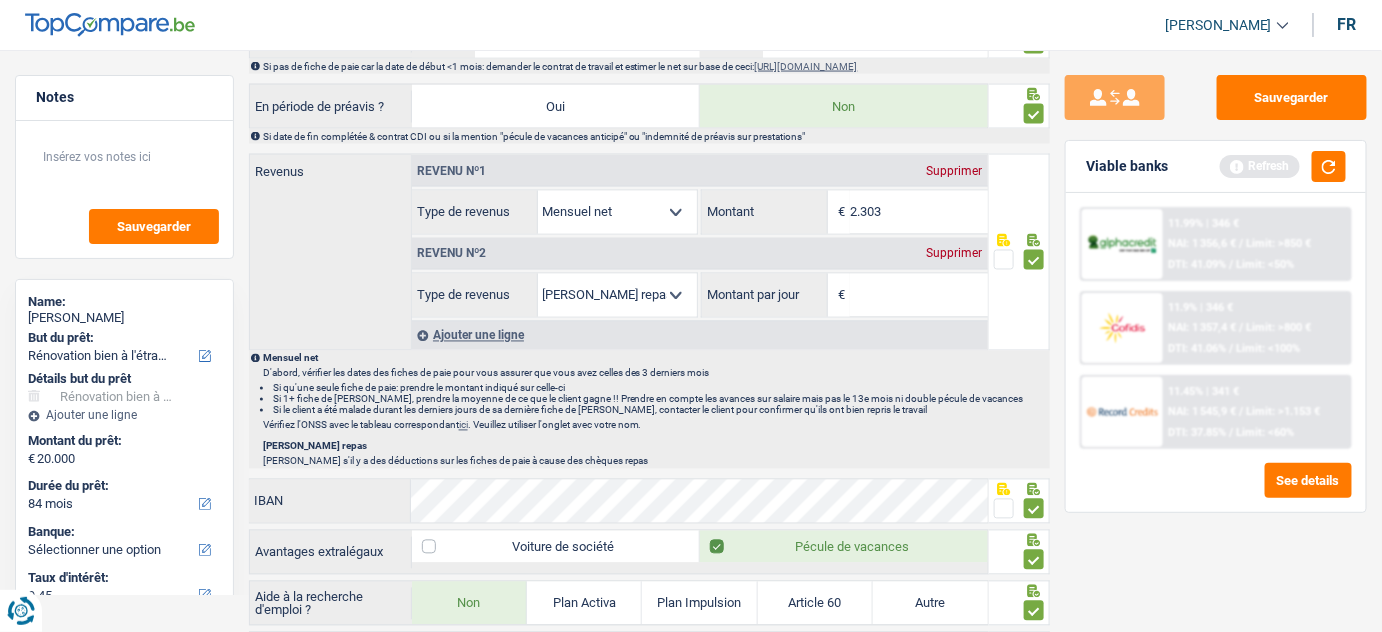 click on "Supprimer" at bounding box center (955, 254) 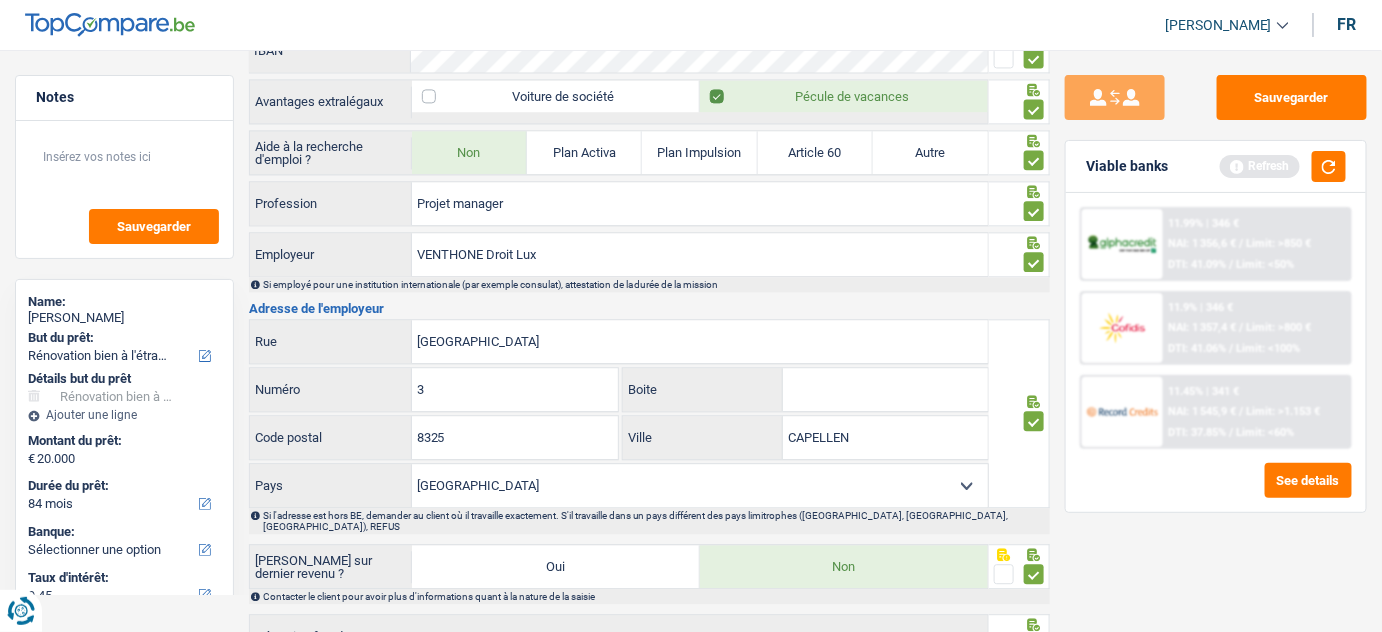 scroll, scrollTop: 1537, scrollLeft: 0, axis: vertical 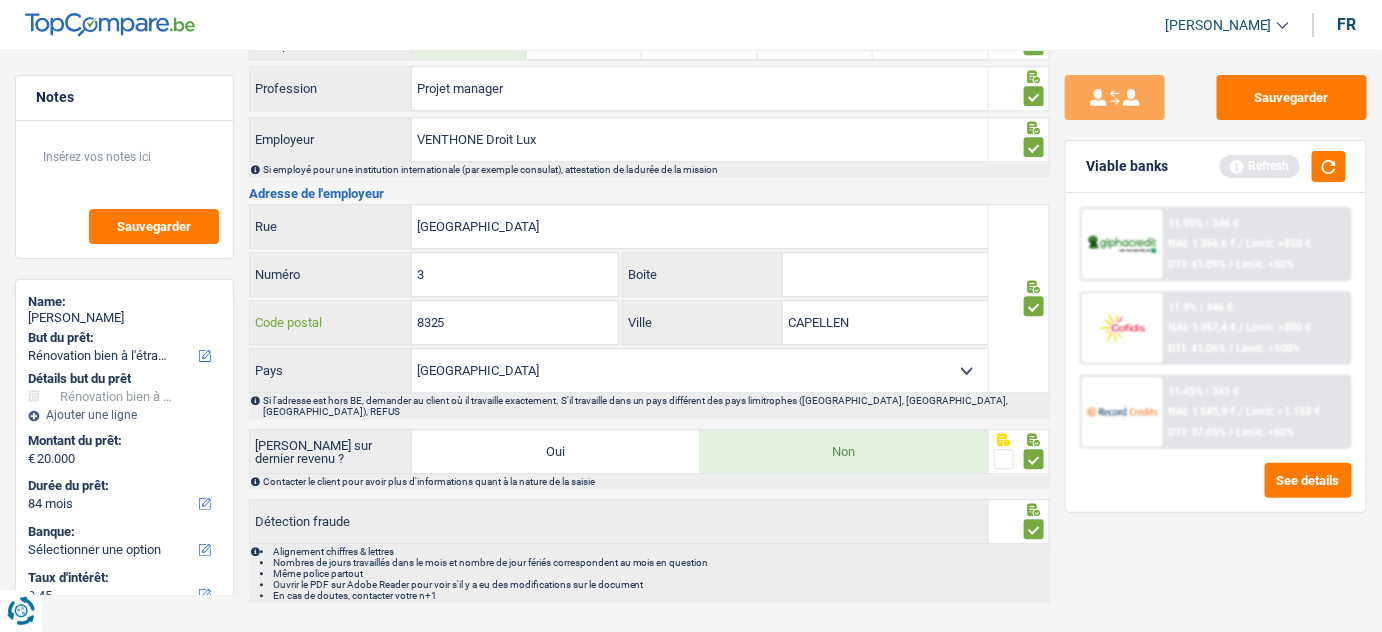 drag, startPoint x: 488, startPoint y: 306, endPoint x: 396, endPoint y: 332, distance: 95.60335 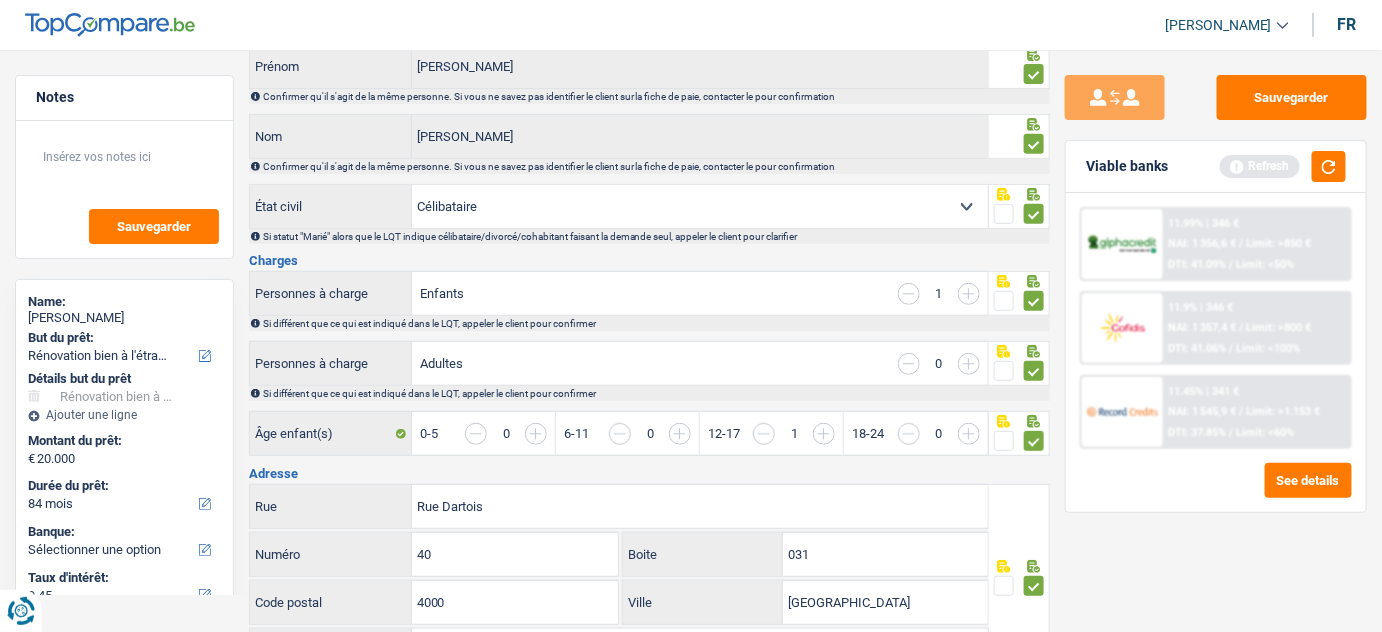 scroll, scrollTop: 0, scrollLeft: 0, axis: both 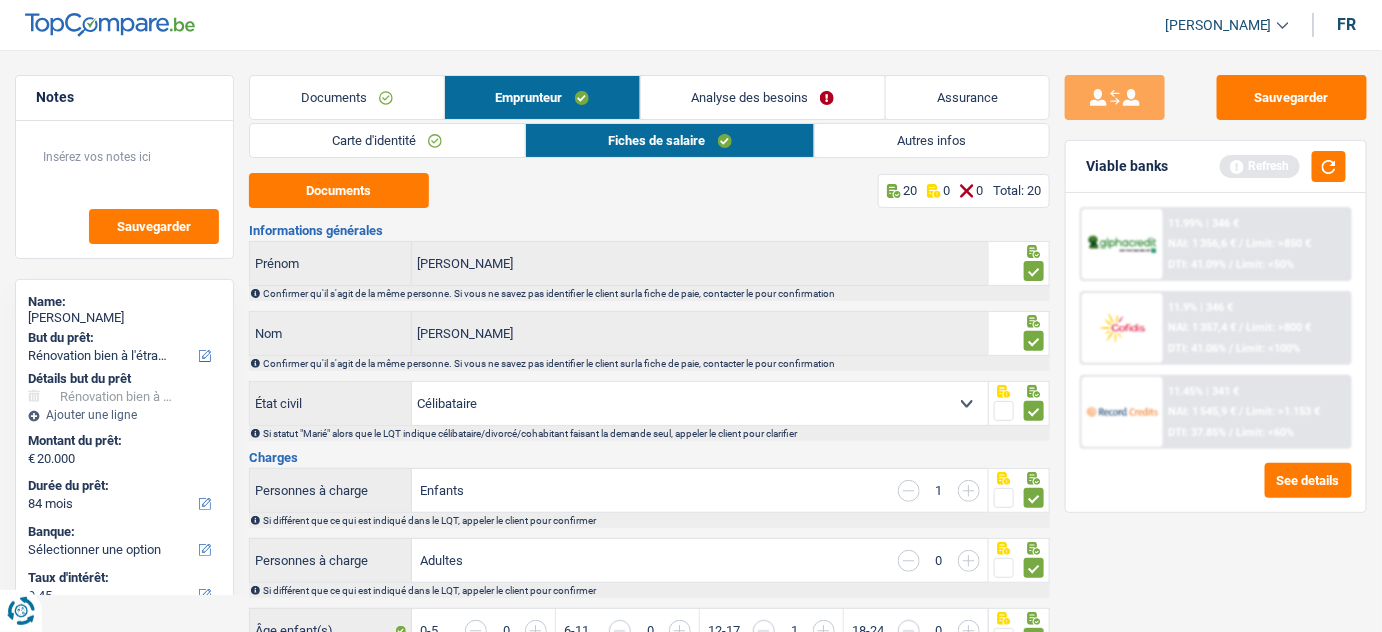 click on "Carte d'identité" at bounding box center [387, 140] 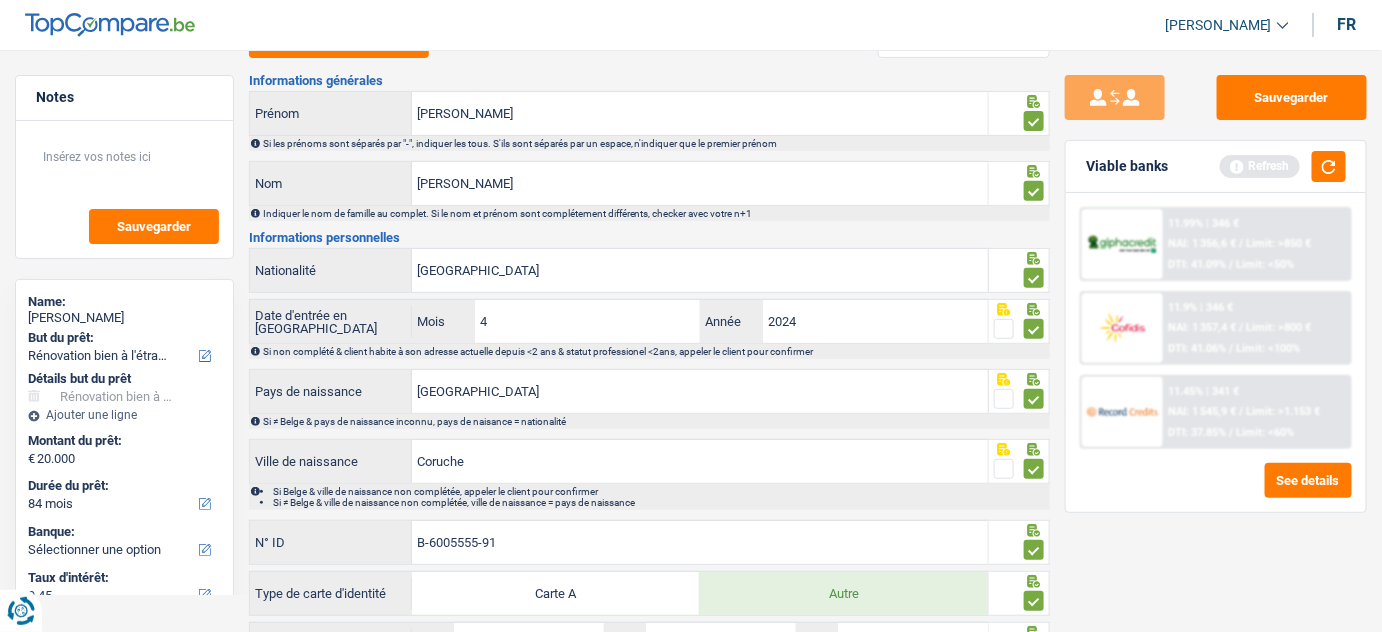 scroll, scrollTop: 27, scrollLeft: 0, axis: vertical 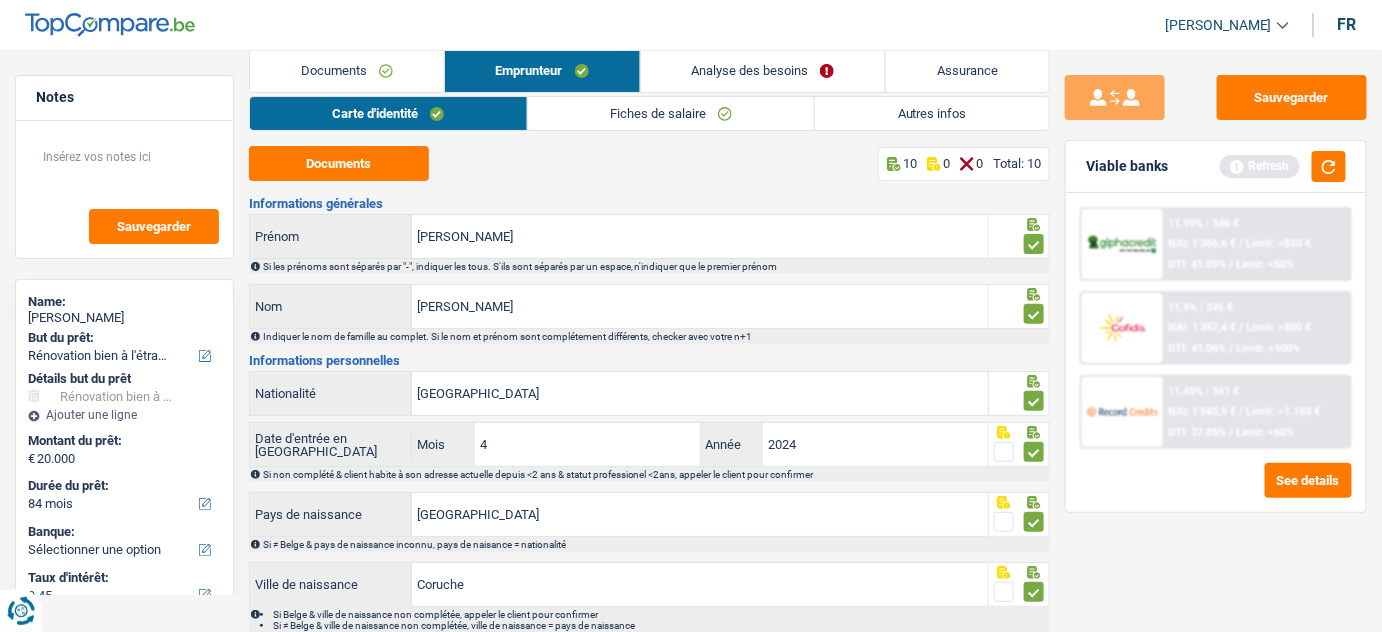 click on "Fiches de salaire" at bounding box center [671, 113] 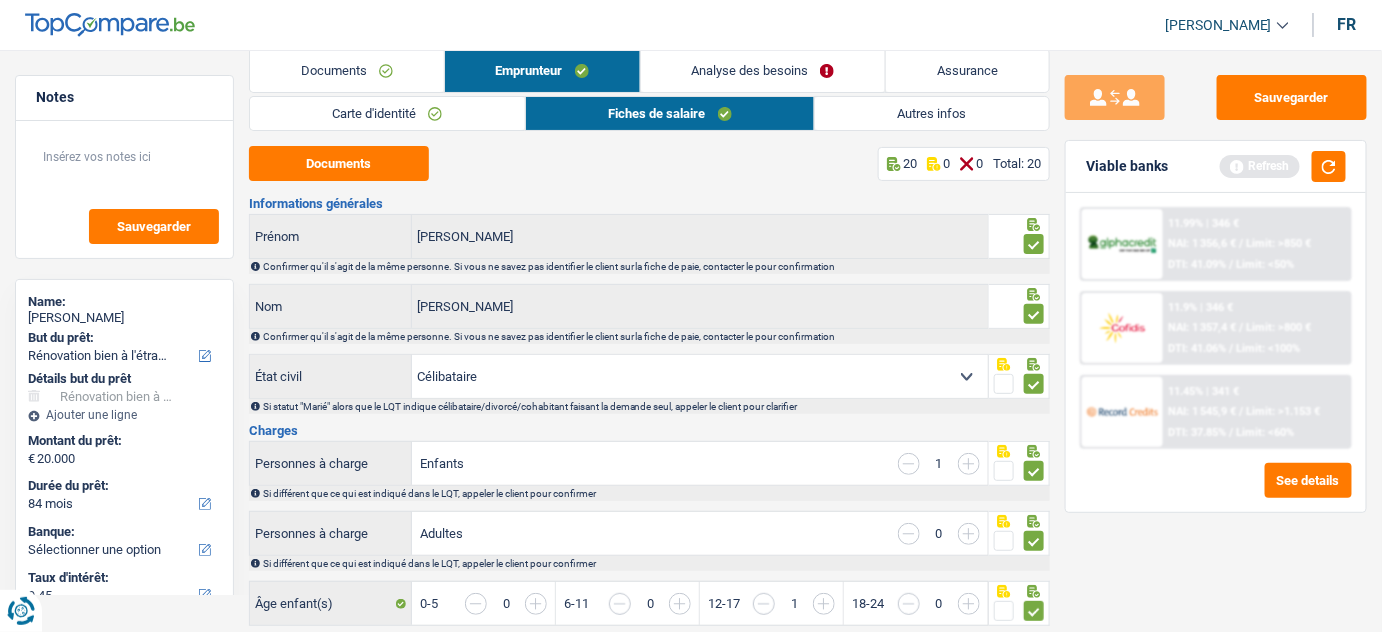click on "Carte d'identité" at bounding box center [387, 113] 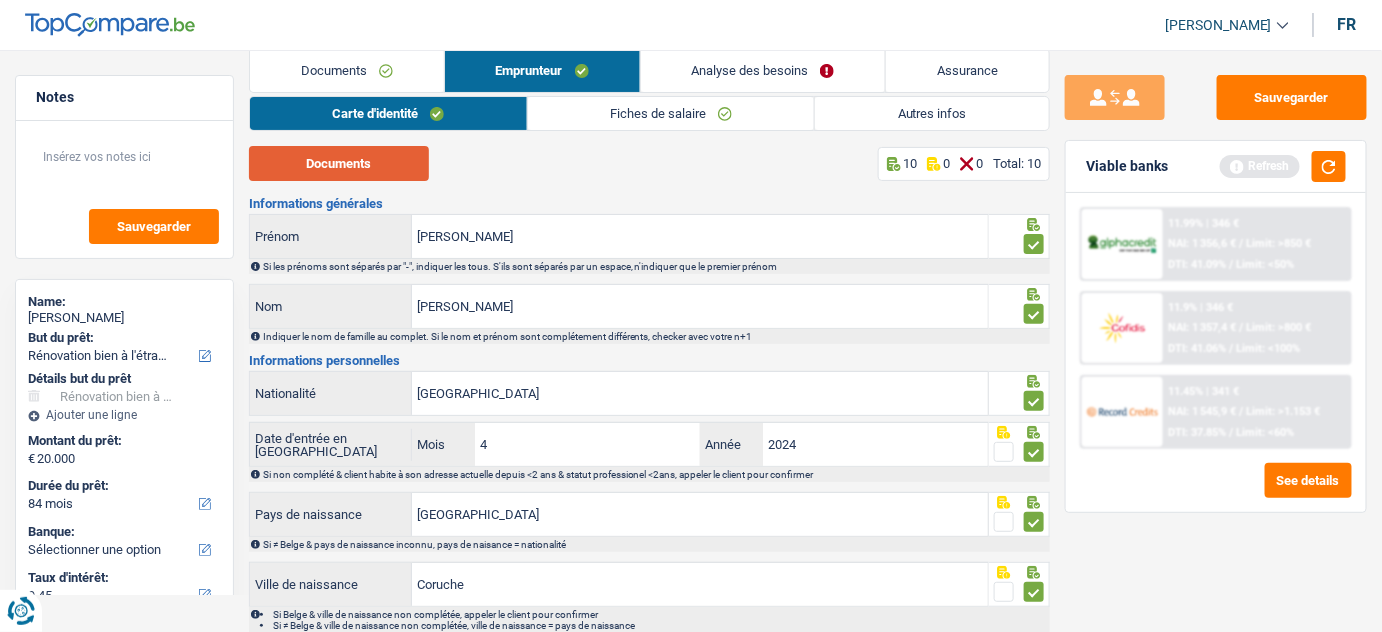 drag, startPoint x: 346, startPoint y: 185, endPoint x: 343, endPoint y: 165, distance: 20.22375 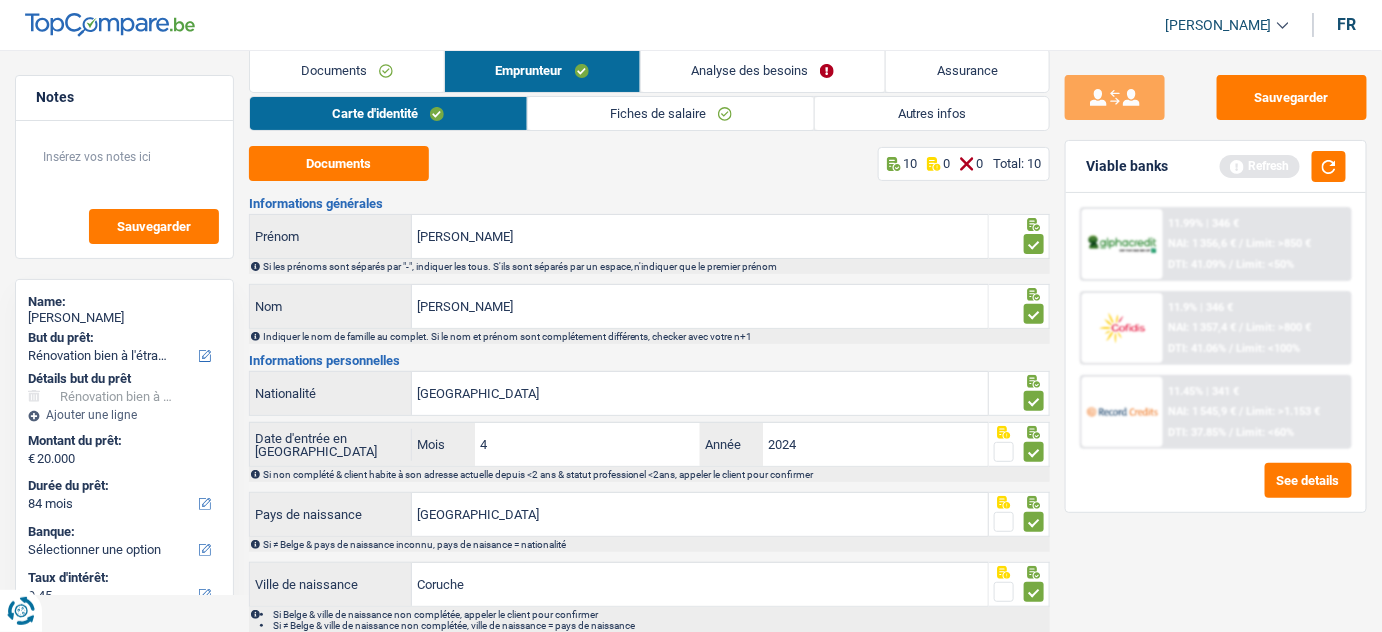 click on "Fiches de salaire" at bounding box center (671, 113) 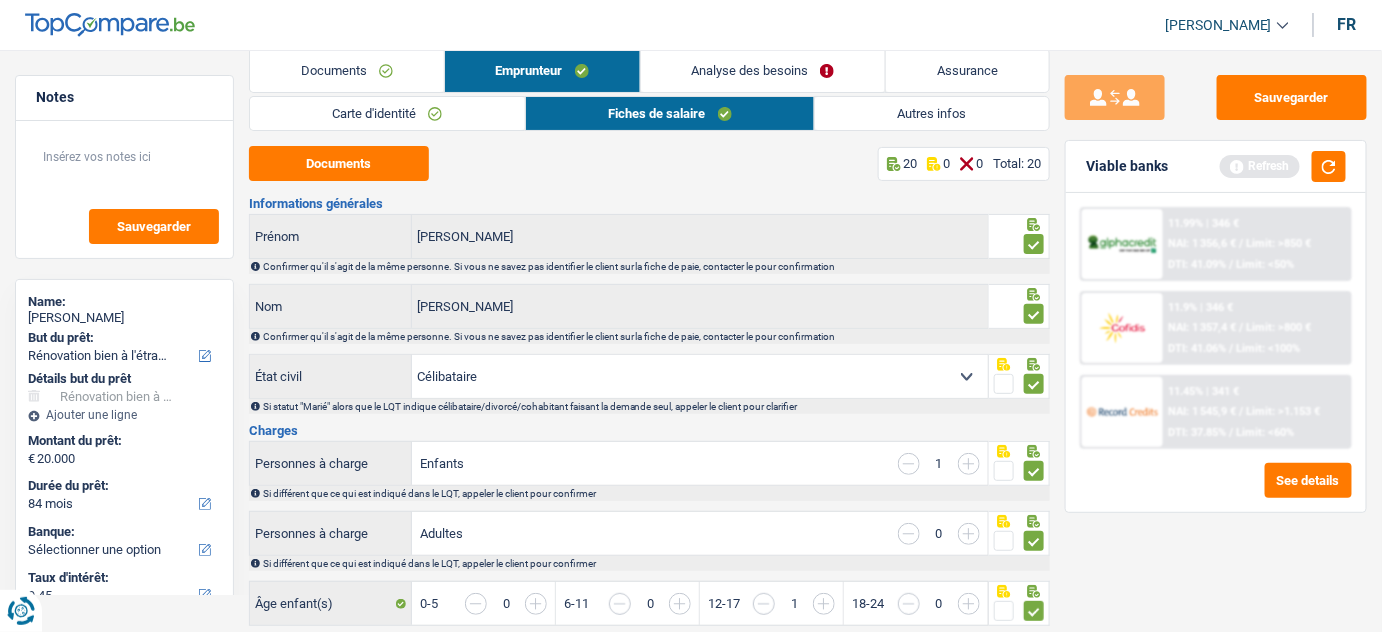 click on "Autres infos" at bounding box center [932, 113] 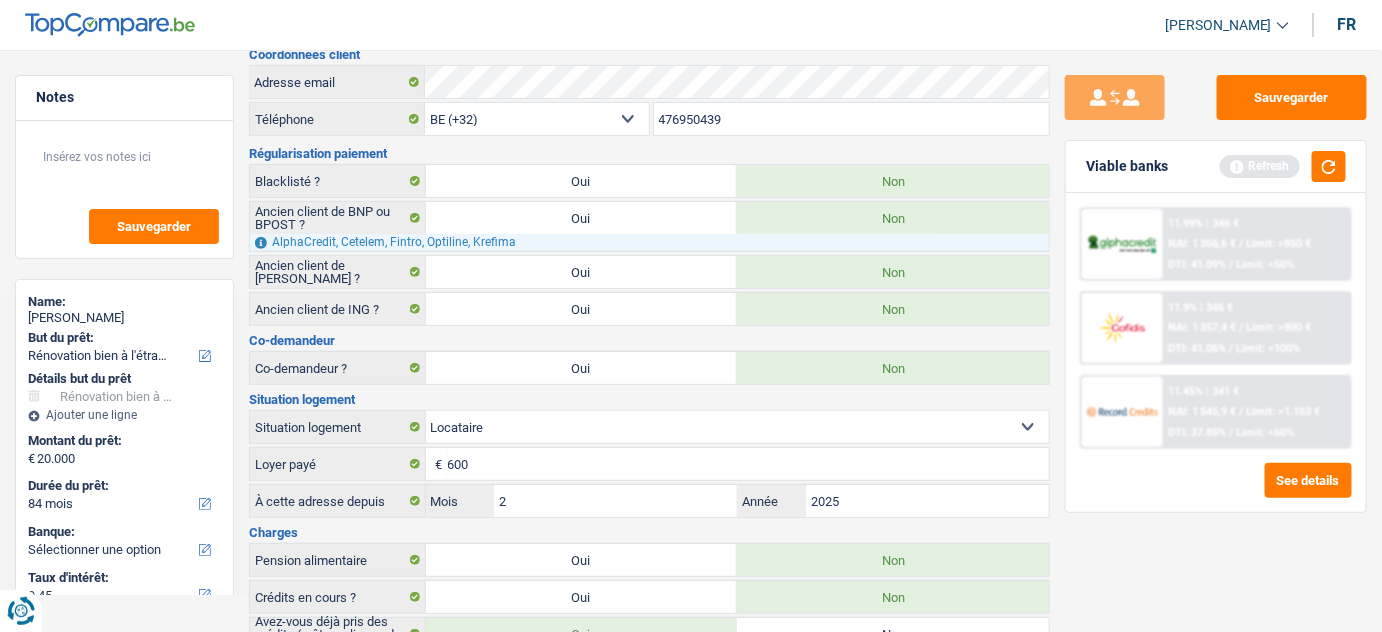 scroll, scrollTop: 94, scrollLeft: 0, axis: vertical 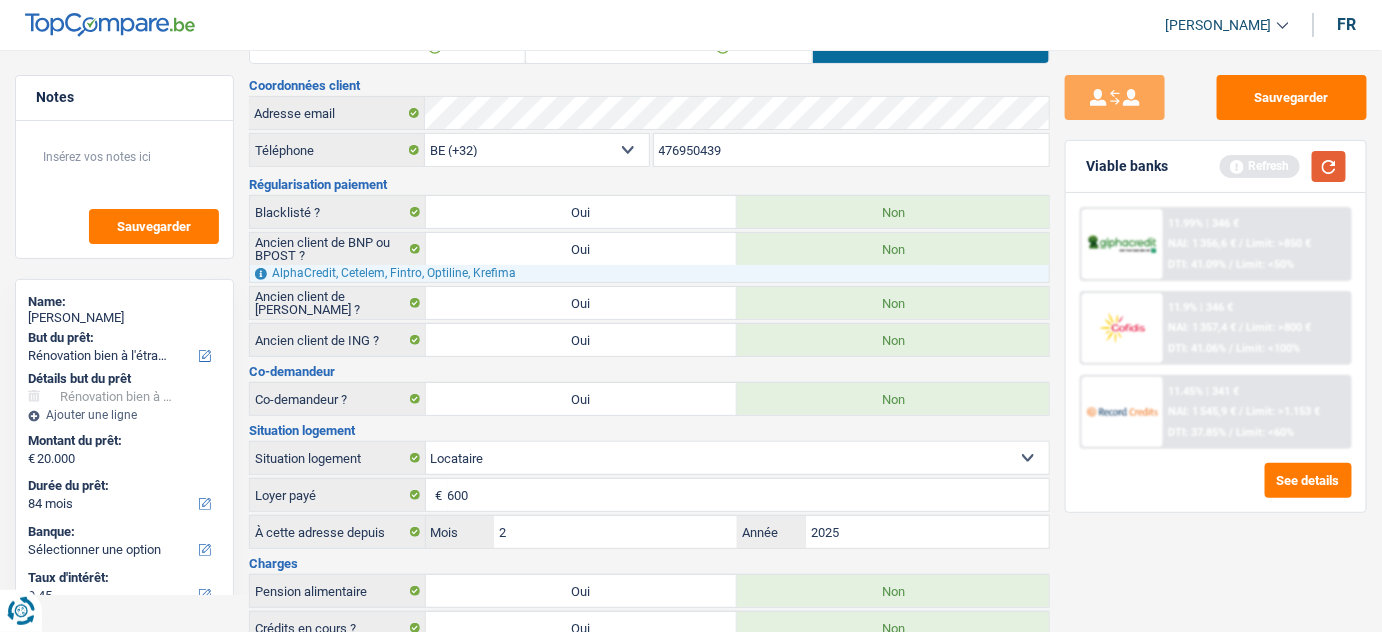 click at bounding box center [1329, 166] 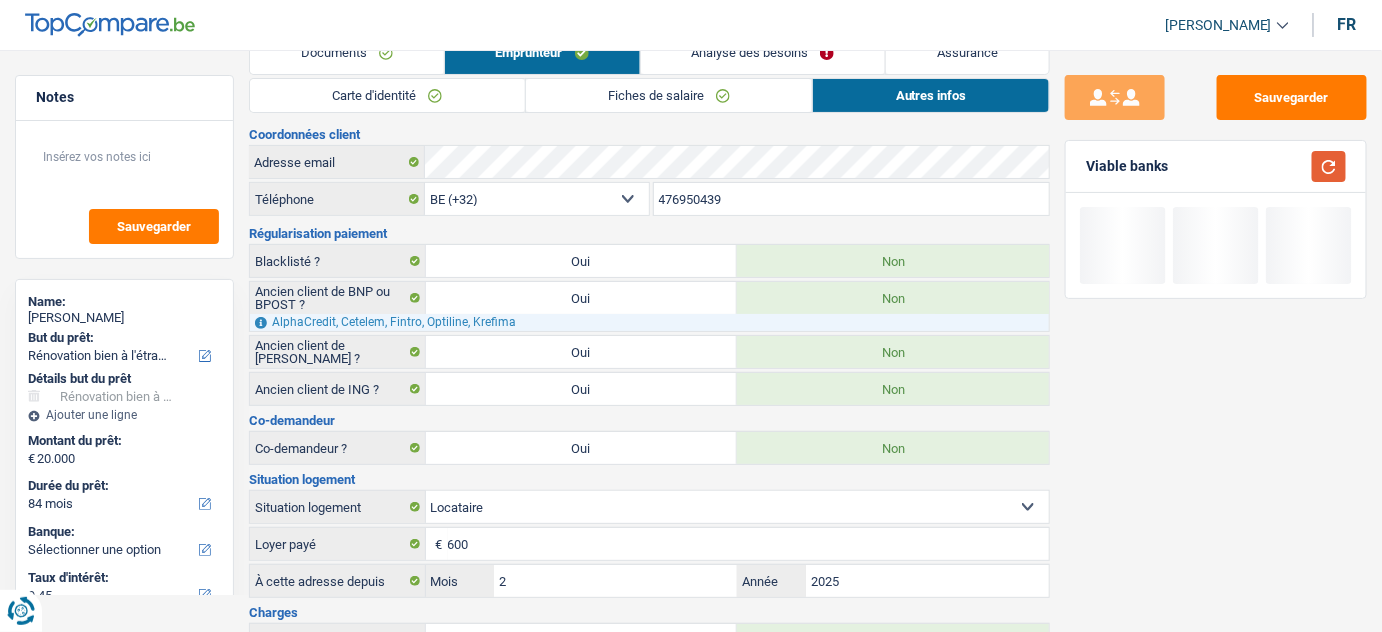 scroll, scrollTop: 0, scrollLeft: 0, axis: both 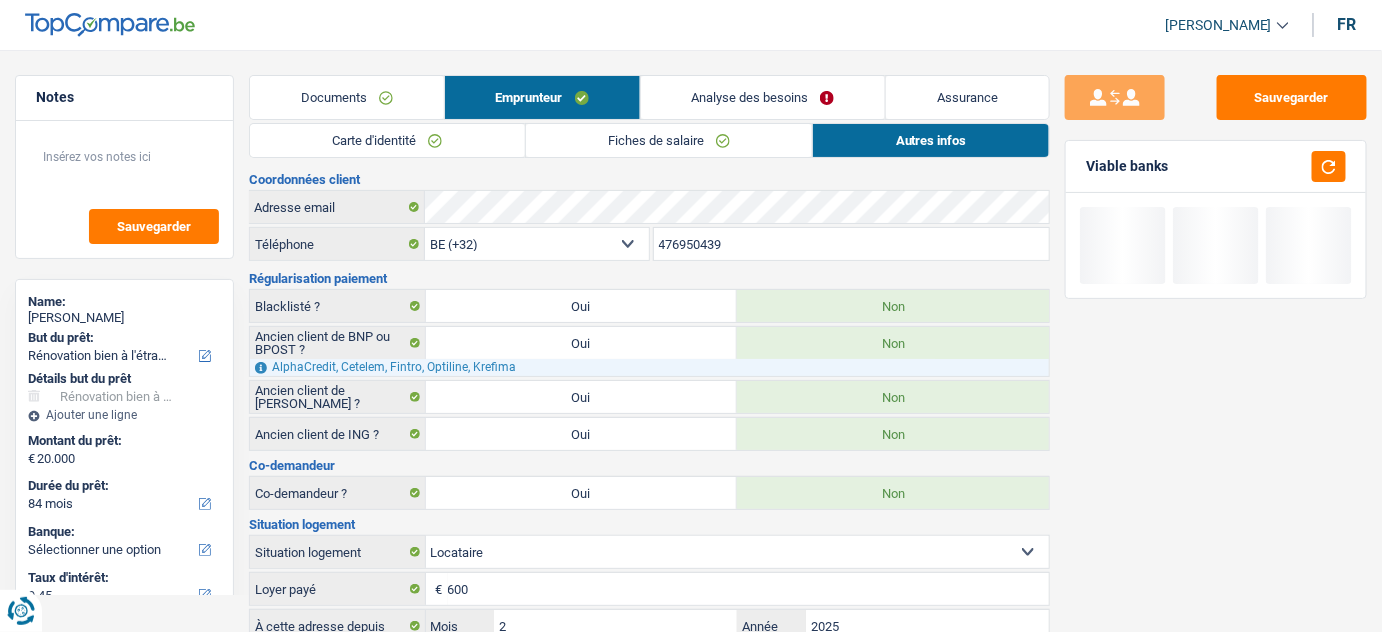 click on "Fiches de salaire" at bounding box center [669, 140] 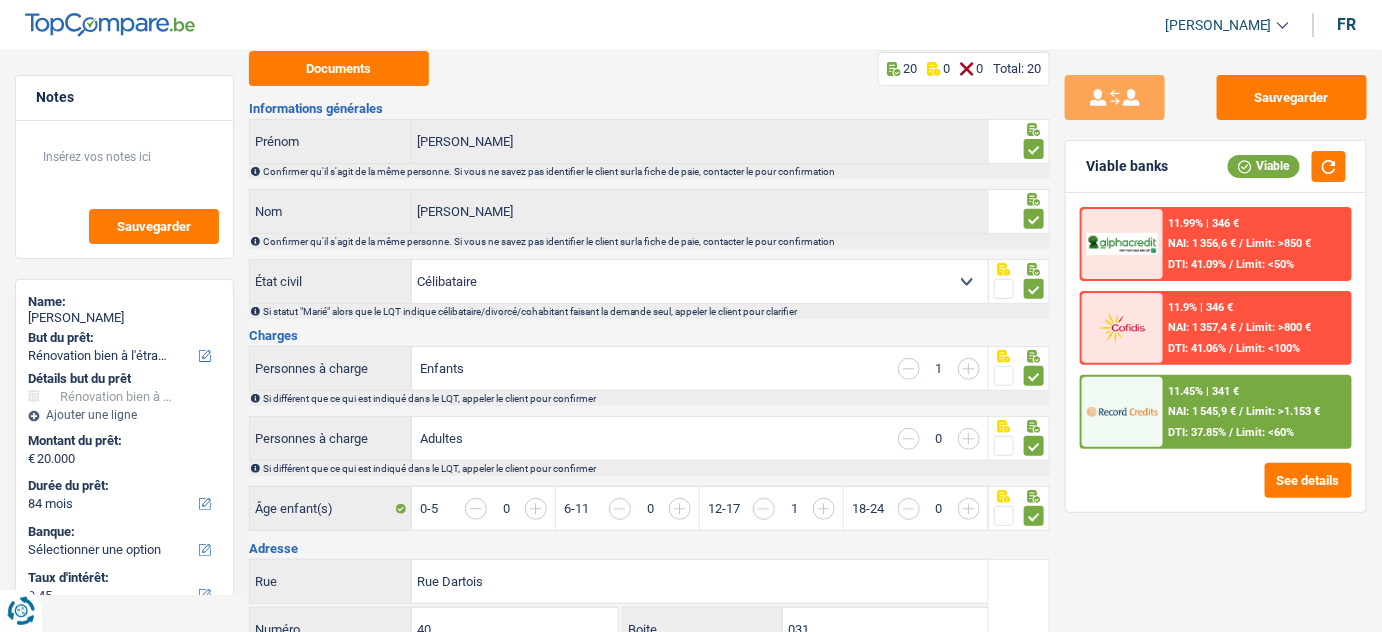 scroll, scrollTop: 0, scrollLeft: 0, axis: both 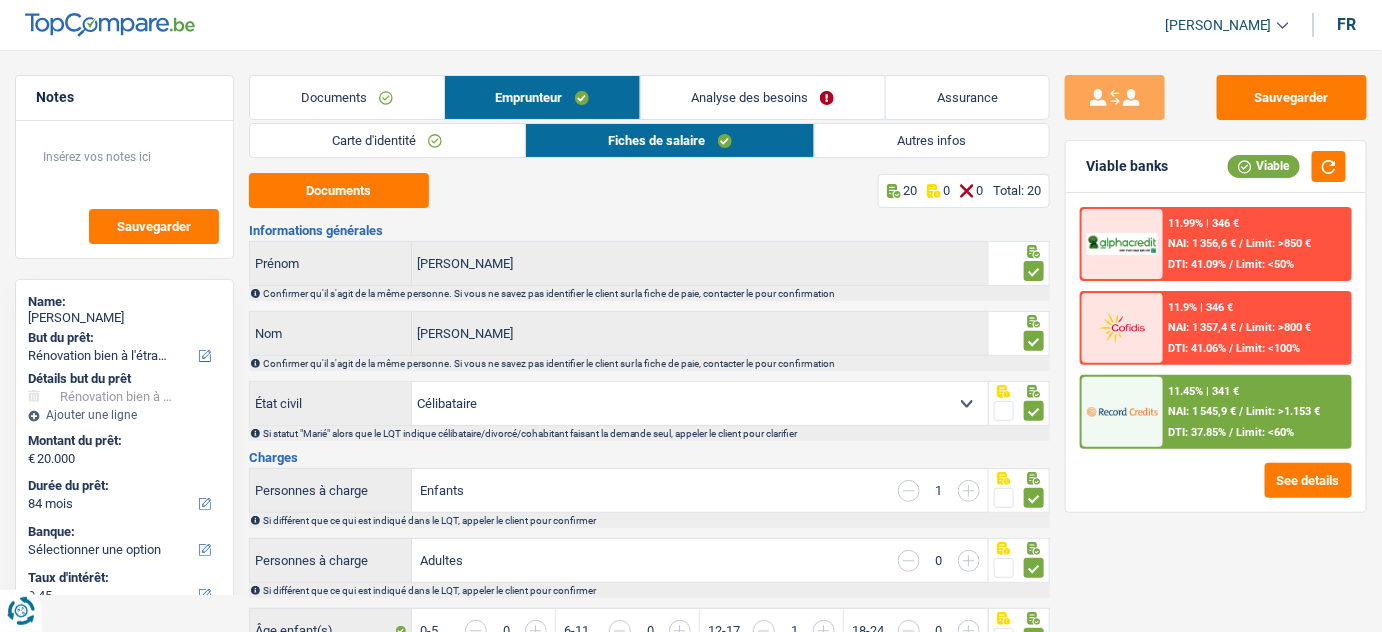 click on "Autres infos" at bounding box center (932, 140) 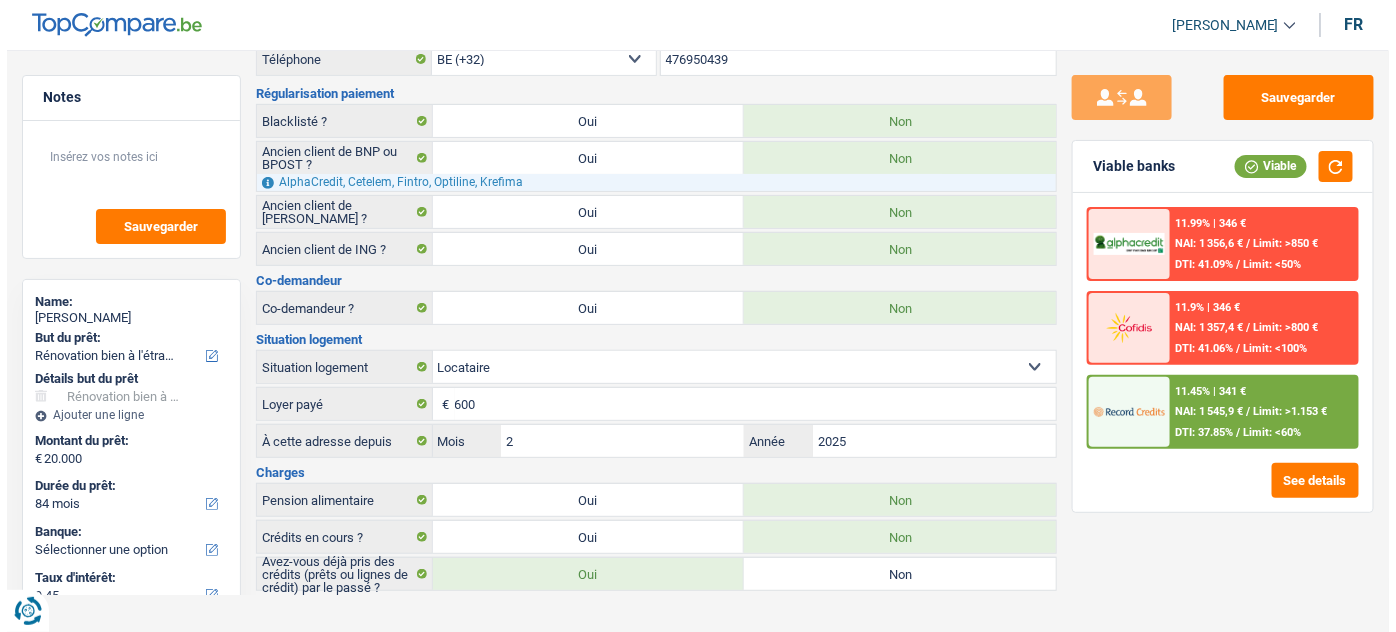 scroll, scrollTop: 0, scrollLeft: 0, axis: both 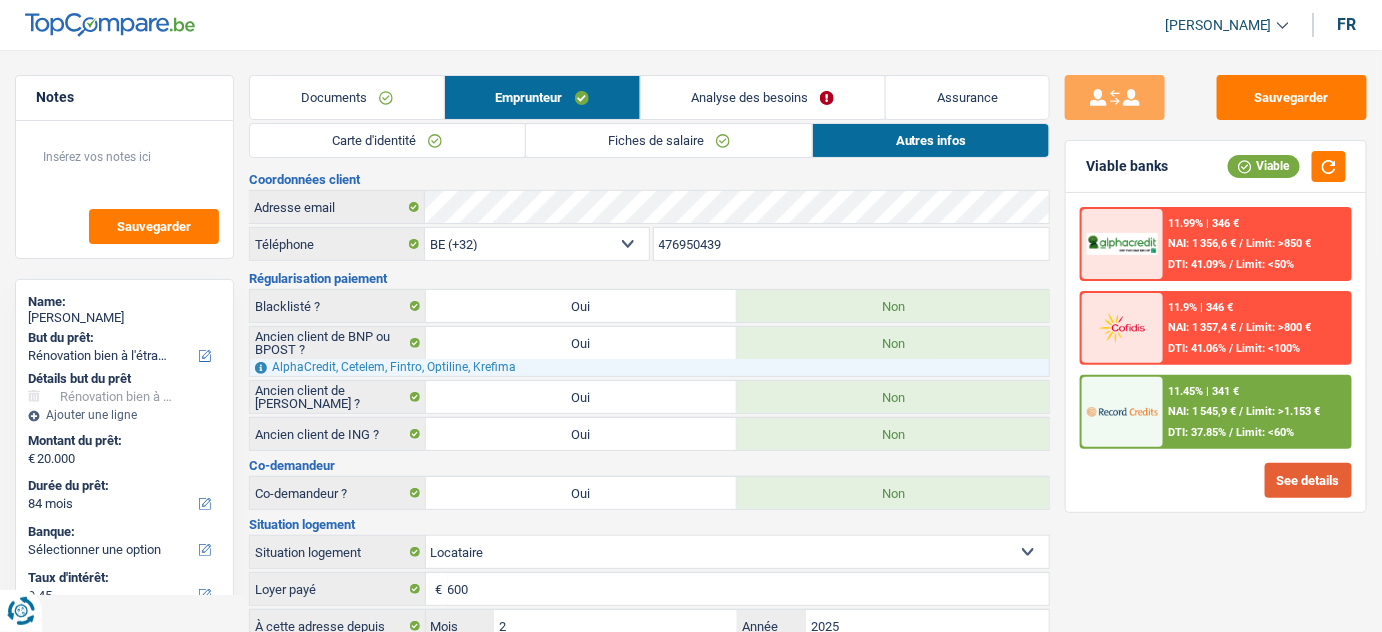 click on "See details" at bounding box center (1308, 480) 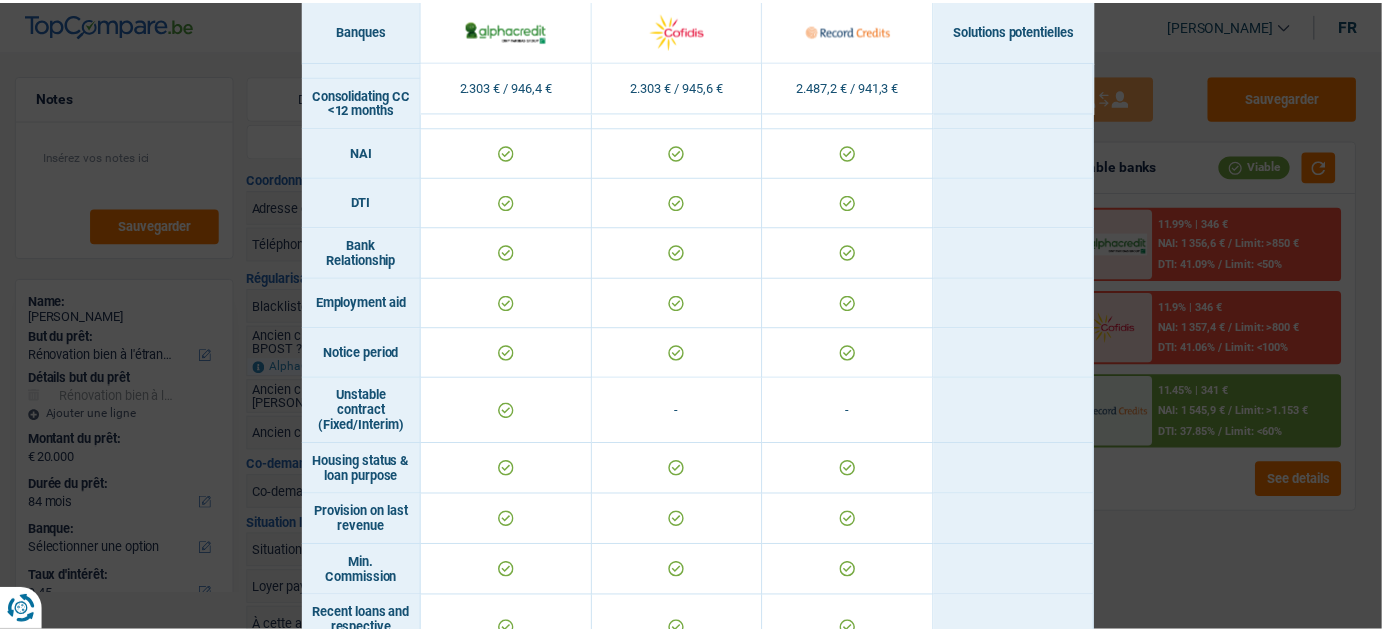 scroll, scrollTop: 1269, scrollLeft: 0, axis: vertical 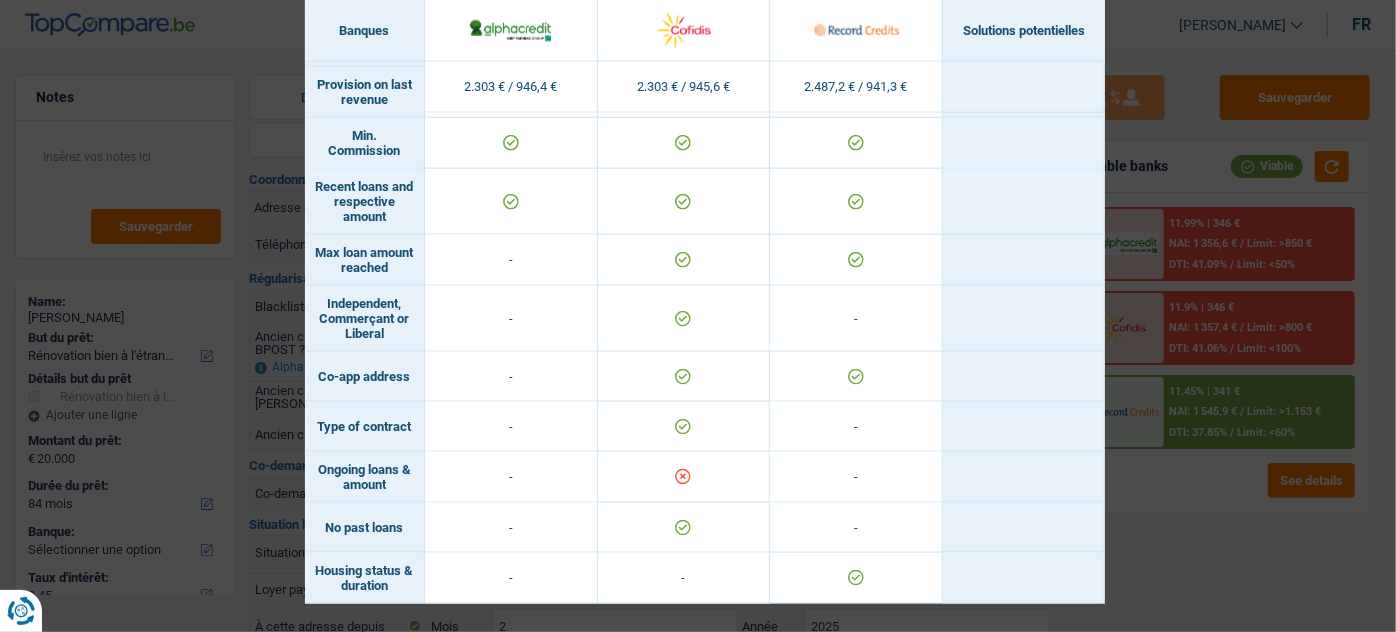 drag, startPoint x: 1307, startPoint y: 549, endPoint x: 909, endPoint y: 484, distance: 403.27286 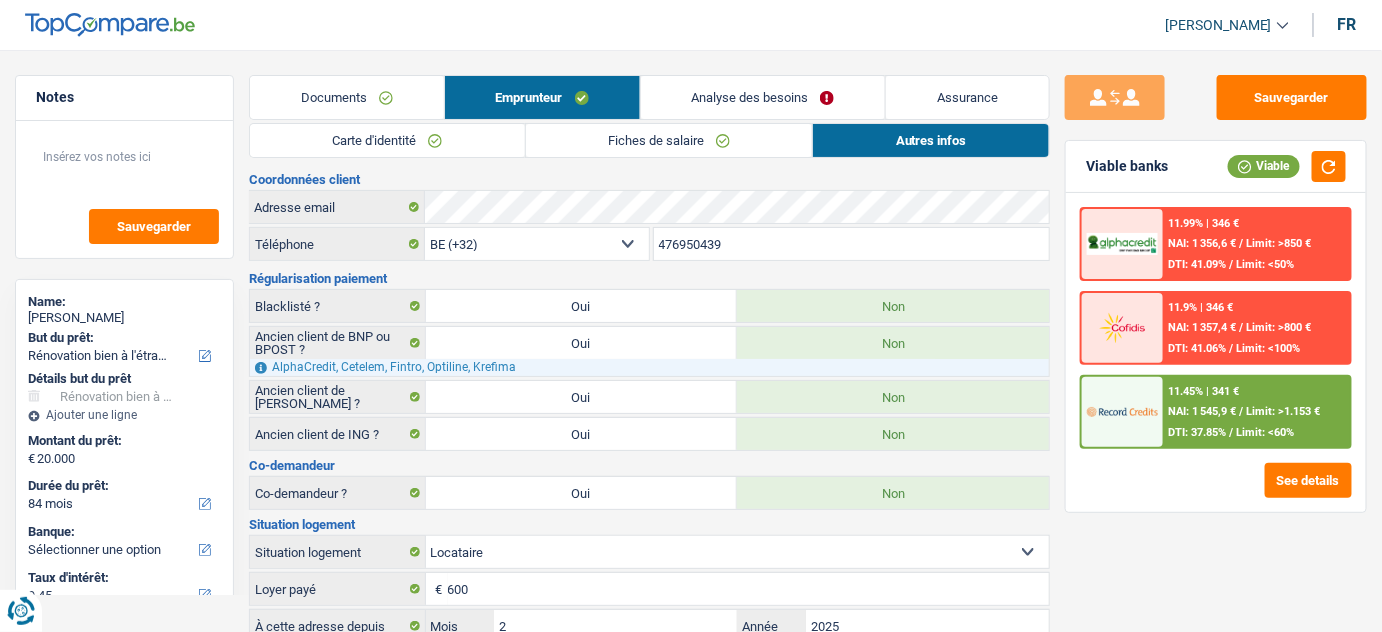 click on "Analyse des besoins" at bounding box center (763, 97) 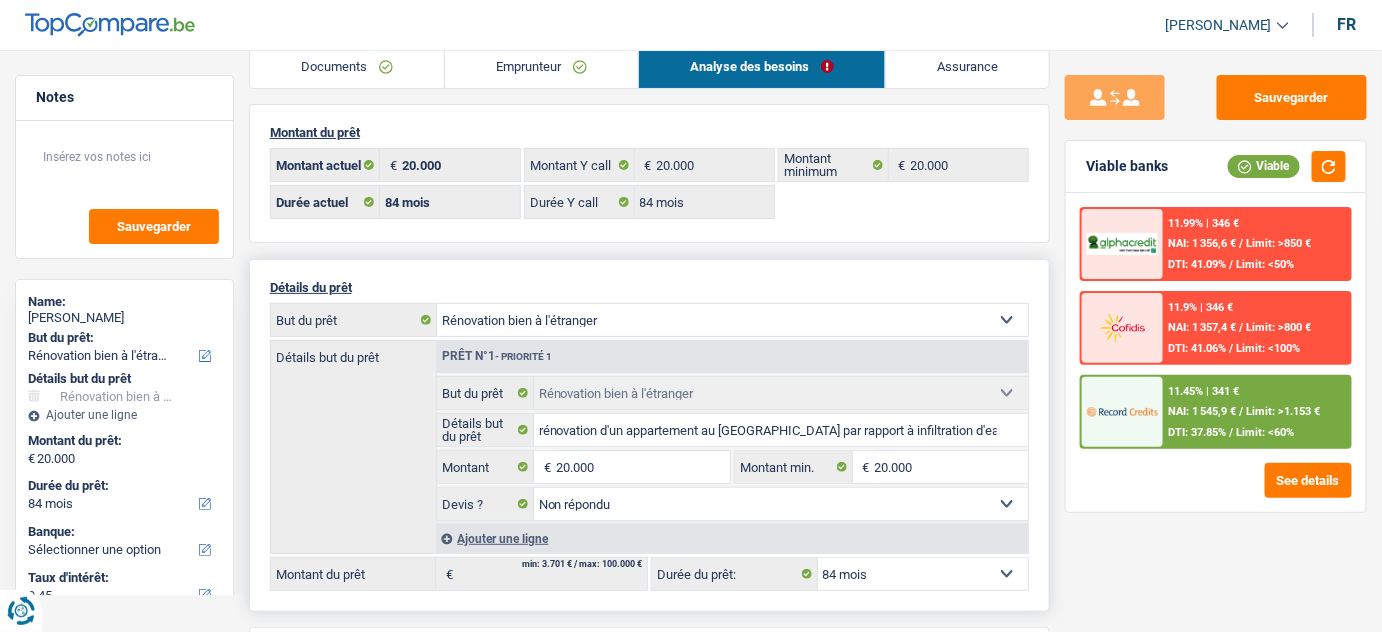 scroll, scrollTop: 0, scrollLeft: 0, axis: both 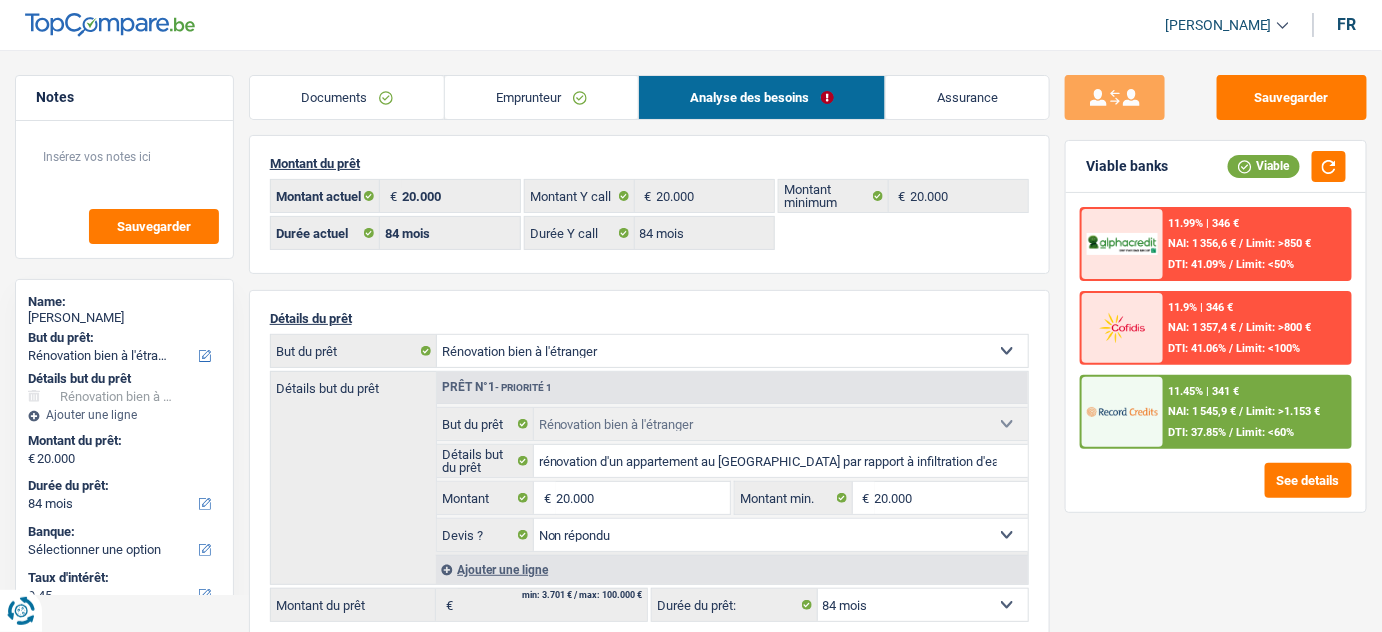 click on "11.9% | 346 €" at bounding box center (1201, 307) 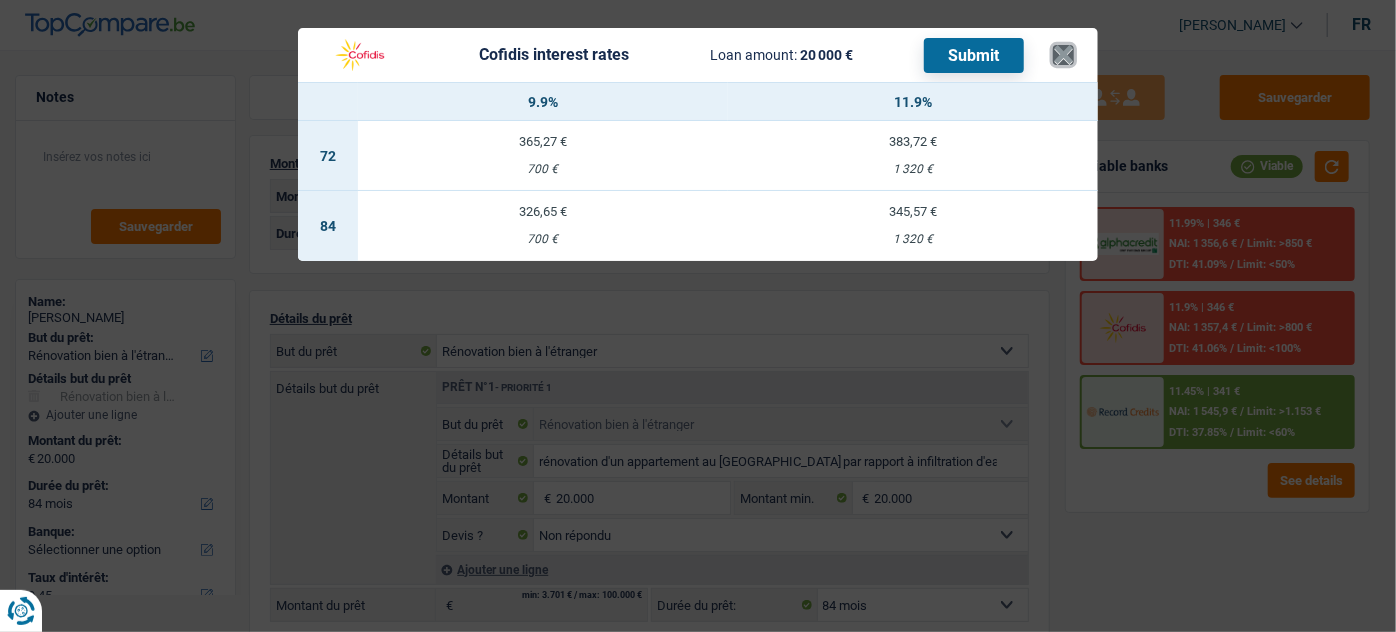 click on "×" at bounding box center (1063, 55) 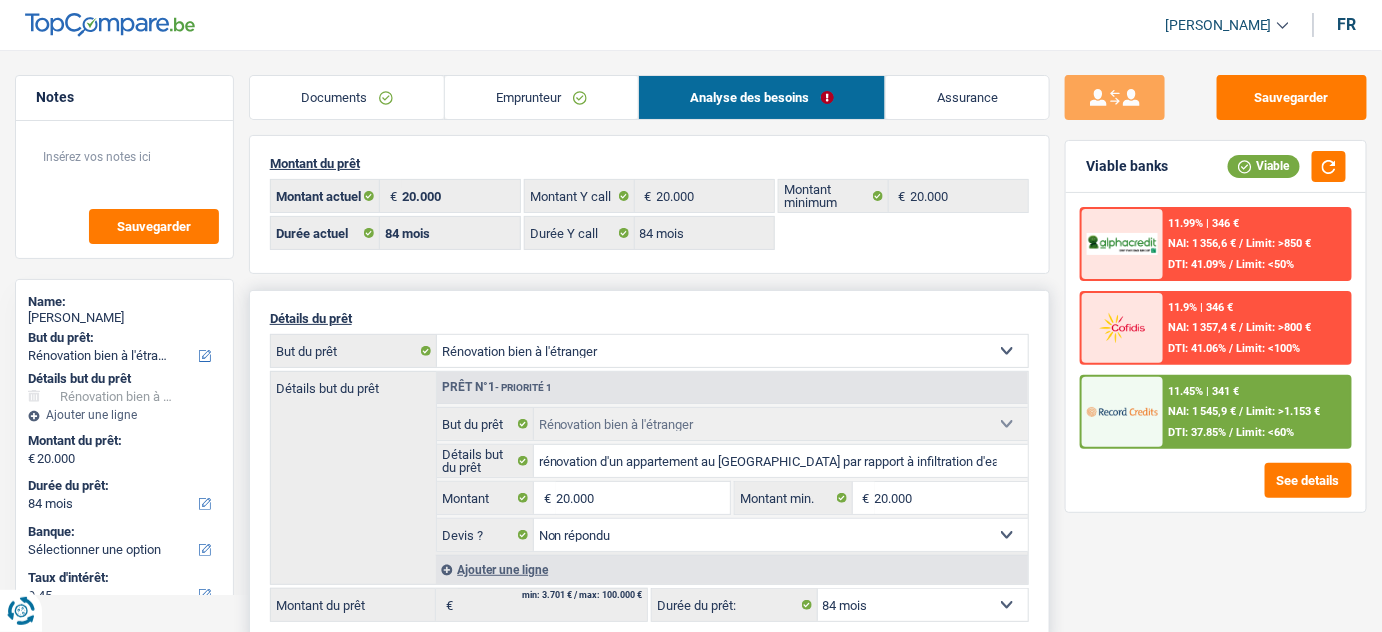 click on "12 mois 18 mois 24 mois 30 mois 36 mois 42 mois 48 mois 60 mois 72 mois 84 mois
Sélectionner une option" at bounding box center [923, 605] 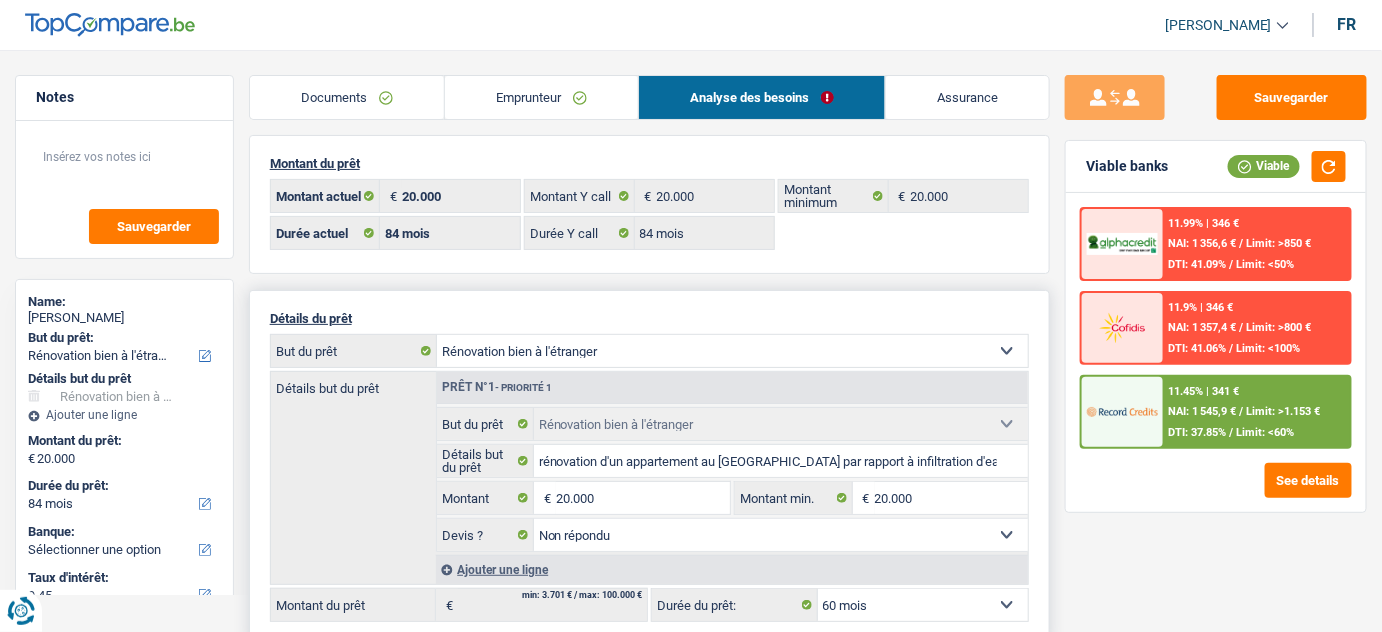 click on "12 mois 18 mois 24 mois 30 mois 36 mois 42 mois 48 mois 60 mois 72 mois 84 mois
Sélectionner une option" at bounding box center (923, 605) 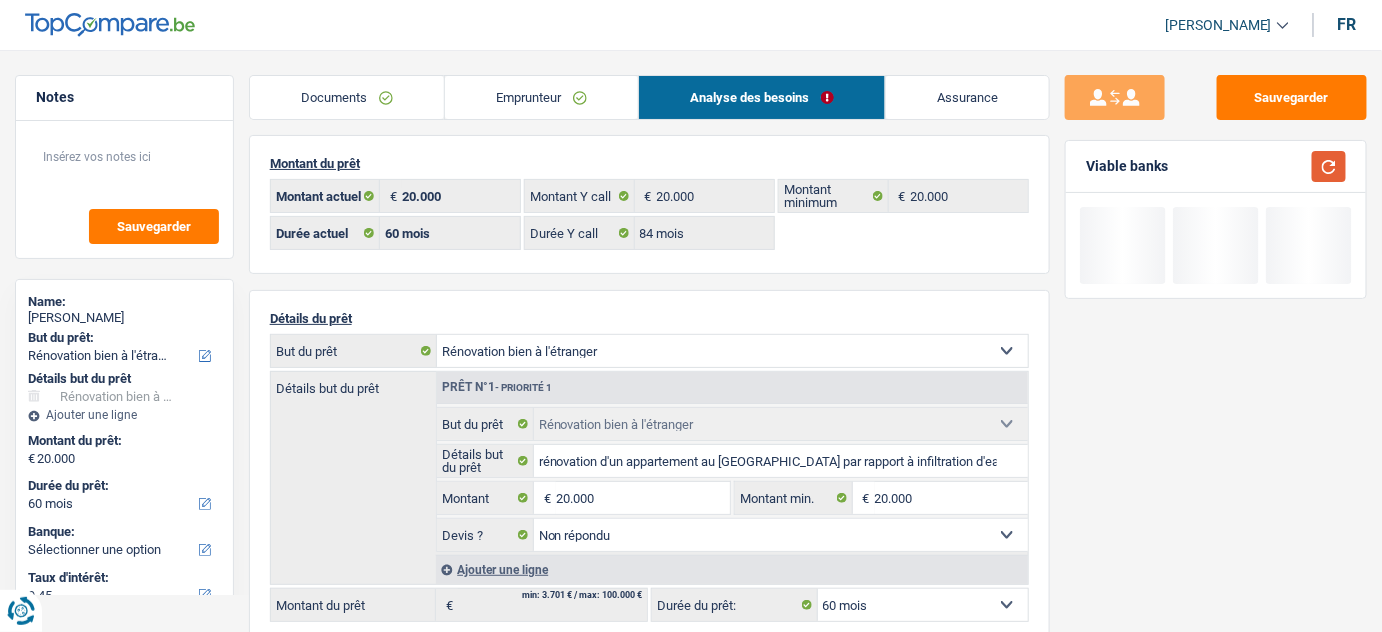 drag, startPoint x: 1325, startPoint y: 171, endPoint x: 904, endPoint y: 421, distance: 489.63354 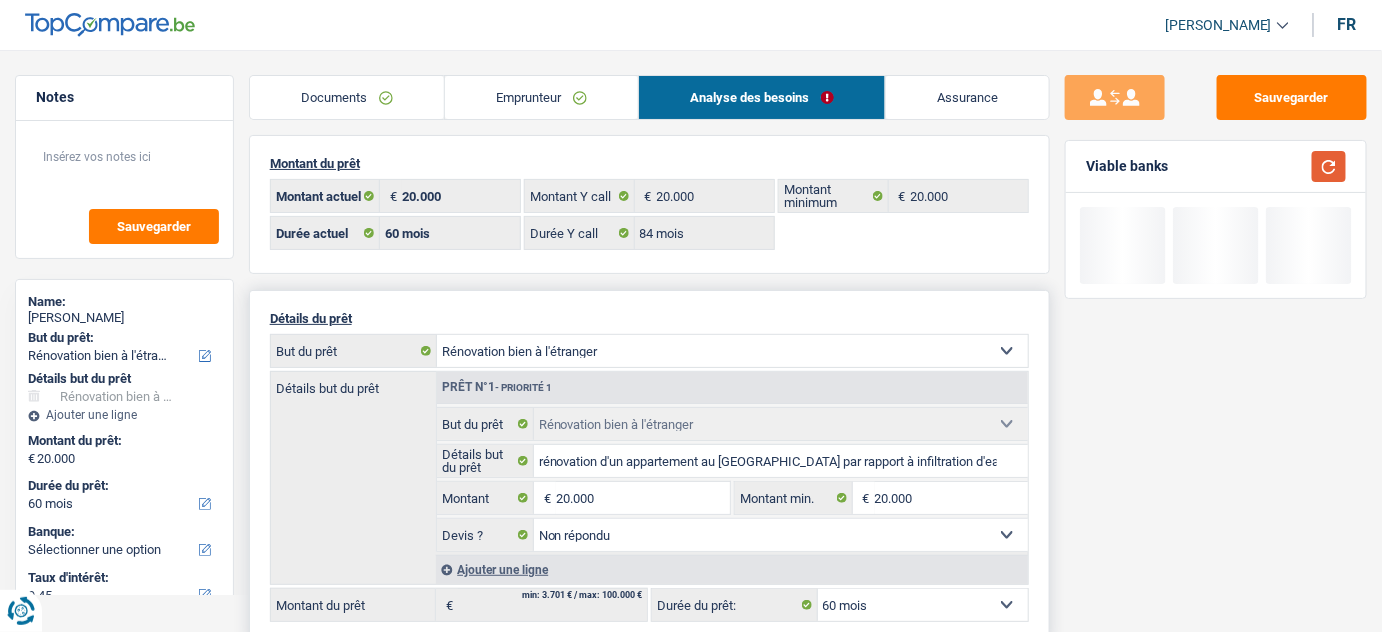 click at bounding box center [1329, 166] 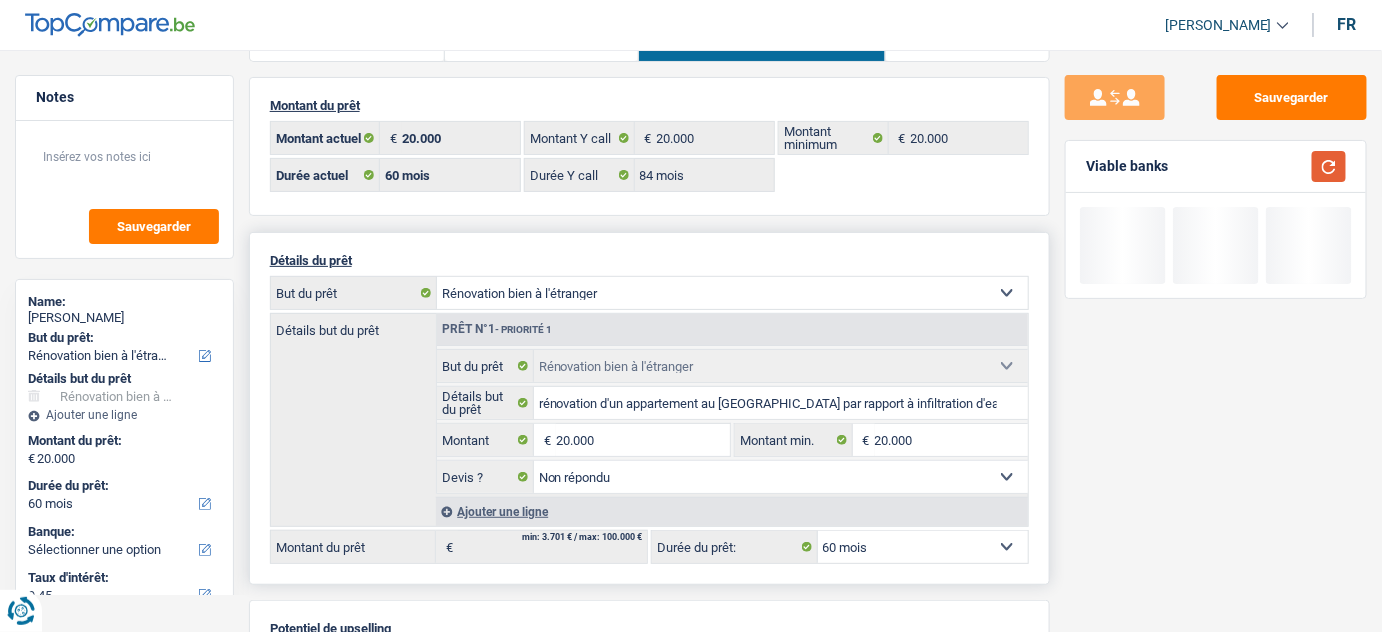 scroll, scrollTop: 90, scrollLeft: 0, axis: vertical 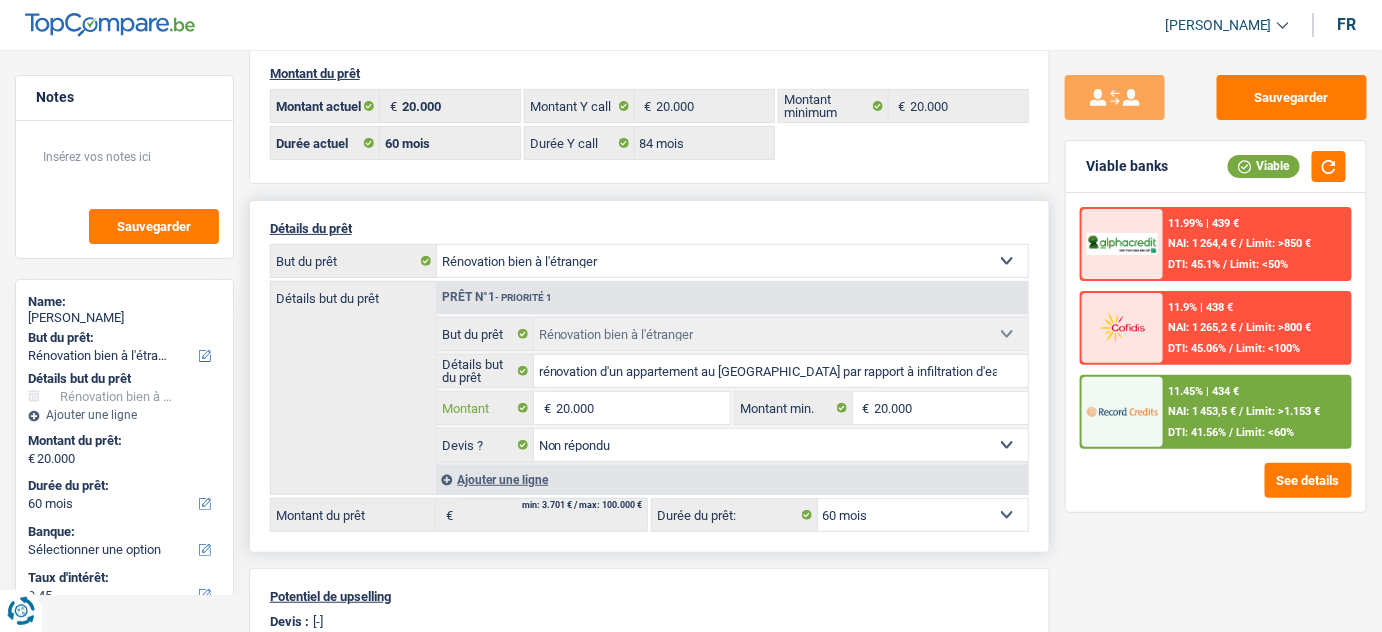 click on "20.000" at bounding box center (643, 408) 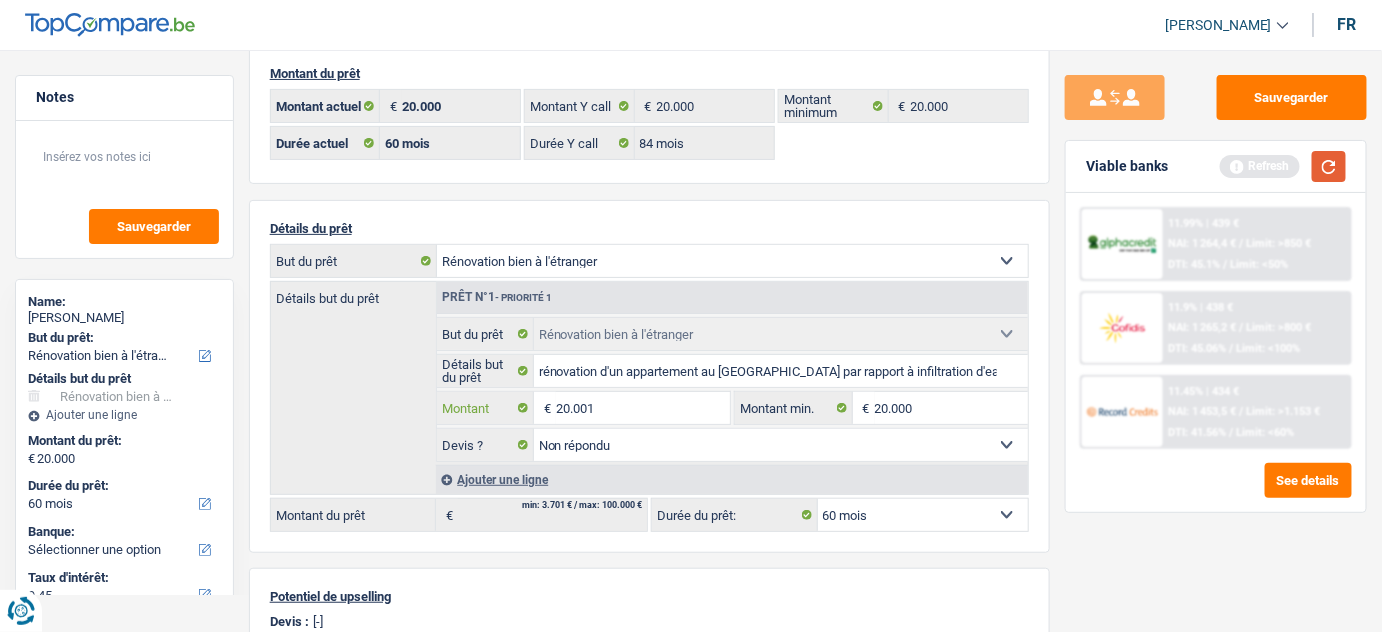type on "20.001" 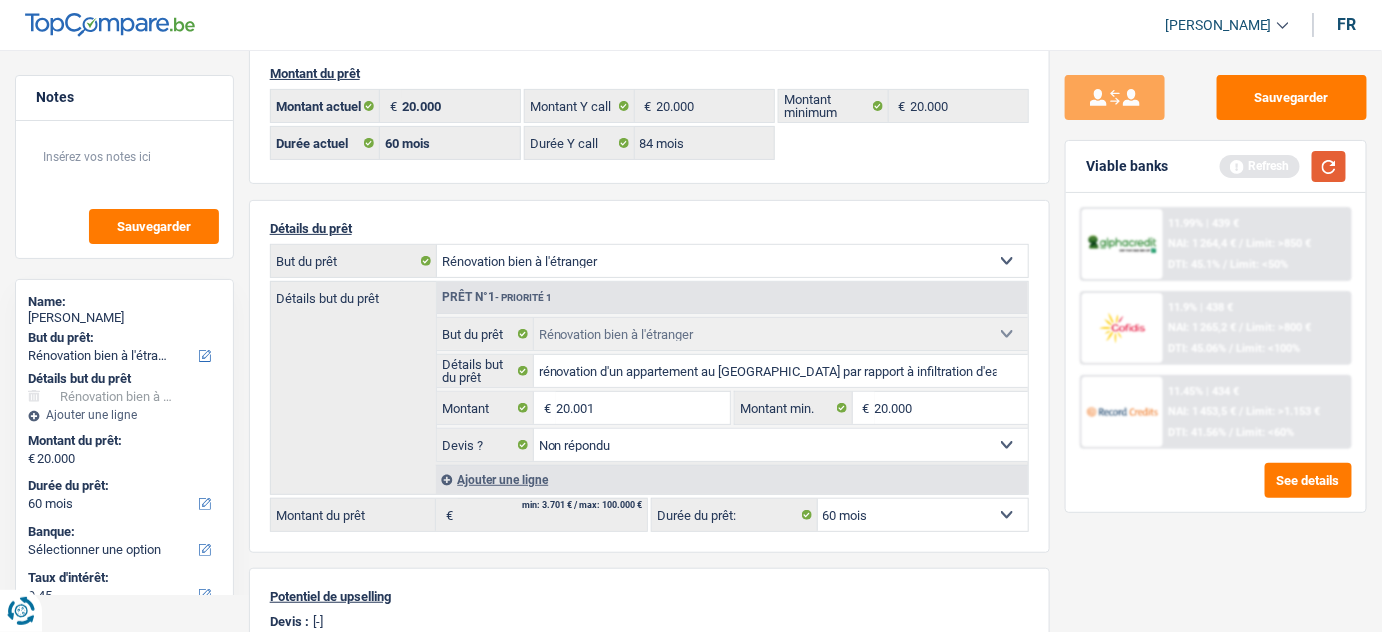 type on "20.001" 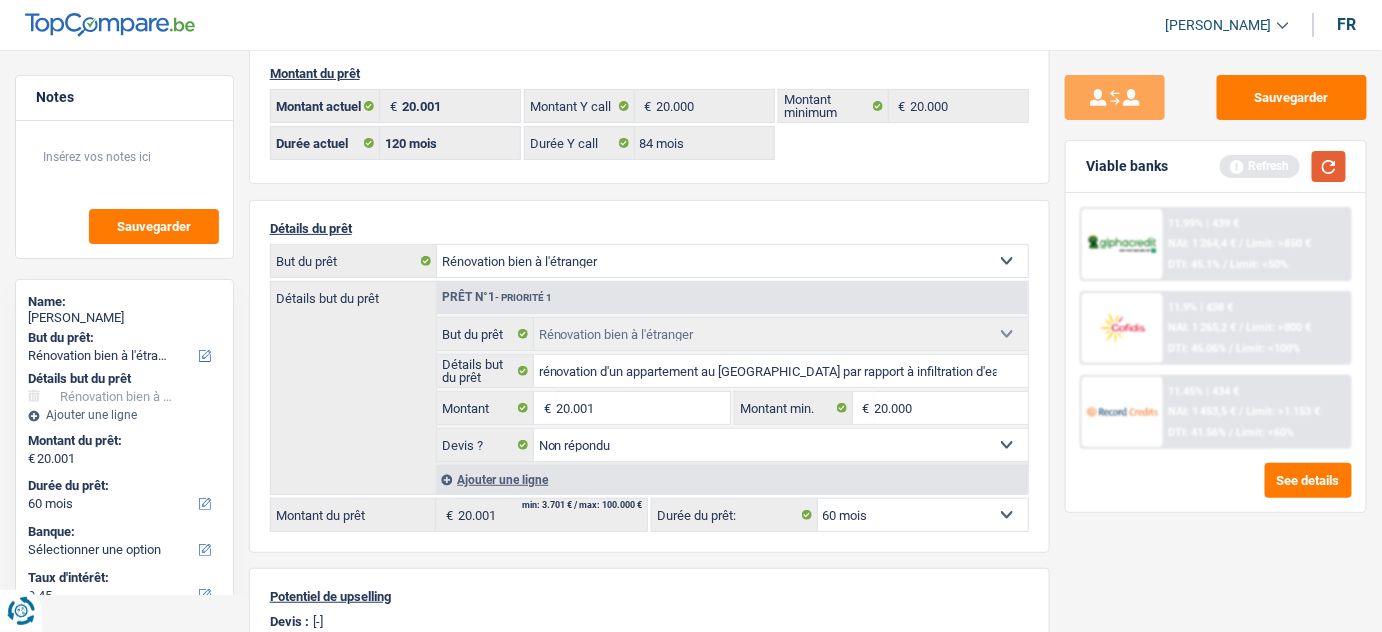 select on "120" 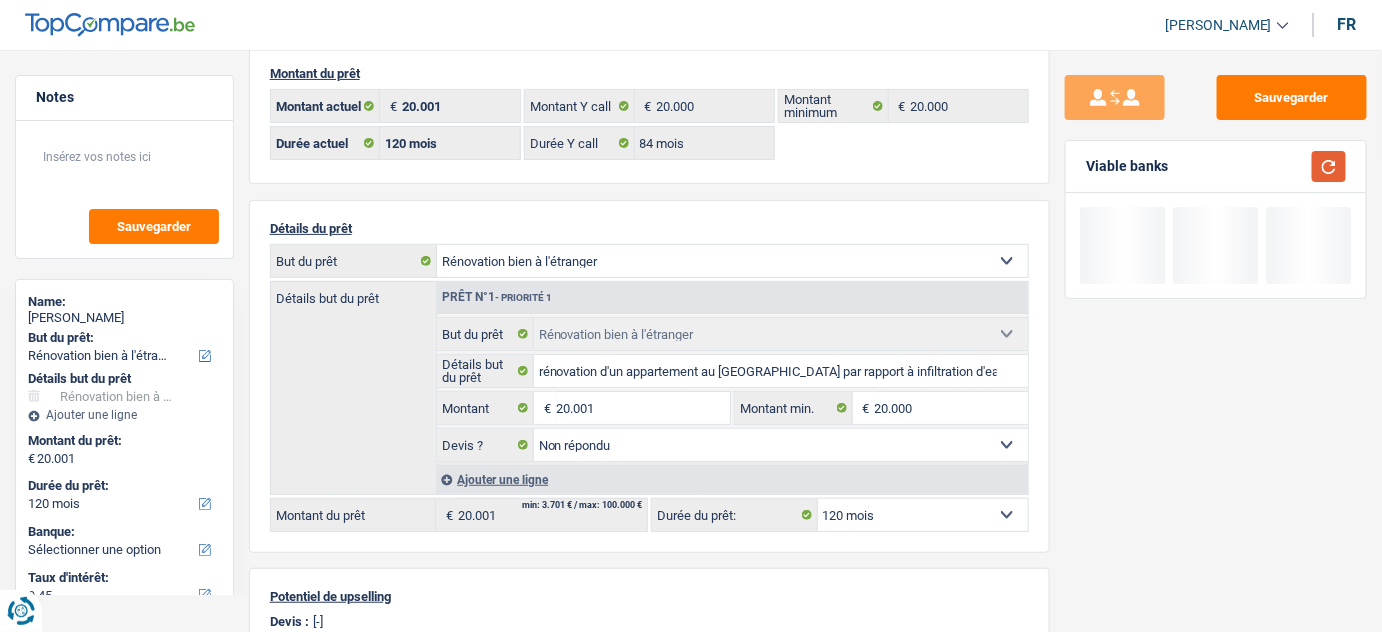 click at bounding box center [1329, 166] 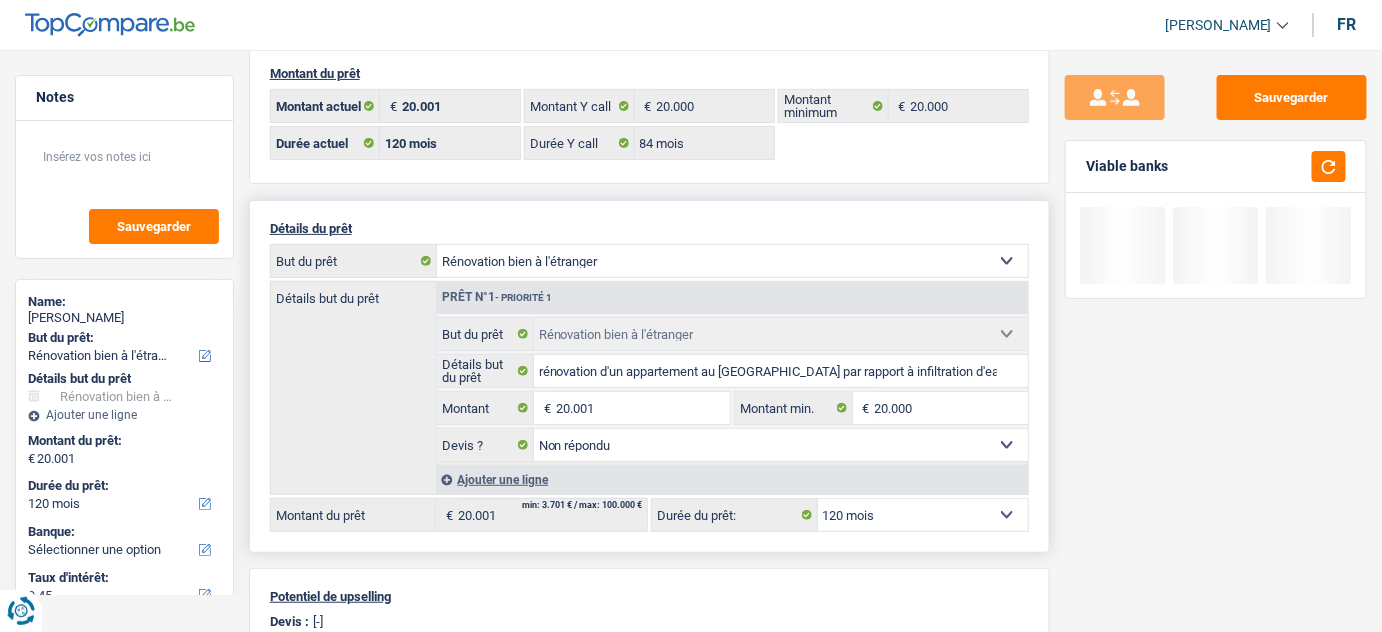 click on "12 mois 18 mois 24 mois 30 mois 36 mois 42 mois 48 mois 60 mois 72 mois 84 mois 96 mois 120 mois
Sélectionner une option" at bounding box center (923, 515) 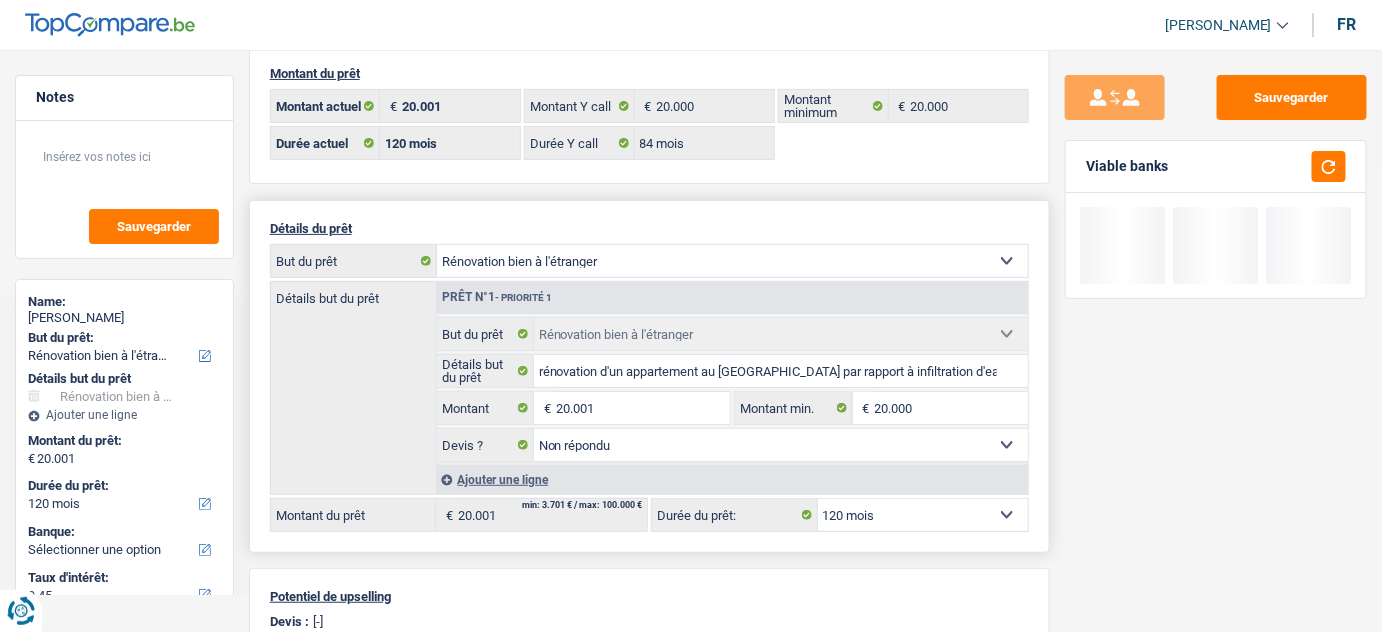select on "60" 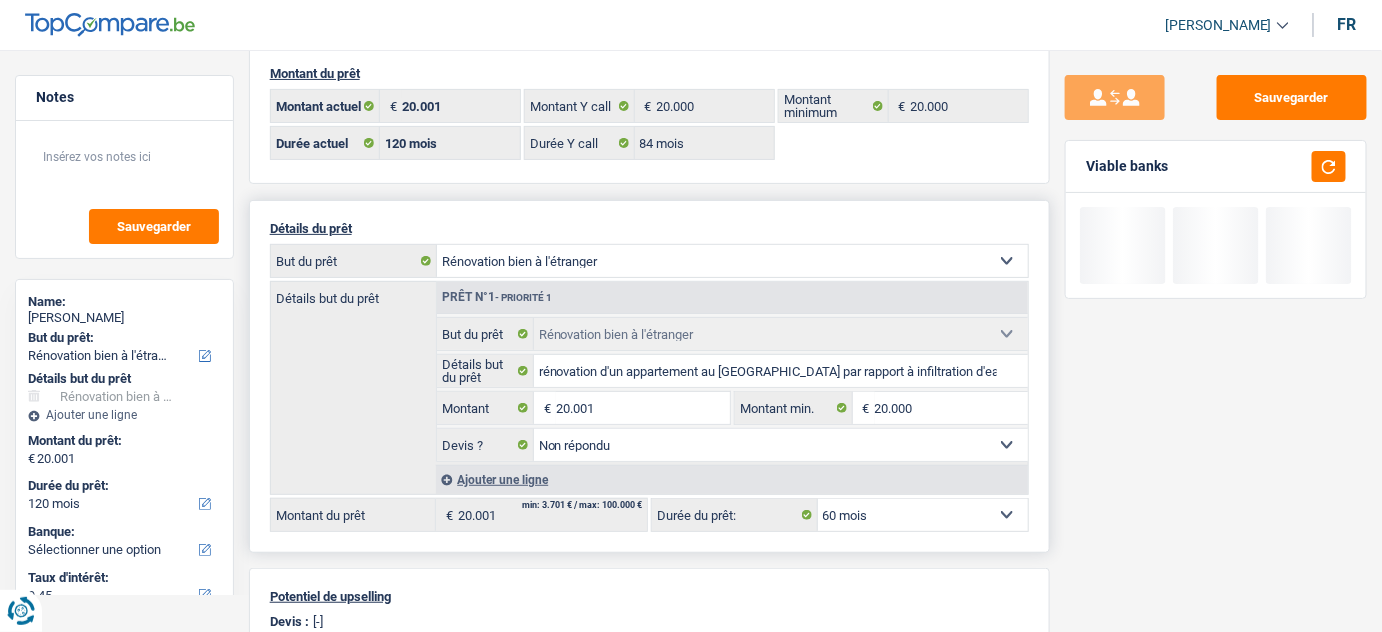 click on "12 mois 18 mois 24 mois 30 mois 36 mois 42 mois 48 mois 60 mois 72 mois 84 mois 96 mois 120 mois
Sélectionner une option" at bounding box center [923, 515] 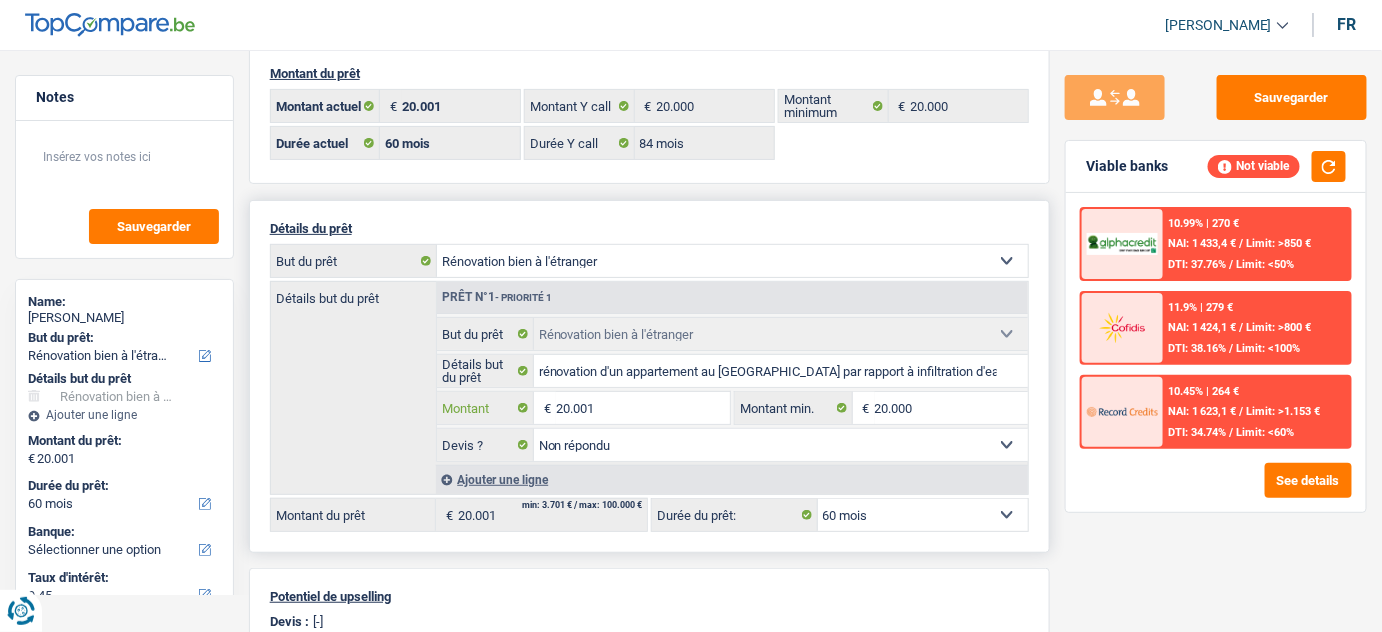 click on "20.001" at bounding box center (643, 408) 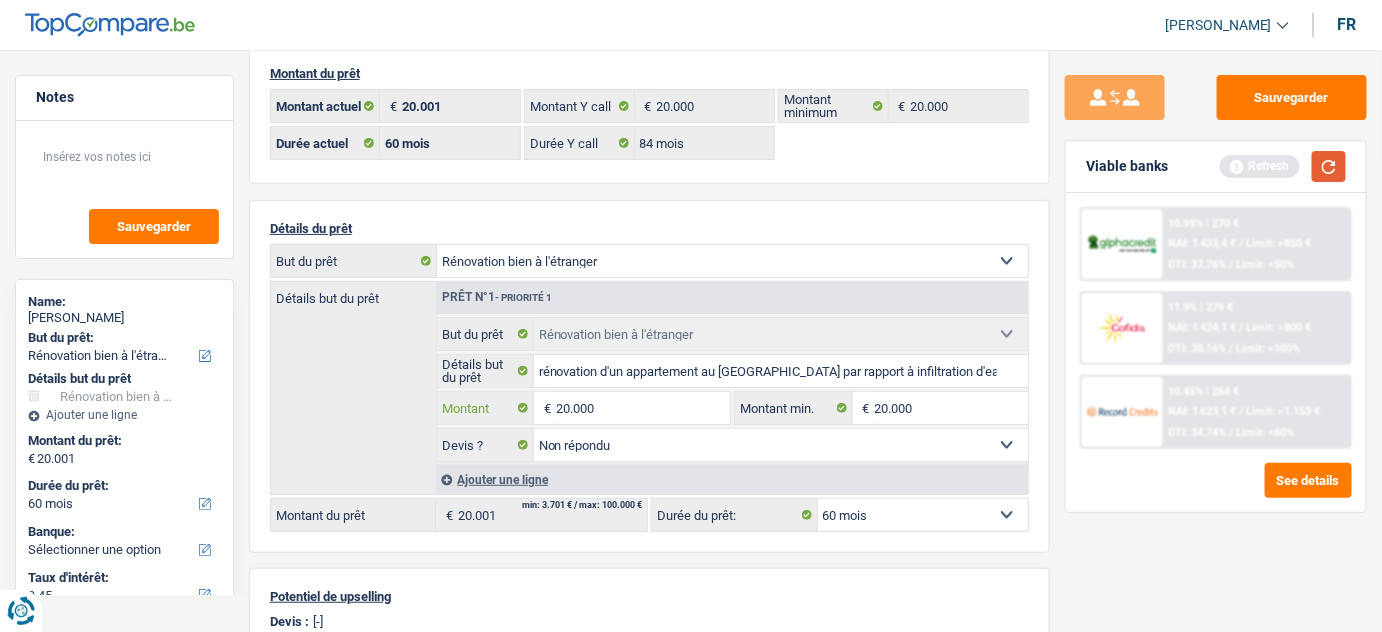 type on "20.000" 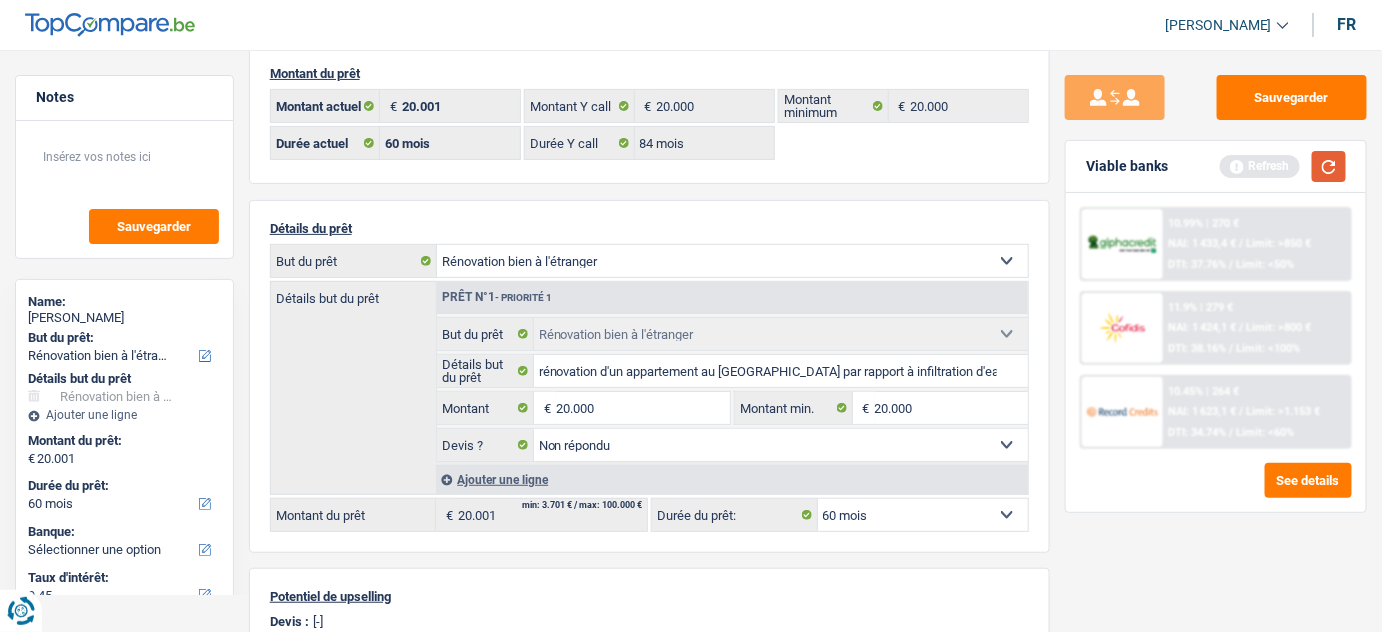 type on "20.000" 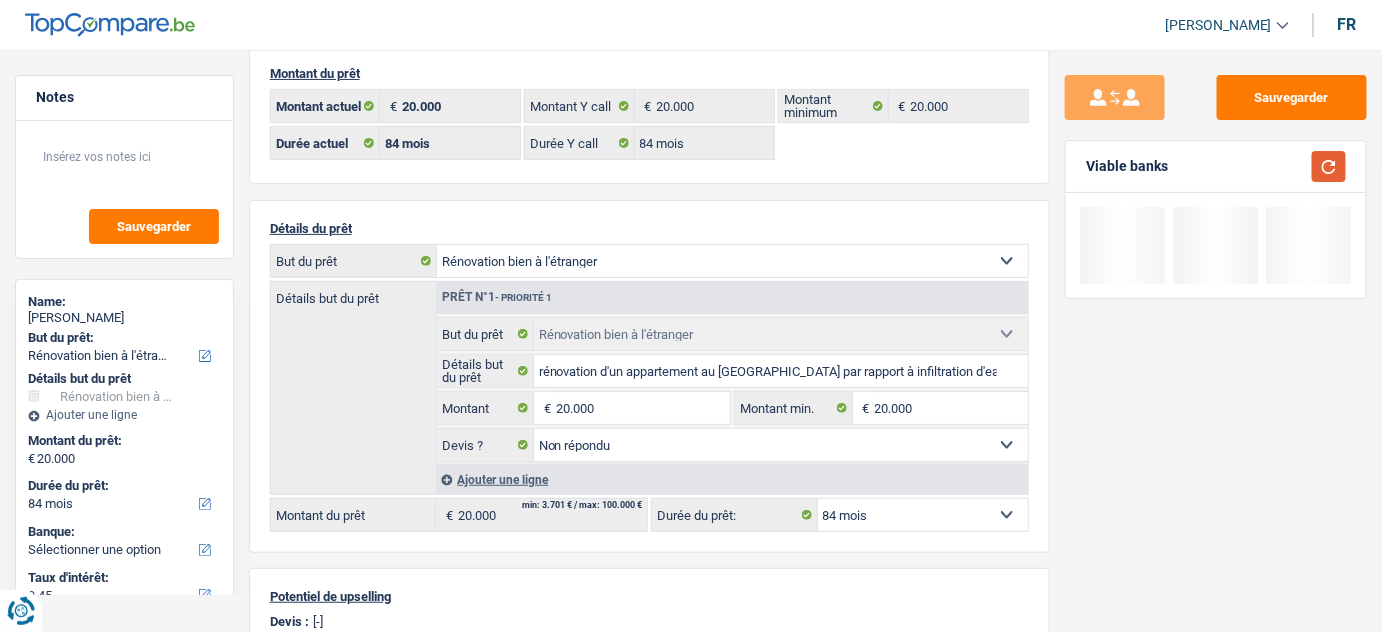 click at bounding box center [1329, 166] 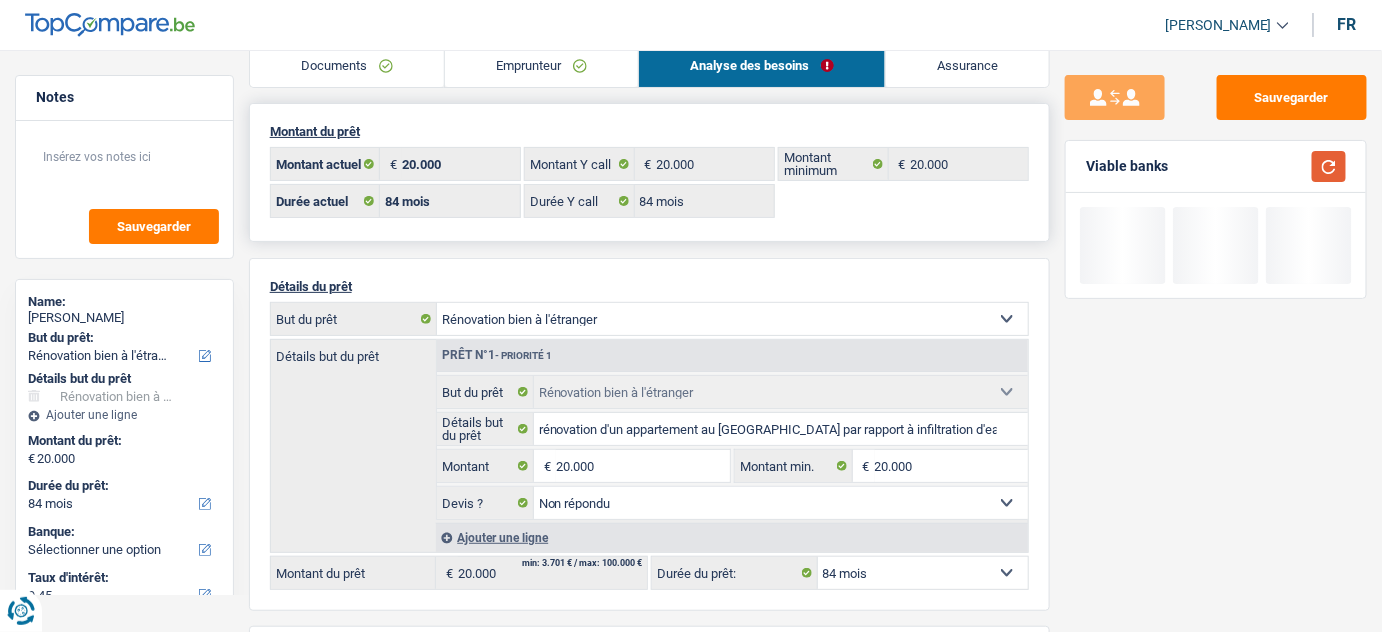 scroll, scrollTop: 0, scrollLeft: 0, axis: both 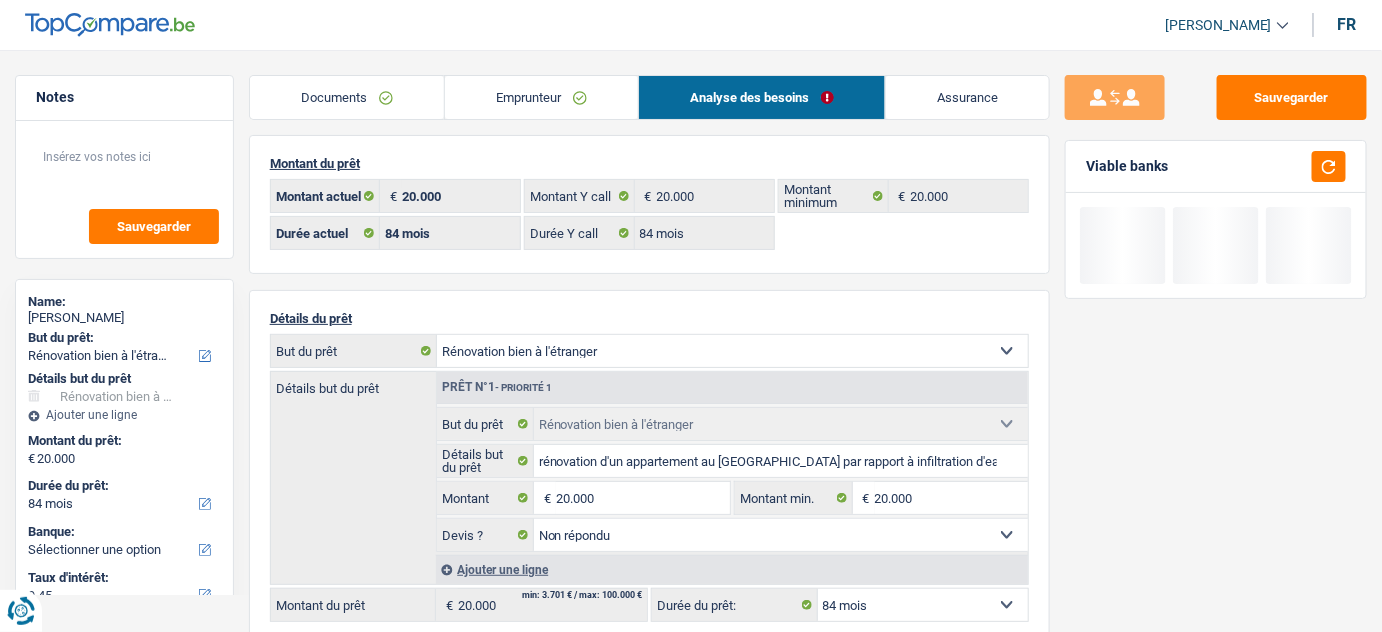 click on "Emprunteur" at bounding box center [541, 97] 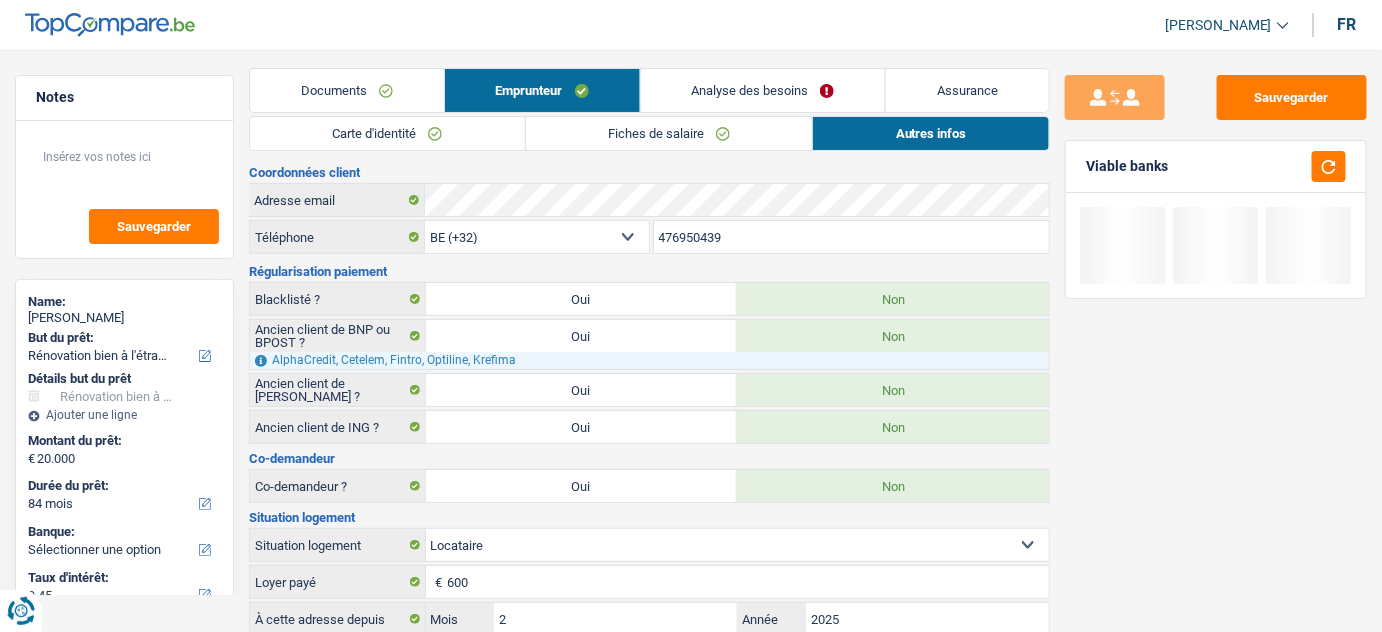 scroll, scrollTop: 0, scrollLeft: 0, axis: both 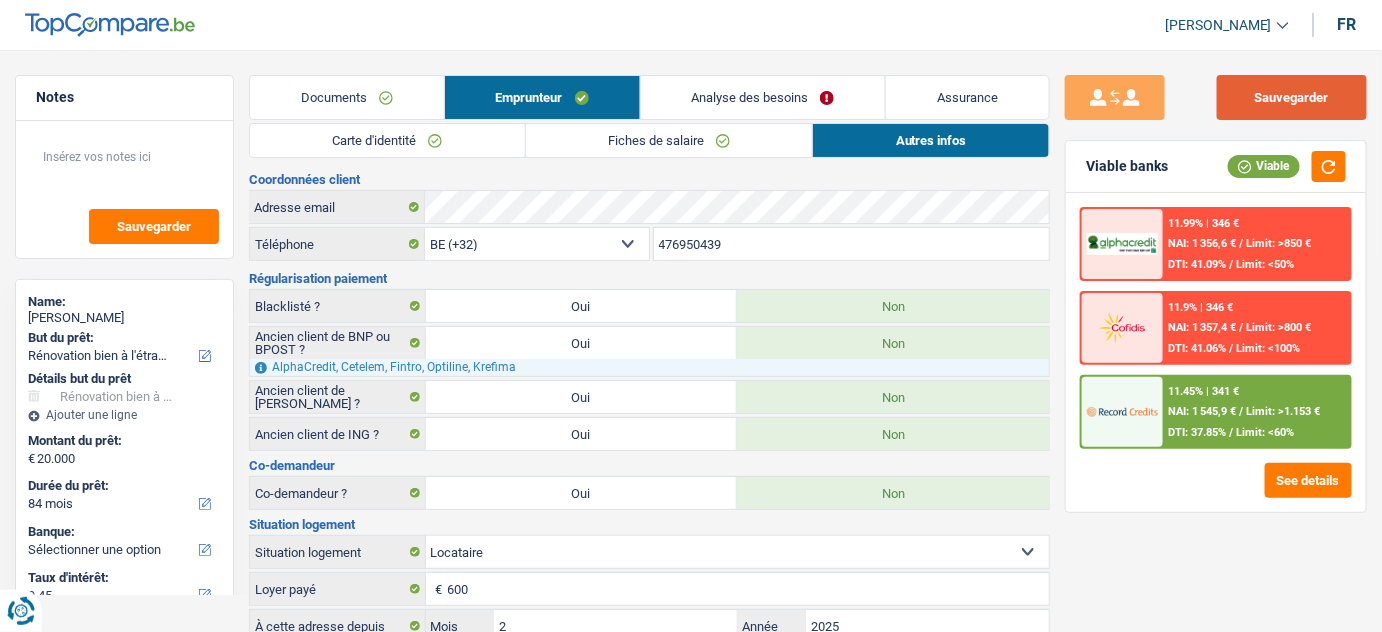 click on "Sauvegarder" at bounding box center (1292, 97) 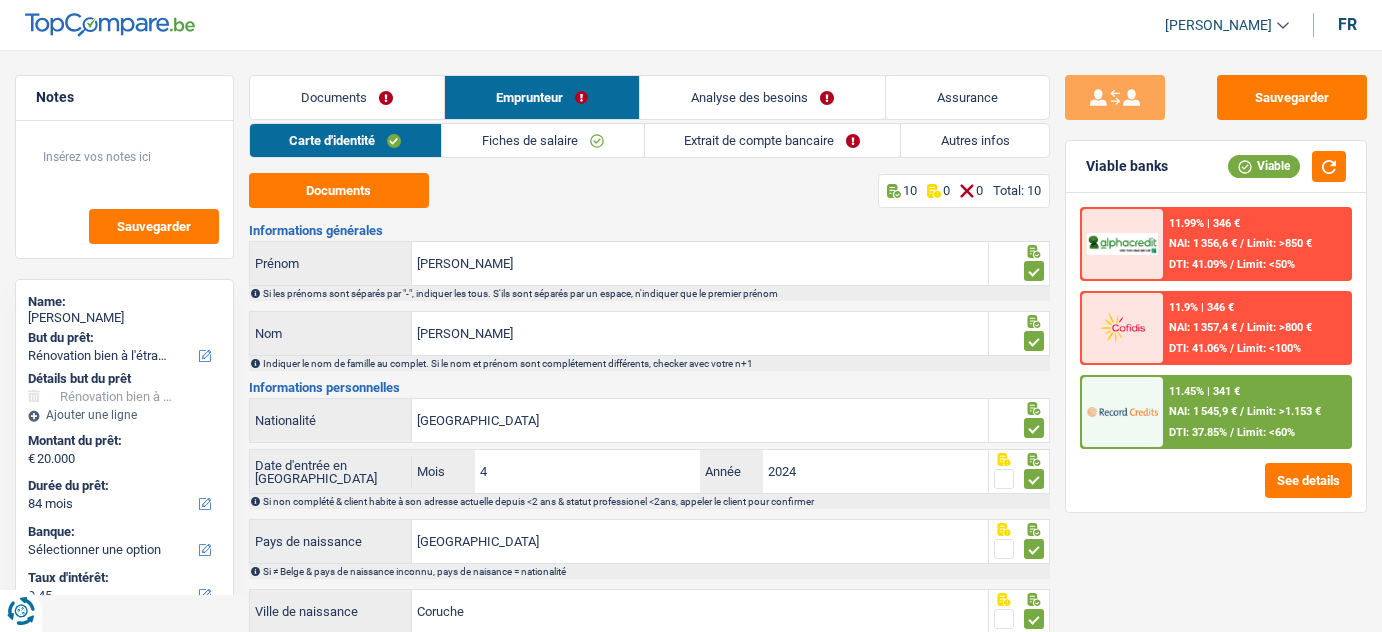 select on "renovatingAbroad" 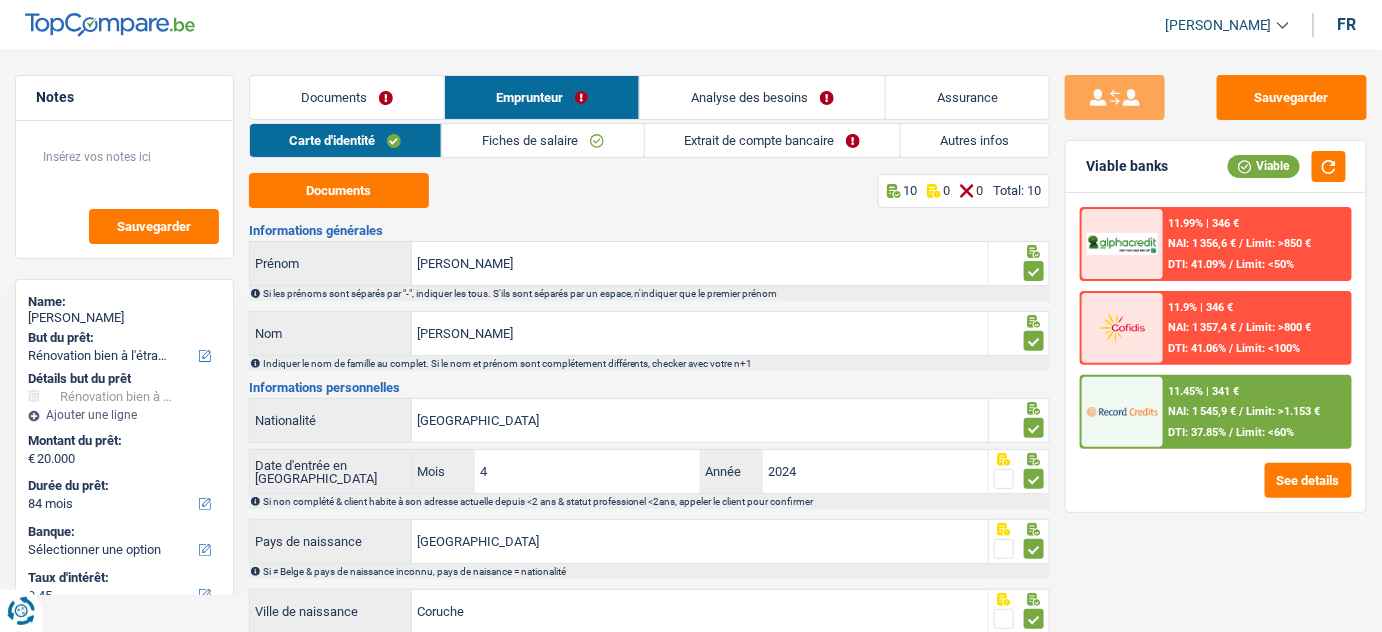 scroll, scrollTop: 0, scrollLeft: 0, axis: both 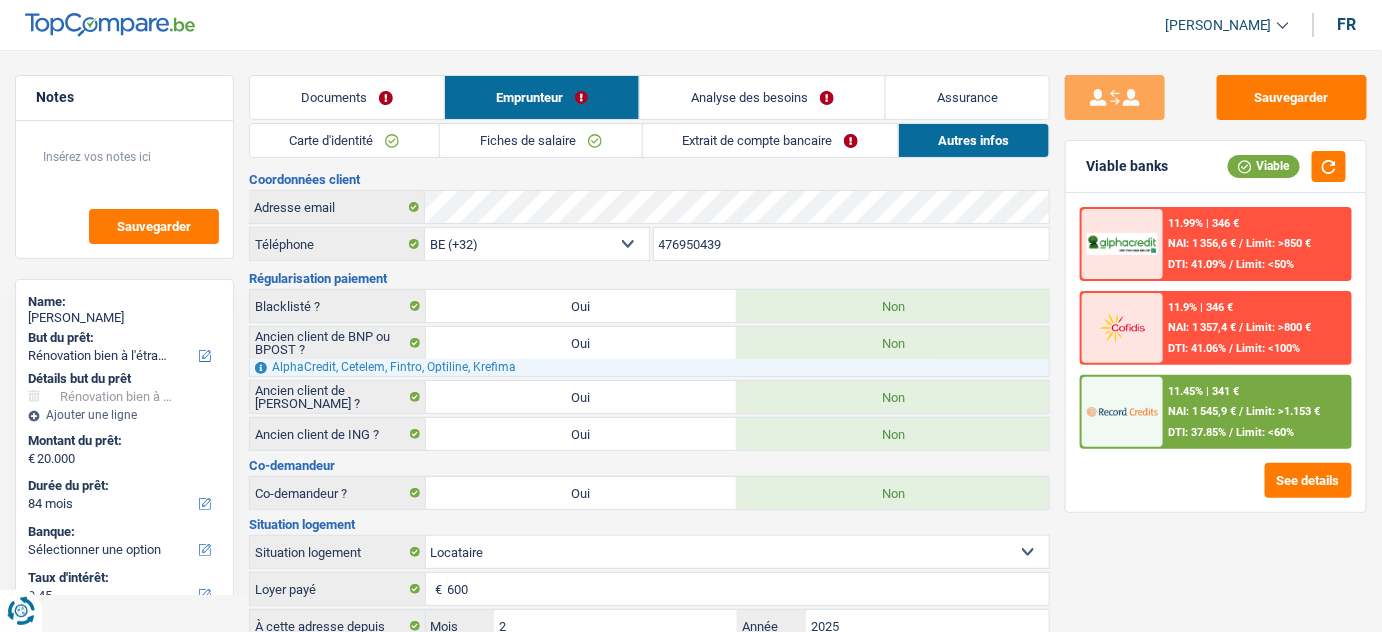 click on "Extrait de compte bancaire" at bounding box center [770, 140] 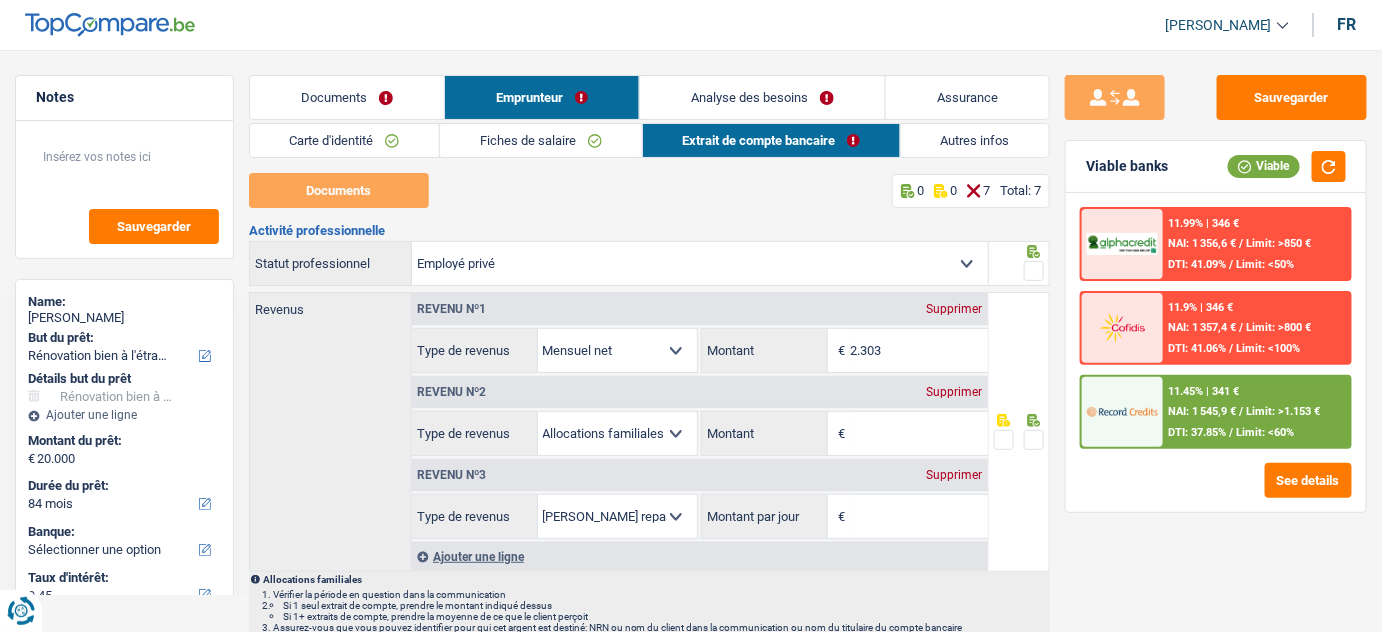 scroll, scrollTop: 0, scrollLeft: 0, axis: both 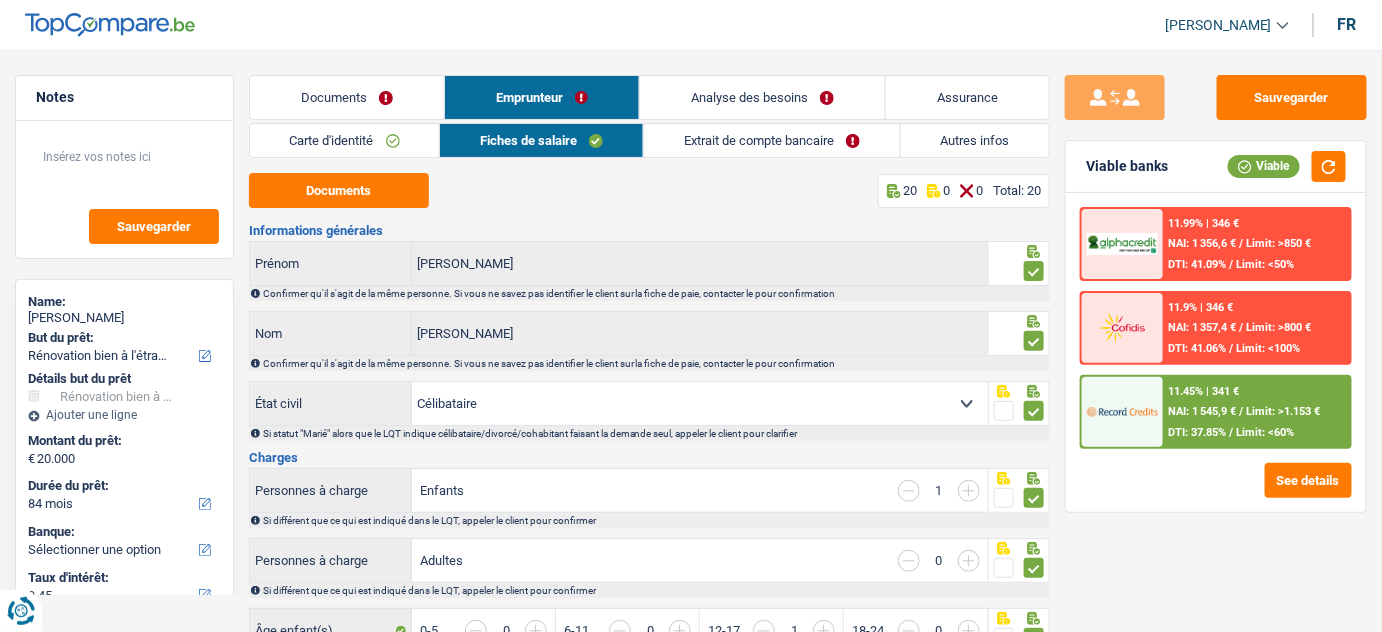 click on "Autres infos" at bounding box center (975, 140) 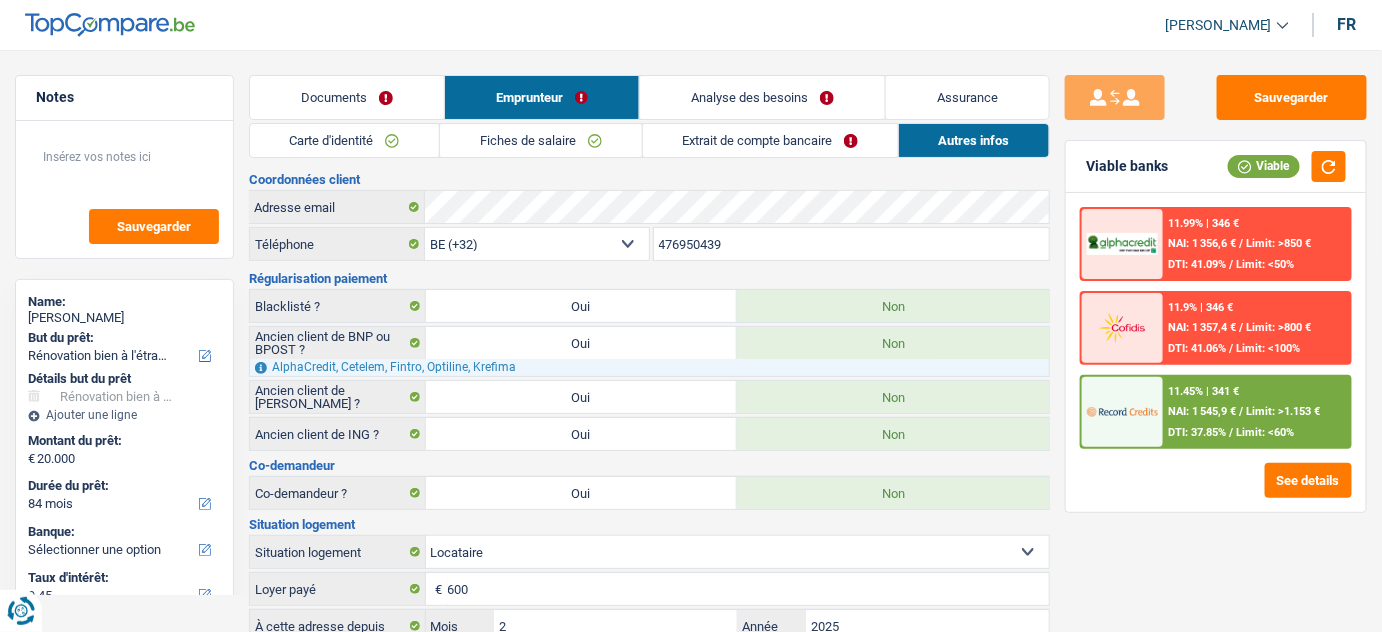 scroll, scrollTop: 185, scrollLeft: 0, axis: vertical 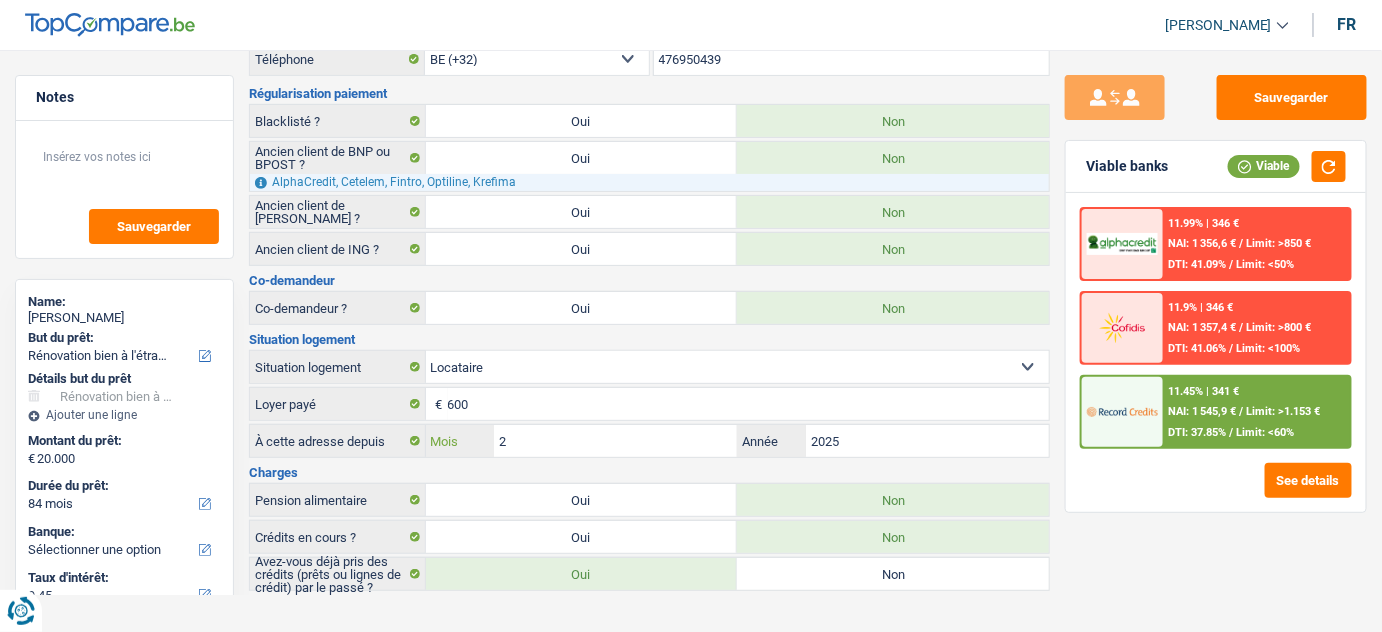 drag, startPoint x: 669, startPoint y: 436, endPoint x: 258, endPoint y: 453, distance: 411.35144 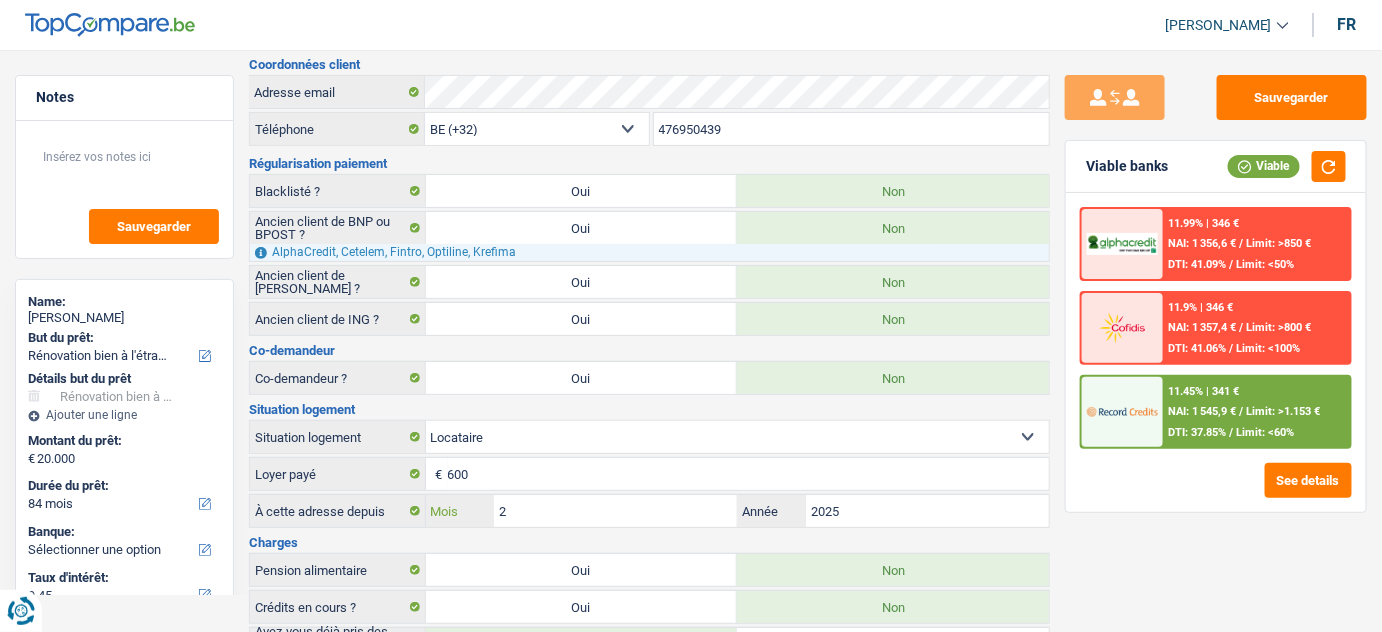 scroll, scrollTop: 0, scrollLeft: 0, axis: both 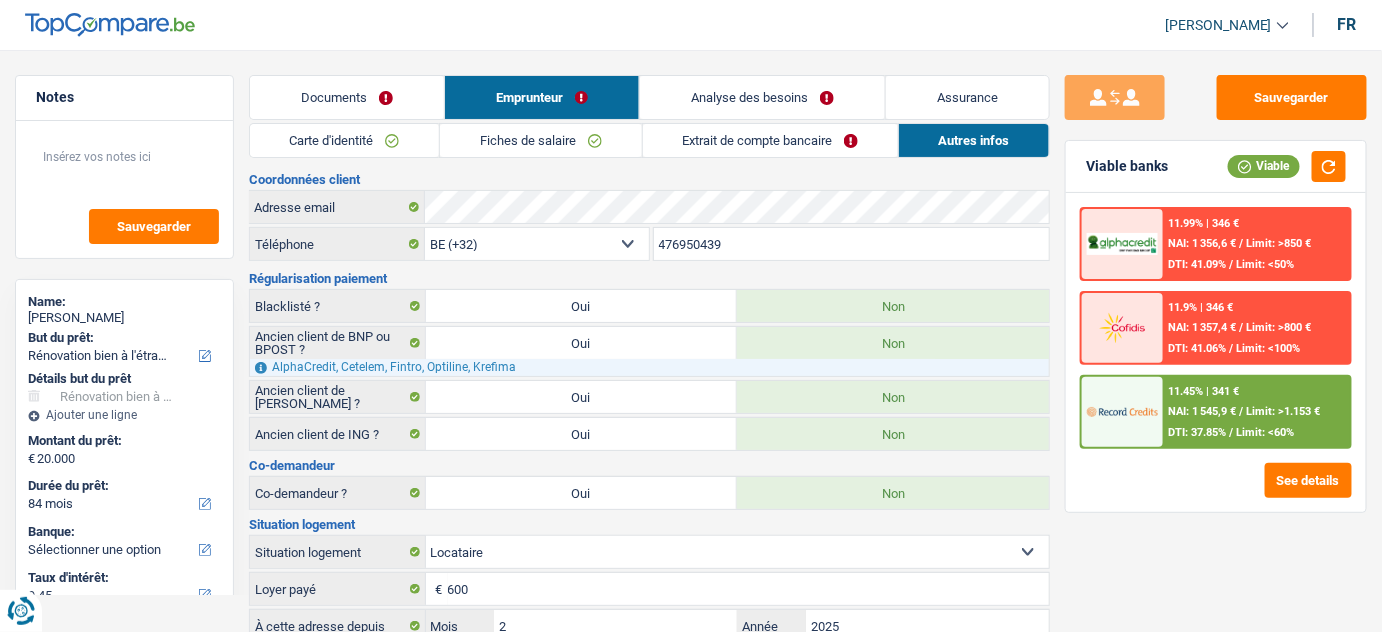 click on "Fiches de salaire" at bounding box center [540, 140] 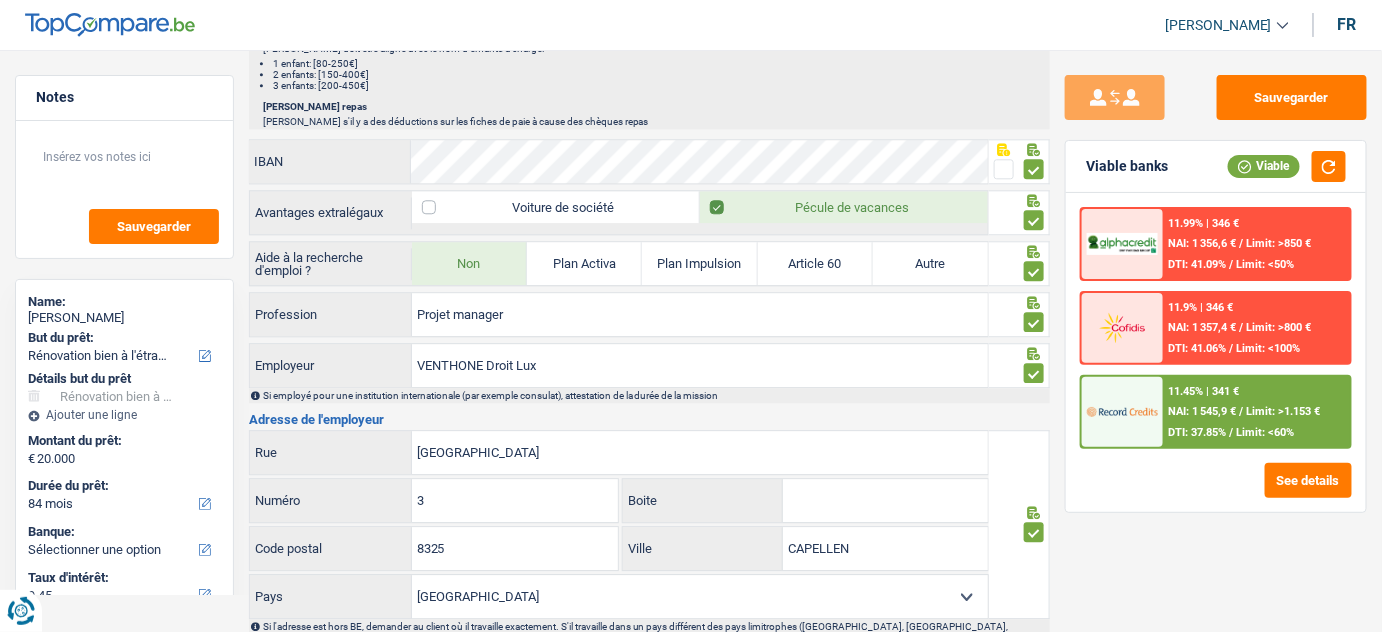 scroll, scrollTop: 1629, scrollLeft: 0, axis: vertical 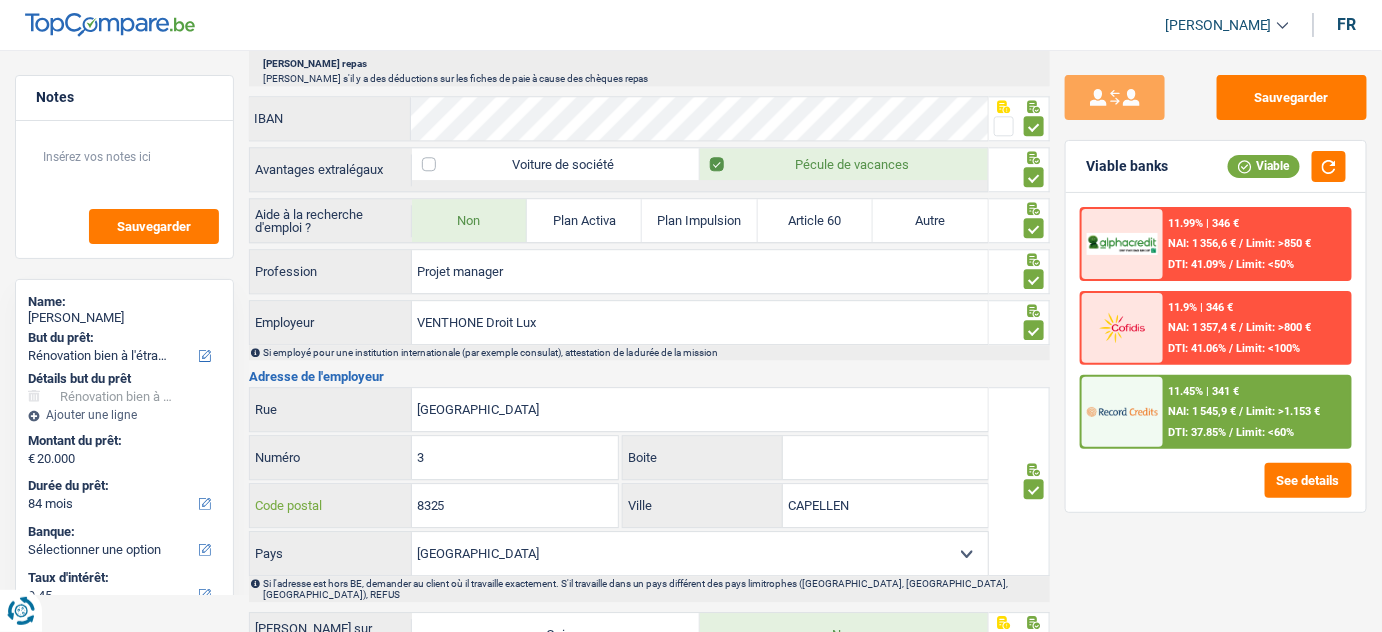 drag, startPoint x: 467, startPoint y: 484, endPoint x: 326, endPoint y: 562, distance: 161.13658 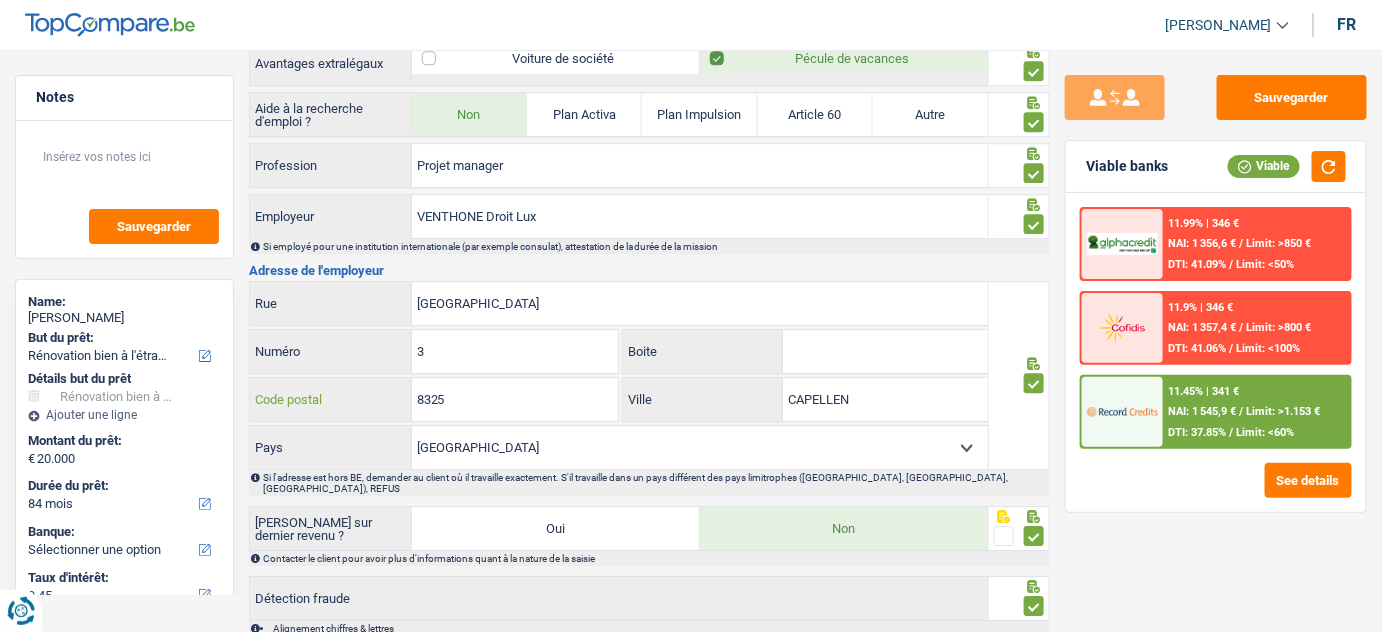 scroll, scrollTop: 1811, scrollLeft: 0, axis: vertical 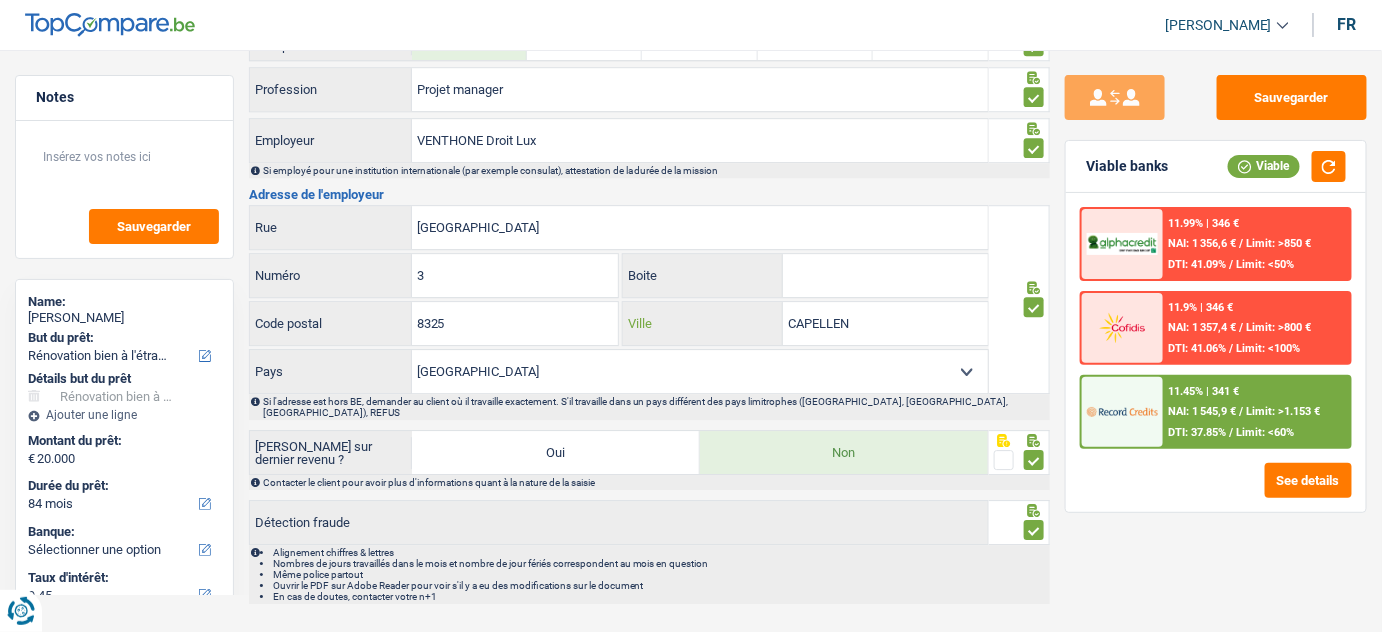 drag, startPoint x: 876, startPoint y: 299, endPoint x: 510, endPoint y: 331, distance: 367.39624 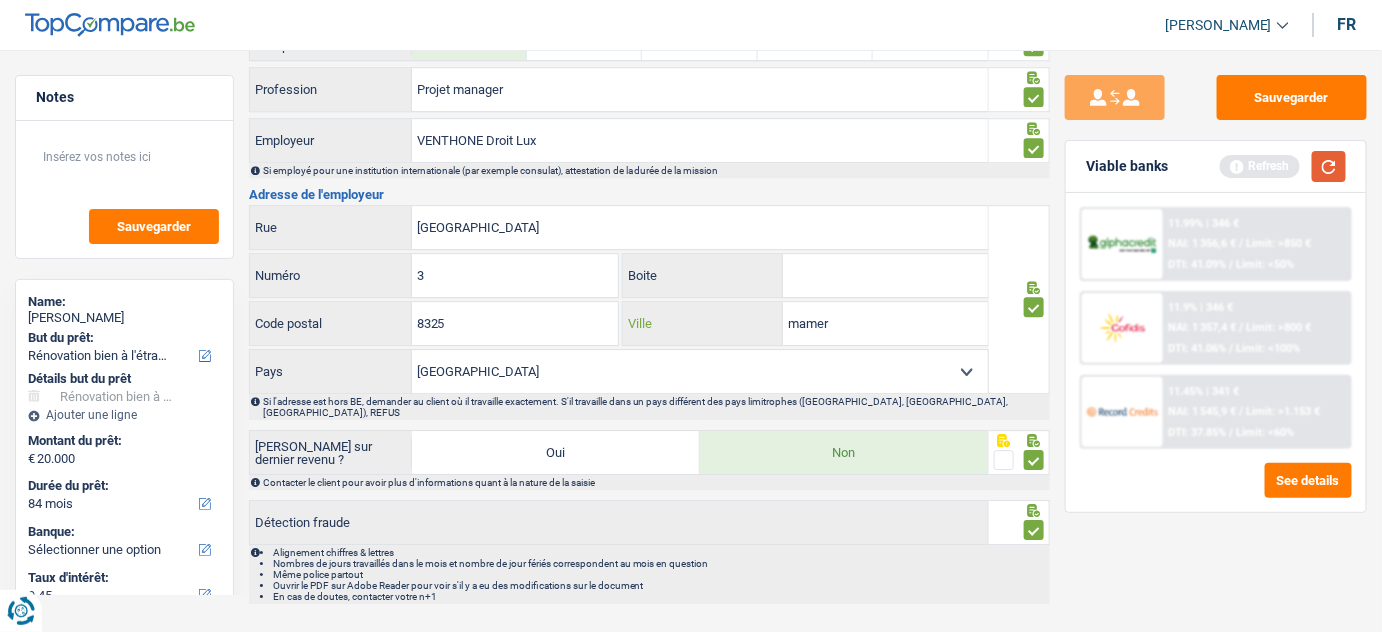 type on "mamer" 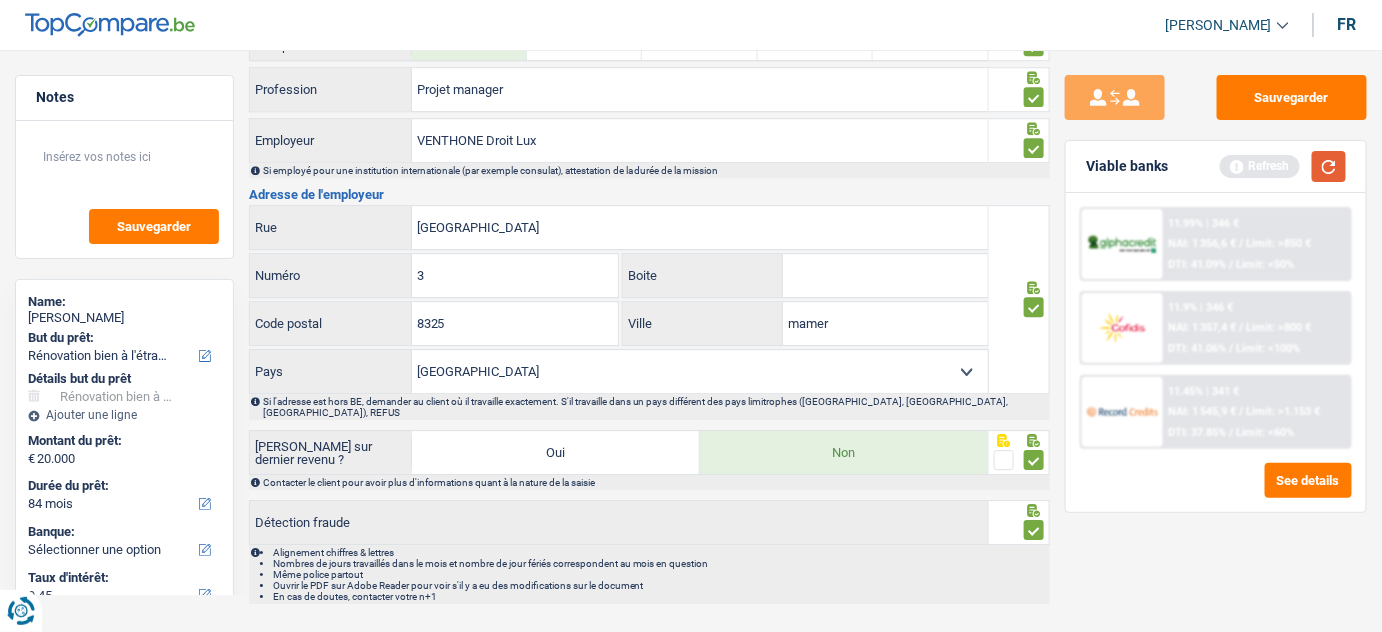 click at bounding box center (1329, 166) 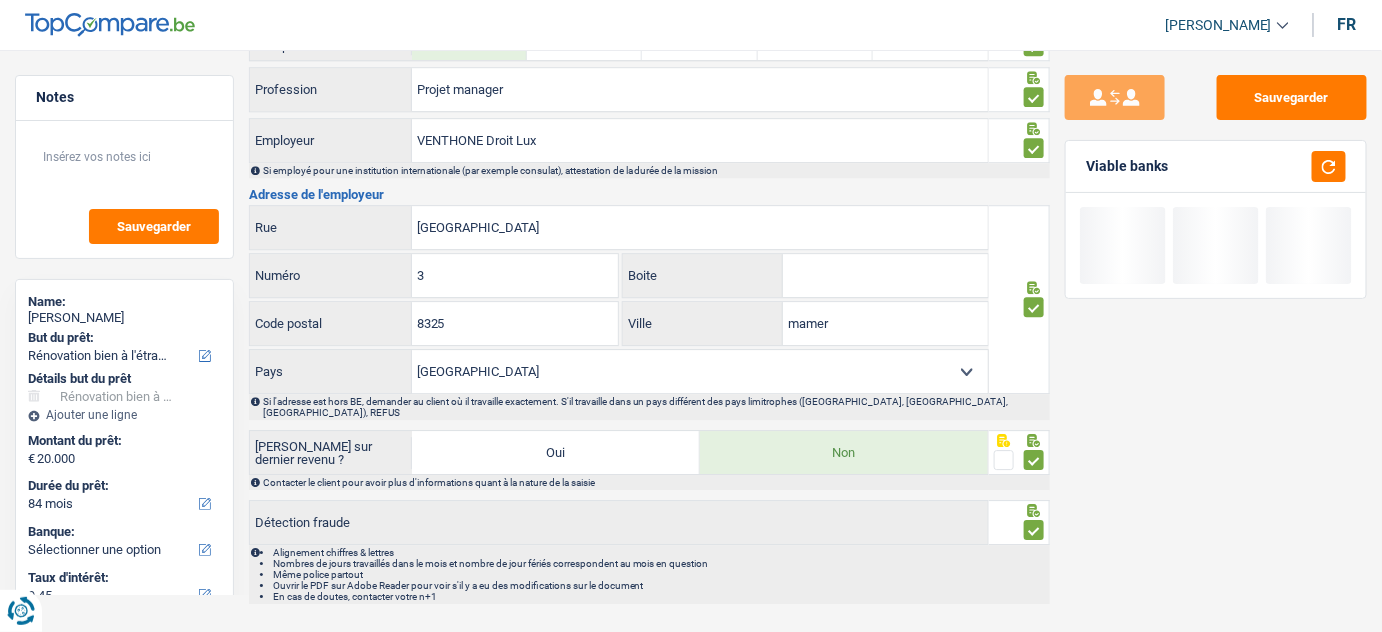click on "Sauvegarder
Viable banks" at bounding box center [1216, -561] 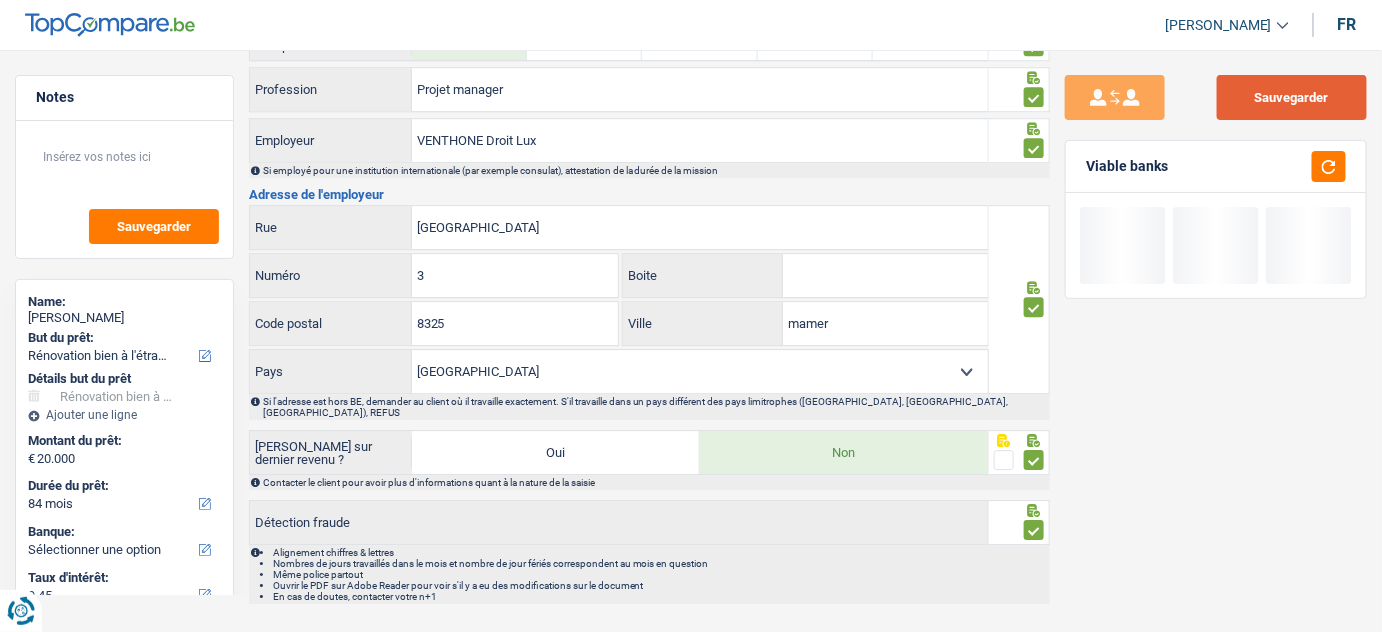 click on "Sauvegarder" at bounding box center [1292, 97] 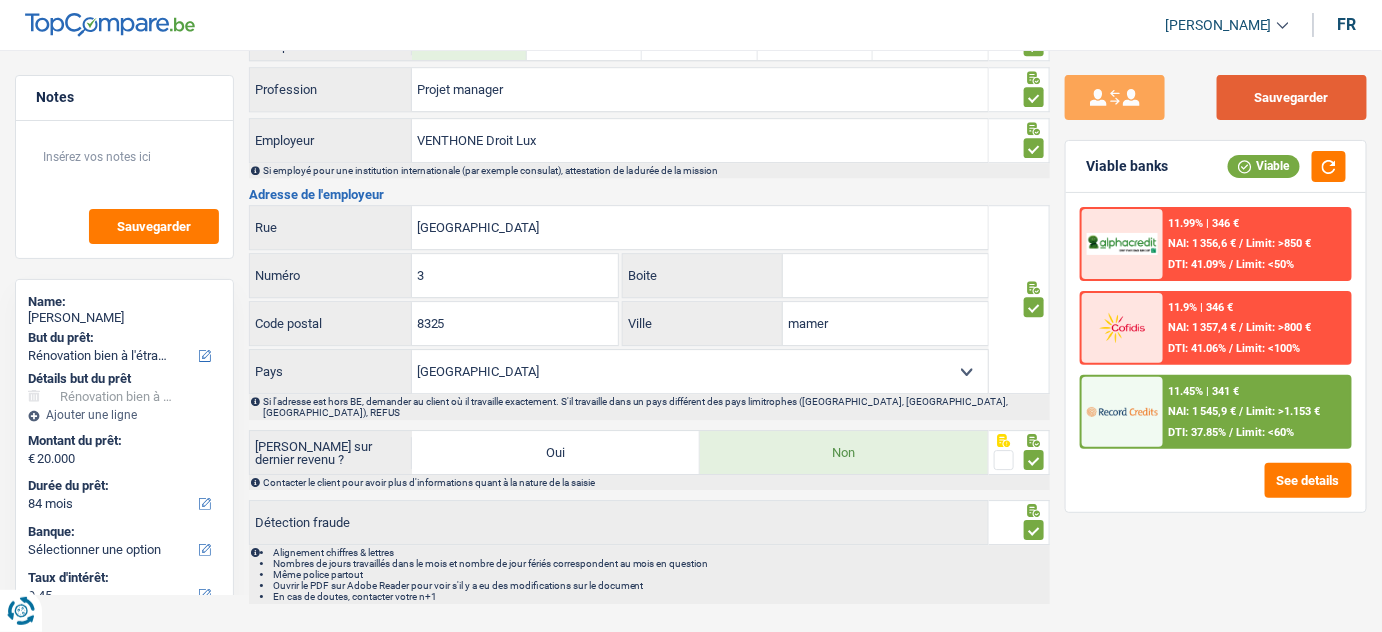 drag, startPoint x: 1272, startPoint y: 105, endPoint x: 968, endPoint y: 192, distance: 316.20404 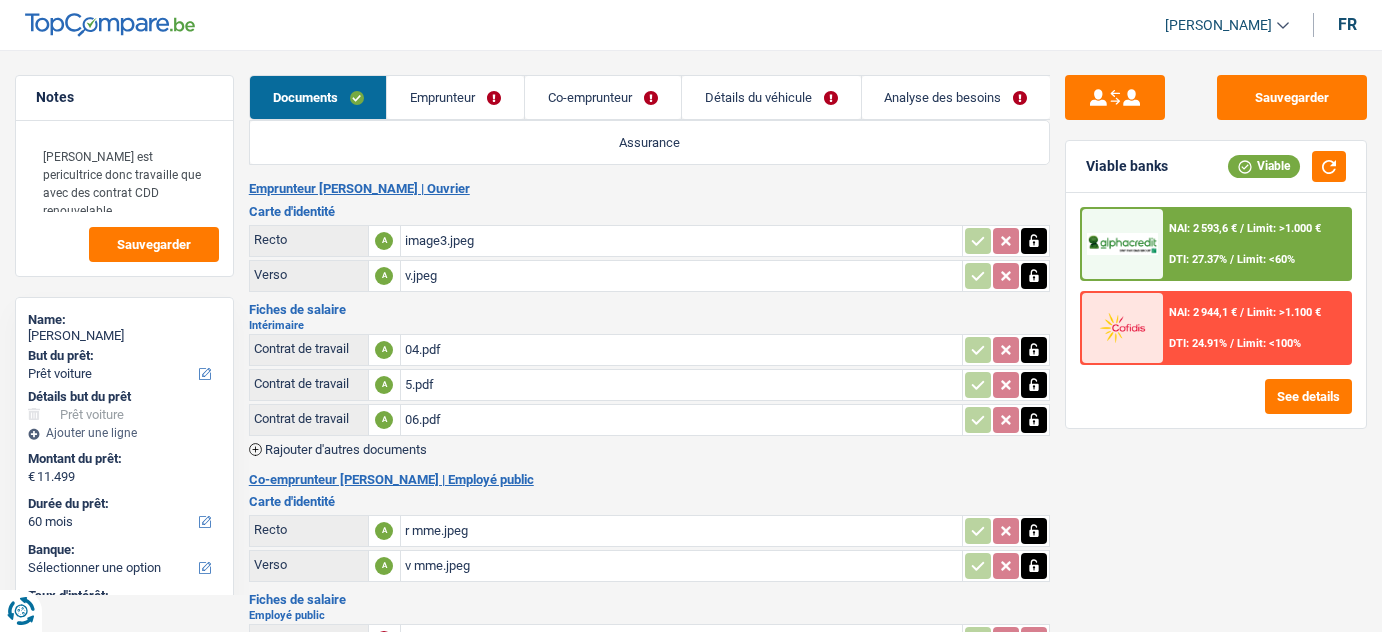 select on "car" 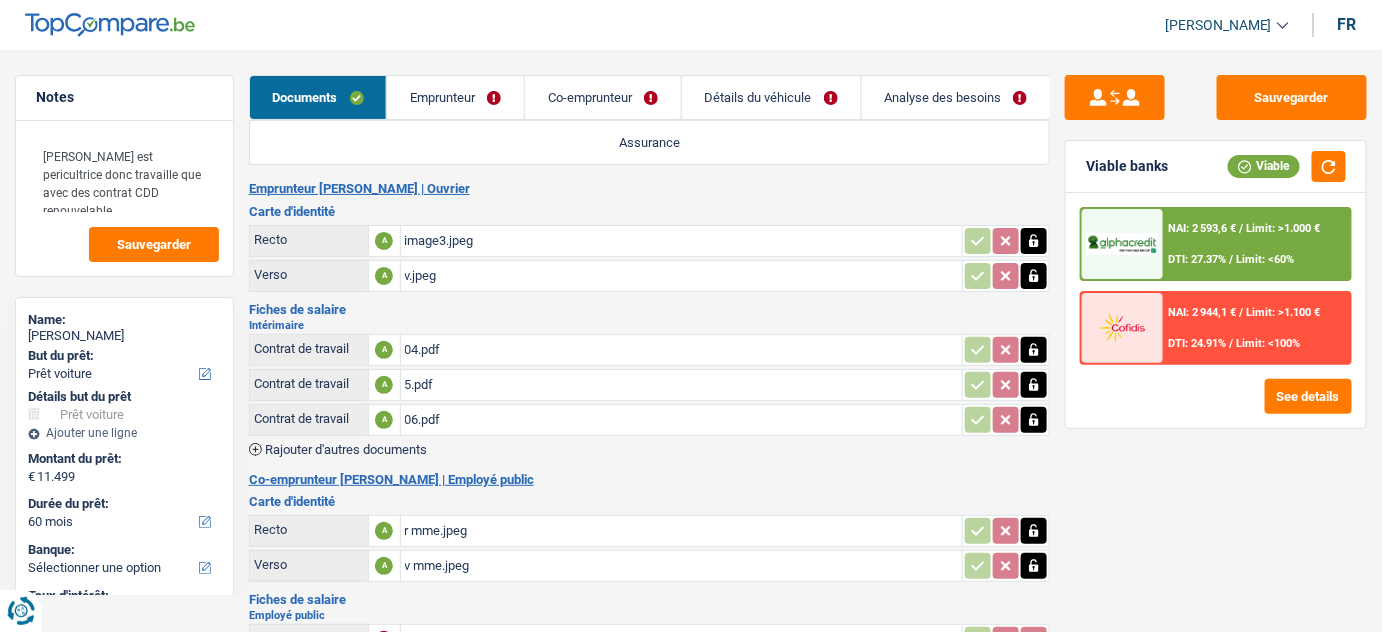 scroll, scrollTop: 0, scrollLeft: 0, axis: both 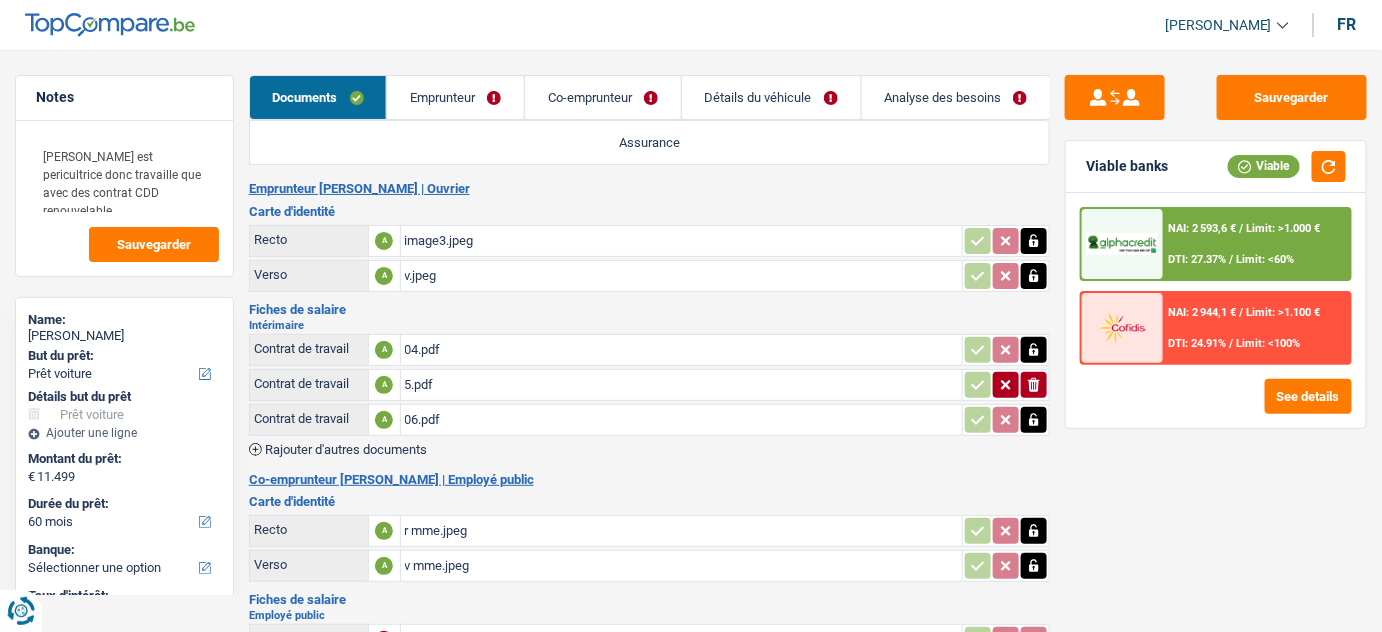 click on "ionicons-v5-e" 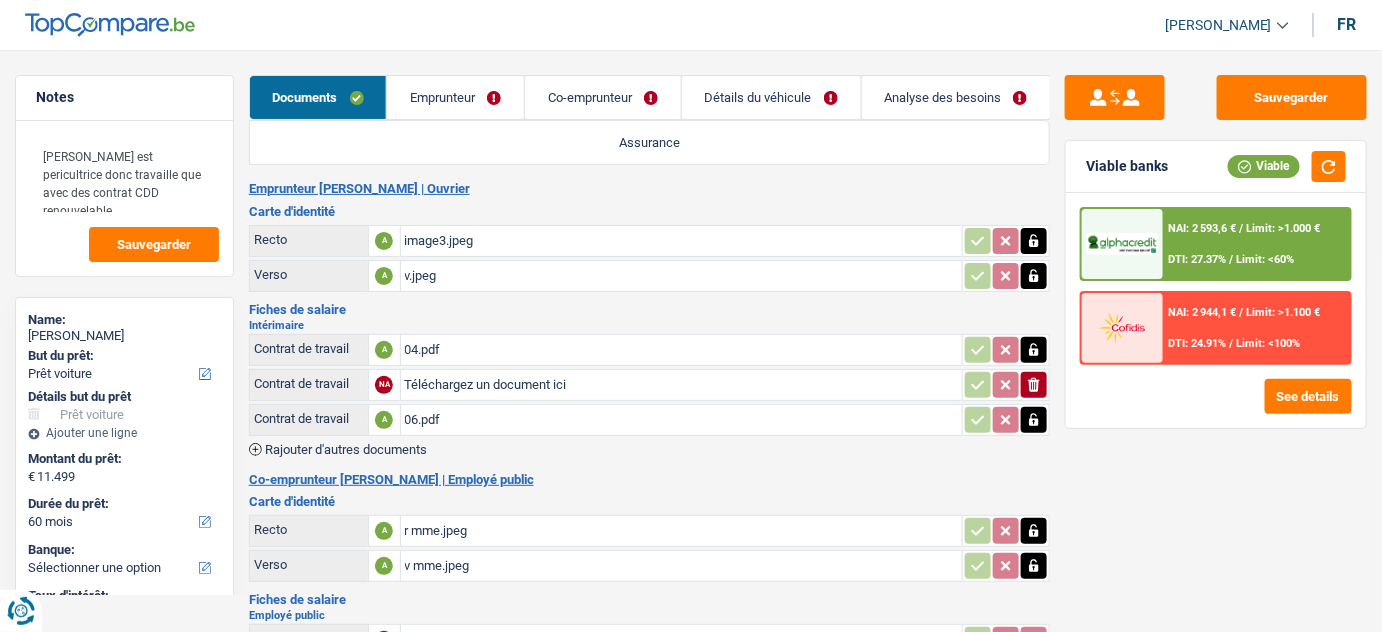 click on "Téléchargez un document ici" at bounding box center [682, 385] 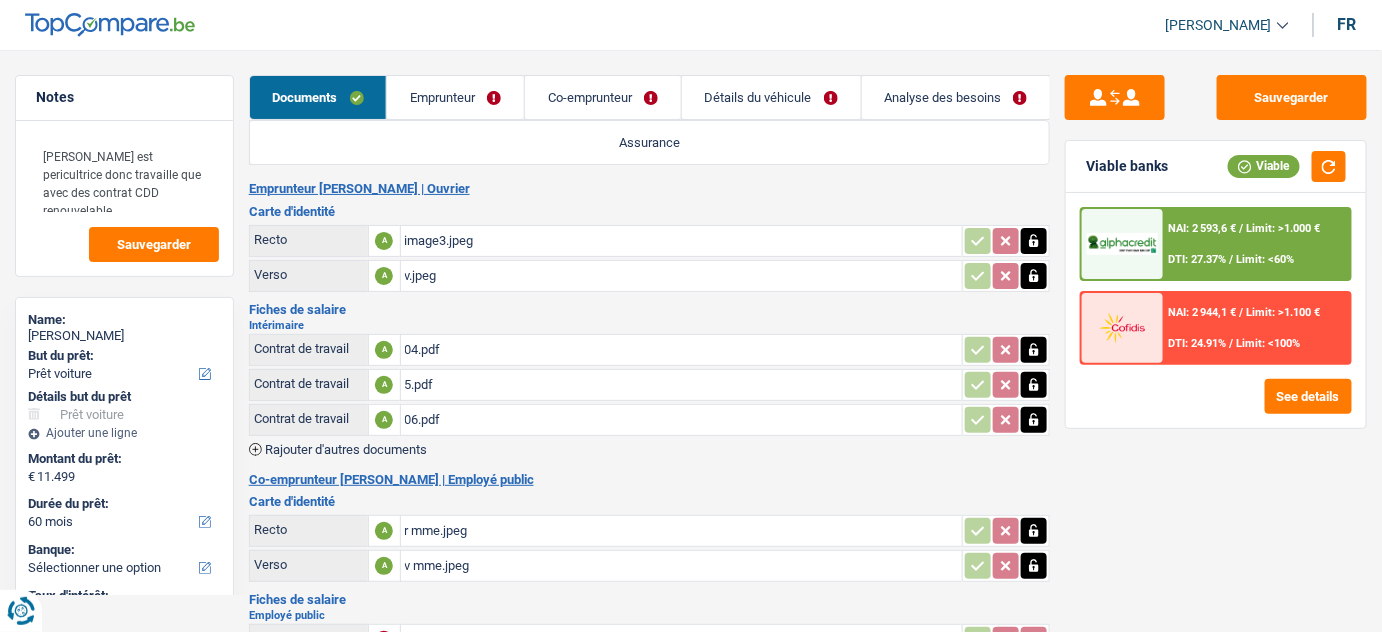click on "5.pdf" at bounding box center [682, 385] 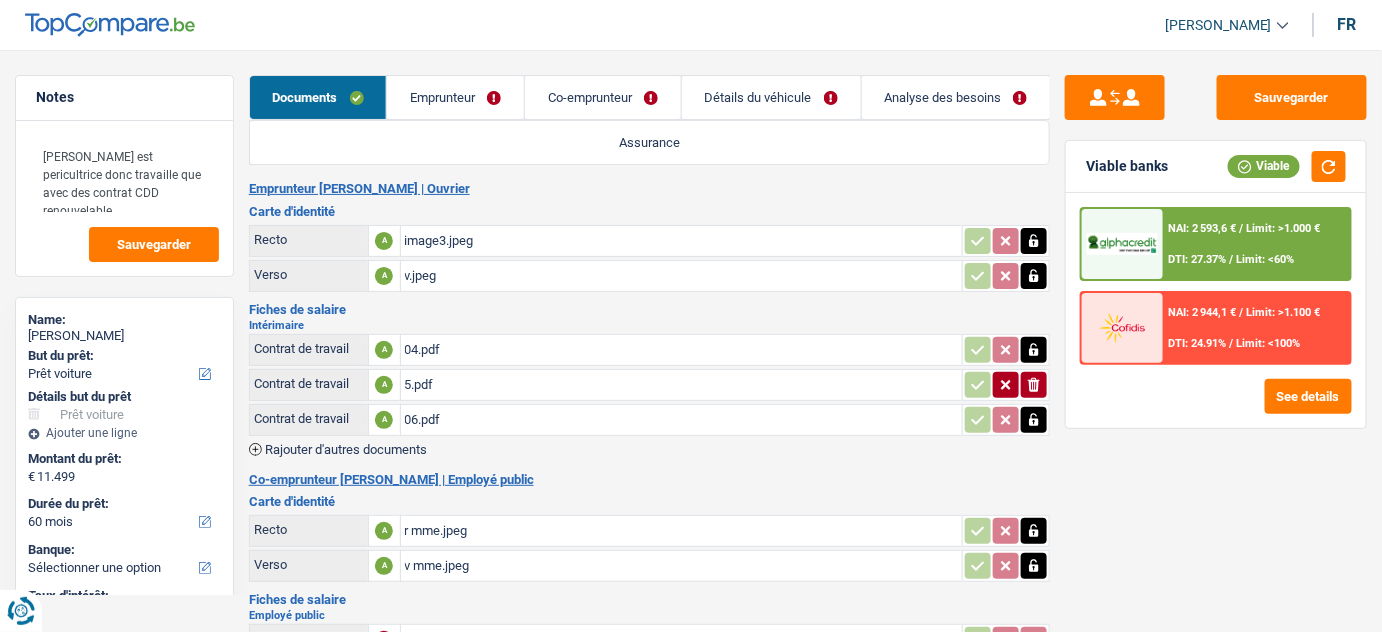 click 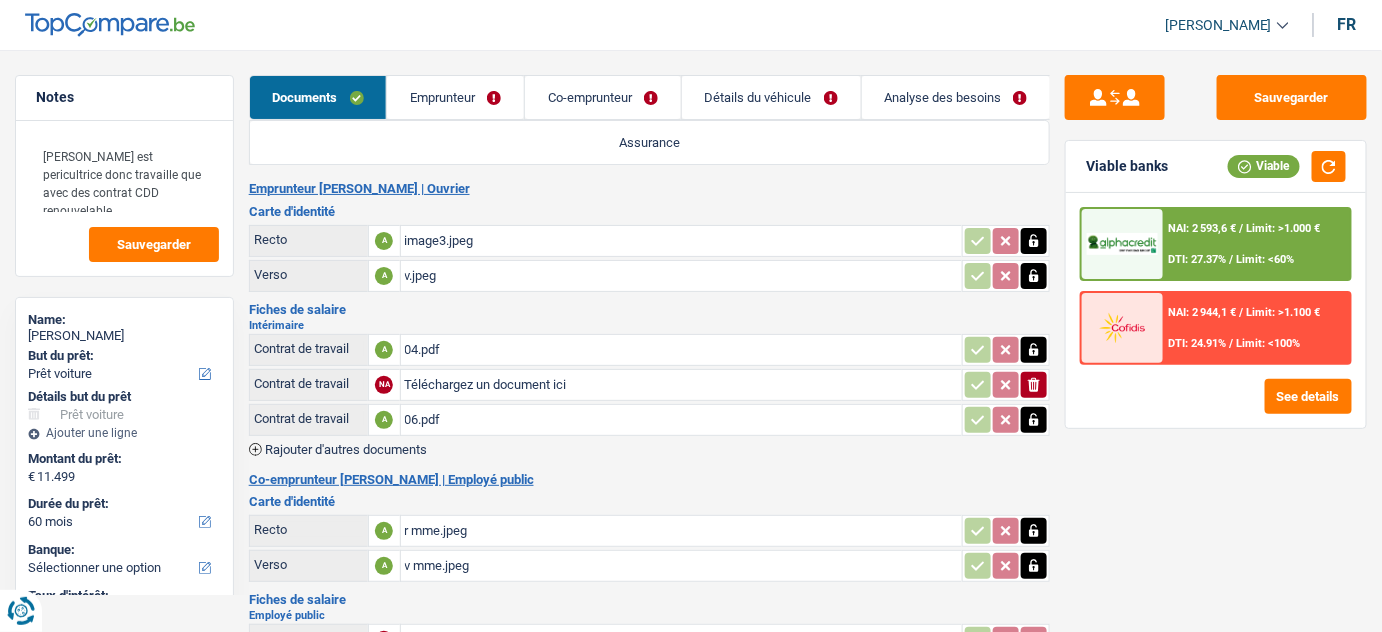 click on "Téléchargez un document ici" at bounding box center [682, 385] 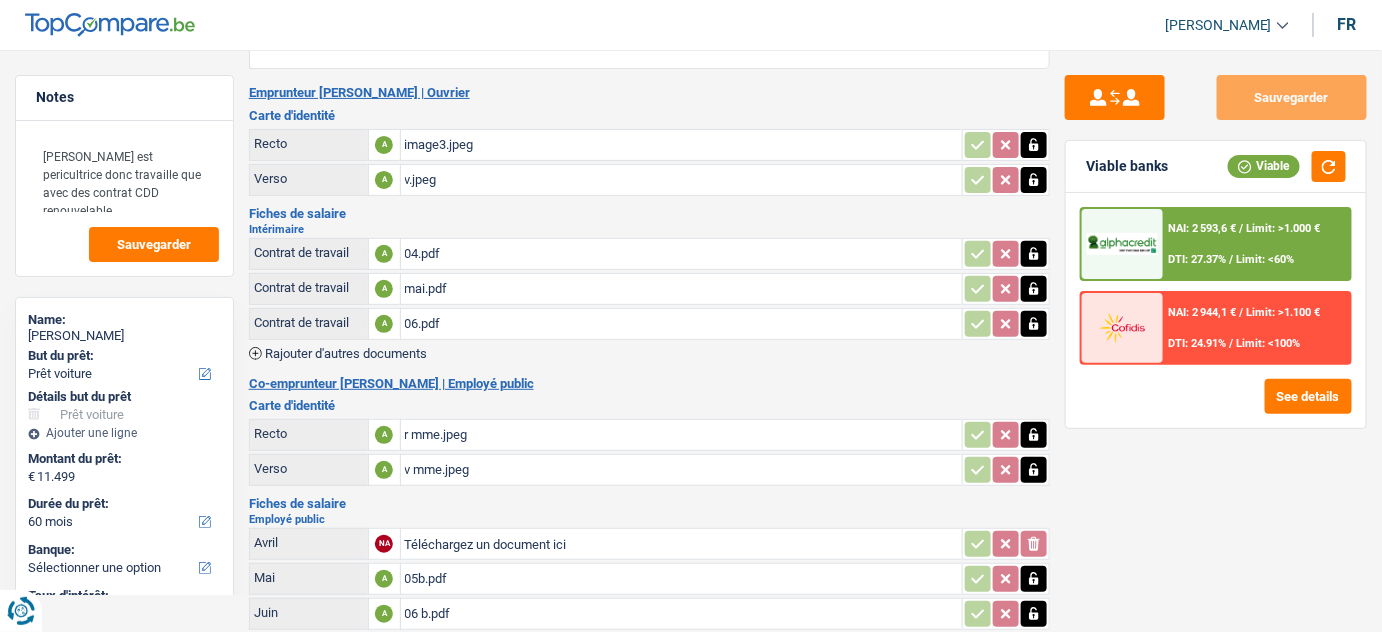 scroll, scrollTop: 265, scrollLeft: 0, axis: vertical 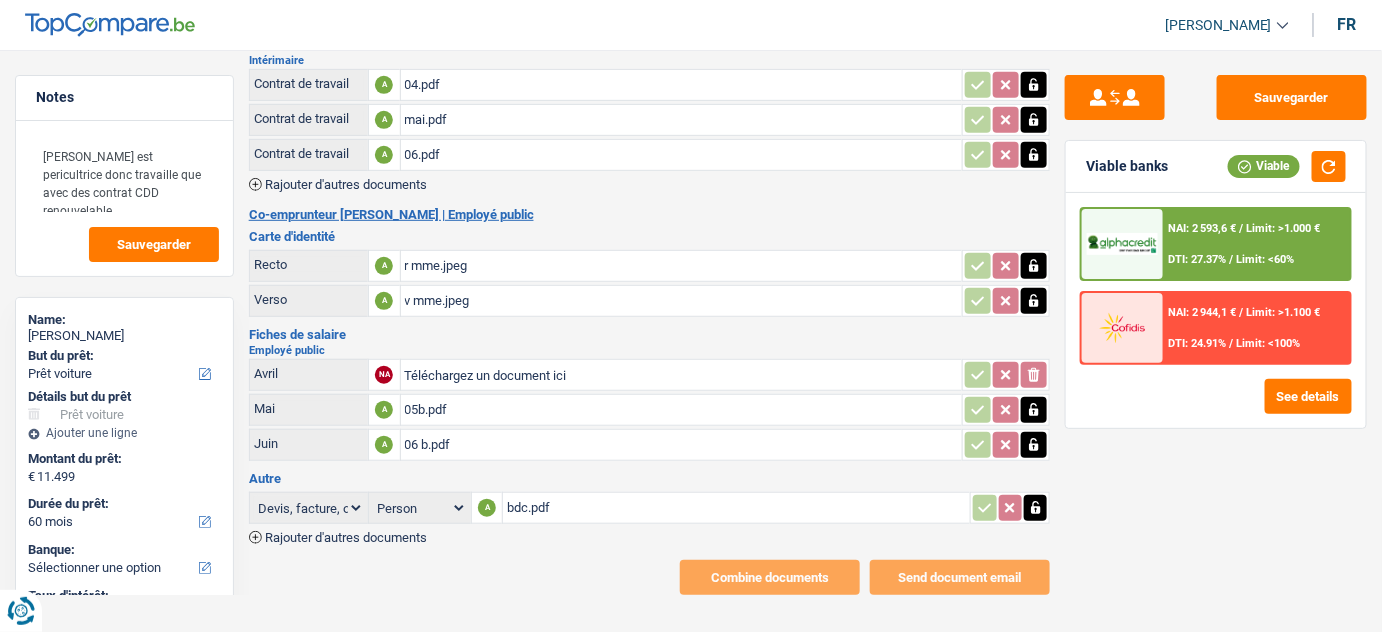 click on "05b.pdf" at bounding box center (682, 410) 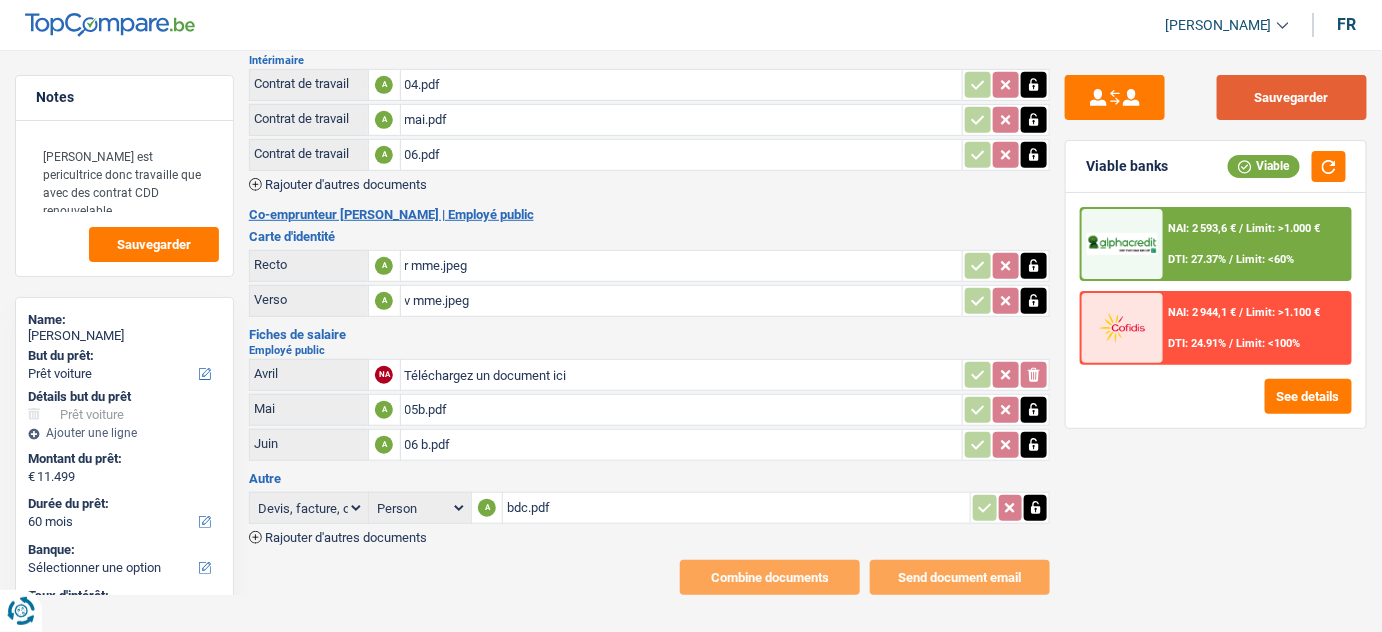 drag, startPoint x: 1284, startPoint y: 93, endPoint x: 1269, endPoint y: 95, distance: 15.132746 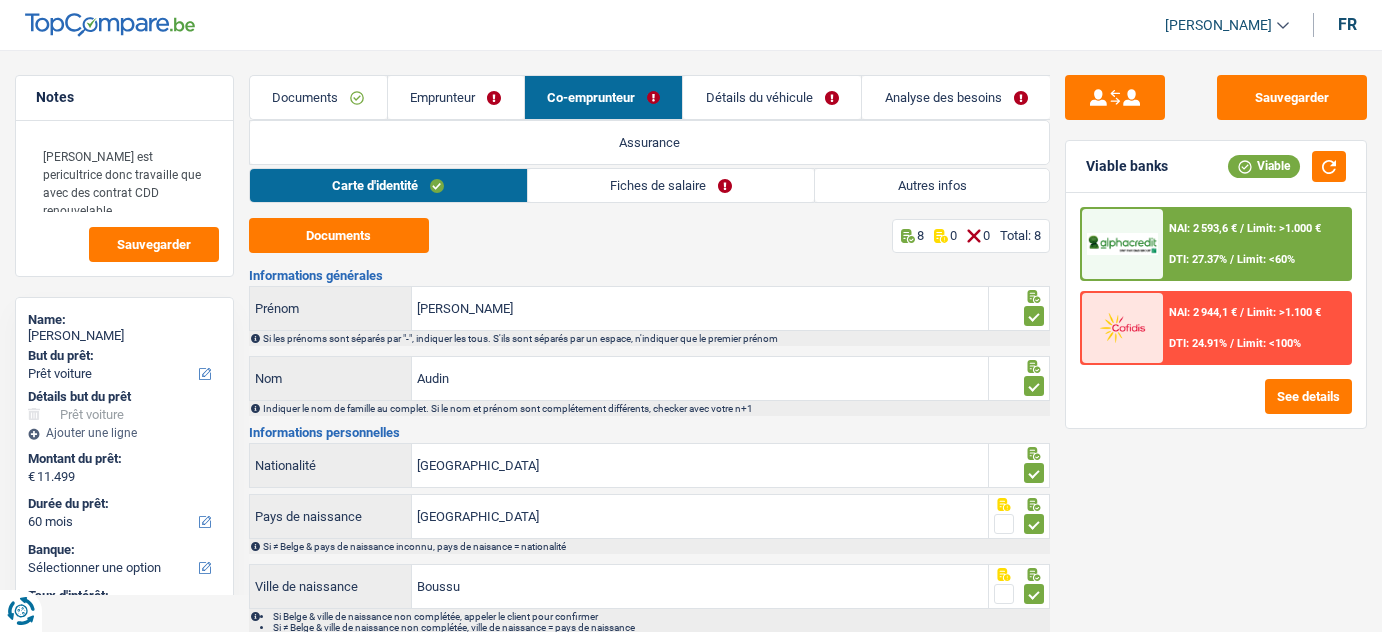 select on "car" 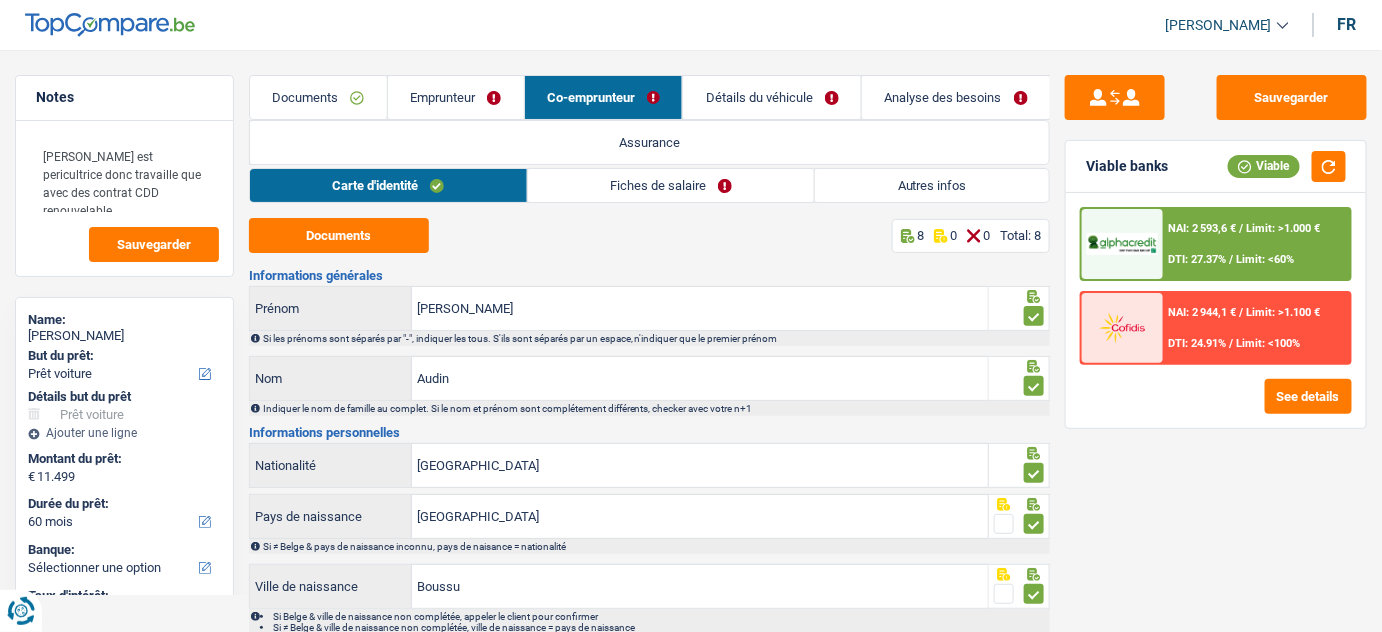 scroll, scrollTop: 0, scrollLeft: 0, axis: both 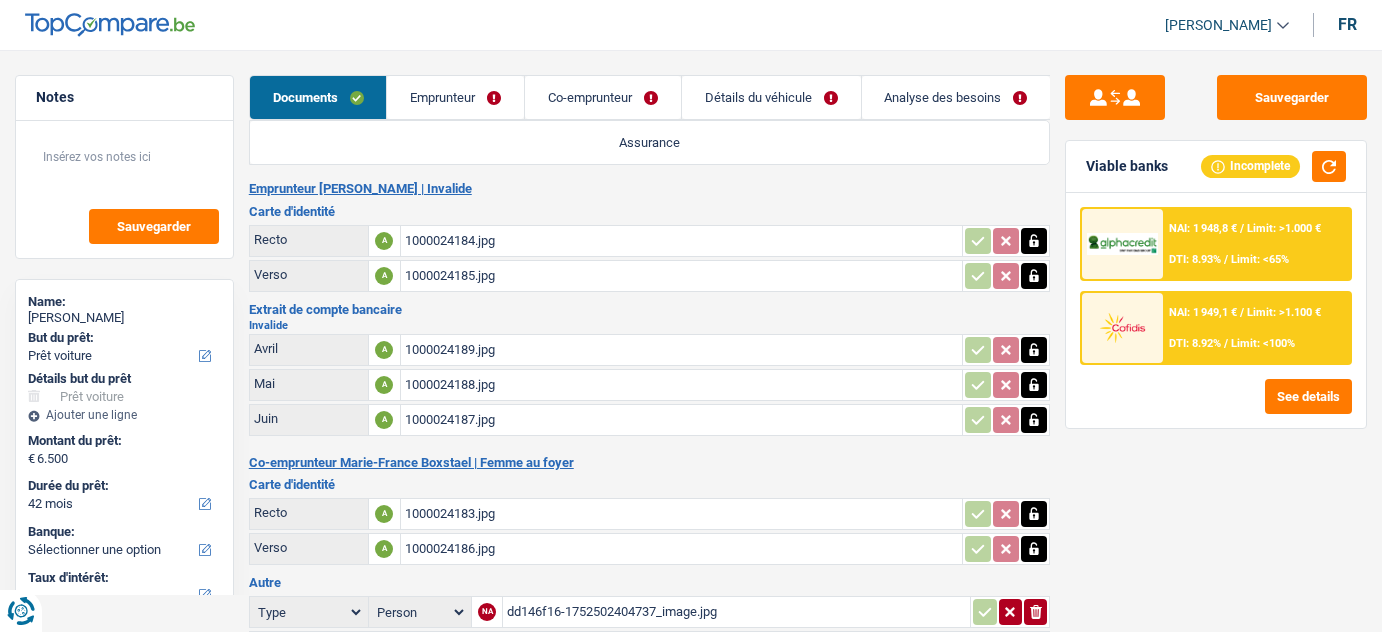 select on "car" 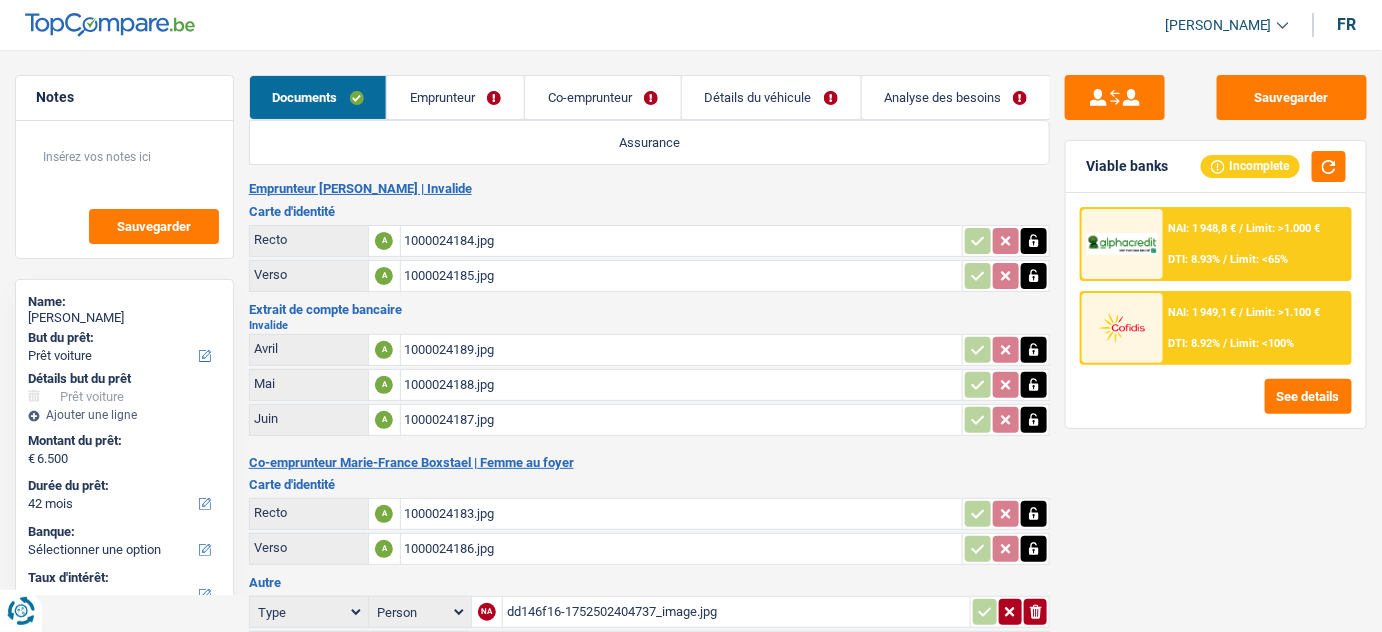 scroll, scrollTop: 0, scrollLeft: 0, axis: both 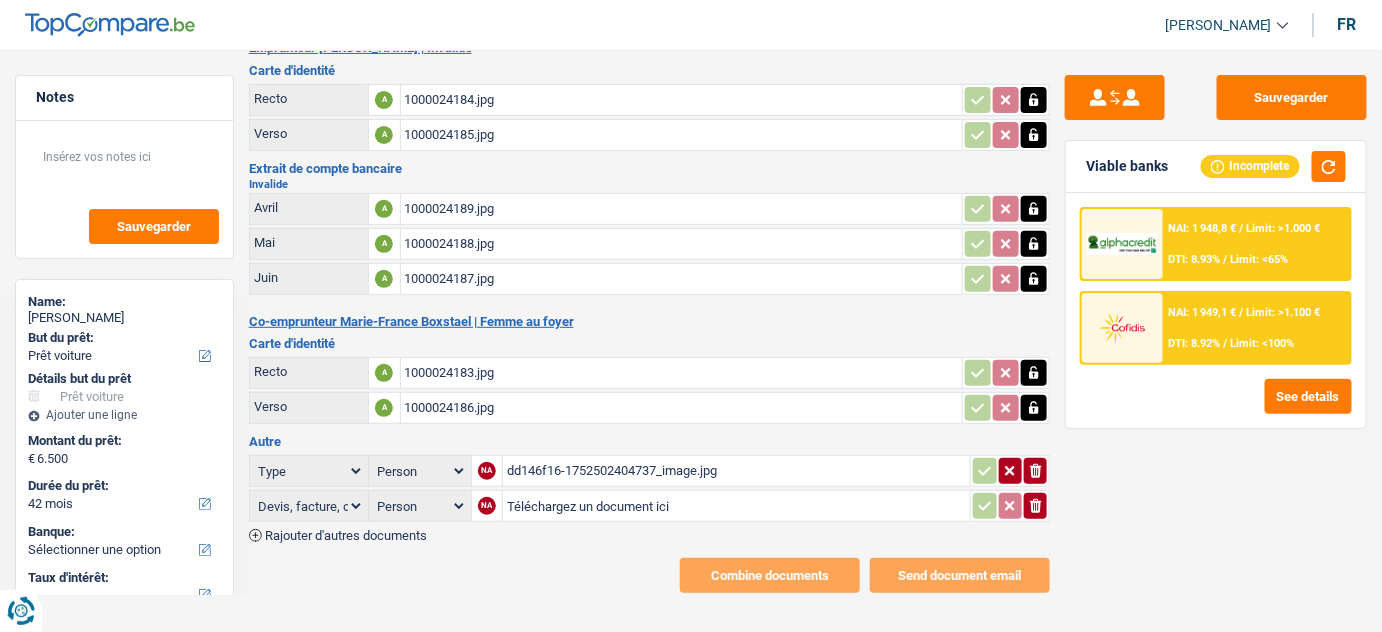 click on "dd146f16-1752502404737_image.jpg" at bounding box center (736, 471) 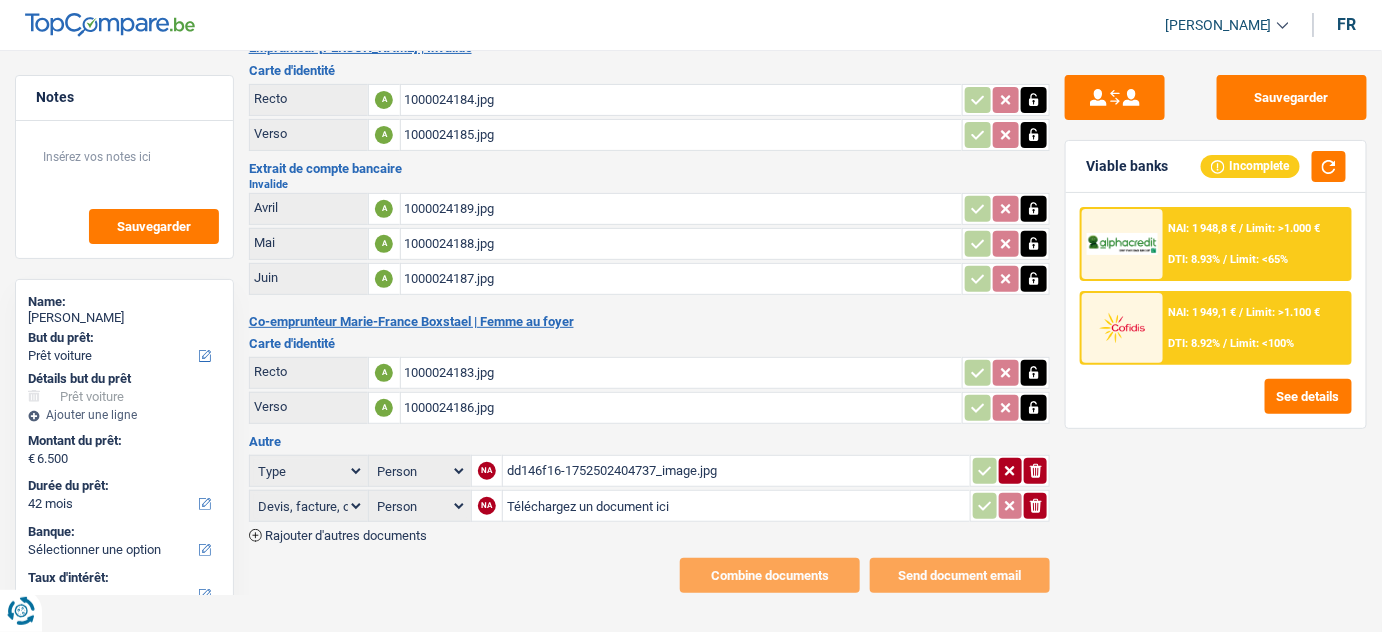 click on "Type
Analyse des besoins pour l'assurance
Attestation d'invalidité
Attestation de votre employeur
Attestation perte de la carte d'identité
Autre
Avertissement extrait de rôle 2023 concernant vos revenus 2022
Avertissement extrait de rôle 2024 concernant vos revenus 2023
Bulletin d'impôt
Carte bancaire
Certificat de composition de ménage
Certificat de résidence élargi
Certificat médical
Contrat de bail" at bounding box center (309, 471) 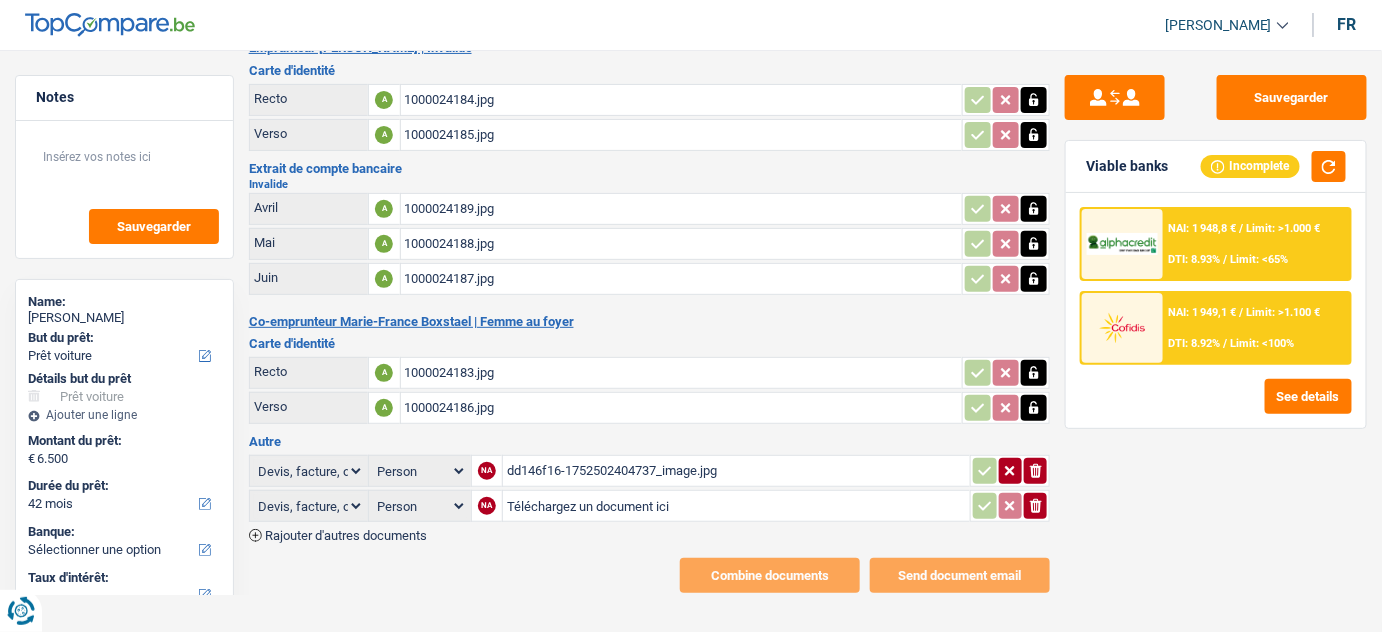 click on "Type
Analyse des besoins pour l'assurance
Attestation d'invalidité
Attestation de votre employeur
Attestation perte de la carte d'identité
Autre
Avertissement extrait de rôle 2023 concernant vos revenus 2022
Avertissement extrait de rôle 2024 concernant vos revenus 2023
Bulletin d'impôt
Carte bancaire
Certificat de composition de ménage
Certificat de résidence élargi
Certificat médical
Contrat de bail" at bounding box center (309, 471) 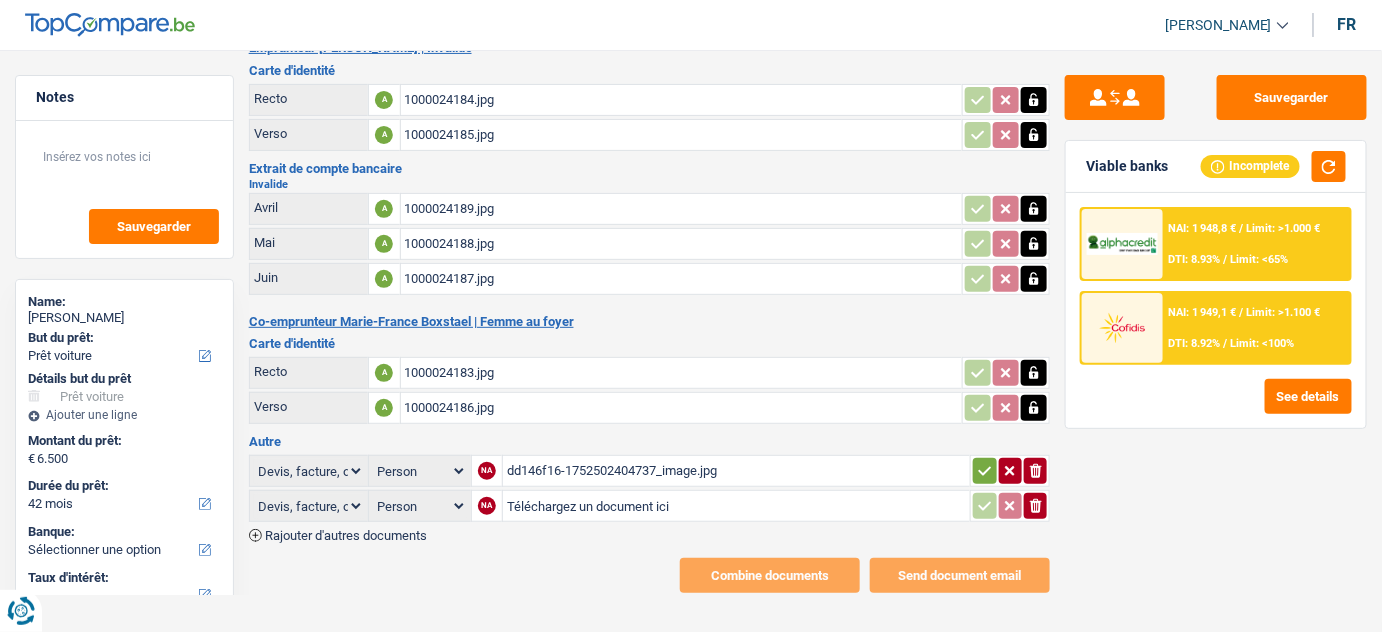 click at bounding box center [984, 471] 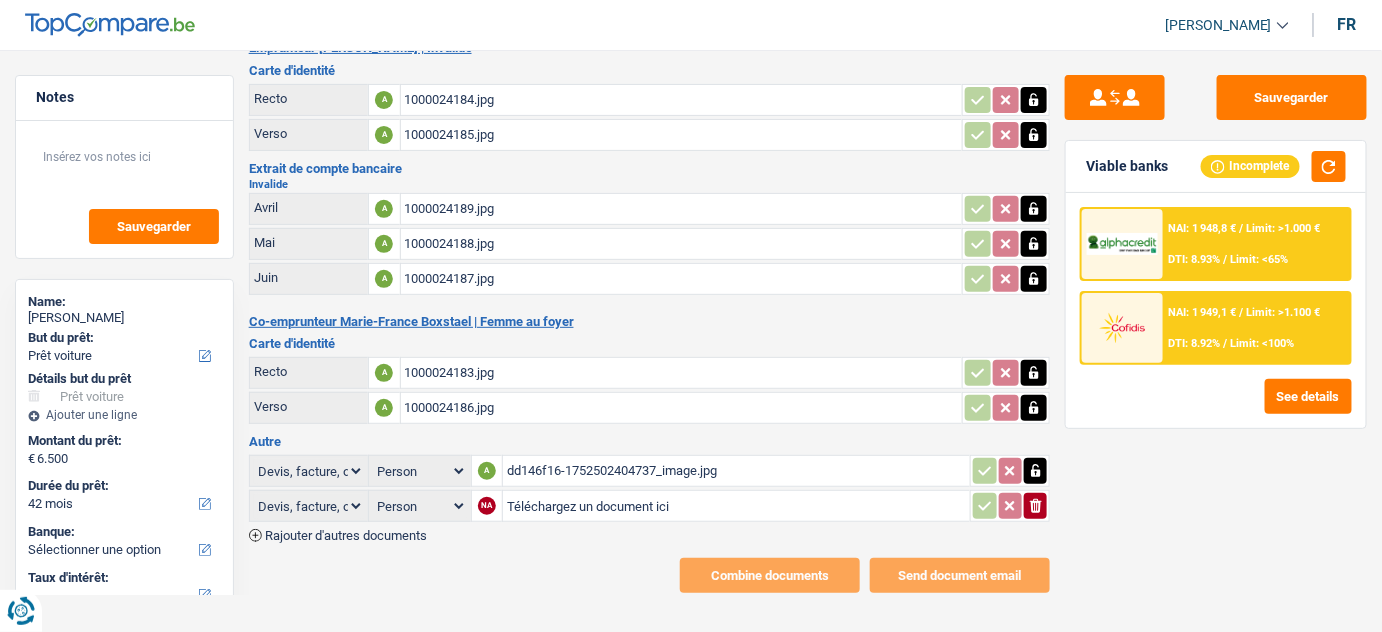 click on "ionicons-v5-e" 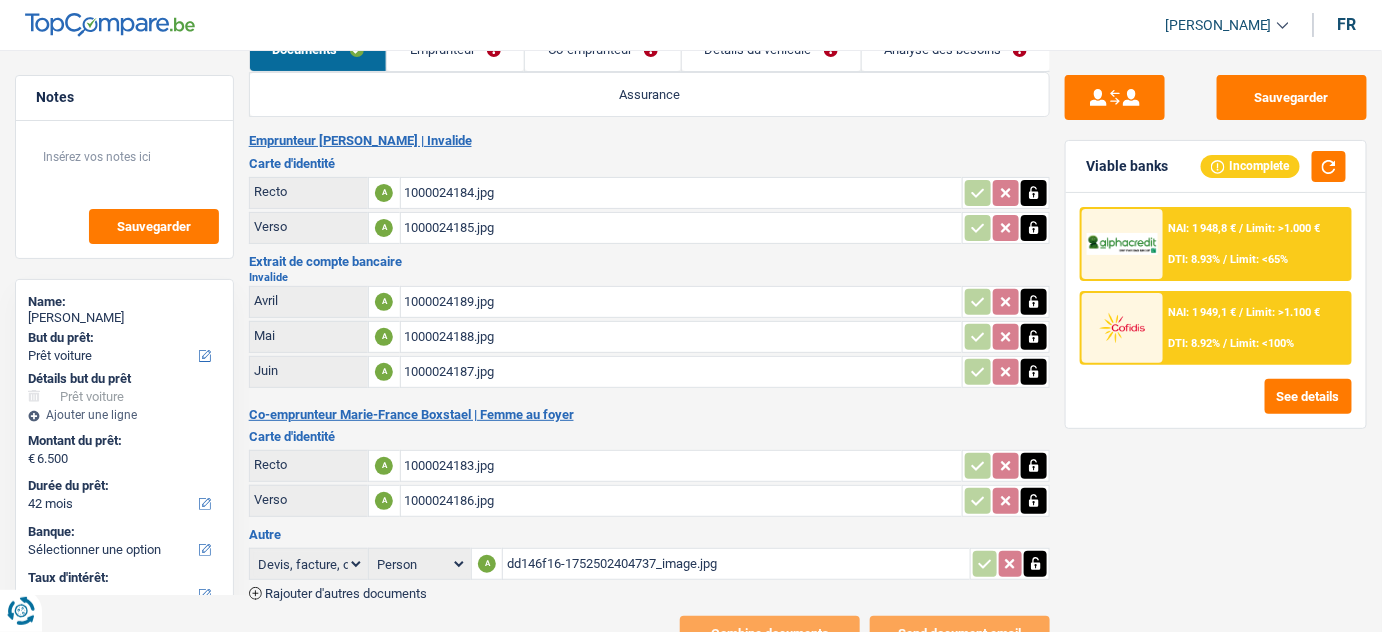 scroll, scrollTop: 0, scrollLeft: 0, axis: both 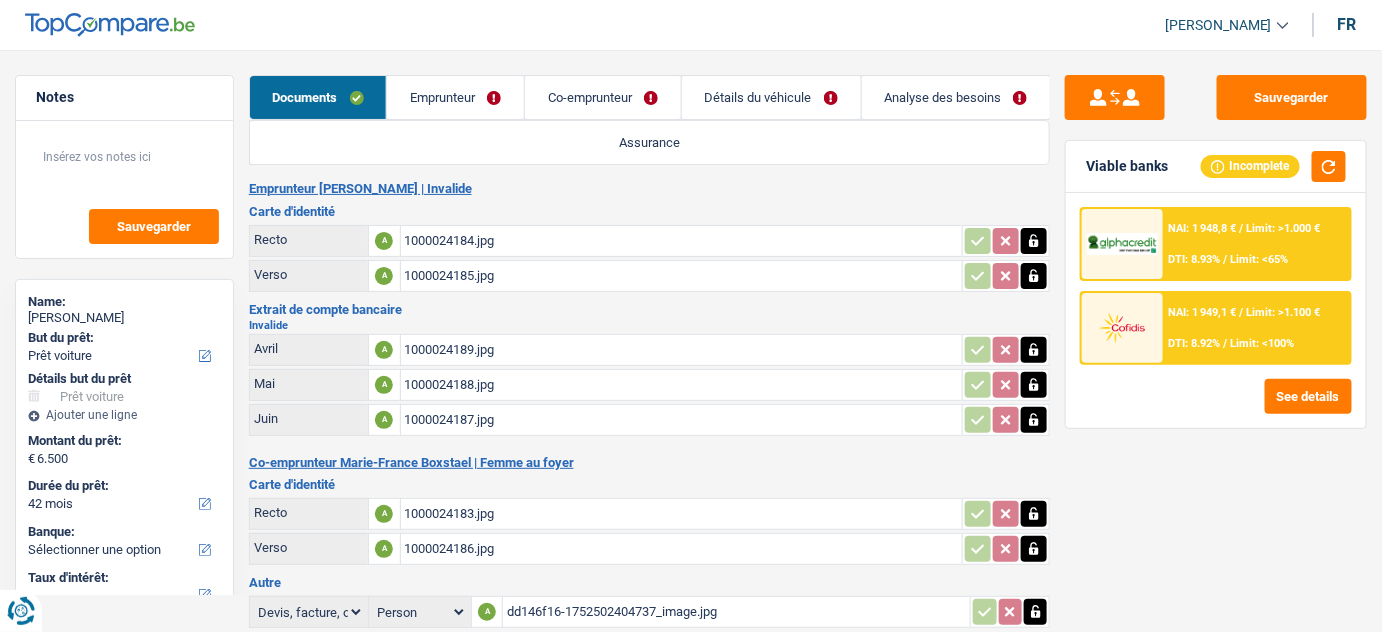 drag, startPoint x: 468, startPoint y: 96, endPoint x: 456, endPoint y: 104, distance: 14.422205 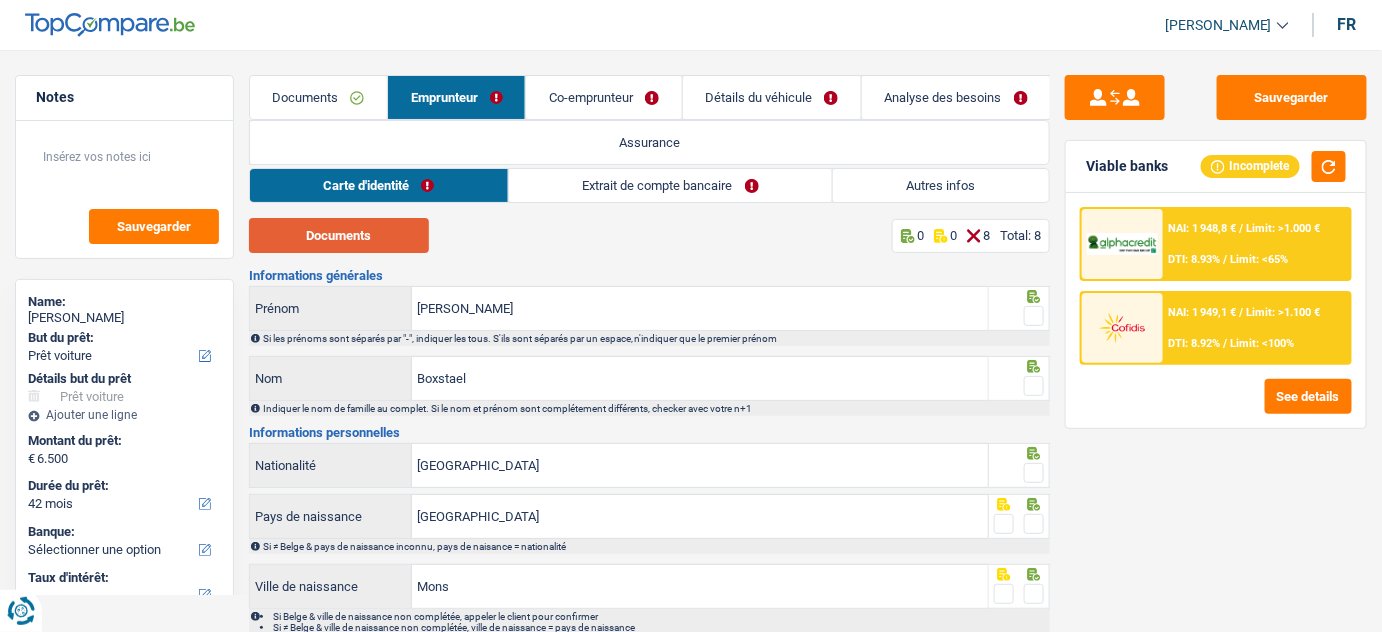 drag, startPoint x: 290, startPoint y: 242, endPoint x: 300, endPoint y: 240, distance: 10.198039 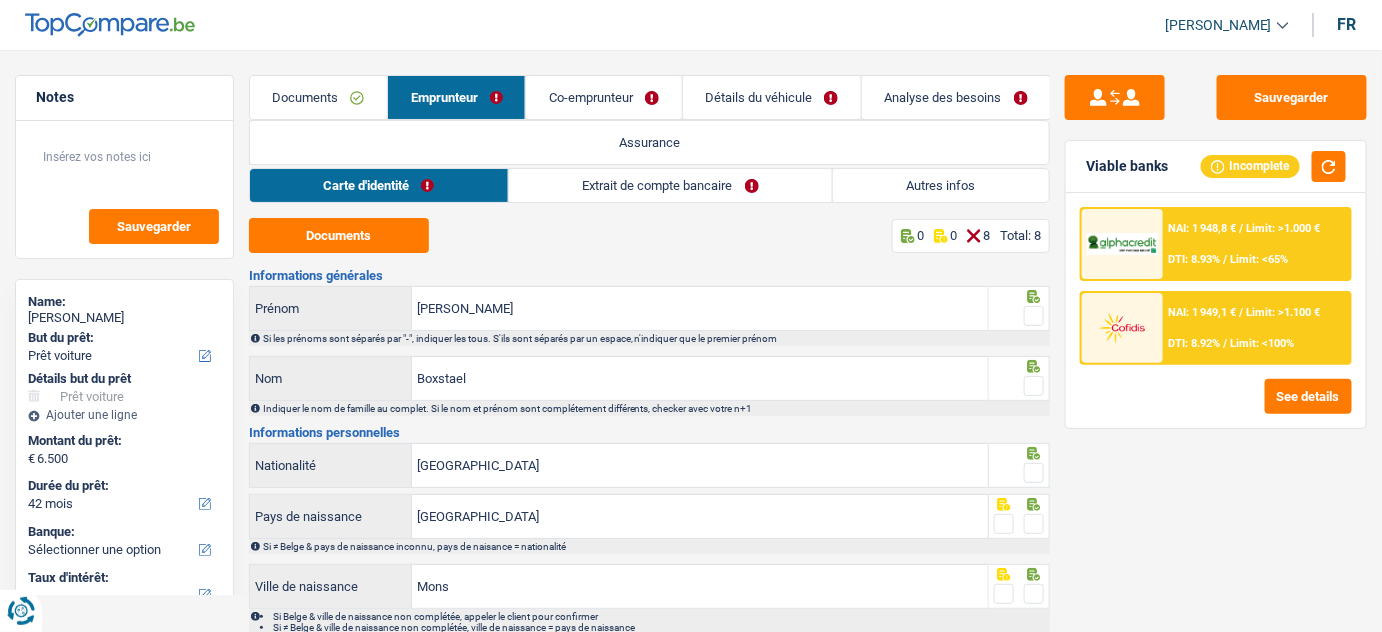 click at bounding box center [1034, 386] 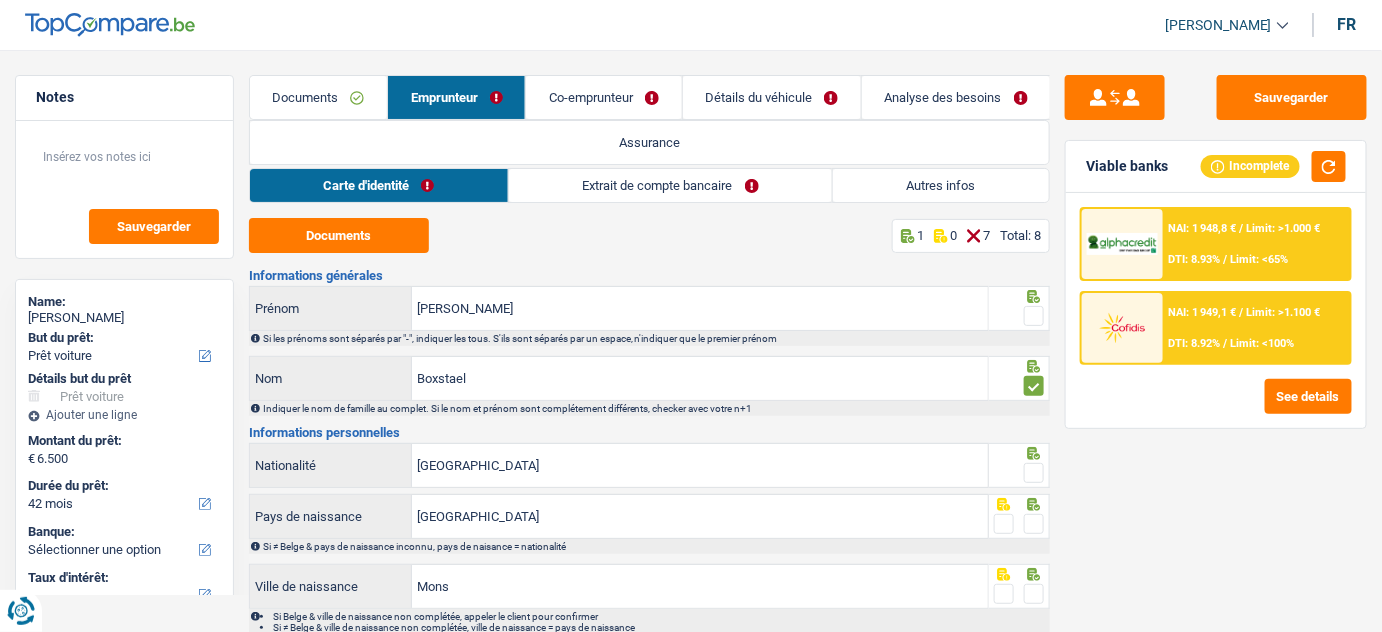 click at bounding box center [1034, 316] 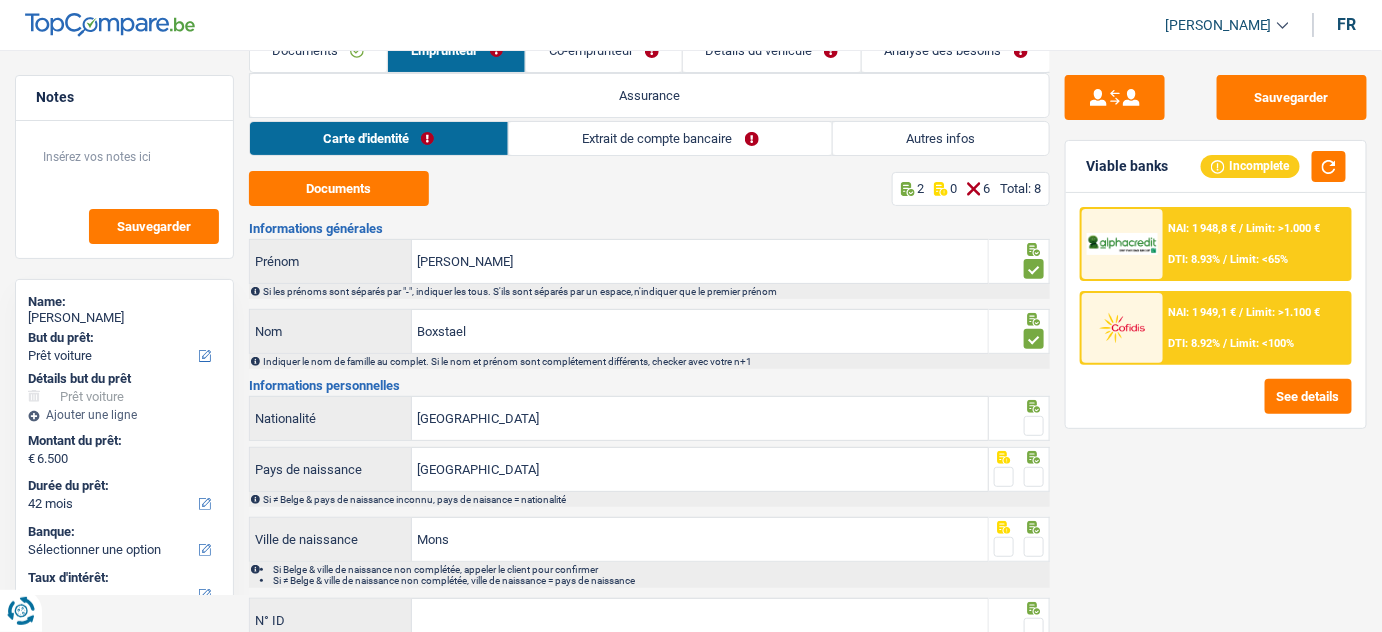 scroll, scrollTop: 90, scrollLeft: 0, axis: vertical 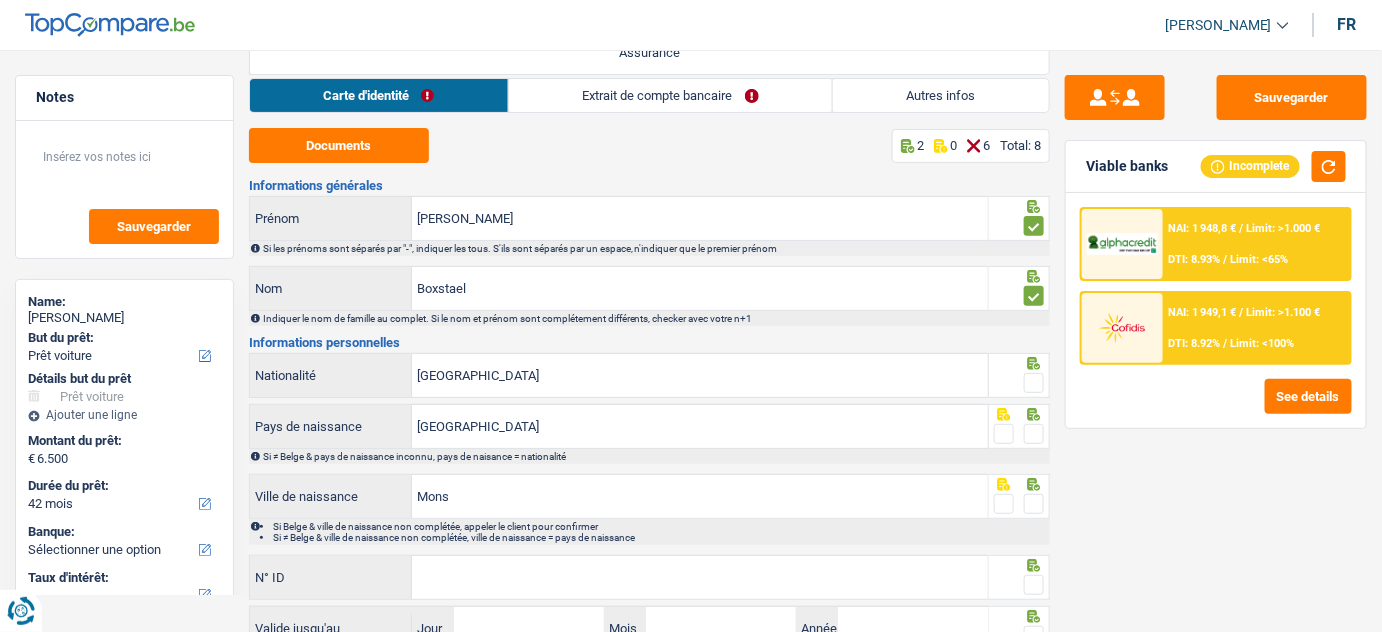 click at bounding box center [1034, 383] 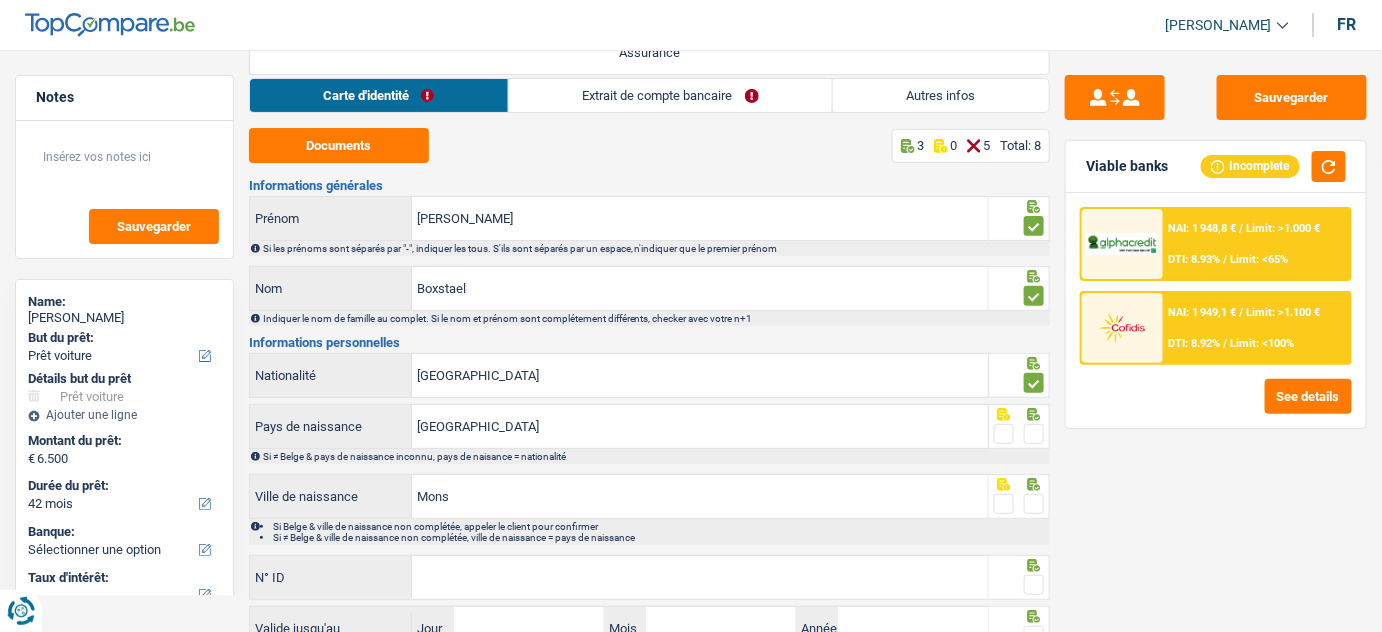 click at bounding box center [1034, 434] 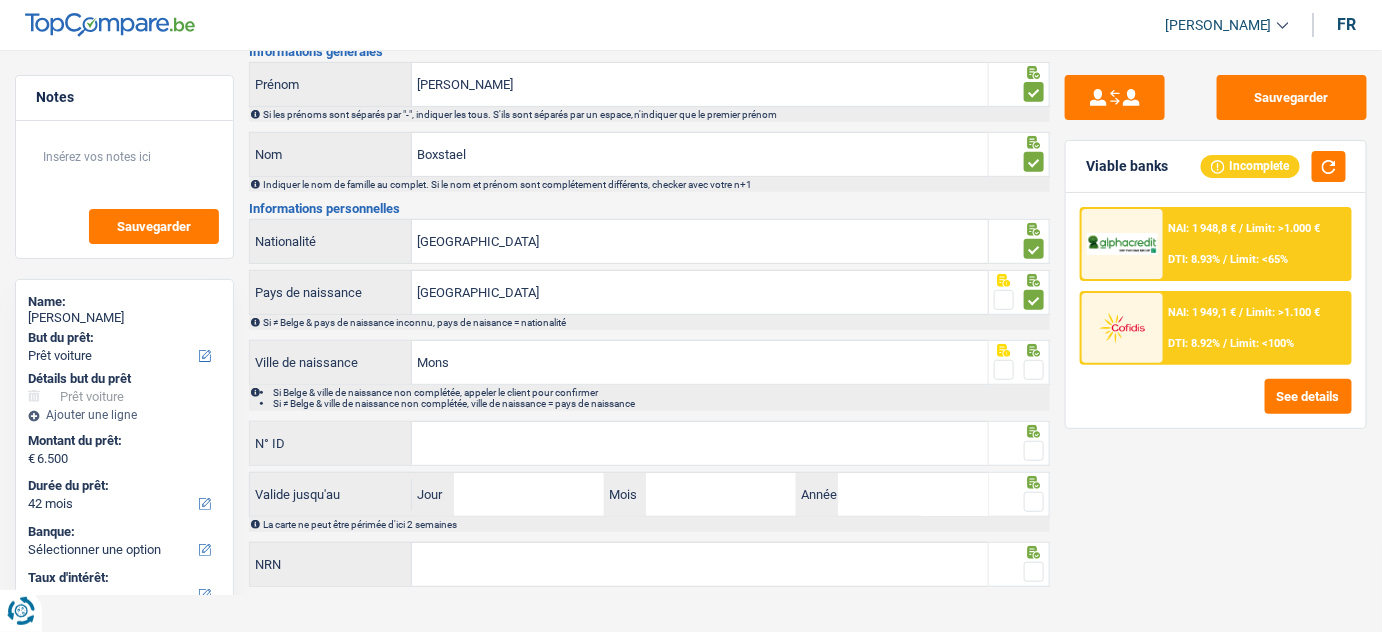scroll, scrollTop: 225, scrollLeft: 0, axis: vertical 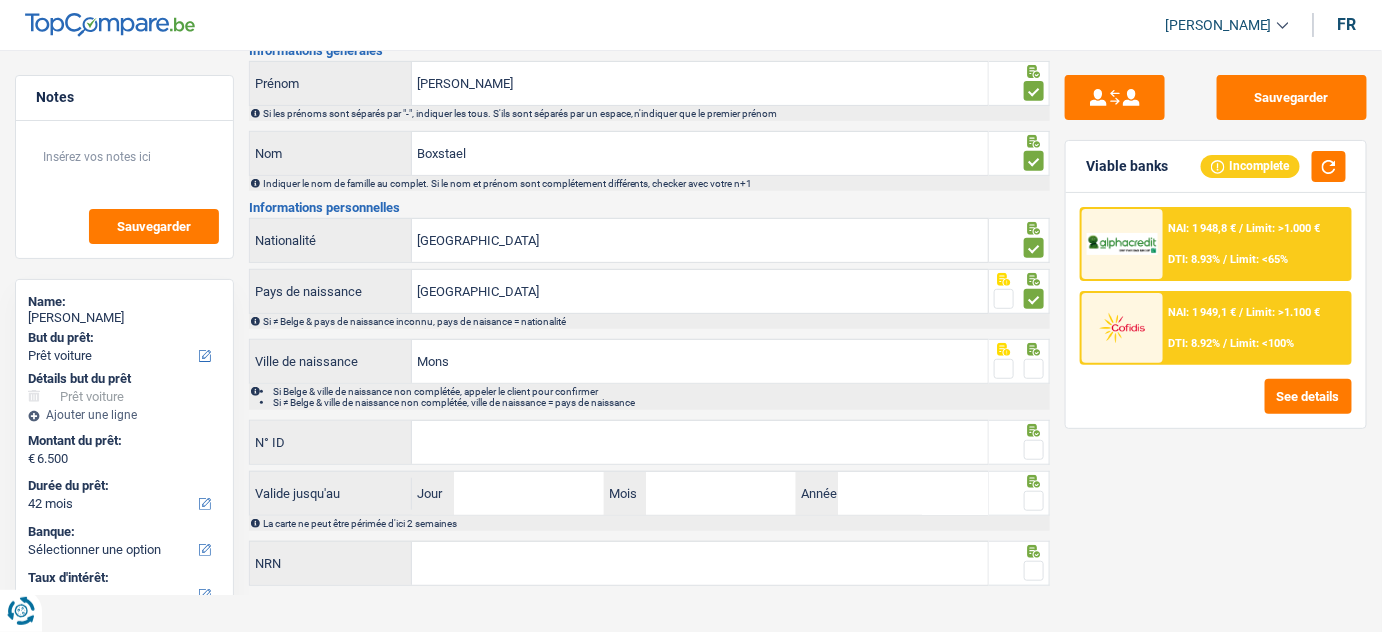 click at bounding box center [1034, 369] 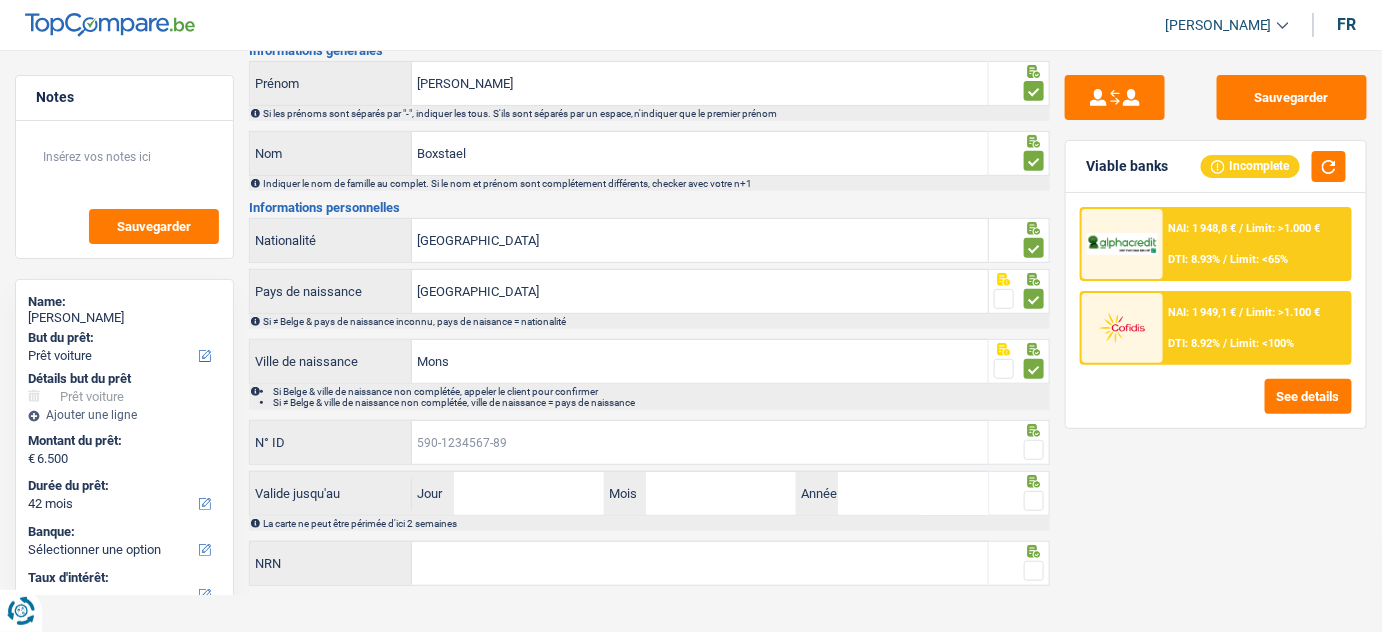 click on "N° ID" at bounding box center (700, 442) 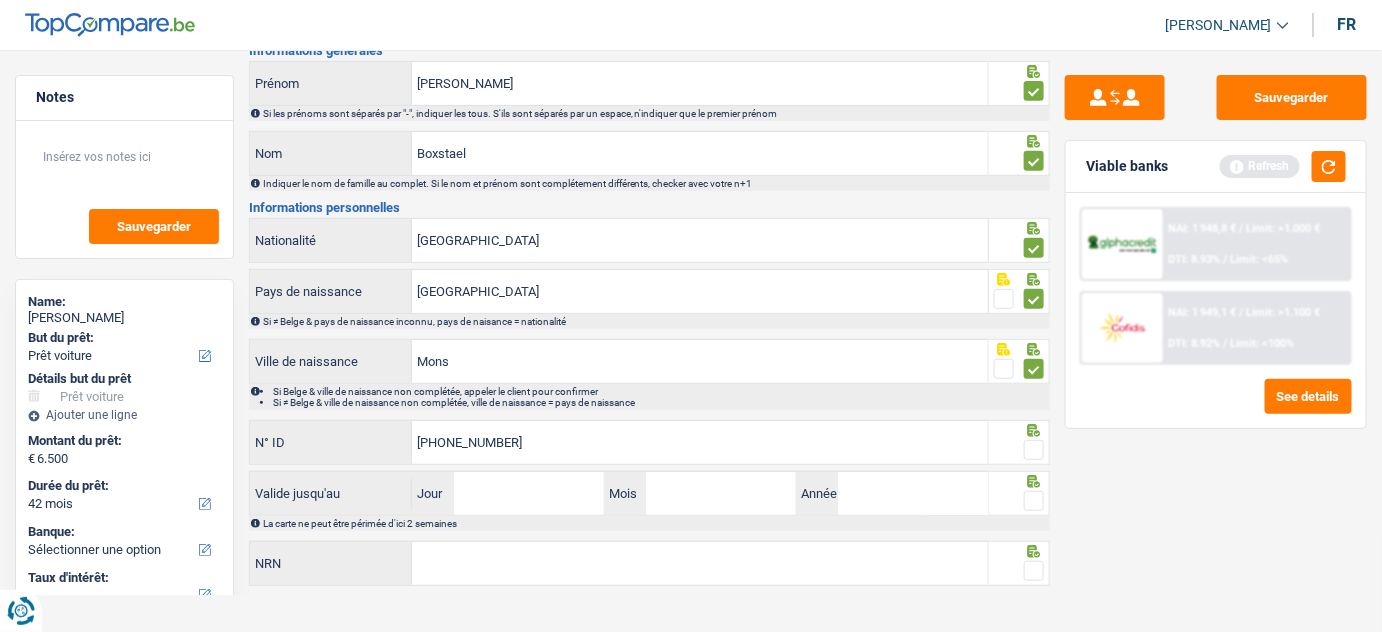 type on "[PHONE_NUMBER]" 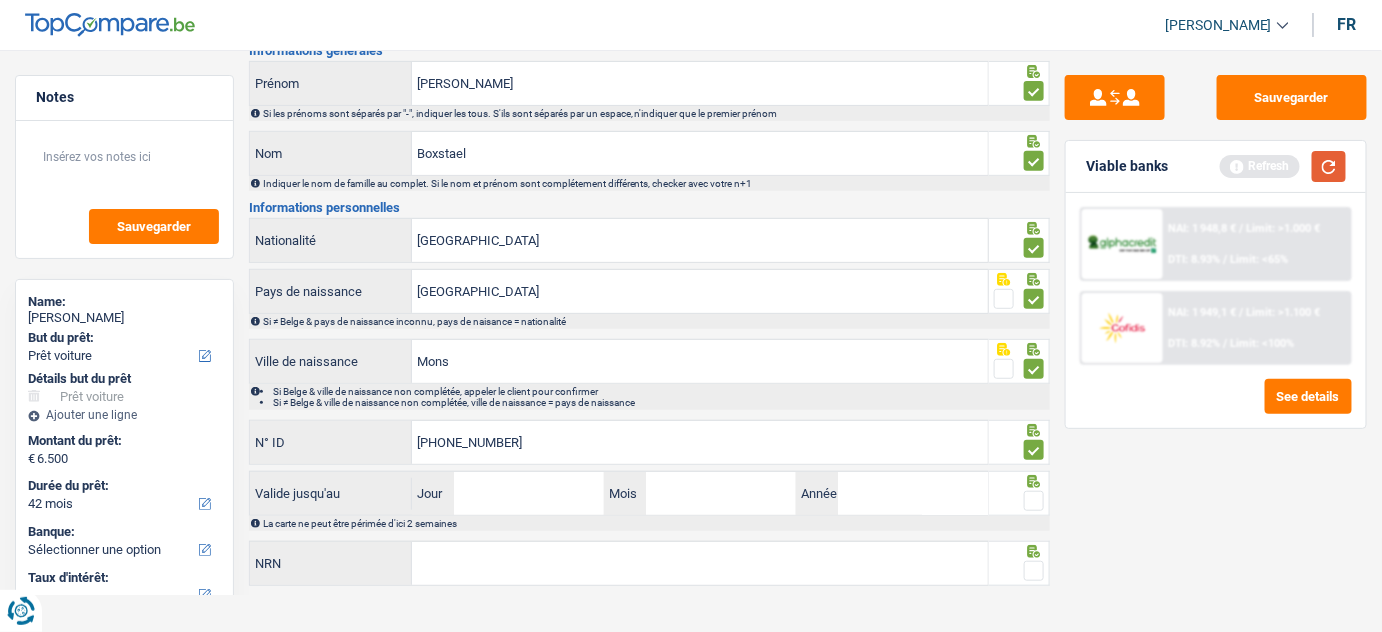 click at bounding box center (1329, 166) 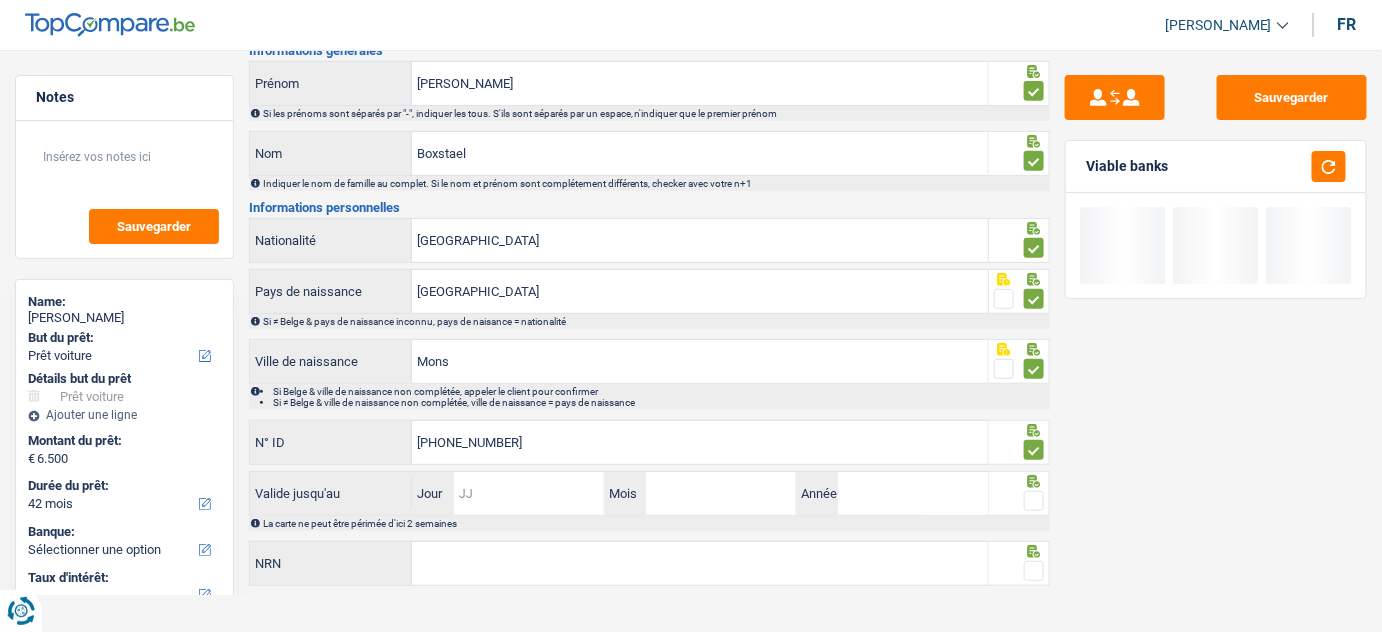 click on "Jour" at bounding box center [529, 493] 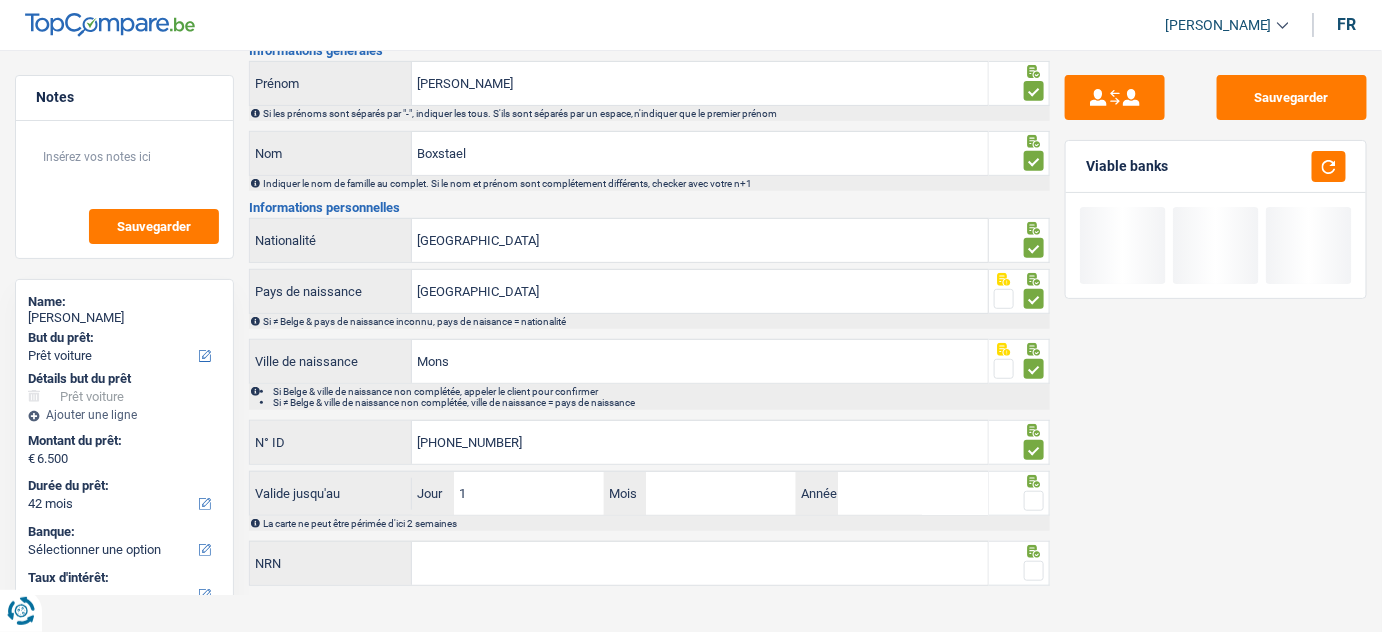 type on "17" 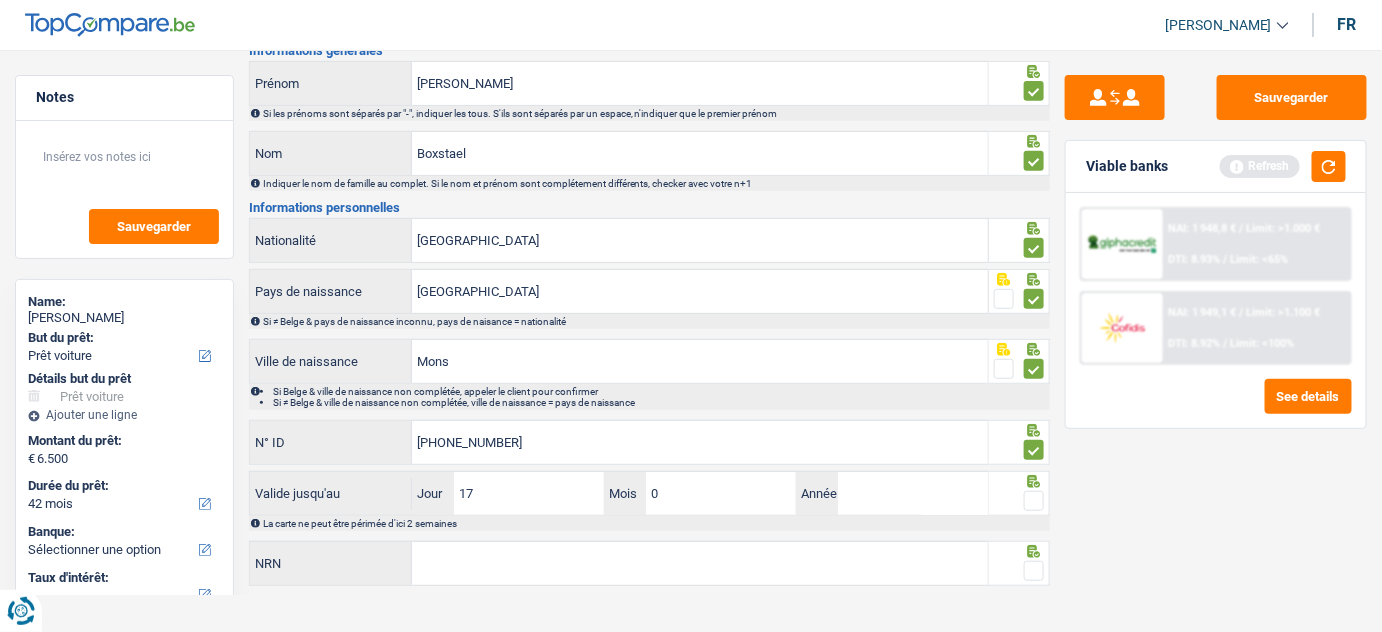 type on "01" 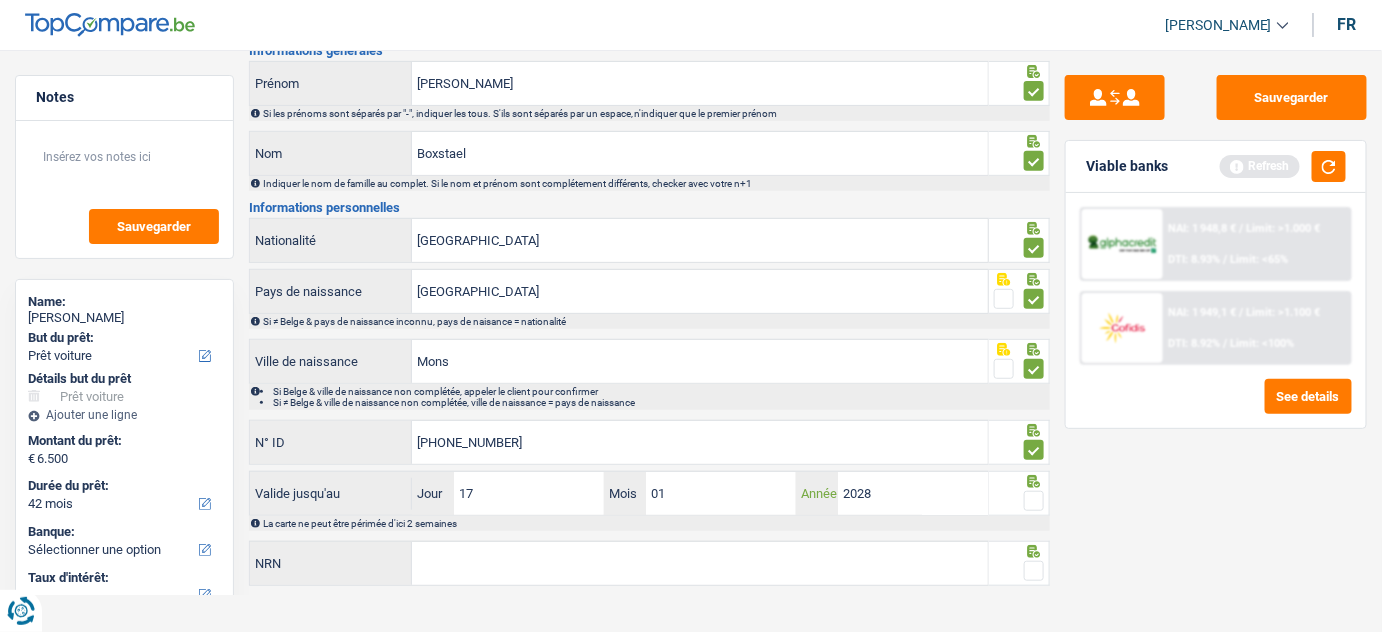 type on "2028" 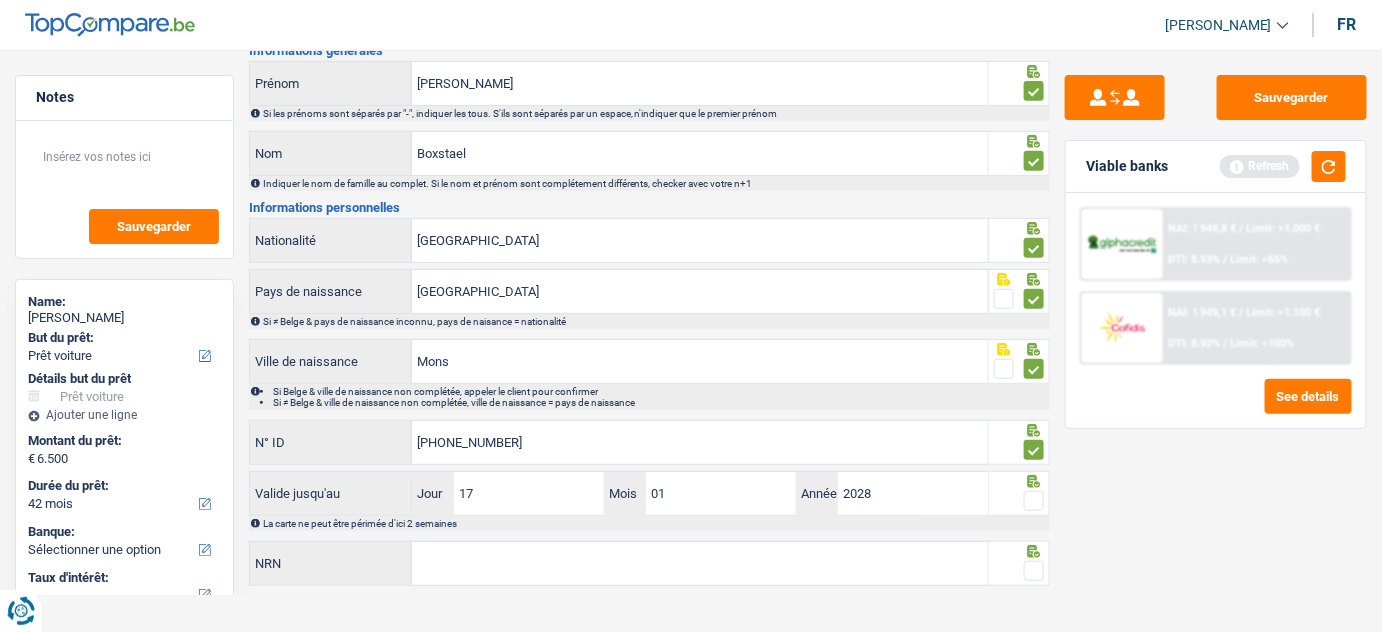 click at bounding box center [1034, 501] 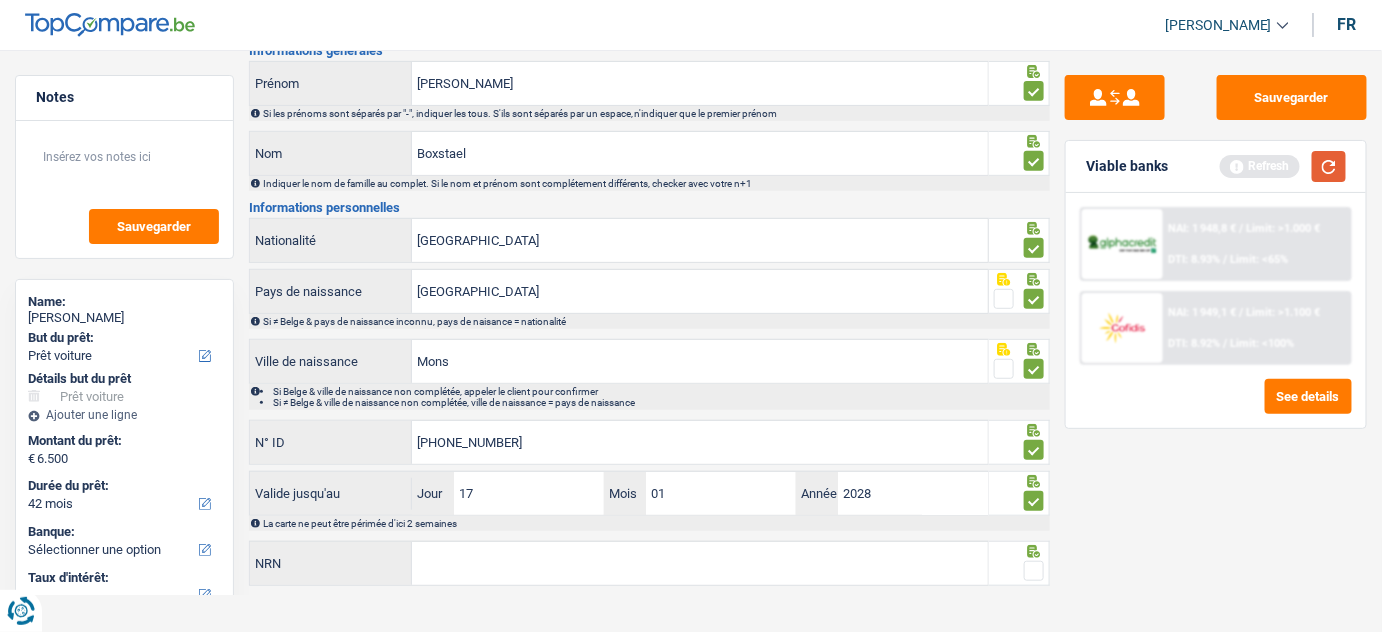 click at bounding box center (1329, 166) 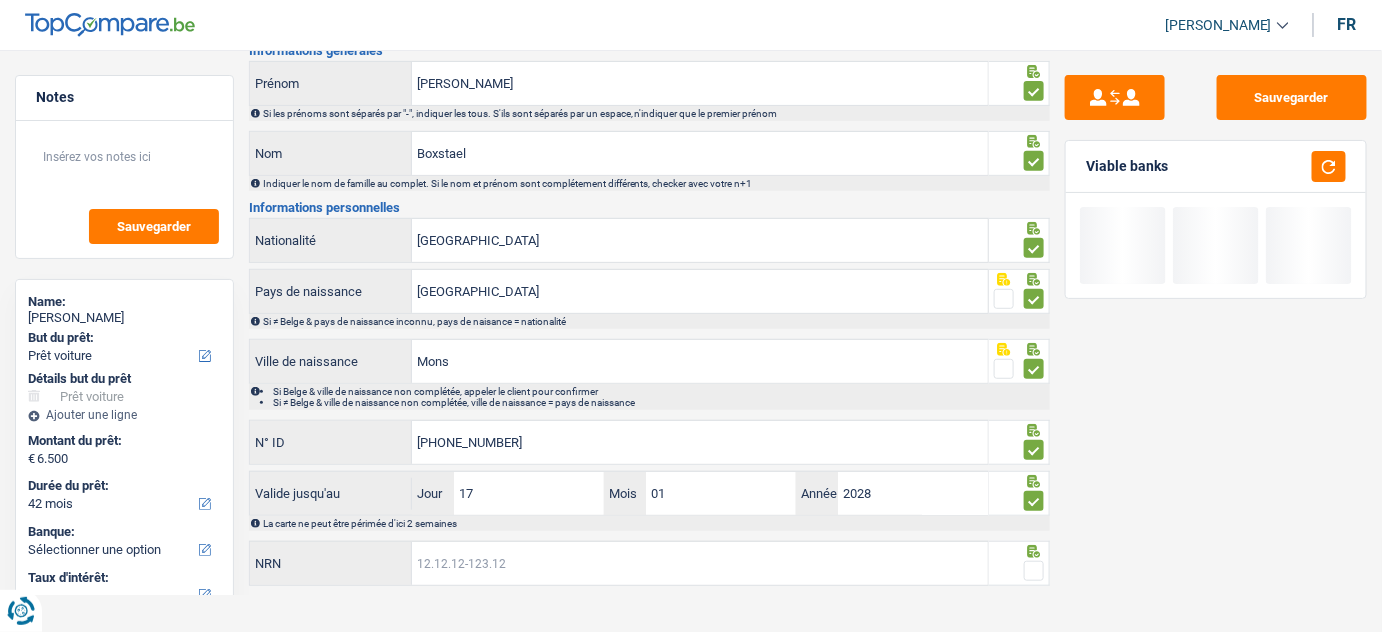 drag, startPoint x: 682, startPoint y: 560, endPoint x: 1181, endPoint y: 537, distance: 499.5298 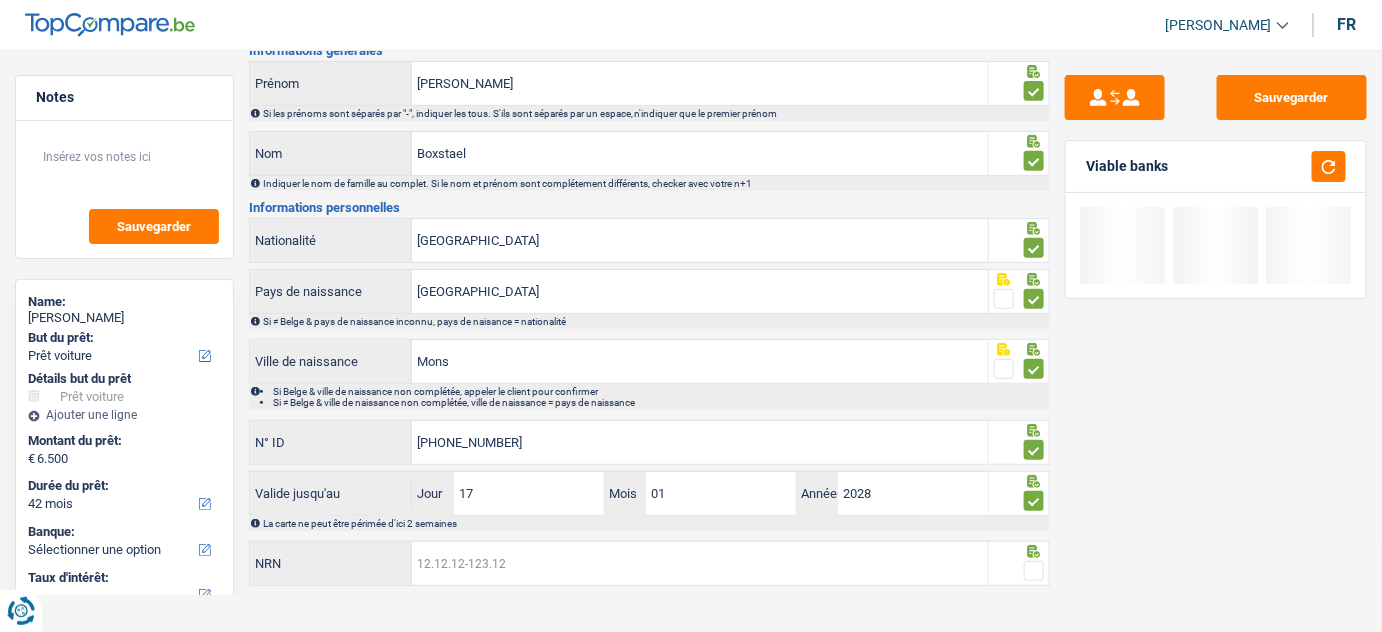 click on "NRN" at bounding box center (700, 563) 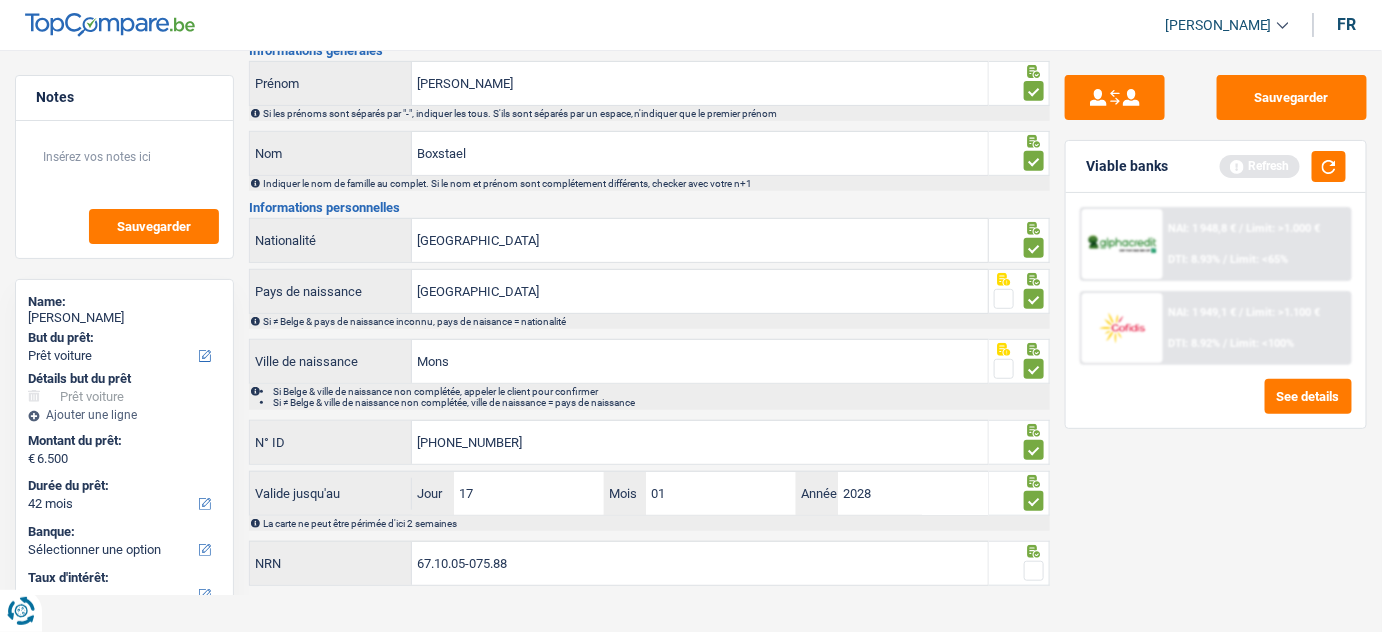 type on "67.10.05-075.88" 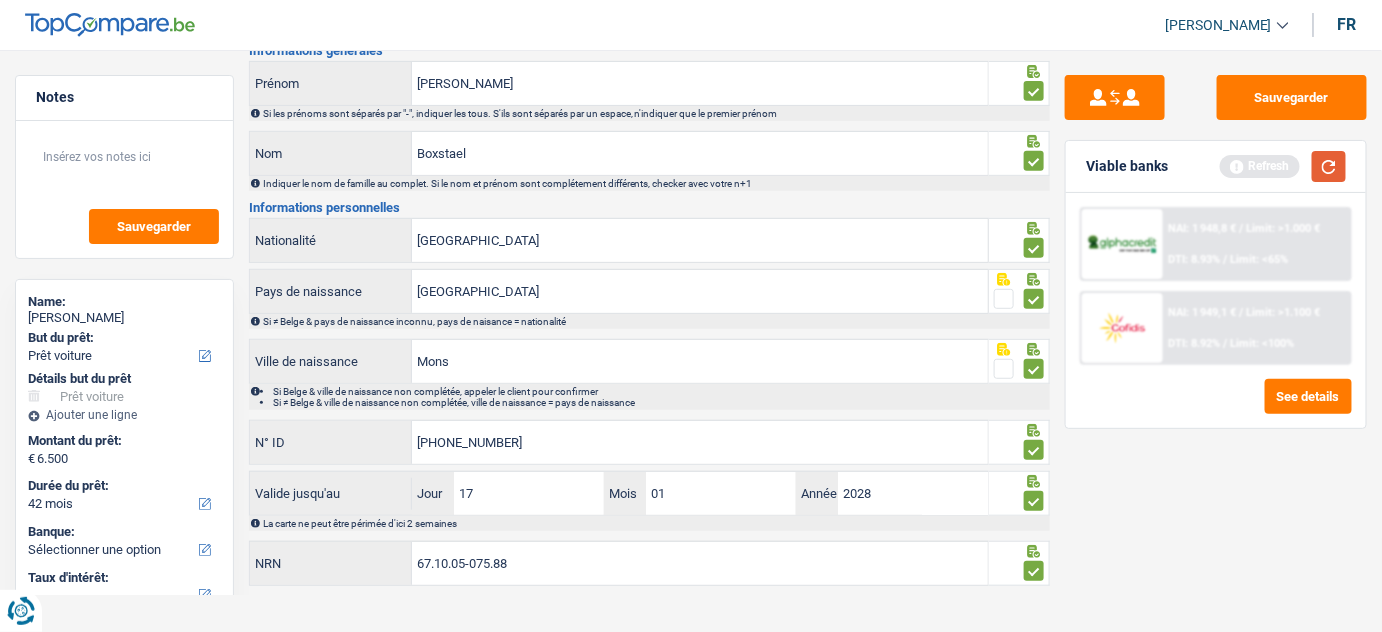 click at bounding box center (1329, 166) 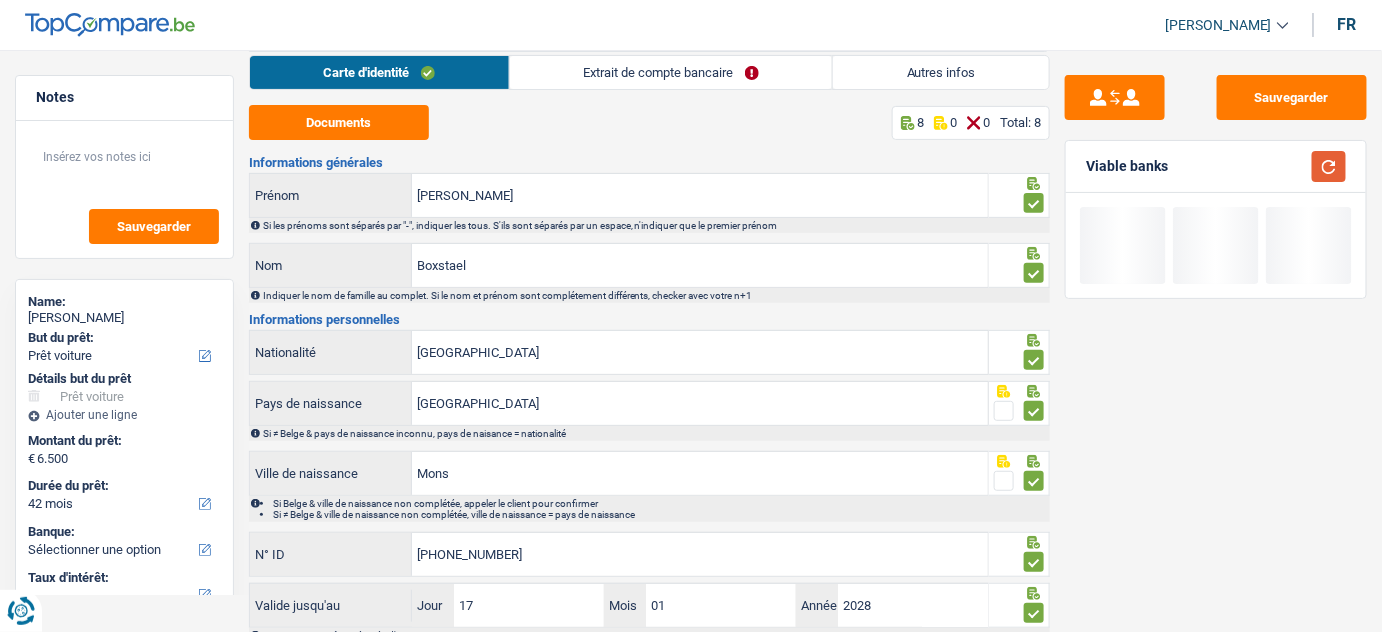 scroll, scrollTop: 0, scrollLeft: 0, axis: both 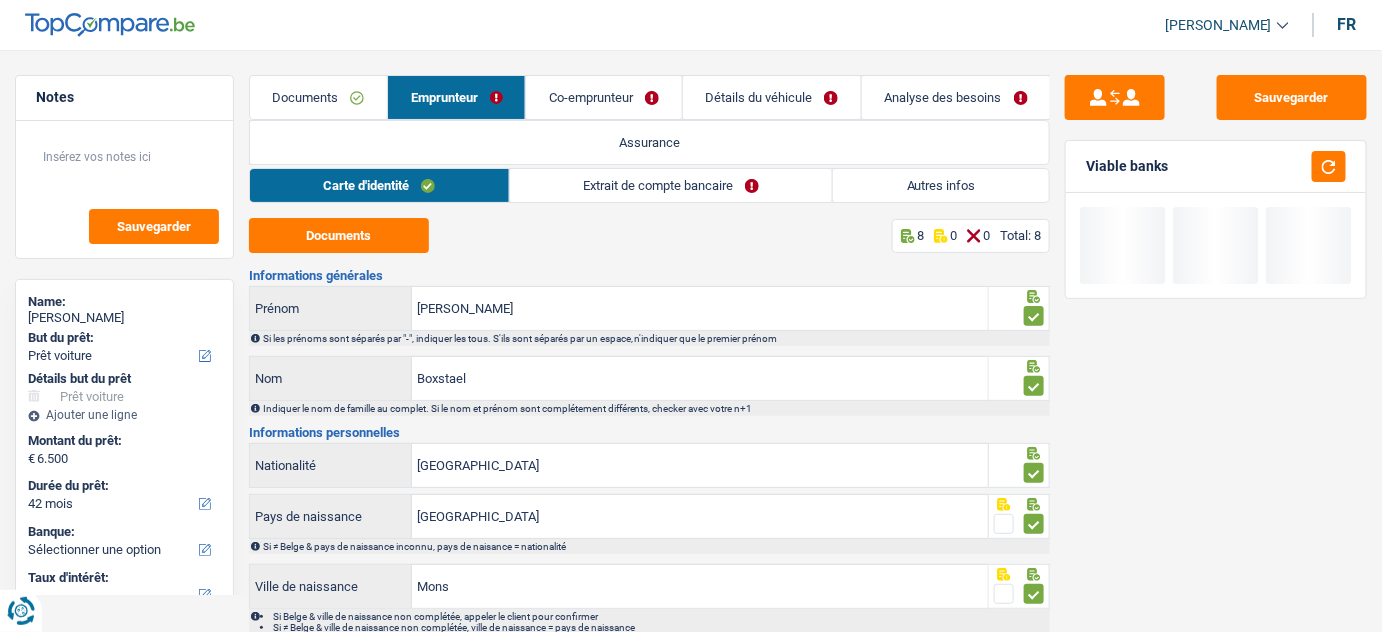 click on "Extrait de compte bancaire" at bounding box center (671, 185) 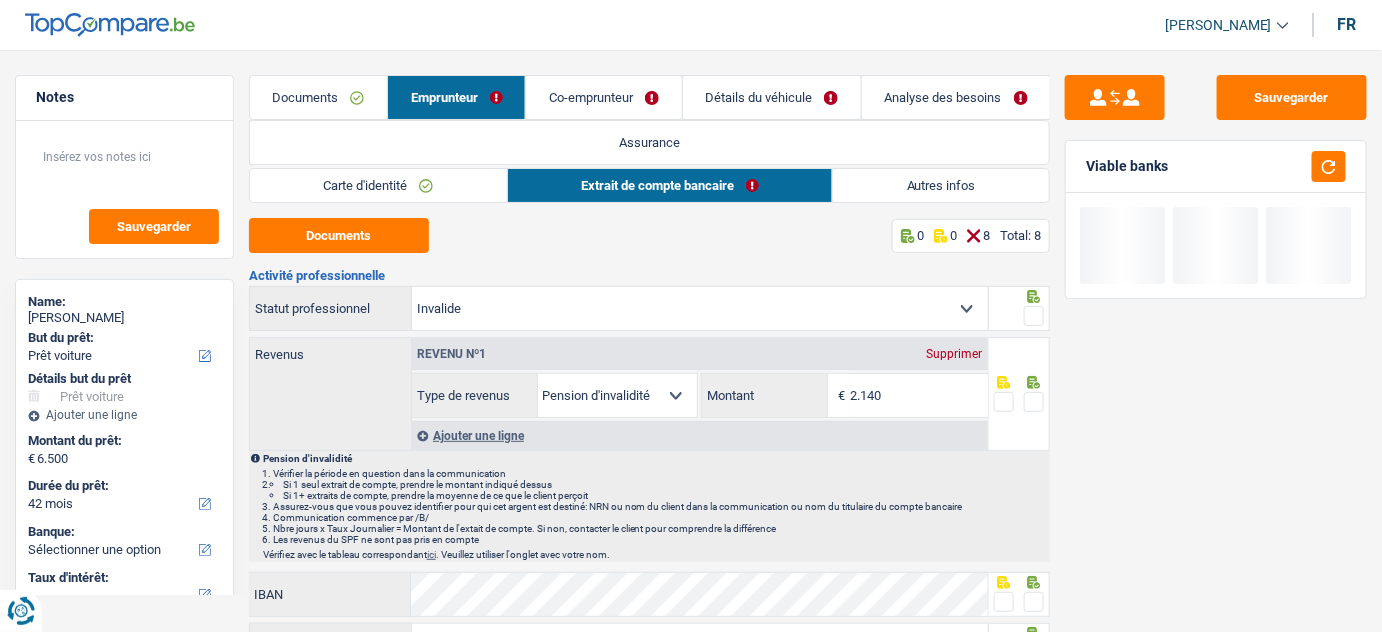 click on "Documents
0
0
8
Total: 8
Activité professionnelle
Ouvrier Employé privé Employé public Invalide Indépendant Pensionné Chômeur Mutuelle Femme au foyer Sans profession Allocataire sécurité/Intégration social (SPF Sécurité Sociale, CPAS) Etudiant Profession libérale Commerçant [PERSON_NAME]-pensionné
Sélectionner une option
Statut professionnel
Revenus
Revenu nº1
Supprimer
Allocation d'handicap Allocations chômage Allocations familiales Chèques repas Complément d'entreprise Indemnité mutuelle Indépendant complémentaire Mensuel net Pension Pension alimentaire Pension d'invalidité Revenu d'intégration sociale Revenus locatifs Autres revenus       2.140   €" at bounding box center (650, 689) 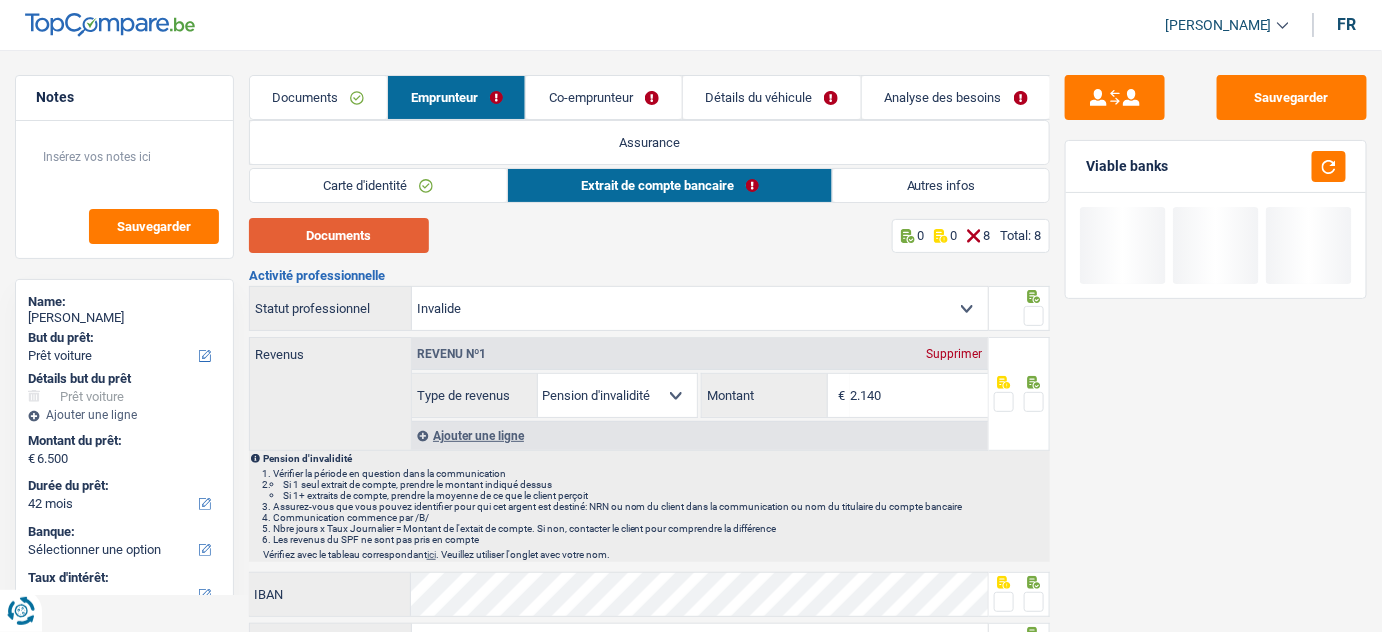 click on "Documents" at bounding box center [339, 235] 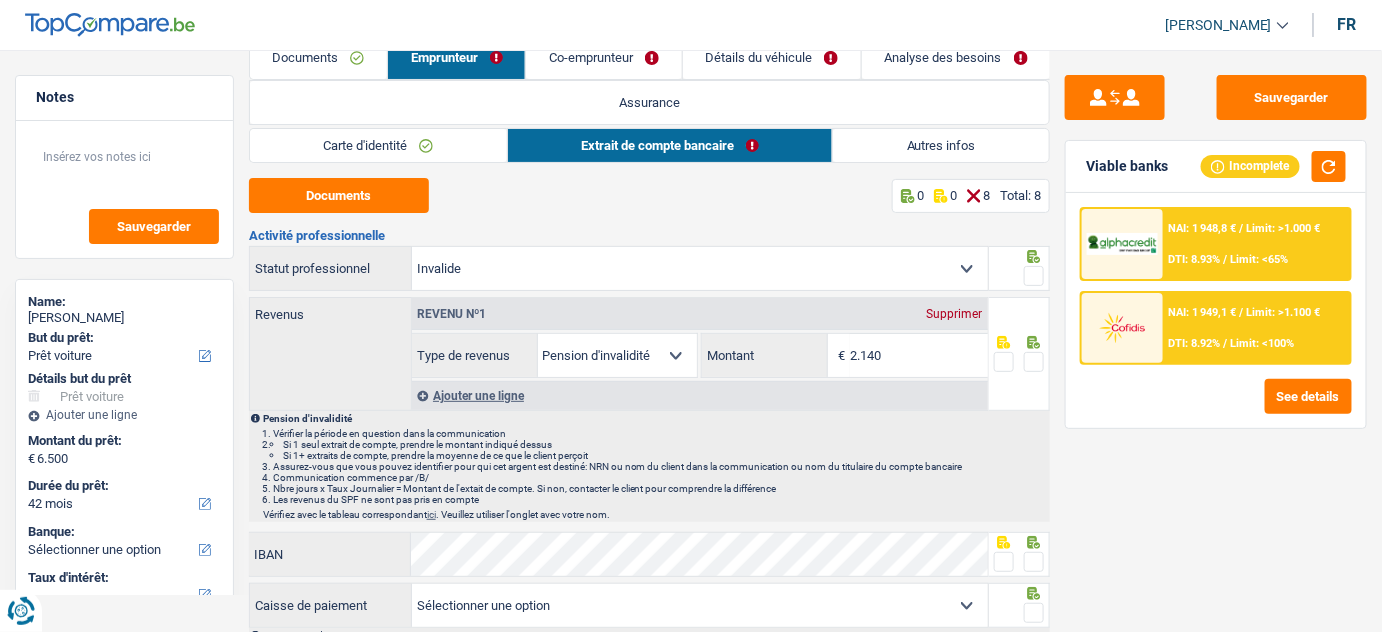 scroll, scrollTop: 0, scrollLeft: 0, axis: both 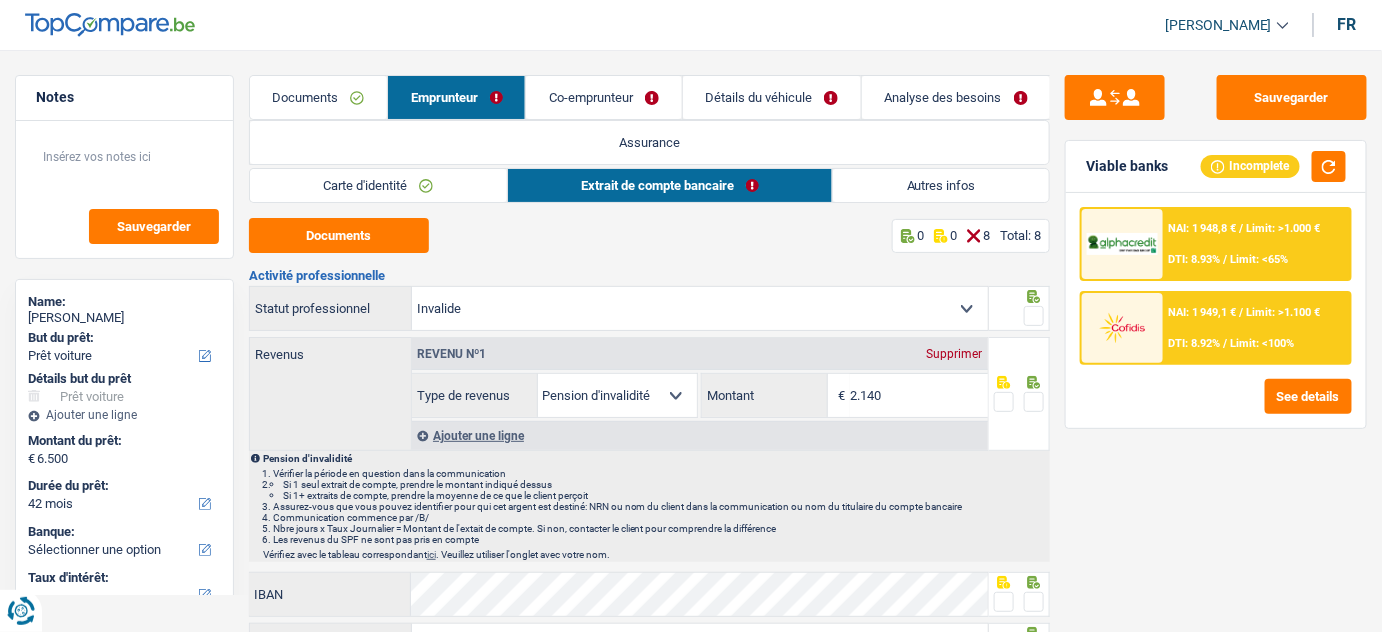 drag, startPoint x: 311, startPoint y: 106, endPoint x: 390, endPoint y: 132, distance: 83.1685 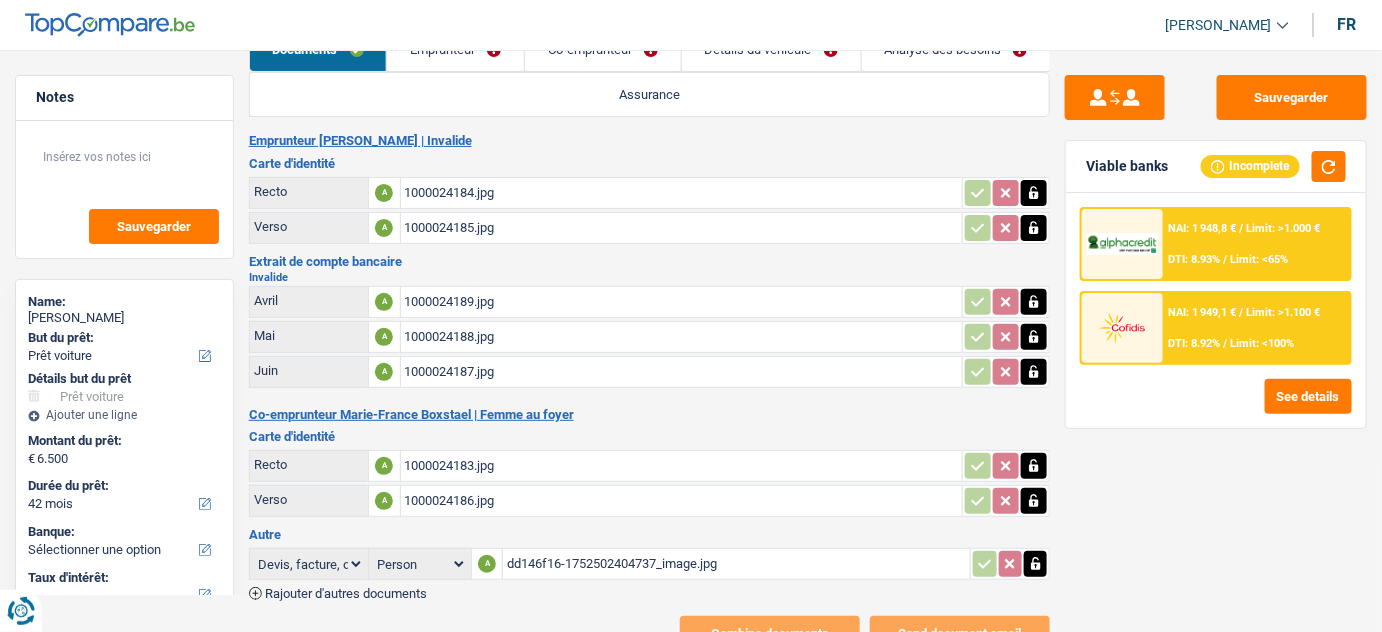 scroll, scrollTop: 0, scrollLeft: 0, axis: both 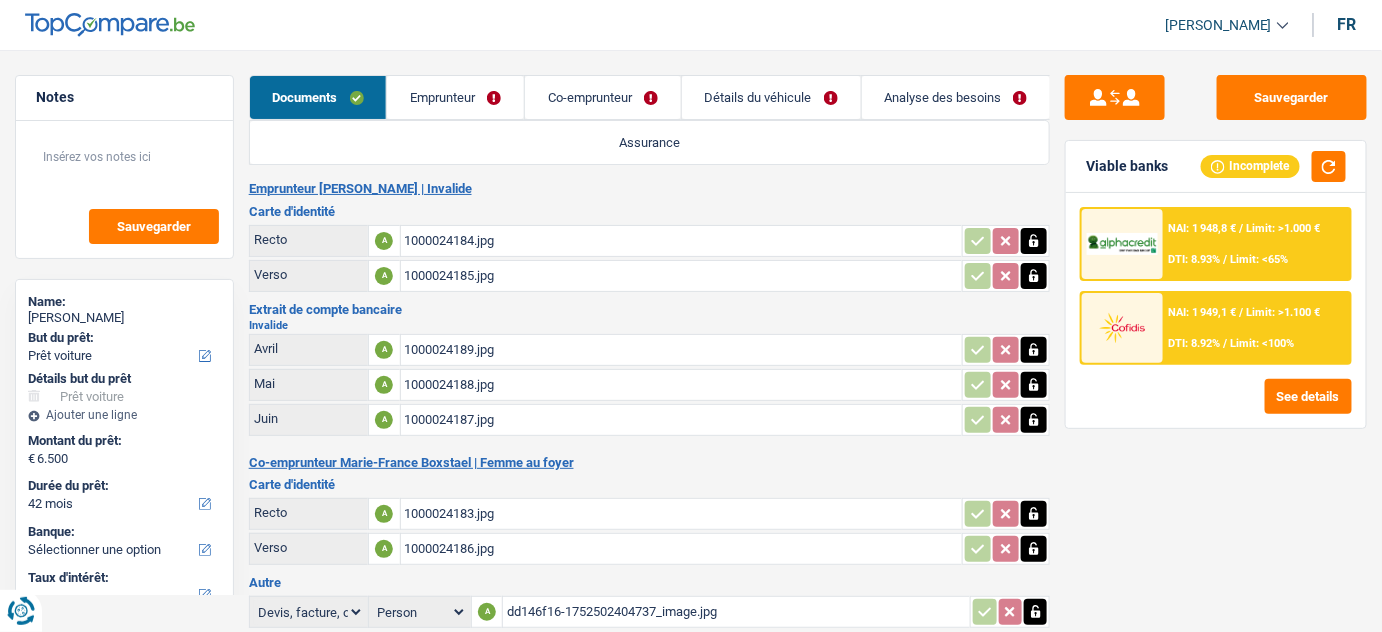 click on "Emprunteur" at bounding box center [455, 97] 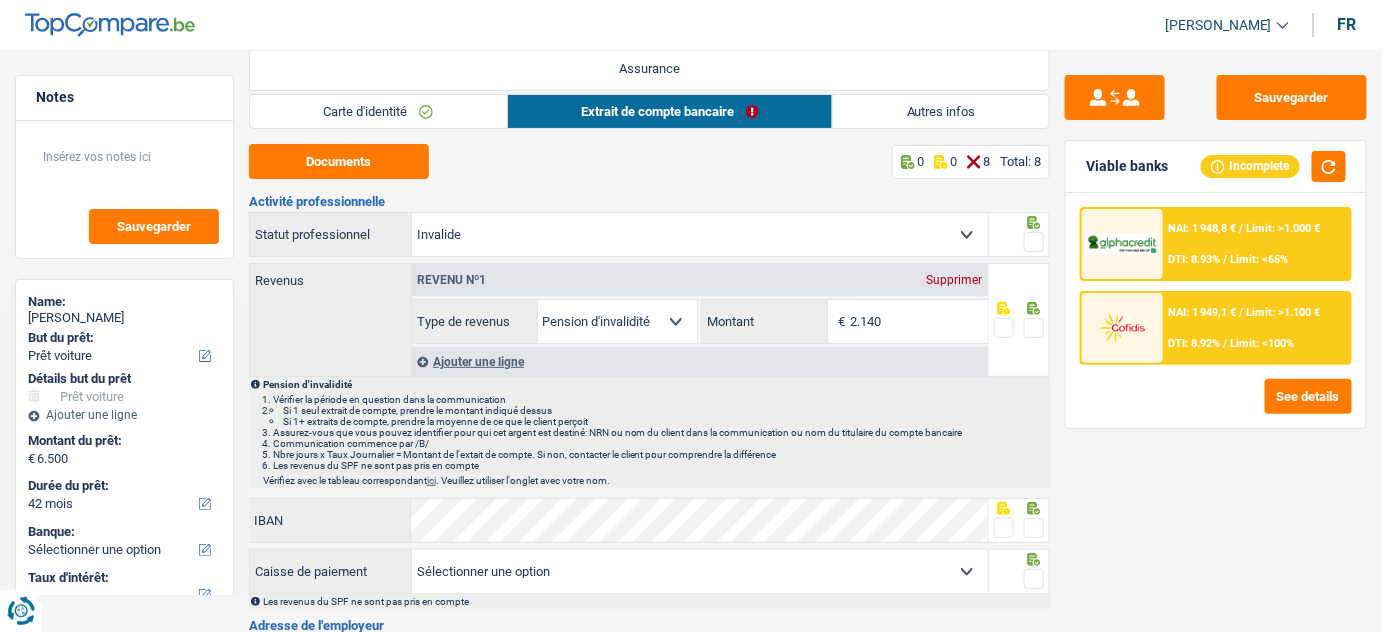 scroll, scrollTop: 181, scrollLeft: 0, axis: vertical 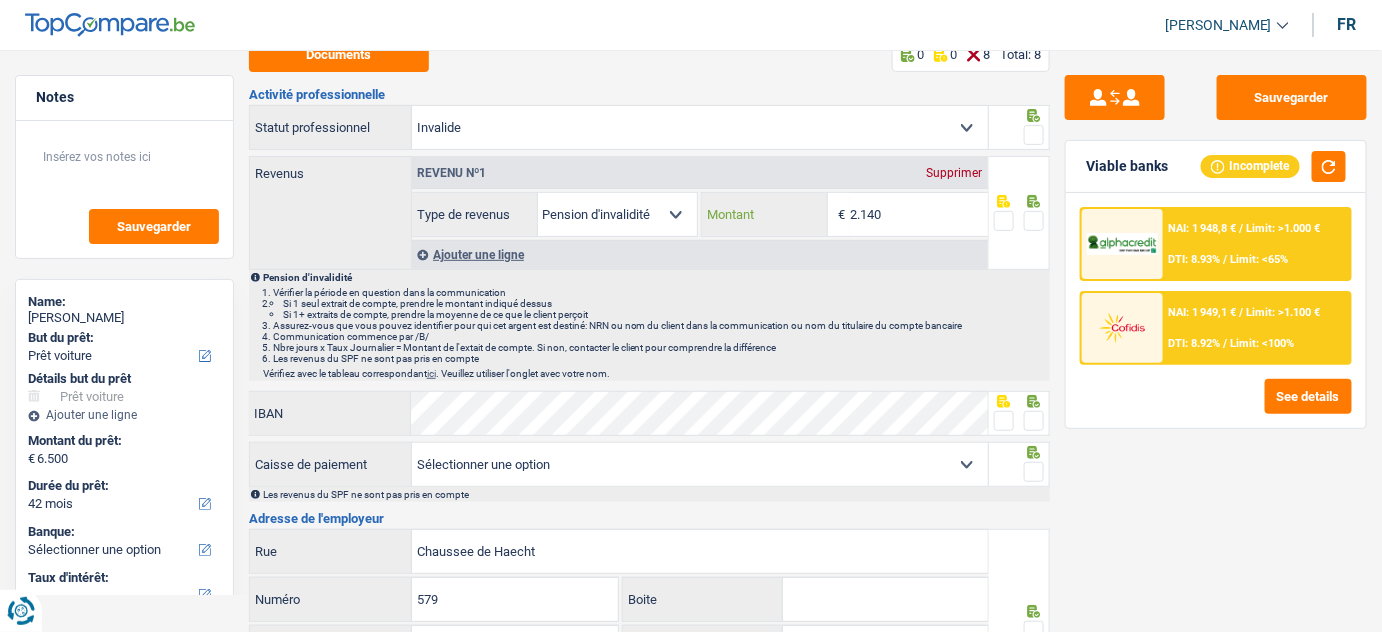 drag, startPoint x: 869, startPoint y: 219, endPoint x: 497, endPoint y: 279, distance: 376.80765 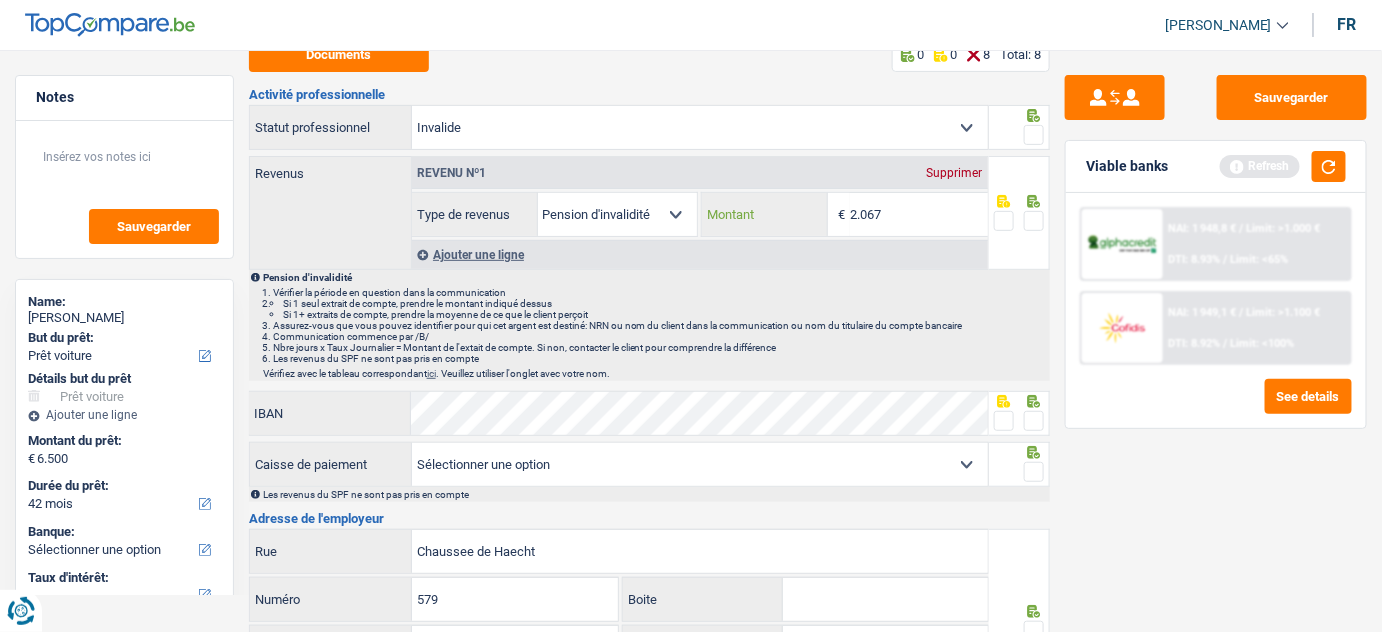 type on "2.067" 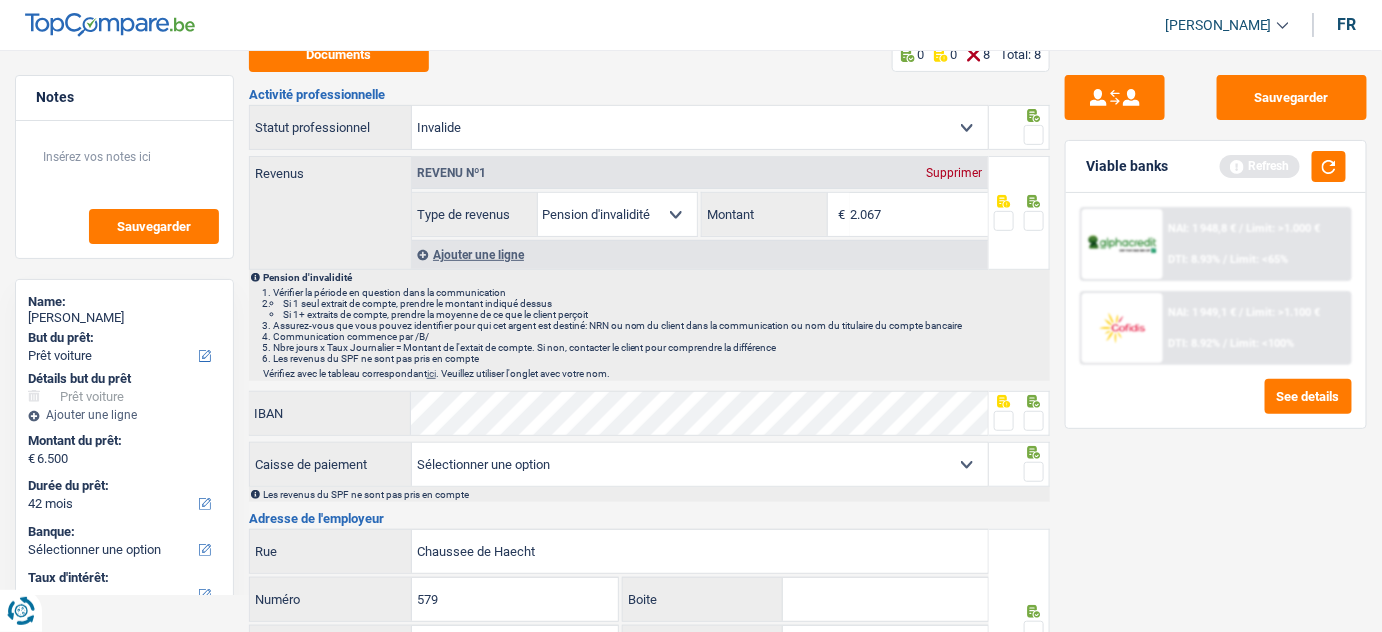 click at bounding box center [1034, 135] 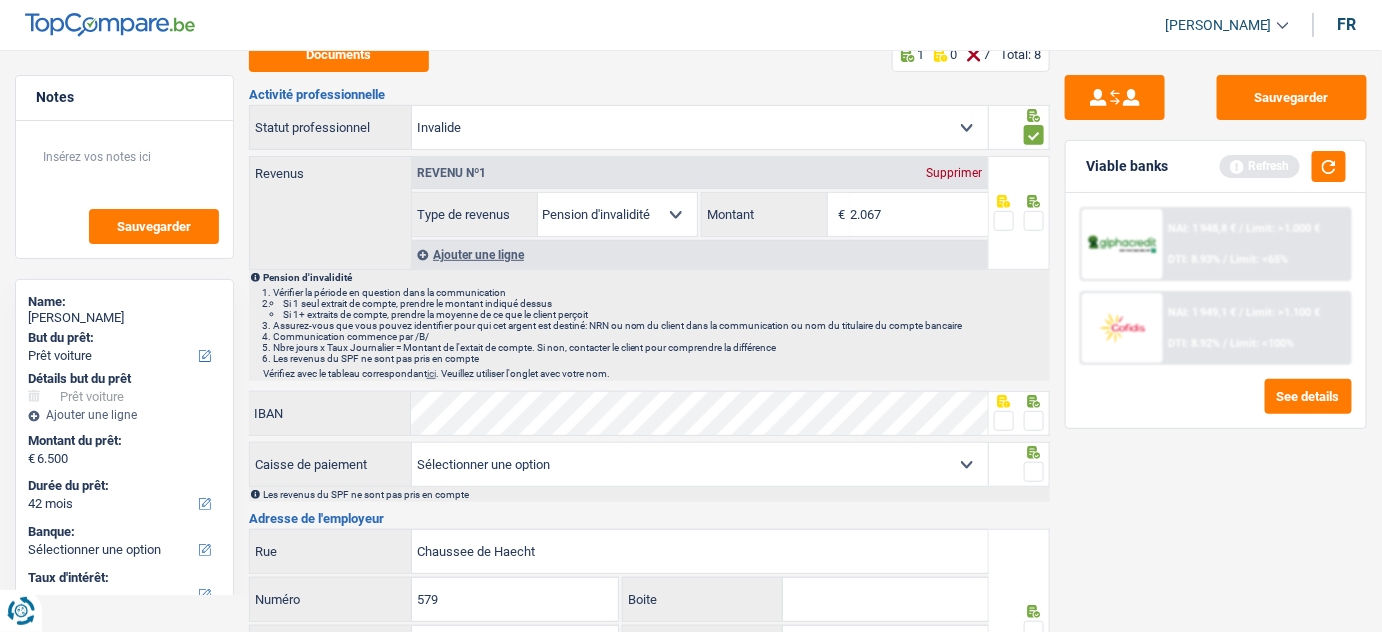 click at bounding box center (1034, 221) 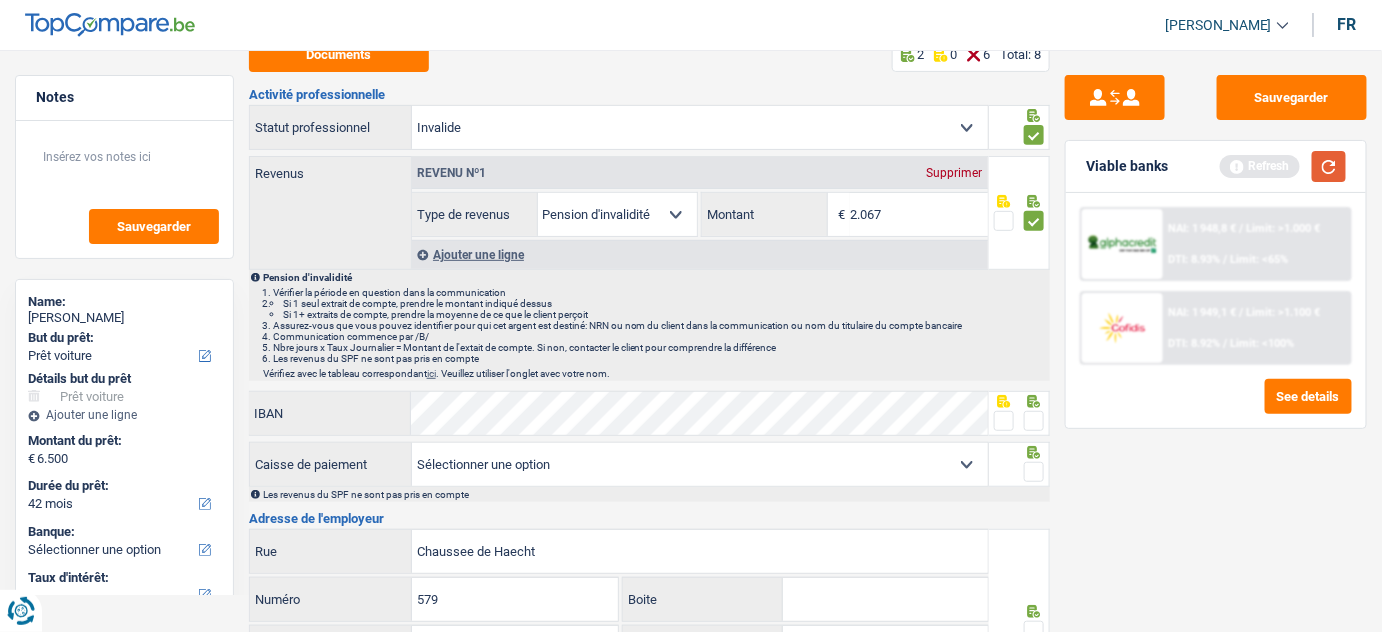 click at bounding box center [1329, 166] 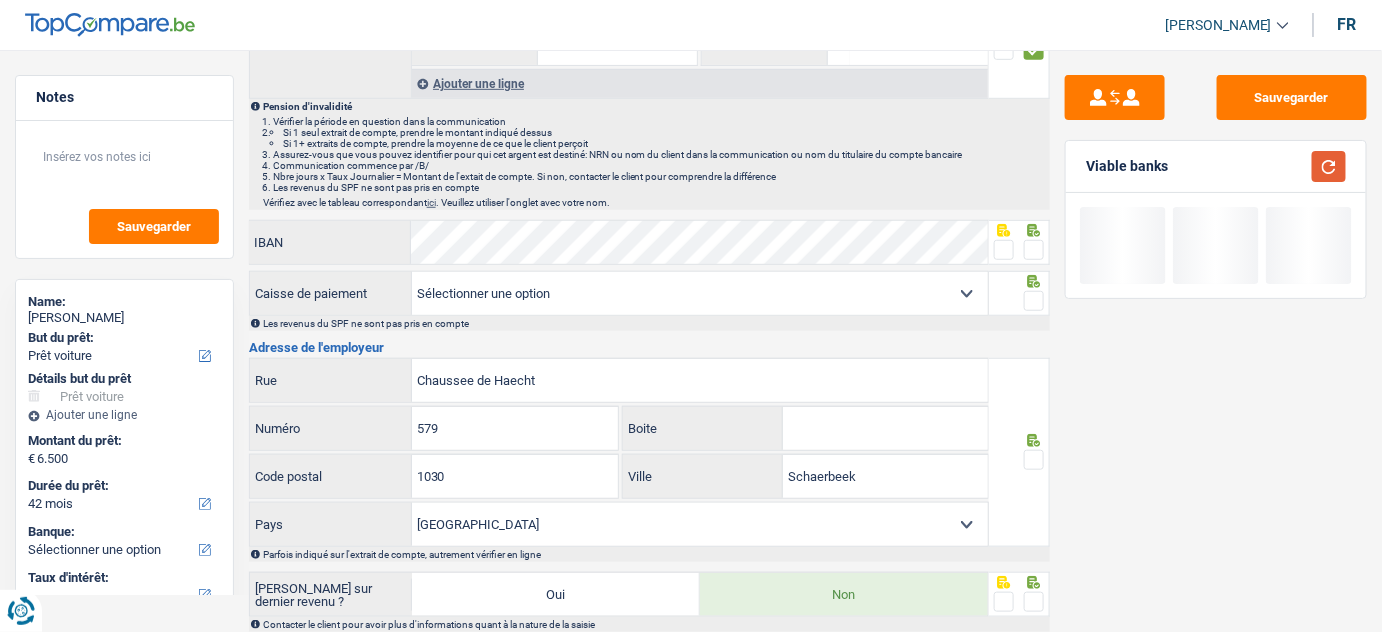 scroll, scrollTop: 363, scrollLeft: 0, axis: vertical 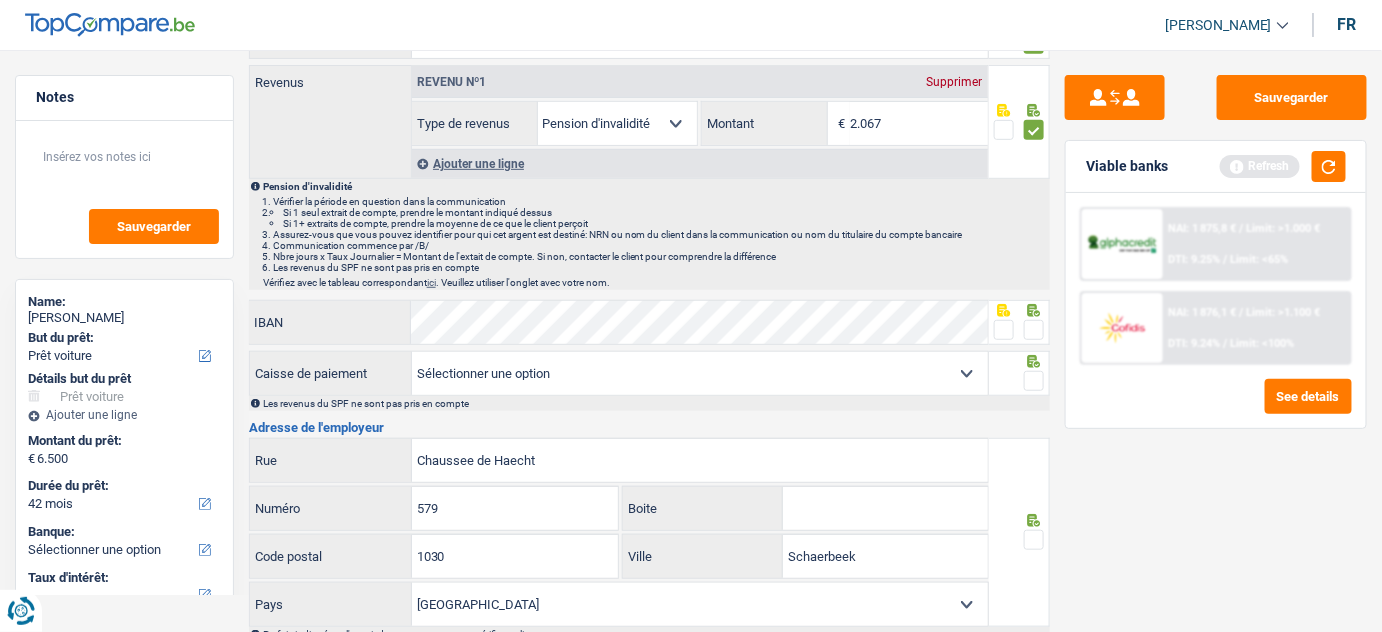 drag, startPoint x: 1033, startPoint y: 322, endPoint x: 1125, endPoint y: 250, distance: 116.82465 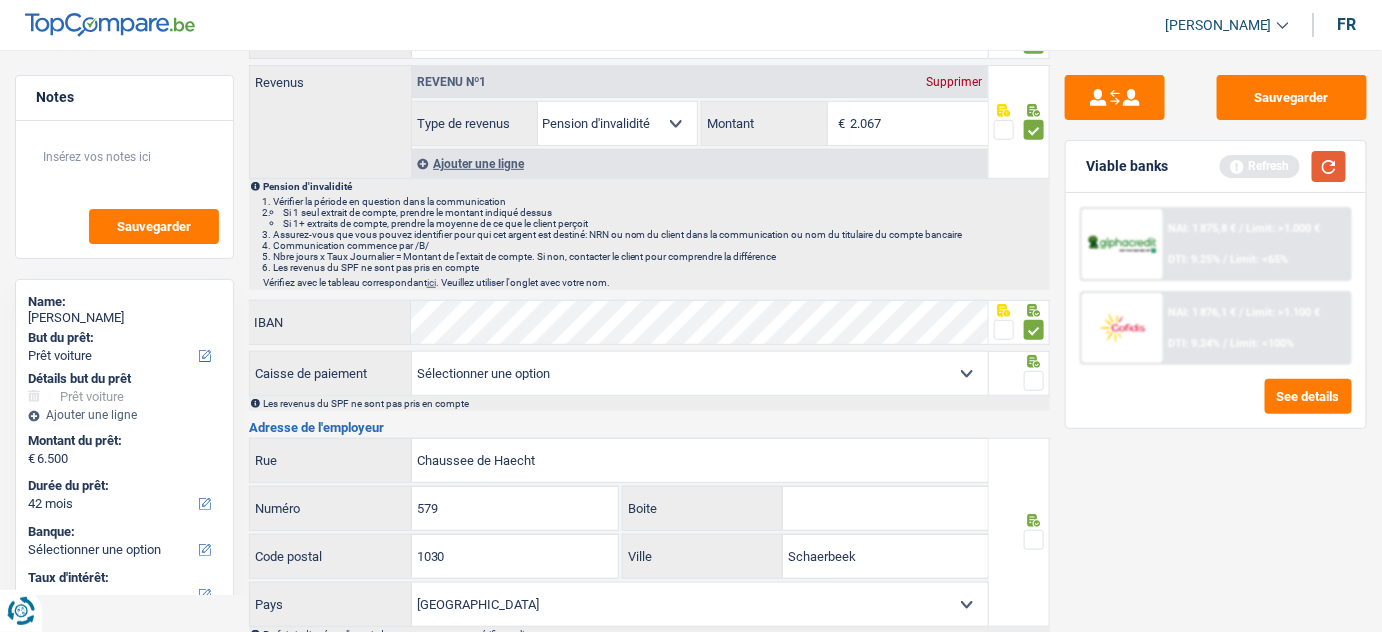 click at bounding box center (1329, 166) 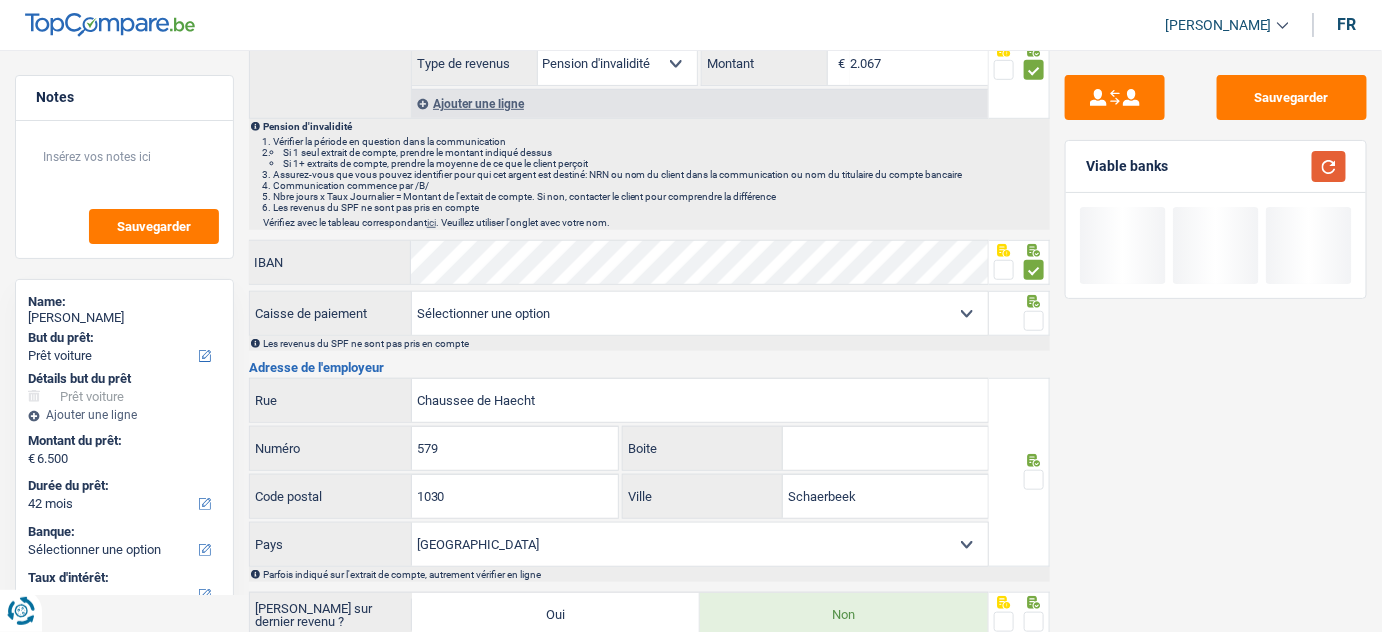 scroll, scrollTop: 454, scrollLeft: 0, axis: vertical 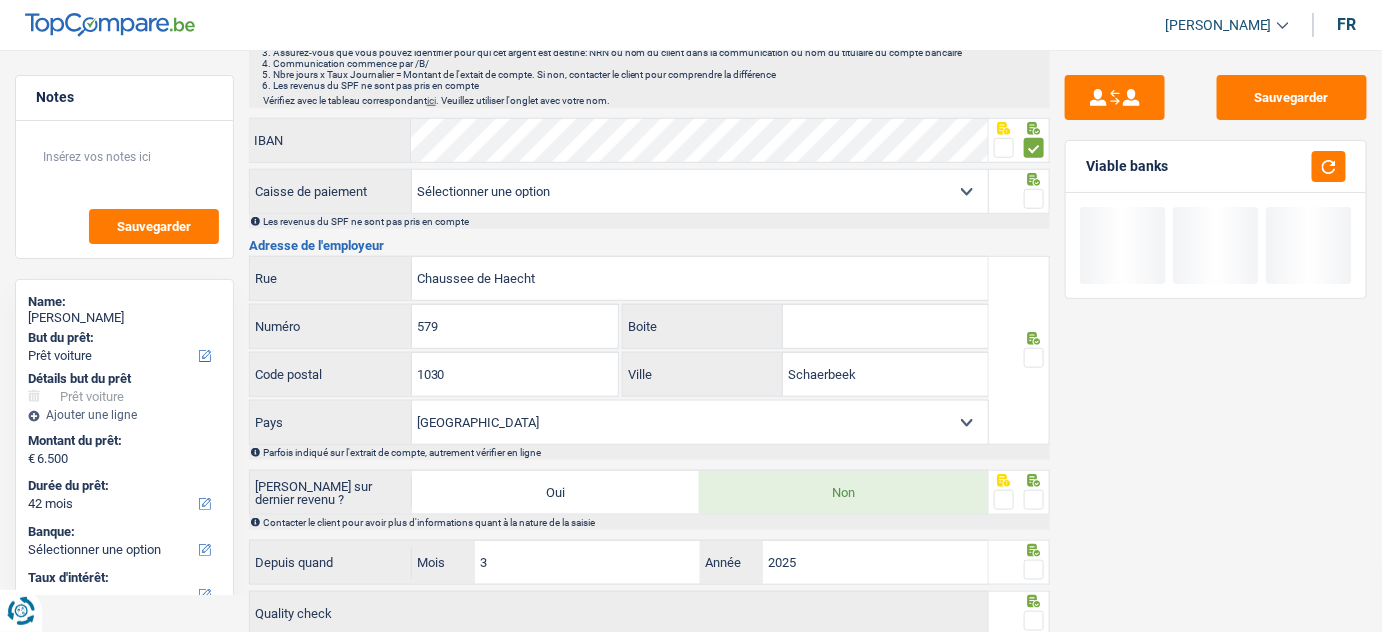 click at bounding box center [1034, 199] 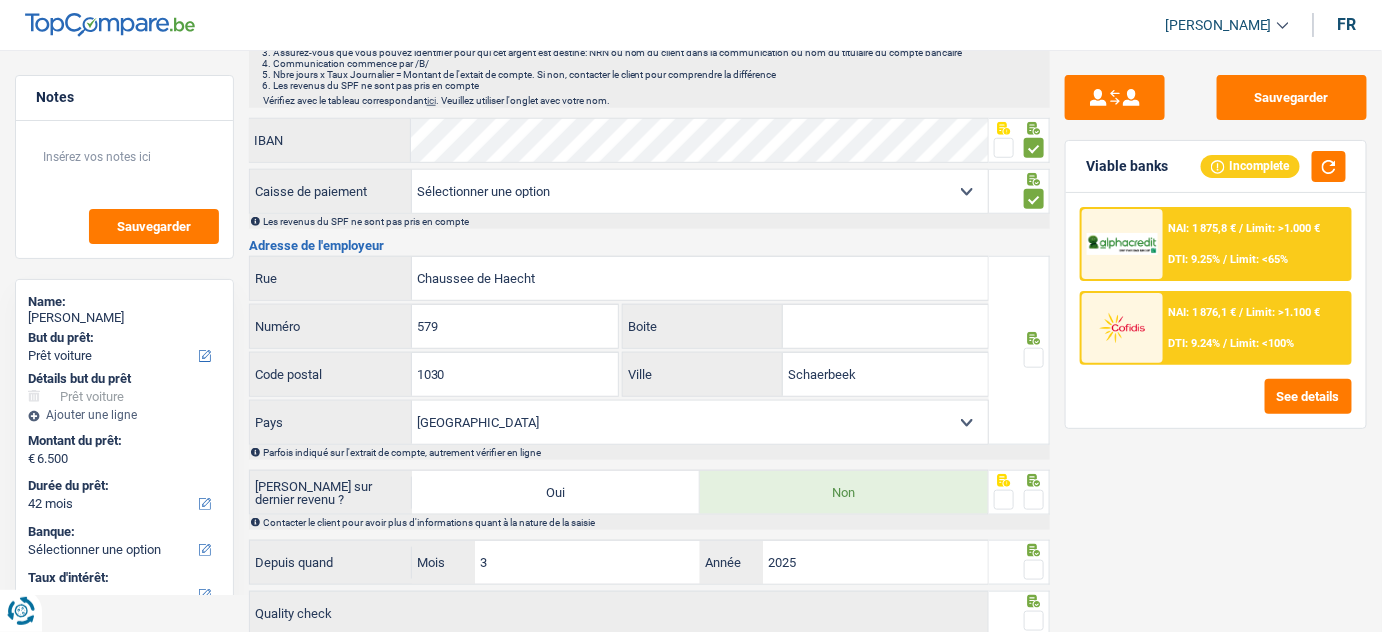 click on "Mutualité [DEMOGRAPHIC_DATA] Mutualité Socialiste (Solidaris) SPF Sécurité Sociale [DEMOGRAPHIC_DATA] des mutualités neutres Vlaams & Neutraal Ziekenfonds La Mutualité neutre Mutualia - Mutualité neutre Neutraal ziekenfonds Vlaanderen [DEMOGRAPHIC_DATA] des Mutualités Libérales ML [DOMAIN_NAME] Liberale Mutualiteit van Oost-Vlaanderen Mutualité Libérale Hainaut-Namur Mutualité Libérale Liège - Luxembourg Liberale Mutualiteit Plus Mutualités Libres (MLOZ) Partena – Mutualité Libre (Partenamut) Freie Krankenkasse Helan Onafhankelijk Ziekenfonds Autre
Sélectionner une option" at bounding box center [700, 191] 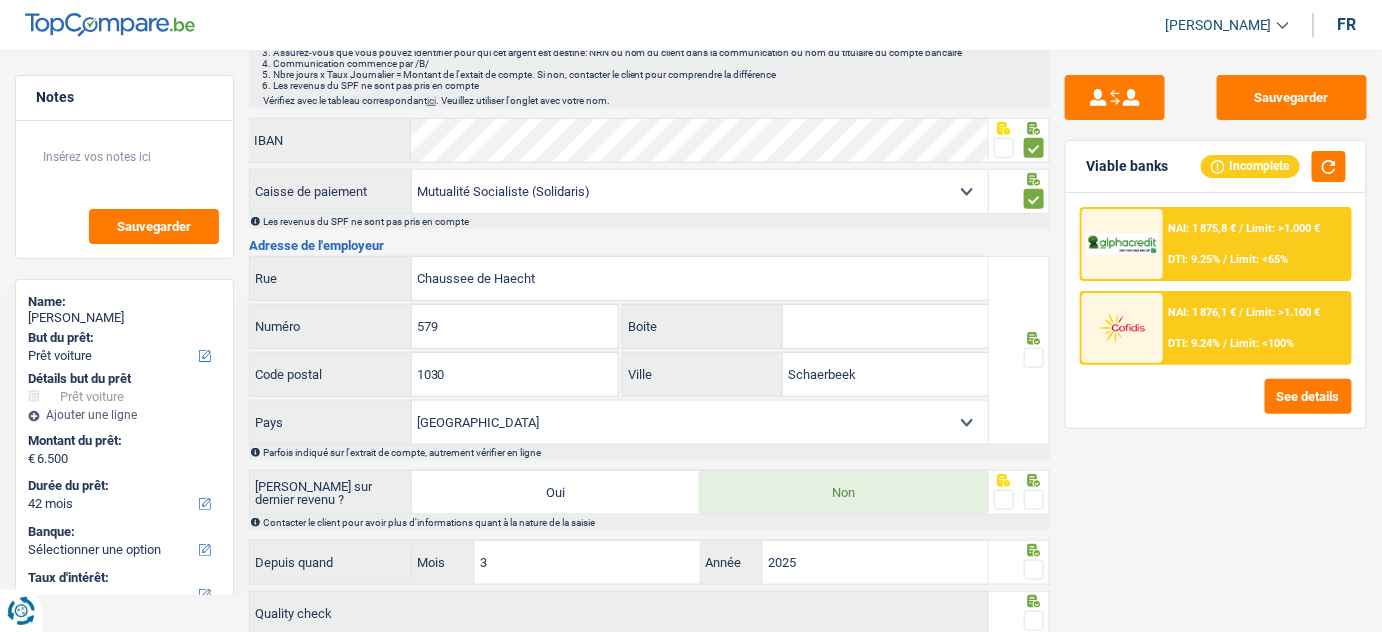 click on "Mutualité [DEMOGRAPHIC_DATA] Mutualité Socialiste (Solidaris) SPF Sécurité Sociale [DEMOGRAPHIC_DATA] des mutualités neutres Vlaams & Neutraal Ziekenfonds La Mutualité neutre Mutualia - Mutualité neutre Neutraal ziekenfonds Vlaanderen [DEMOGRAPHIC_DATA] des Mutualités Libérales ML [DOMAIN_NAME] Liberale Mutualiteit van Oost-Vlaanderen Mutualité Libérale Hainaut-Namur Mutualité Libérale Liège - Luxembourg Liberale Mutualiteit Plus Mutualités Libres (MLOZ) Partena – Mutualité Libre (Partenamut) Freie Krankenkasse Helan Onafhankelijk Ziekenfonds Autre
Sélectionner une option" at bounding box center [700, 191] 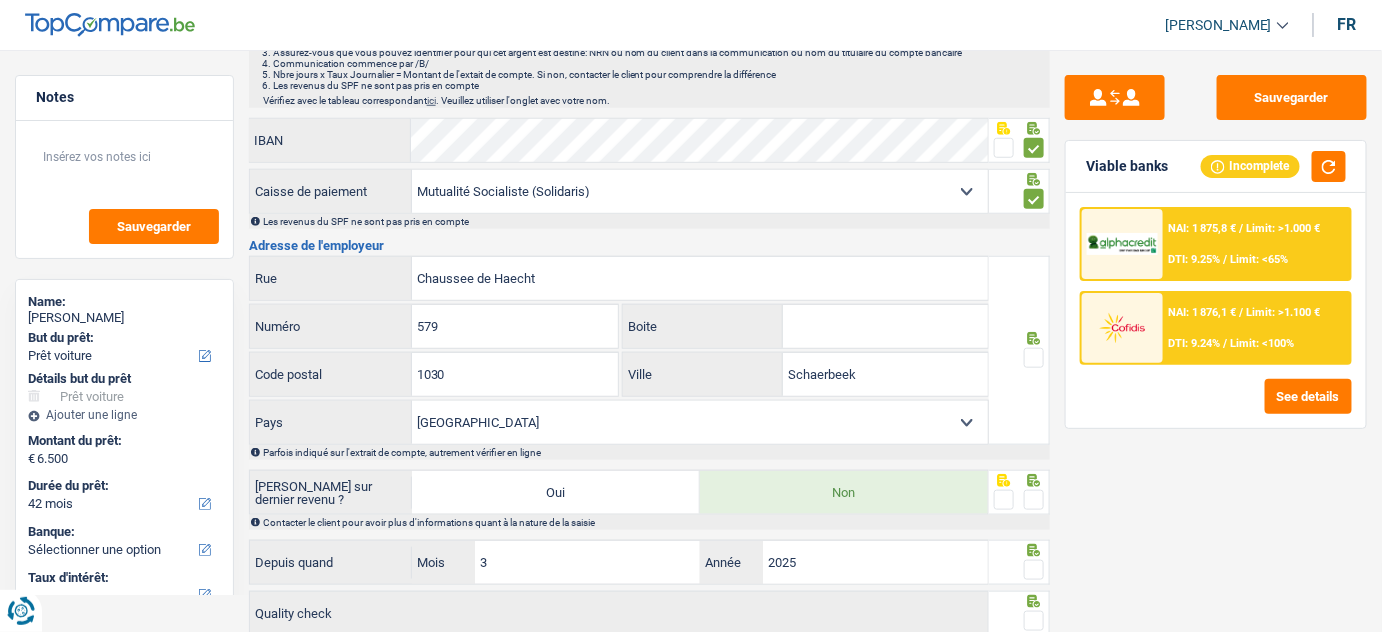 type 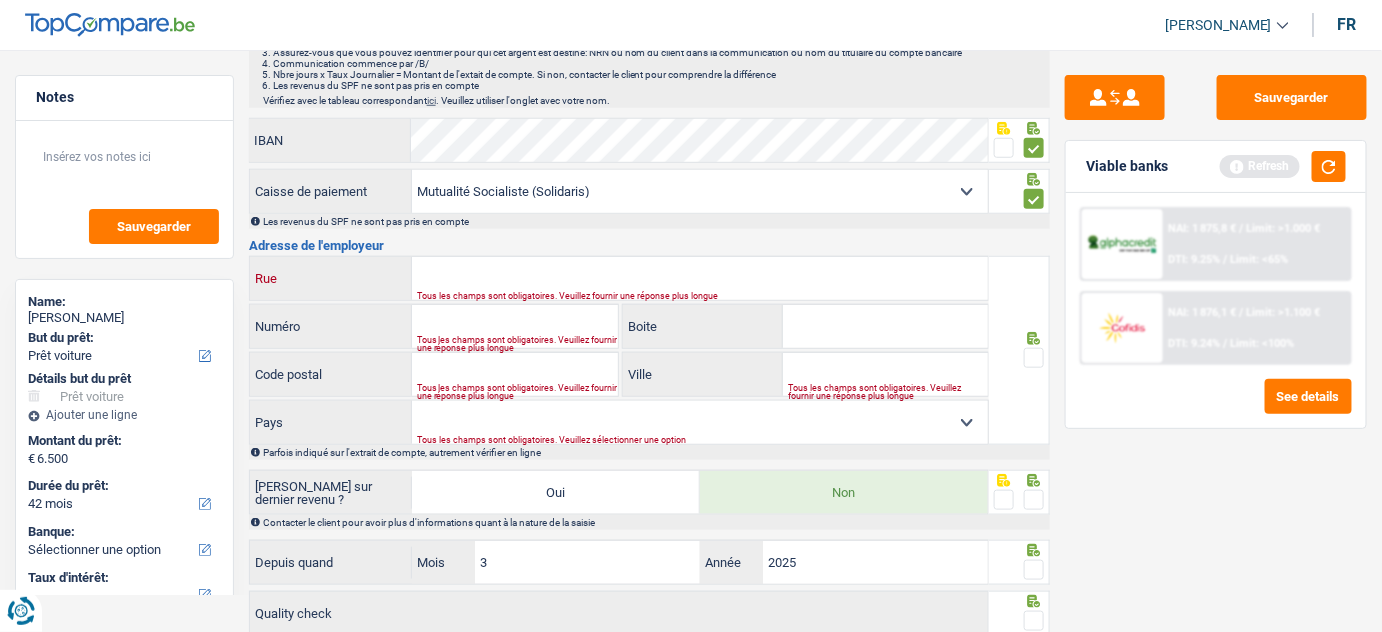 drag, startPoint x: 660, startPoint y: 279, endPoint x: 698, endPoint y: 277, distance: 38.052597 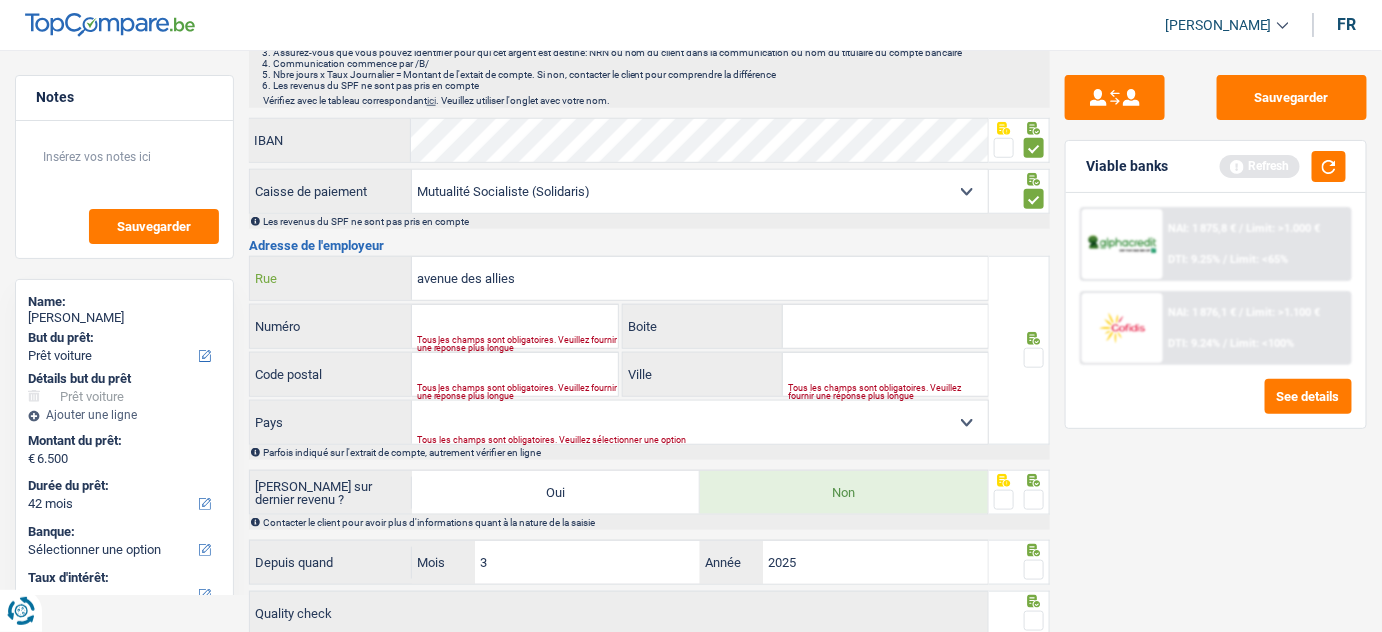 type on "avenue des allies" 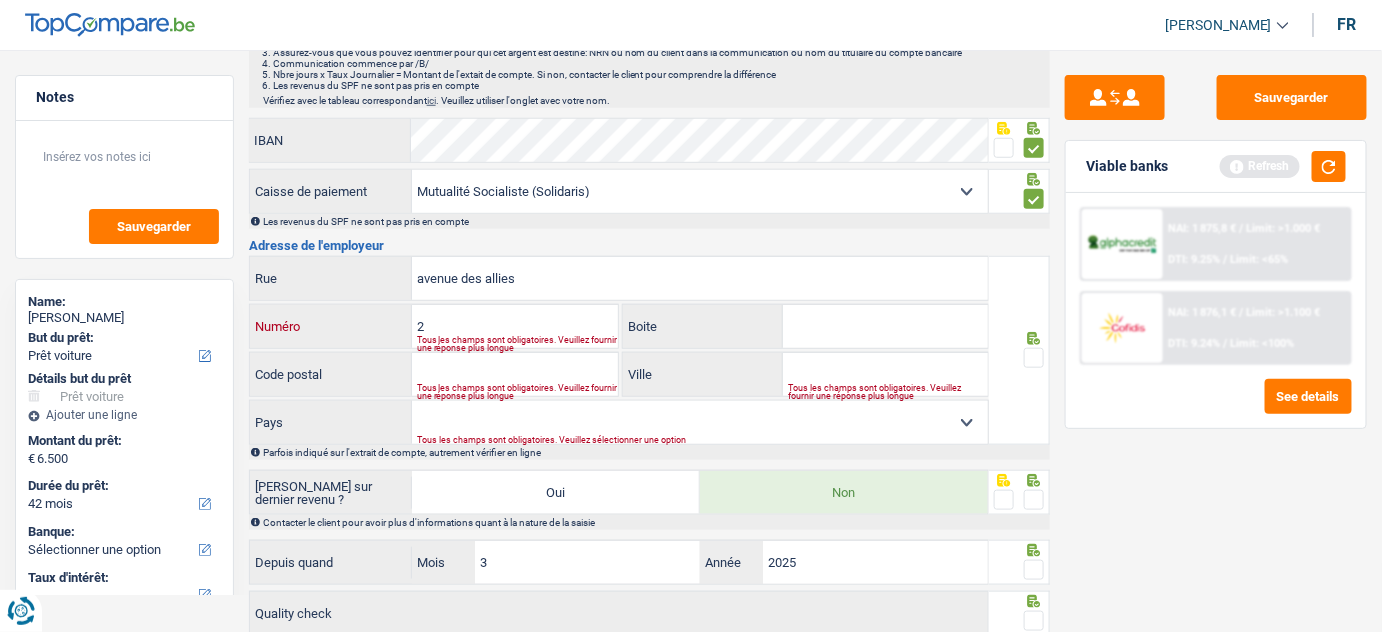 type on "2" 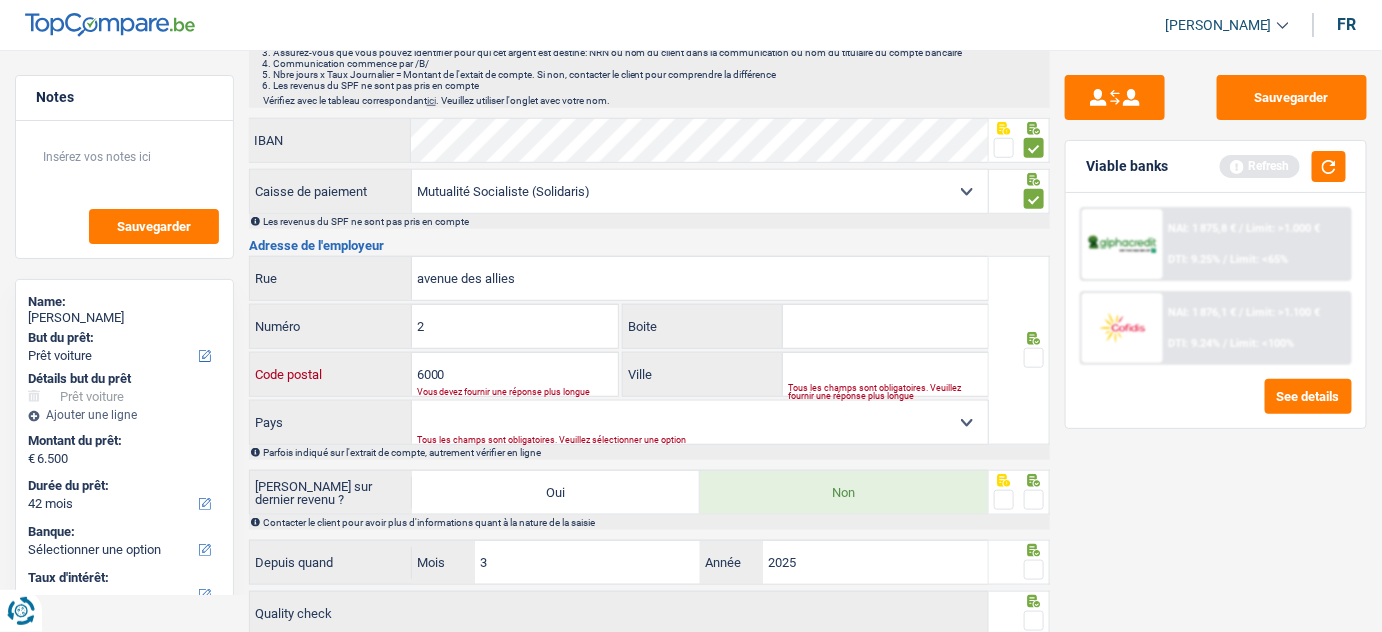 type on "6000" 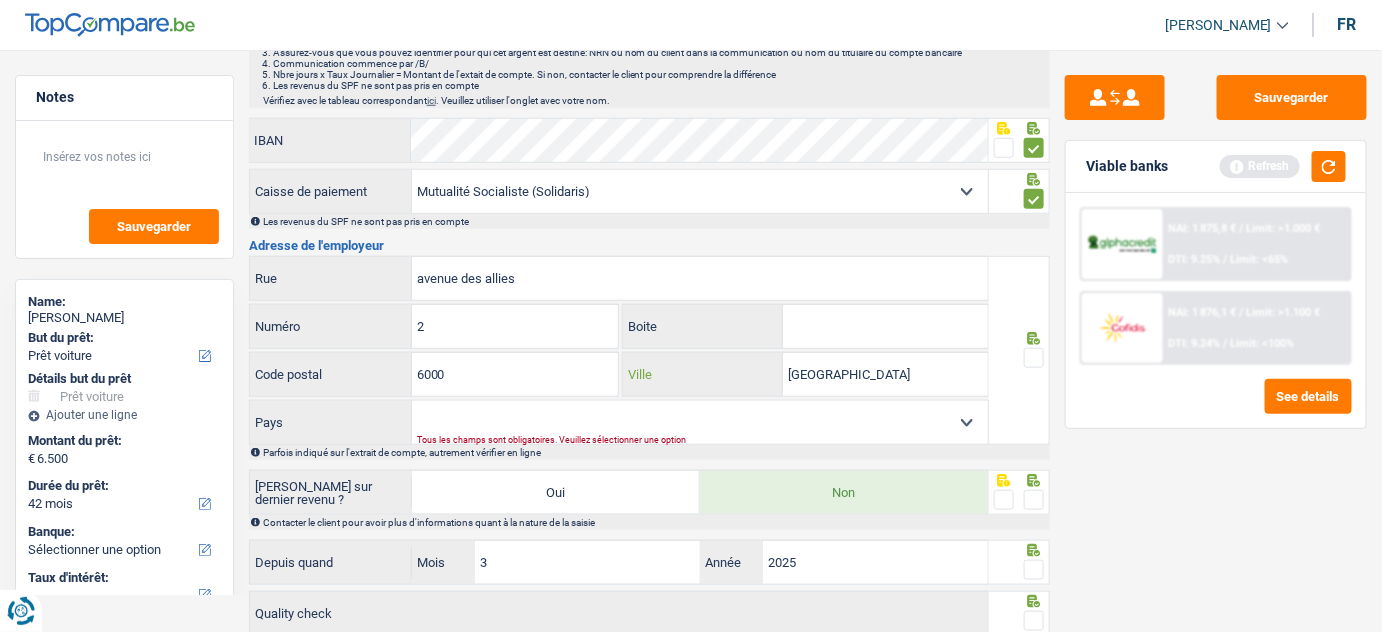 type on "[GEOGRAPHIC_DATA]" 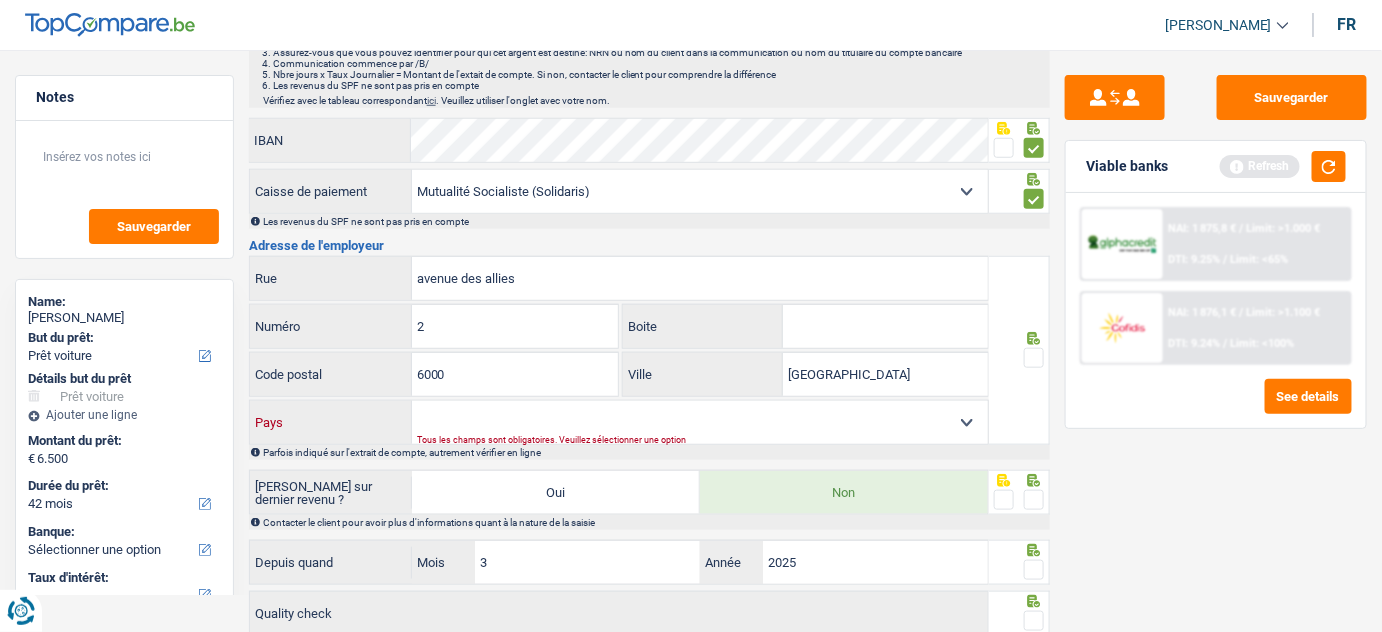 drag, startPoint x: 736, startPoint y: 412, endPoint x: 688, endPoint y: 412, distance: 48 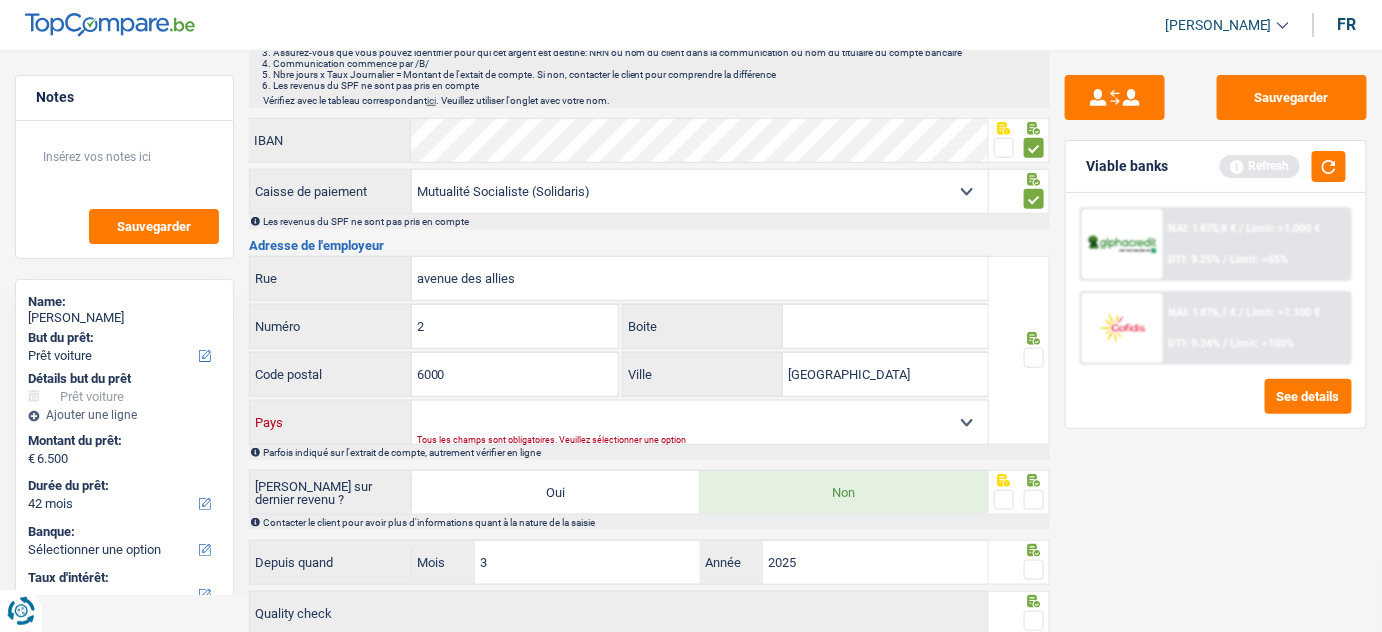 select on "BE" 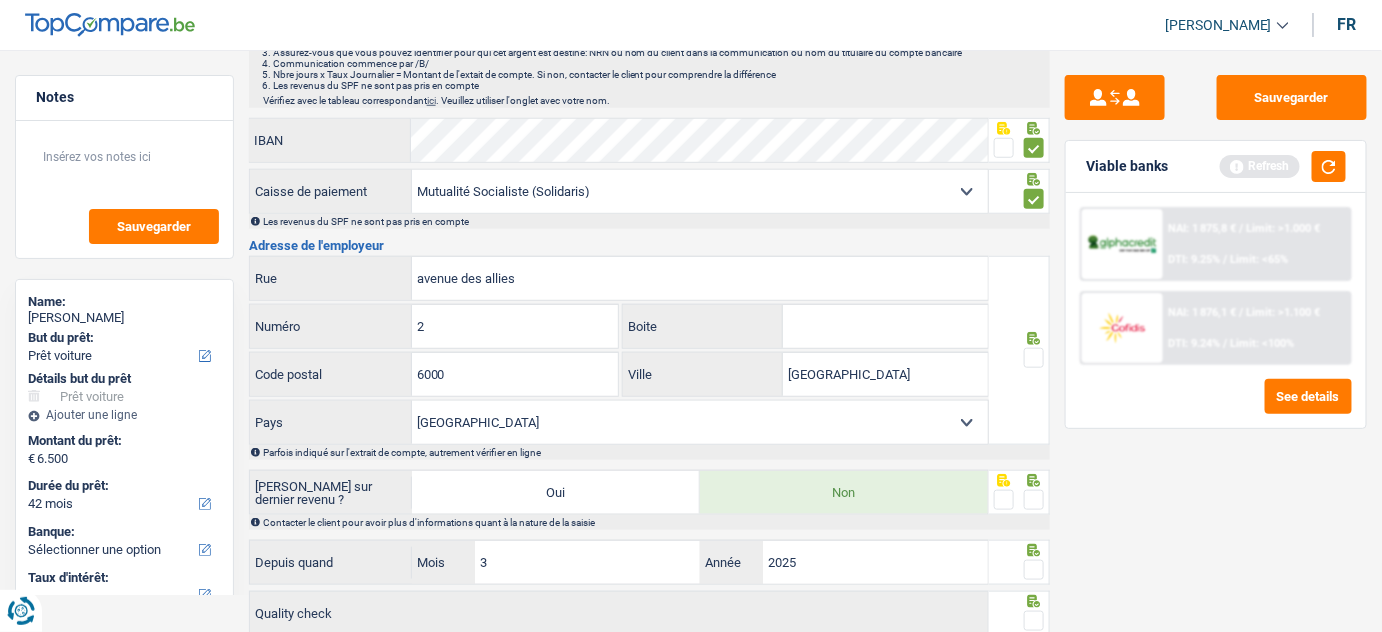 click at bounding box center [1034, 358] 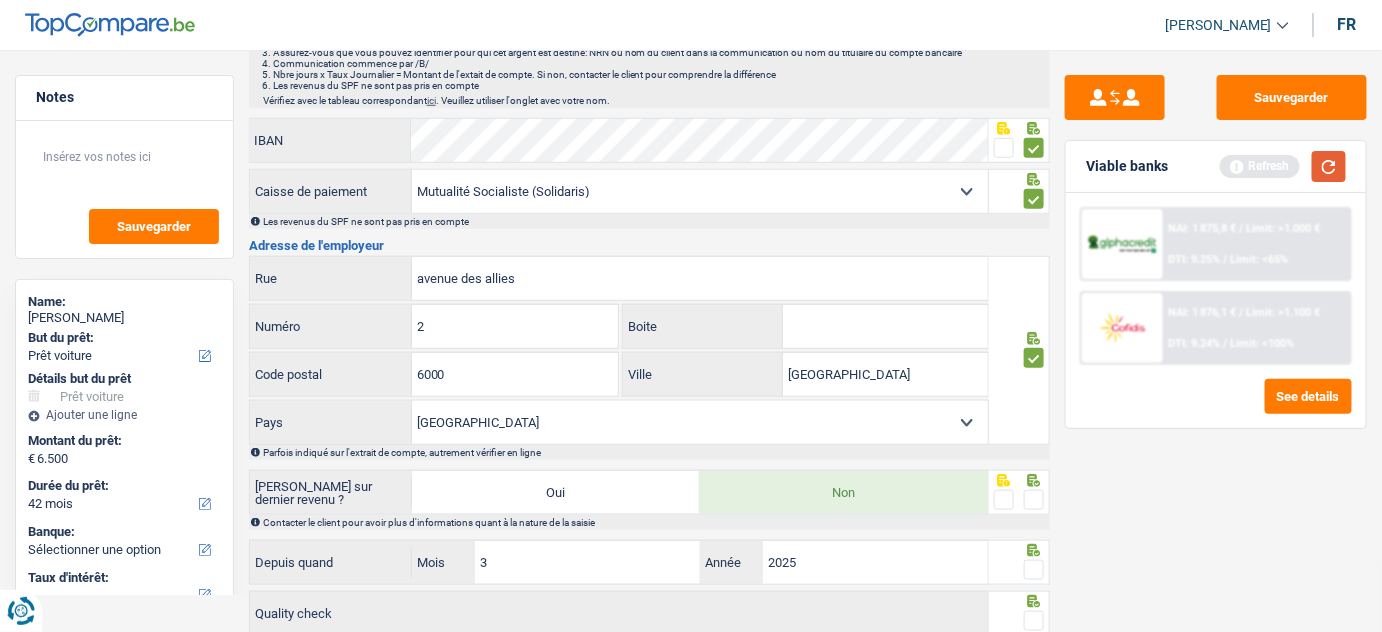 click at bounding box center [1329, 166] 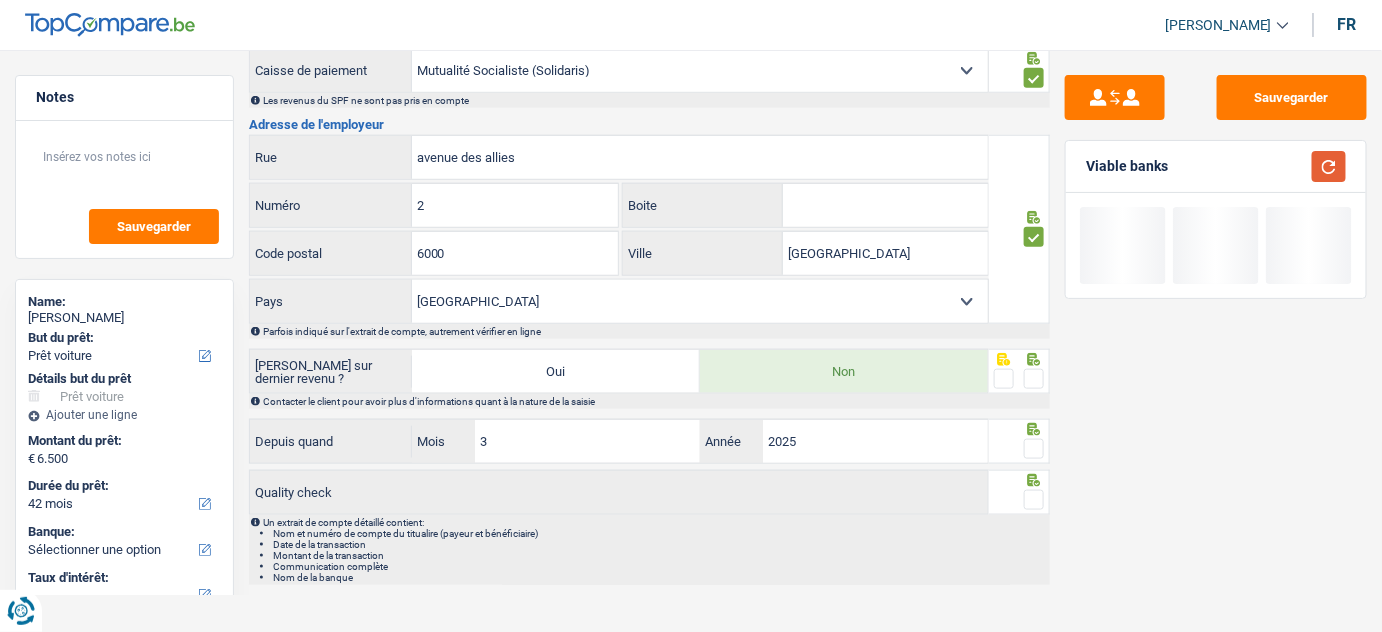scroll, scrollTop: 576, scrollLeft: 0, axis: vertical 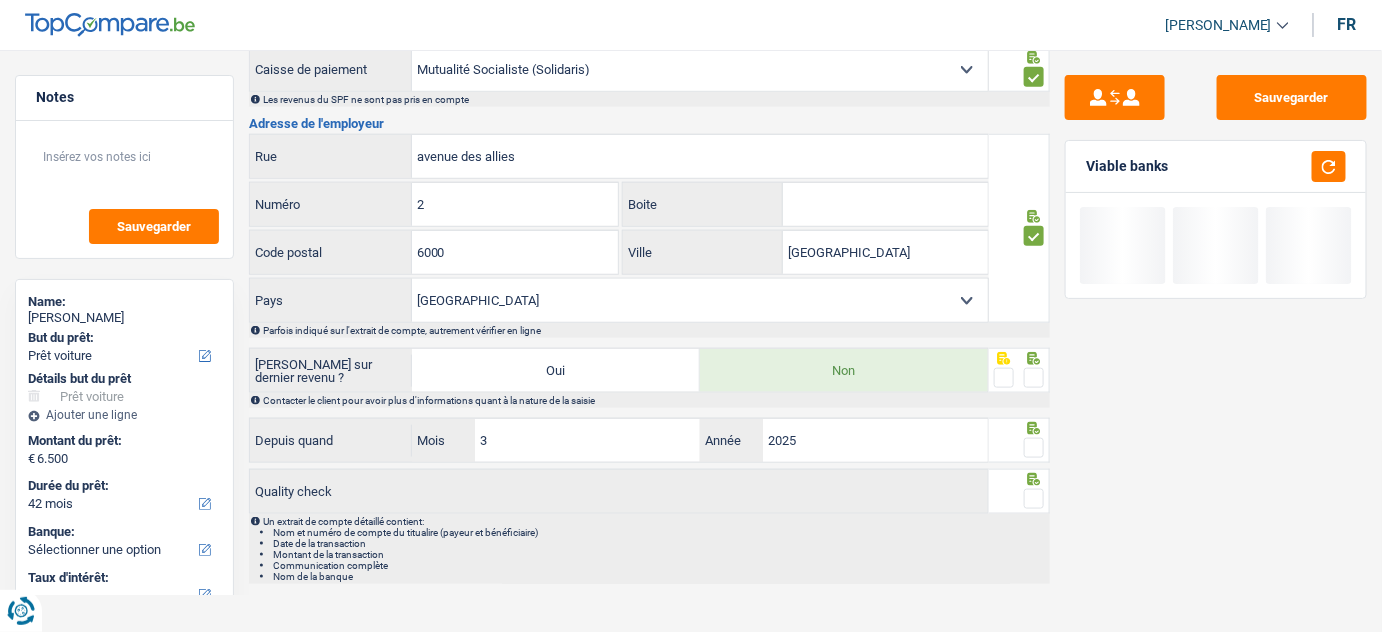 click at bounding box center [1034, 378] 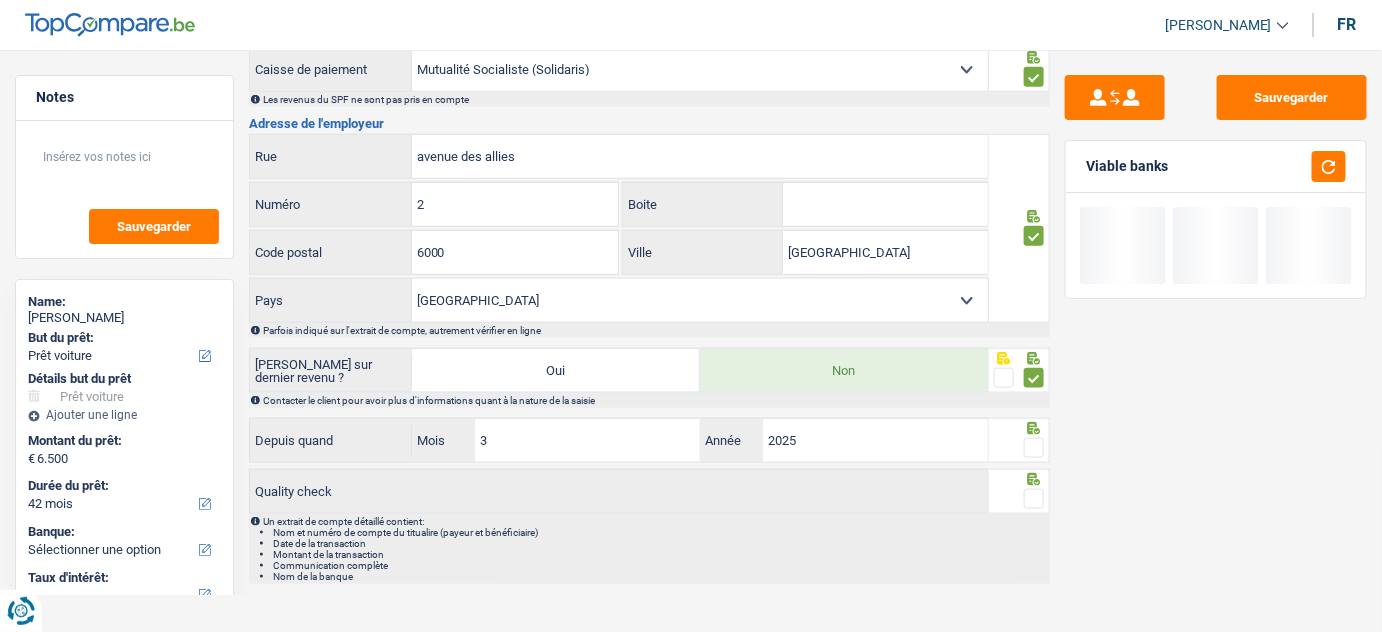 drag, startPoint x: 1040, startPoint y: 434, endPoint x: 1029, endPoint y: 508, distance: 74.8131 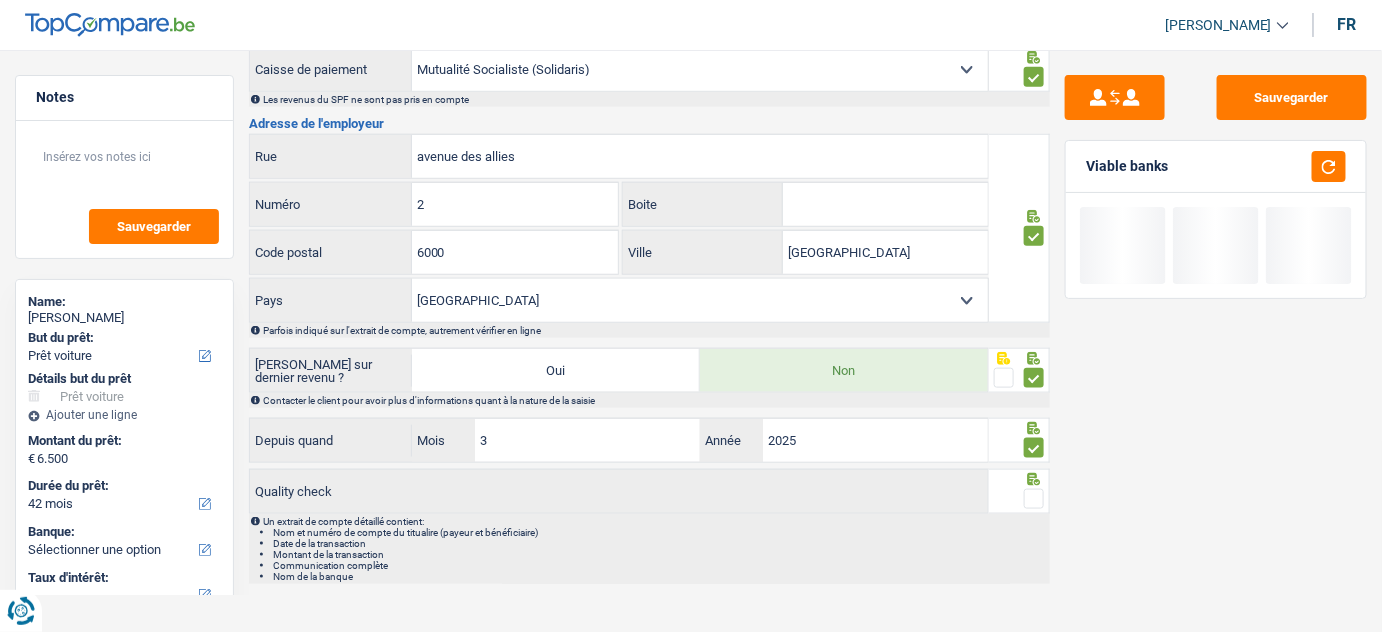 click at bounding box center (1034, 499) 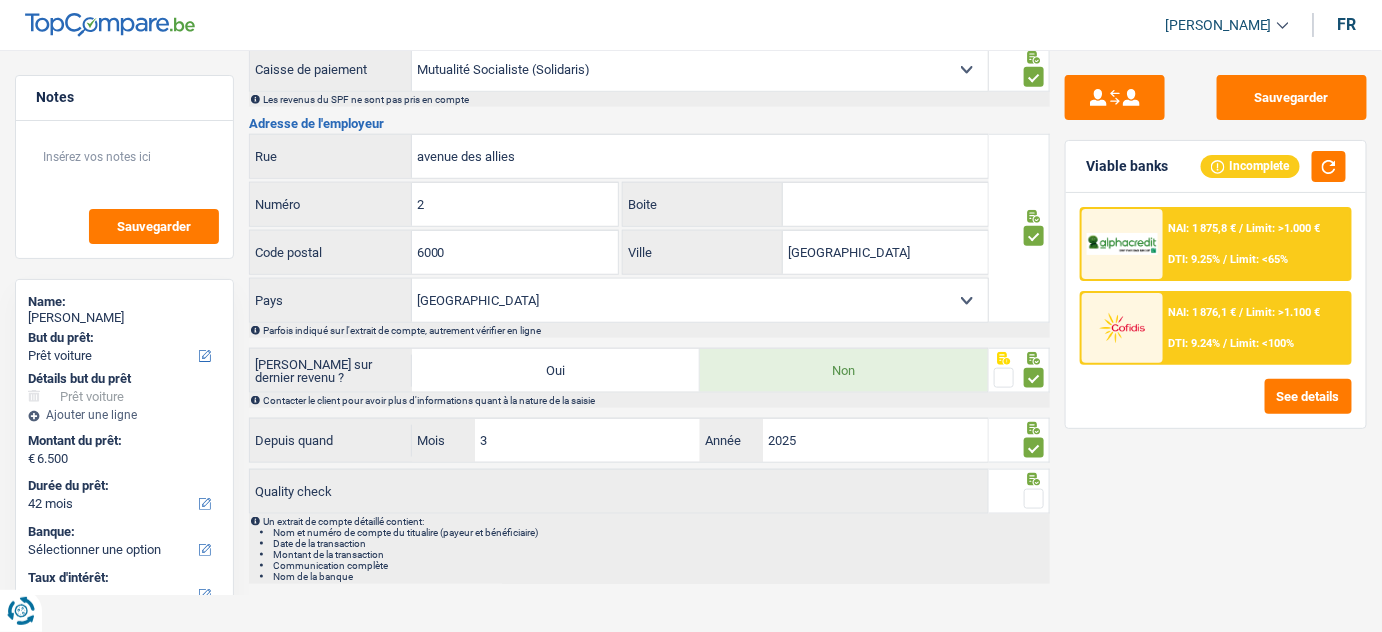 click at bounding box center [1034, 499] 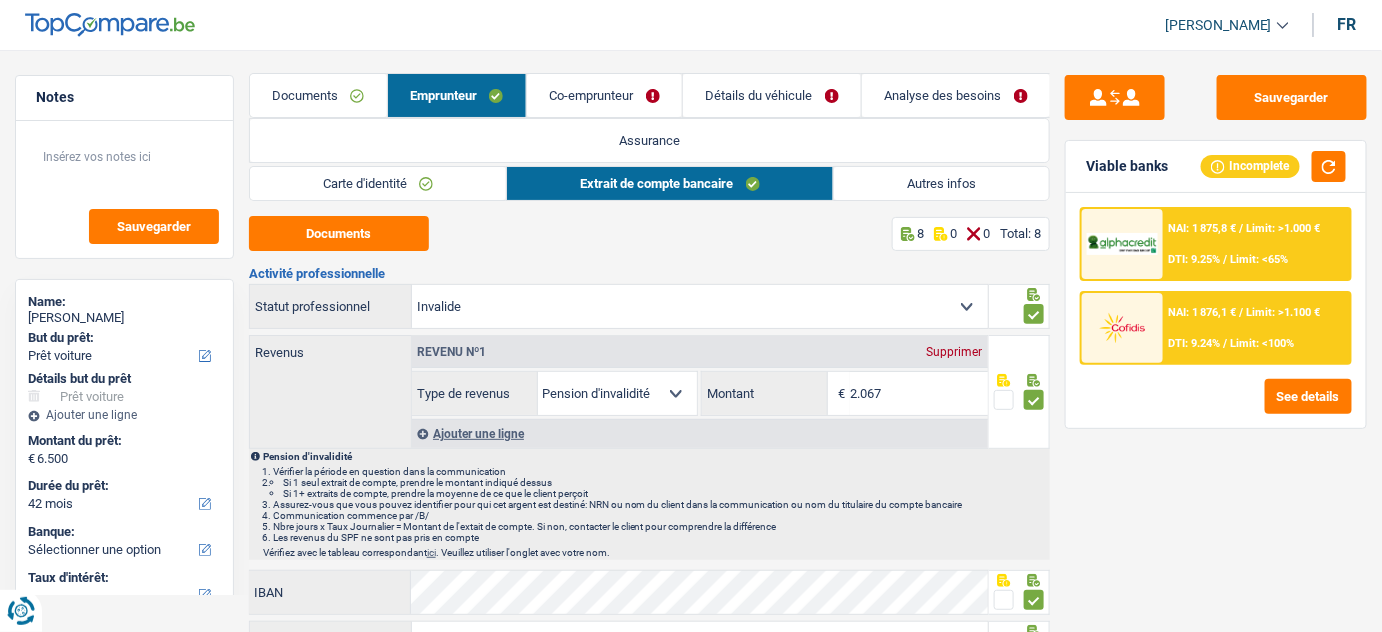 scroll, scrollTop: 0, scrollLeft: 0, axis: both 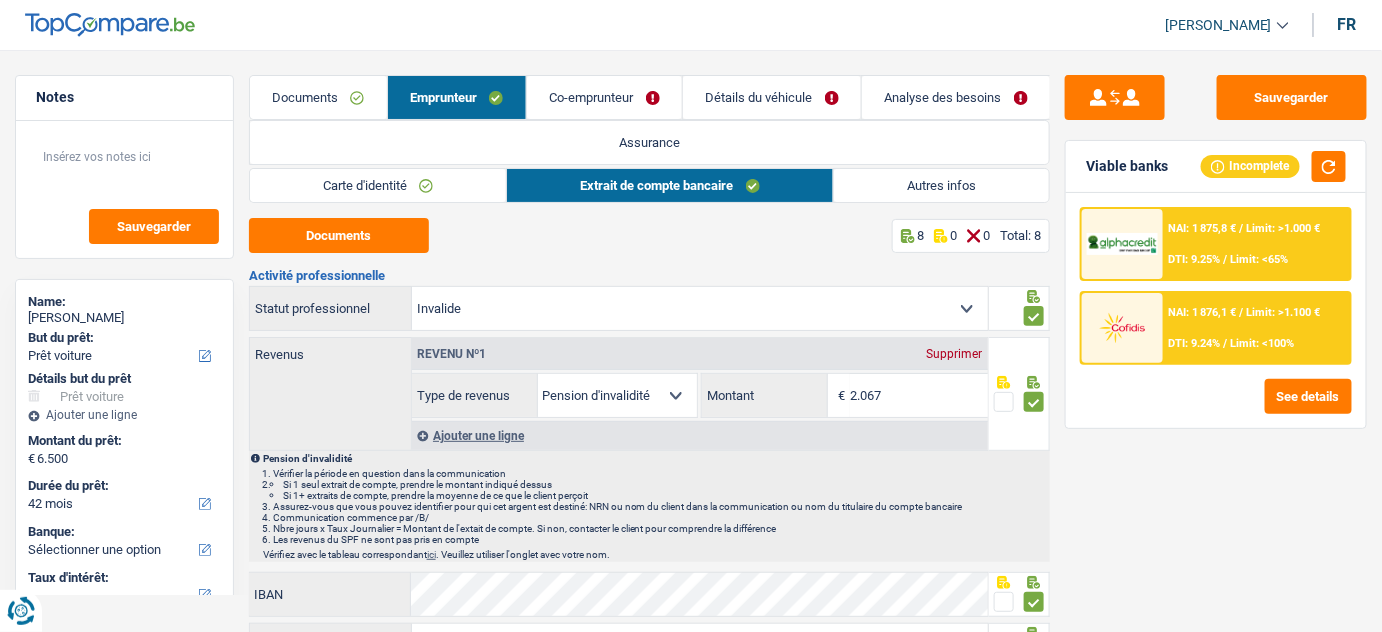 click on "Autres infos" at bounding box center (942, 185) 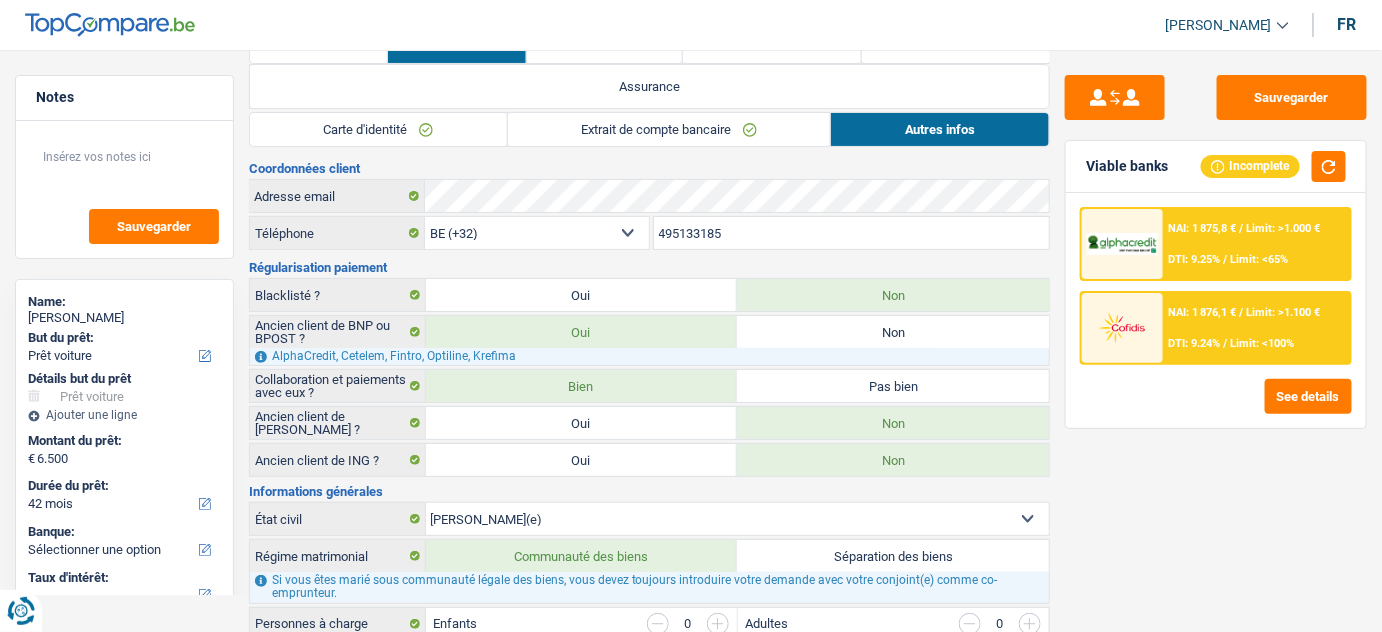 scroll, scrollTop: 0, scrollLeft: 0, axis: both 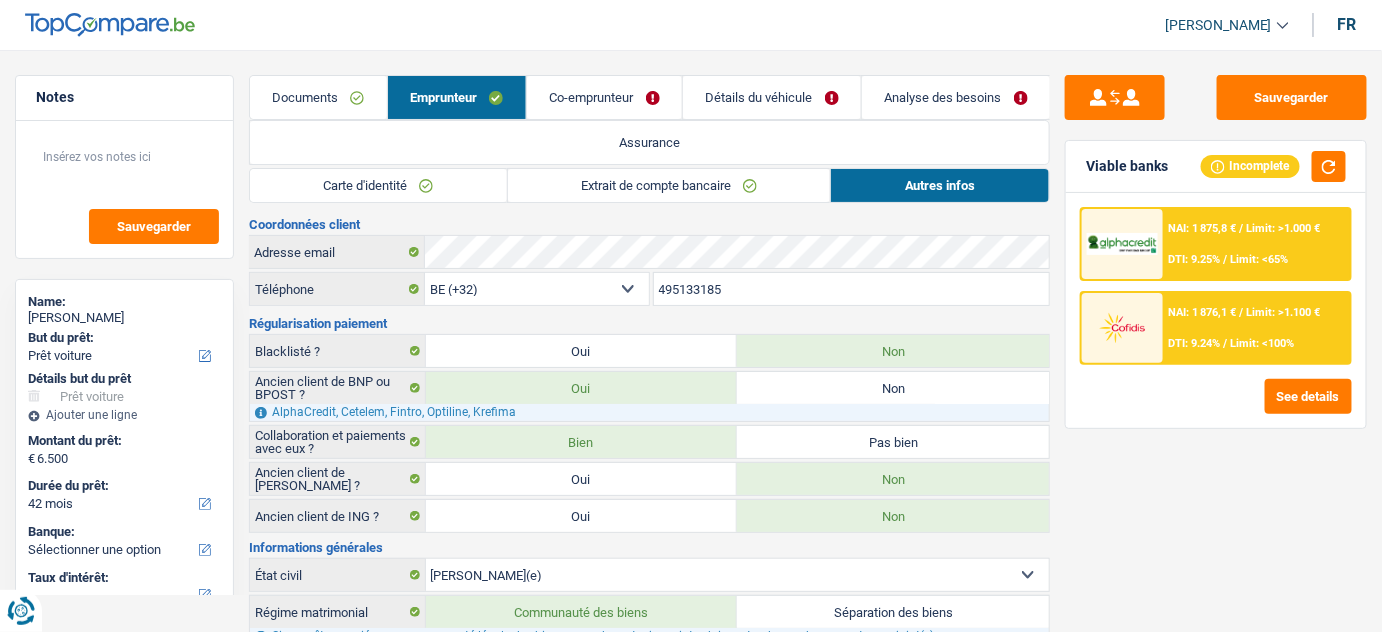 click on "Co-emprunteur" at bounding box center [604, 97] 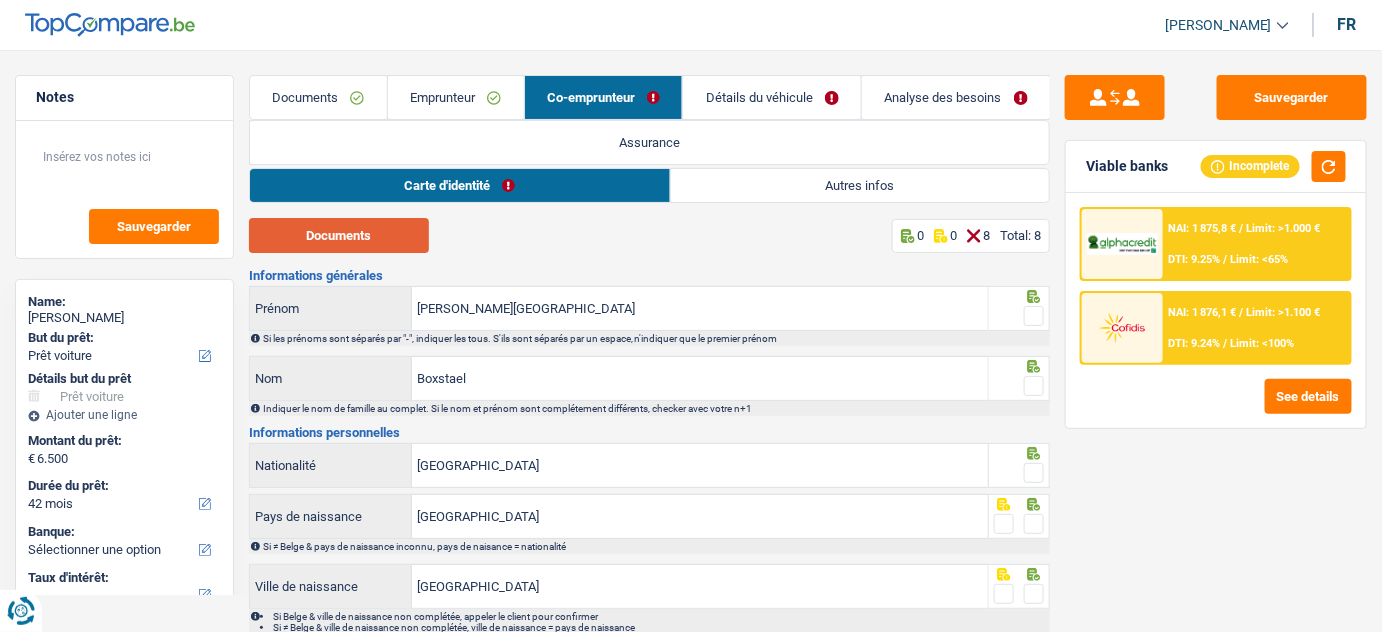 click on "Documents" at bounding box center [339, 235] 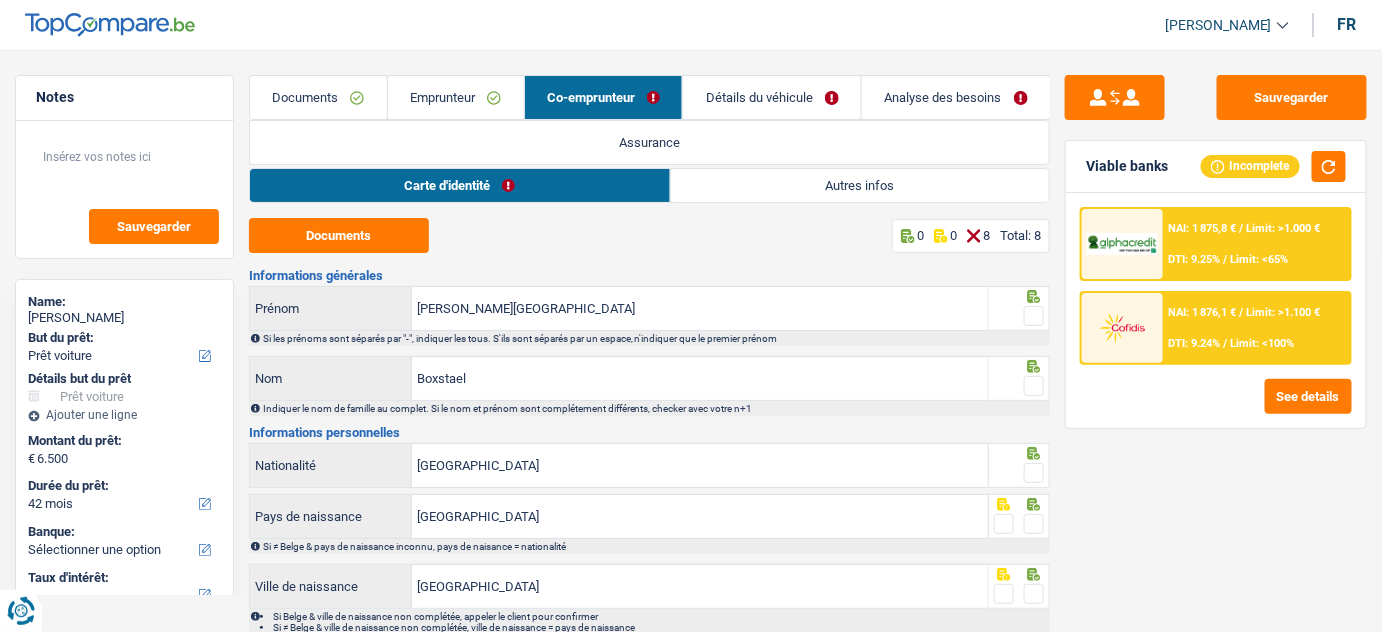 click on "Emprunteur" at bounding box center [456, 97] 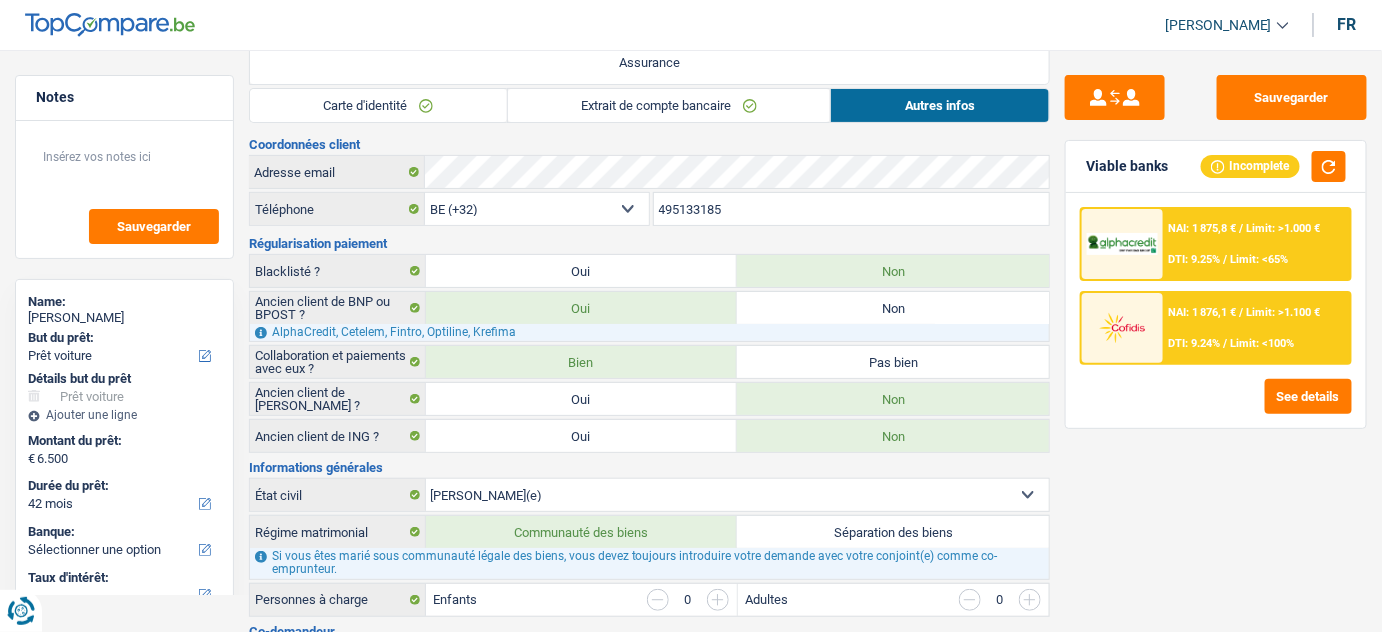 scroll, scrollTop: 0, scrollLeft: 0, axis: both 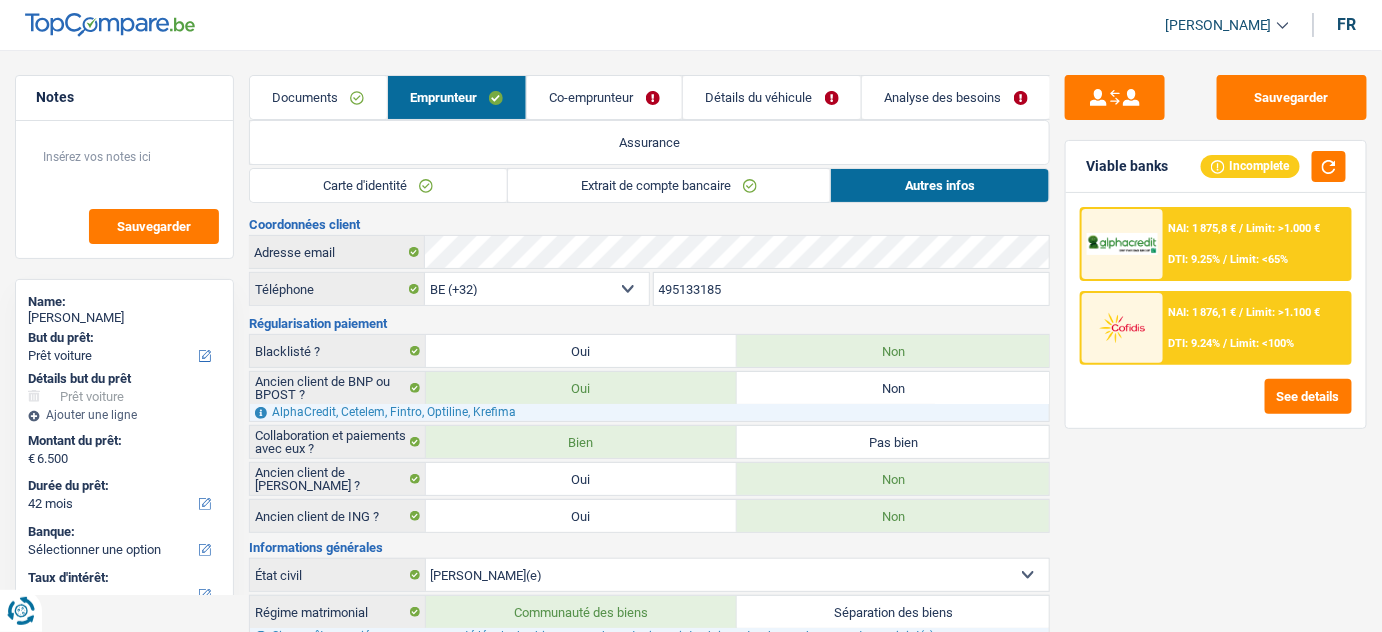 click on "Co-emprunteur" at bounding box center (604, 97) 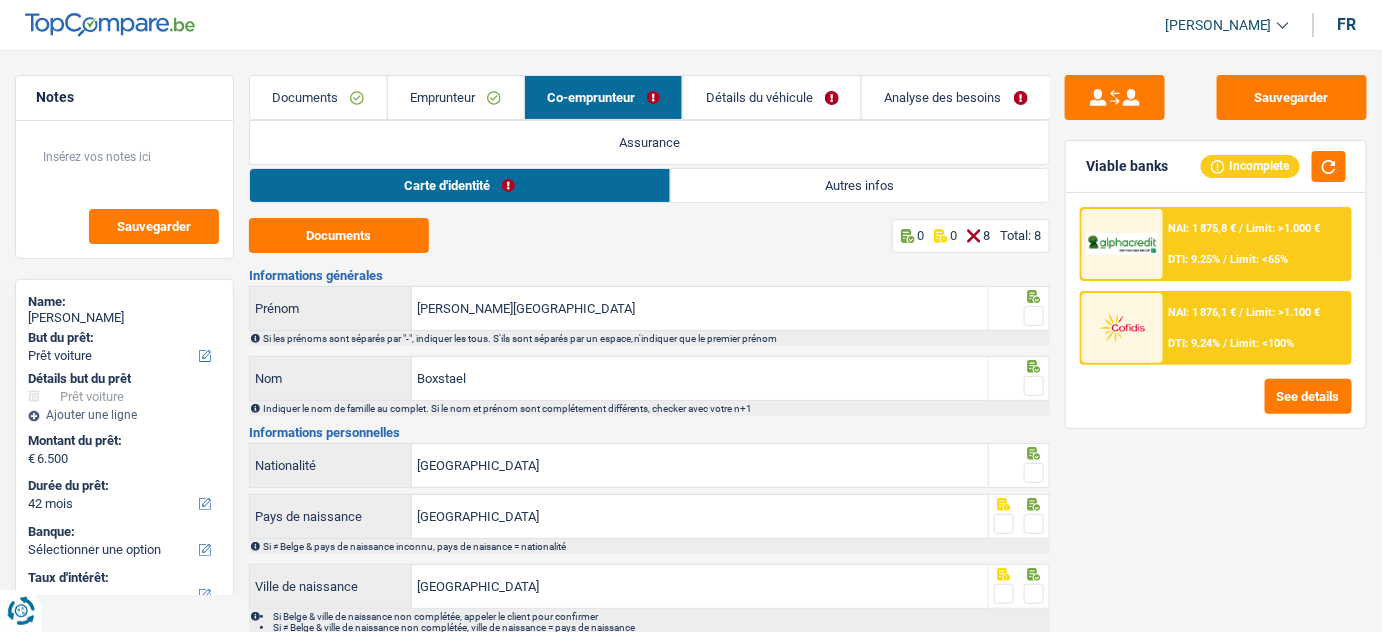 drag, startPoint x: 1029, startPoint y: 316, endPoint x: 1024, endPoint y: 344, distance: 28.442924 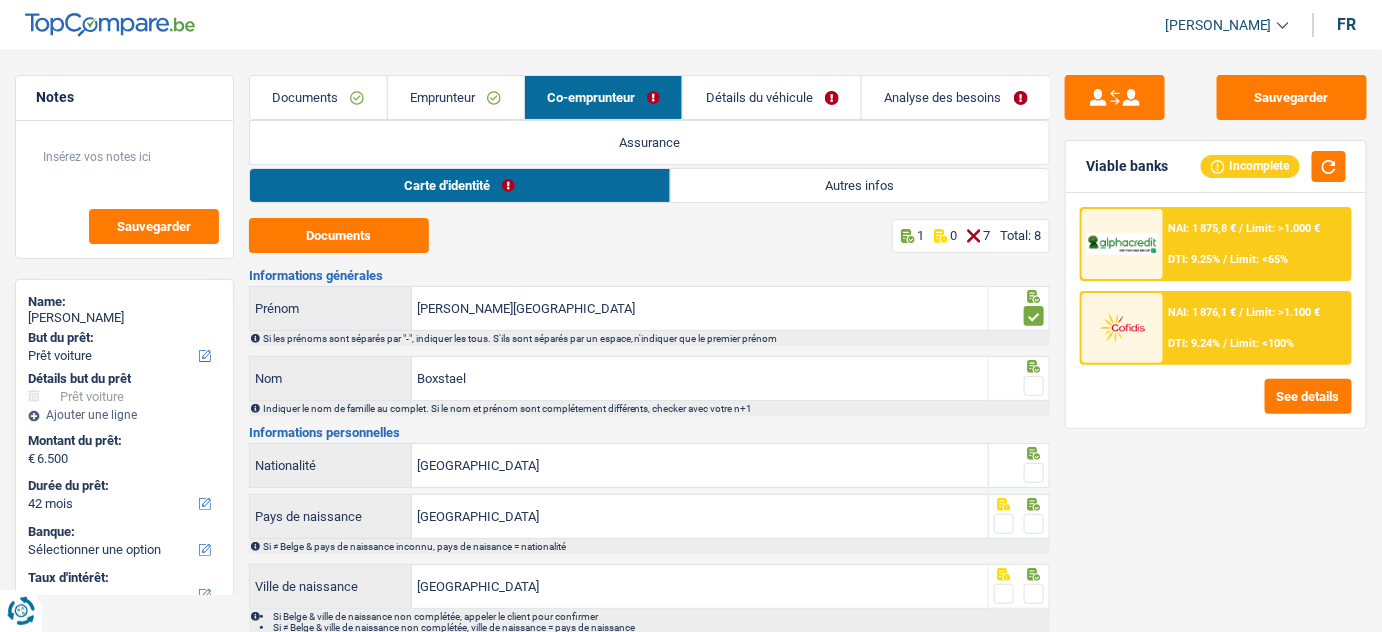 click at bounding box center (1034, 386) 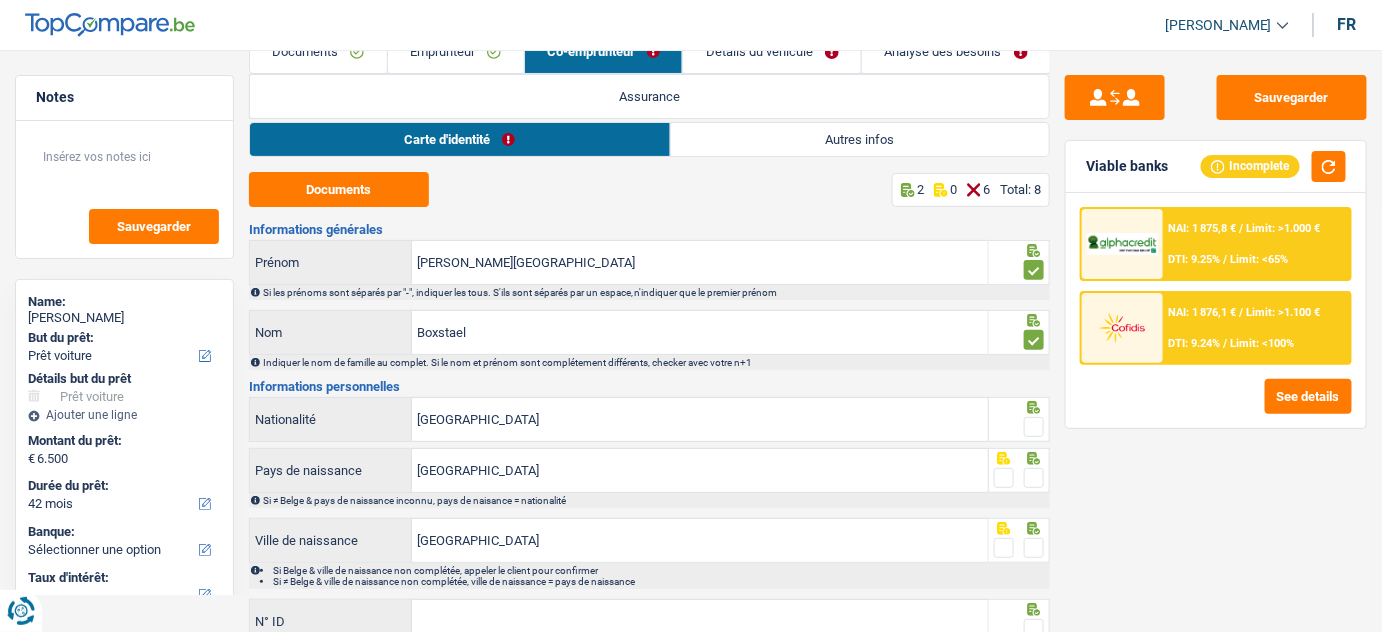 scroll, scrollTop: 90, scrollLeft: 0, axis: vertical 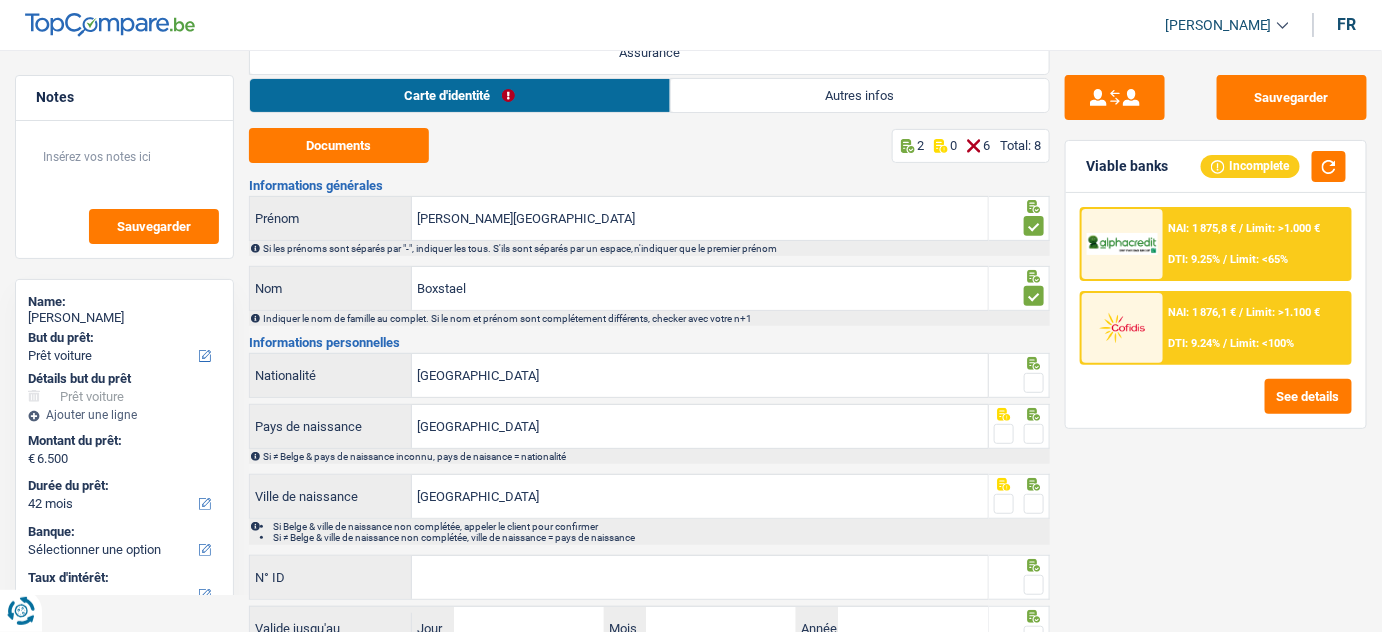 click at bounding box center (1034, 383) 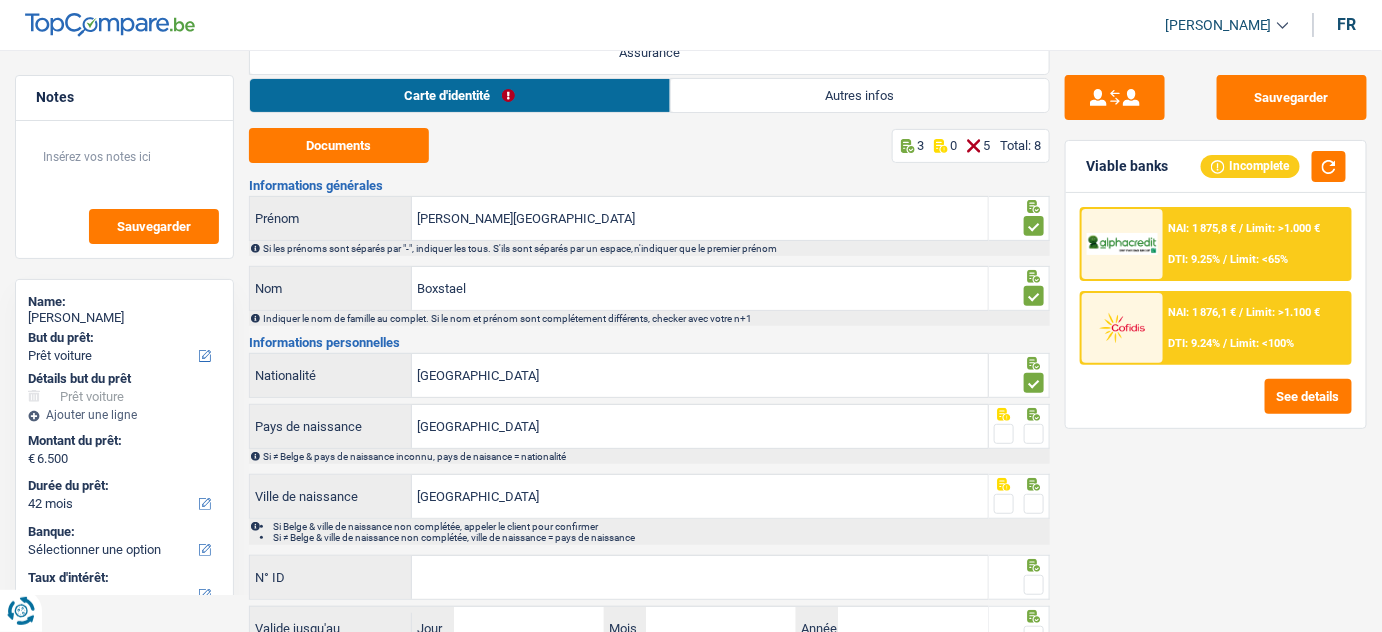click at bounding box center (1034, 434) 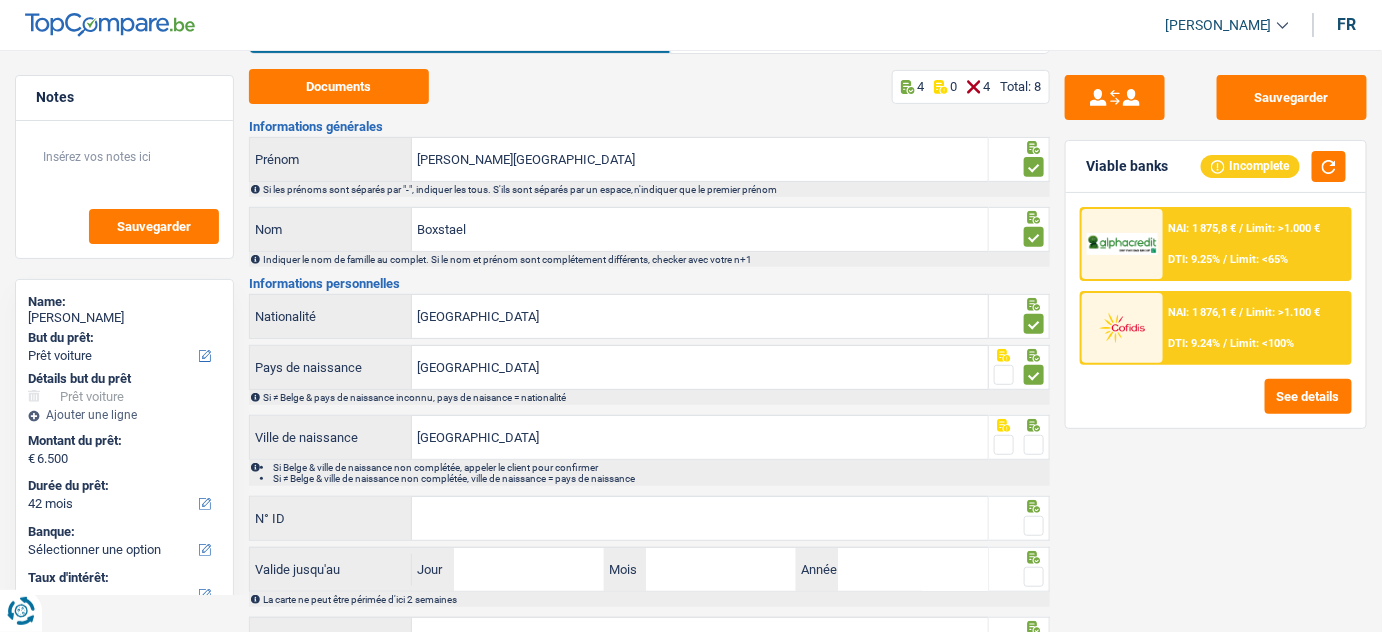 scroll, scrollTop: 225, scrollLeft: 0, axis: vertical 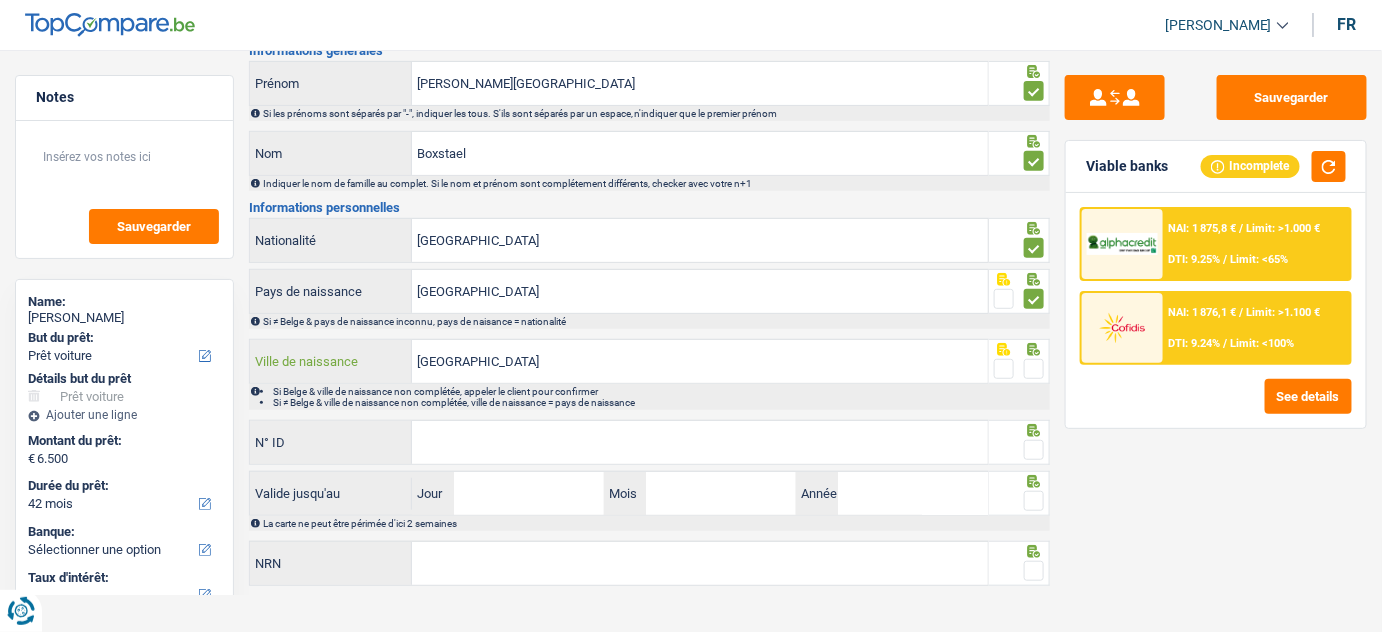 drag, startPoint x: 724, startPoint y: 362, endPoint x: 129, endPoint y: 380, distance: 595.2722 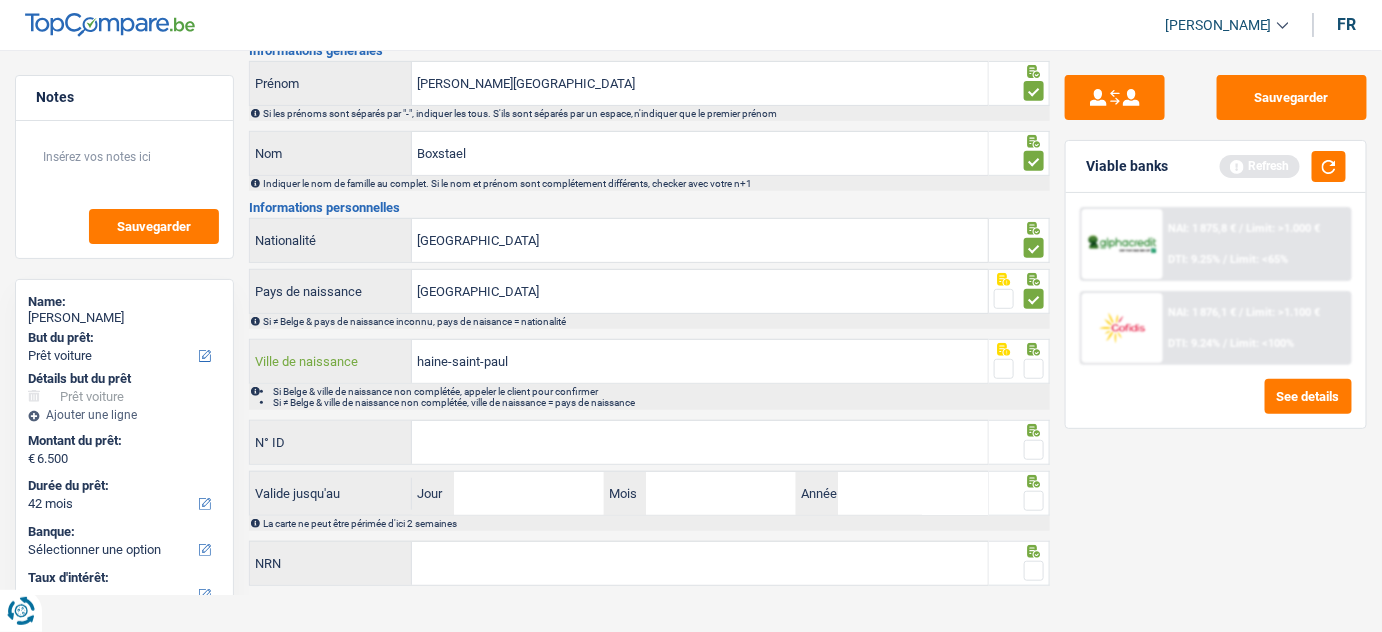 type on "haine-saint-paul" 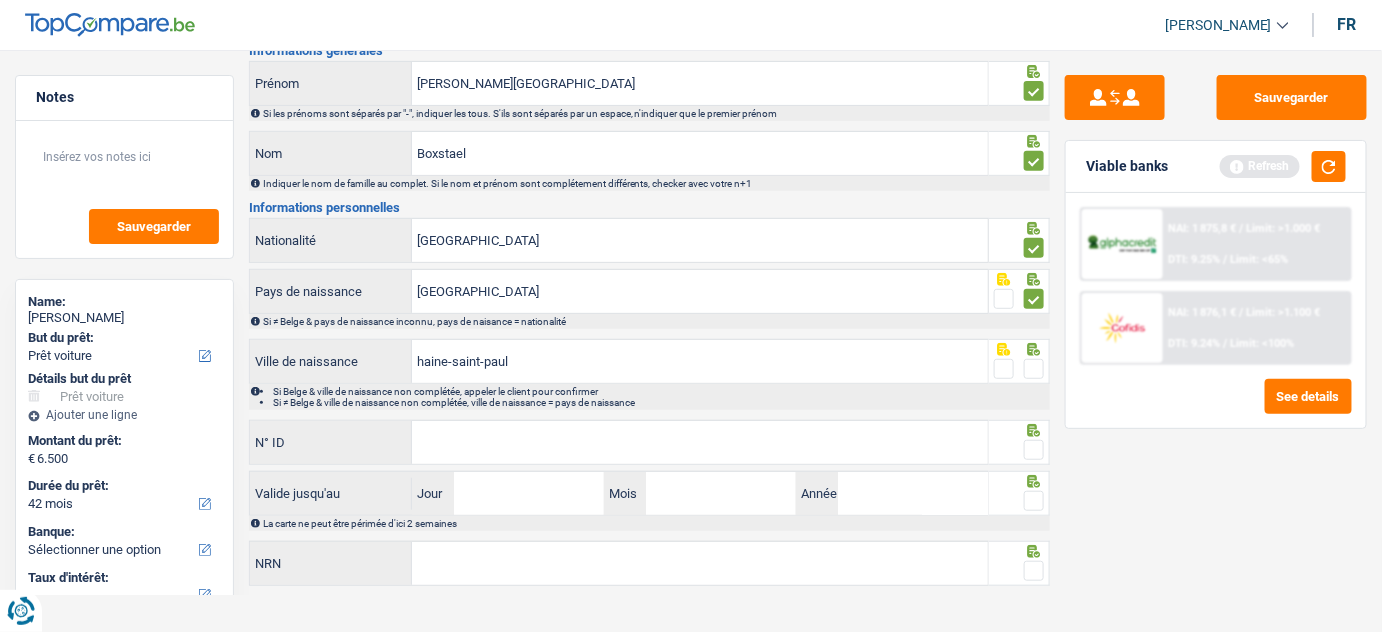 click at bounding box center [1034, 369] 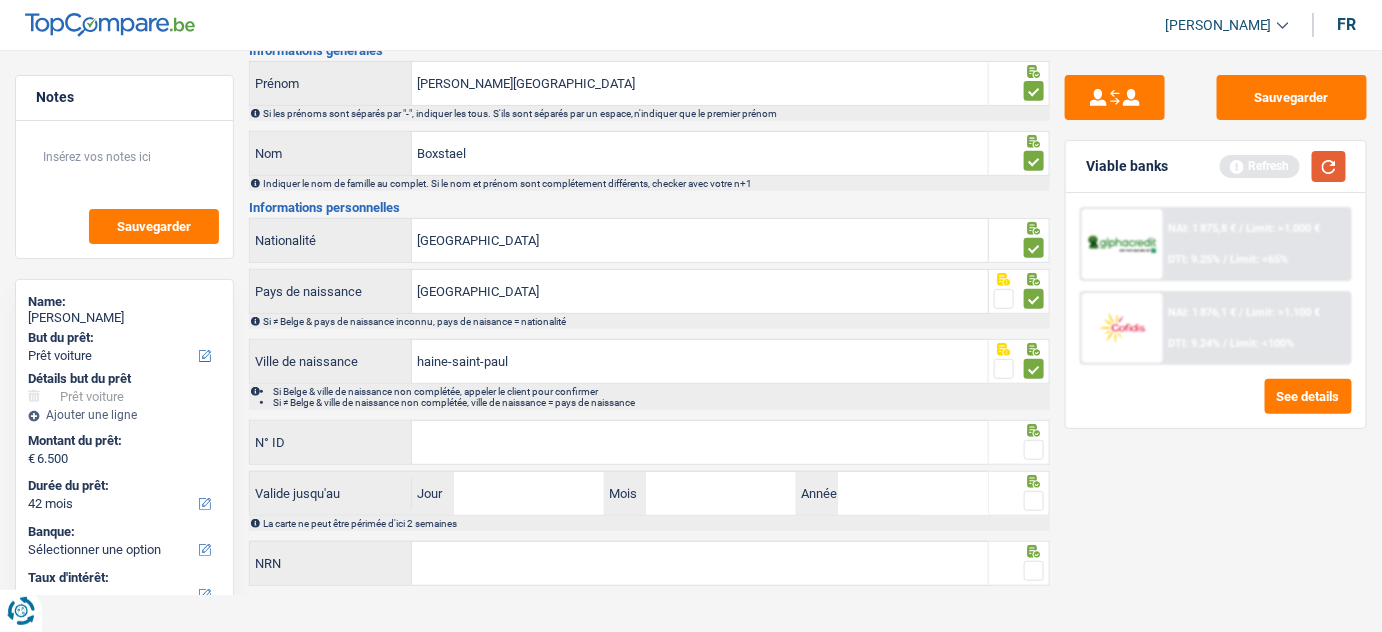 click at bounding box center (1329, 166) 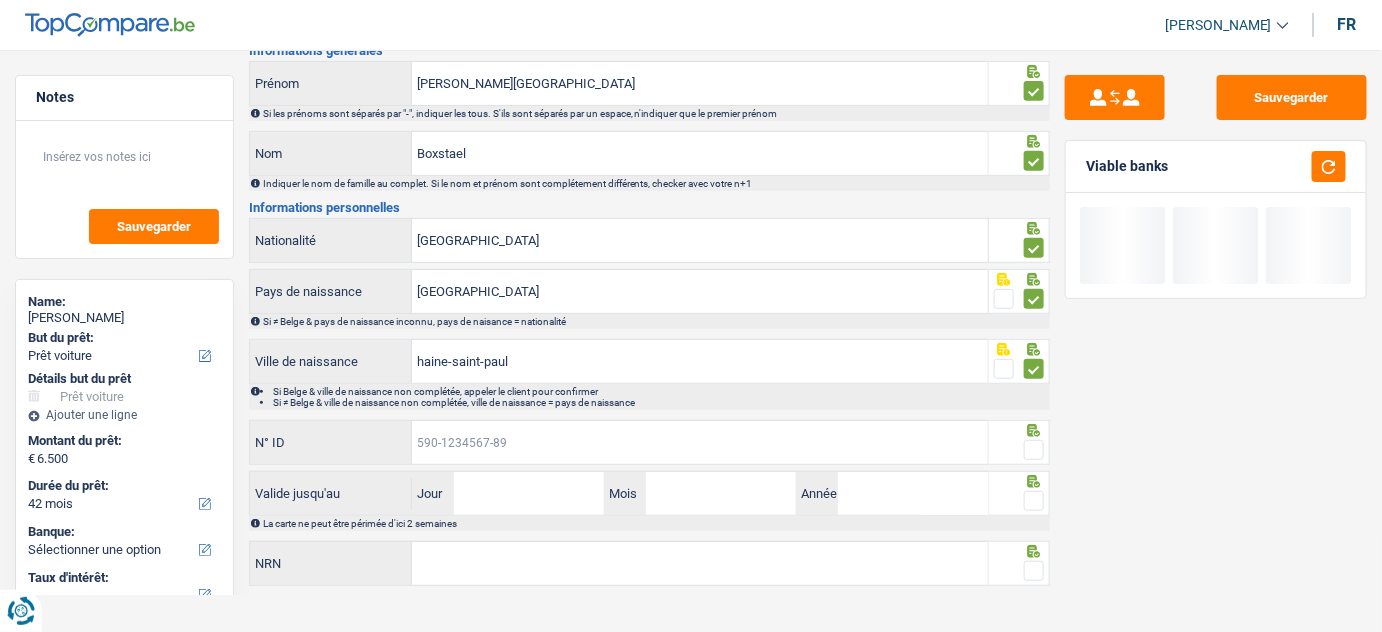 click on "N° ID" at bounding box center [700, 442] 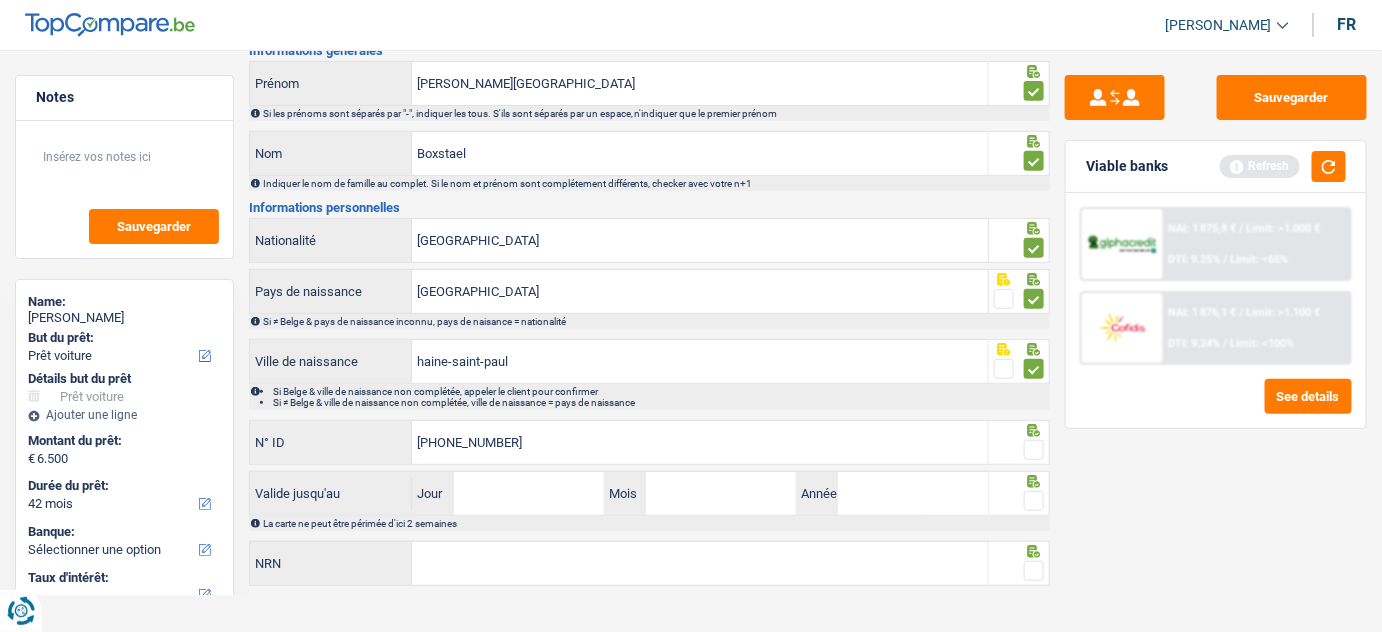type on "[PHONE_NUMBER]" 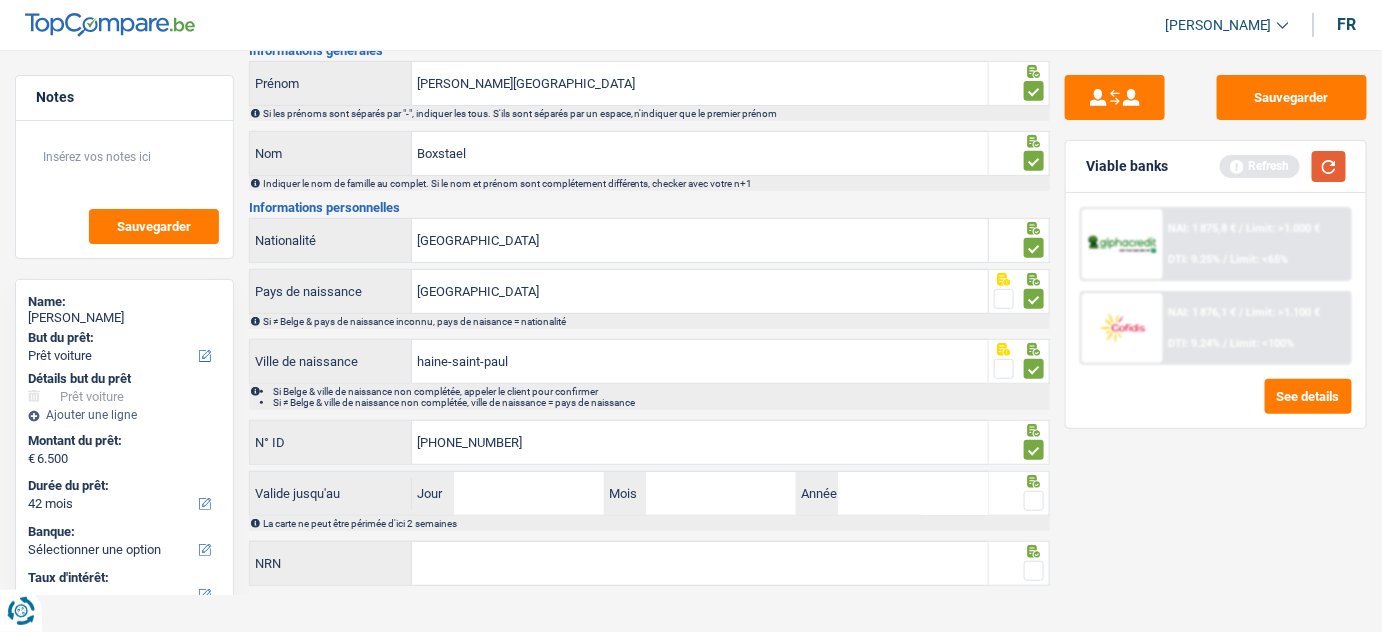 click at bounding box center [1329, 166] 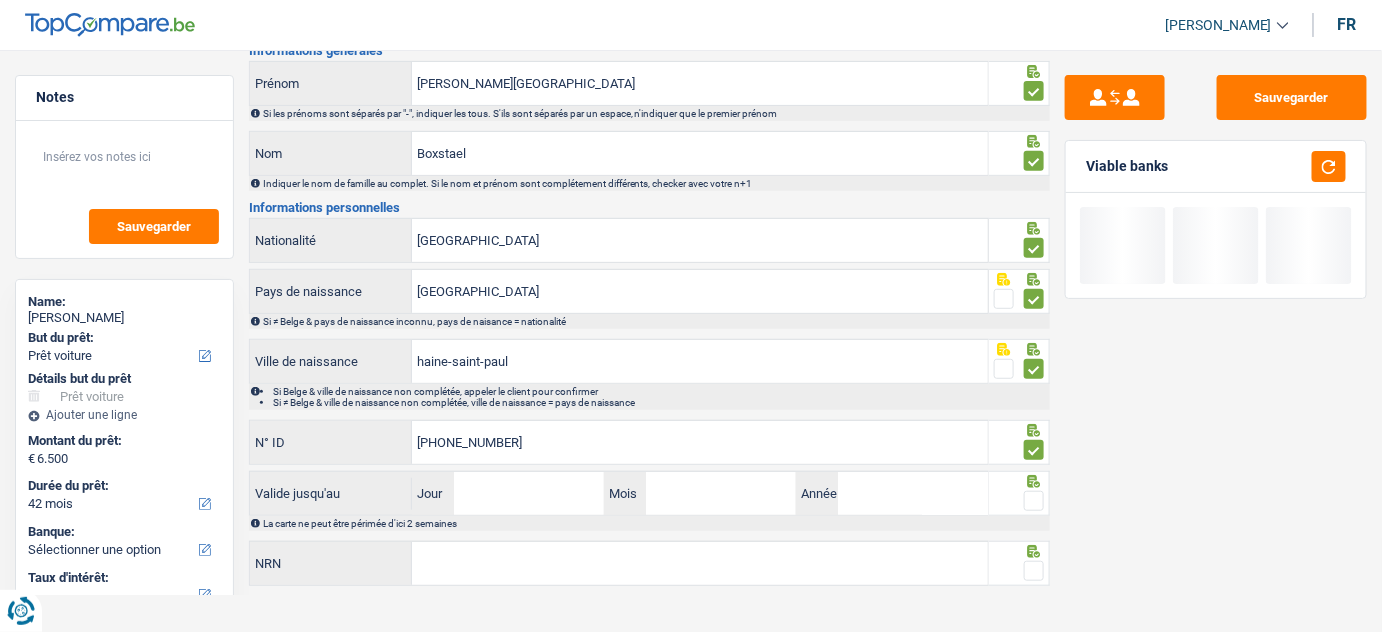 click on "La carte ne peut être périmée d'ici 2 semaines" at bounding box center [650, 523] 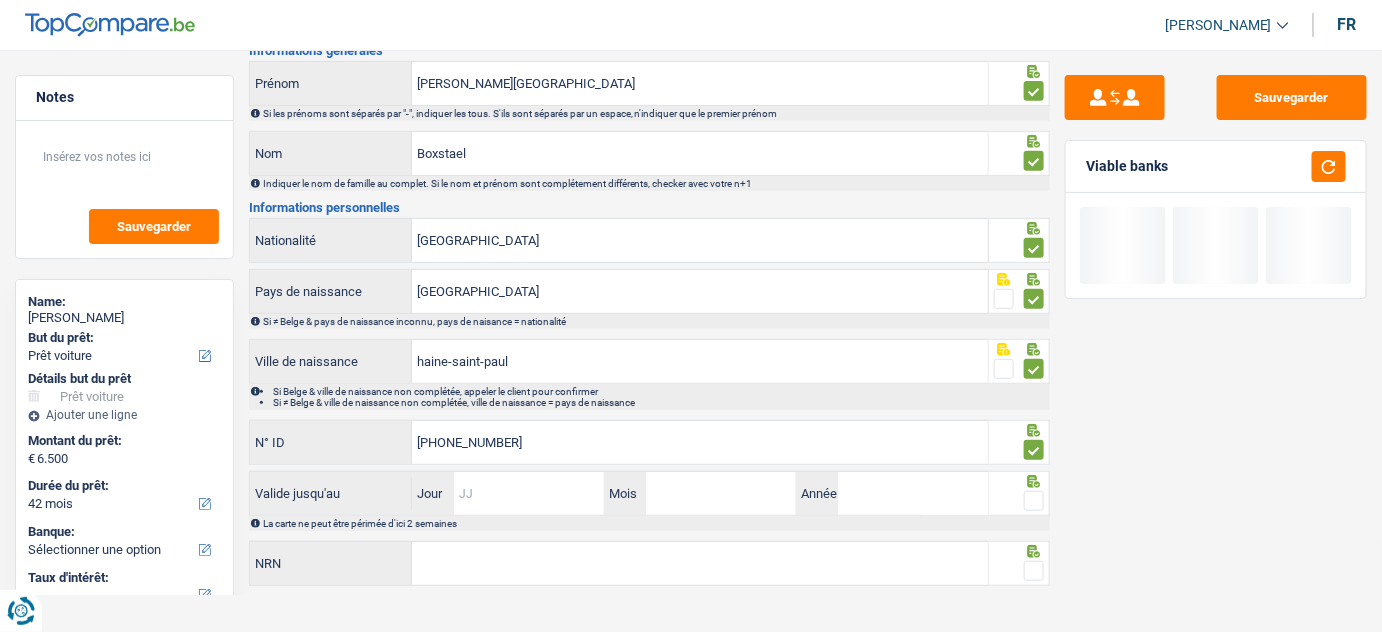 click on "Jour" at bounding box center [529, 493] 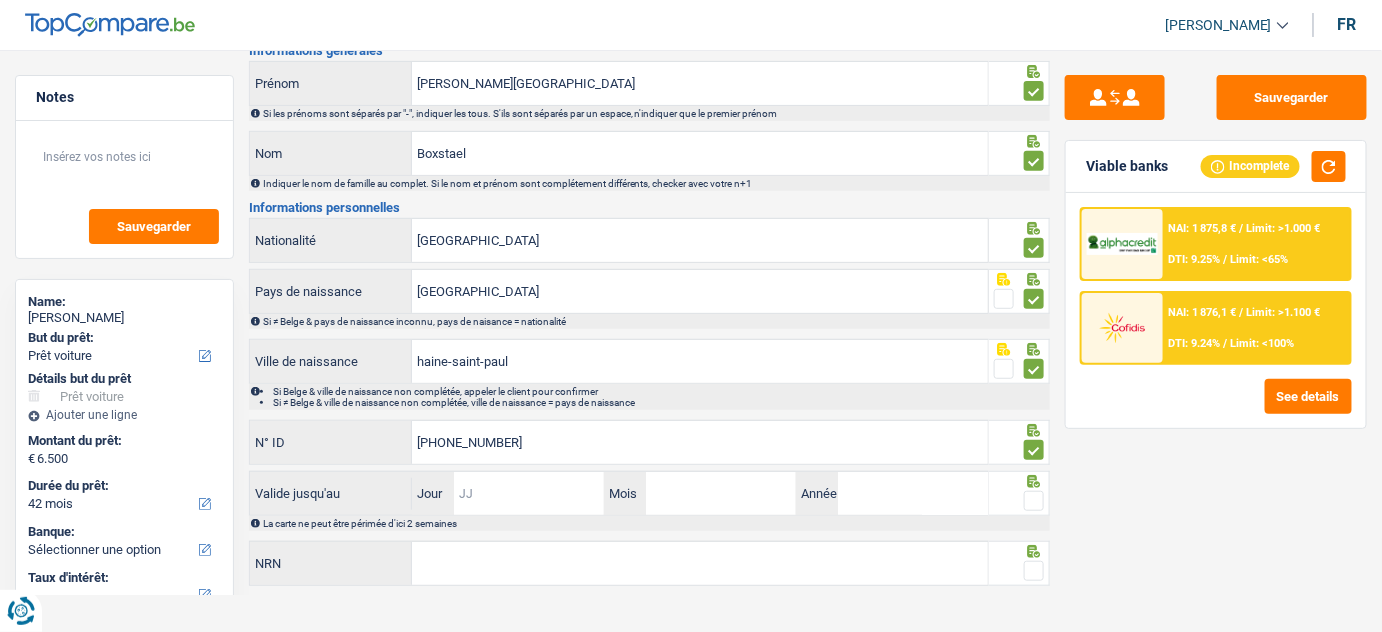 click on "Jour" at bounding box center [529, 493] 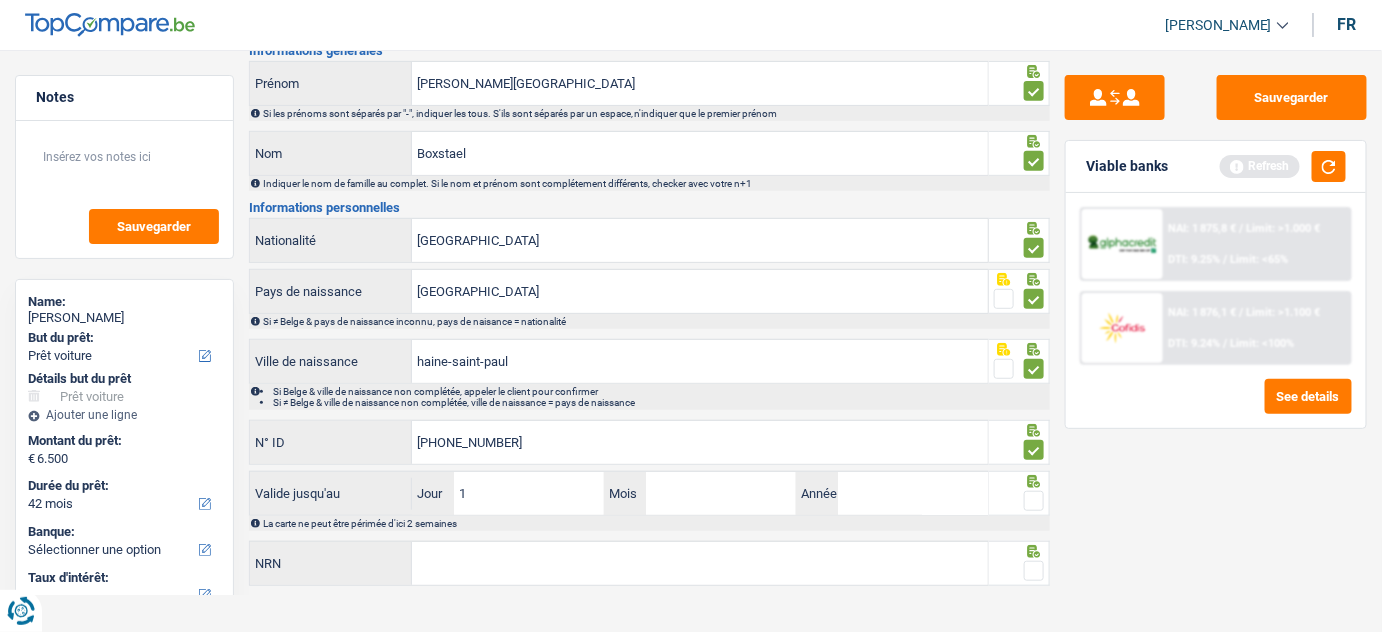 type on "17" 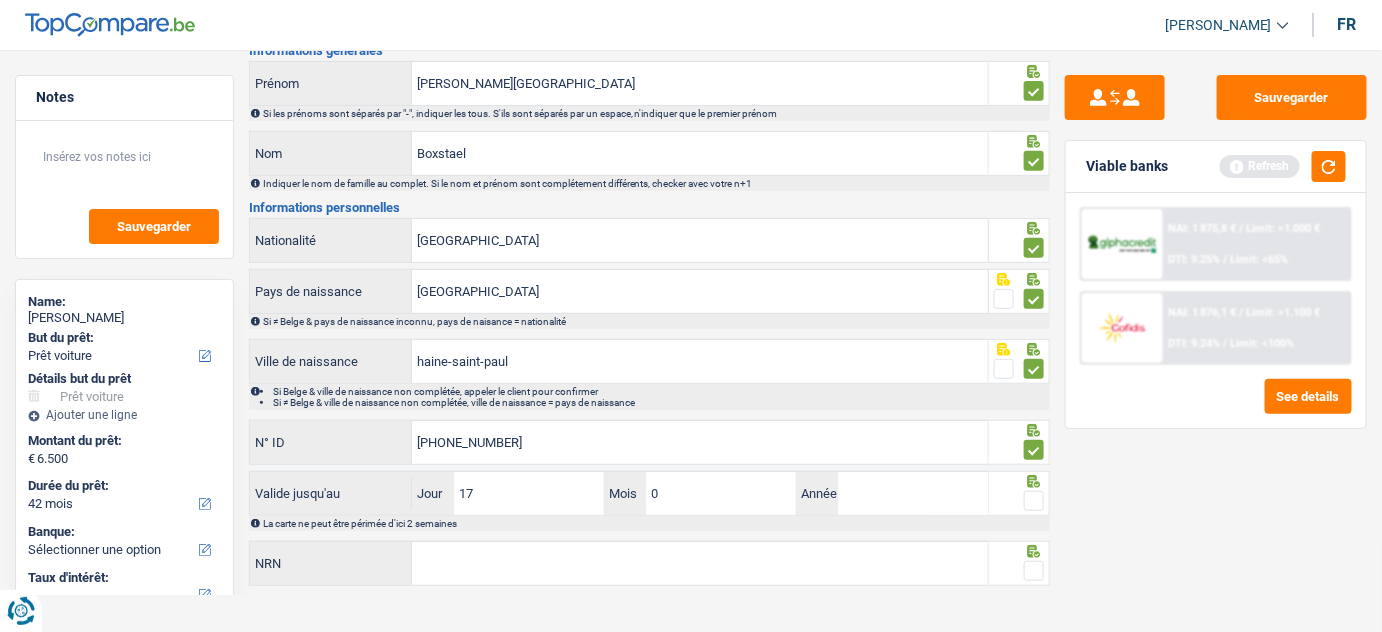 type on "01" 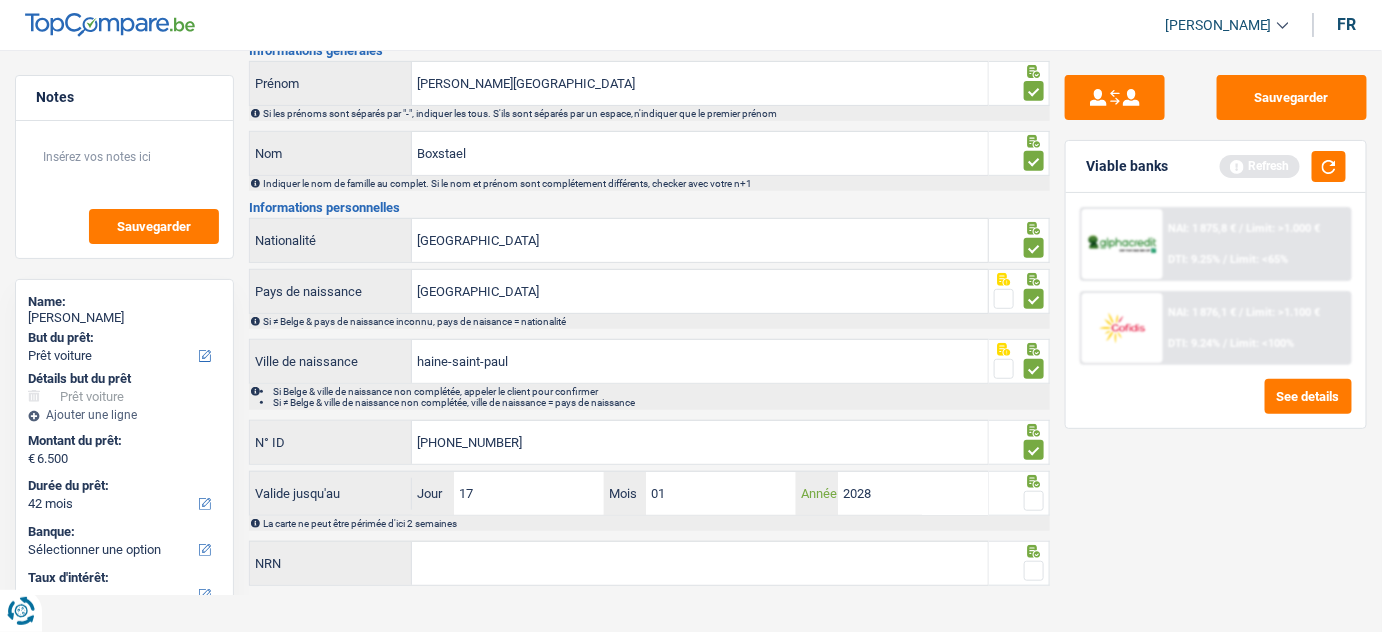 type on "2028" 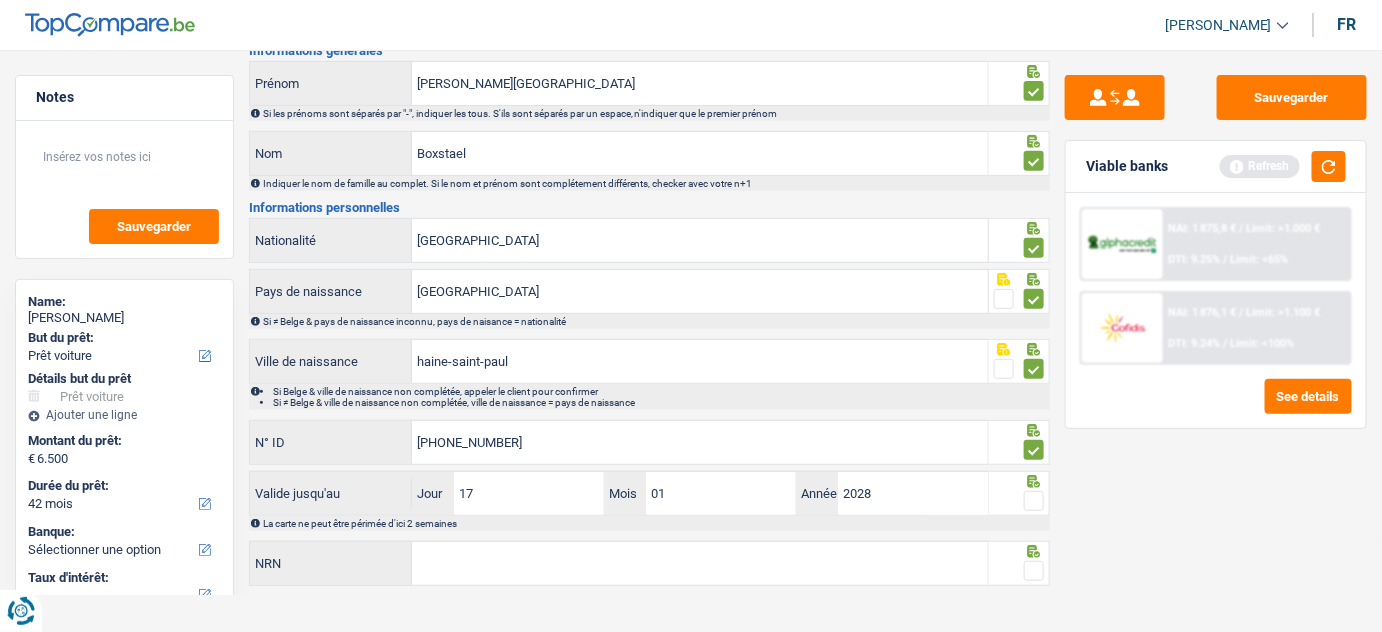 click at bounding box center [1034, 501] 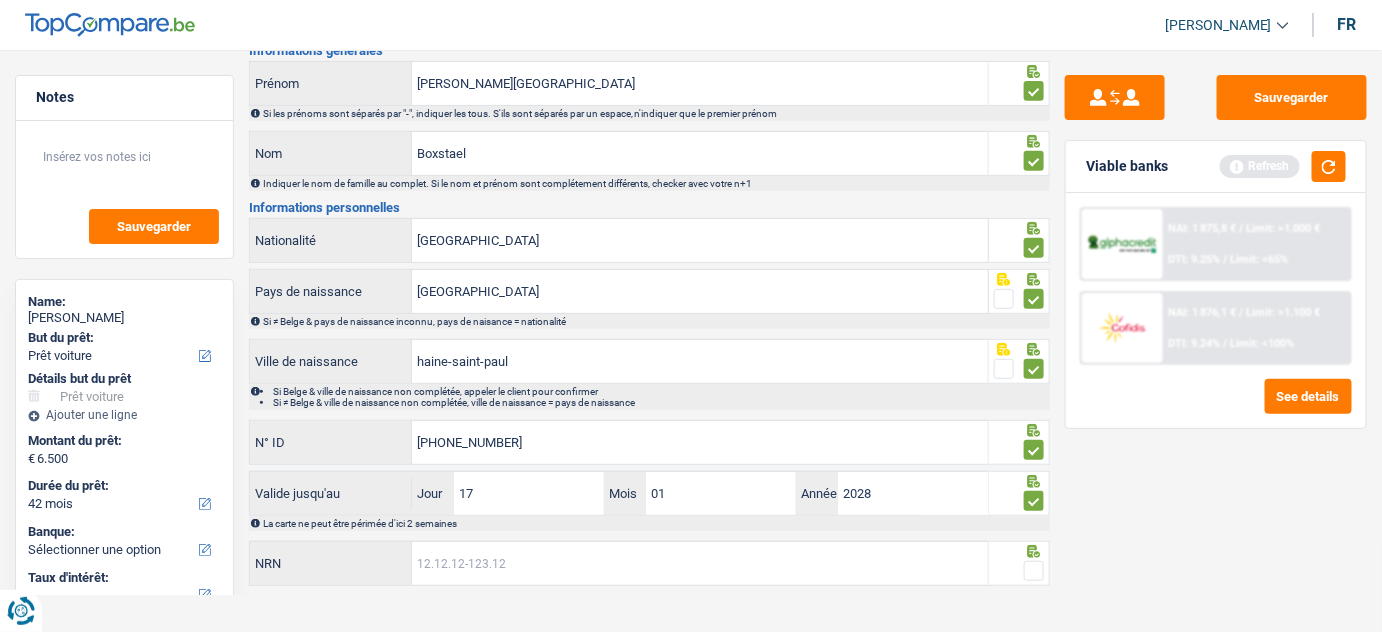 drag, startPoint x: 821, startPoint y: 558, endPoint x: 840, endPoint y: 553, distance: 19.646883 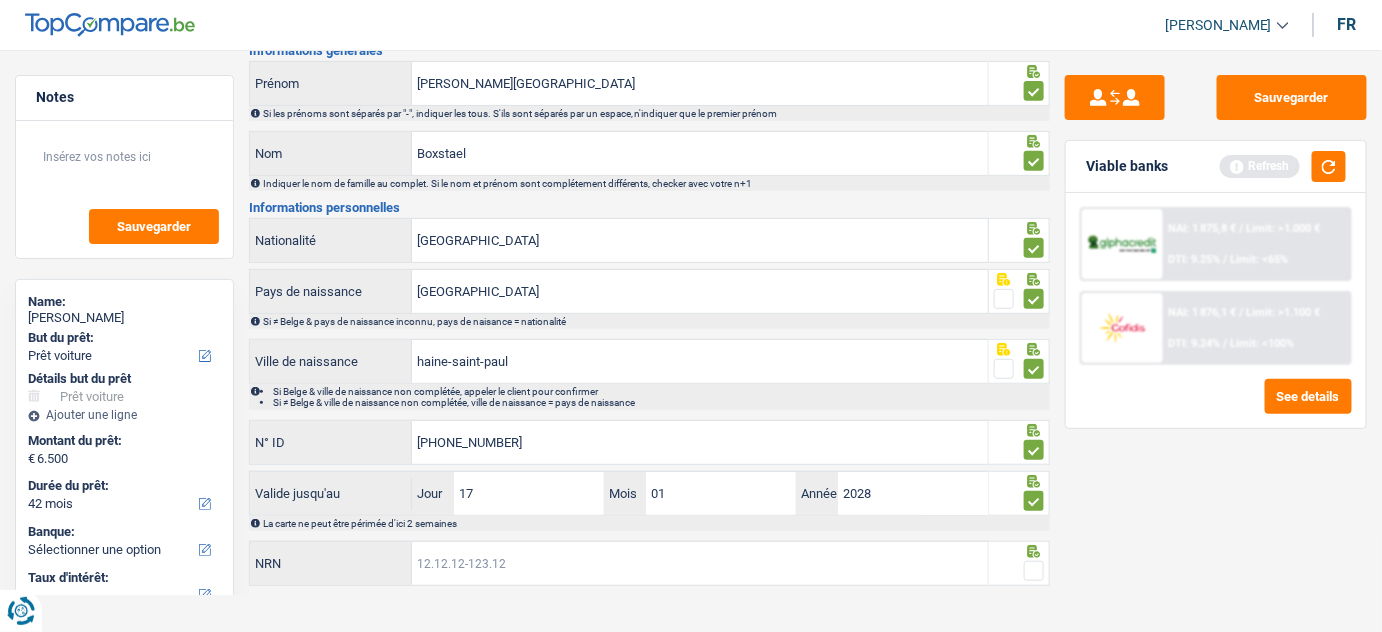 click on "NRN" at bounding box center (700, 563) 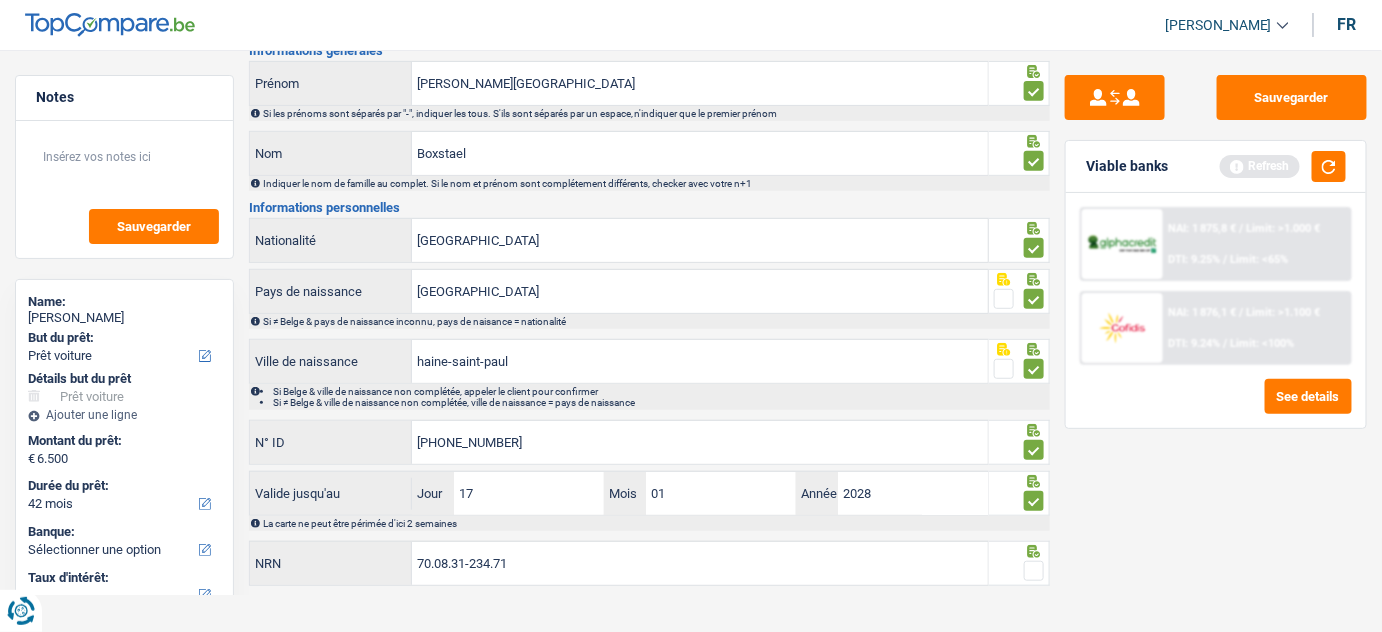 type on "70.08.31-234.71" 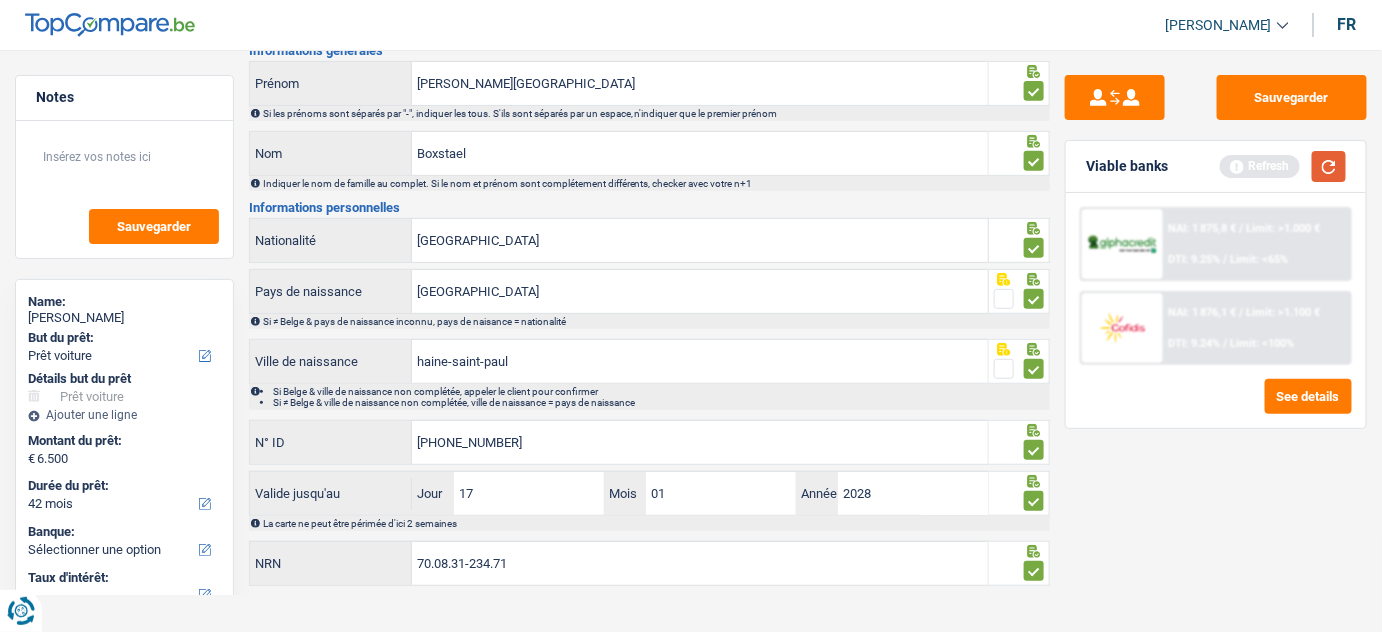 click at bounding box center [1329, 166] 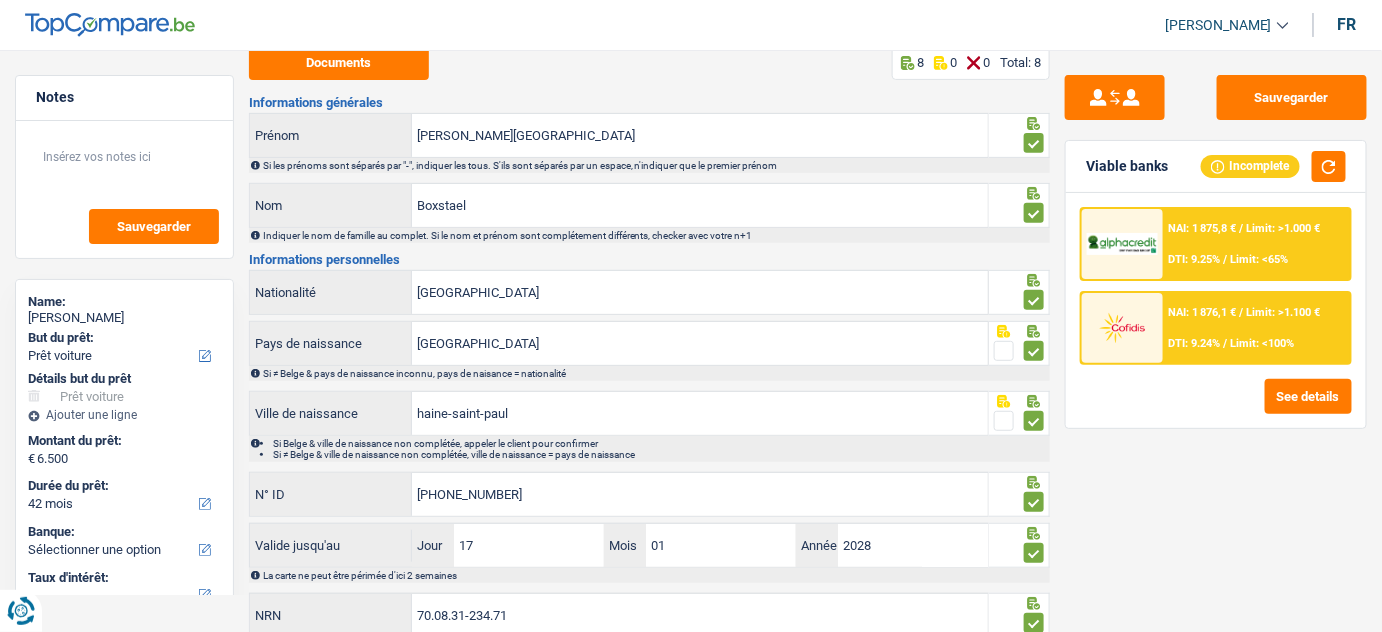 scroll, scrollTop: 0, scrollLeft: 0, axis: both 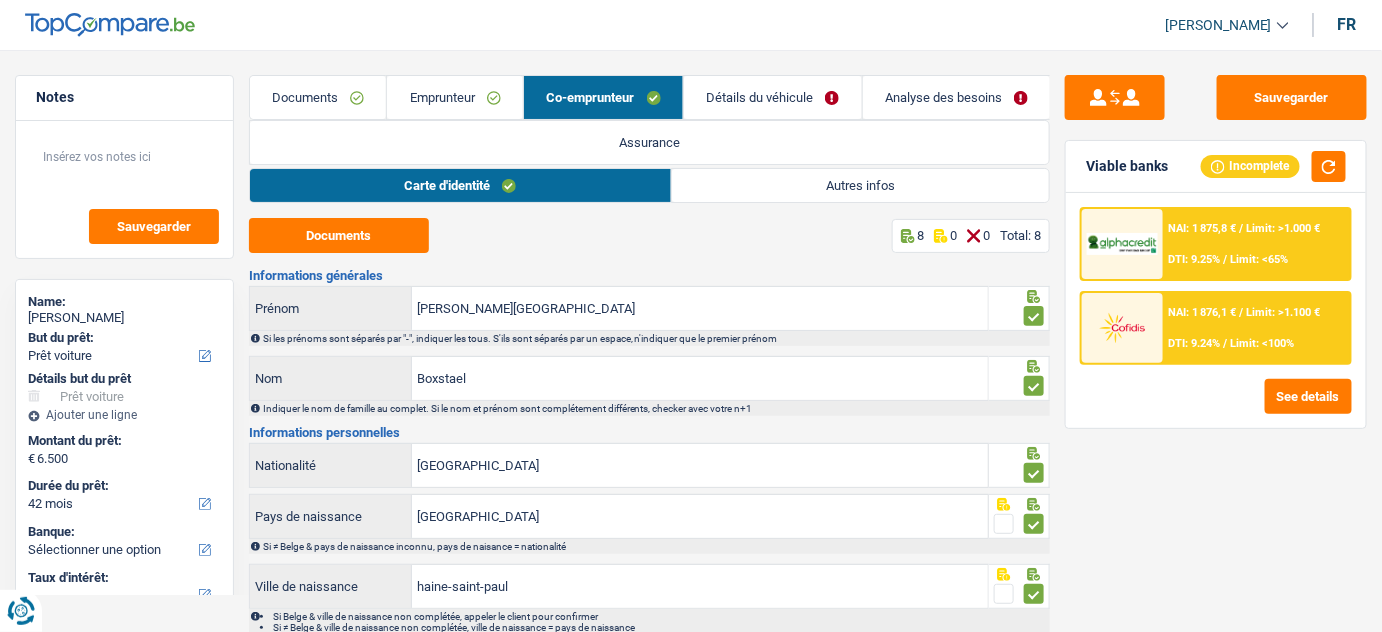 click on "Autres infos" at bounding box center (861, 185) 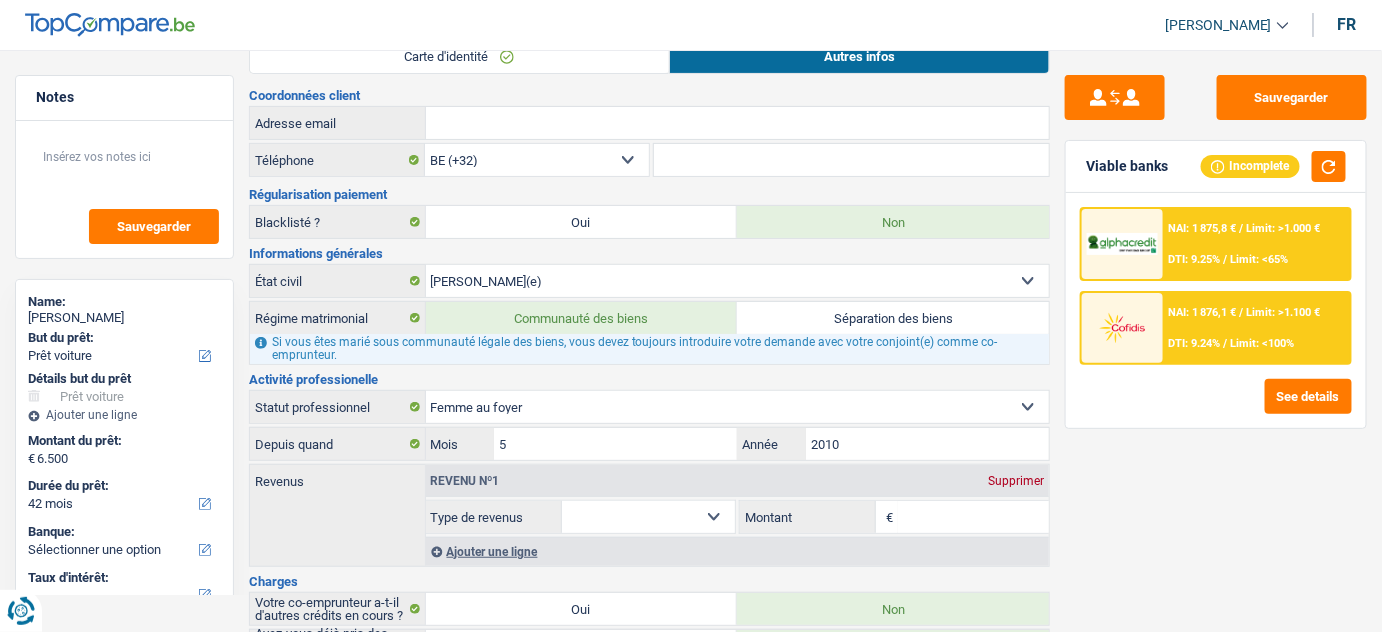 scroll, scrollTop: 238, scrollLeft: 0, axis: vertical 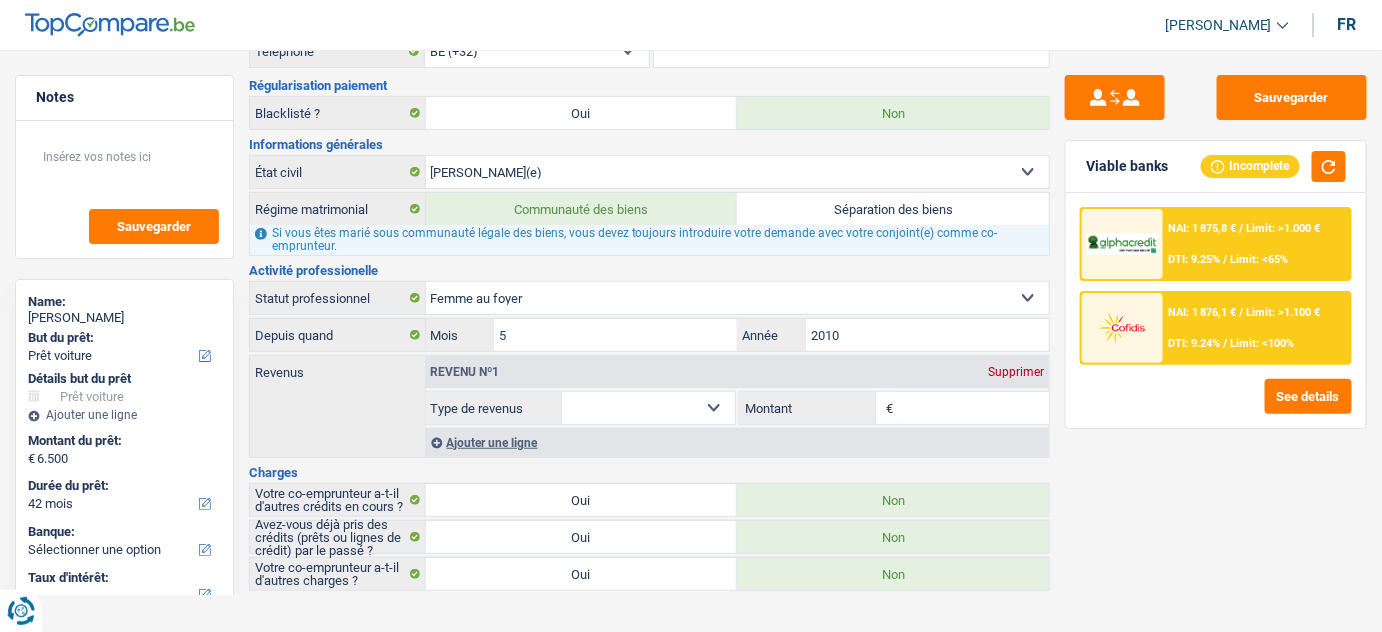 drag, startPoint x: 1008, startPoint y: 369, endPoint x: 1018, endPoint y: 367, distance: 10.198039 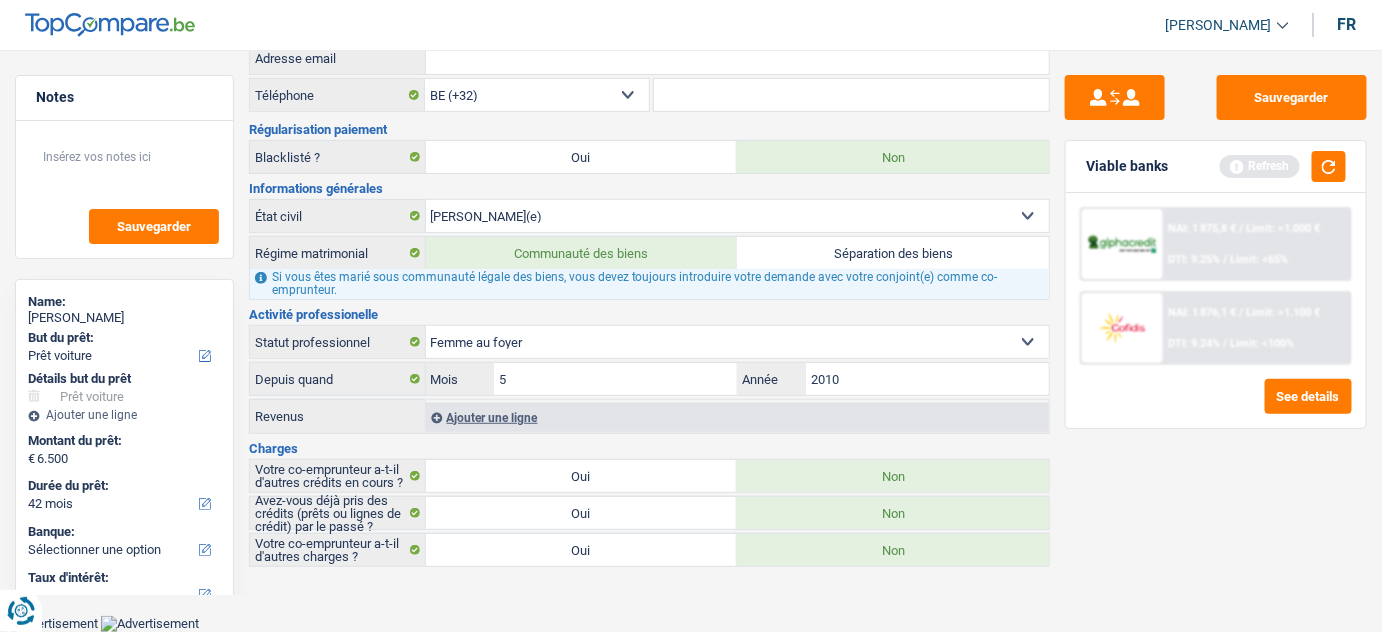 scroll, scrollTop: 171, scrollLeft: 0, axis: vertical 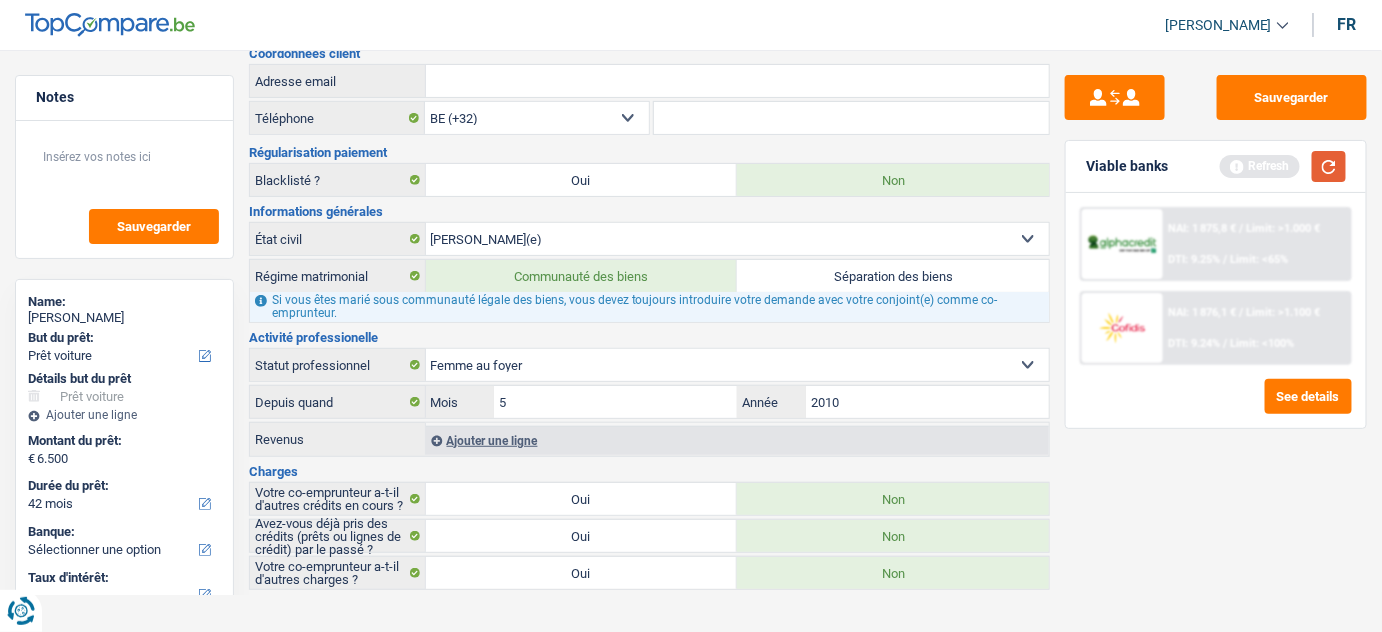 click at bounding box center [1329, 166] 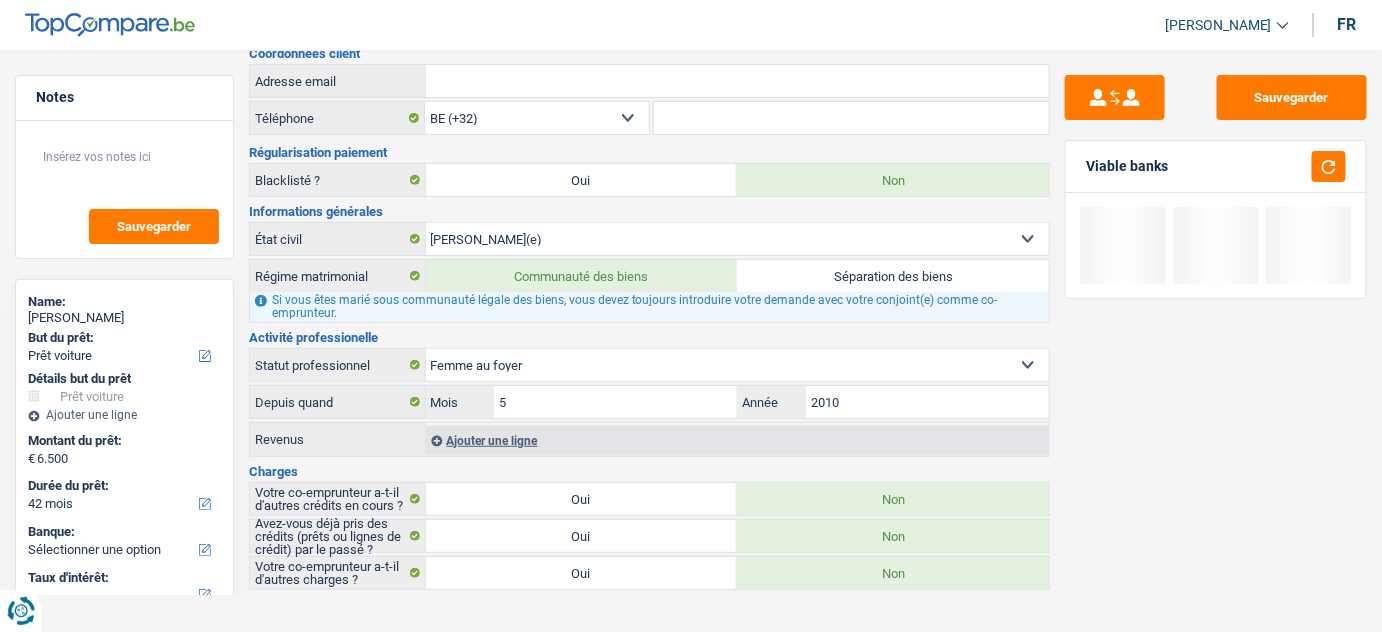 click on "Oui" at bounding box center (582, 573) 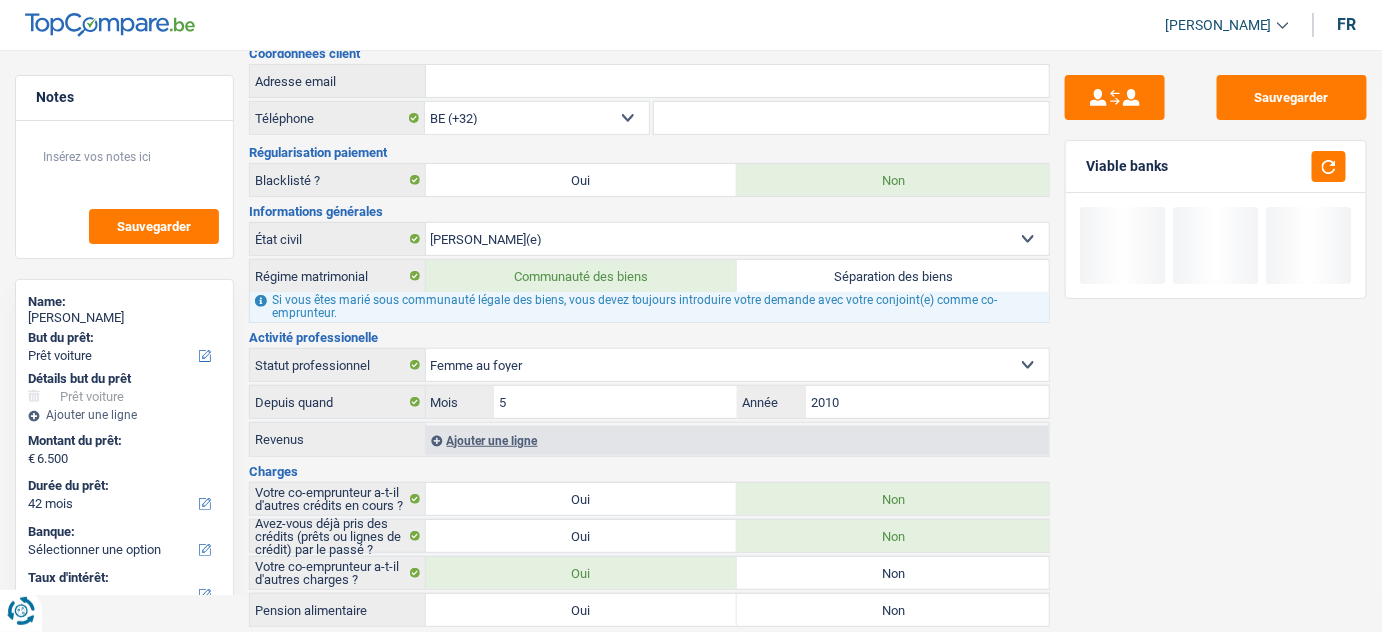 click on "Non" at bounding box center [893, 573] 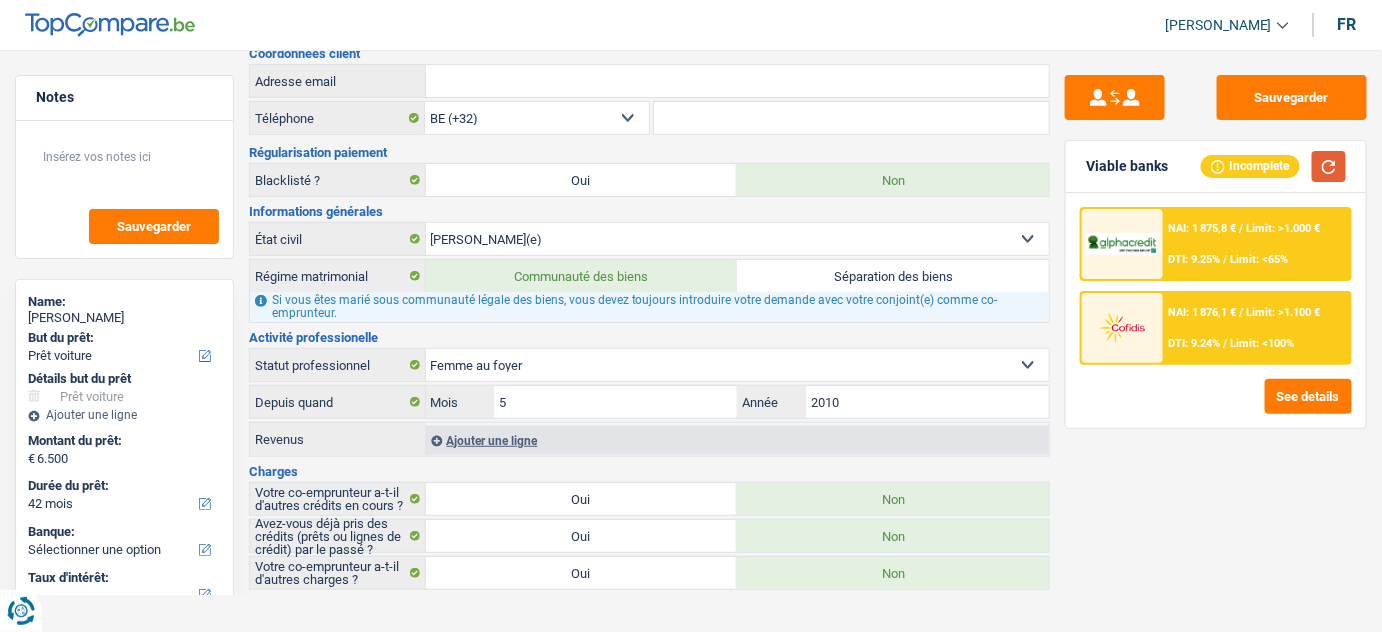 click at bounding box center [1329, 166] 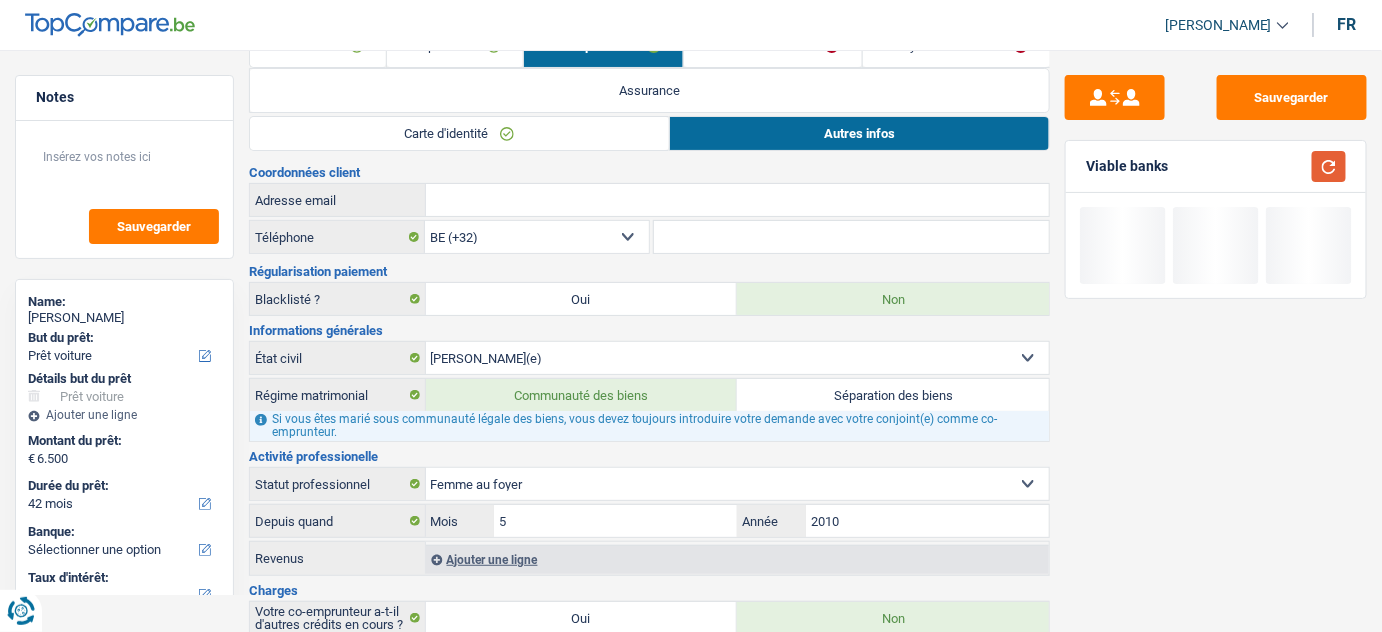 scroll, scrollTop: 0, scrollLeft: 0, axis: both 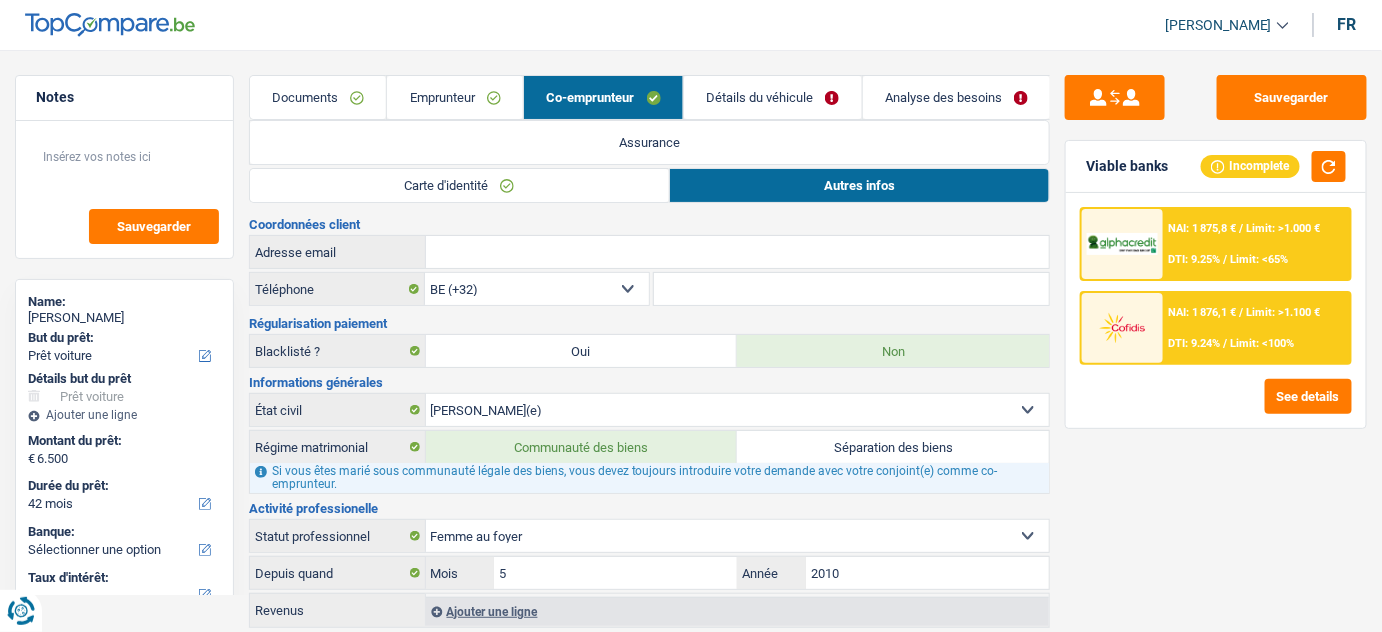 click on "Emprunteur" at bounding box center (455, 97) 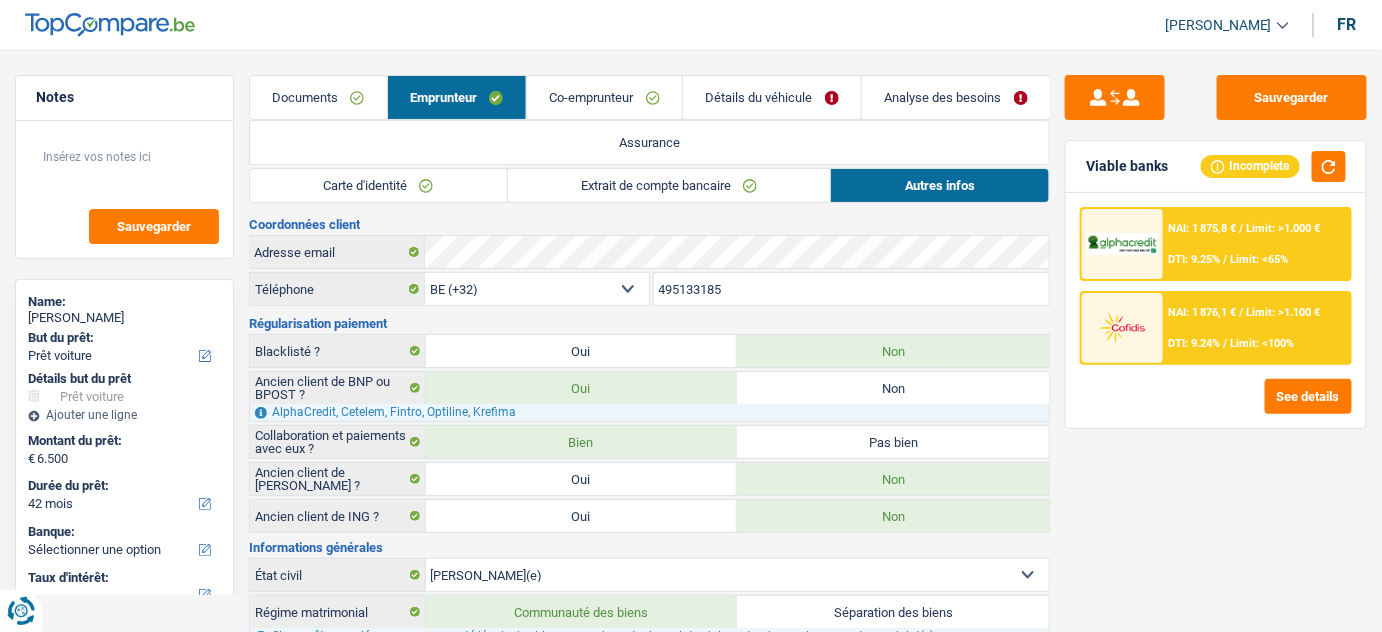 click on "Extrait de compte bancaire" at bounding box center (669, 185) 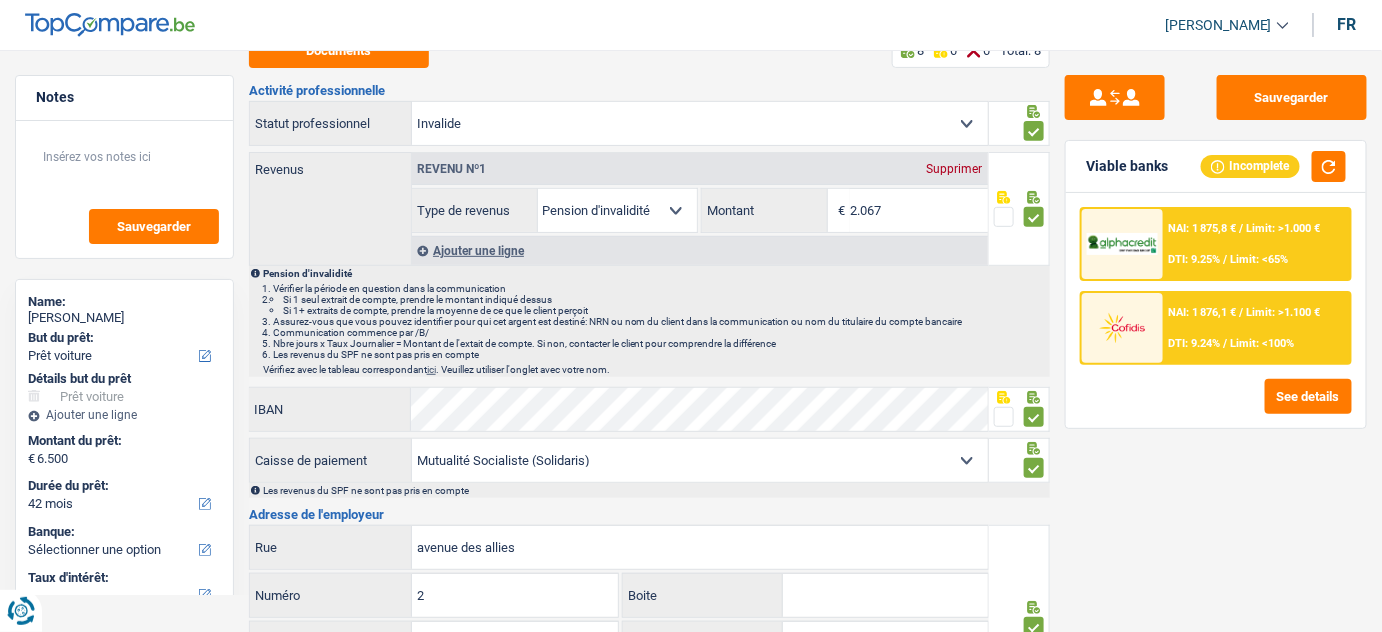 scroll, scrollTop: 0, scrollLeft: 0, axis: both 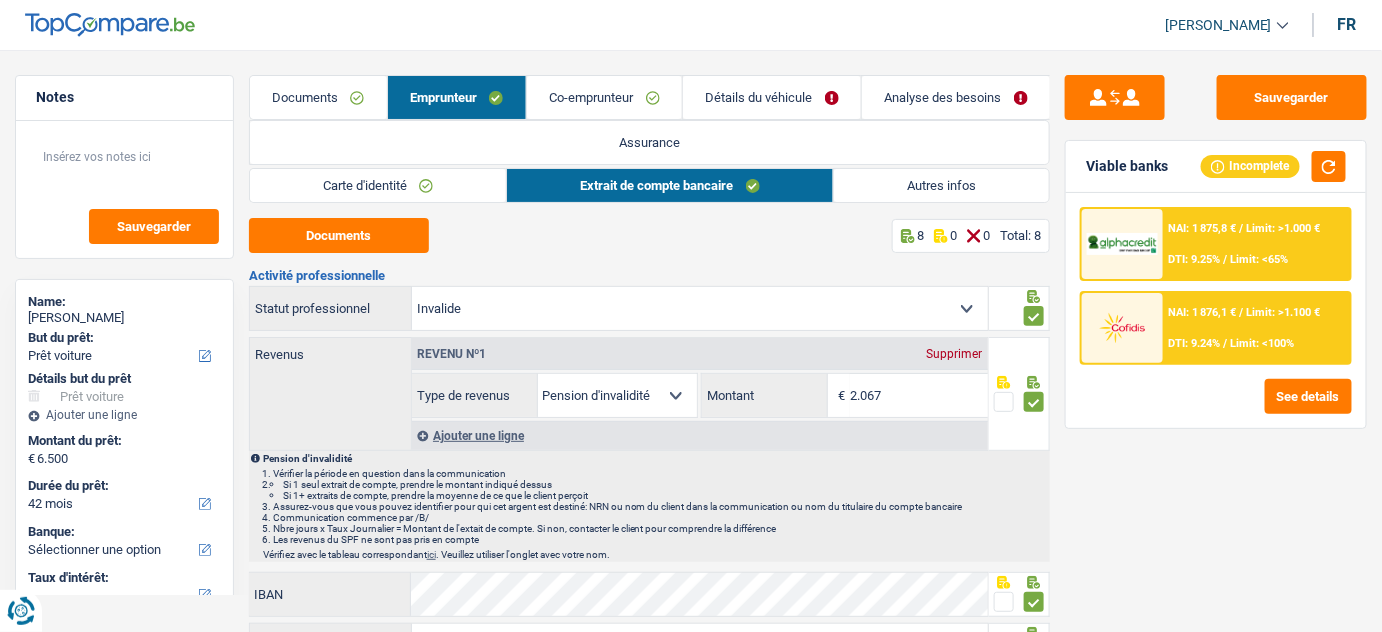 click on "Notes
Sauvegarder
Name:   Didier Boxstael   But du prêt: Confort maison: meubles, textile, peinture, électroménager, outillage non-professionnel Hifi, multimédia, gsm, ordinateur Aménagement: frais d'installation, déménagement Evénement familial: naissance, mariage, divorce, communion, décès Frais médicaux Frais d'études Frais permis de conduire Loisirs: voyage, sport, musique Rafraîchissement: petits travaux maison et jardin Frais judiciaires Réparation voiture Prêt rénovation Prêt énergie Prêt voiture Taxes, impôts non professionnels Rénovation bien à l'étranger Dettes familiales Assurance Autre
Sélectionner une option
Détails but du prêt
Confort maison: meubles, textile, peinture, électroménager, outillage non-professionnel Hifi, multimédia, gsm, ordinateur Aménagement: frais d'installation, déménagement Frais médicaux Frais d'études Autre" at bounding box center [691, 622] 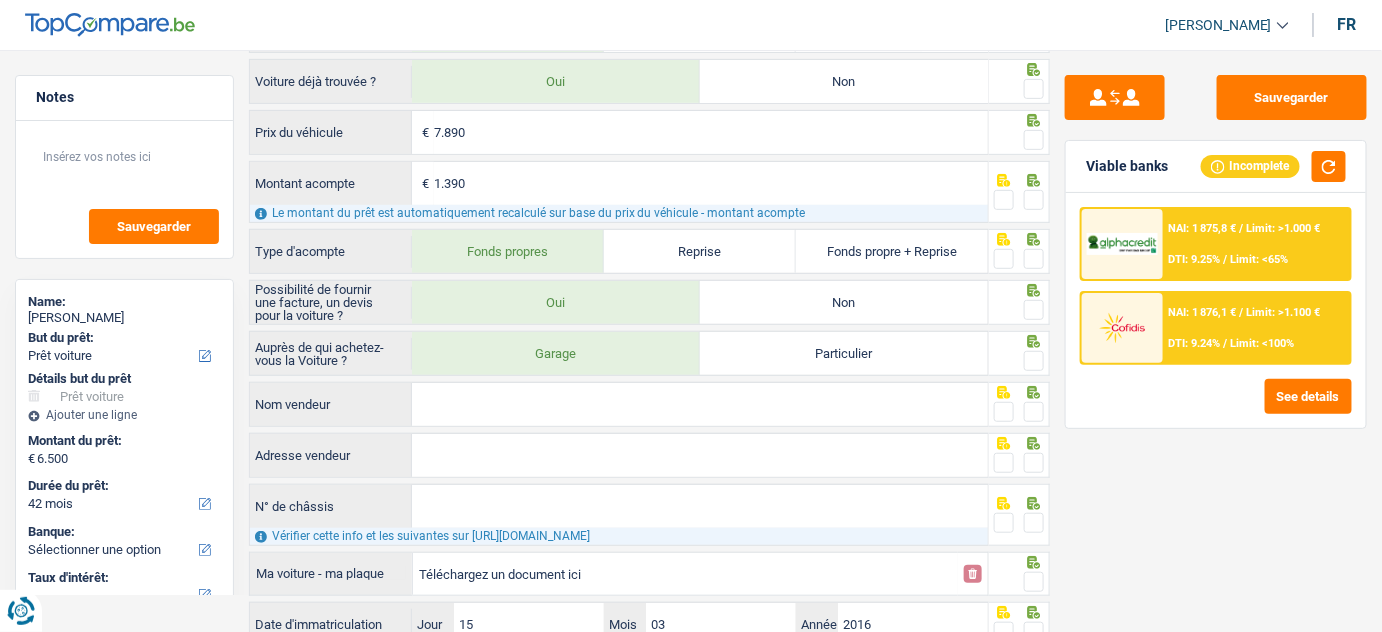scroll, scrollTop: 0, scrollLeft: 0, axis: both 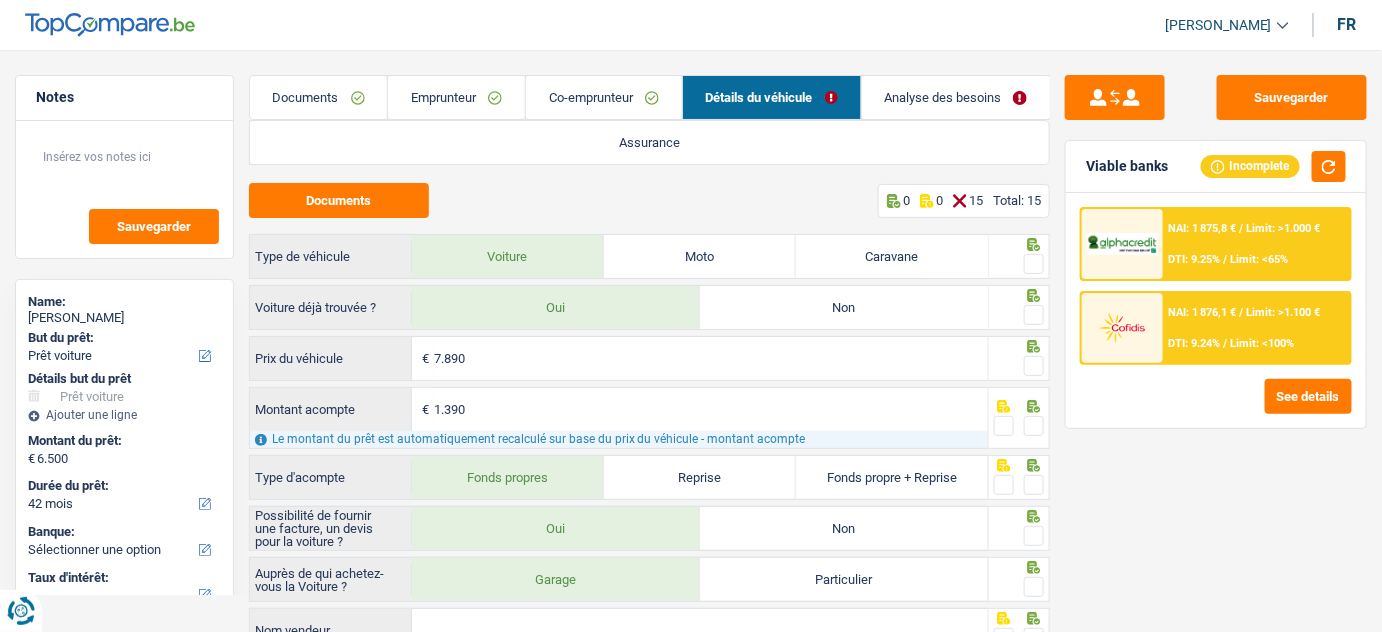 click at bounding box center [1034, 264] 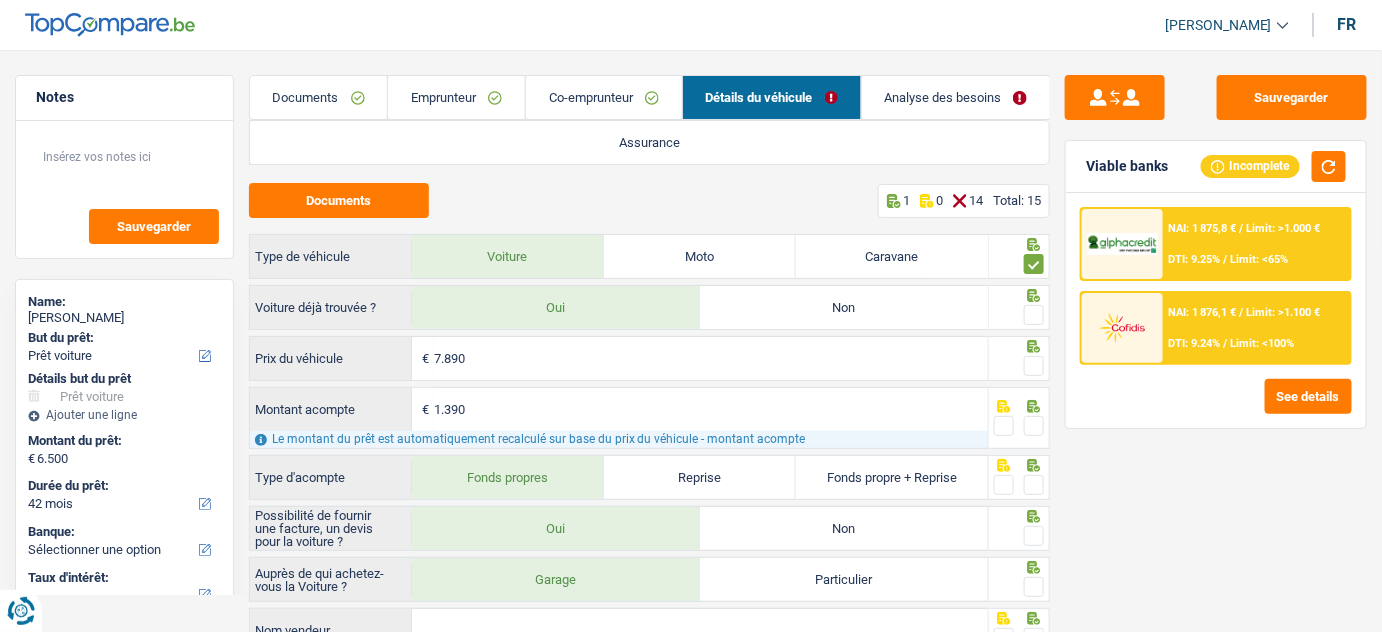 click at bounding box center (1034, 315) 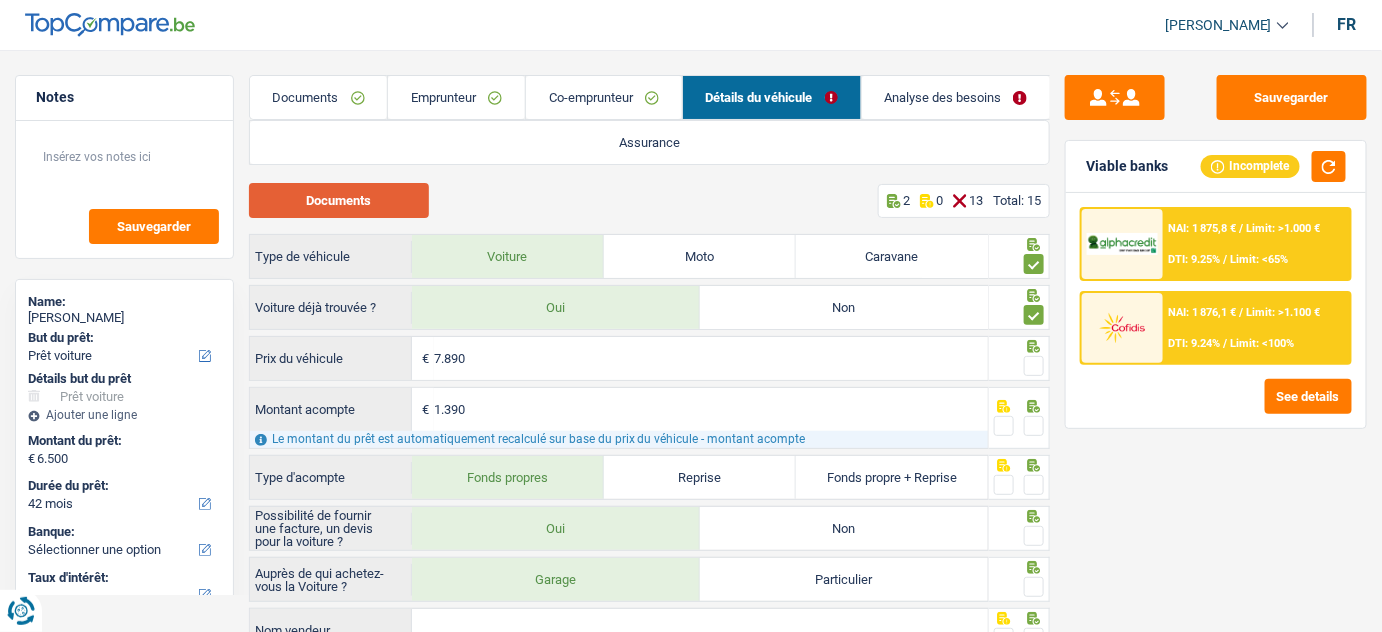click on "Documents" at bounding box center (339, 200) 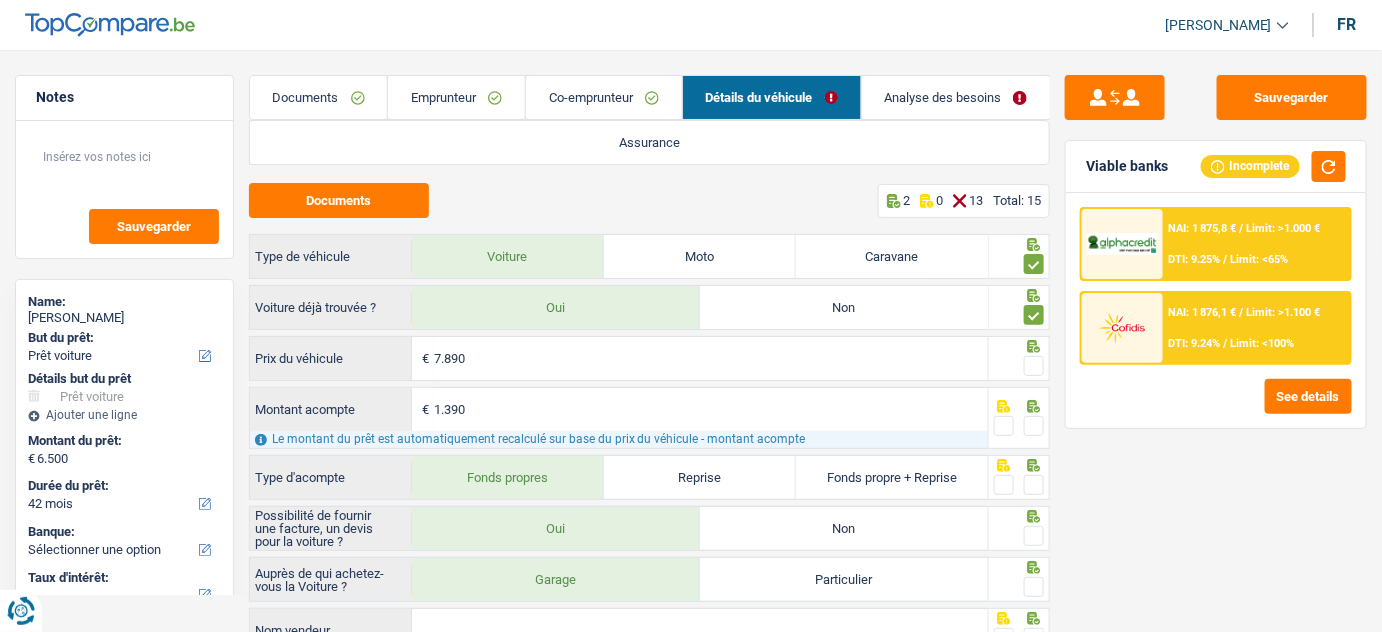 click at bounding box center (1019, 366) 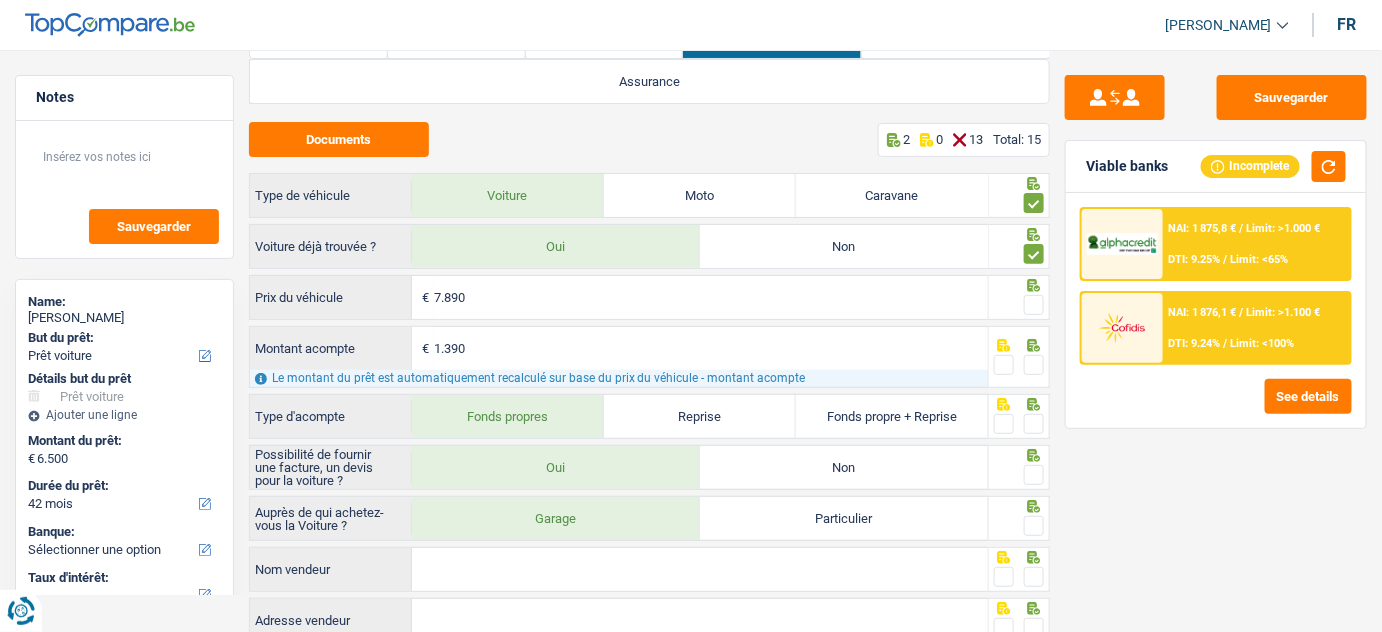 scroll, scrollTop: 181, scrollLeft: 0, axis: vertical 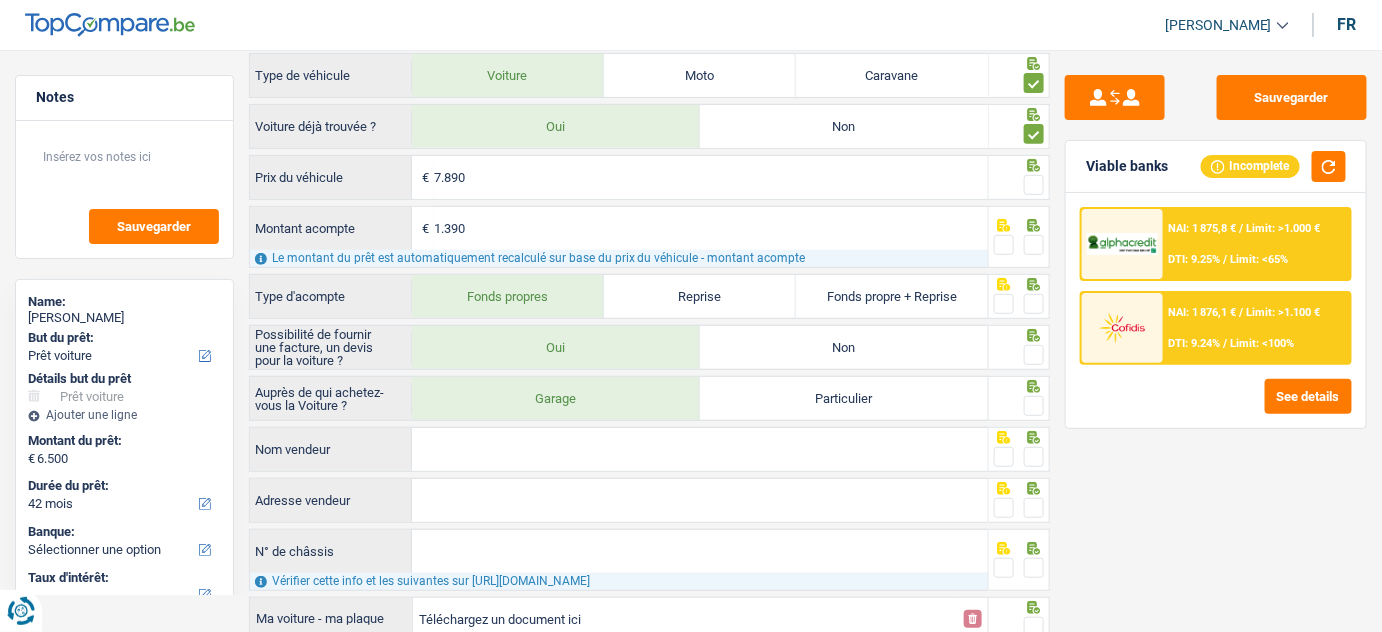 click at bounding box center (1034, 185) 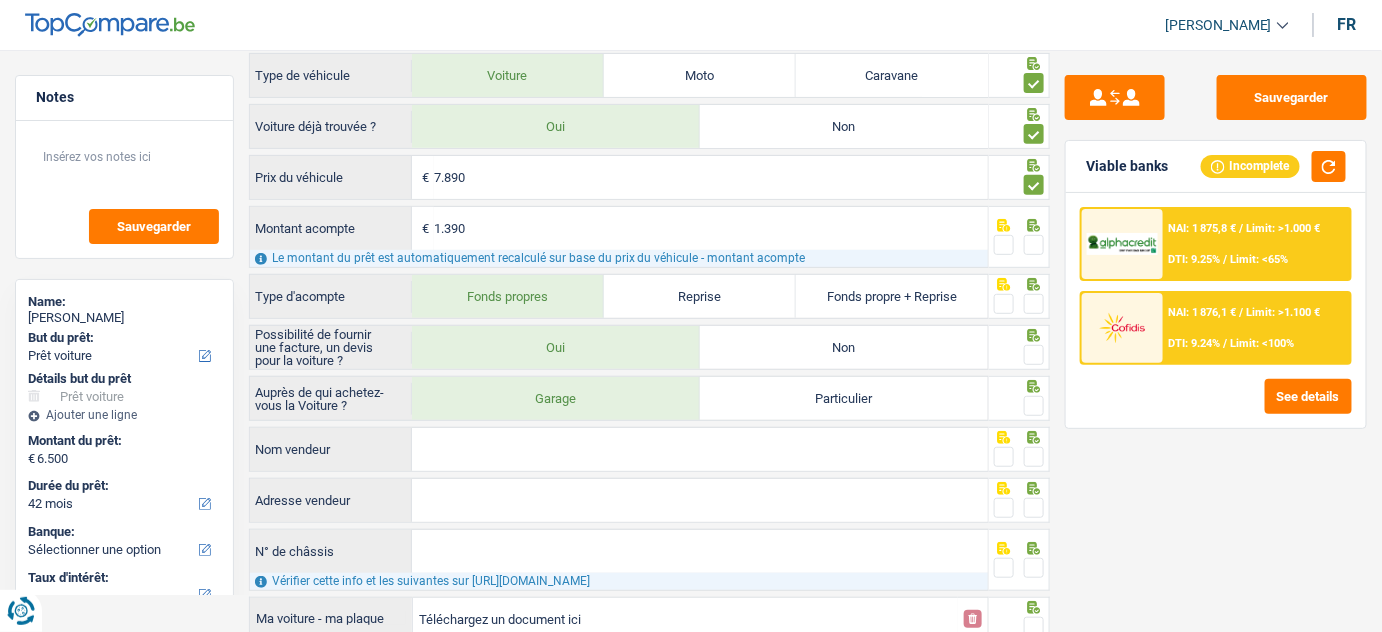 drag, startPoint x: 1037, startPoint y: 239, endPoint x: 1043, endPoint y: 289, distance: 50.358715 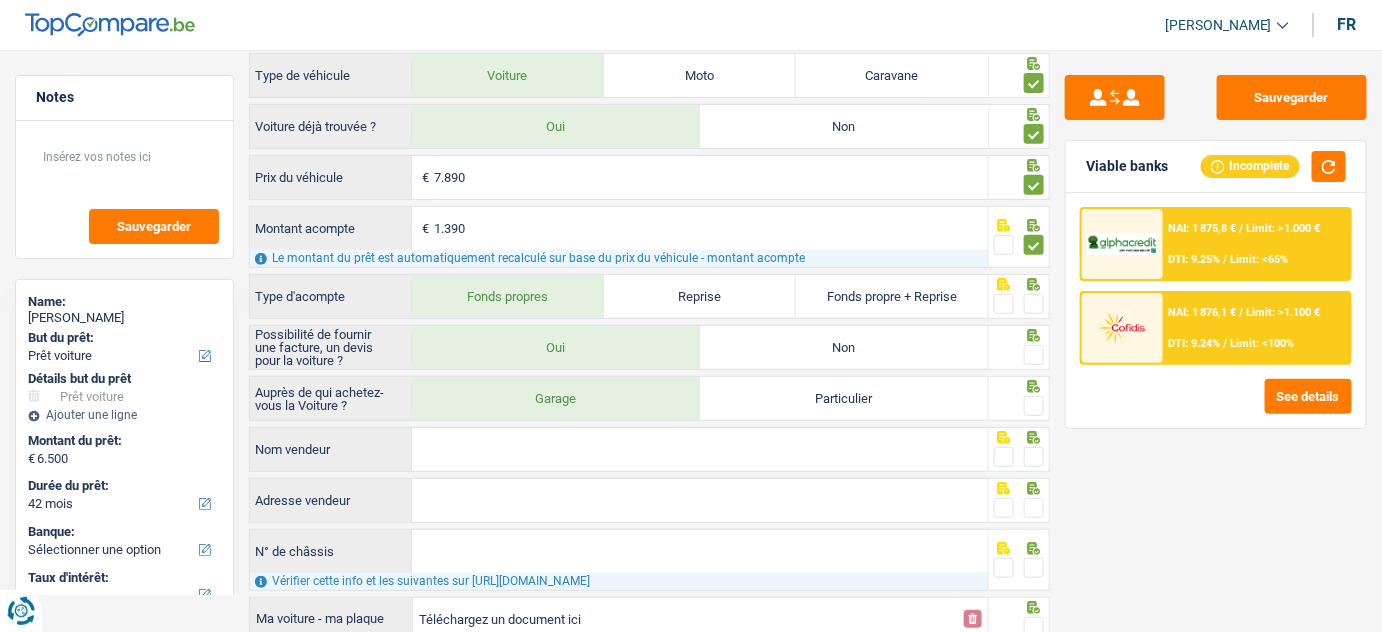 click at bounding box center [1034, 304] 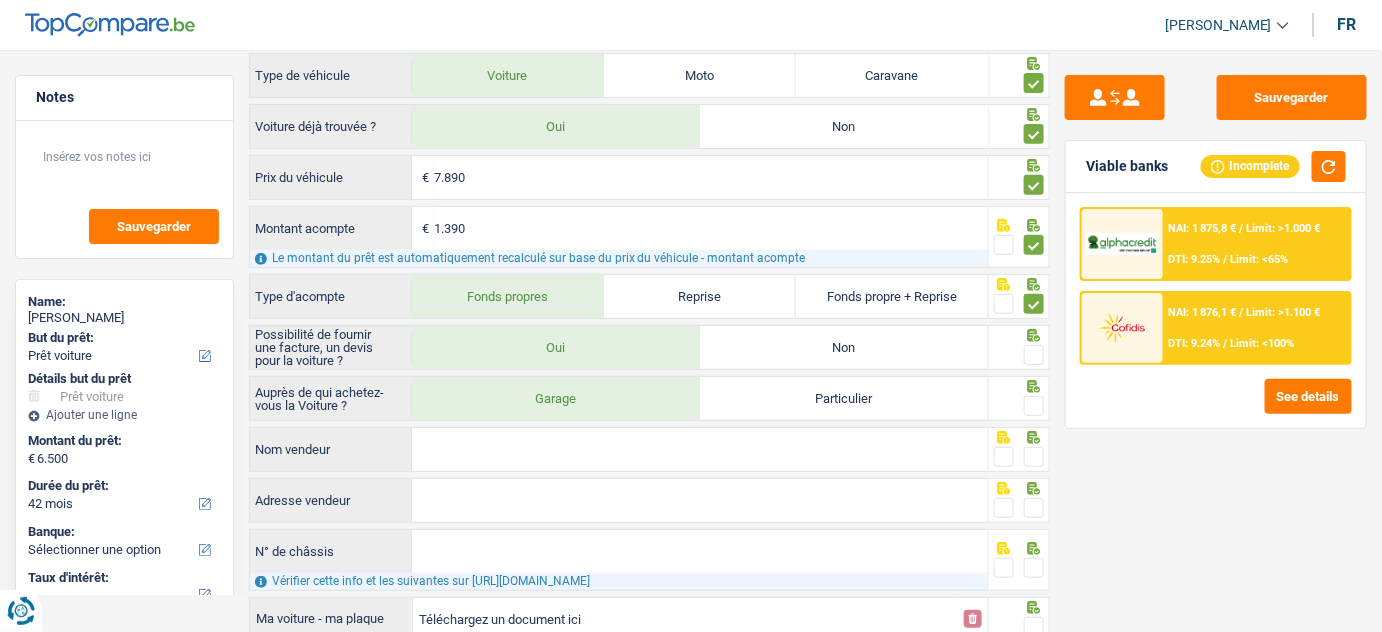 click at bounding box center (1034, 355) 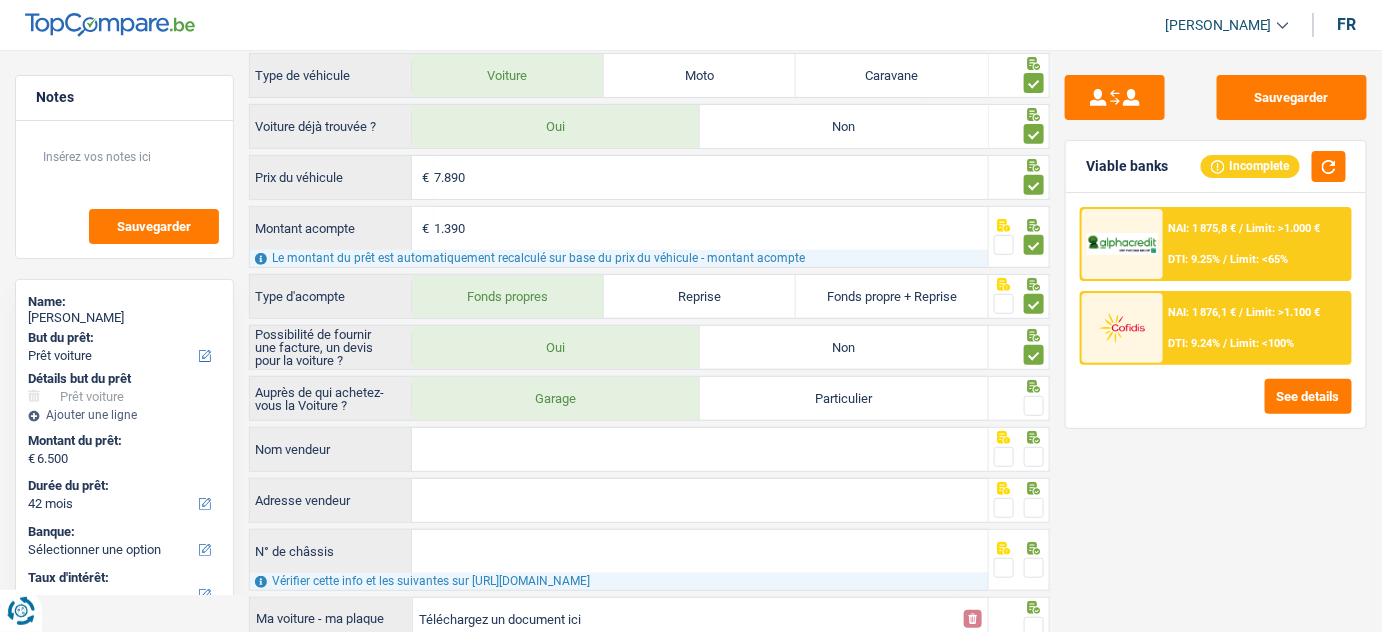 drag, startPoint x: 1042, startPoint y: 406, endPoint x: 1029, endPoint y: 407, distance: 13.038404 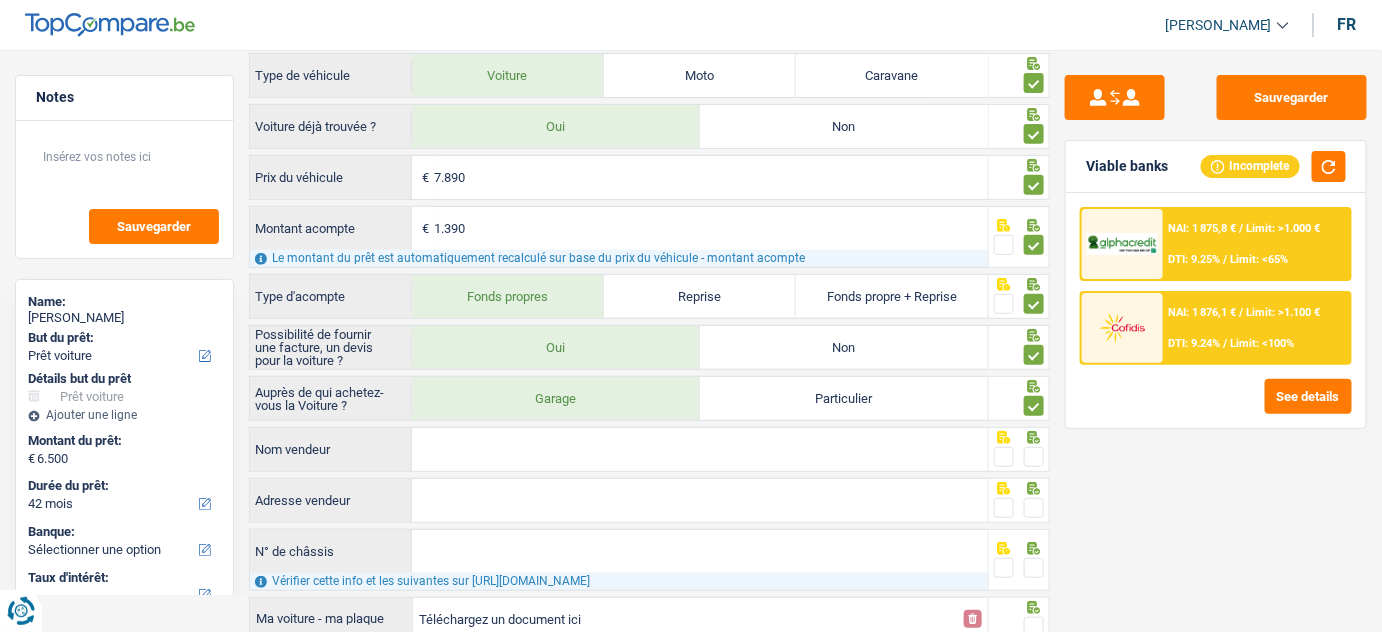 drag, startPoint x: 554, startPoint y: 430, endPoint x: 544, endPoint y: 438, distance: 12.806249 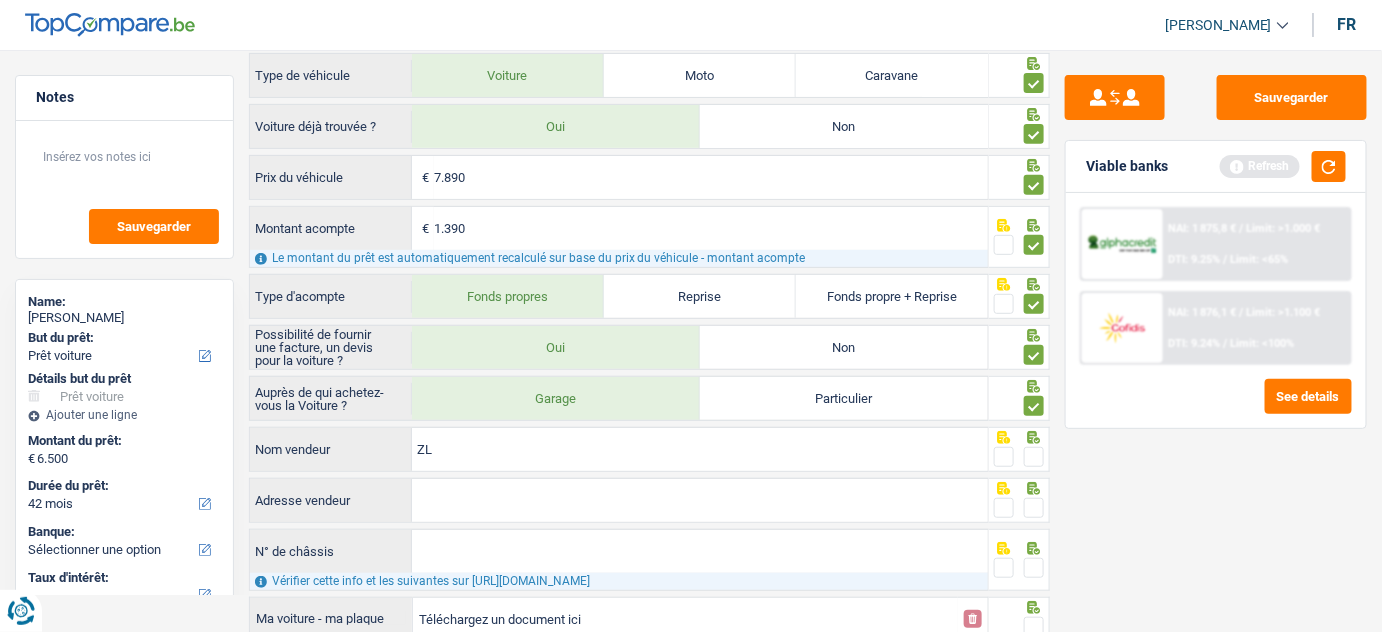 type on "Z" 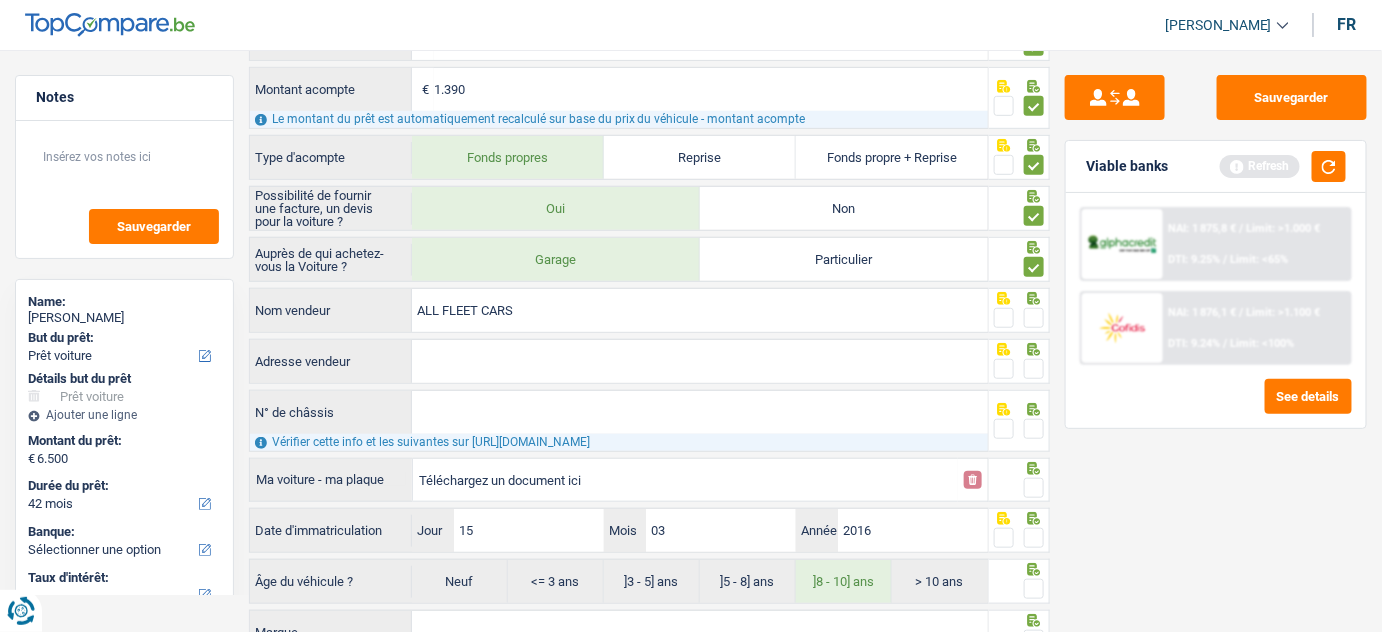 scroll, scrollTop: 363, scrollLeft: 0, axis: vertical 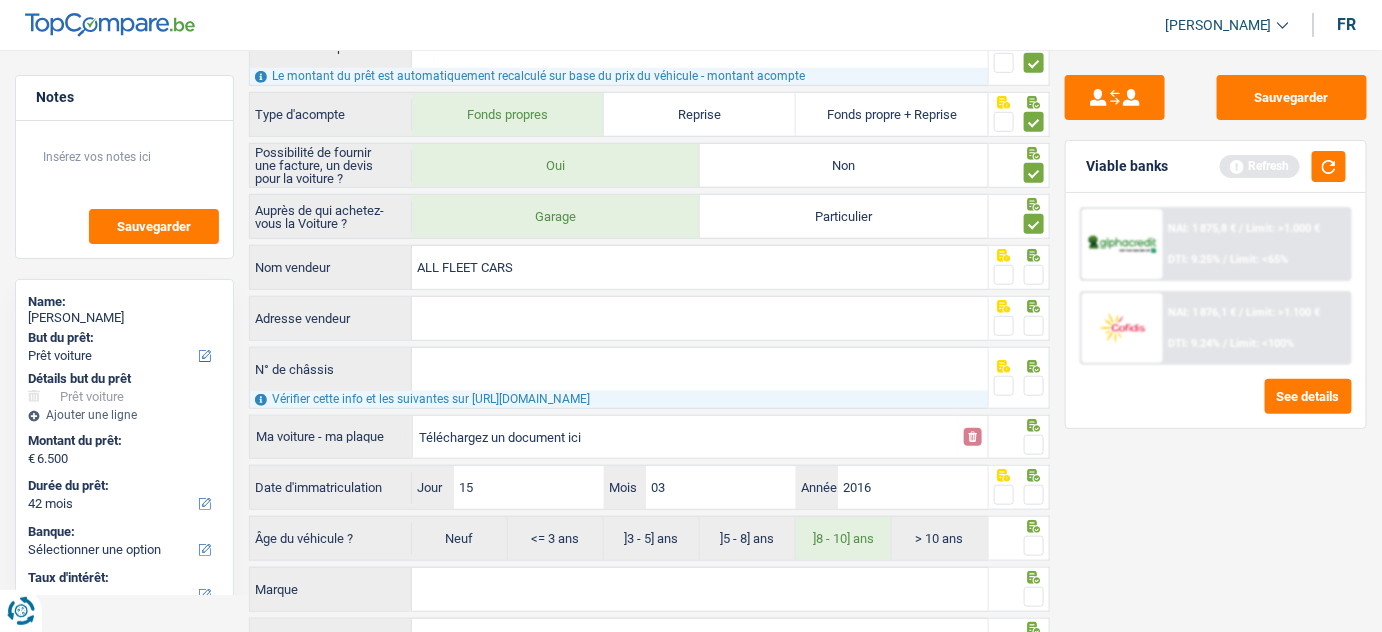 type on "ALL FLEET CARS" 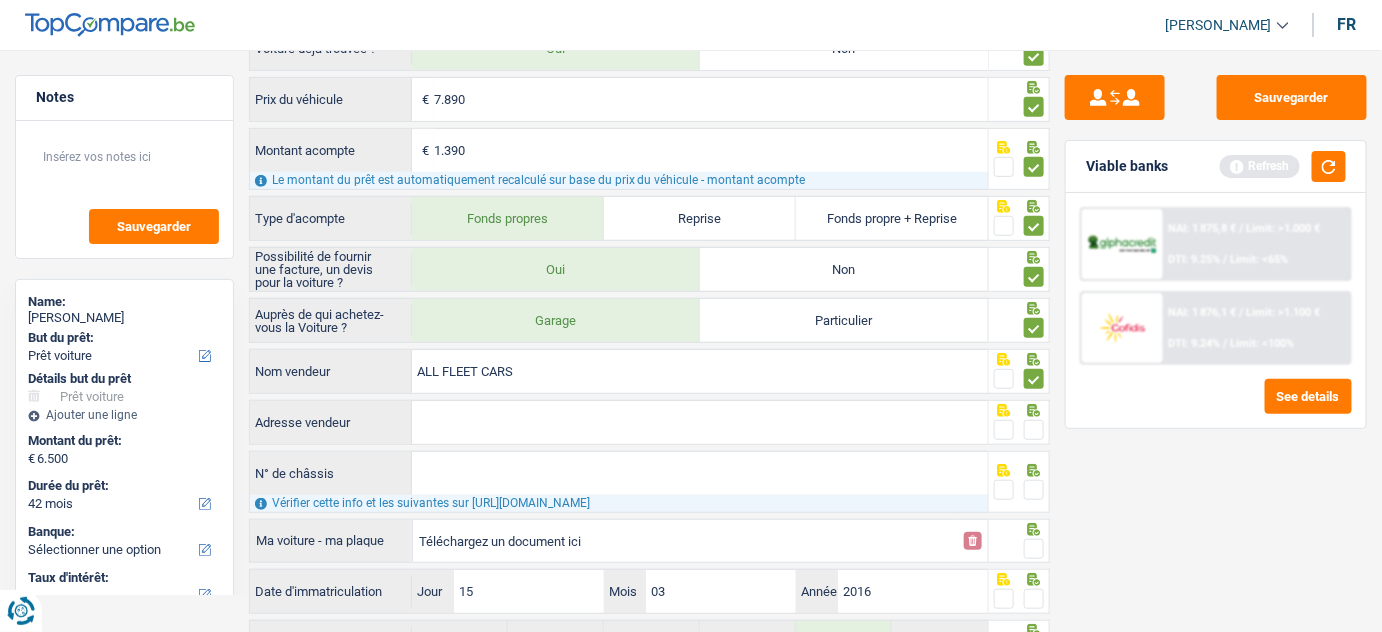 scroll, scrollTop: 437, scrollLeft: 0, axis: vertical 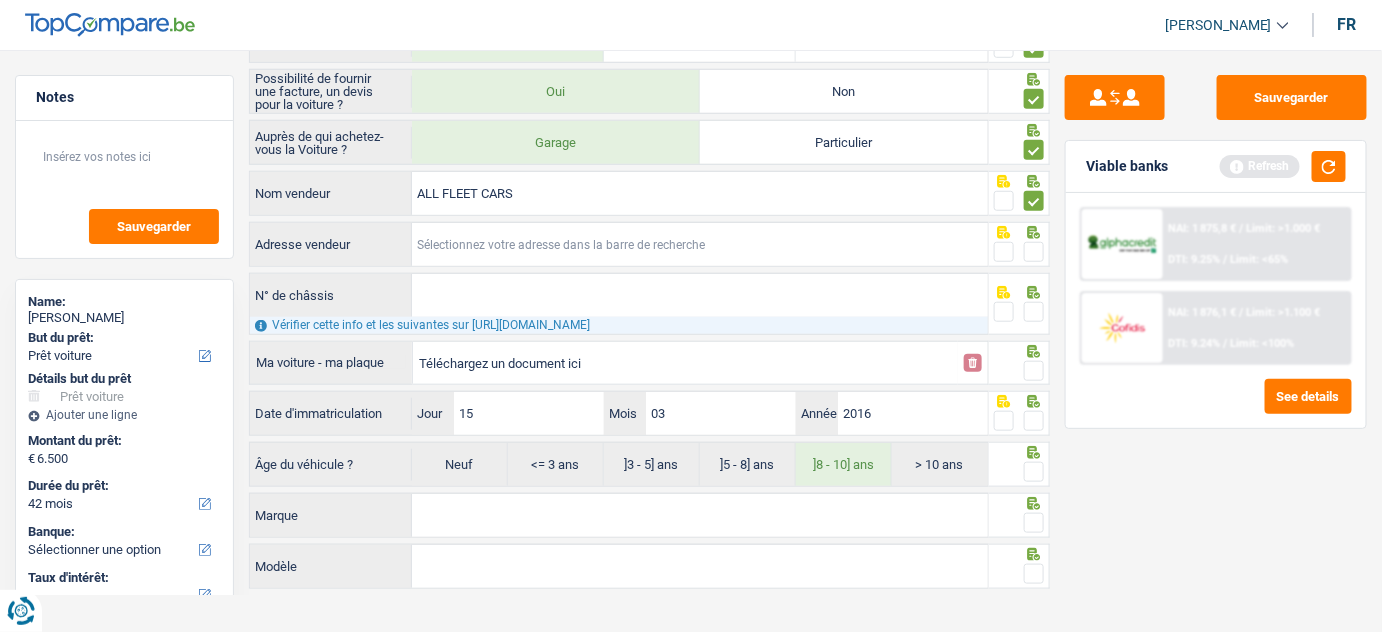 click on "Adresse vendeur" at bounding box center (700, 244) 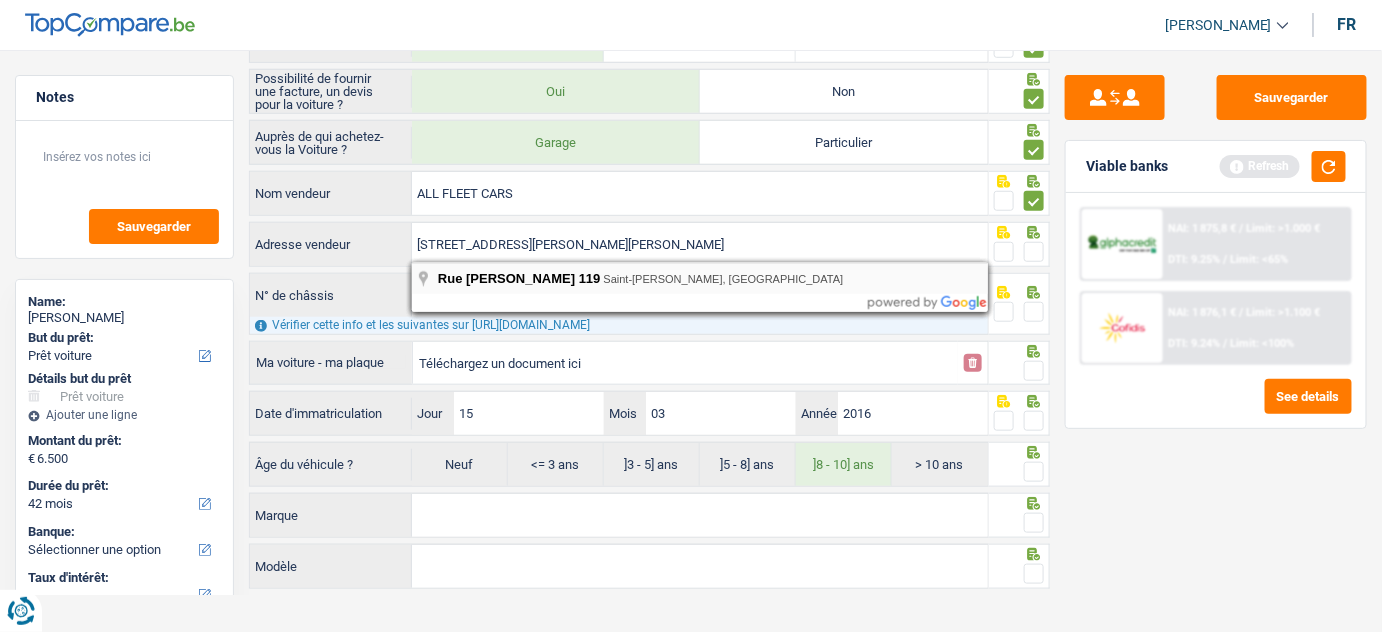 type on "Rue Albert Bériot; 119; 7332; Saint-Ghislain; BE" 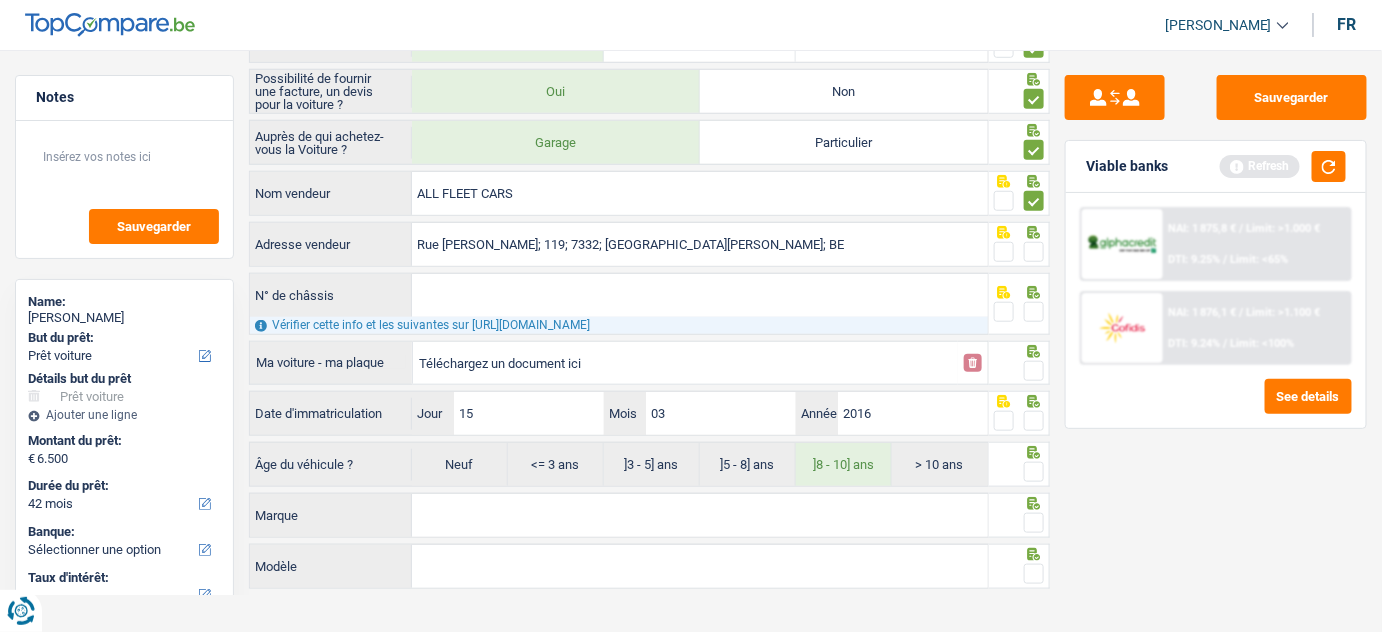 click at bounding box center (1034, 252) 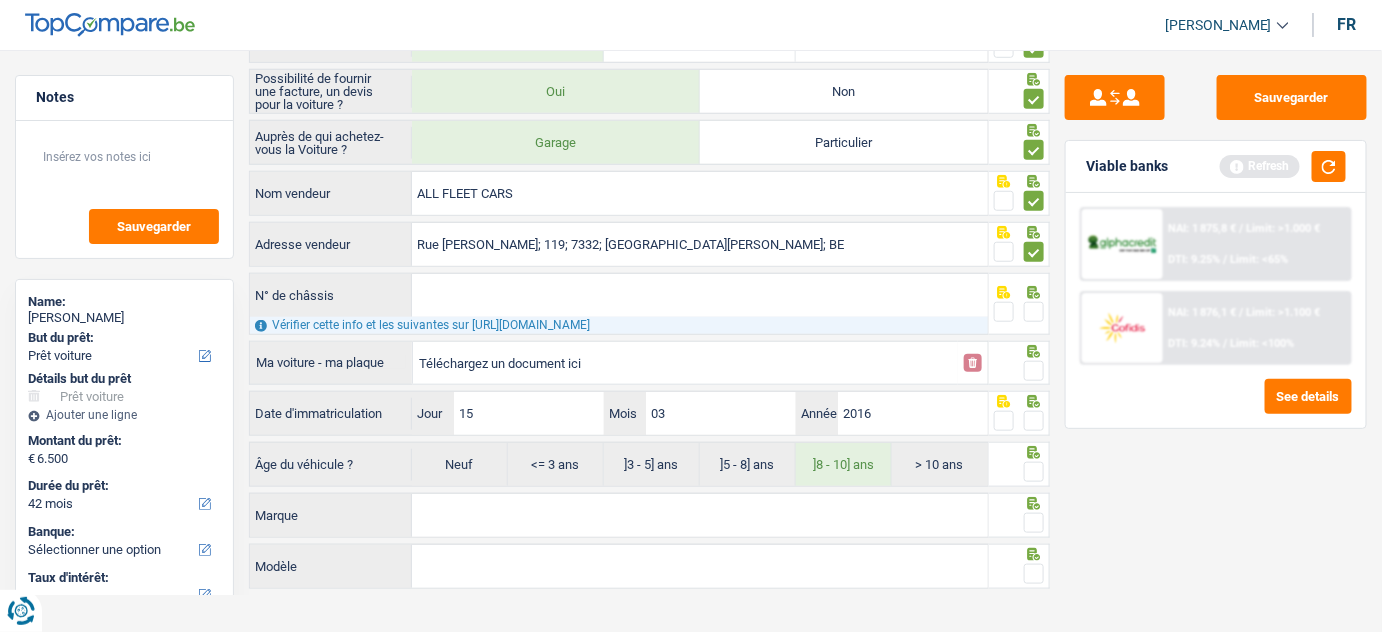 click on "N° de châssis" at bounding box center (700, 295) 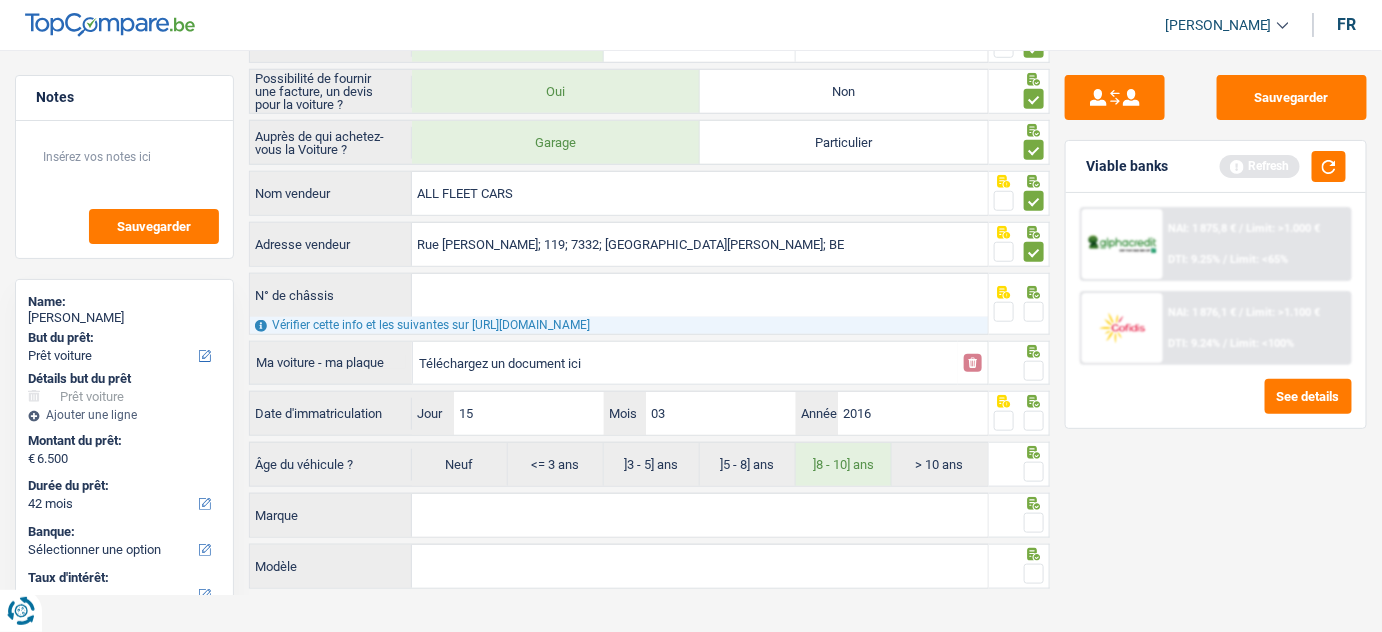 click on "N° de châssis" at bounding box center (700, 295) 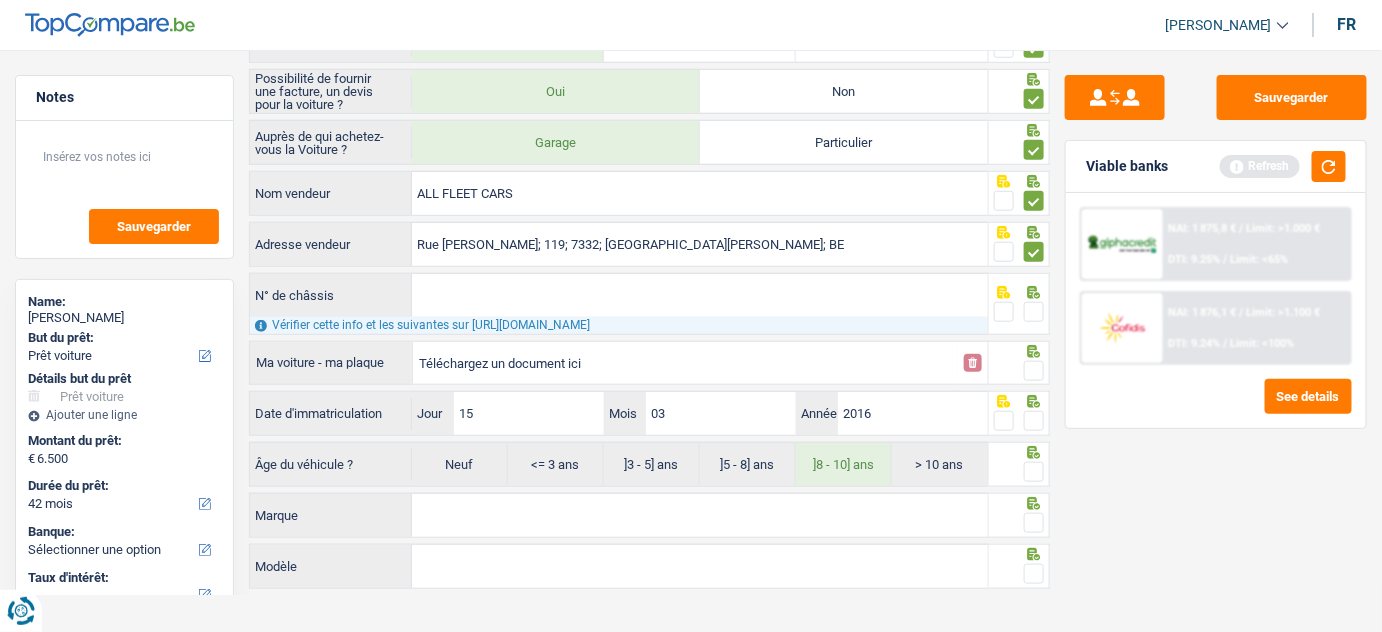 drag, startPoint x: 1107, startPoint y: 502, endPoint x: 1045, endPoint y: 484, distance: 64.56005 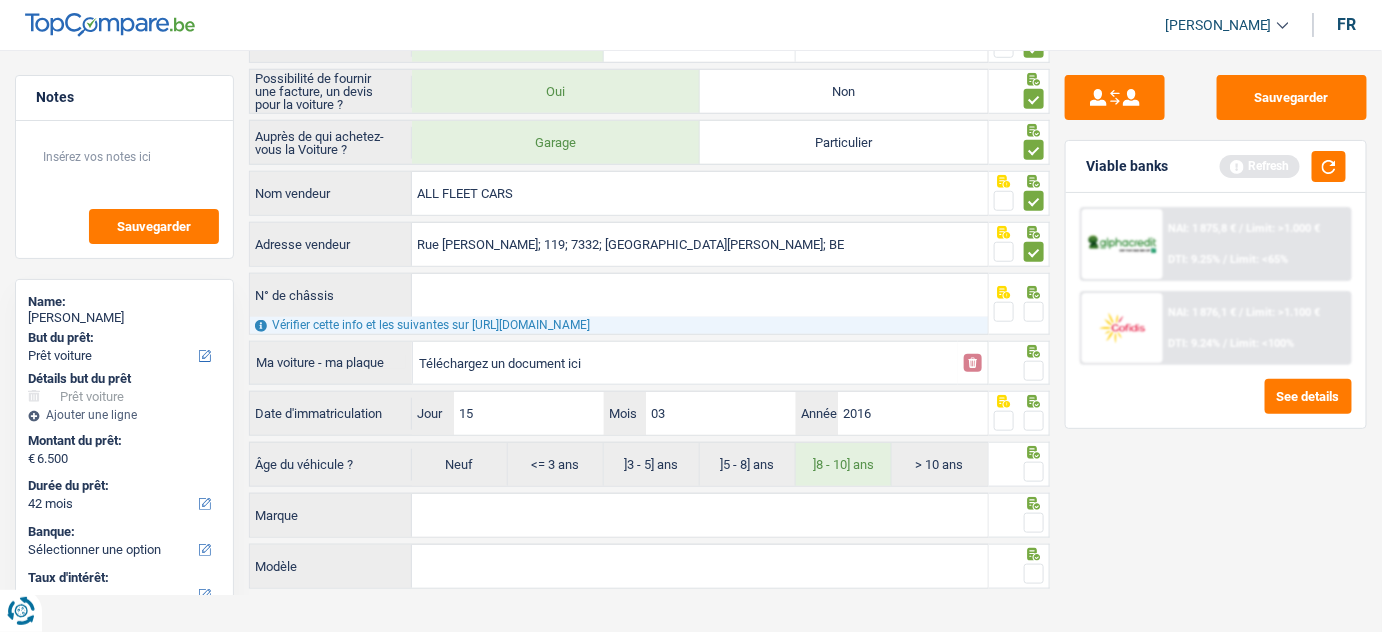 type on "C:\fakepath\CHASSIS.png" 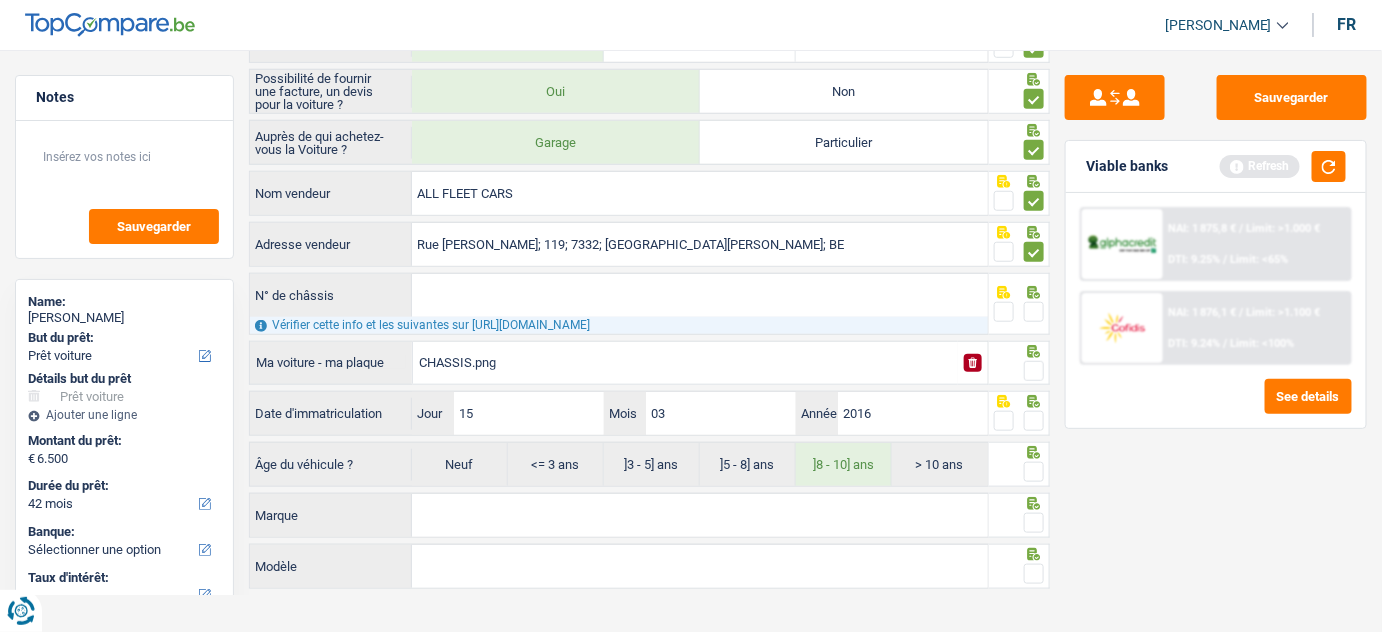 click on "Auprès de qui achetez-vous la Voiture ?
Garage
Particulier
ALL FLEET CARS
Nom vendeur
Rue Albert Bériot; 119; 7332; Saint-Ghislain; BE
Adresse vendeur
N° de châssis
Vérifier cette info et les suivantes sur https://mobilit.belgium.be/fr/route/ma-voiture-ma-plaque-application
Ma voiture - ma plaque
CHASSIS.png
ionicons-v5-e               Date d'immatriculation   15
Jour
/   03
Mois
/   2016
Année
Âge du véhicule ?" at bounding box center (650, 305) 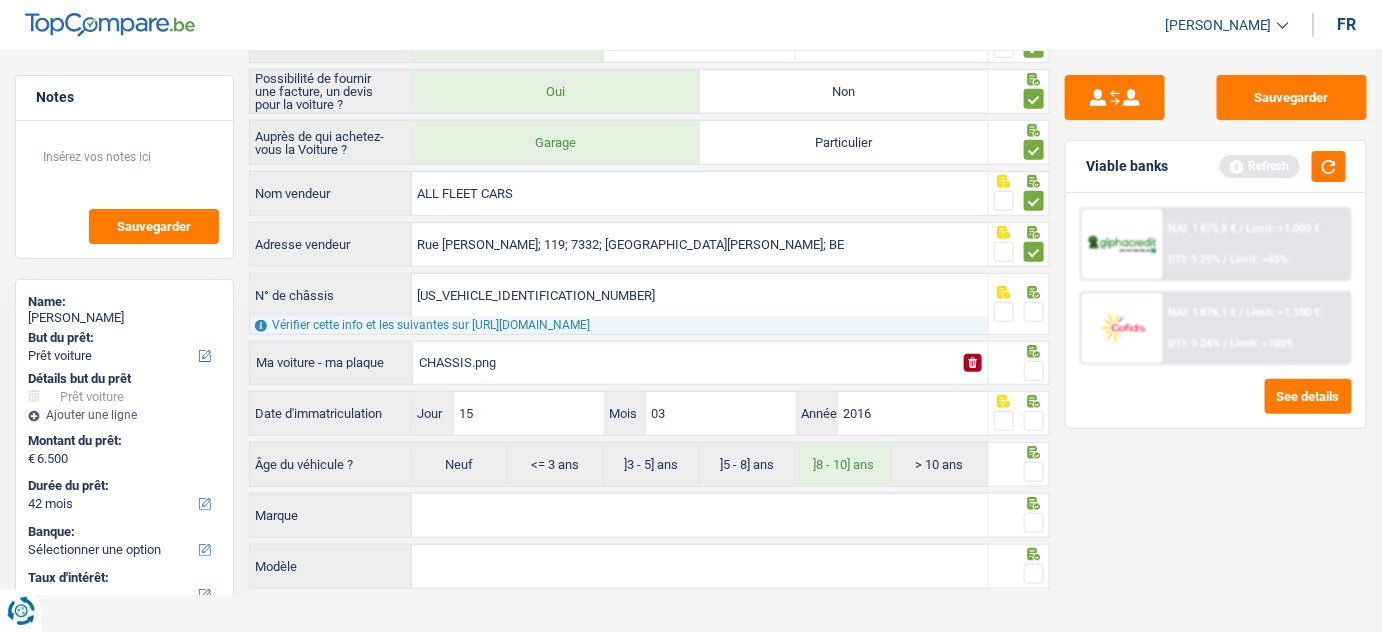type on "VF1RFB00053878226" 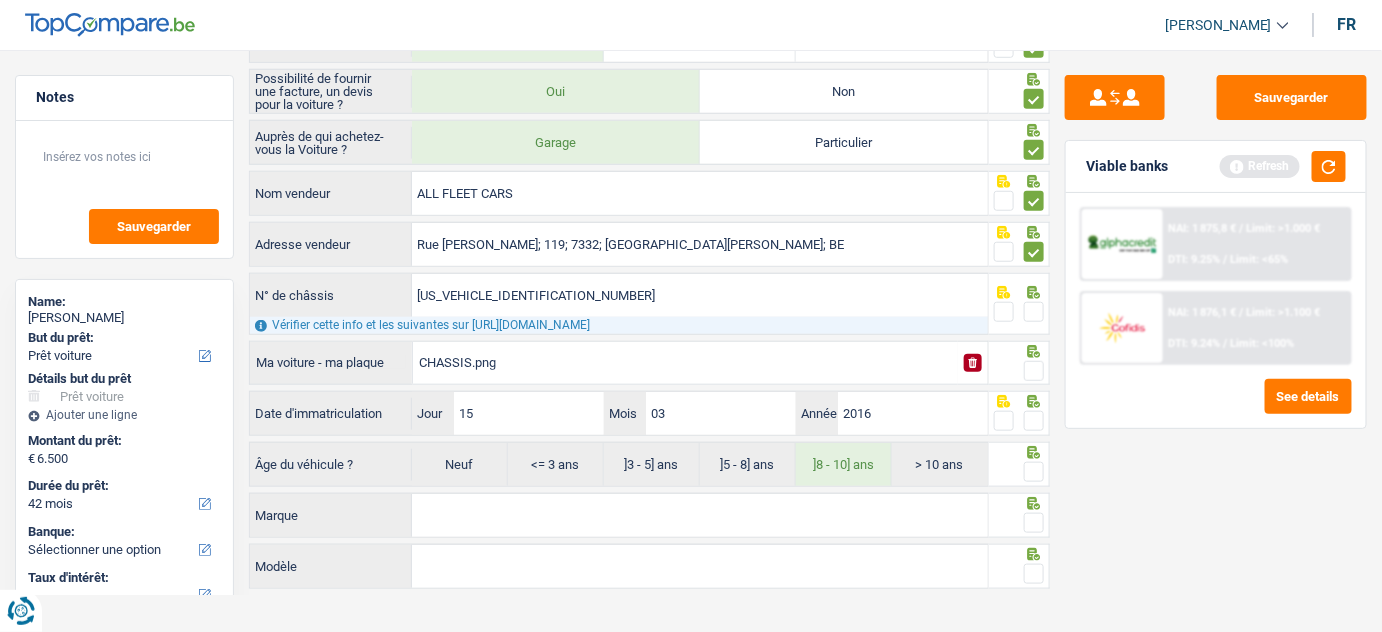 click at bounding box center [1034, 312] 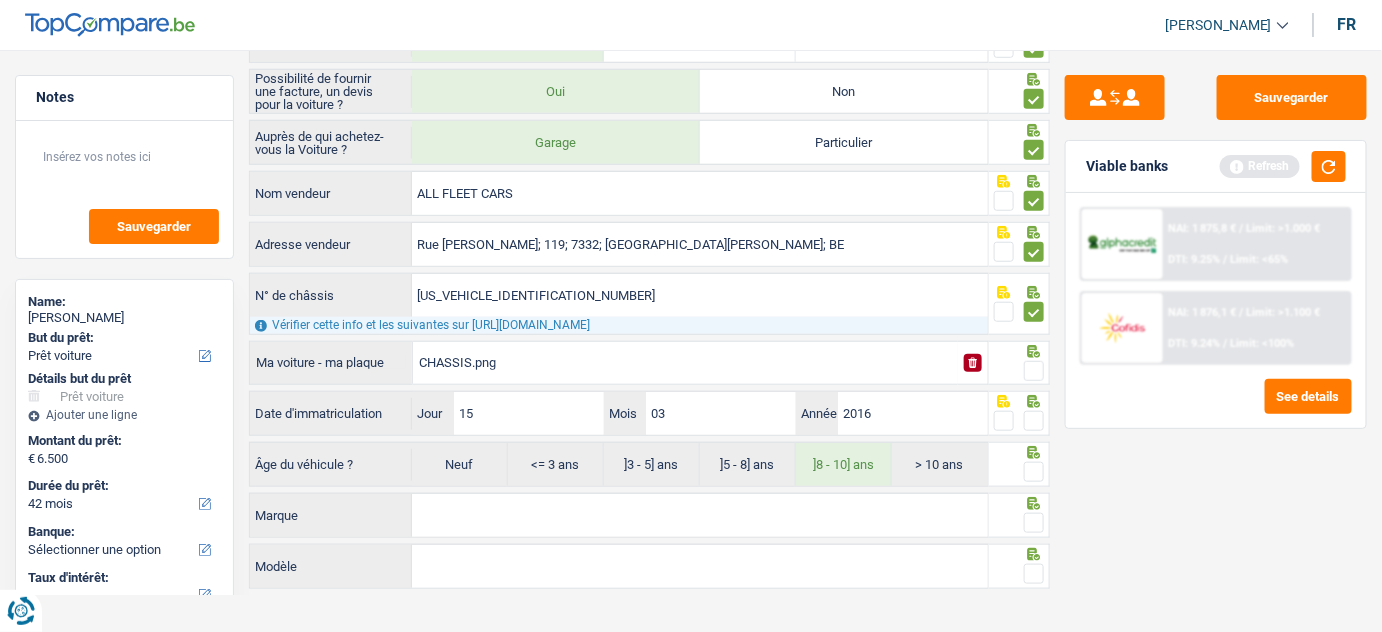 click at bounding box center [1034, 371] 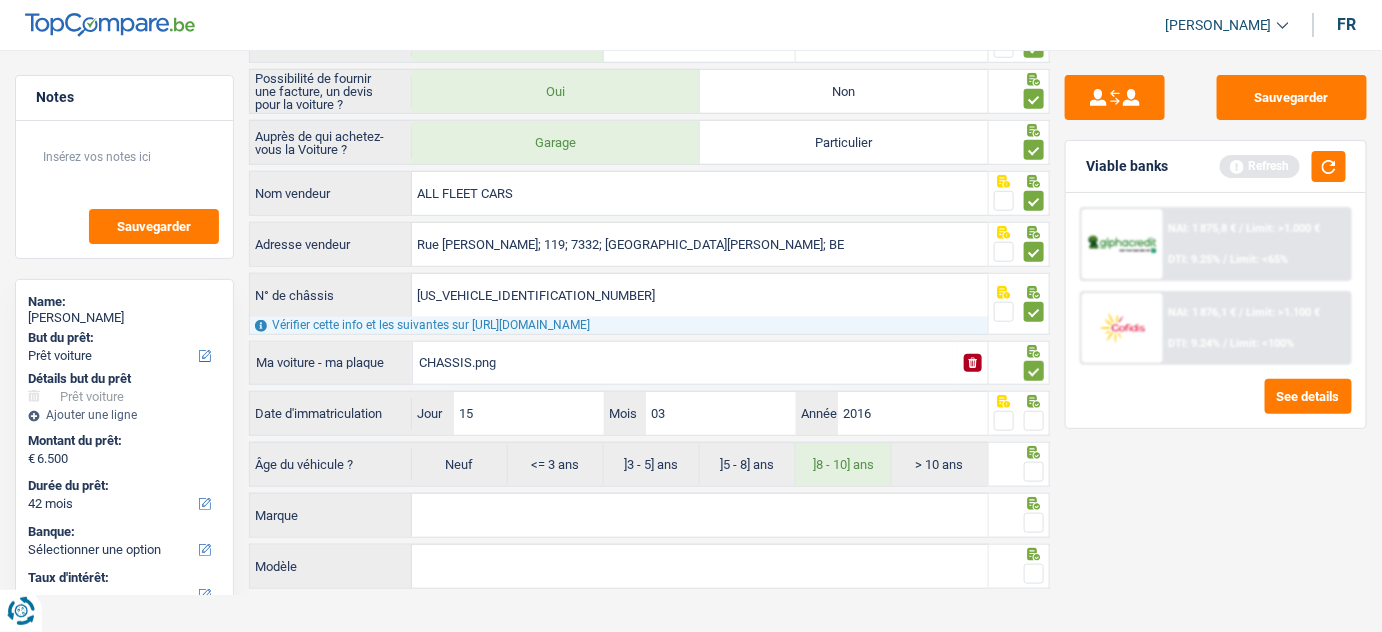 click at bounding box center (1034, 421) 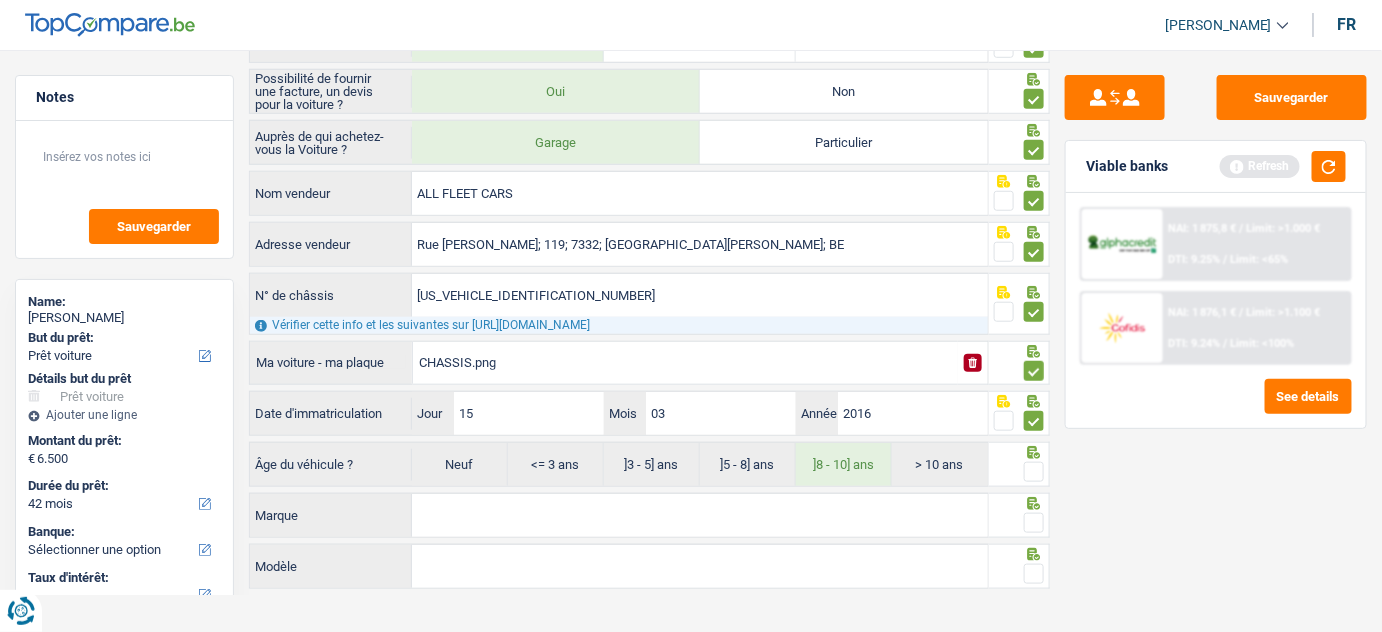 drag, startPoint x: 1035, startPoint y: 463, endPoint x: 914, endPoint y: 508, distance: 129.09686 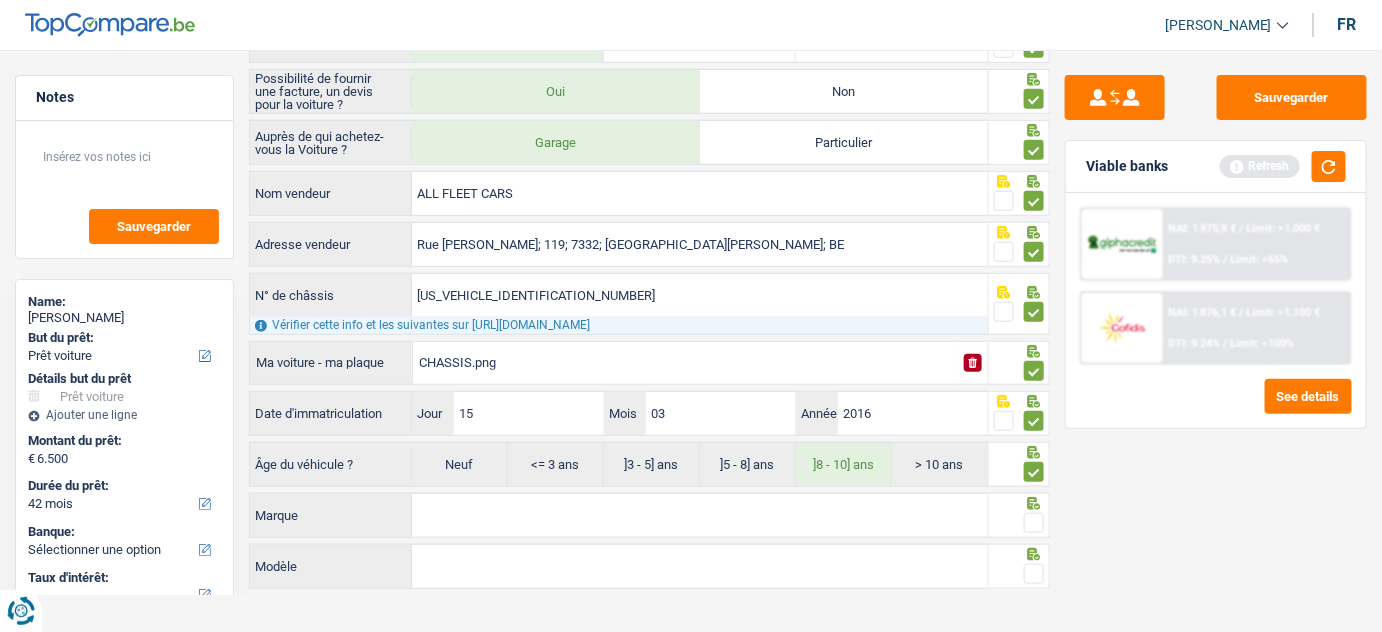 click on "Marque" at bounding box center [700, 515] 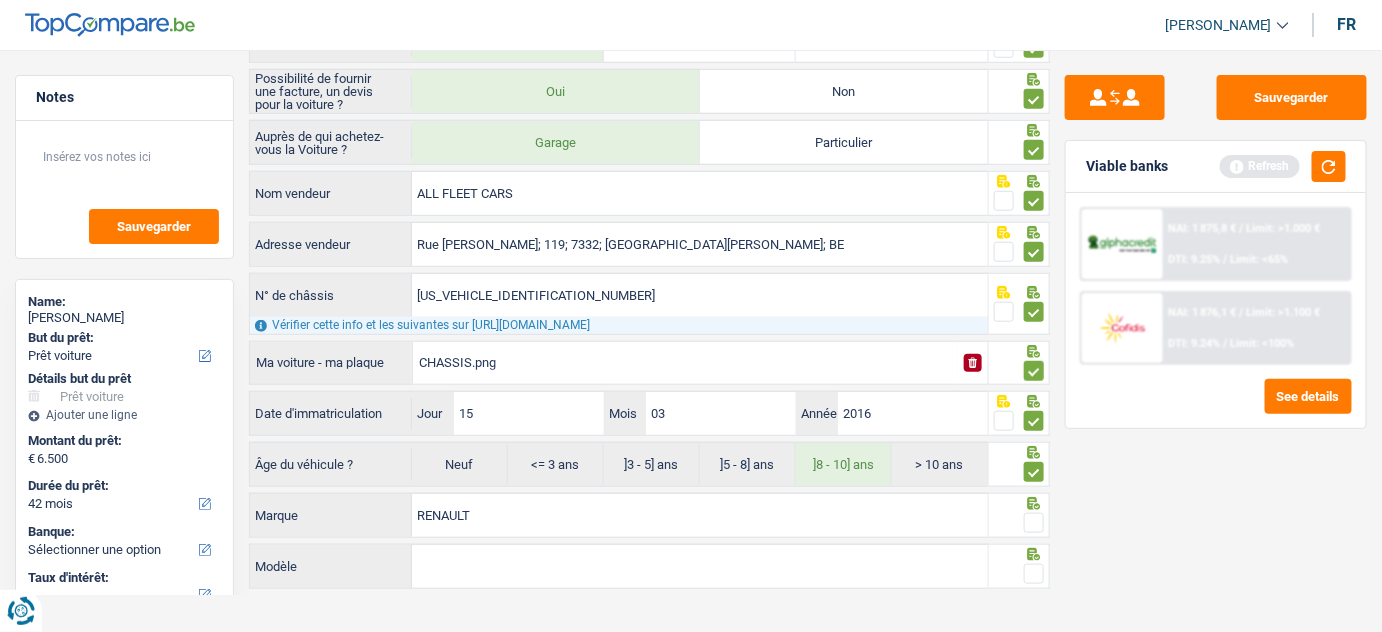 type on "RENAULT" 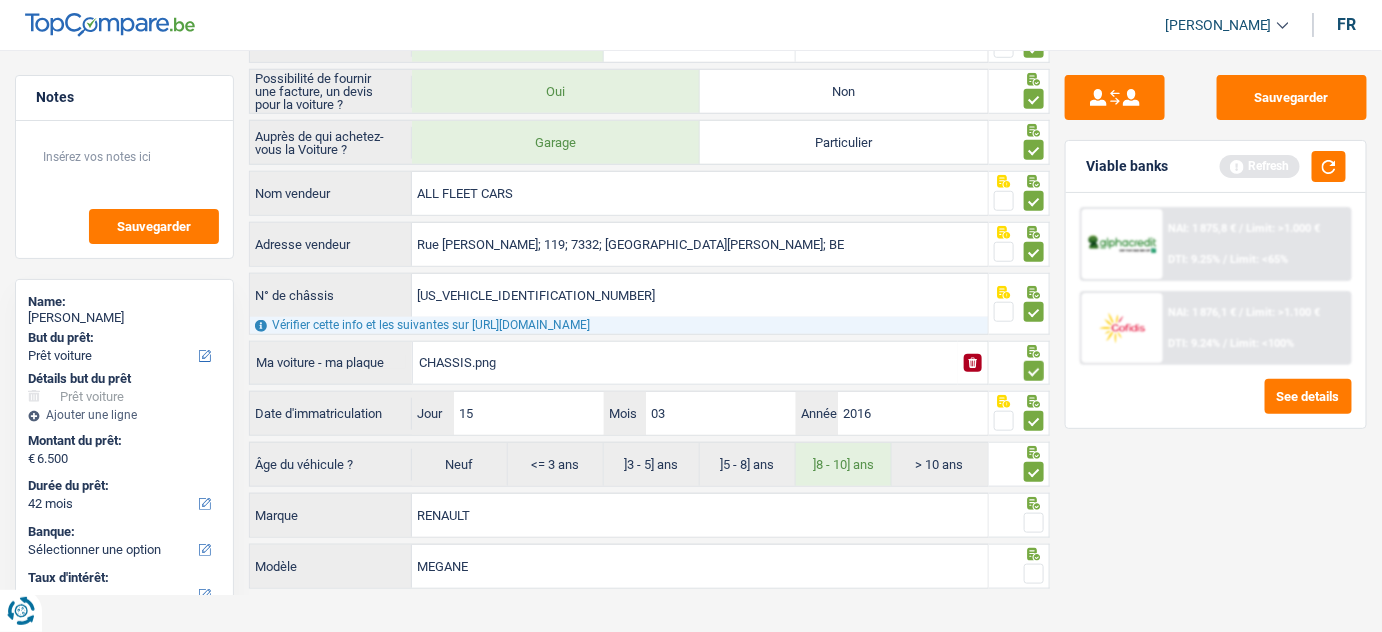 type on "MEGANE" 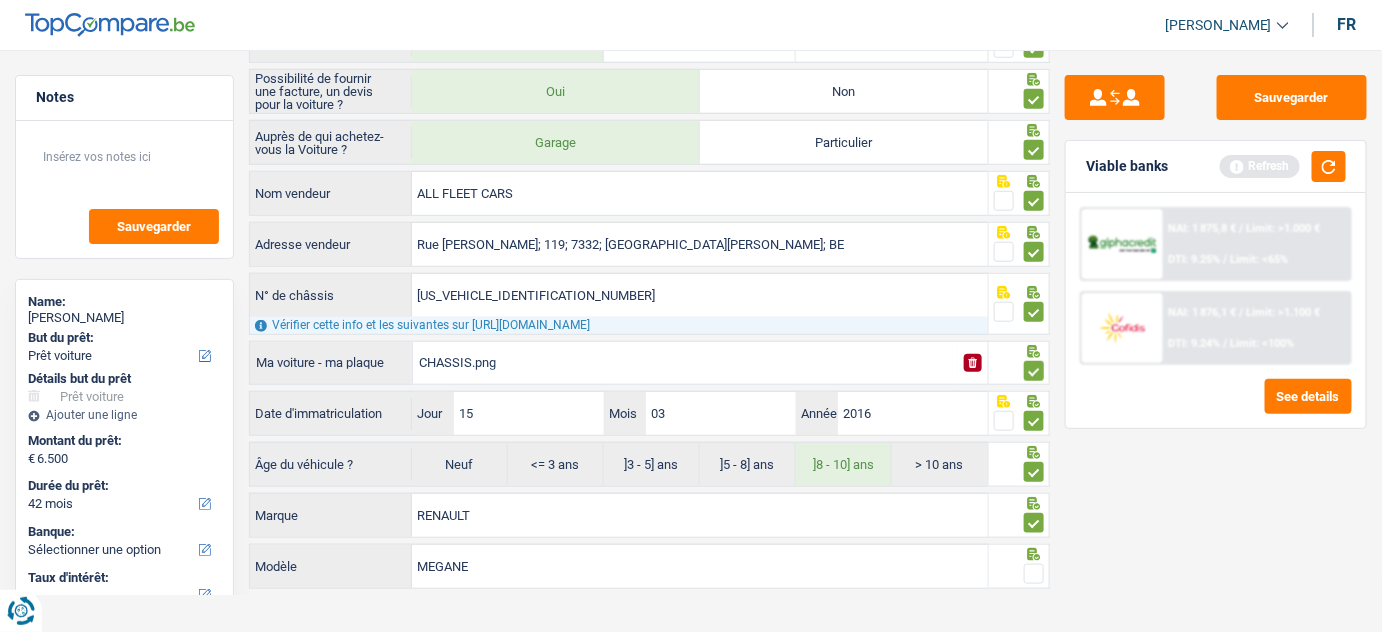 click at bounding box center (1034, 574) 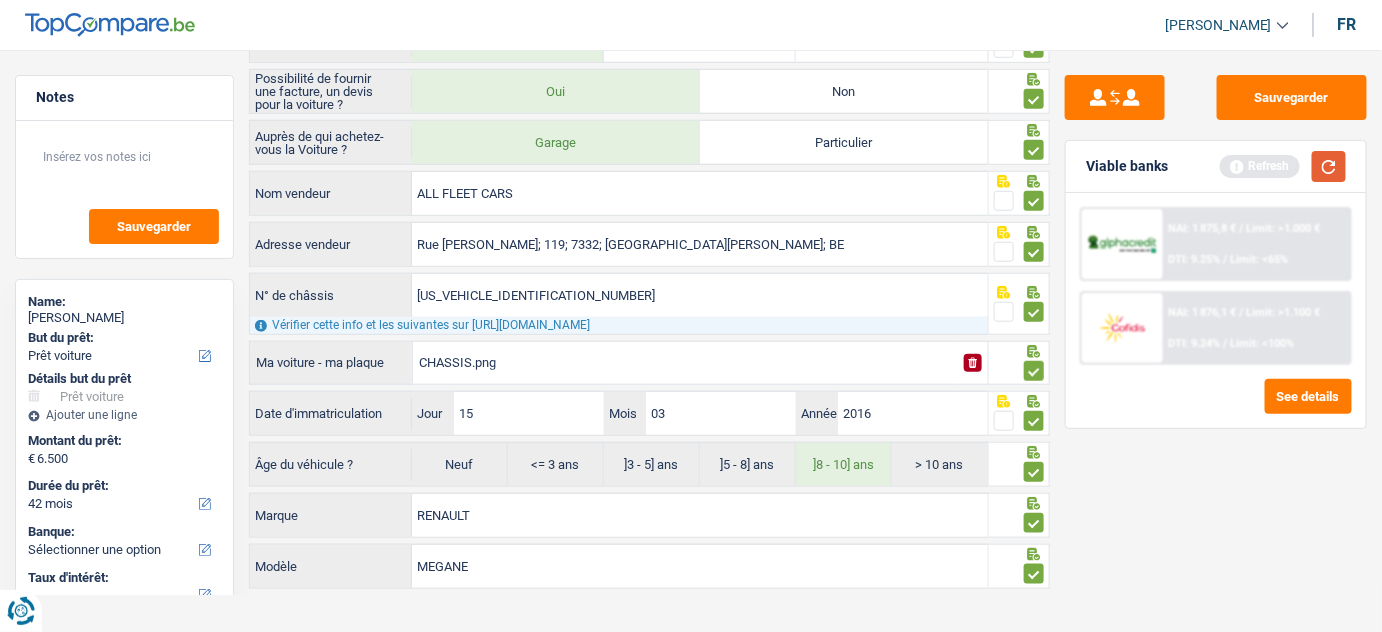 drag, startPoint x: 1331, startPoint y: 171, endPoint x: 772, endPoint y: 335, distance: 582.5607 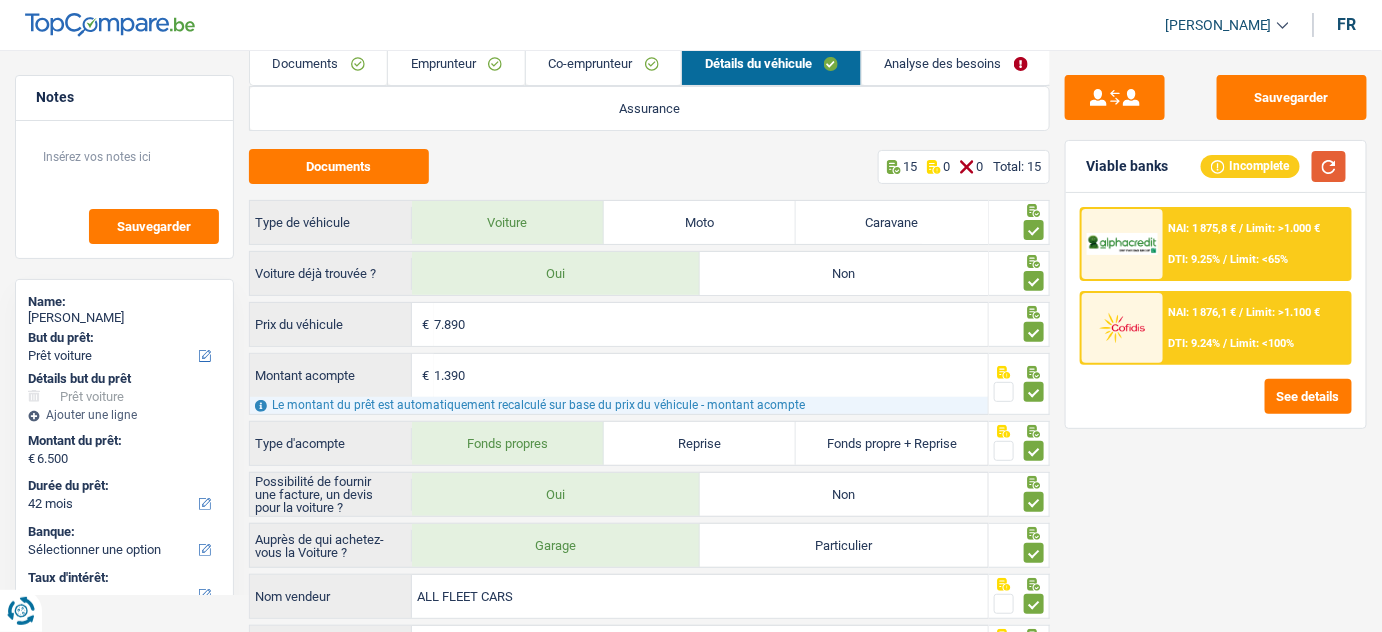 scroll, scrollTop: 0, scrollLeft: 0, axis: both 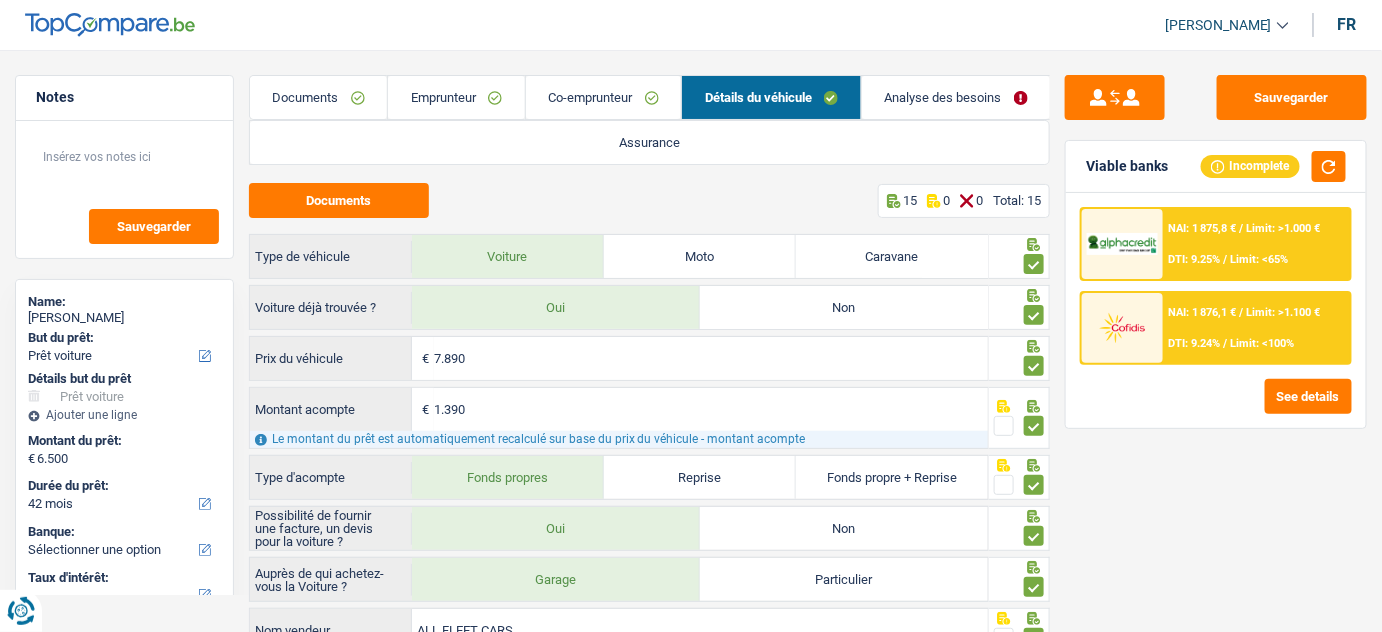click on "Notes
Sauvegarder
Name:   Didier Boxstael   But du prêt: Confort maison: meubles, textile, peinture, électroménager, outillage non-professionnel Hifi, multimédia, gsm, ordinateur Aménagement: frais d'installation, déménagement Evénement familial: naissance, mariage, divorce, communion, décès Frais médicaux Frais d'études Frais permis de conduire Loisirs: voyage, sport, musique Rafraîchissement: petits travaux maison et jardin Frais judiciaires Réparation voiture Prêt rénovation Prêt énergie Prêt voiture Taxes, impôts non professionnels Rénovation bien à l'étranger Dettes familiales Assurance Autre
Sélectionner une option
Détails but du prêt
Confort maison: meubles, textile, peinture, électroménager, outillage non-professionnel Hifi, multimédia, gsm, ordinateur Aménagement: frais d'installation, déménagement Frais médicaux Frais d'études Autre" at bounding box center (691, 553) 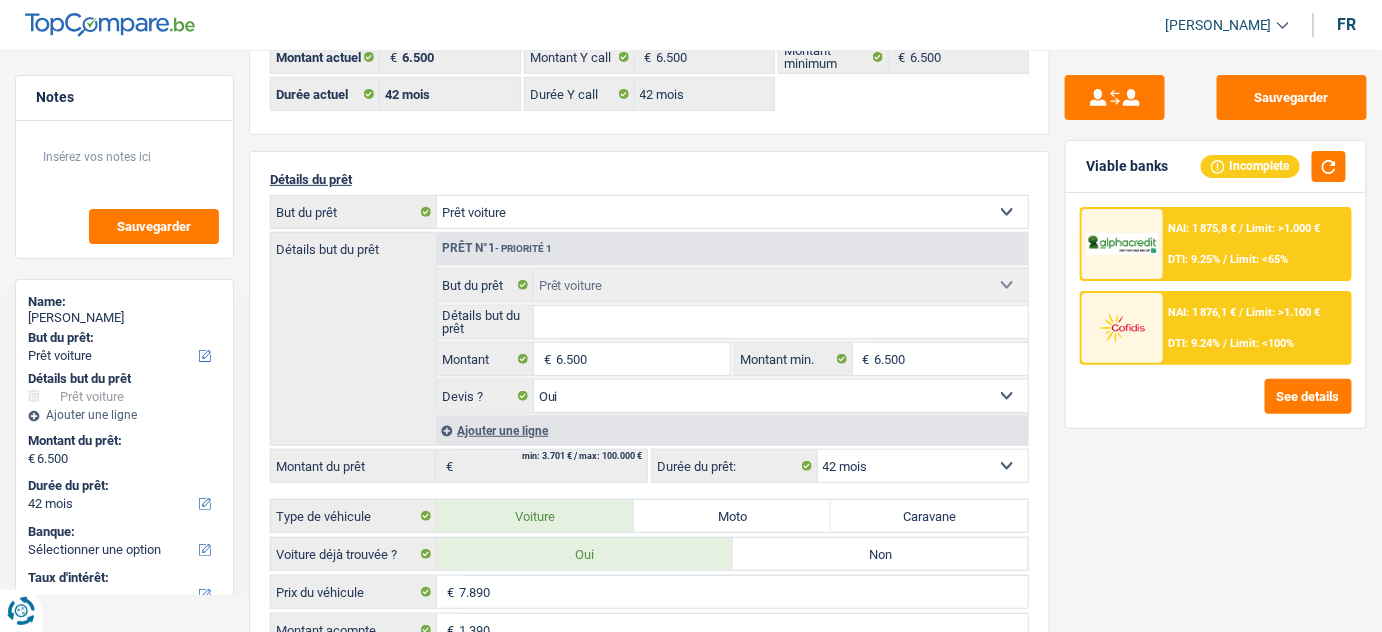 scroll, scrollTop: 0, scrollLeft: 0, axis: both 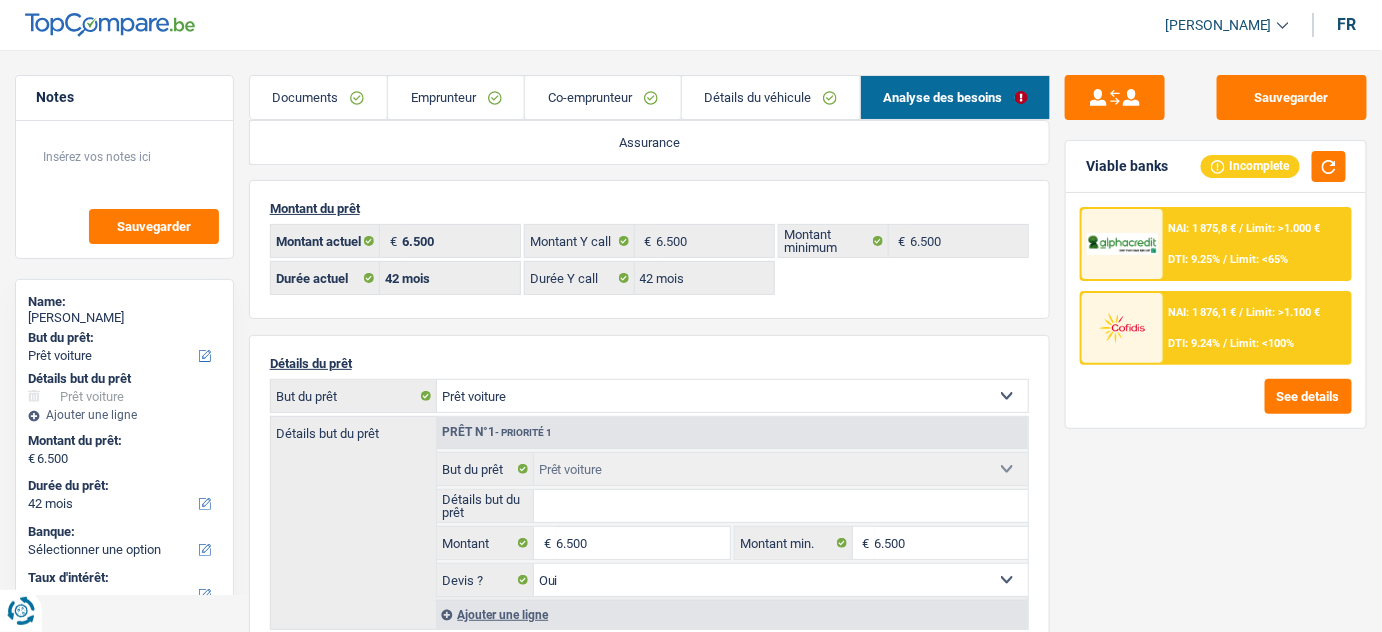 click on "NAI: 1 875,8 €
/
Limit: >1.000 €
DTI: 9.25%
/
Limit: <65%" at bounding box center (1256, 244) 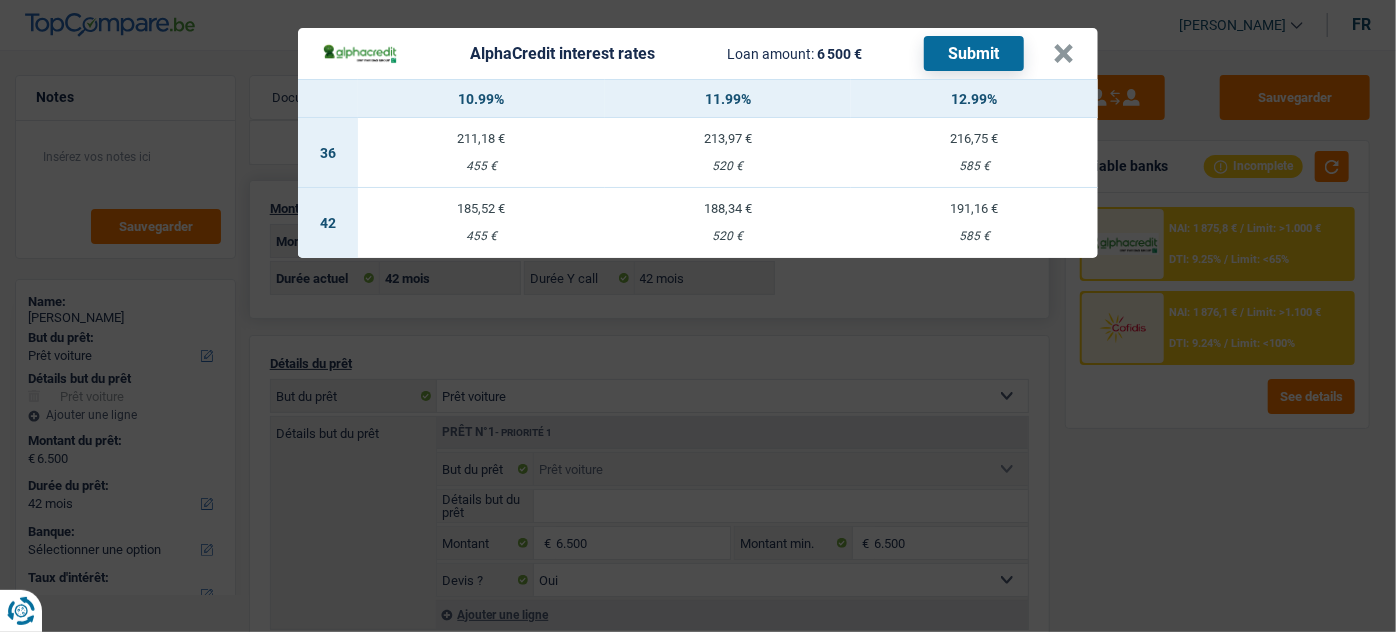 click on "185,52 €" at bounding box center (481, 208) 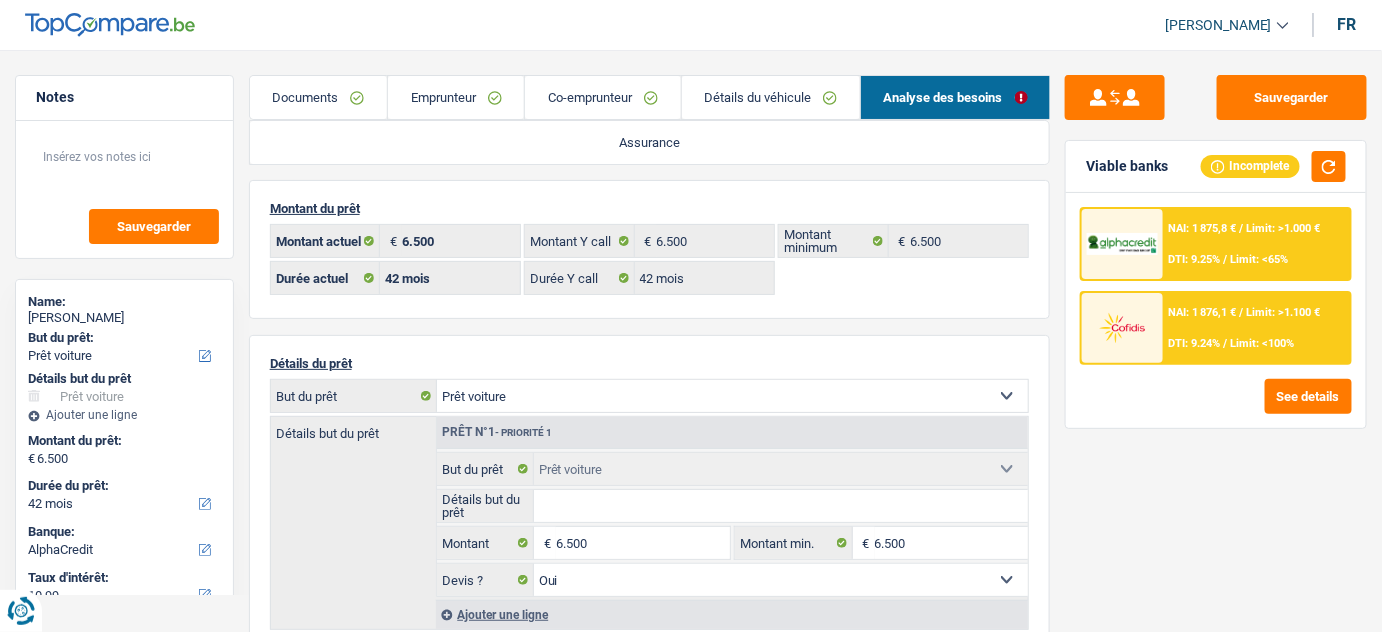 click at bounding box center (1122, 244) 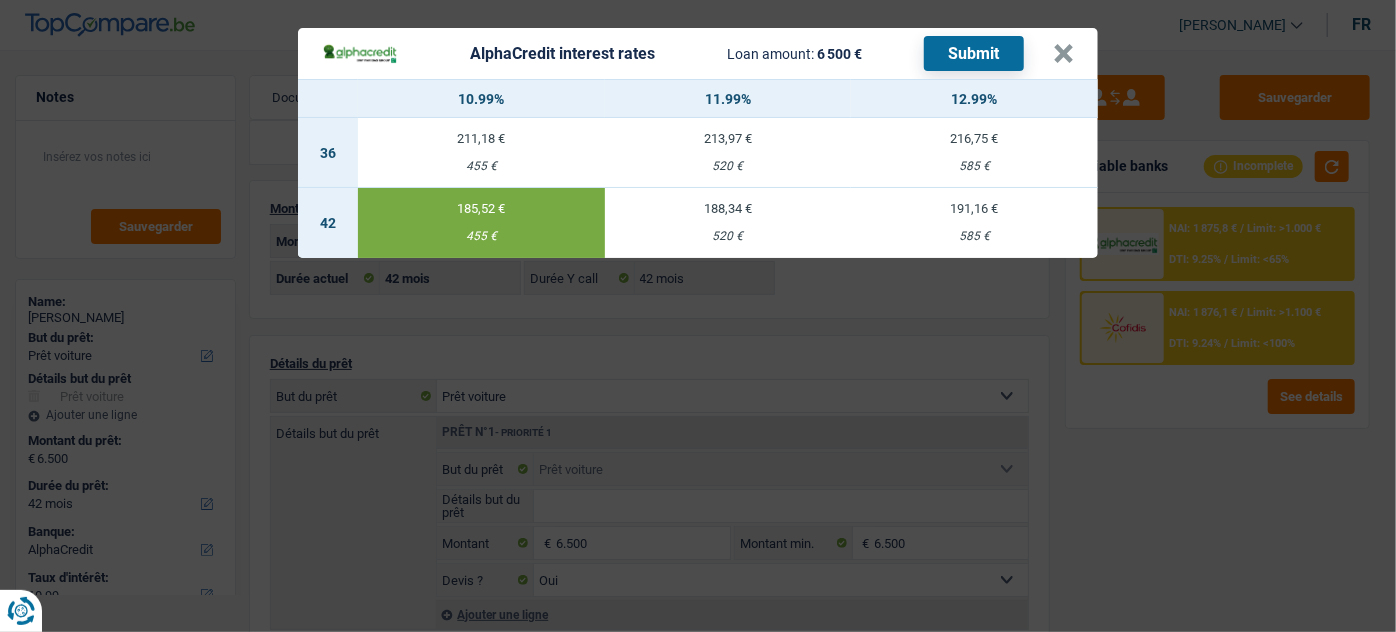 click on "Submit" at bounding box center (974, 53) 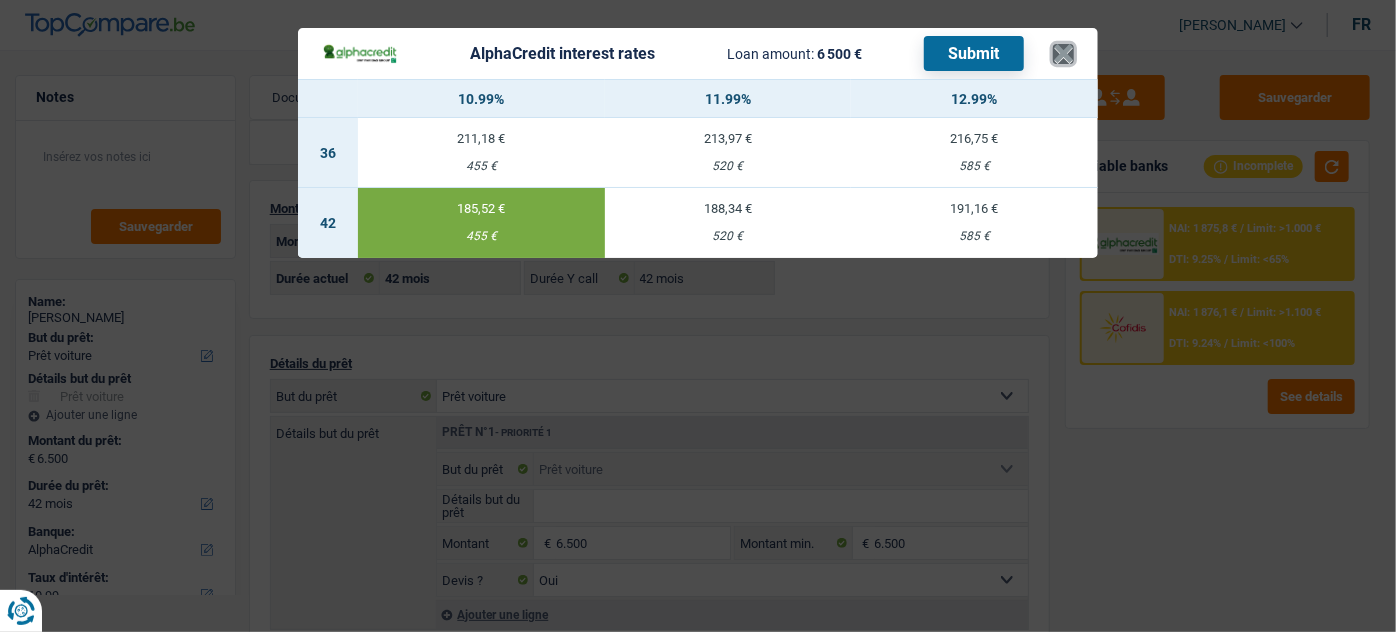 click on "×" at bounding box center [1063, 54] 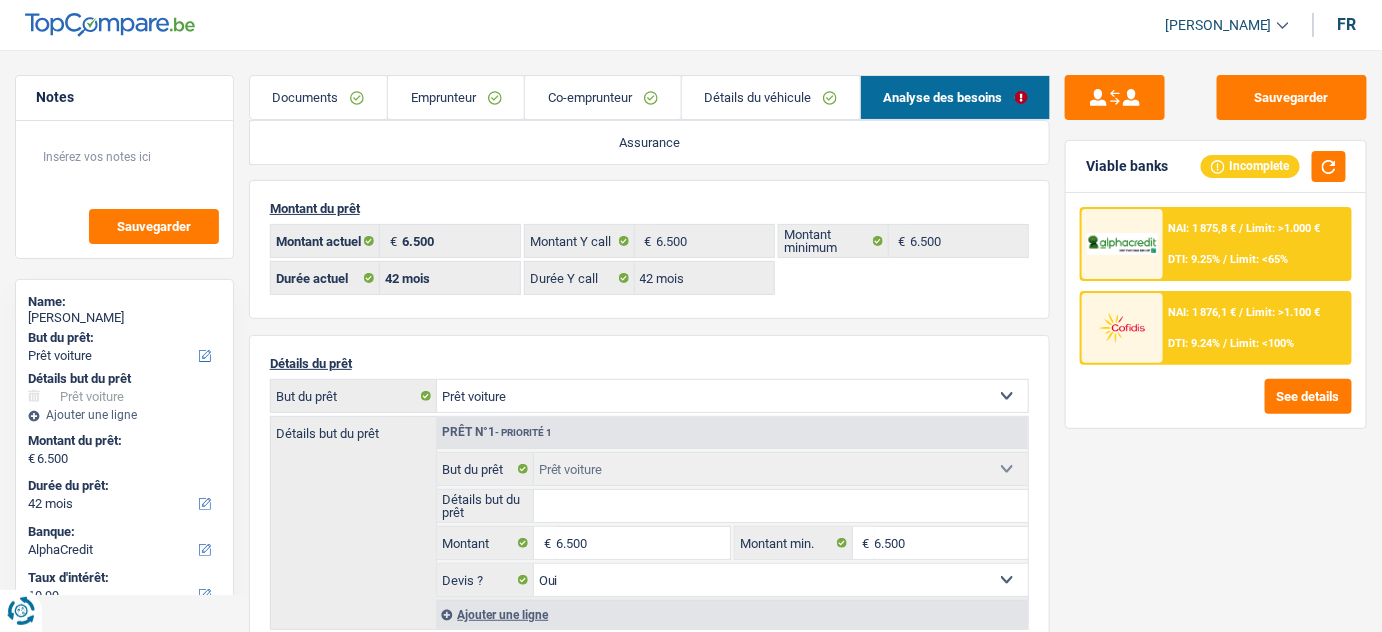 click on "Emprunteur" at bounding box center [456, 97] 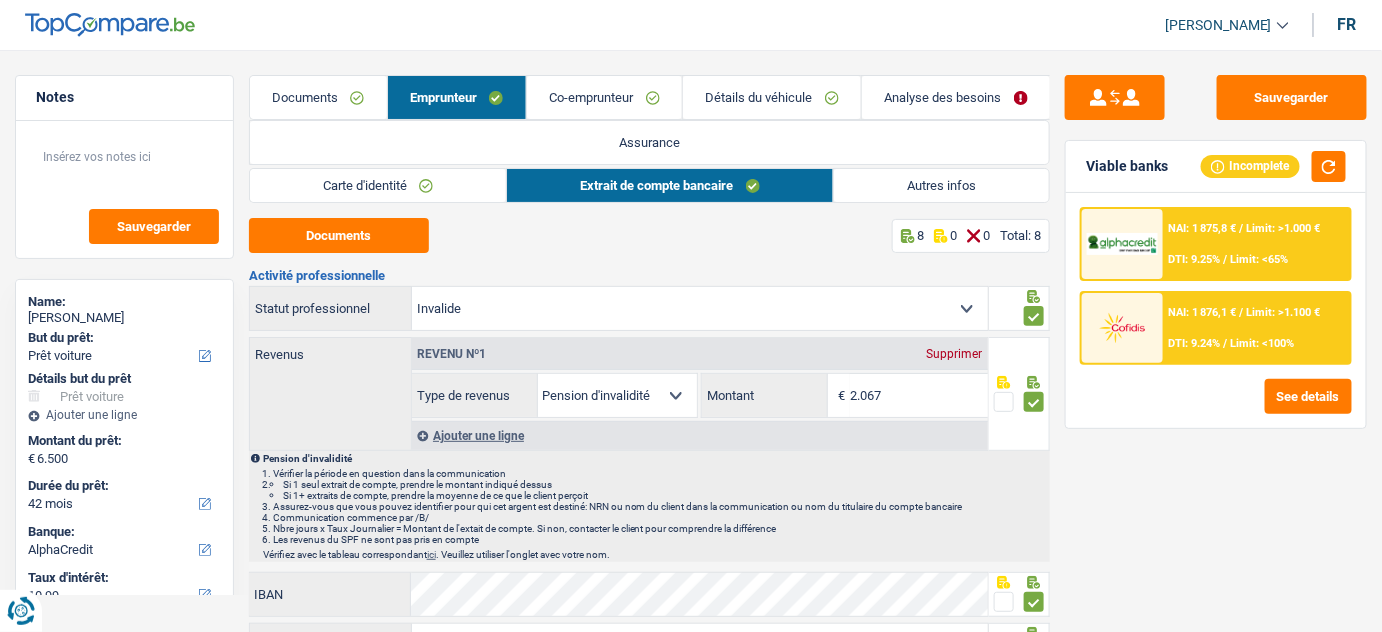 click on "Autres infos" at bounding box center (942, 185) 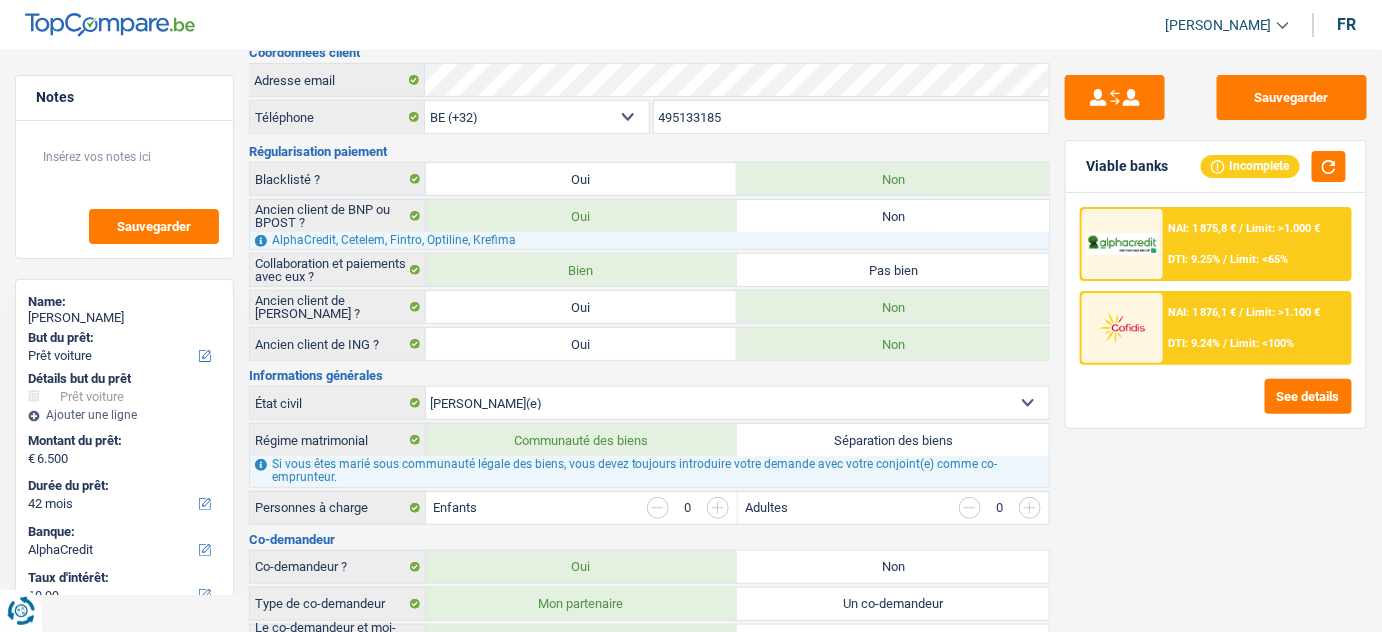 scroll, scrollTop: 0, scrollLeft: 0, axis: both 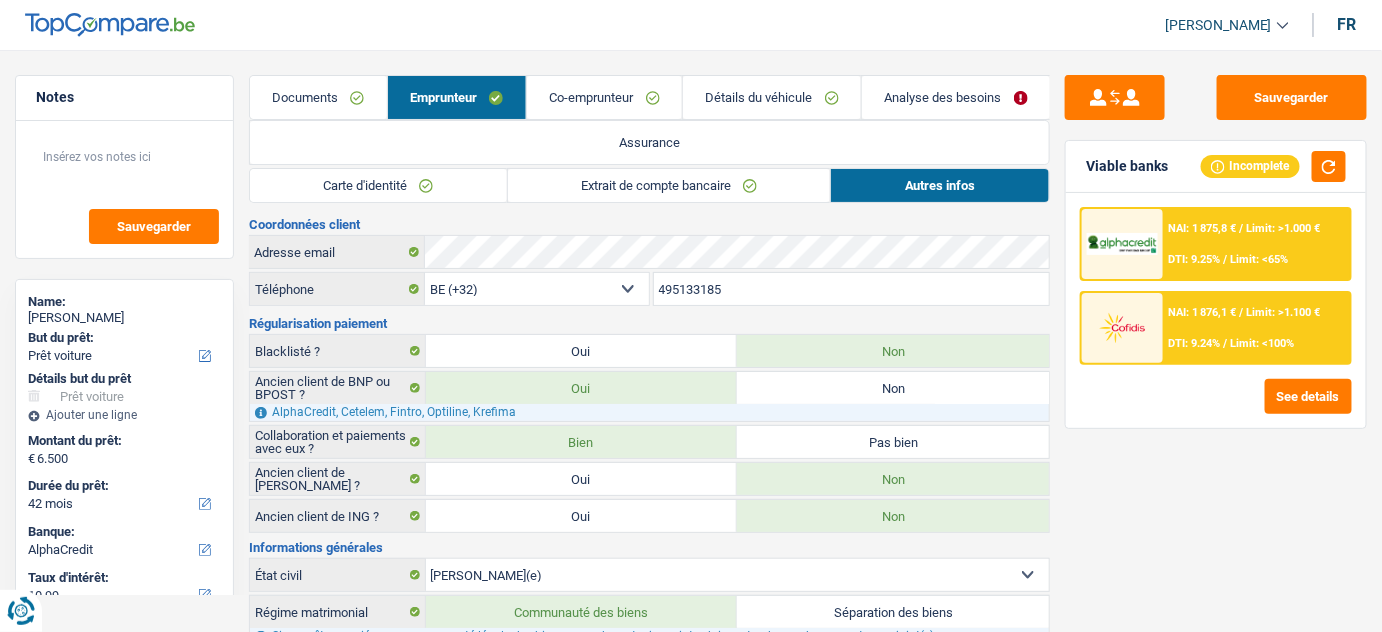 click on "Détails du véhicule" at bounding box center [772, 97] 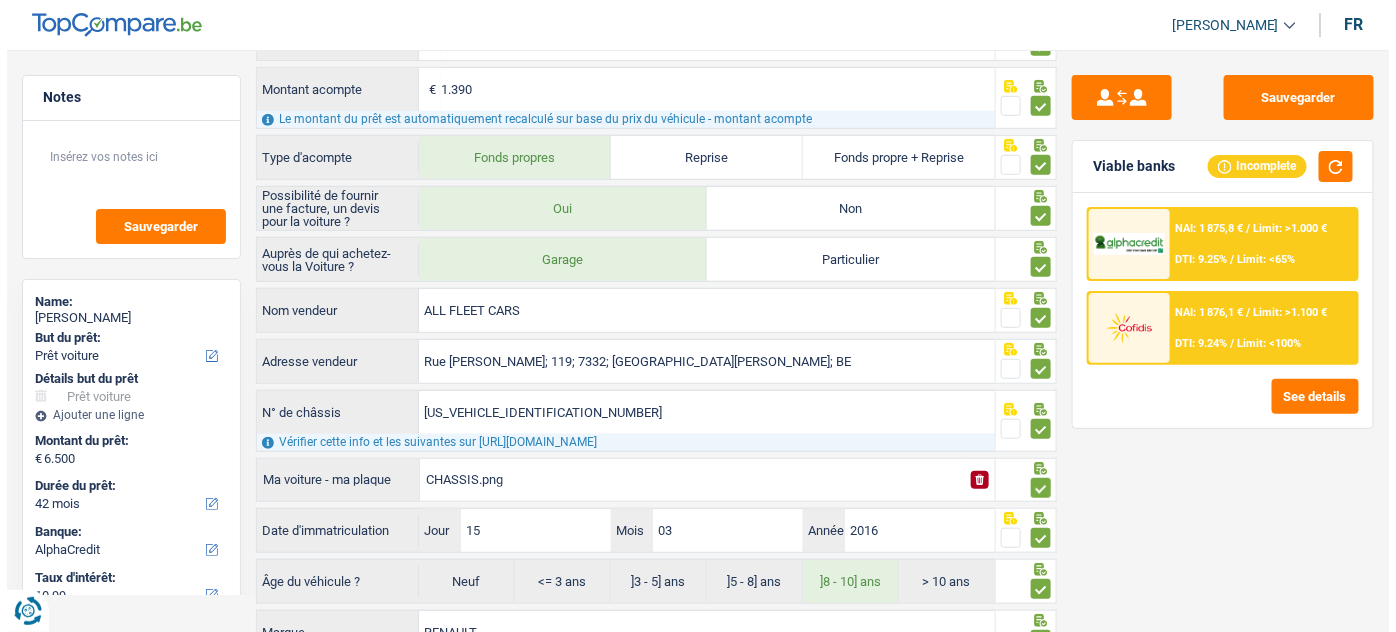 scroll, scrollTop: 437, scrollLeft: 0, axis: vertical 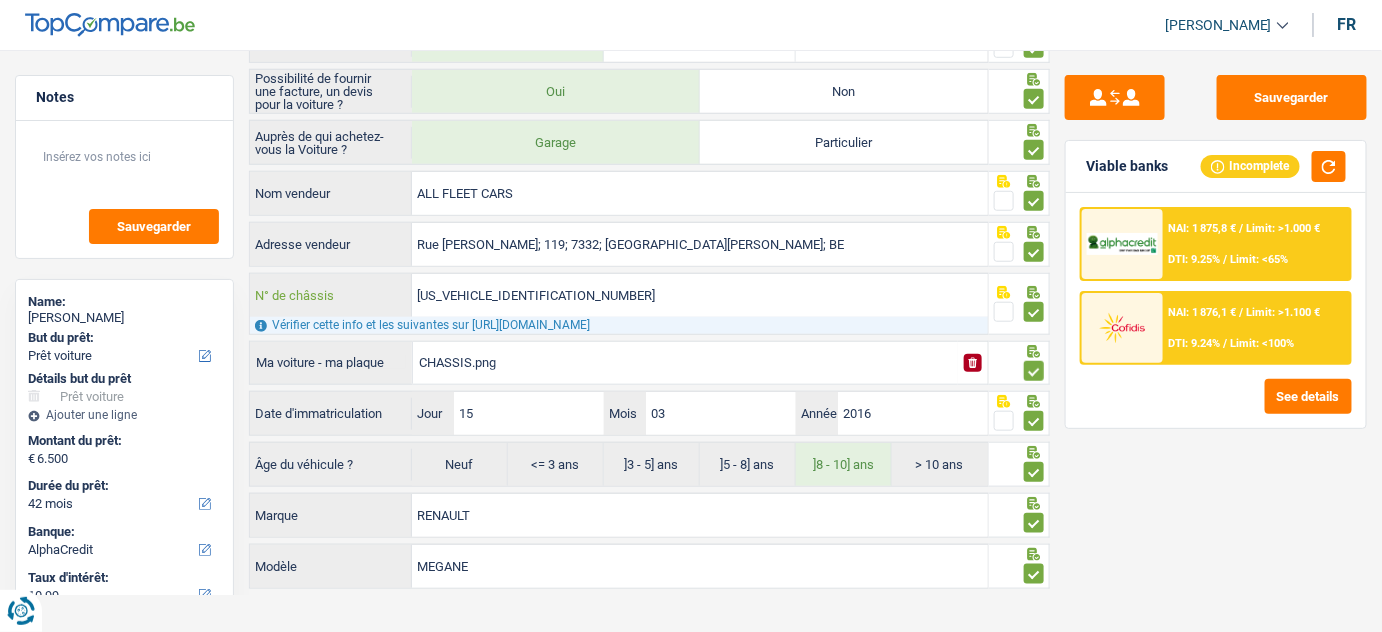 drag, startPoint x: 568, startPoint y: 292, endPoint x: 336, endPoint y: 298, distance: 232.07758 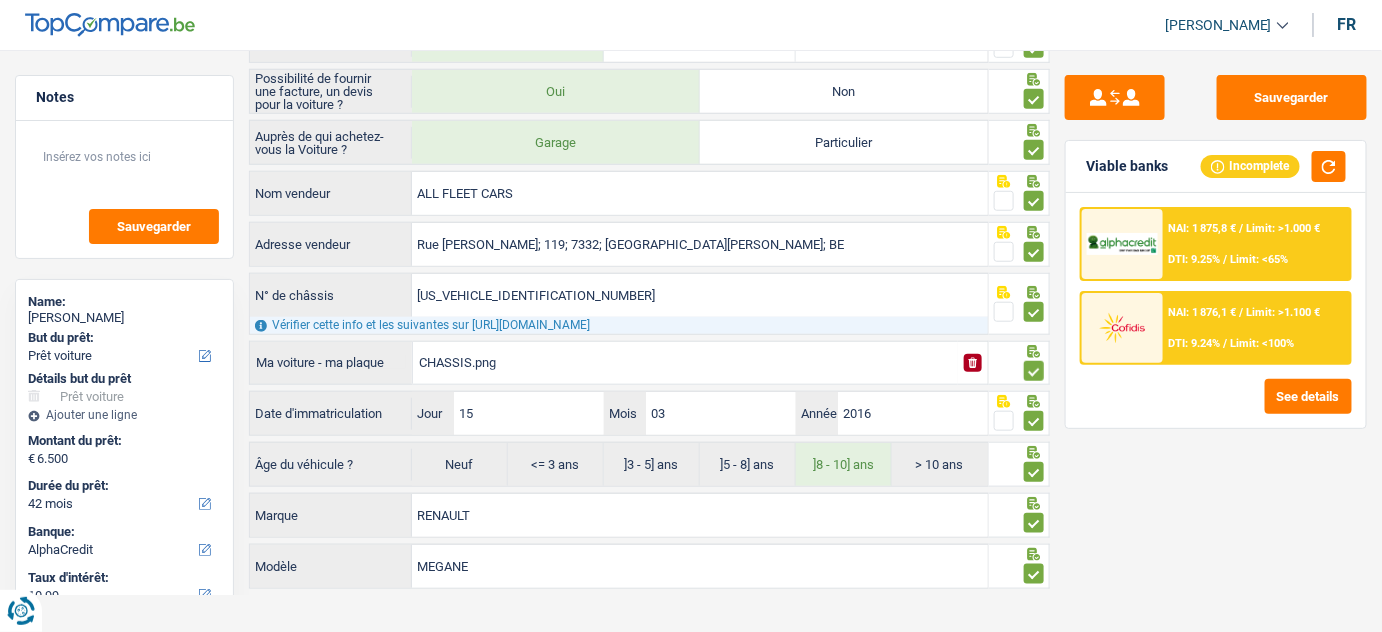 click at bounding box center (1122, 328) 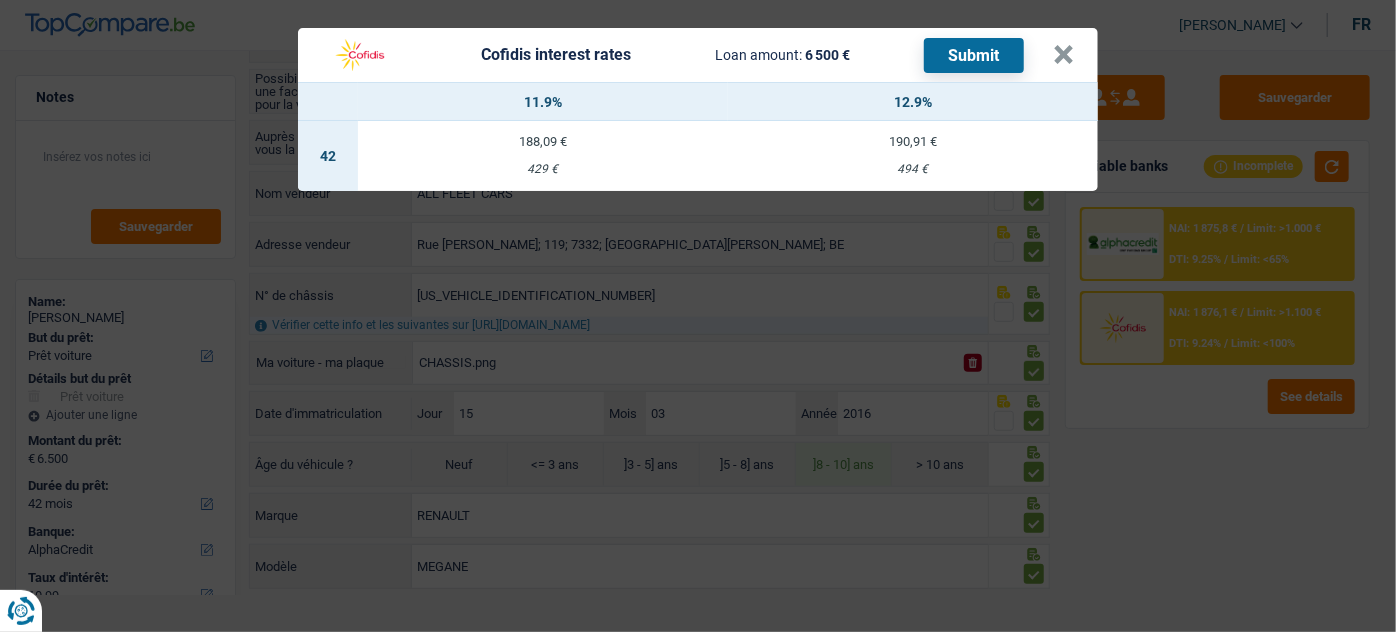 click on "188,09 €
429 €" at bounding box center [543, 156] 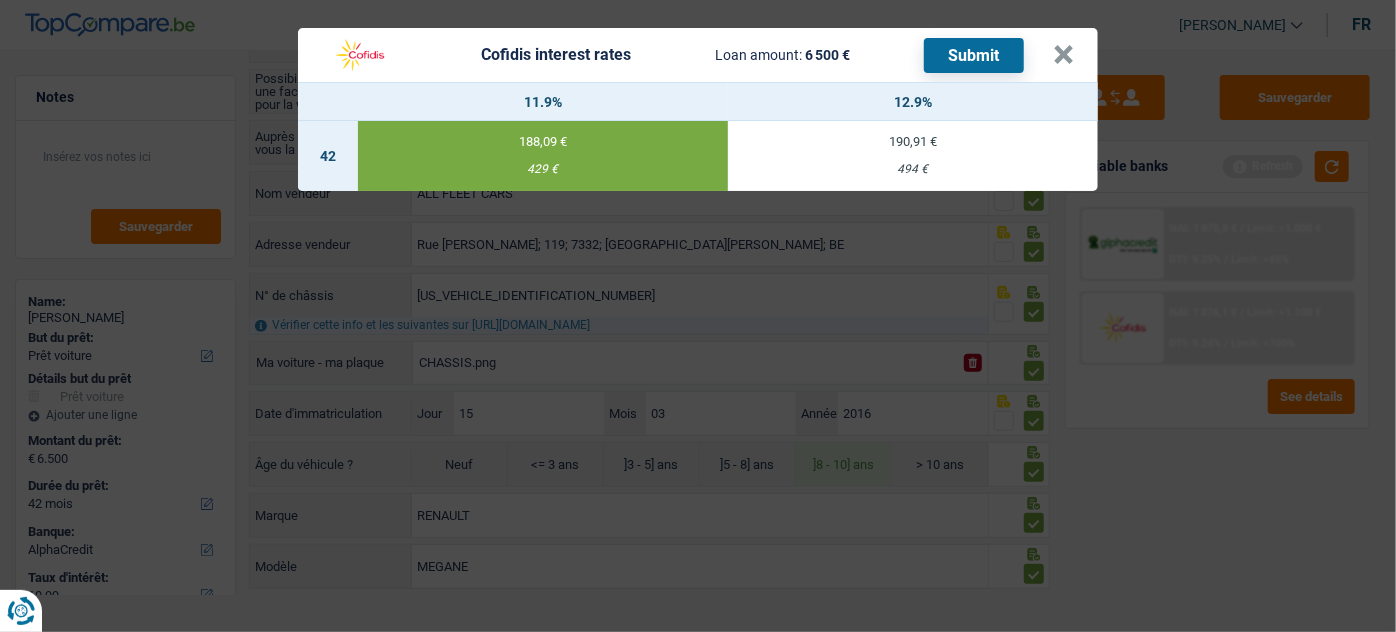 select on "cofidis" 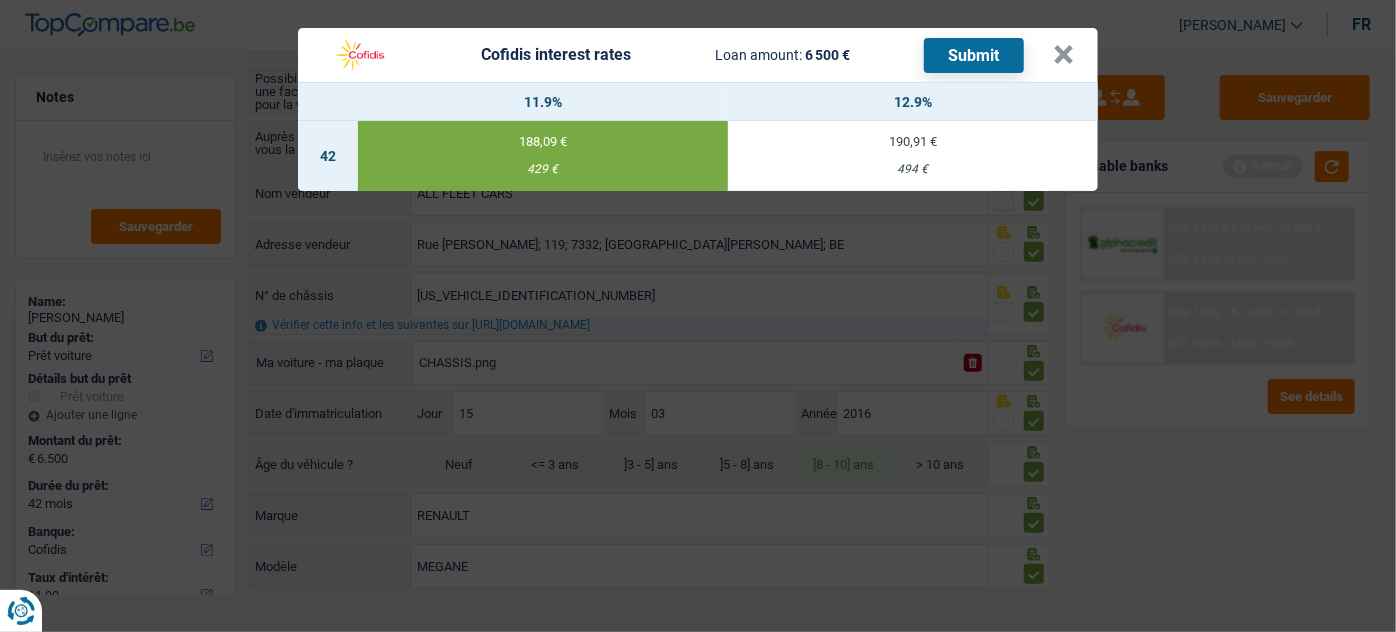 click on "Submit" at bounding box center [974, 55] 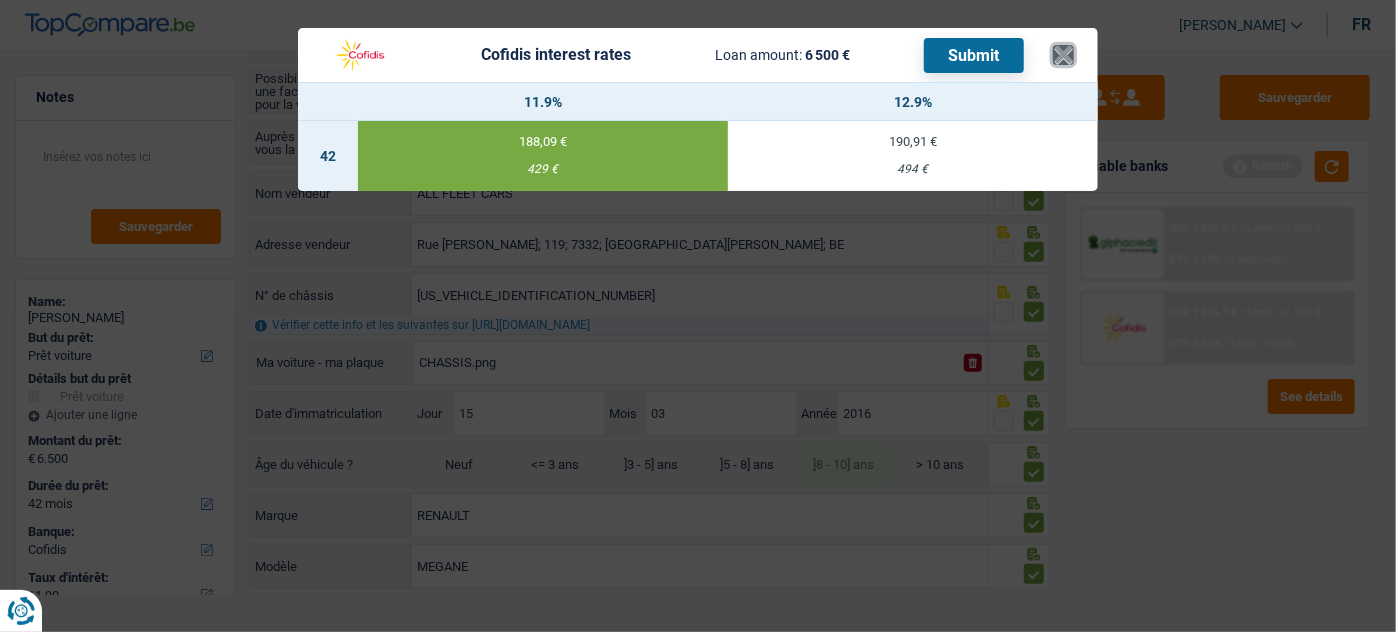 click on "×" at bounding box center [1063, 55] 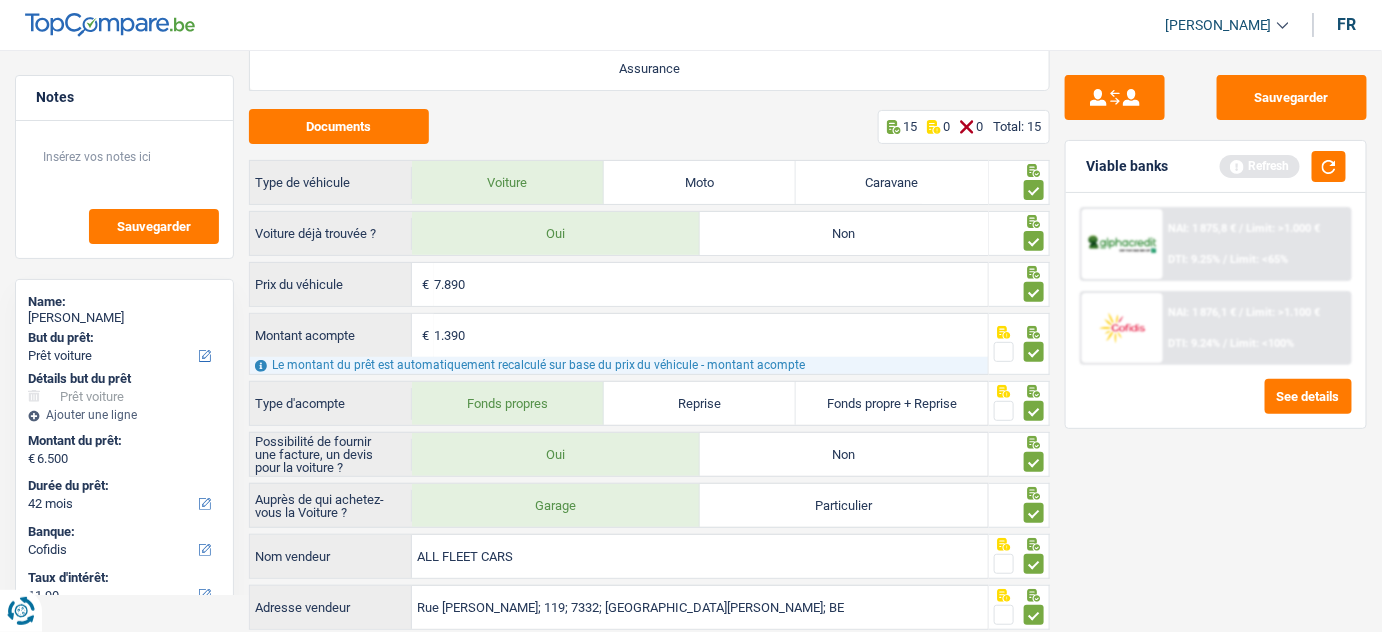 scroll, scrollTop: 0, scrollLeft: 0, axis: both 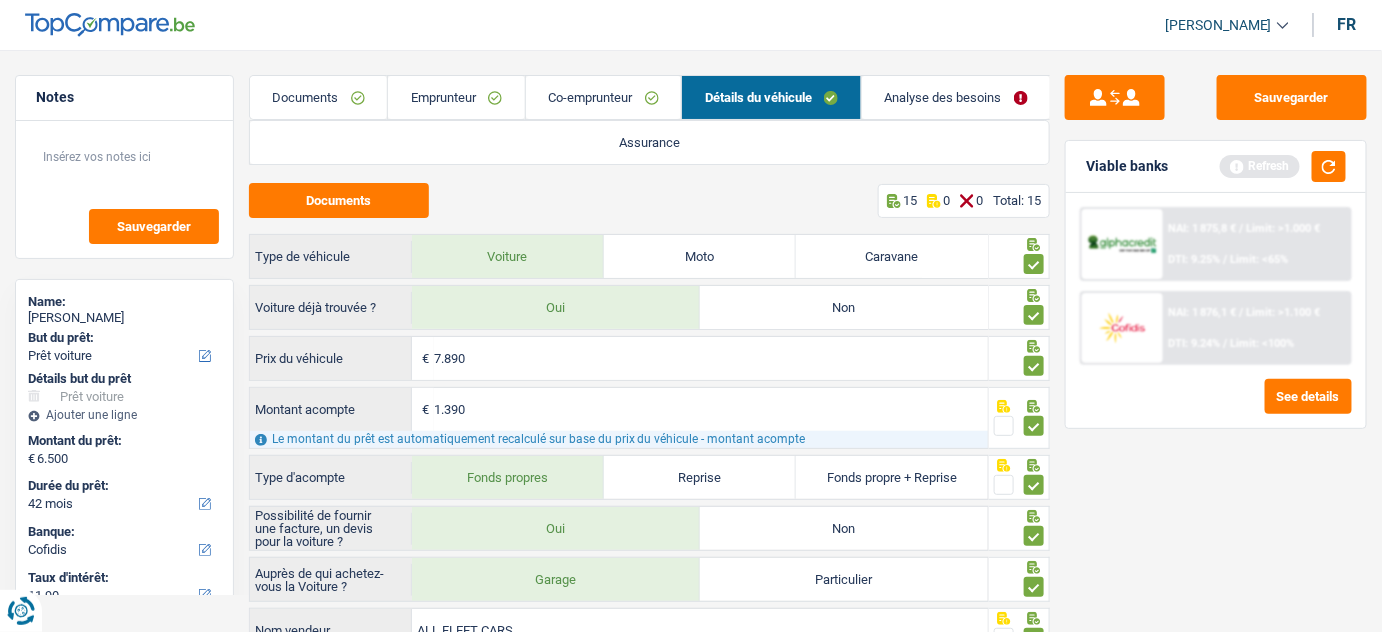 click on "Co-emprunteur" at bounding box center [604, 97] 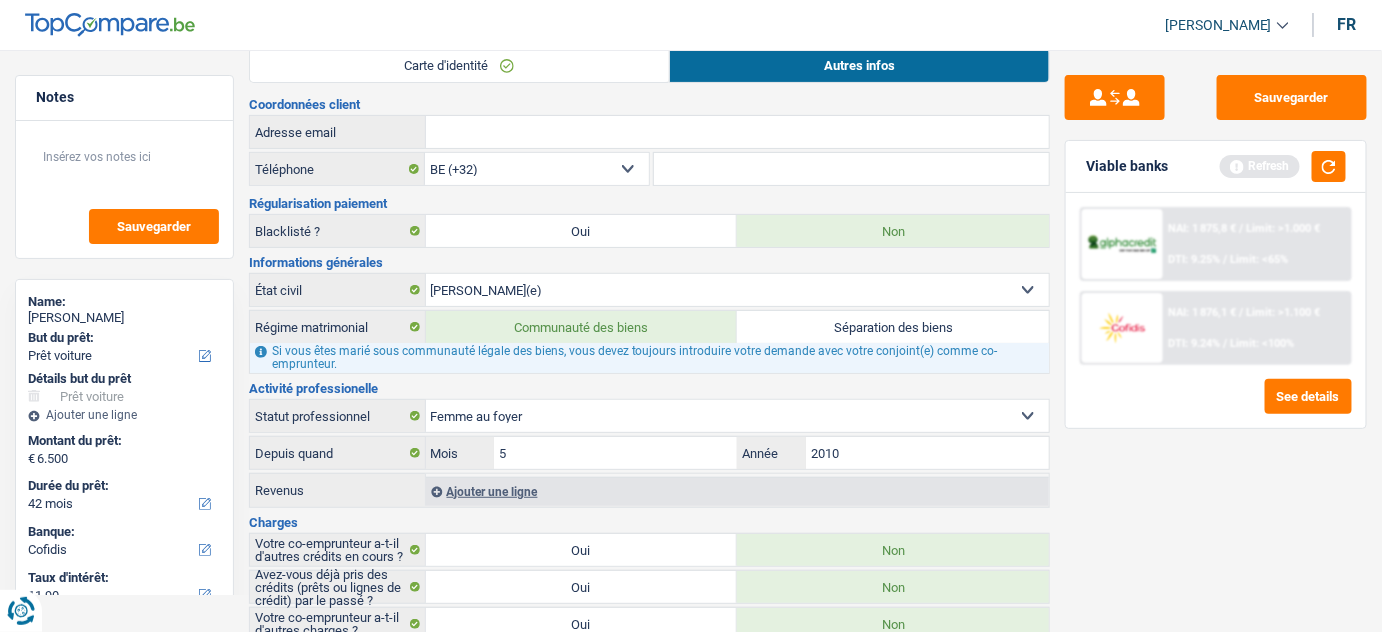 scroll, scrollTop: 171, scrollLeft: 0, axis: vertical 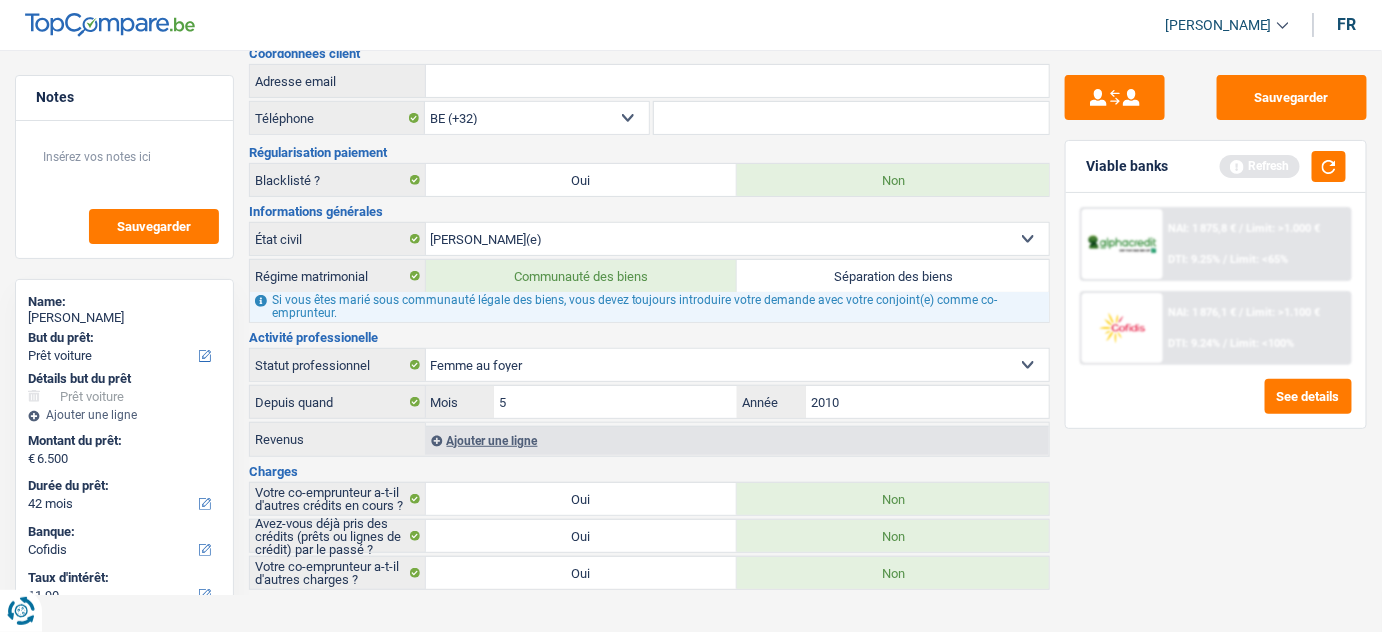 click on "Ouvrier Employé privé Employé public Invalide Indépendant Pensionné Chômeur Mutuelle Femme au foyer Sans profession Allocataire sécurité/Intégration social (SPF Sécurité Sociale, CPAS) Etudiant Profession libérale Commerçant Rentier Pré-pensionné
Sélectionner une option" at bounding box center (738, 365) 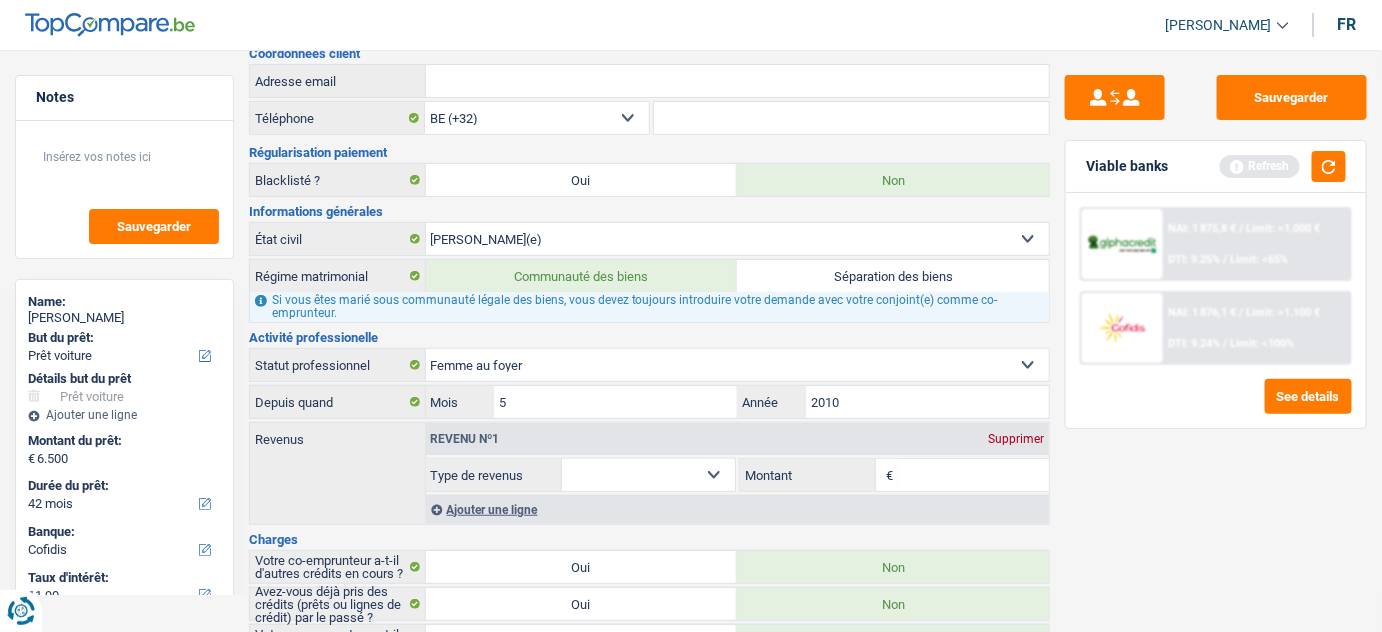 click on "Montant" at bounding box center [973, 475] 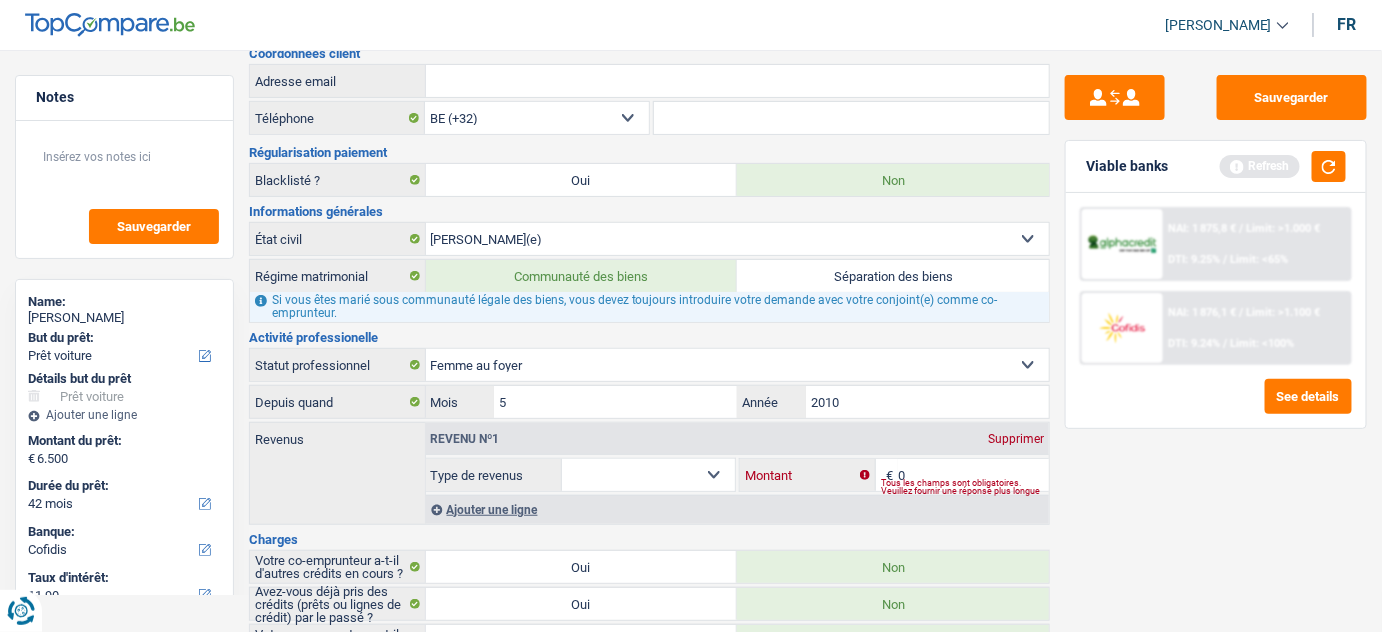 type on "0" 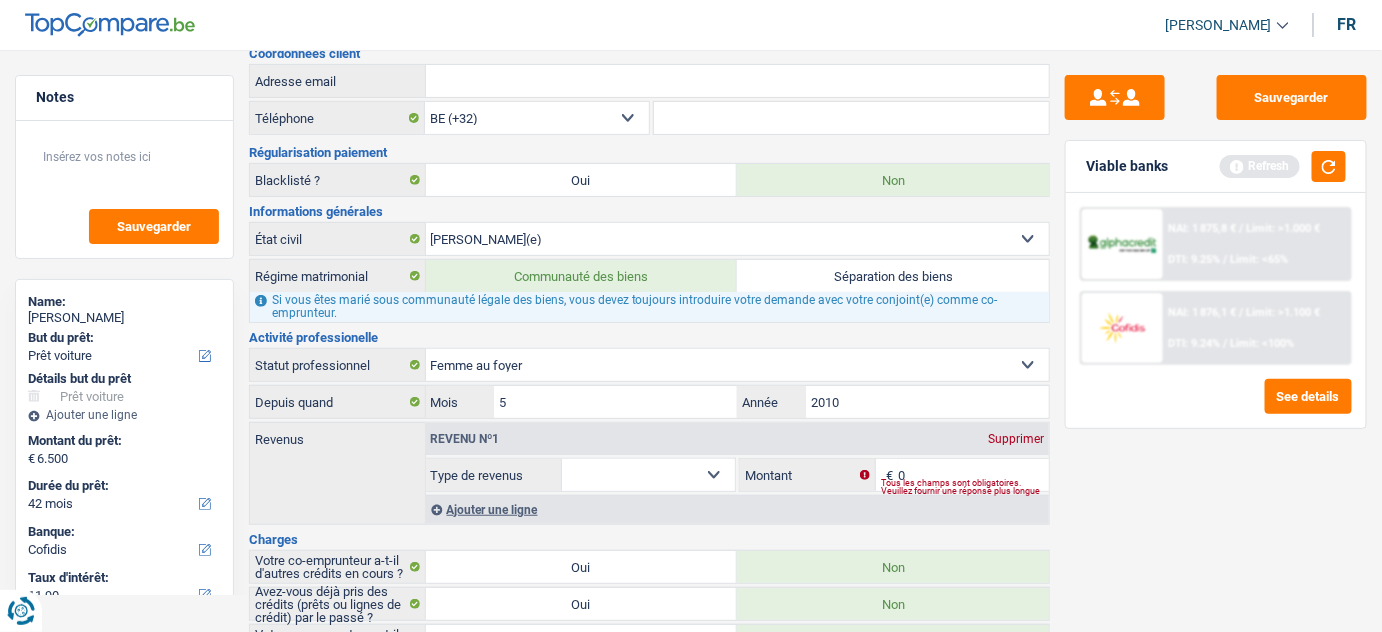 click on "Allocation d'handicap Allocations chômage Allocations familiales Chèques repas Complément d'entreprise Indemnité mutuelle Indépendant complémentaire Mensuel net Pension Pension alimentaire Pension d'invalidité Revenu d'intégration sociale Revenus locatifs Autres revenus
Sélectionner une option" at bounding box center (648, 475) 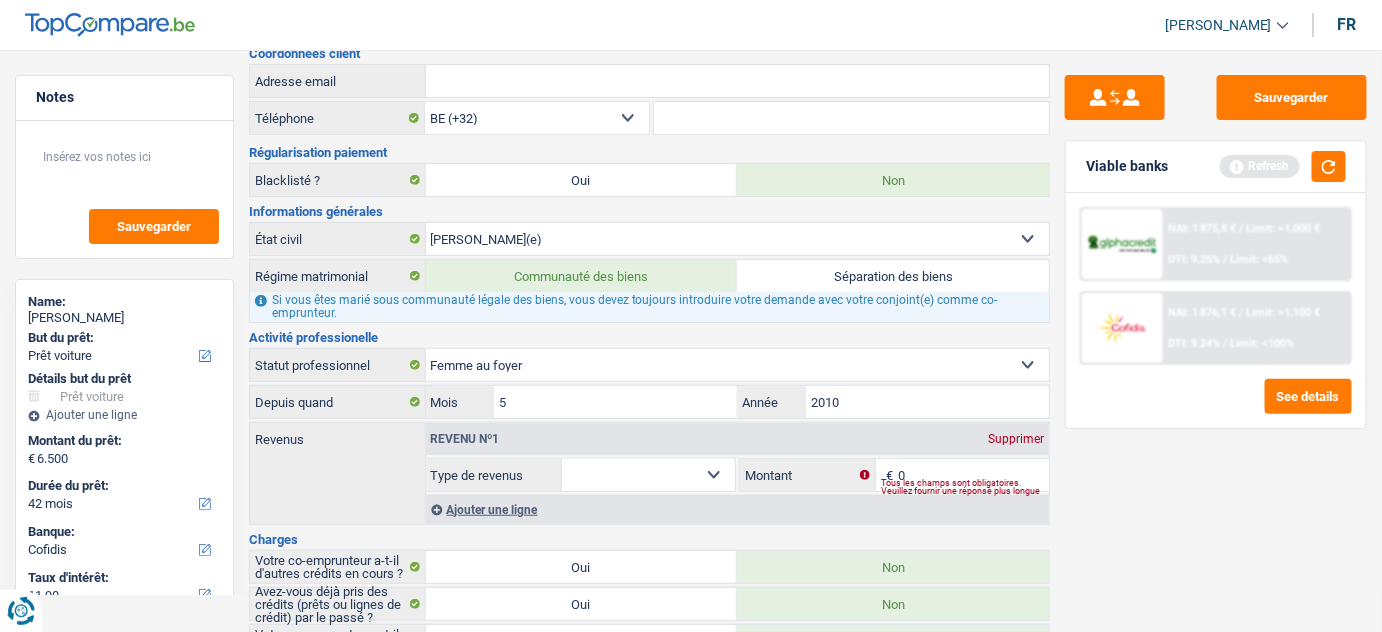 click on "Supprimer" at bounding box center (1016, 439) 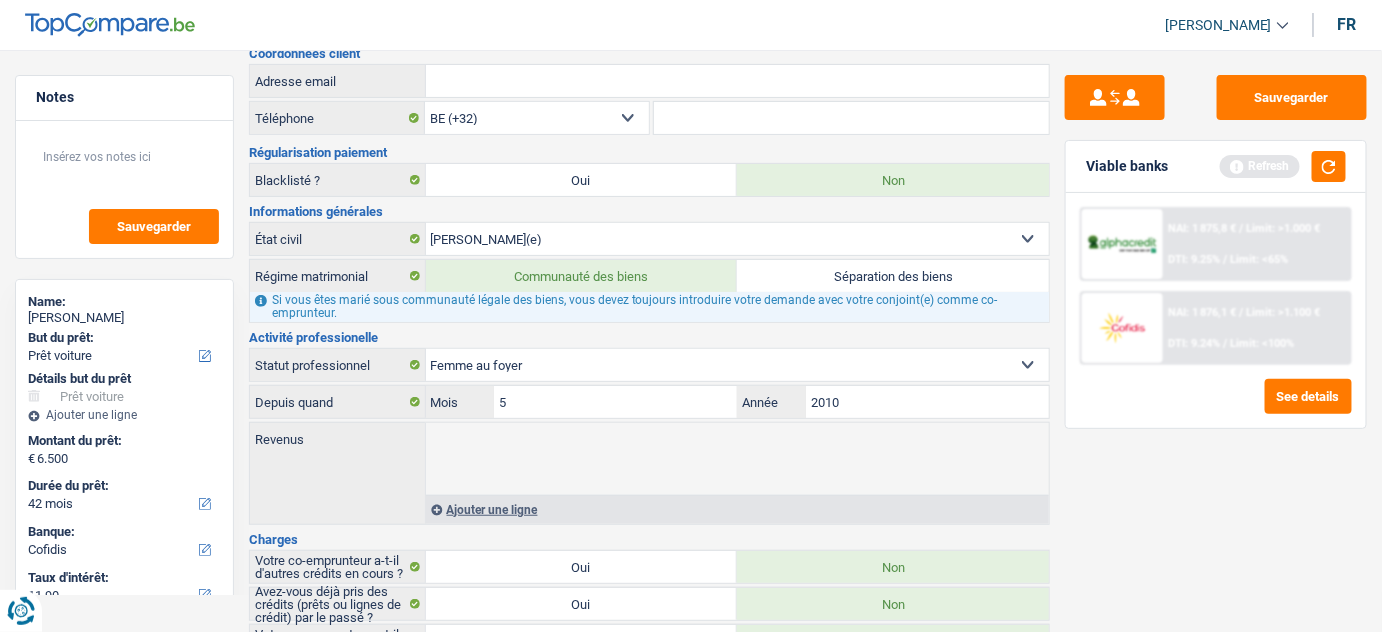 click on "Ajouter une ligne" at bounding box center [738, 509] 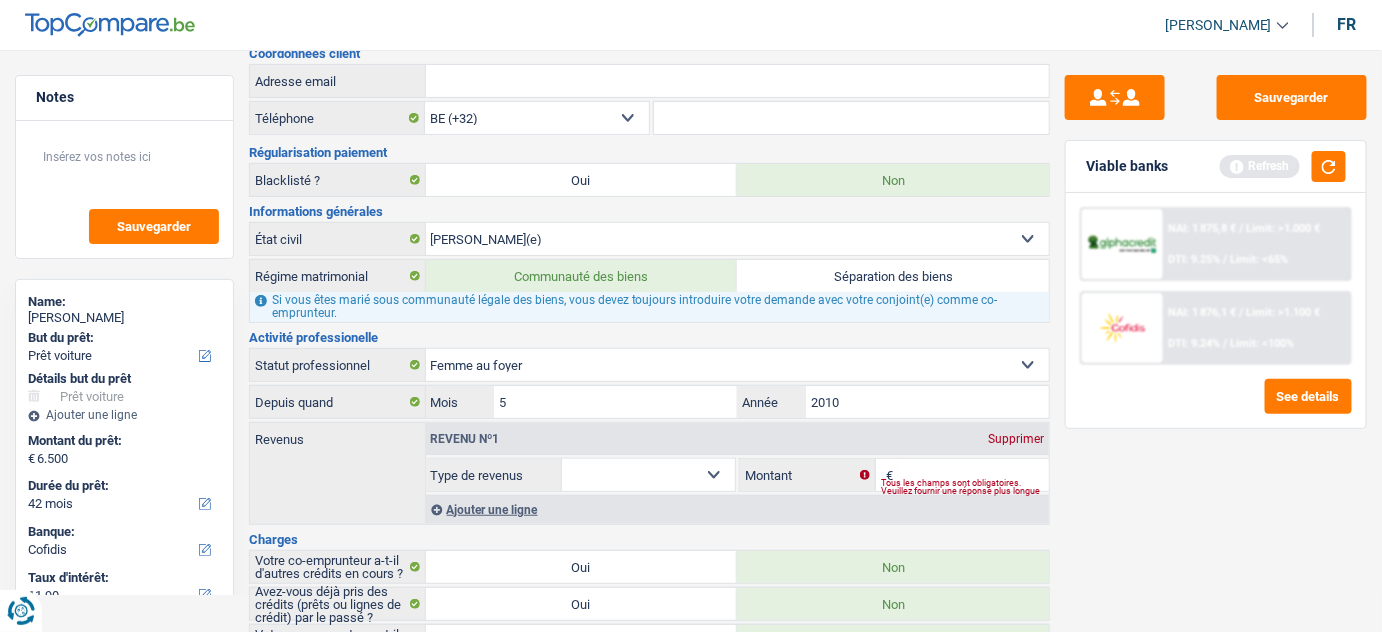 drag, startPoint x: 1029, startPoint y: 436, endPoint x: 721, endPoint y: 403, distance: 309.76282 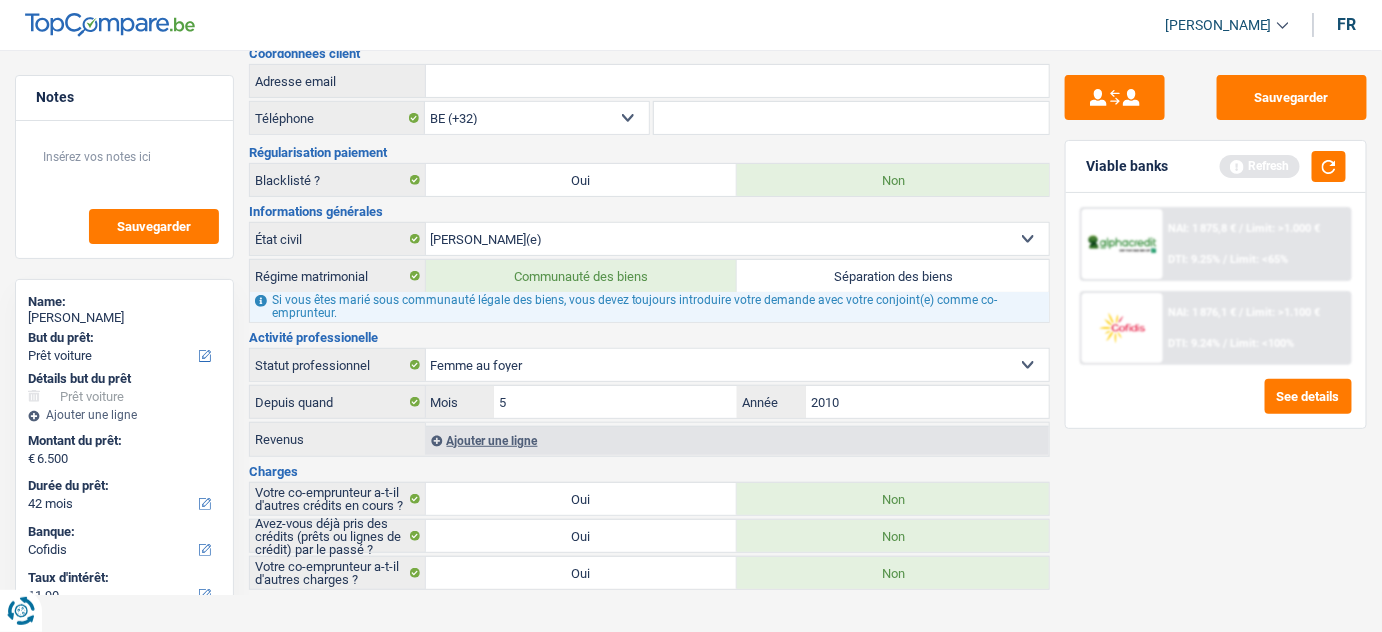 click on "Ouvrier Employé privé Employé public Invalide Indépendant Pensionné Chômeur Mutuelle Femme au foyer Sans profession Allocataire sécurité/Intégration social (SPF Sécurité Sociale, CPAS) Etudiant Profession libérale Commerçant Rentier Pré-pensionné
Sélectionner une option" at bounding box center [738, 365] 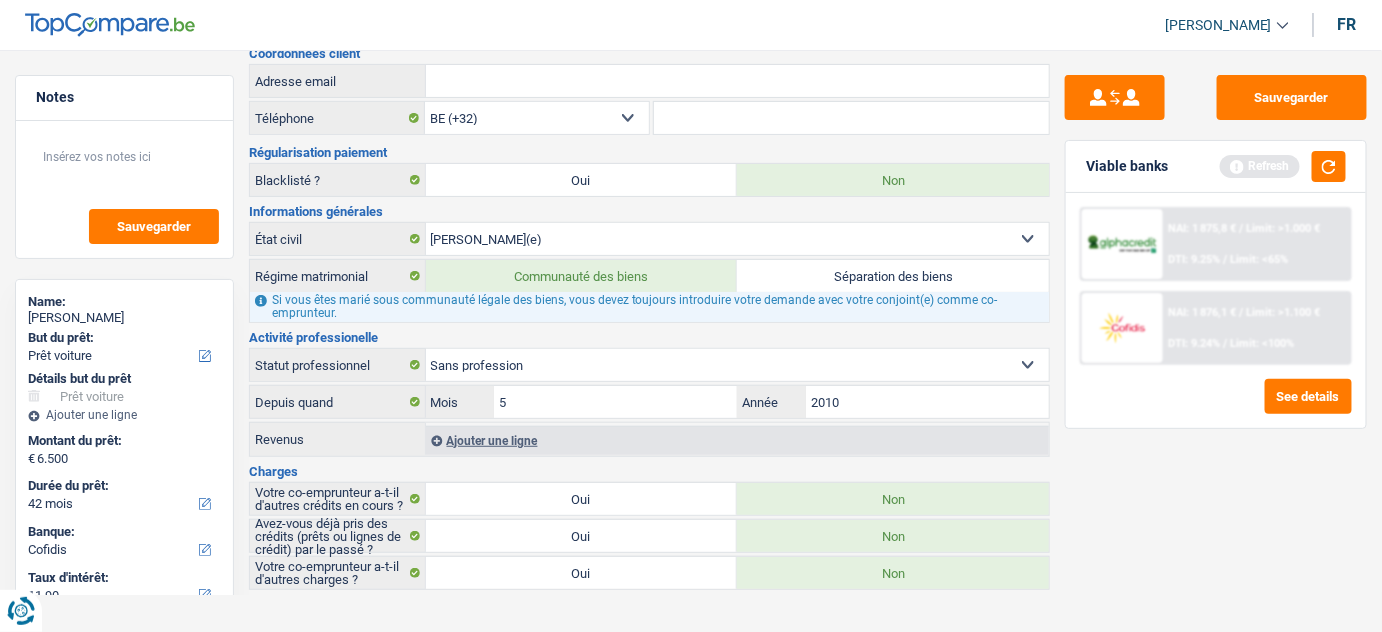click on "Ouvrier Employé privé Employé public Invalide Indépendant Pensionné Chômeur Mutuelle Femme au foyer Sans profession Allocataire sécurité/Intégration social (SPF Sécurité Sociale, CPAS) Etudiant Profession libérale Commerçant Rentier Pré-pensionné
Sélectionner une option" at bounding box center [738, 365] 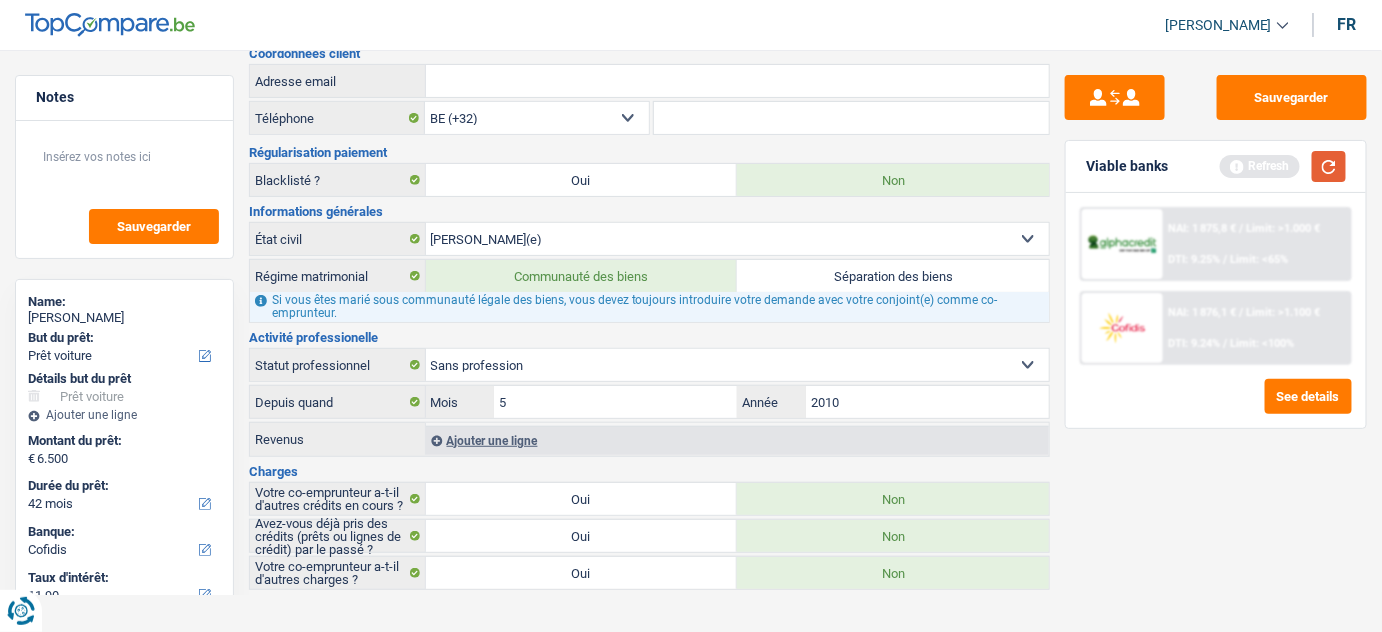drag, startPoint x: 1321, startPoint y: 174, endPoint x: 1318, endPoint y: 159, distance: 15.297058 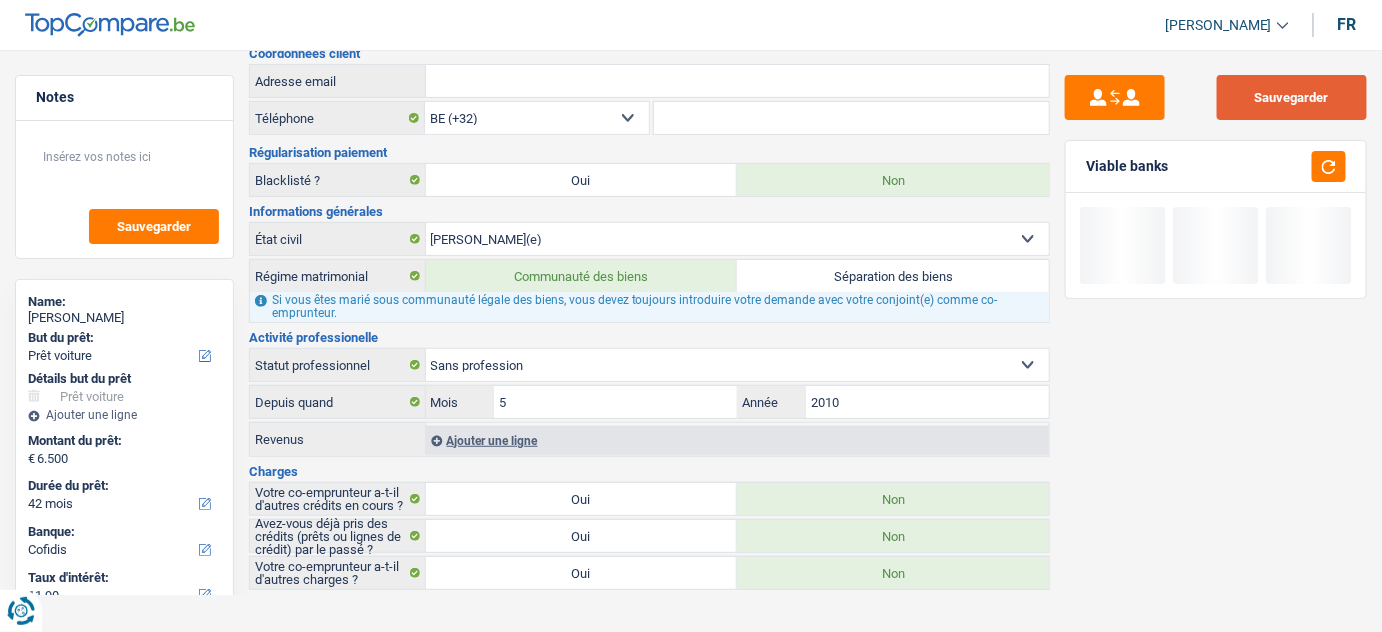 click on "Sauvegarder" at bounding box center (1292, 97) 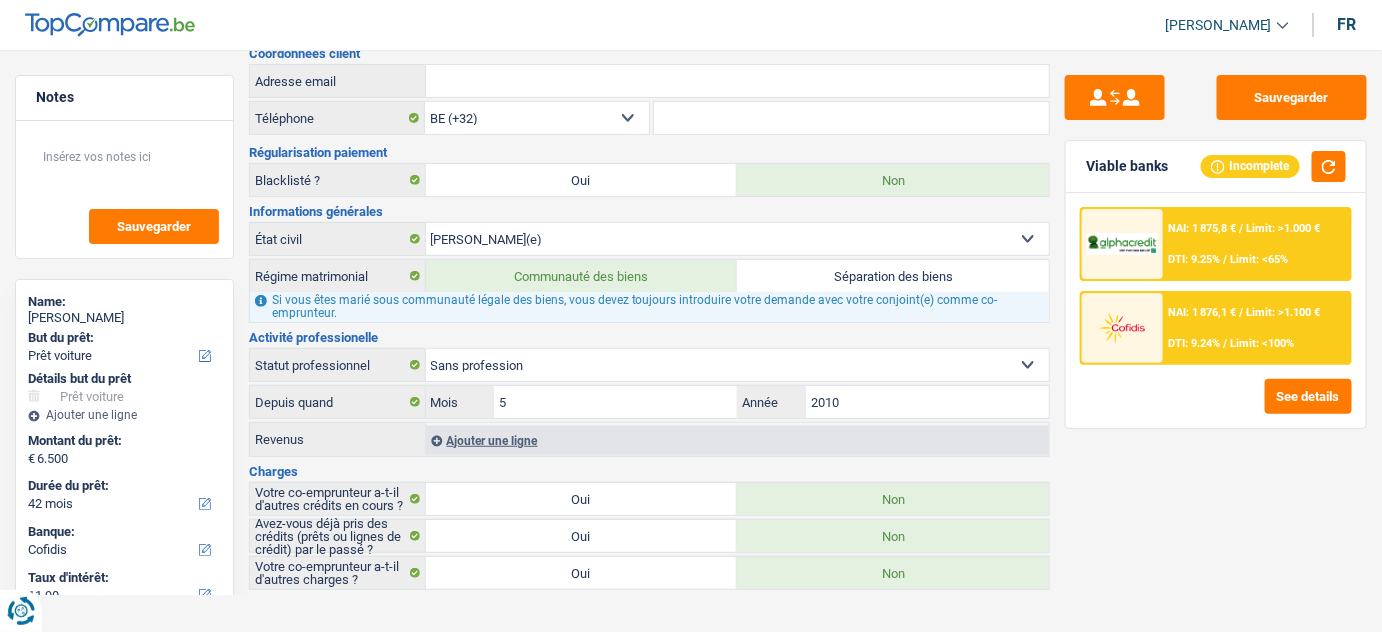 click at bounding box center (1122, 327) 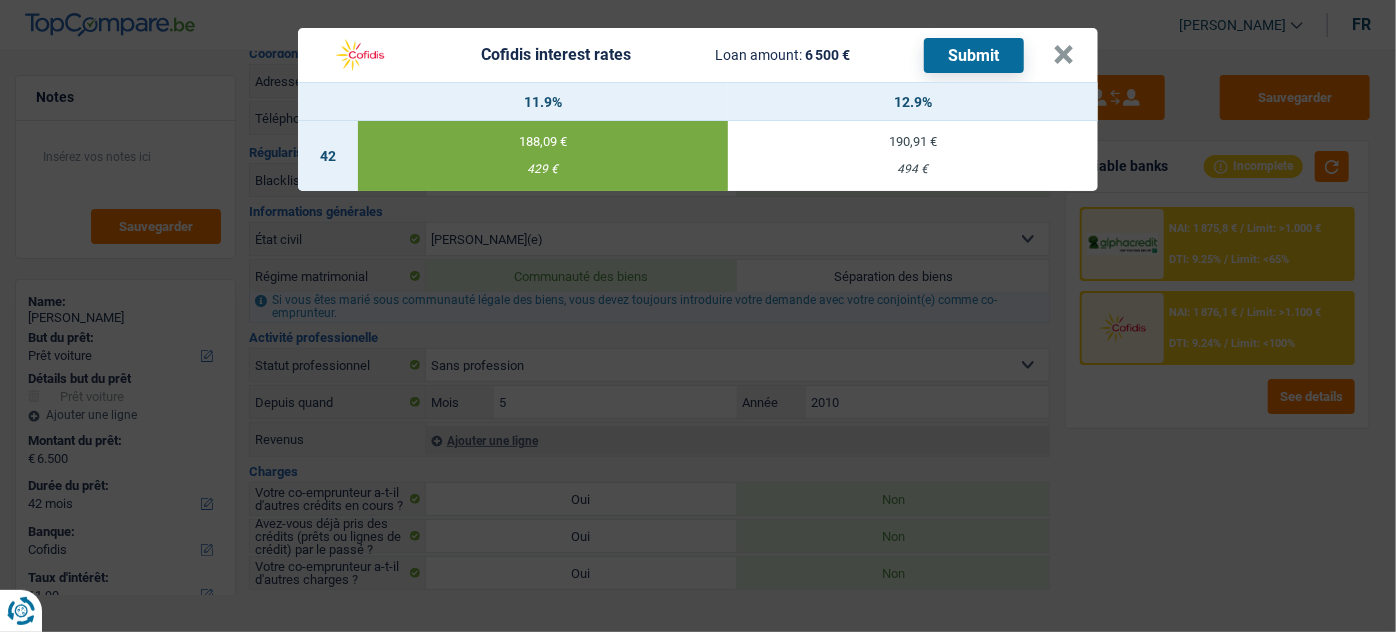 drag, startPoint x: 990, startPoint y: 58, endPoint x: 995, endPoint y: 43, distance: 15.811388 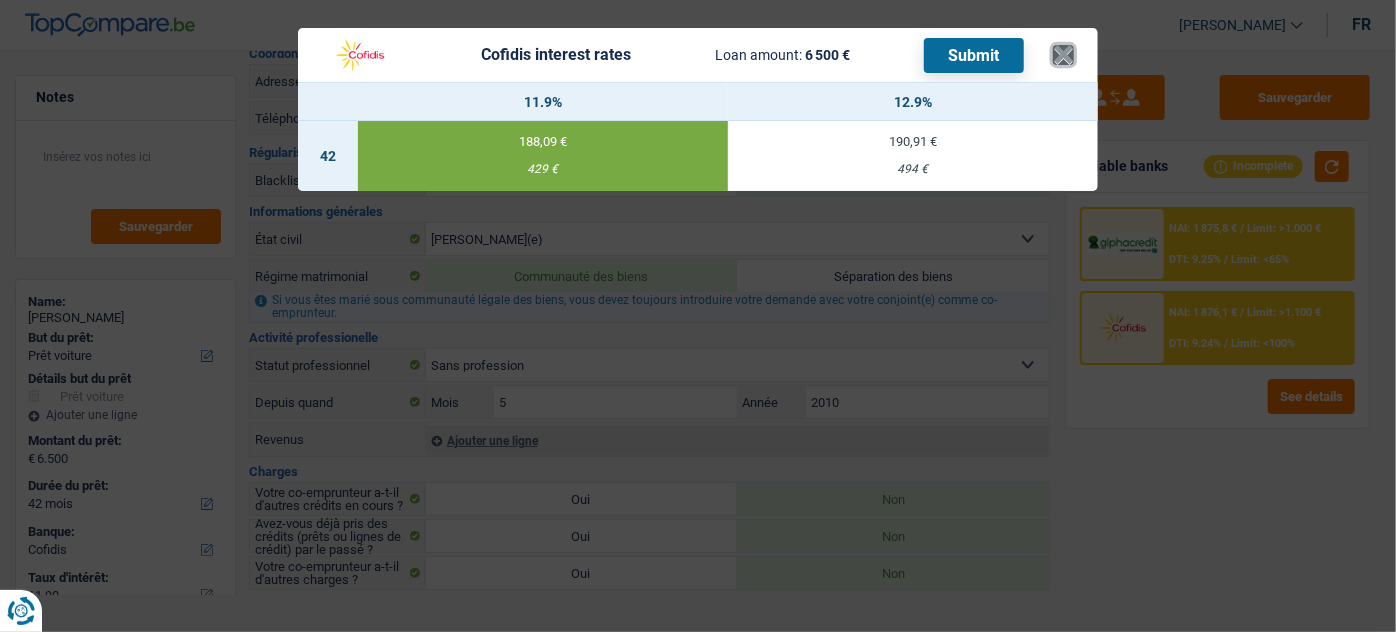 click on "×" at bounding box center [1063, 55] 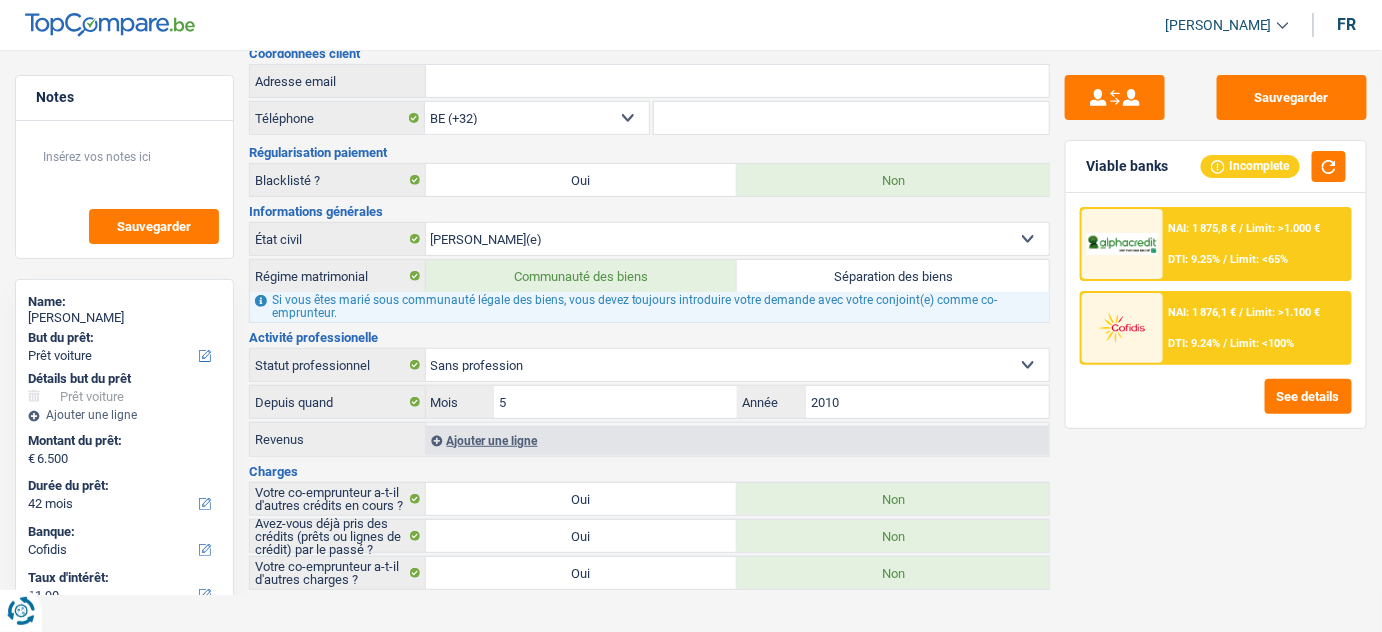click on "NAI: 1 875,8 €
/
Limit: >1.000 €
DTI: 9.25%
/
Limit: <65%" at bounding box center [1256, 244] 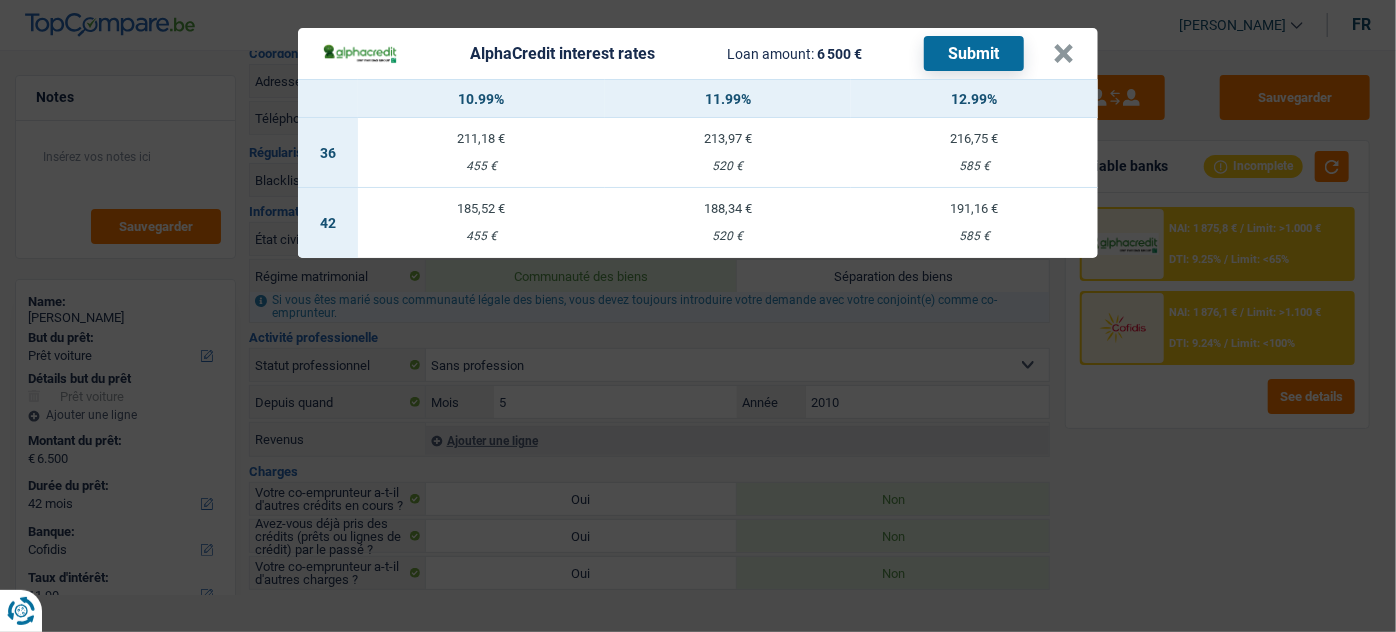click on "185,52 €
455 €" at bounding box center (481, 223) 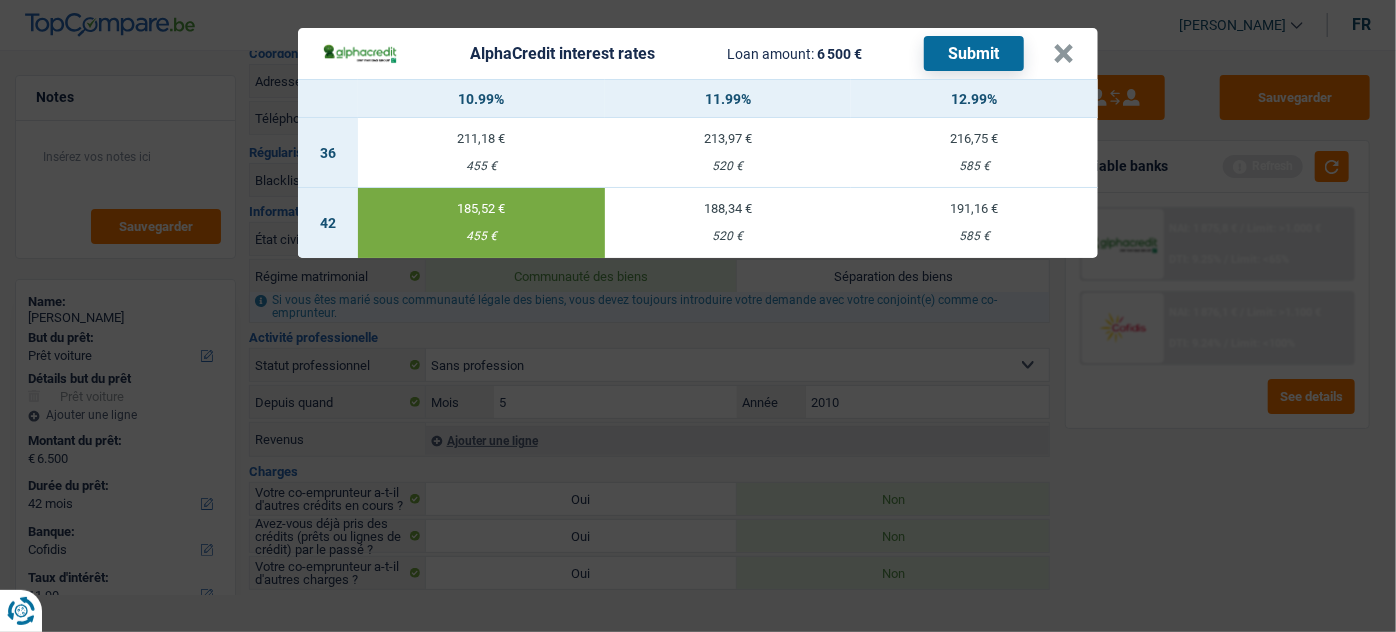 select on "alphacredit" 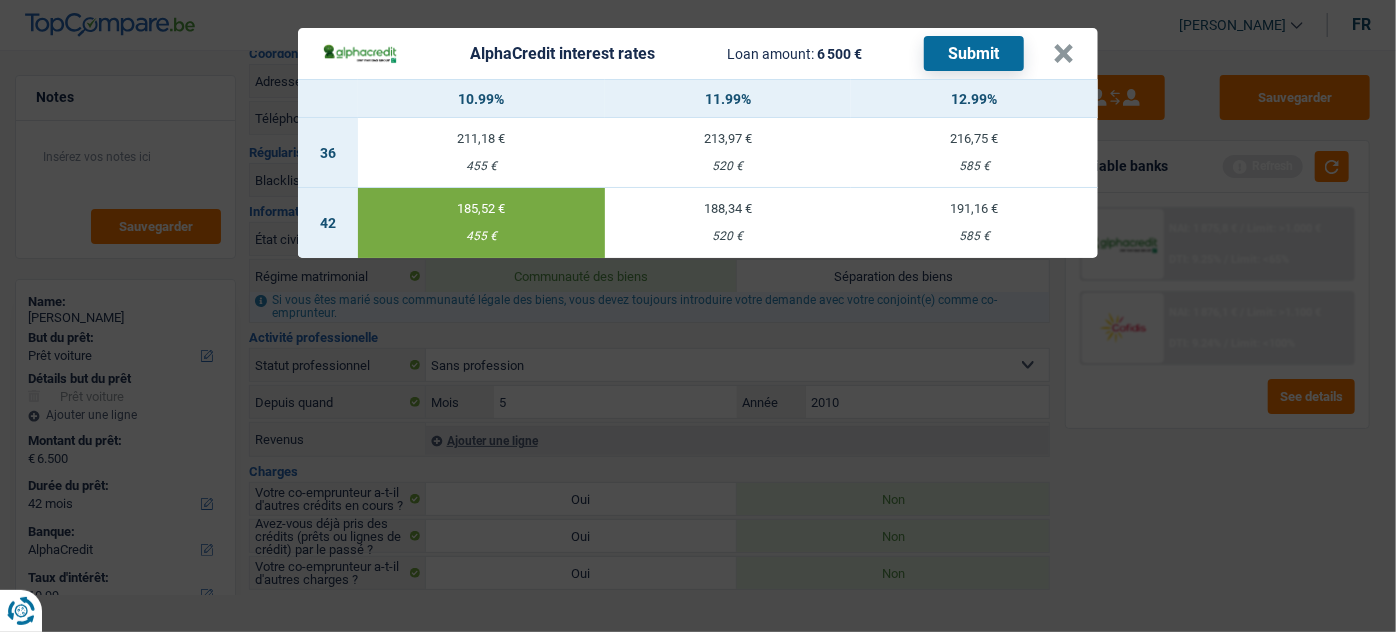 click on "Submit" at bounding box center (974, 53) 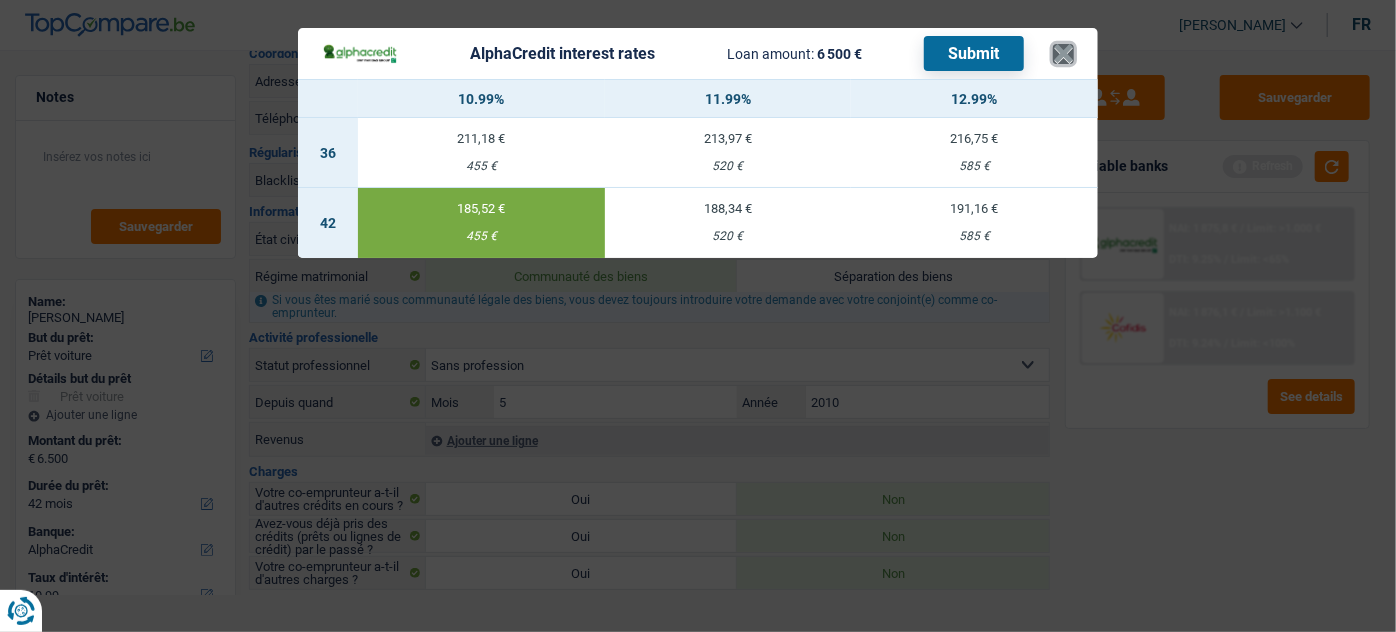drag, startPoint x: 1065, startPoint y: 58, endPoint x: 1081, endPoint y: 58, distance: 16 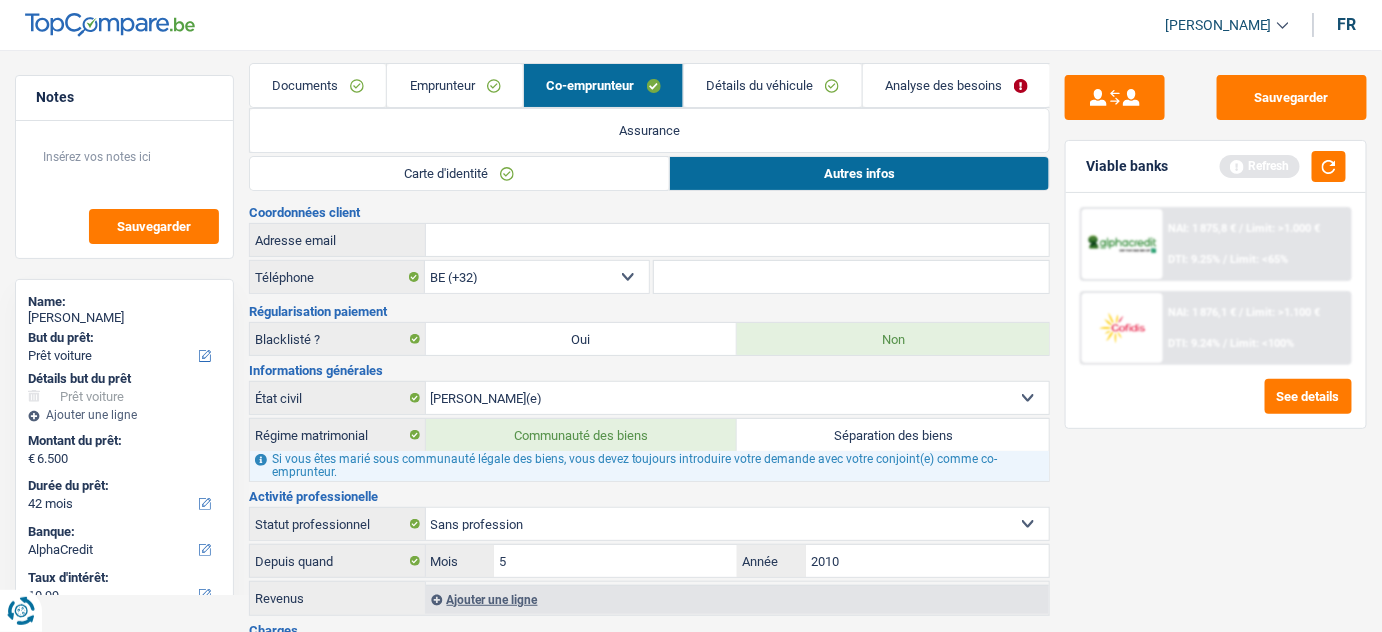 scroll, scrollTop: 0, scrollLeft: 0, axis: both 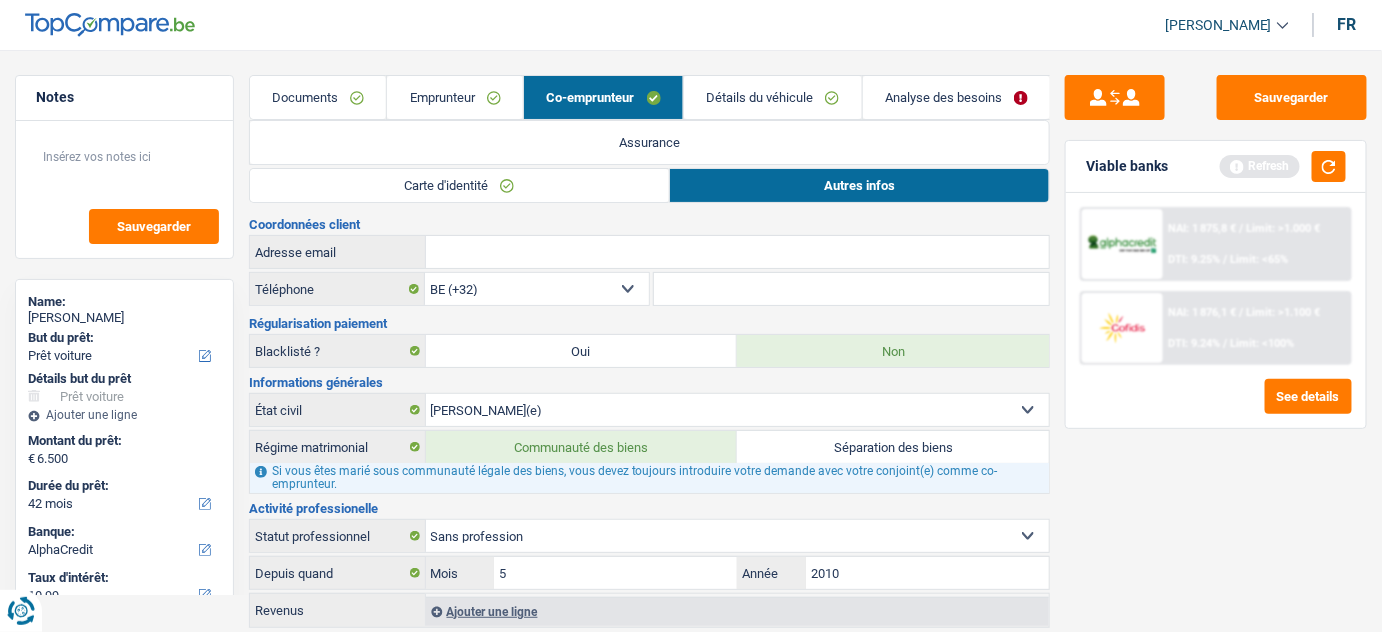 click on "Documents" at bounding box center (318, 97) 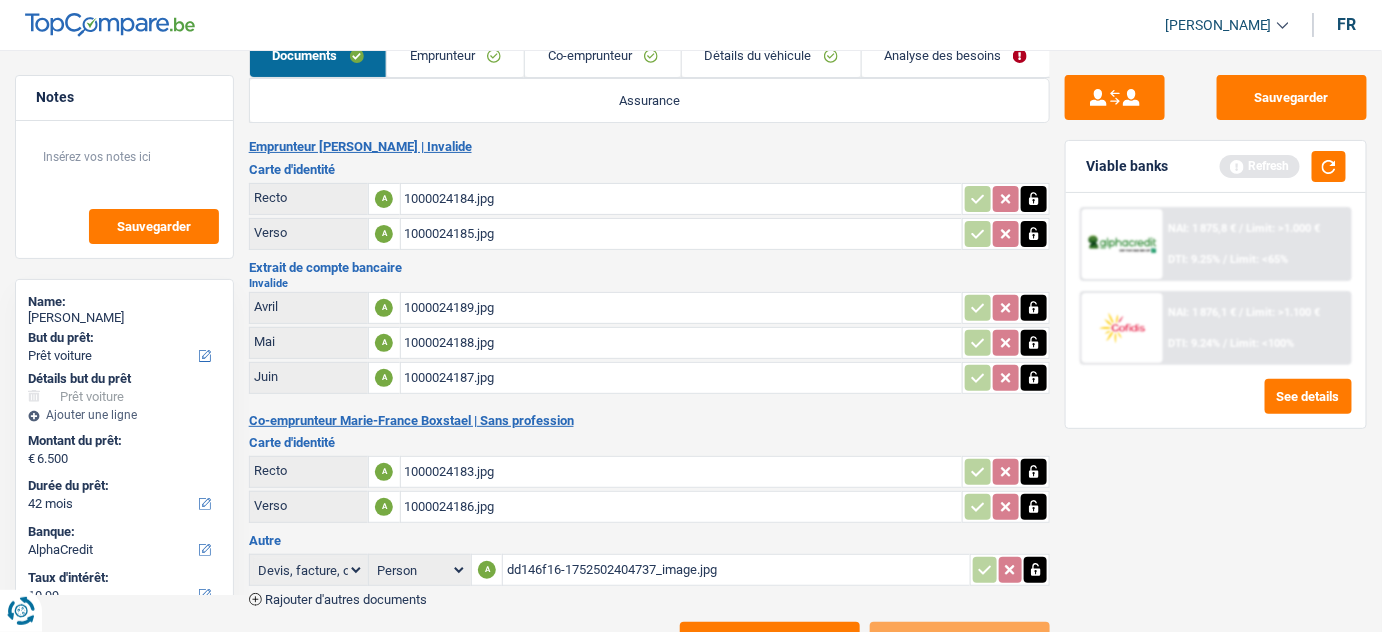 scroll, scrollTop: 106, scrollLeft: 0, axis: vertical 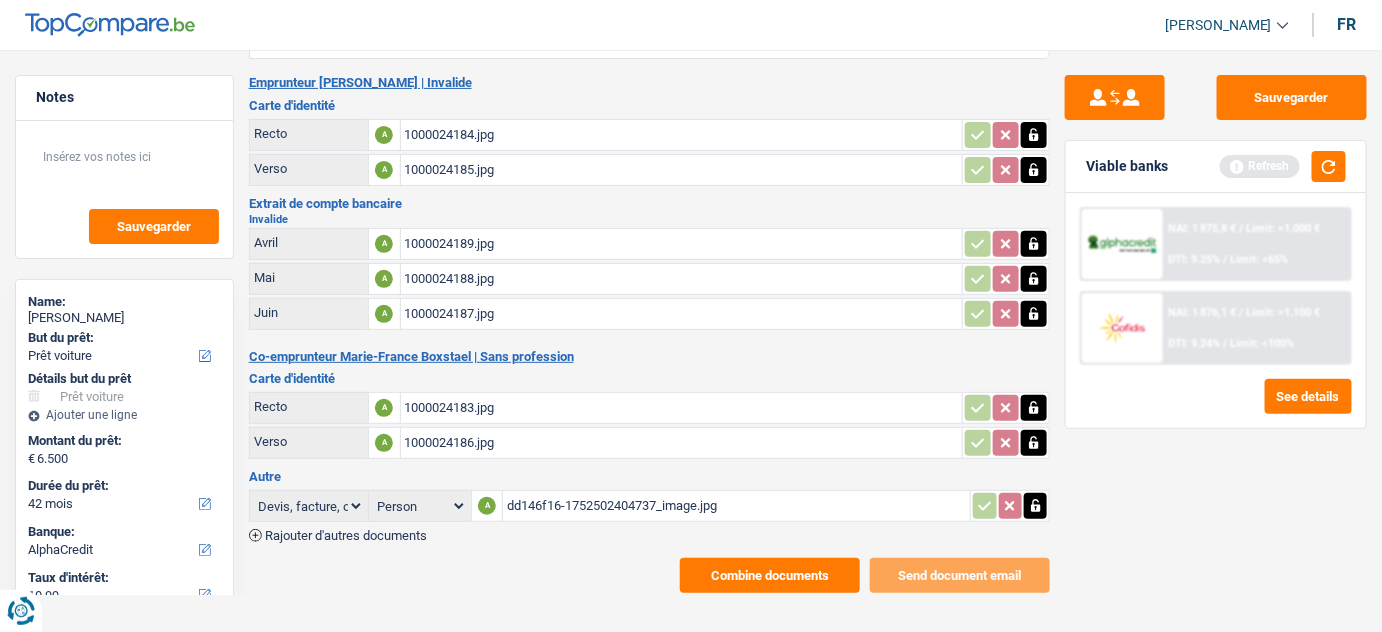 click on "Combine documents" at bounding box center [770, 575] 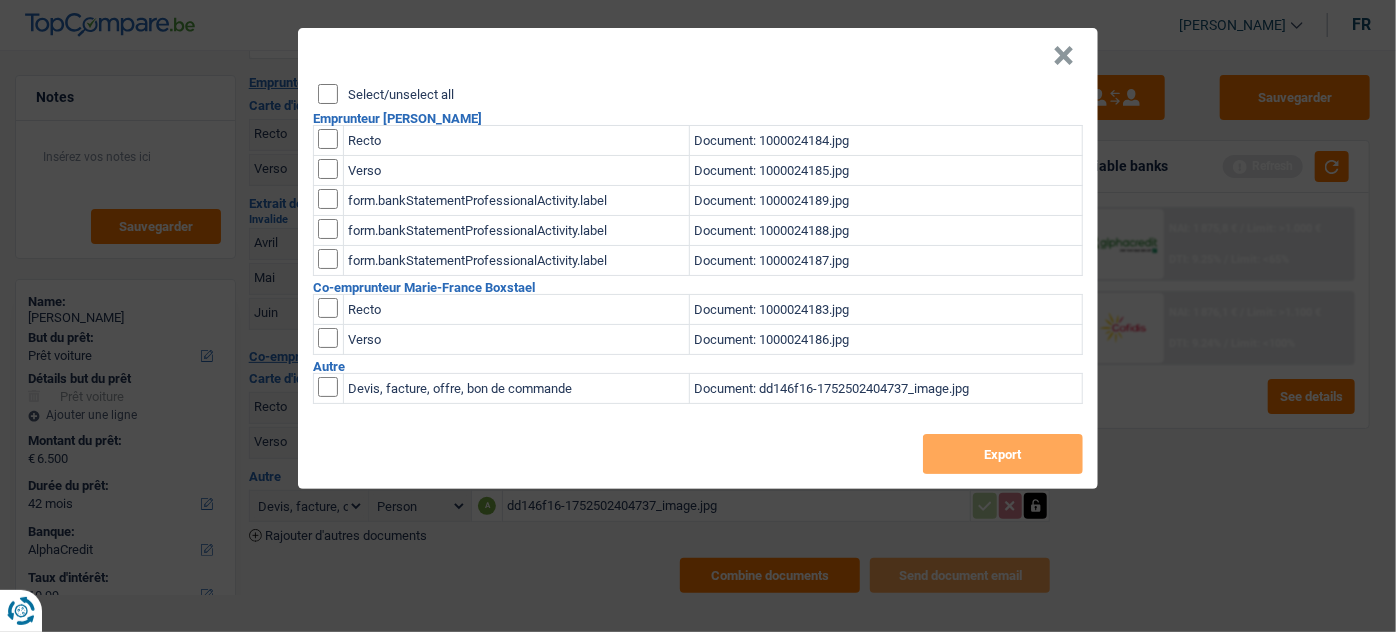 click on "Select/unselect all" at bounding box center (328, 94) 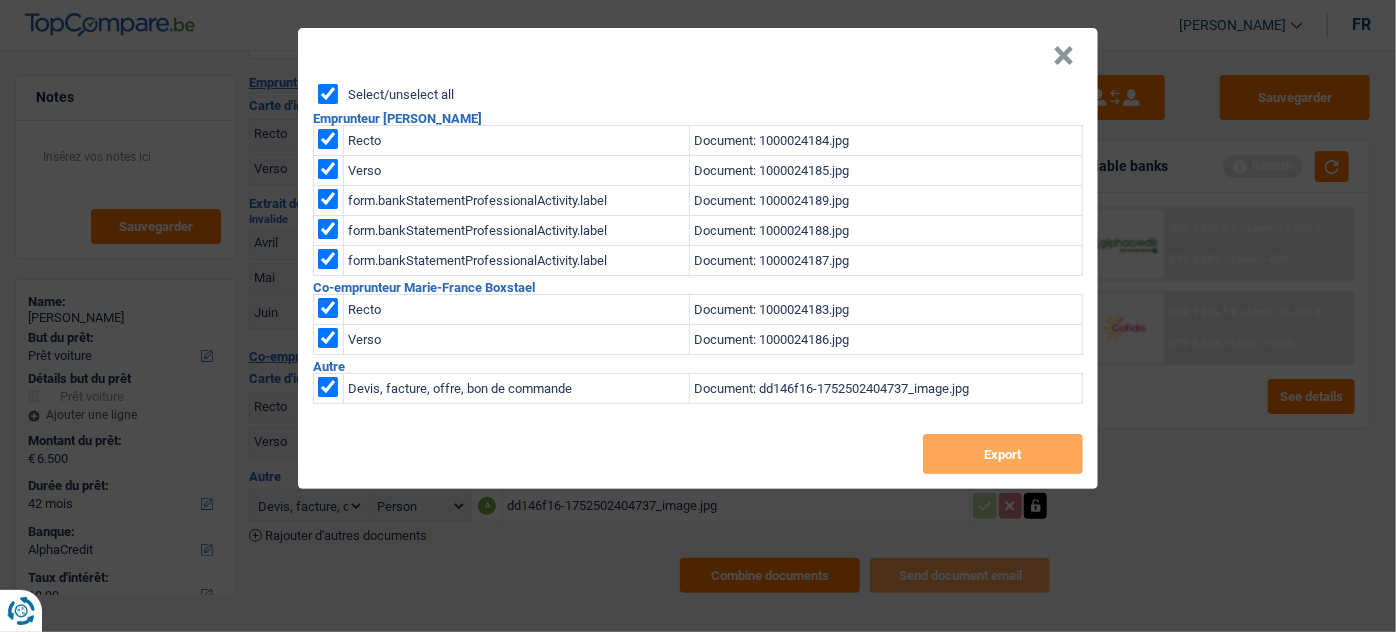 checkbox on "true" 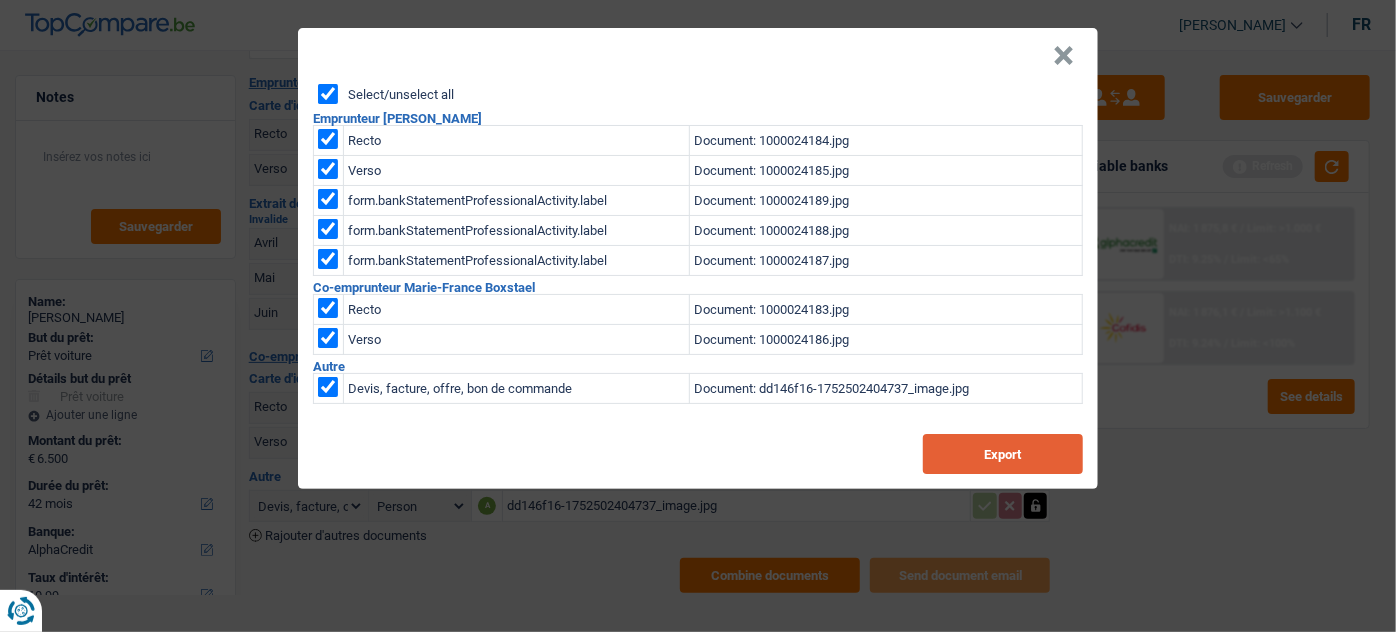 click on "Export" at bounding box center [1003, 454] 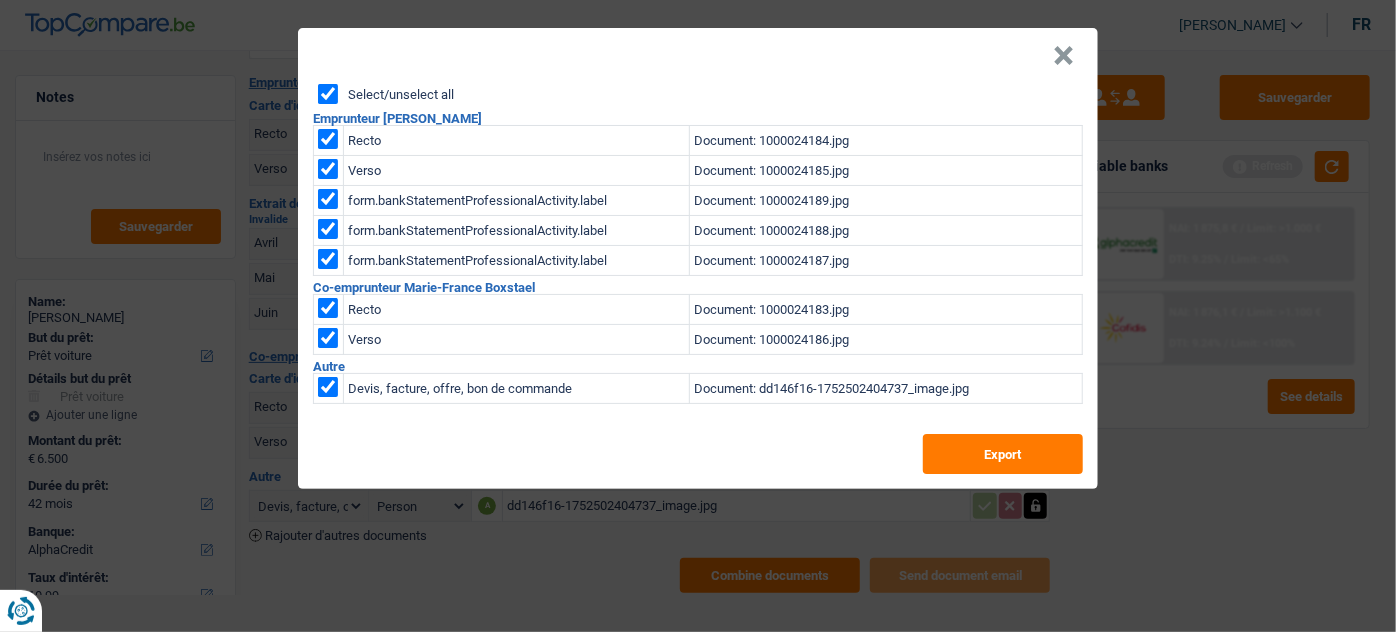 click on "×" at bounding box center (698, 56) 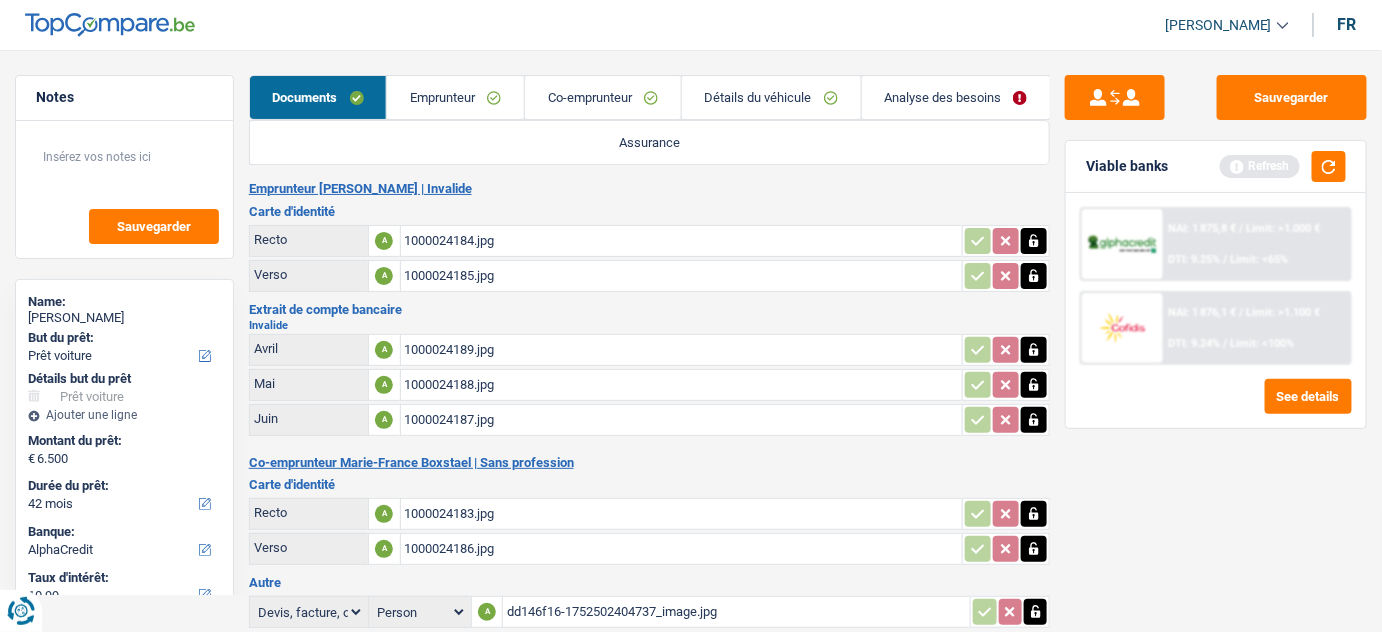 scroll, scrollTop: 90, scrollLeft: 0, axis: vertical 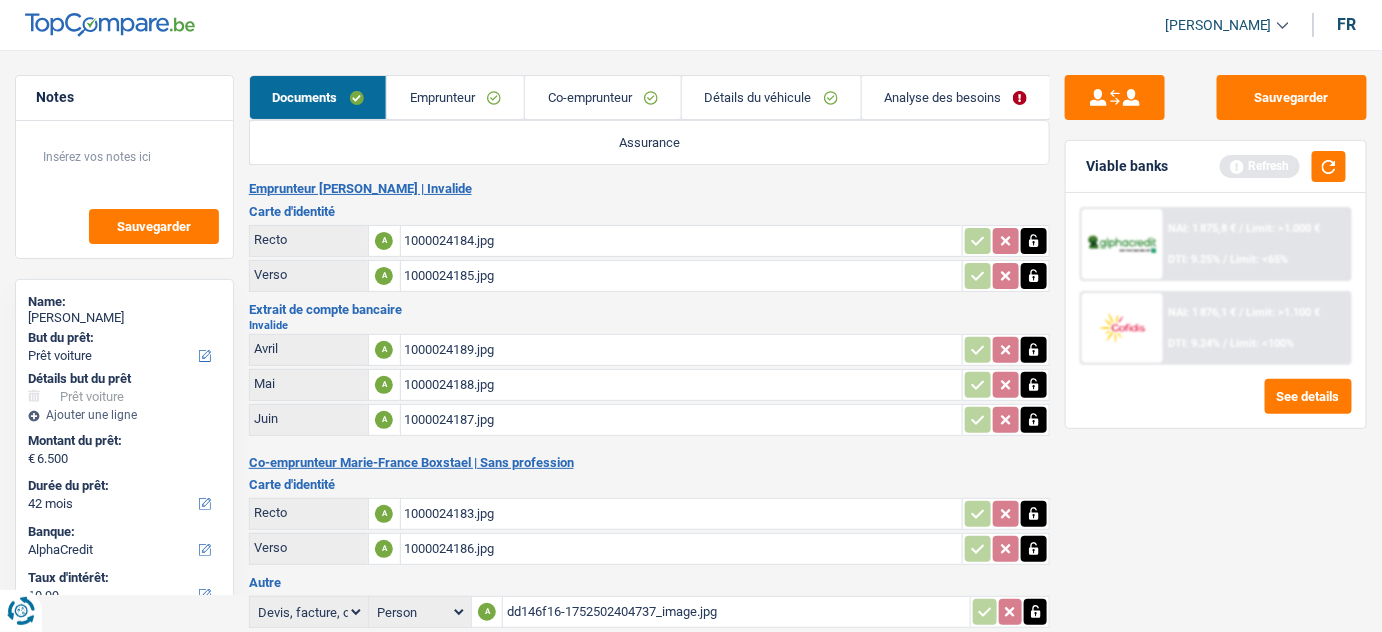 click on "Emprunteur" at bounding box center (455, 97) 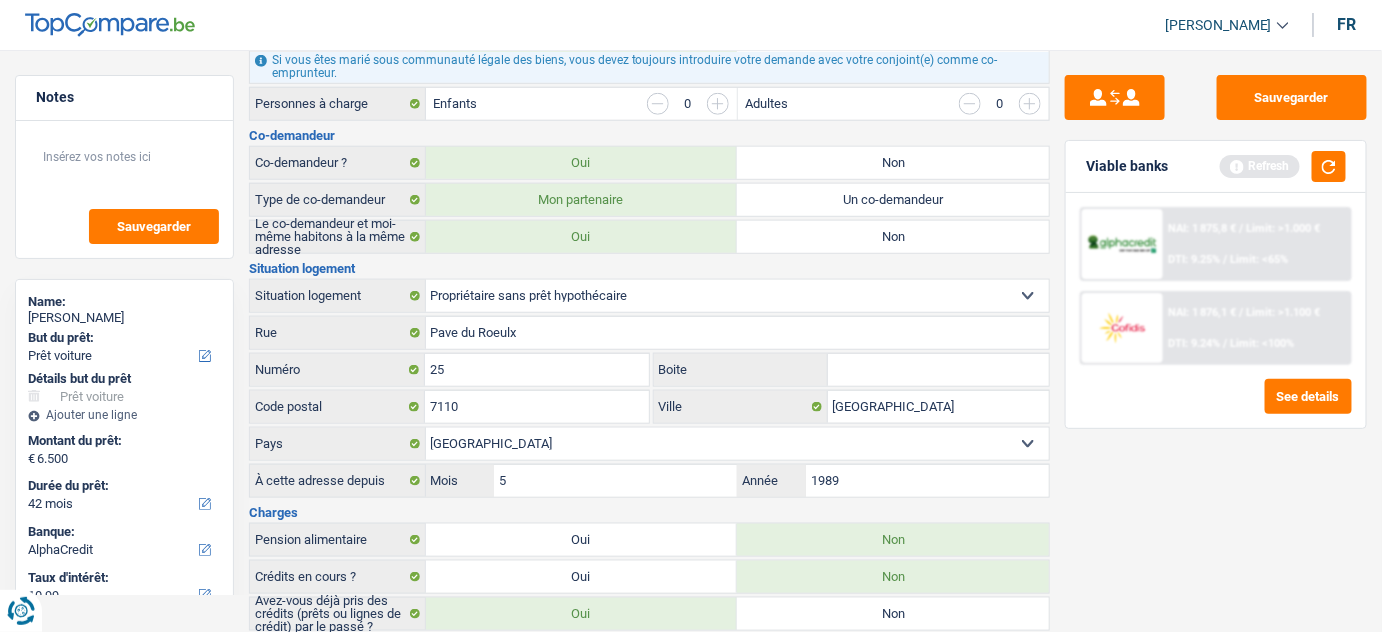 scroll, scrollTop: 610, scrollLeft: 0, axis: vertical 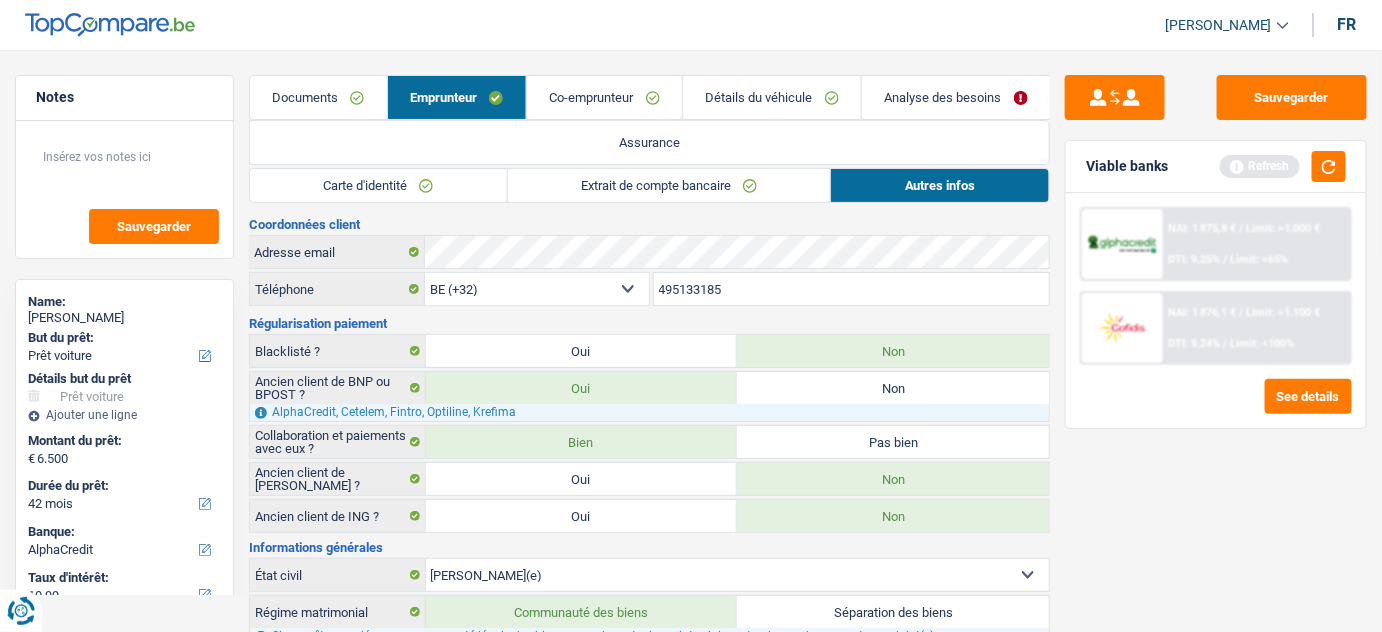 click on "Co-emprunteur" at bounding box center [604, 97] 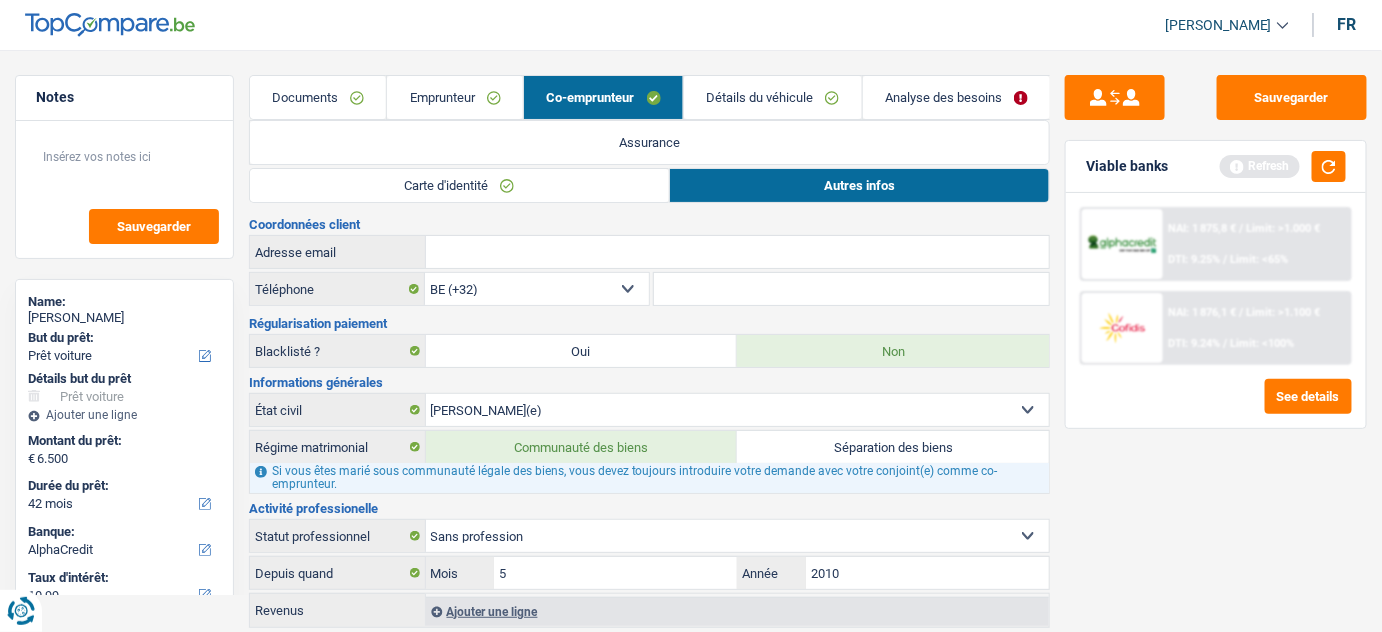 click on "Emprunteur" at bounding box center [455, 97] 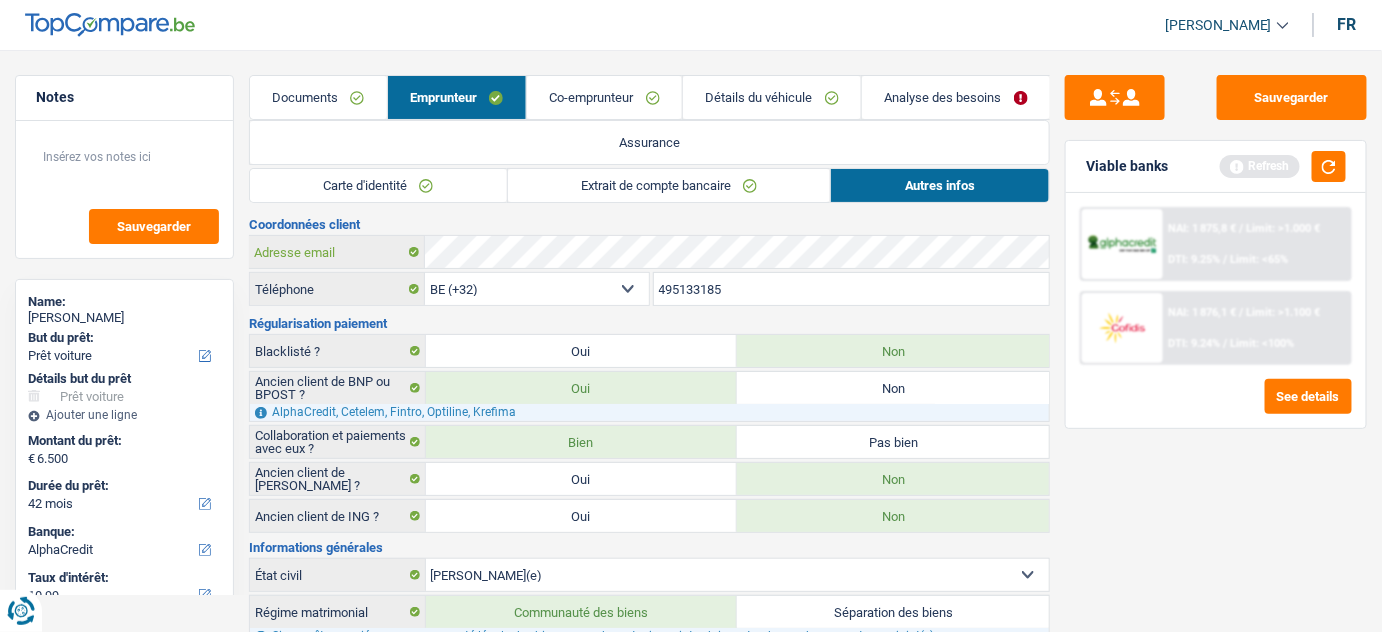 click on "Adresse email" at bounding box center [650, 252] 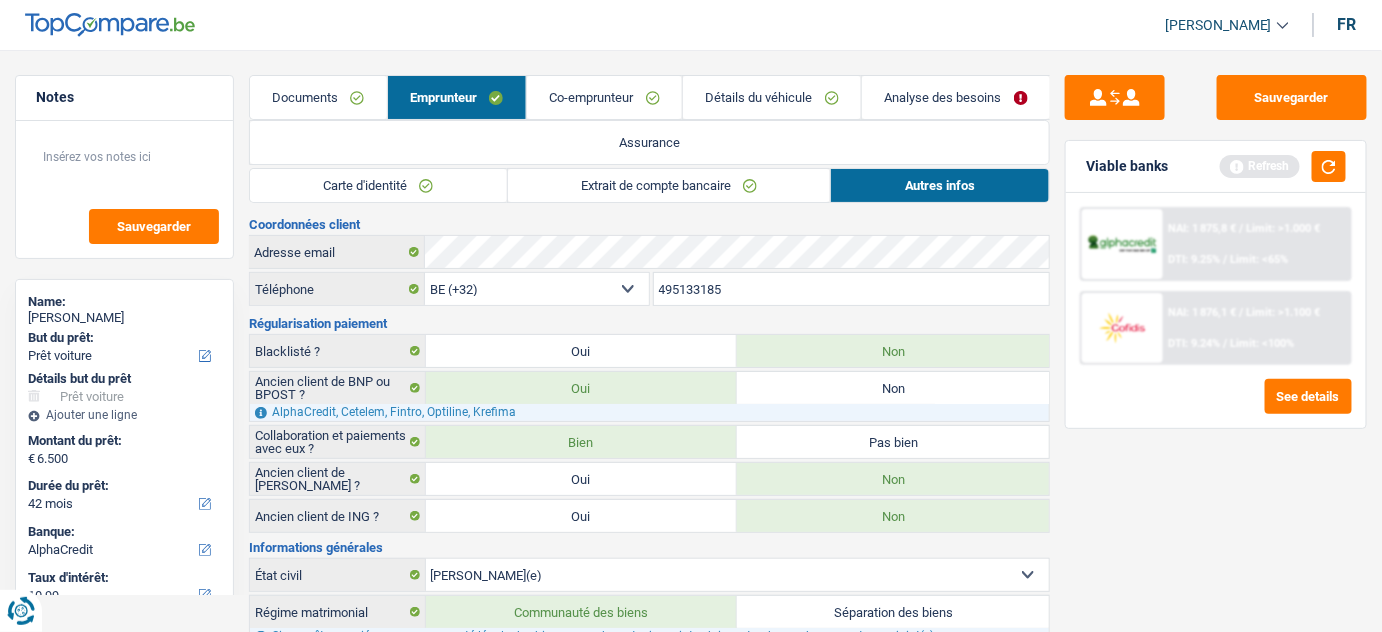 click on "Détails du véhicule" at bounding box center [772, 97] 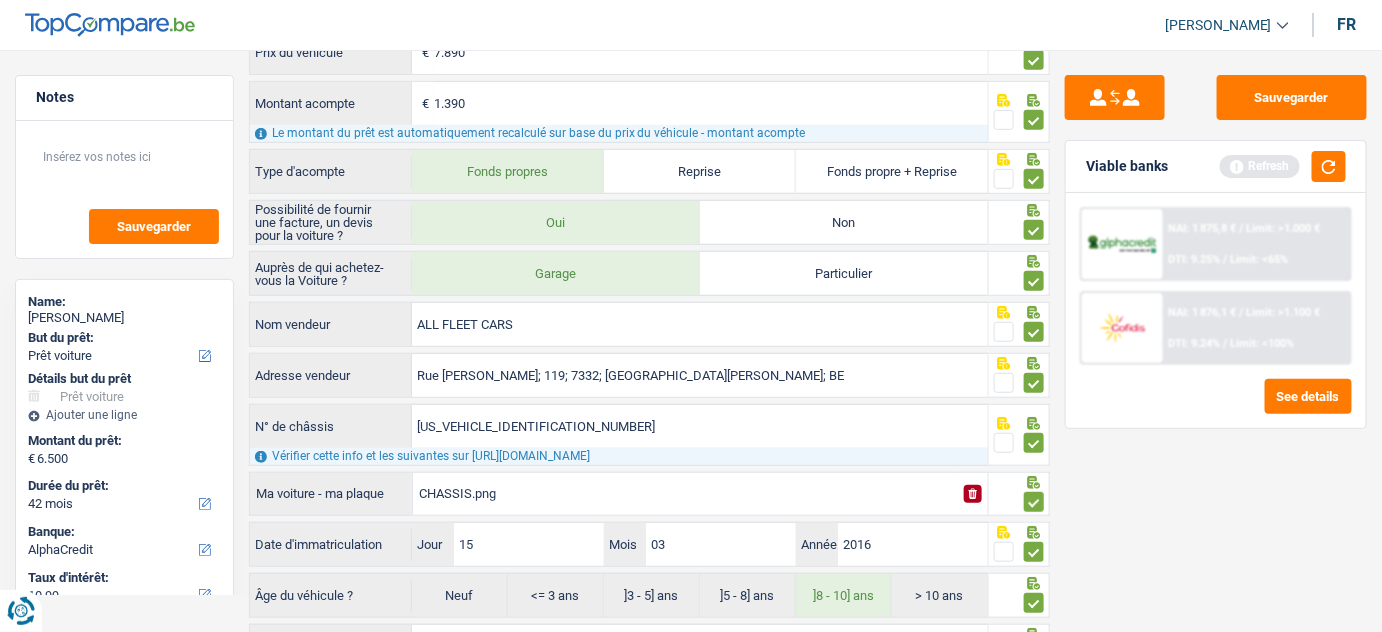 scroll, scrollTop: 437, scrollLeft: 0, axis: vertical 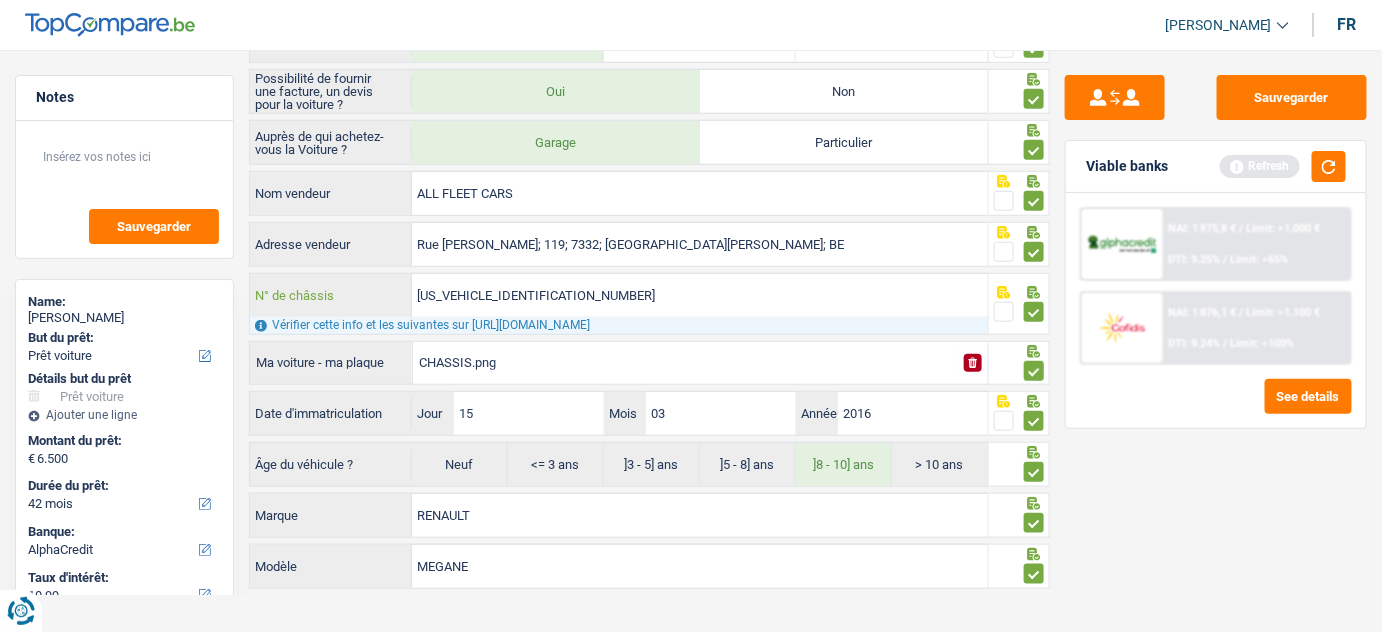 drag, startPoint x: 568, startPoint y: 289, endPoint x: 298, endPoint y: 284, distance: 270.0463 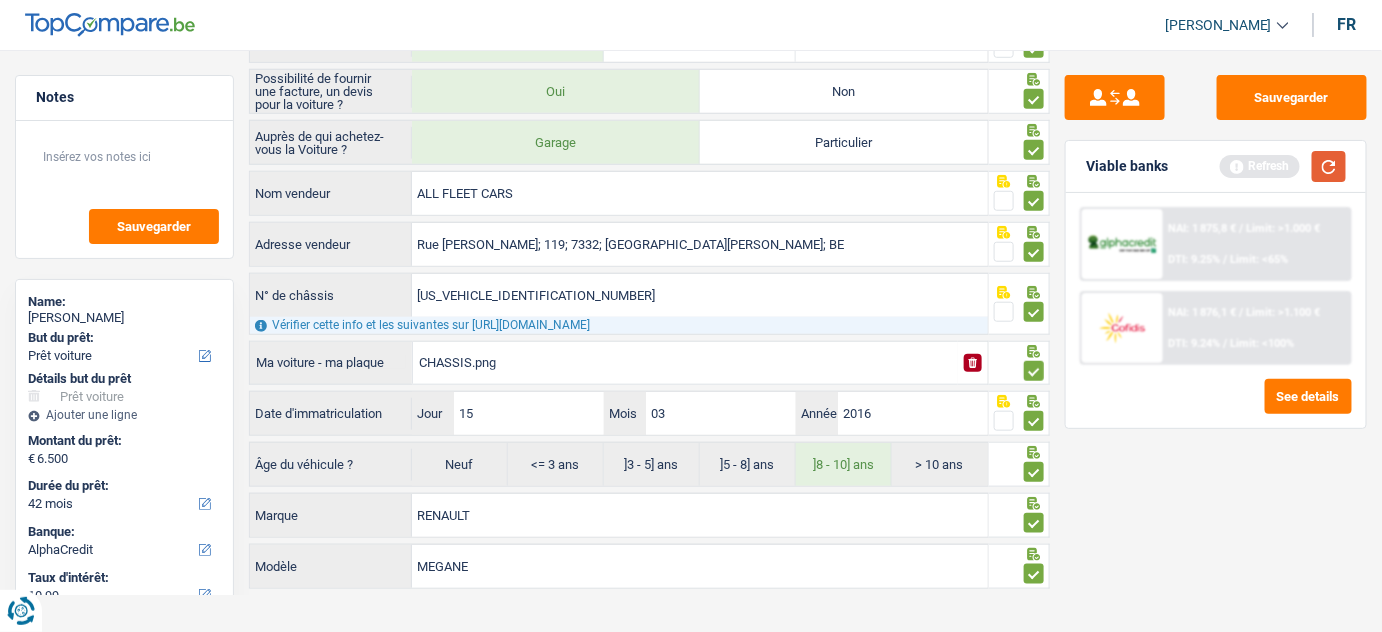 drag, startPoint x: 1322, startPoint y: 170, endPoint x: 1307, endPoint y: 140, distance: 33.54102 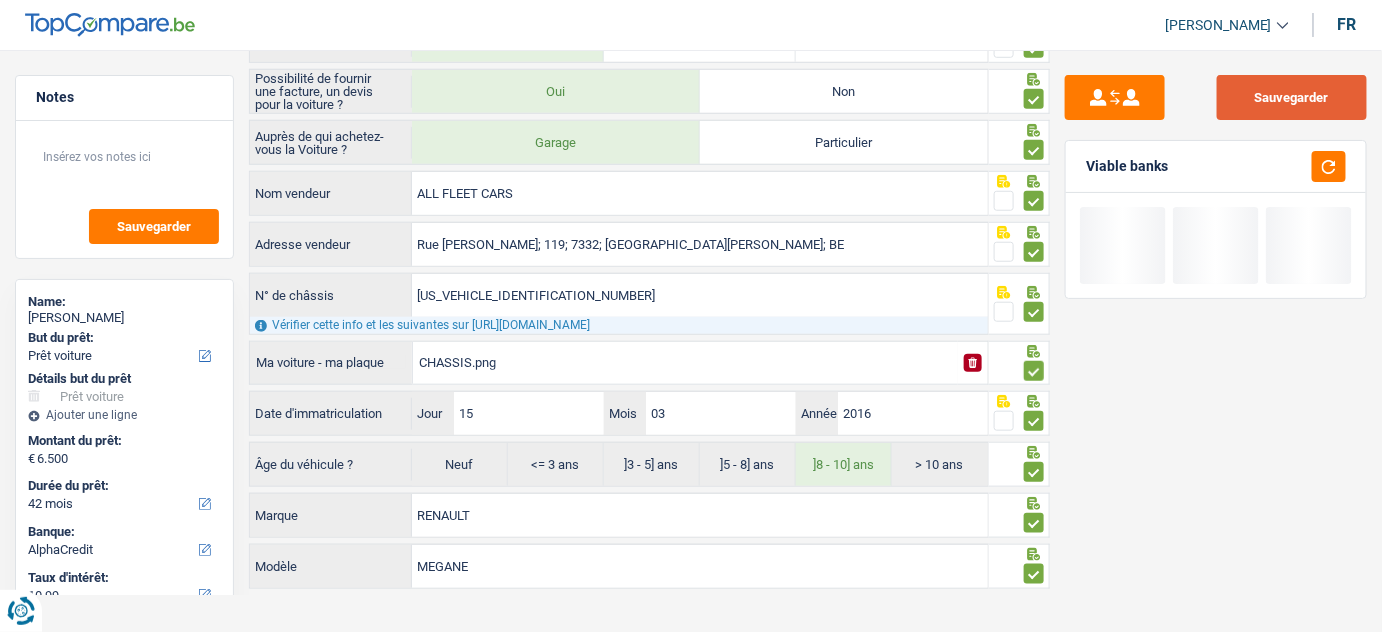 click on "Sauvegarder" at bounding box center [1292, 97] 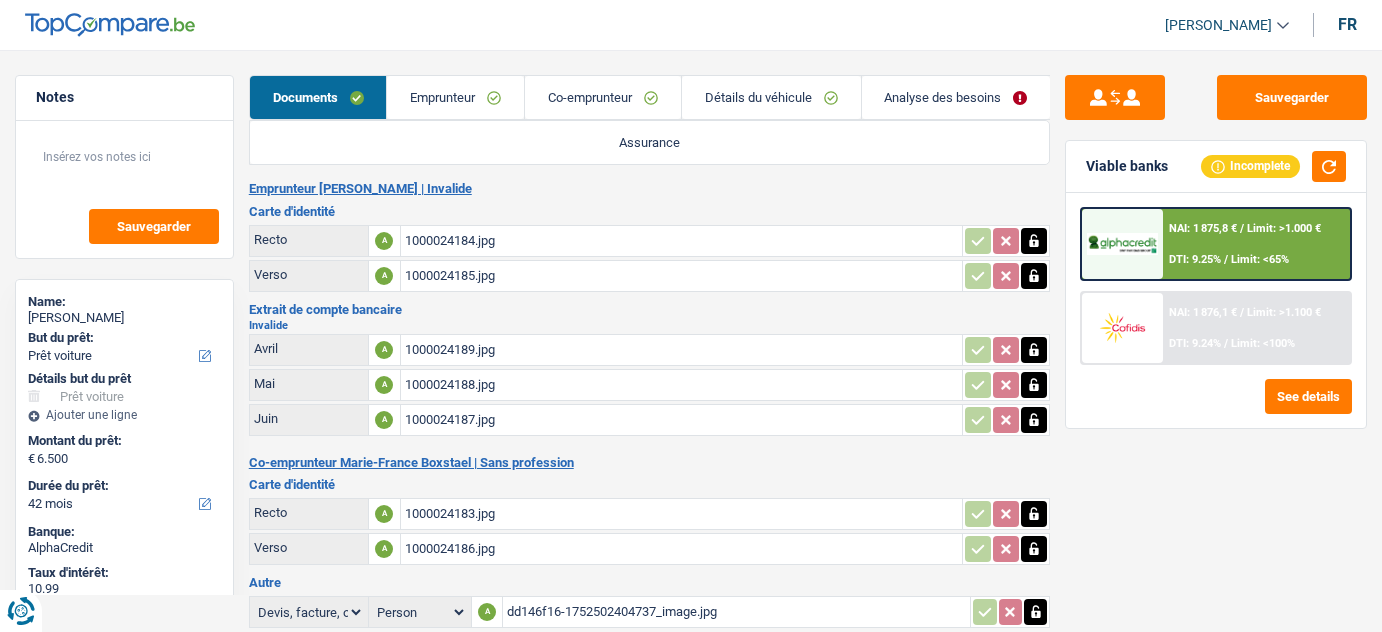 select on "car" 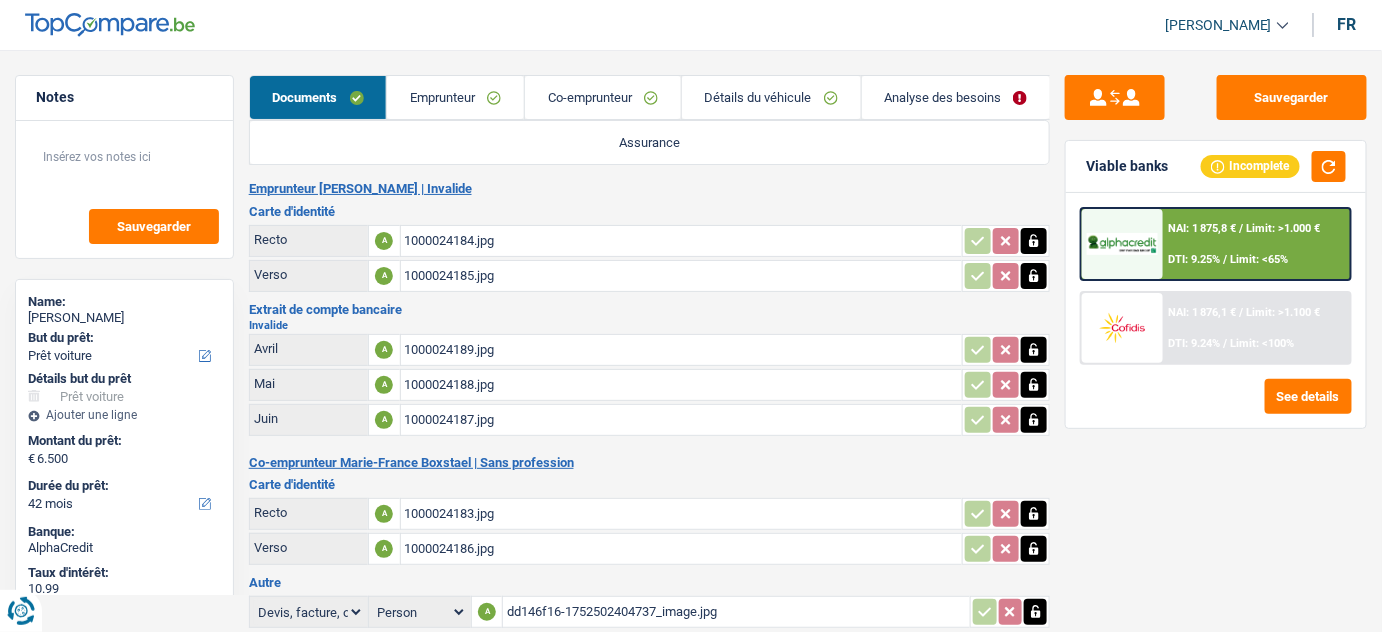 scroll, scrollTop: 0, scrollLeft: 0, axis: both 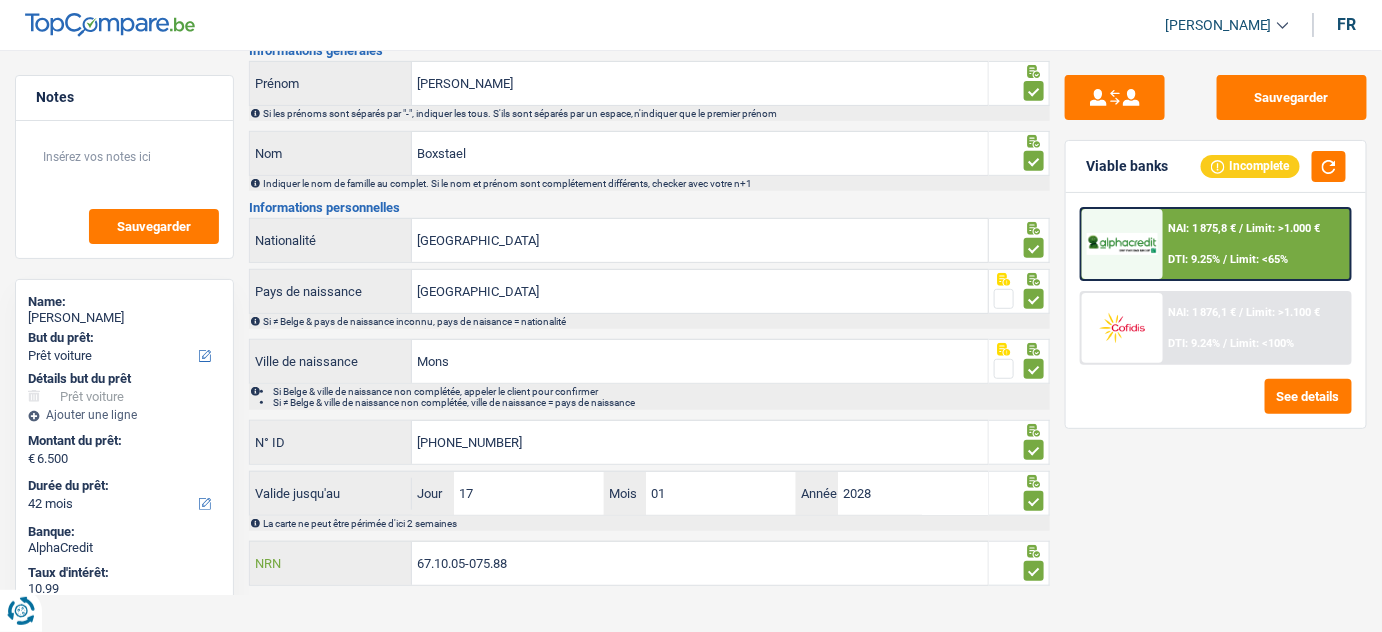 drag, startPoint x: 537, startPoint y: 552, endPoint x: 281, endPoint y: 556, distance: 256.03125 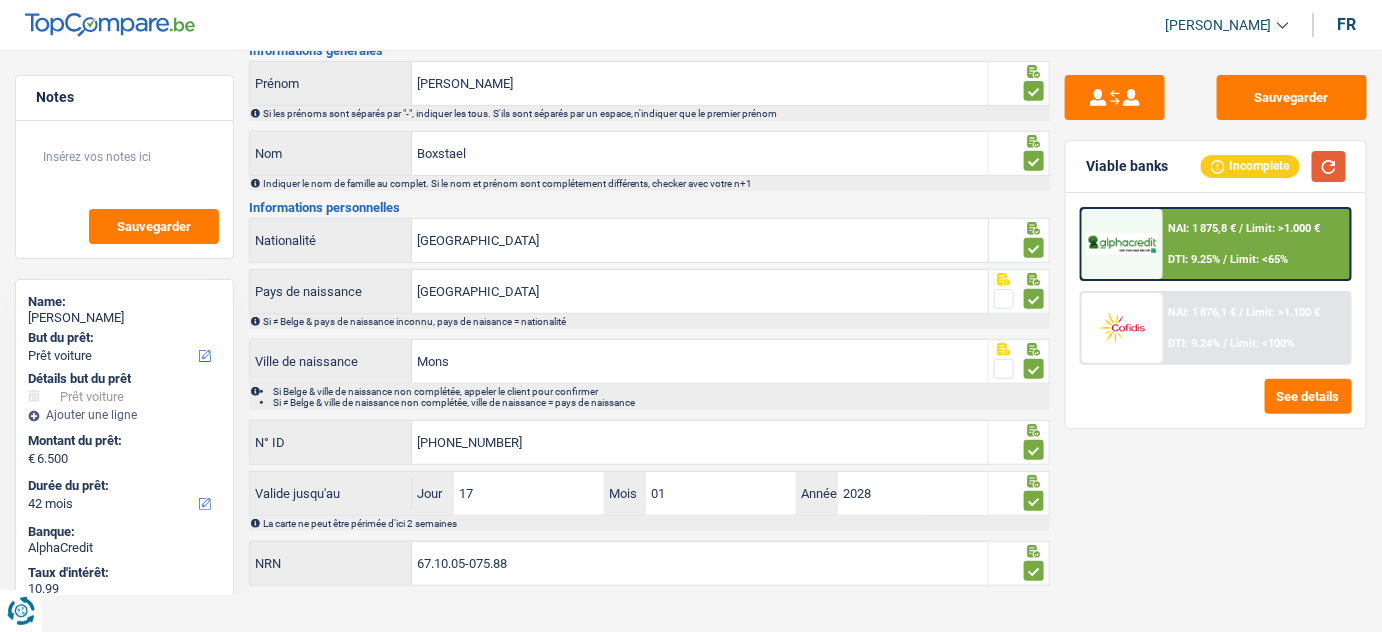 click at bounding box center (1329, 166) 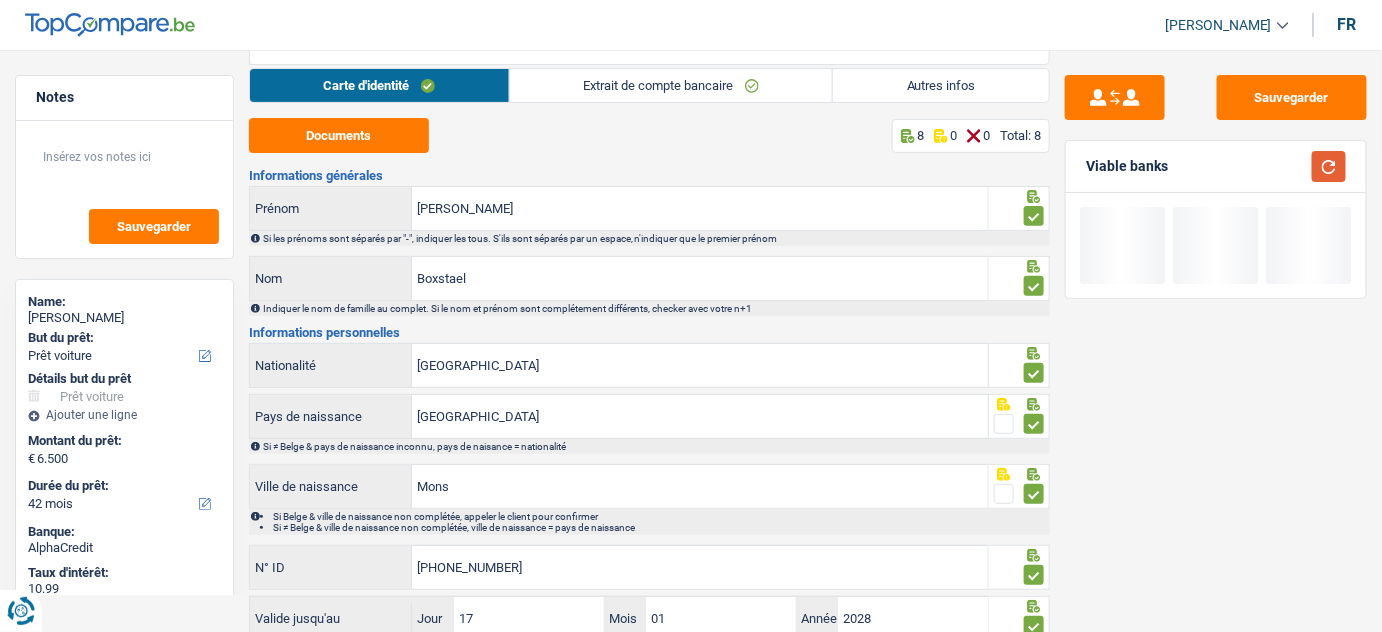 scroll, scrollTop: 0, scrollLeft: 0, axis: both 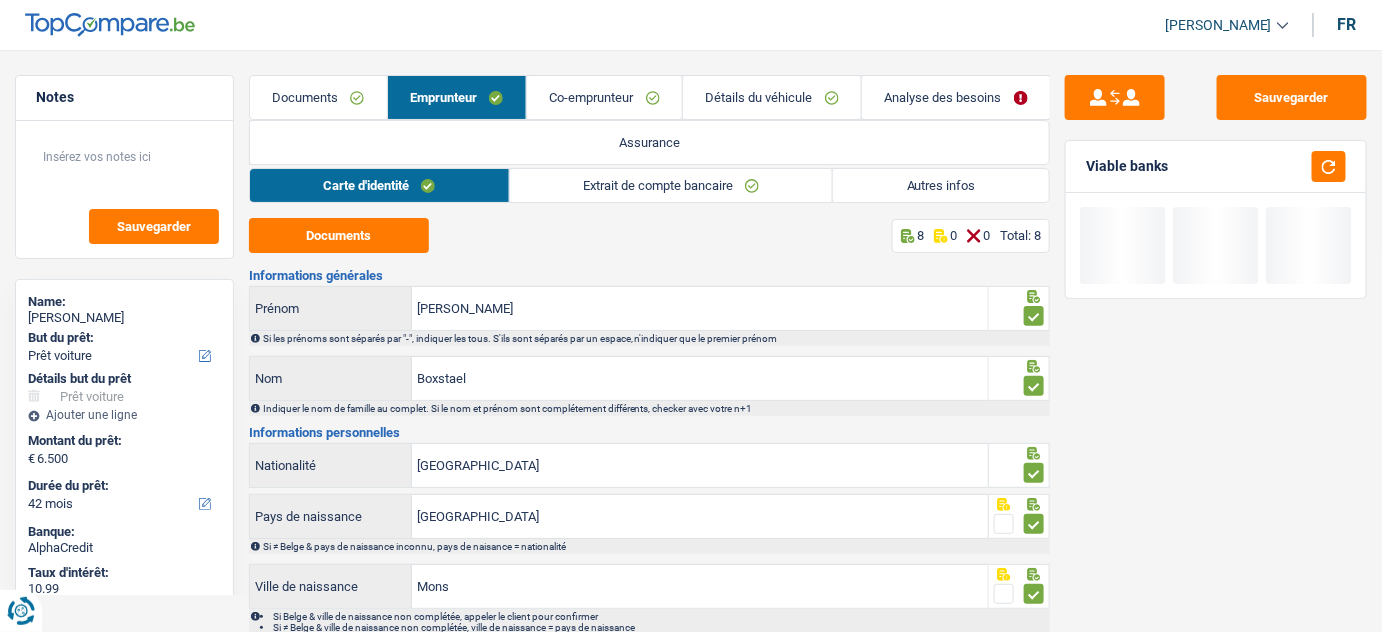 click on "Co-emprunteur" at bounding box center [604, 97] 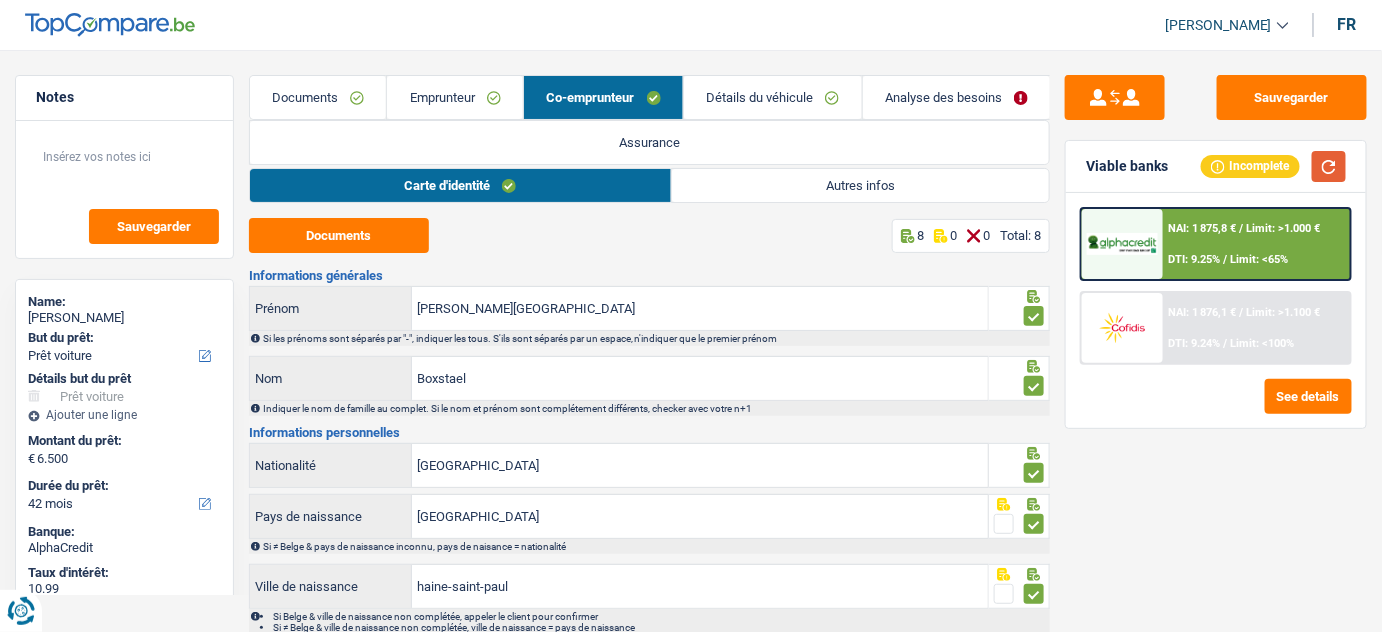click at bounding box center [1329, 166] 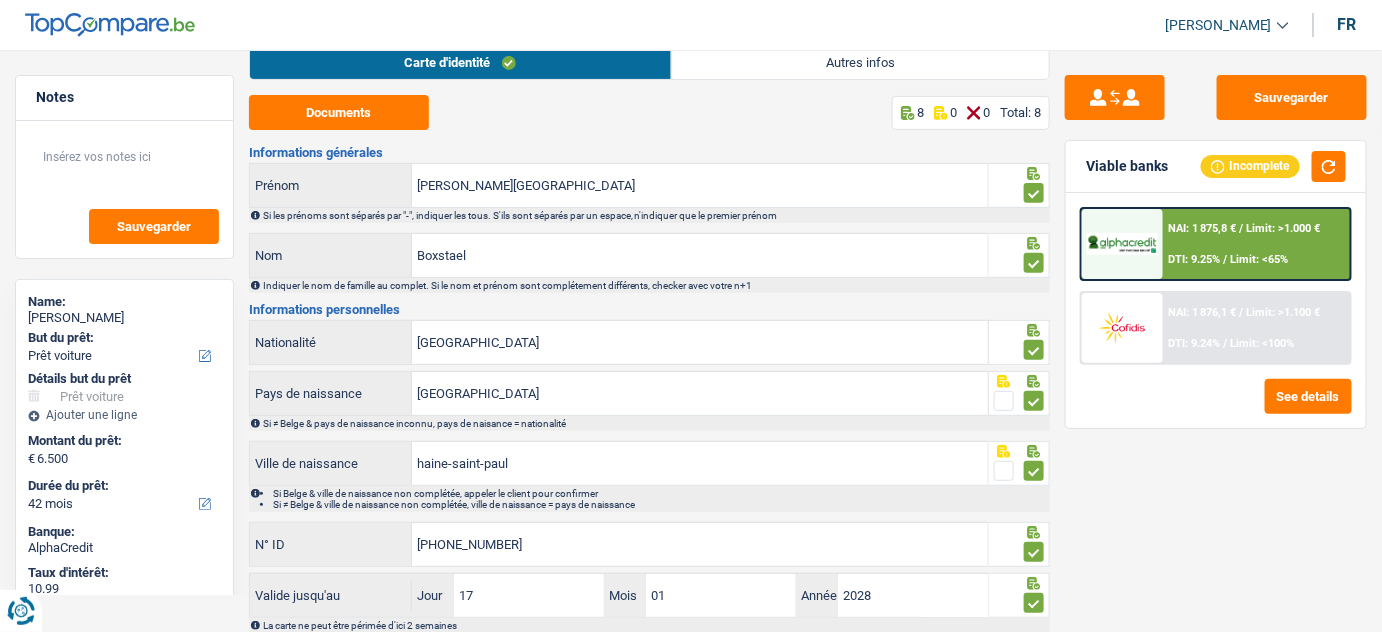 scroll, scrollTop: 0, scrollLeft: 0, axis: both 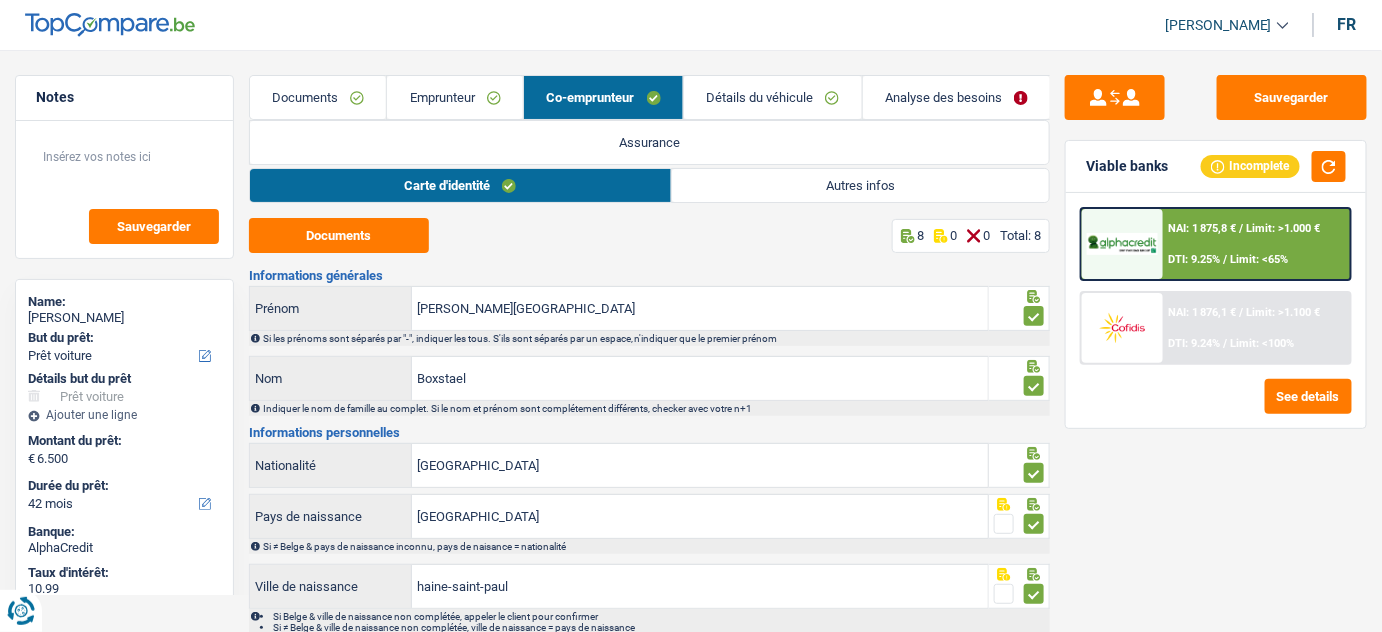 click on "Emprunteur" at bounding box center (455, 97) 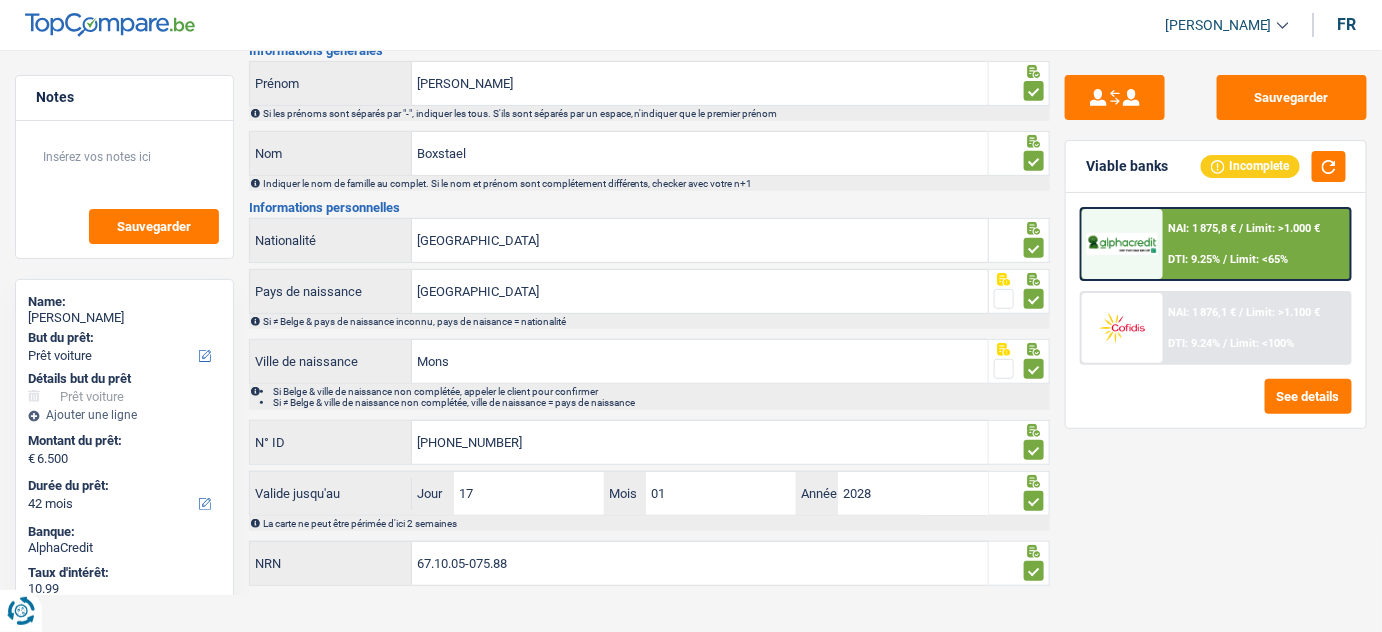 scroll, scrollTop: 0, scrollLeft: 0, axis: both 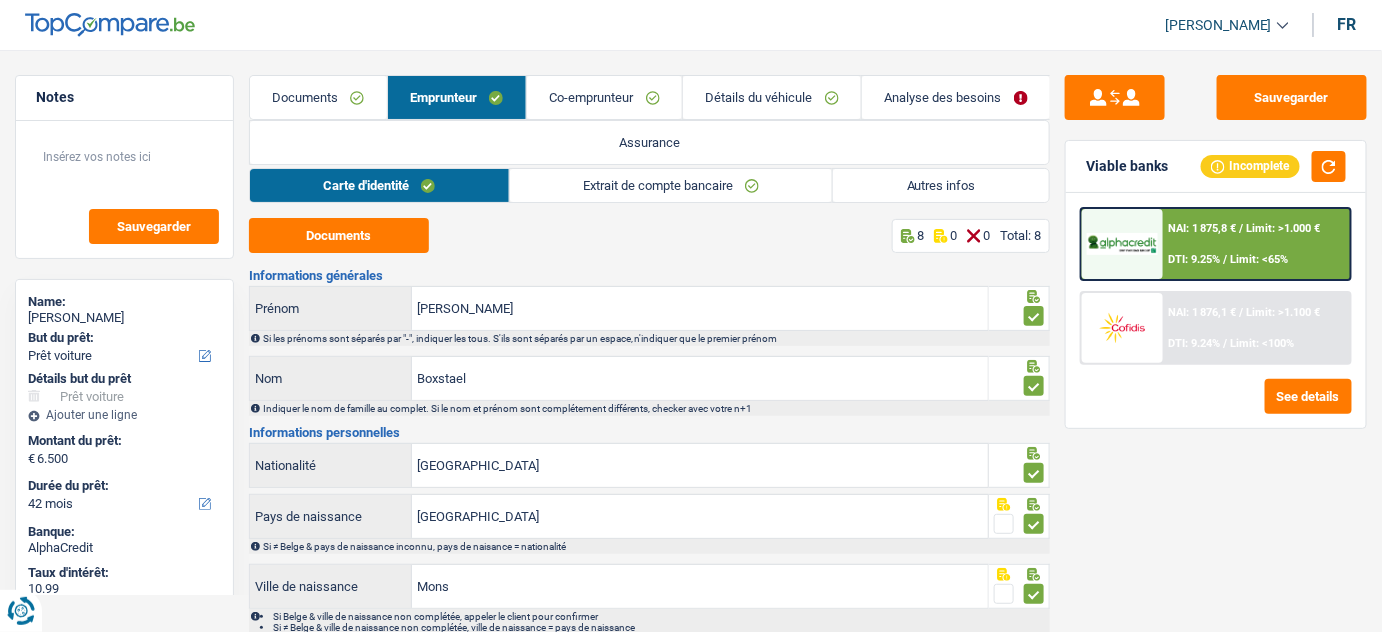 click on "Notes
Sauvegarder
Name:   [PERSON_NAME]   But du prêt: Confort maison: meubles, textile, peinture, électroménager, outillage non-professionnel Hifi, multimédia, gsm, ordinateur Aménagement: frais d'installation, déménagement Evénement familial: naissance, mariage, divorce, communion, décès Frais médicaux Frais d'études Frais permis de conduire Loisirs: voyage, sport, musique Rafraîchissement: petits travaux maison et jardin Frais judiciaires Réparation voiture Prêt rénovation Prêt énergie Prêt voiture Taxes, impôts non professionnels Rénovation bien à l'étranger Dettes familiales Assurance Autre
Sélectionner une option
Détails but du prêt
Confort maison: meubles, textile, peinture, électroménager, outillage non-professionnel Hifi, multimédia, gsm, ordinateur Aménagement: frais d'installation, déménagement Frais médicaux Frais d'études Autre" at bounding box center (691, 446) 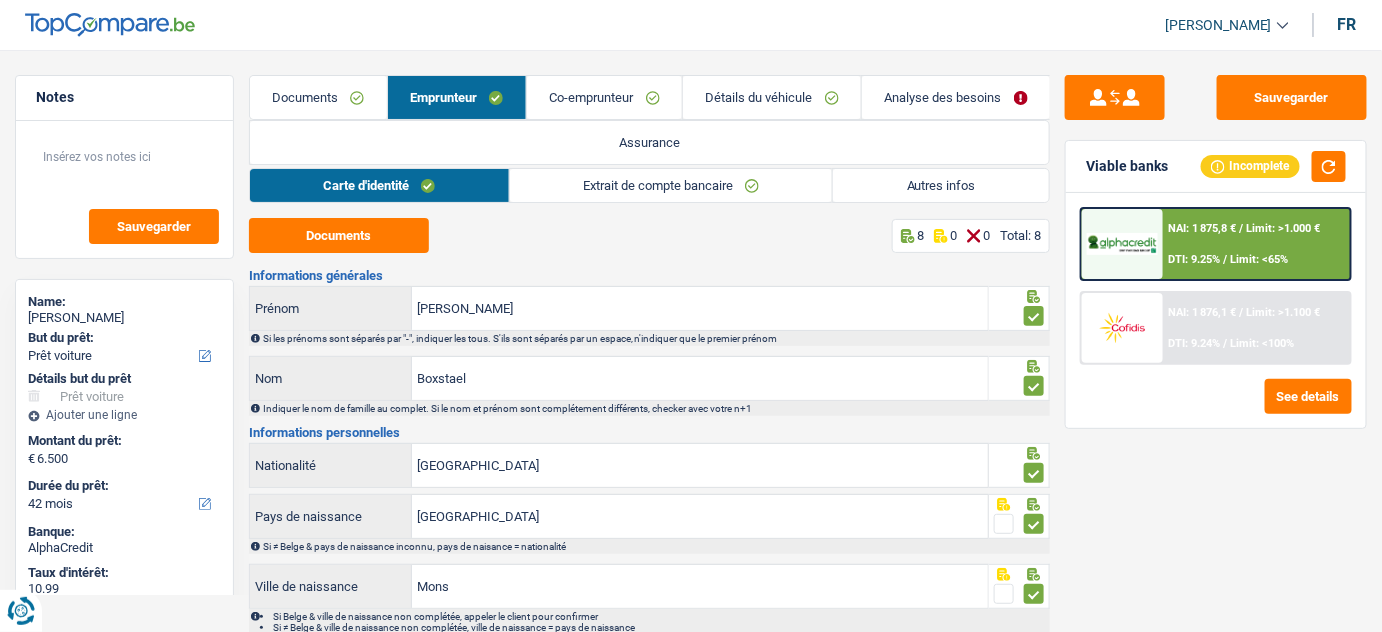 click on "Carte d'identité Extrait de compte bancaire Autres infos
Documents
8
0
0
Total: 8
Informations générales
[PERSON_NAME]
Si les prénoms sont séparés par "-", indiquer les tous. S'ils sont séparés par un espace, n'indiquer que le premier prénom   Boxstael
Nom
Indiquer le nom de famille au complet. Si le nom et prénom sont complétement différents, checker avec votre  n+1
Informations personnelles
[DEMOGRAPHIC_DATA]
Nationalité
[DEMOGRAPHIC_DATA]
Pays de naissance
Si ≠ Belge & pays de naissance inconnu, pays de naisance = nationalité   Mons
Ville de naissance
[PHONE_NUMBER]" at bounding box center (650, 491) 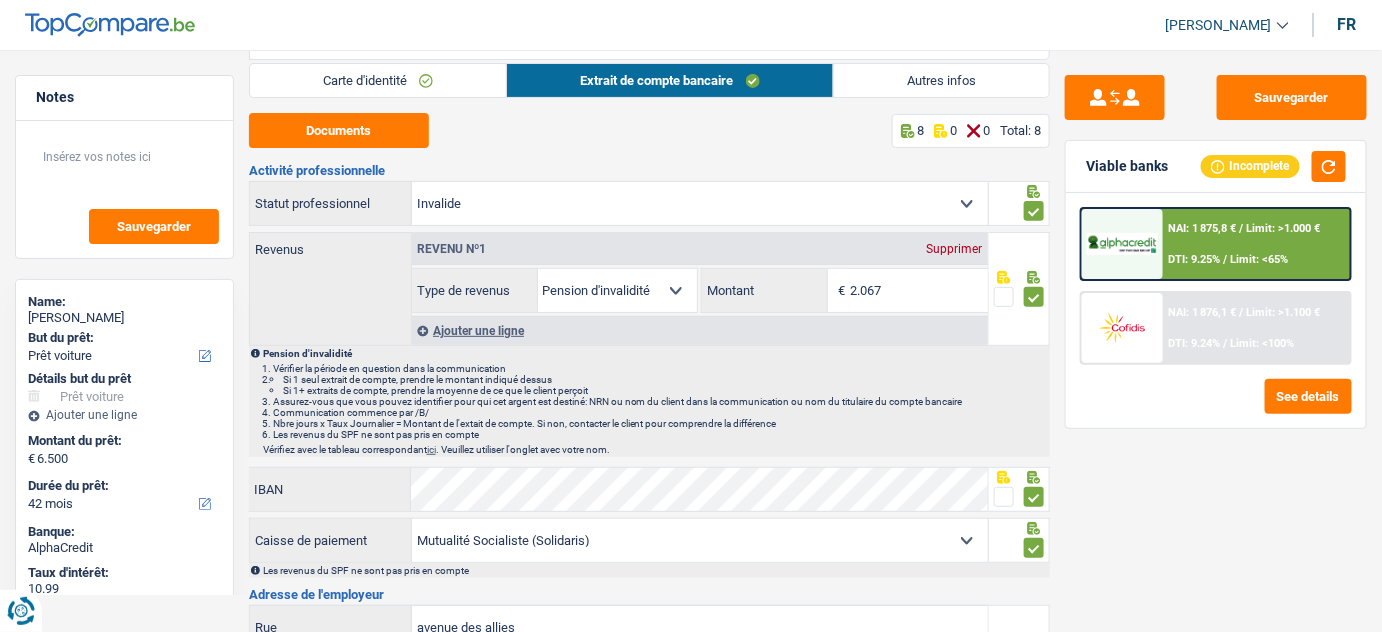 scroll, scrollTop: 0, scrollLeft: 0, axis: both 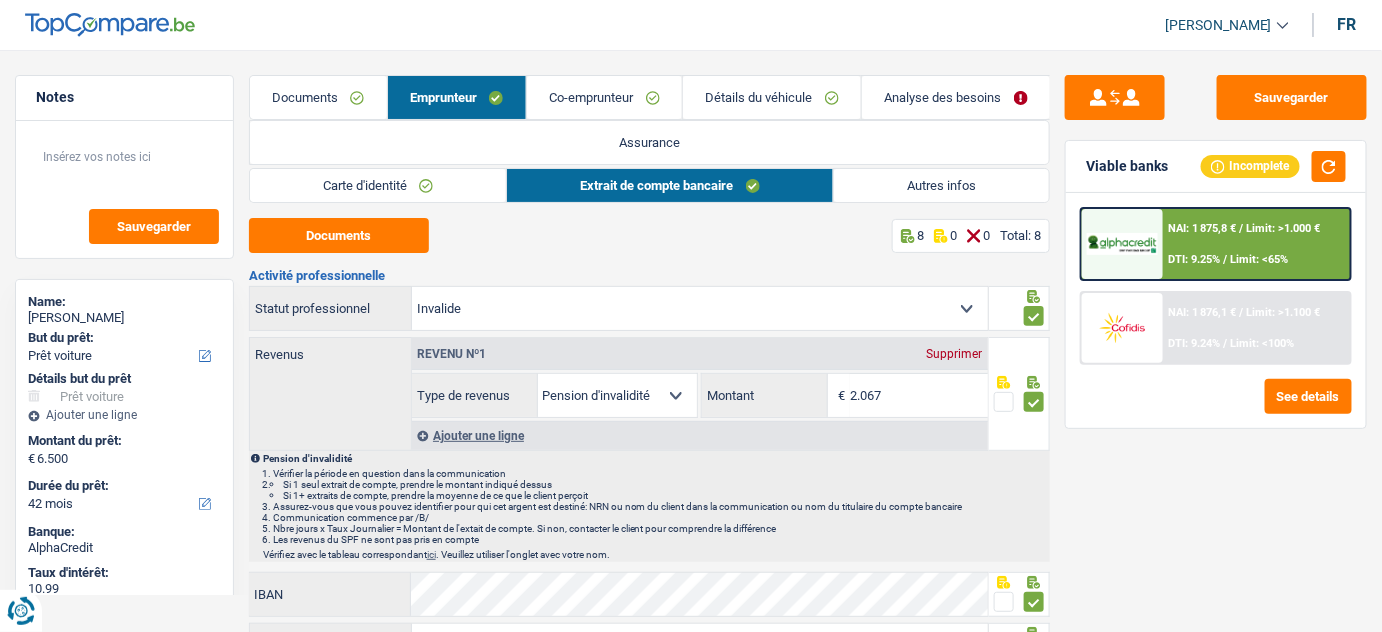 drag, startPoint x: 335, startPoint y: 95, endPoint x: 317, endPoint y: 114, distance: 26.172504 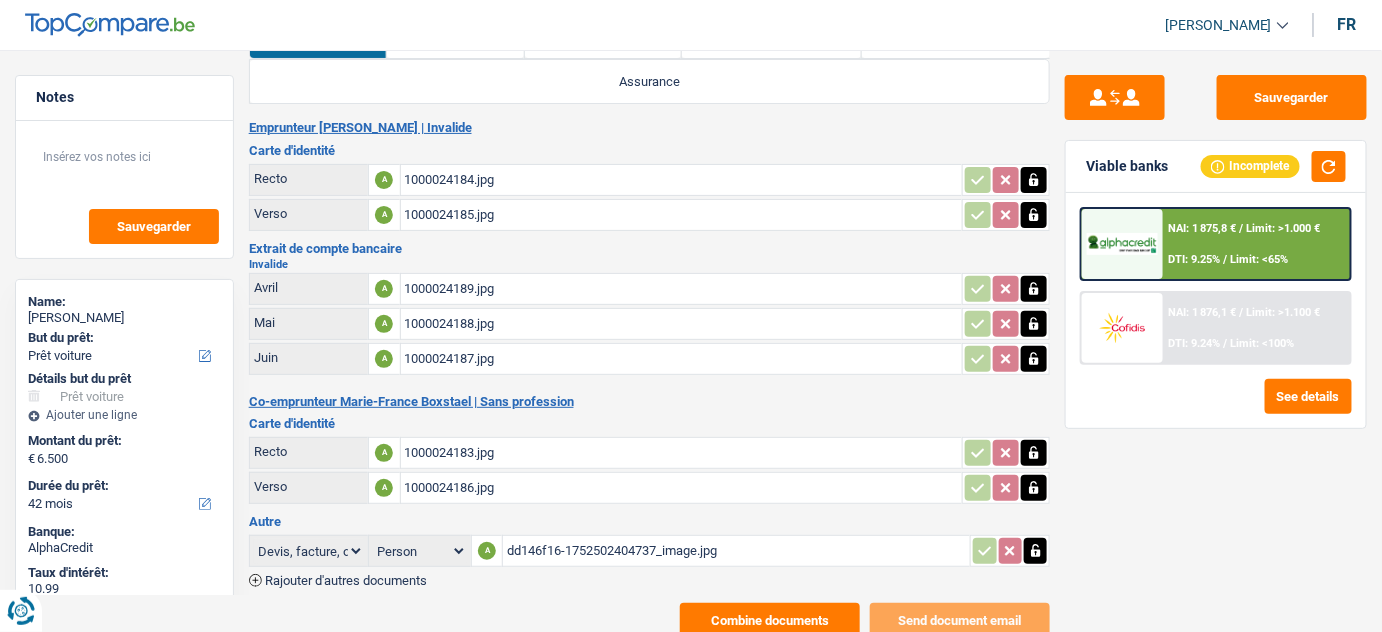 scroll, scrollTop: 106, scrollLeft: 0, axis: vertical 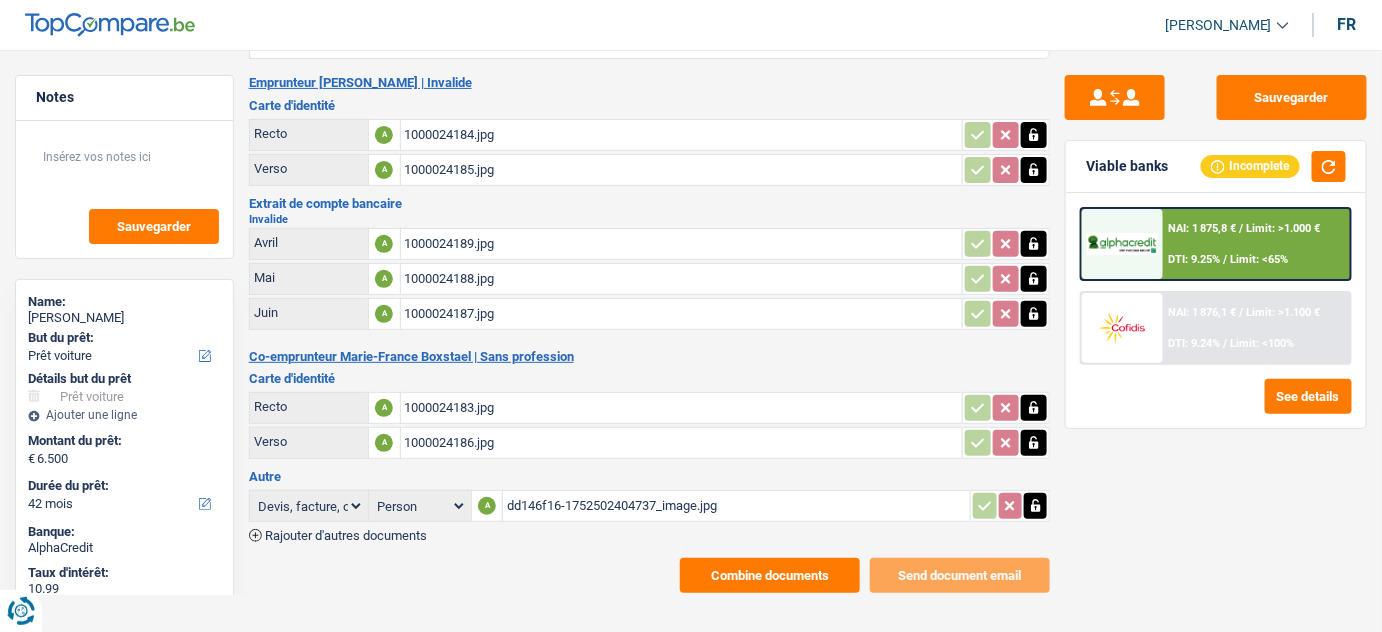 click on "1000024184.jpg" at bounding box center (682, 135) 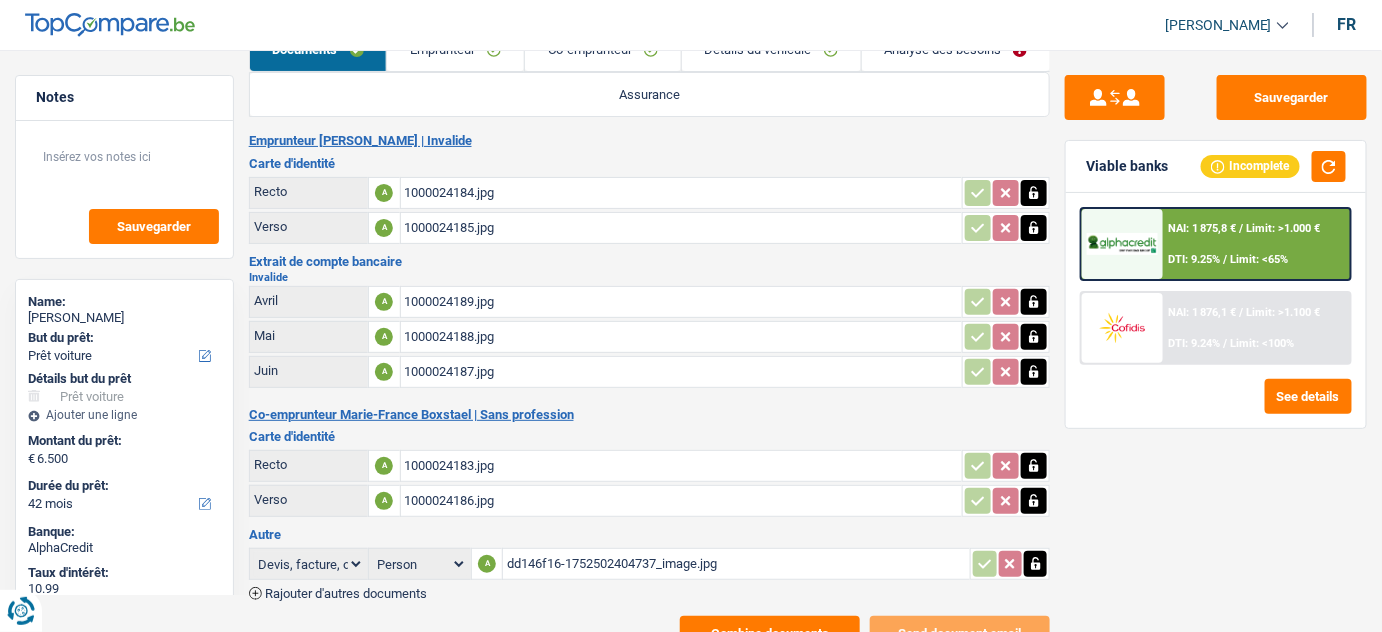 scroll, scrollTop: 0, scrollLeft: 0, axis: both 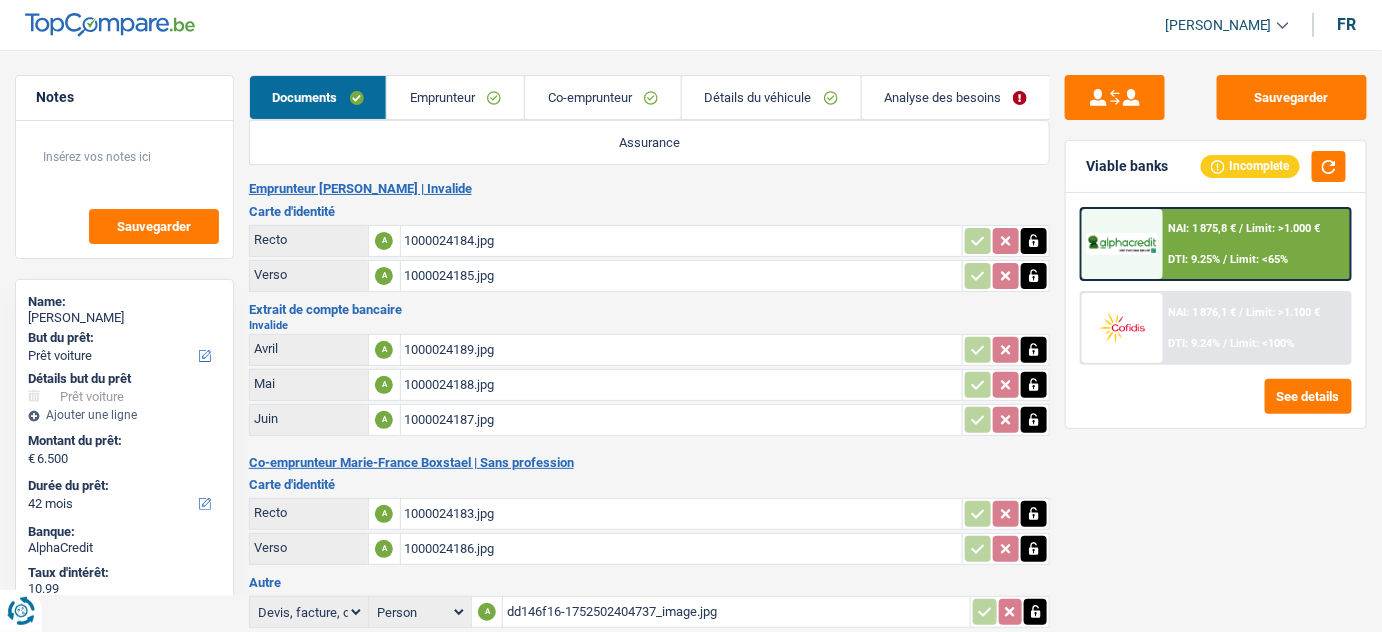click on "Détails du véhicule" at bounding box center [771, 97] 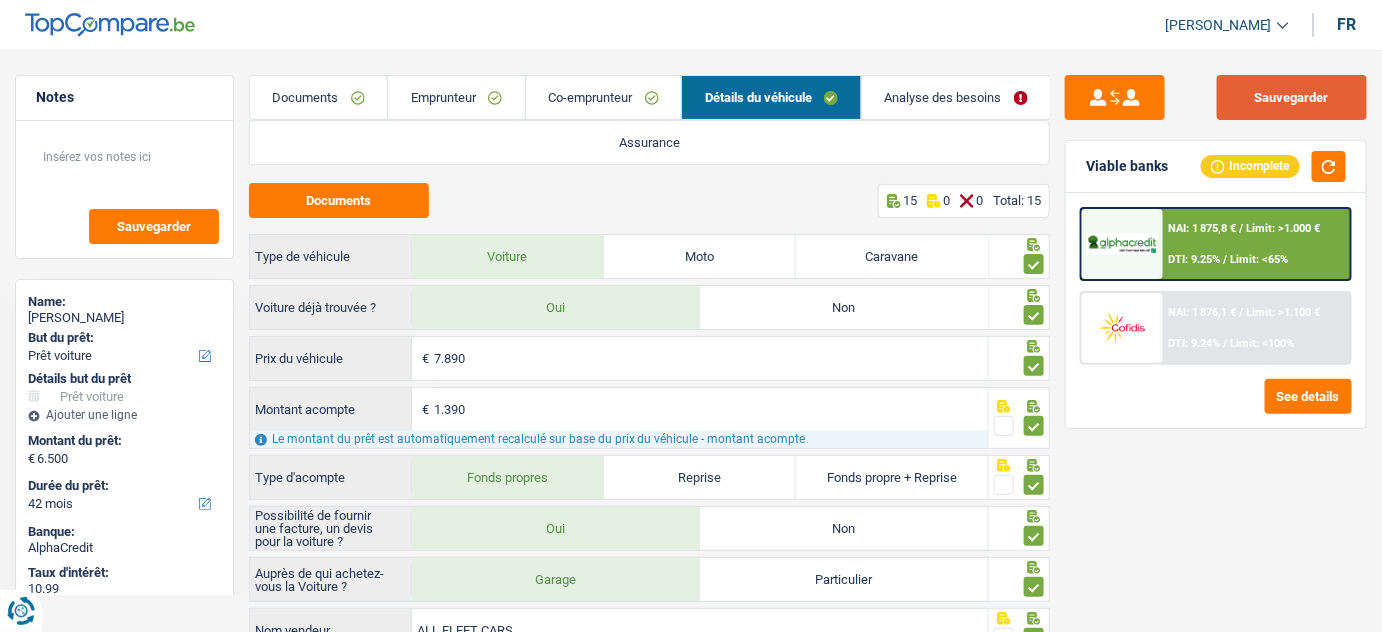 click on "Sauvegarder" at bounding box center [1292, 97] 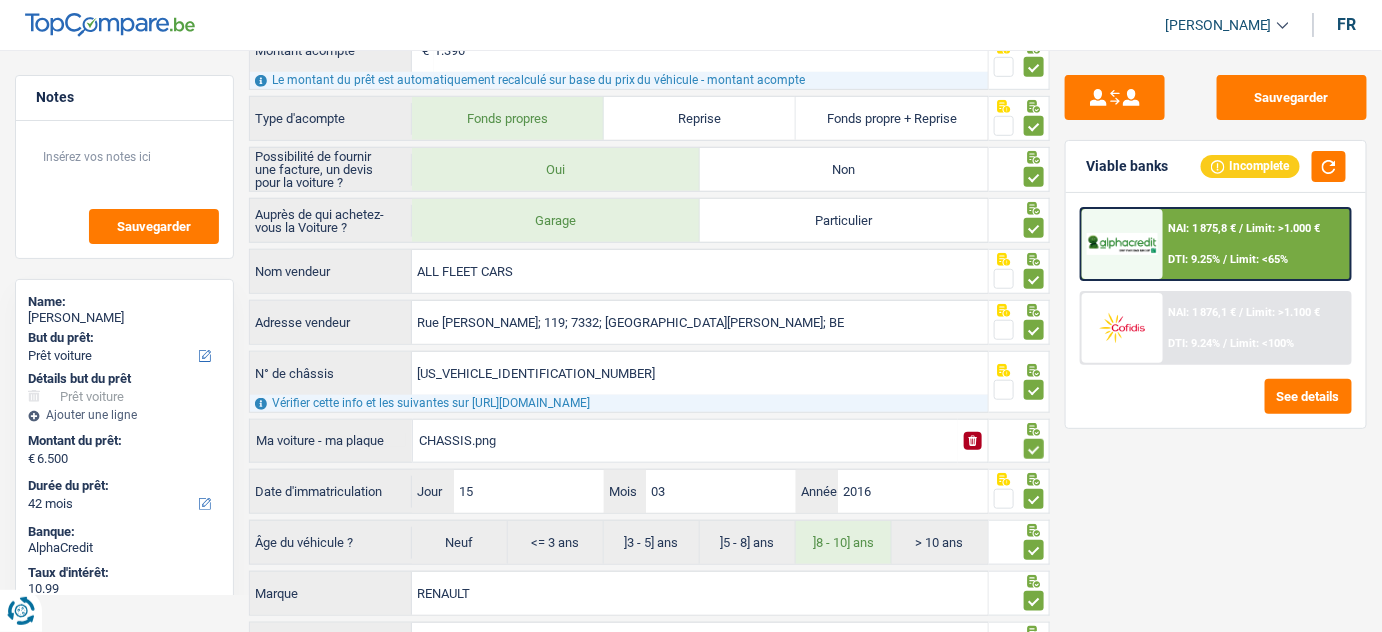 scroll, scrollTop: 437, scrollLeft: 0, axis: vertical 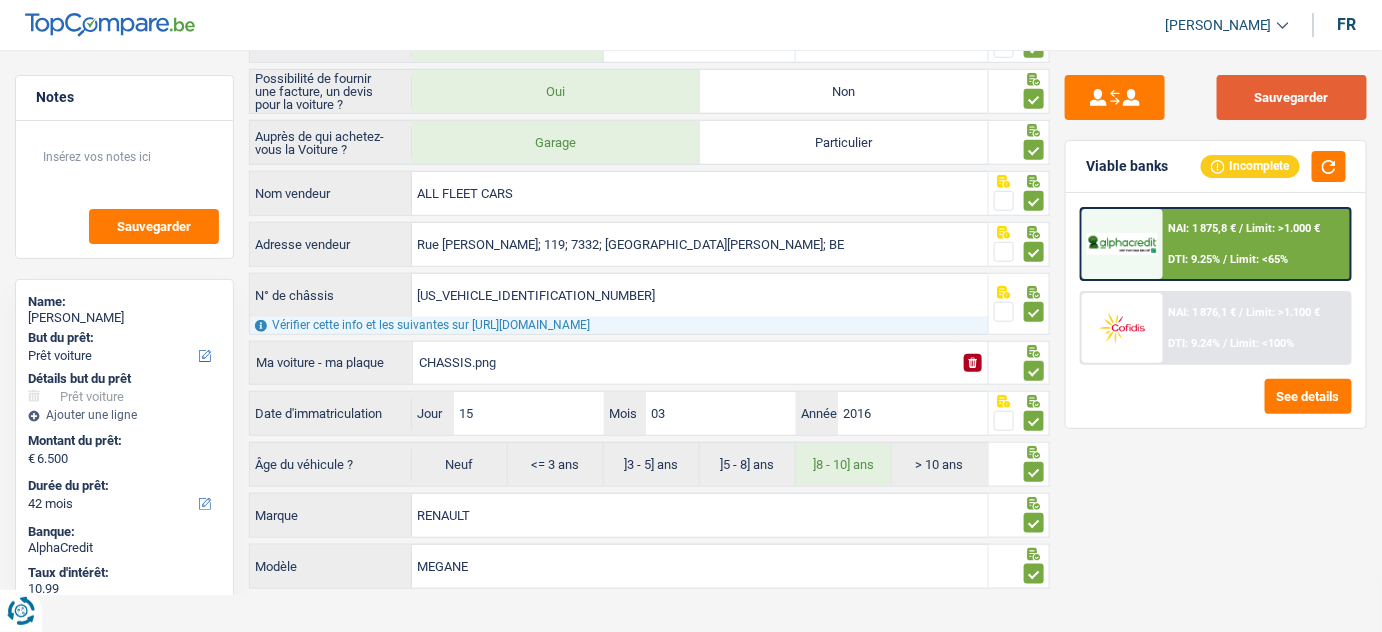 drag, startPoint x: 1282, startPoint y: 90, endPoint x: 1254, endPoint y: 82, distance: 29.12044 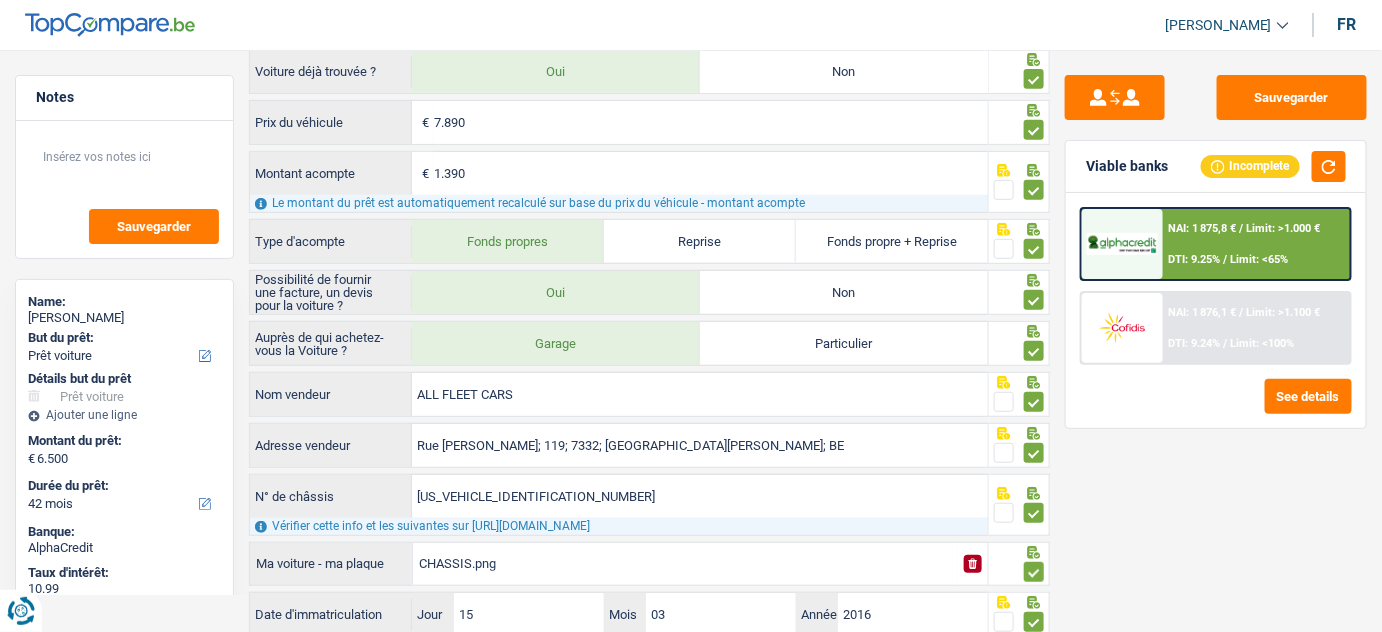 scroll, scrollTop: 0, scrollLeft: 0, axis: both 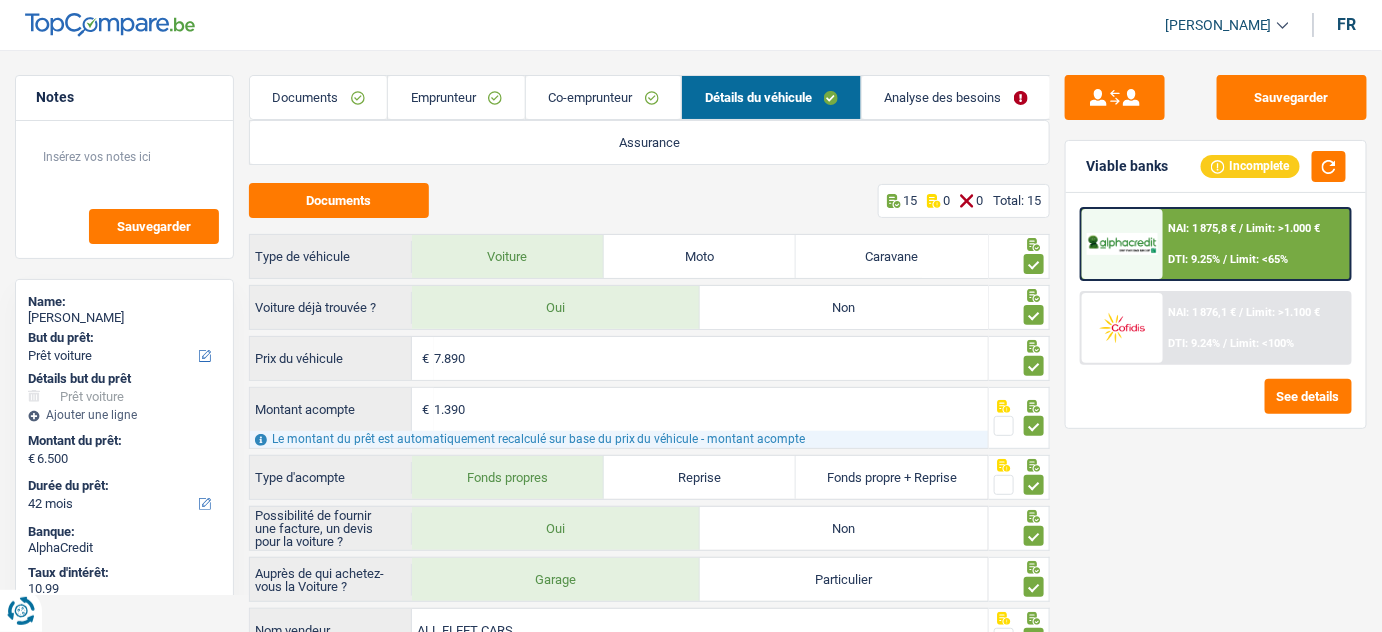 click on "Emprunteur" at bounding box center [456, 97] 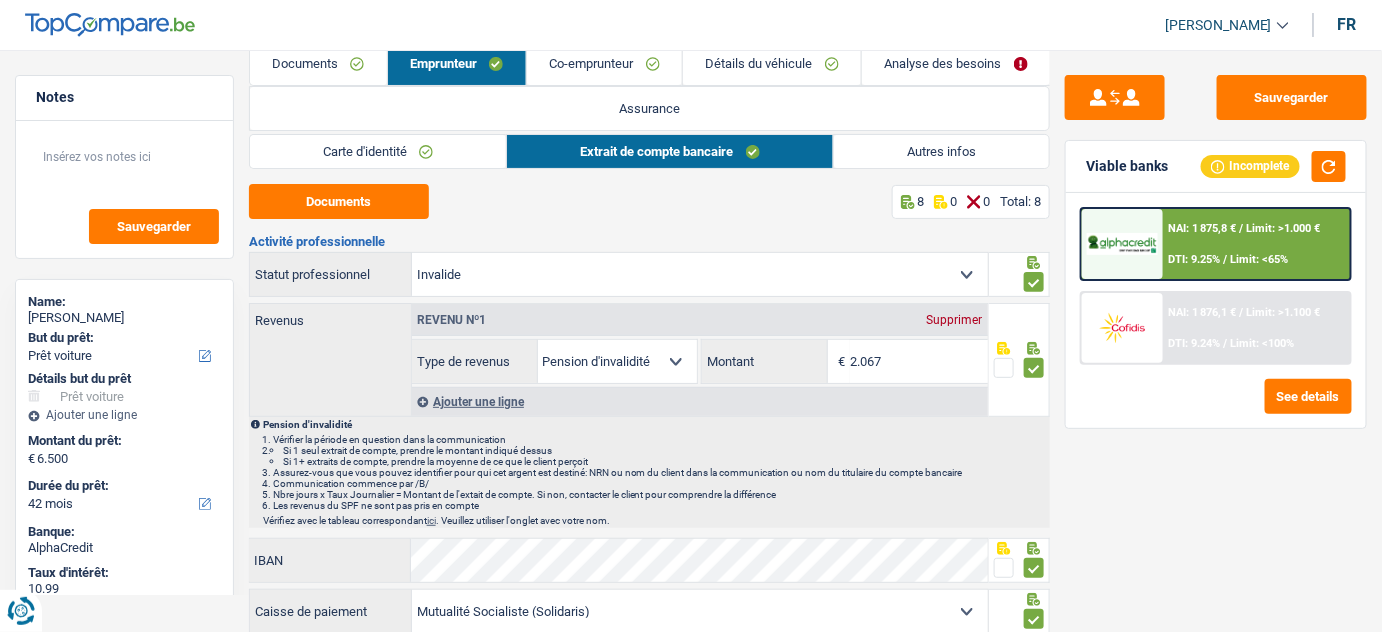 scroll, scrollTop: 0, scrollLeft: 0, axis: both 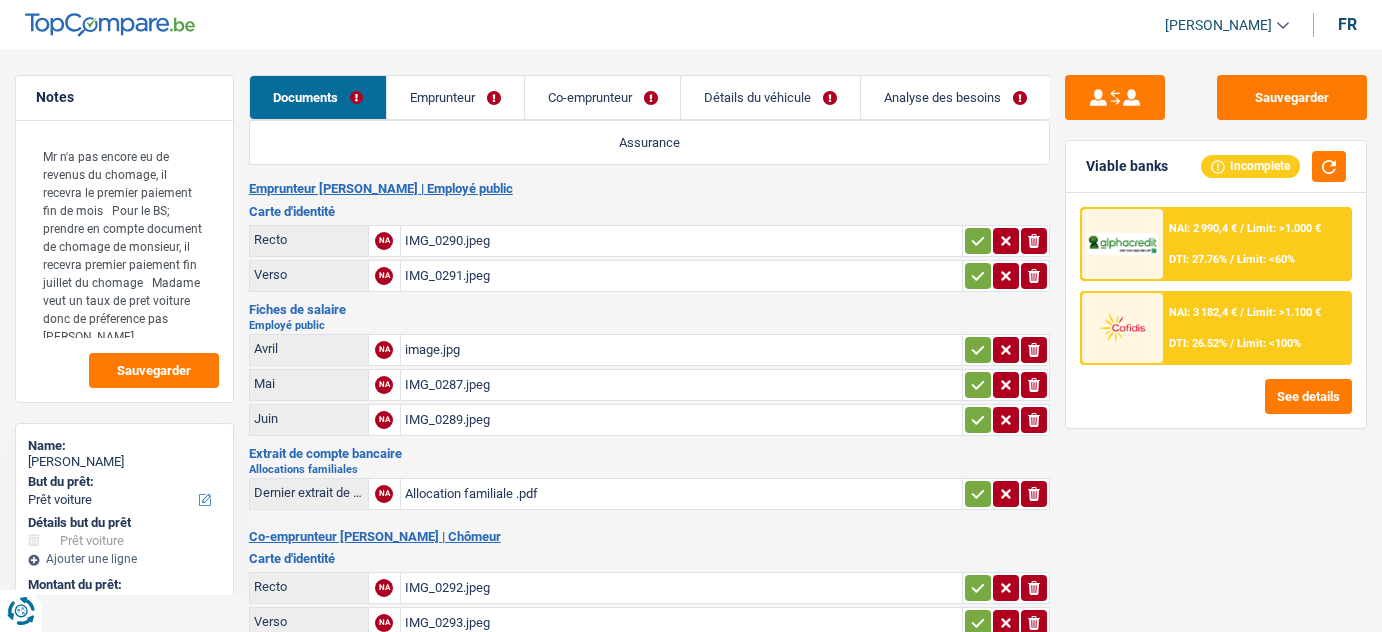 select on "car" 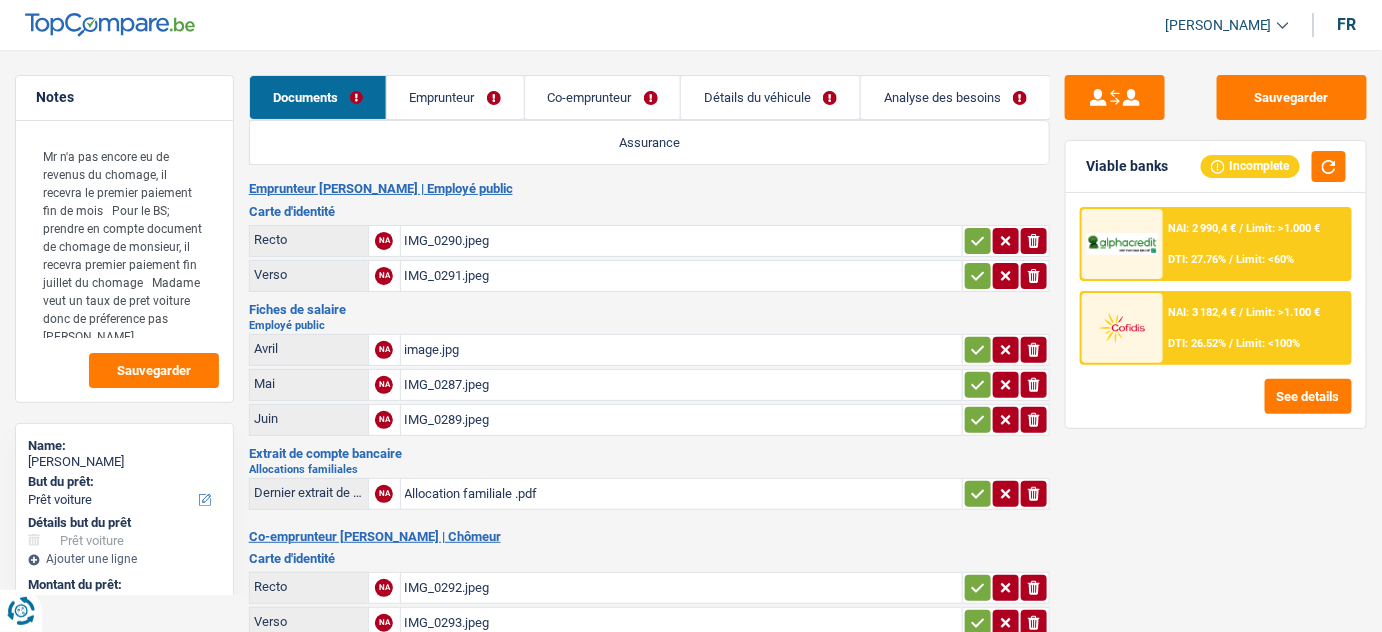 scroll, scrollTop: 0, scrollLeft: 0, axis: both 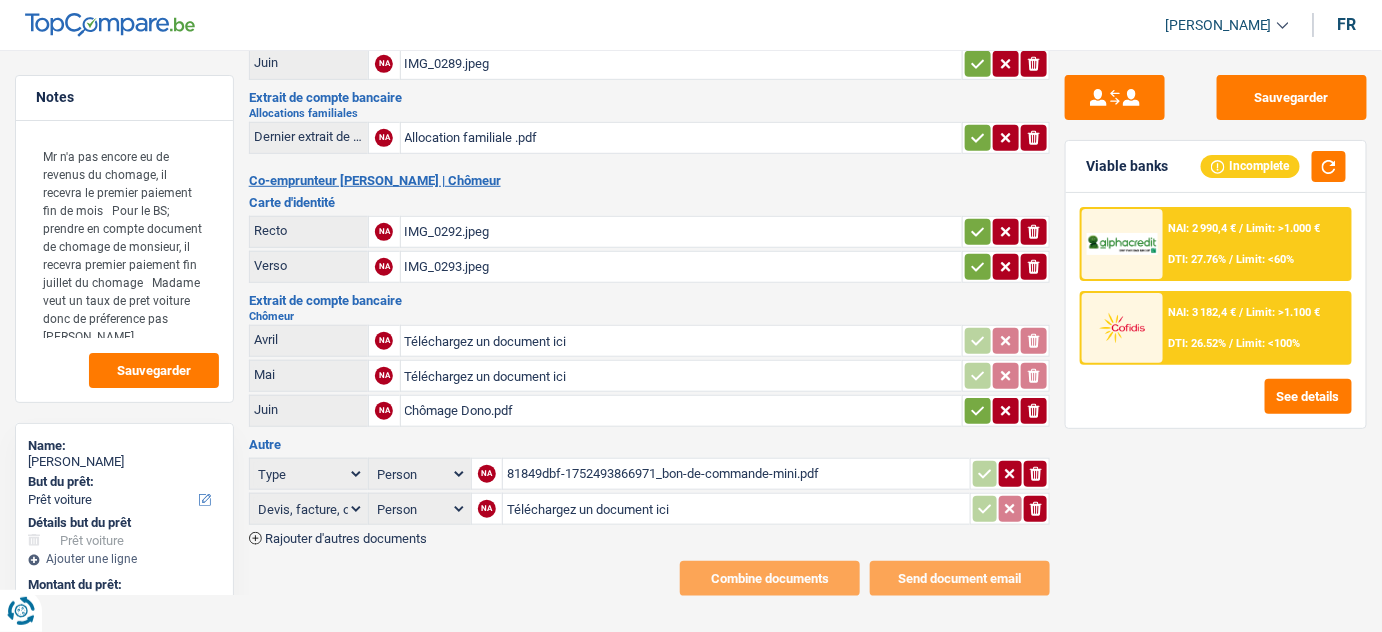 click on "Chômage Dono.pdf" at bounding box center [682, 411] 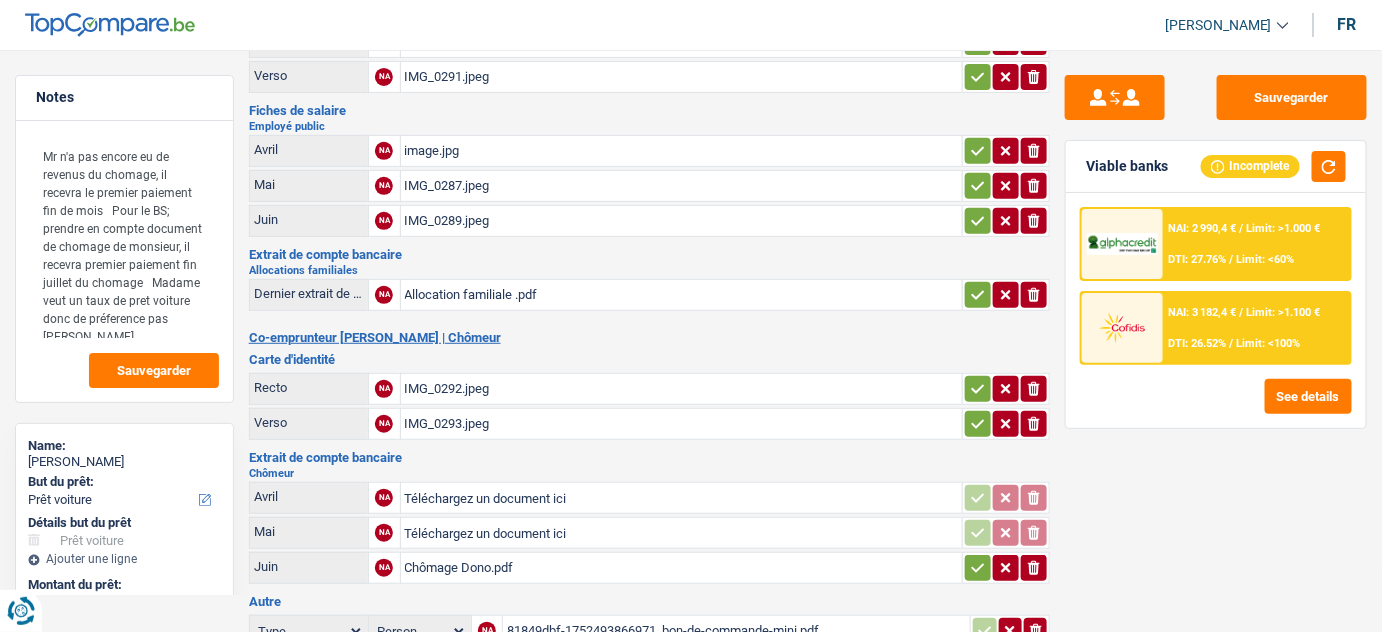 scroll, scrollTop: 231, scrollLeft: 0, axis: vertical 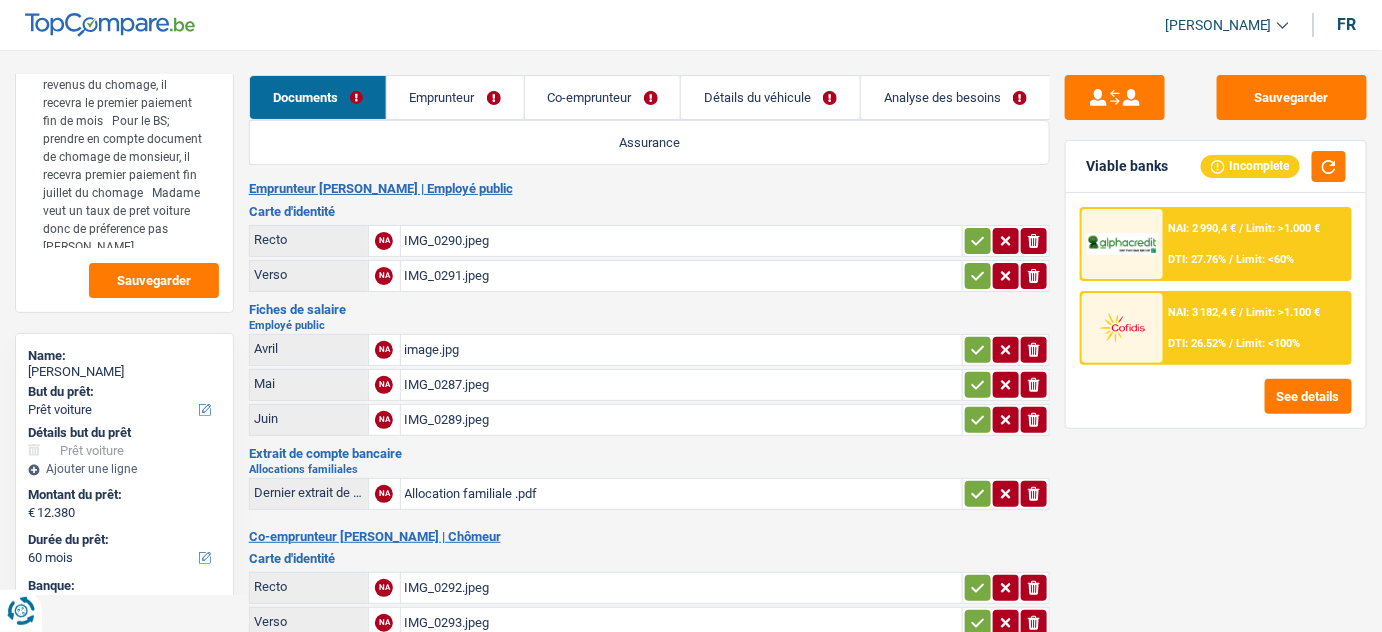 click on "Emprunteur" at bounding box center [455, 97] 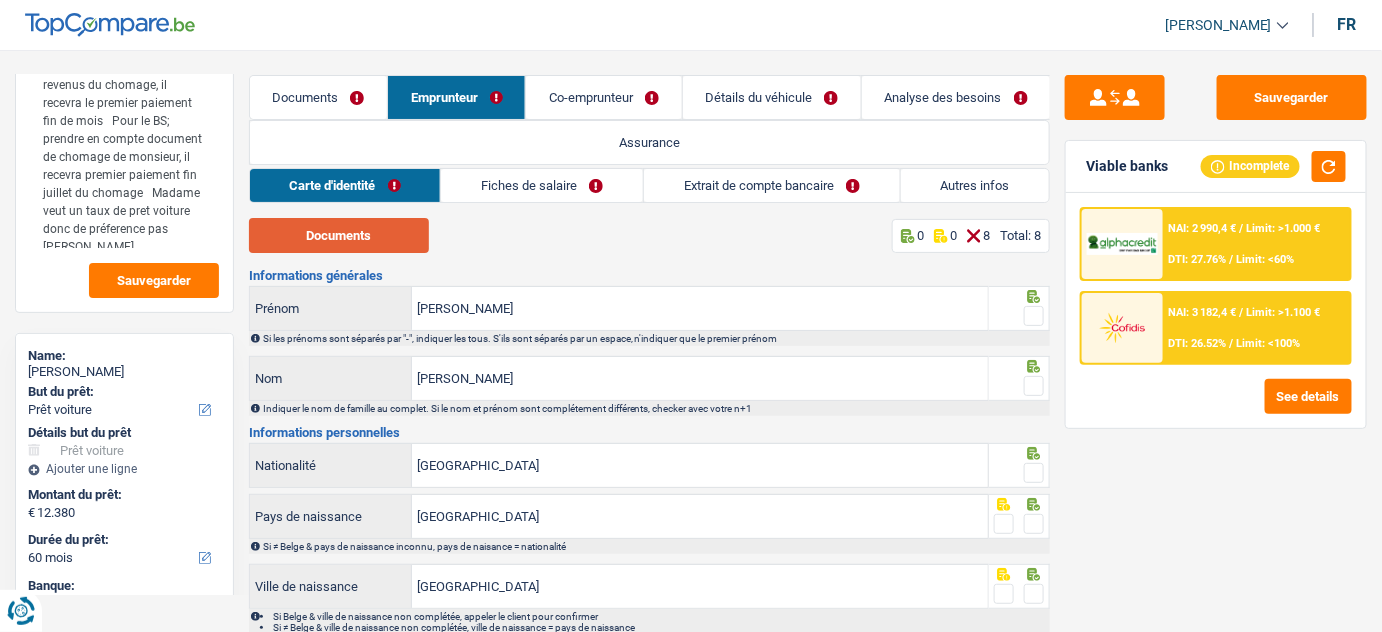 click on "Documents" at bounding box center [339, 235] 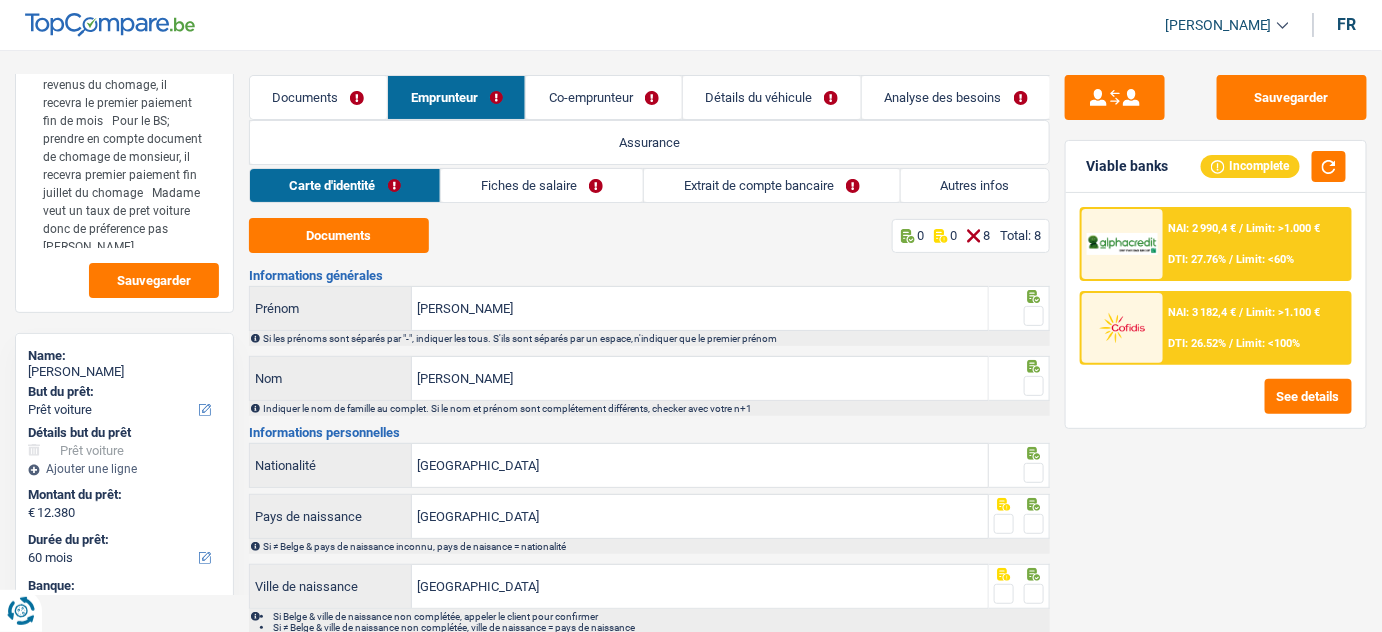 click at bounding box center [1034, 316] 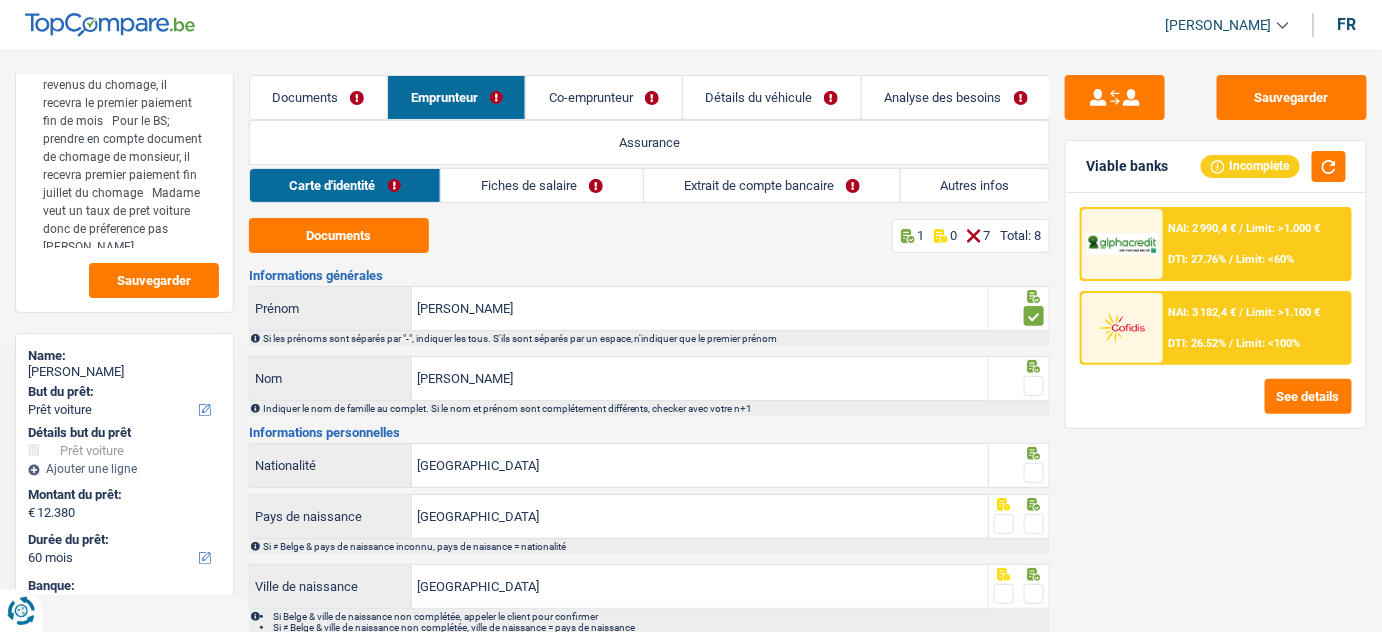 click at bounding box center [1034, 386] 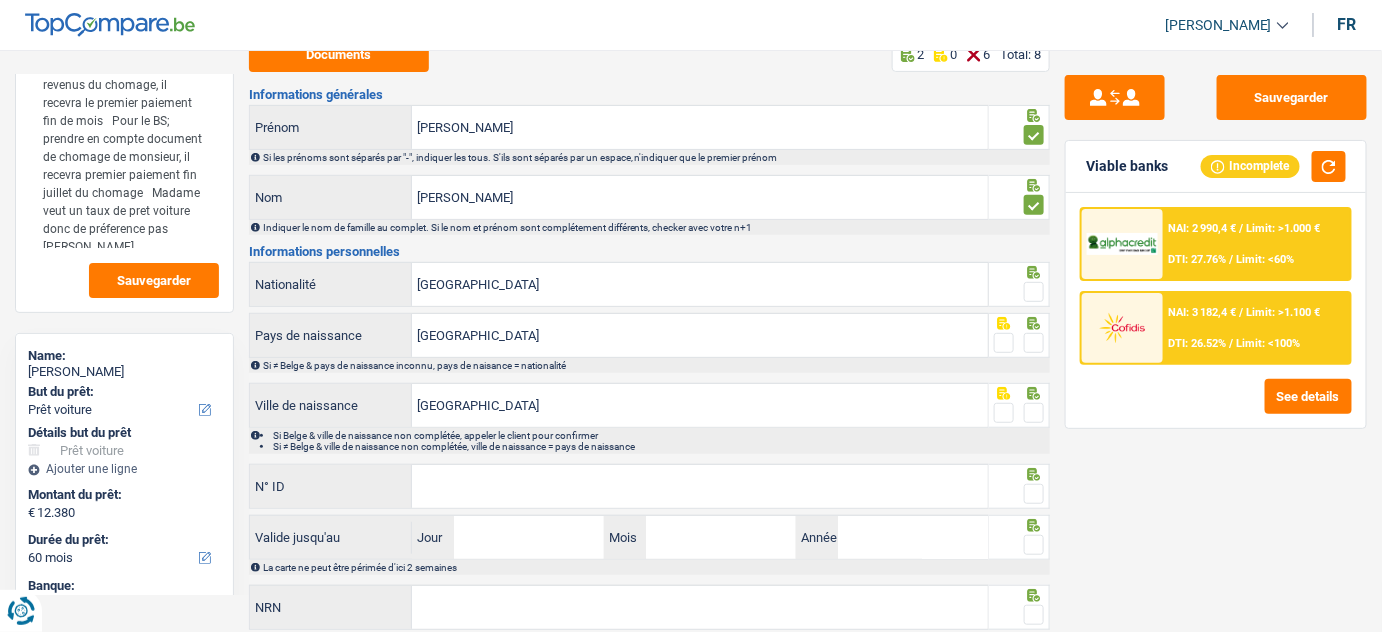 scroll, scrollTop: 181, scrollLeft: 0, axis: vertical 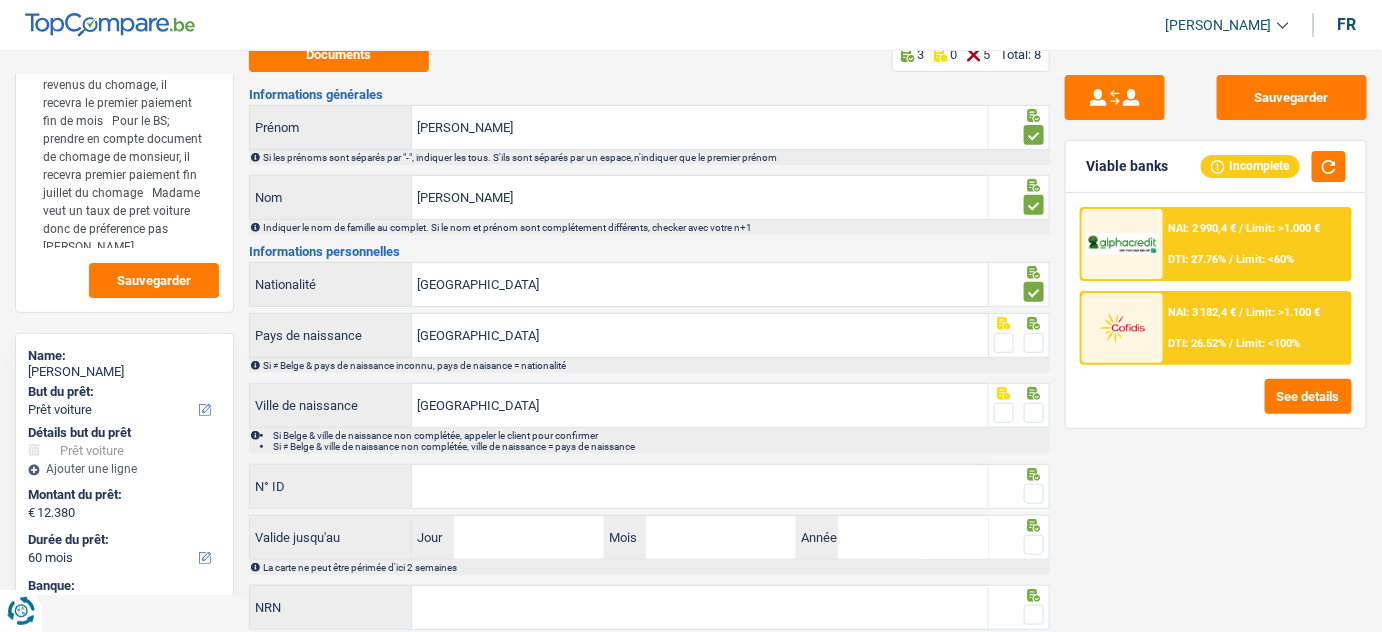 click at bounding box center (1034, 343) 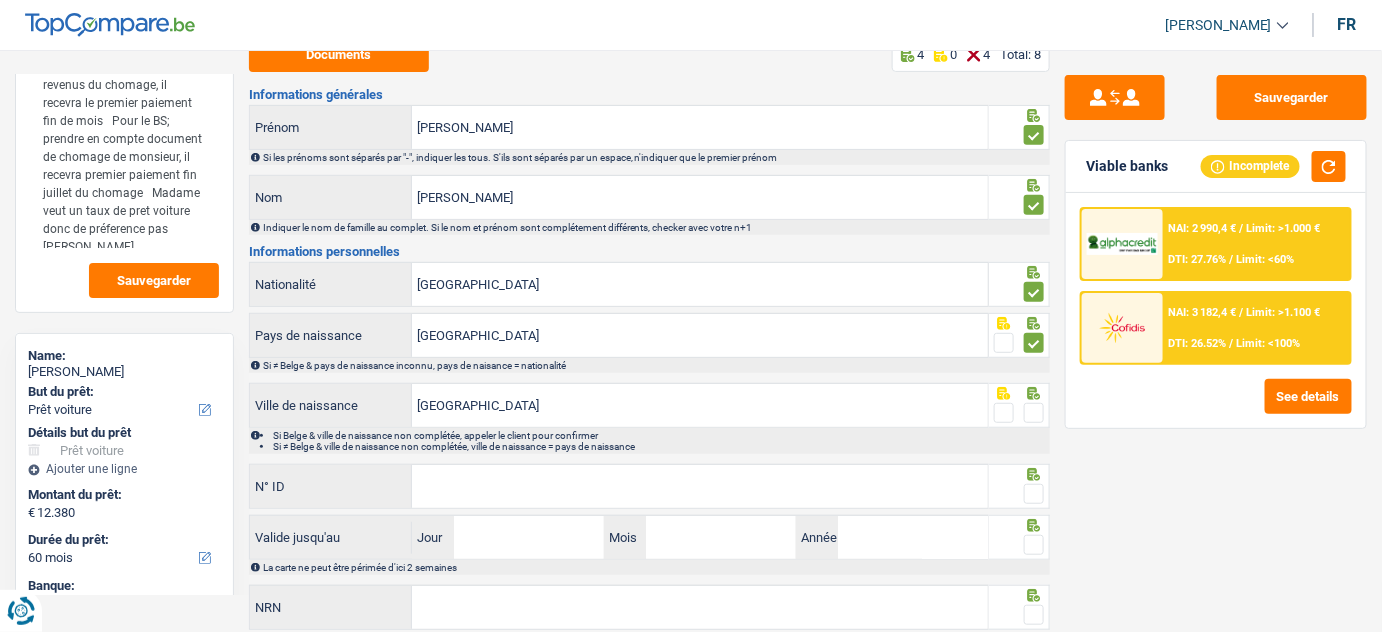 click at bounding box center [1019, 405] 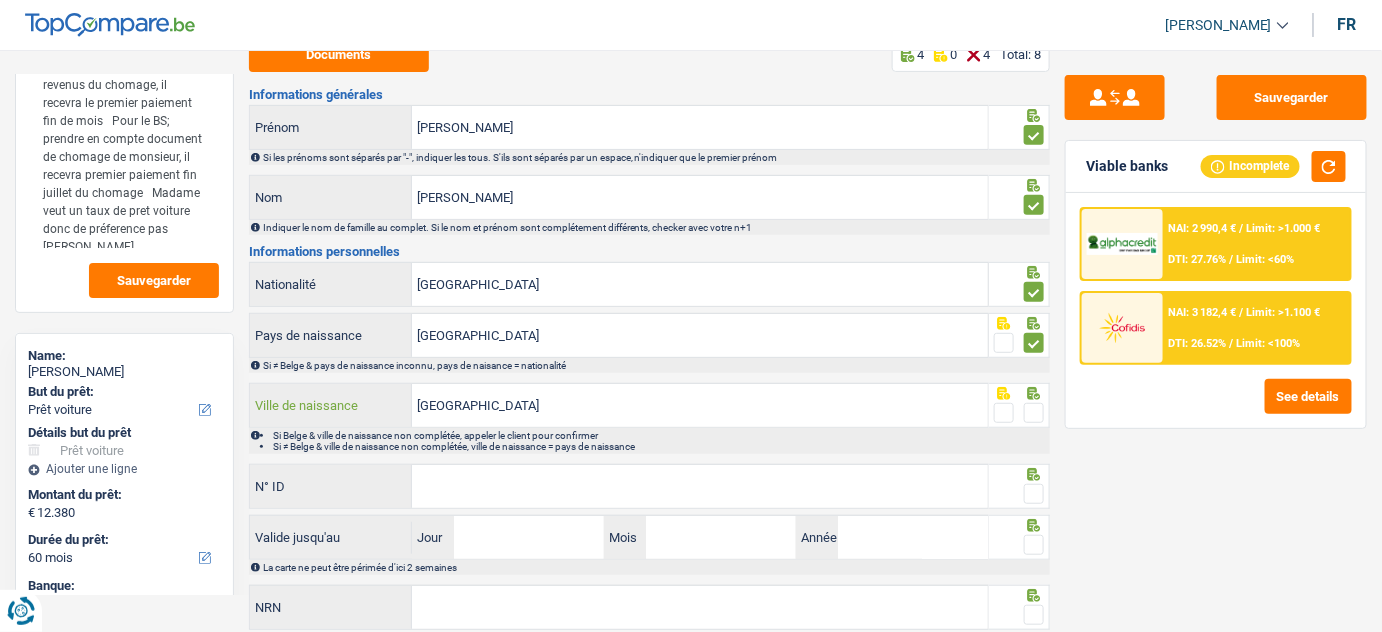drag, startPoint x: 531, startPoint y: 397, endPoint x: 290, endPoint y: 411, distance: 241.4063 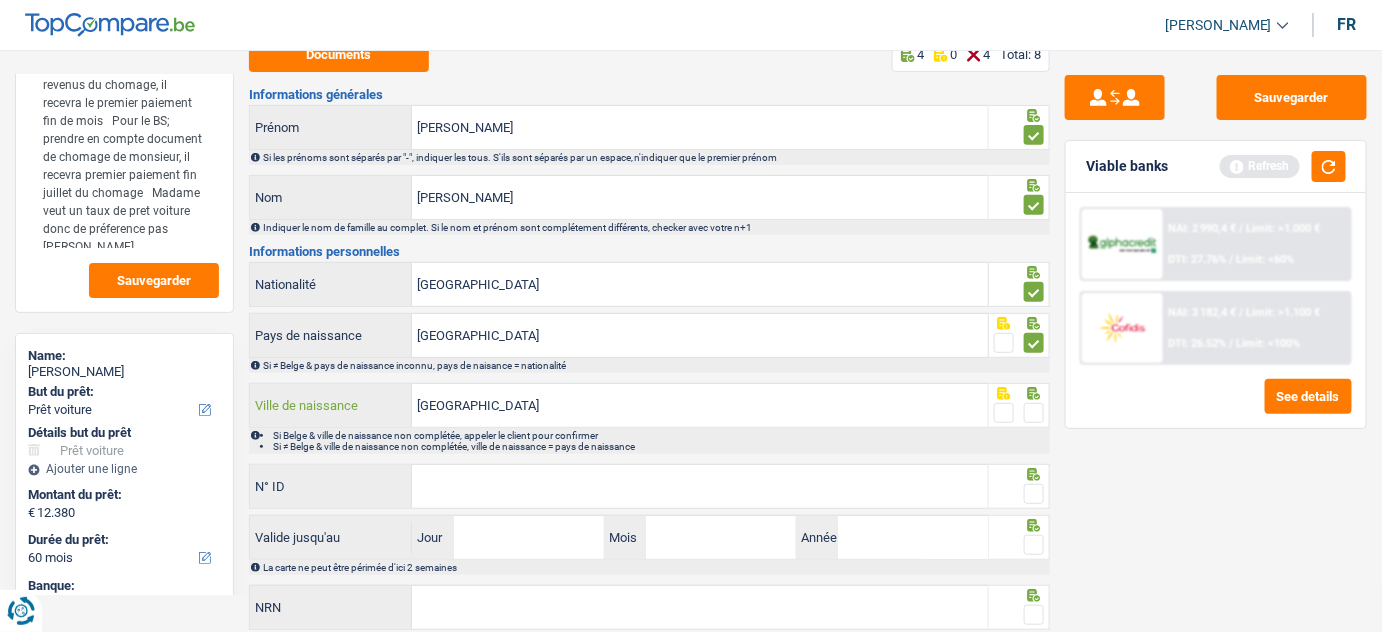 type on "[GEOGRAPHIC_DATA]" 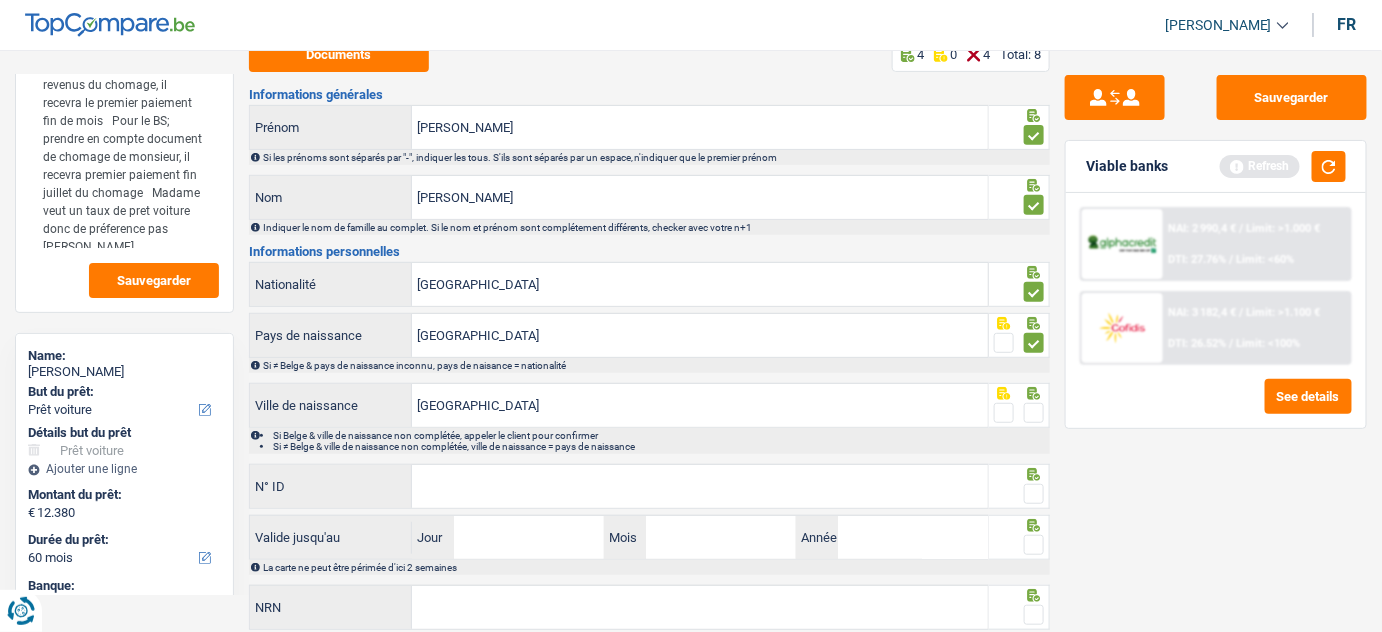 click at bounding box center [1034, 413] 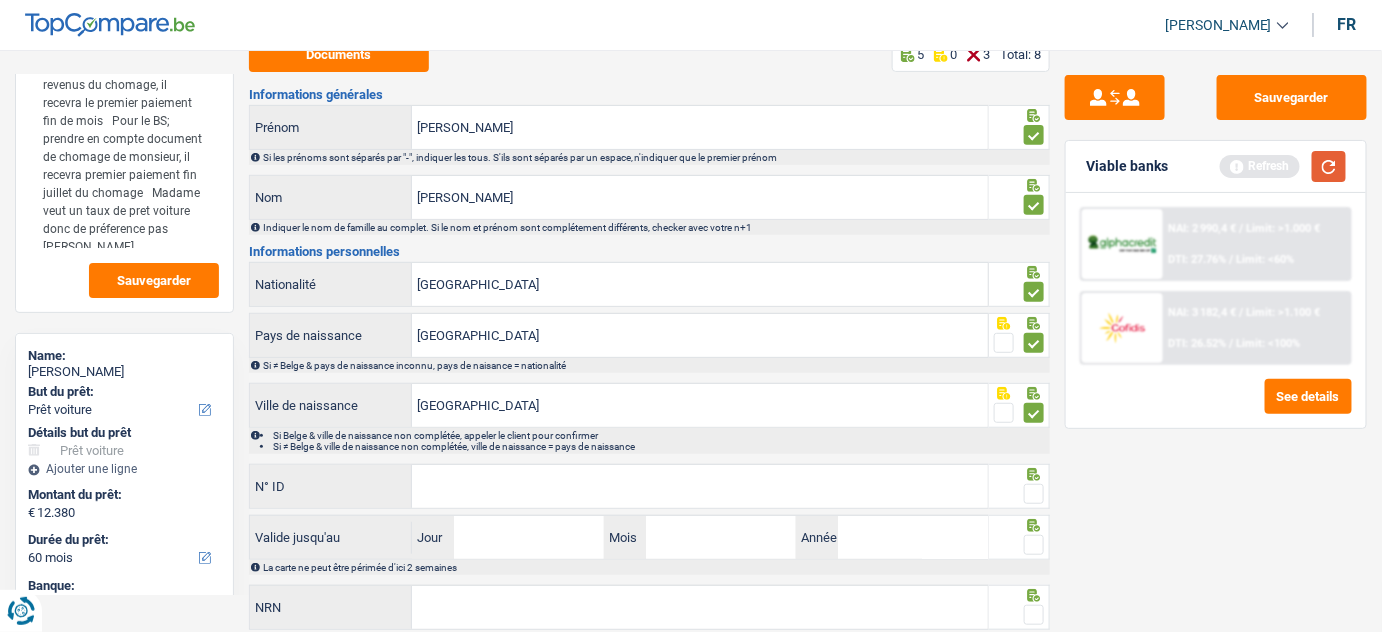click at bounding box center (1329, 166) 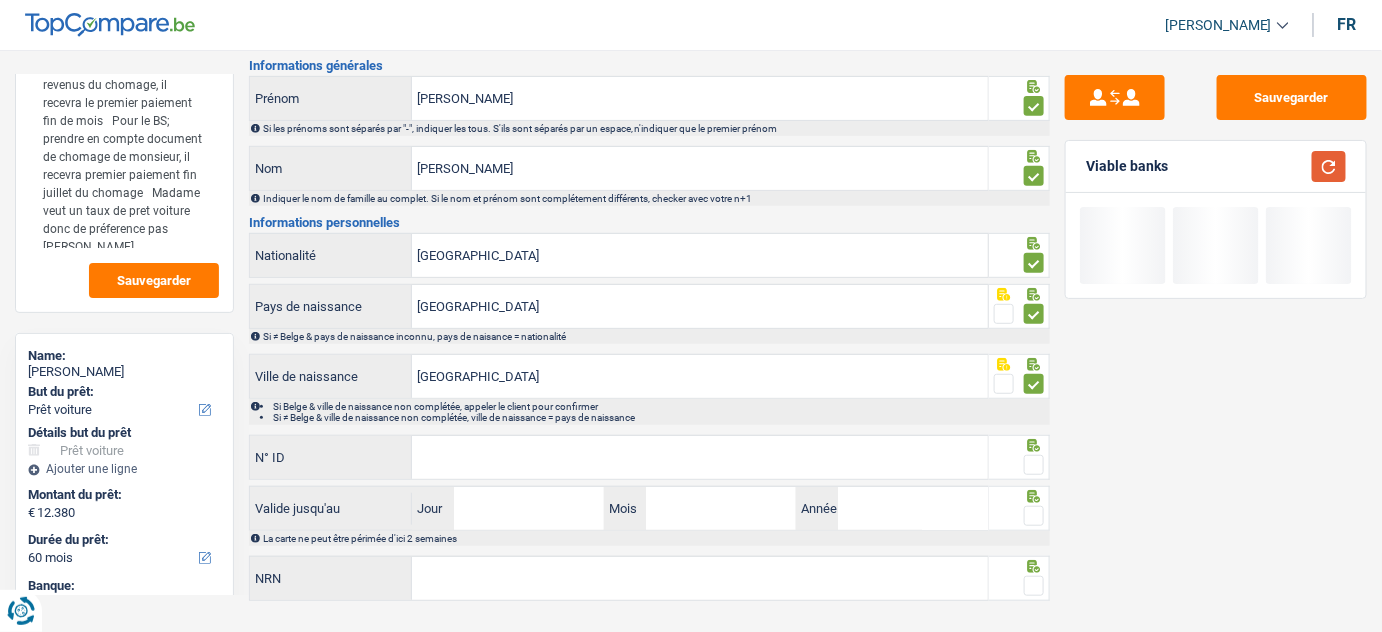 scroll, scrollTop: 225, scrollLeft: 0, axis: vertical 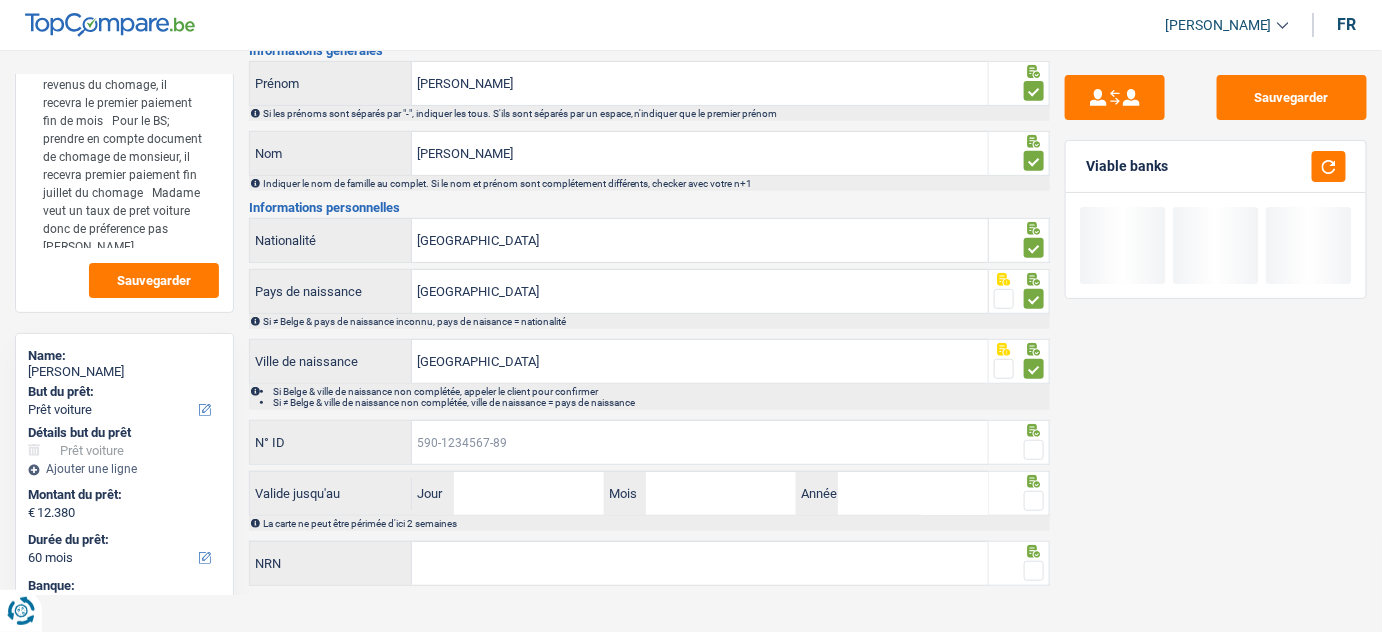 click on "N° ID" at bounding box center (700, 442) 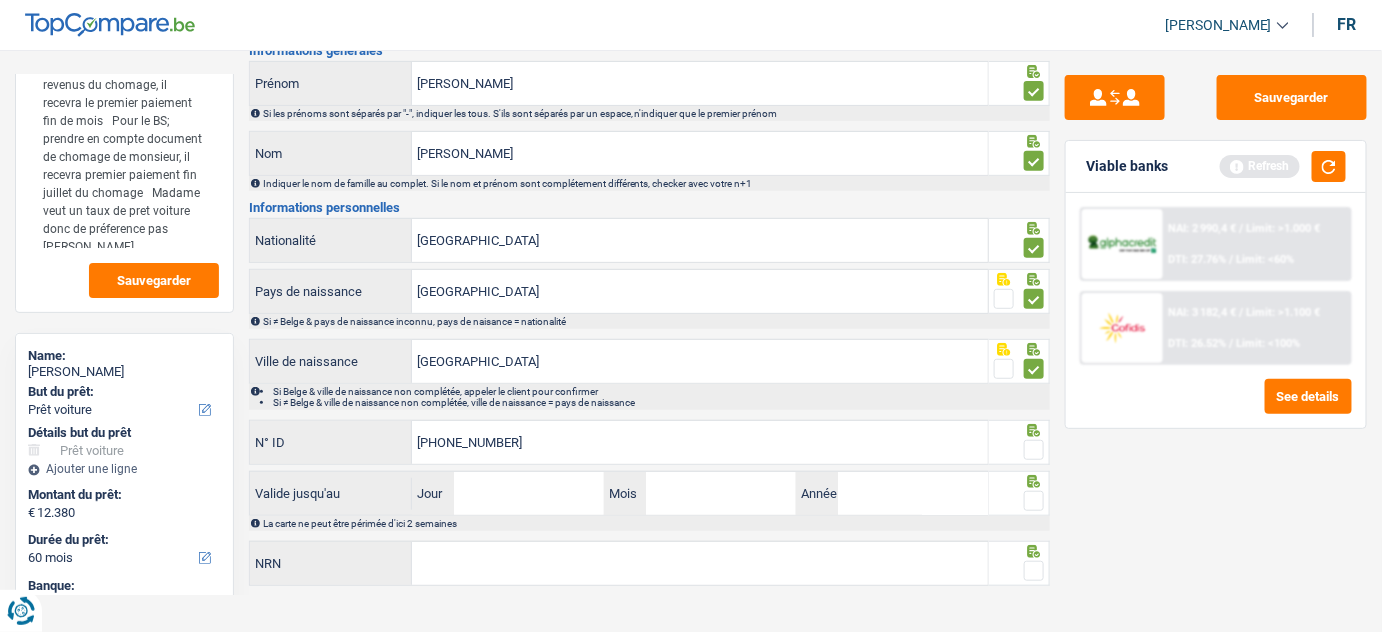 type on "[PHONE_NUMBER]" 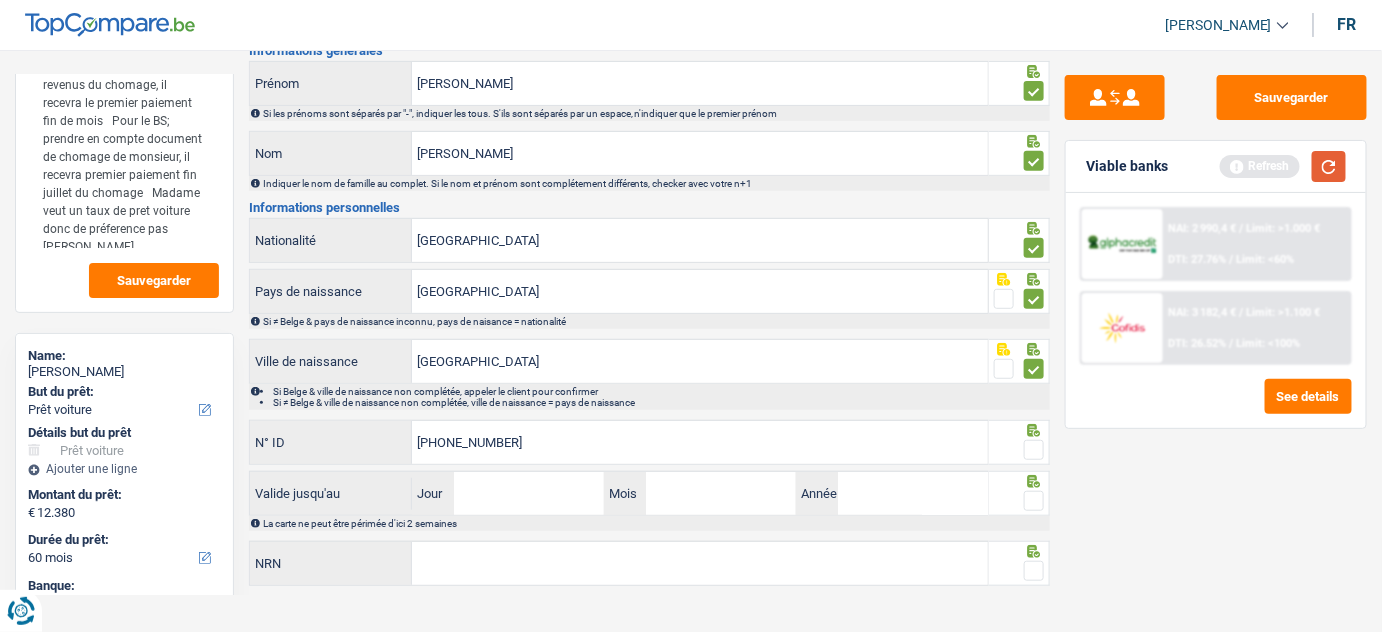click at bounding box center (1329, 166) 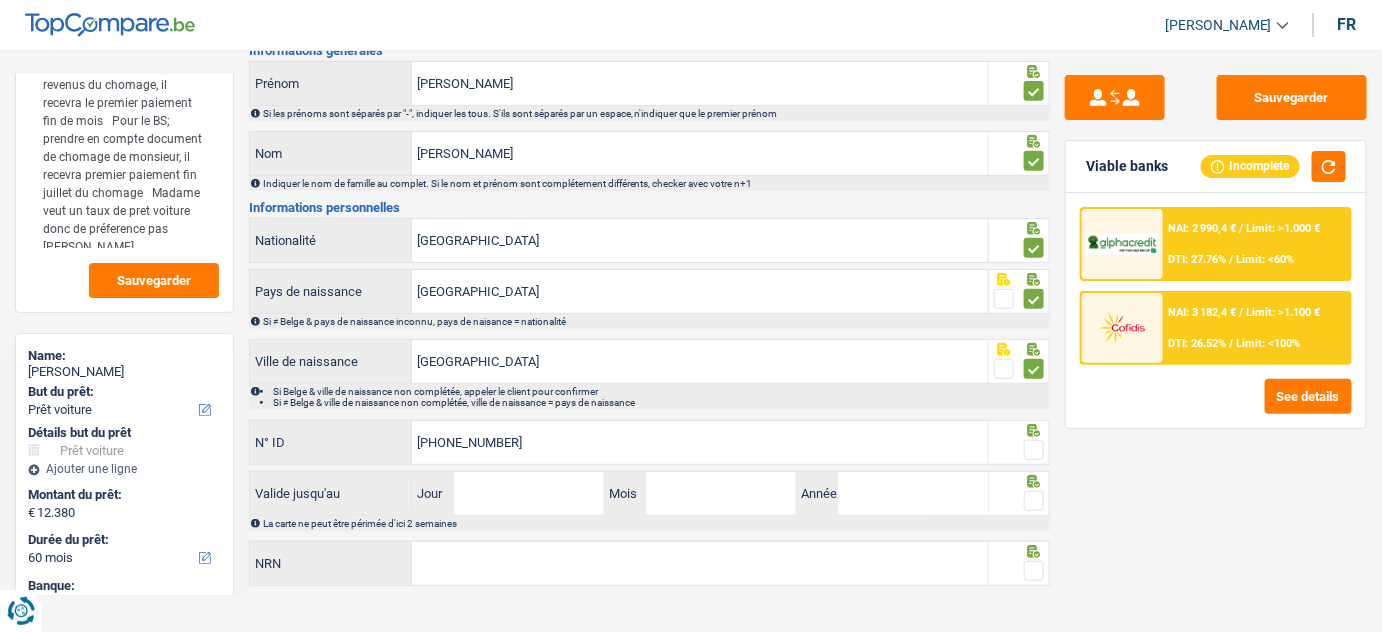 click at bounding box center [1034, 450] 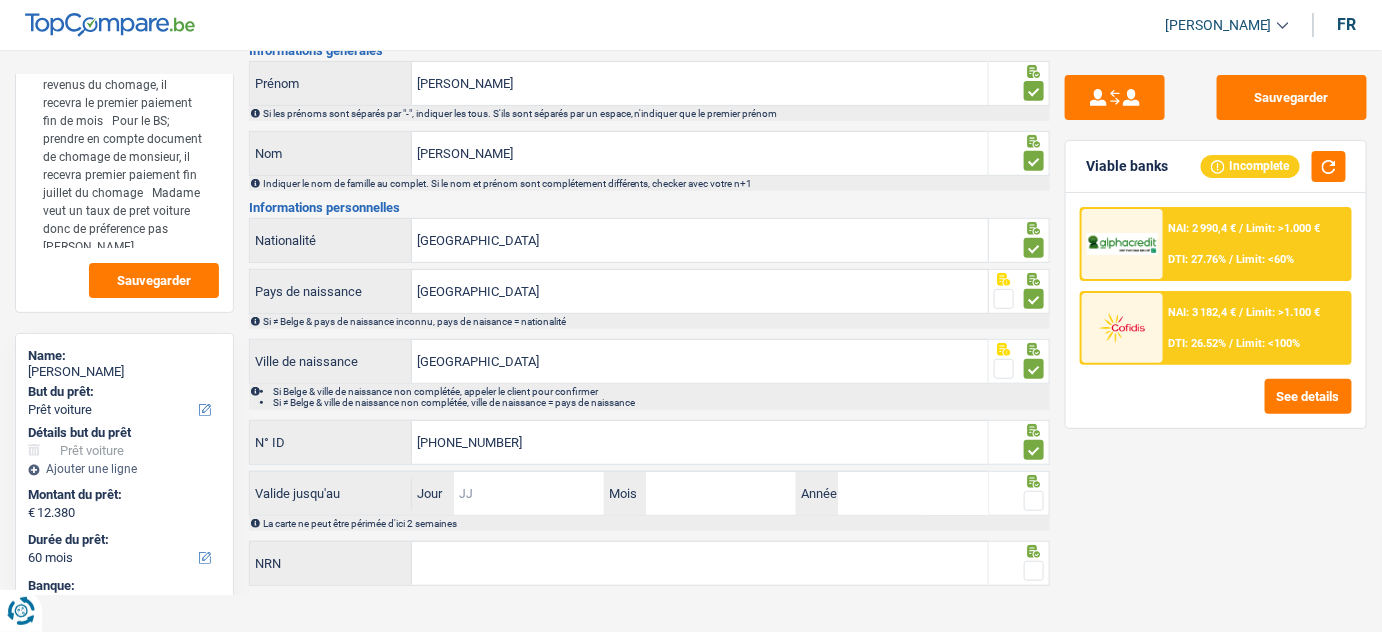 click on "Jour" at bounding box center (529, 493) 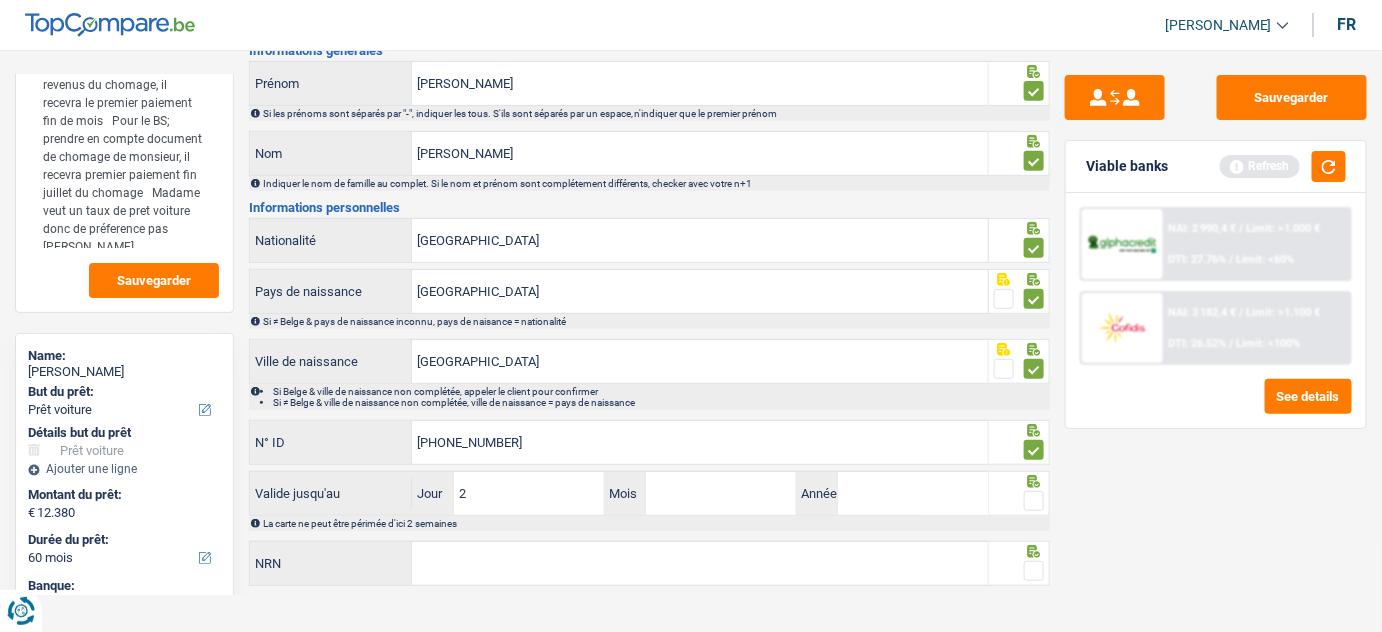 type on "20" 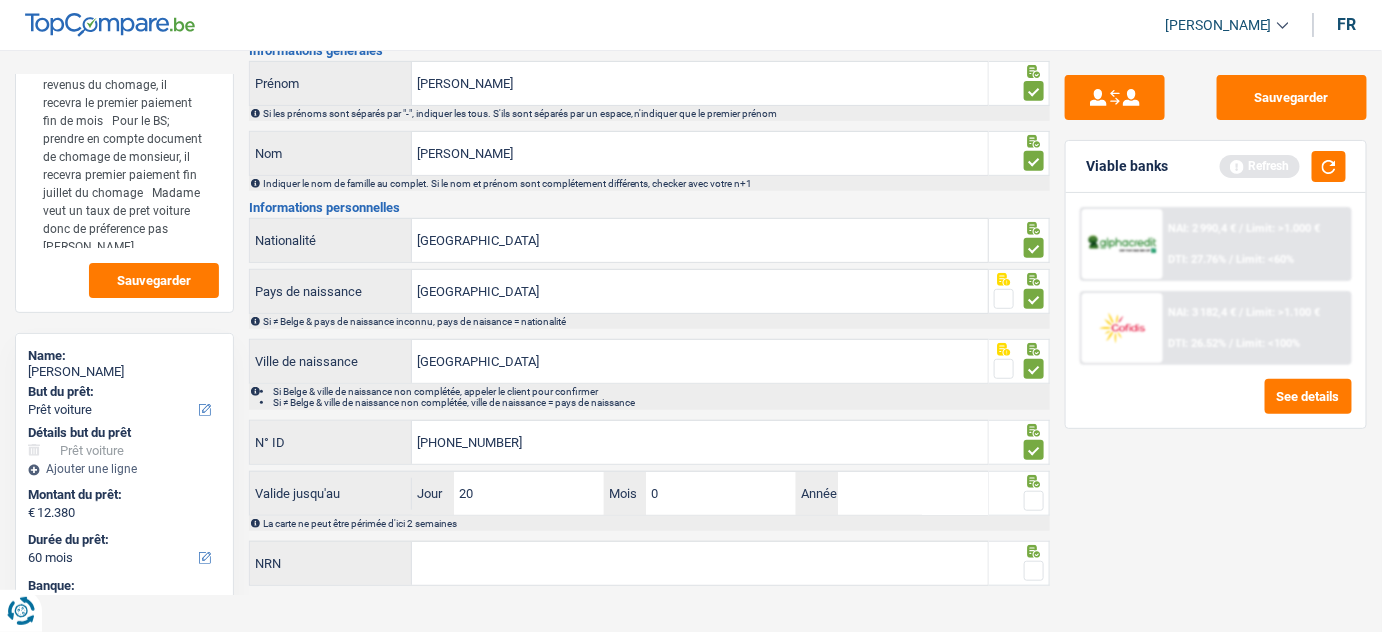 type on "03" 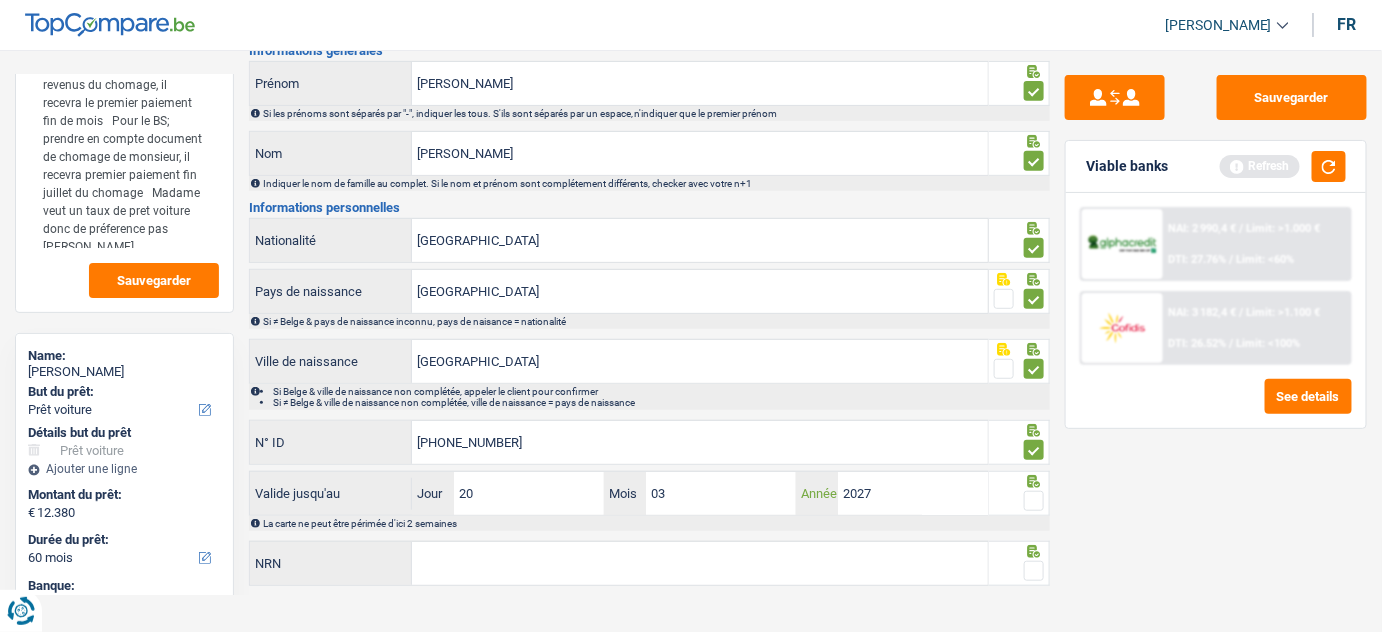 type on "2027" 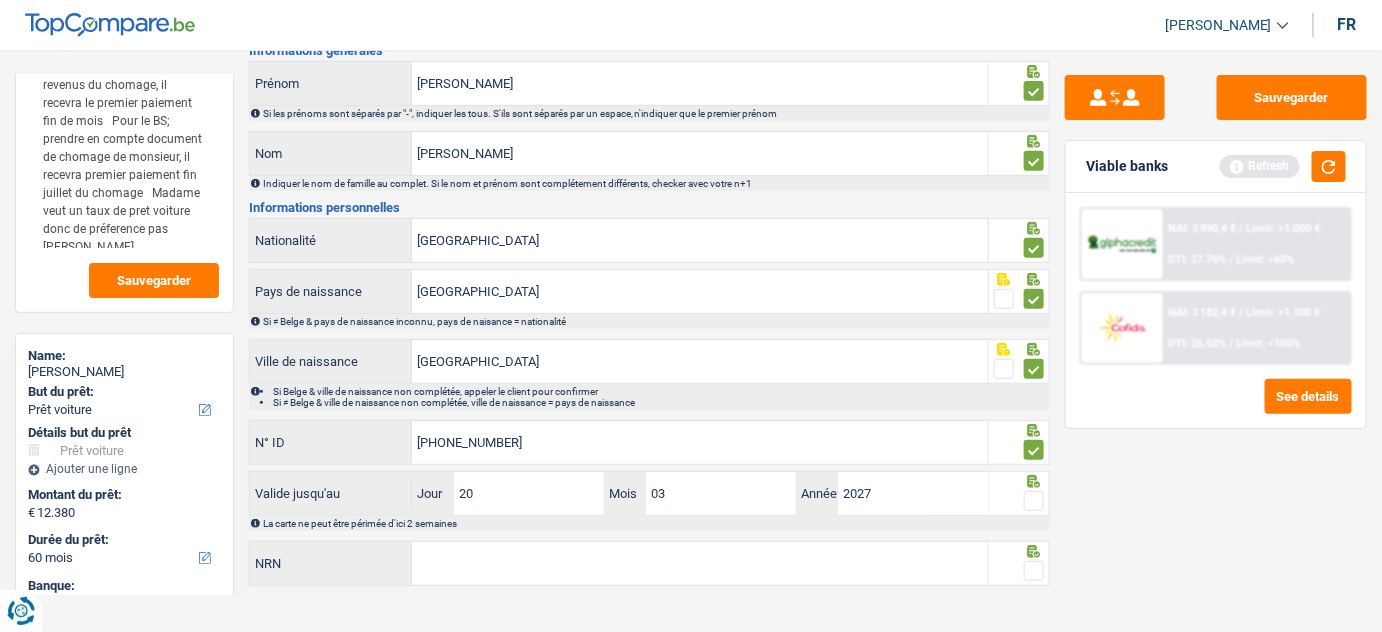 drag, startPoint x: 1027, startPoint y: 497, endPoint x: 1041, endPoint y: 474, distance: 26.925823 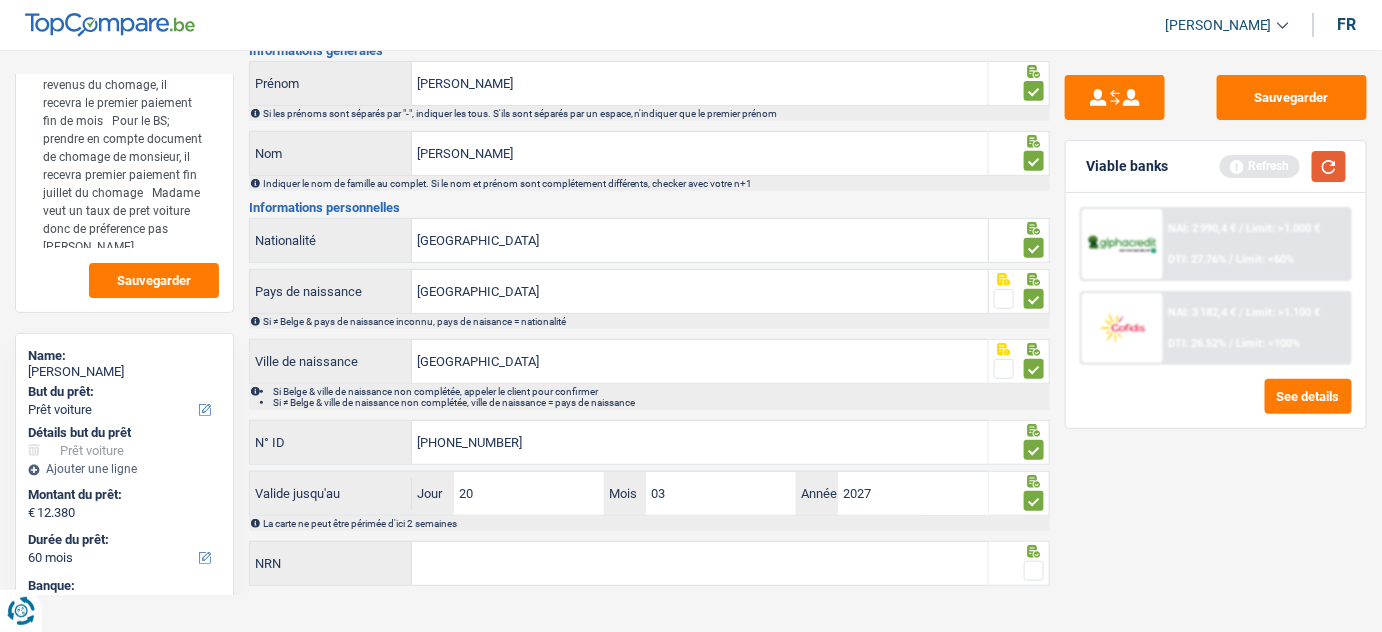 click at bounding box center (1329, 166) 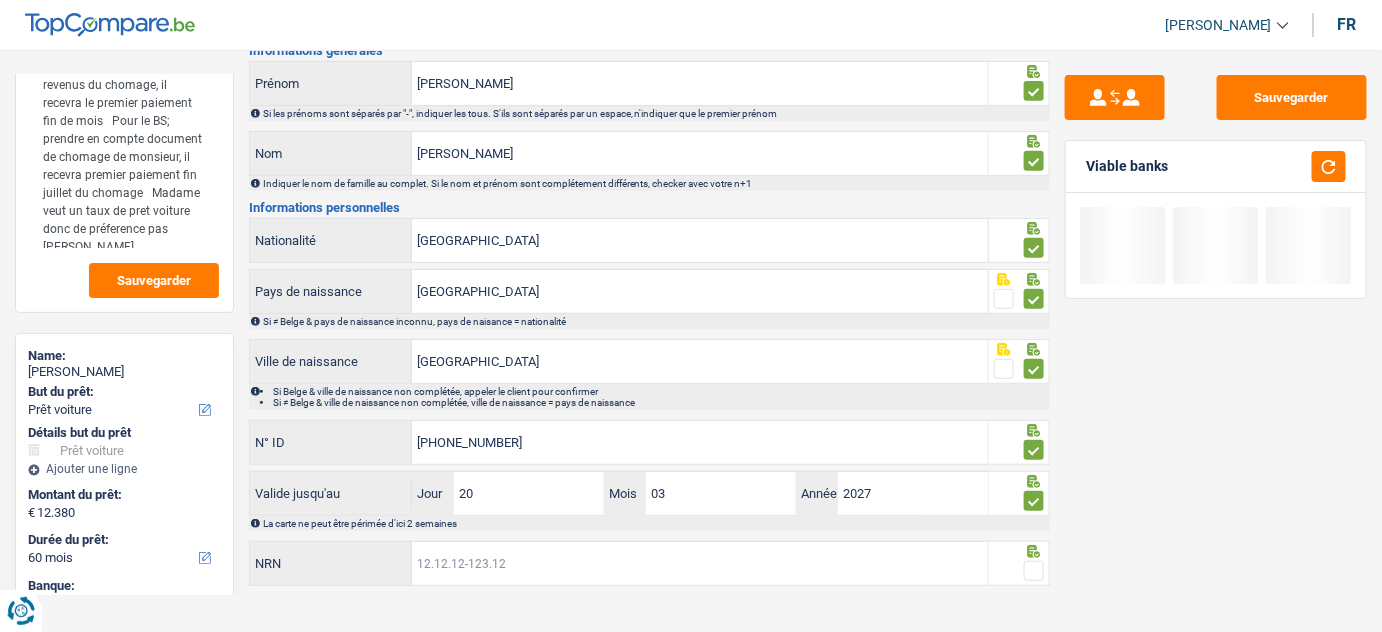 click on "NRN" at bounding box center (700, 563) 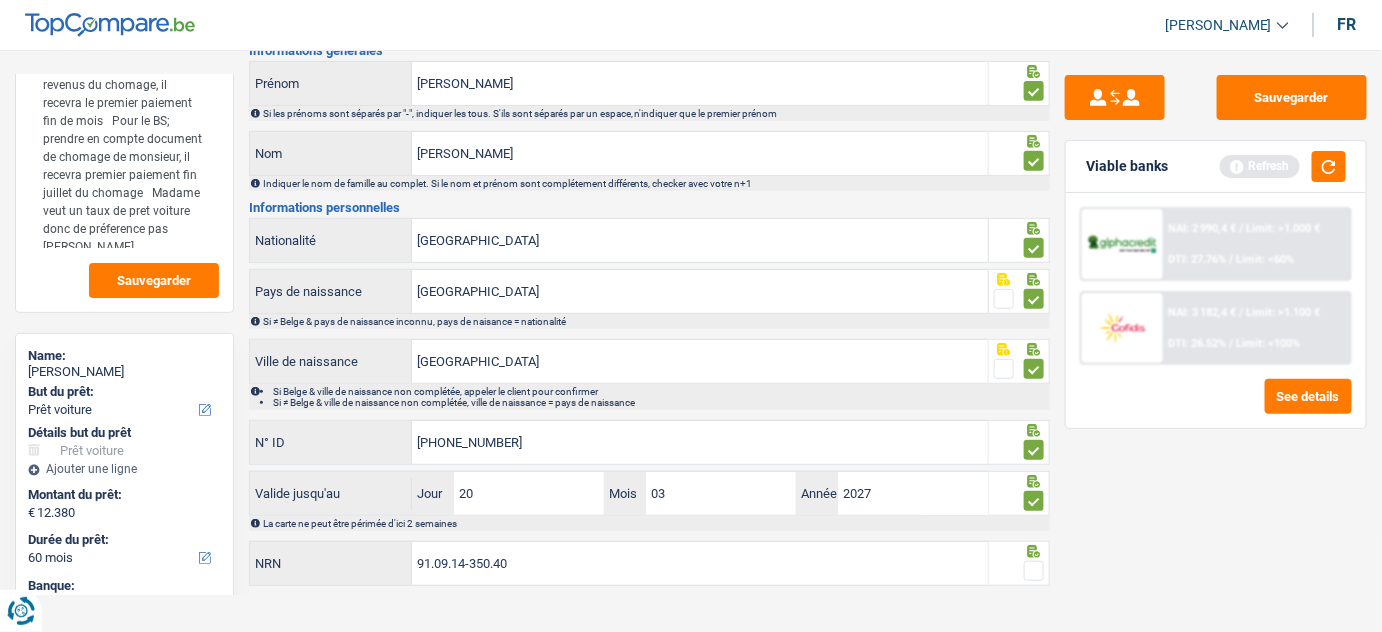 type on "91.09.14-350.40" 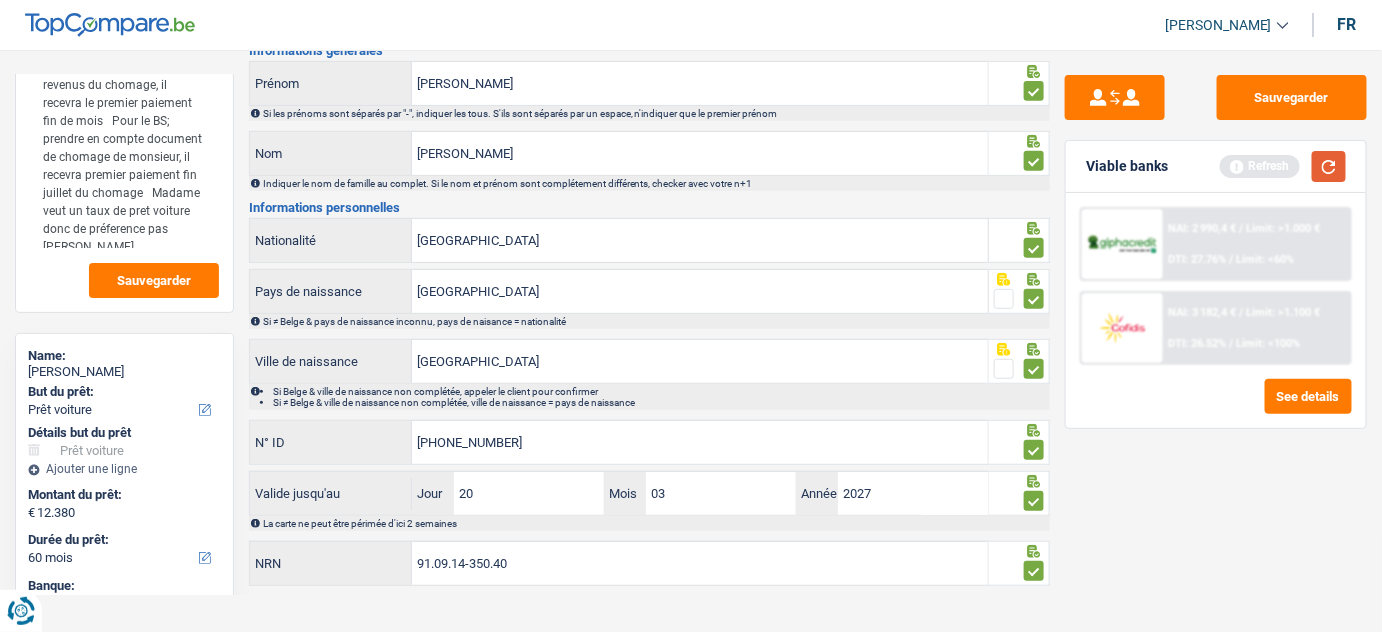 drag, startPoint x: 1325, startPoint y: 171, endPoint x: 1253, endPoint y: 194, distance: 75.58439 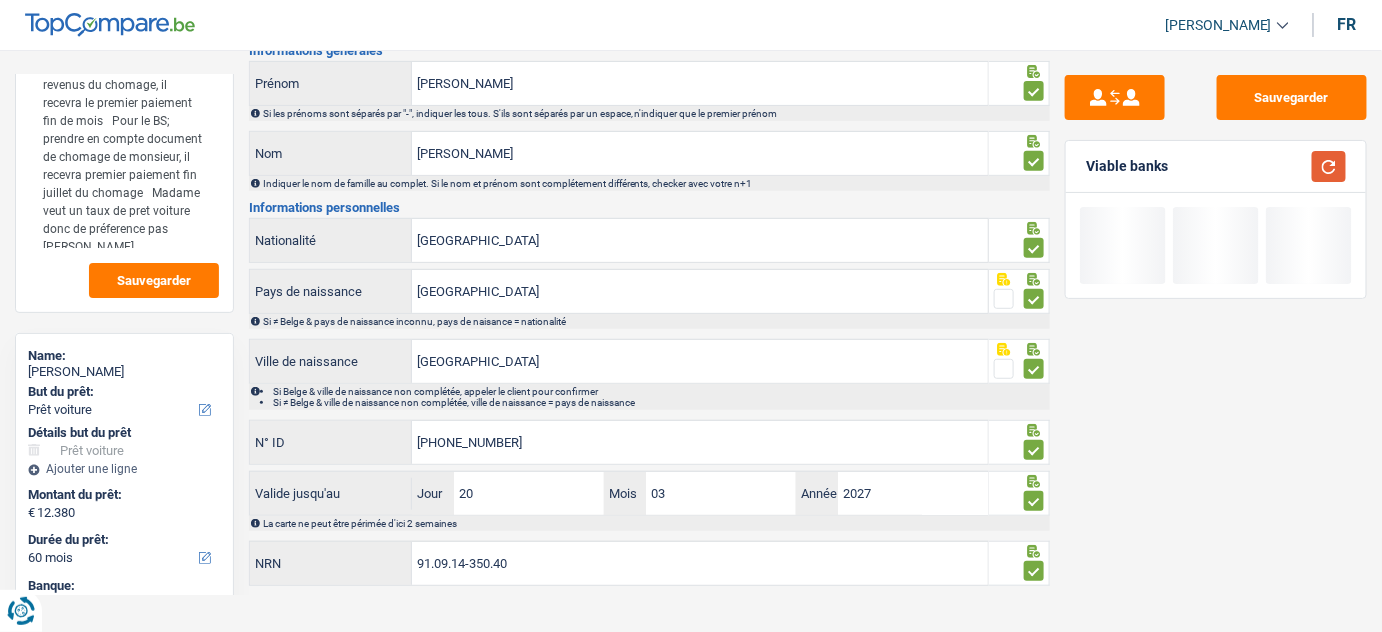 scroll, scrollTop: 0, scrollLeft: 0, axis: both 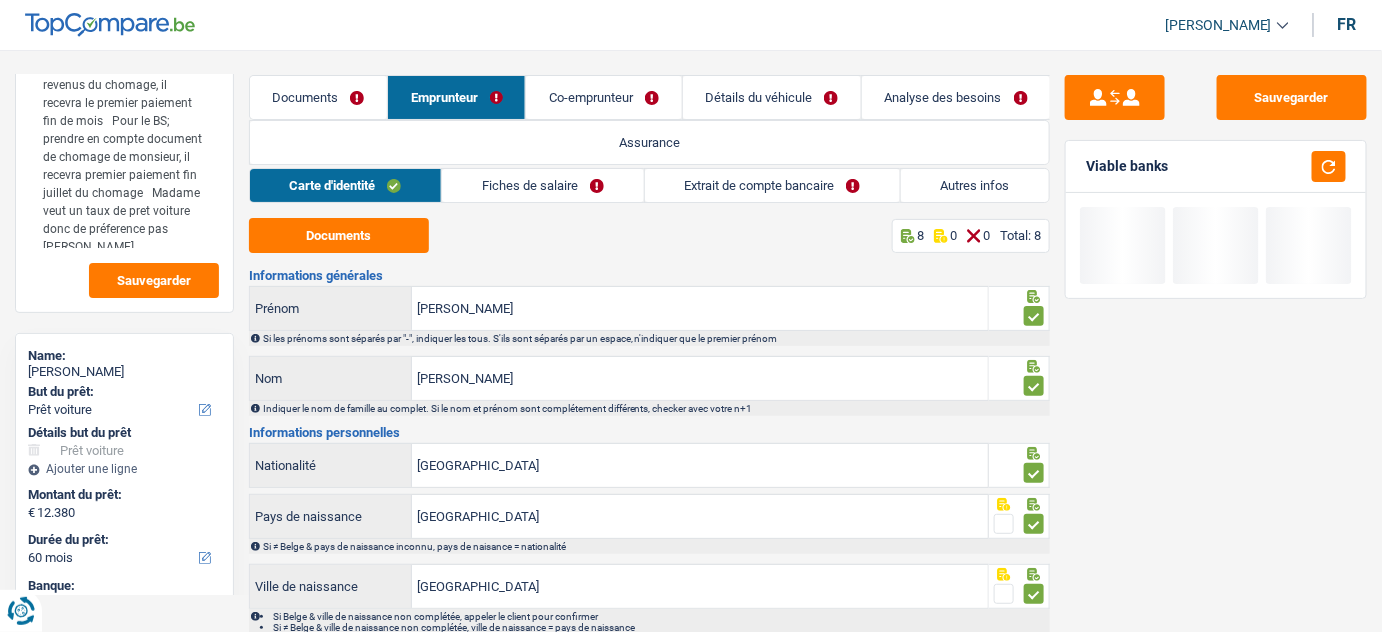 click on "Fiches de salaire" at bounding box center [542, 185] 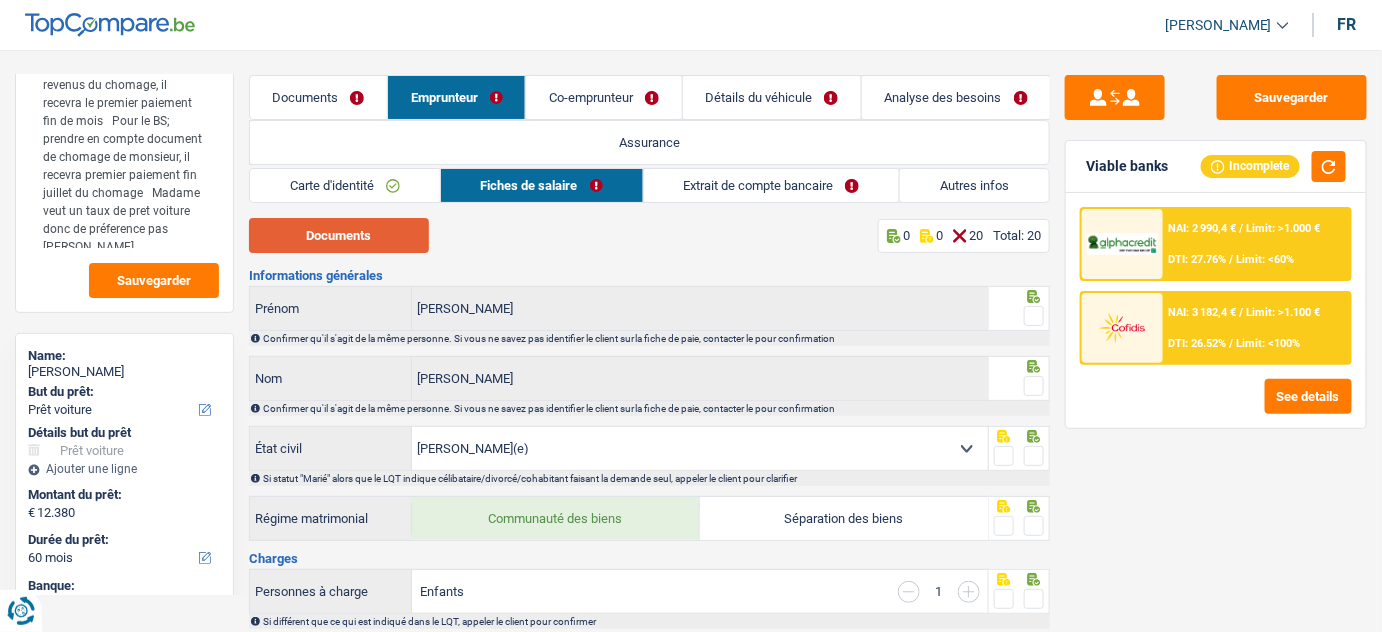 click on "Documents" at bounding box center [339, 235] 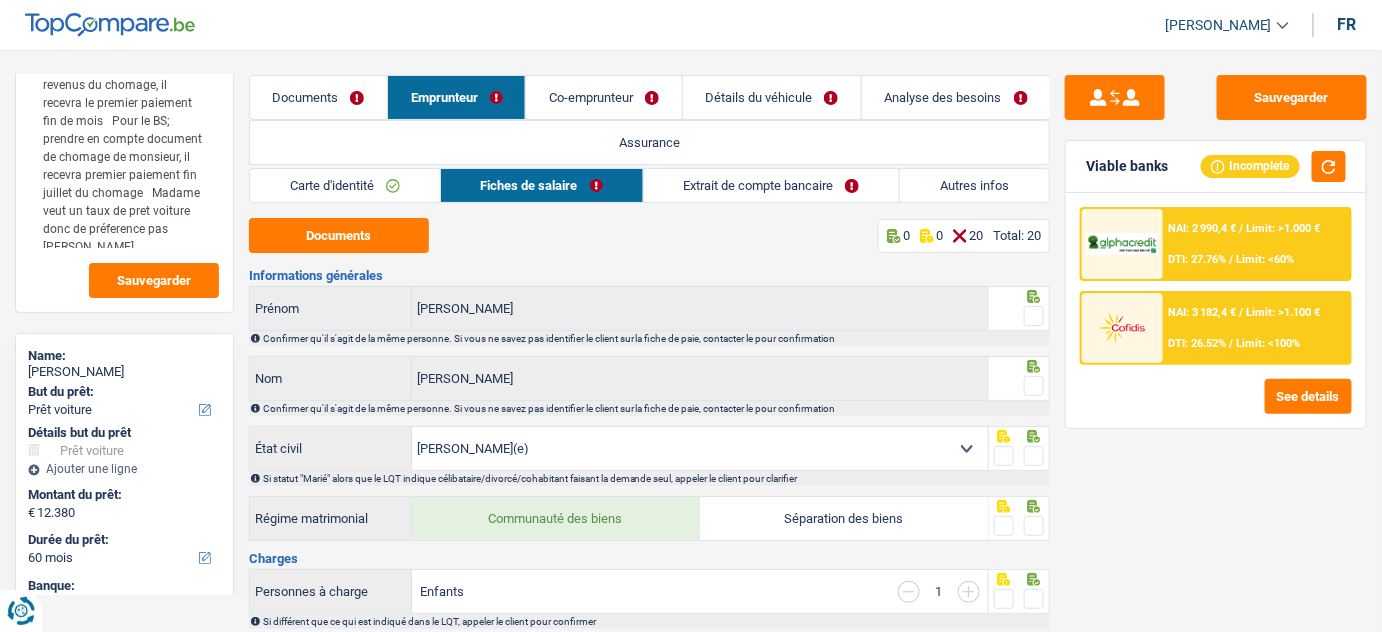click at bounding box center (1034, 316) 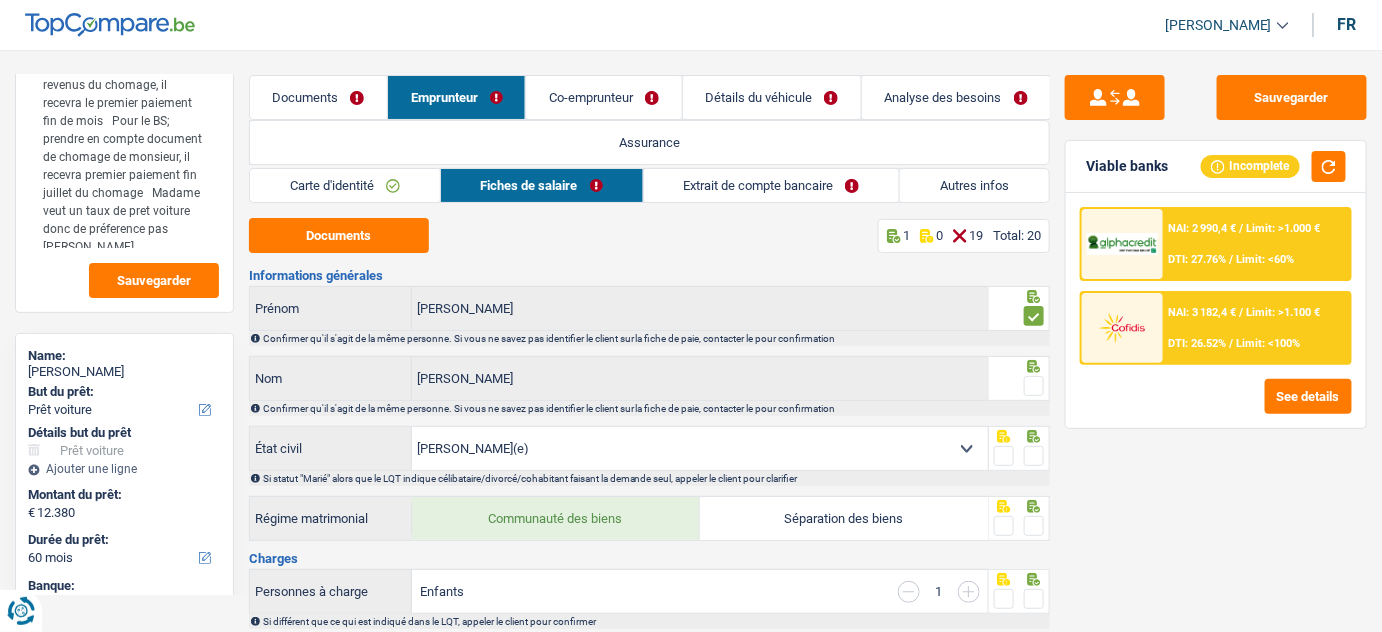 click at bounding box center (1034, 386) 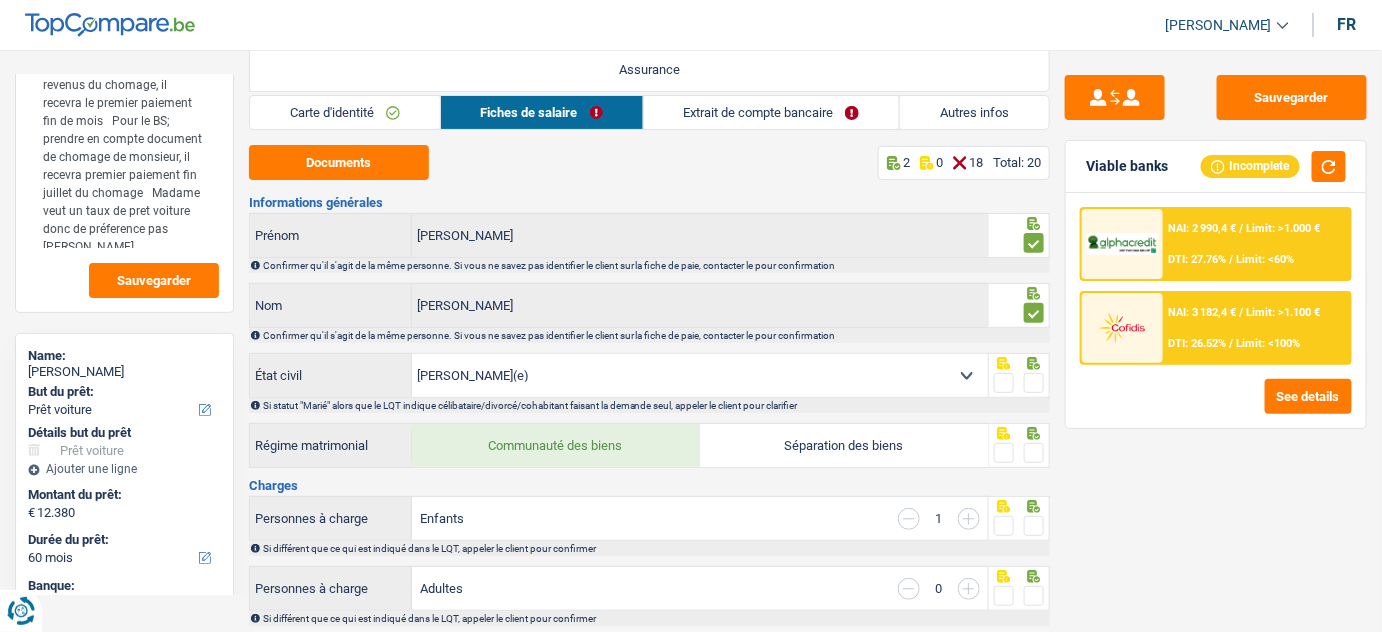 scroll, scrollTop: 181, scrollLeft: 0, axis: vertical 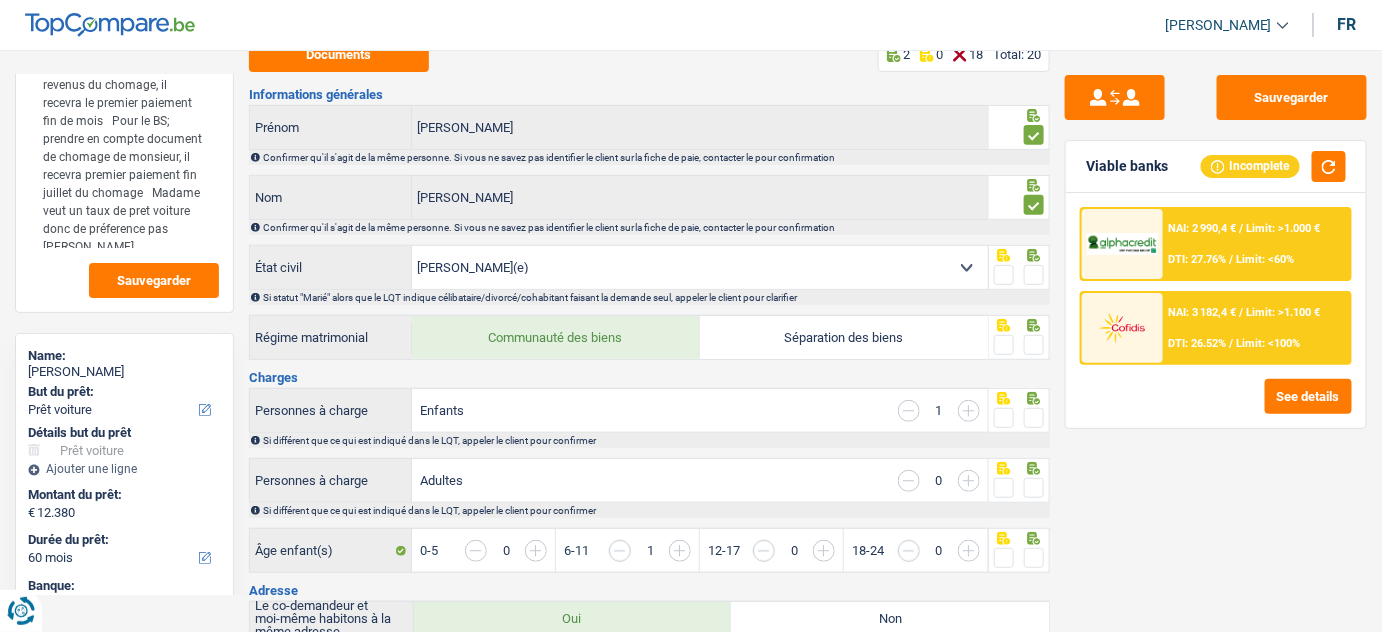 drag, startPoint x: 1034, startPoint y: 270, endPoint x: 1104, endPoint y: 247, distance: 73.68175 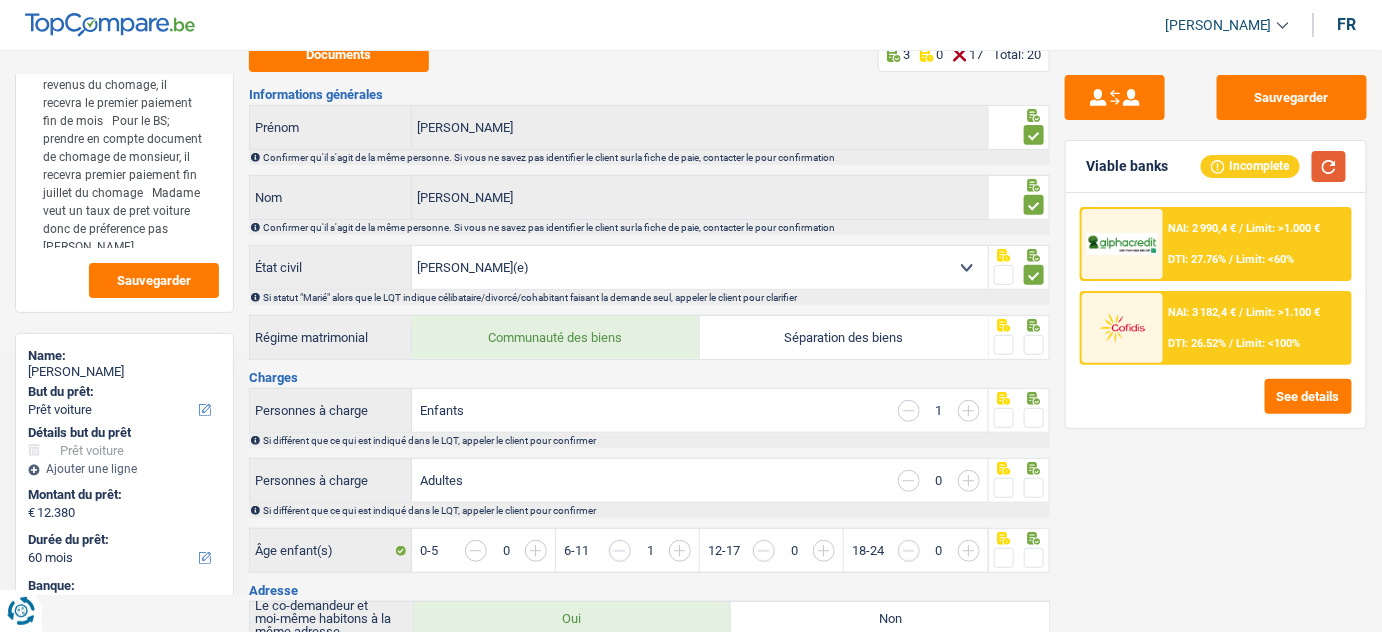 click at bounding box center [1329, 166] 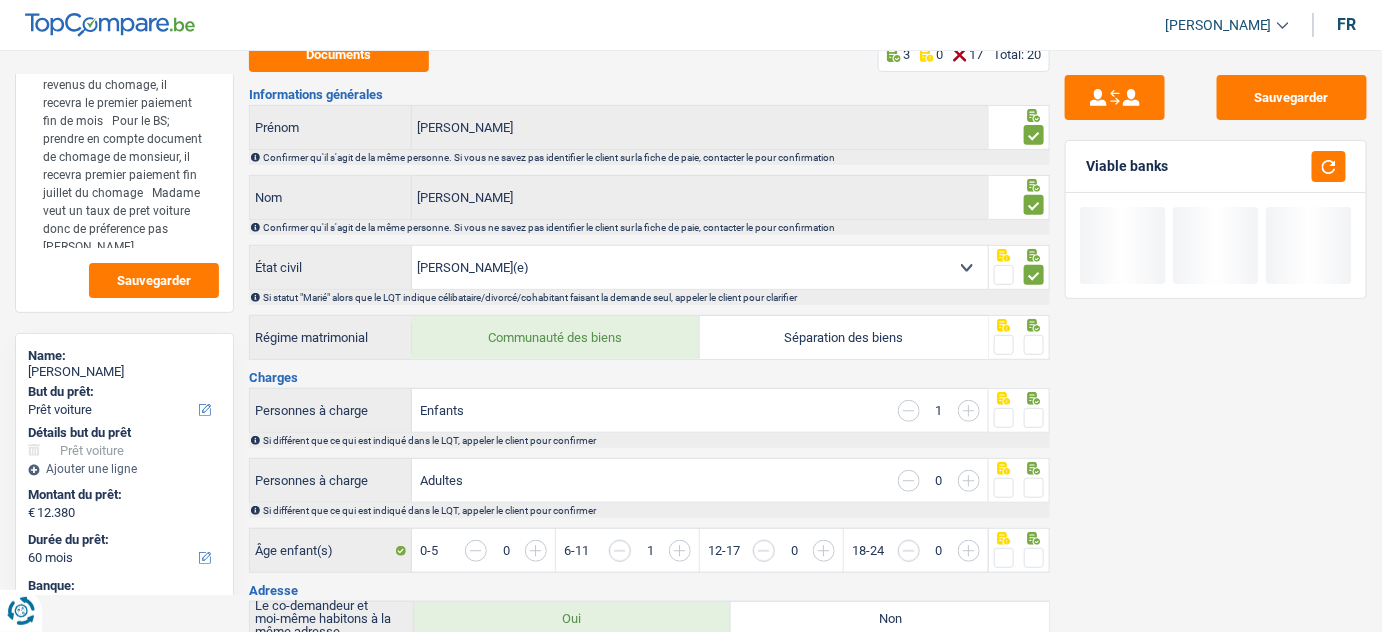click at bounding box center (1034, 345) 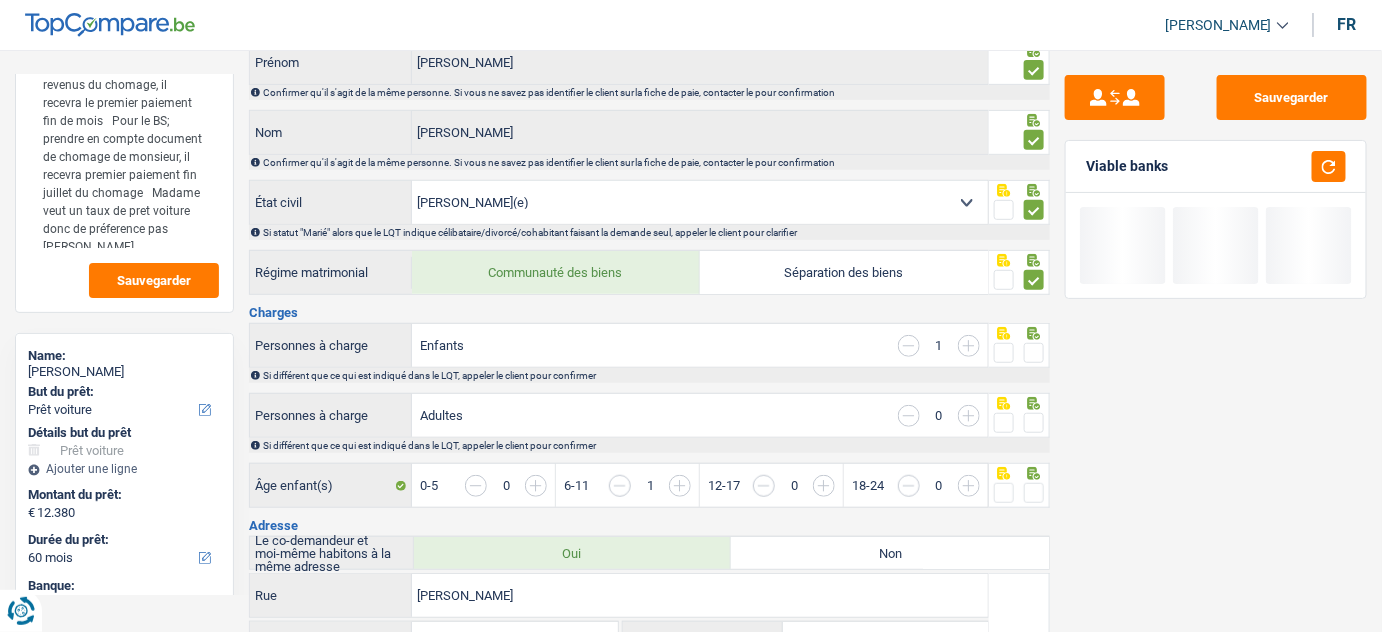 scroll, scrollTop: 363, scrollLeft: 0, axis: vertical 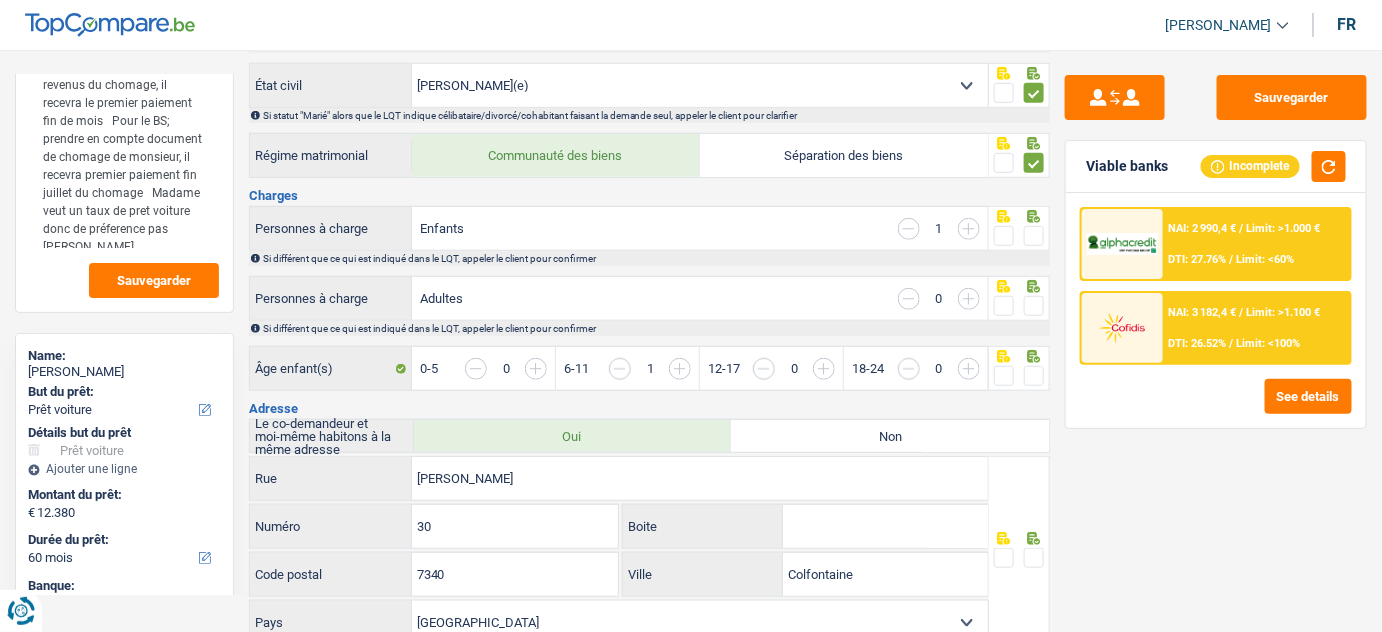 drag, startPoint x: 1032, startPoint y: 231, endPoint x: 1034, endPoint y: 251, distance: 20.09975 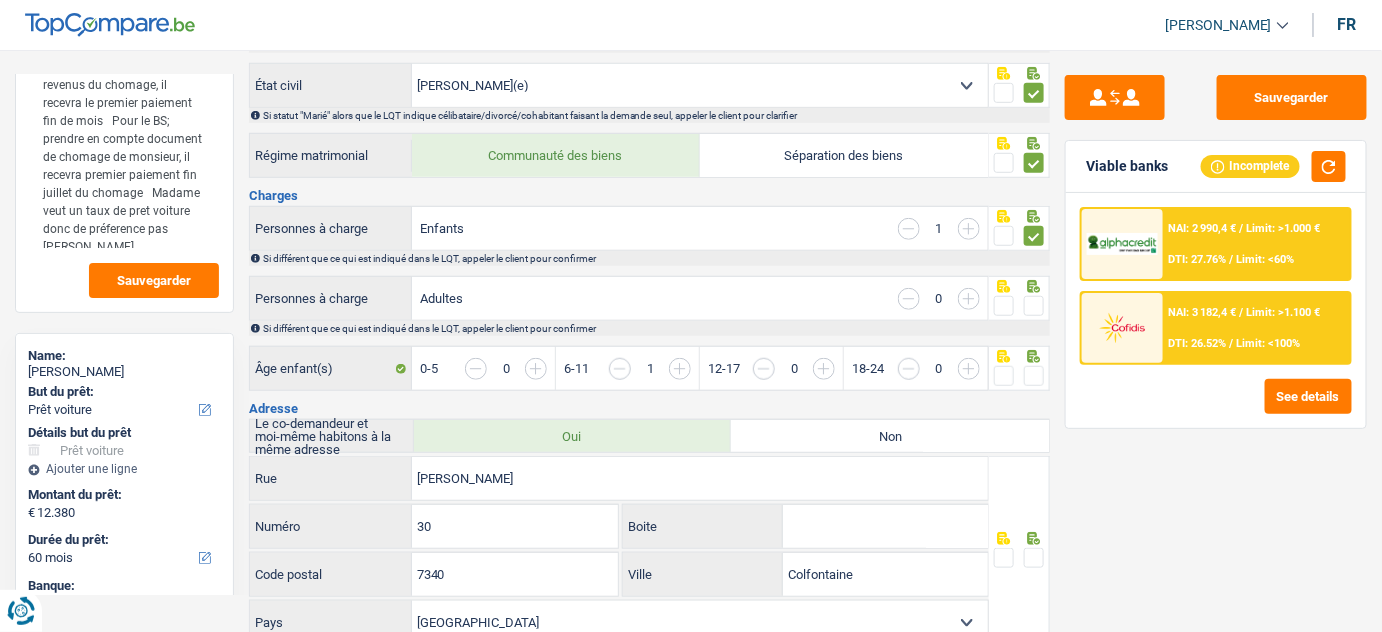 drag, startPoint x: 1029, startPoint y: 298, endPoint x: 1037, endPoint y: 332, distance: 34.928497 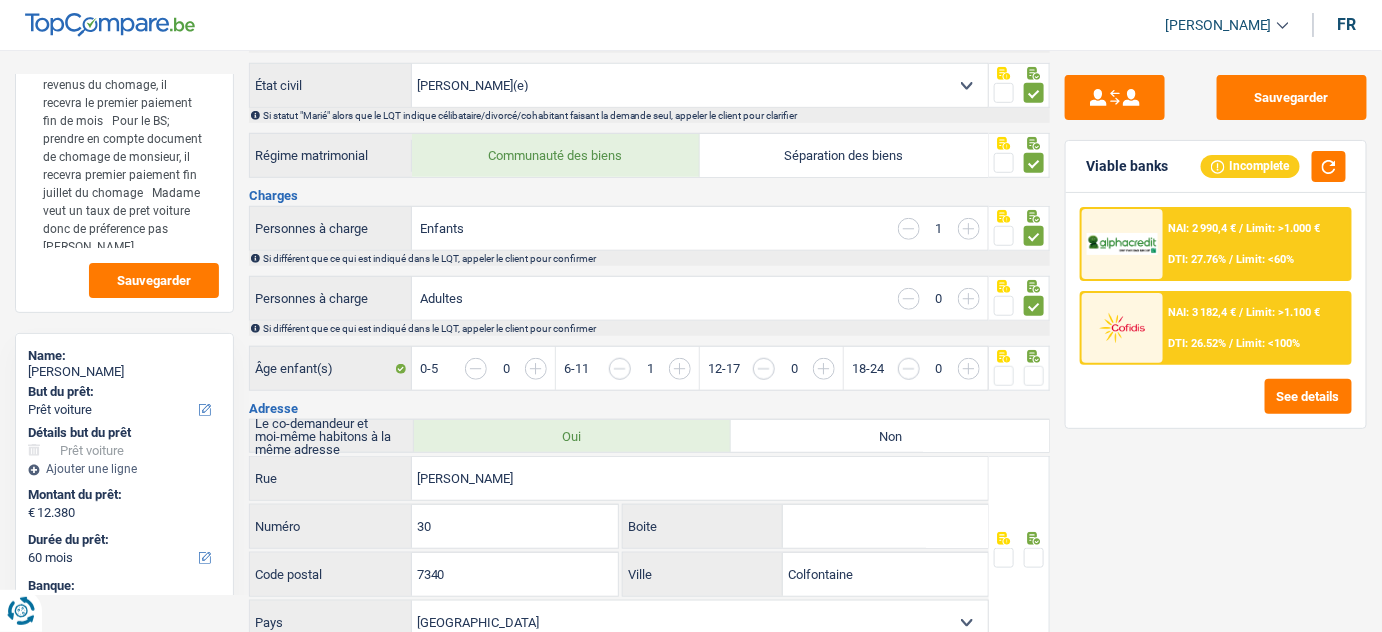 drag, startPoint x: 1034, startPoint y: 369, endPoint x: 1079, endPoint y: 345, distance: 51 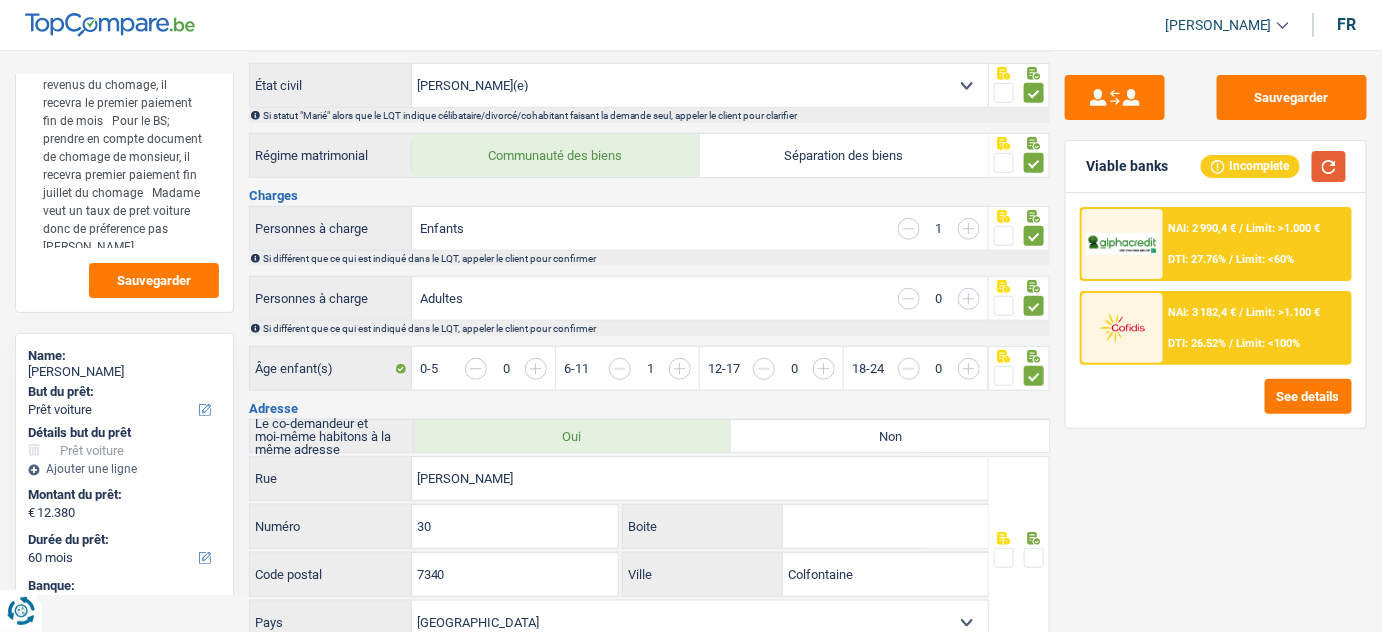 click at bounding box center [1329, 166] 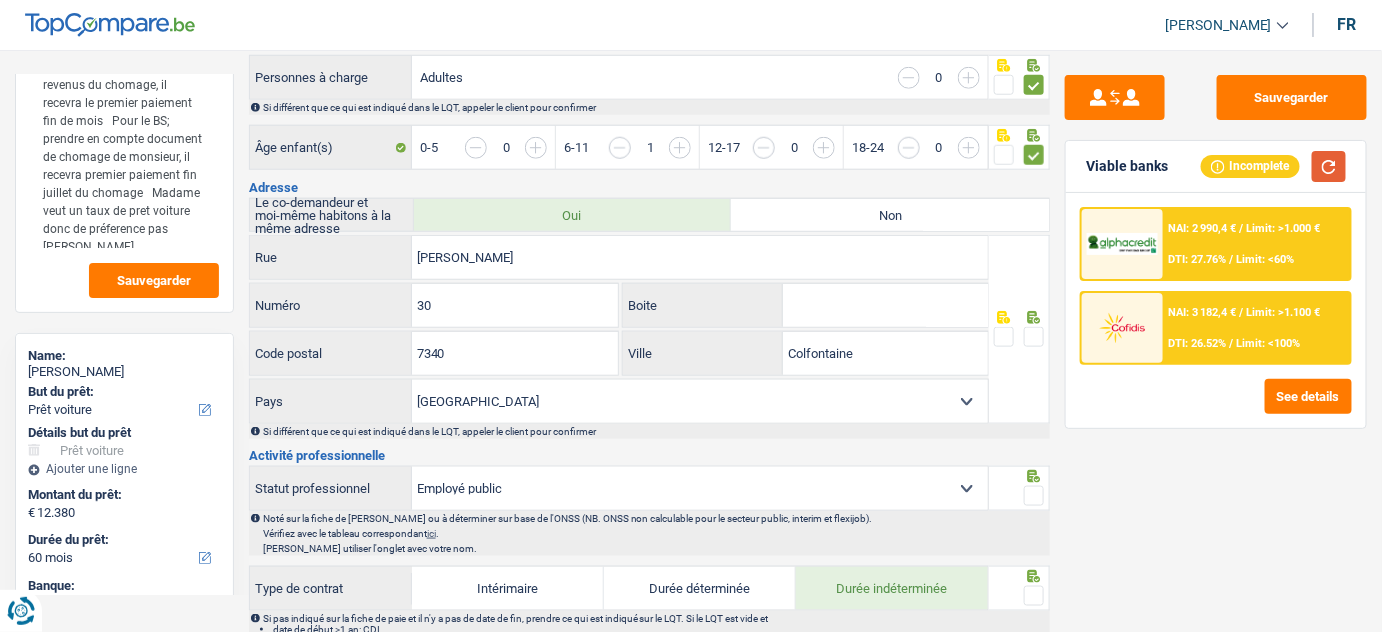 scroll, scrollTop: 545, scrollLeft: 0, axis: vertical 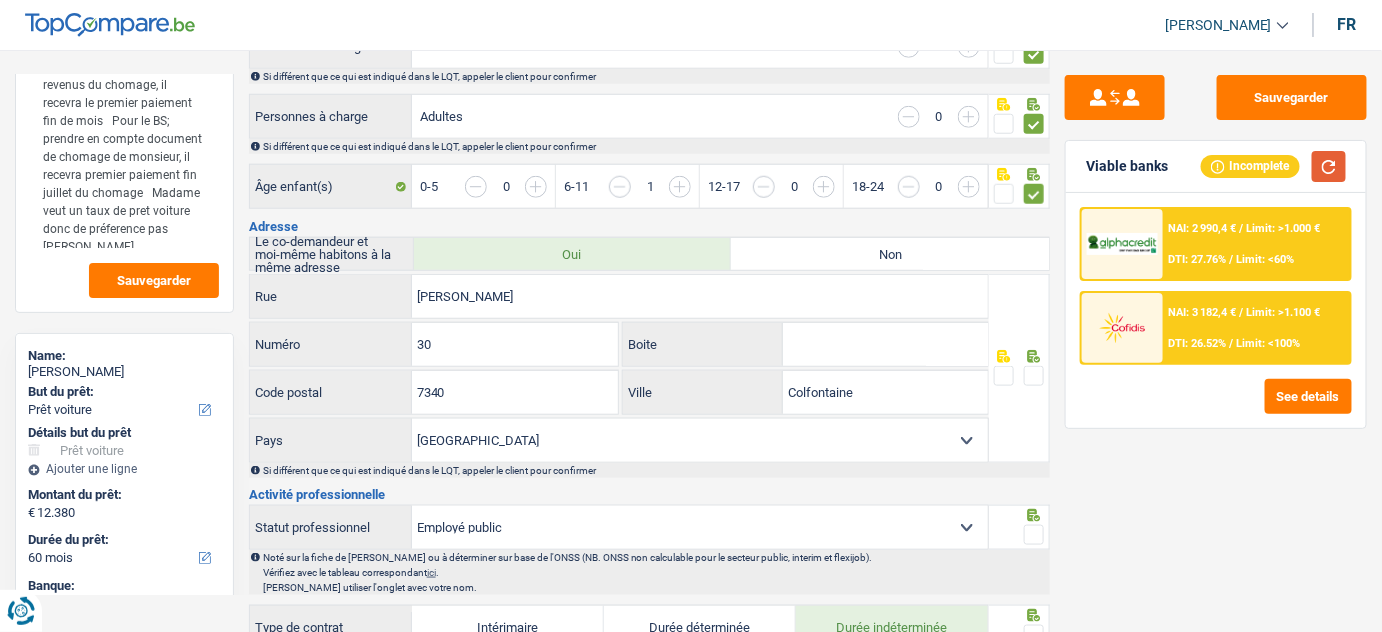 click at bounding box center [1329, 166] 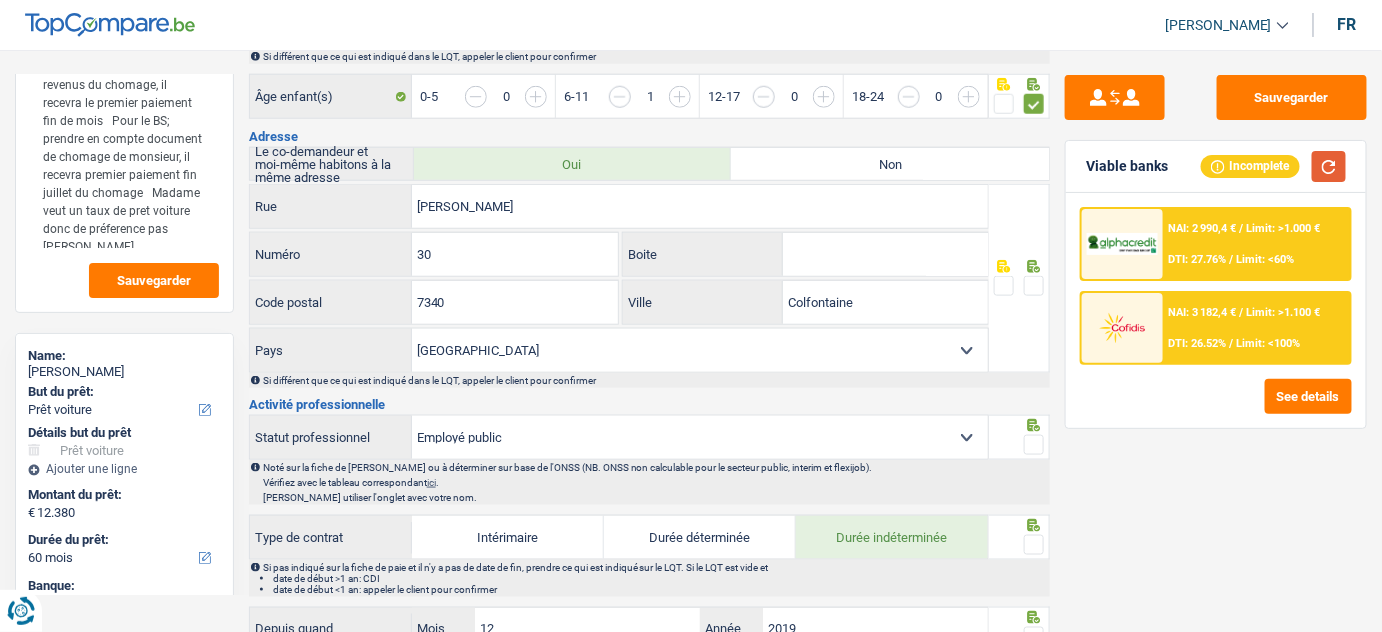 scroll, scrollTop: 636, scrollLeft: 0, axis: vertical 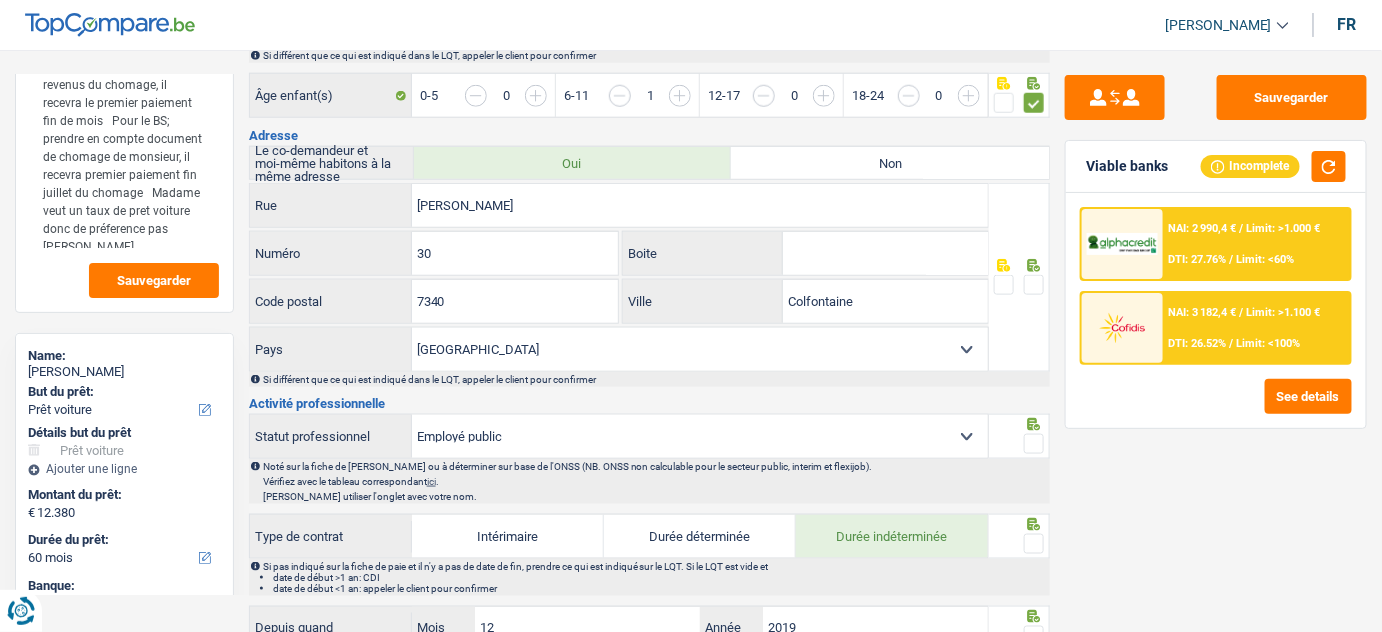 click at bounding box center (1034, 285) 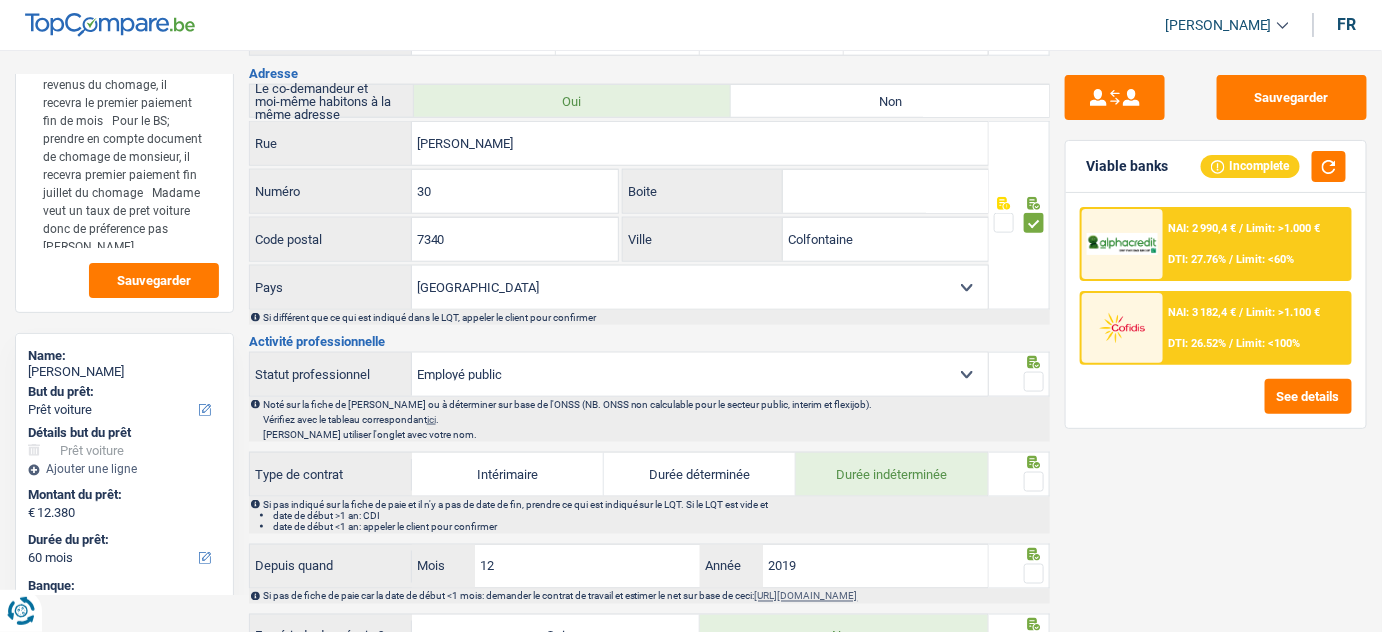 scroll, scrollTop: 727, scrollLeft: 0, axis: vertical 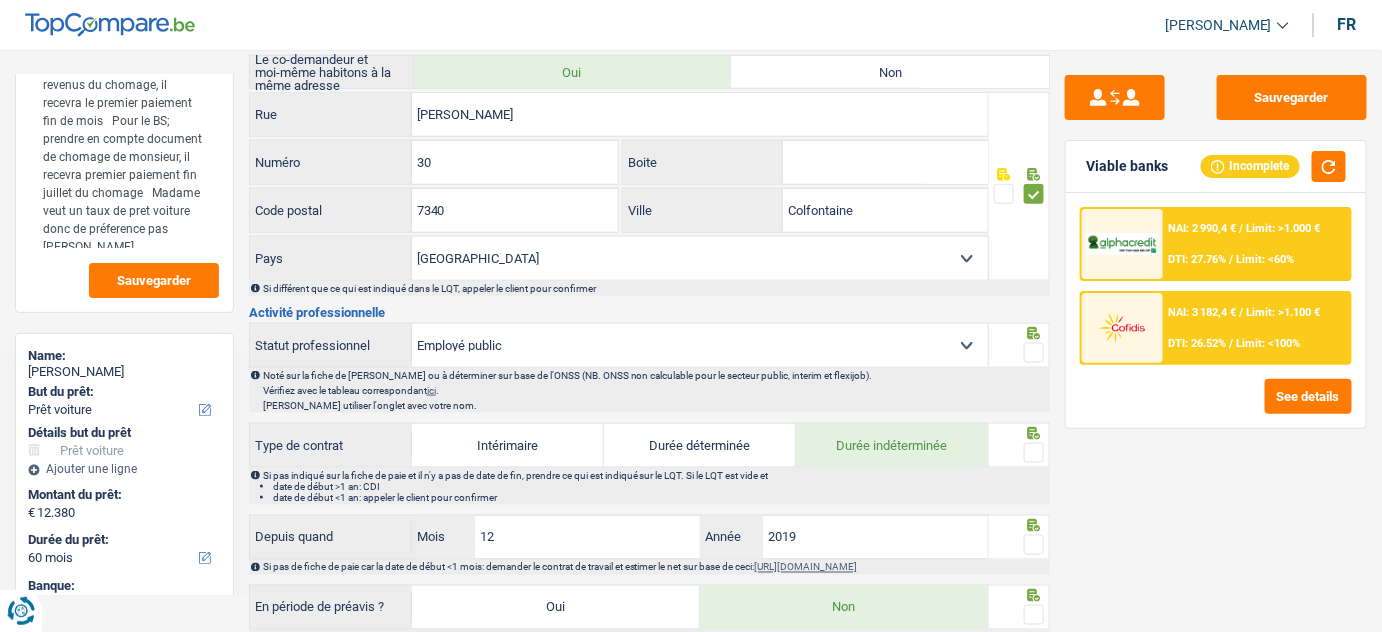 click at bounding box center (1034, 353) 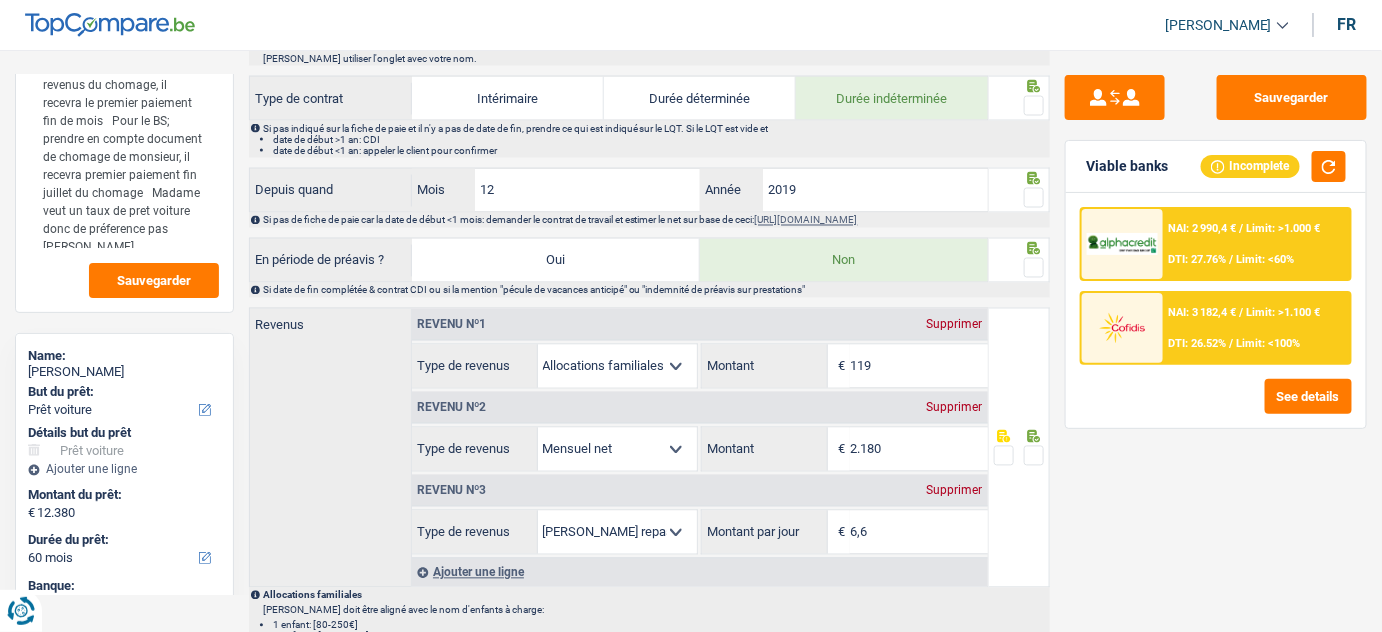 scroll, scrollTop: 1090, scrollLeft: 0, axis: vertical 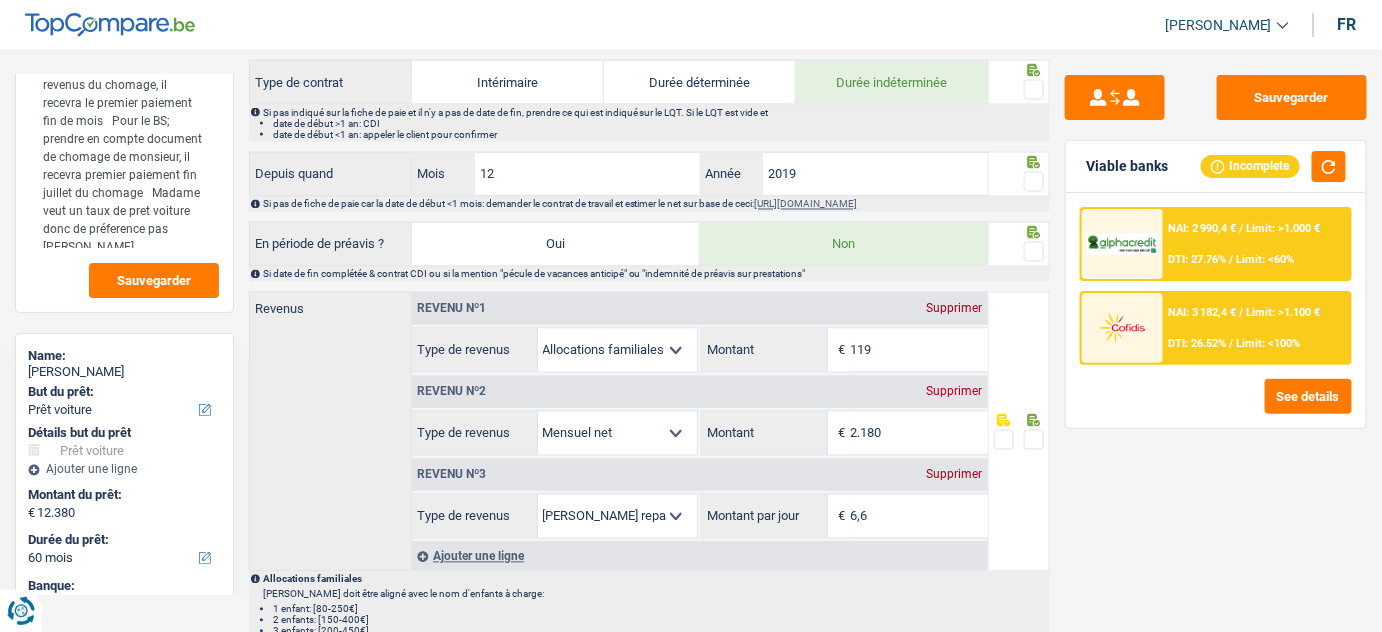 click at bounding box center (1034, 90) 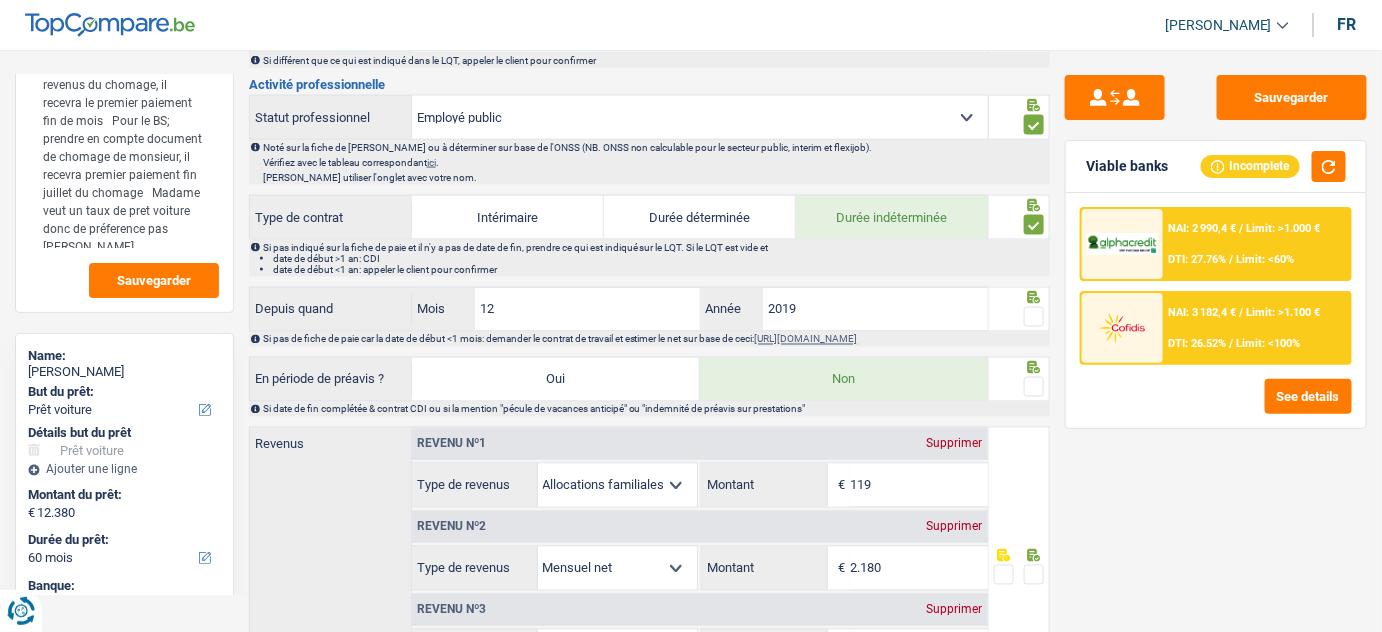 scroll, scrollTop: 909, scrollLeft: 0, axis: vertical 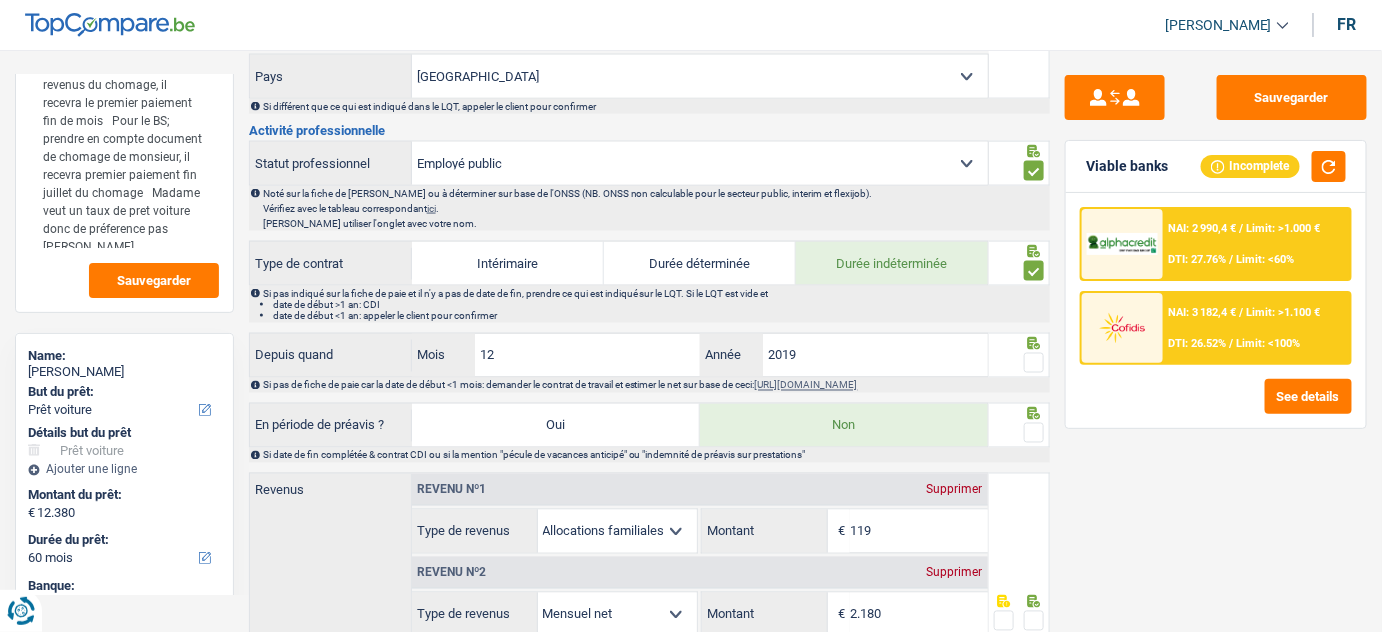 click at bounding box center [1034, 363] 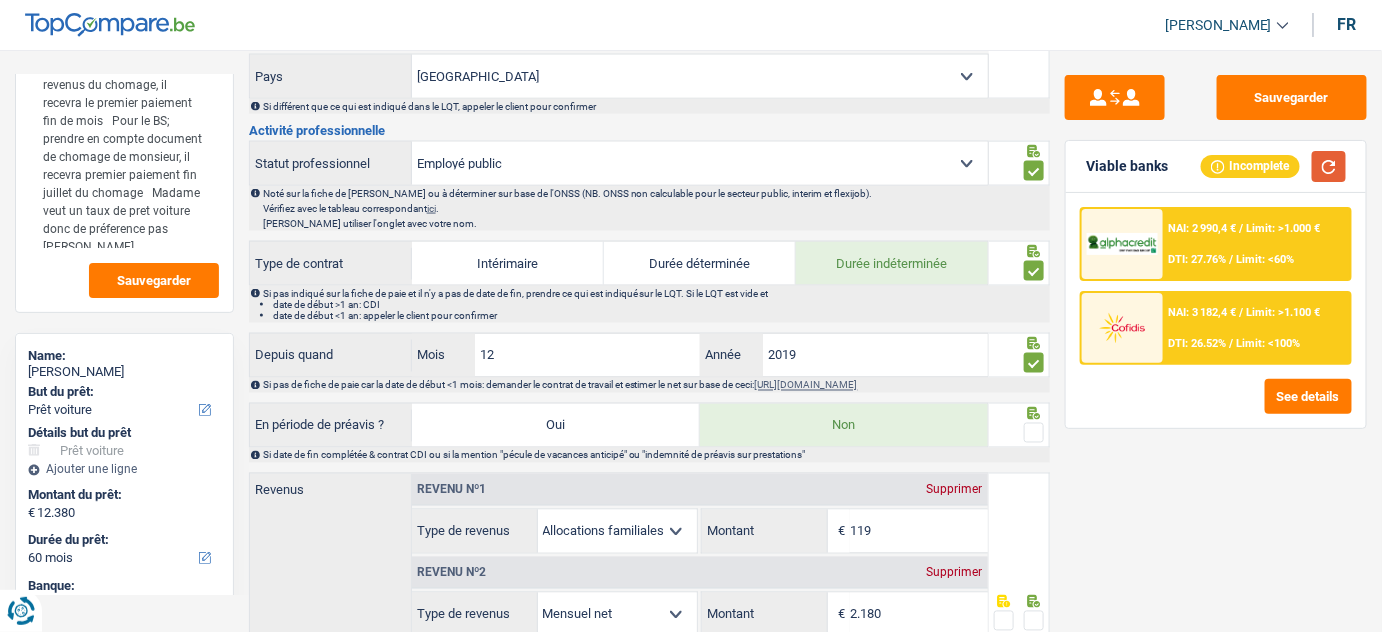 click at bounding box center [1329, 166] 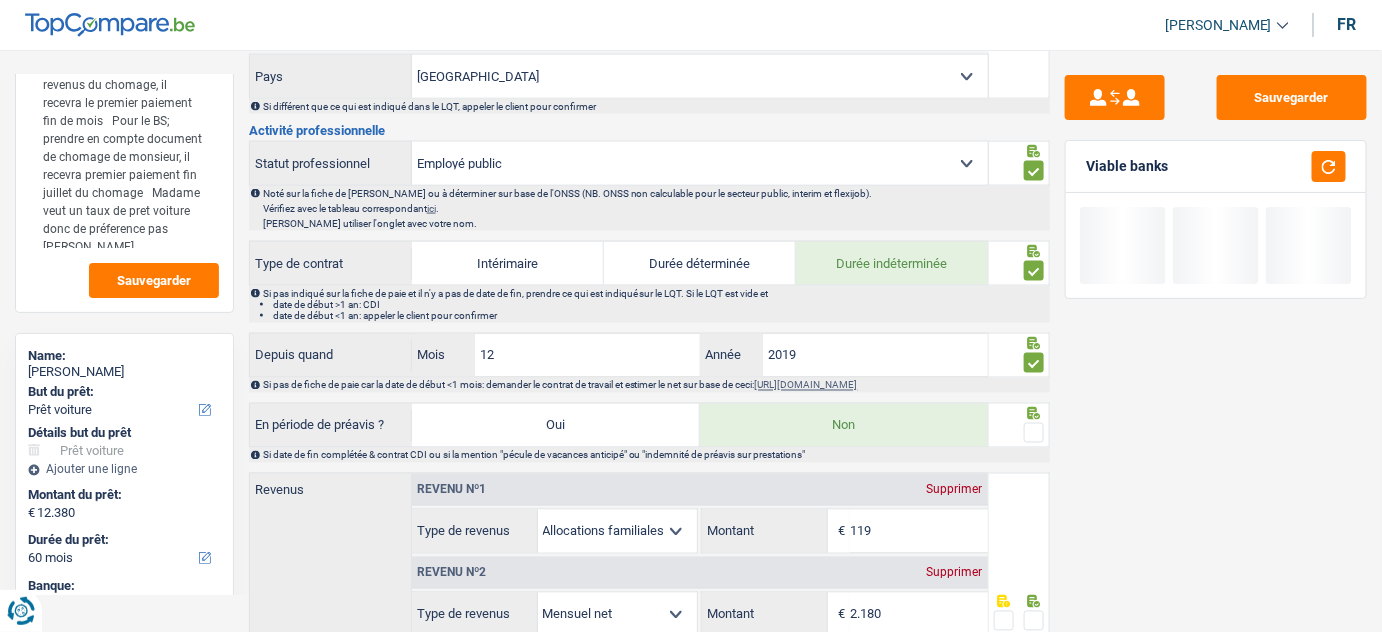click at bounding box center (1034, 433) 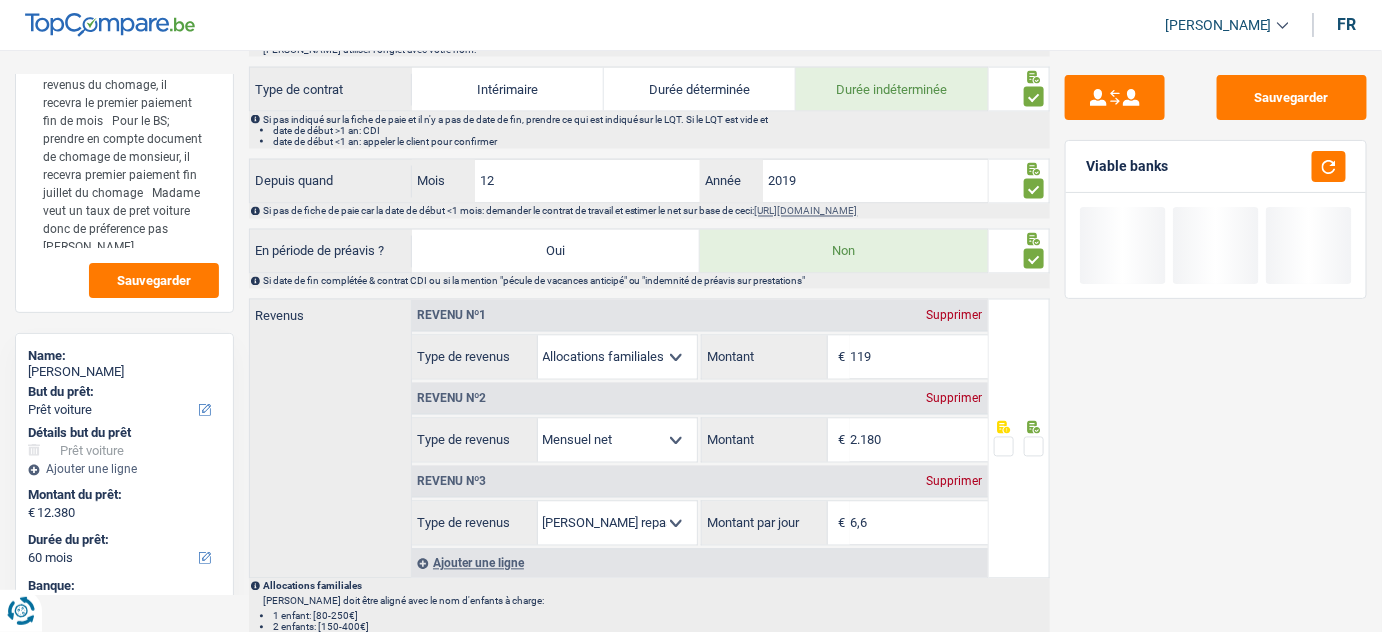 scroll, scrollTop: 1181, scrollLeft: 0, axis: vertical 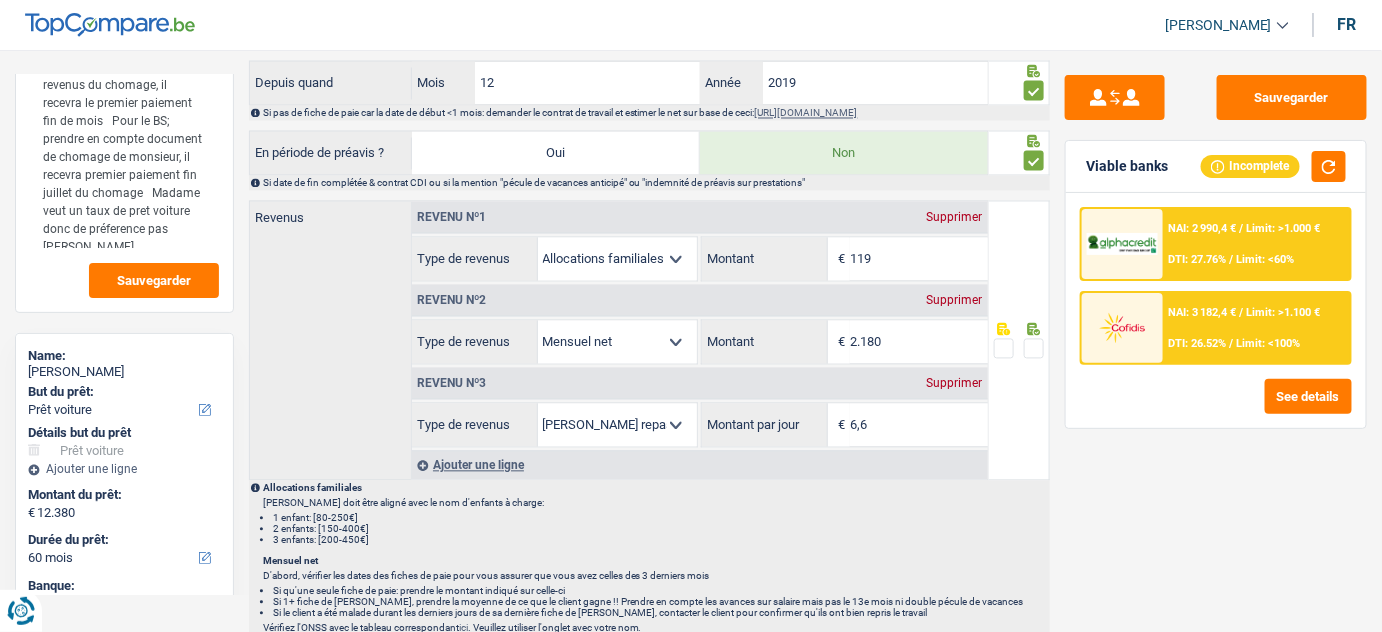 click at bounding box center (1034, 349) 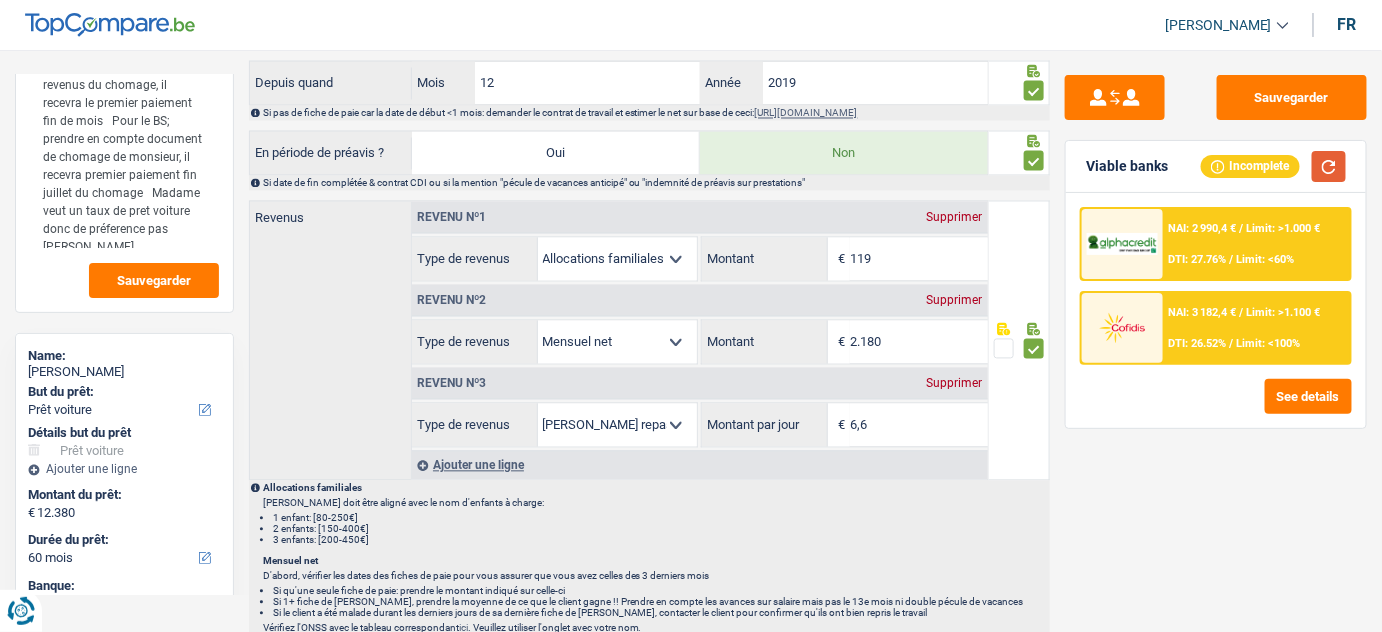 click at bounding box center (1329, 166) 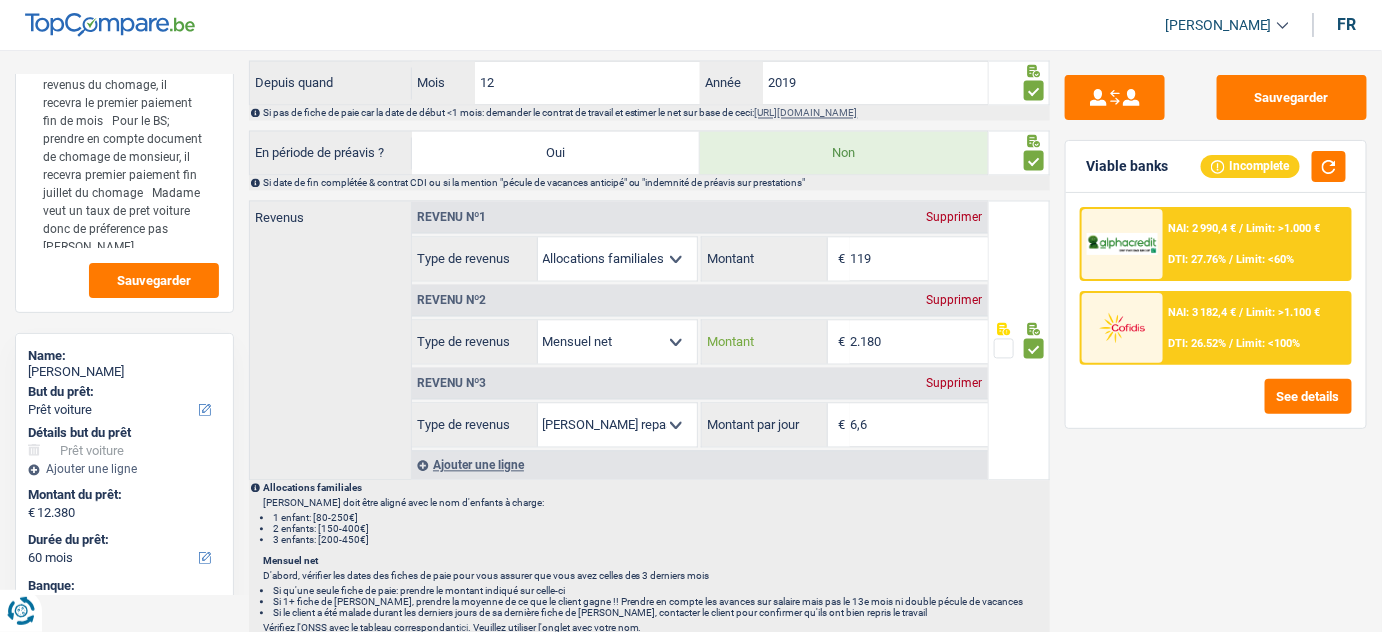 drag, startPoint x: 896, startPoint y: 326, endPoint x: 550, endPoint y: 379, distance: 350.0357 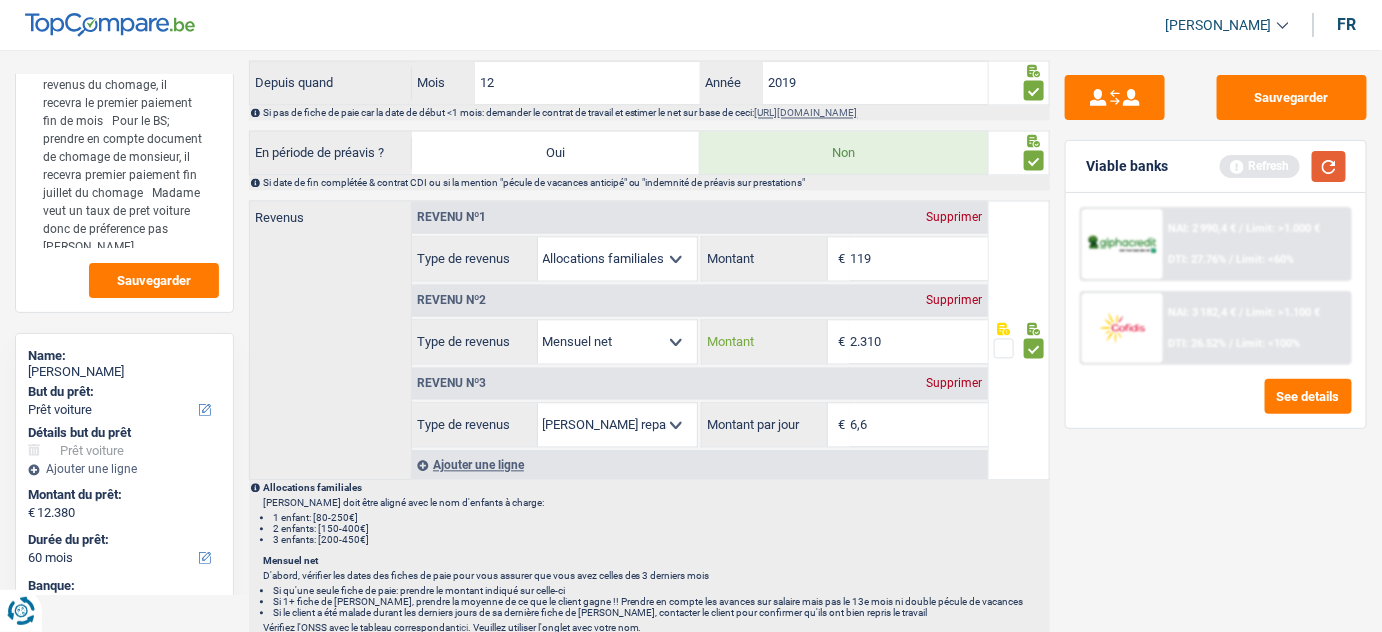 type on "2.310" 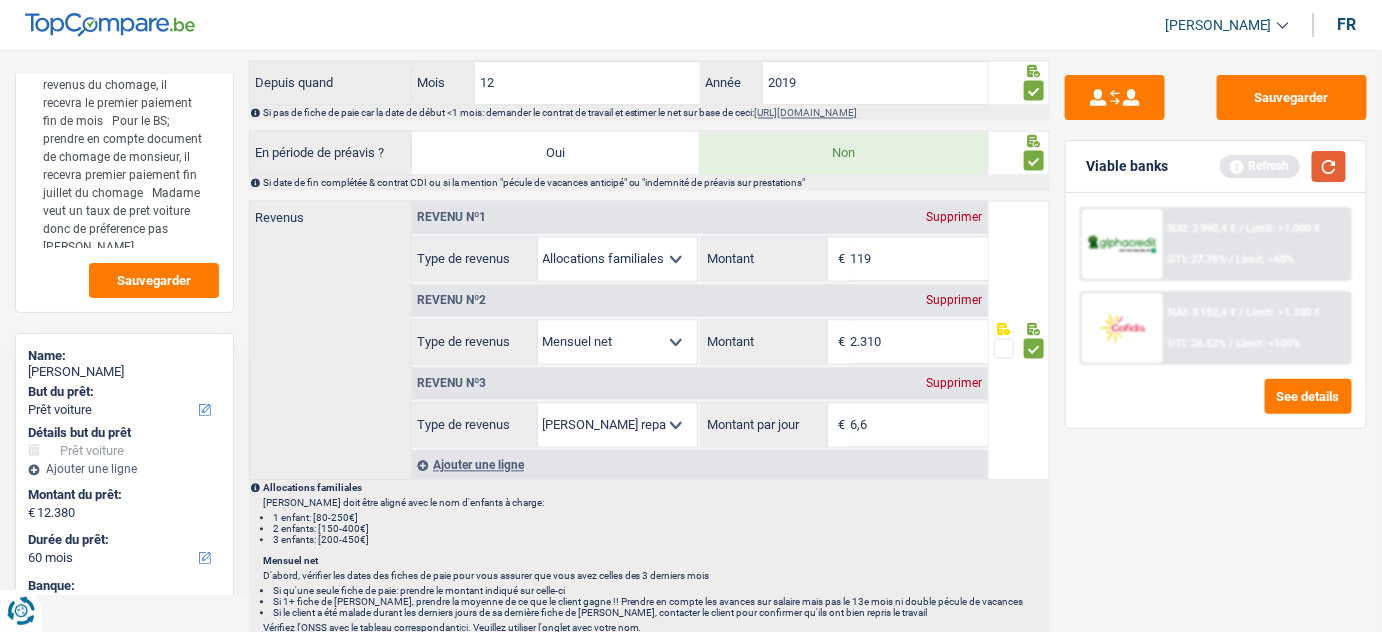 click at bounding box center (1329, 166) 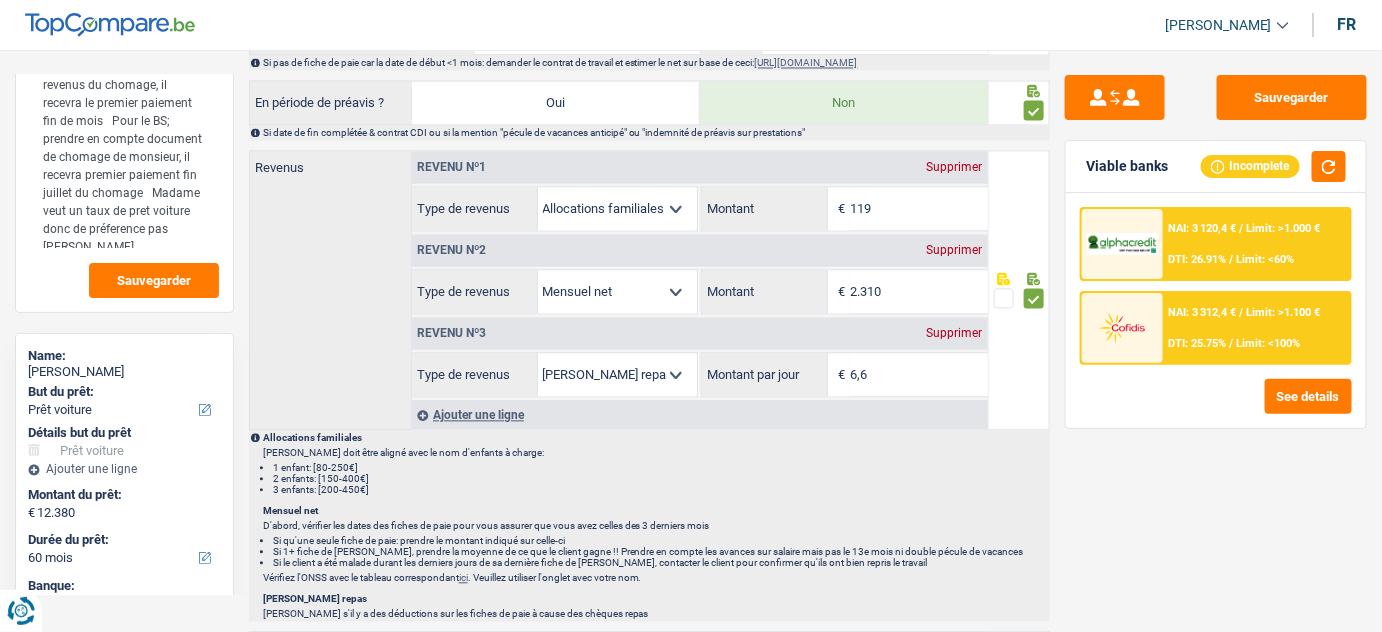 scroll, scrollTop: 1272, scrollLeft: 0, axis: vertical 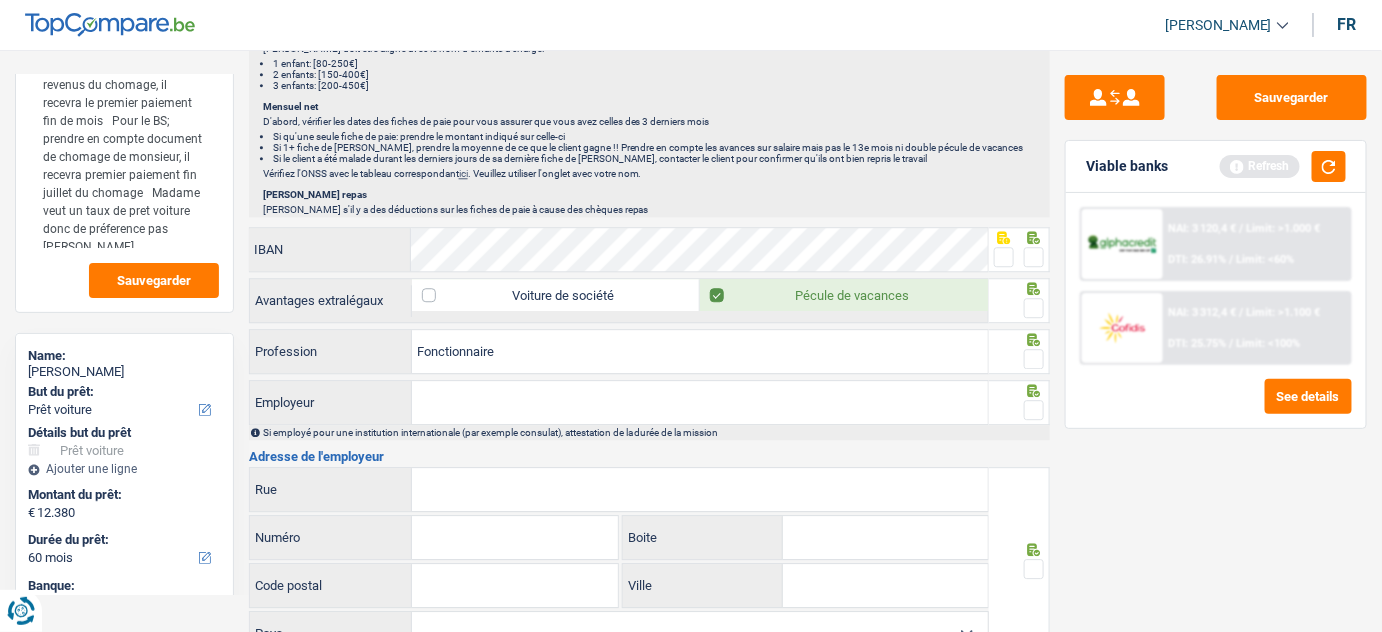click at bounding box center (1034, 257) 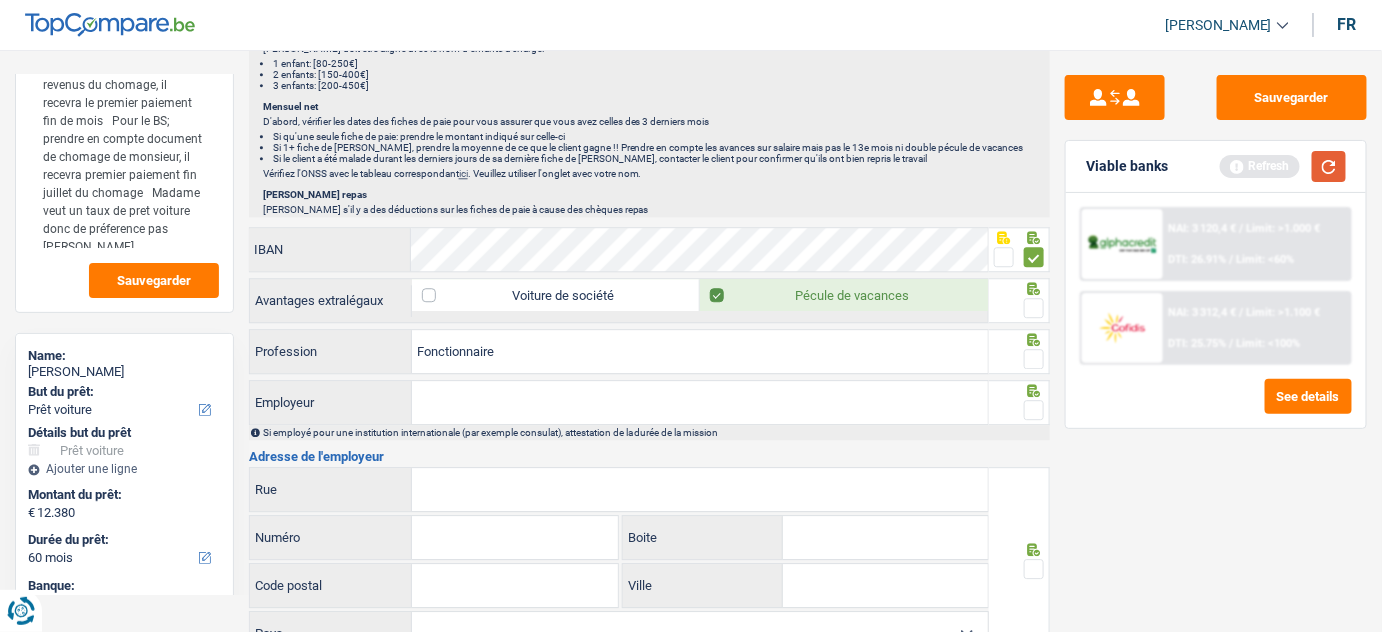 drag, startPoint x: 1317, startPoint y: 166, endPoint x: 1269, endPoint y: 193, distance: 55.072678 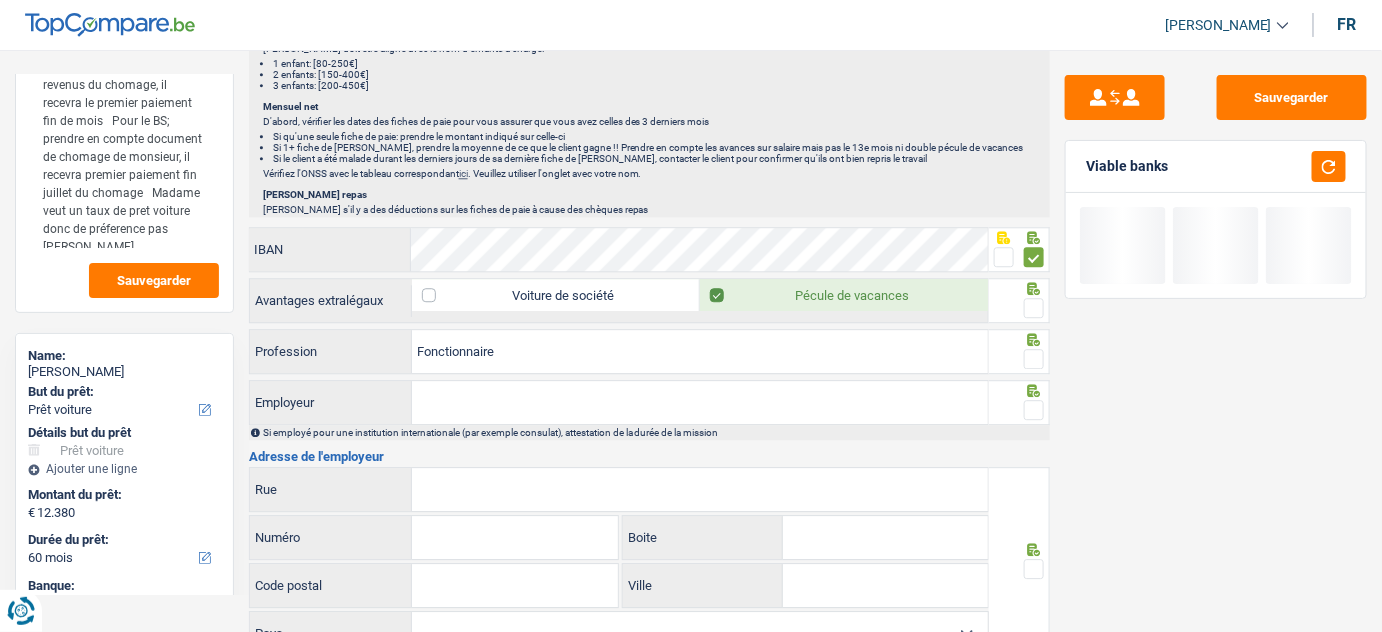 click at bounding box center (1034, 308) 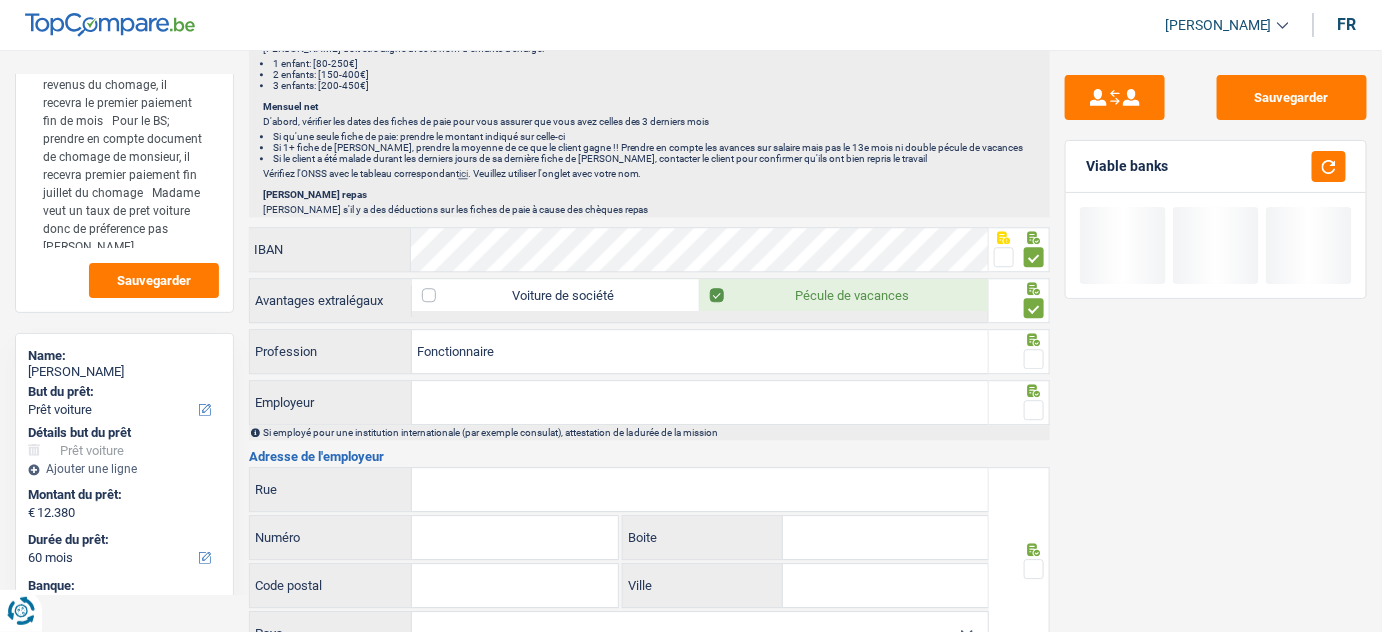 click at bounding box center [1034, 359] 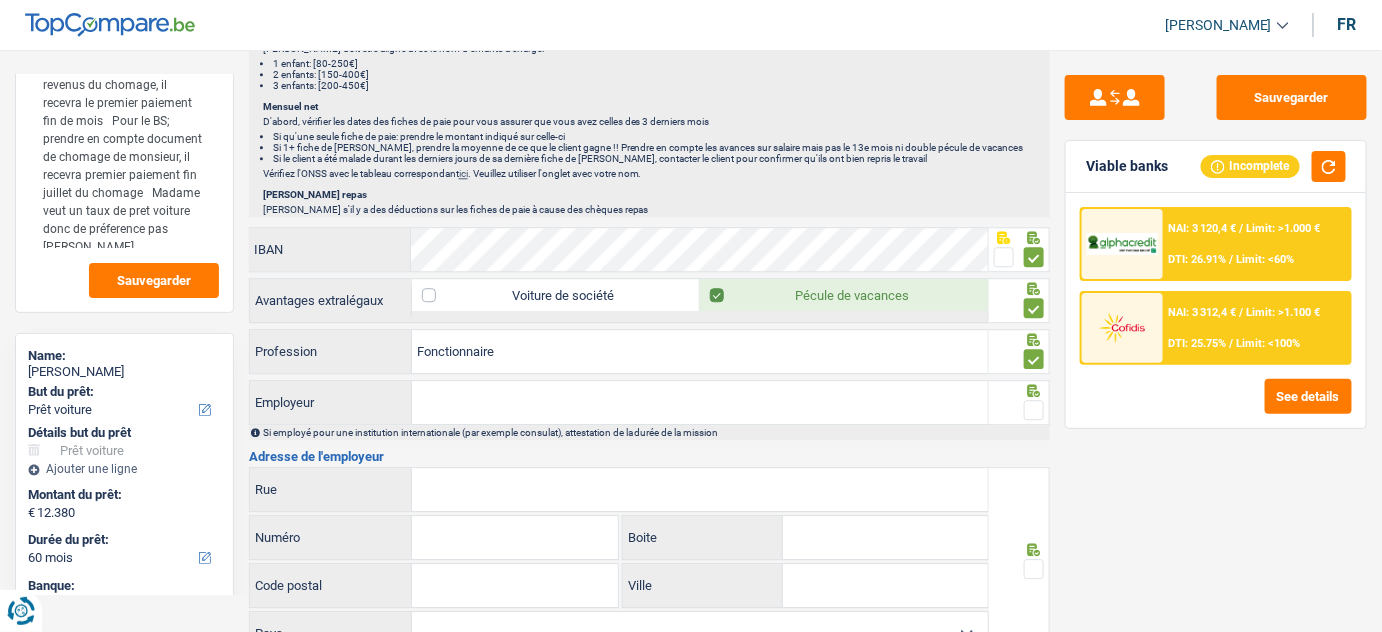 click on "Employeur" at bounding box center [700, 402] 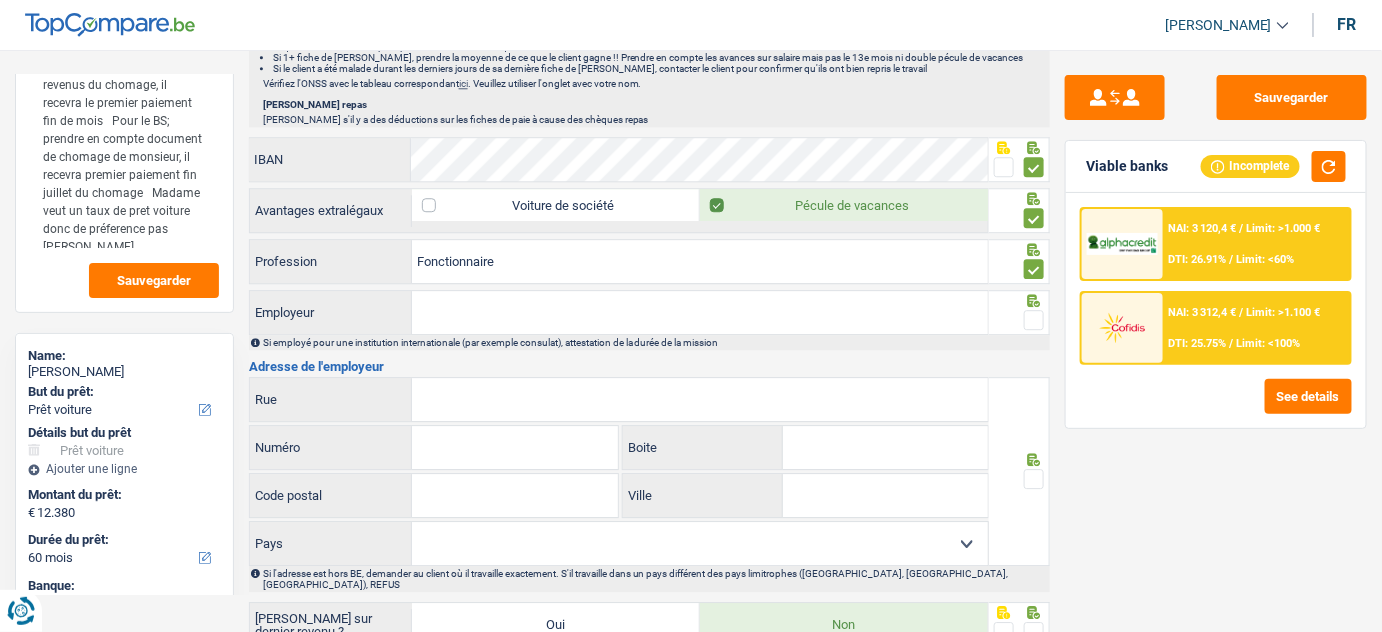 scroll, scrollTop: 1727, scrollLeft: 0, axis: vertical 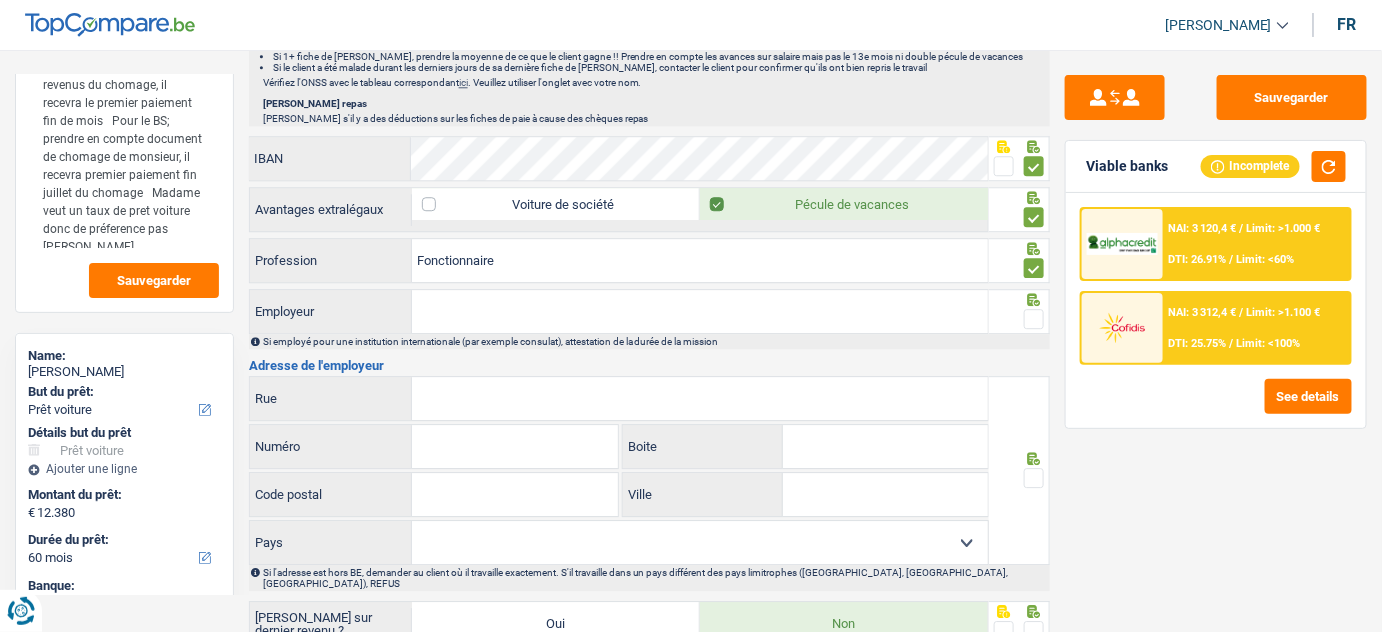 click on "Employeur" at bounding box center [700, 311] 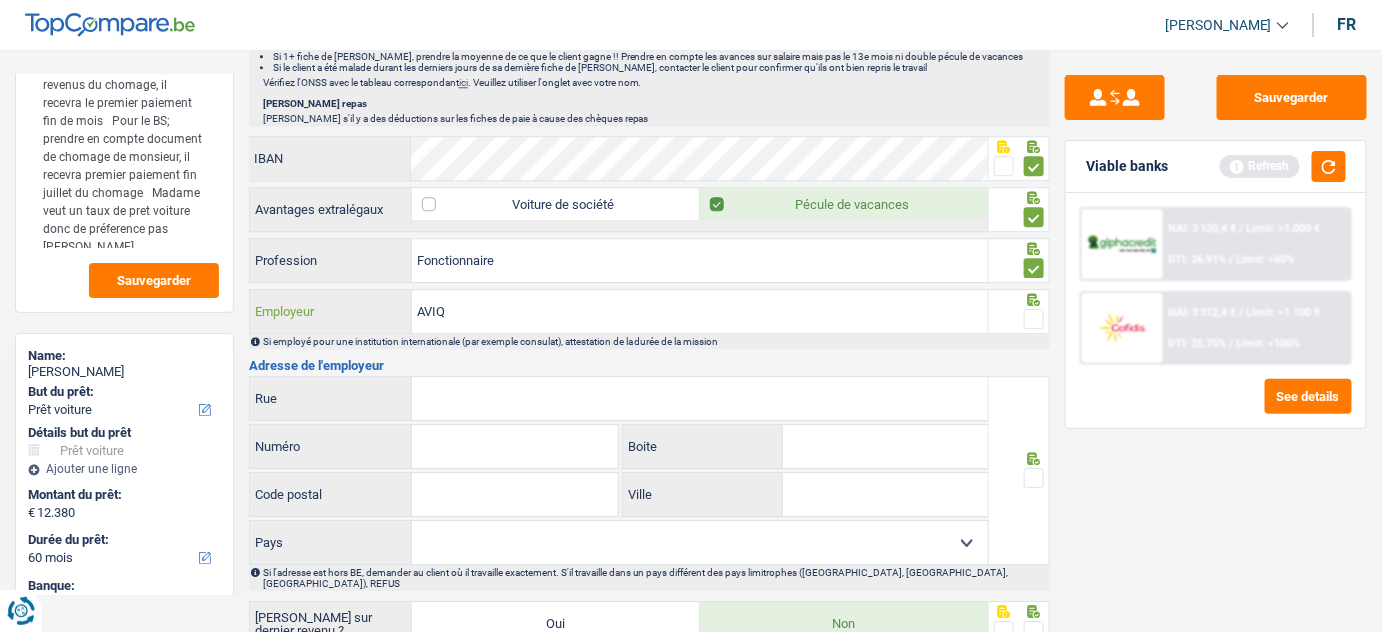 drag, startPoint x: 498, startPoint y: 296, endPoint x: 253, endPoint y: 295, distance: 245.00204 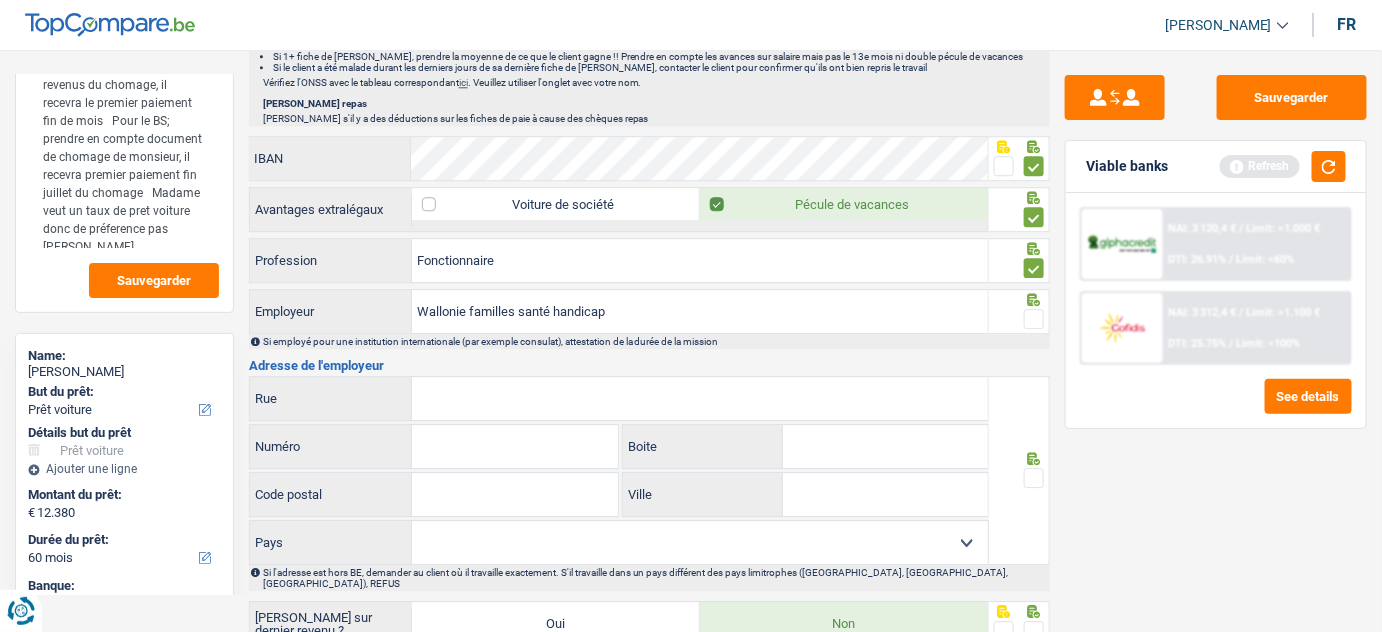 drag, startPoint x: 1025, startPoint y: 310, endPoint x: 1048, endPoint y: 301, distance: 24.698177 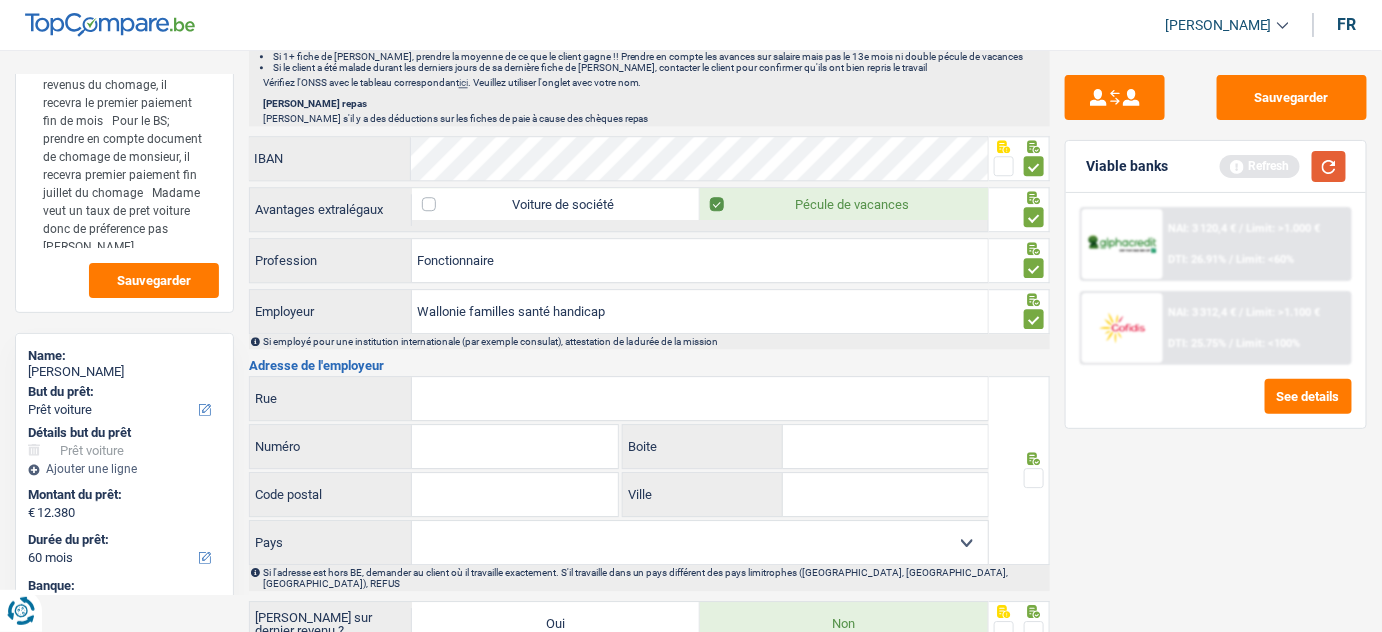 click at bounding box center [1329, 166] 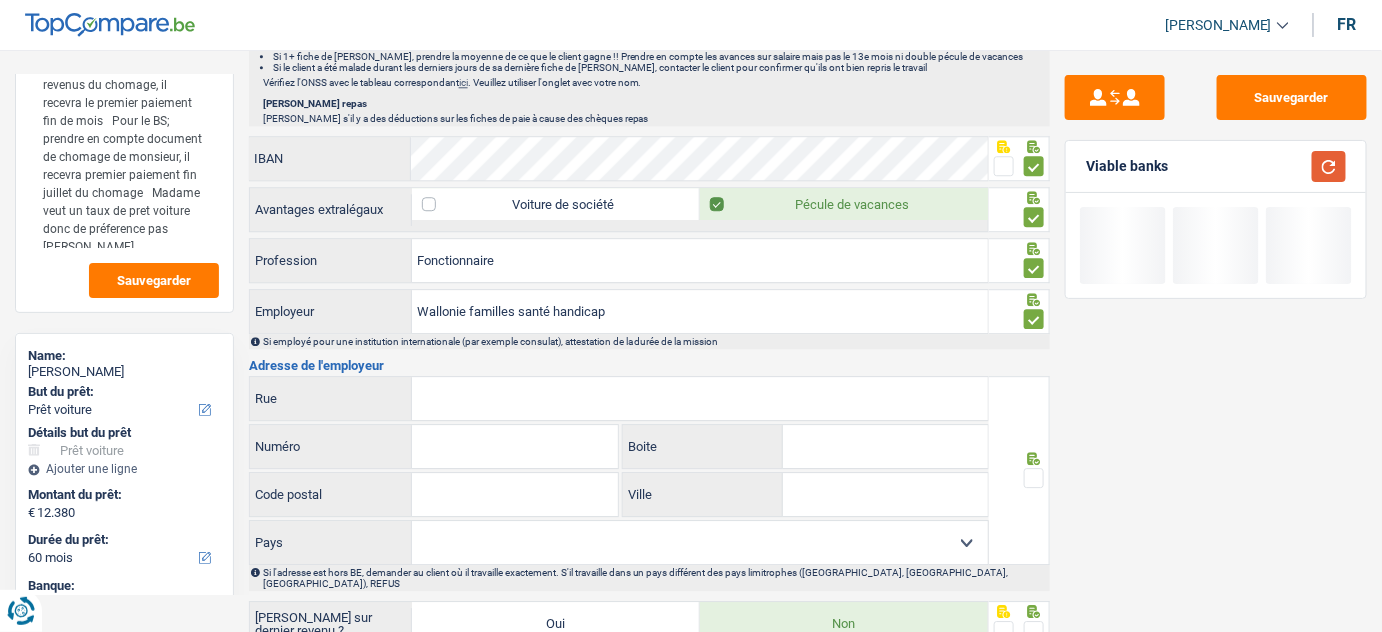 scroll, scrollTop: 1818, scrollLeft: 0, axis: vertical 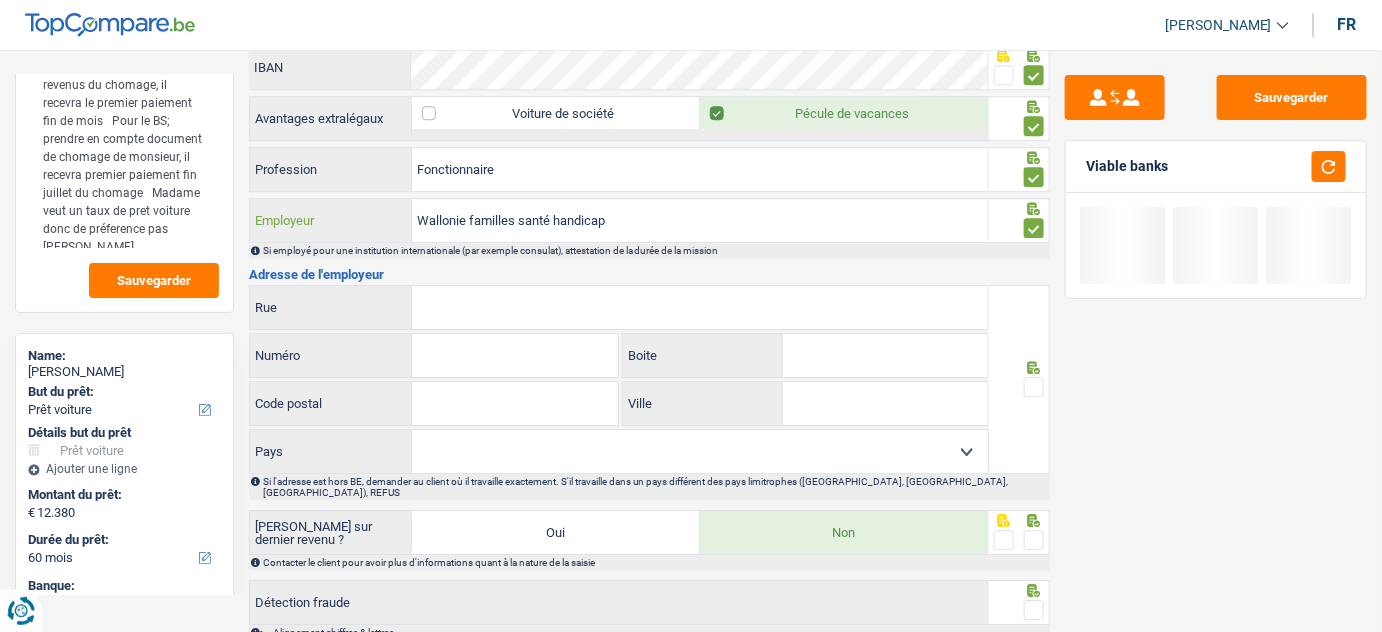 click on "Wallonie familles santé handicap" at bounding box center [700, 220] 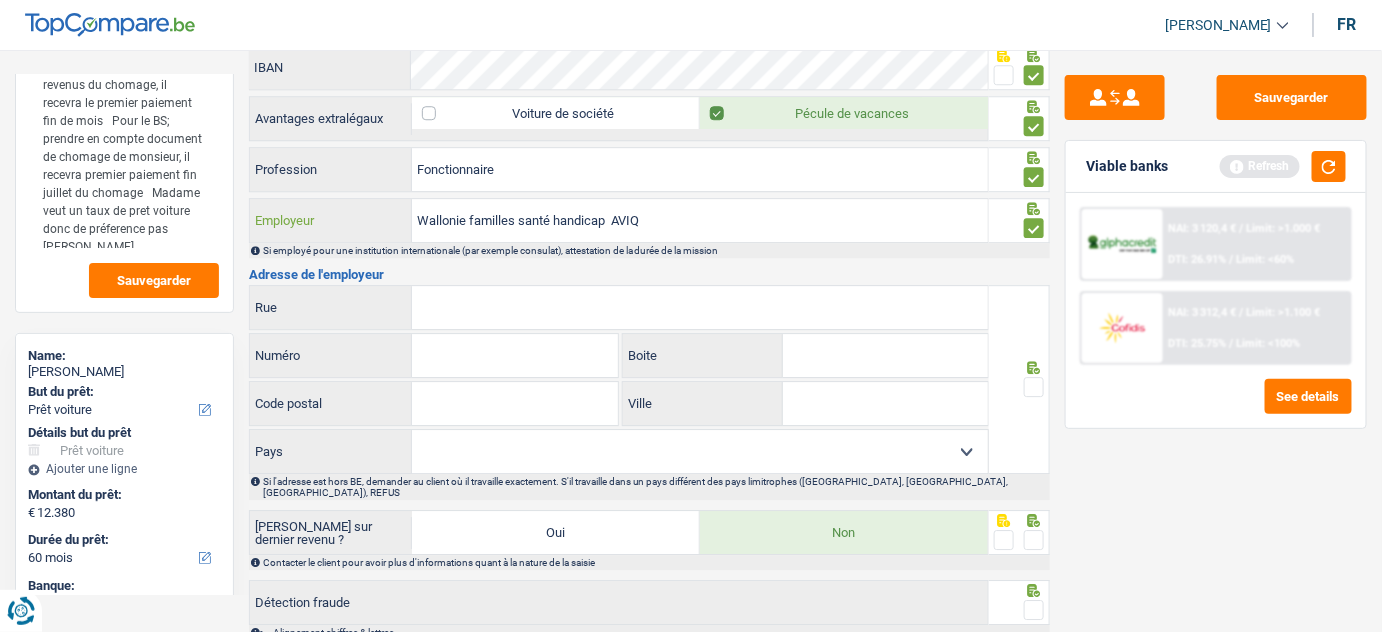 type on "Wallonie familles santé handicap  AVIQ" 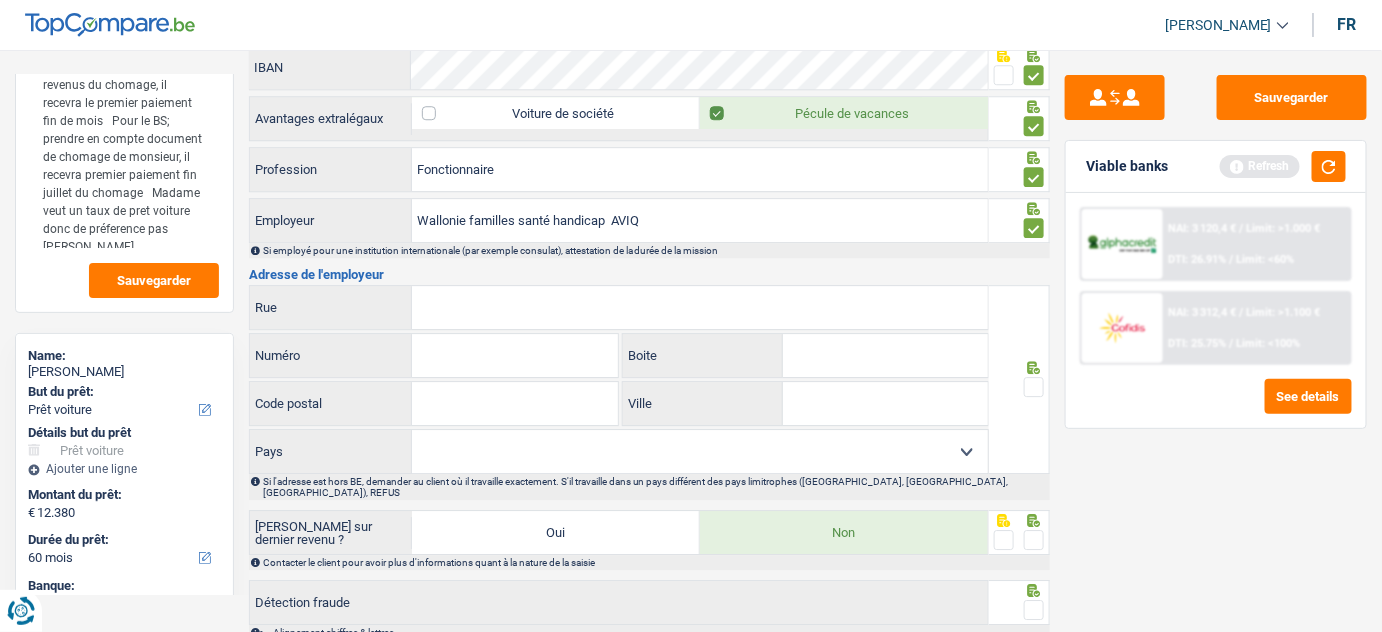 click on "Rue" at bounding box center [700, 307] 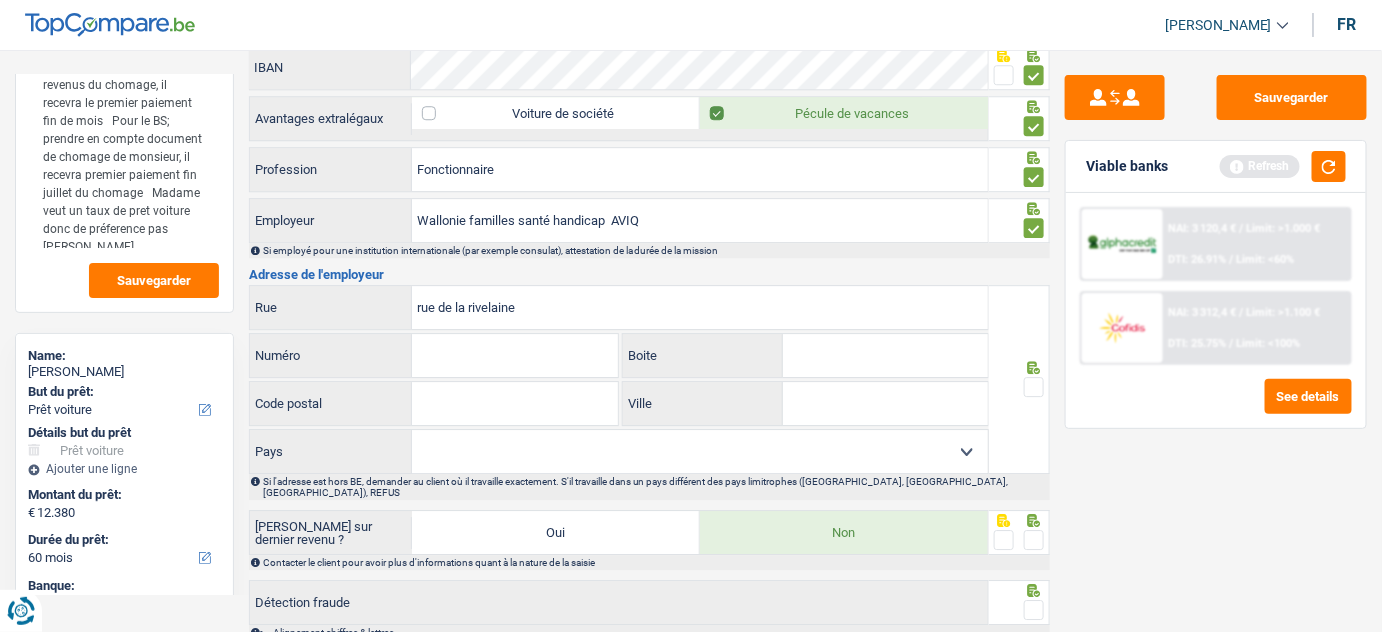 type on "rue de la rivelaine" 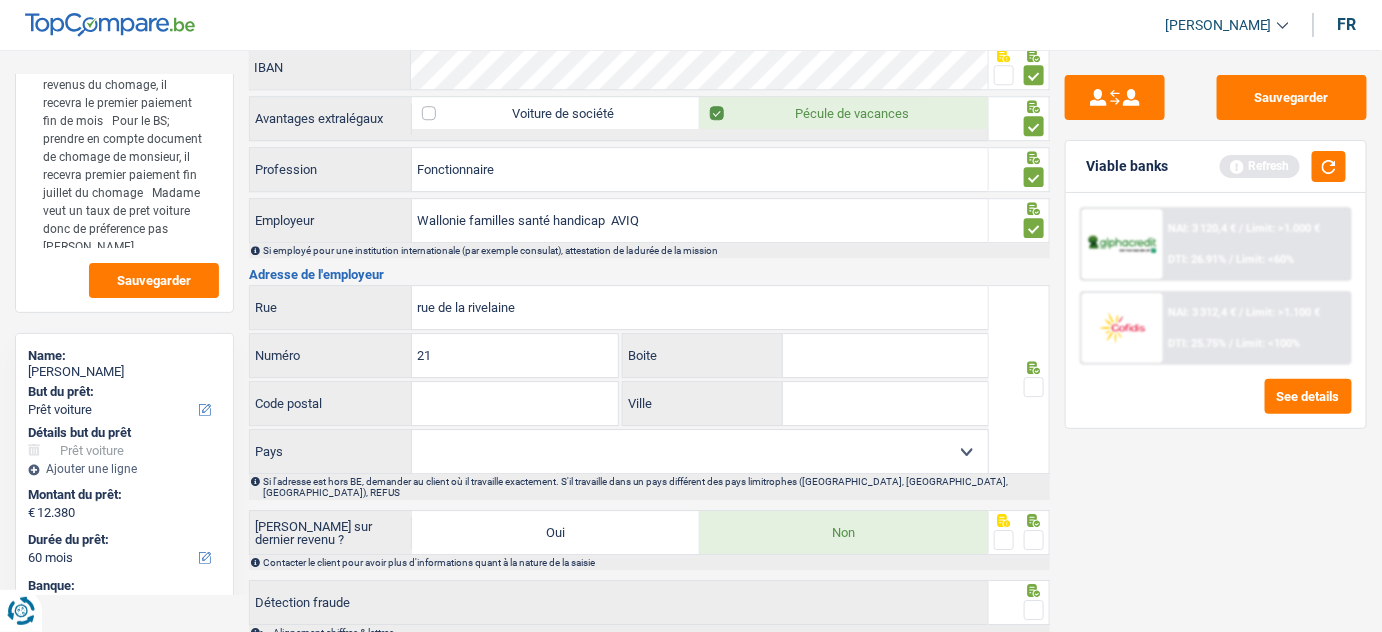 type on "21" 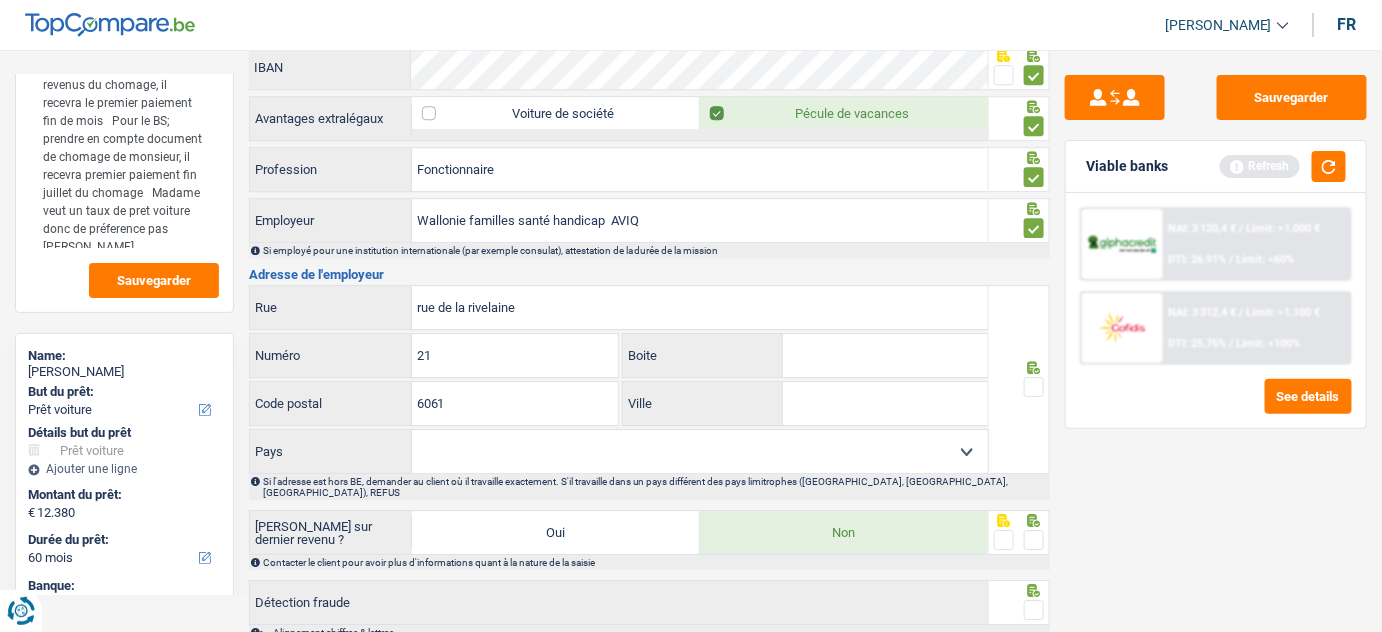 type on "6061" 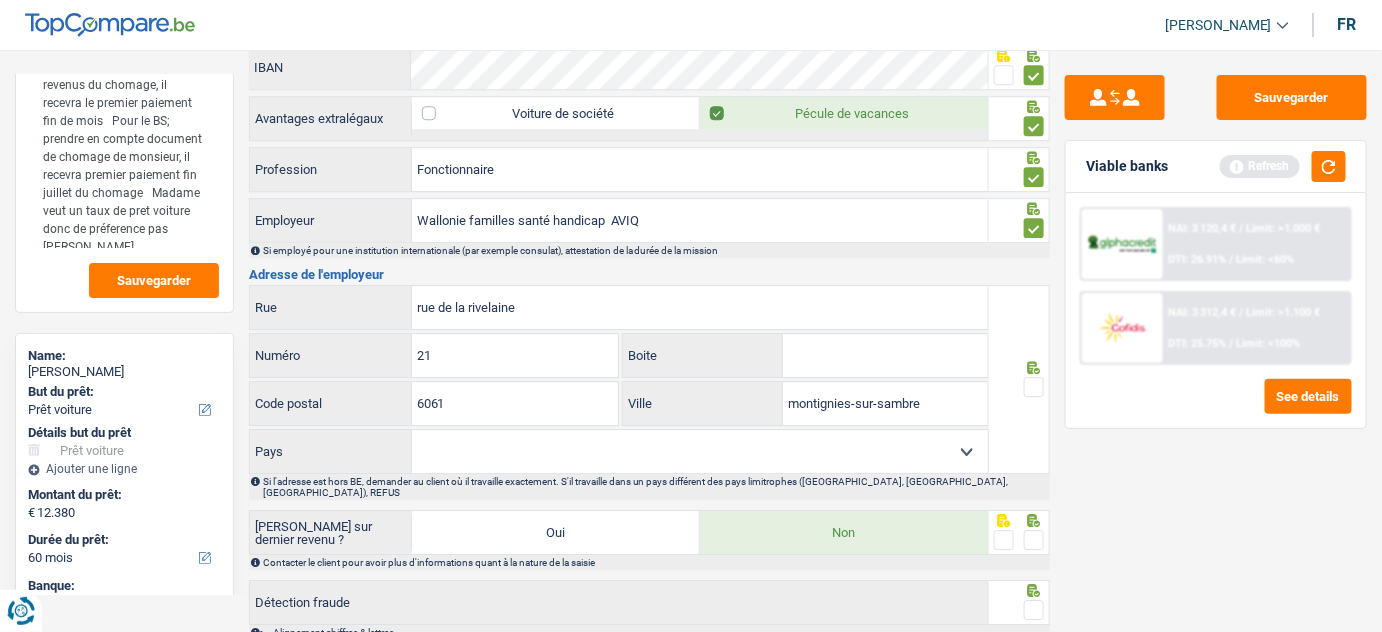 type on "montignies-sur-sambre" 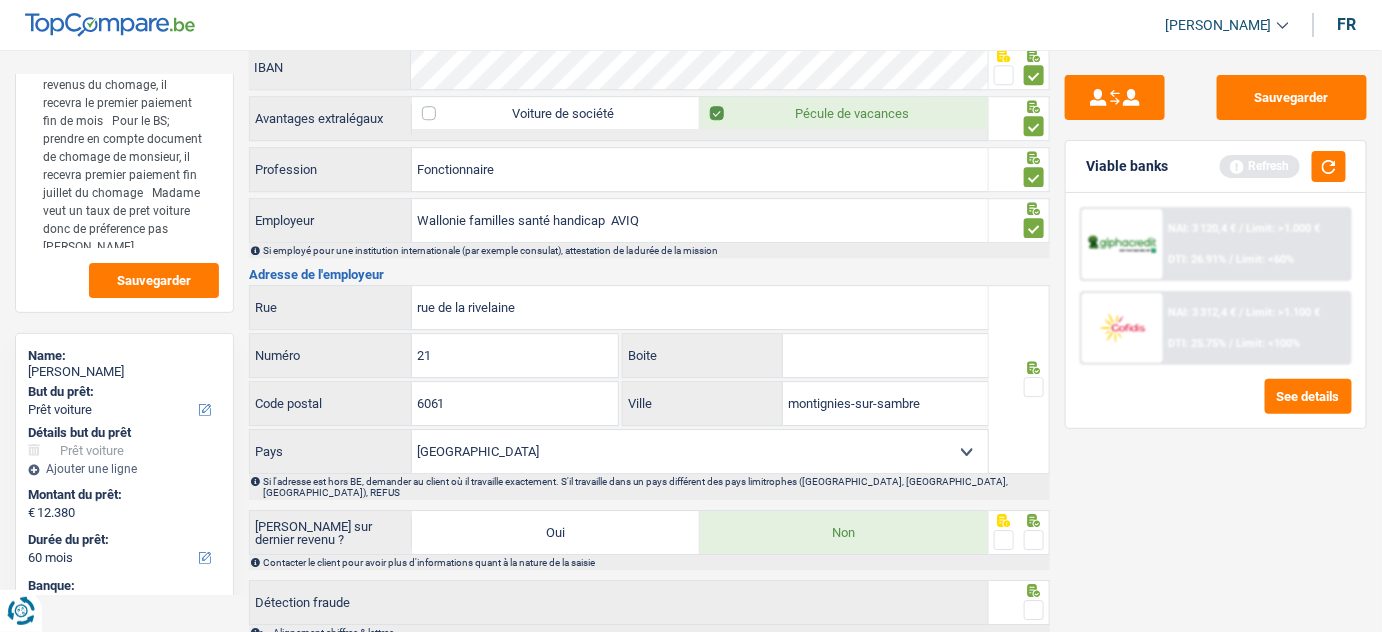 click at bounding box center [1034, 387] 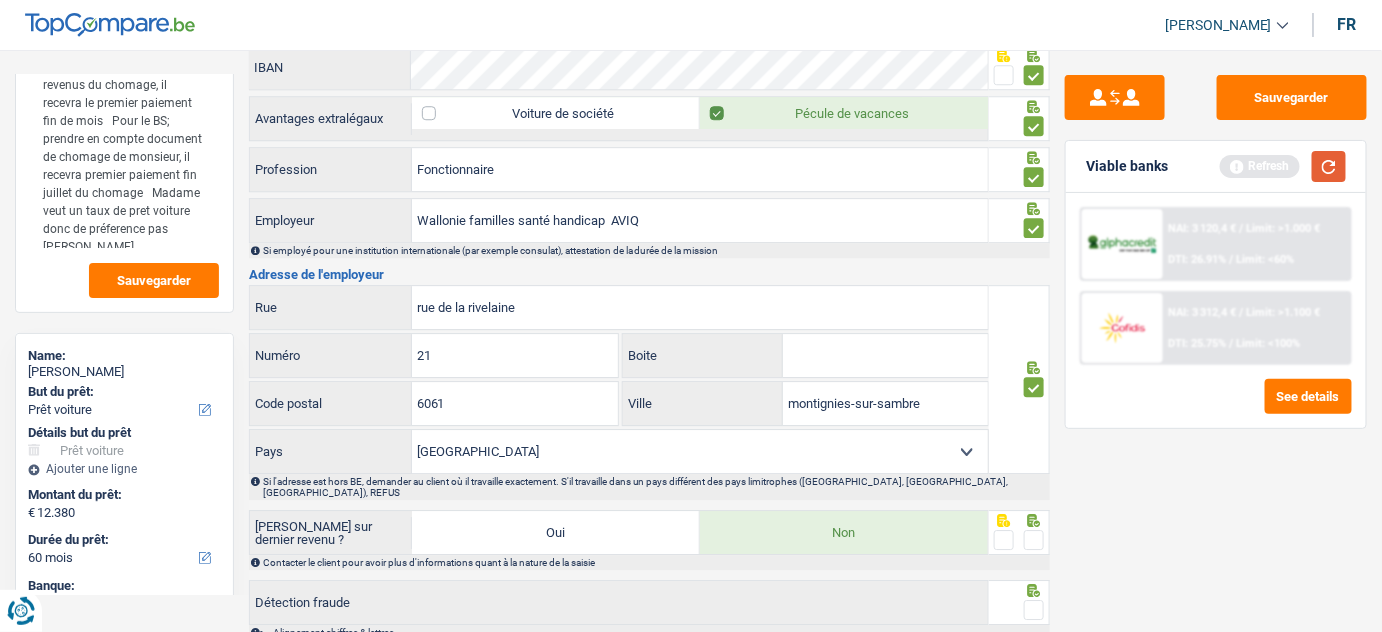 click at bounding box center (1329, 166) 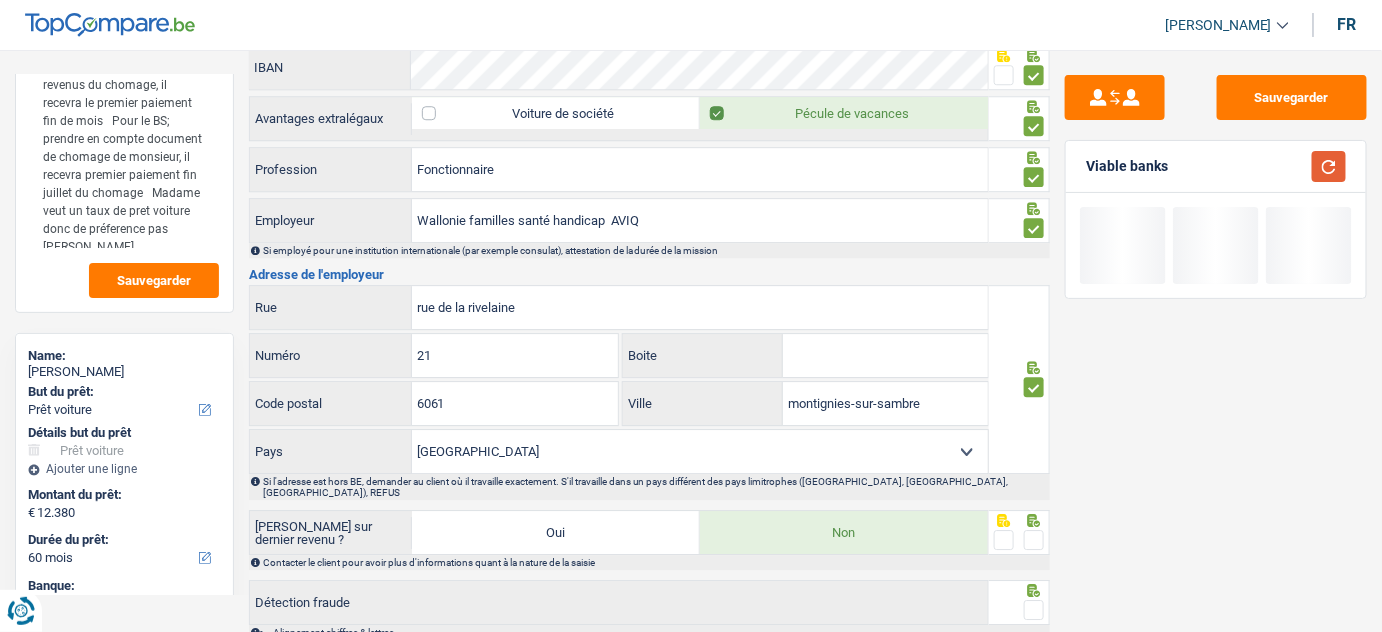 scroll, scrollTop: 1898, scrollLeft: 0, axis: vertical 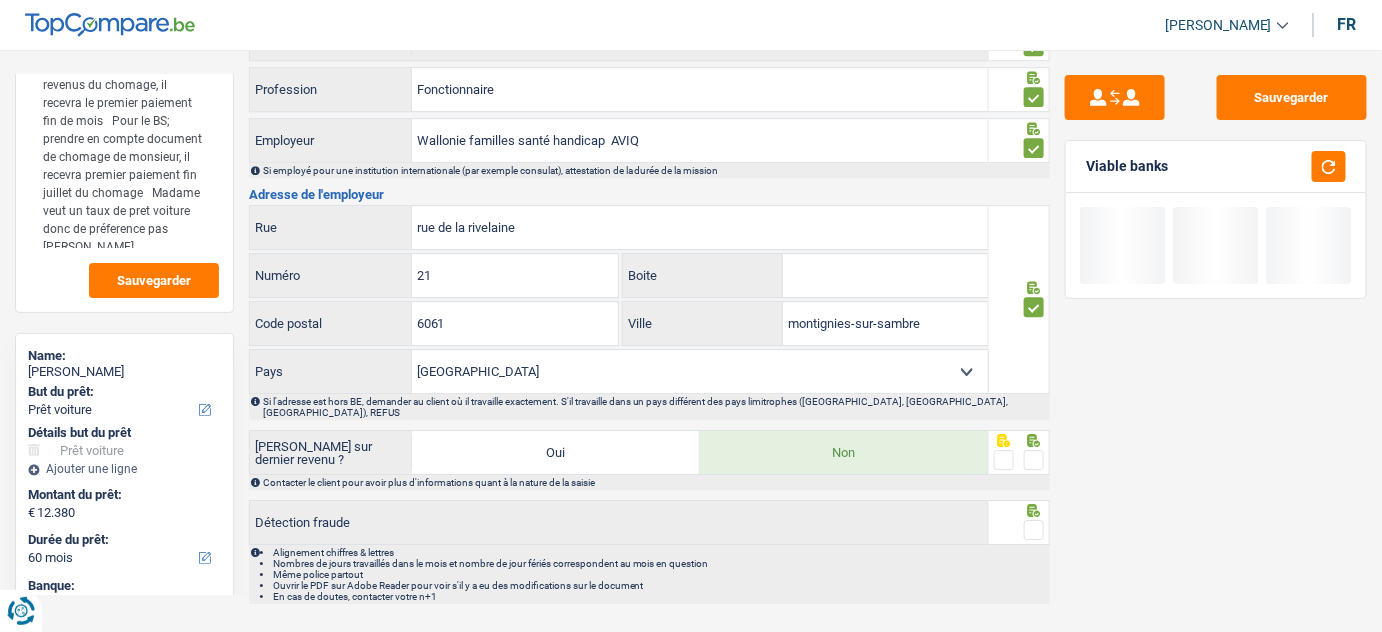 drag, startPoint x: 1029, startPoint y: 429, endPoint x: 1032, endPoint y: 520, distance: 91.04944 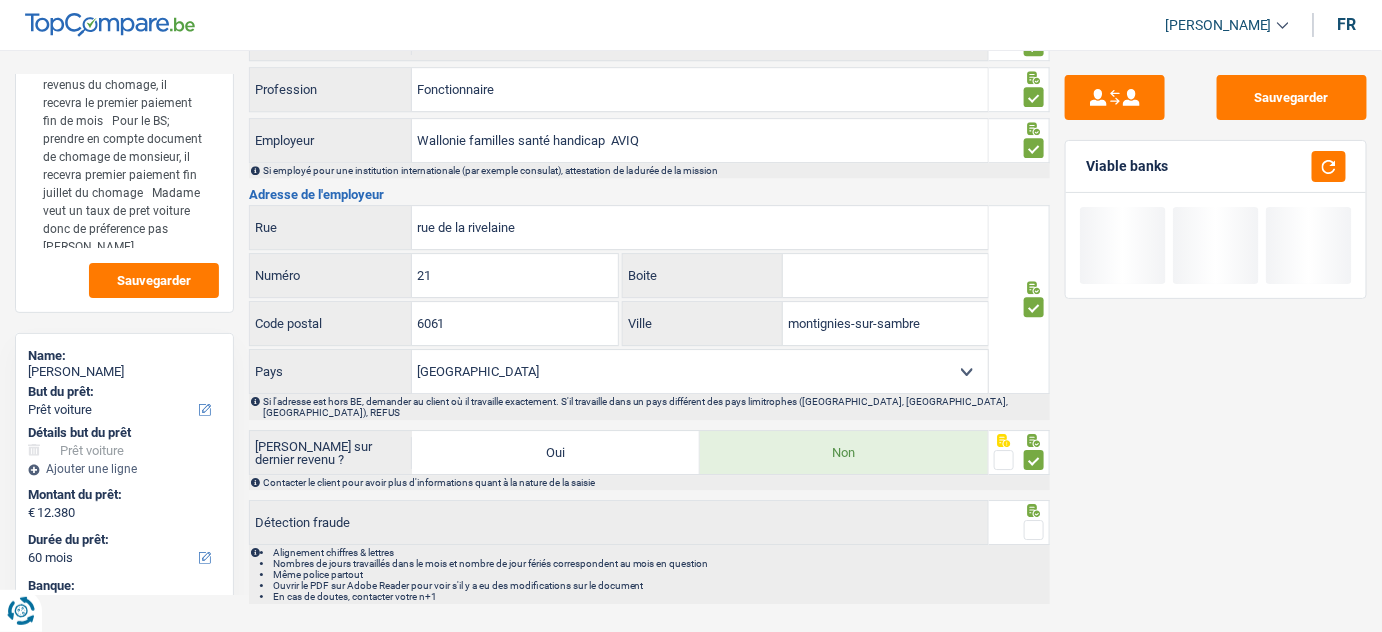drag, startPoint x: 1038, startPoint y: 507, endPoint x: 1317, endPoint y: 521, distance: 279.35104 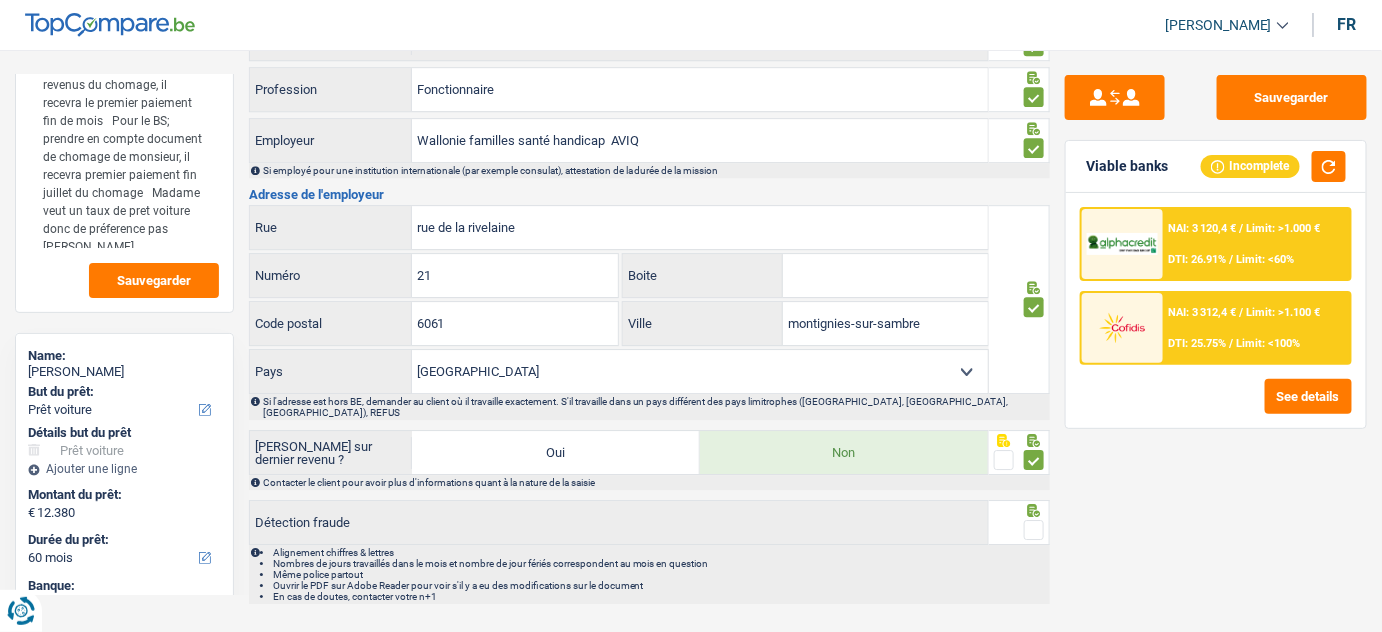 click at bounding box center (1034, 530) 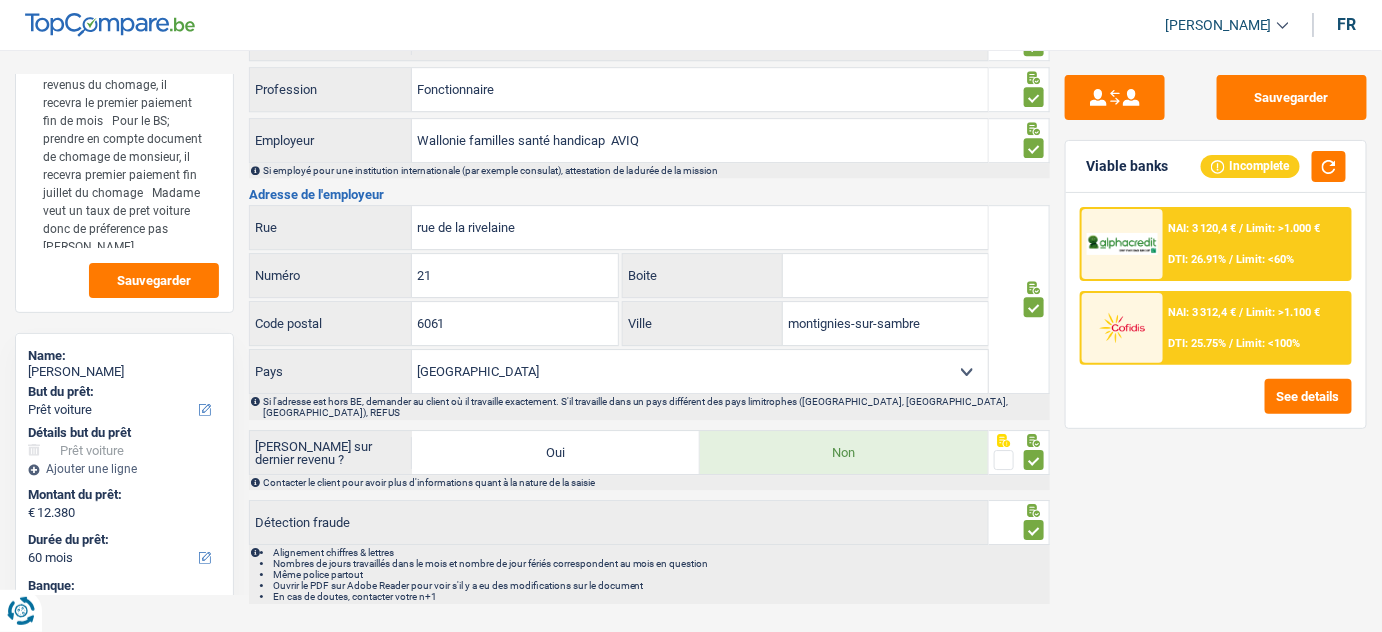 click on "Sauvegarder
Viable banks
Incomplete
NAI: 3 120,4 €
/
Limit: >1.000 €
DTI: 26.91%
/
Limit: <60%
NAI: 3 312,4 €
/
Limit: >1.100 €
DTI: 25.75%
/
Limit: <100%
See details" at bounding box center [1216, 335] 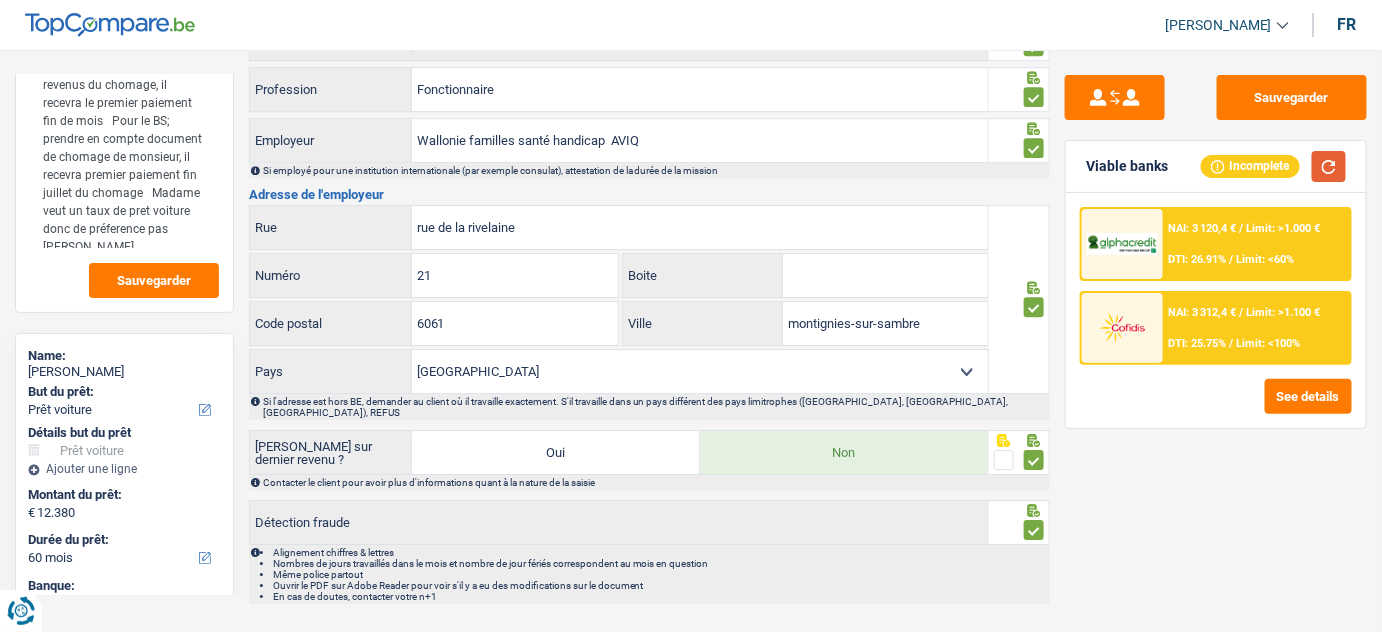 click at bounding box center [1329, 166] 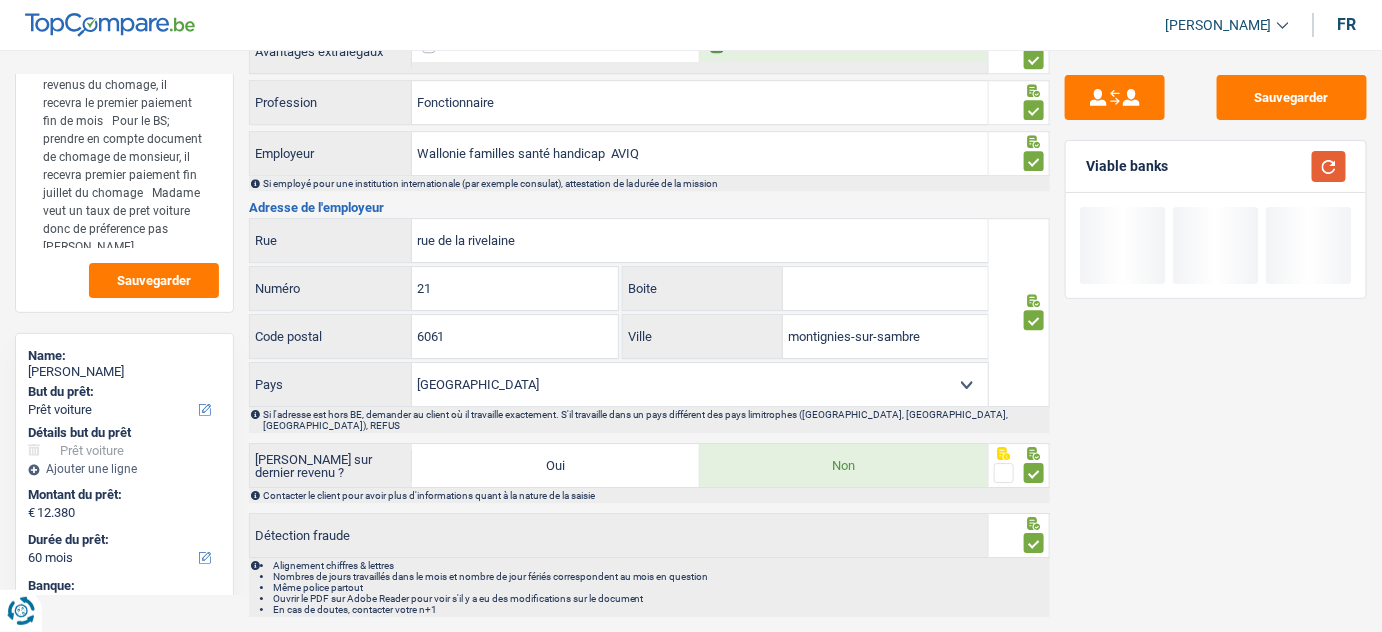 scroll, scrollTop: 1807, scrollLeft: 0, axis: vertical 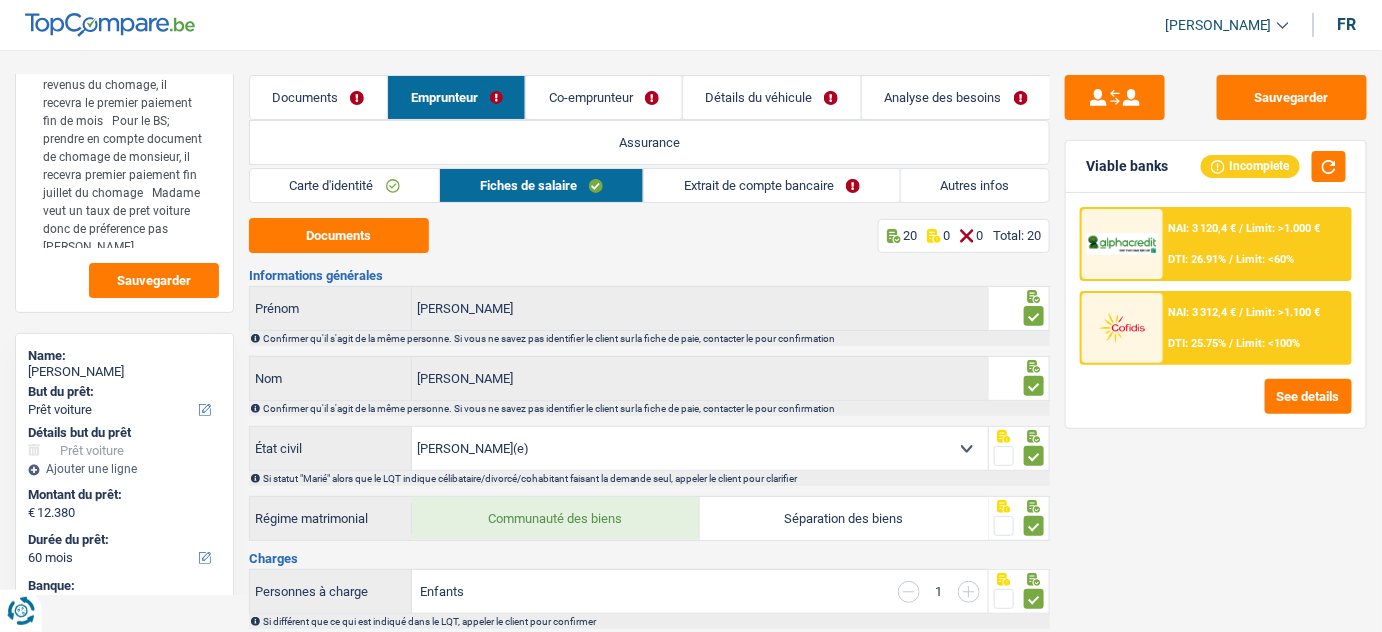 drag, startPoint x: 733, startPoint y: 184, endPoint x: 417, endPoint y: 226, distance: 318.77893 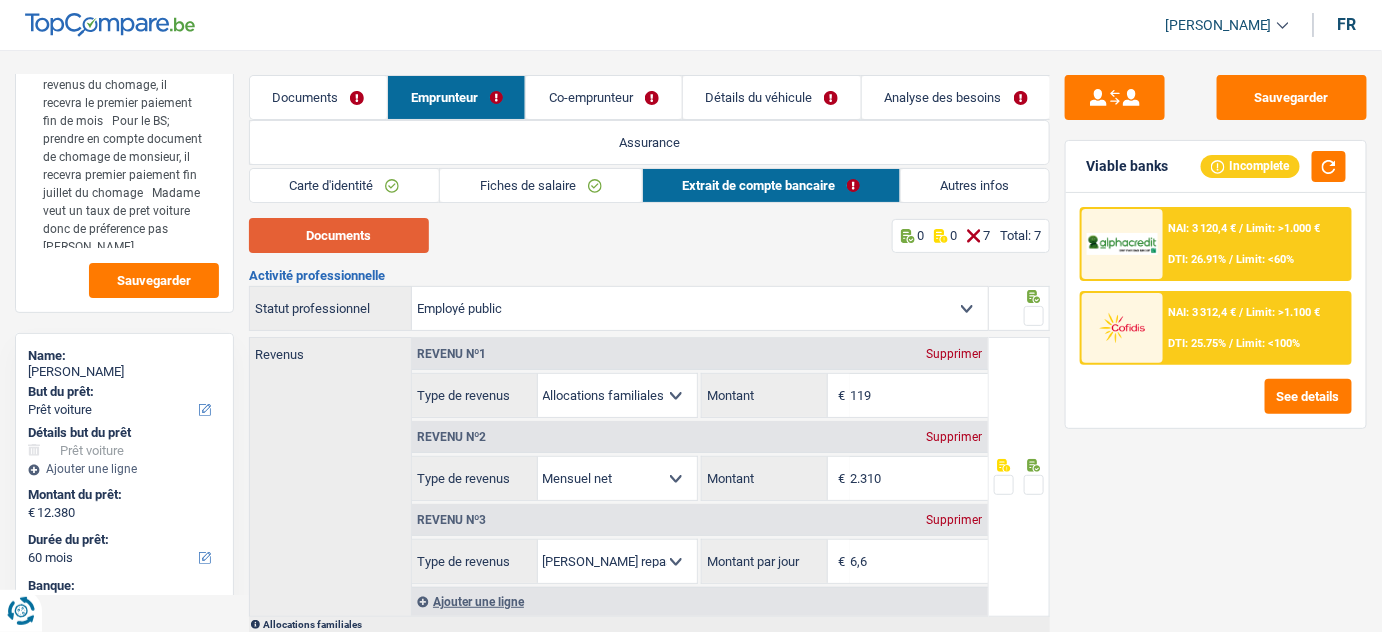 click on "Documents" at bounding box center [339, 235] 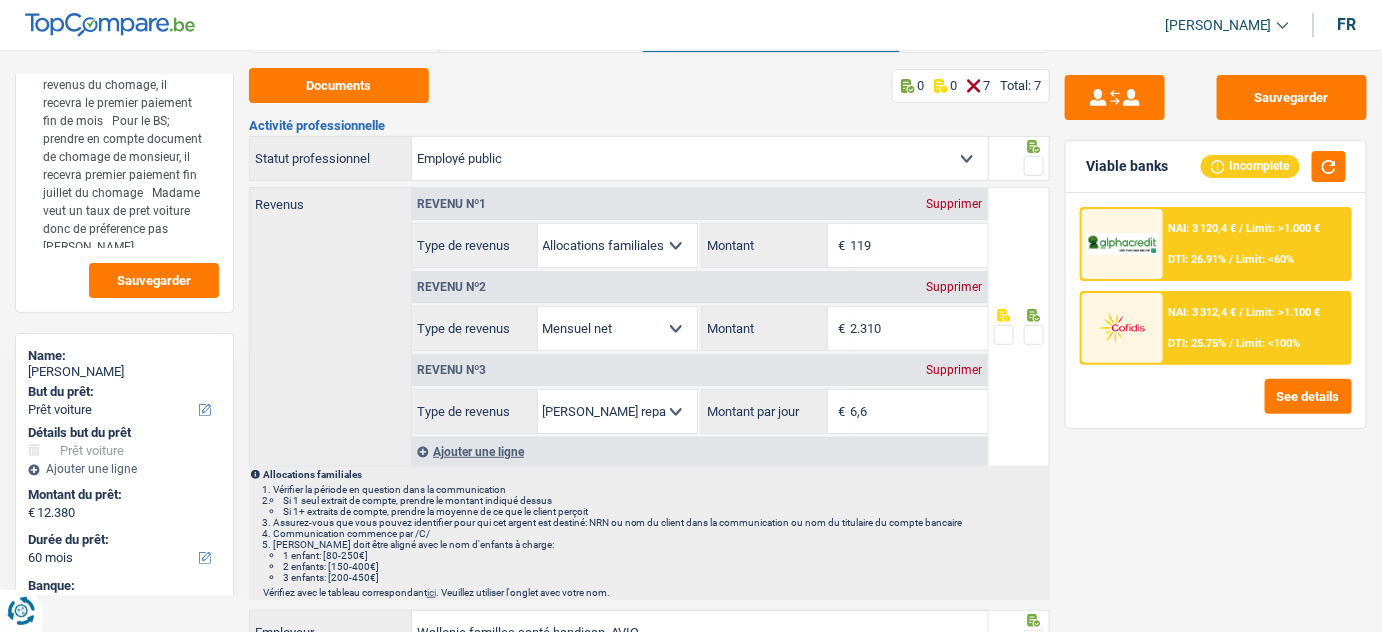 scroll, scrollTop: 181, scrollLeft: 0, axis: vertical 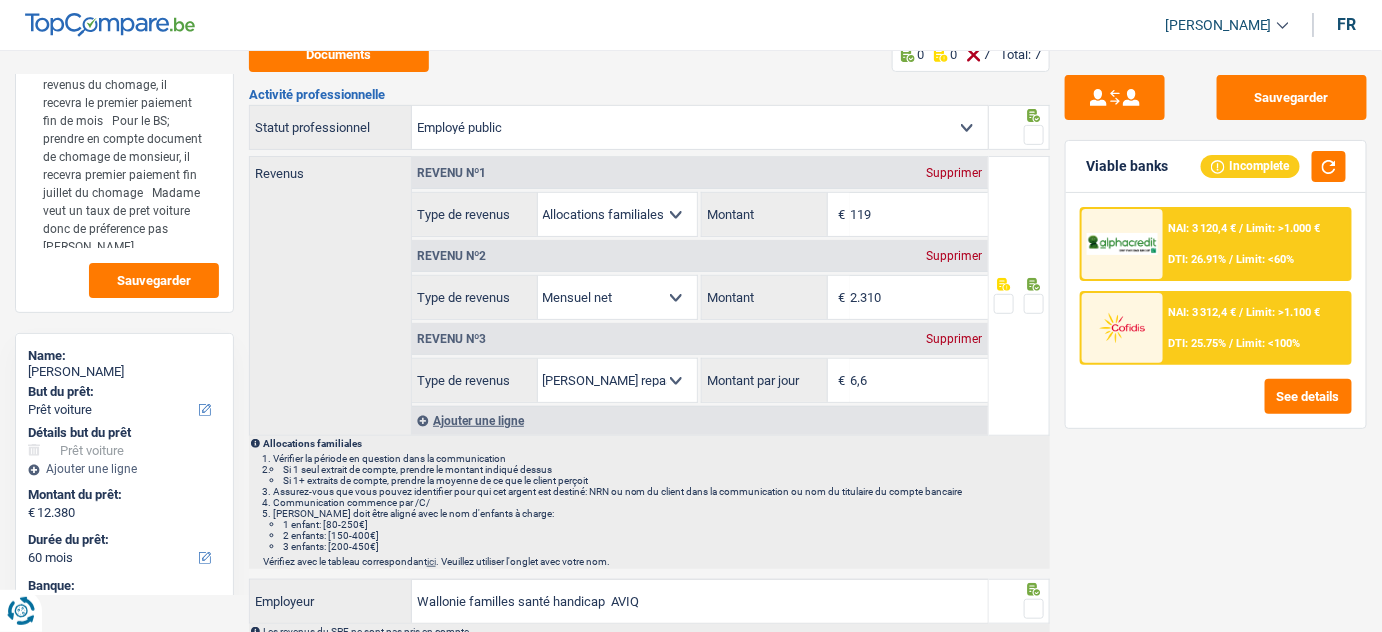 click at bounding box center [1034, 135] 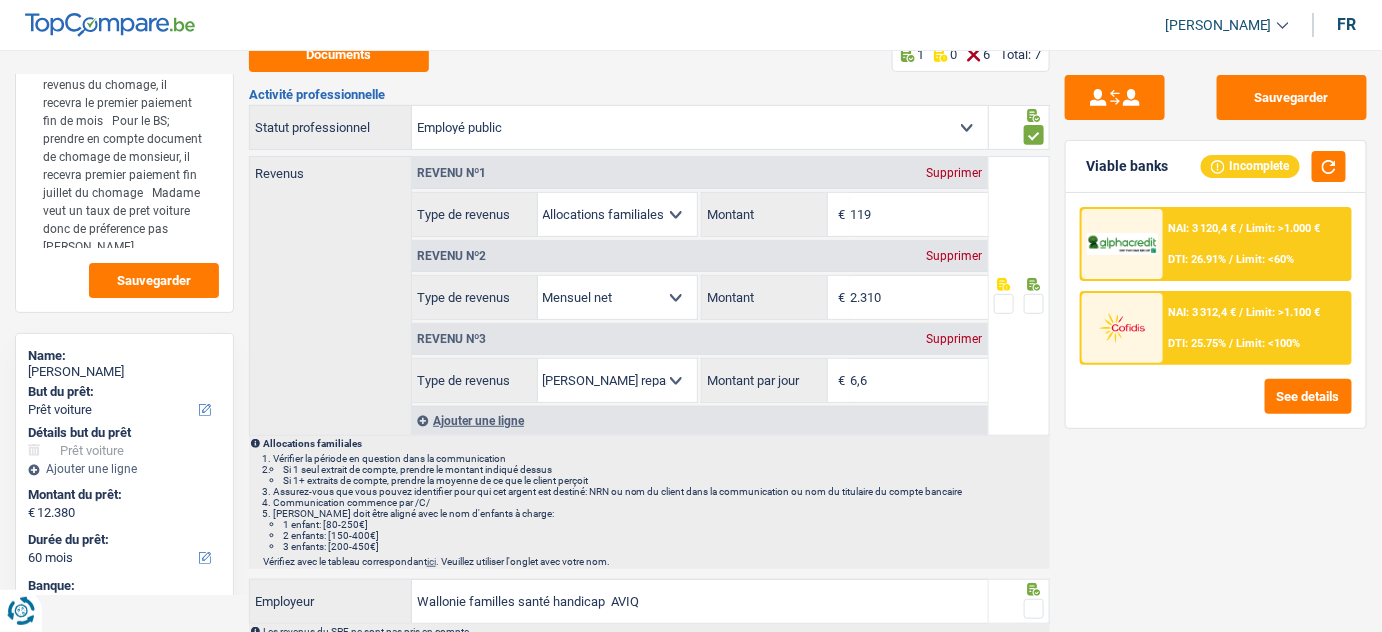 drag, startPoint x: 1037, startPoint y: 297, endPoint x: 1234, endPoint y: 180, distance: 229.12442 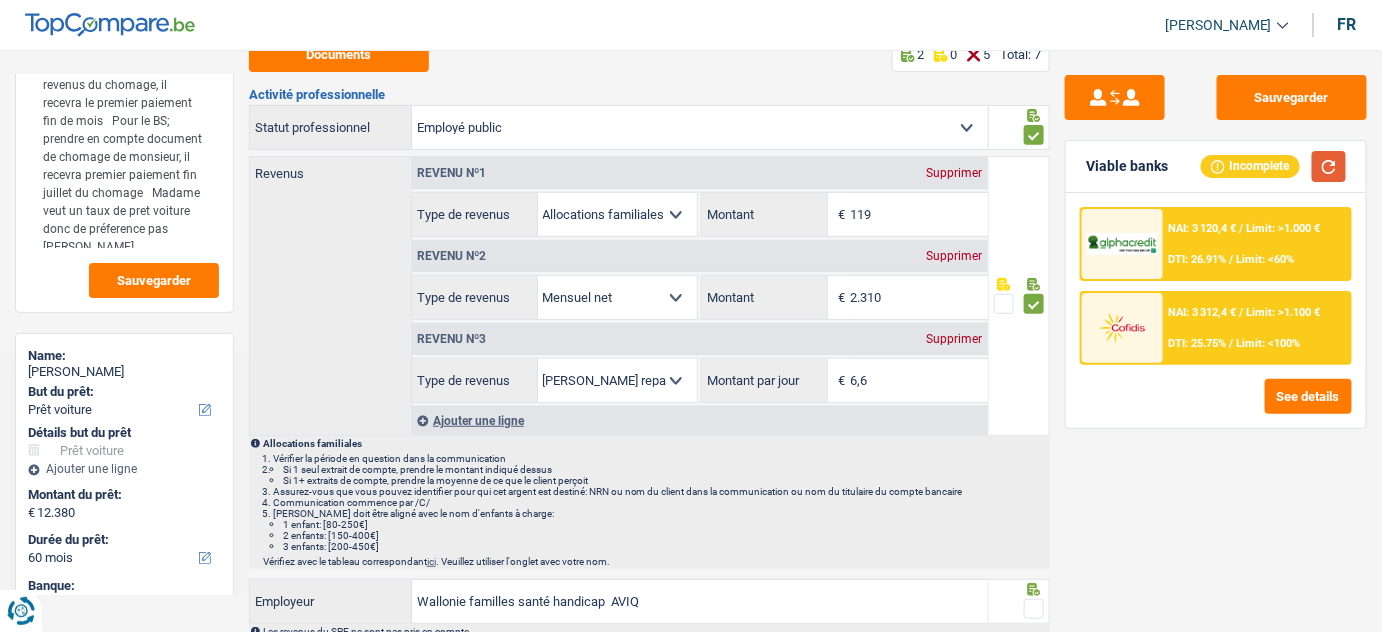 click at bounding box center [1329, 166] 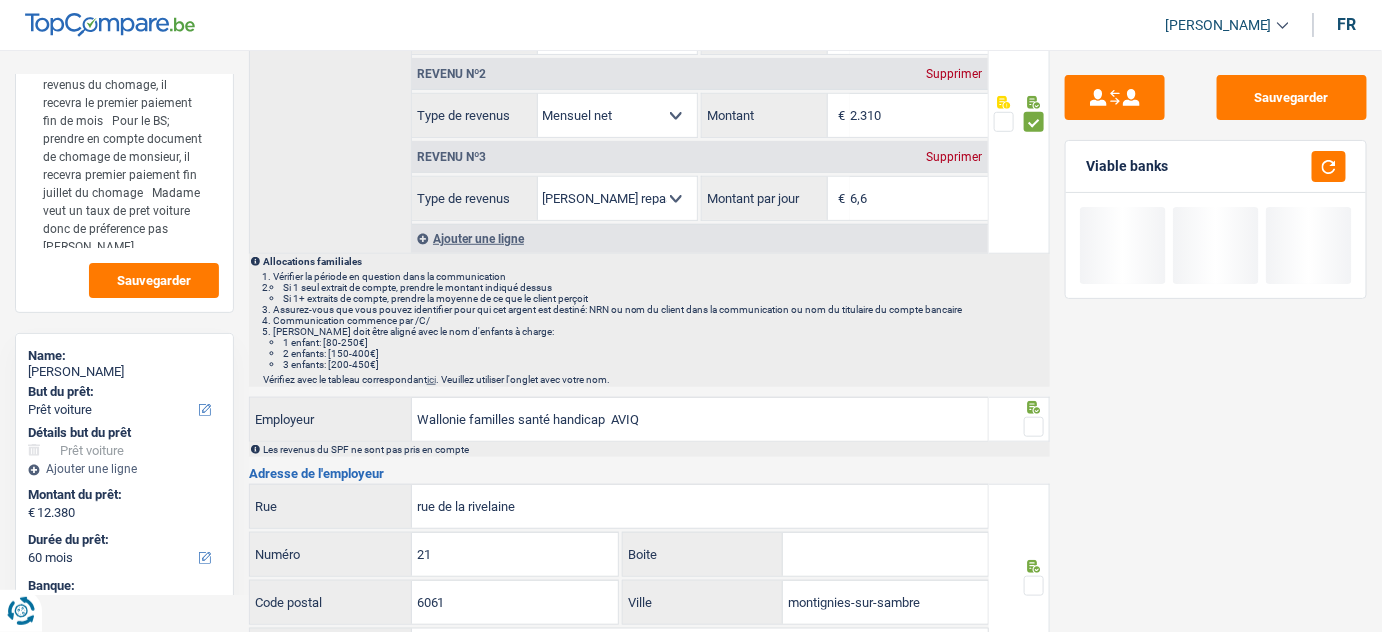 click at bounding box center (1034, 427) 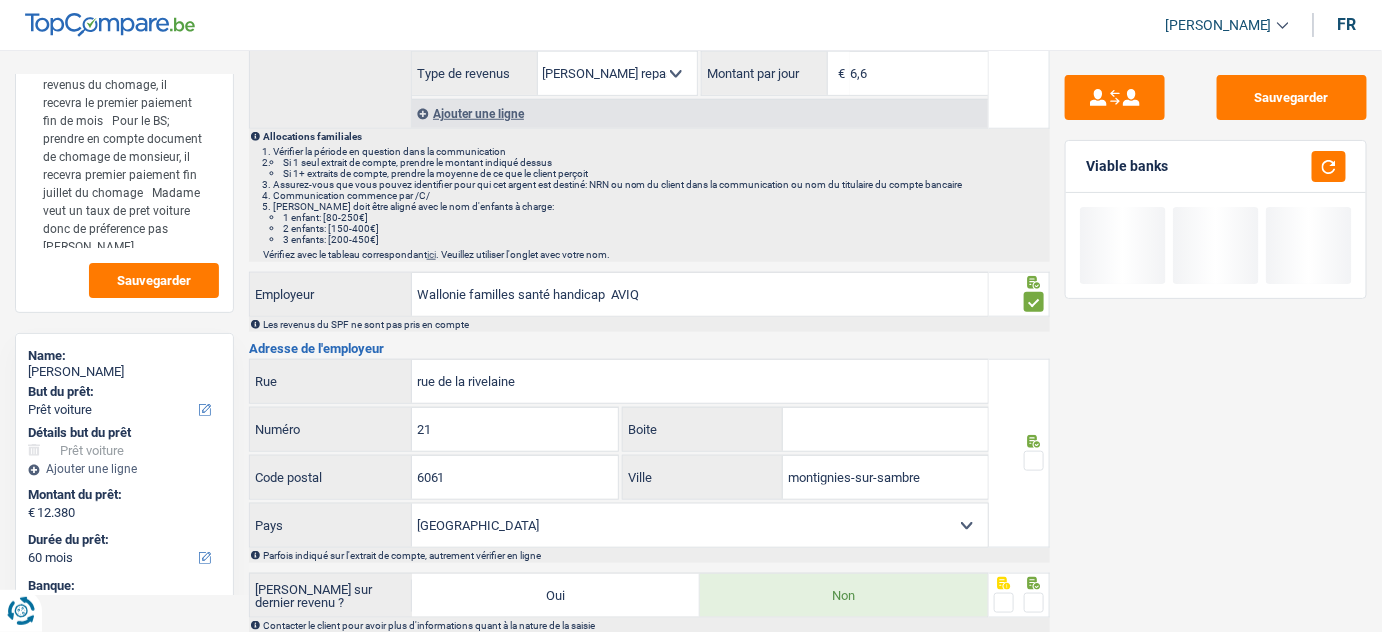 scroll, scrollTop: 636, scrollLeft: 0, axis: vertical 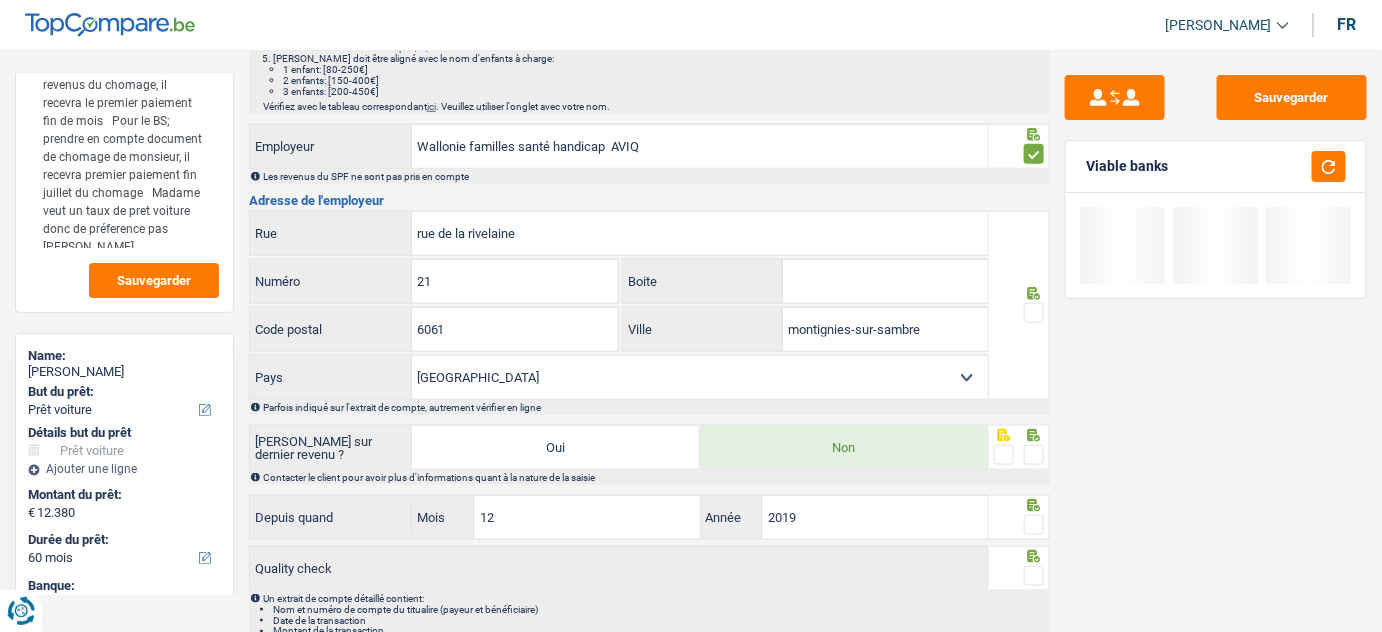 click at bounding box center [1034, 313] 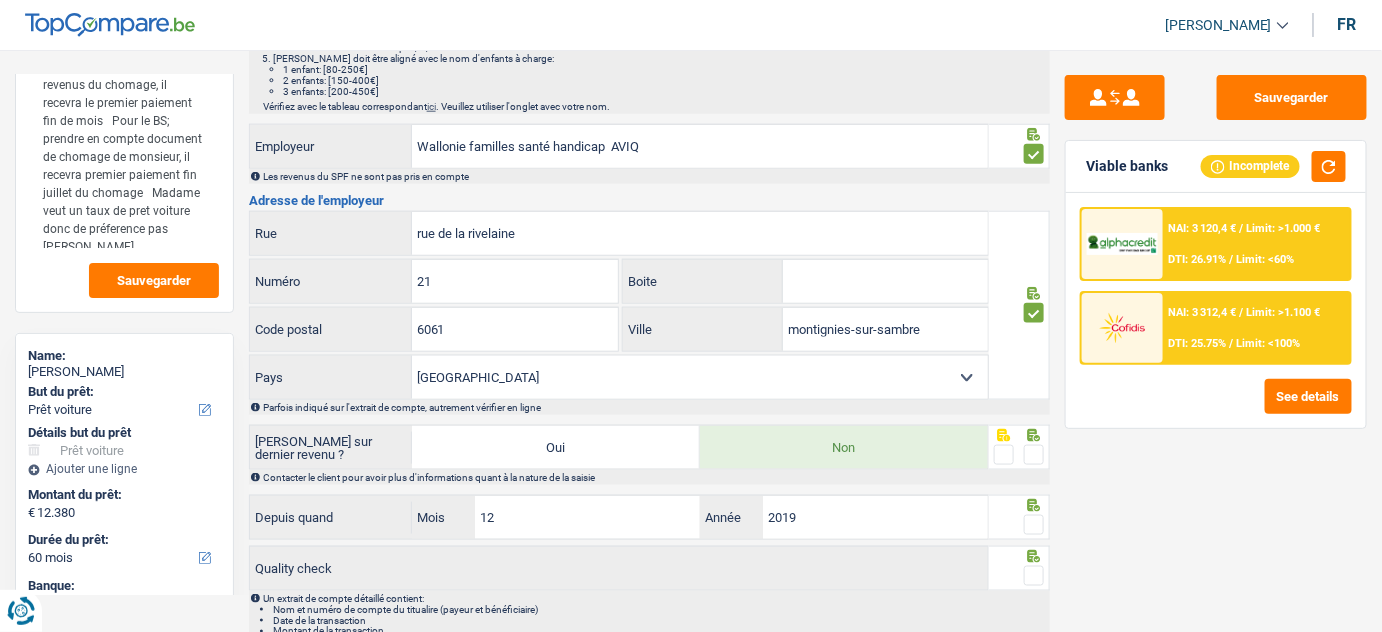 drag, startPoint x: 1034, startPoint y: 447, endPoint x: 1034, endPoint y: 488, distance: 41 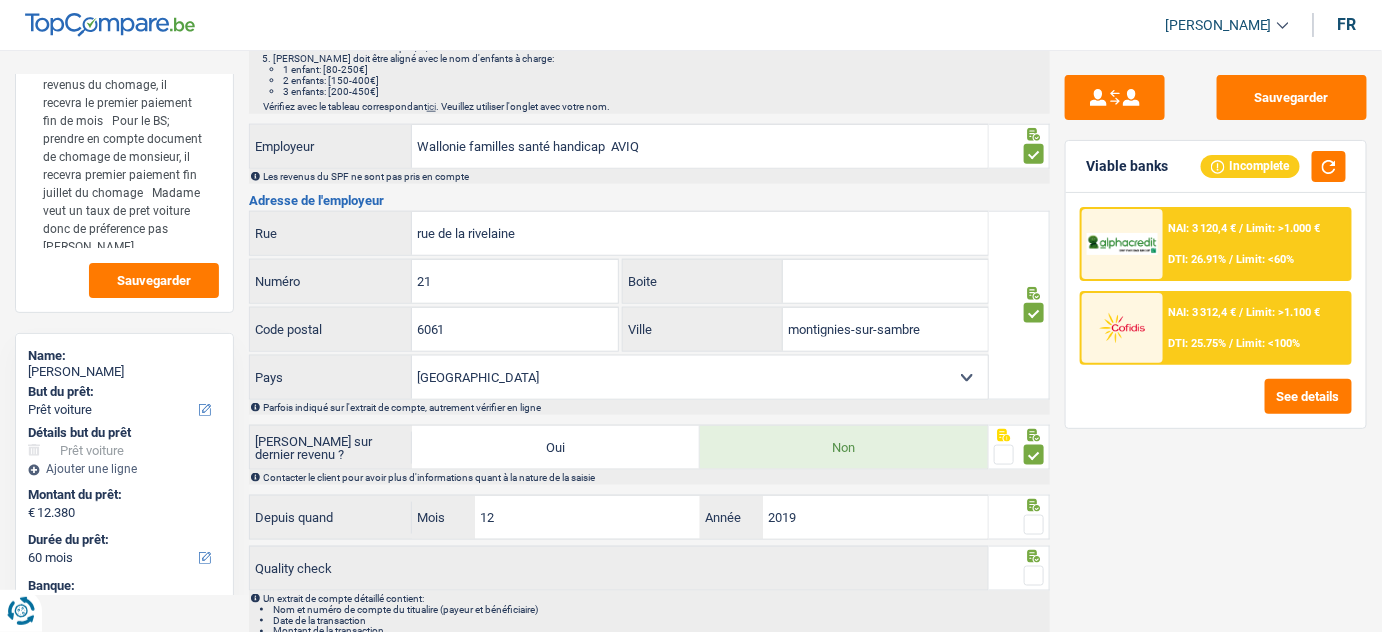 drag, startPoint x: 1037, startPoint y: 508, endPoint x: 1032, endPoint y: 561, distance: 53.235325 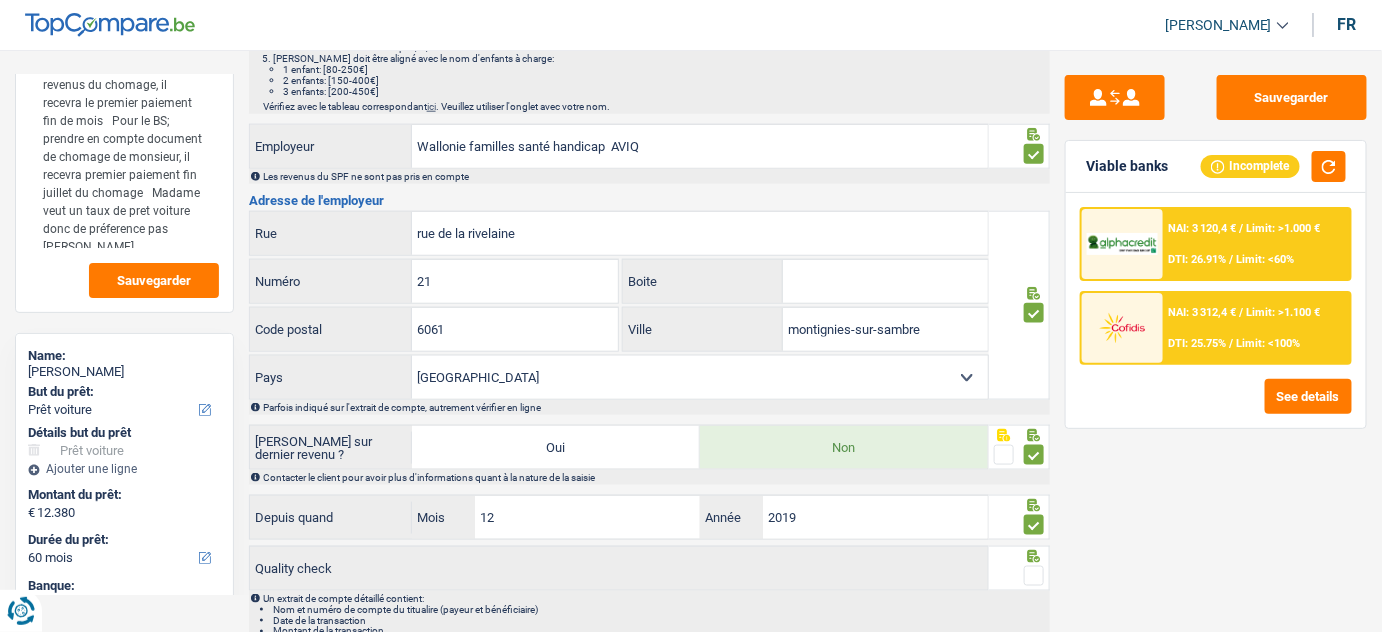 click at bounding box center (1034, 576) 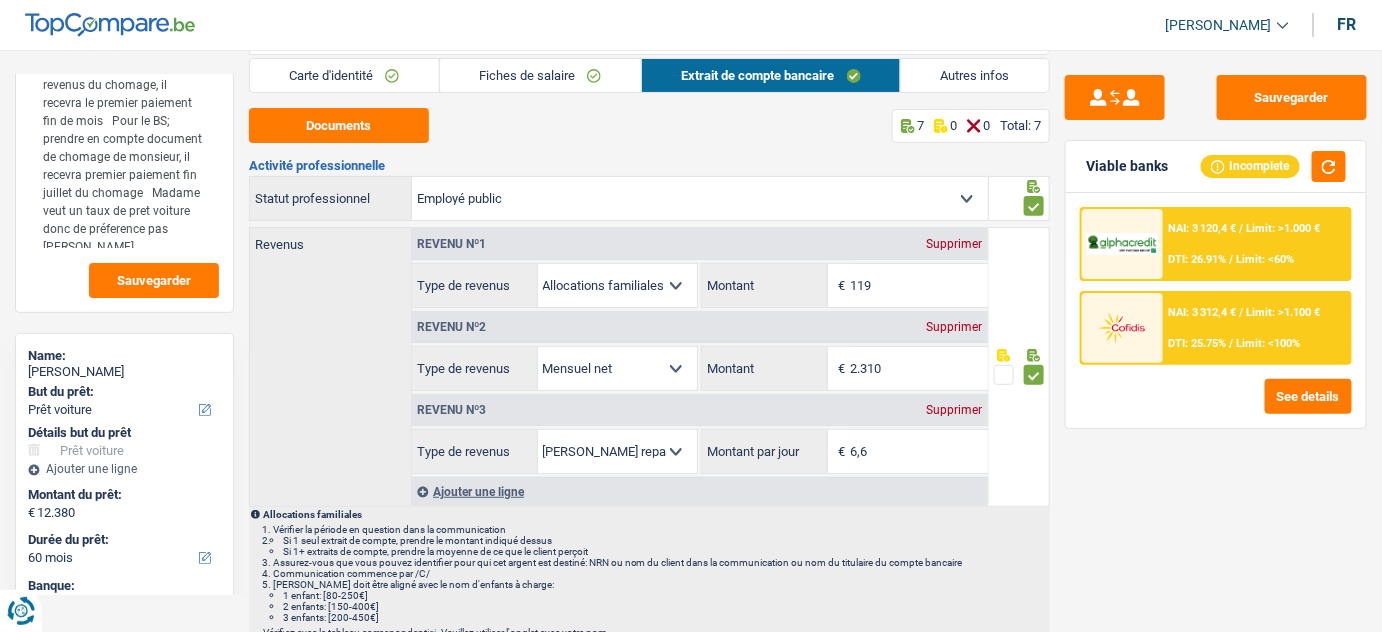 scroll, scrollTop: 0, scrollLeft: 0, axis: both 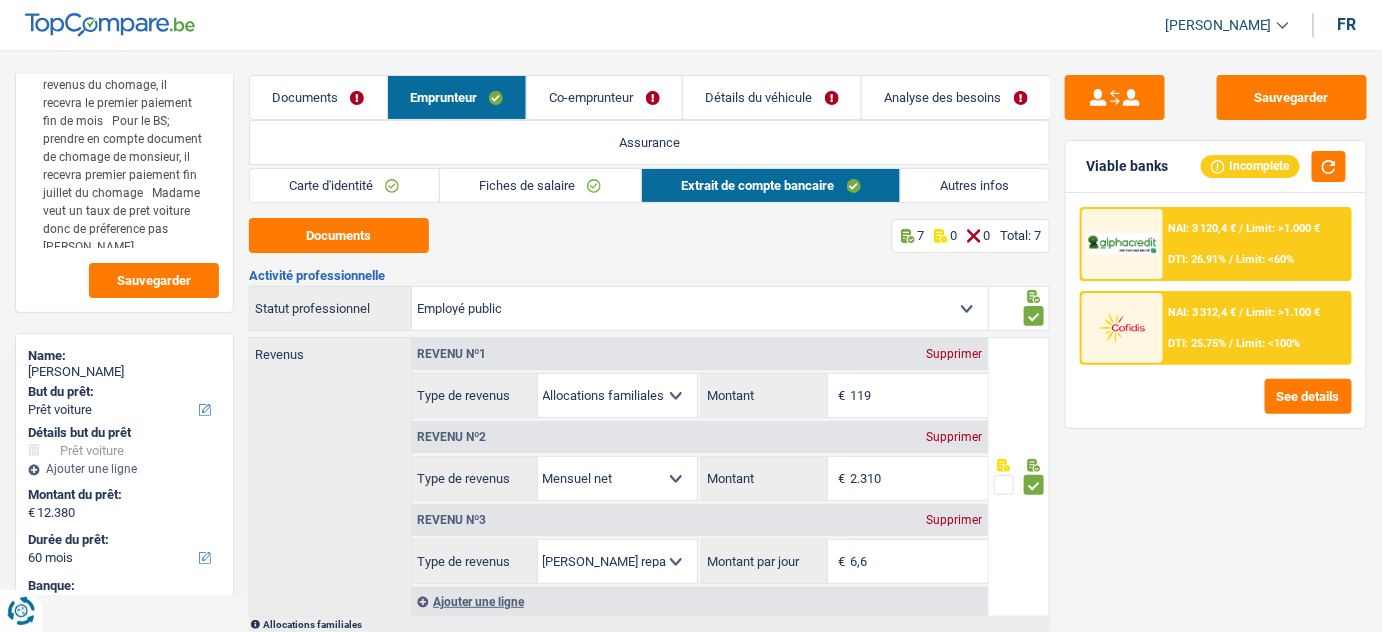 click on "Autres infos" at bounding box center [975, 185] 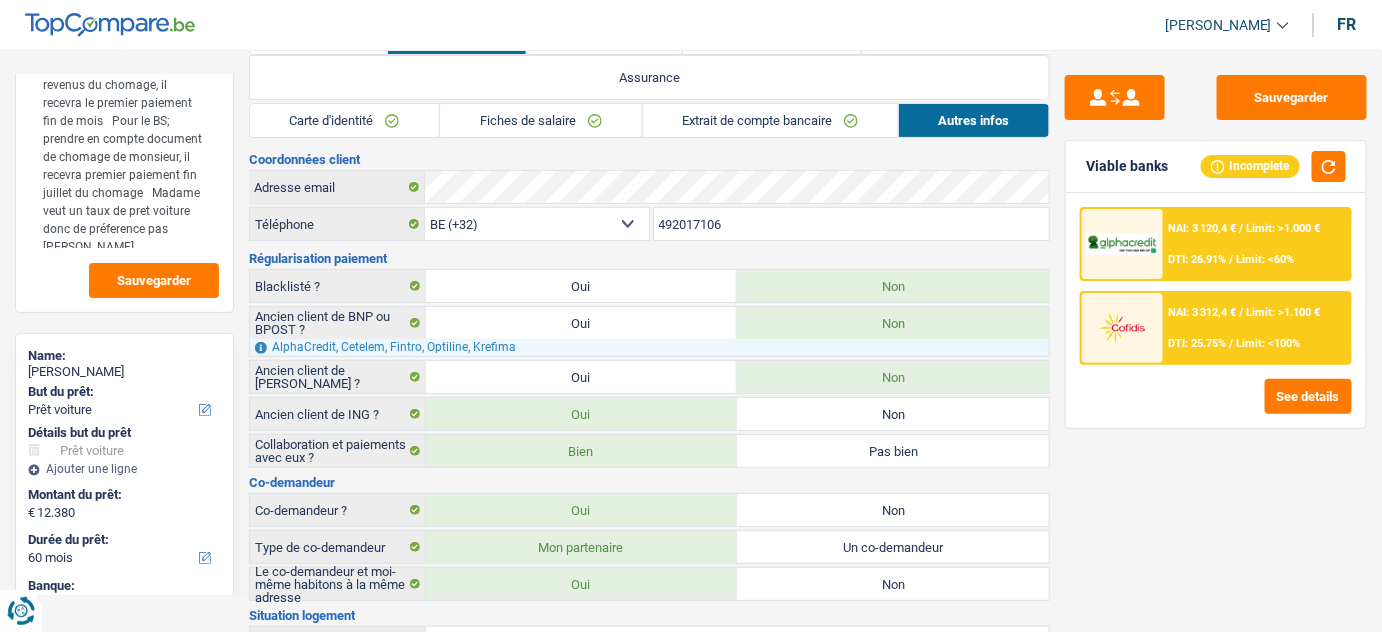 scroll, scrollTop: 0, scrollLeft: 0, axis: both 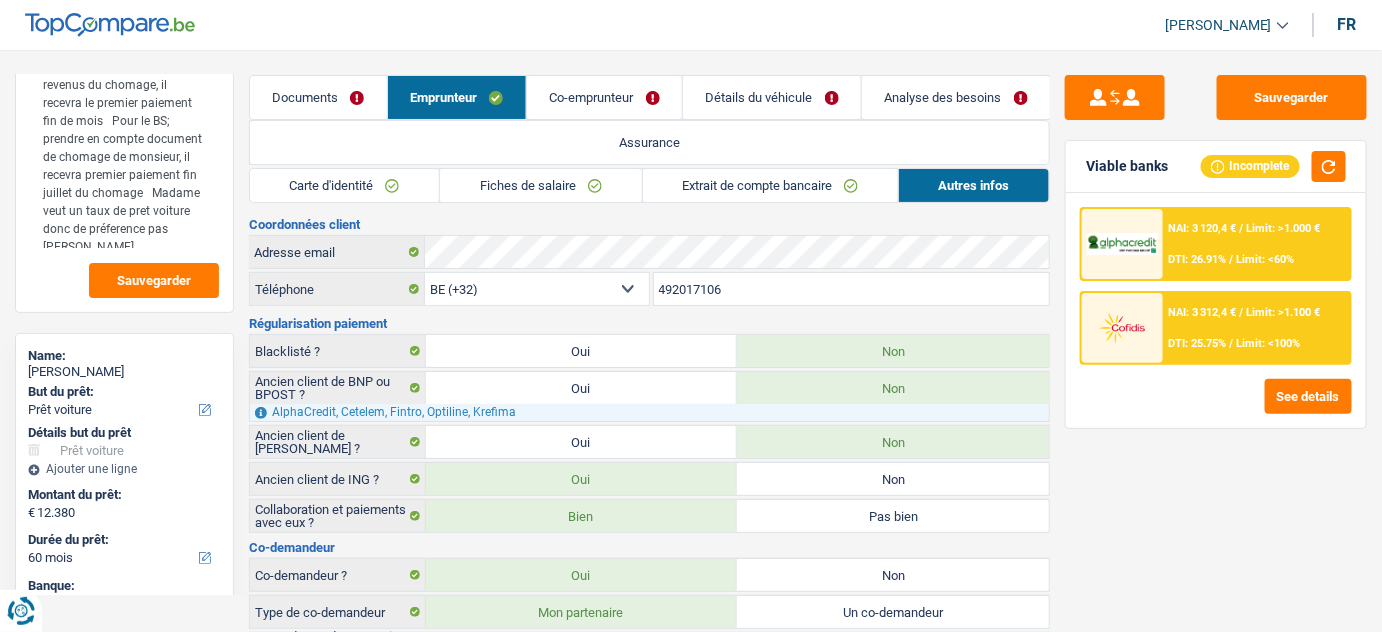 click on "Extrait de compte bancaire" at bounding box center (770, 185) 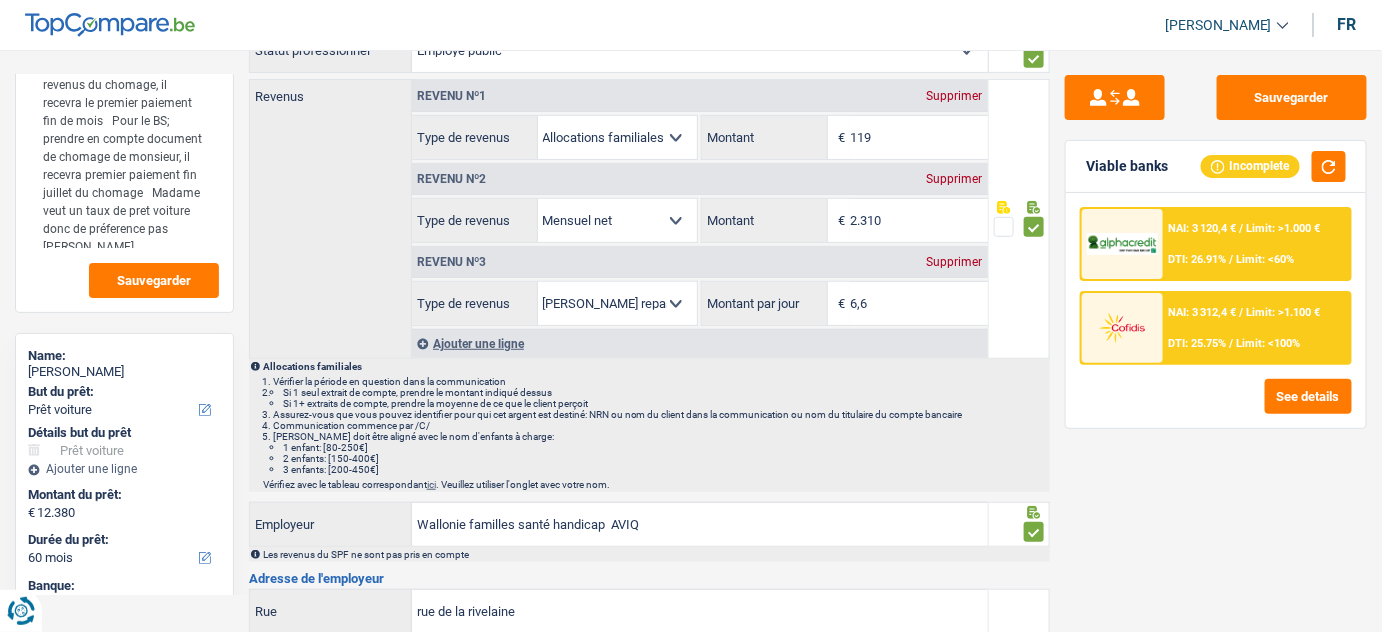 scroll, scrollTop: 0, scrollLeft: 0, axis: both 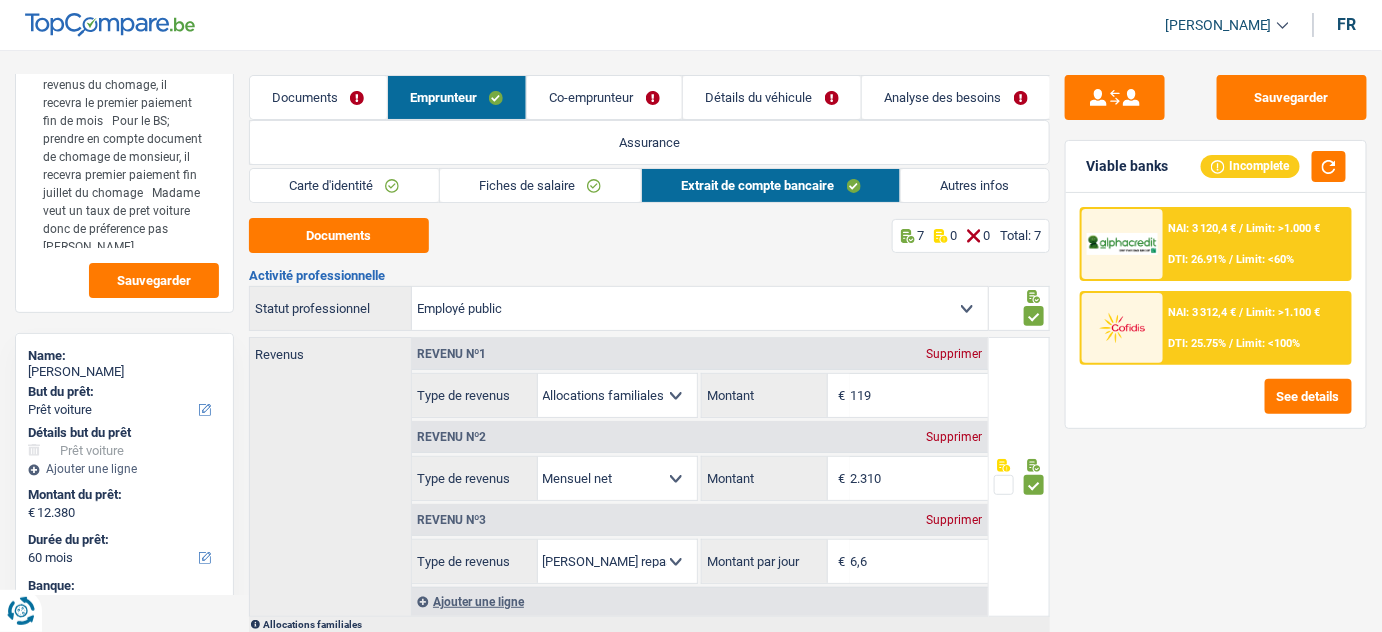 click on "Fiches de salaire" at bounding box center (540, 185) 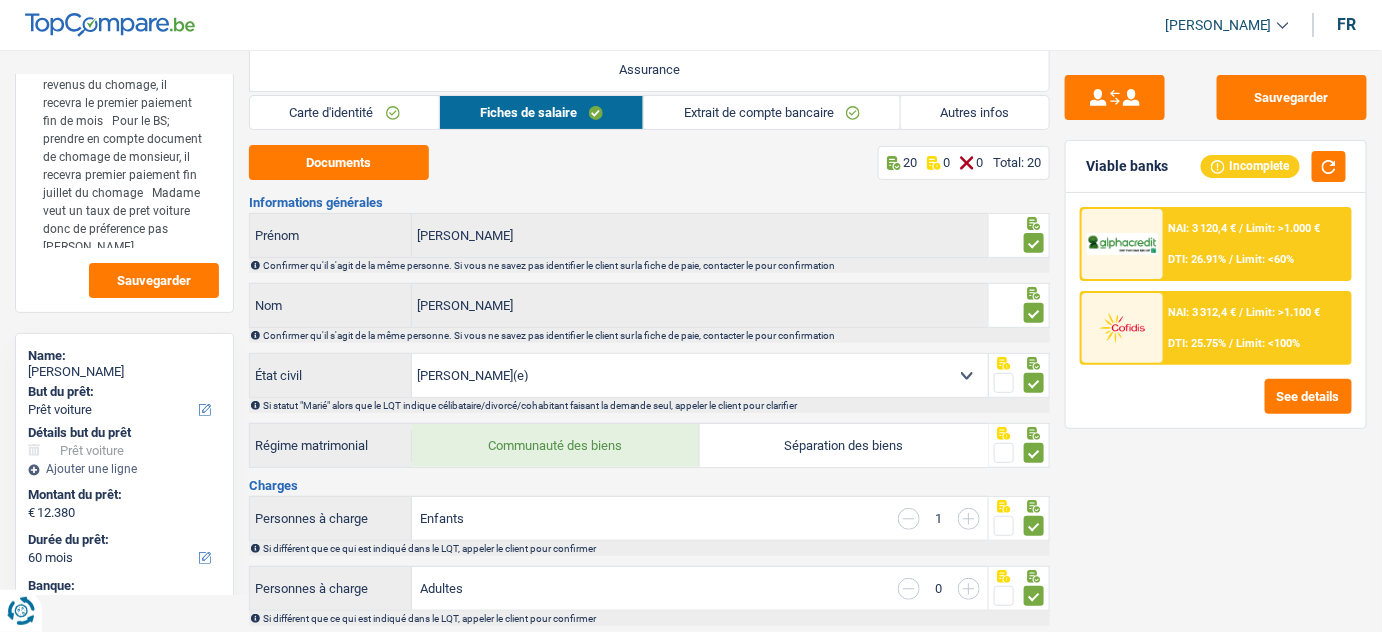 scroll, scrollTop: 0, scrollLeft: 0, axis: both 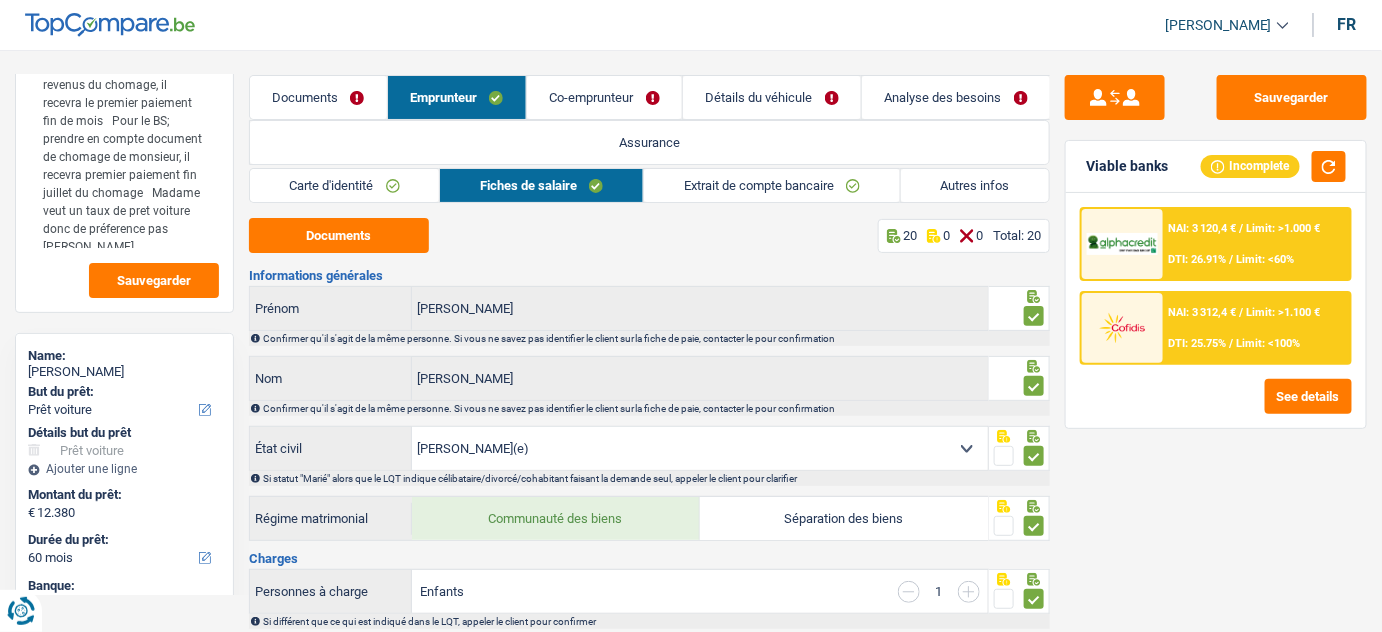click on "Co-emprunteur" at bounding box center (604, 97) 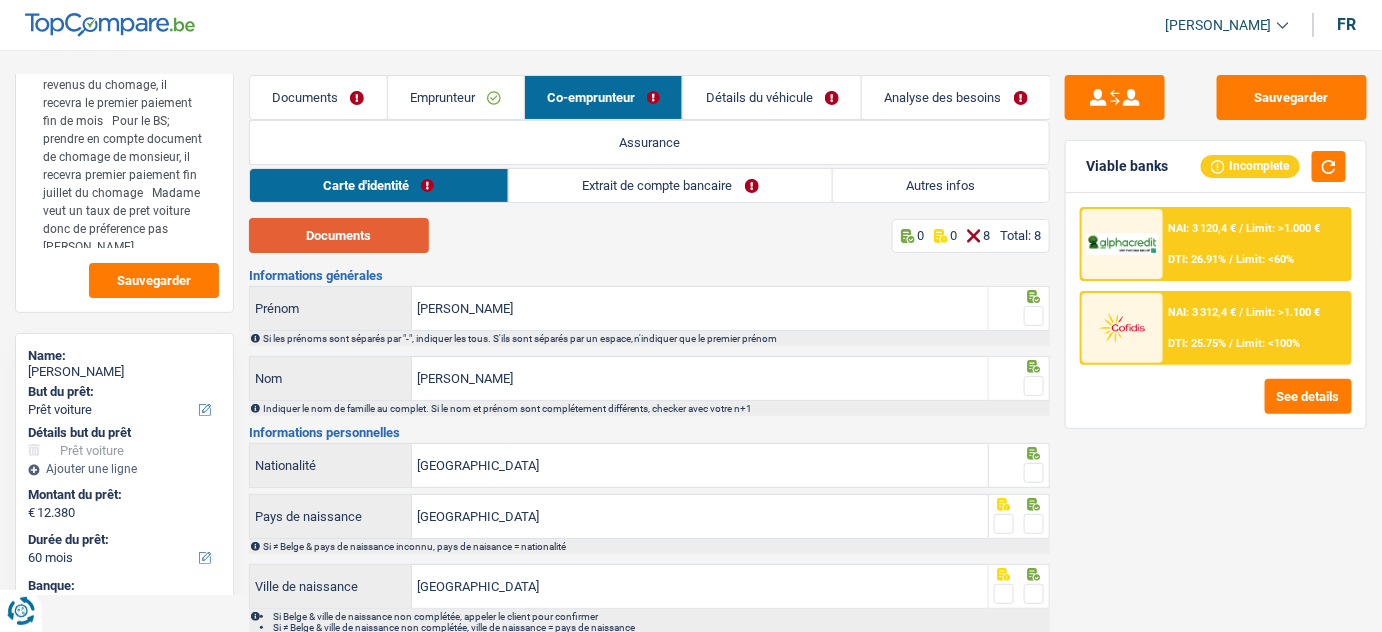 click on "Documents" at bounding box center [339, 235] 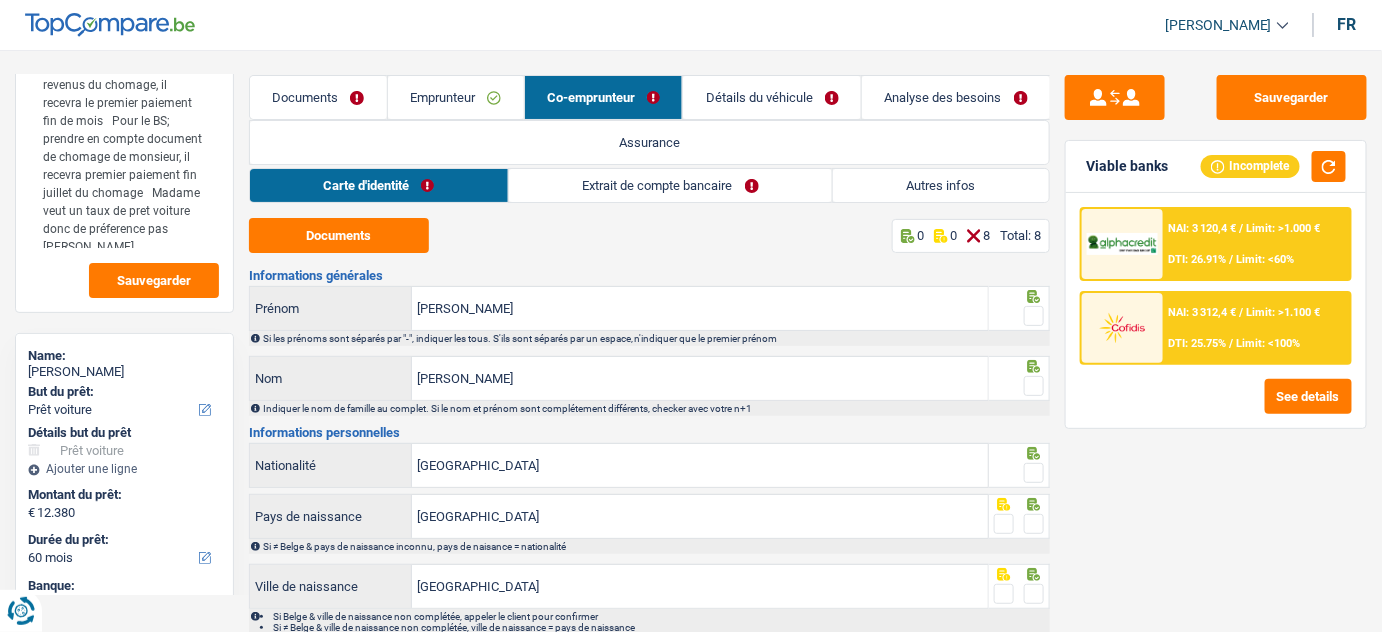 click at bounding box center [1034, 316] 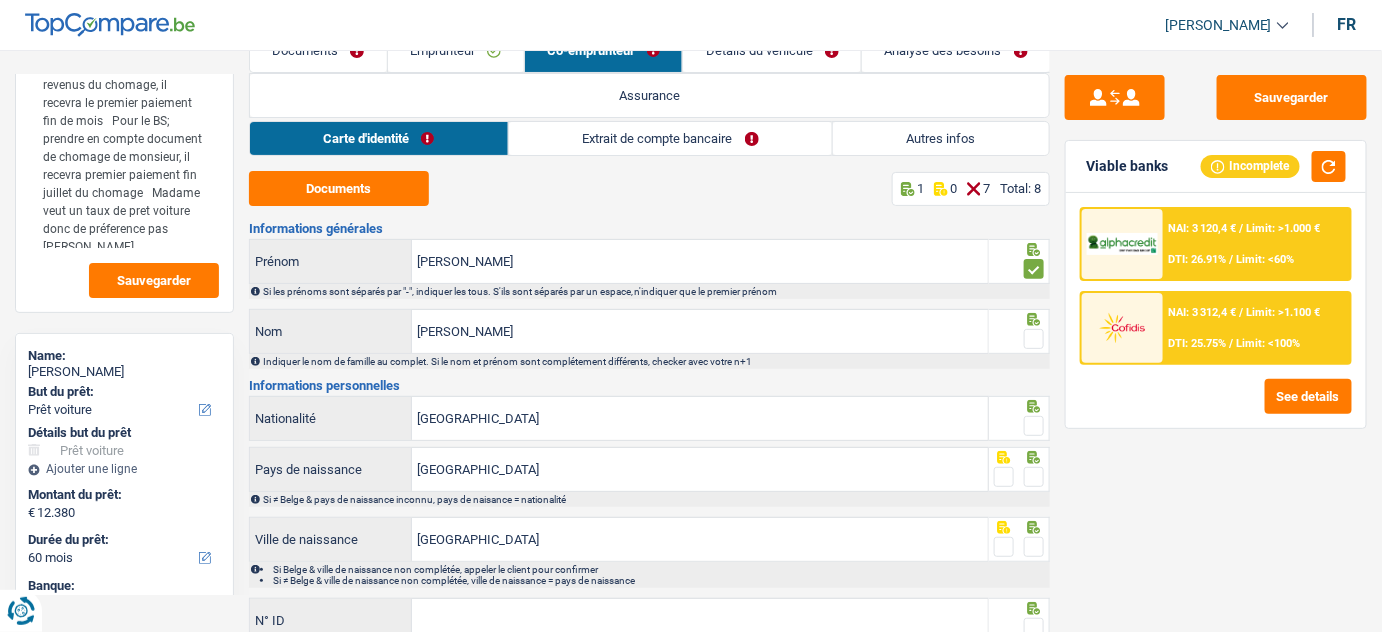 scroll, scrollTop: 90, scrollLeft: 0, axis: vertical 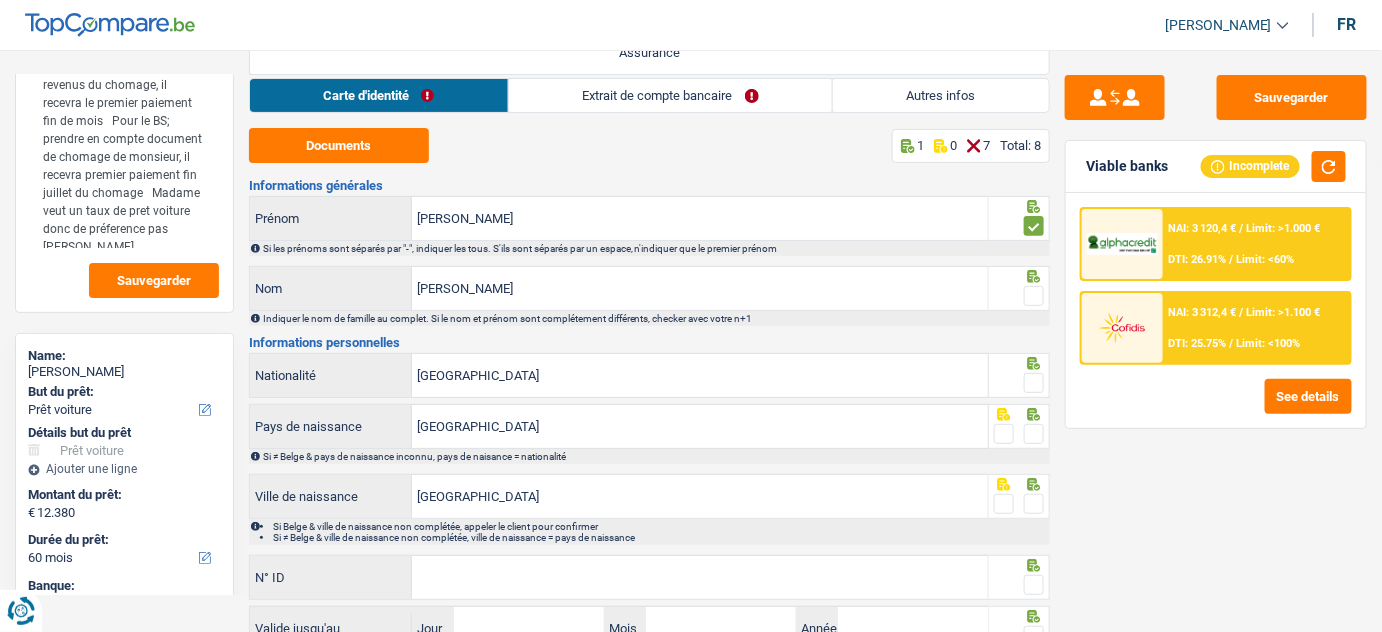 click at bounding box center (1034, 296) 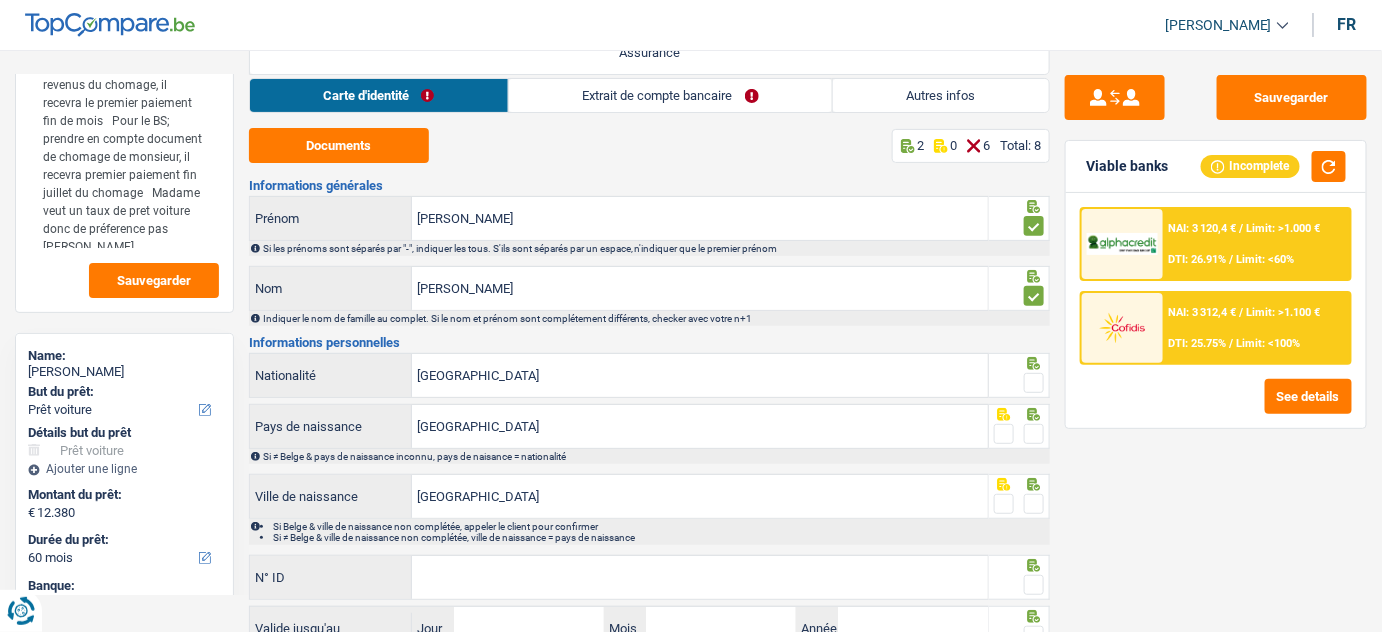 click on "Sauvegarder
Viable banks
Incomplete
NAI: 3 120,4 €
/
Limit: >1.000 €
DTI: 26.91%
/
Limit: <60%
NAI: 3 312,4 €
/
Limit: >1.100 €
DTI: 25.75%
/
Limit: <100%
See details" at bounding box center [1216, 335] 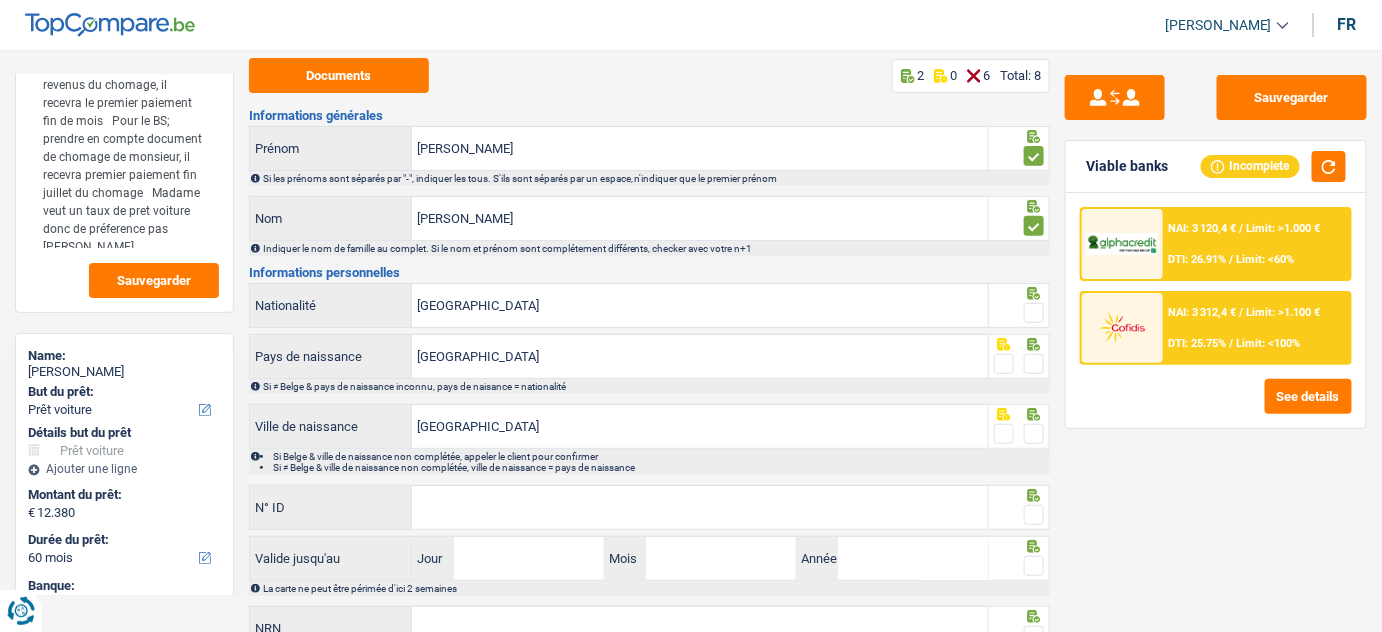 scroll, scrollTop: 225, scrollLeft: 0, axis: vertical 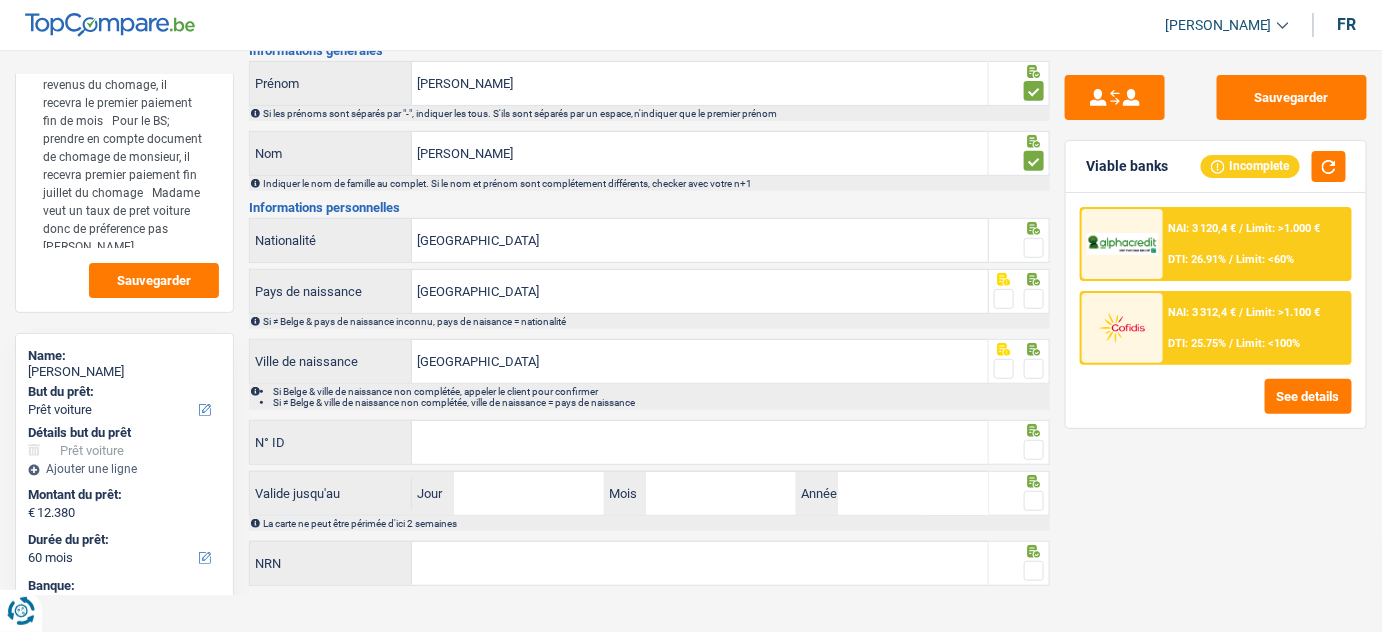 click at bounding box center [1034, 248] 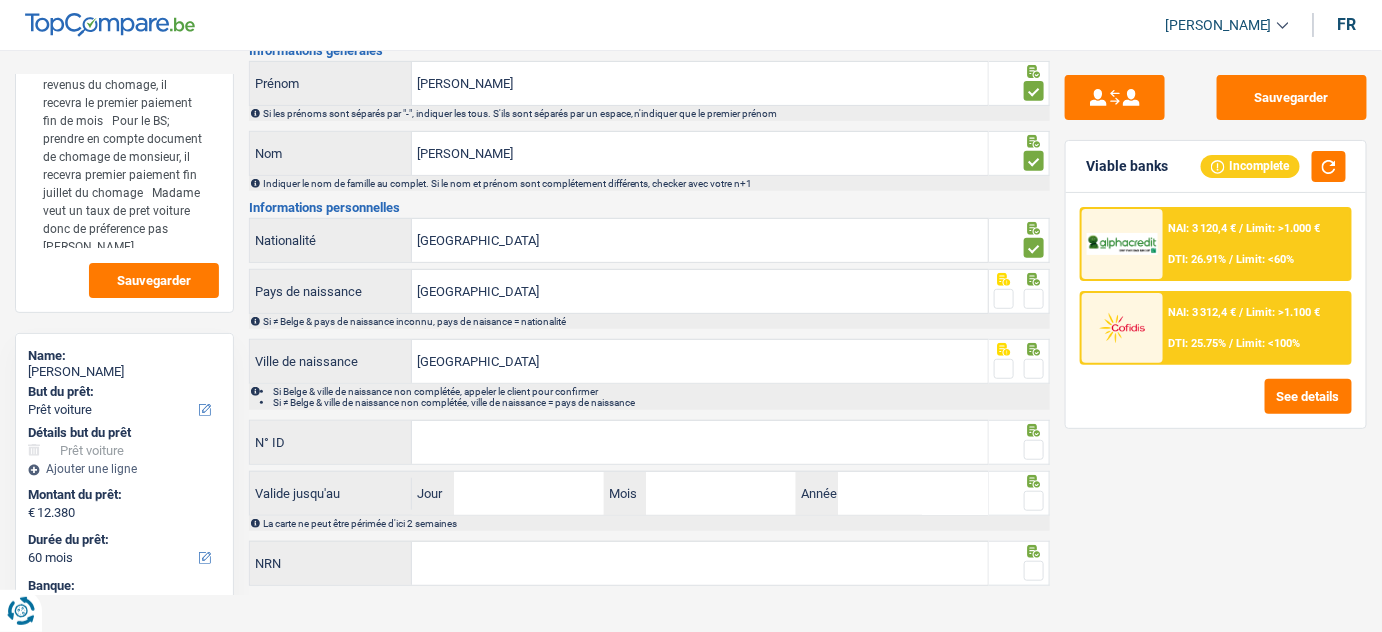 click at bounding box center (1034, 299) 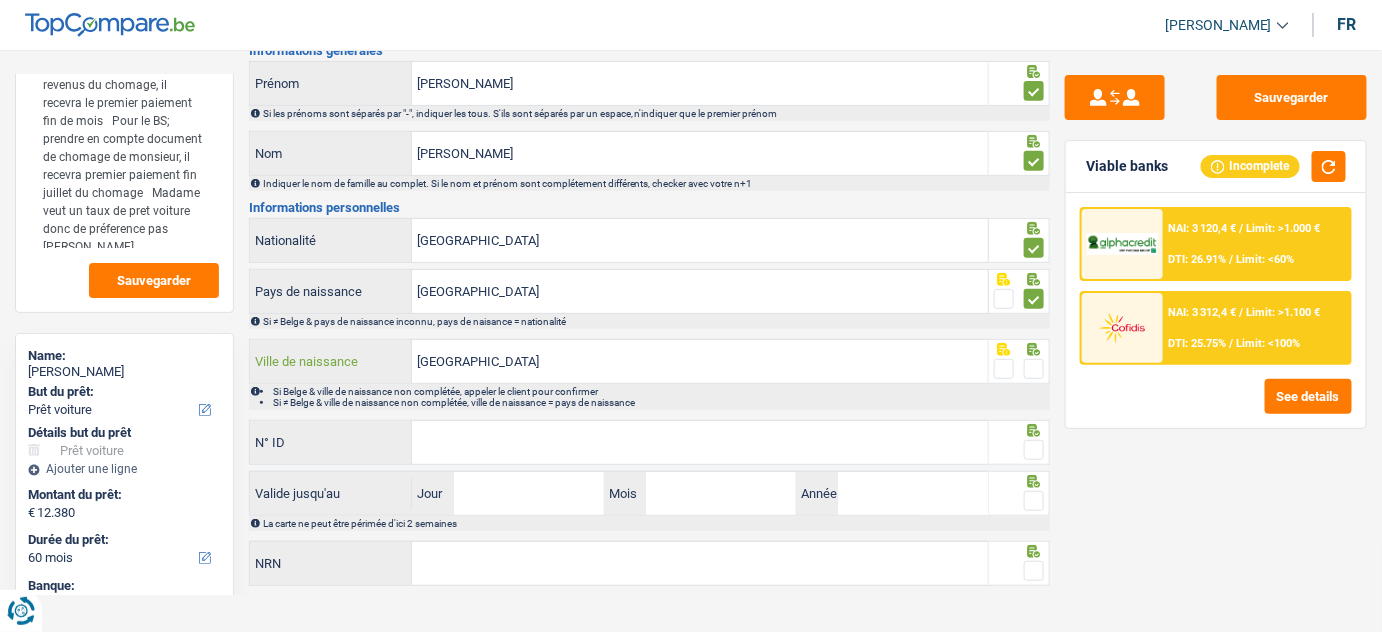 drag, startPoint x: 633, startPoint y: 355, endPoint x: 333, endPoint y: 346, distance: 300.13498 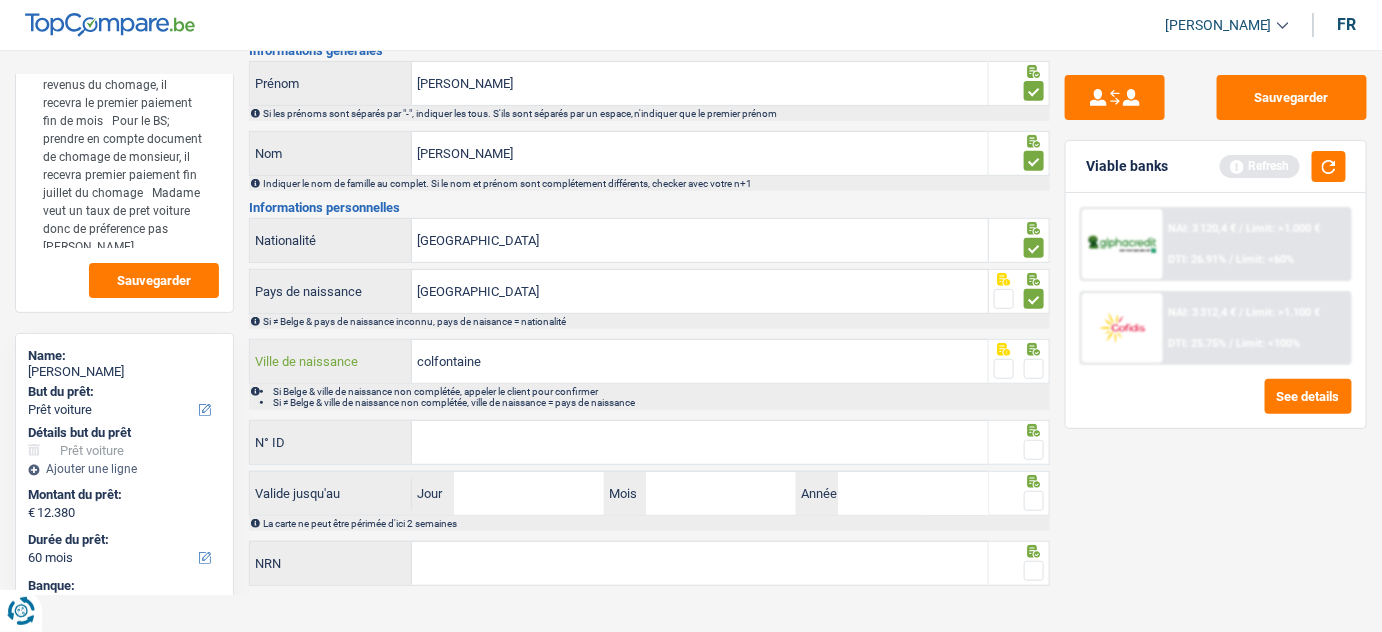 type on "colfontaine" 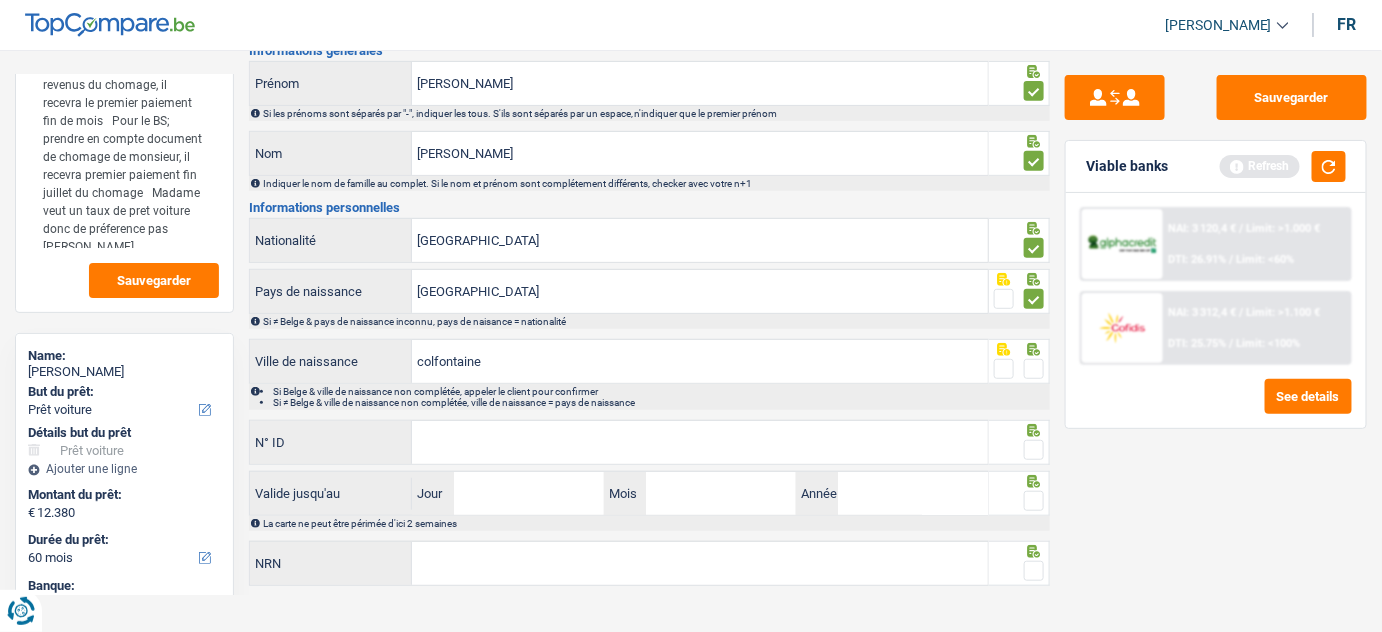drag, startPoint x: 996, startPoint y: 367, endPoint x: 877, endPoint y: 435, distance: 137.05838 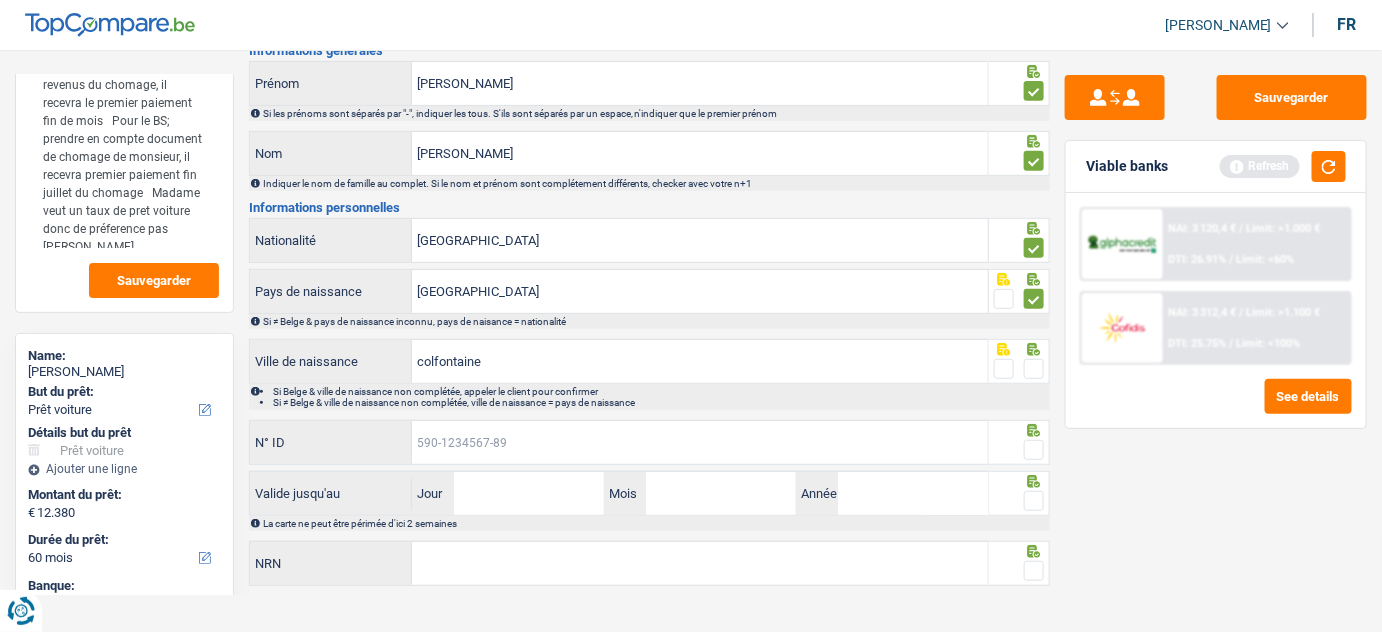 drag, startPoint x: 828, startPoint y: 458, endPoint x: 992, endPoint y: 435, distance: 165.60495 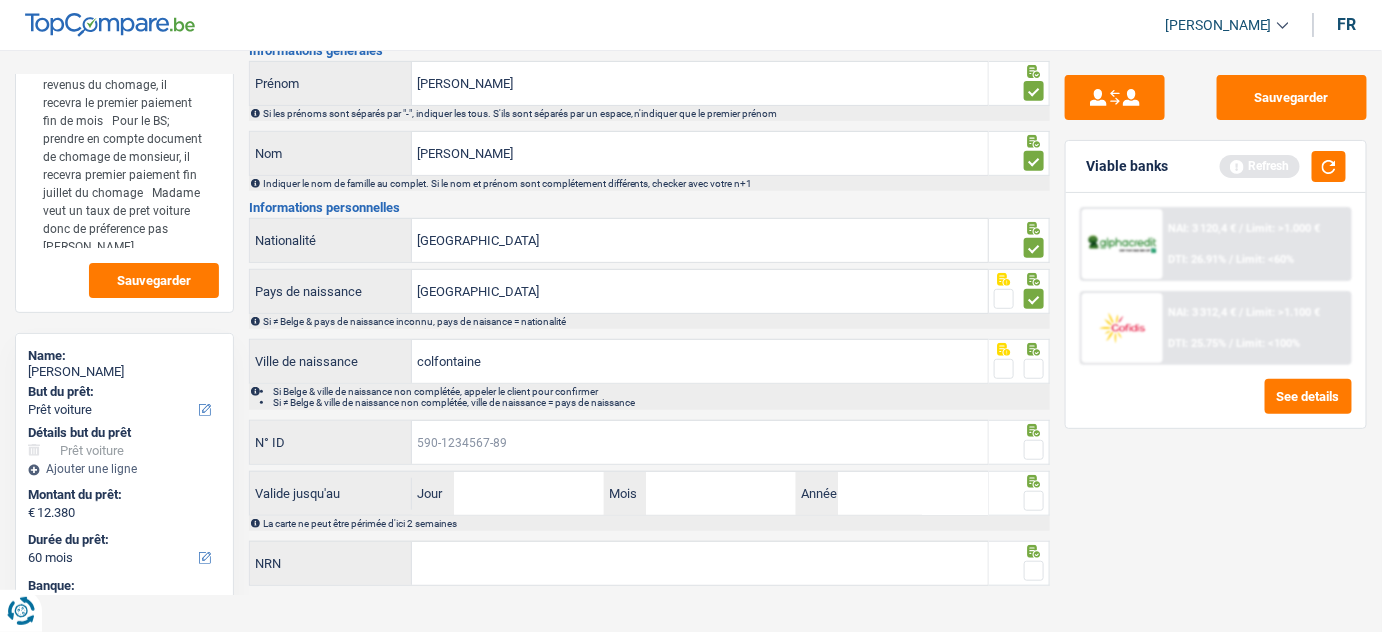 click on "N° ID" at bounding box center [700, 442] 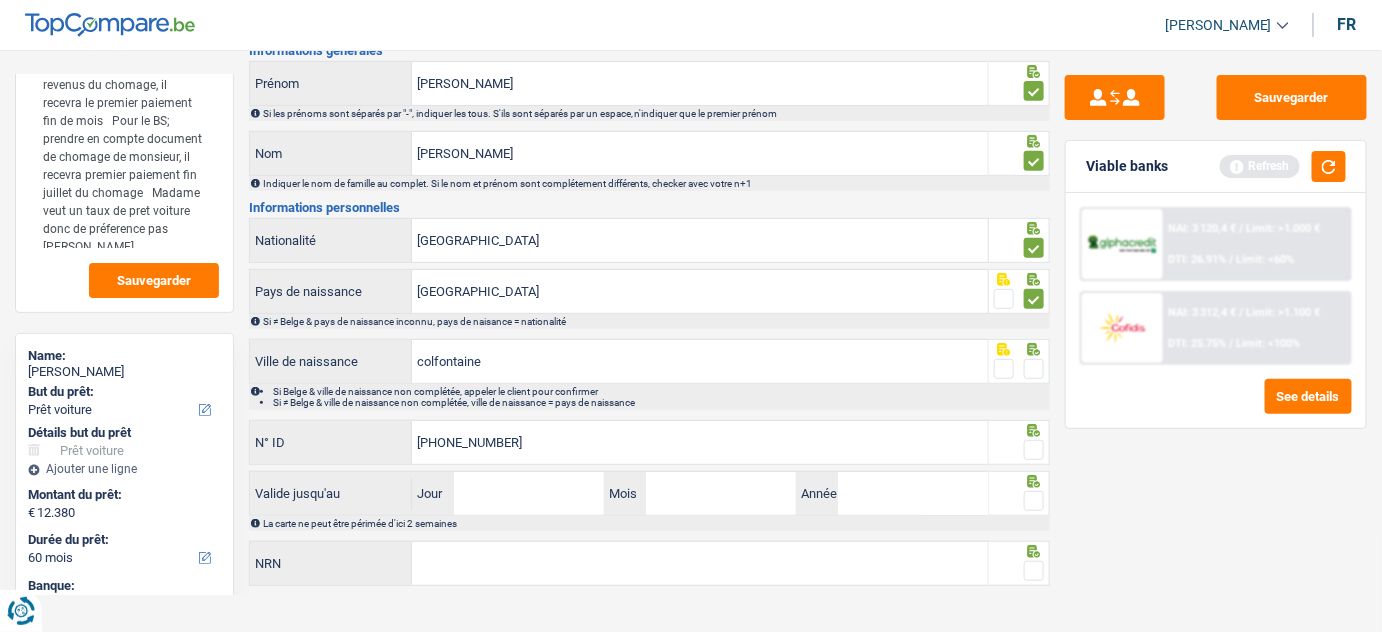 type on "[PHONE_NUMBER]" 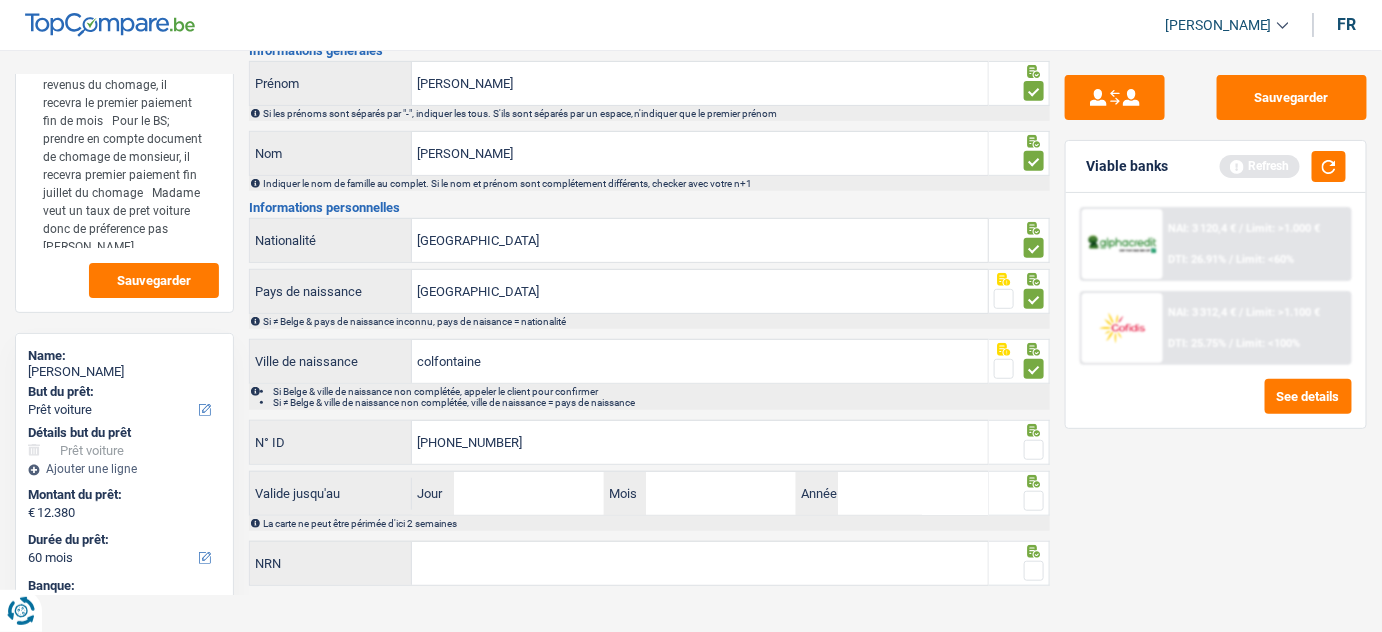 drag, startPoint x: 1037, startPoint y: 455, endPoint x: 994, endPoint y: 386, distance: 81.3019 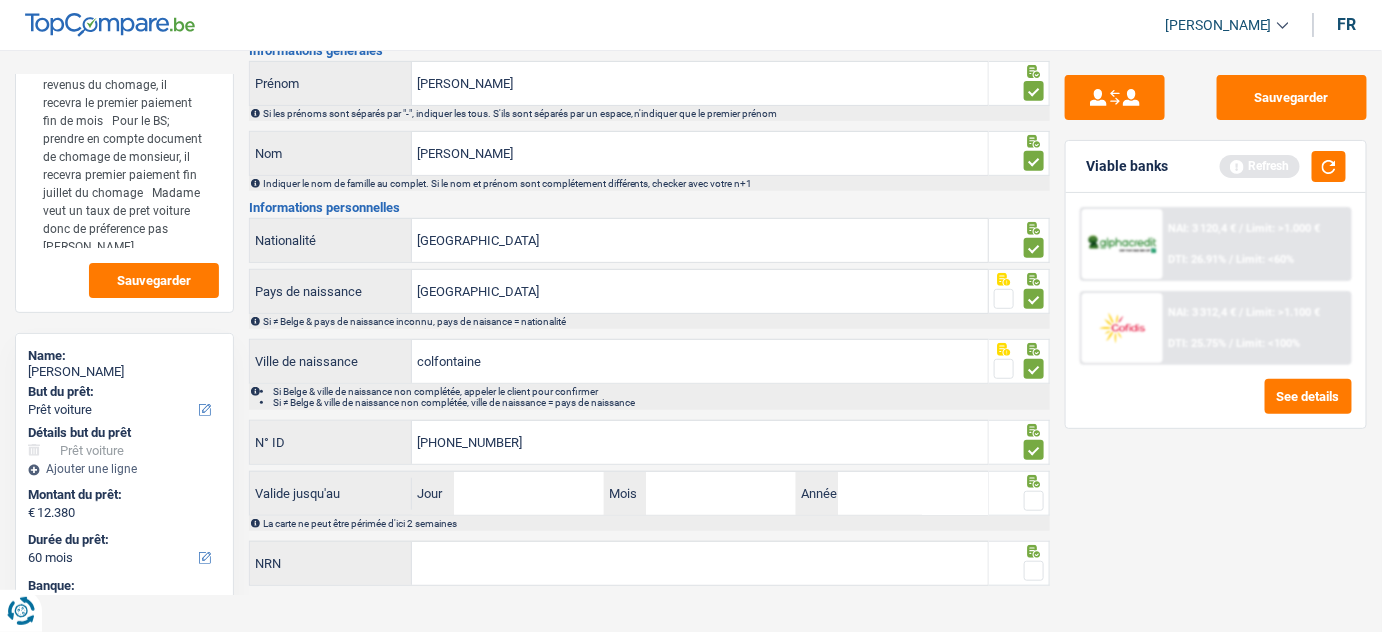 click at bounding box center [1004, 369] 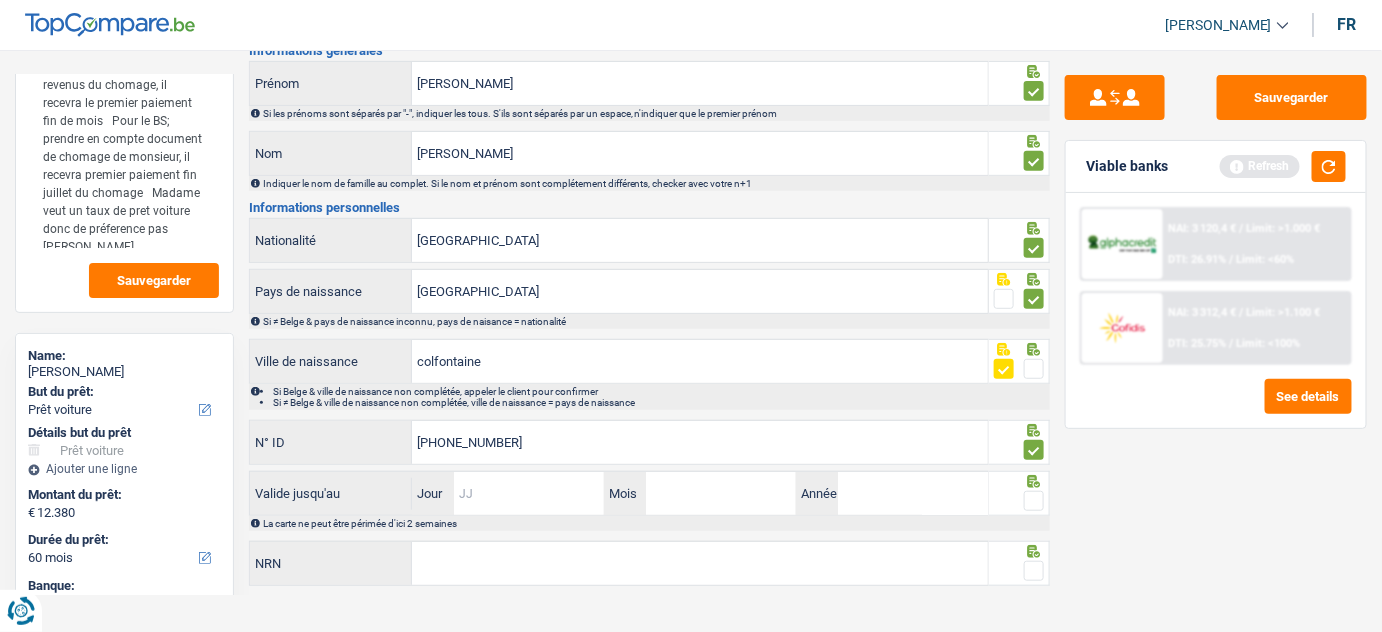 drag, startPoint x: 513, startPoint y: 486, endPoint x: 549, endPoint y: 484, distance: 36.05551 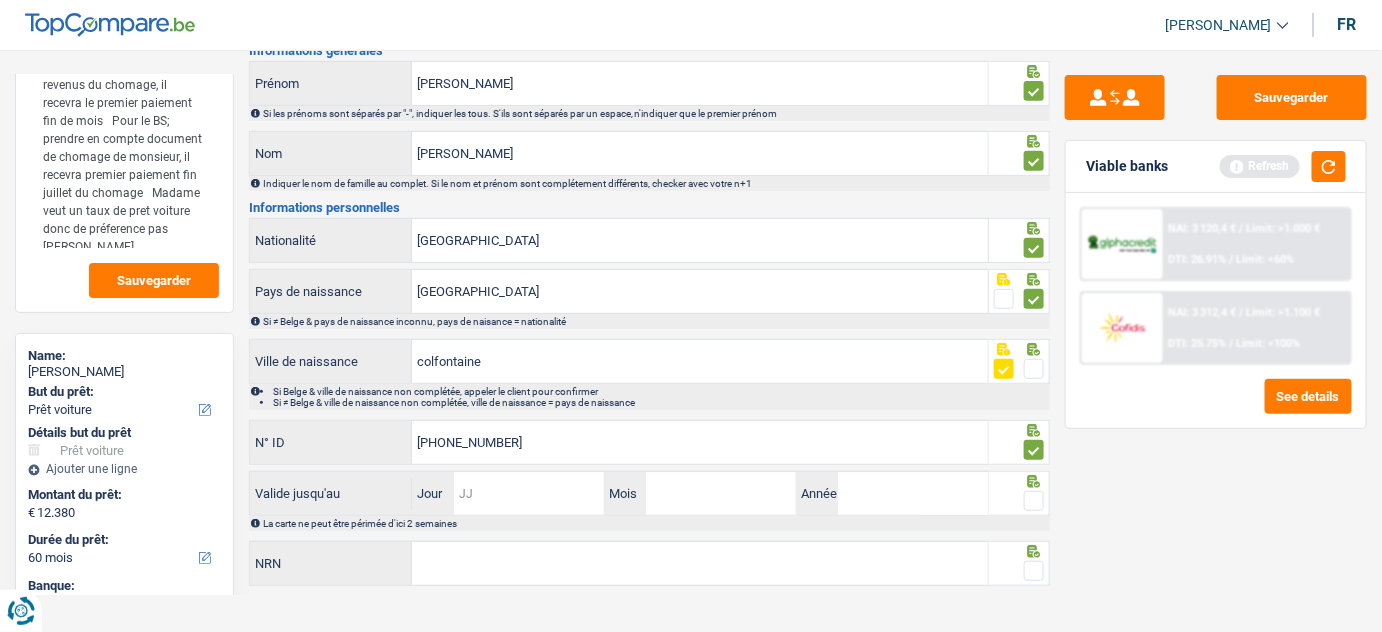 click on "Jour" at bounding box center (529, 493) 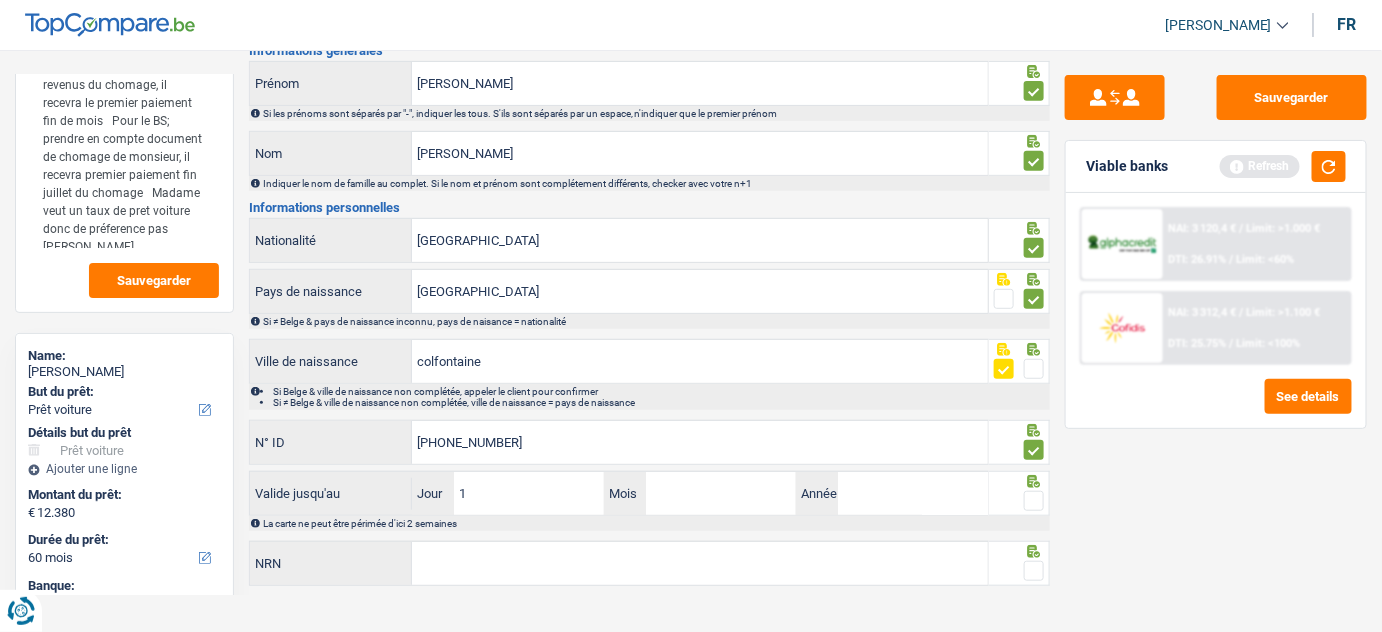 type on "19" 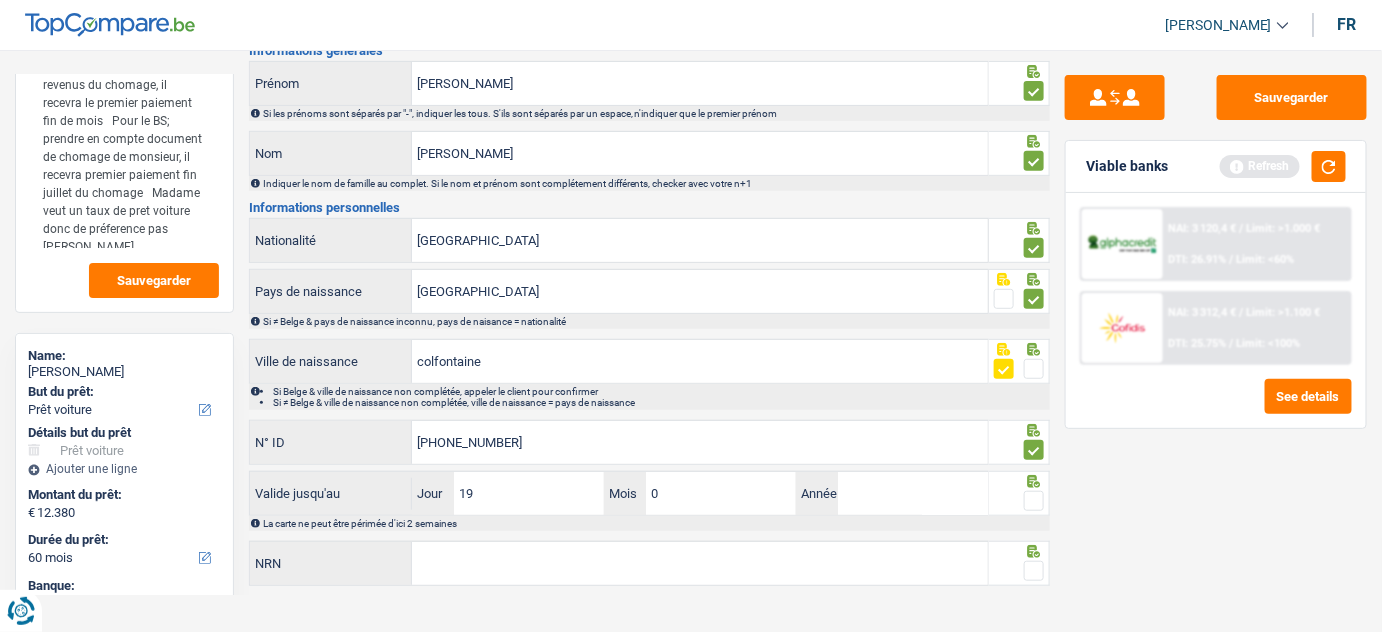 type on "06" 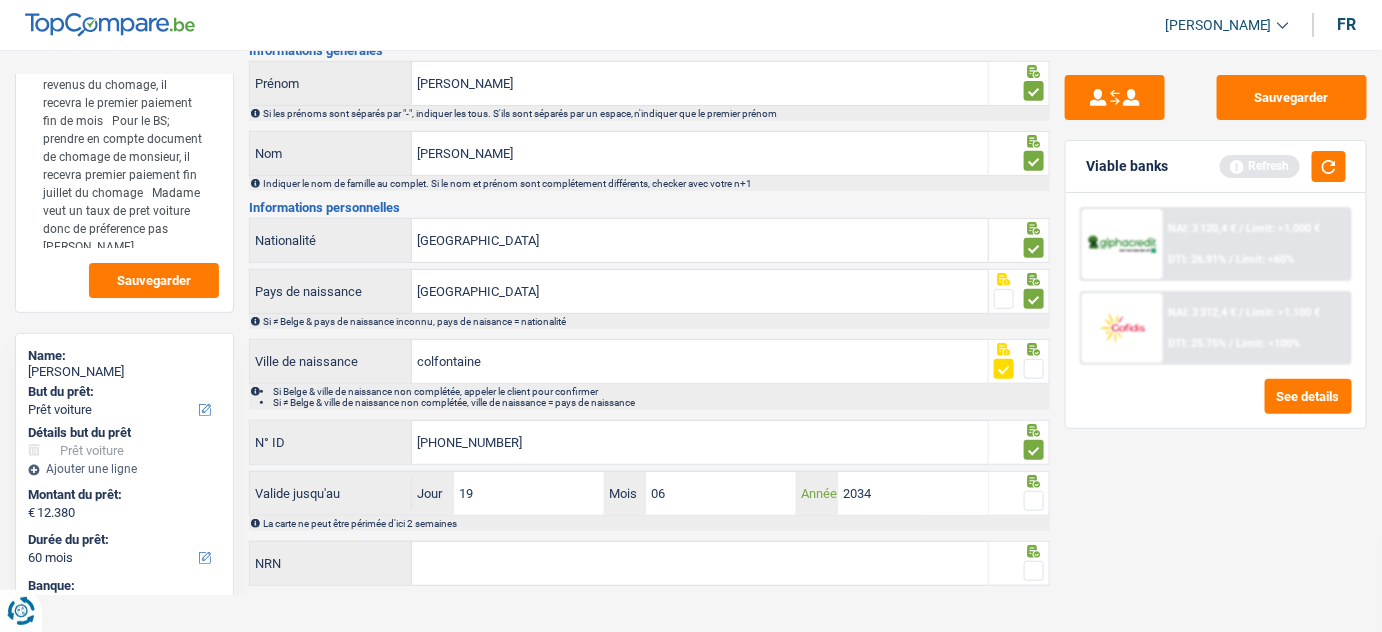 type on "2034" 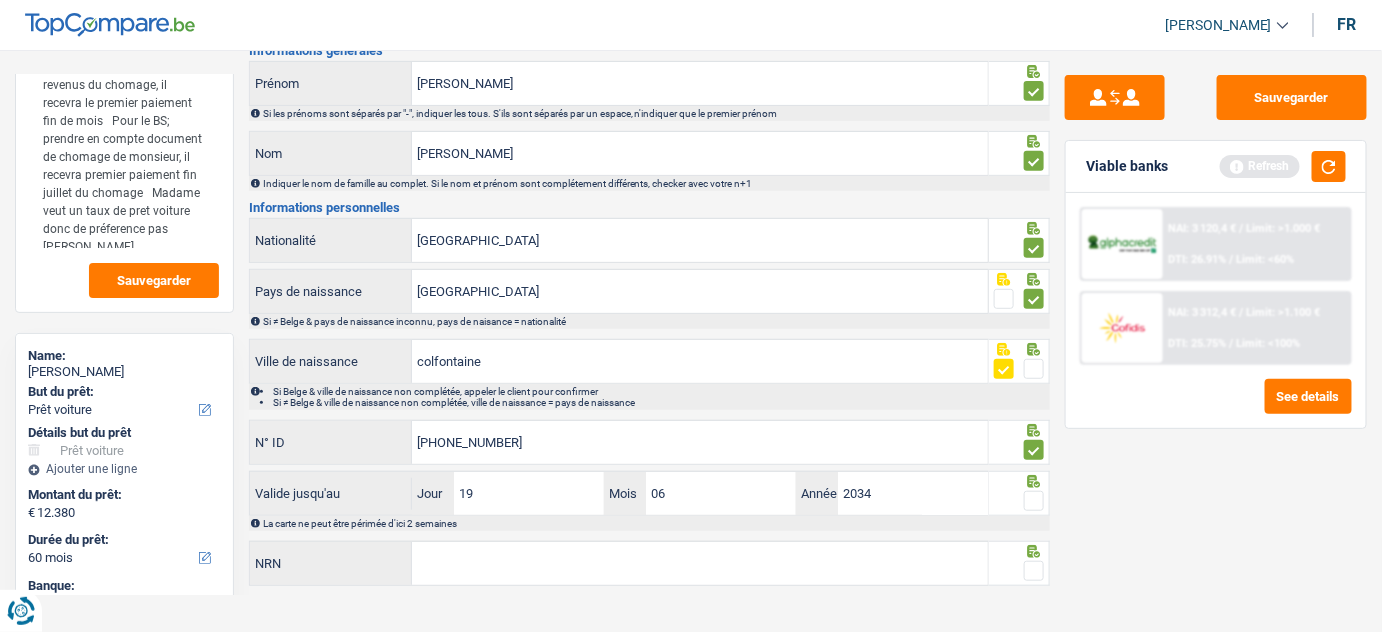 click at bounding box center [1034, 501] 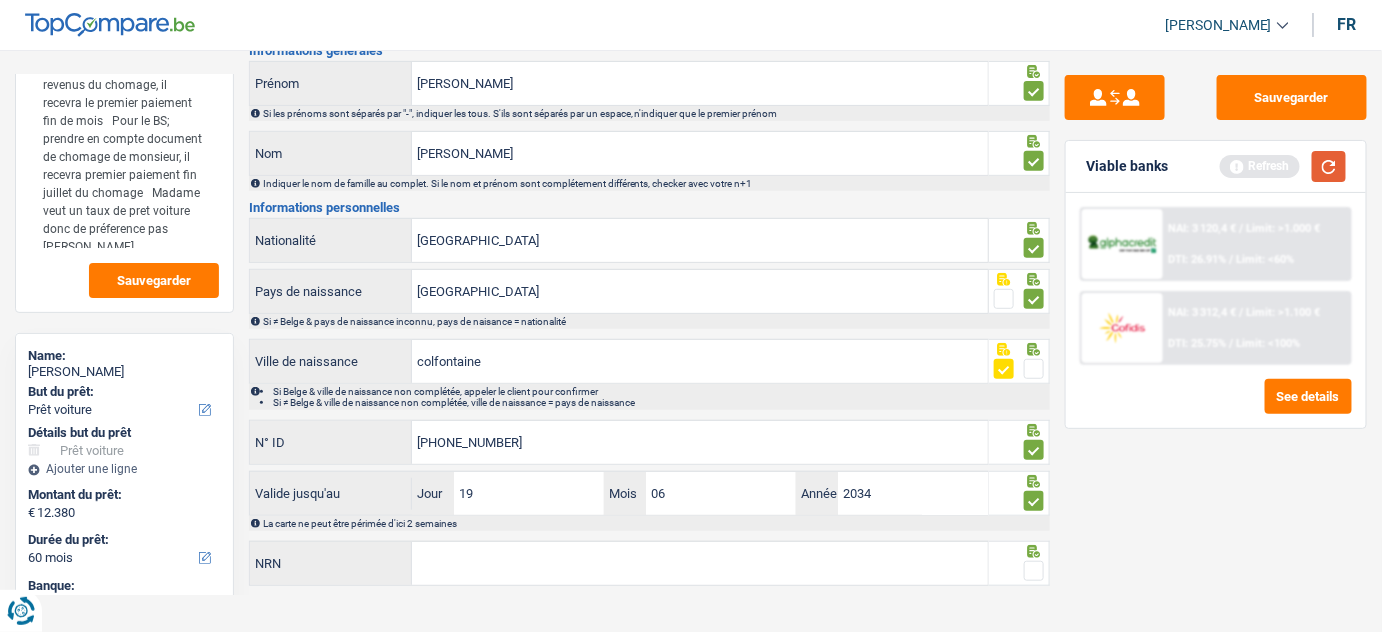 click at bounding box center [1329, 166] 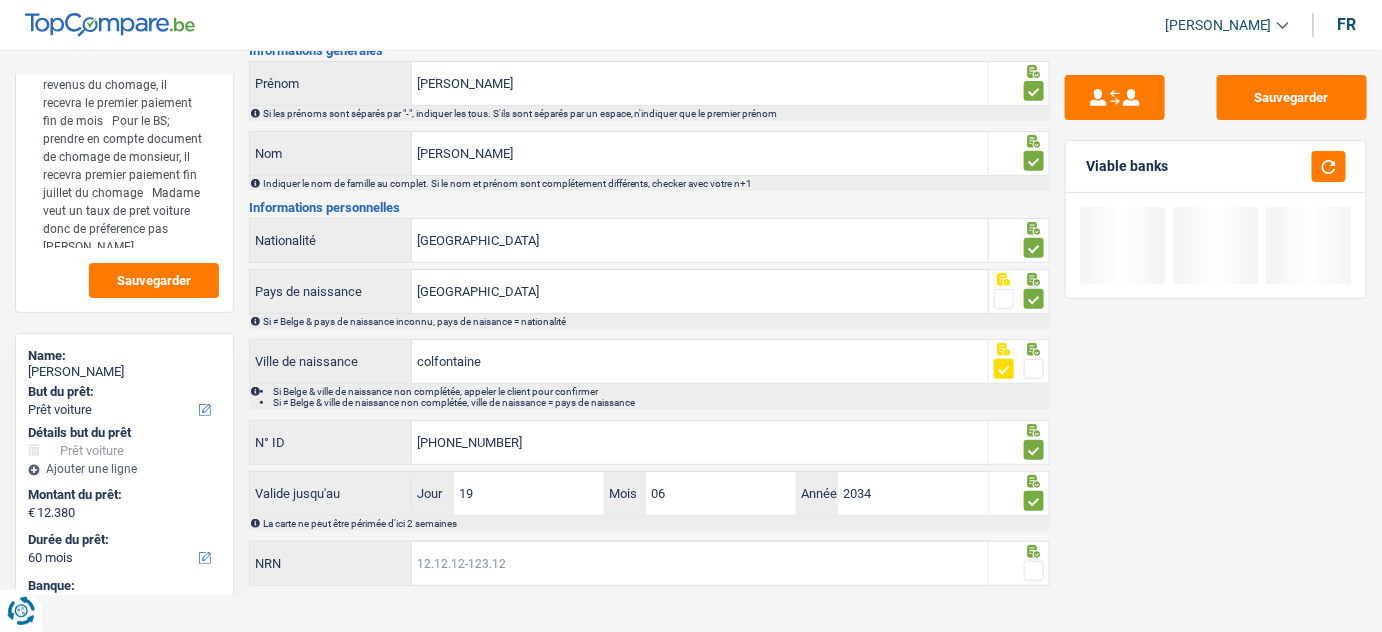 click on "NRN" at bounding box center [700, 563] 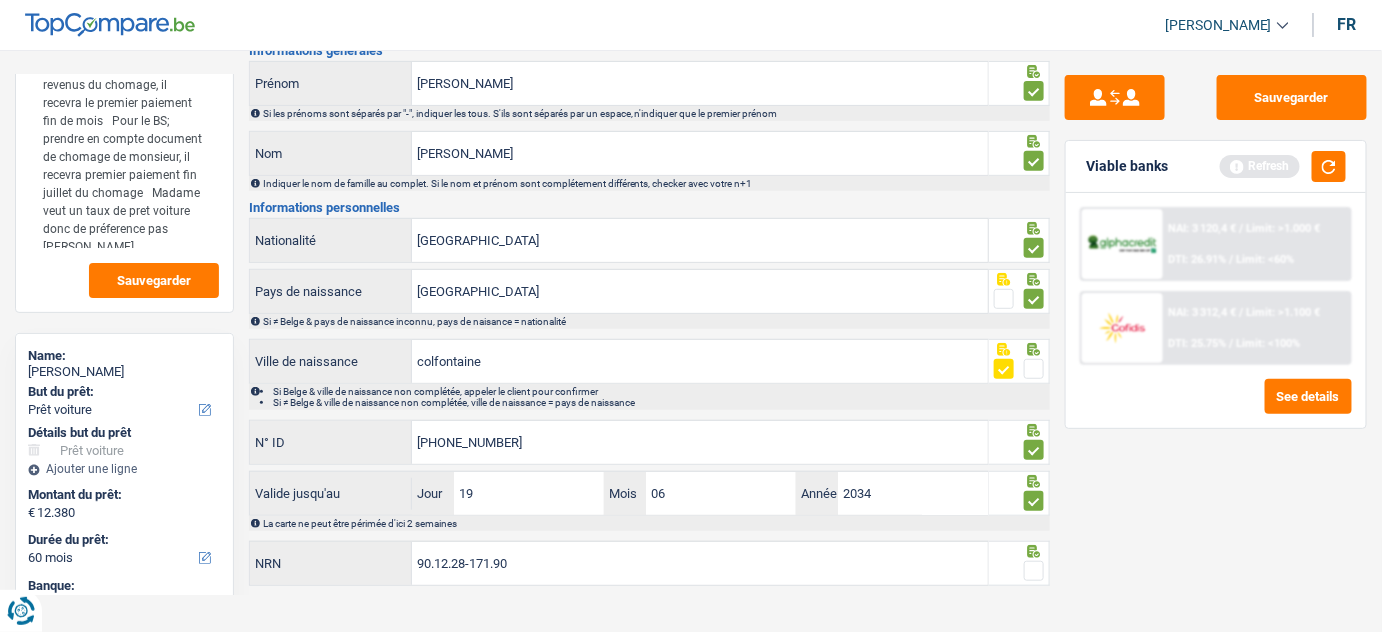 type on "90.12.28-171.90" 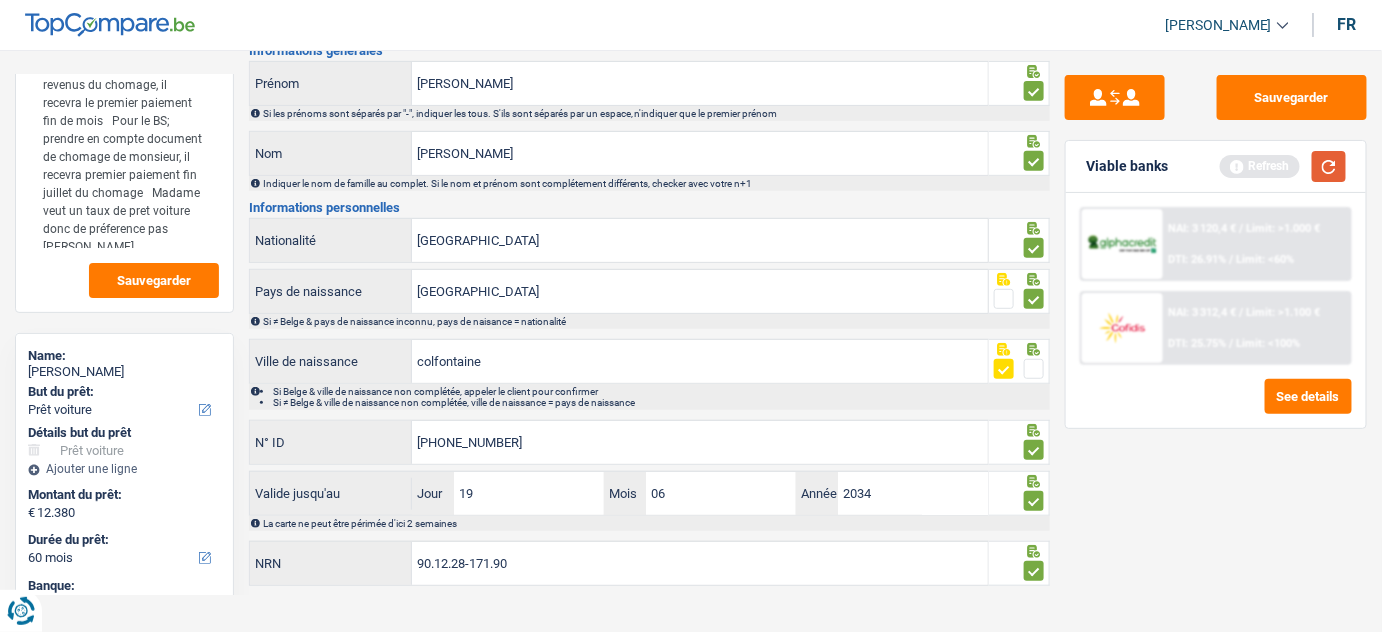 click at bounding box center (1329, 166) 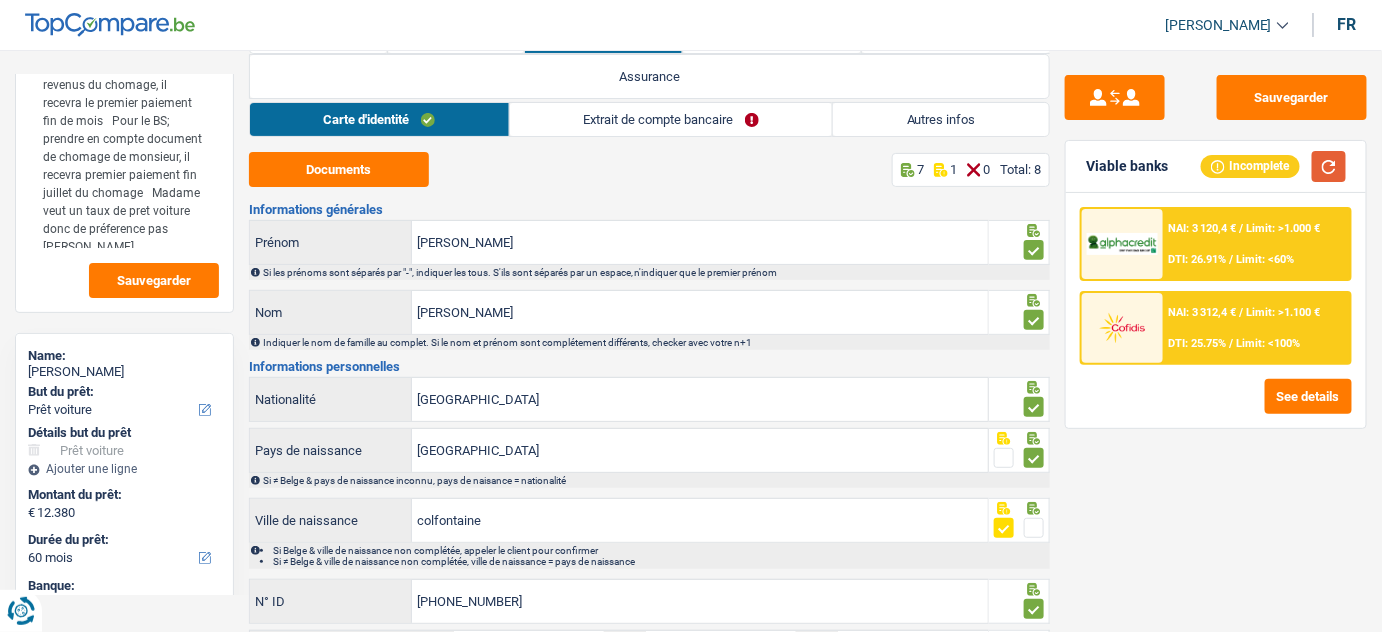 scroll, scrollTop: 0, scrollLeft: 0, axis: both 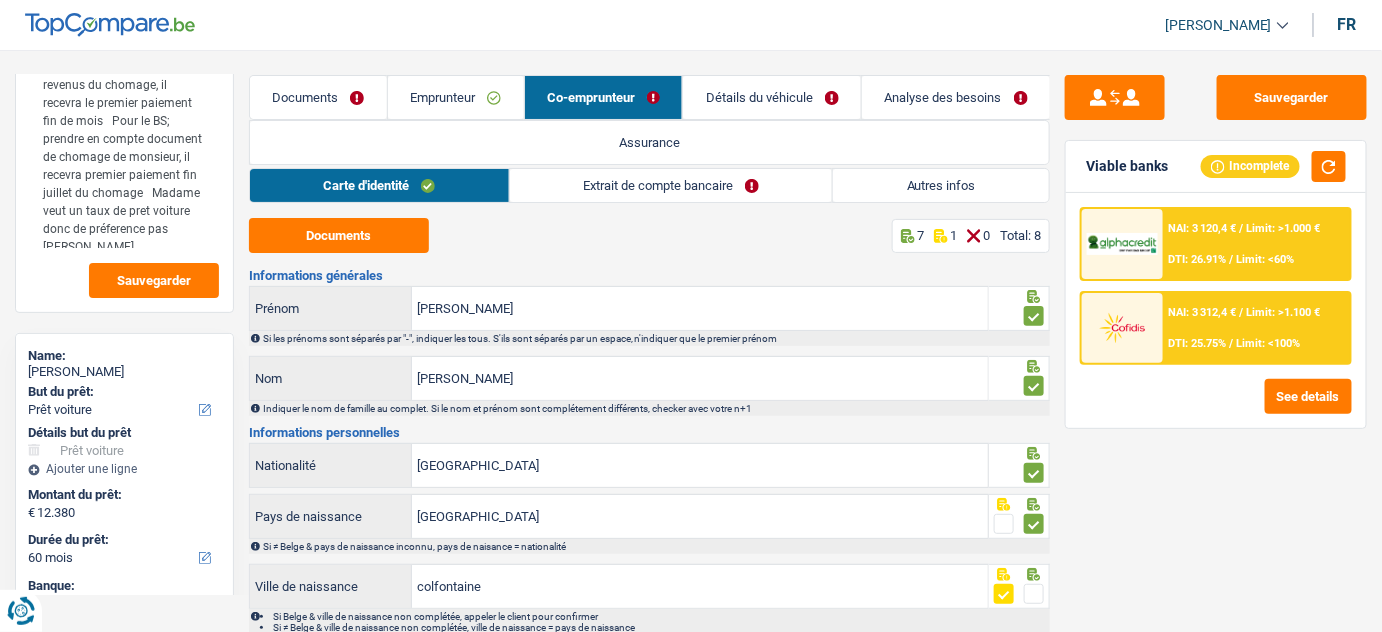 click on "Extrait de compte bancaire" at bounding box center (671, 185) 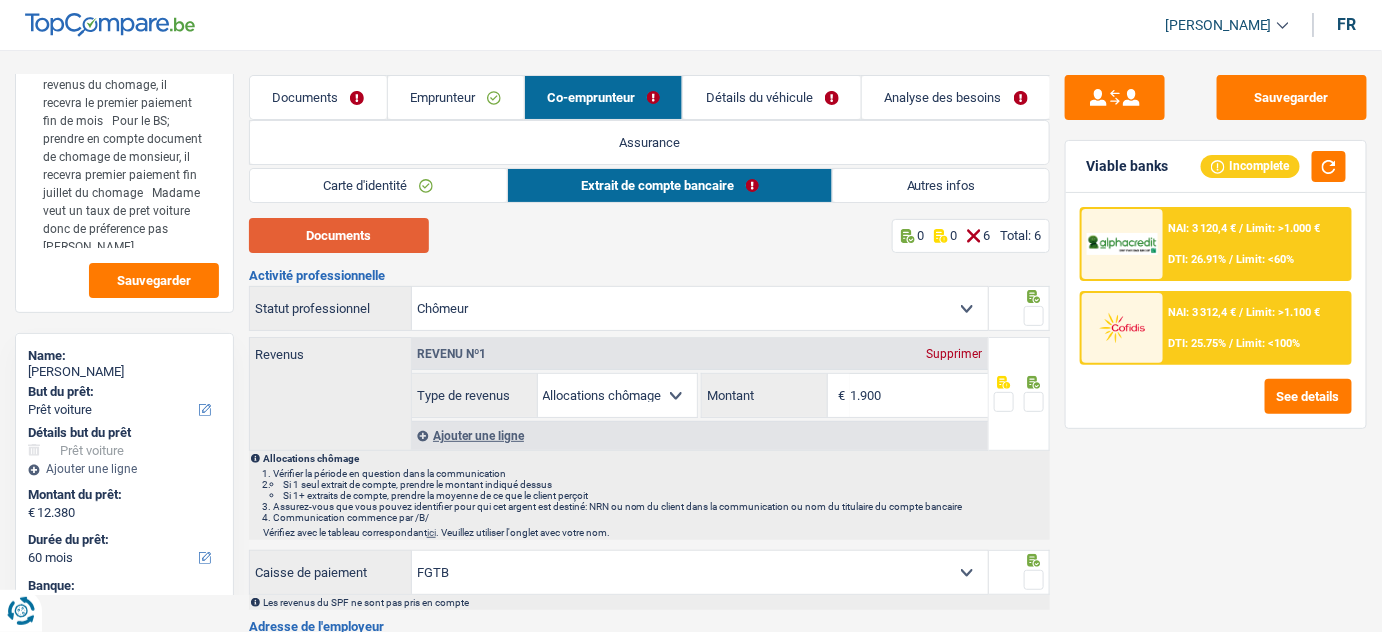 drag, startPoint x: 394, startPoint y: 237, endPoint x: 546, endPoint y: 34, distance: 253.60008 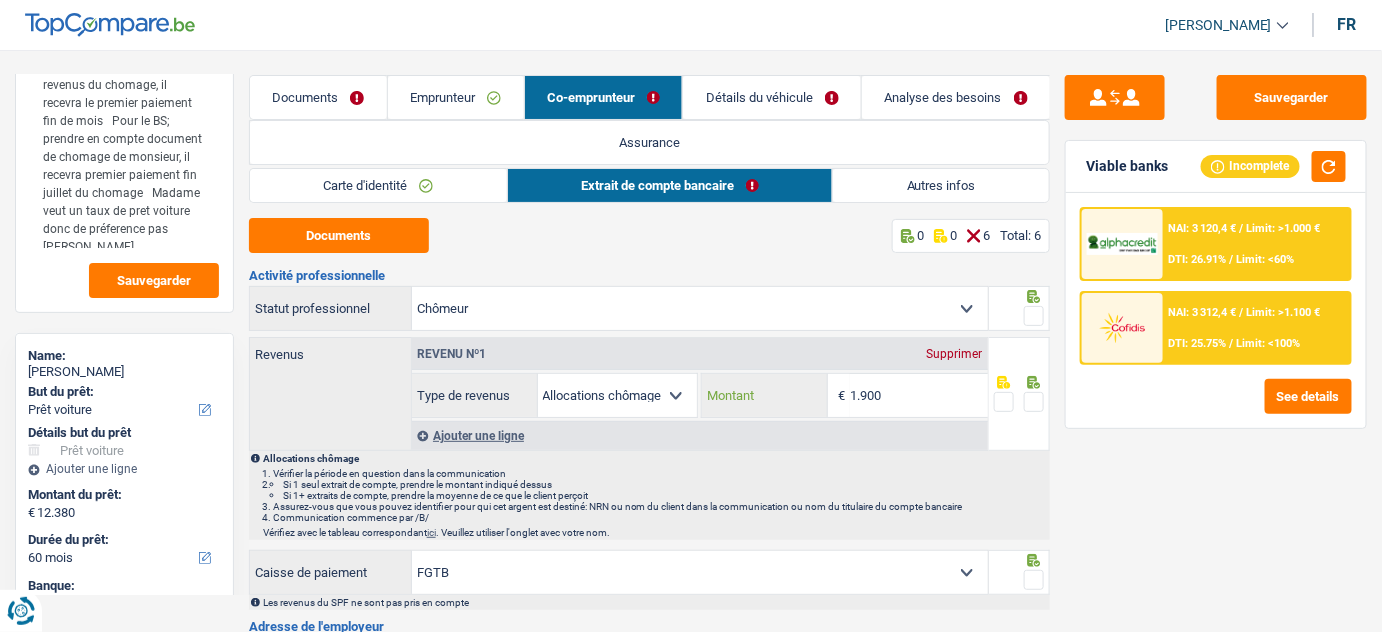 drag, startPoint x: 896, startPoint y: 396, endPoint x: 861, endPoint y: 388, distance: 35.902645 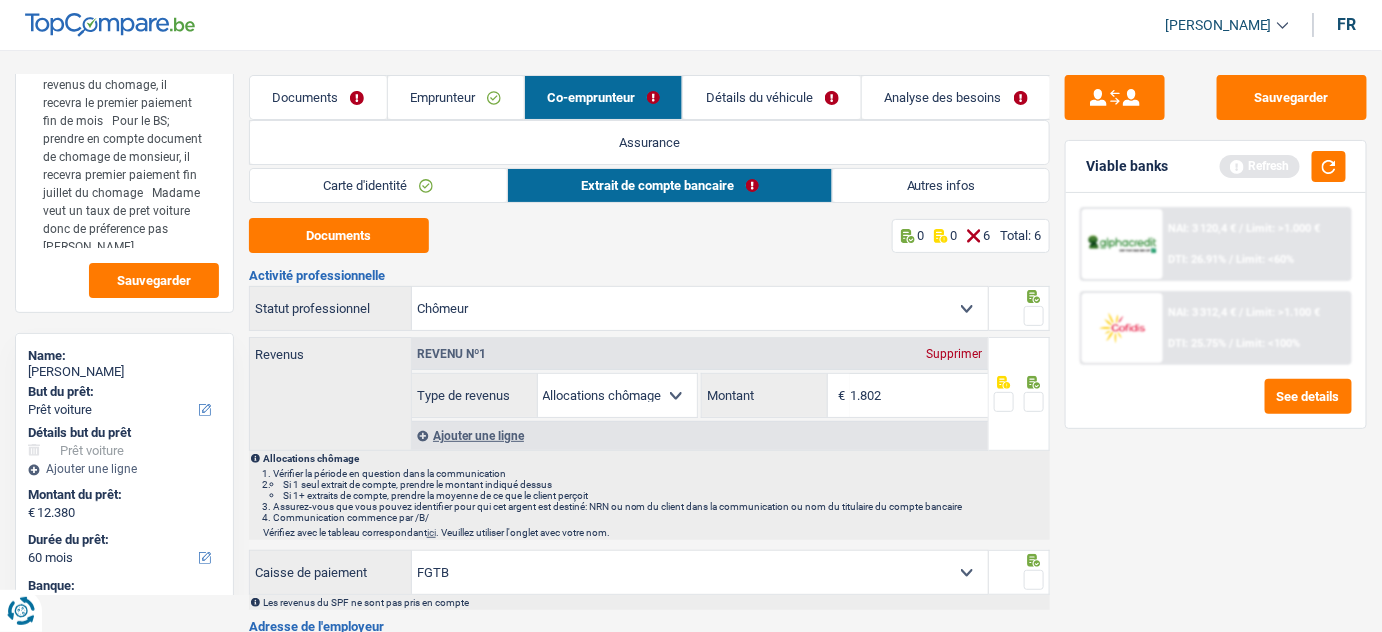 type on "1.802" 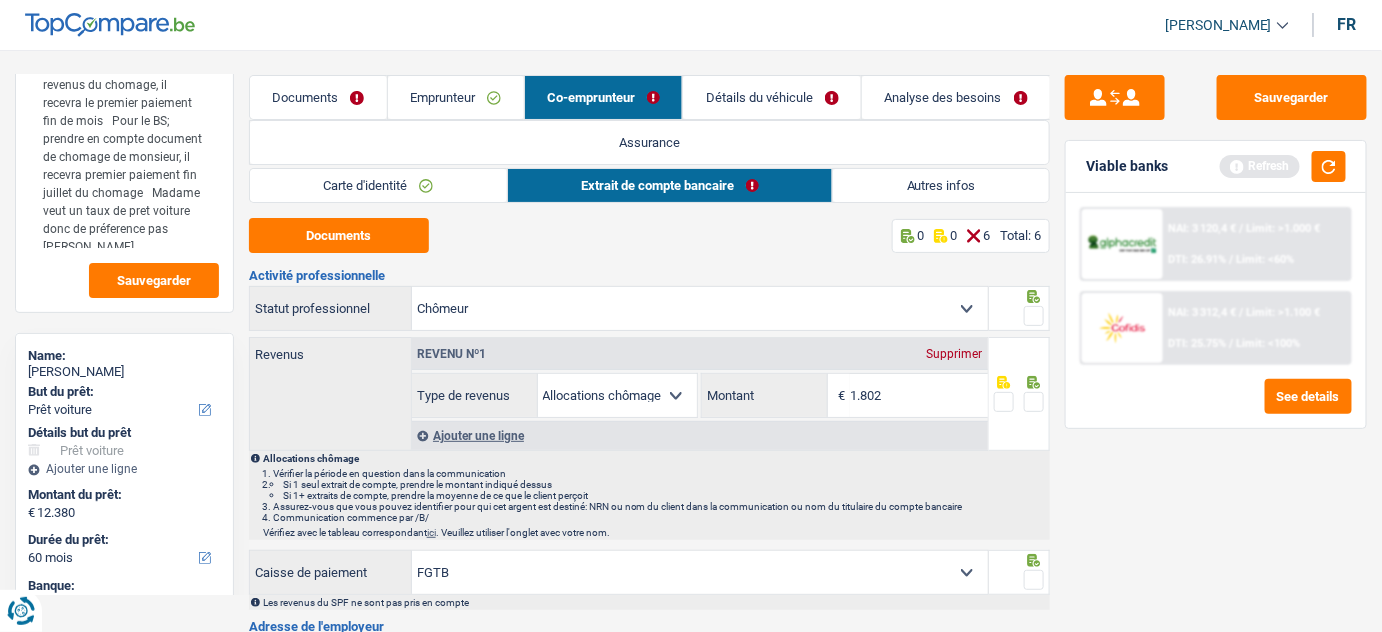 click at bounding box center (1034, 316) 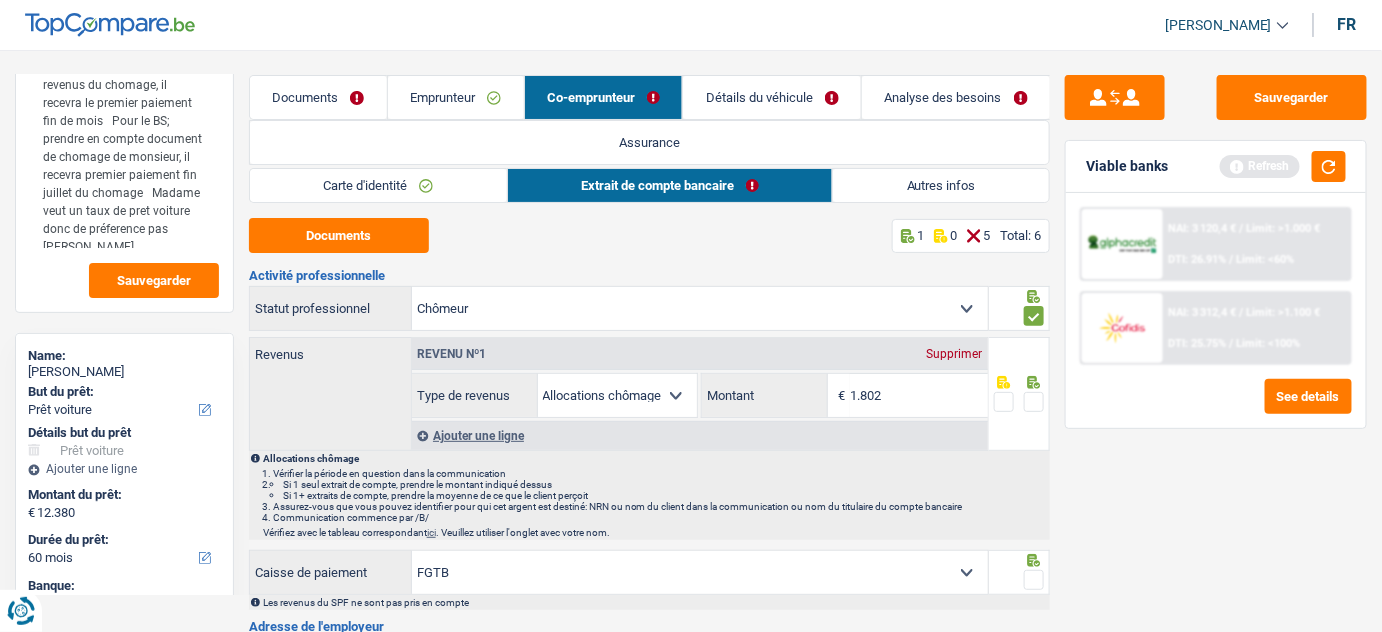 click at bounding box center [1034, 402] 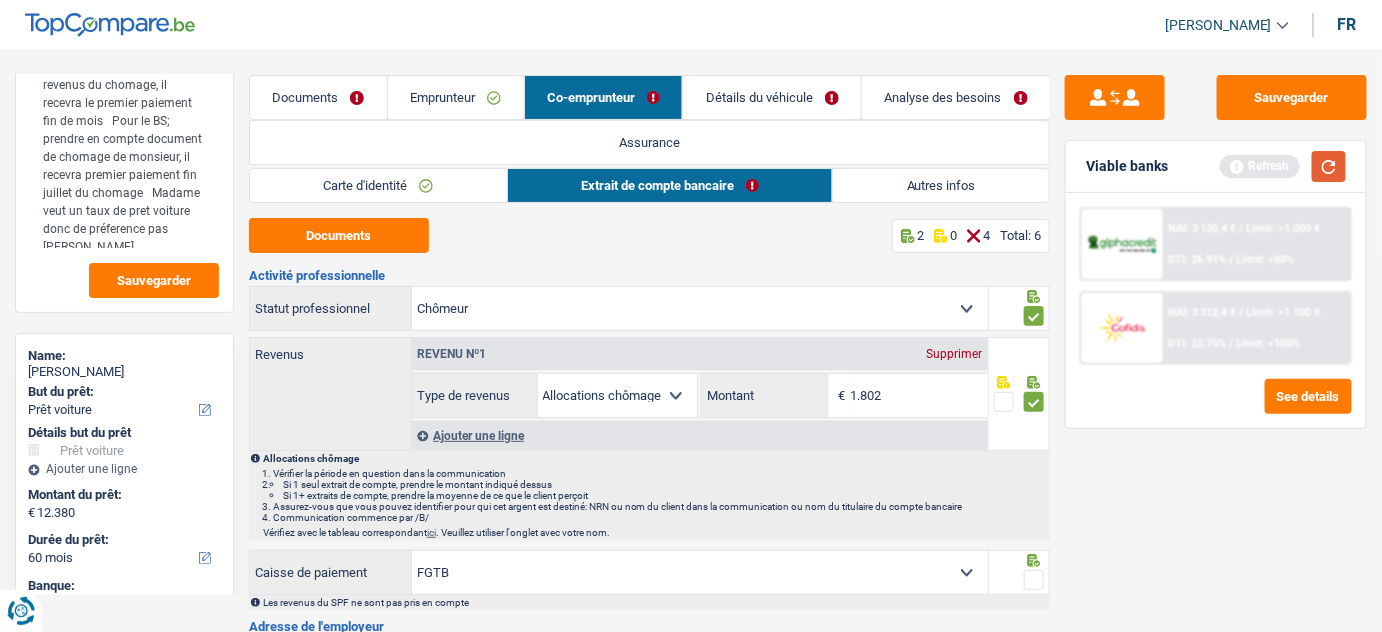 click at bounding box center [1329, 166] 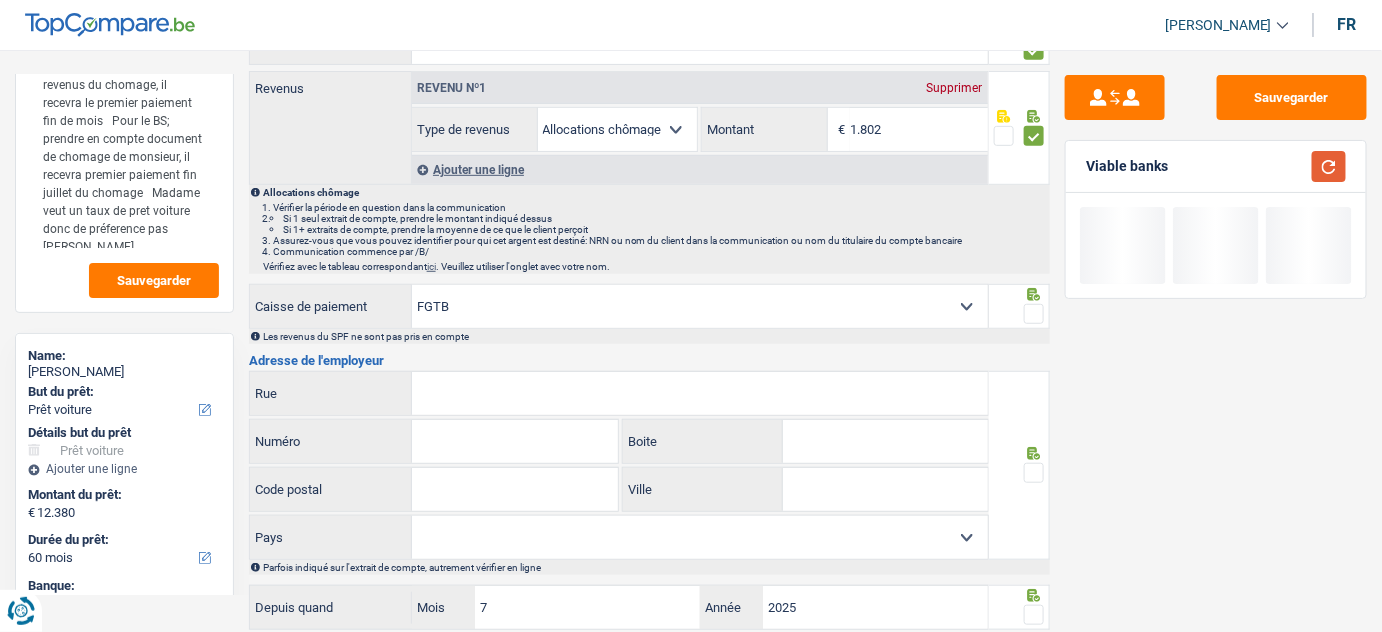 scroll, scrollTop: 272, scrollLeft: 0, axis: vertical 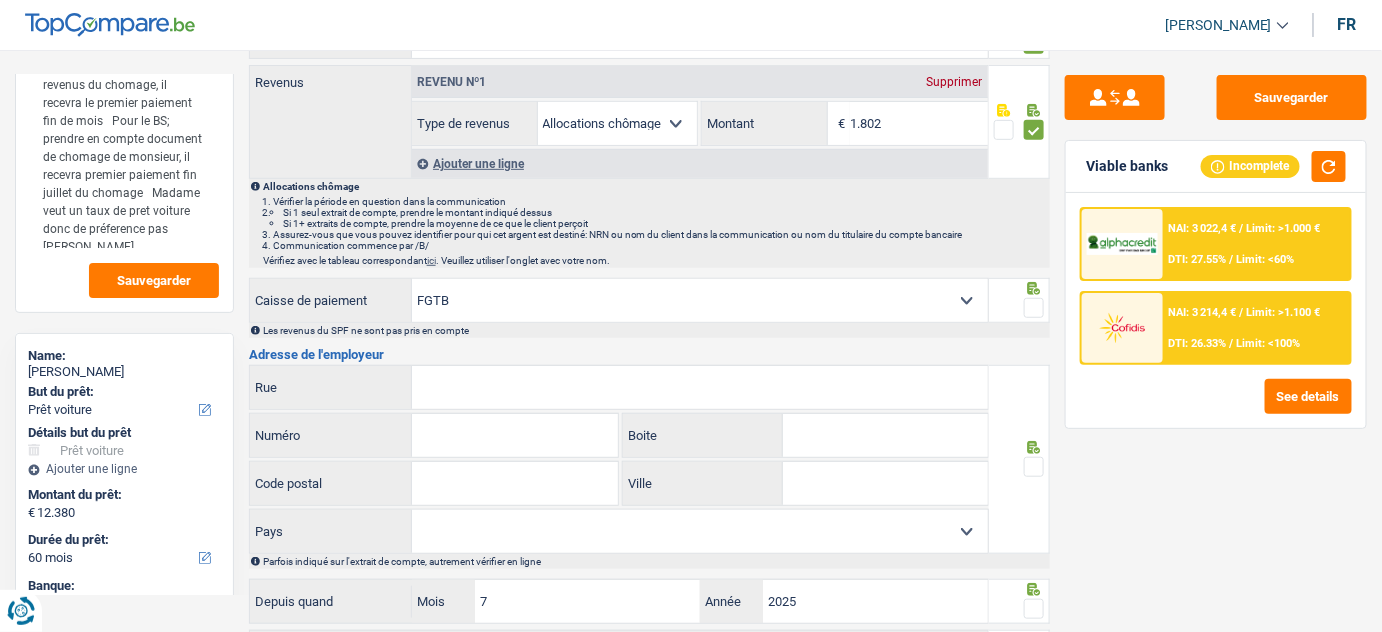 click at bounding box center (1034, 308) 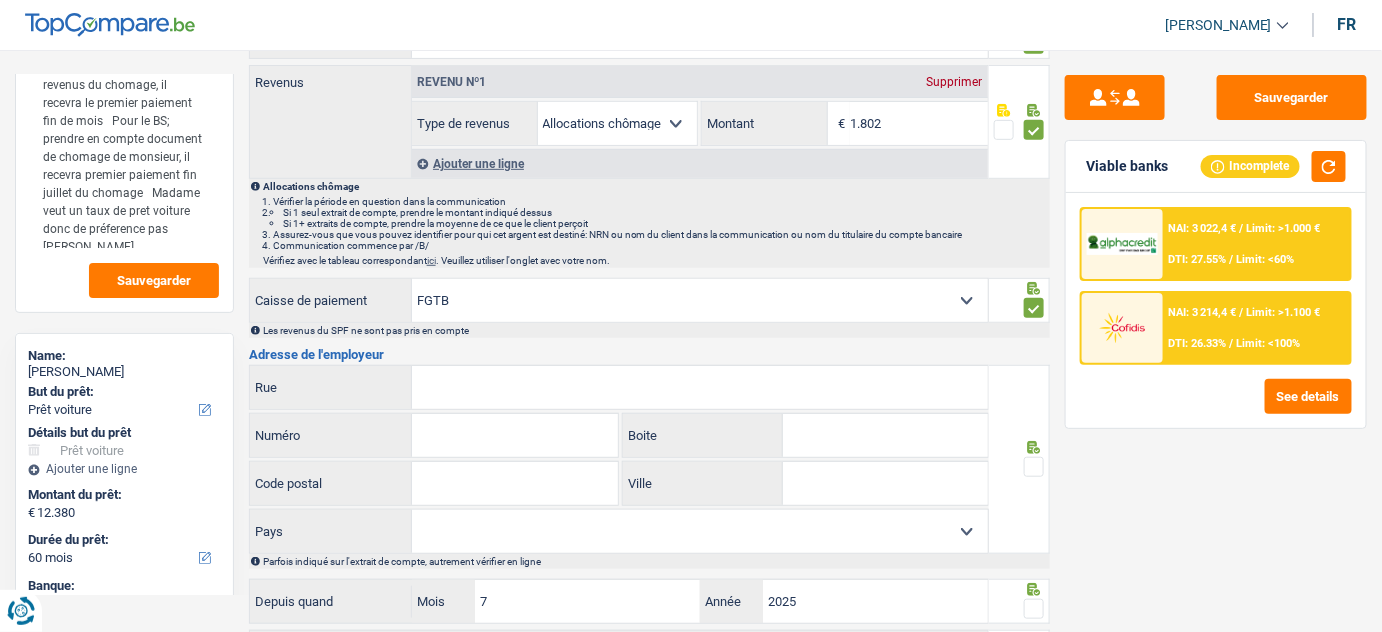 click on "Rue" at bounding box center (700, 387) 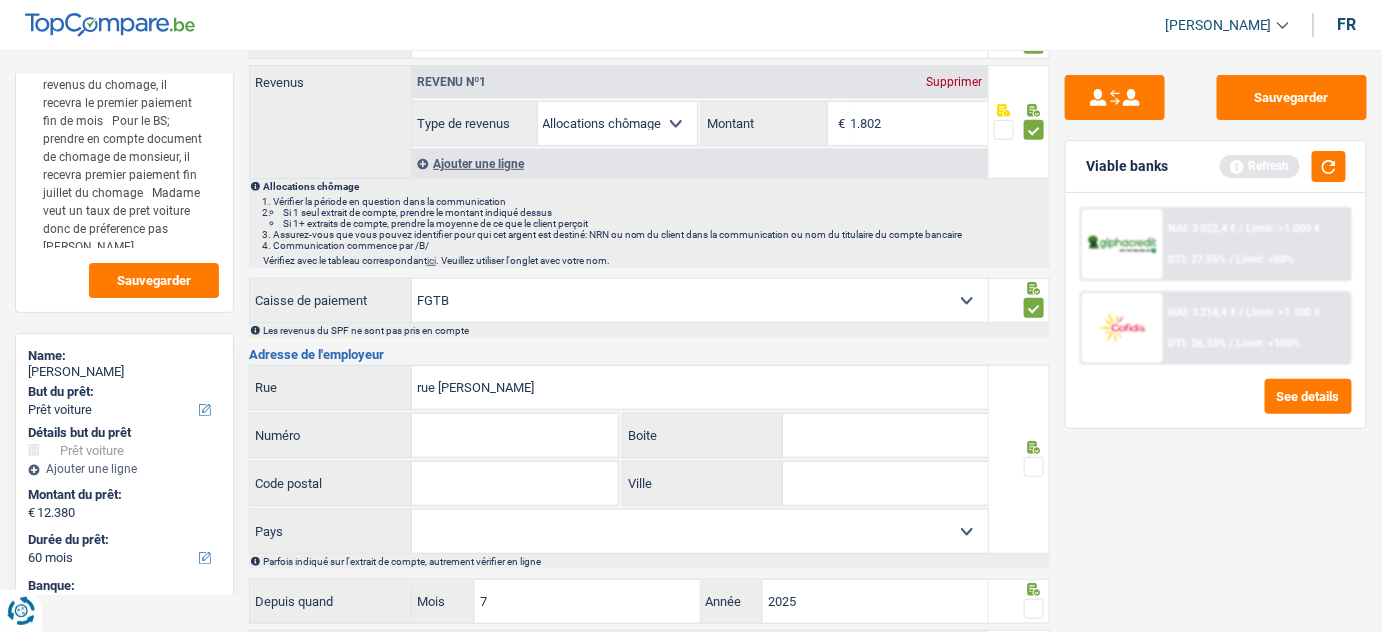 type on "rue [PERSON_NAME]" 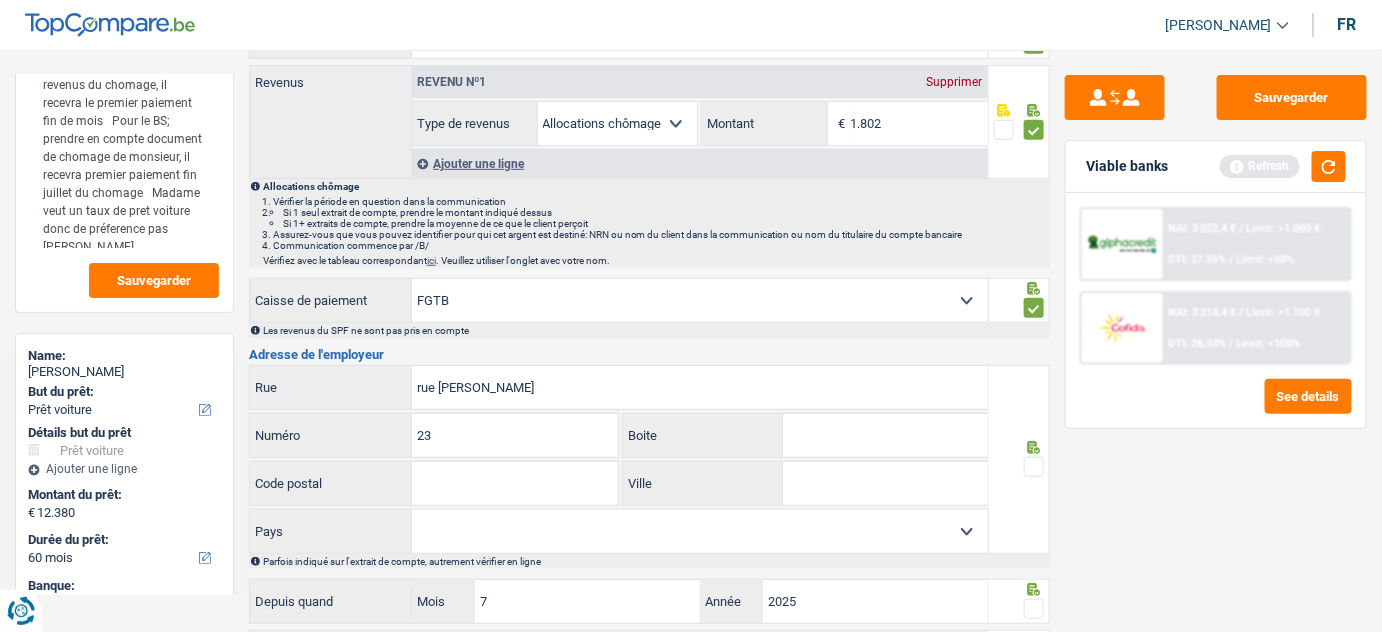 type on "23" 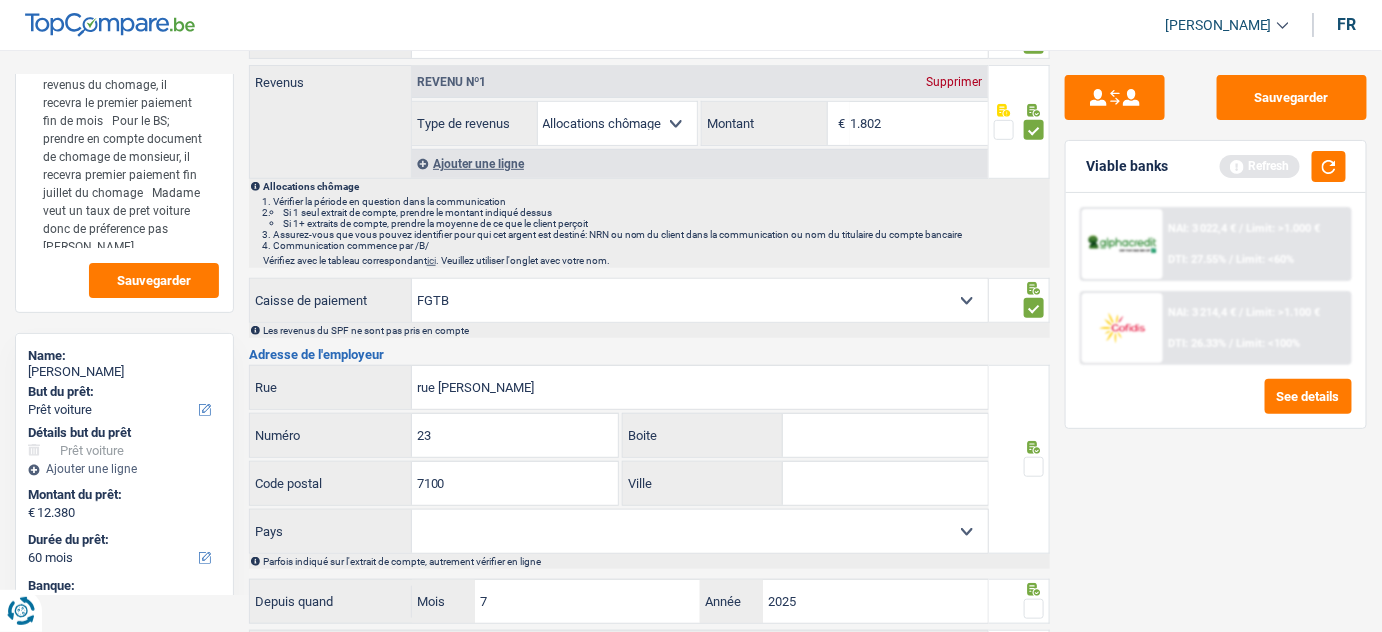 type on "7100" 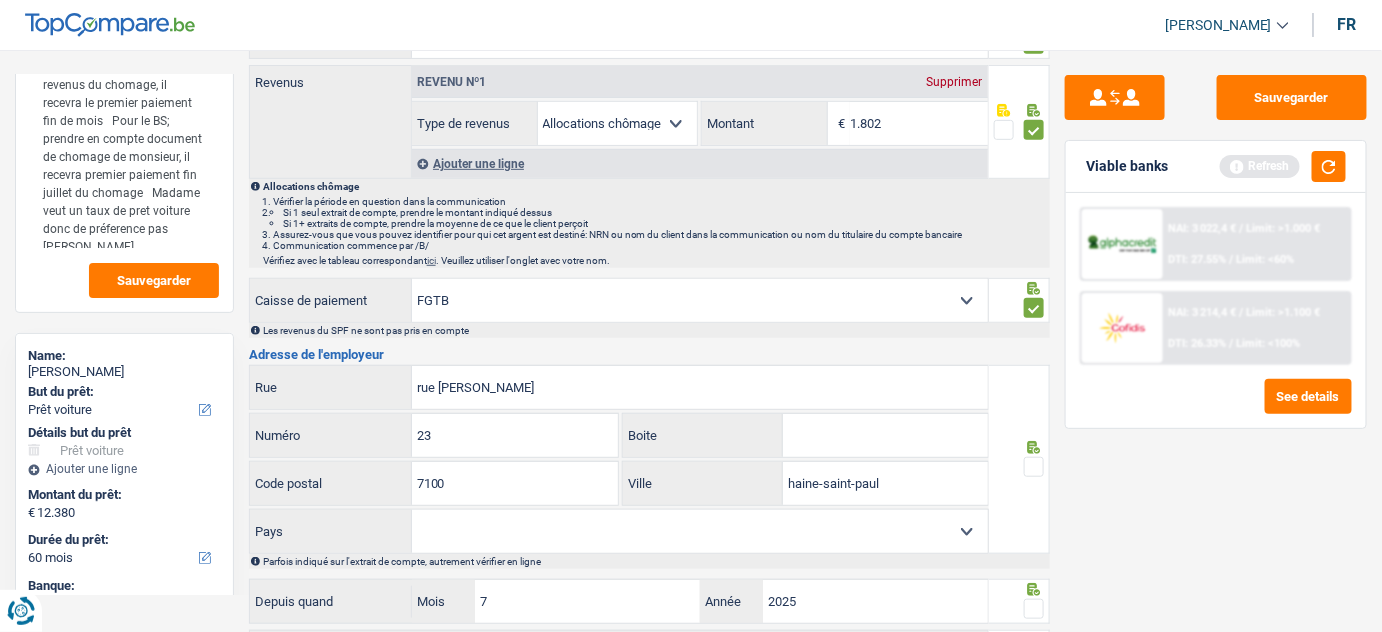 type on "haine-saint-paul" 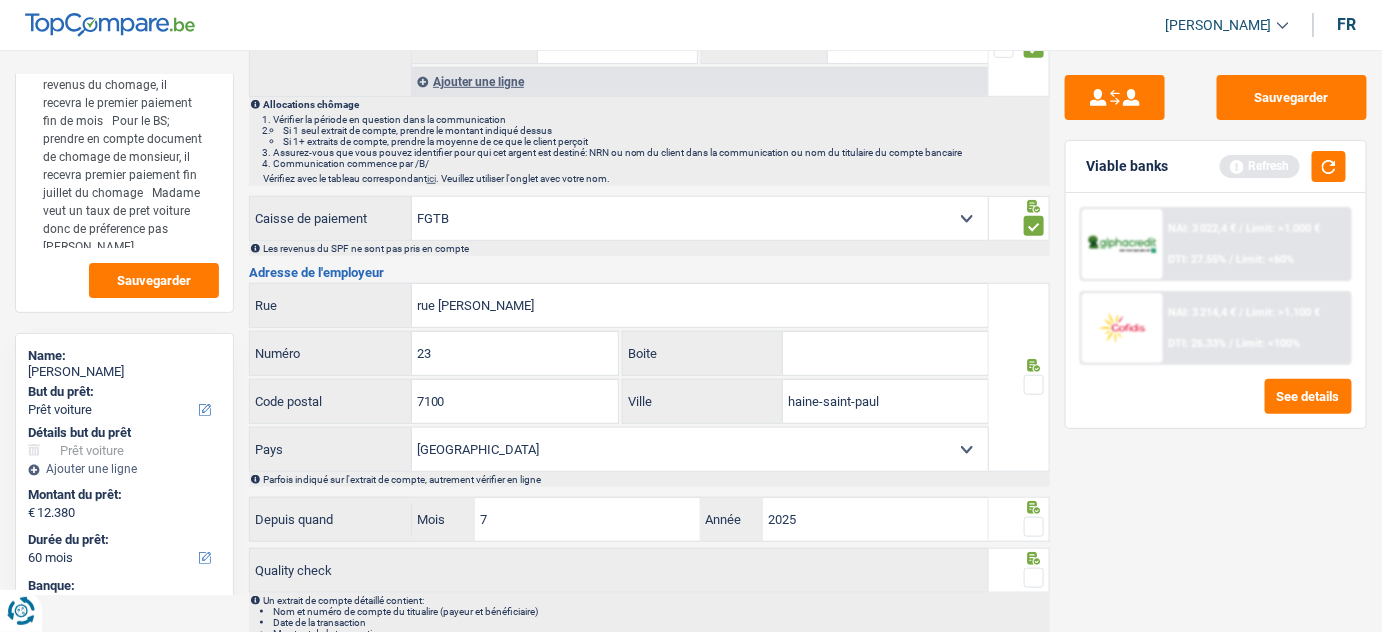 scroll, scrollTop: 434, scrollLeft: 0, axis: vertical 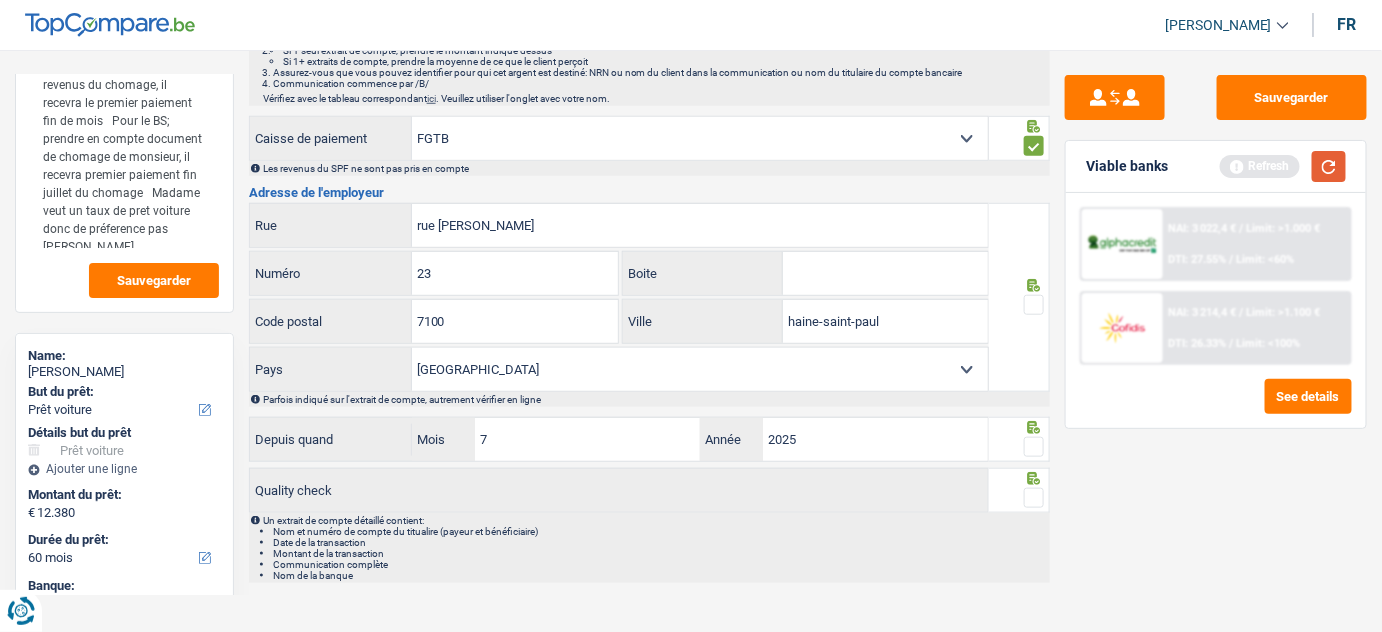 click at bounding box center (1329, 166) 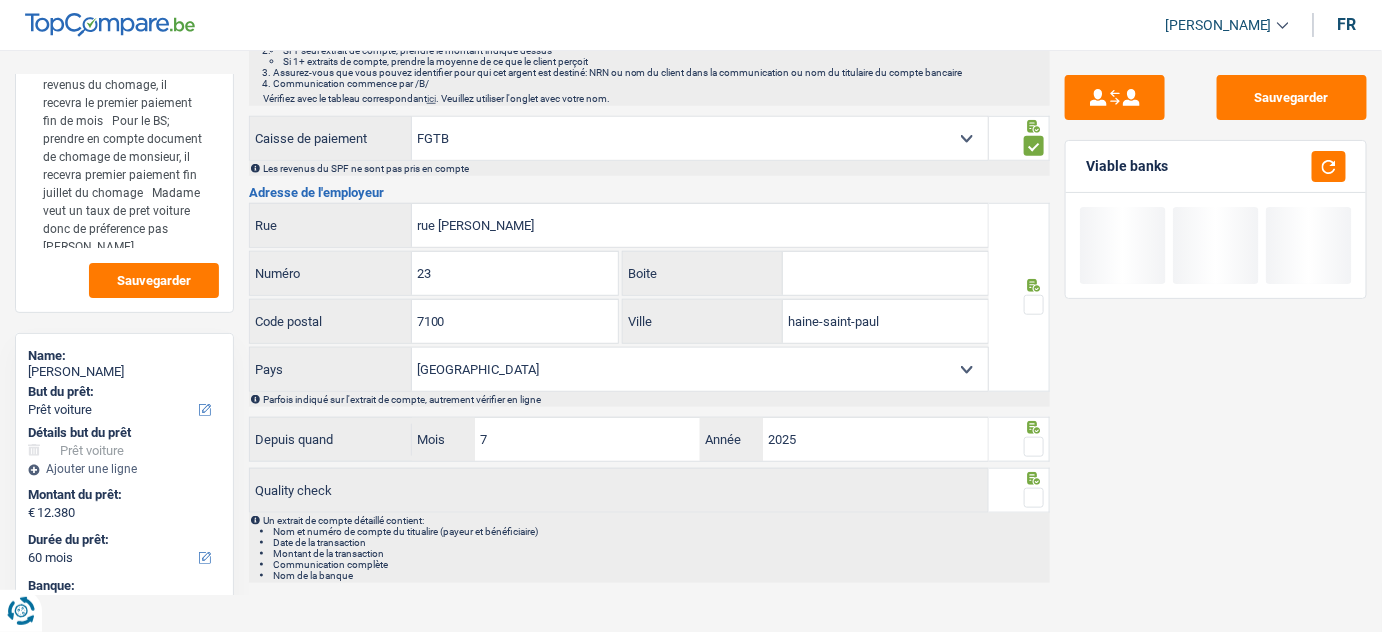 click at bounding box center (1034, 305) 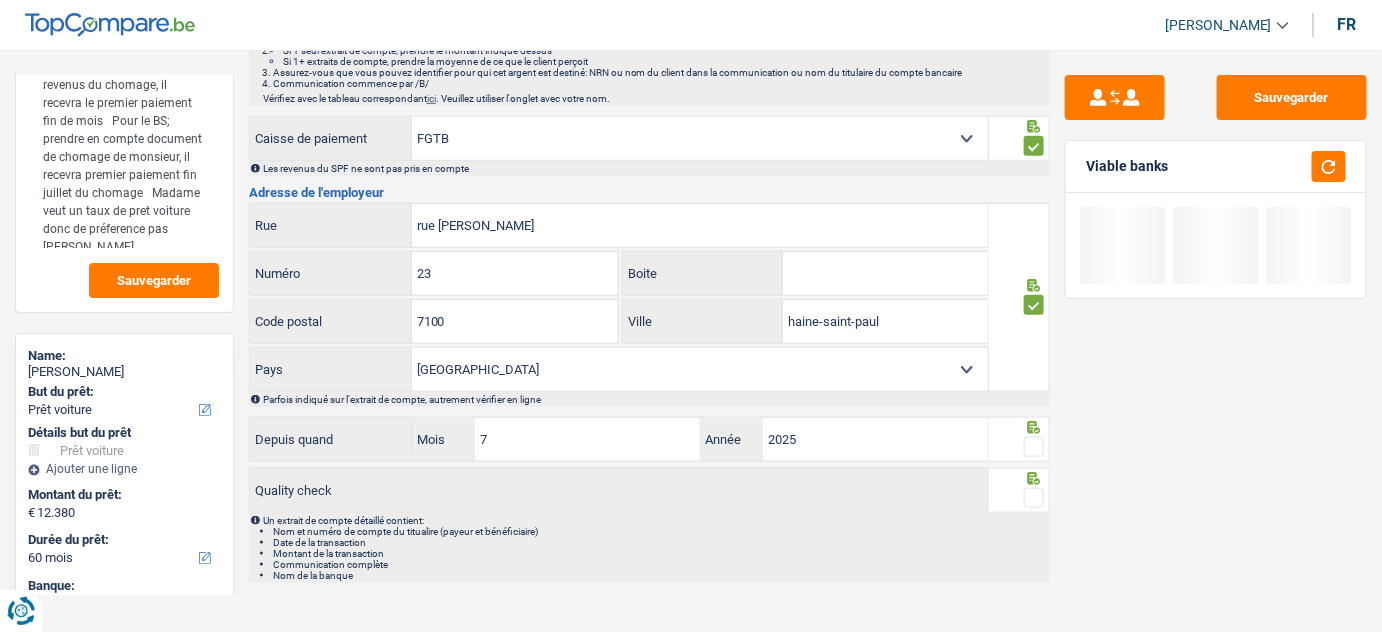 click at bounding box center (1034, 447) 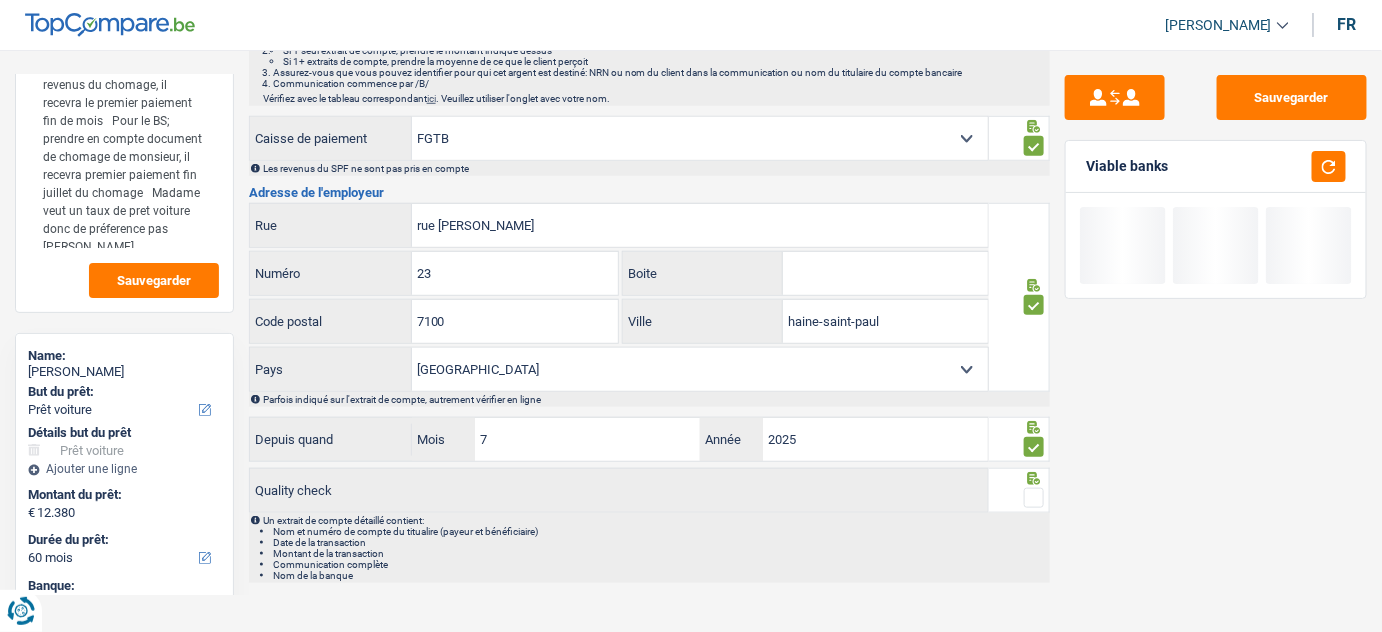 drag, startPoint x: 1035, startPoint y: 486, endPoint x: 1036, endPoint y: 474, distance: 12.0415945 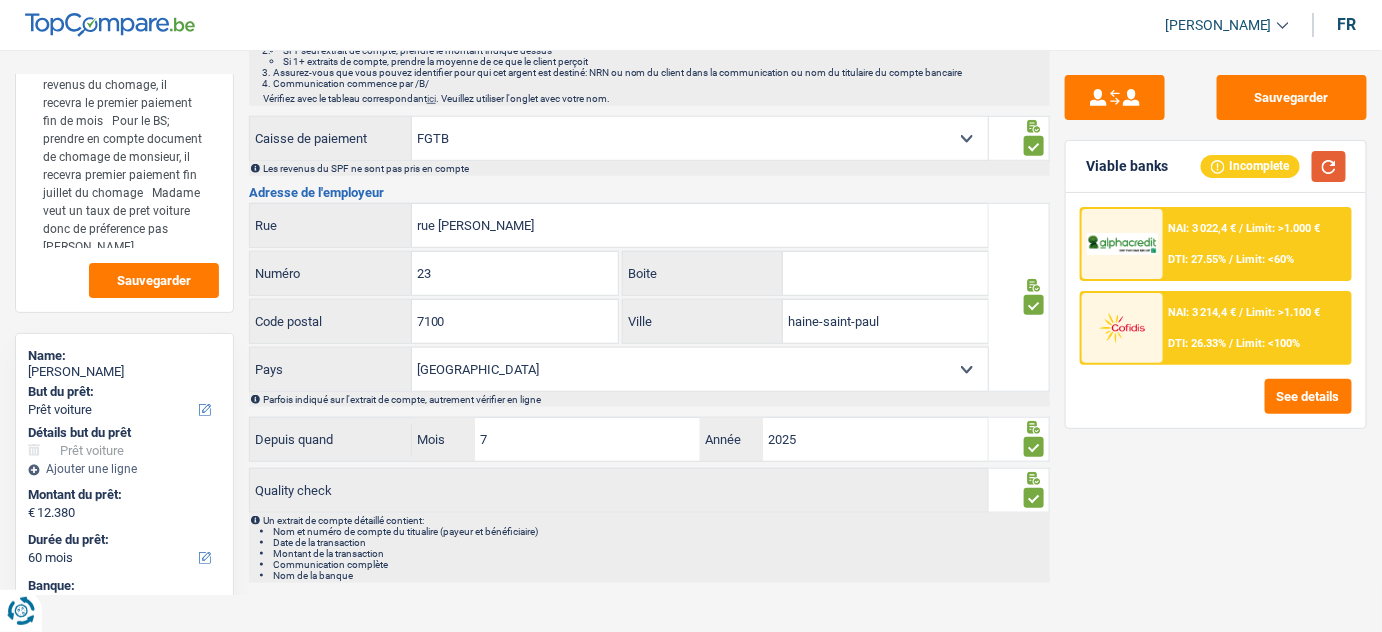 click at bounding box center [1329, 166] 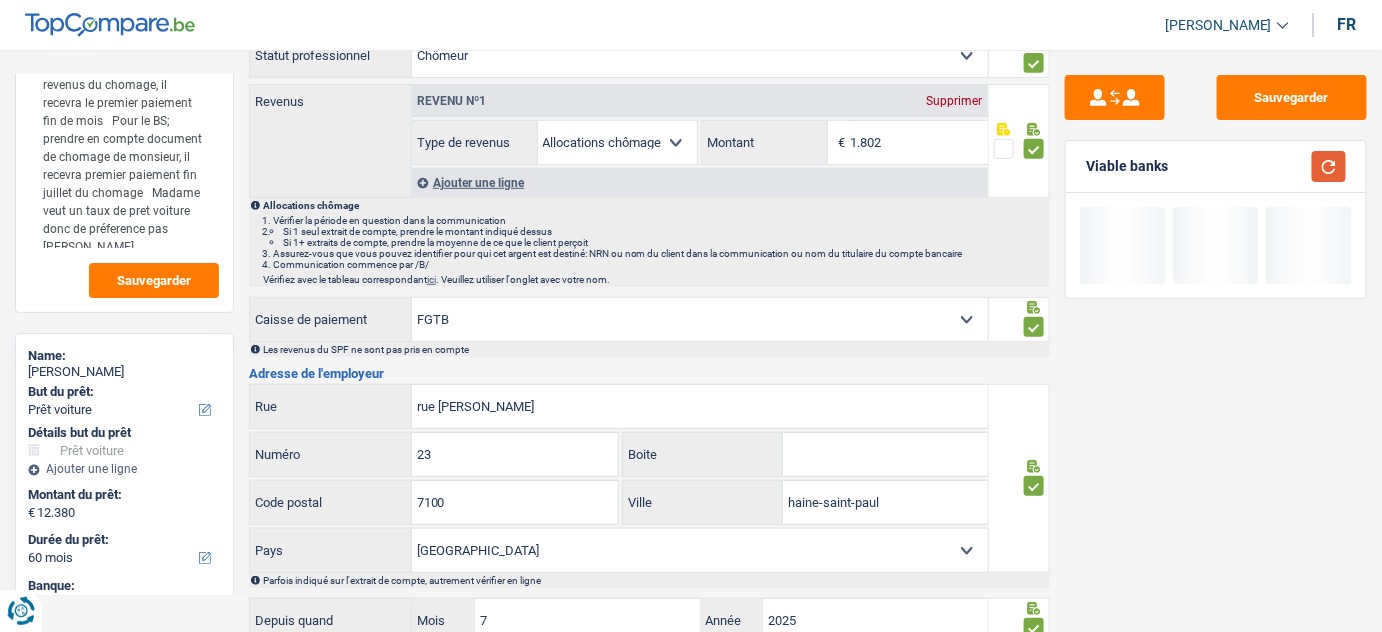 scroll, scrollTop: 344, scrollLeft: 0, axis: vertical 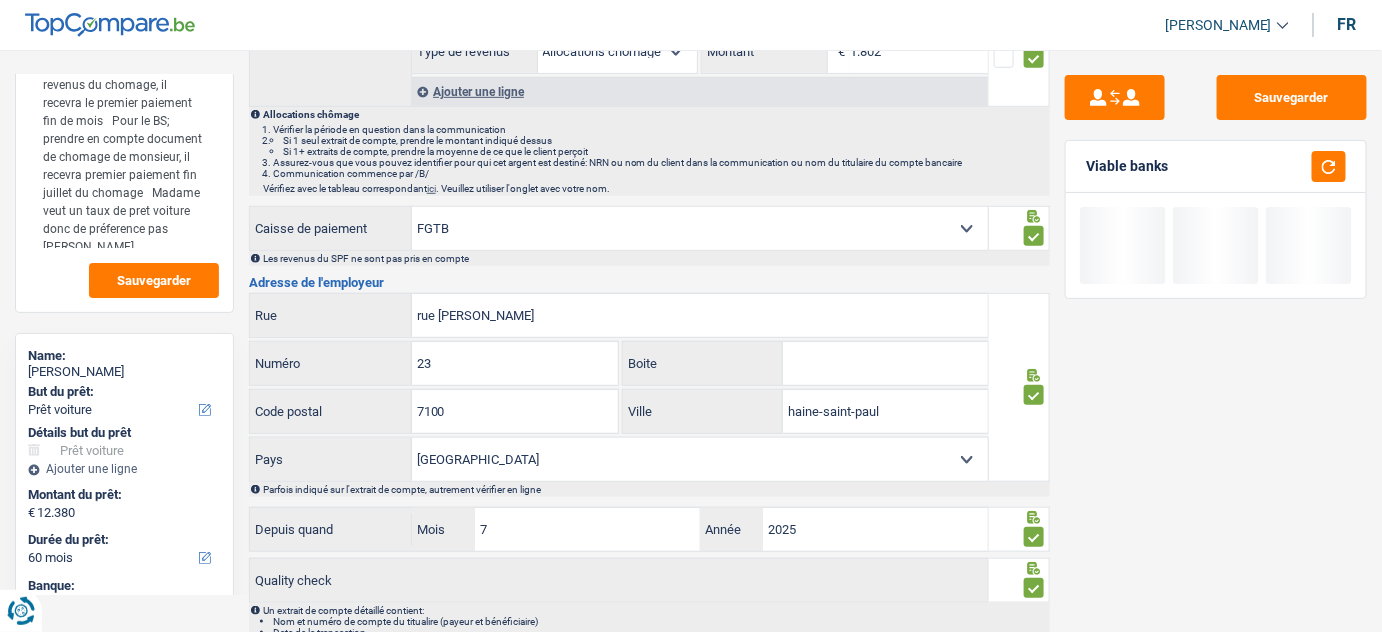 click on "CAPAC FGTB CSC CGSLB Autre
Sélectionner une option" at bounding box center [700, 228] 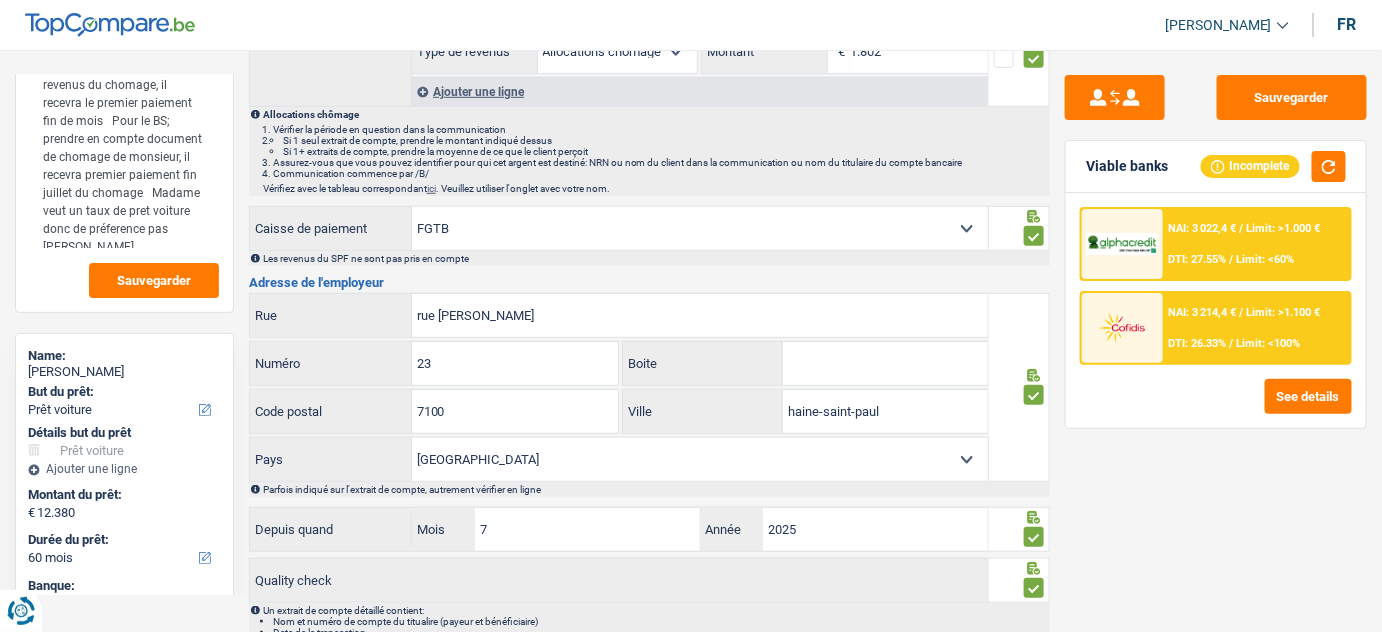 click on "Sauvegarder
Viable banks
Incomplete
NAI: 3 022,4 €
/
Limit: >1.000 €
DTI: 27.55%
/
Limit: <60%
NAI: 3 214,4 €
/
Limit: >1.100 €
DTI: 26.33%
/
Limit: <100%
See details" at bounding box center (1216, 335) 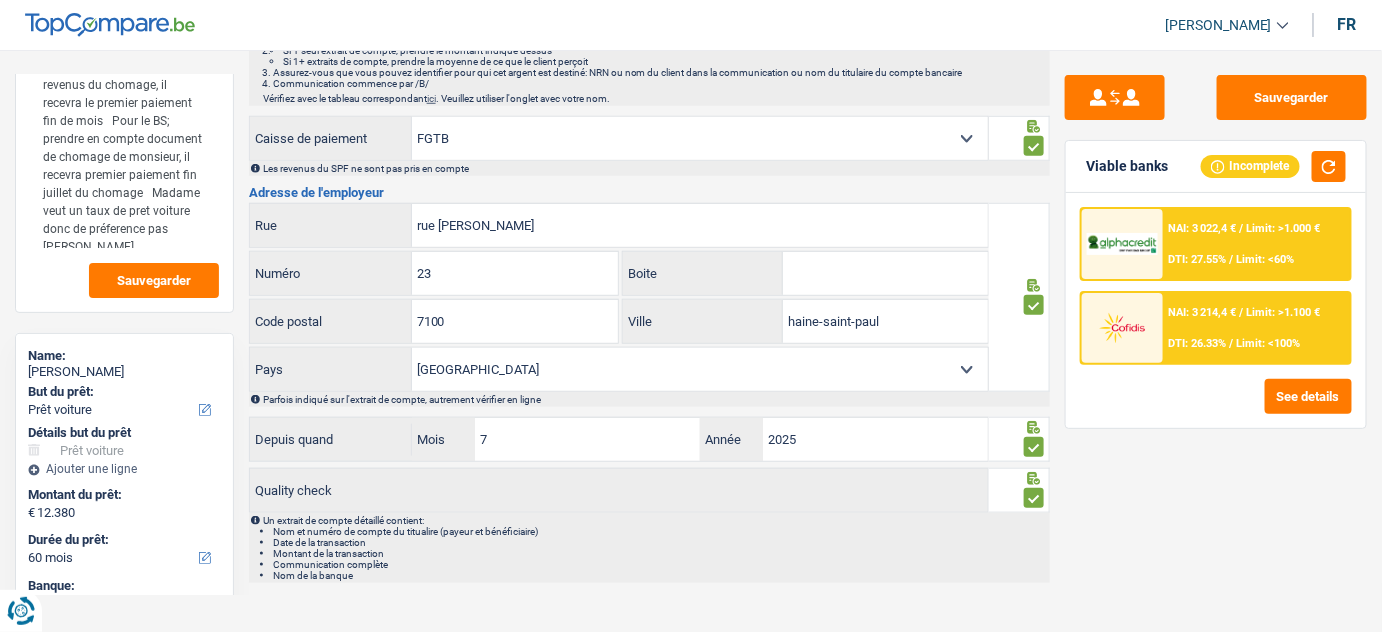 scroll, scrollTop: 0, scrollLeft: 0, axis: both 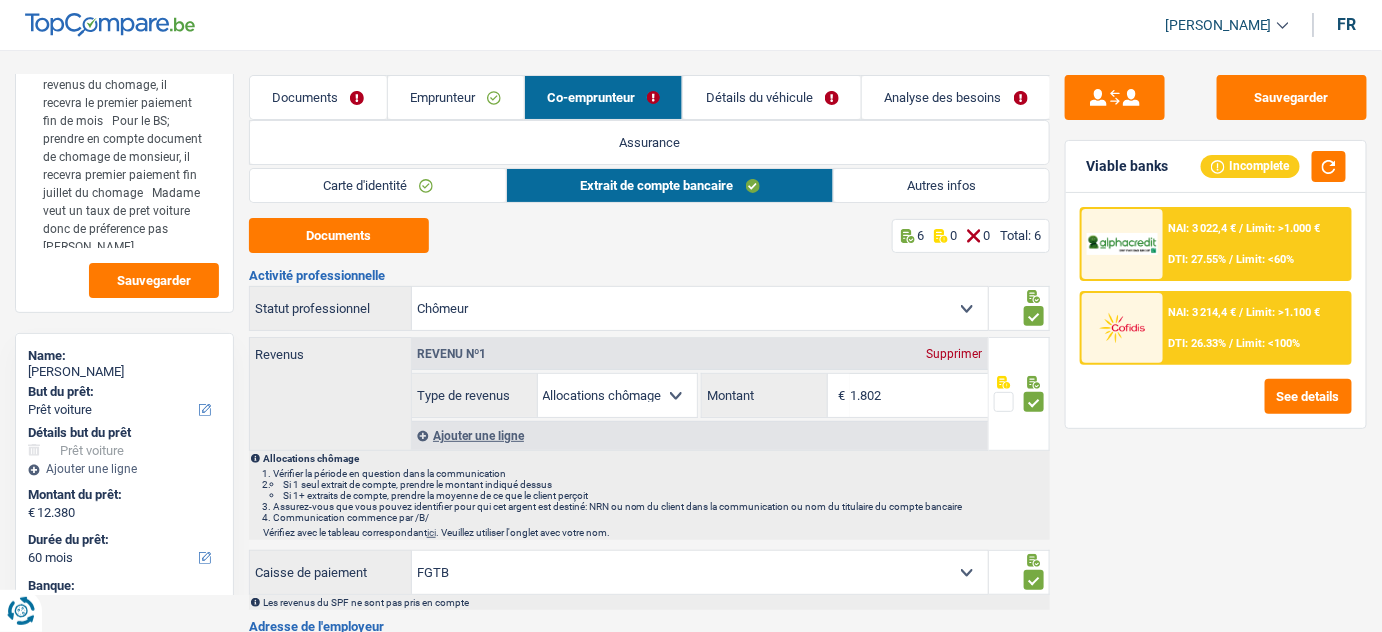 click on "Autres infos" at bounding box center [942, 185] 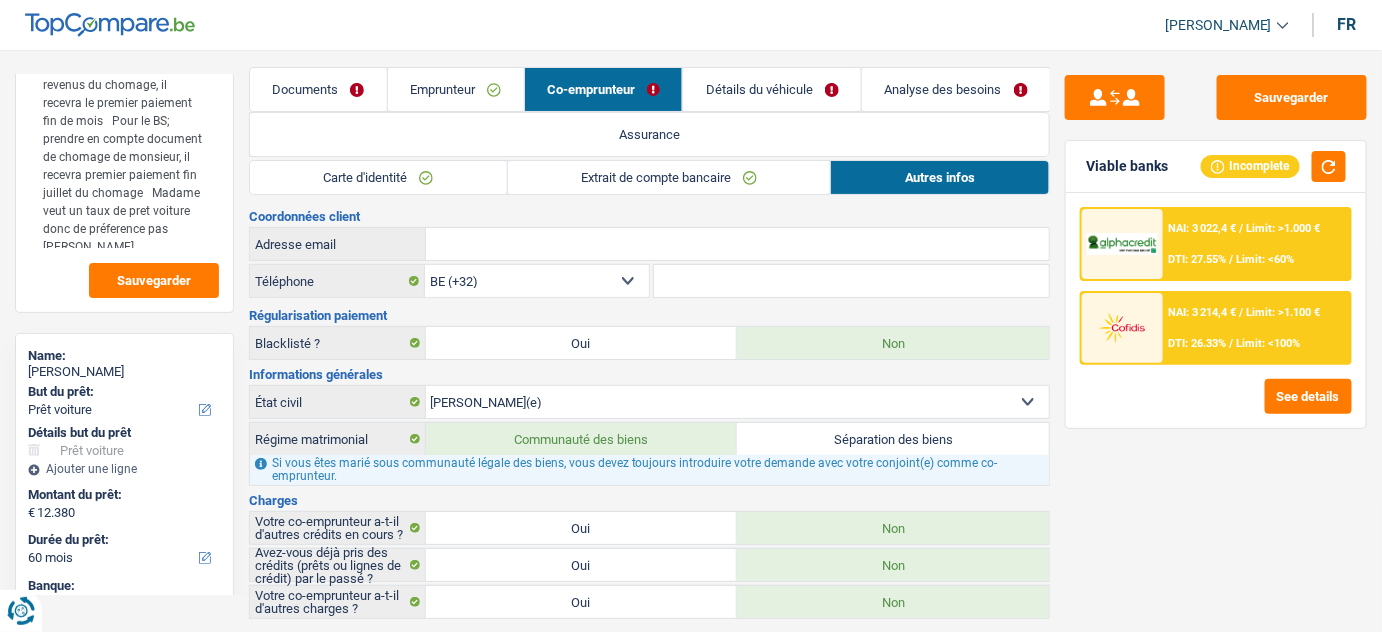 scroll, scrollTop: 0, scrollLeft: 0, axis: both 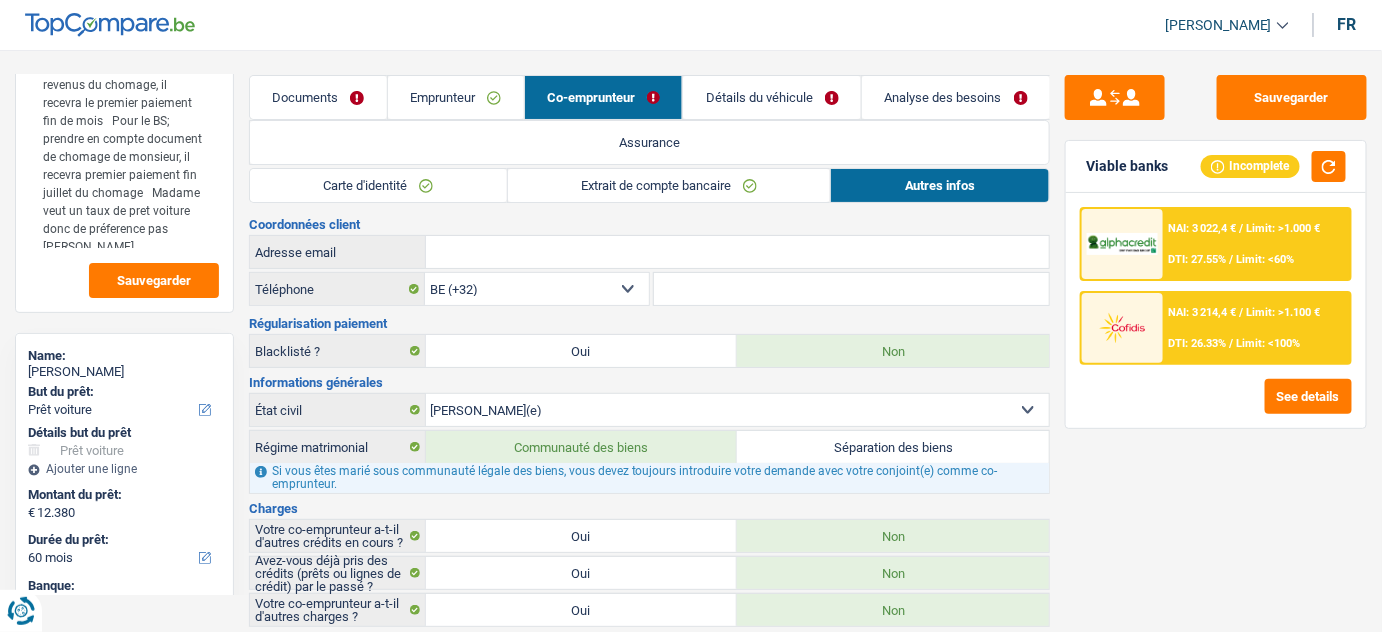 click on "Détails du véhicule" at bounding box center (772, 97) 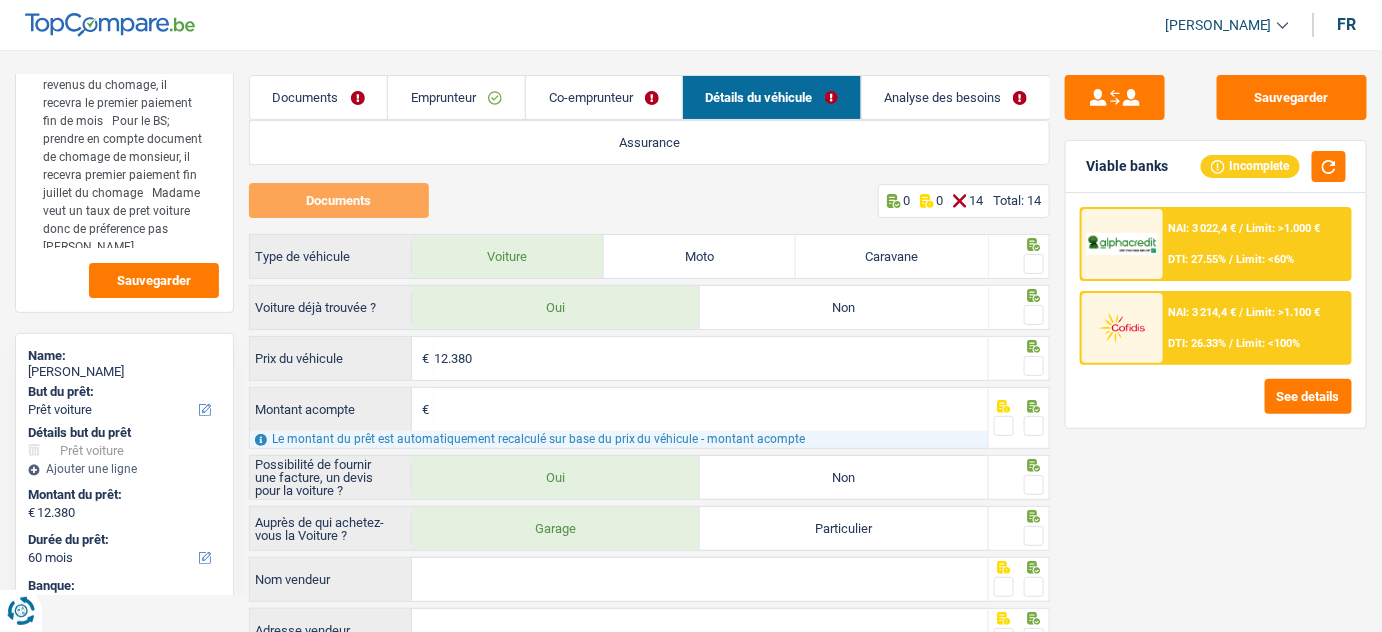 click on "Co-emprunteur" at bounding box center (604, 97) 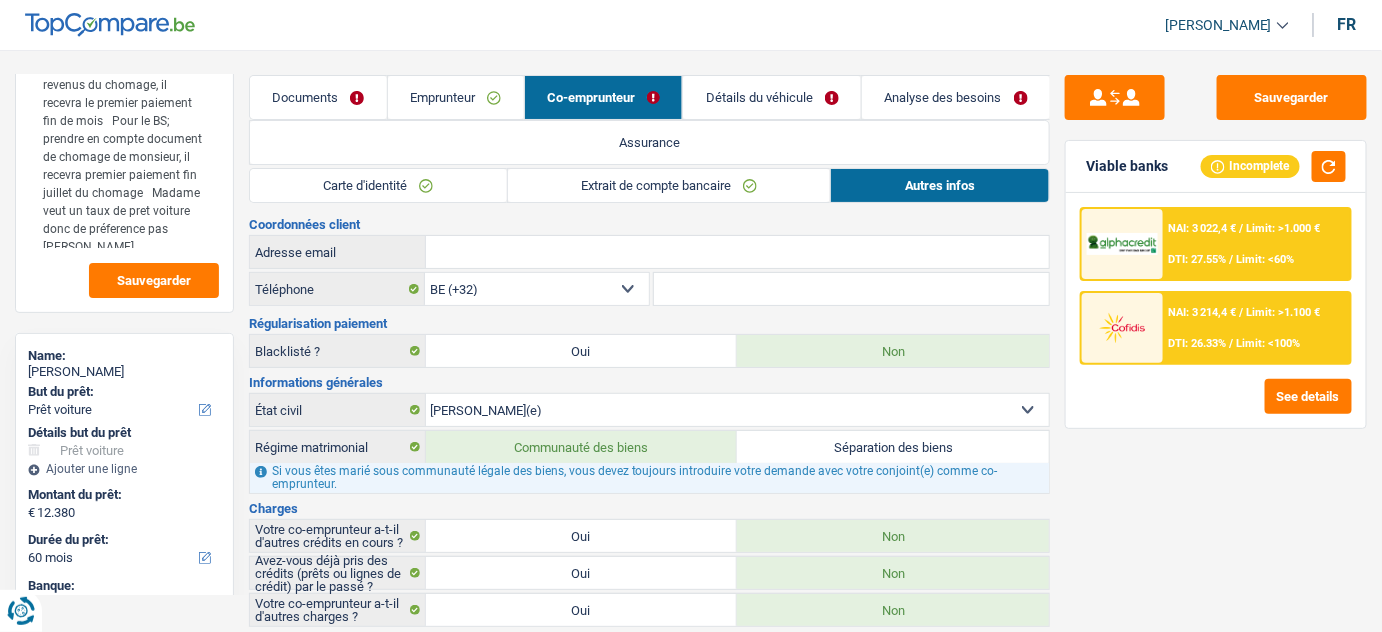 click on "Extrait de compte bancaire" at bounding box center (669, 185) 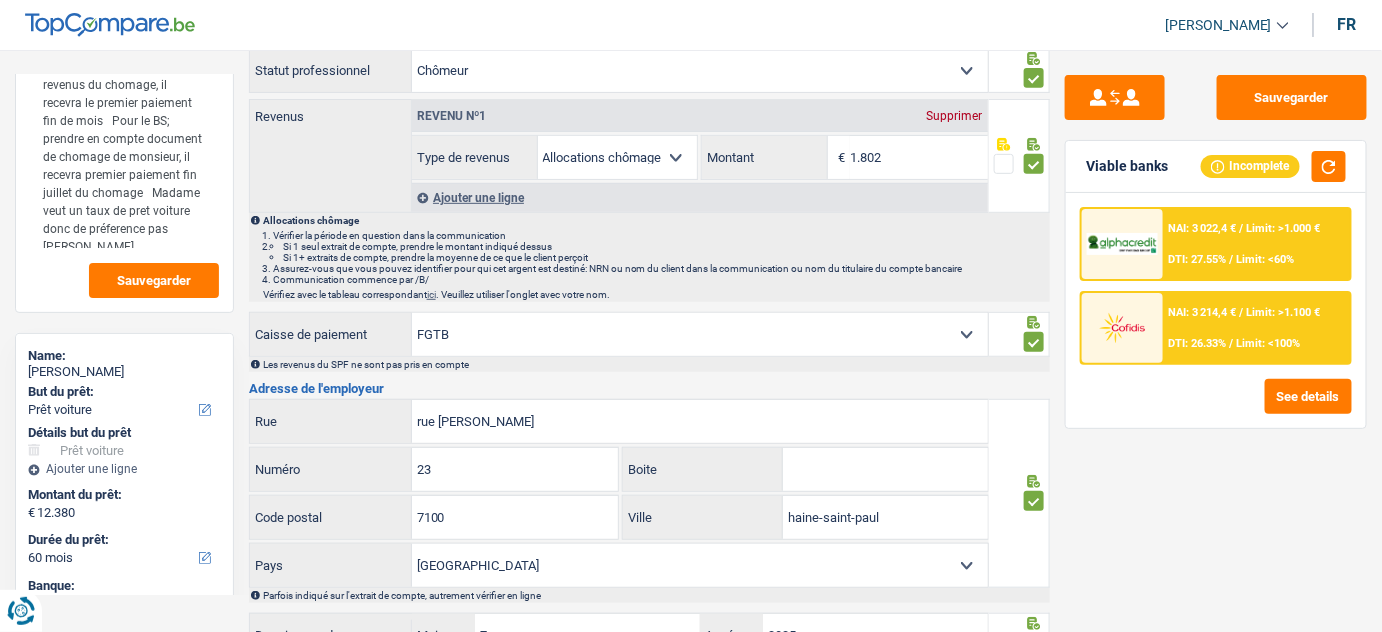 scroll, scrollTop: 0, scrollLeft: 0, axis: both 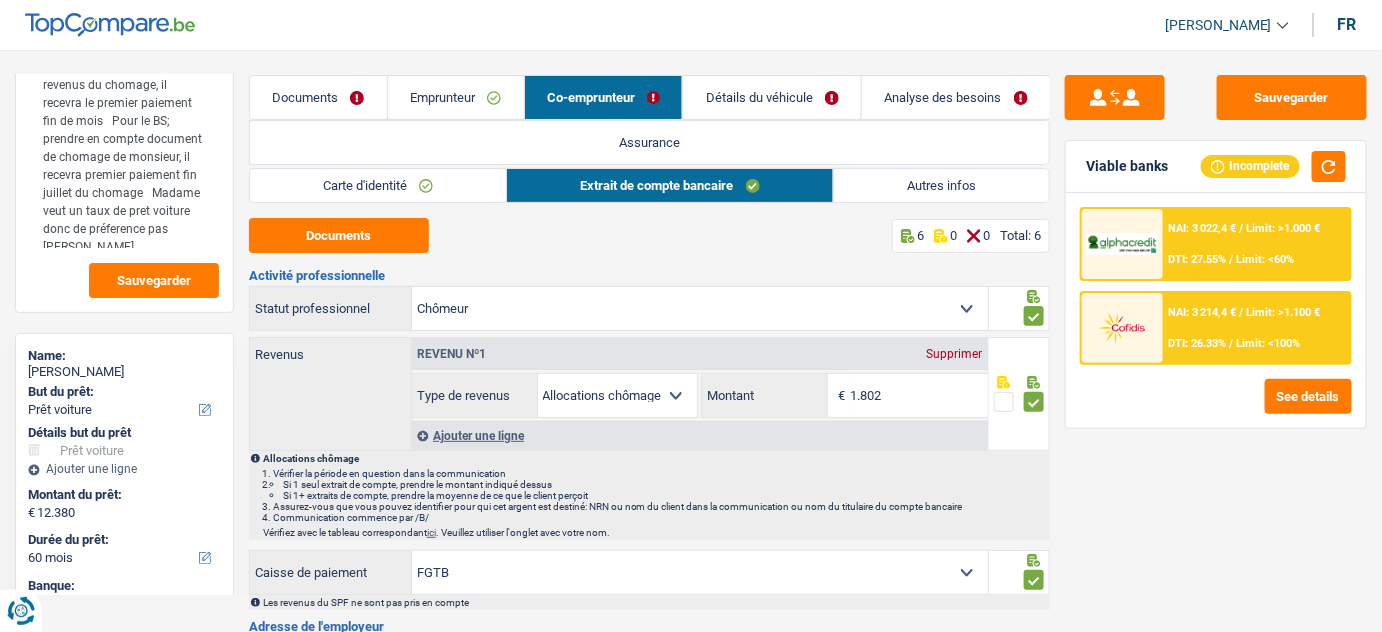 click on "Autres infos" at bounding box center [942, 185] 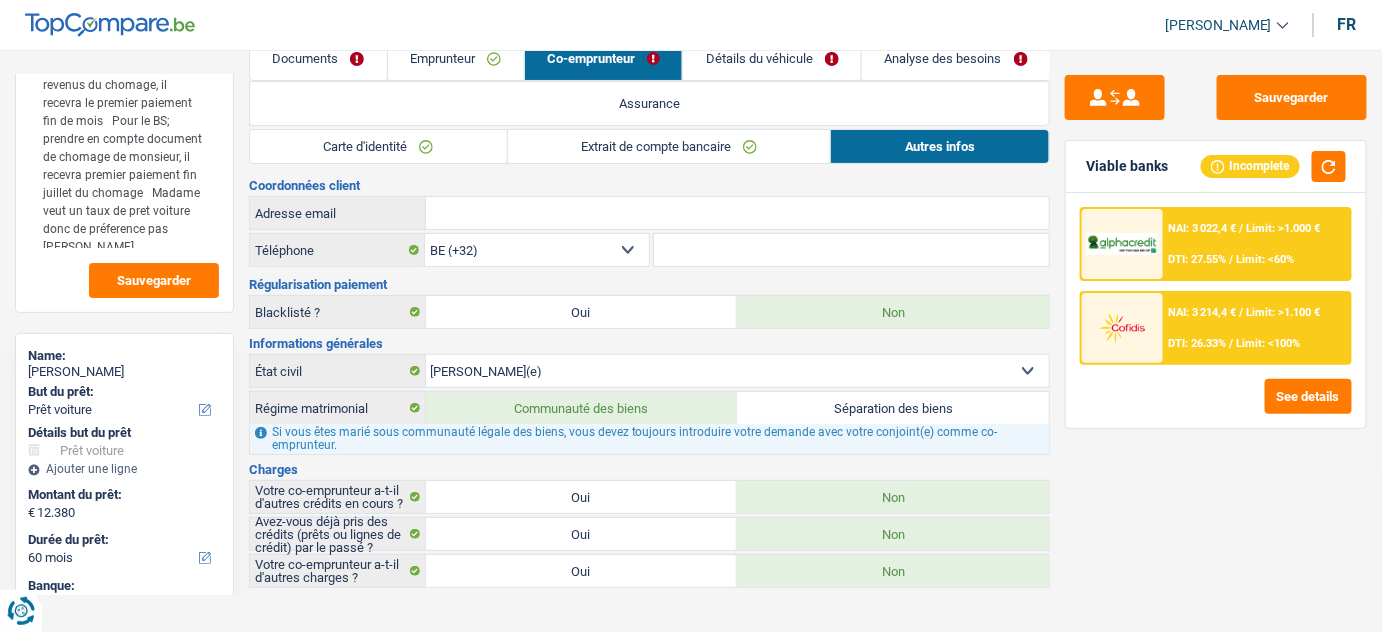 scroll, scrollTop: 0, scrollLeft: 0, axis: both 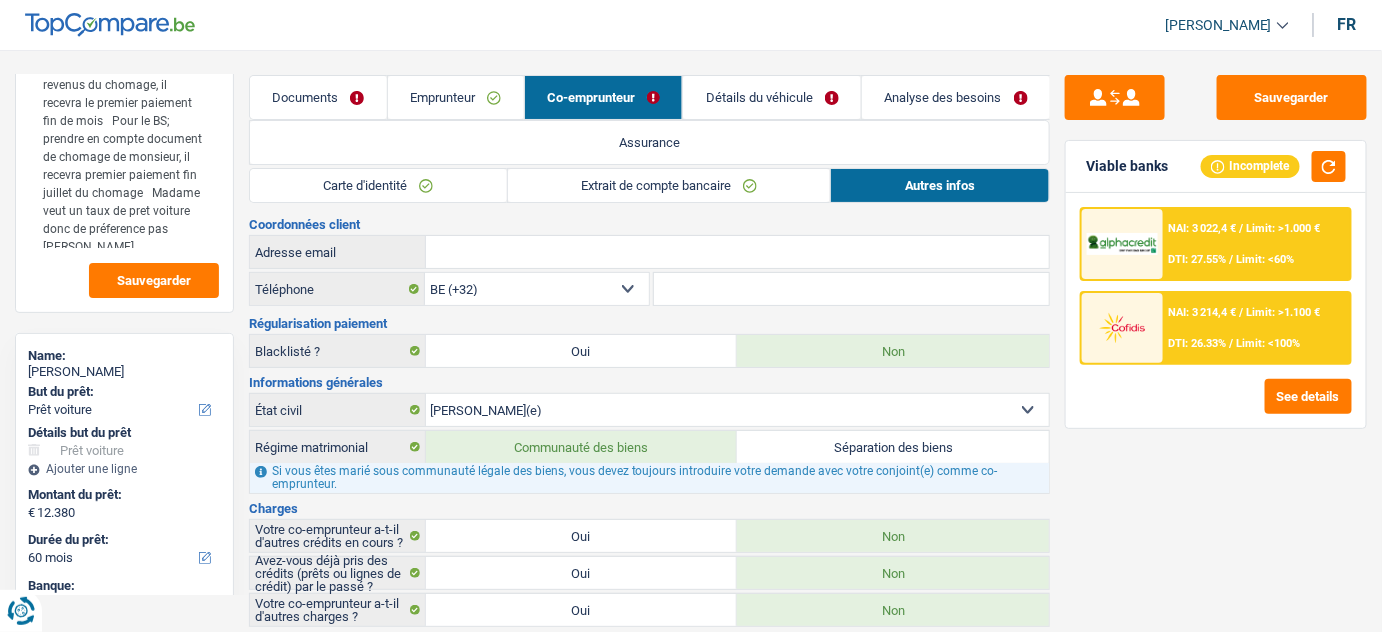 click on "Extrait de compte bancaire" at bounding box center [669, 185] 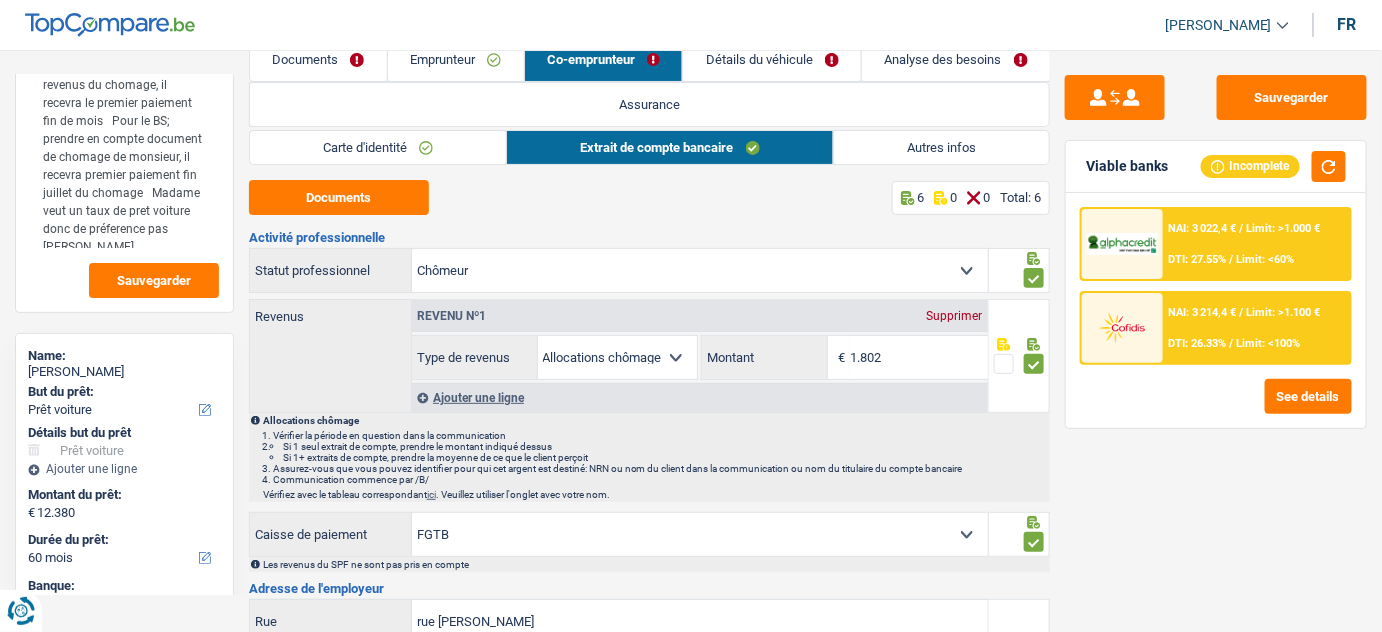 scroll, scrollTop: 0, scrollLeft: 0, axis: both 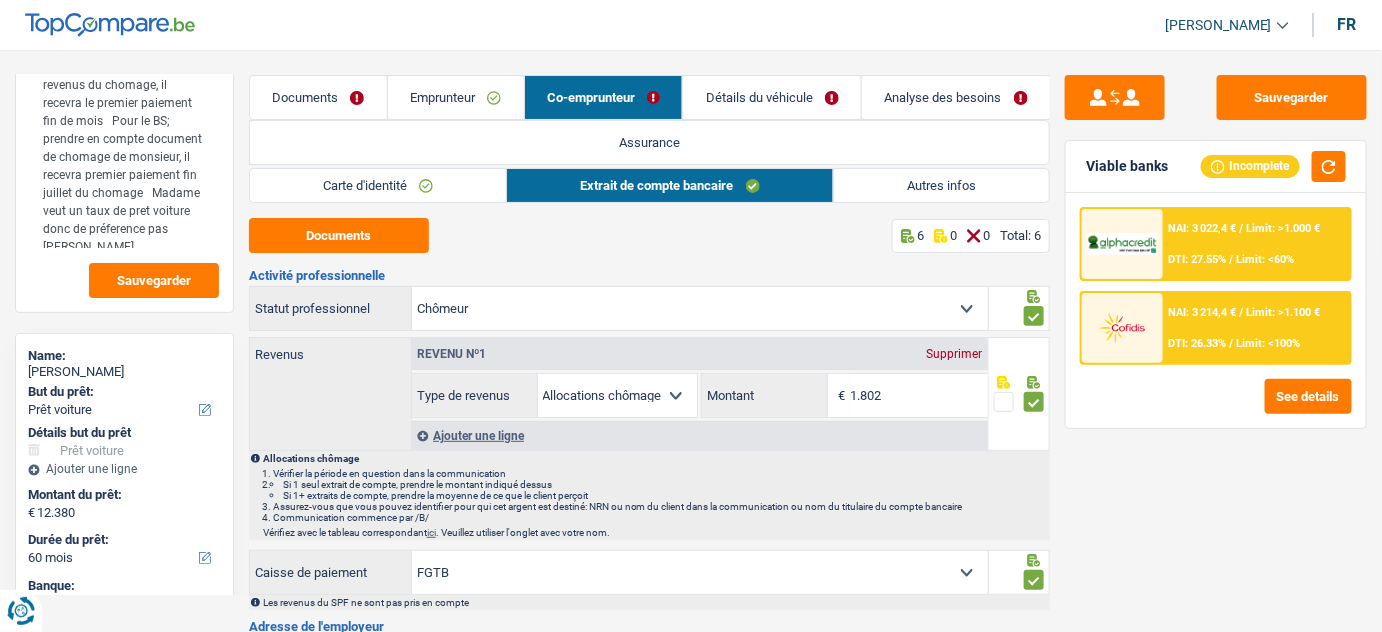 click on "Détails du véhicule" at bounding box center [772, 97] 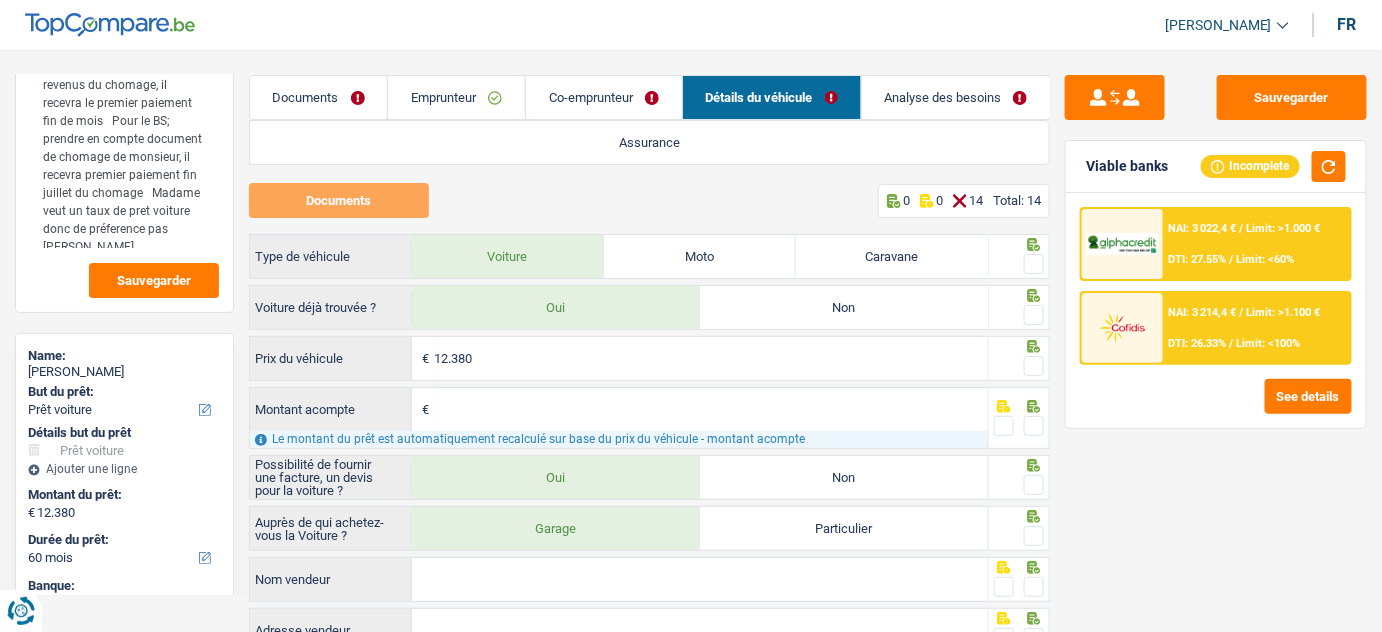 click on "Documents" at bounding box center (319, 97) 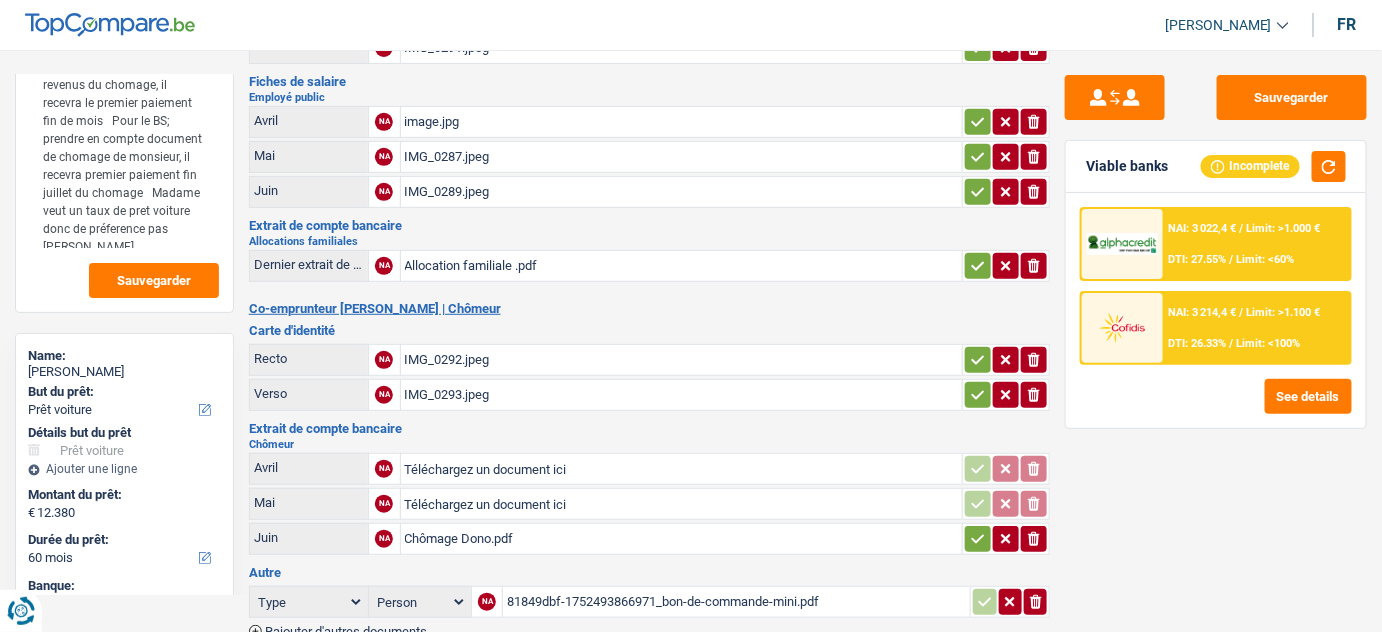 scroll, scrollTop: 322, scrollLeft: 0, axis: vertical 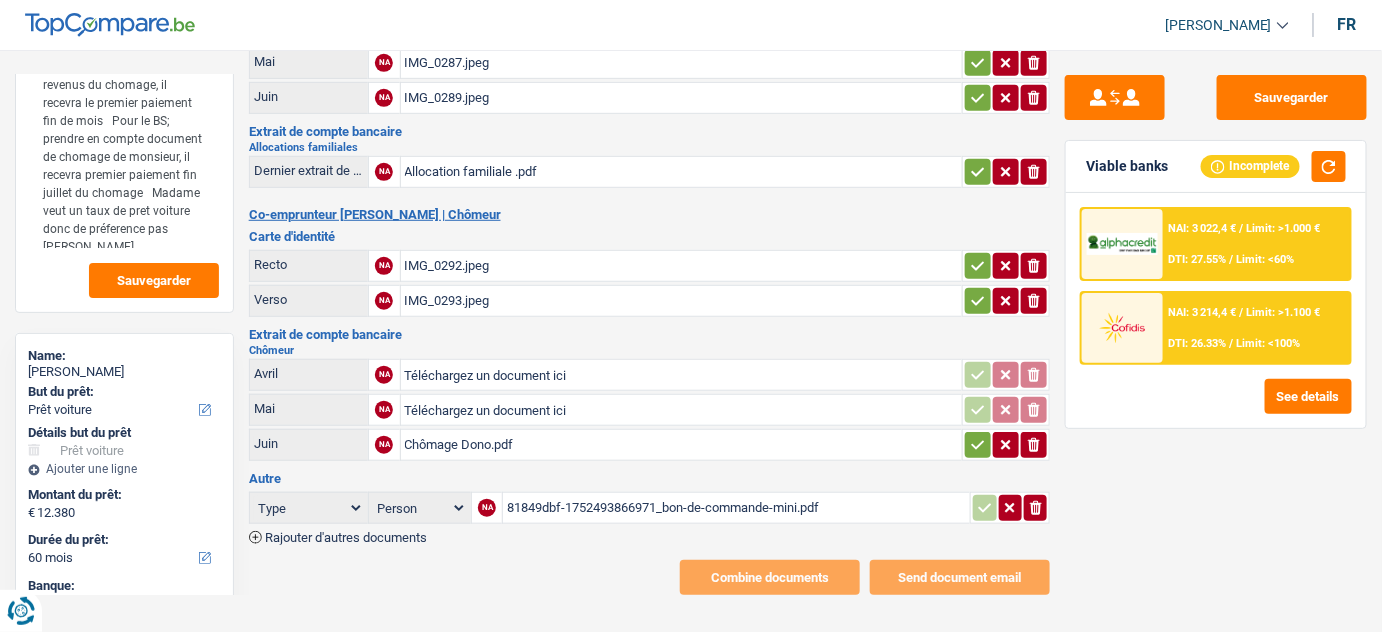 click on "Type
Analyse des besoins pour l'assurance
Attestation d'invalidité
Attestation de votre employeur
Attestation perte de la carte d'identité
Autre
Avertissement extrait de rôle 2023 concernant vos revenus 2022
Avertissement extrait de rôle 2024 concernant vos revenus 2023
Bulletin d'impôt
Carte bancaire
Certificat de composition de ménage
Certificat de résidence élargi
Certificat médical
Contrat de bail" at bounding box center [309, 508] 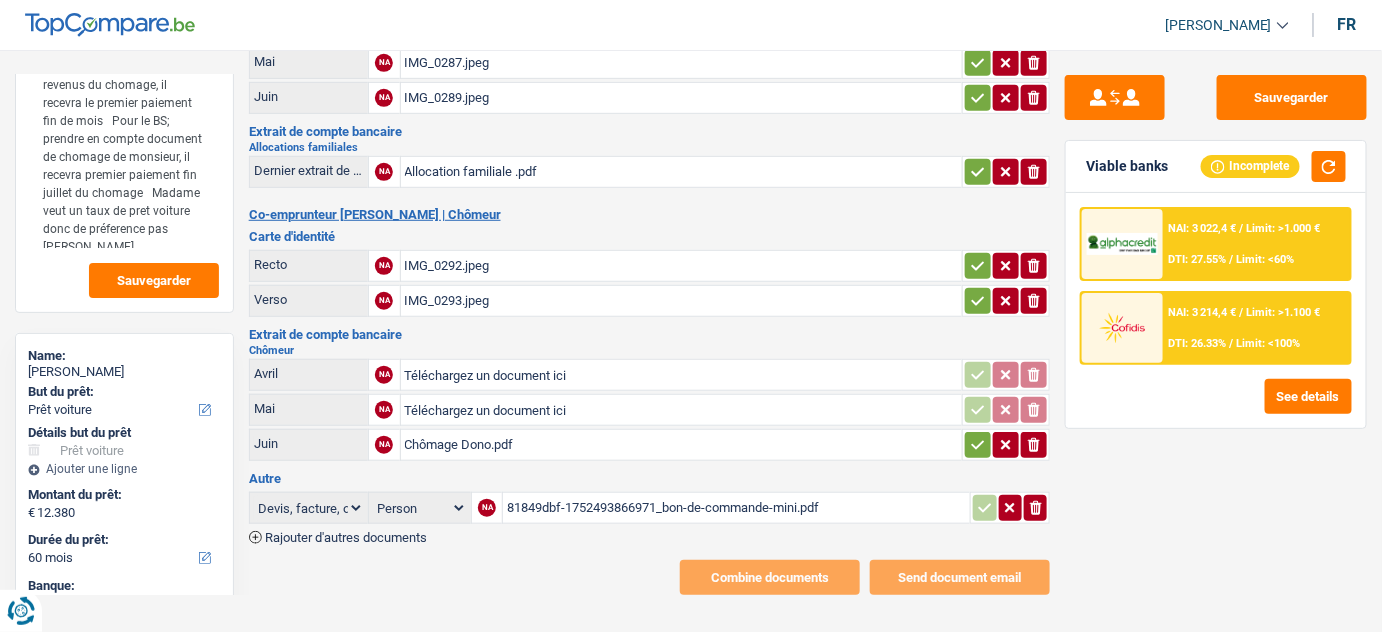 click on "Type
Analyse des besoins pour l'assurance
Attestation d'invalidité
Attestation de votre employeur
Attestation perte de la carte d'identité
Autre
Avertissement extrait de rôle 2023 concernant vos revenus 2022
Avertissement extrait de rôle 2024 concernant vos revenus 2023
Bulletin d'impôt
Carte bancaire
Certificat de composition de ménage
Certificat de résidence élargi
Certificat médical
Contrat de bail" at bounding box center [309, 508] 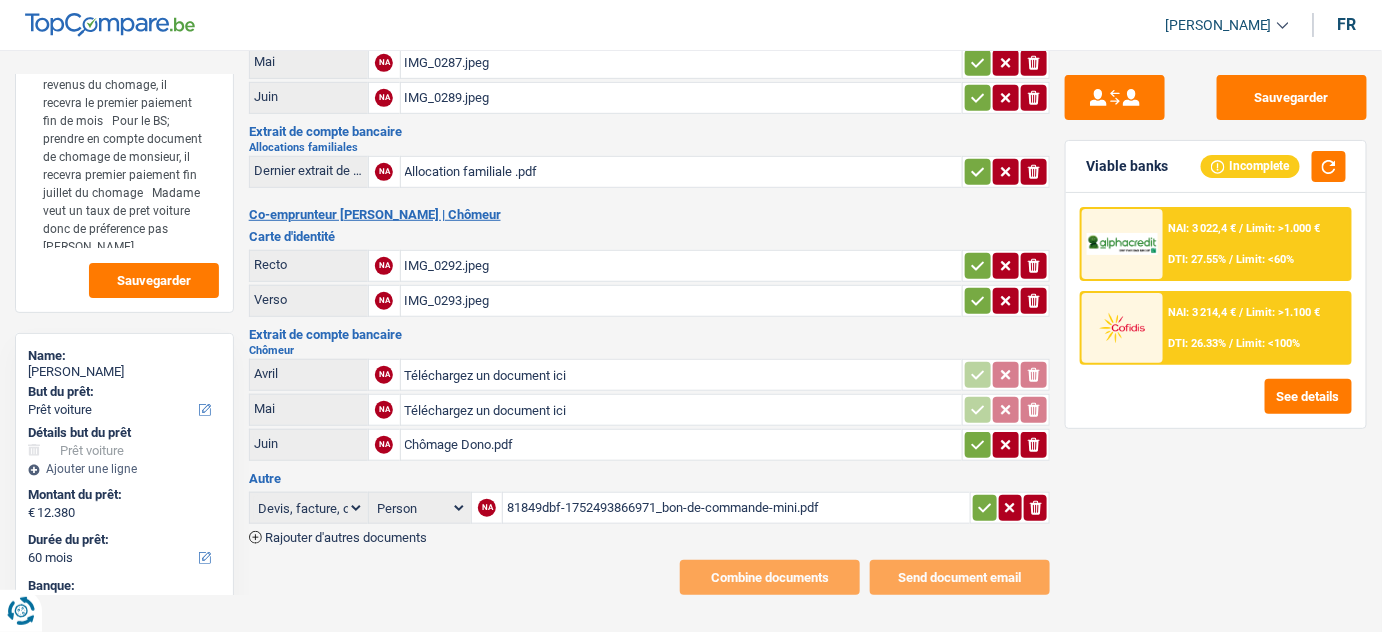 click 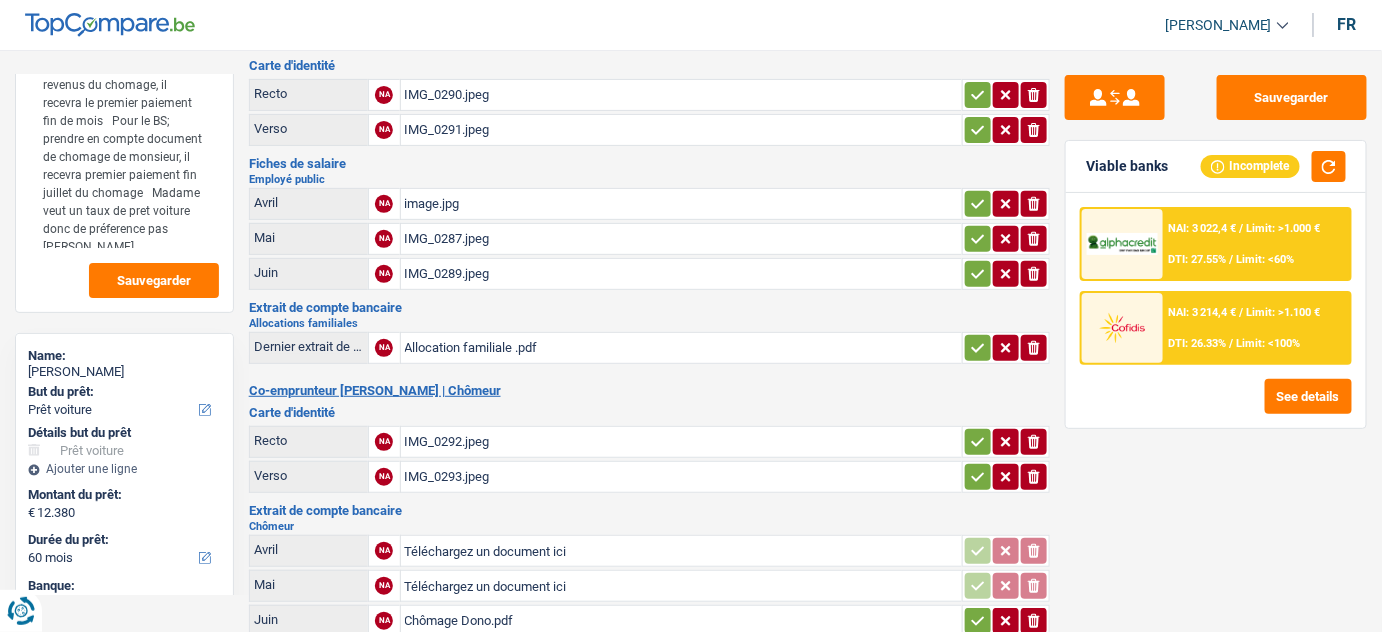 scroll, scrollTop: 0, scrollLeft: 0, axis: both 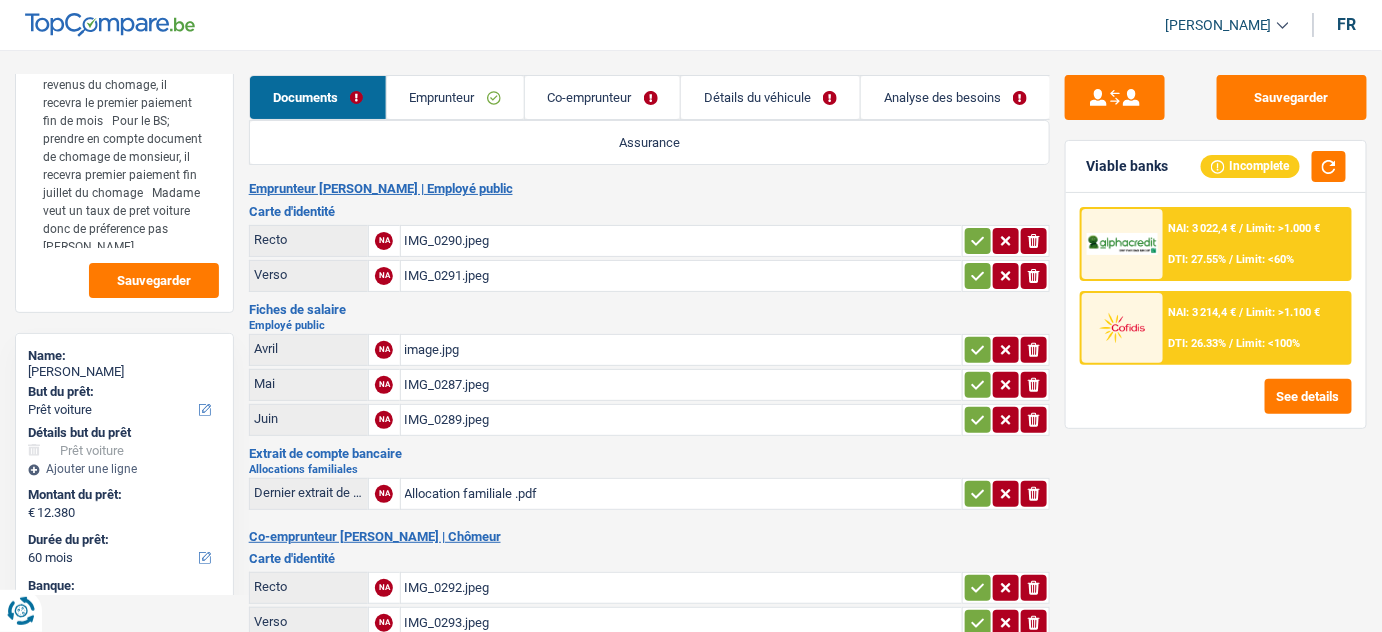click on "Co-emprunteur" at bounding box center (603, 97) 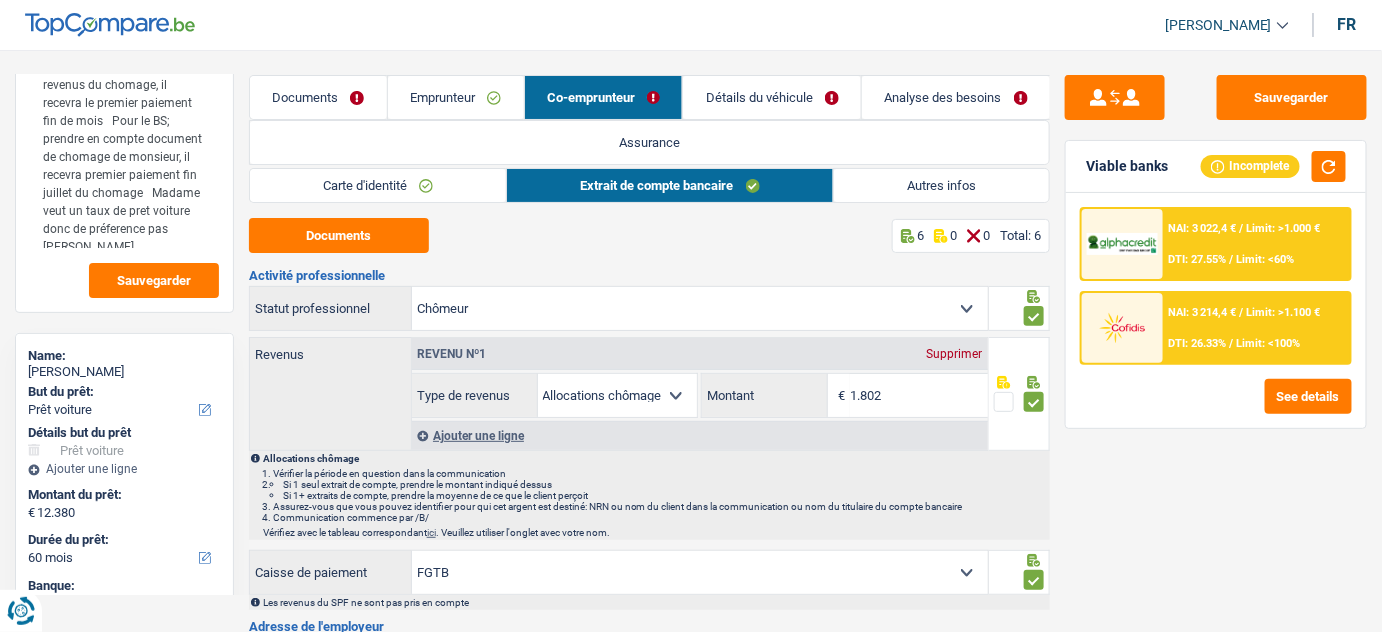 click on "Détails du véhicule" at bounding box center (772, 97) 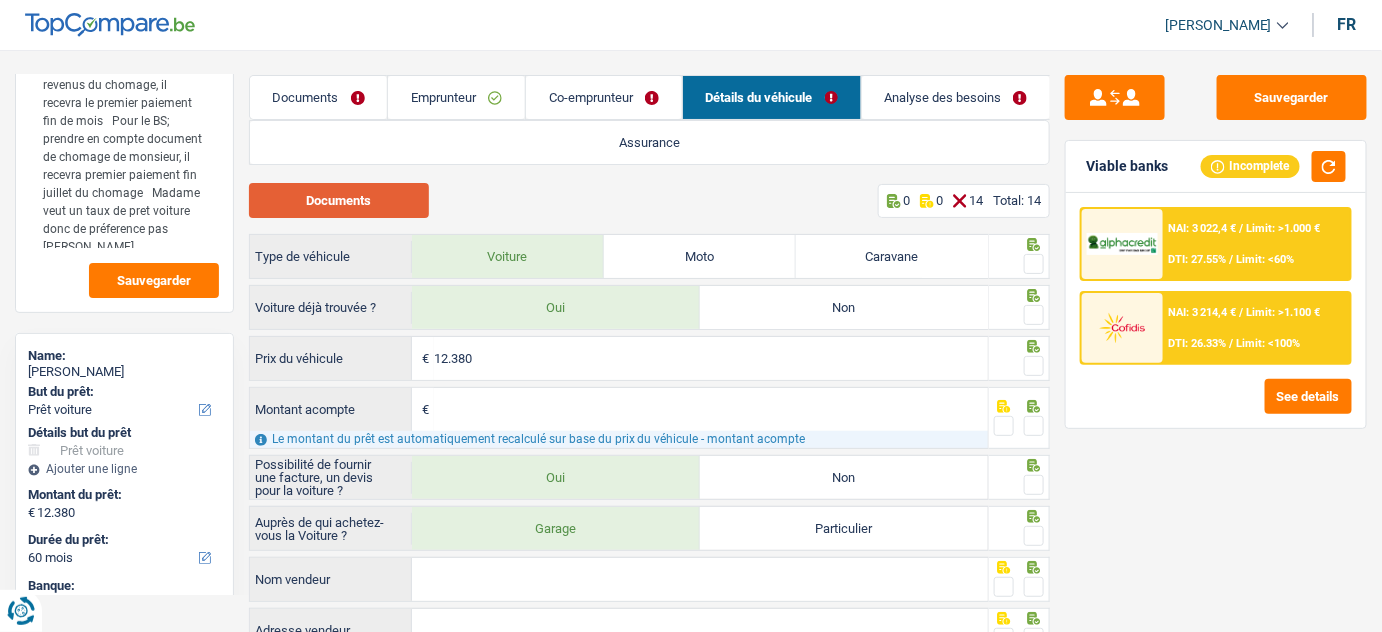 click on "Documents" at bounding box center (339, 200) 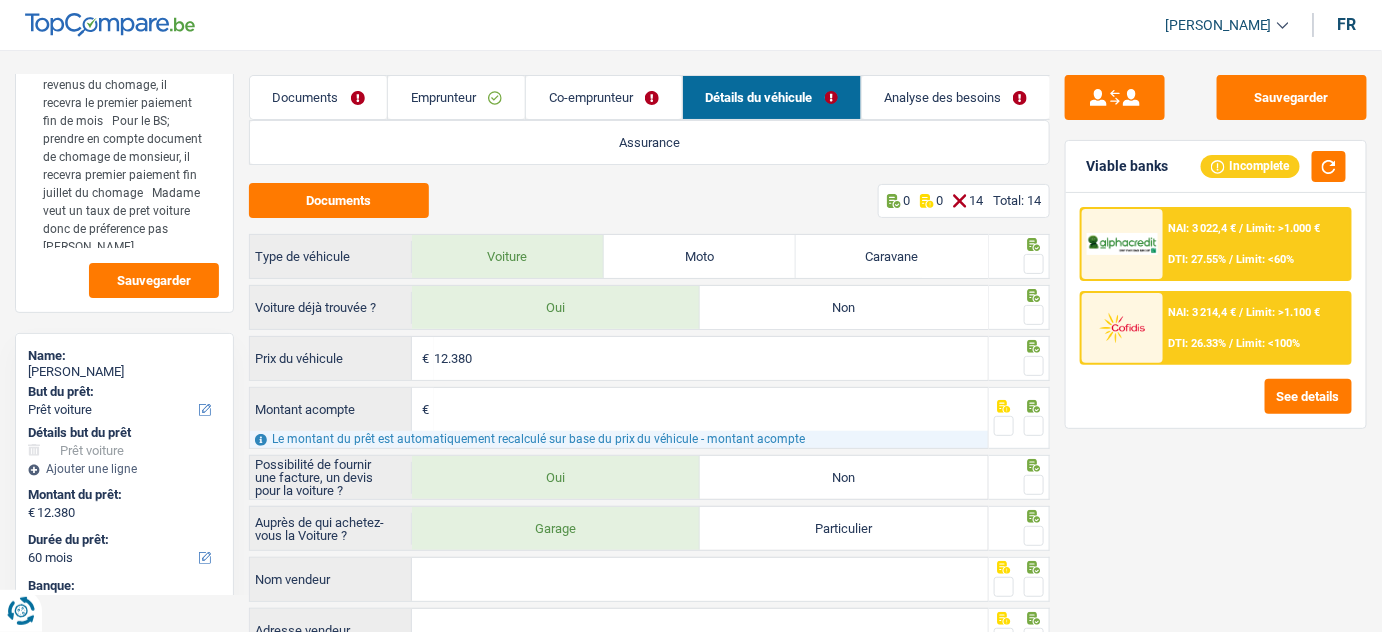 click at bounding box center [1034, 264] 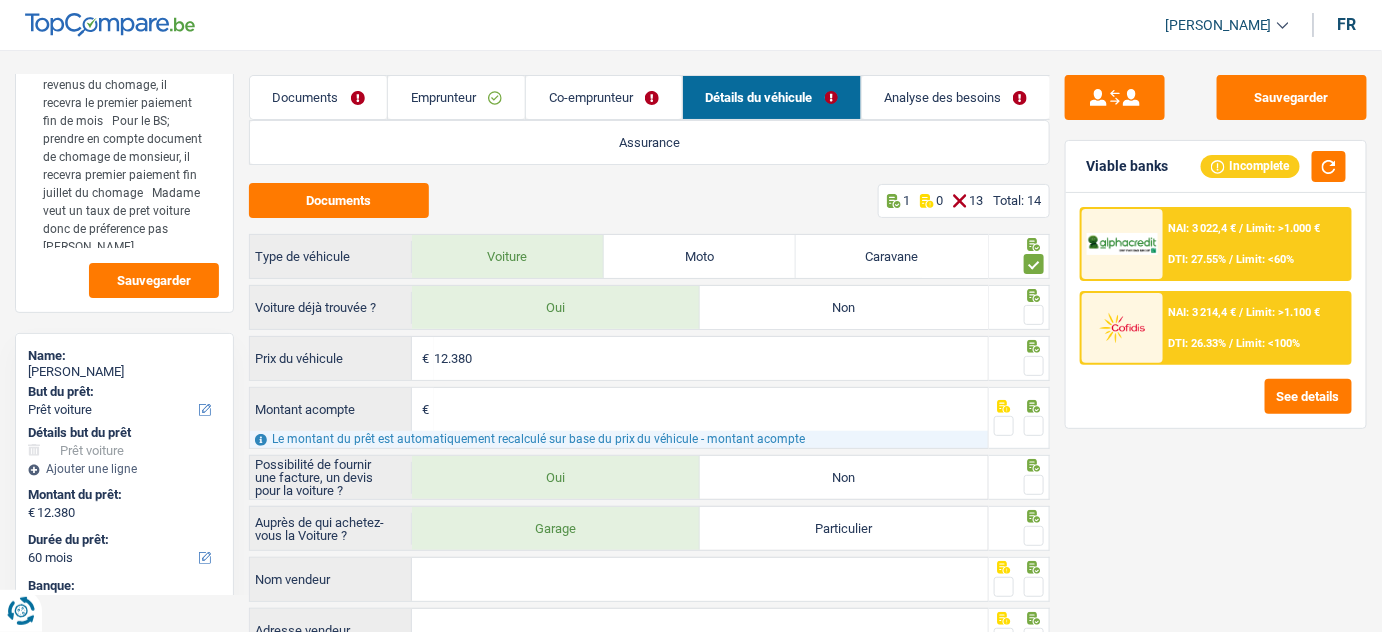 click at bounding box center (1034, 315) 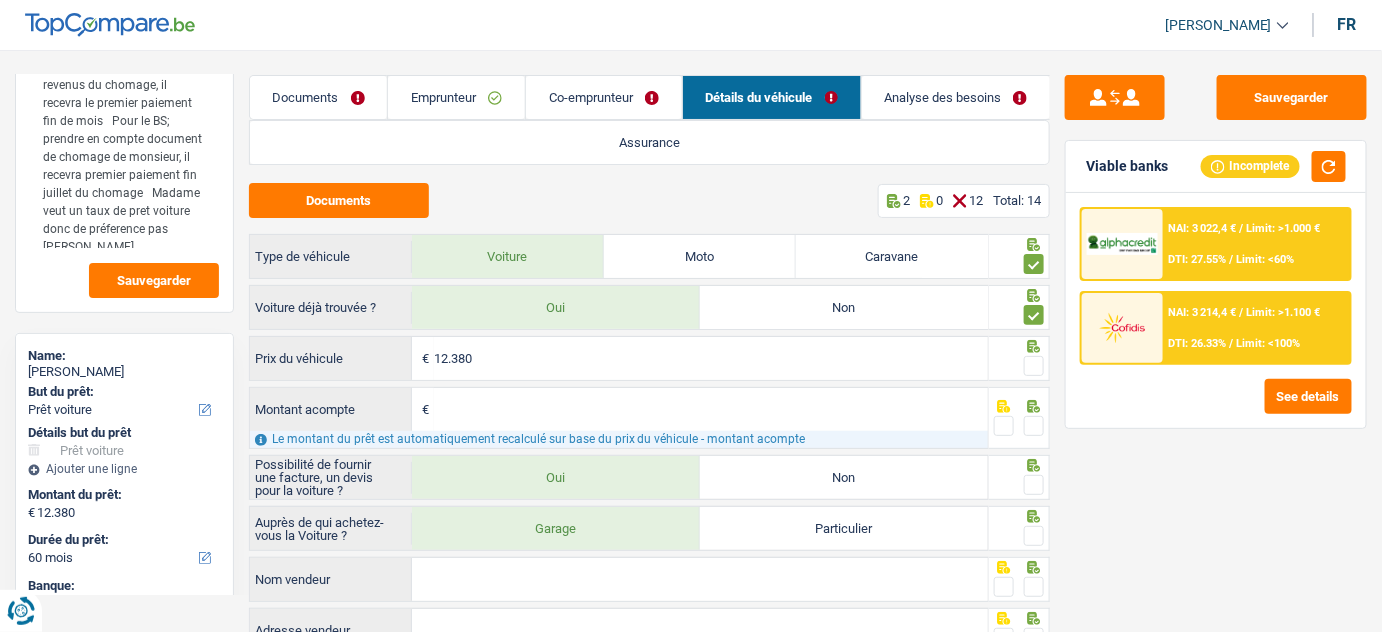 click at bounding box center (1034, 366) 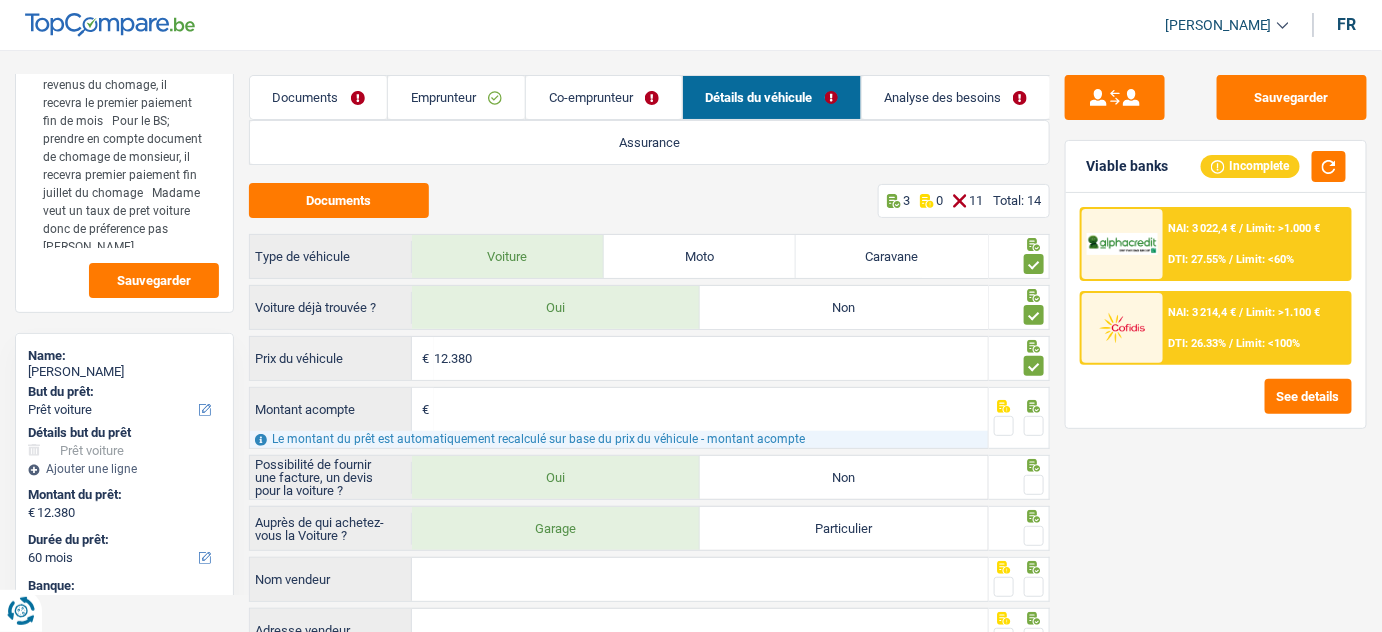 click on "Montant acompte" at bounding box center (711, 409) 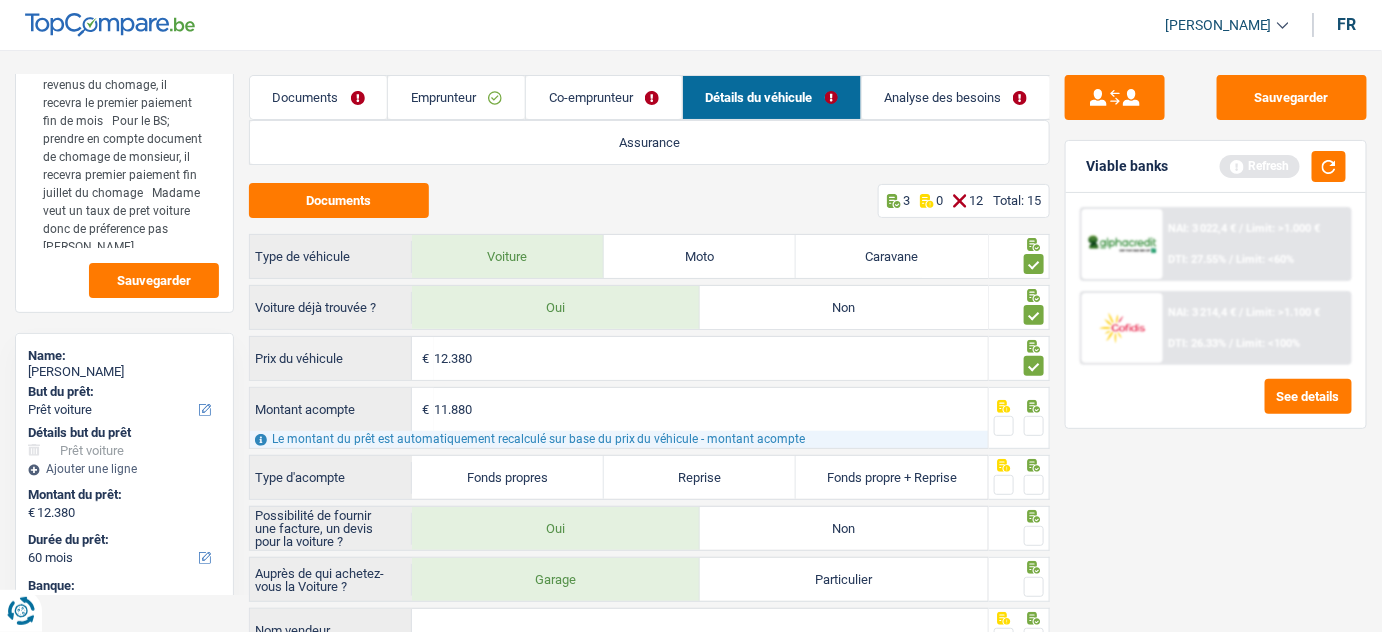 type on "11.880" 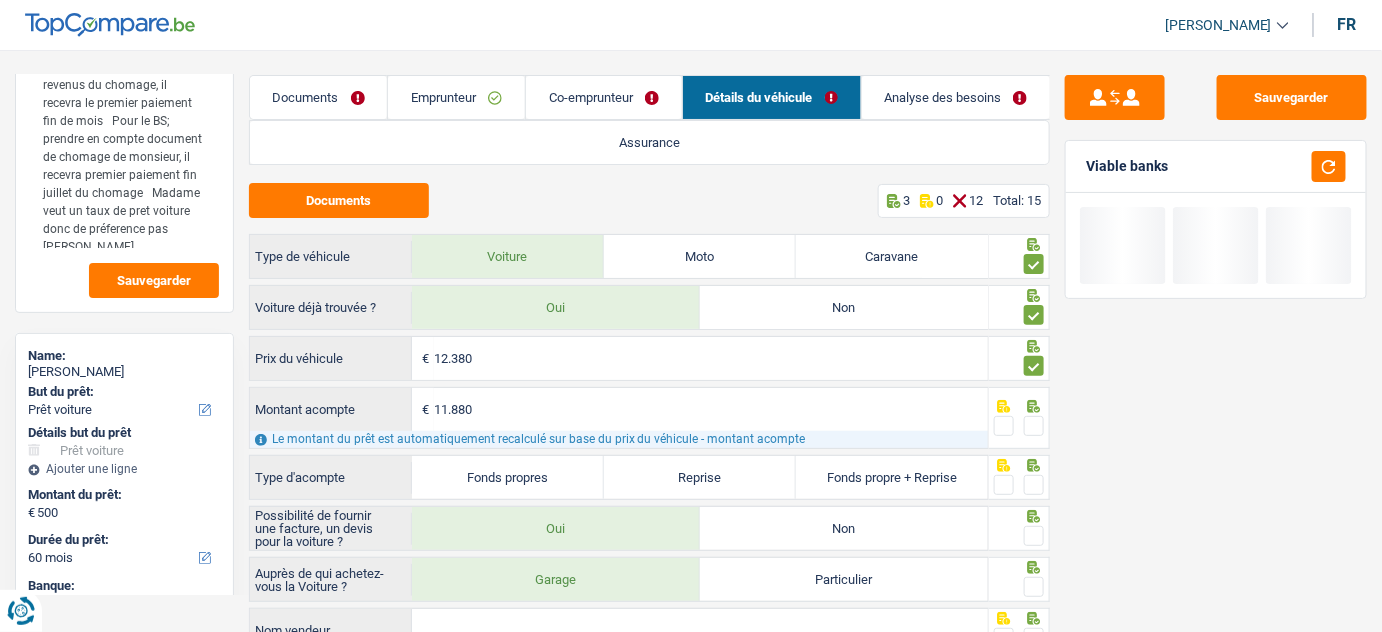 click at bounding box center [1034, 426] 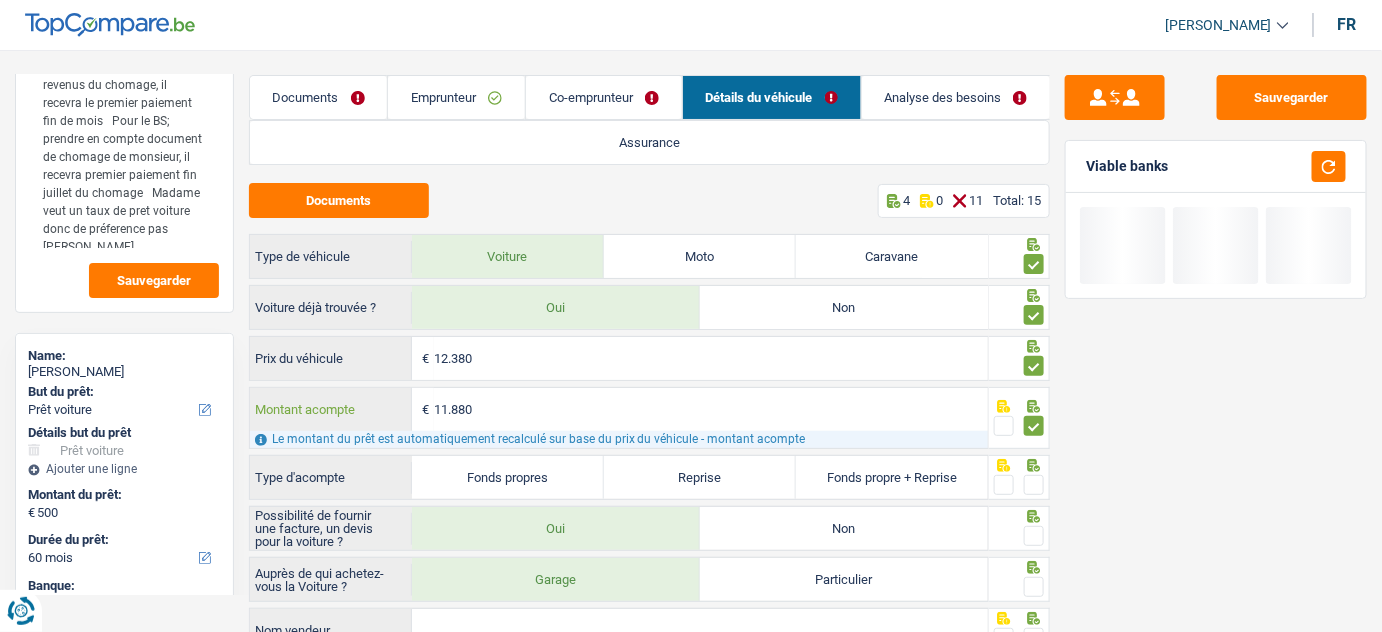 drag, startPoint x: 530, startPoint y: 404, endPoint x: 302, endPoint y: 377, distance: 229.59312 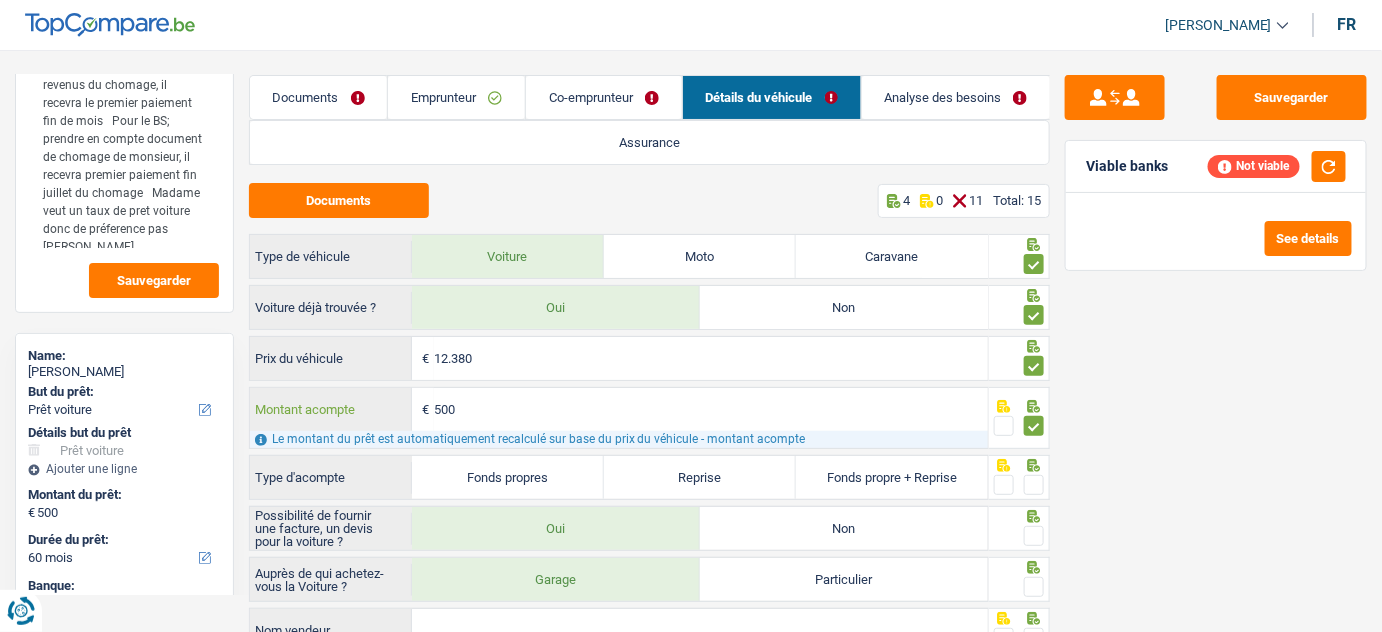 type on "500" 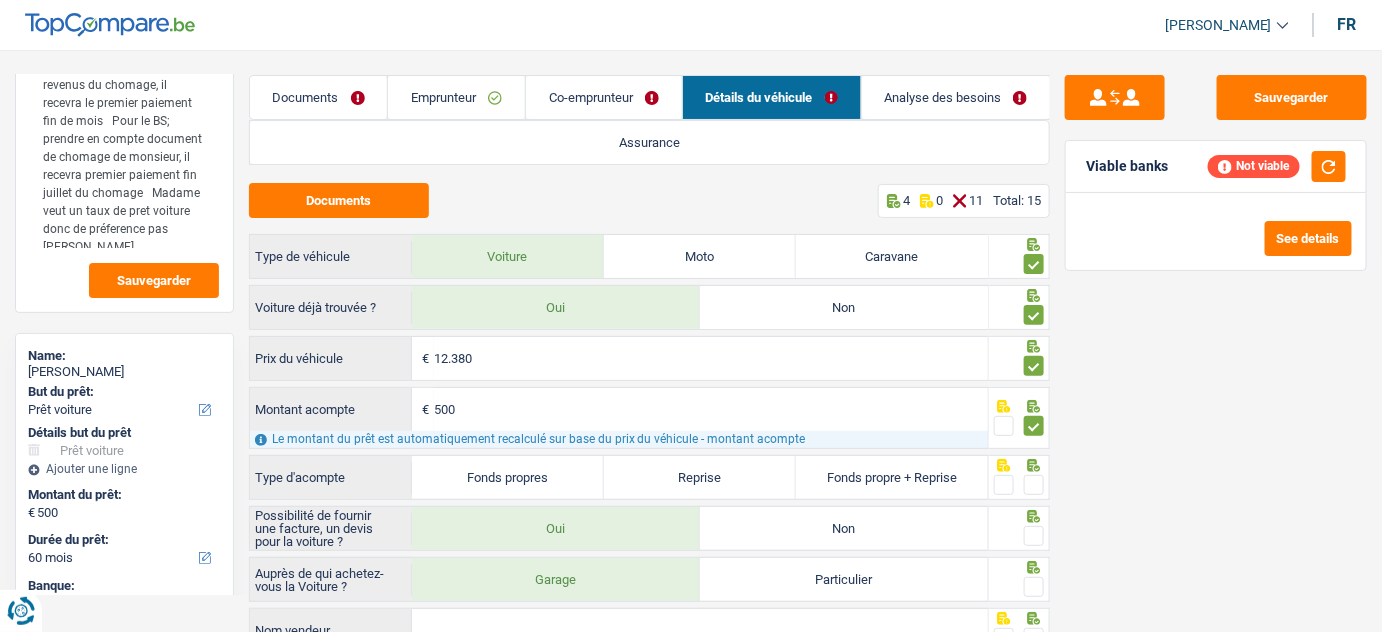 type on "11.880" 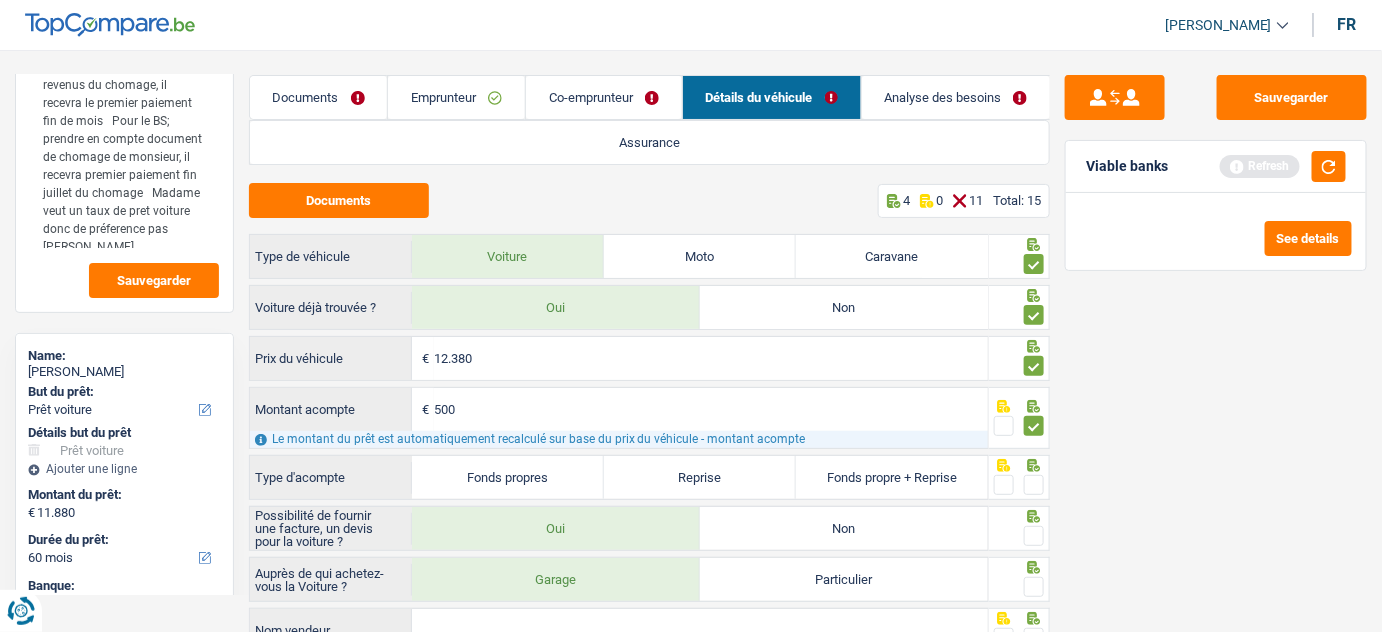 click at bounding box center [1034, 485] 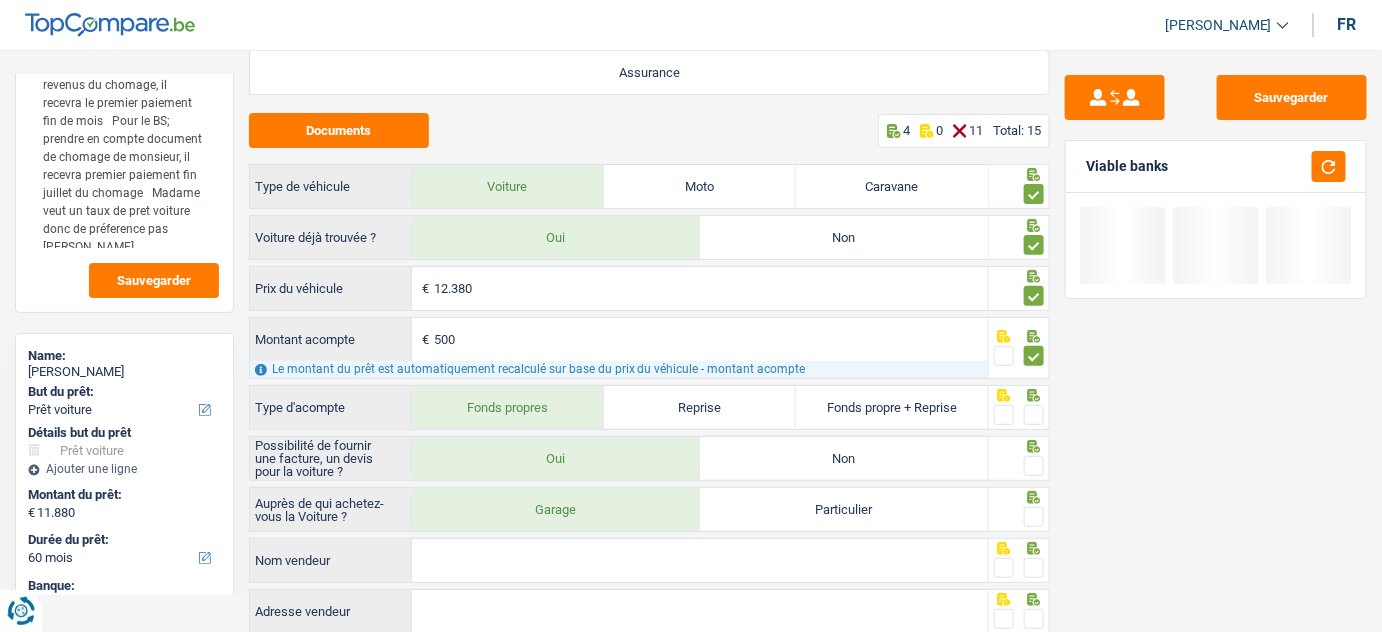 scroll, scrollTop: 181, scrollLeft: 0, axis: vertical 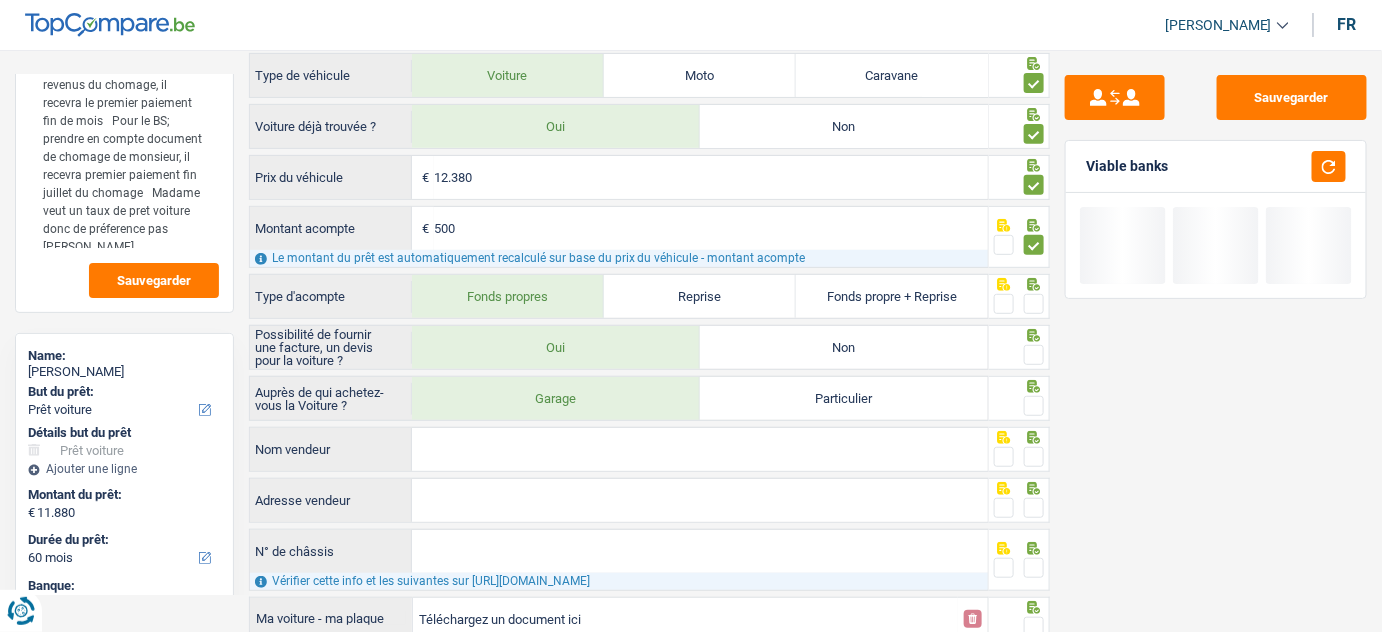 drag, startPoint x: 1034, startPoint y: 300, endPoint x: 1034, endPoint y: 319, distance: 19 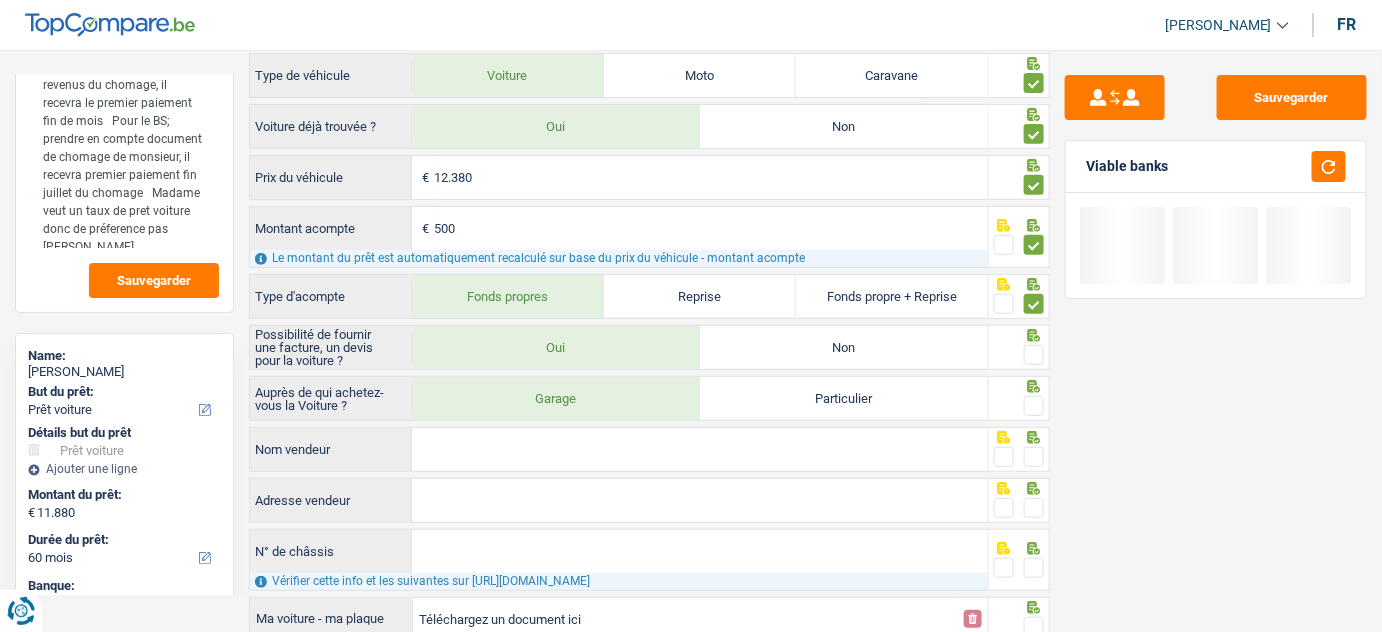 drag, startPoint x: 1034, startPoint y: 352, endPoint x: 1034, endPoint y: 386, distance: 34 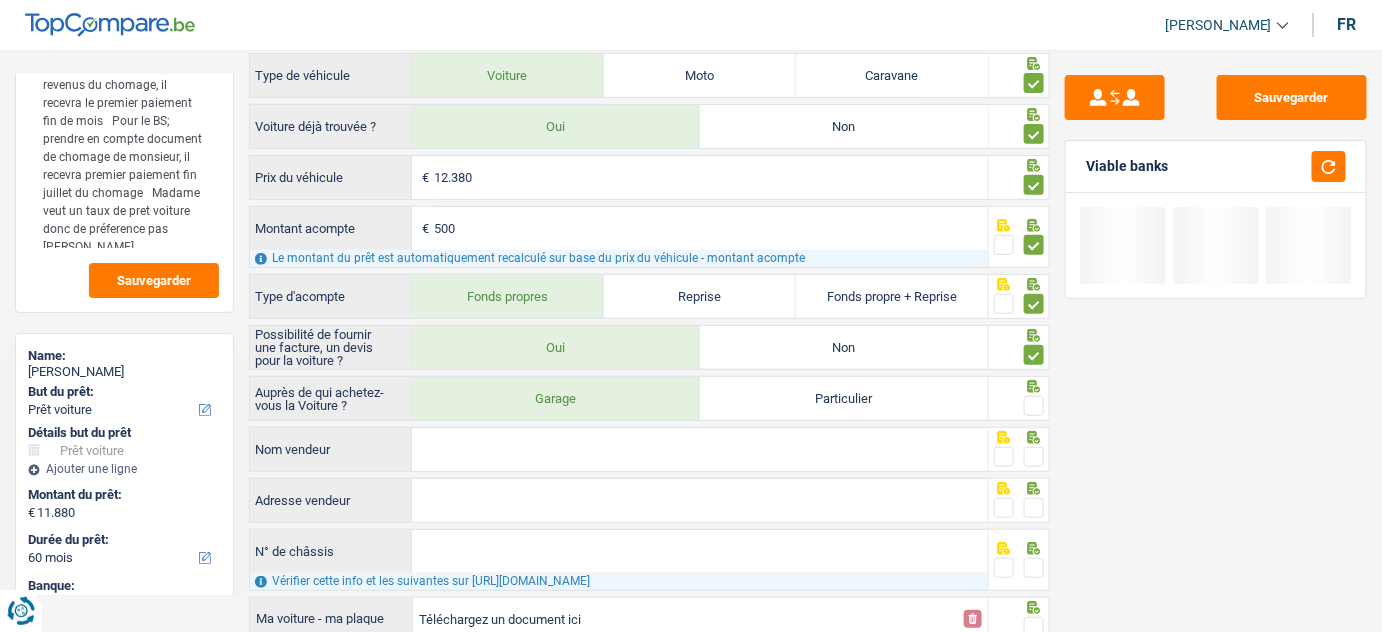 click at bounding box center [1034, 406] 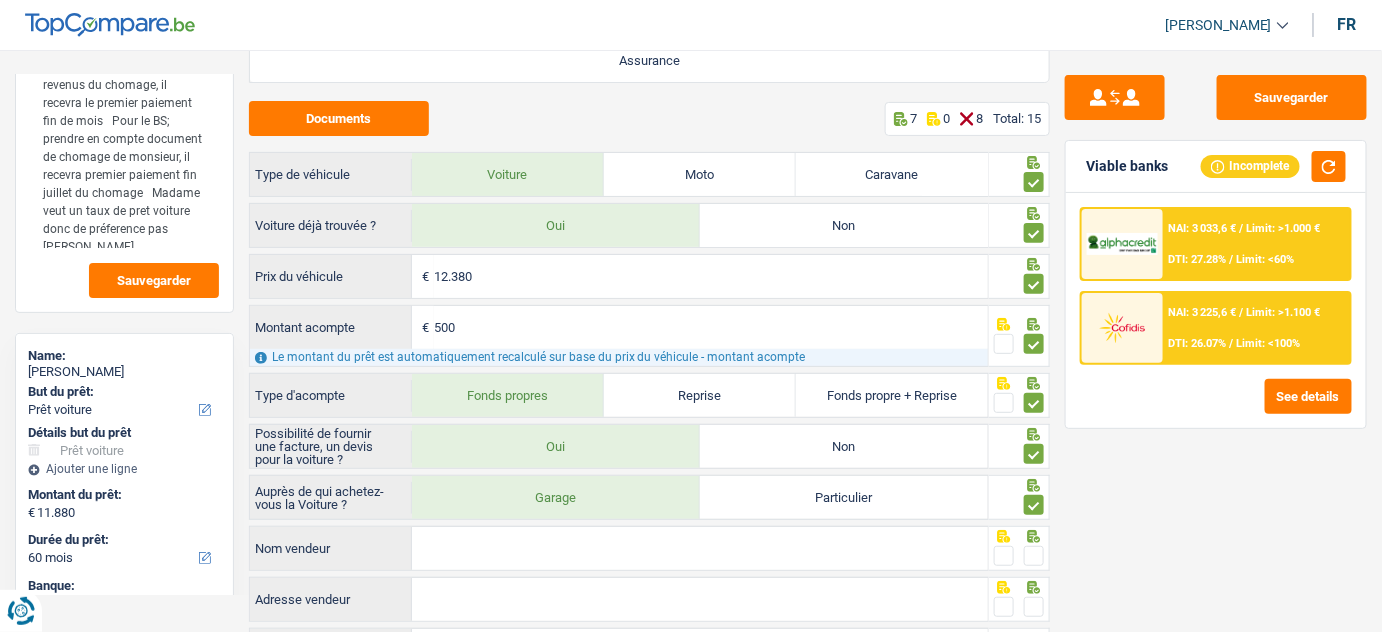 scroll, scrollTop: 0, scrollLeft: 0, axis: both 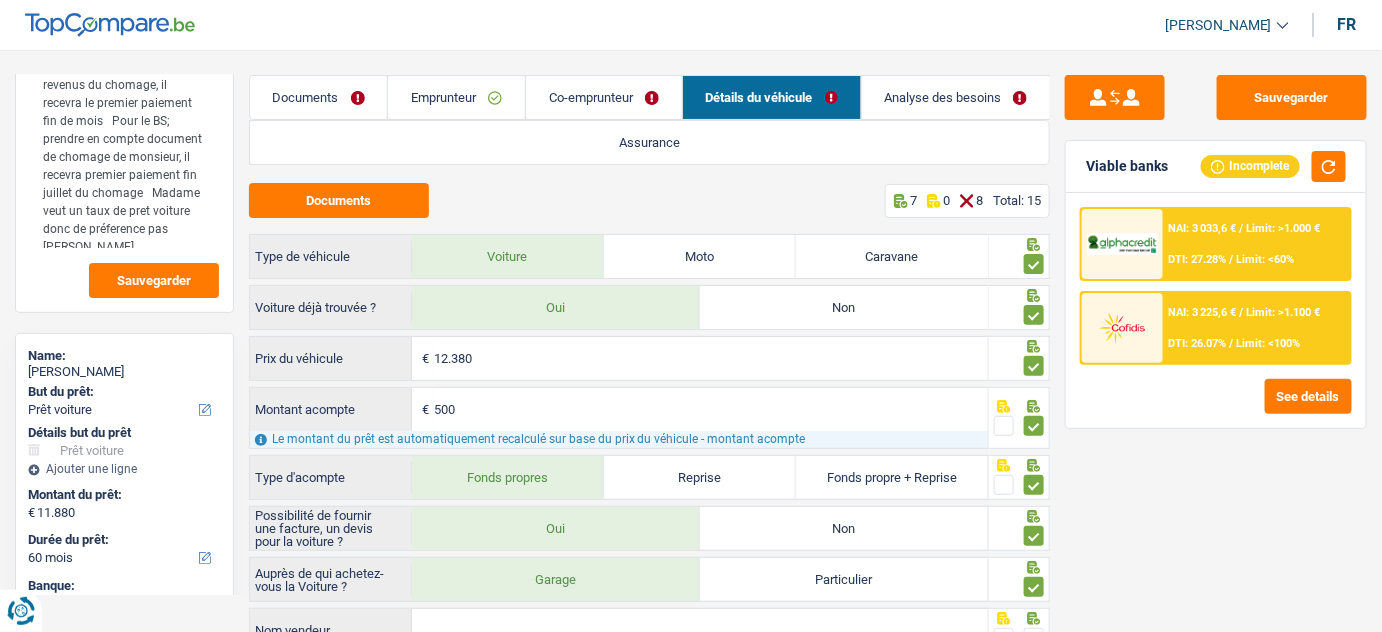click on "Analyse des besoins" at bounding box center (956, 97) 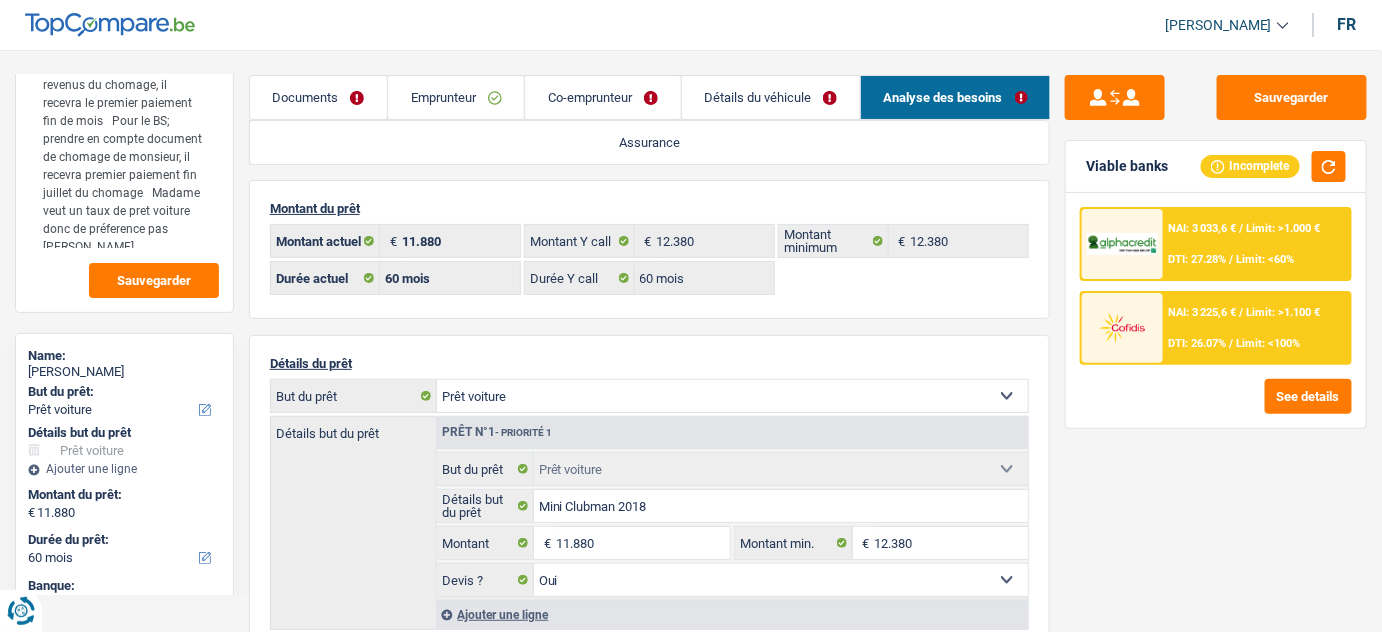 click on "Détails du véhicule" at bounding box center [771, 97] 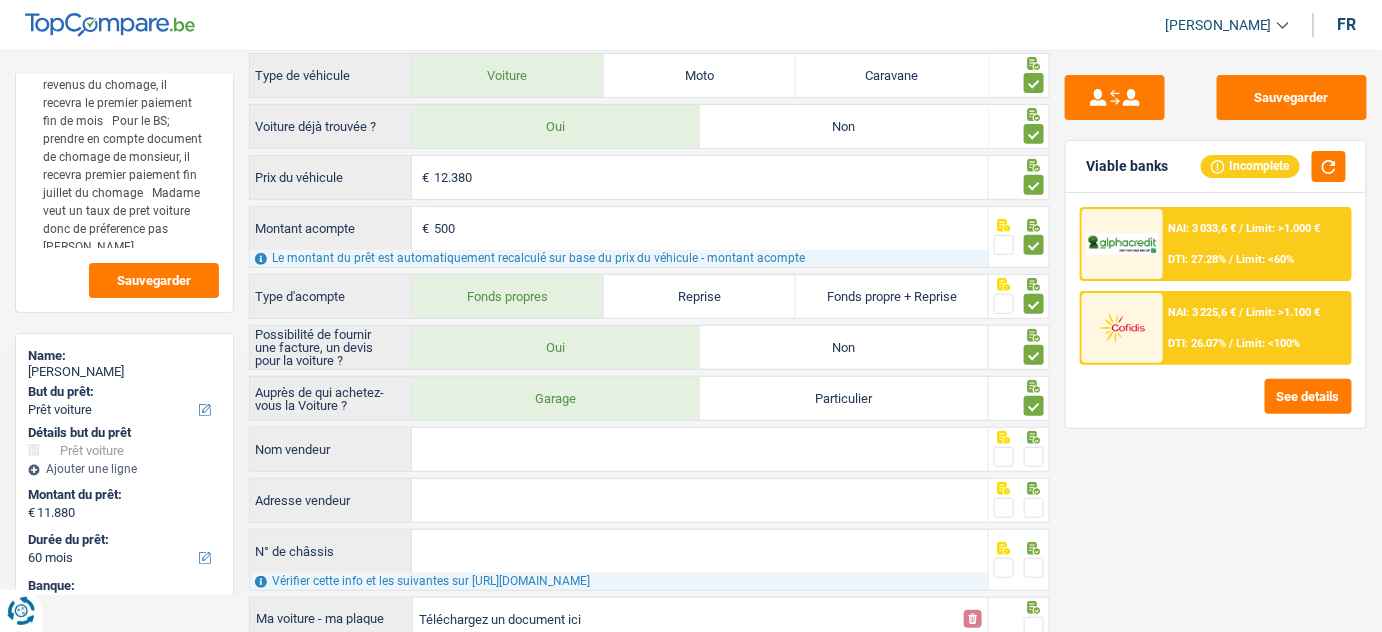 scroll, scrollTop: 363, scrollLeft: 0, axis: vertical 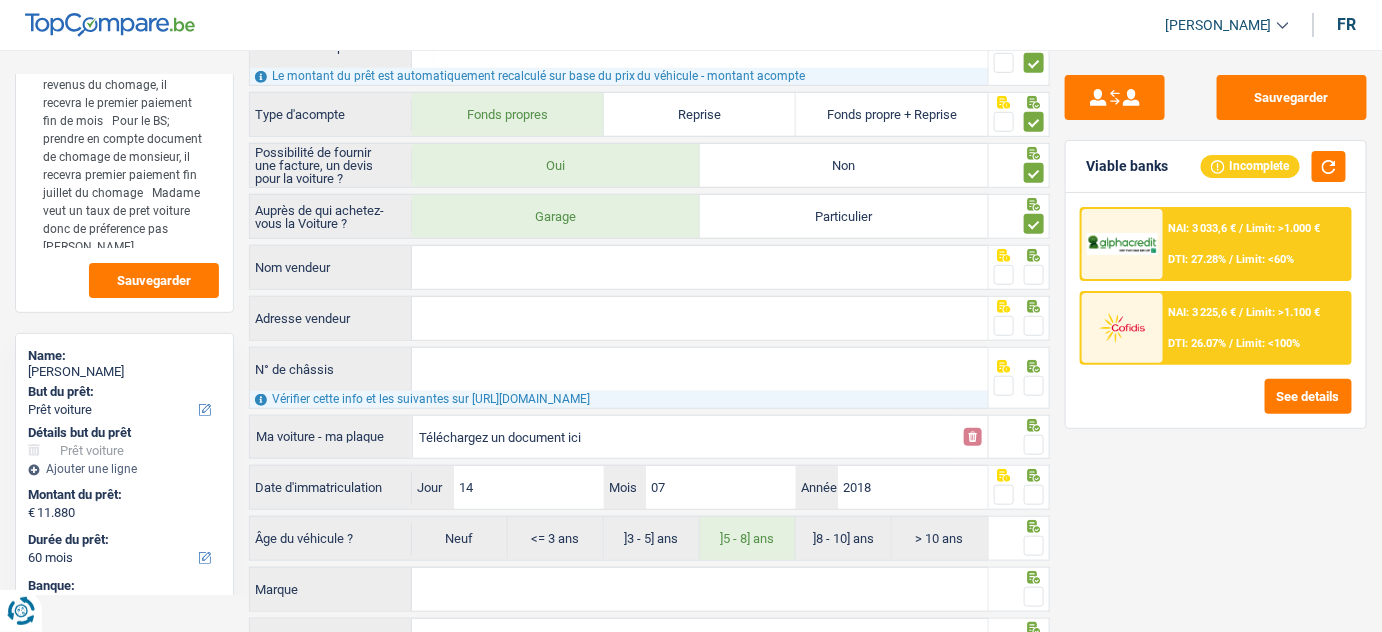click on "Nom vendeur" at bounding box center [700, 267] 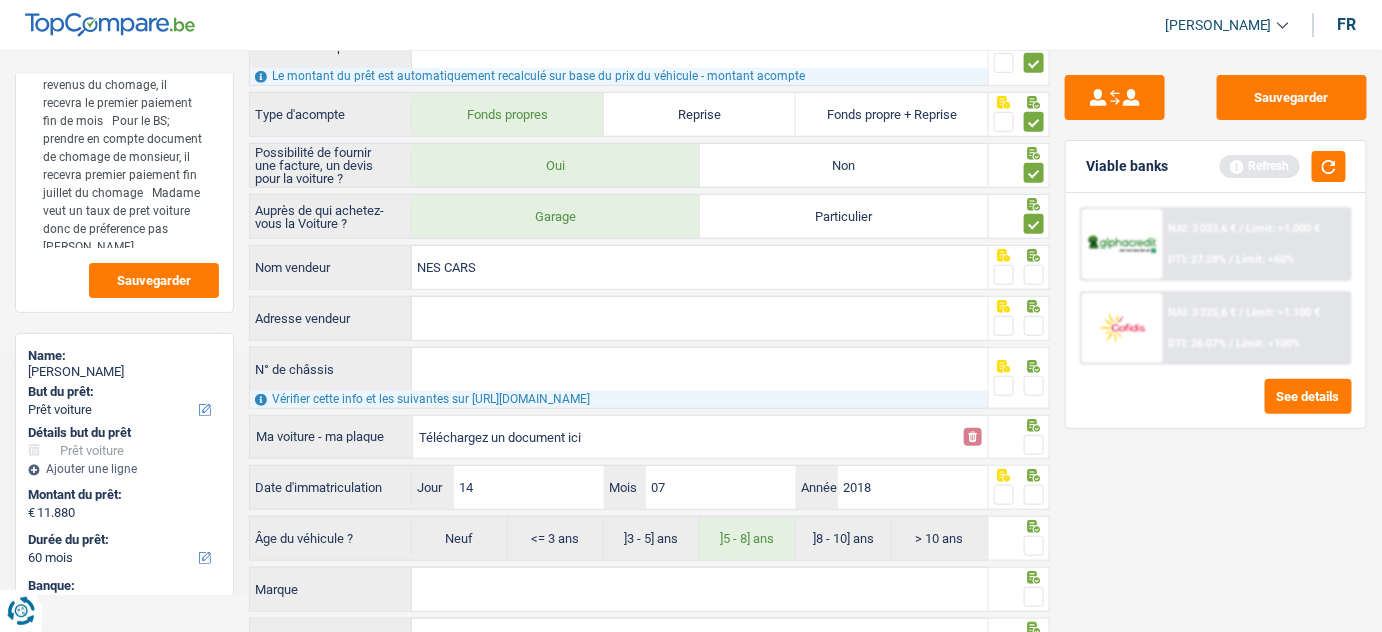 type on "NES CARS" 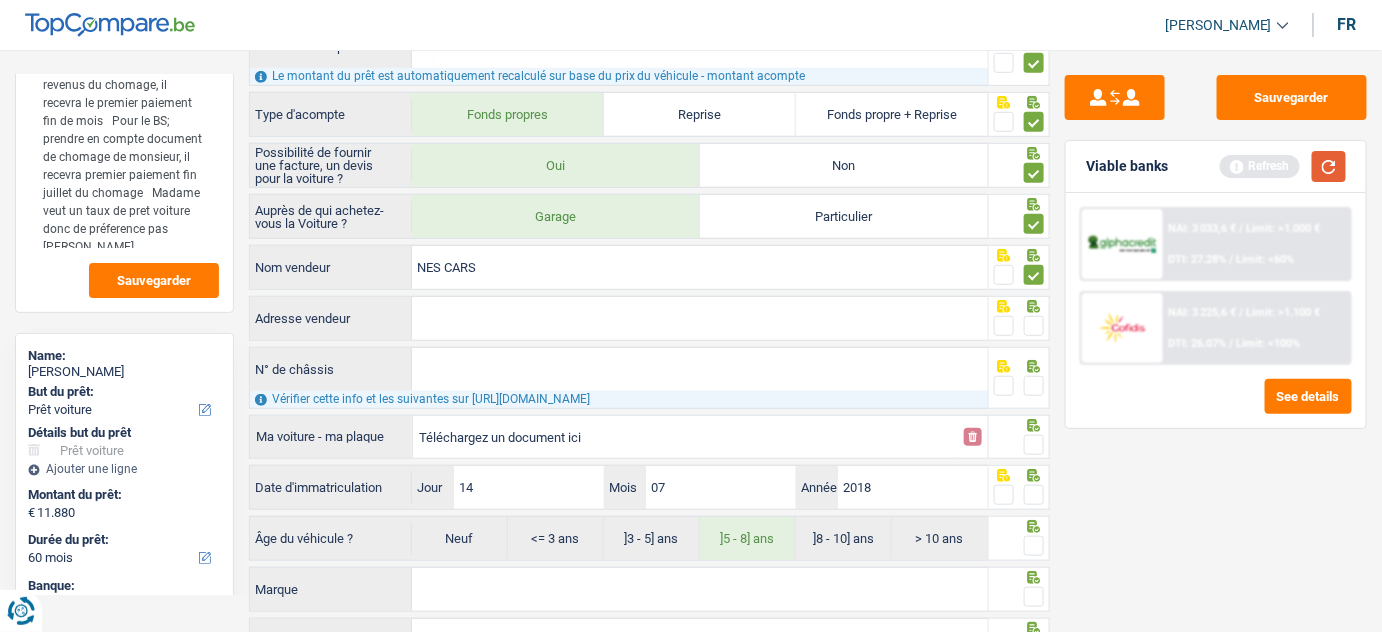click at bounding box center [1329, 166] 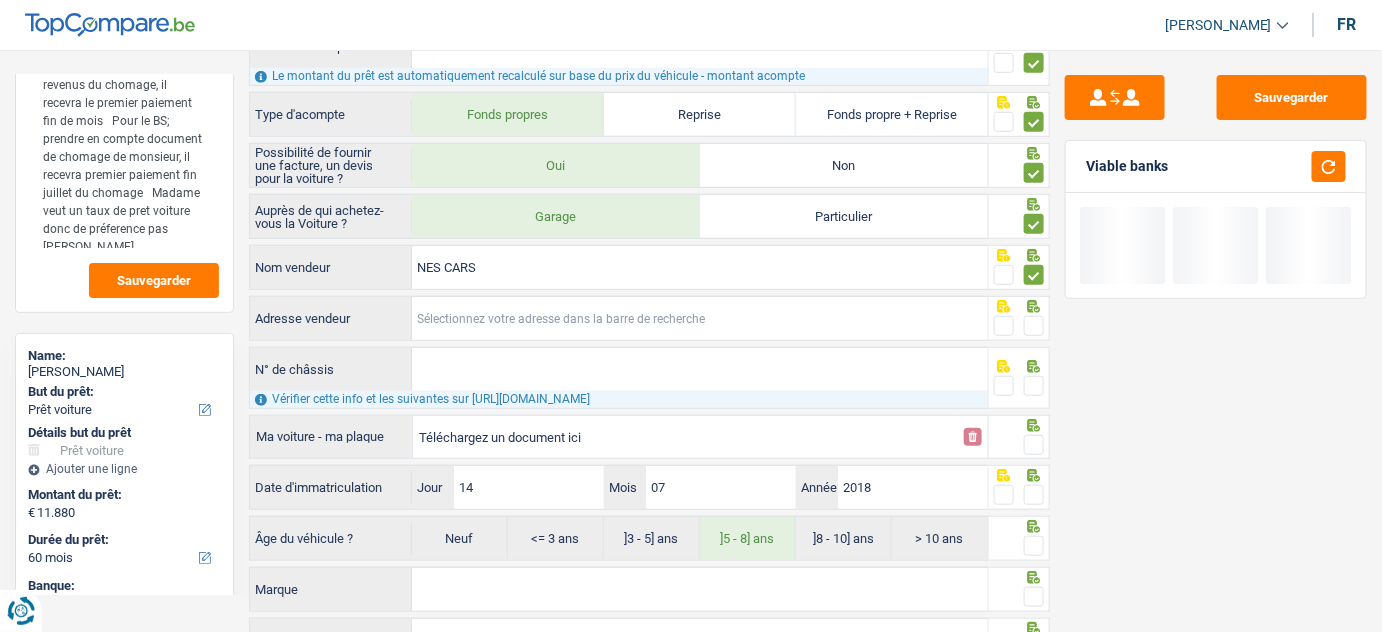 click on "Adresse vendeur" at bounding box center (700, 318) 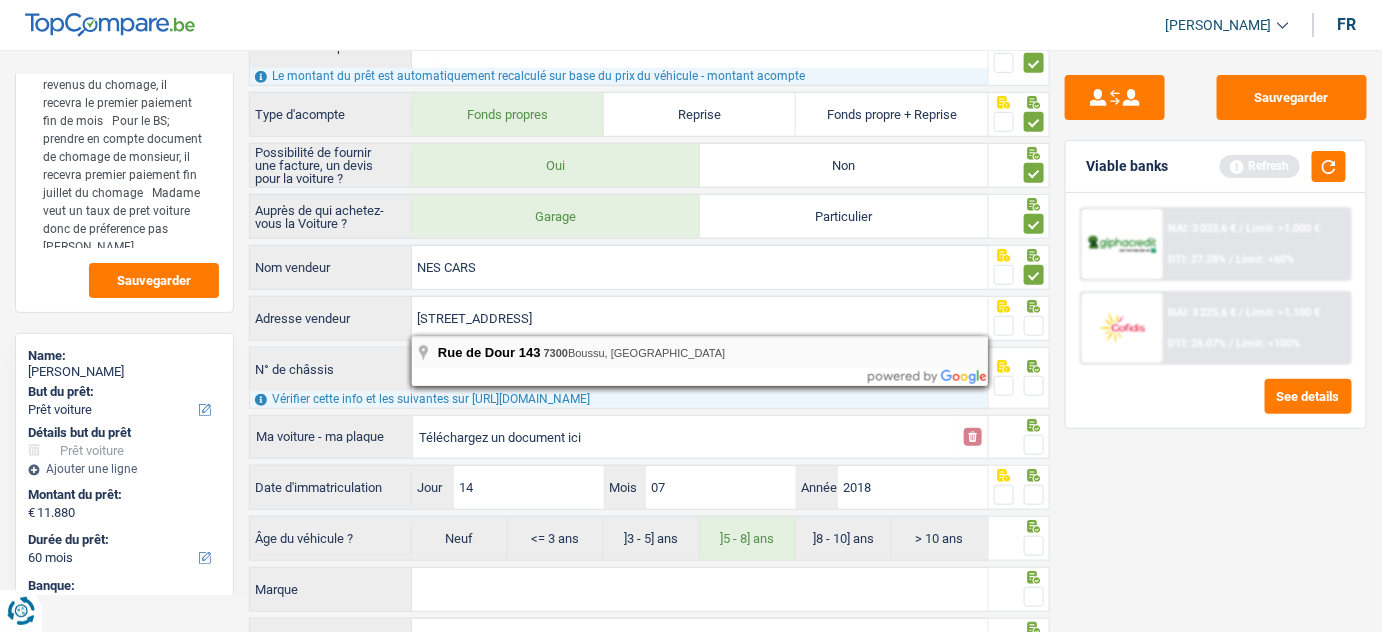 type on "Rue de Dour; 143; 7300; [PERSON_NAME]; BE" 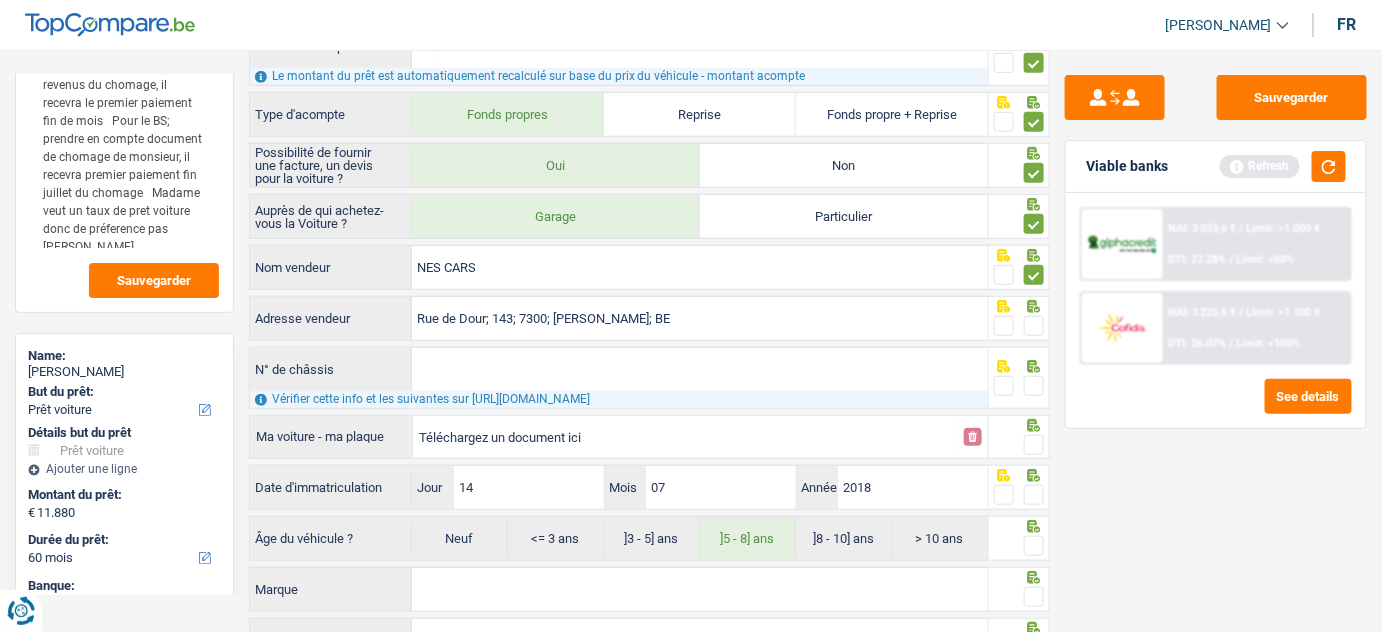 click at bounding box center [1034, 326] 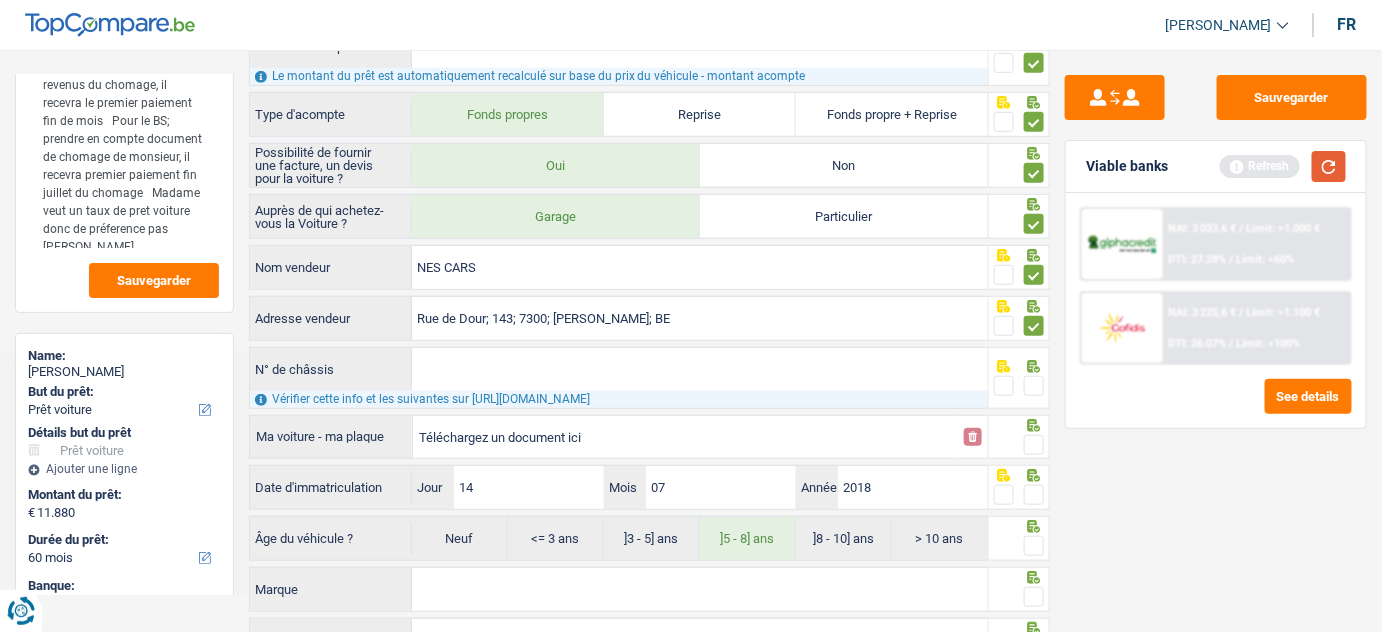 click at bounding box center [1329, 166] 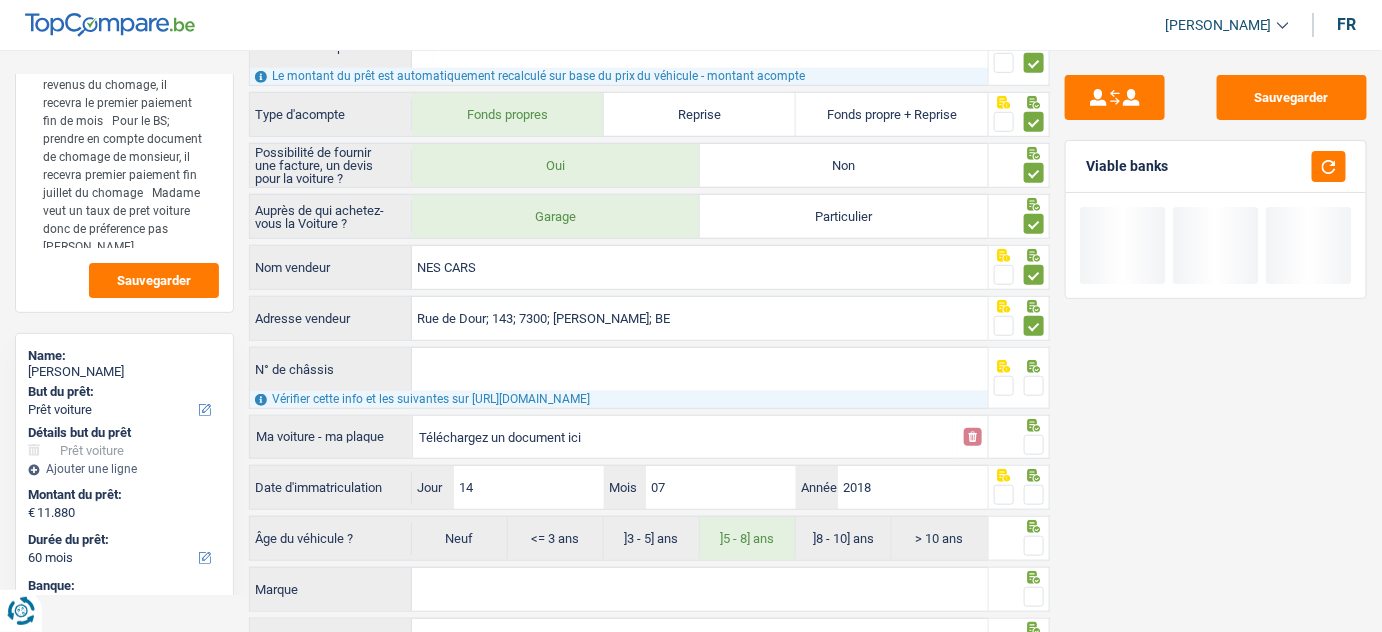 click on "N° de châssis" at bounding box center [700, 369] 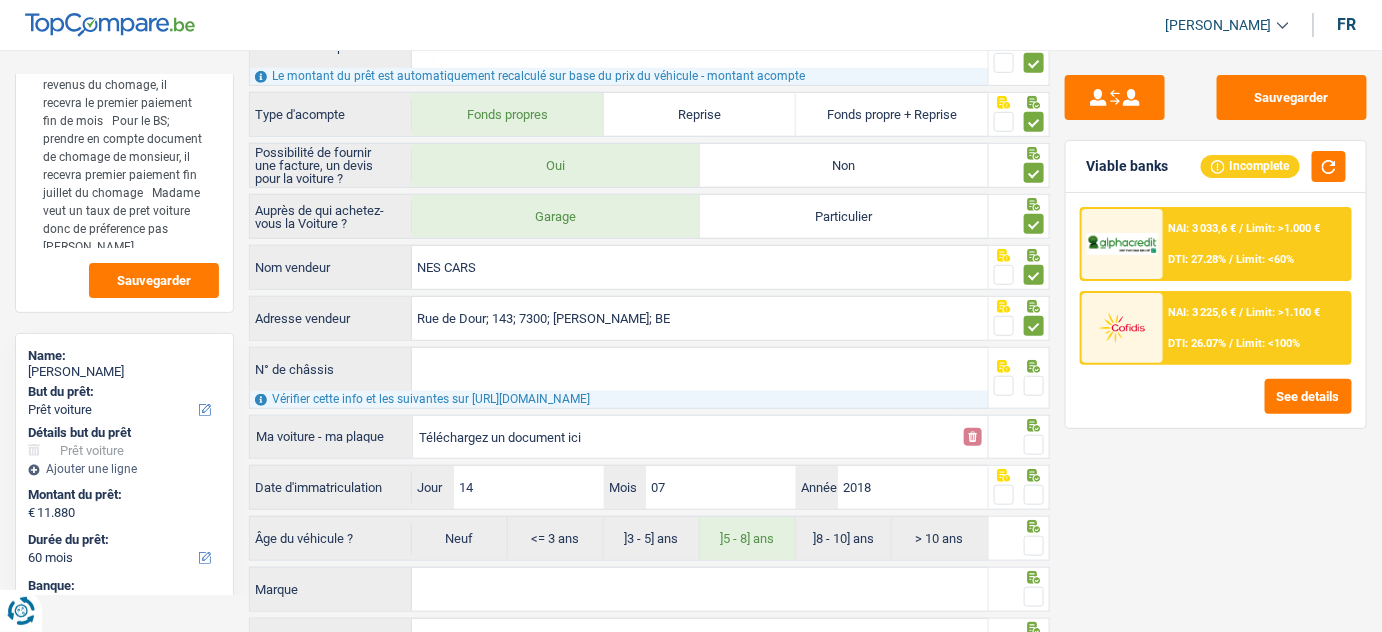 click at bounding box center [1004, 386] 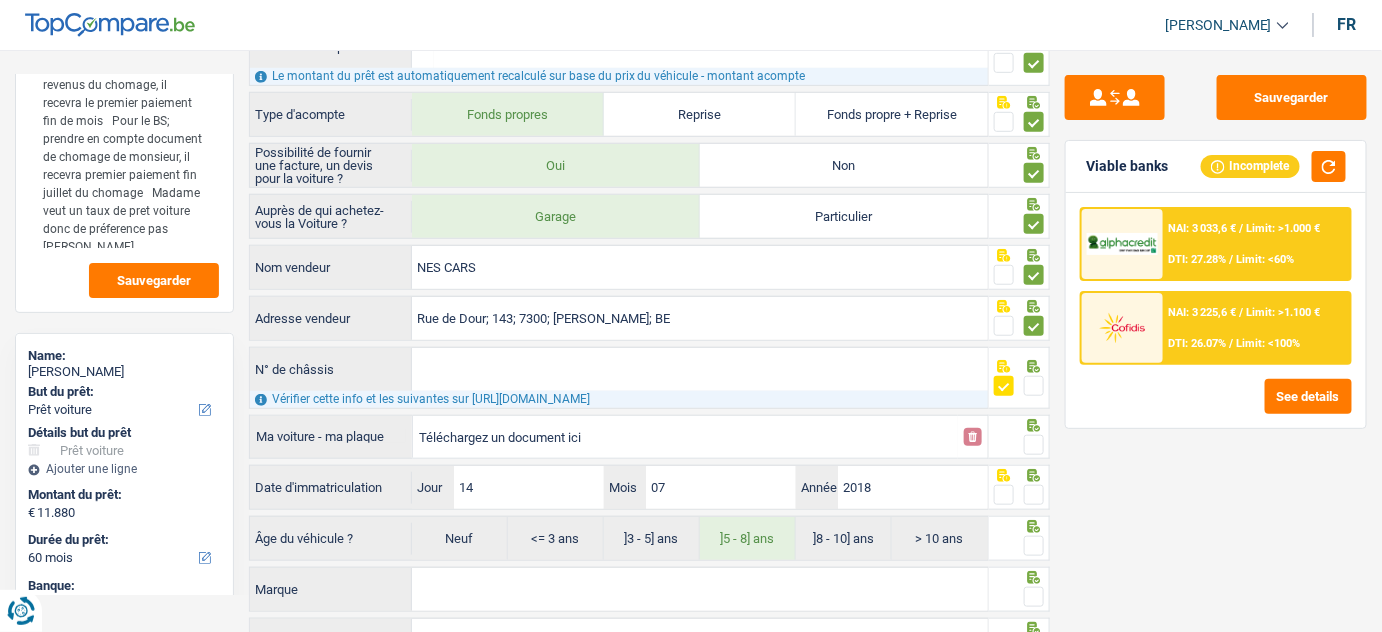 click at bounding box center (1034, 445) 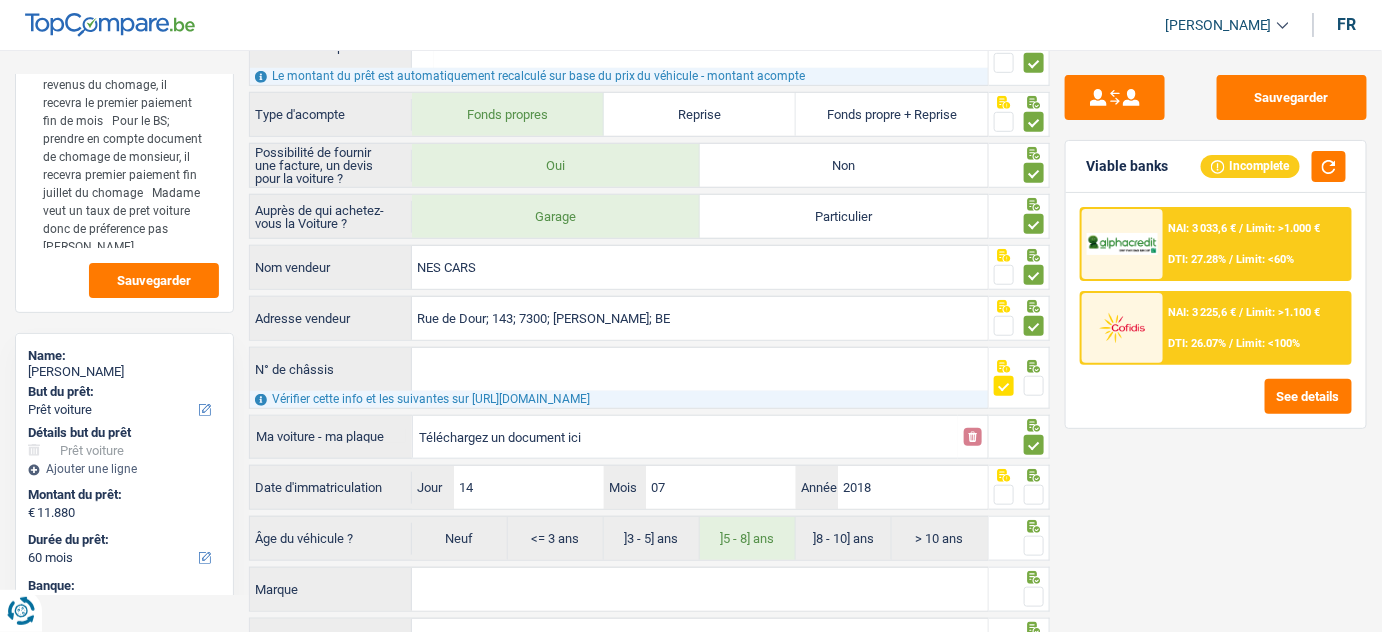 scroll, scrollTop: 437, scrollLeft: 0, axis: vertical 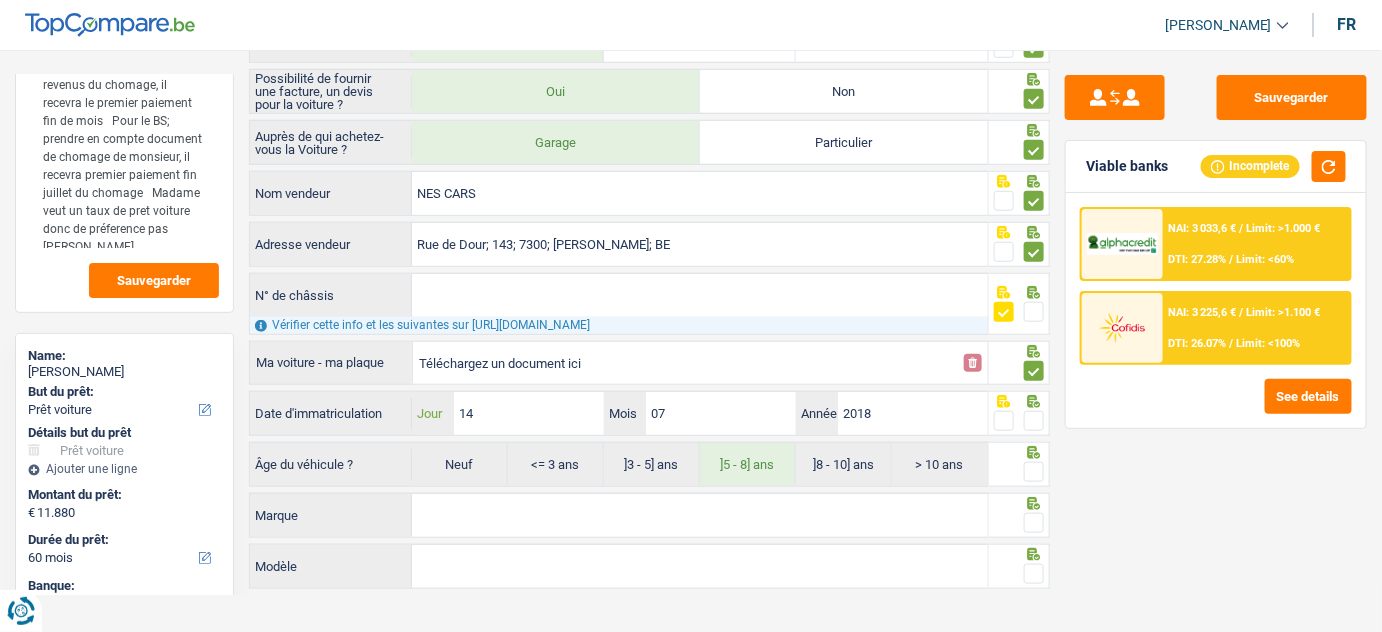 drag, startPoint x: 537, startPoint y: 421, endPoint x: 379, endPoint y: 434, distance: 158.5339 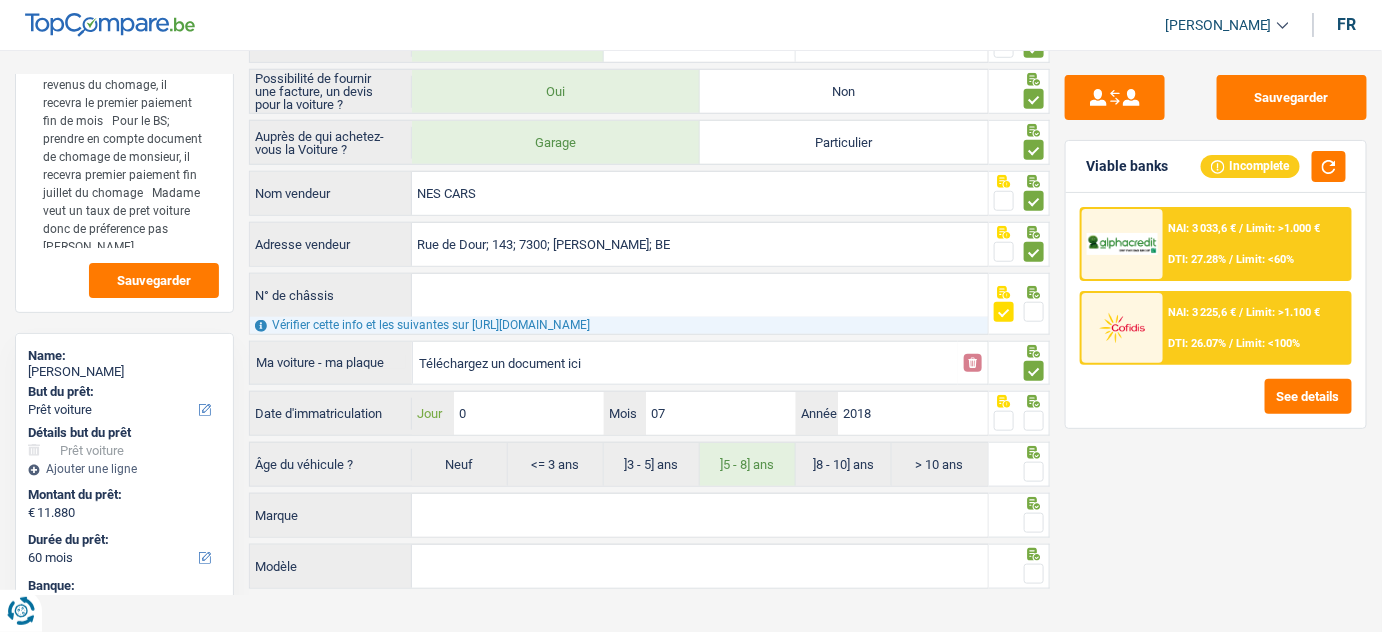 type on "08" 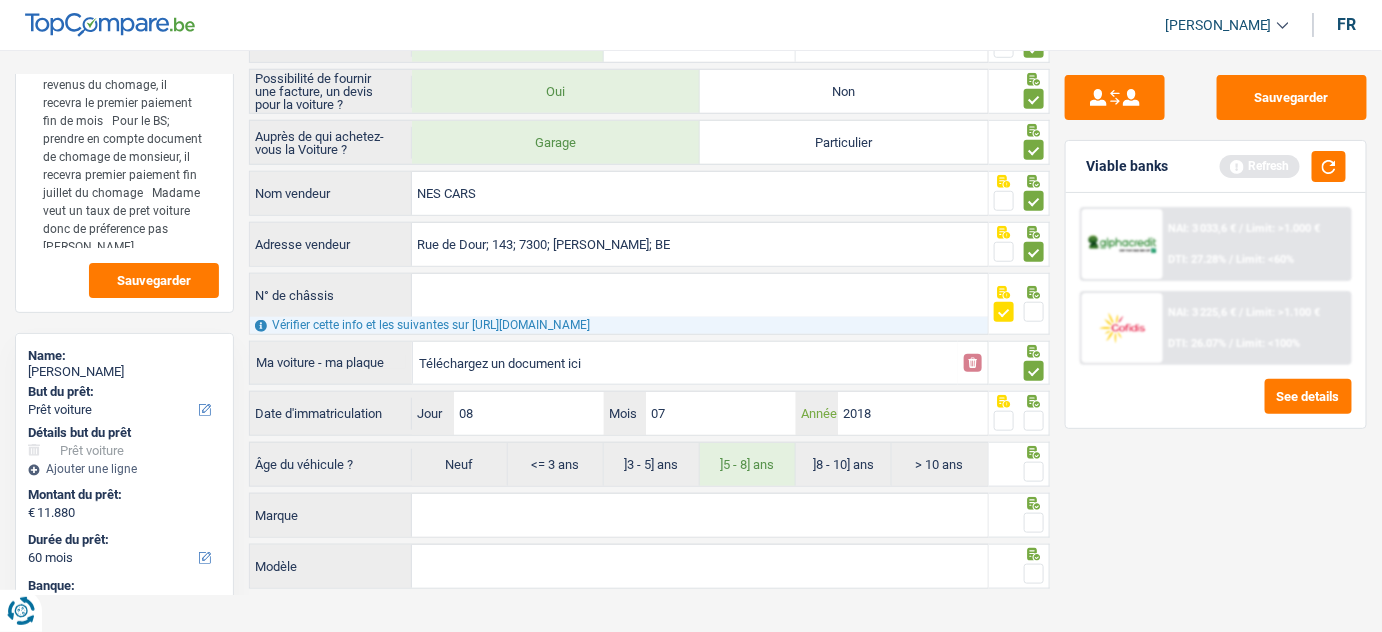 type on "07" 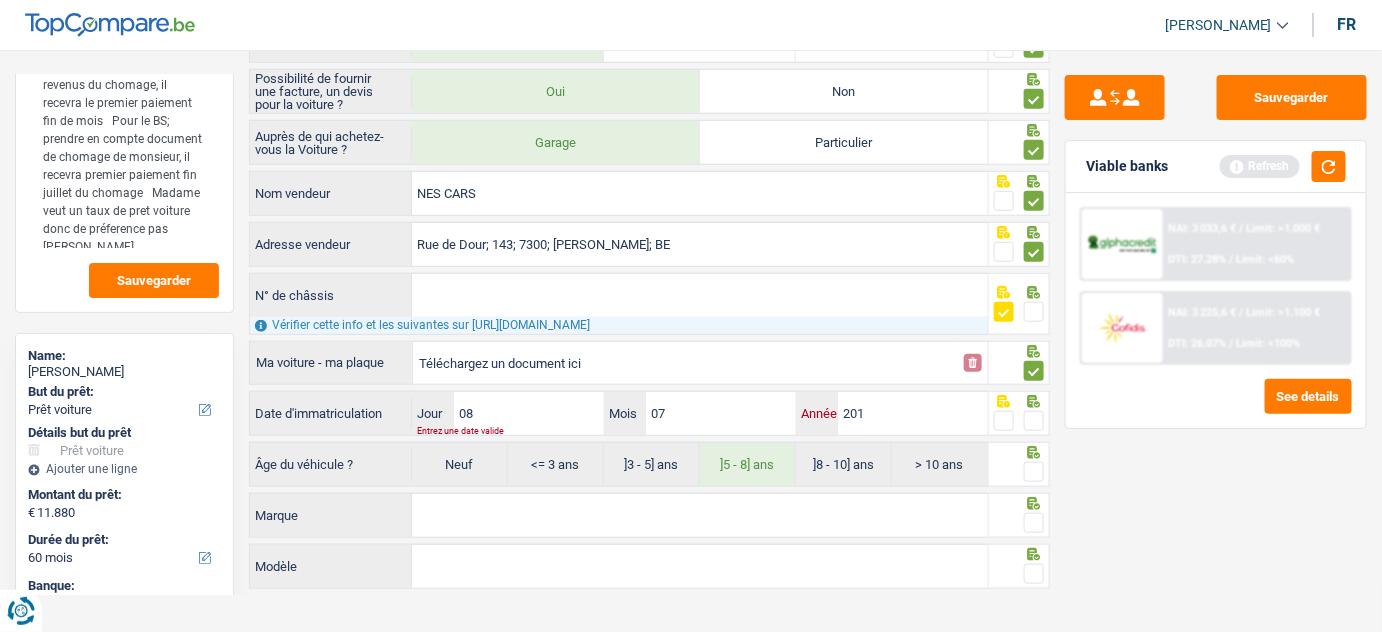 type on "2018" 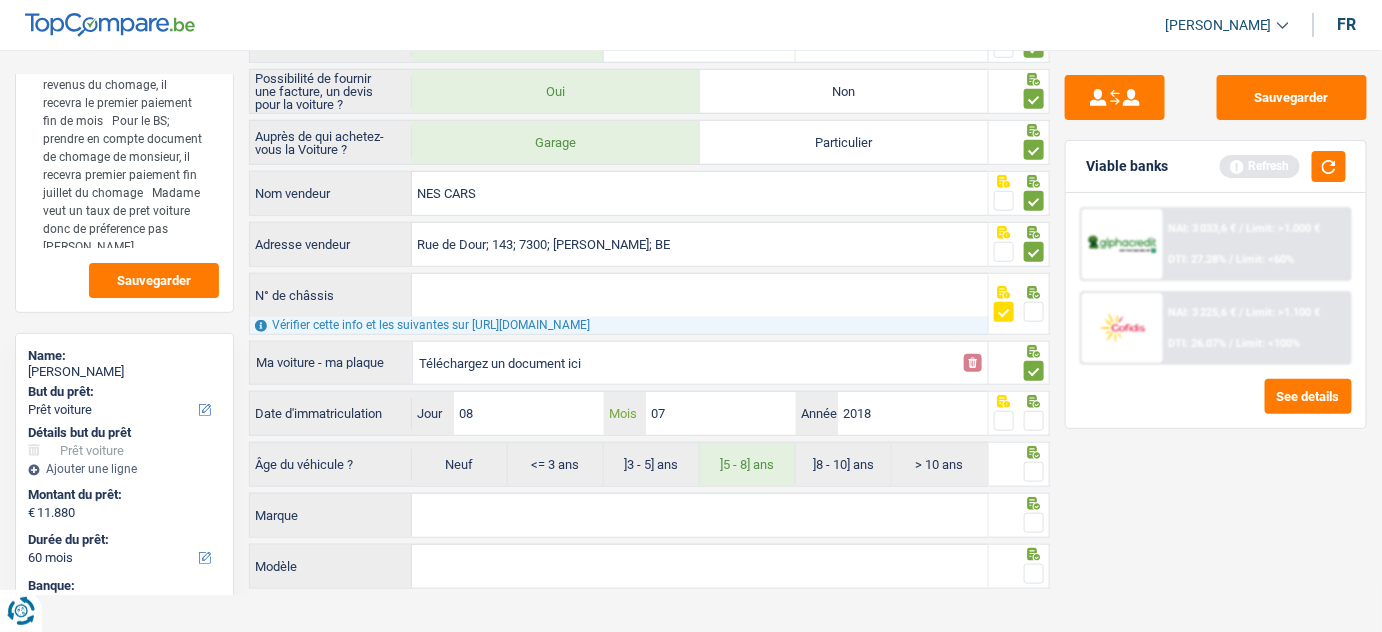 click on "07" at bounding box center (721, 413) 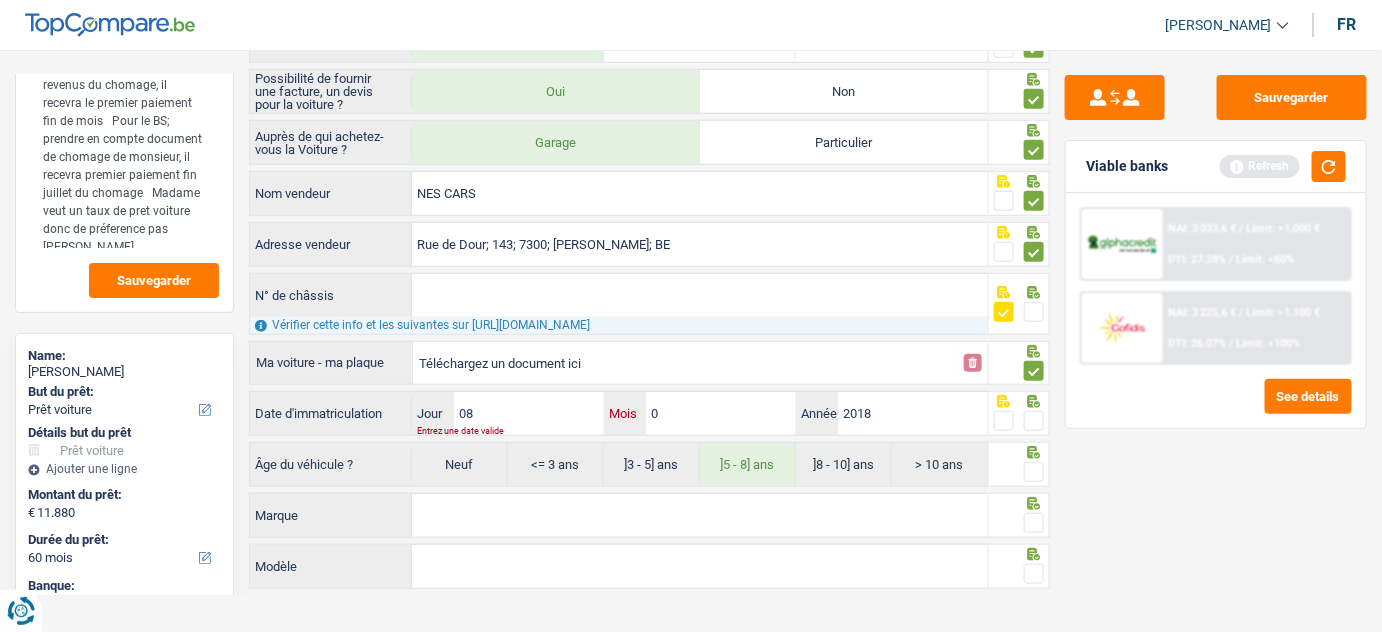 type on "01" 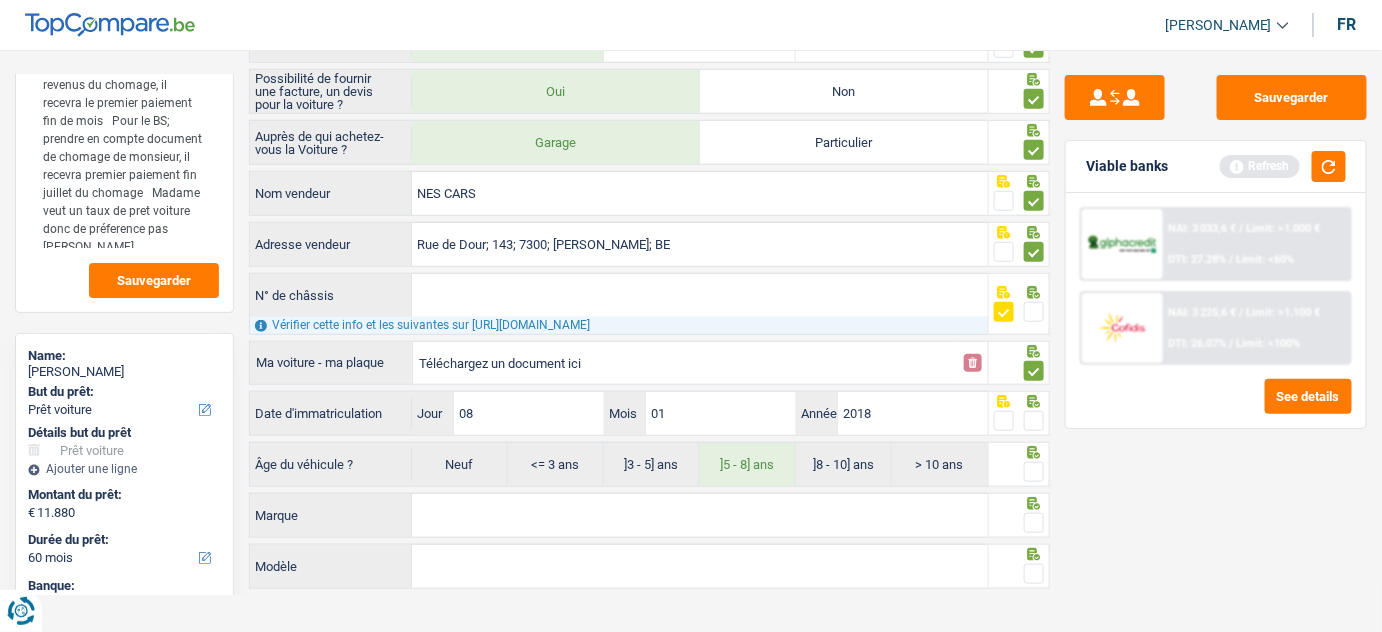 click at bounding box center [1034, 421] 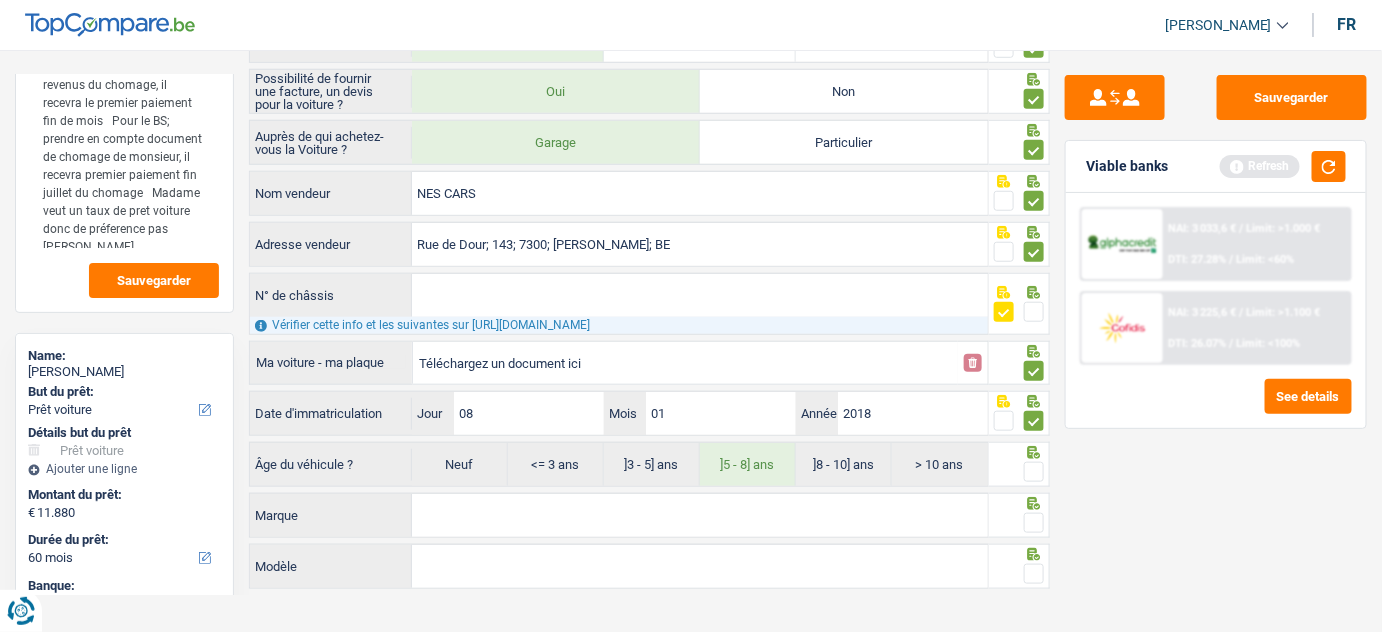 click at bounding box center (1019, 464) 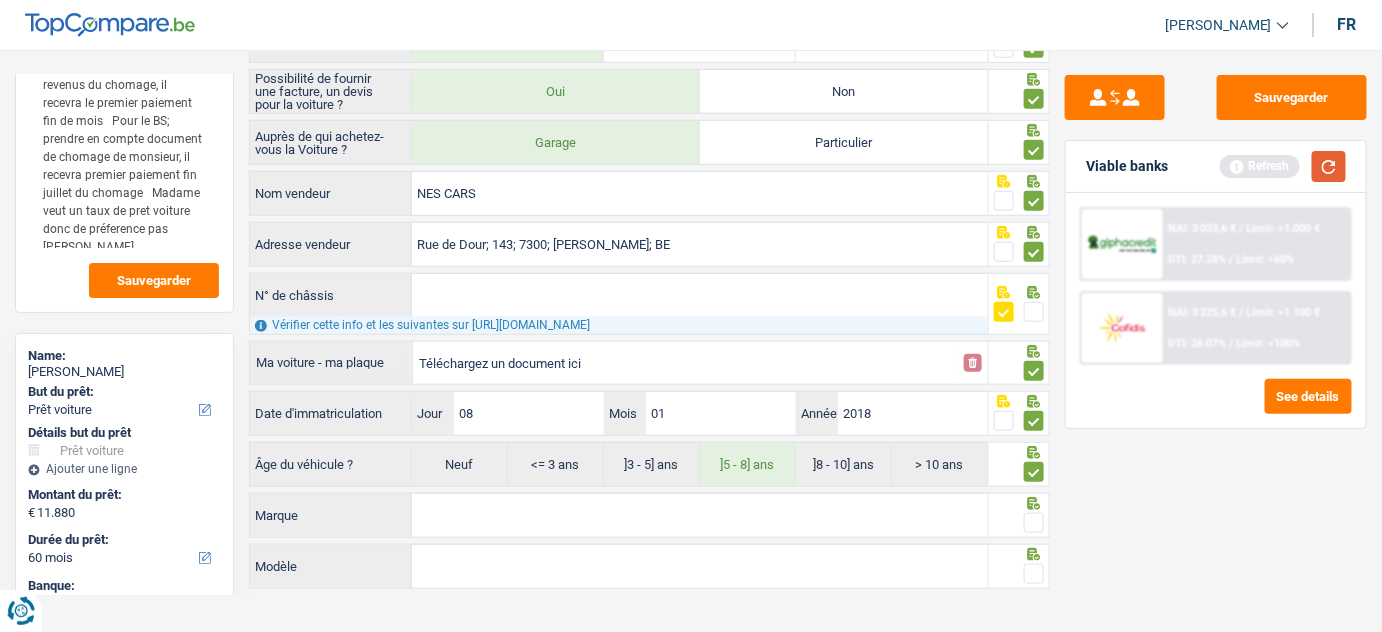 drag, startPoint x: 1338, startPoint y: 160, endPoint x: 1015, endPoint y: 350, distance: 374.7386 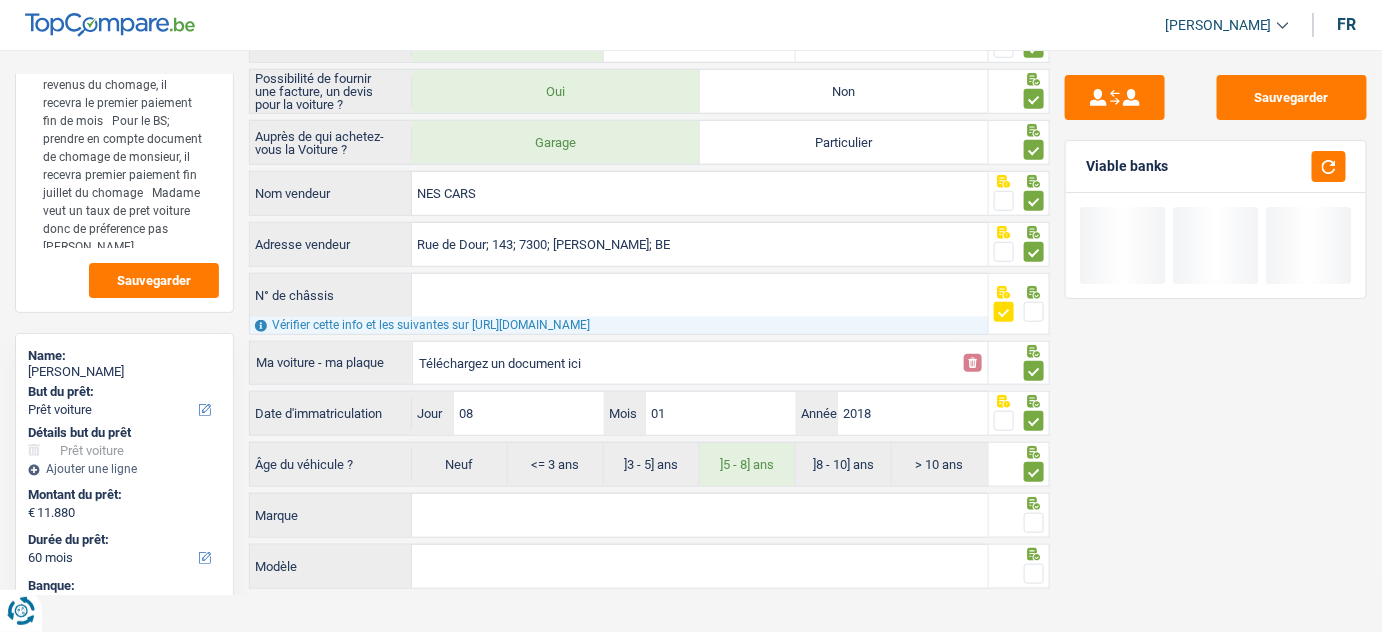click on "Marque" at bounding box center [700, 515] 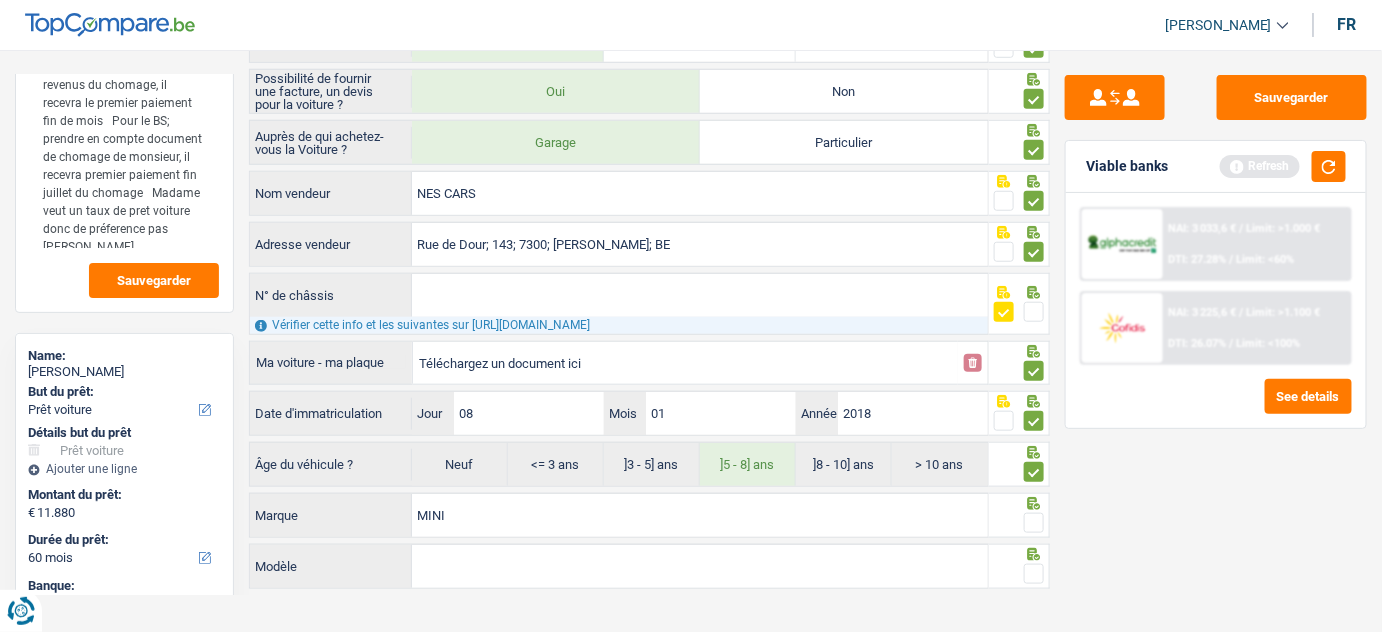 type on "MINI" 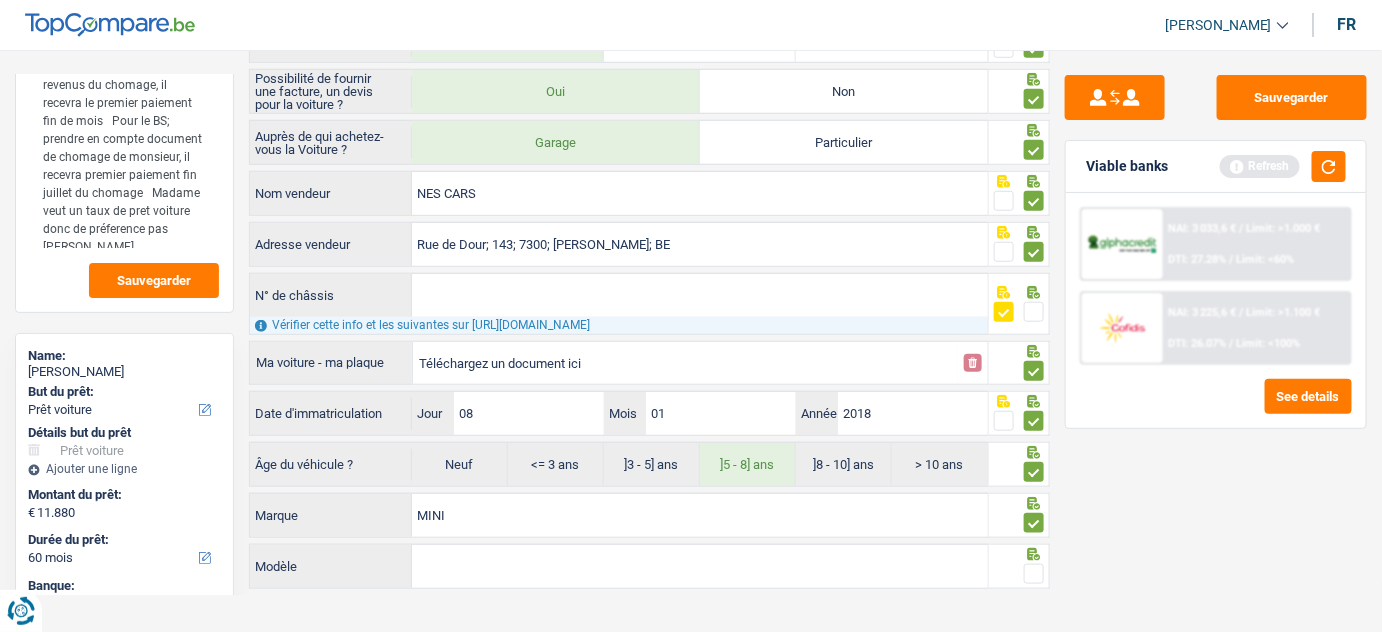 click on "Modèle" at bounding box center [700, 566] 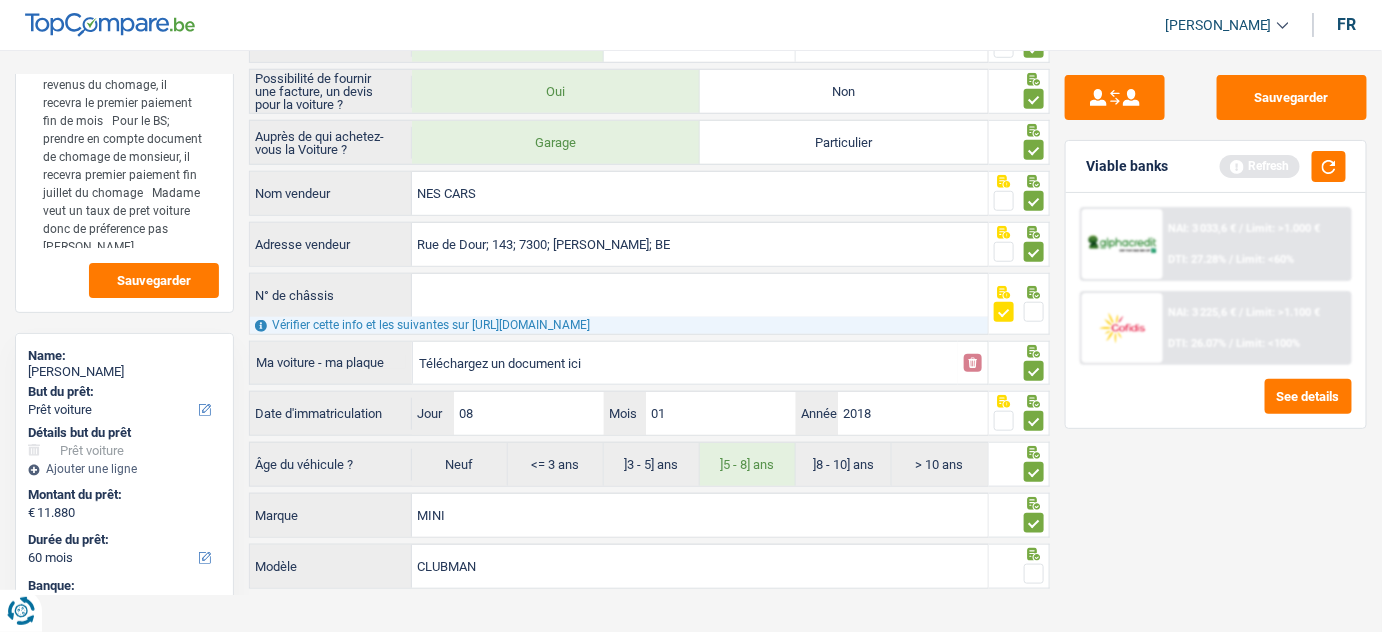 type on "CLUBMAN" 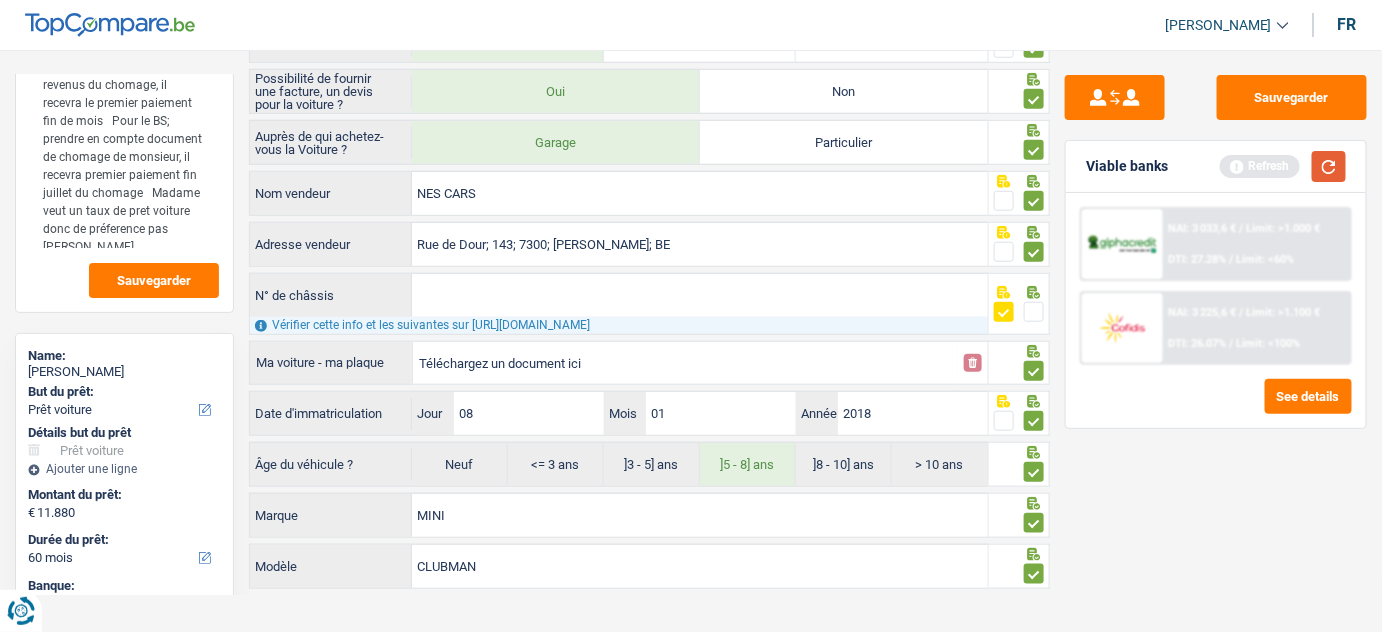 click at bounding box center (1329, 166) 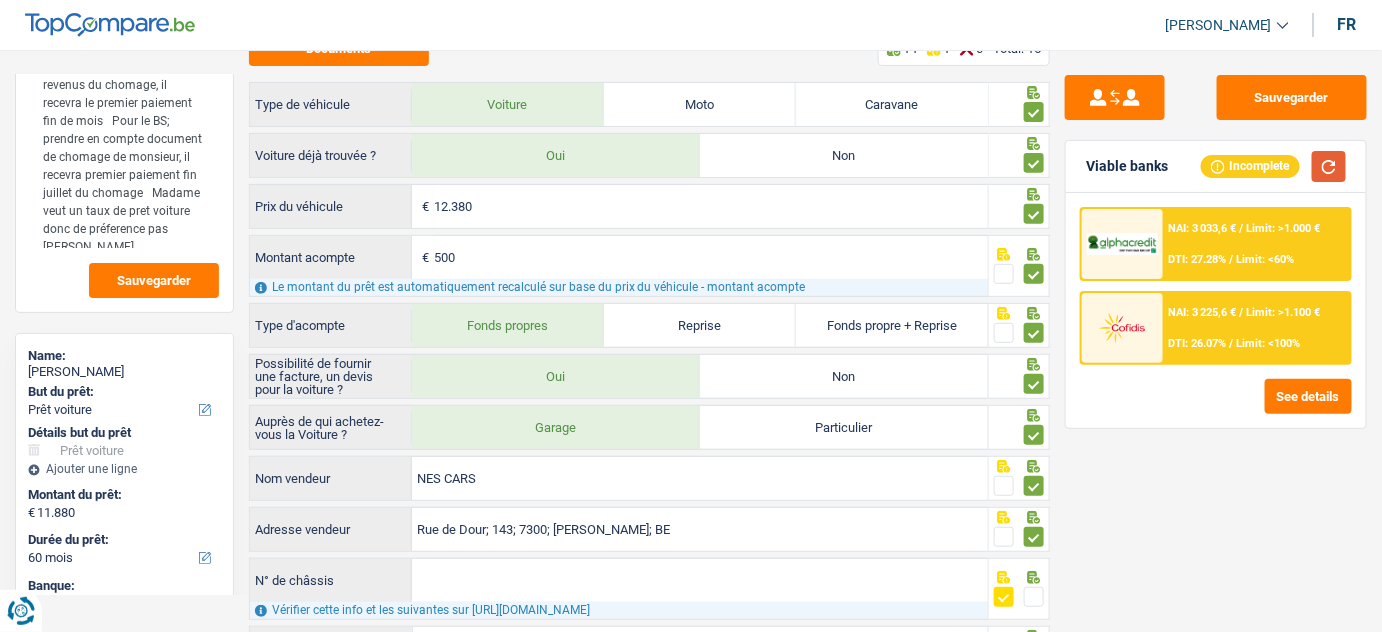 scroll, scrollTop: 0, scrollLeft: 0, axis: both 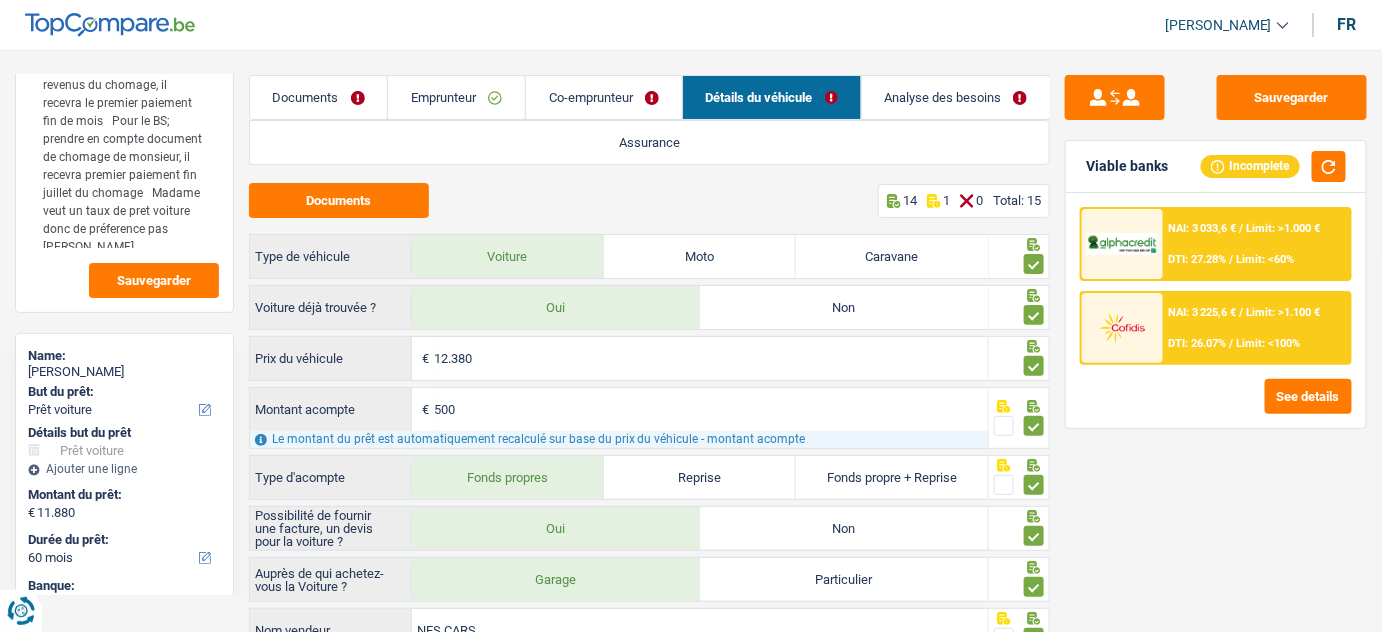 click on "Co-emprunteur" at bounding box center (604, 97) 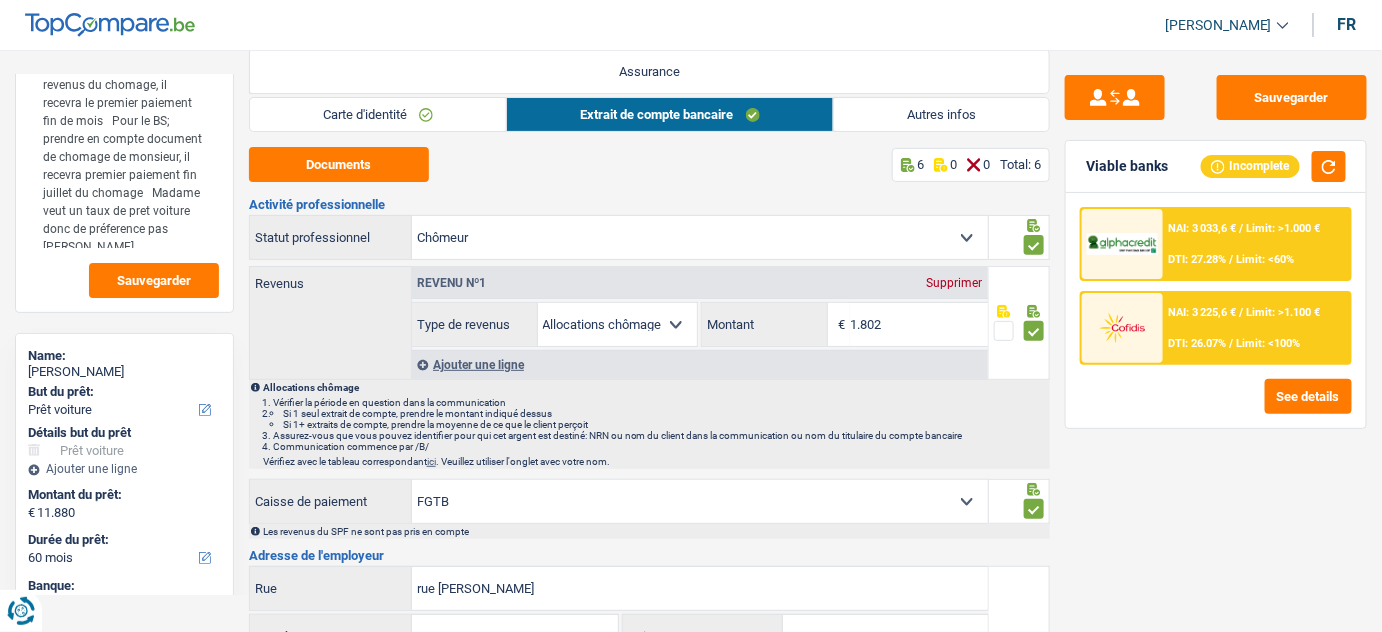 click on "Autres infos" at bounding box center (942, 114) 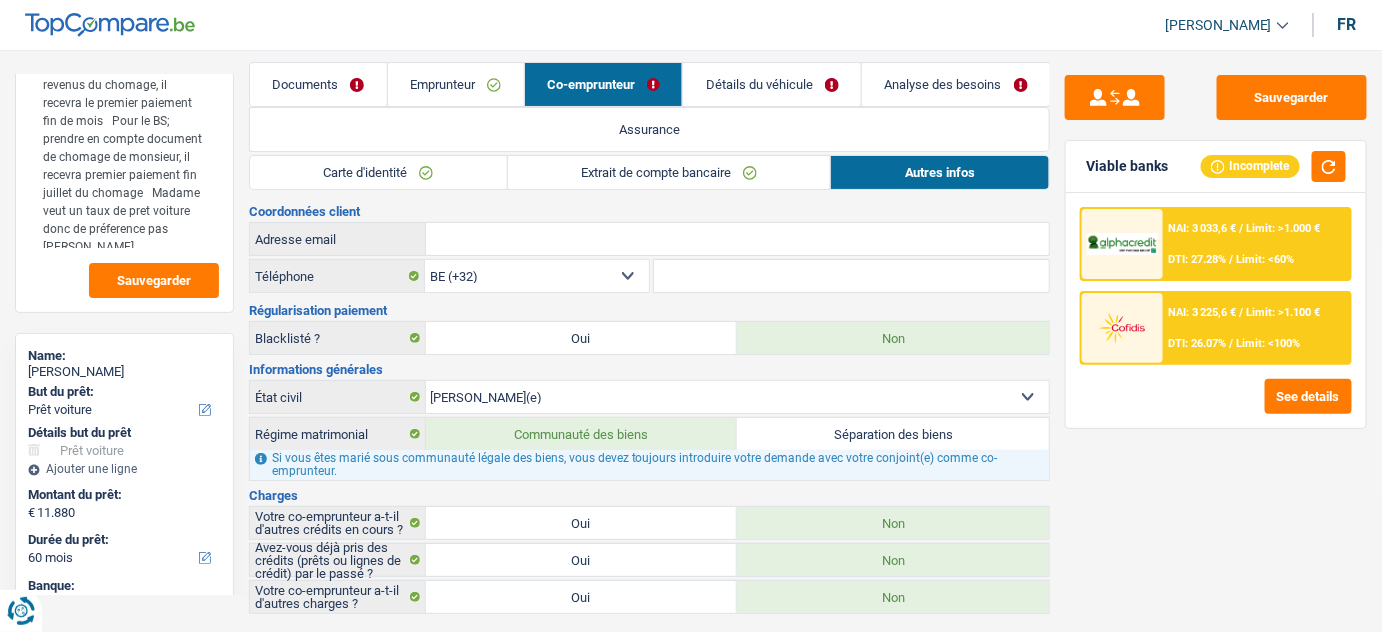 scroll, scrollTop: 0, scrollLeft: 0, axis: both 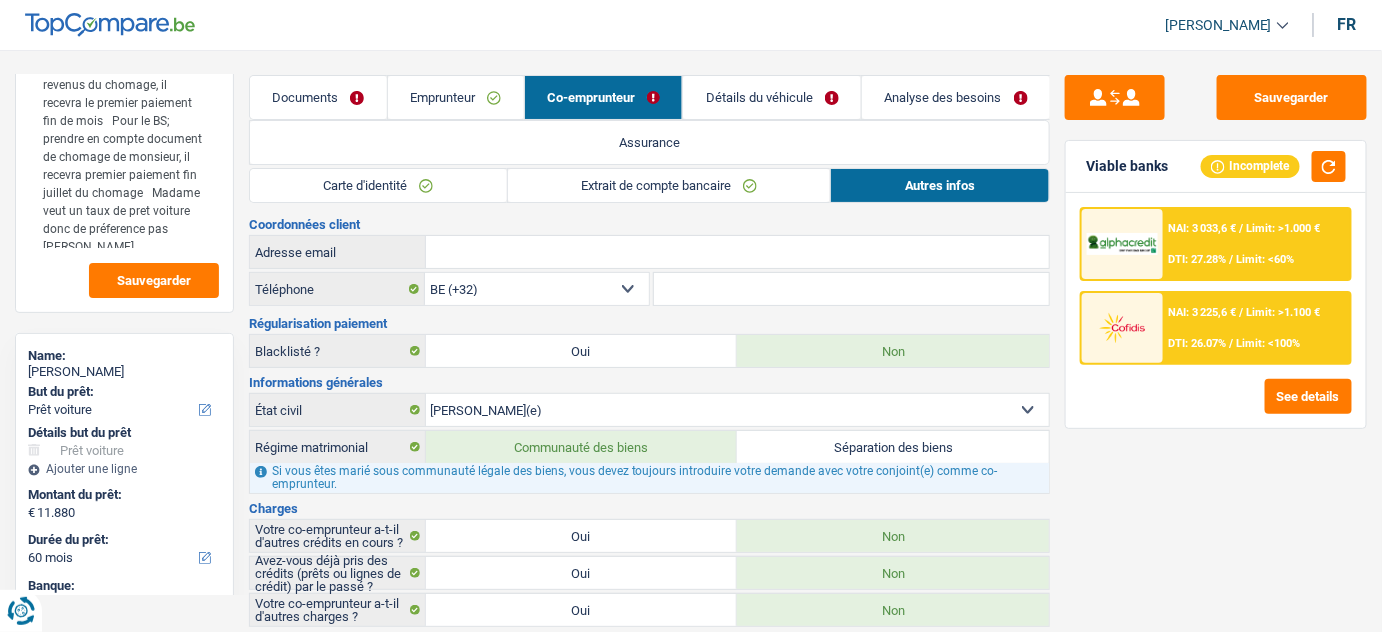 click on "Détails du véhicule" at bounding box center (772, 97) 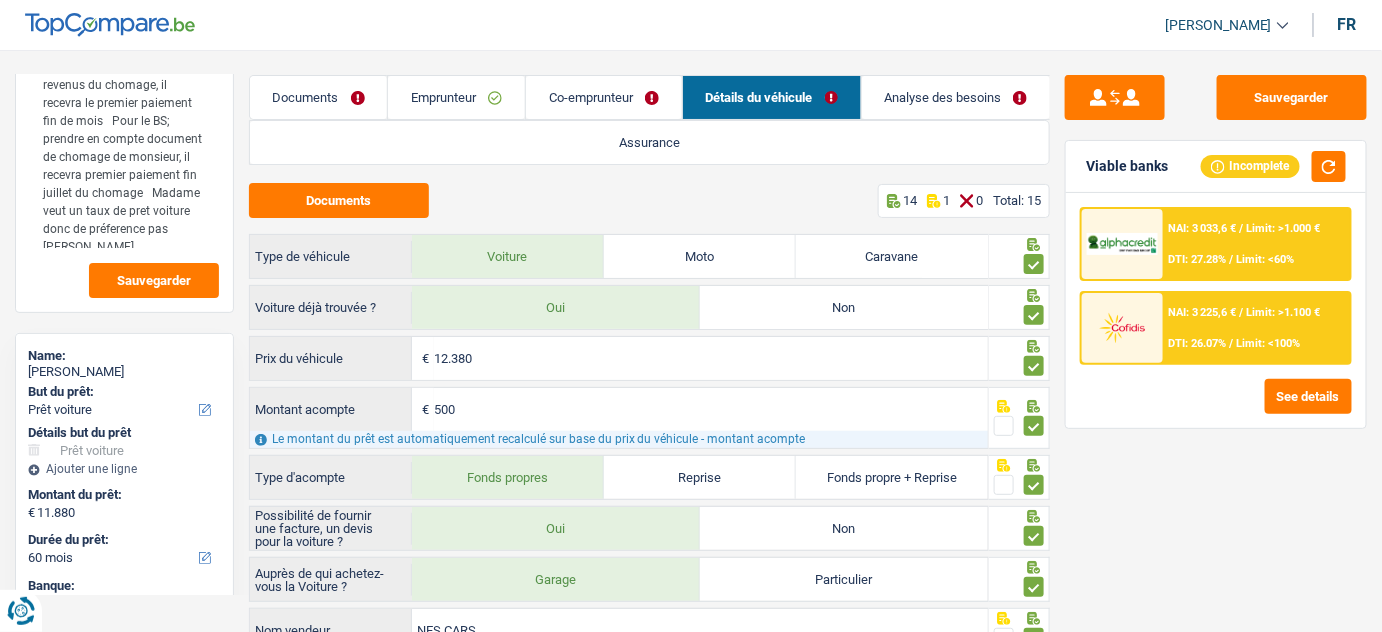 click on "Analyse des besoins" at bounding box center [956, 97] 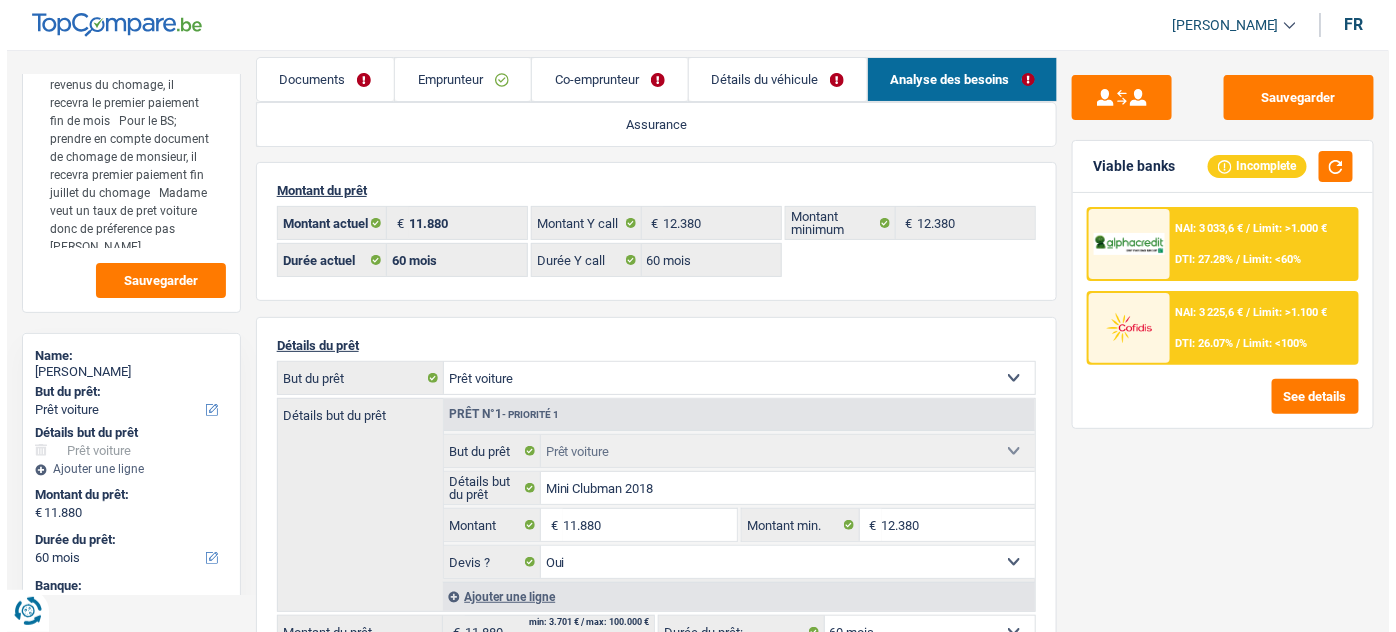 scroll, scrollTop: 0, scrollLeft: 0, axis: both 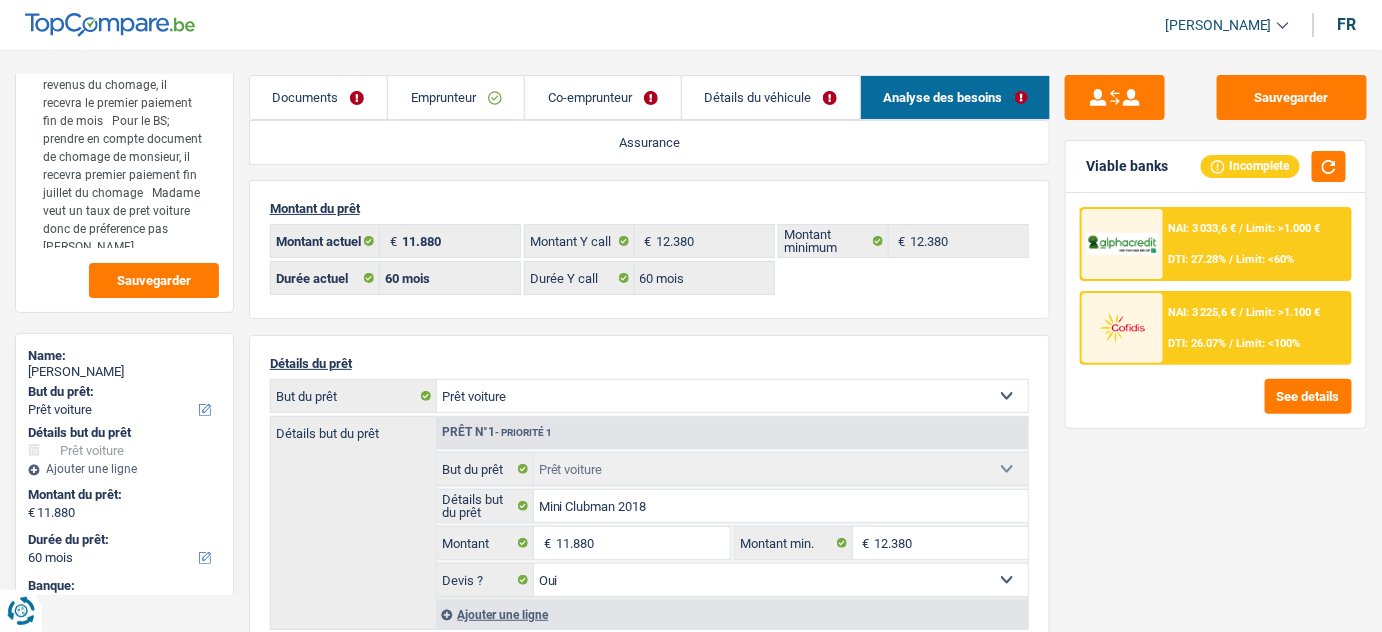 click on "NAI: 3 033,6 €
/
Limit: >1.000 €
DTI: 27.28%
/
Limit: <60%" at bounding box center (1256, 244) 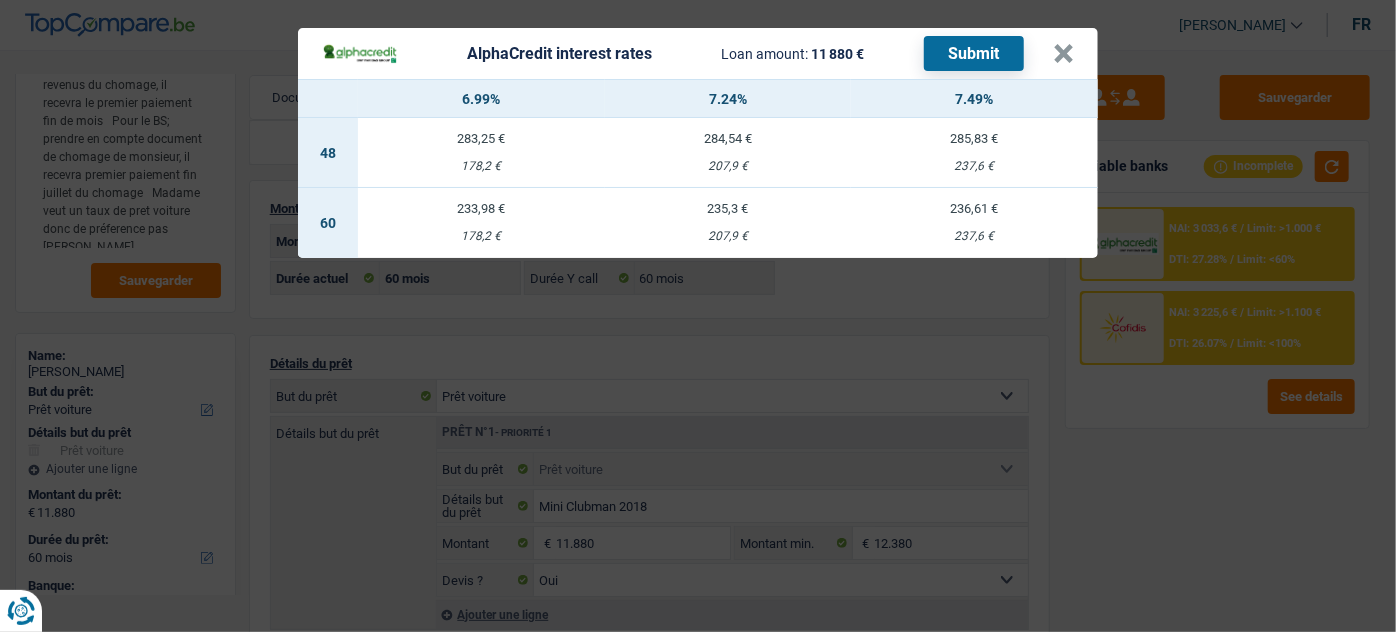 click on "AlphaCredit interest rates
Loan amount:
11 880 €
Submit
×
6.99%
7.24%
7.49%
48
283,25 €
178,2 €
284,54 €
207,9 €
285,83 €
237,6 €
60
233,98 €
178,2 €
235,3 €
207,9 €" at bounding box center (698, 316) 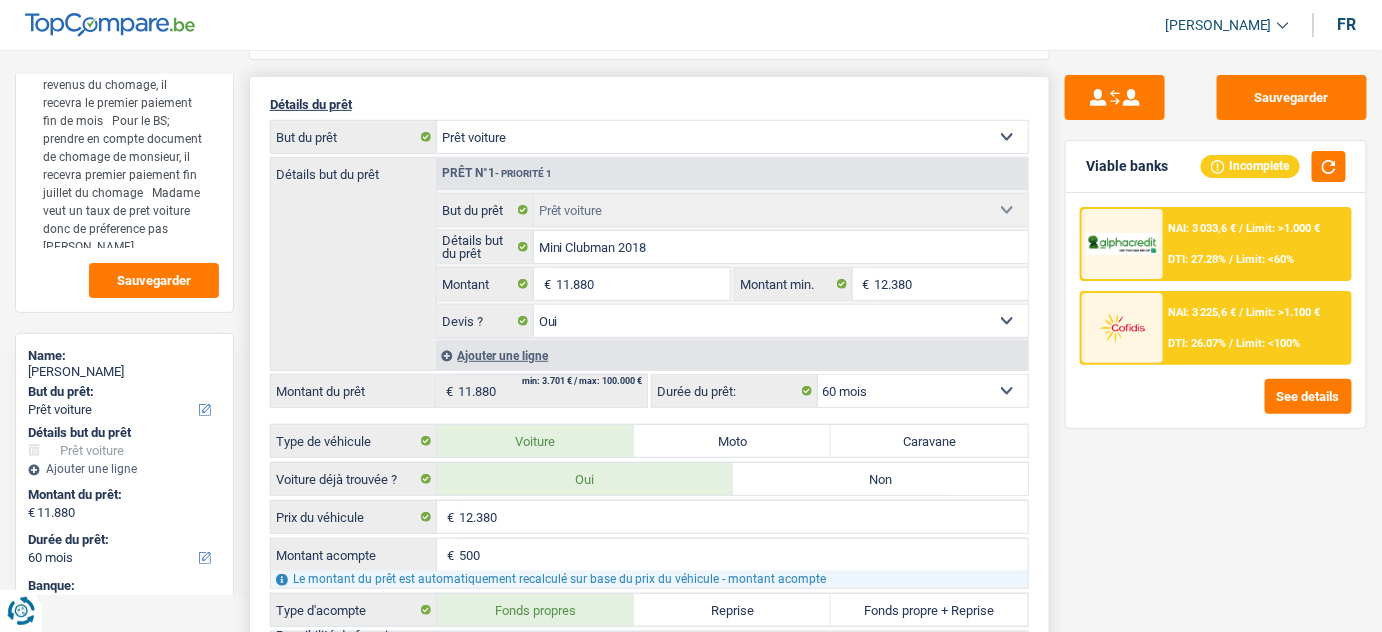 scroll, scrollTop: 363, scrollLeft: 0, axis: vertical 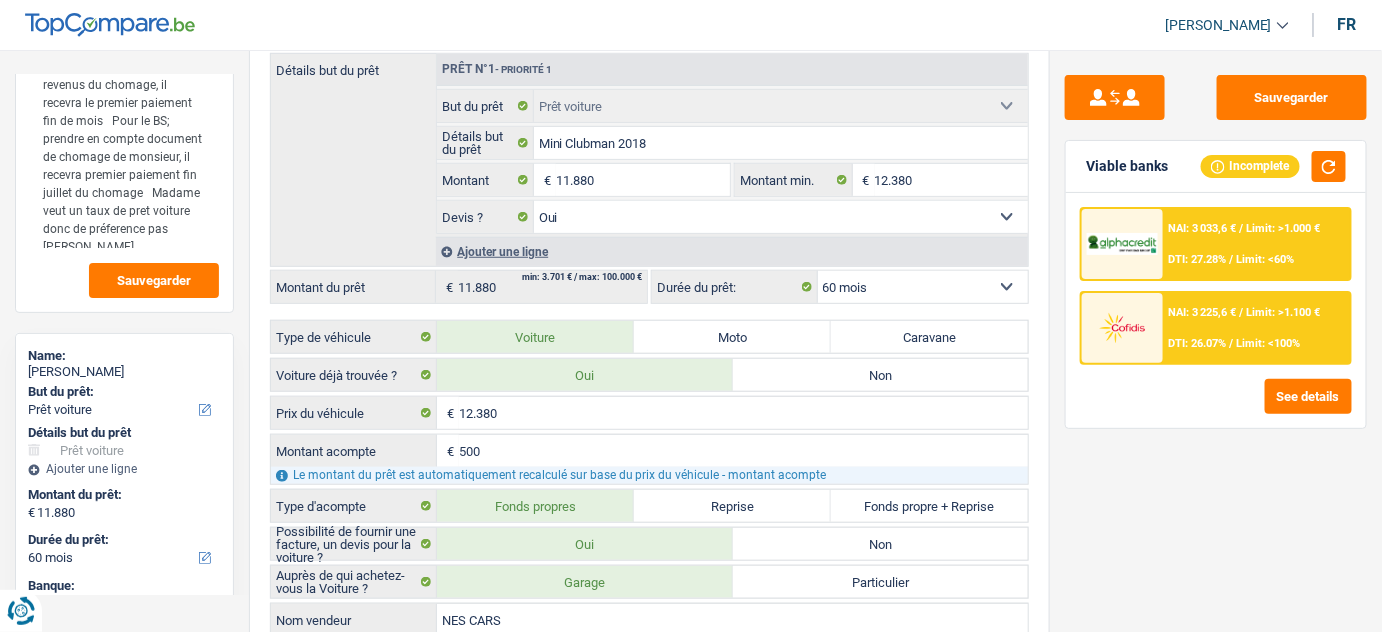 click at bounding box center [1122, 244] 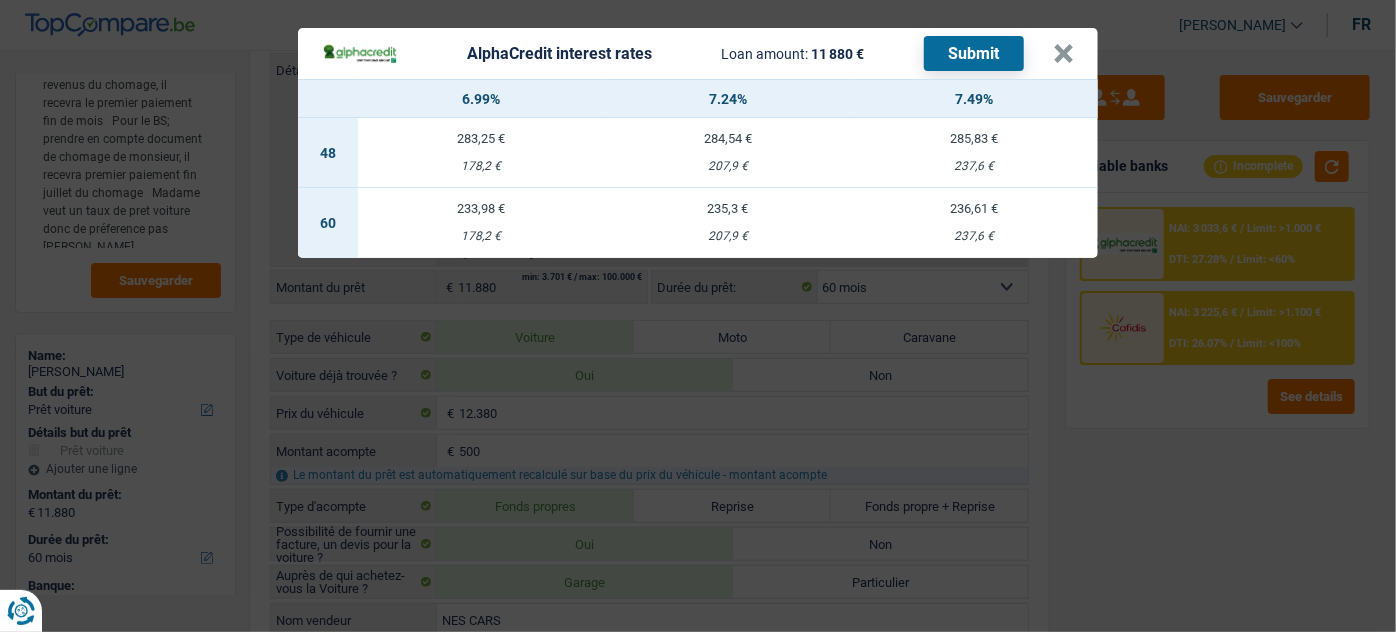 click on "237,6 €" at bounding box center (974, 236) 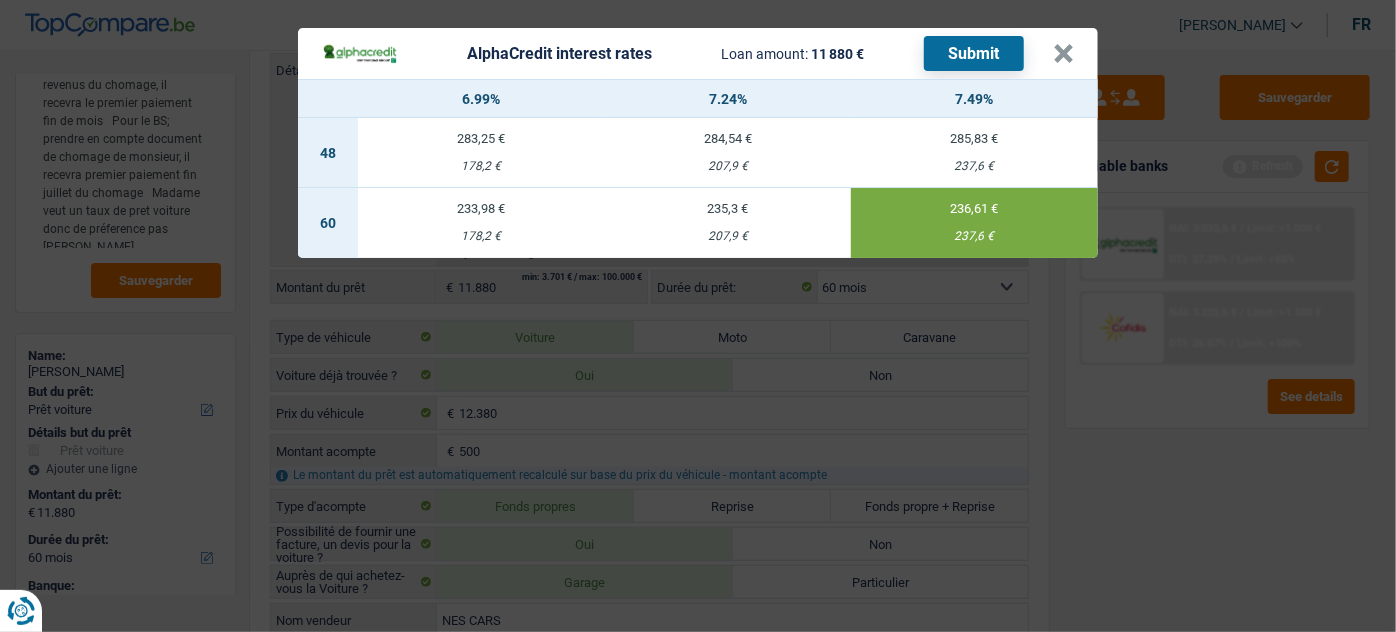 click on "Submit" at bounding box center [974, 53] 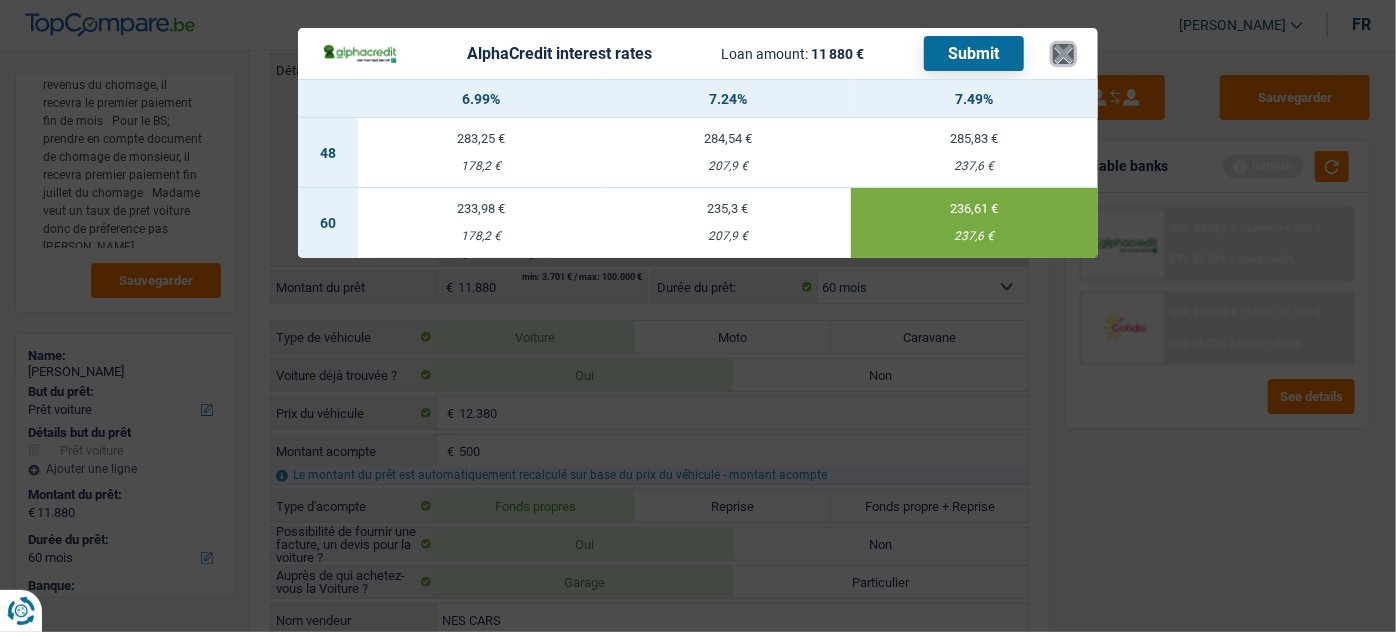 click on "×" at bounding box center [1063, 54] 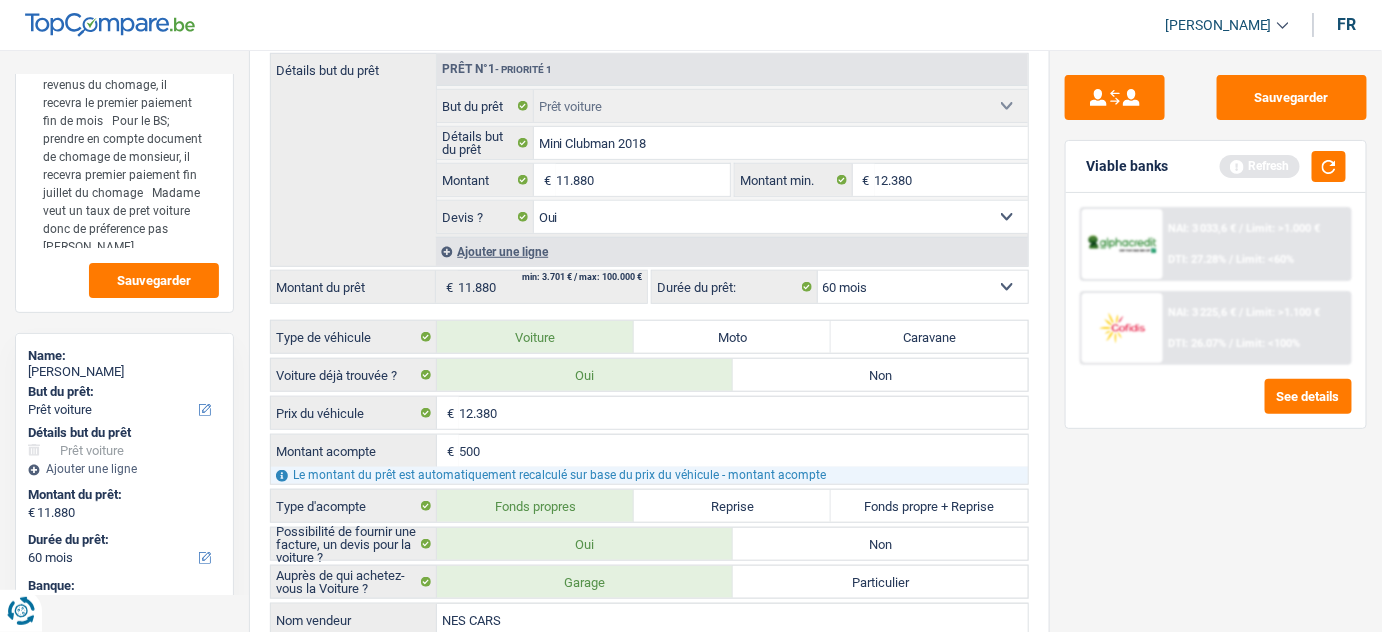 click on "NAI: 3 225,6 €
/
Limit: >1.100 €
DTI: 26.07%
/
Limit: <100%" at bounding box center [1256, 328] 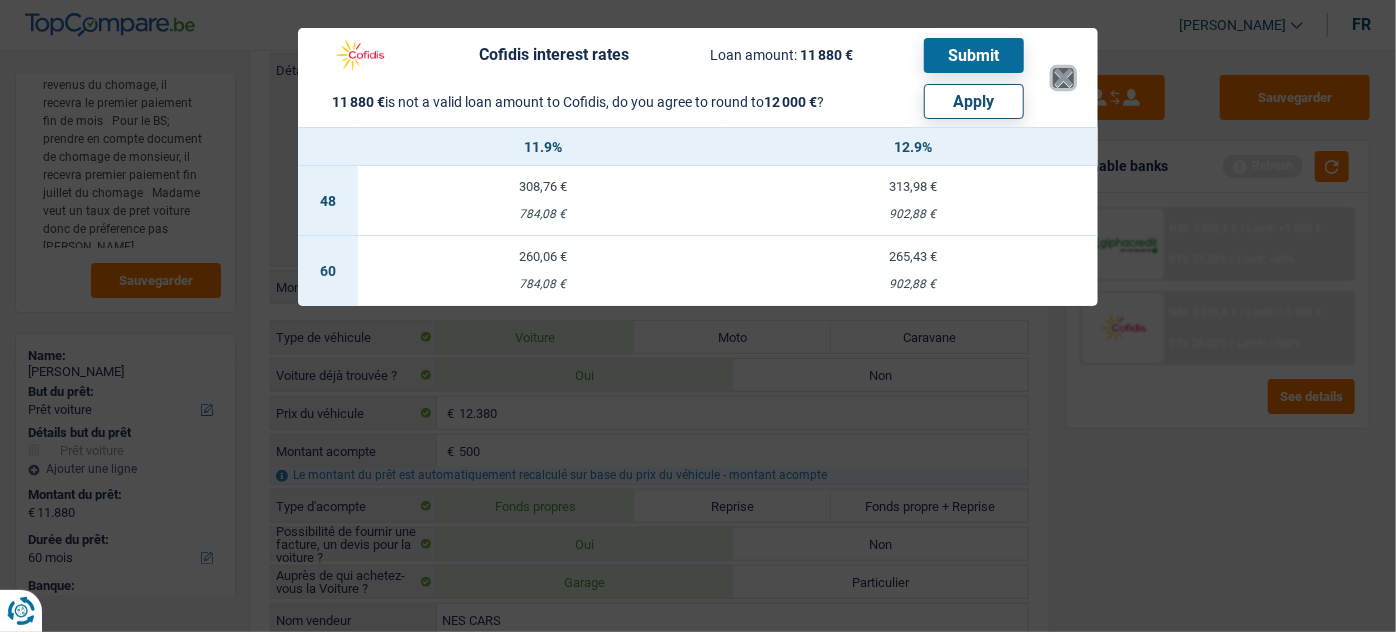 click on "×" at bounding box center [1063, 78] 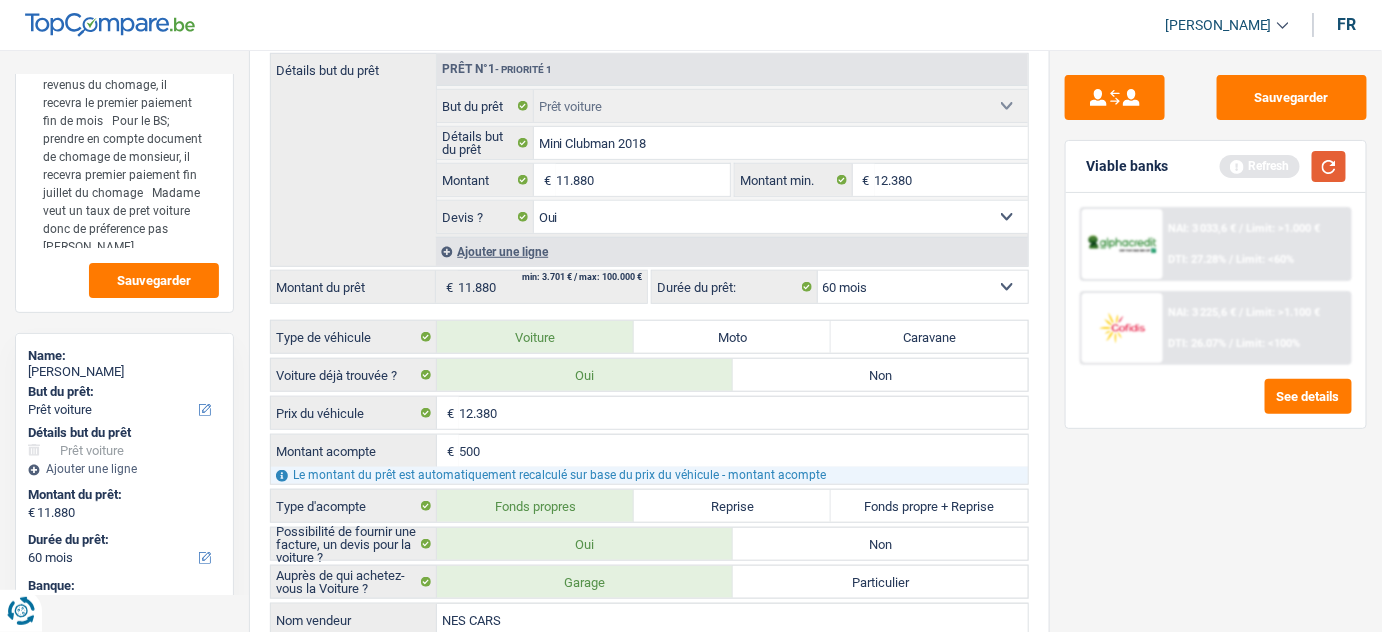 click at bounding box center (1329, 166) 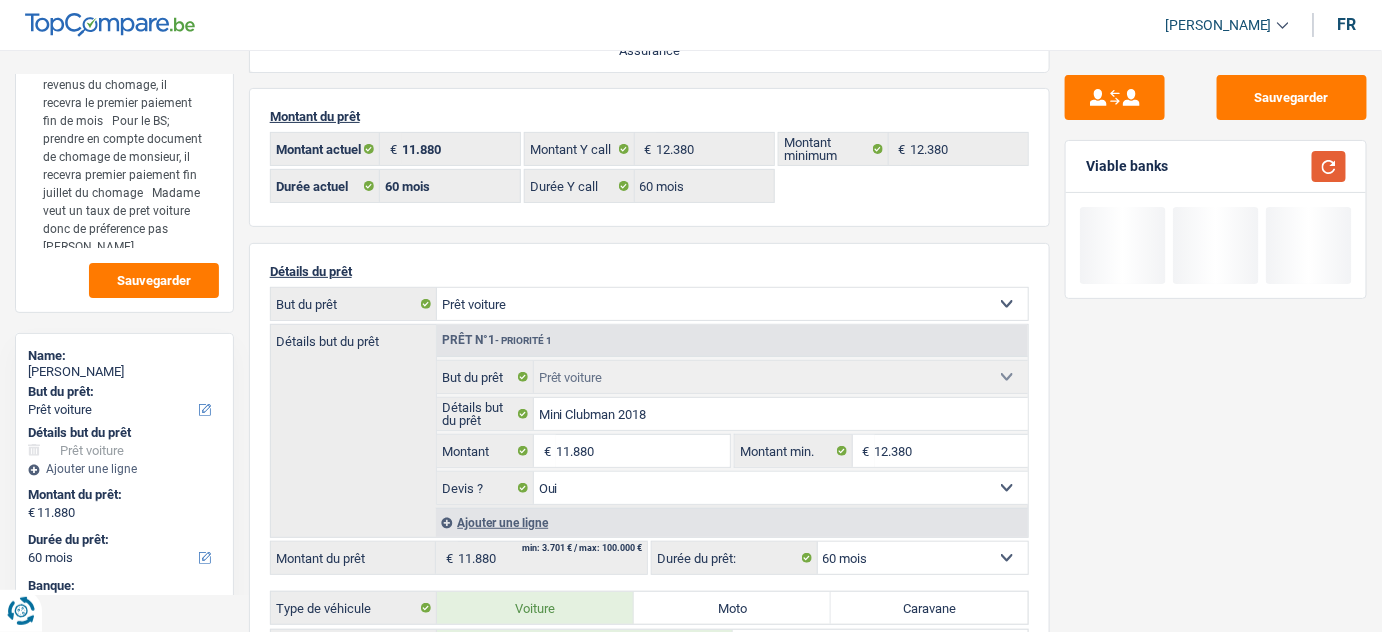 scroll, scrollTop: 90, scrollLeft: 0, axis: vertical 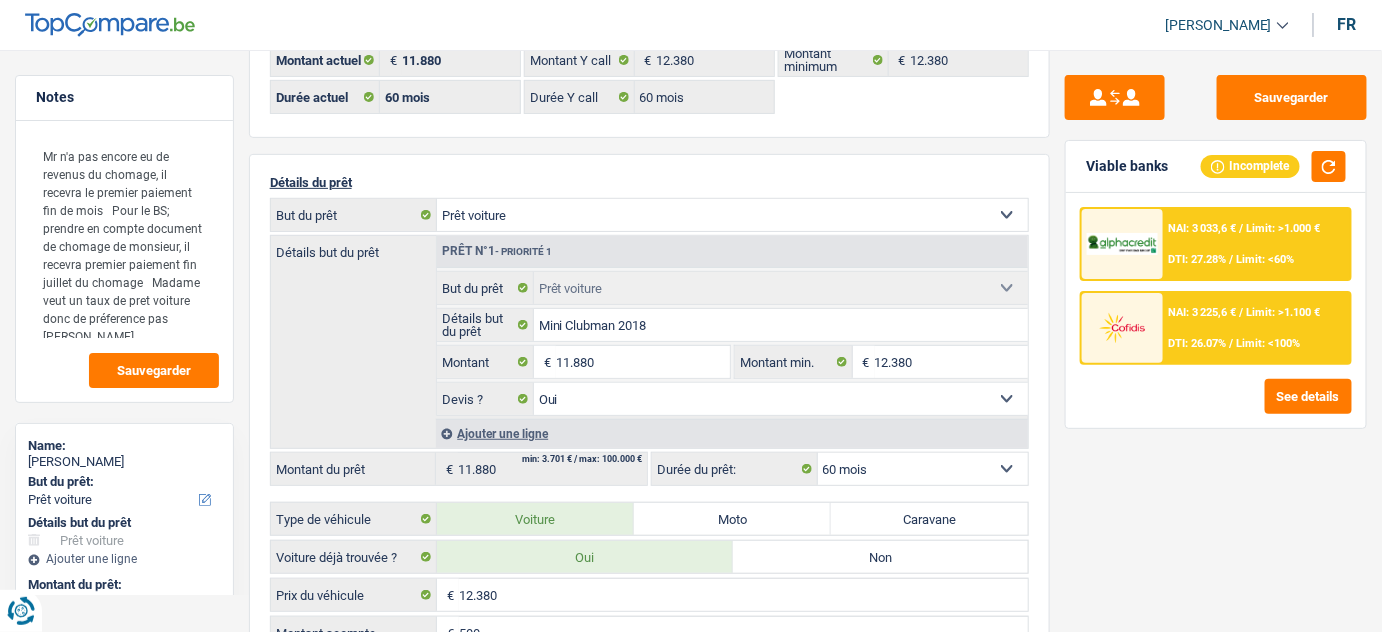 click on "NAI: 3 225,6 €
/
Limit: >1.100 €
DTI: 26.07%
/
Limit: <100%" at bounding box center [1256, 328] 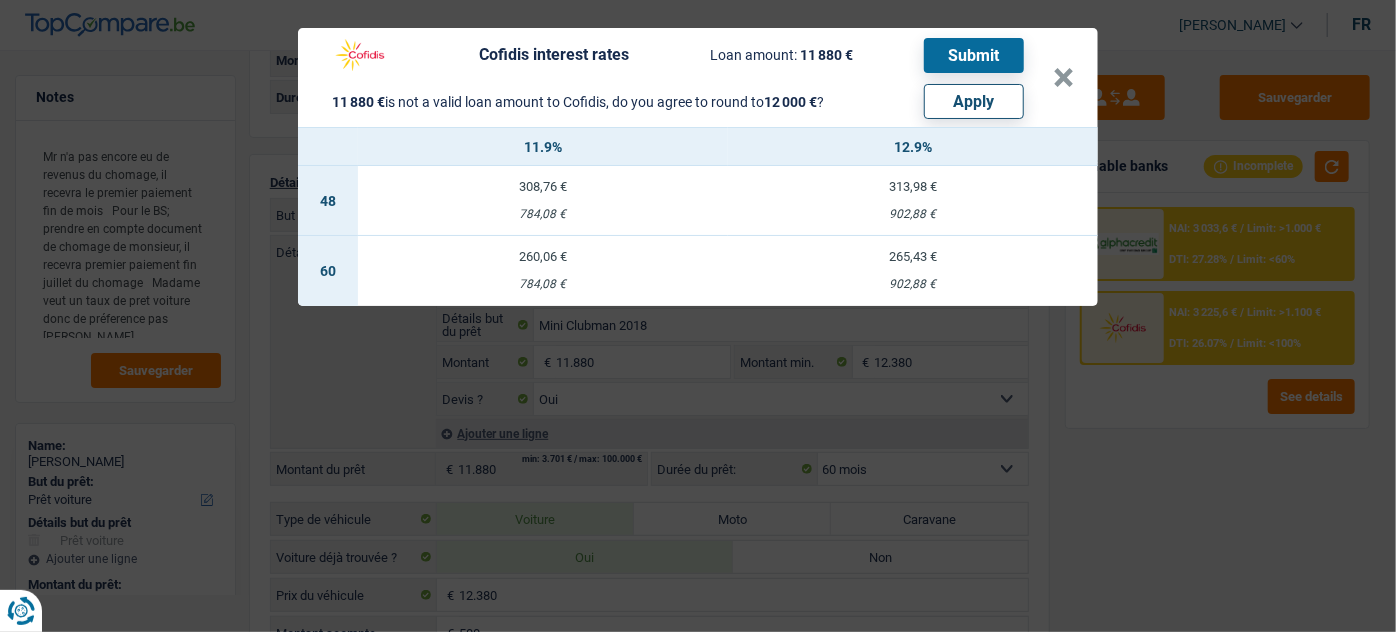 click on "Apply" at bounding box center [974, 101] 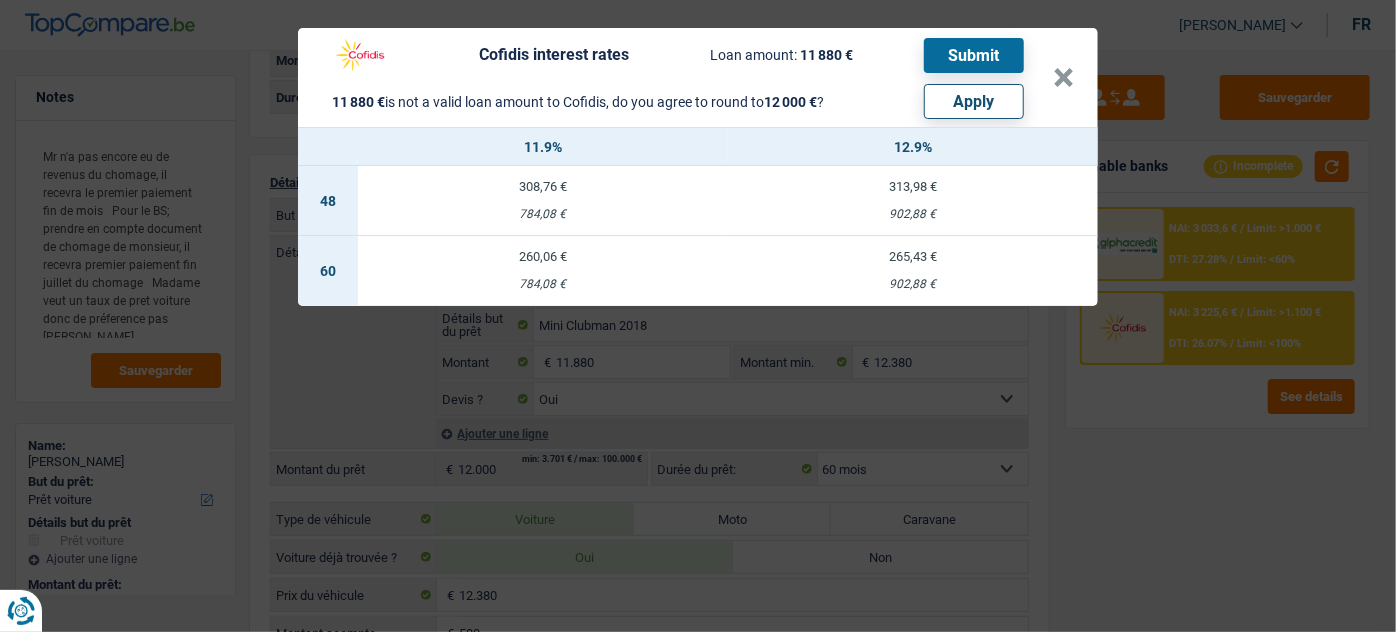 select on "other" 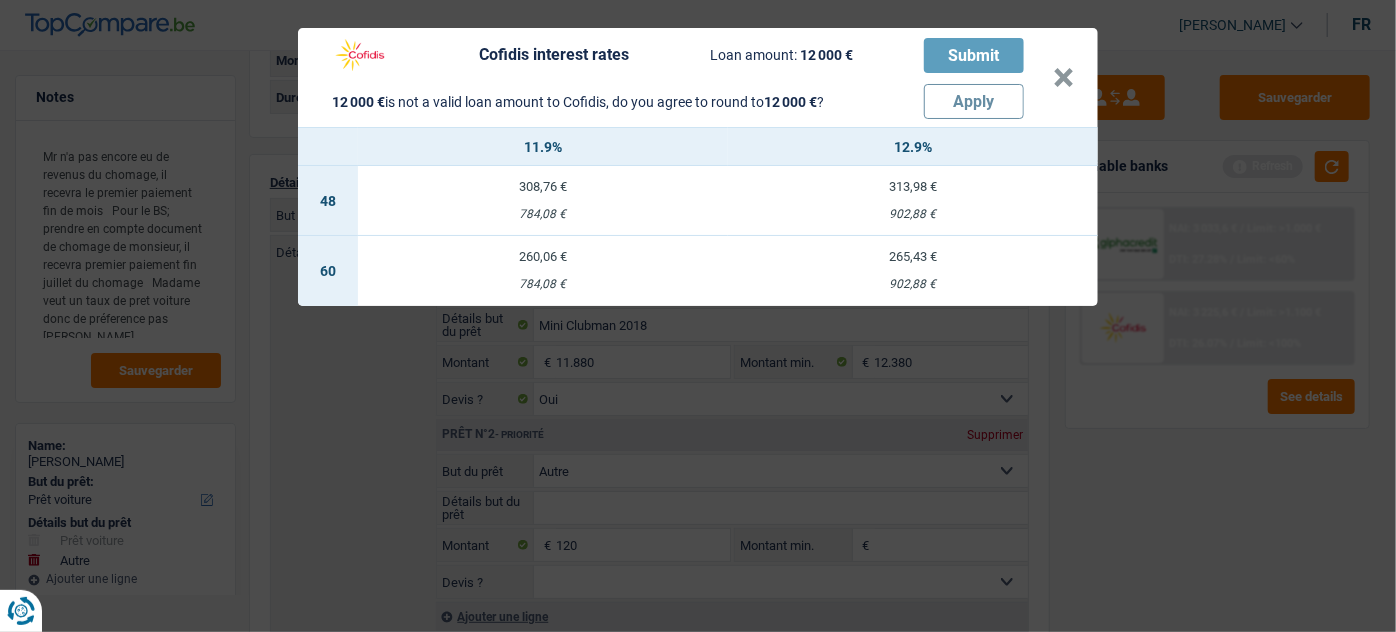 click on "260,06 €" at bounding box center [543, 256] 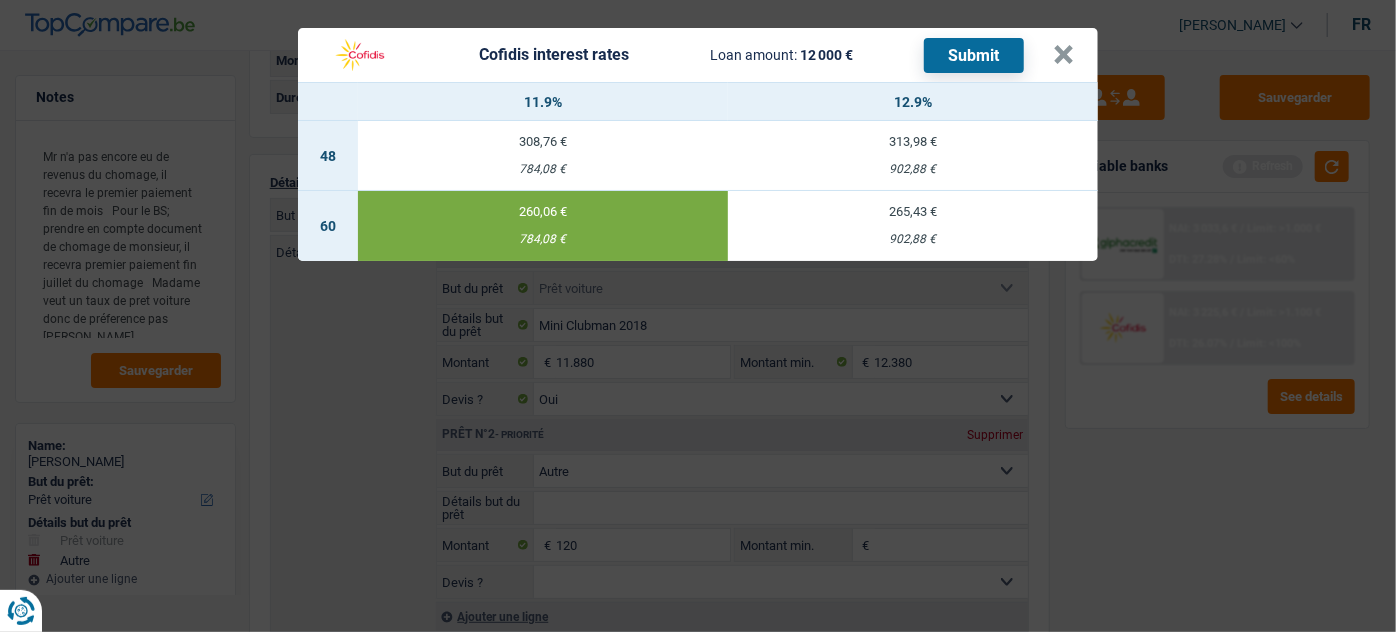 click on "Submit" at bounding box center [974, 55] 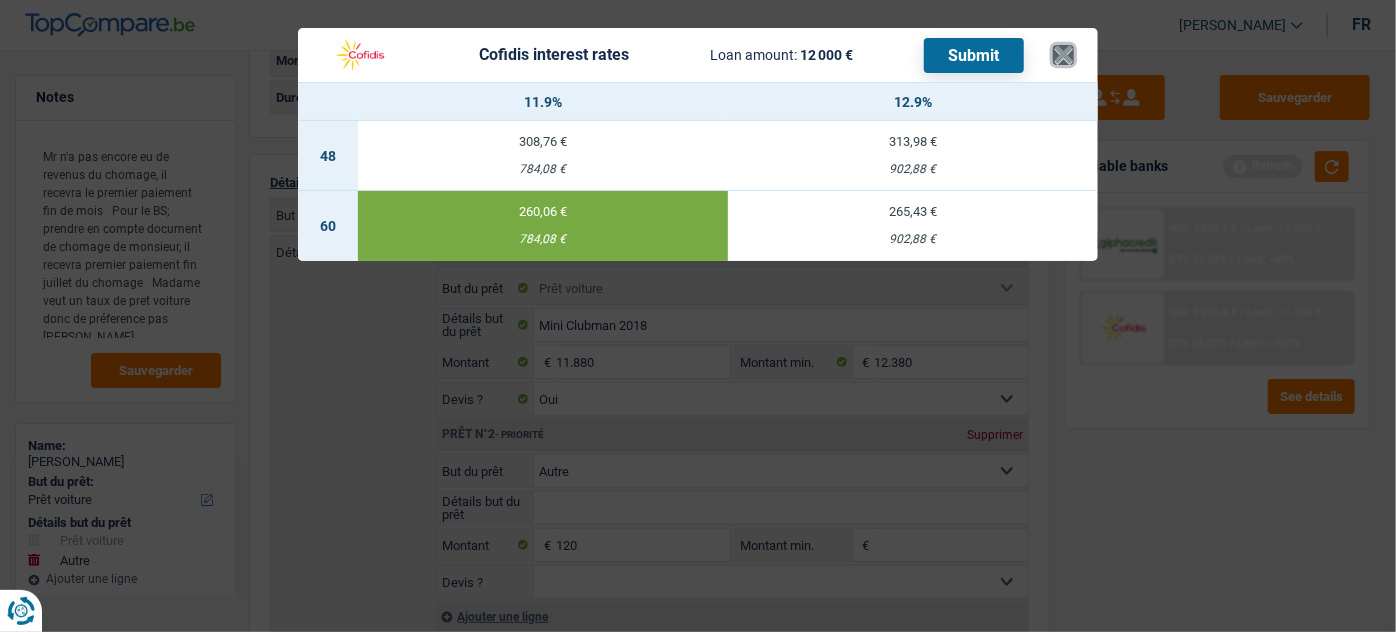click on "×" at bounding box center [1063, 55] 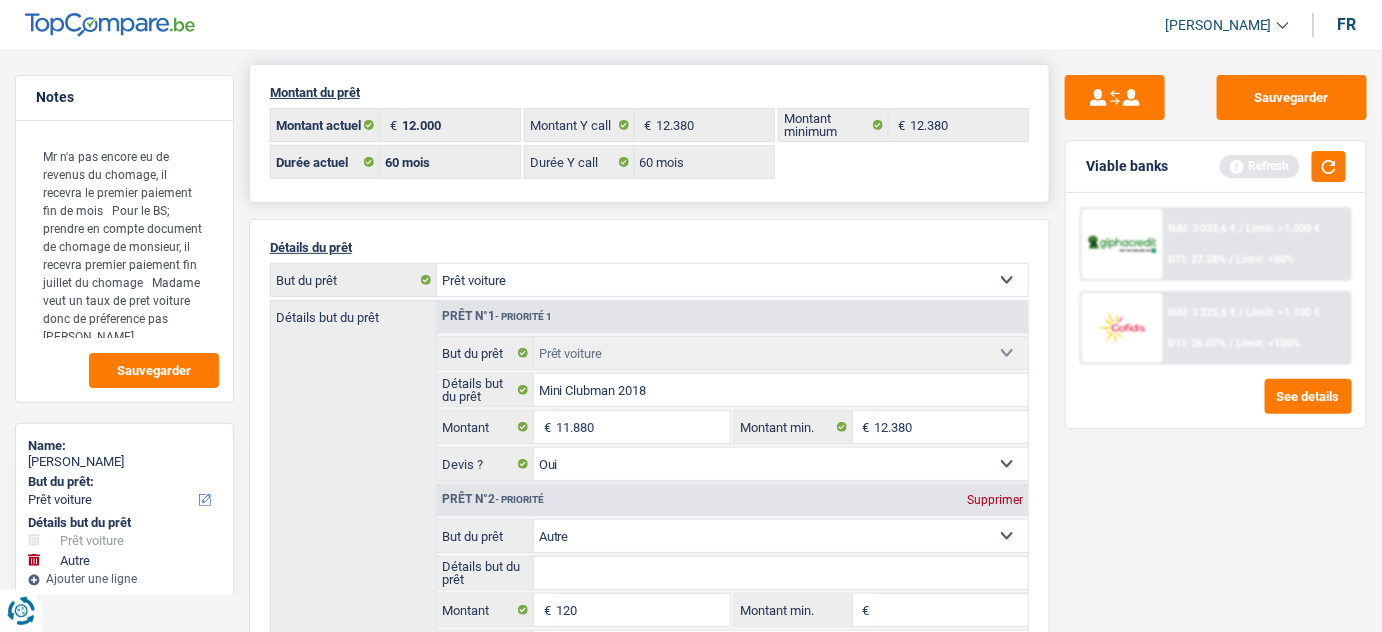 scroll, scrollTop: 0, scrollLeft: 0, axis: both 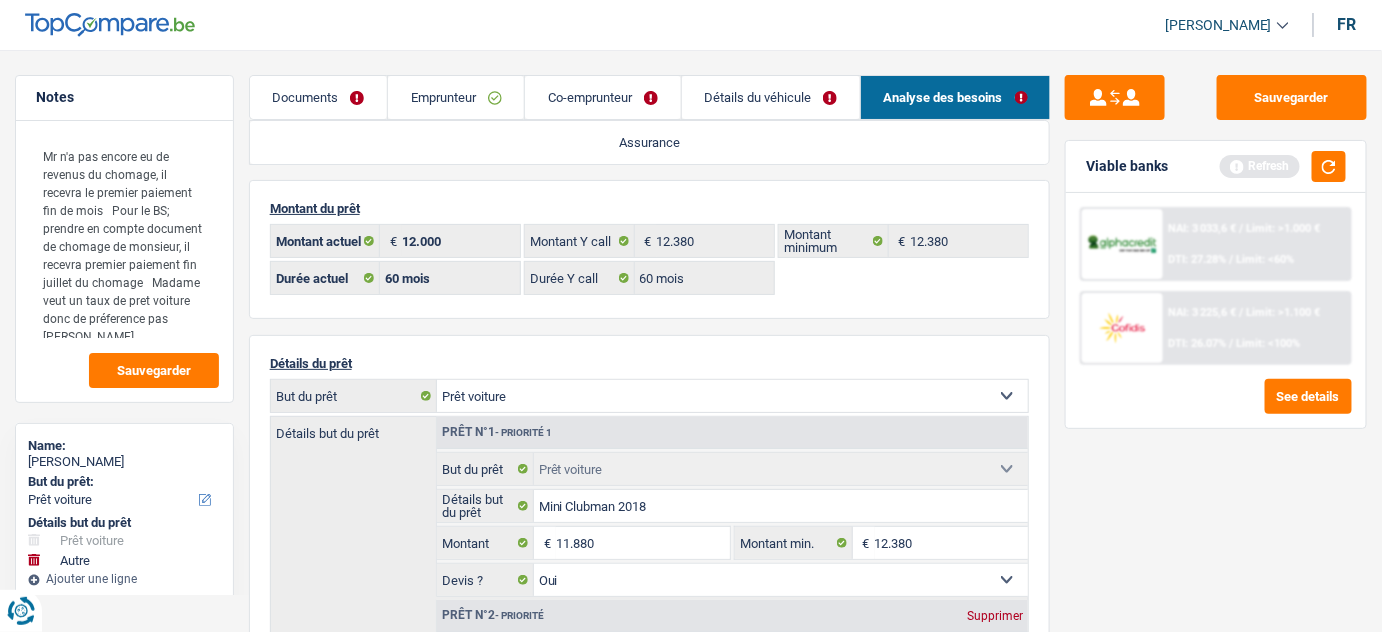 click on "Documents" at bounding box center (318, 97) 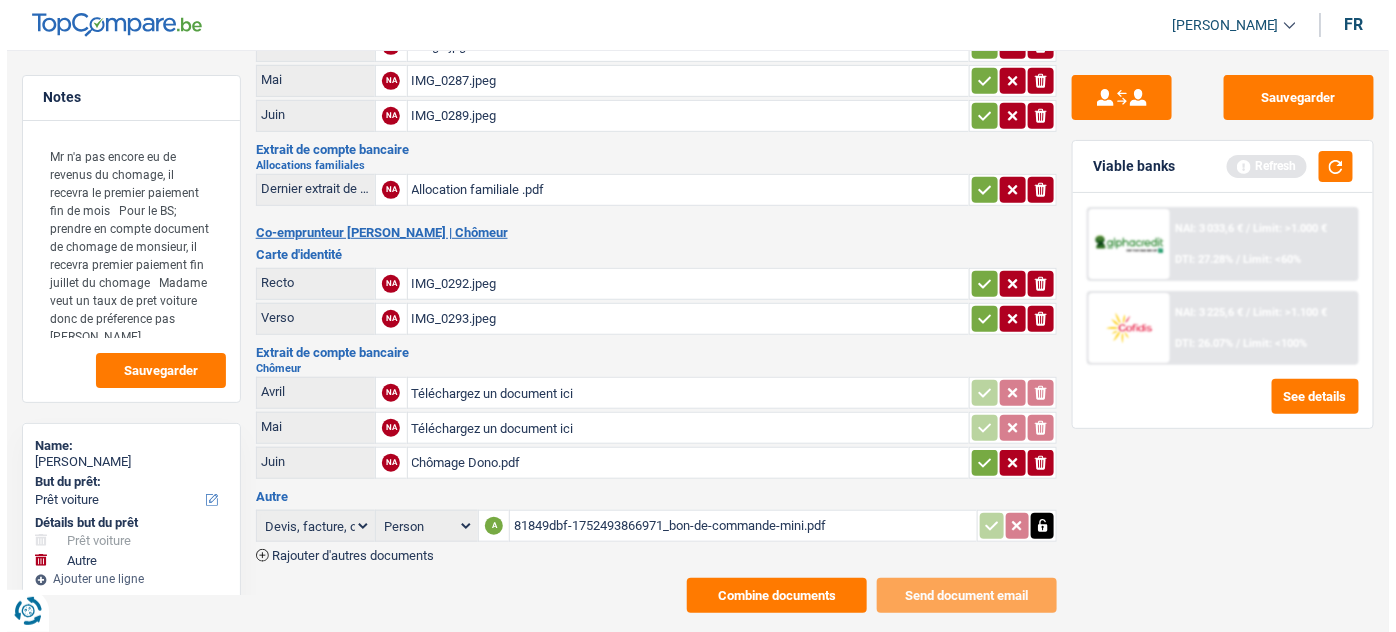 scroll, scrollTop: 322, scrollLeft: 0, axis: vertical 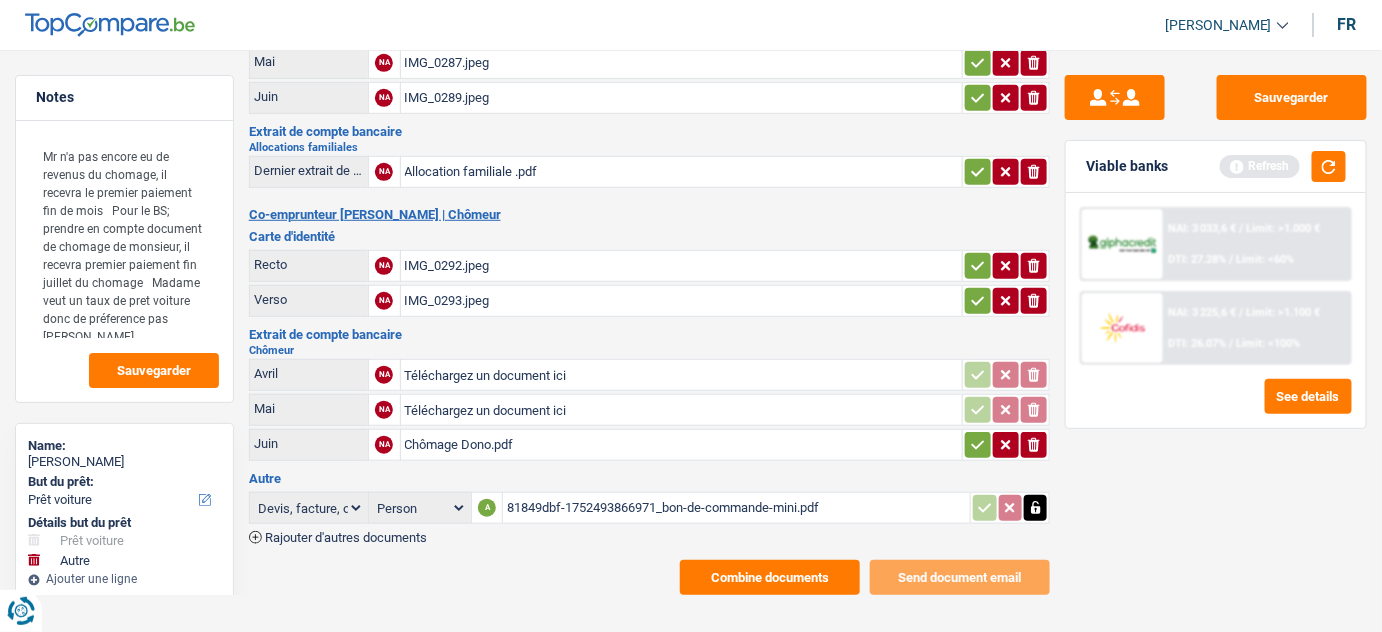 click on "Combine documents" at bounding box center [770, 577] 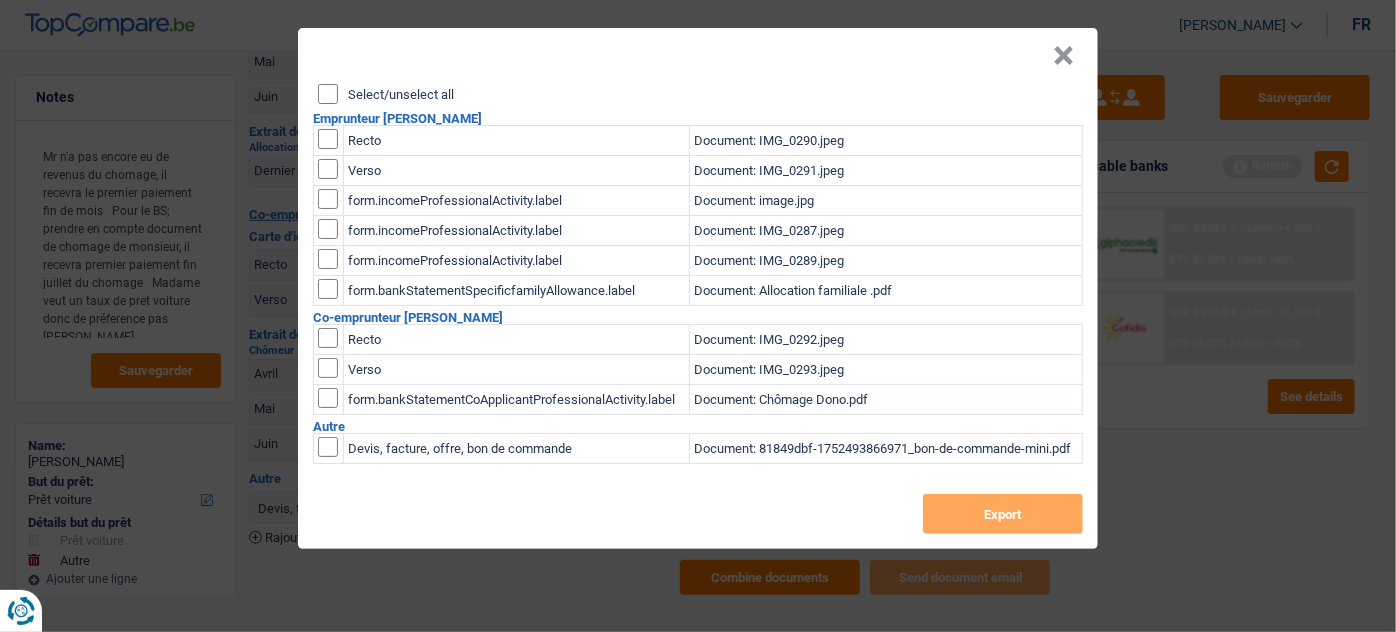 click on "Select/unselect all" at bounding box center (328, 94) 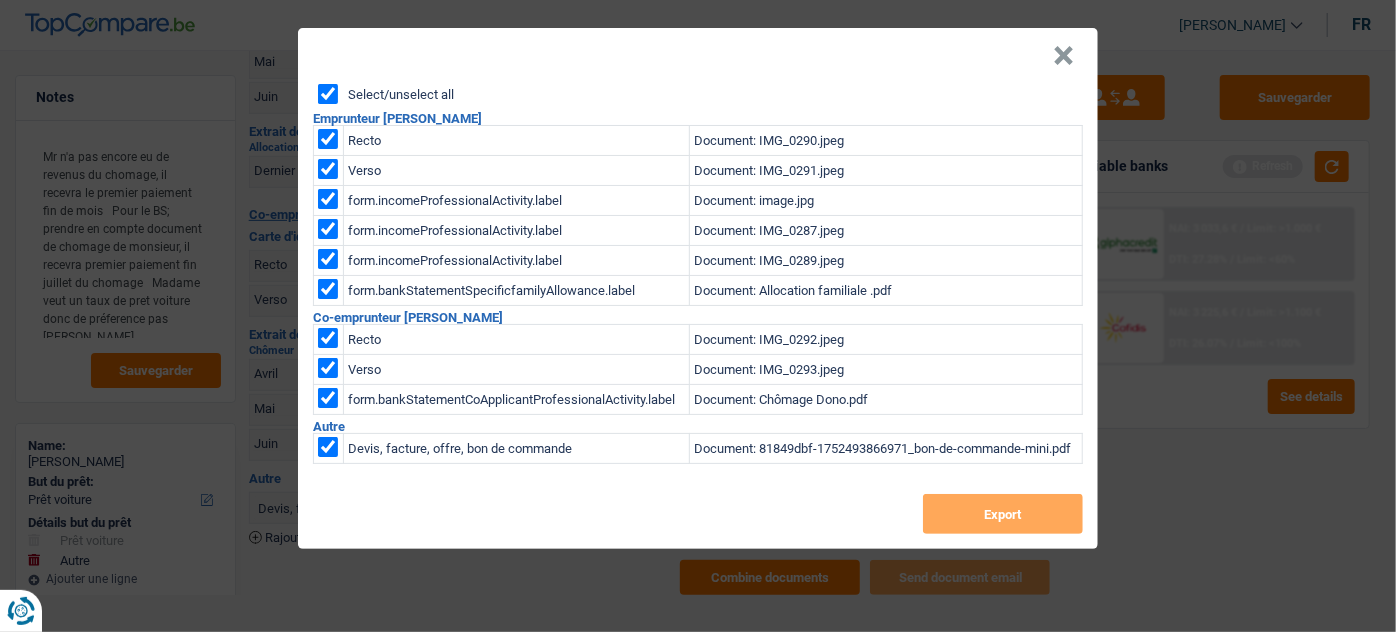 checkbox on "true" 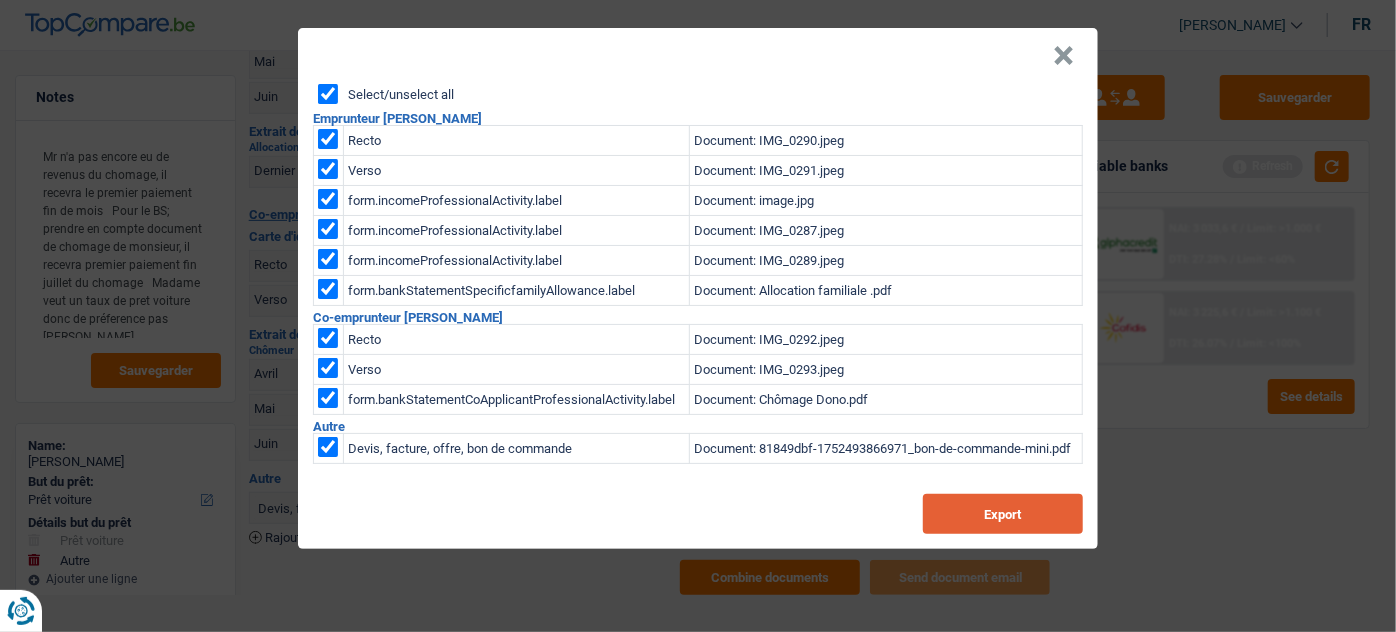 click on "Export" at bounding box center [1003, 514] 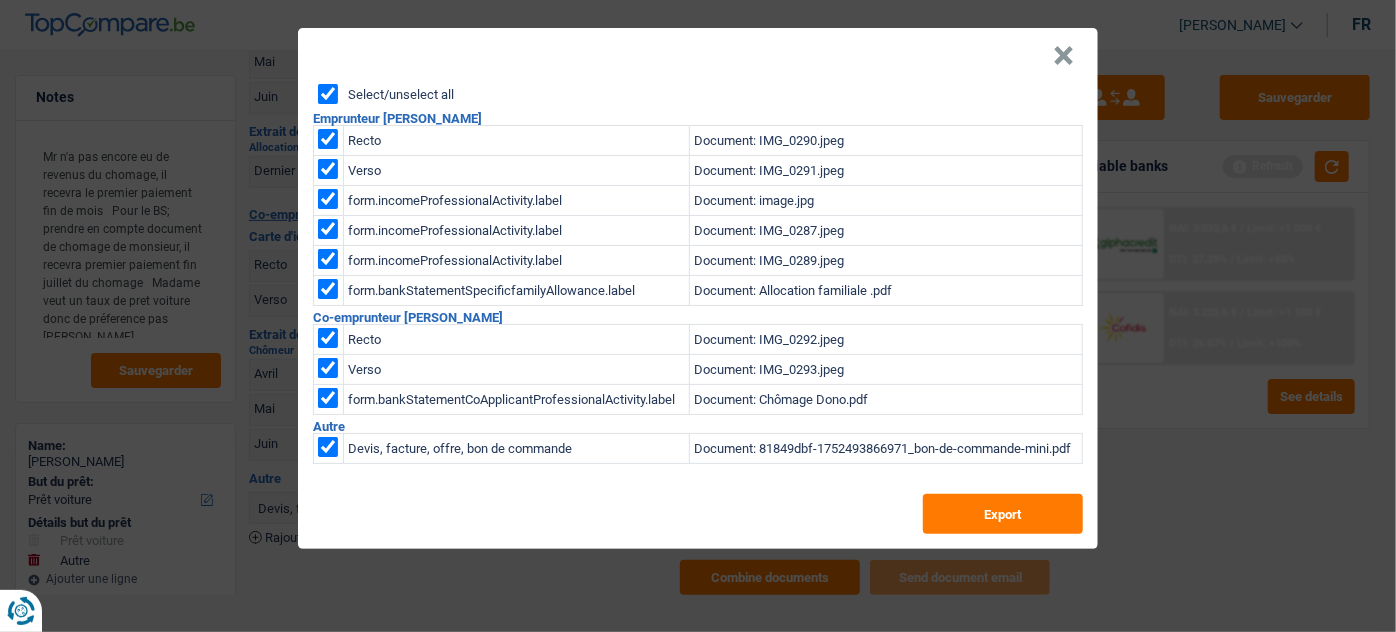 click on "×" at bounding box center (1063, 56) 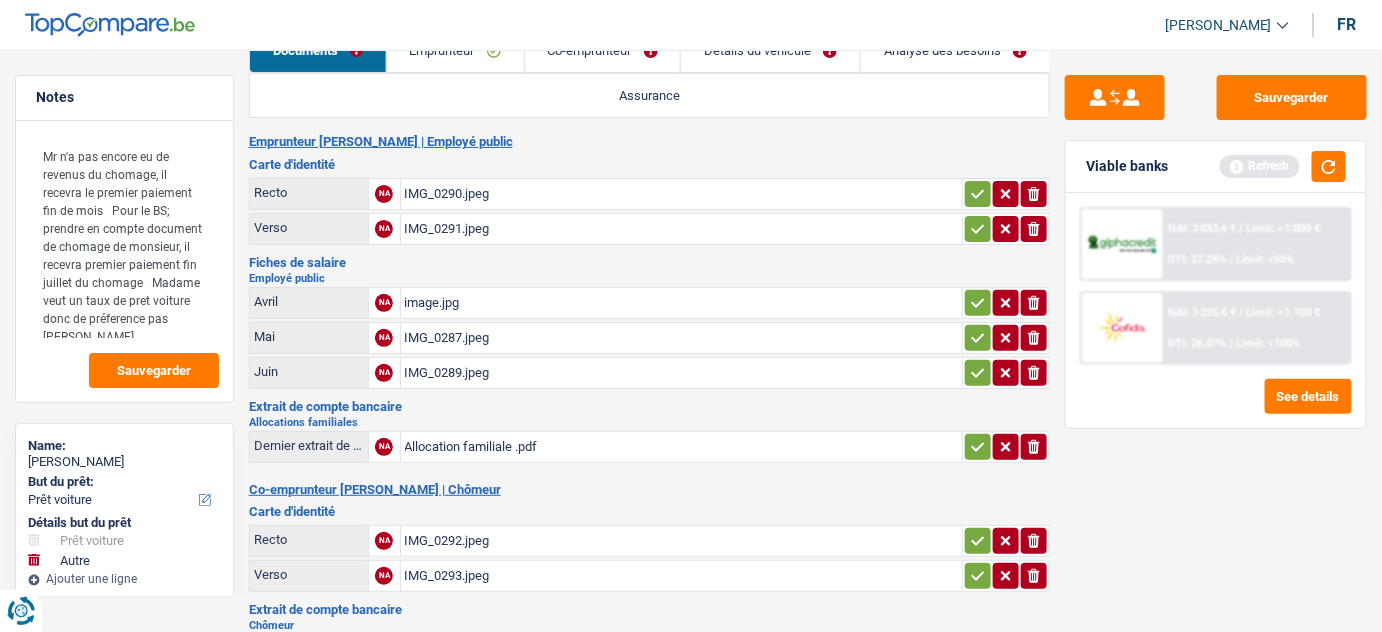 scroll, scrollTop: 0, scrollLeft: 0, axis: both 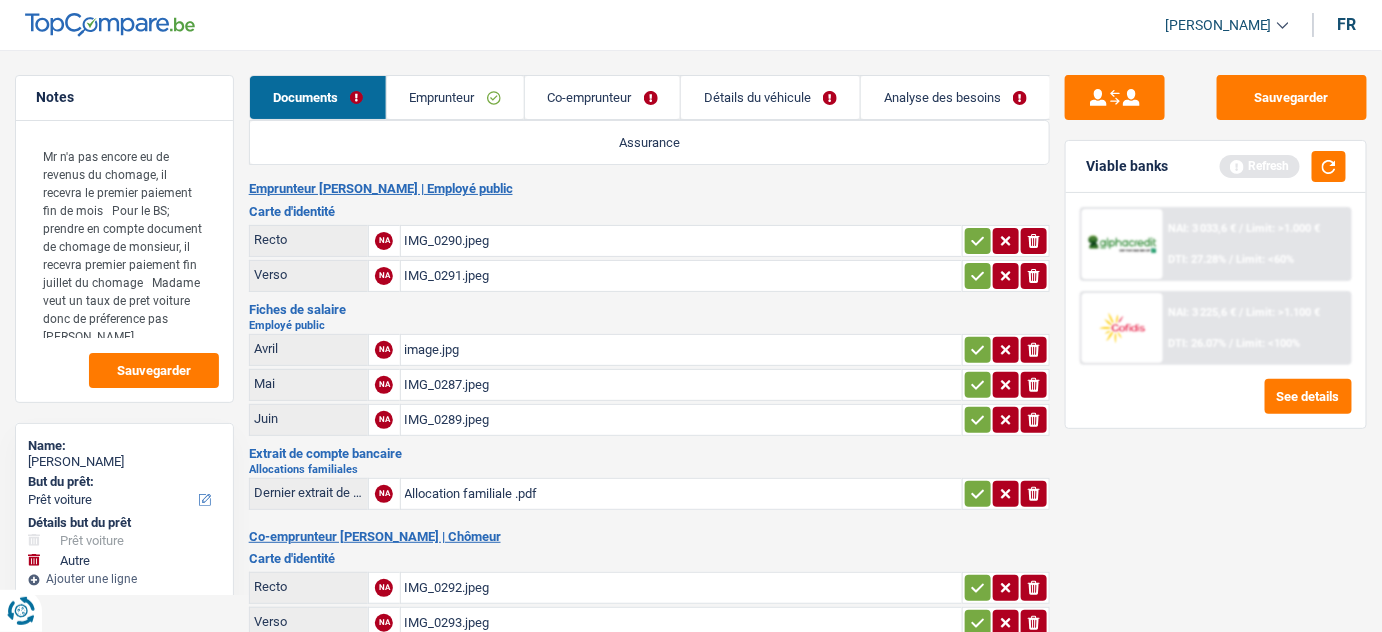 click on "Emprunteur" at bounding box center [455, 97] 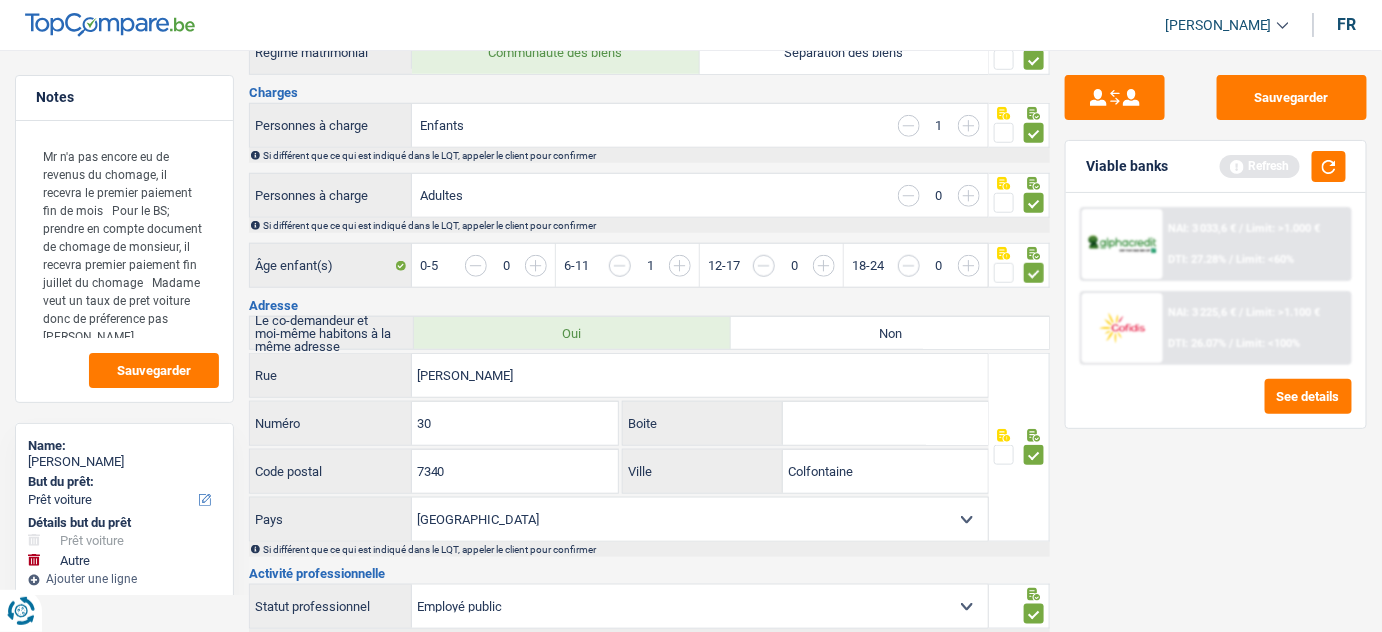 scroll, scrollTop: 261, scrollLeft: 0, axis: vertical 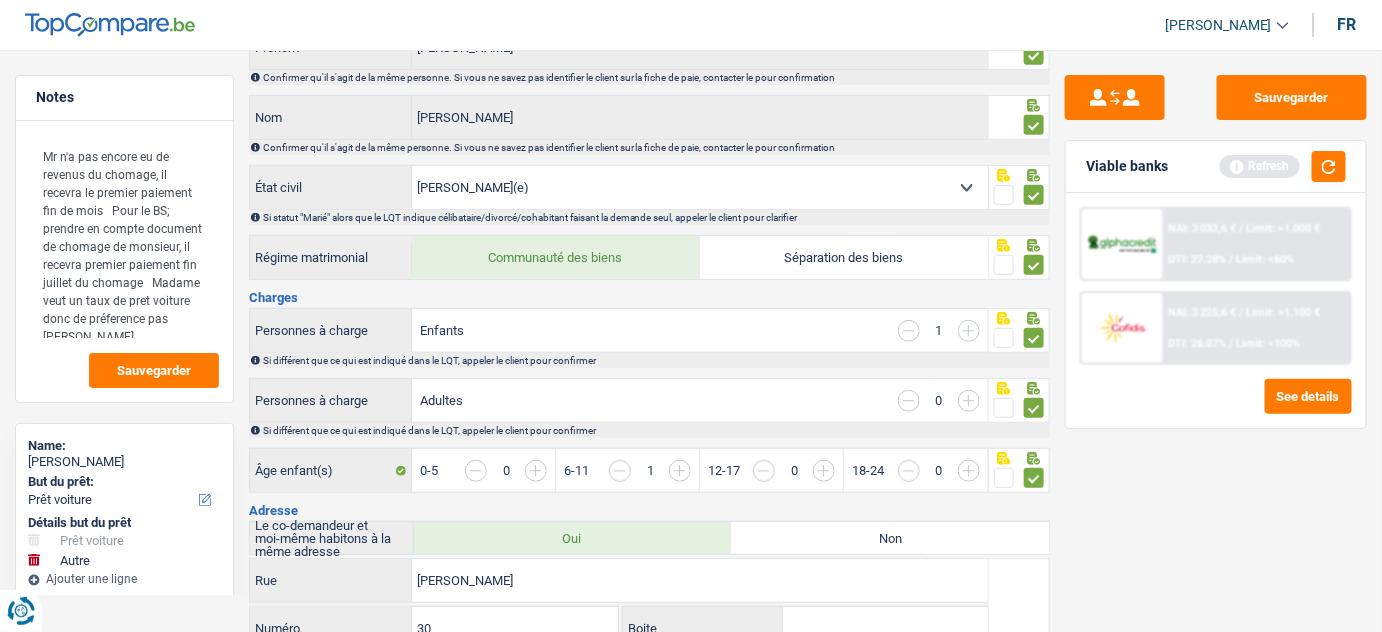 click at bounding box center (1122, 244) 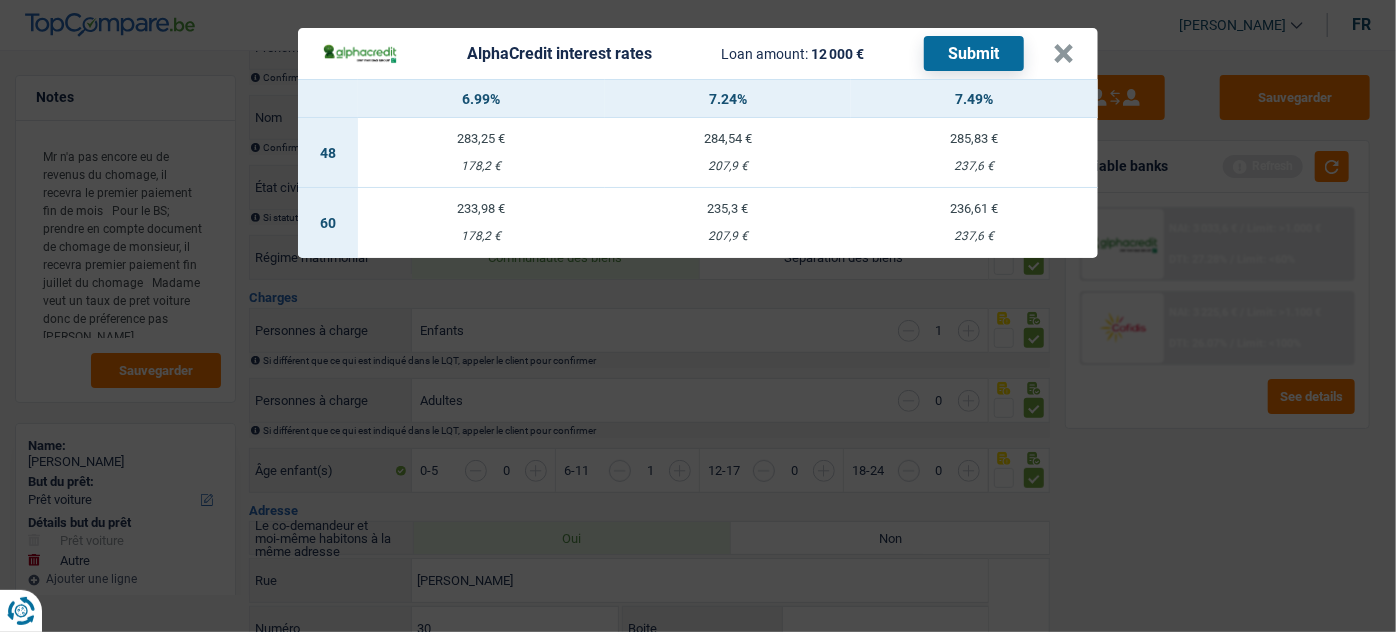 drag, startPoint x: 921, startPoint y: 233, endPoint x: 922, endPoint y: 222, distance: 11.045361 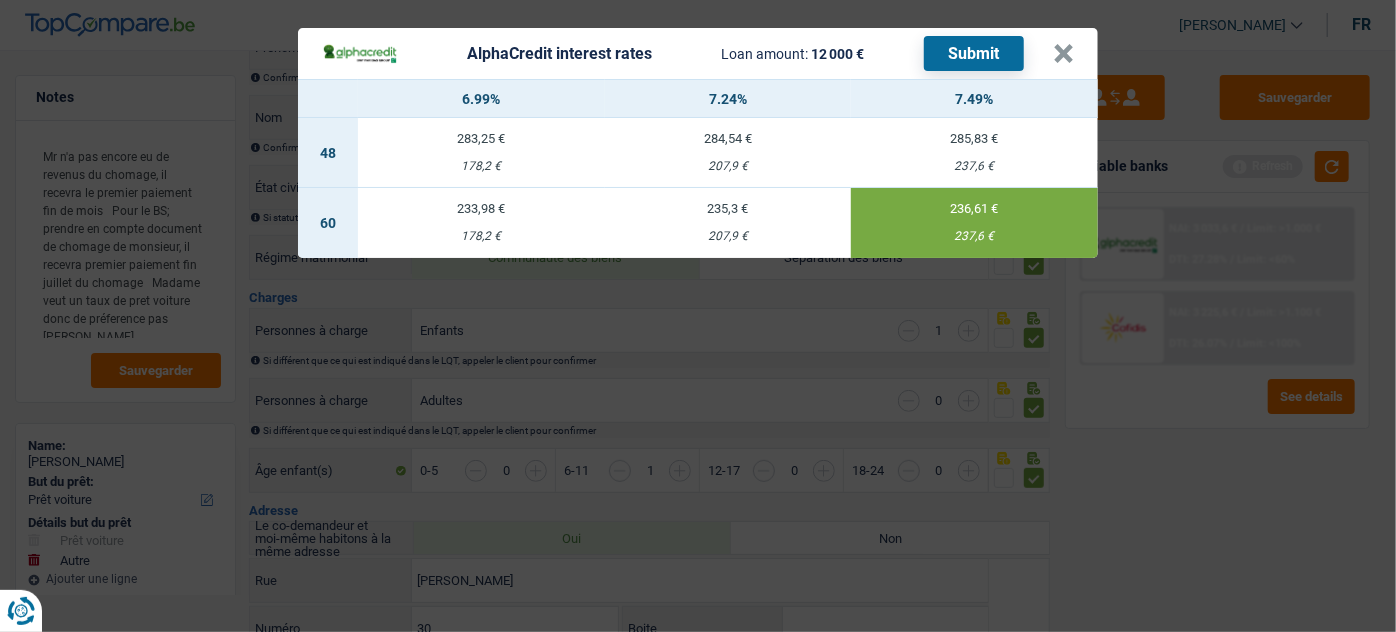 click on "Submit" at bounding box center [974, 53] 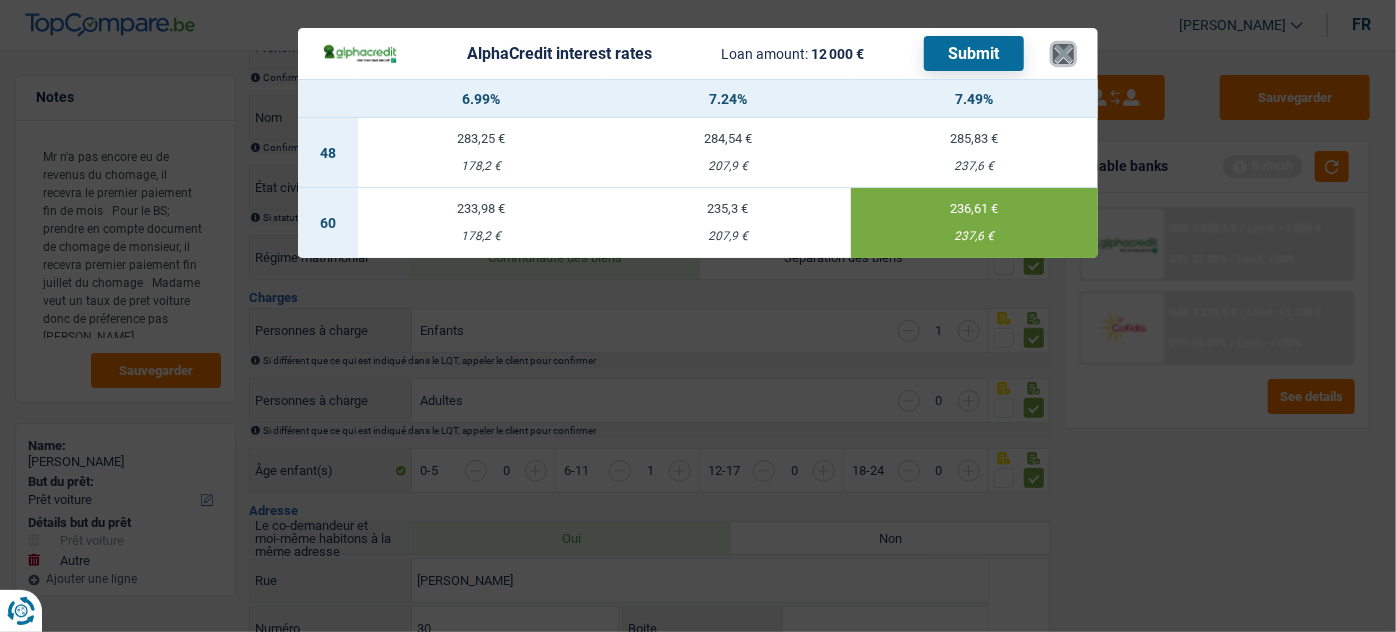 click on "×" at bounding box center (1063, 54) 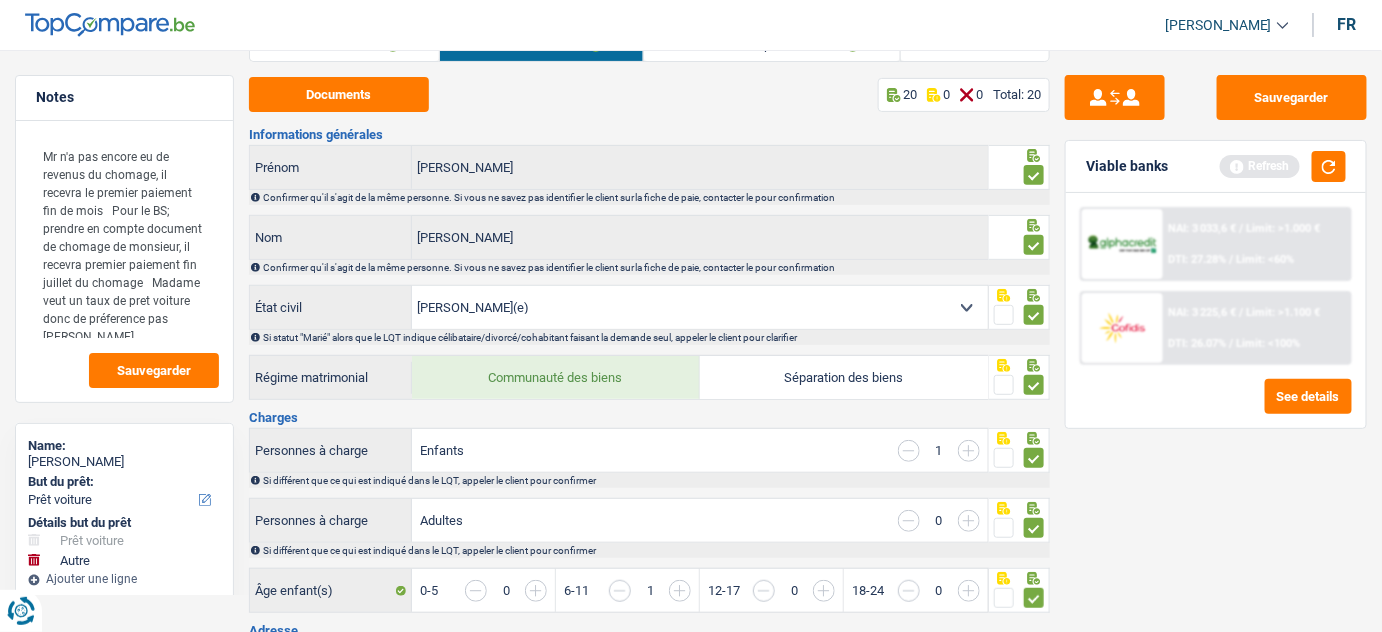 scroll, scrollTop: 0, scrollLeft: 0, axis: both 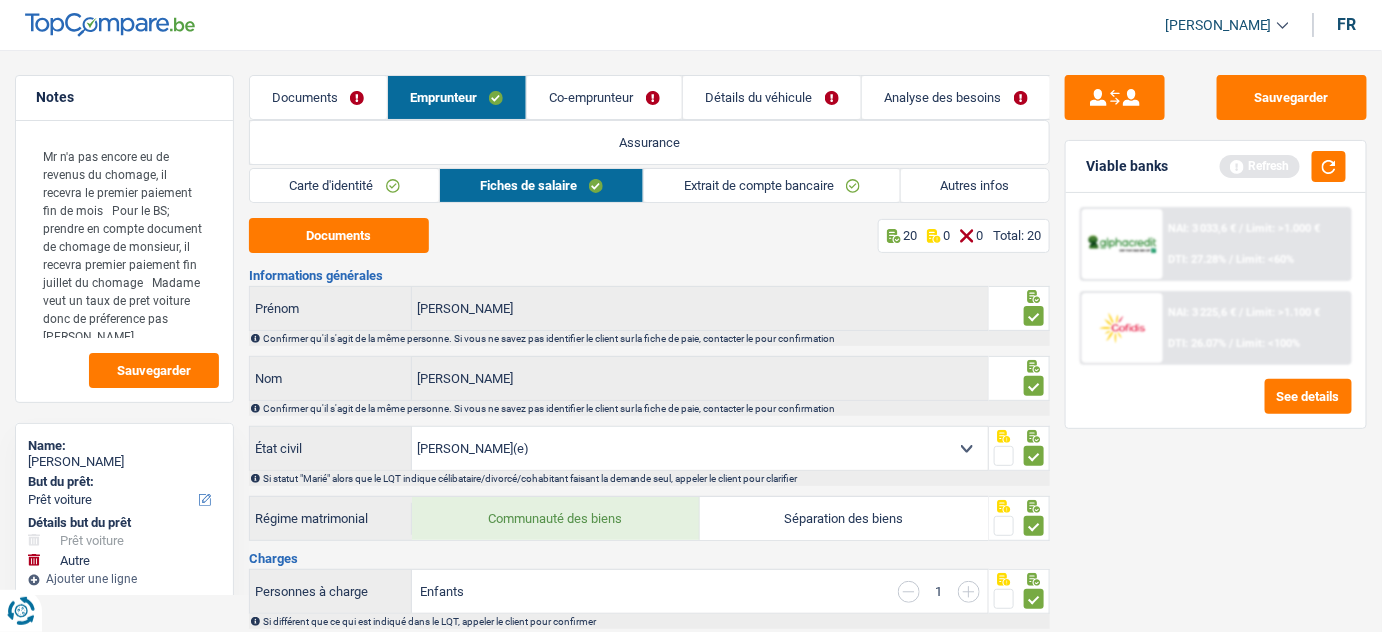 click on "Autres infos" at bounding box center [975, 185] 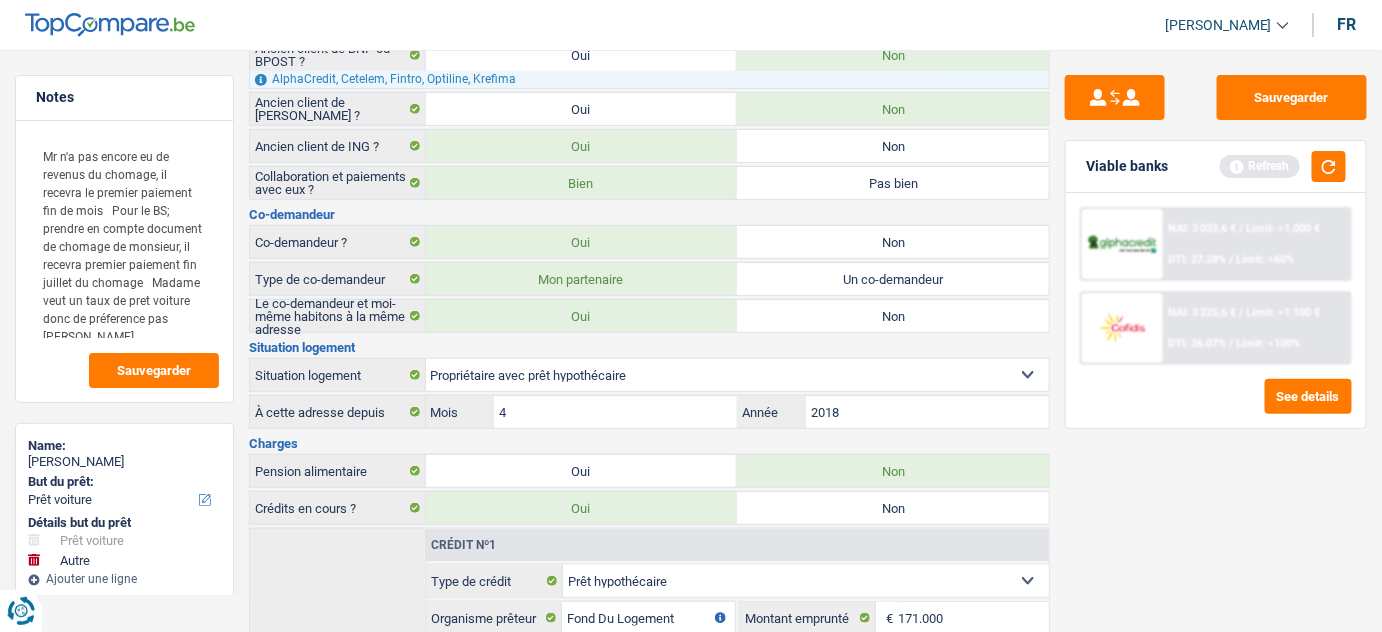 scroll, scrollTop: 545, scrollLeft: 0, axis: vertical 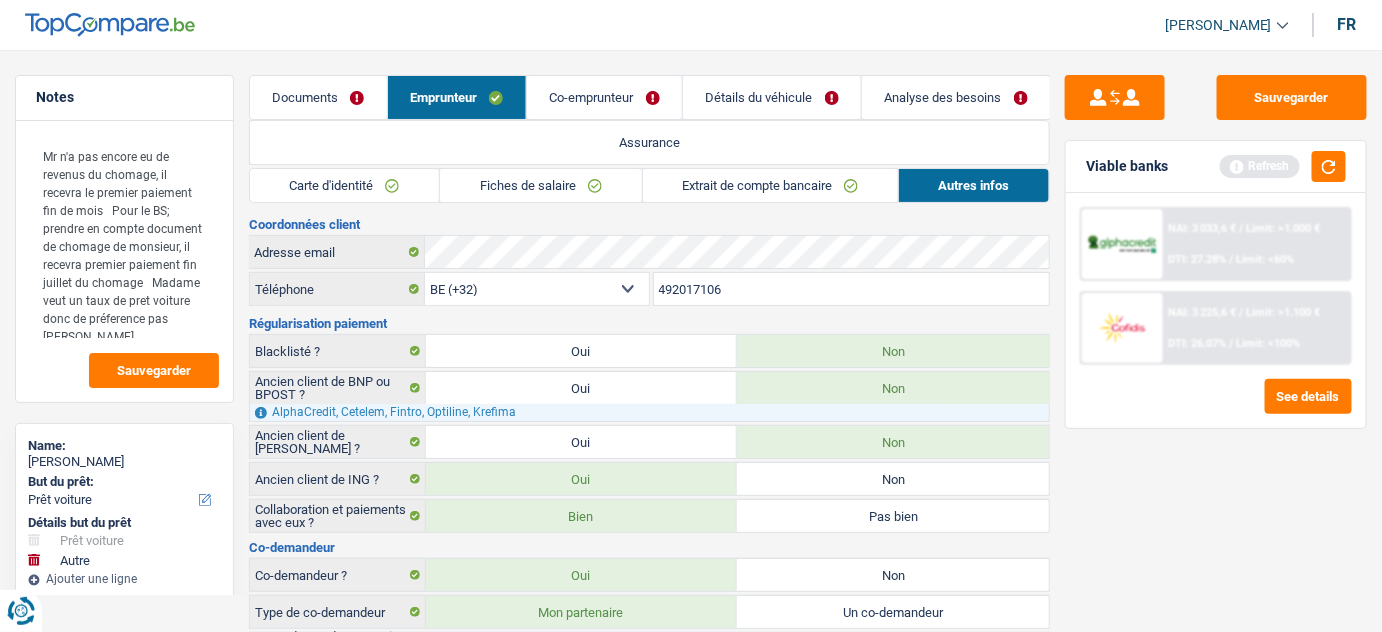 click on "Carte d'identité" at bounding box center [344, 185] 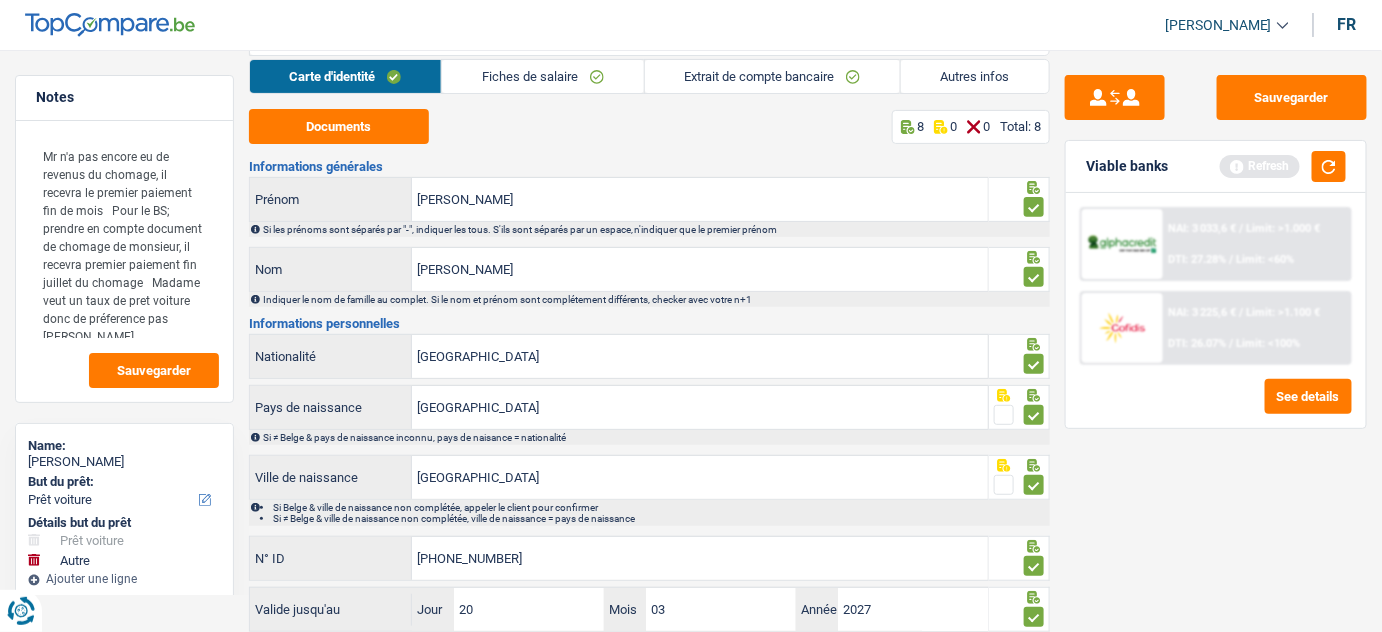 scroll, scrollTop: 0, scrollLeft: 0, axis: both 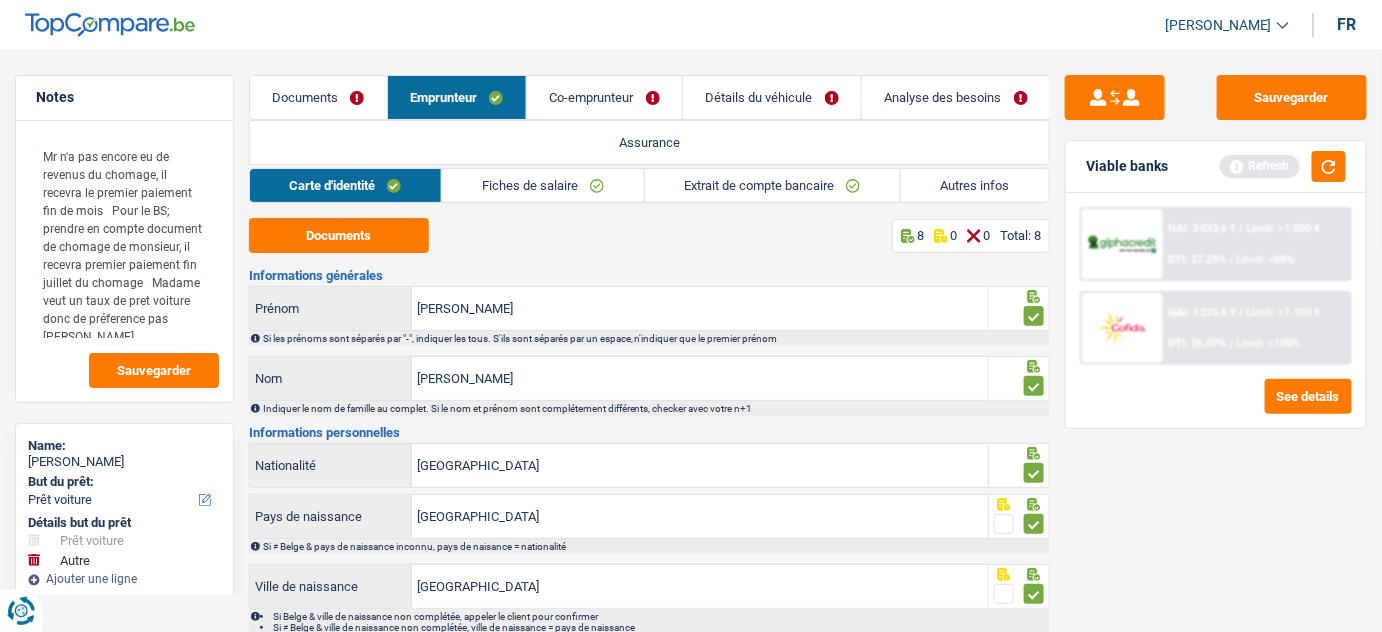 drag, startPoint x: 498, startPoint y: 180, endPoint x: 470, endPoint y: 204, distance: 36.878178 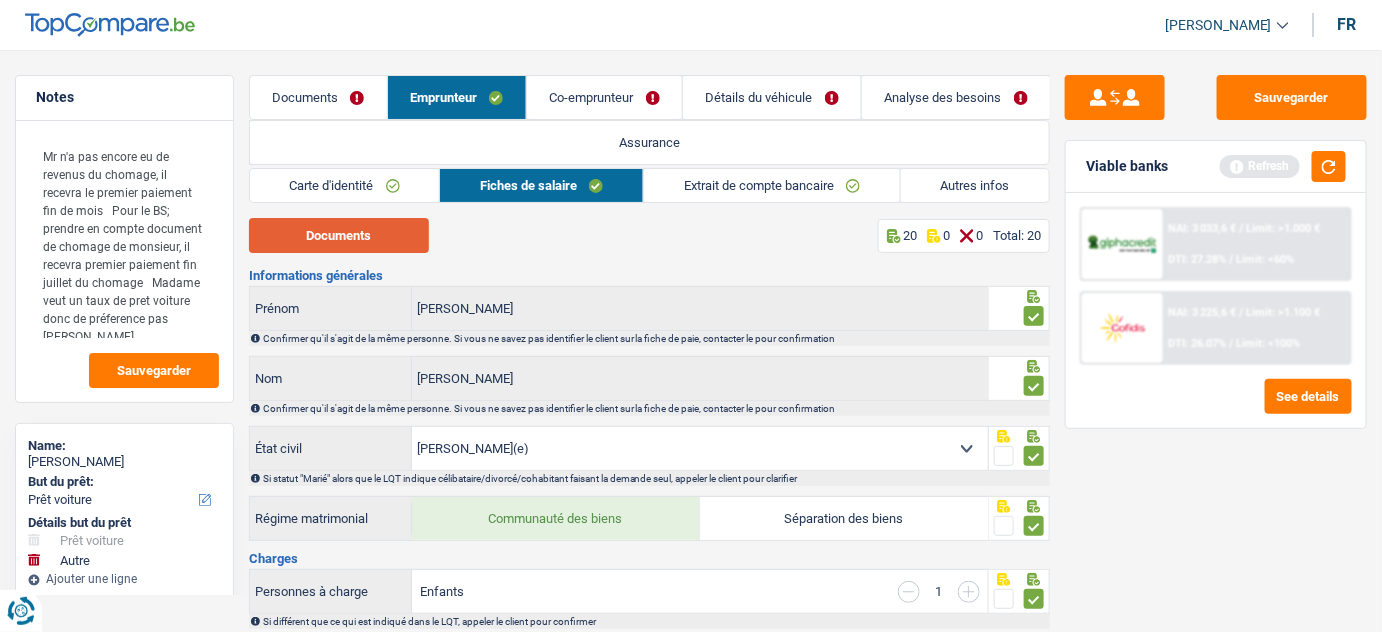 click on "Documents" at bounding box center (339, 235) 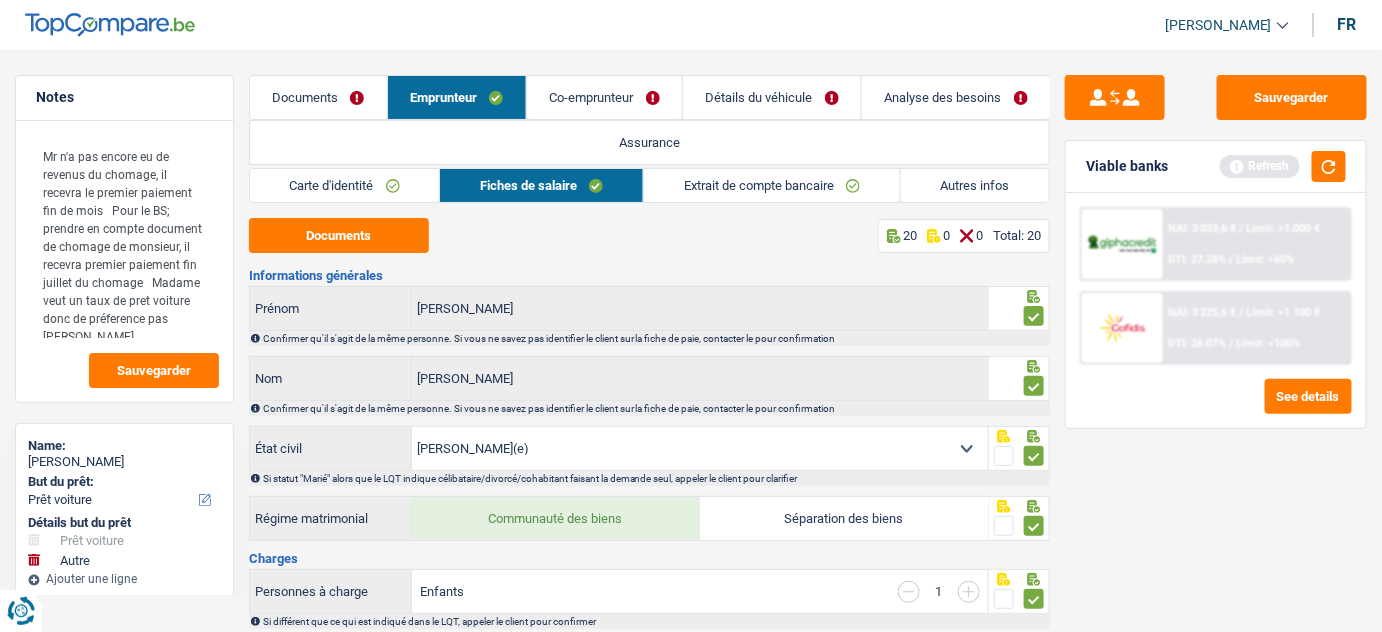 click on "Autres infos" at bounding box center (975, 185) 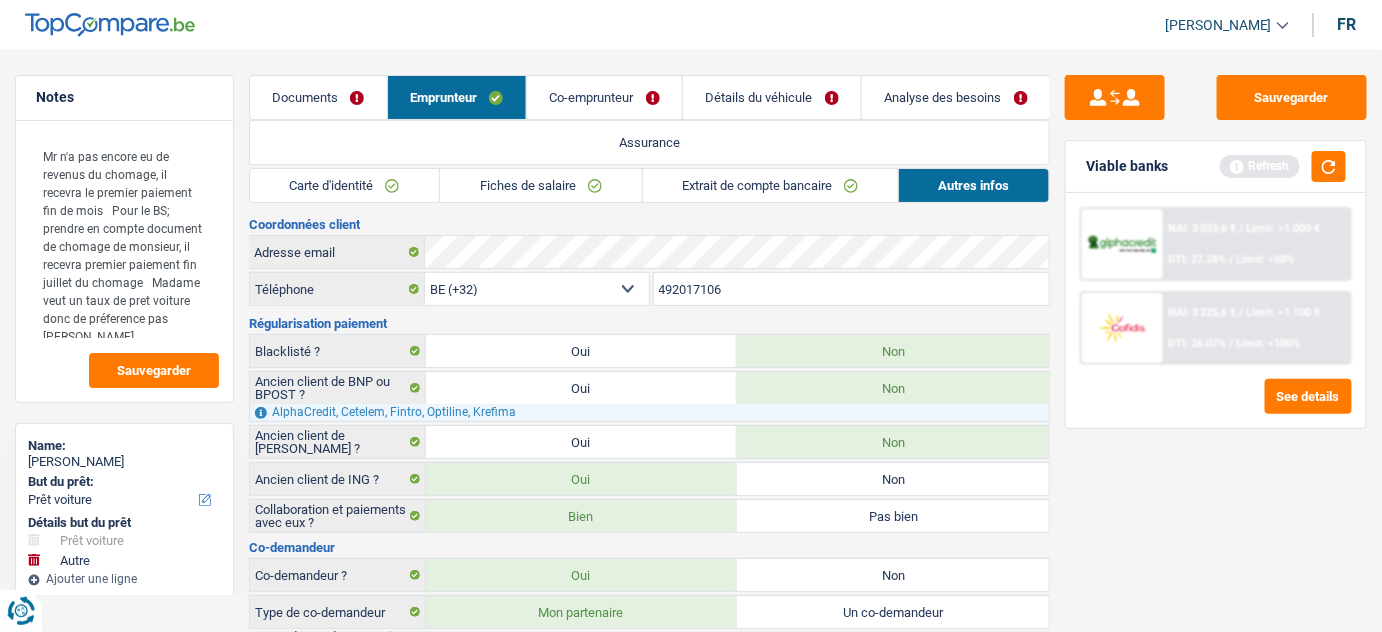 click on "Carte d'identité" at bounding box center (344, 185) 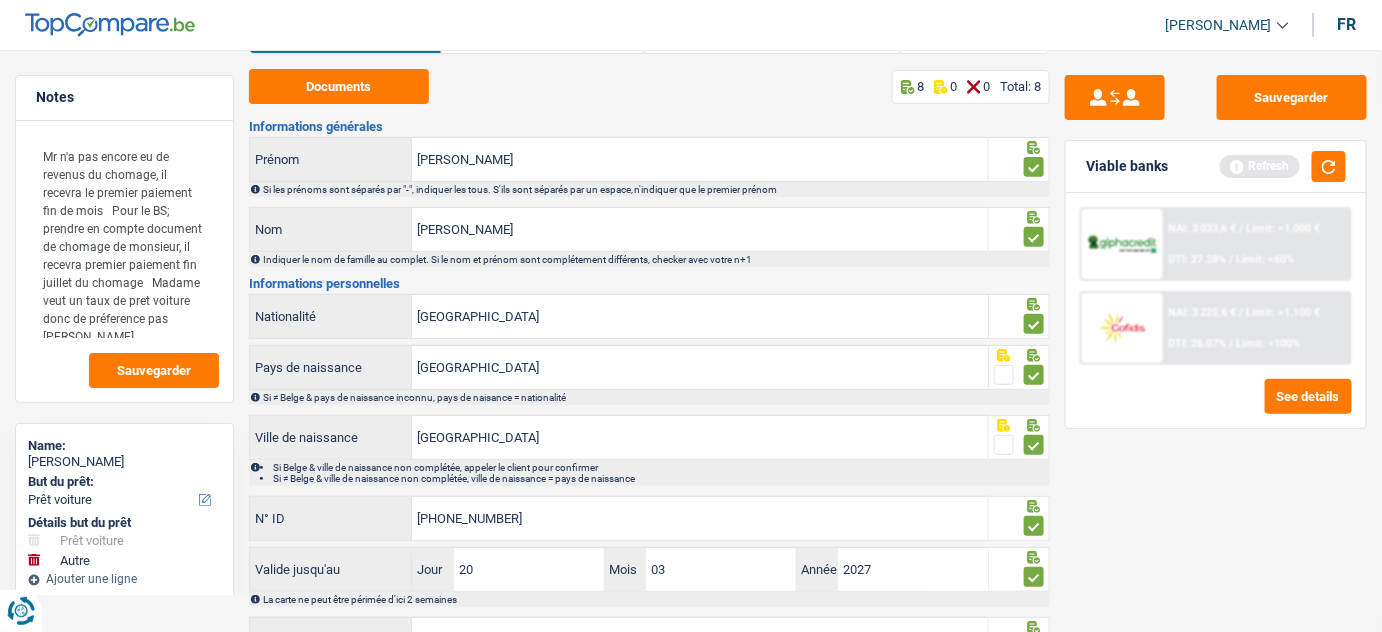 scroll, scrollTop: 225, scrollLeft: 0, axis: vertical 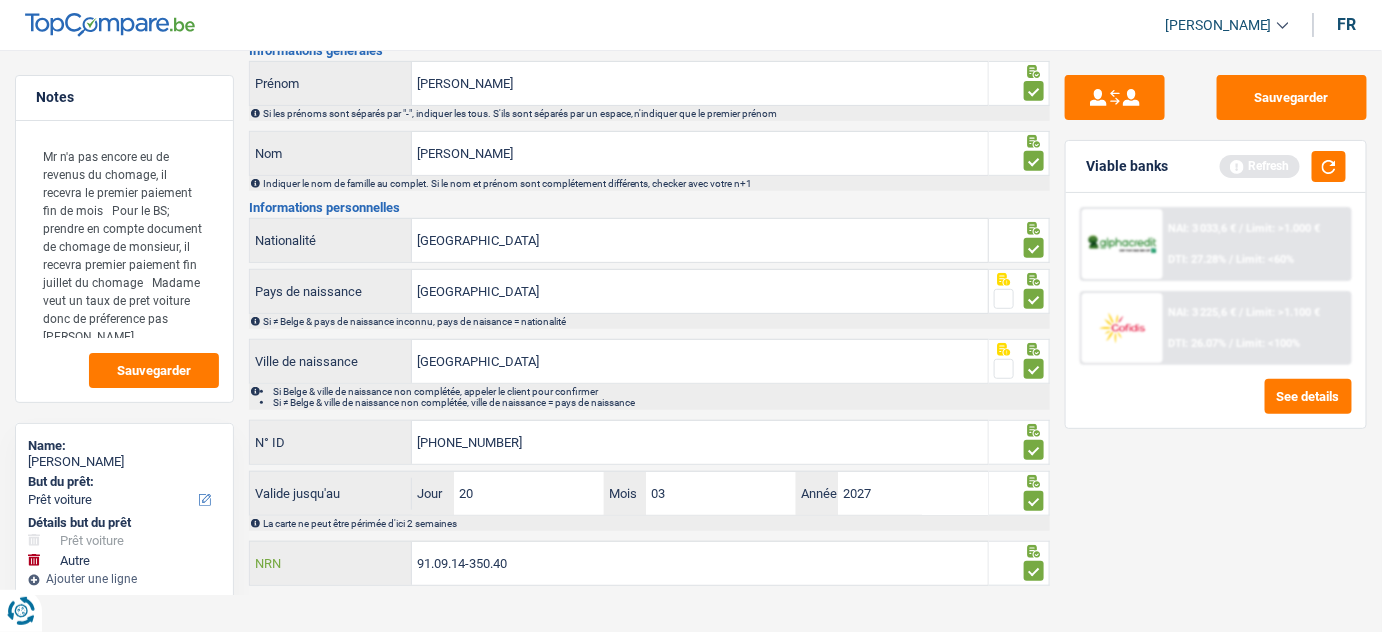 drag, startPoint x: 546, startPoint y: 557, endPoint x: 349, endPoint y: 576, distance: 197.91412 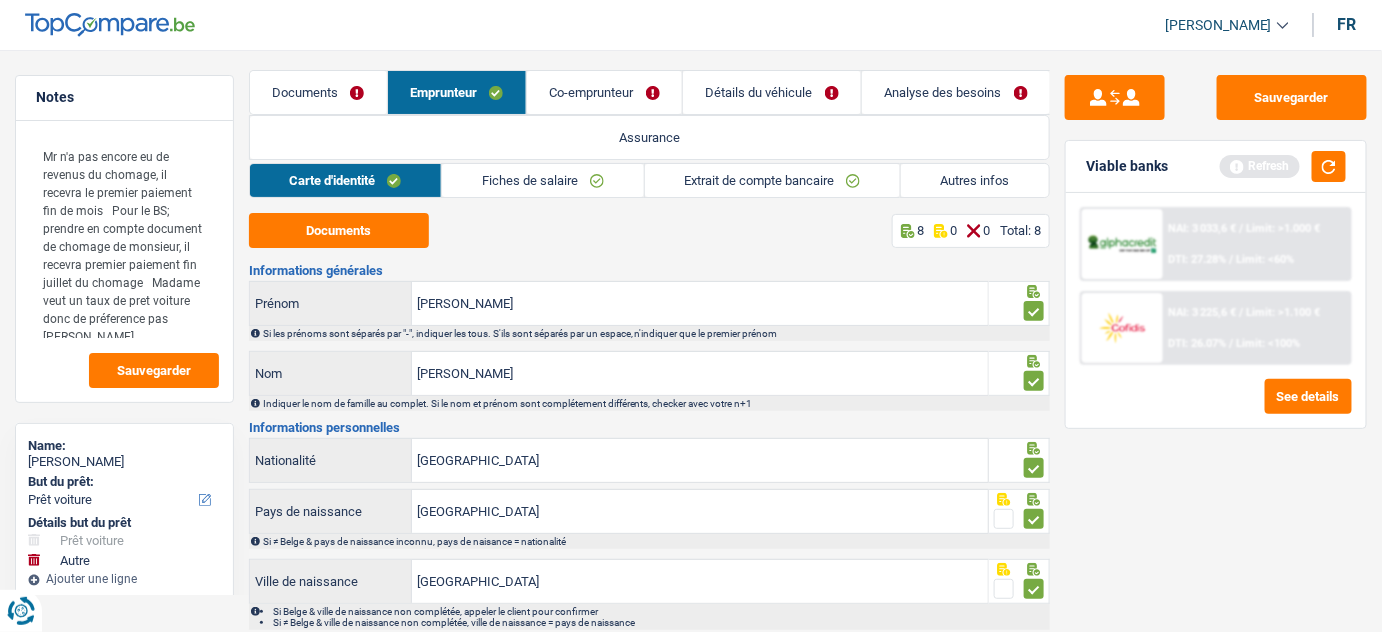scroll, scrollTop: 0, scrollLeft: 0, axis: both 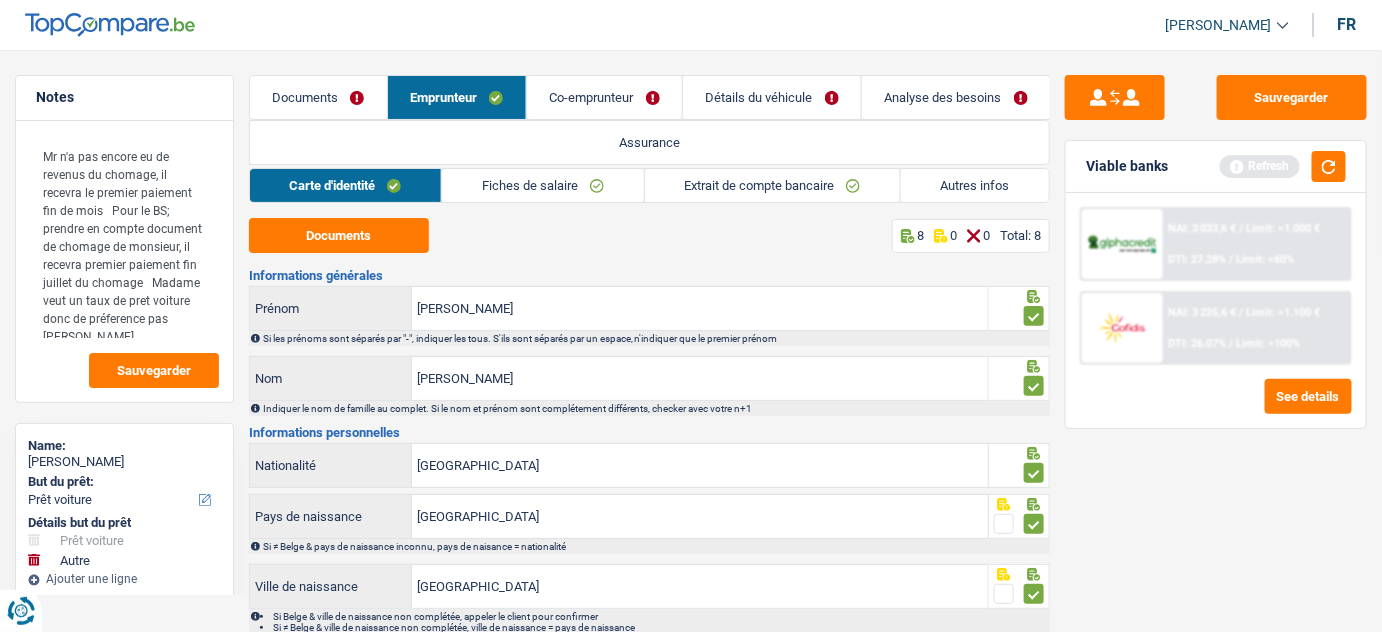 click at bounding box center [1122, 244] 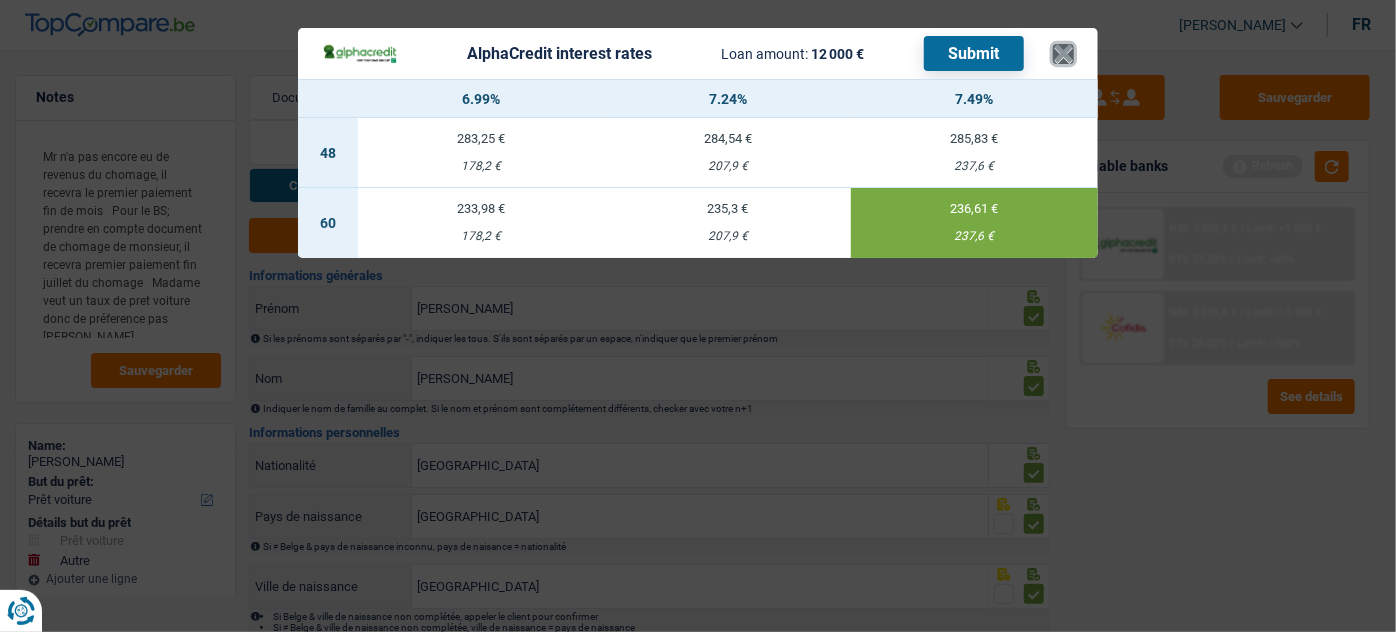 click on "×" at bounding box center [1063, 54] 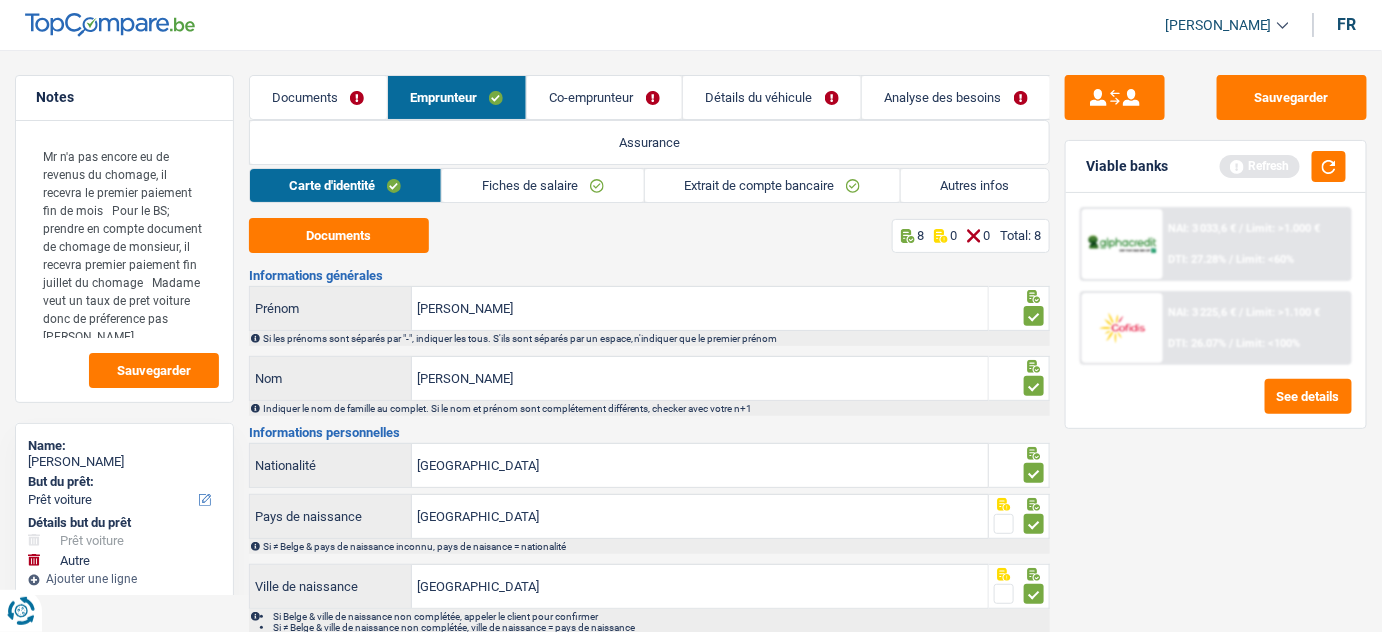 click on "NAI: 3 033,6 €
/
Limit: >1.000 €
DTI: 27.28%
/
Limit: <60%" at bounding box center (1256, 244) 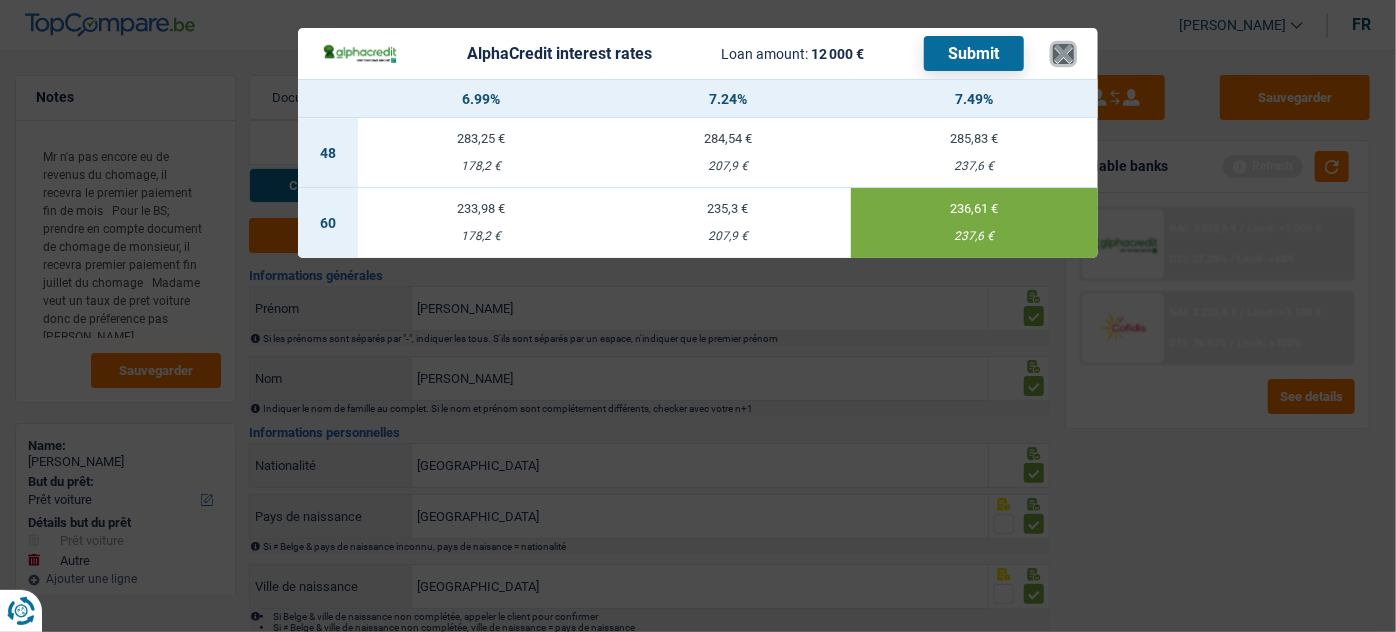 click on "×" at bounding box center (1063, 54) 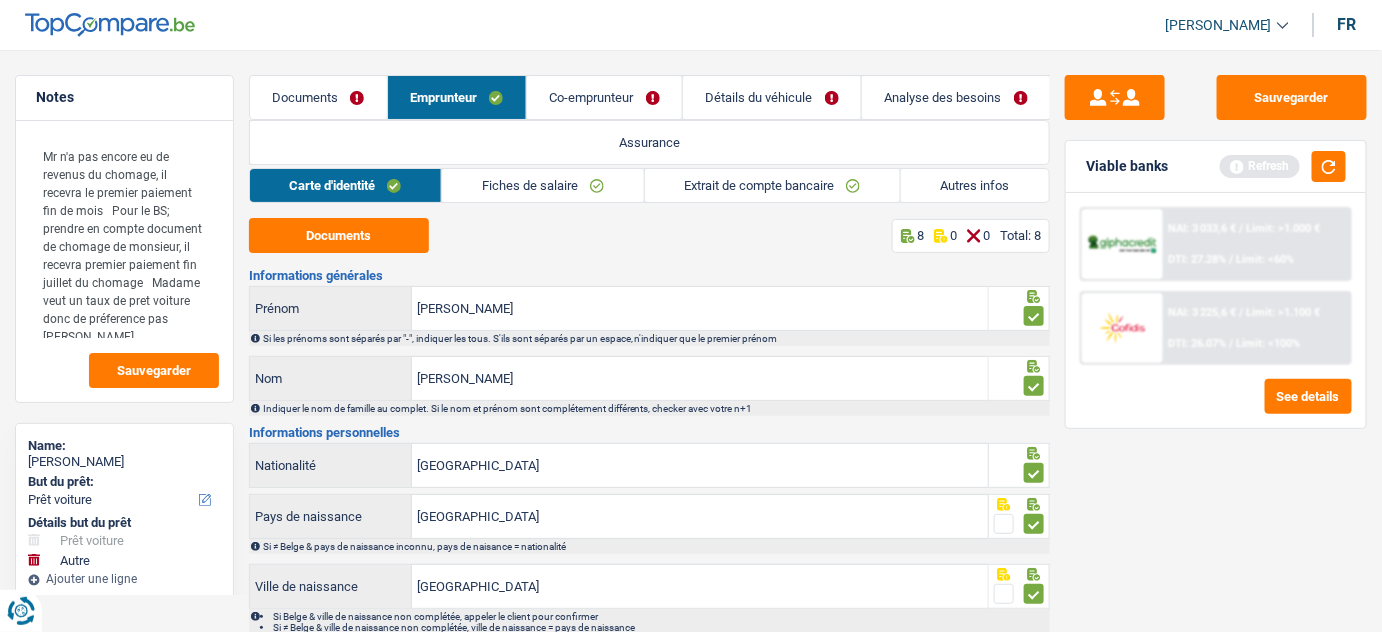 click on "Autres infos" at bounding box center (975, 185) 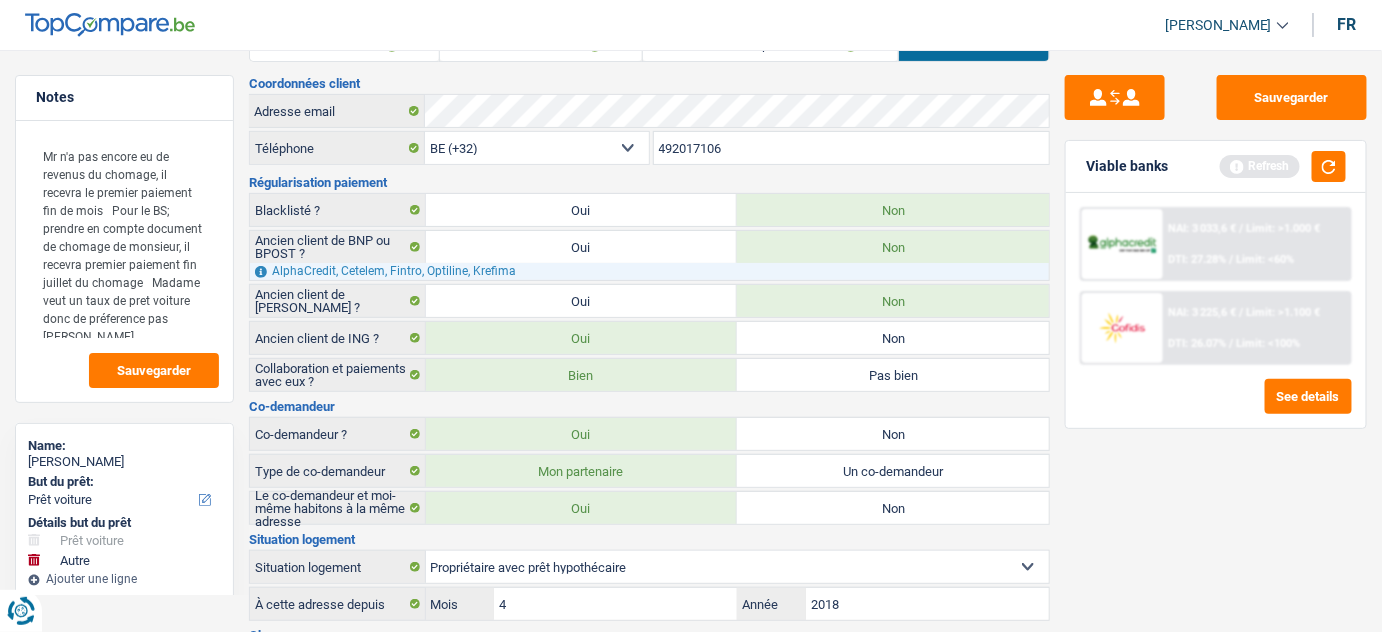 scroll, scrollTop: 0, scrollLeft: 0, axis: both 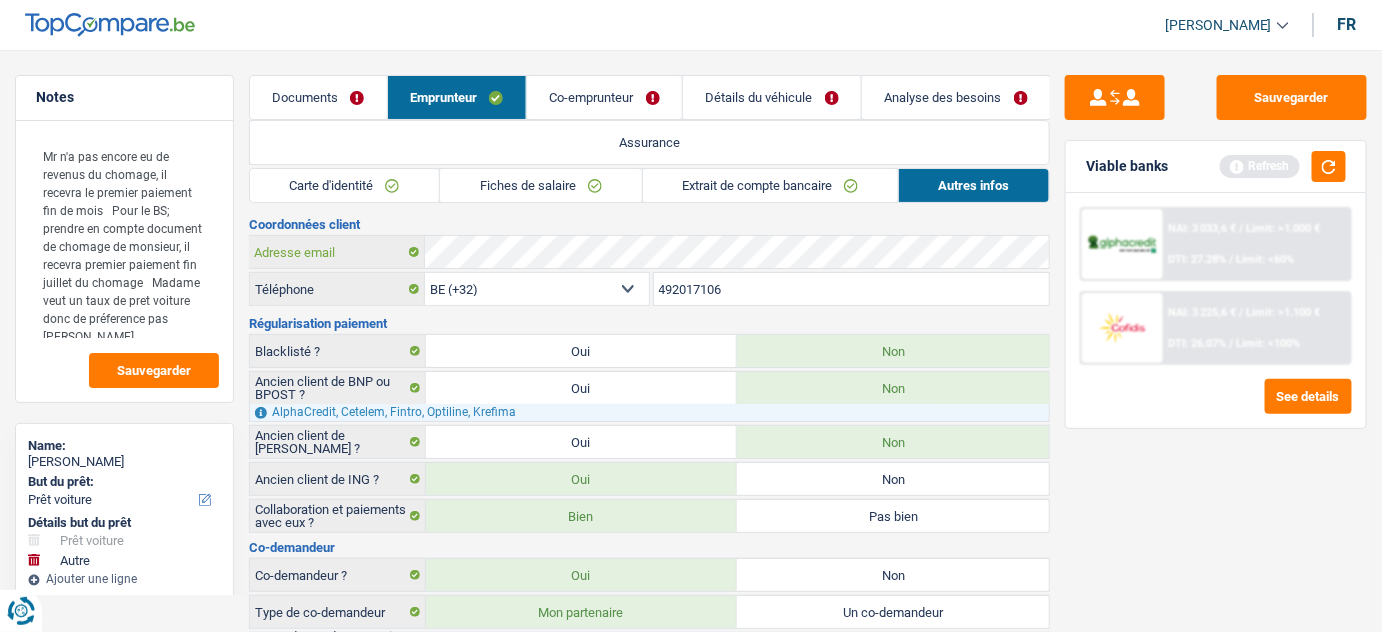 click on "Adresse email" at bounding box center [650, 252] 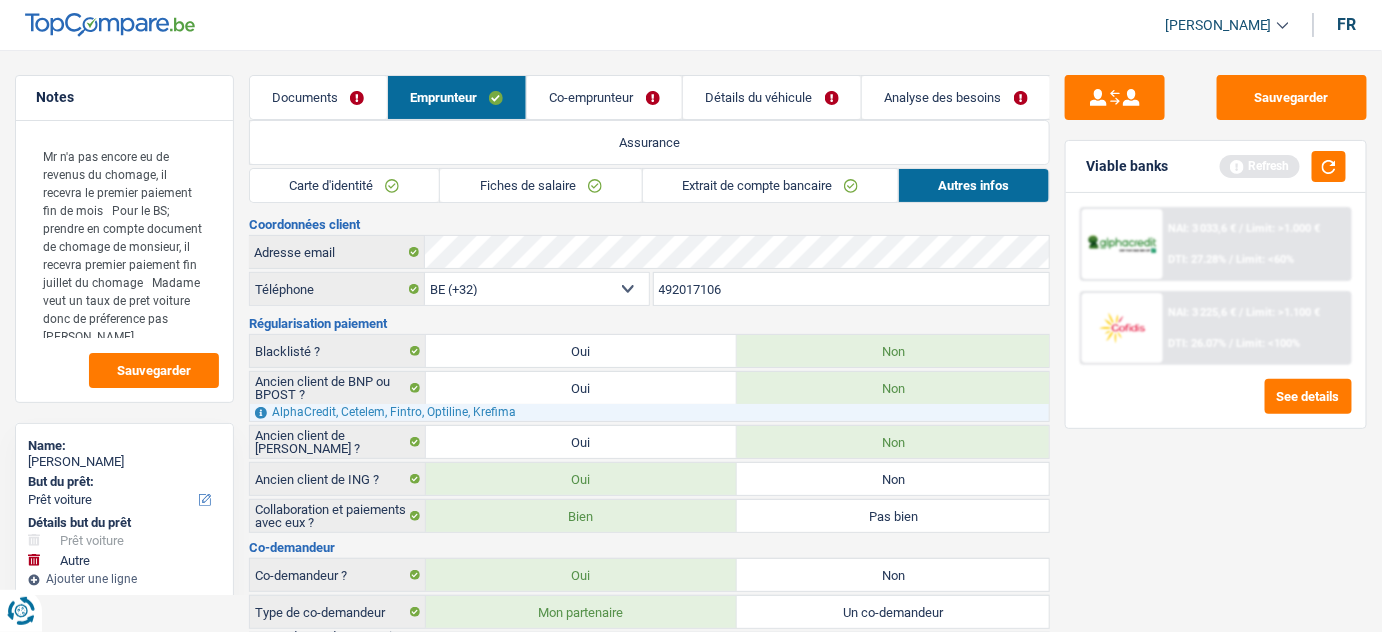 click on "Co-emprunteur" at bounding box center (604, 97) 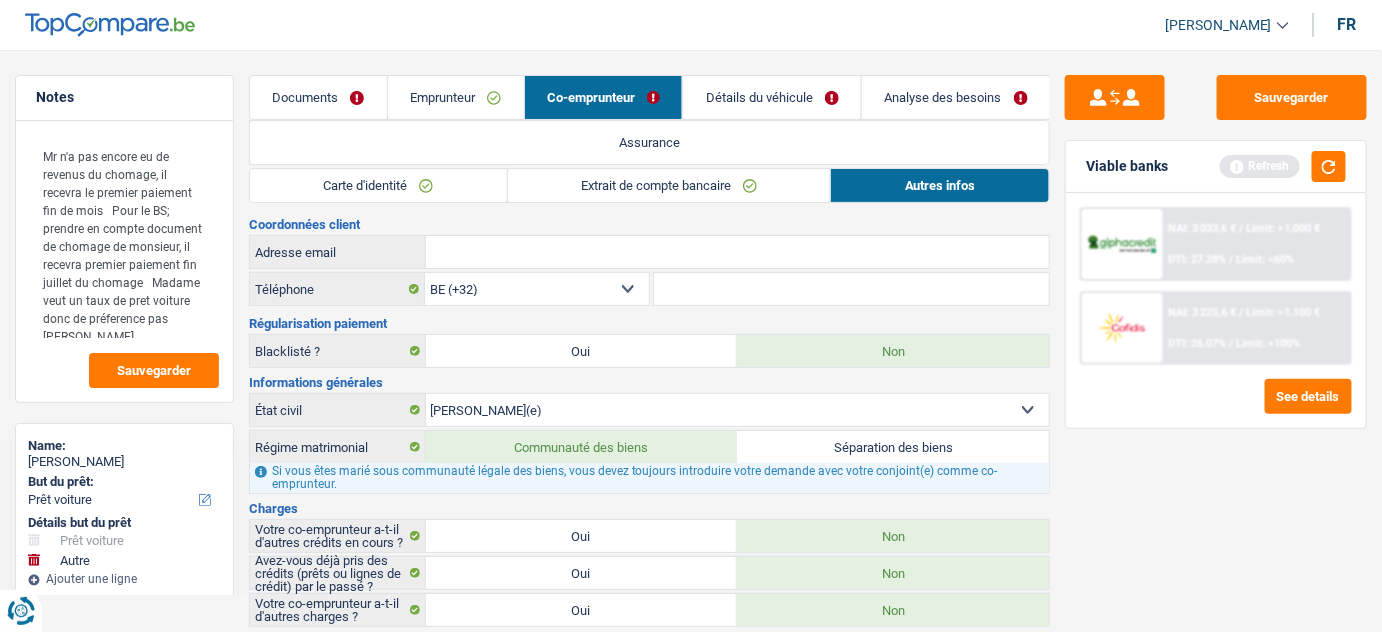 click on "Emprunteur" at bounding box center [456, 97] 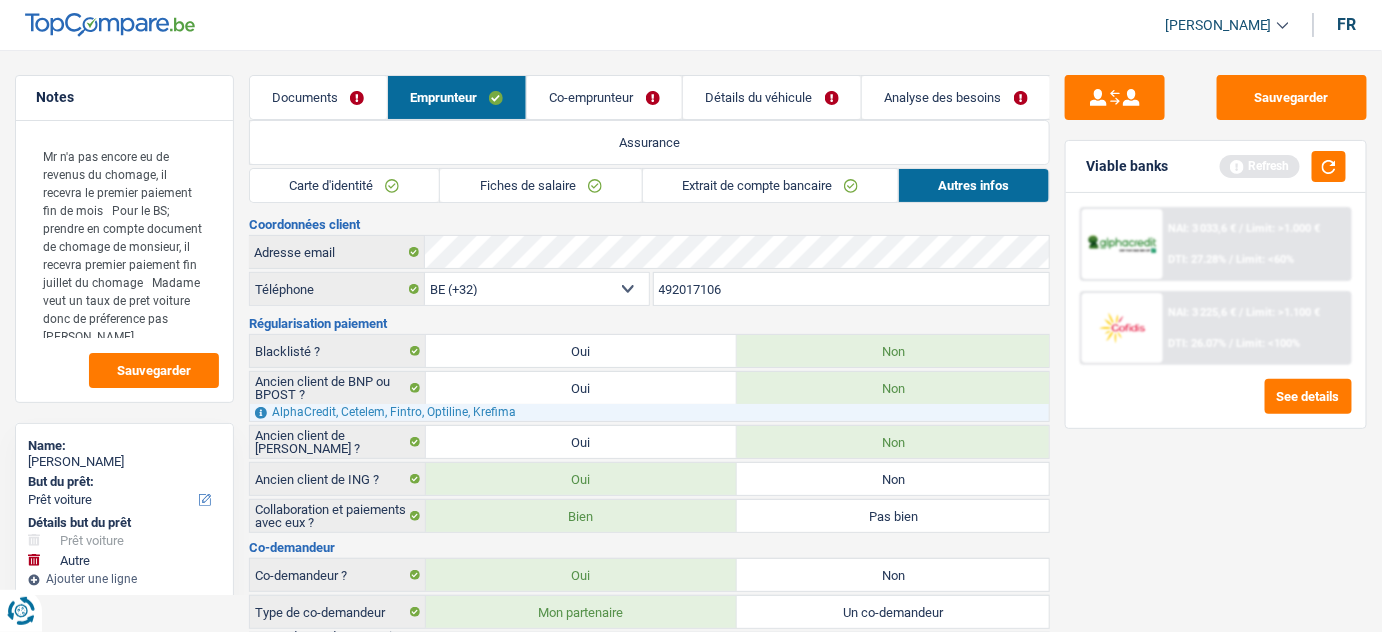 drag, startPoint x: 532, startPoint y: 188, endPoint x: 521, endPoint y: 191, distance: 11.401754 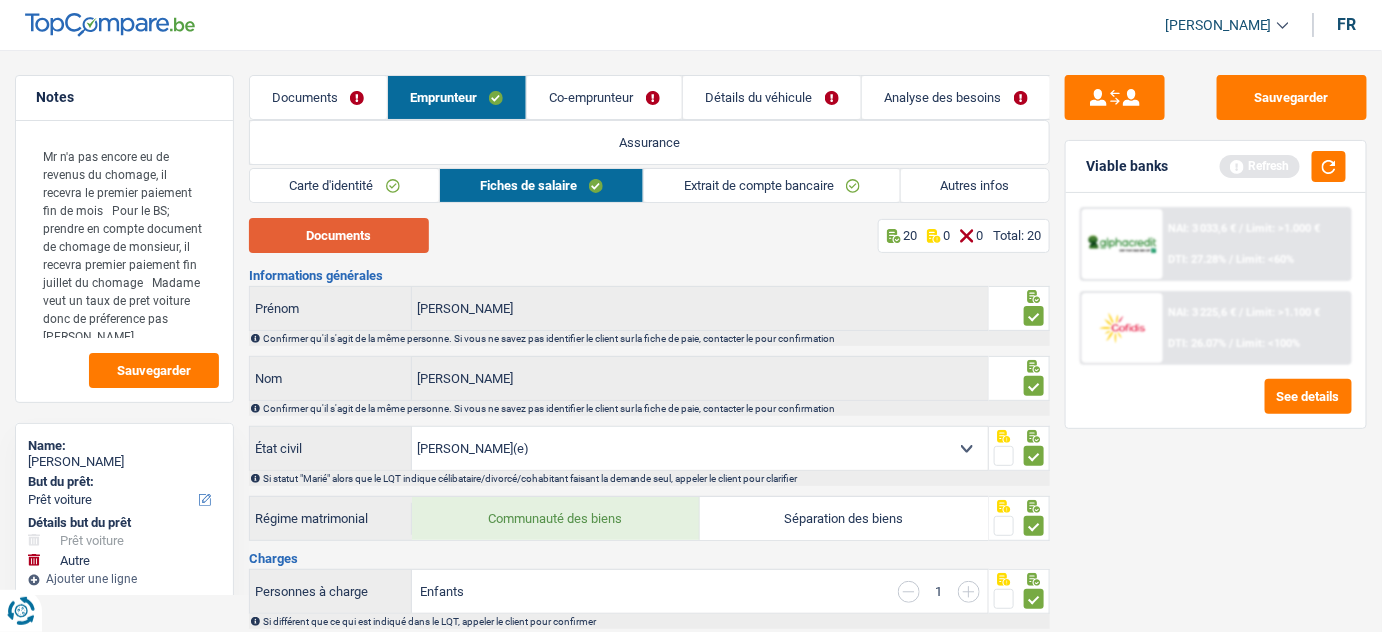 click on "Documents" at bounding box center (339, 235) 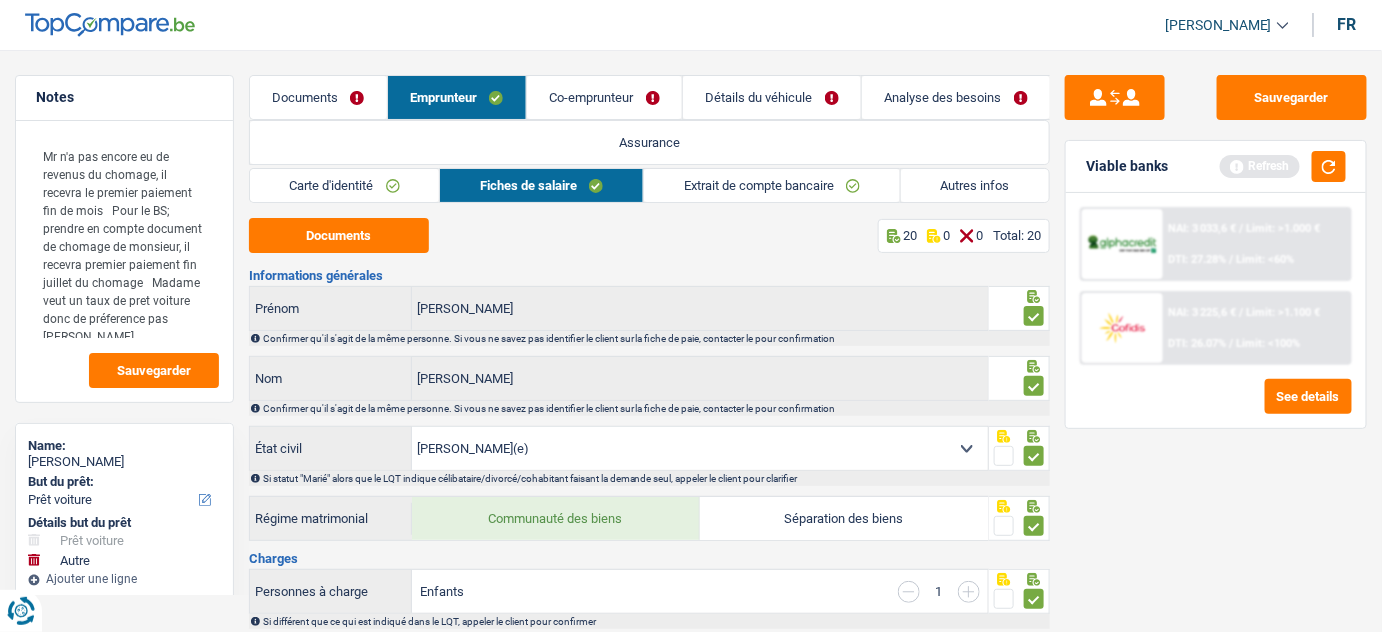 click on "Co-emprunteur" at bounding box center [604, 97] 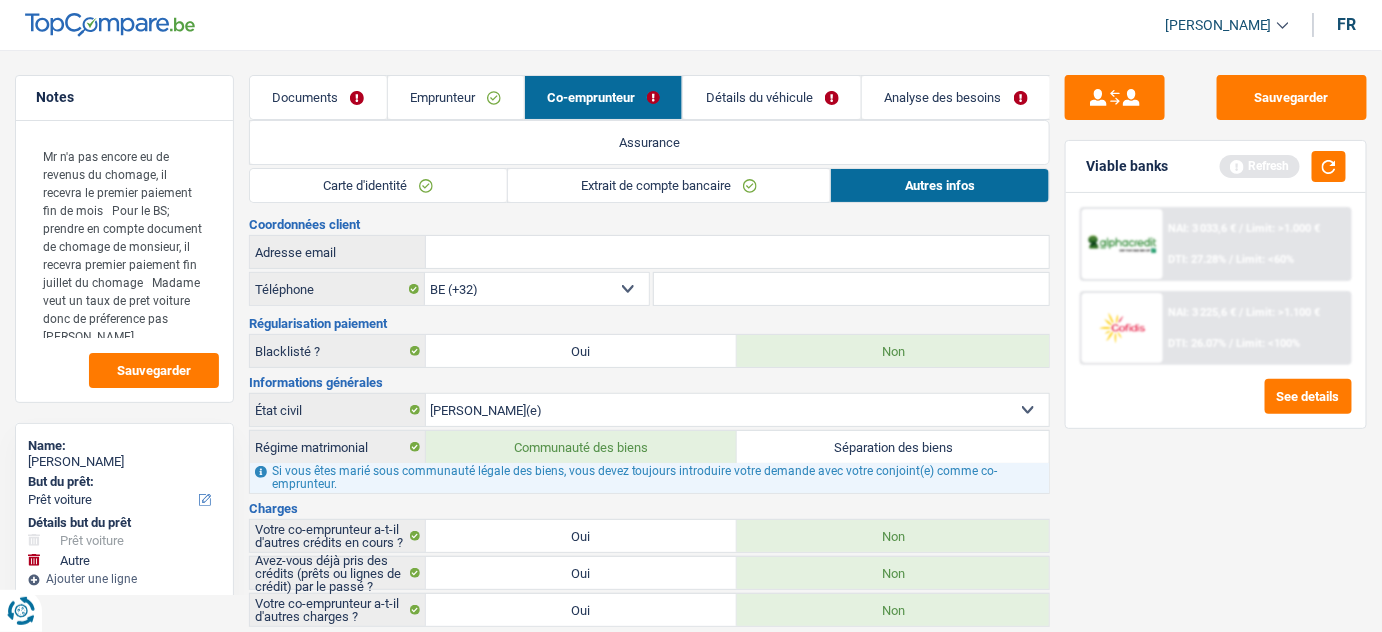 click on "Détails du véhicule" at bounding box center [772, 97] 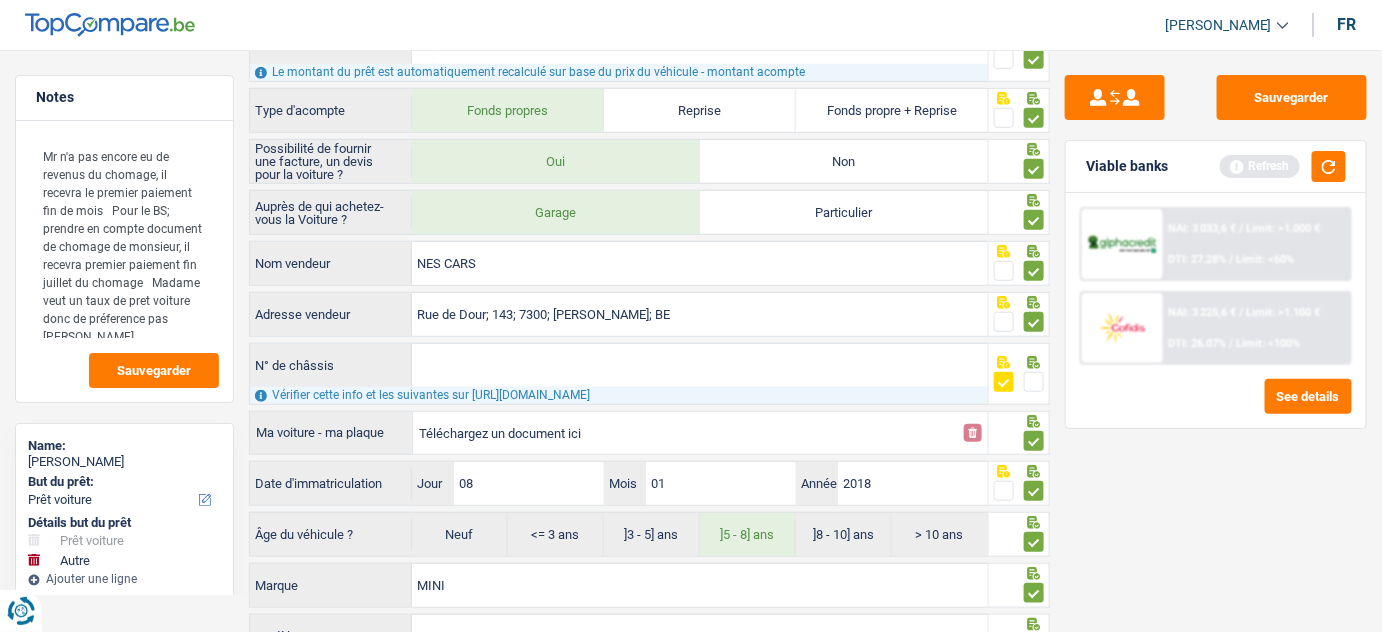 scroll, scrollTop: 437, scrollLeft: 0, axis: vertical 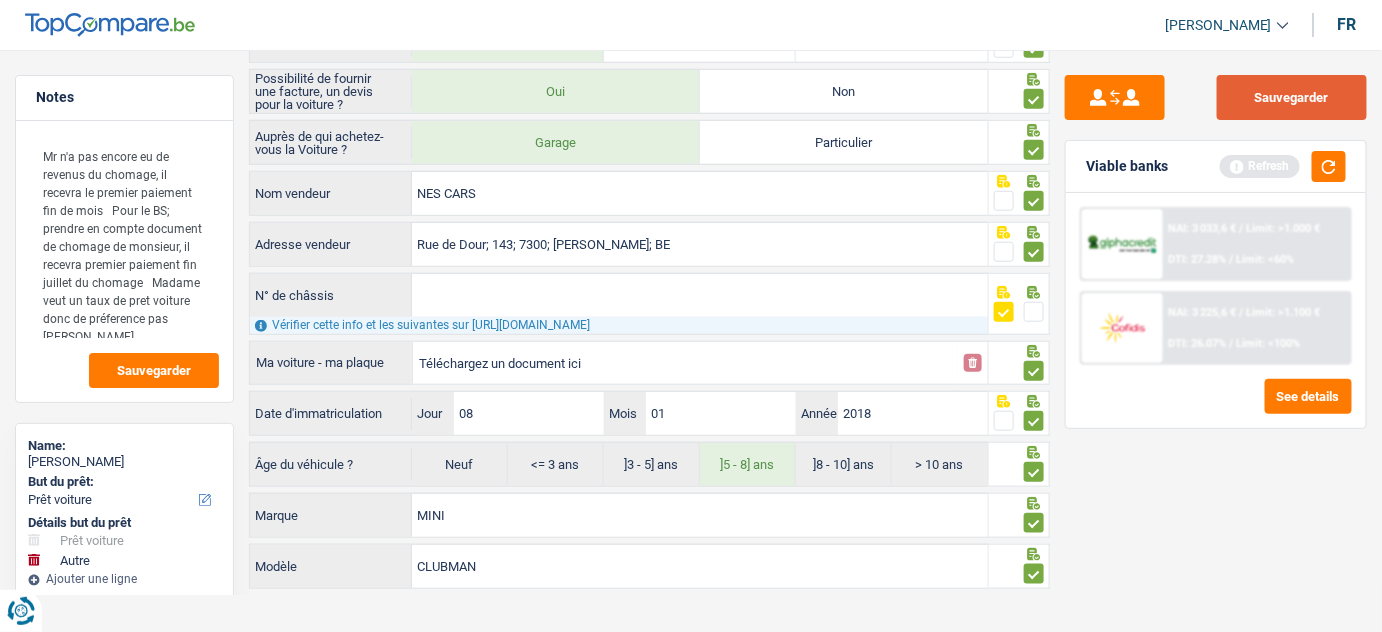 click on "Sauvegarder" at bounding box center (1292, 97) 